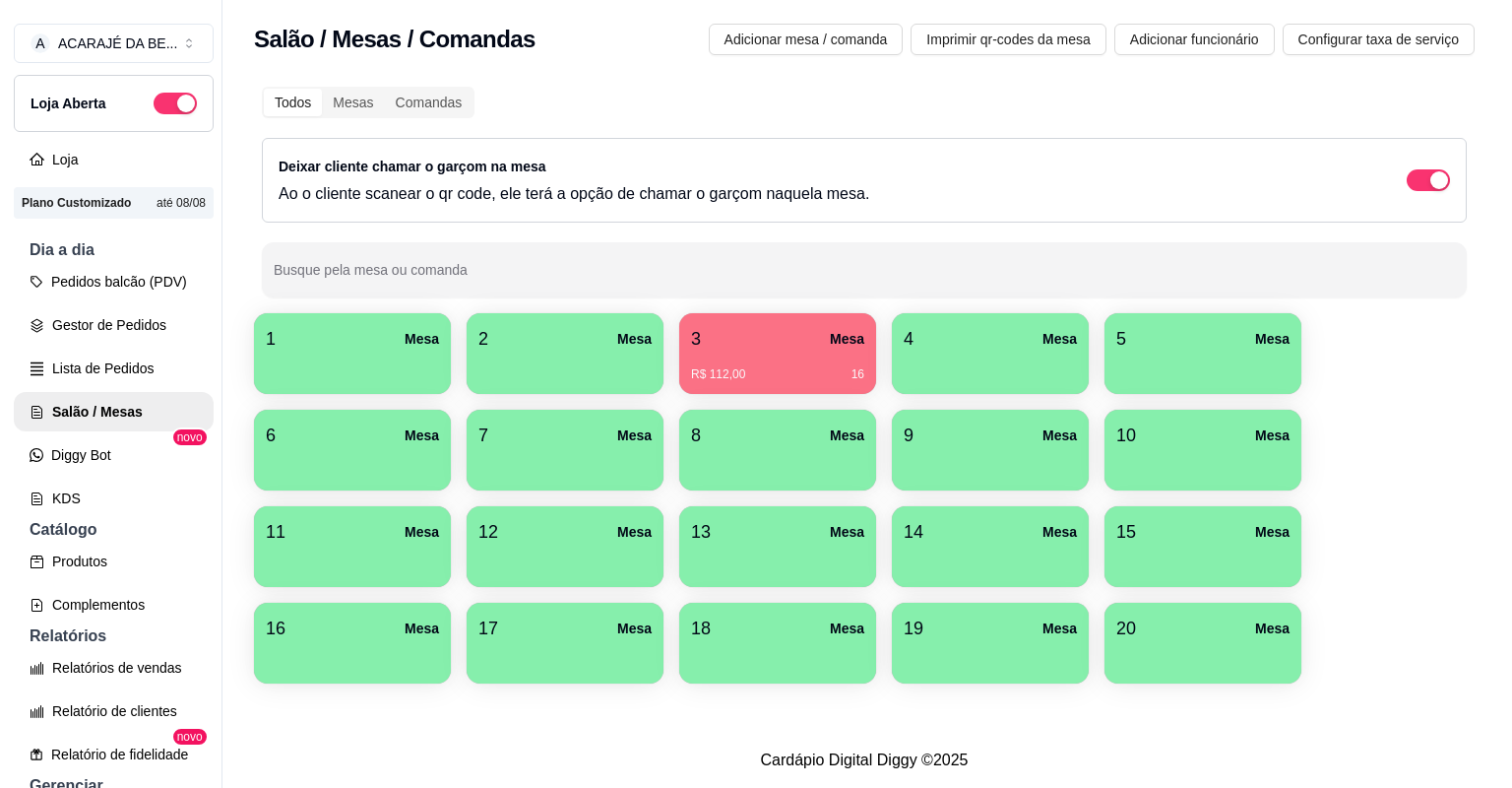 scroll, scrollTop: 0, scrollLeft: 0, axis: both 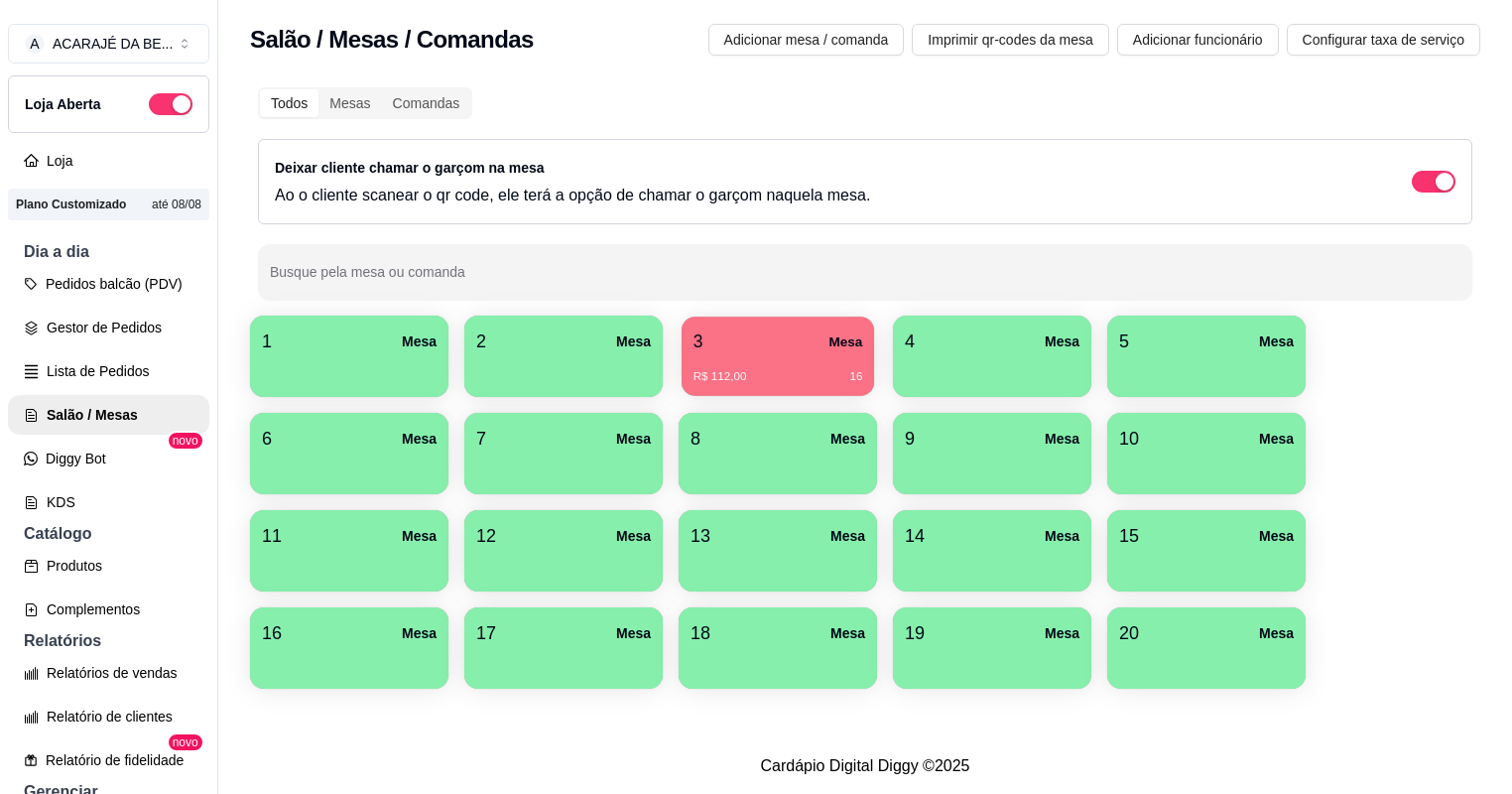 click on "R$ 112,00 16" at bounding box center (778, 369) 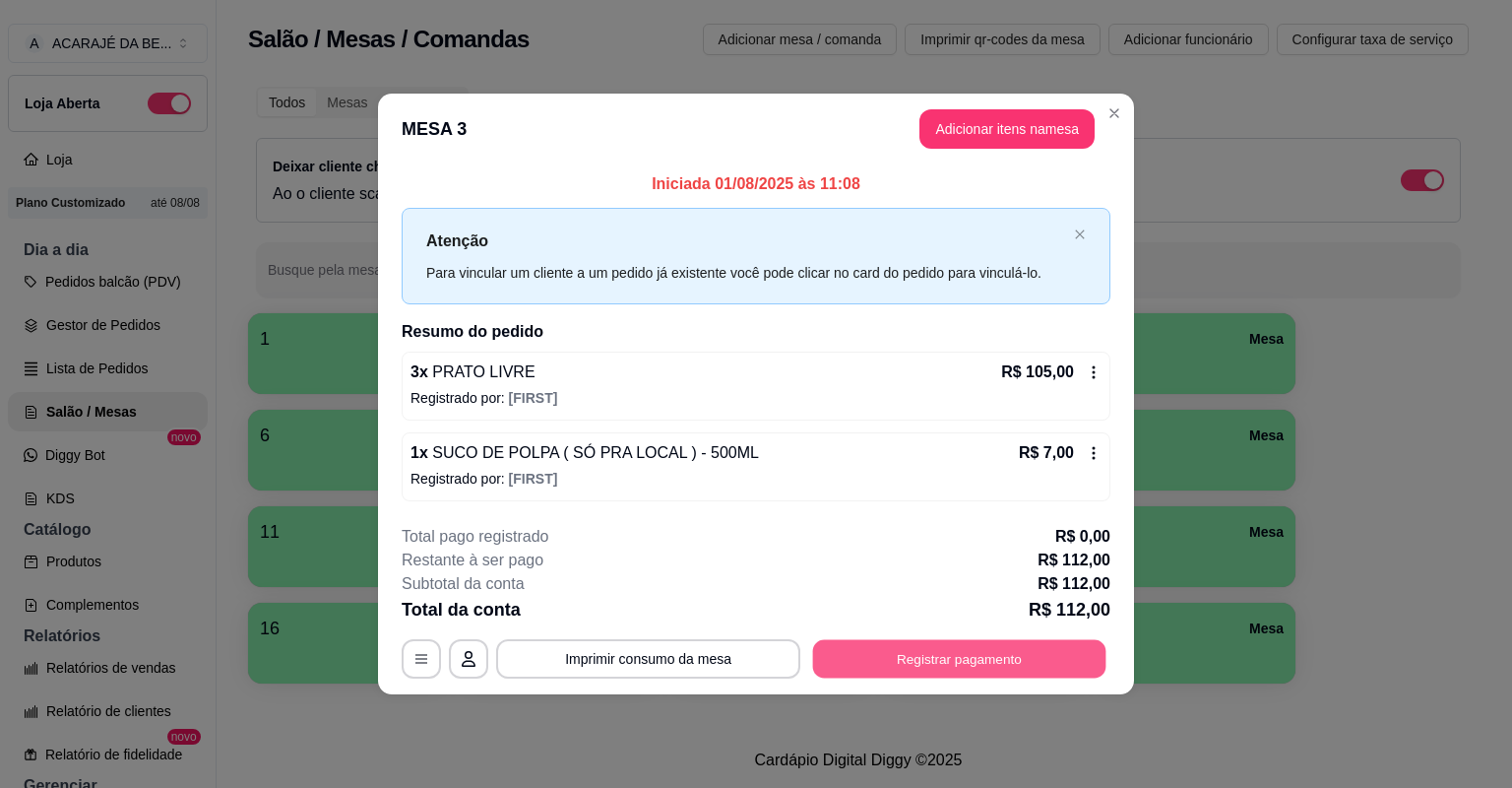 click on "Registrar pagamento" at bounding box center [960, 658] 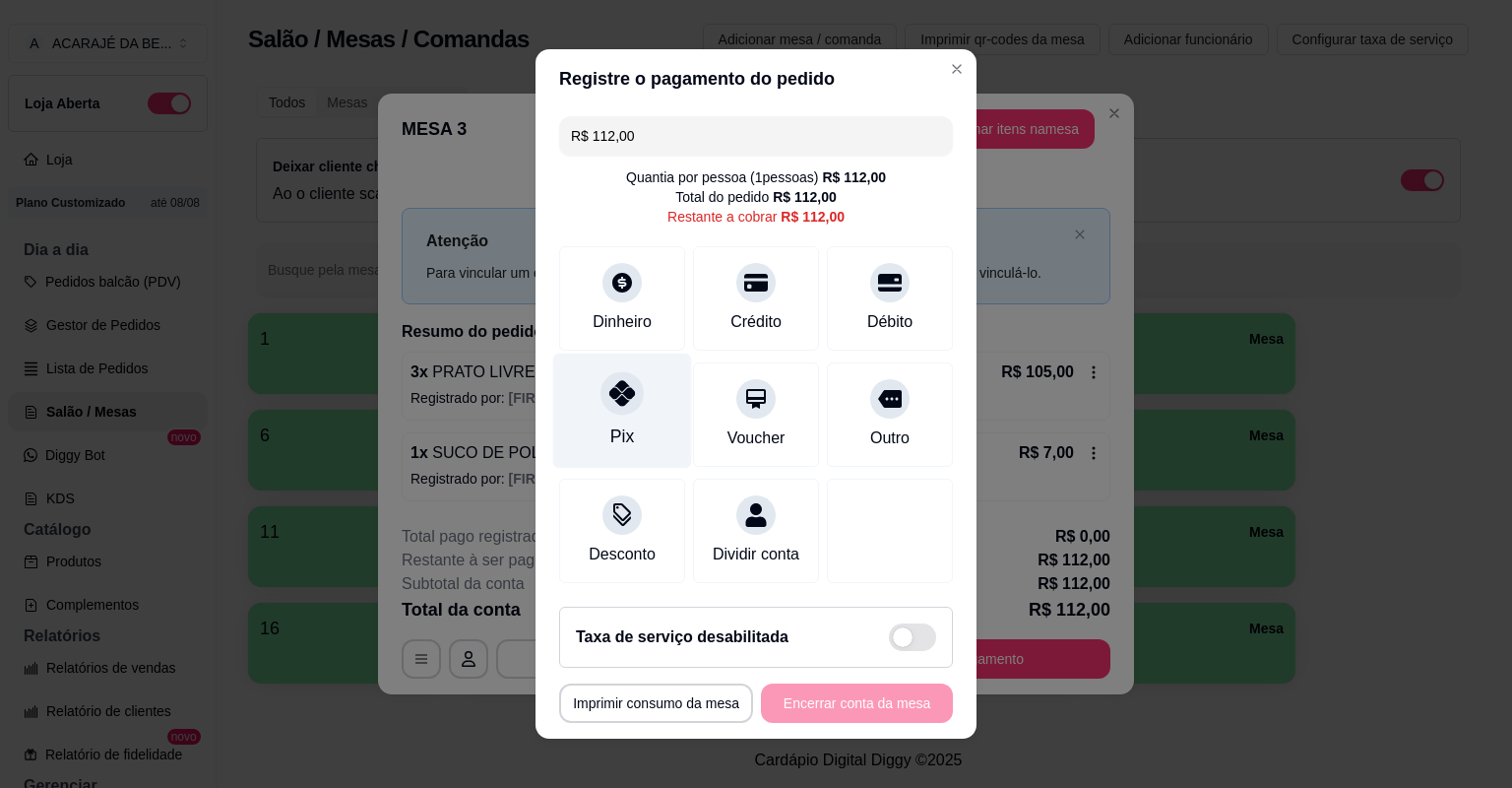 click on "Pix" at bounding box center (622, 411) 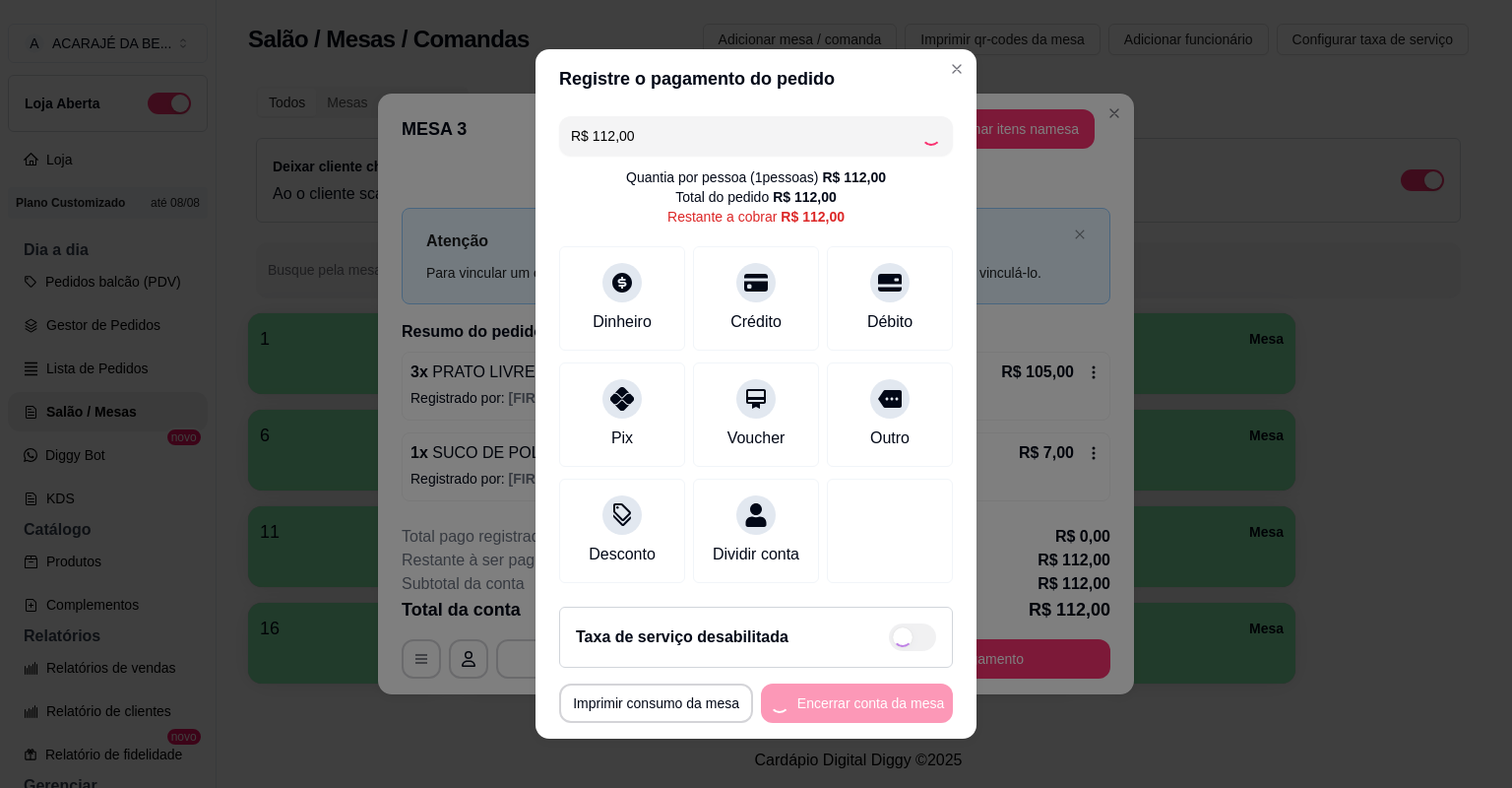 type on "R$ 0,00" 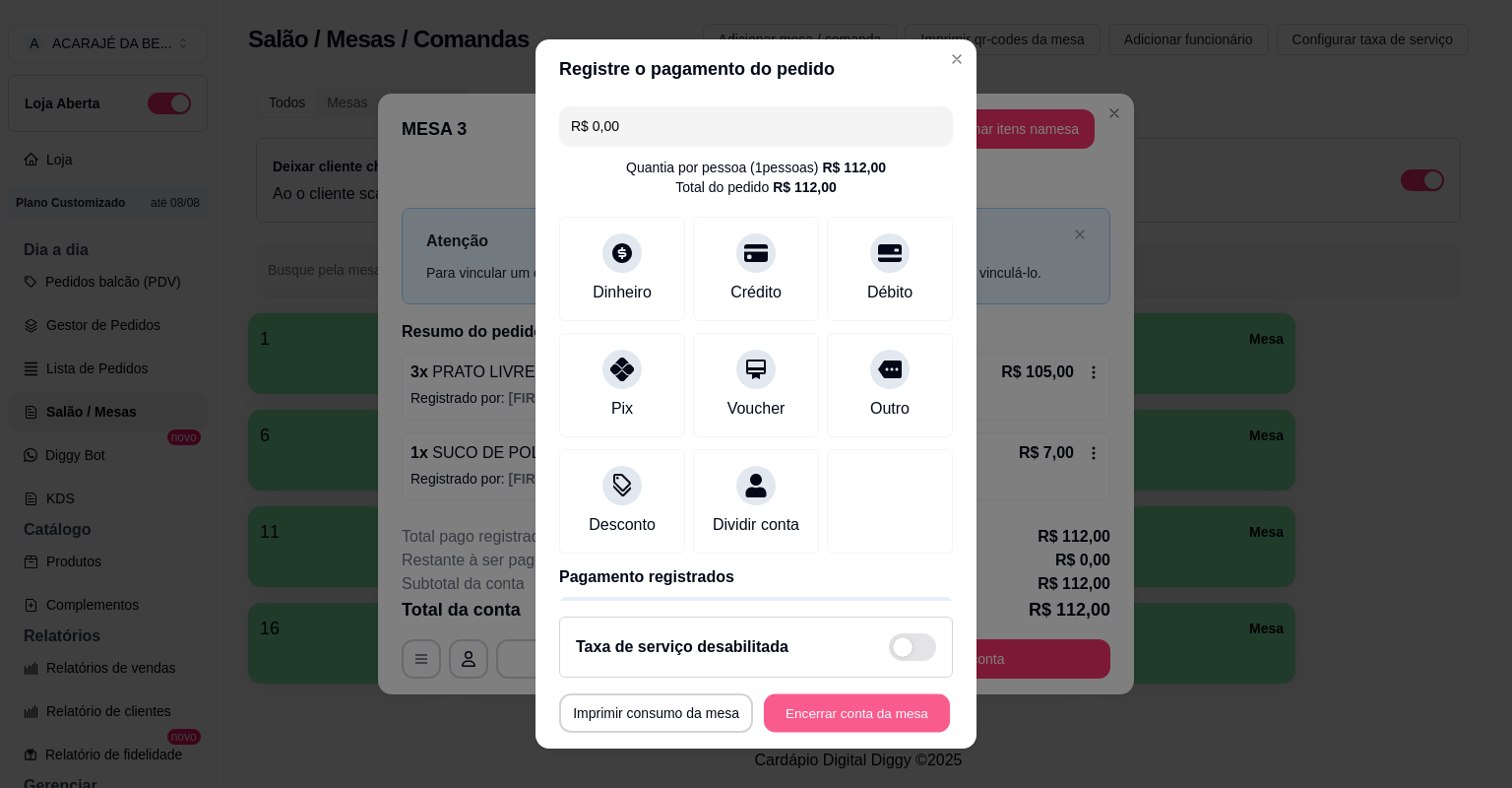 click on "Encerrar conta da mesa" at bounding box center (856, 713) 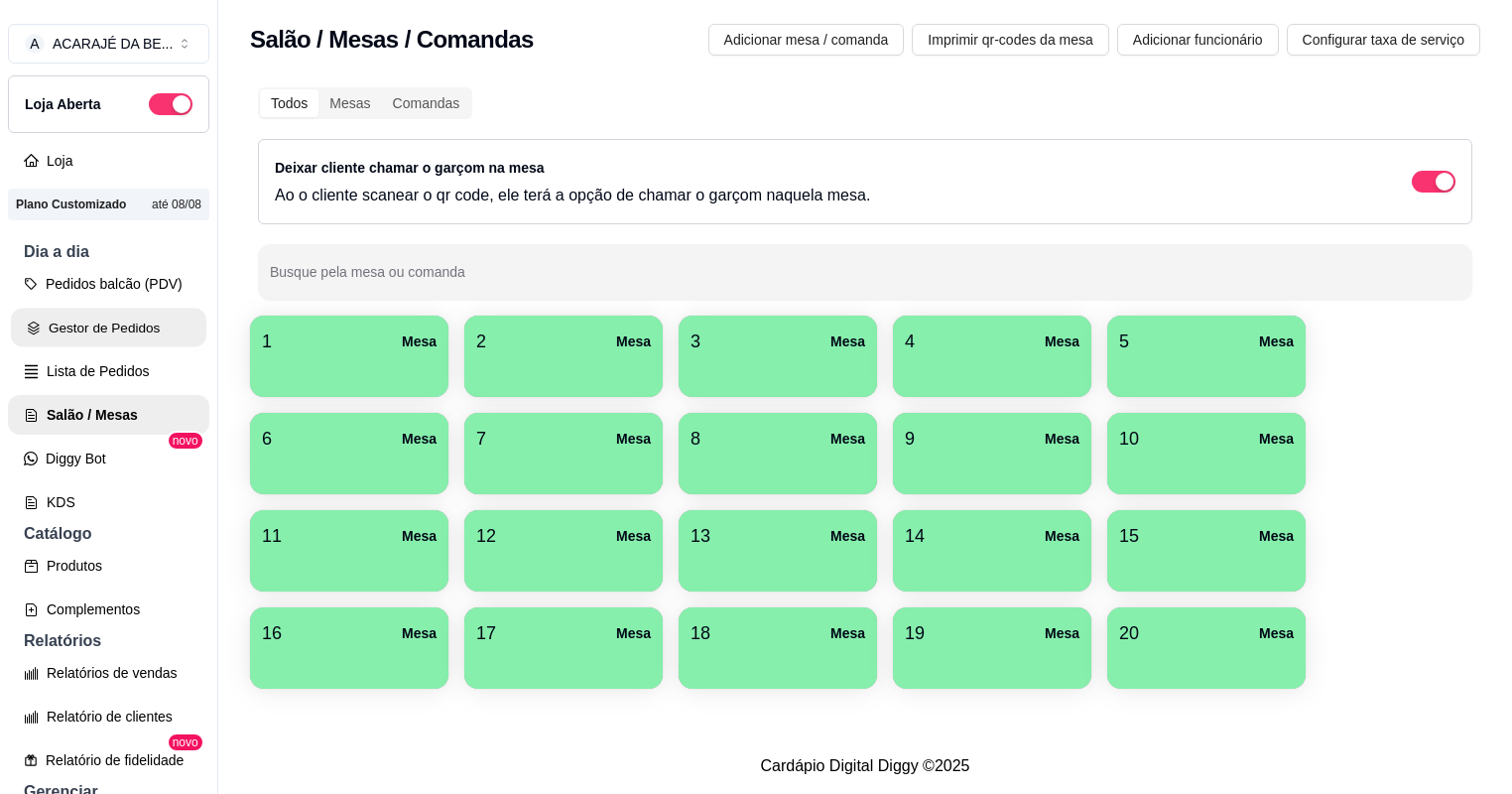 click on "Gestor de Pedidos" at bounding box center (108, 328) 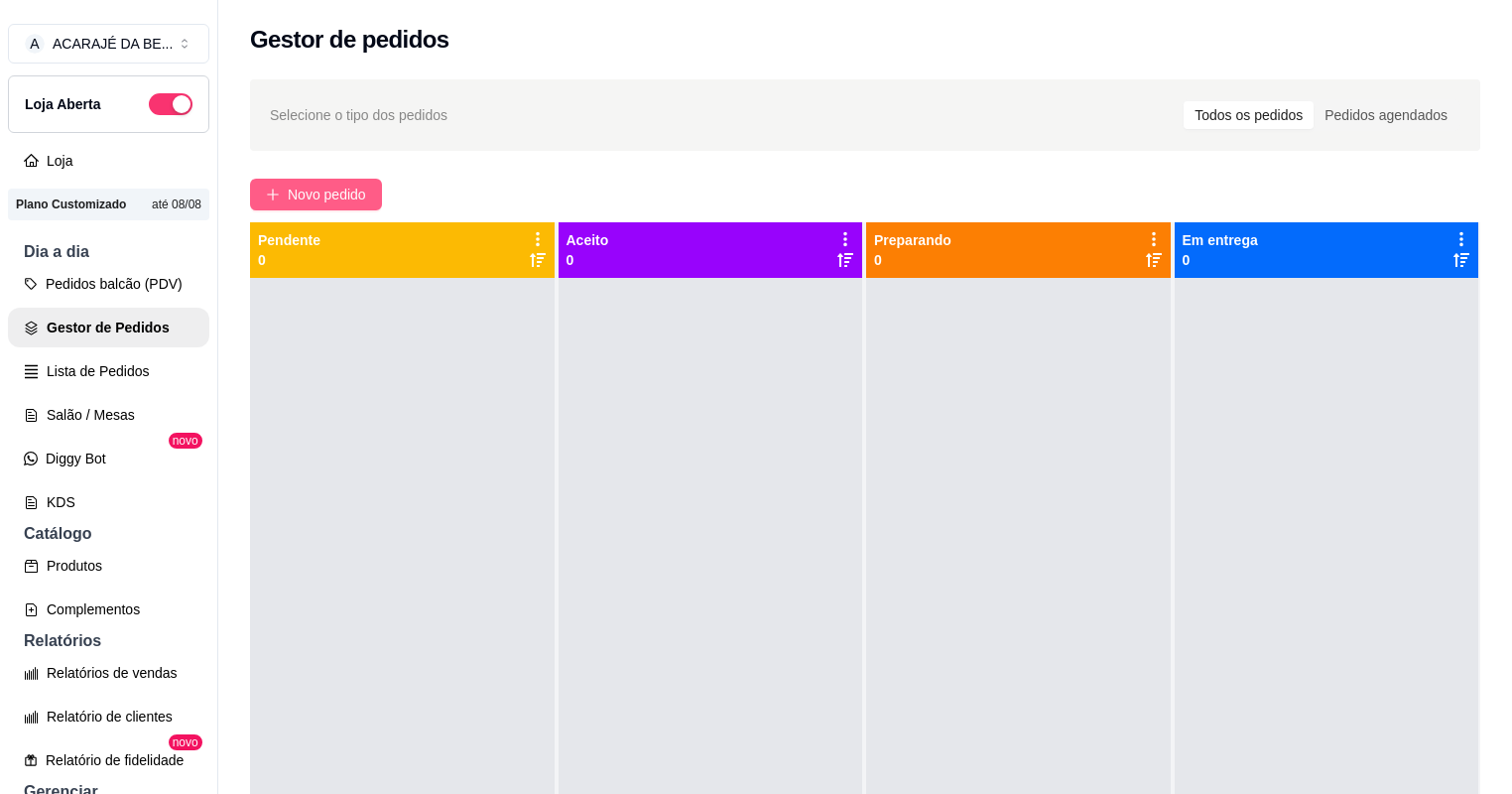 click on "Novo pedido" at bounding box center [326, 195] 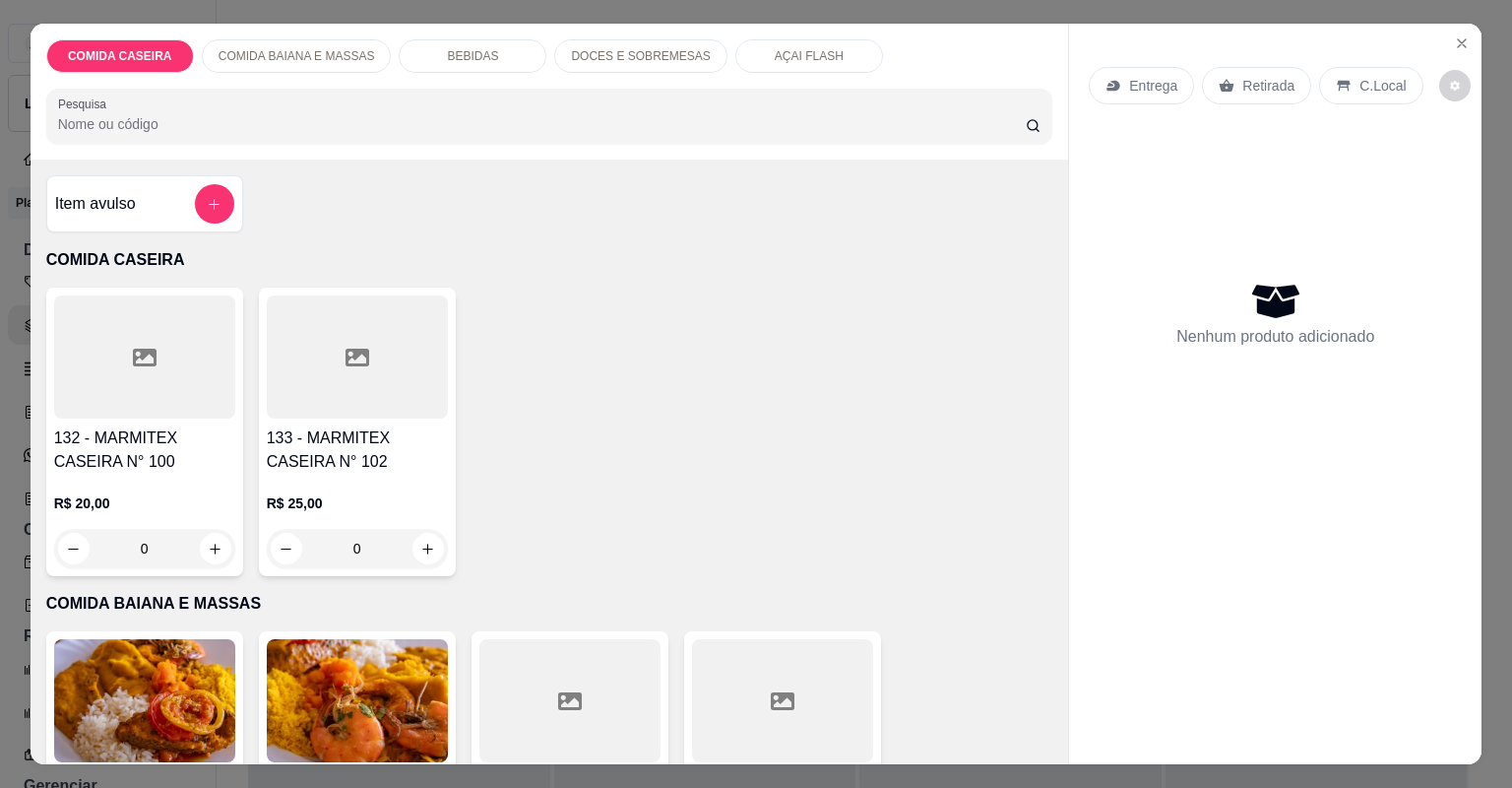 click at bounding box center (357, 357) 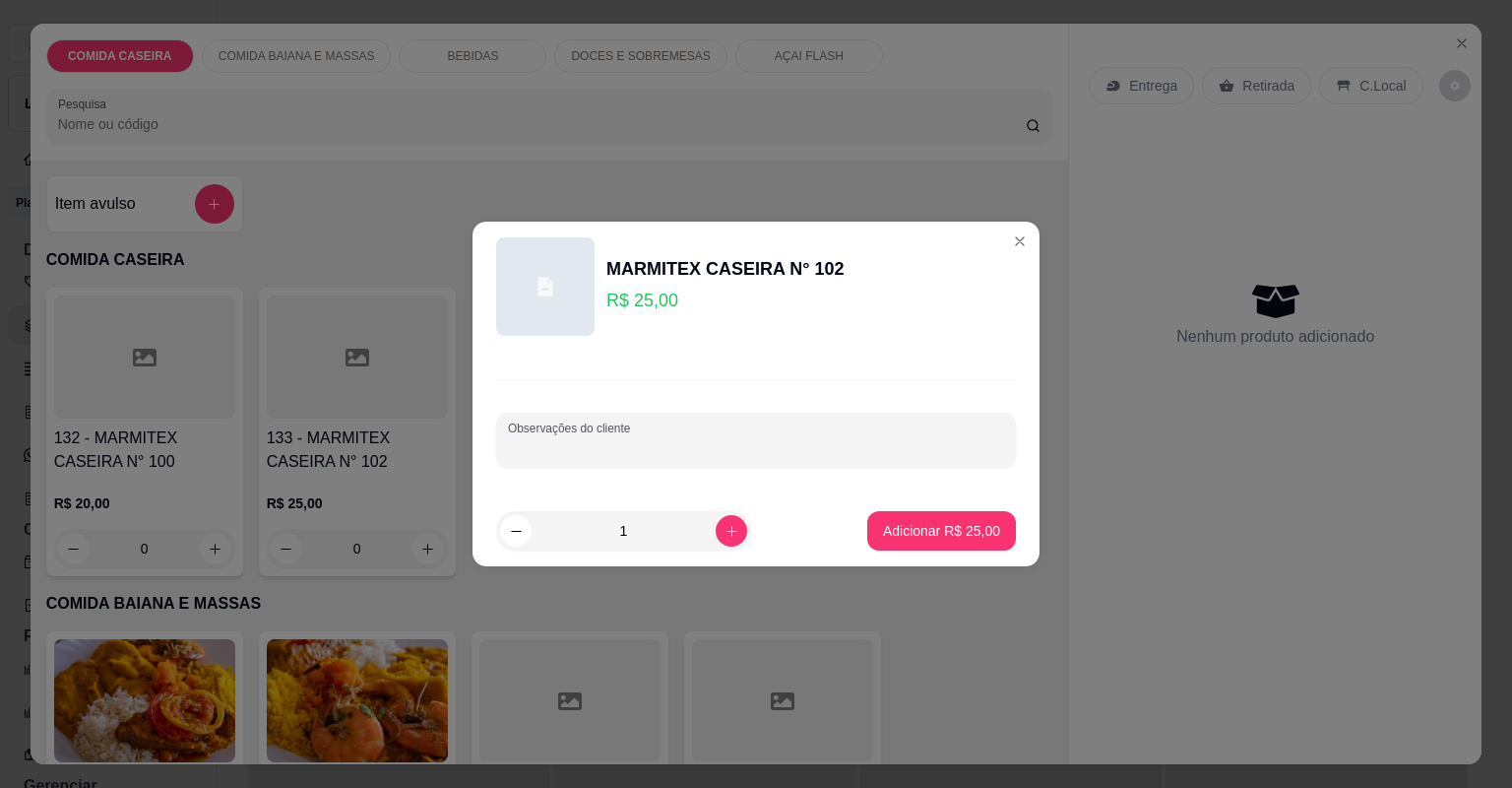 click on "Observações do cliente" at bounding box center (756, 448) 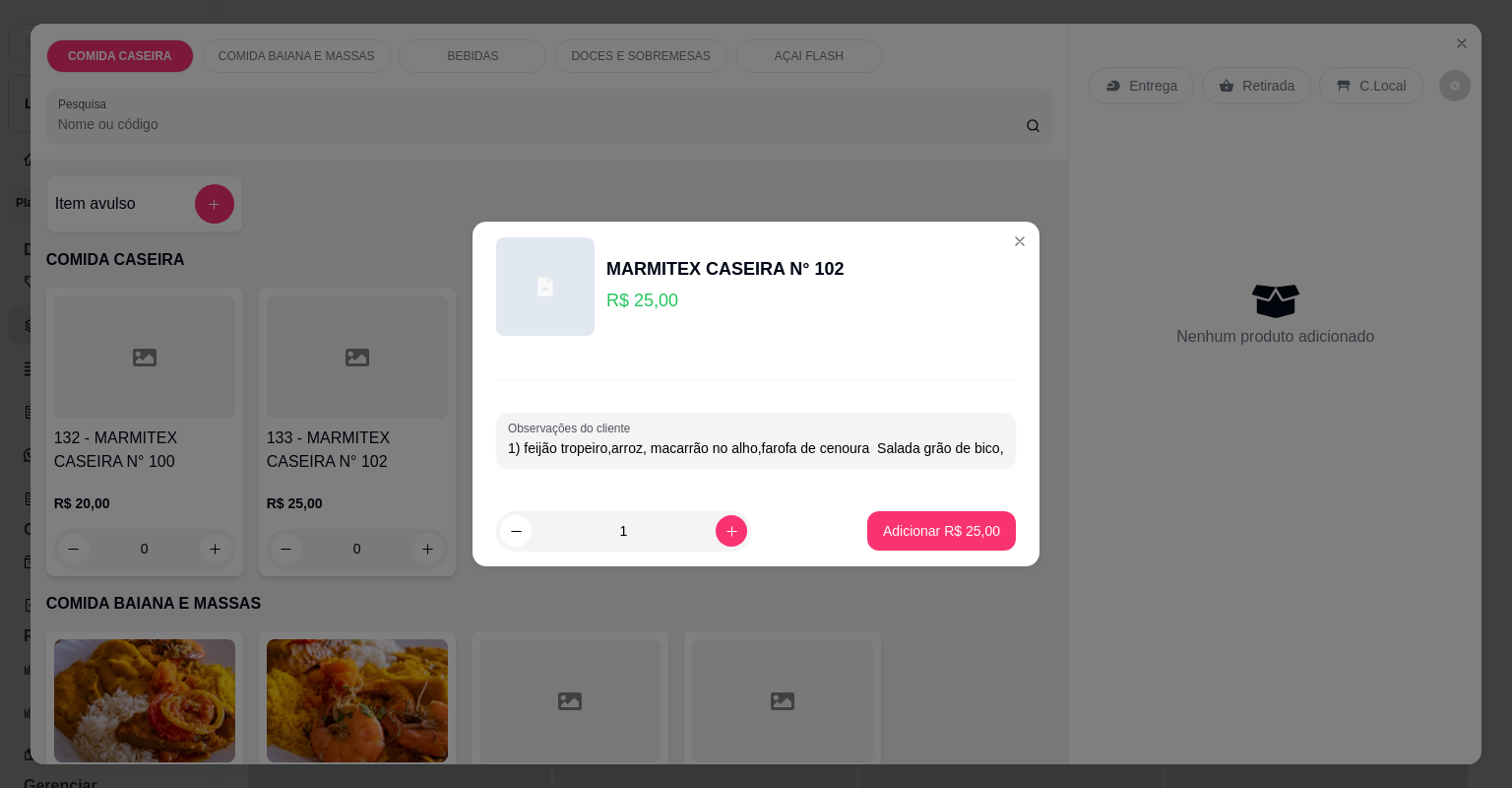 scroll, scrollTop: 0, scrollLeft: 531, axis: horizontal 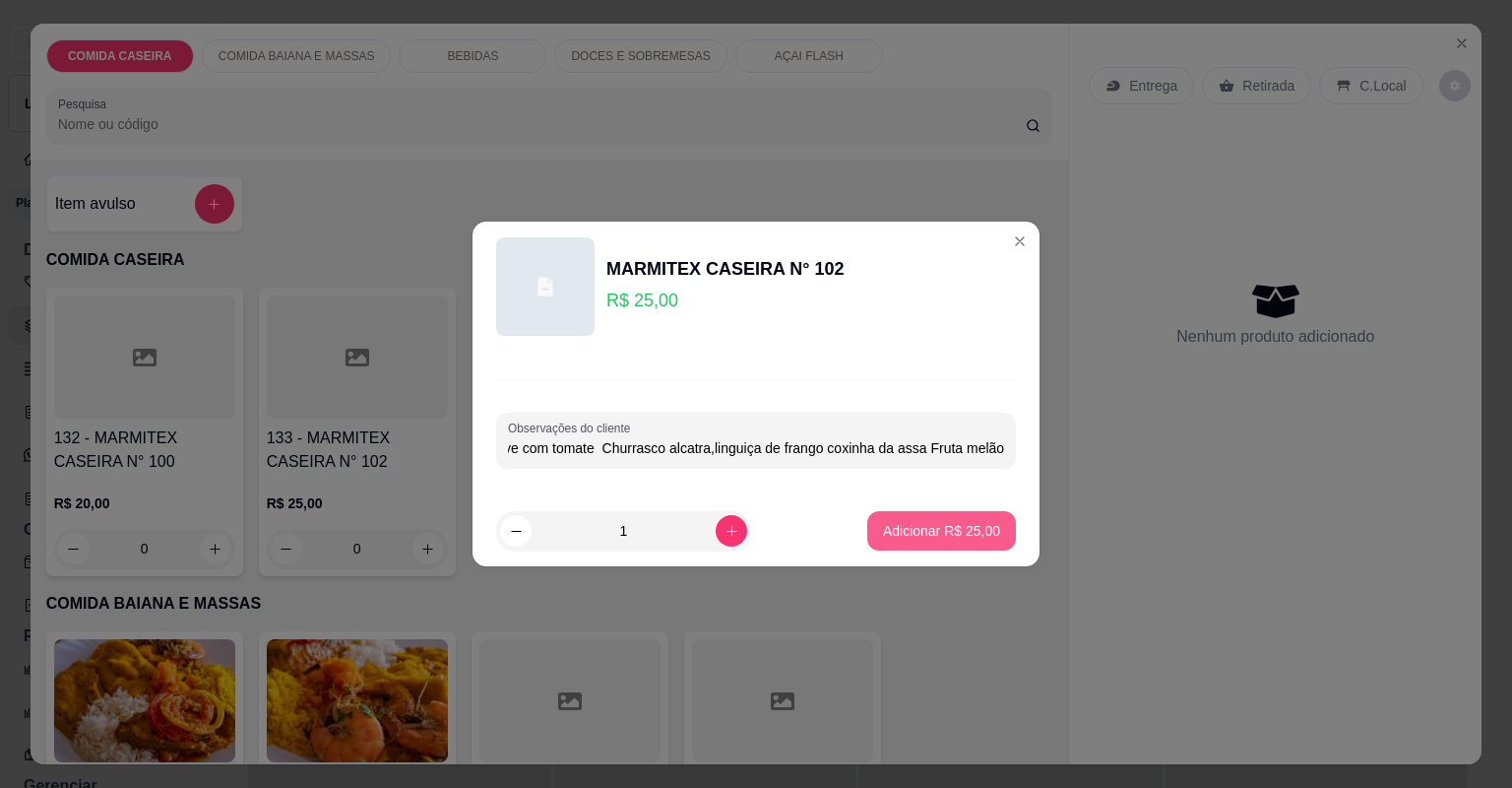 type on "1) feijão tropeiro,arroz, macarrão no alho,farofa de cenoura  Salada grão de bico, couve com tomate  Churrasco alcatra,linguiça de frango coxinha da assa Fruta melão" 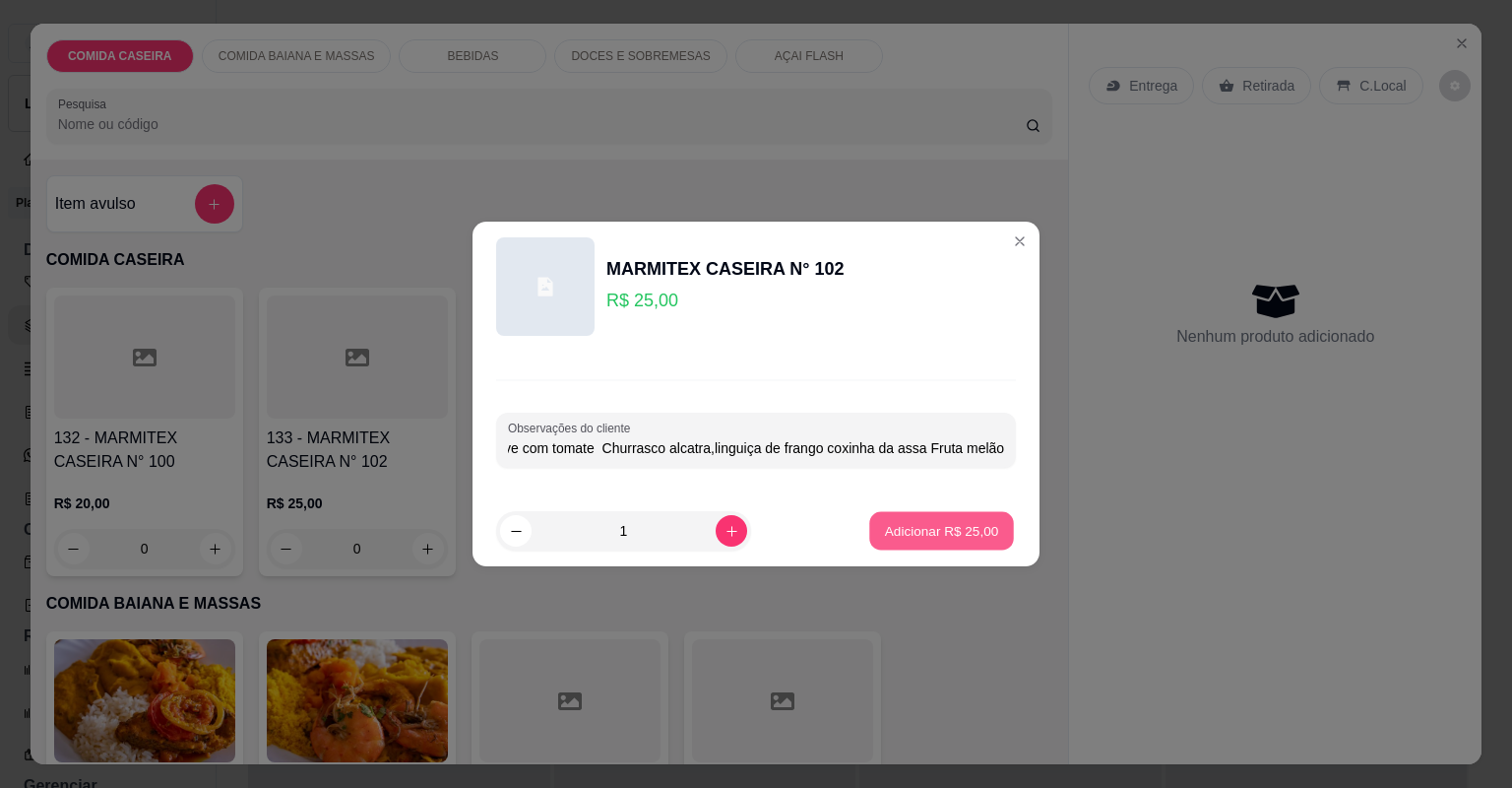 scroll, scrollTop: 0, scrollLeft: 0, axis: both 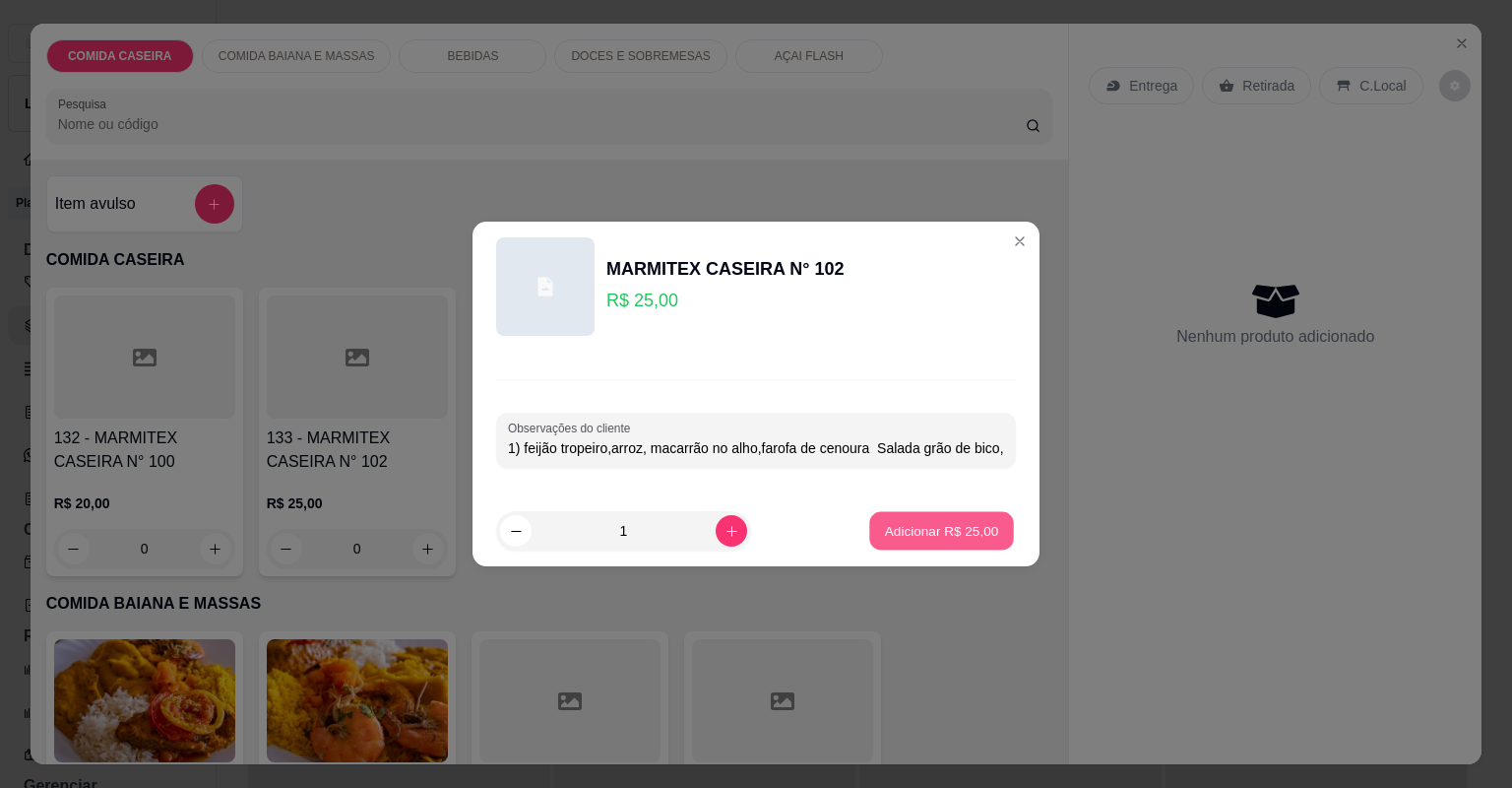 click on "Adicionar   R$ 25,00" at bounding box center [942, 530] 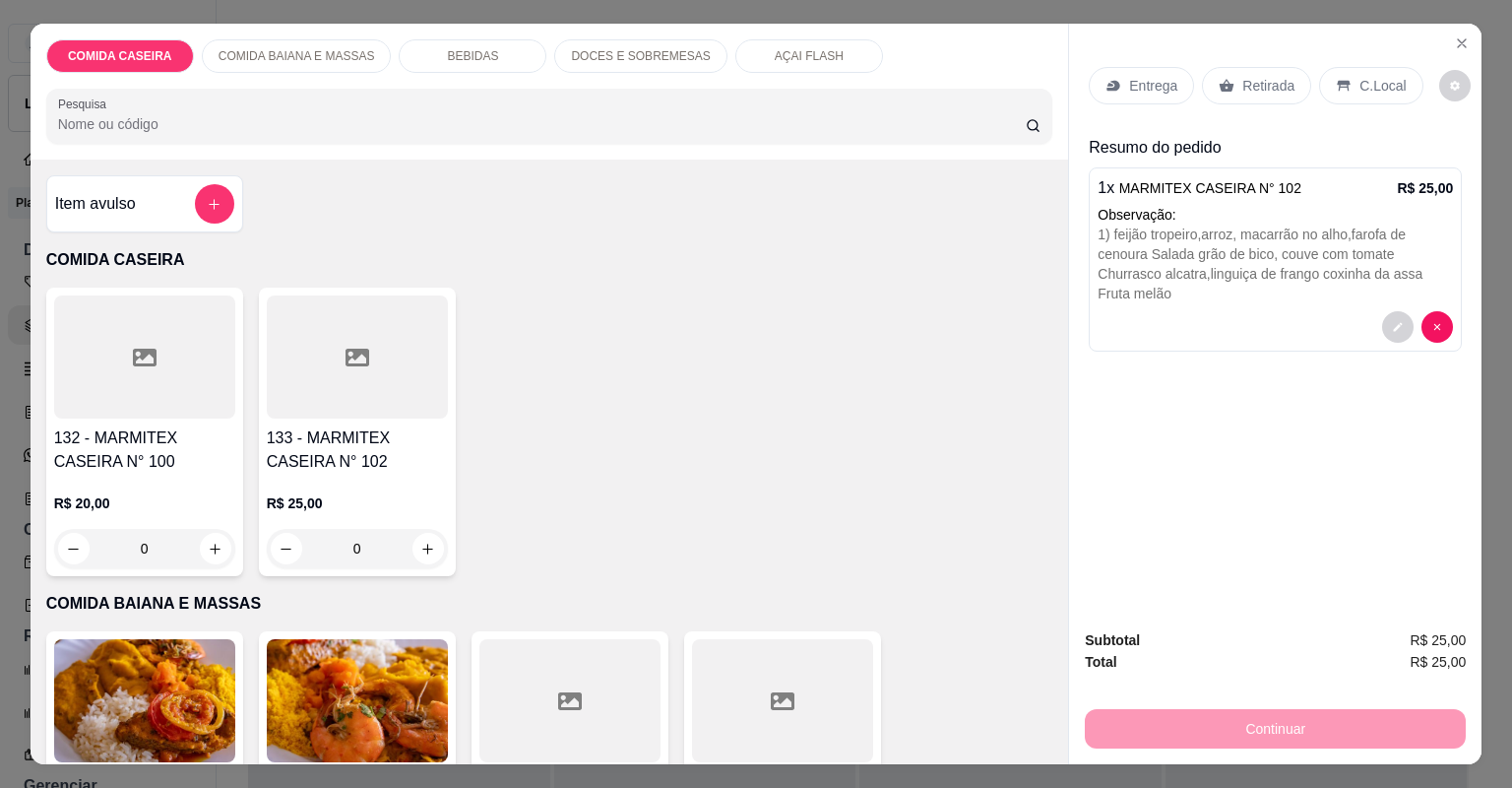 click at bounding box center [357, 357] 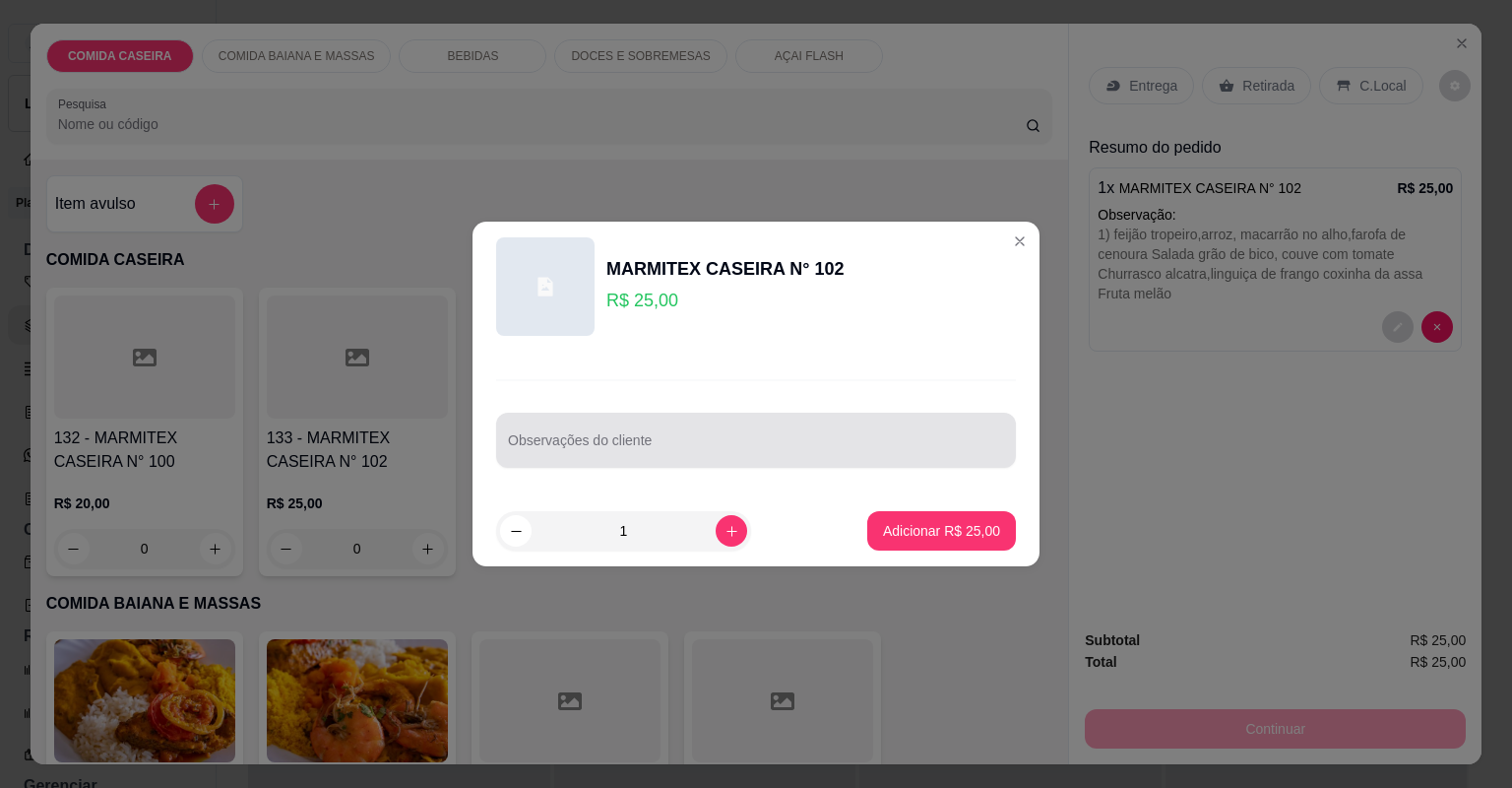 click at bounding box center [756, 440] 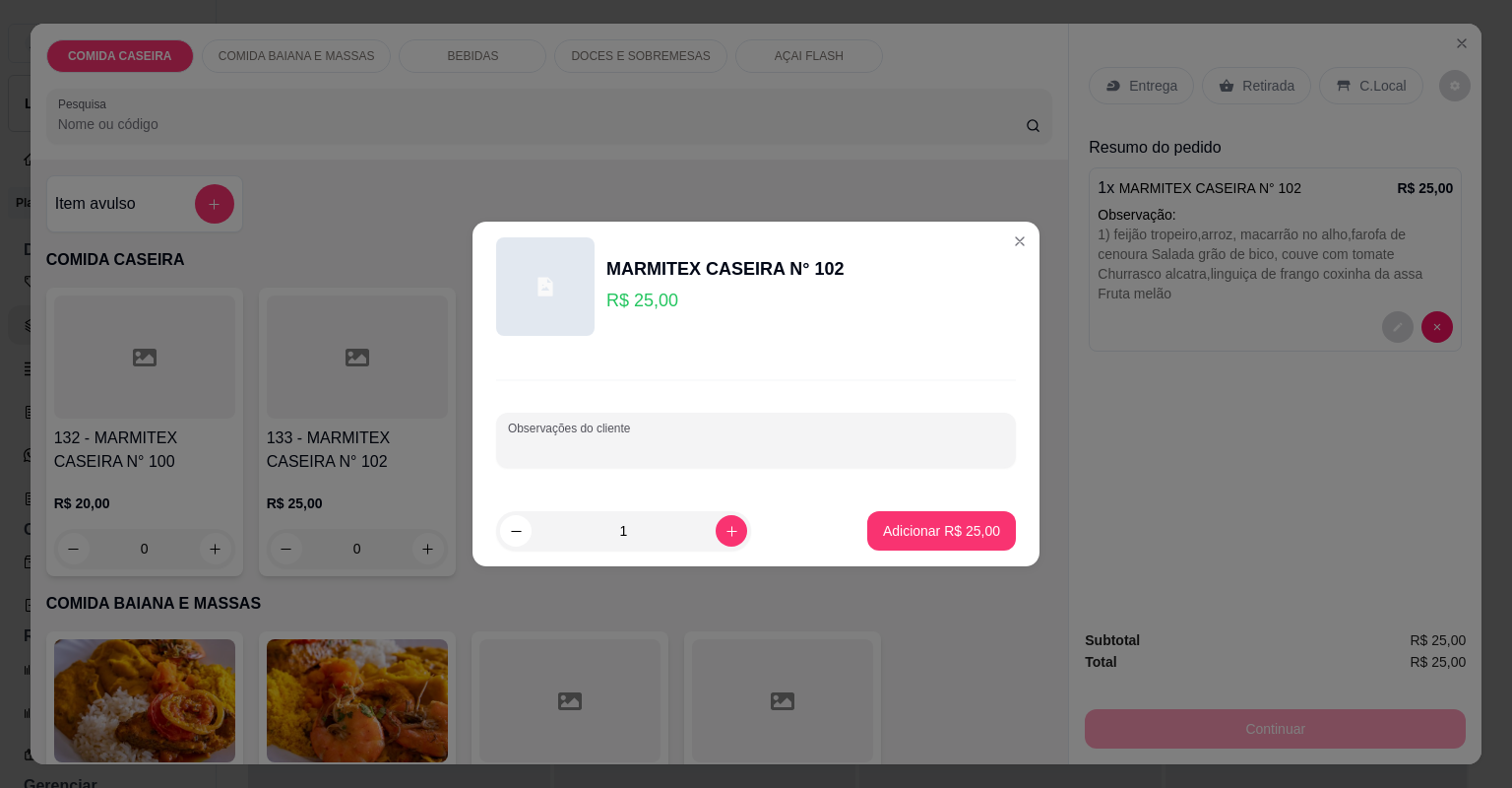 paste on "1) Feijão tropeiro , arroz, farofa  Salada mista   Medalhão de frango , cupim ,  Fruta melão" 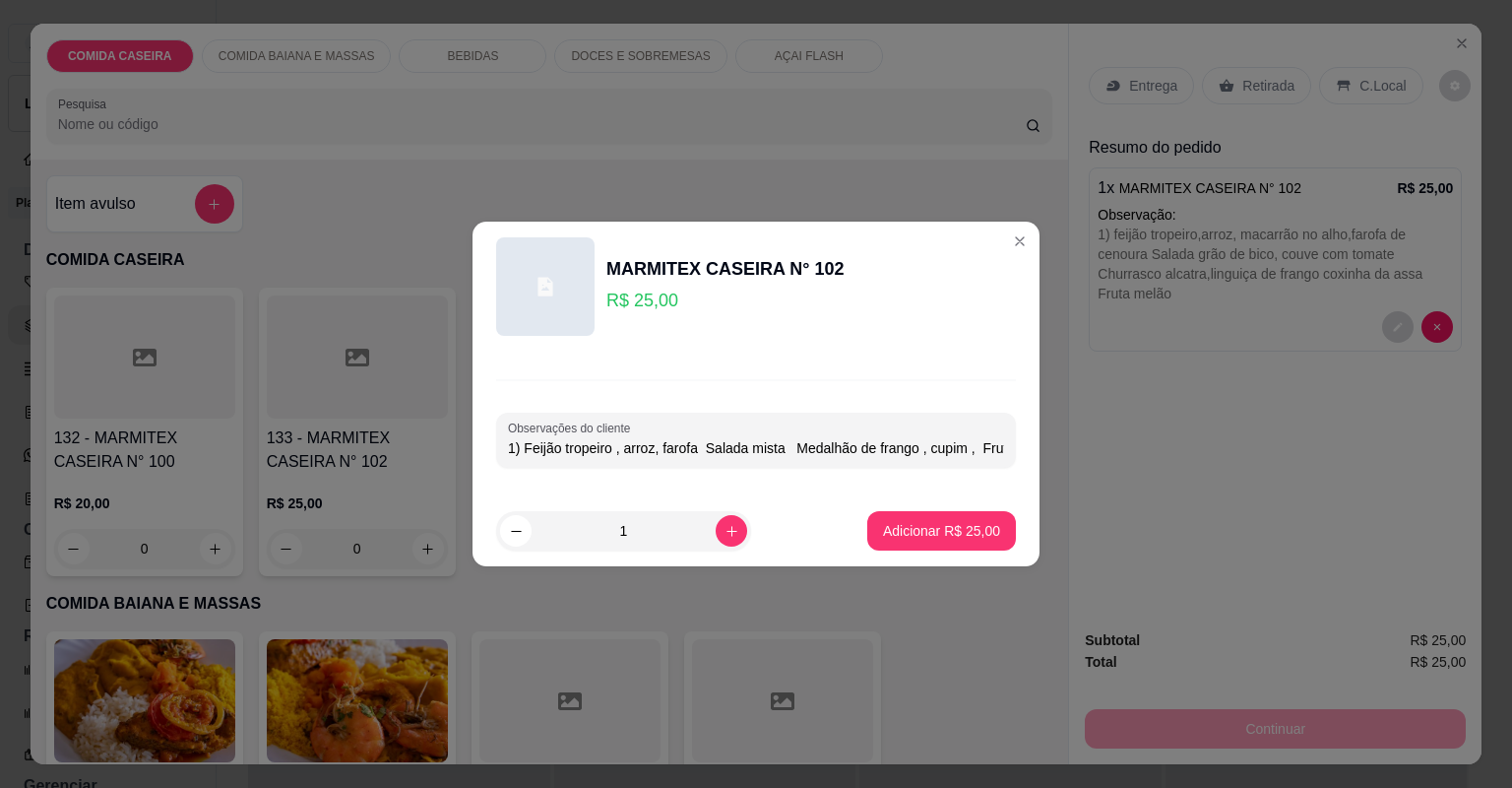 scroll, scrollTop: 0, scrollLeft: 60, axis: horizontal 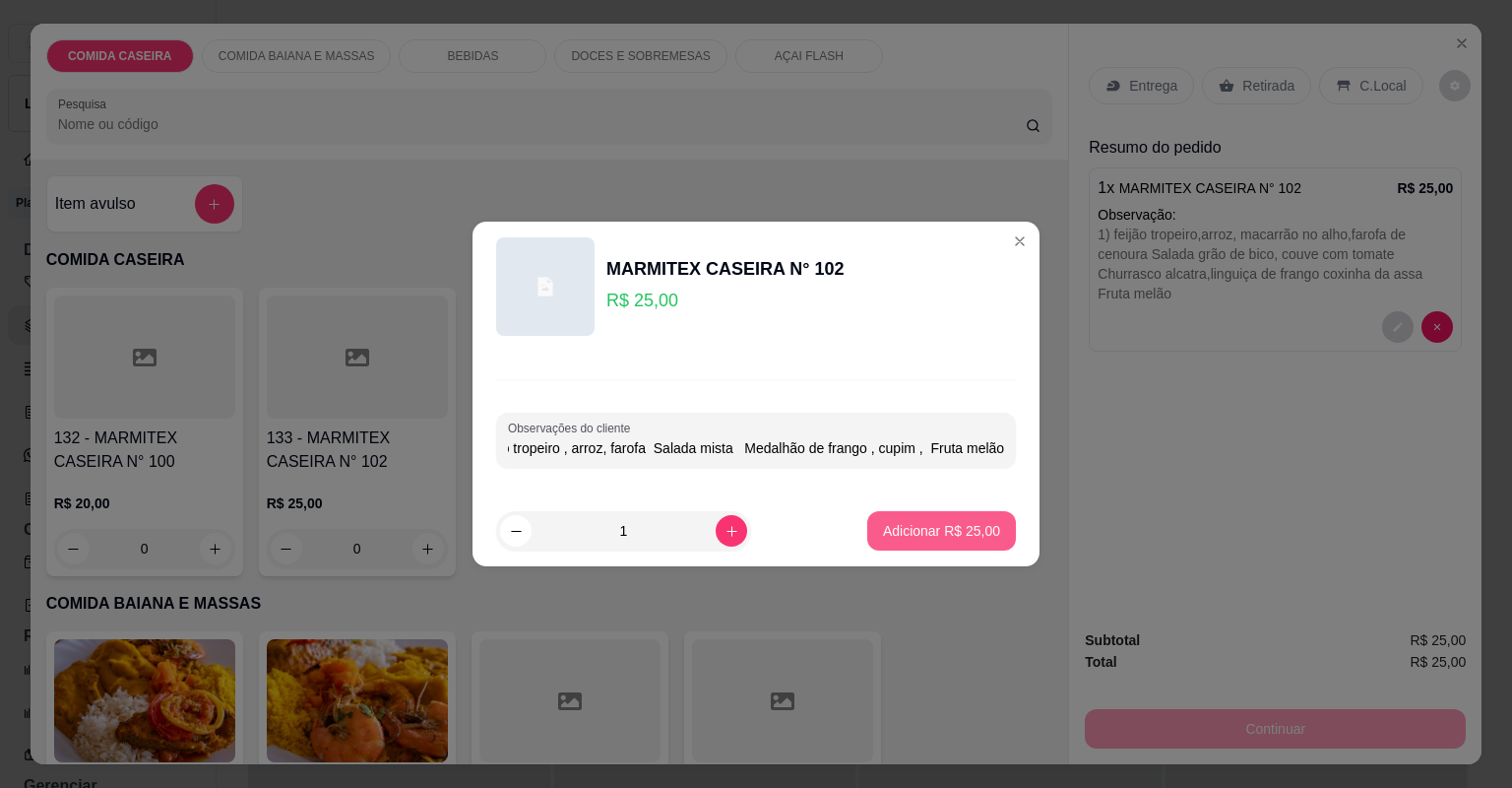 type on "1) Feijão tropeiro , arroz, farofa  Salada mista   Medalhão de frango , cupim ,  Fruta melão" 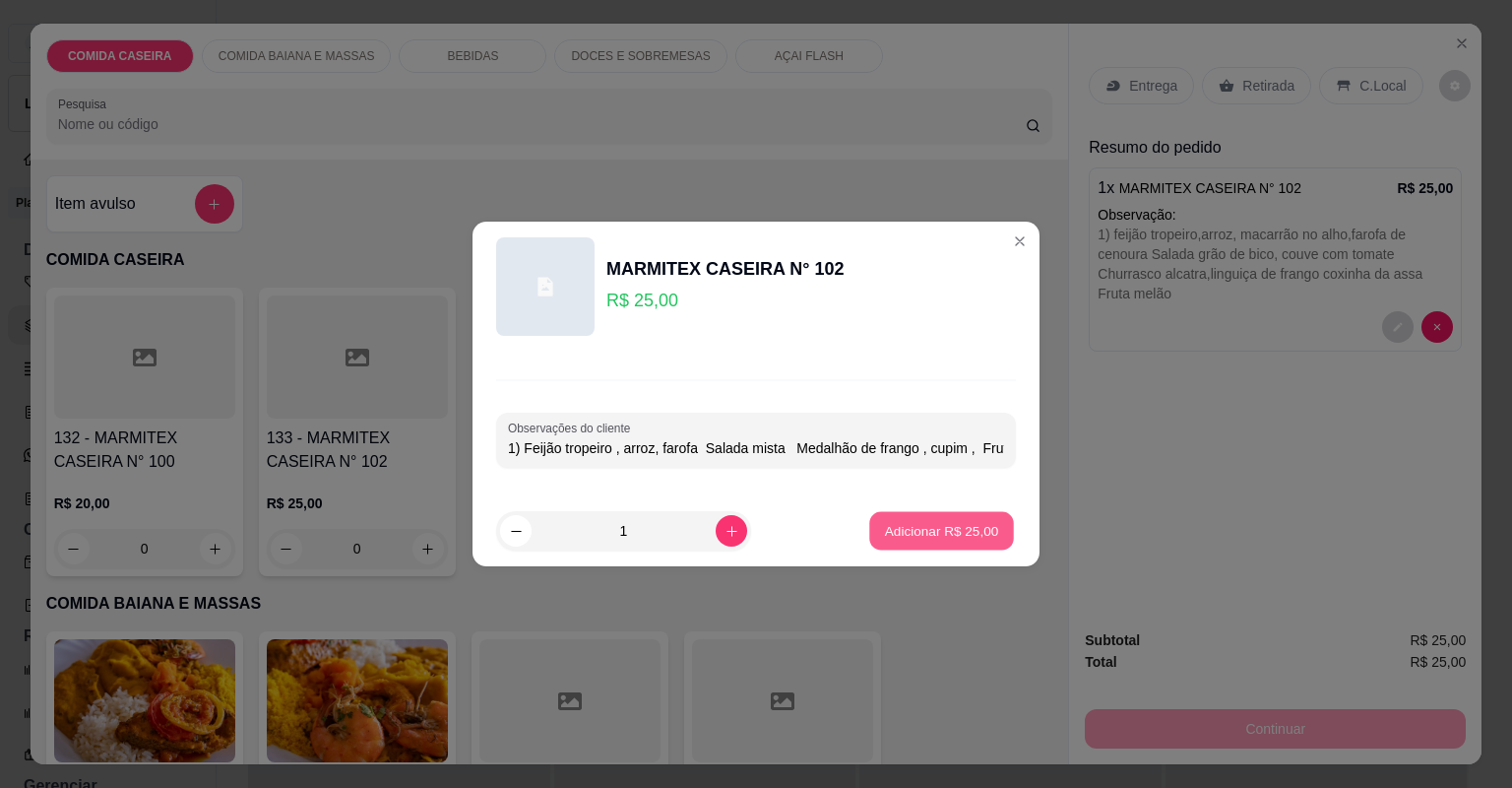 click on "Adicionar   R$ 25,00" at bounding box center [942, 530] 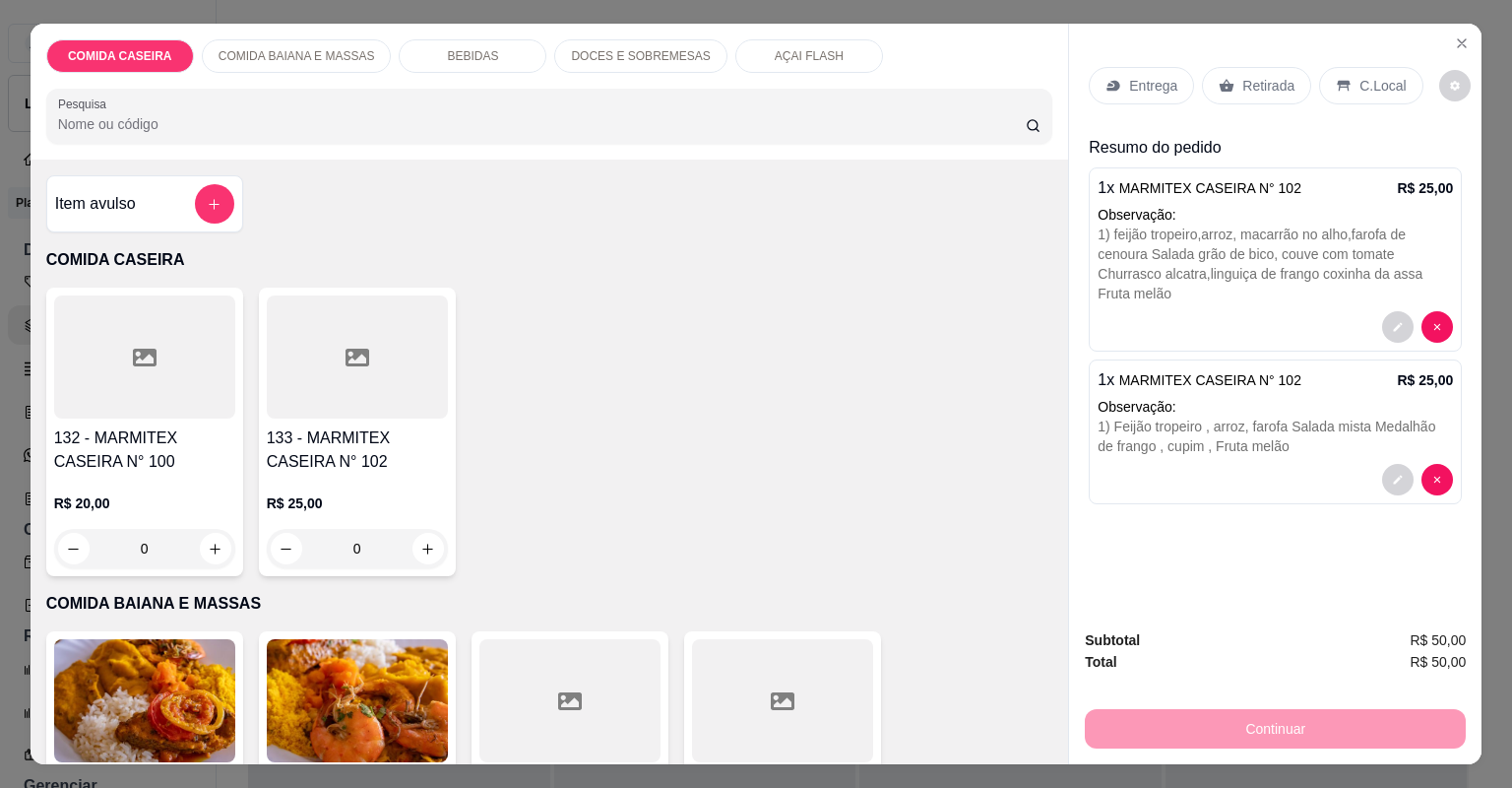 click on "Entrega" at bounding box center [1141, 86] 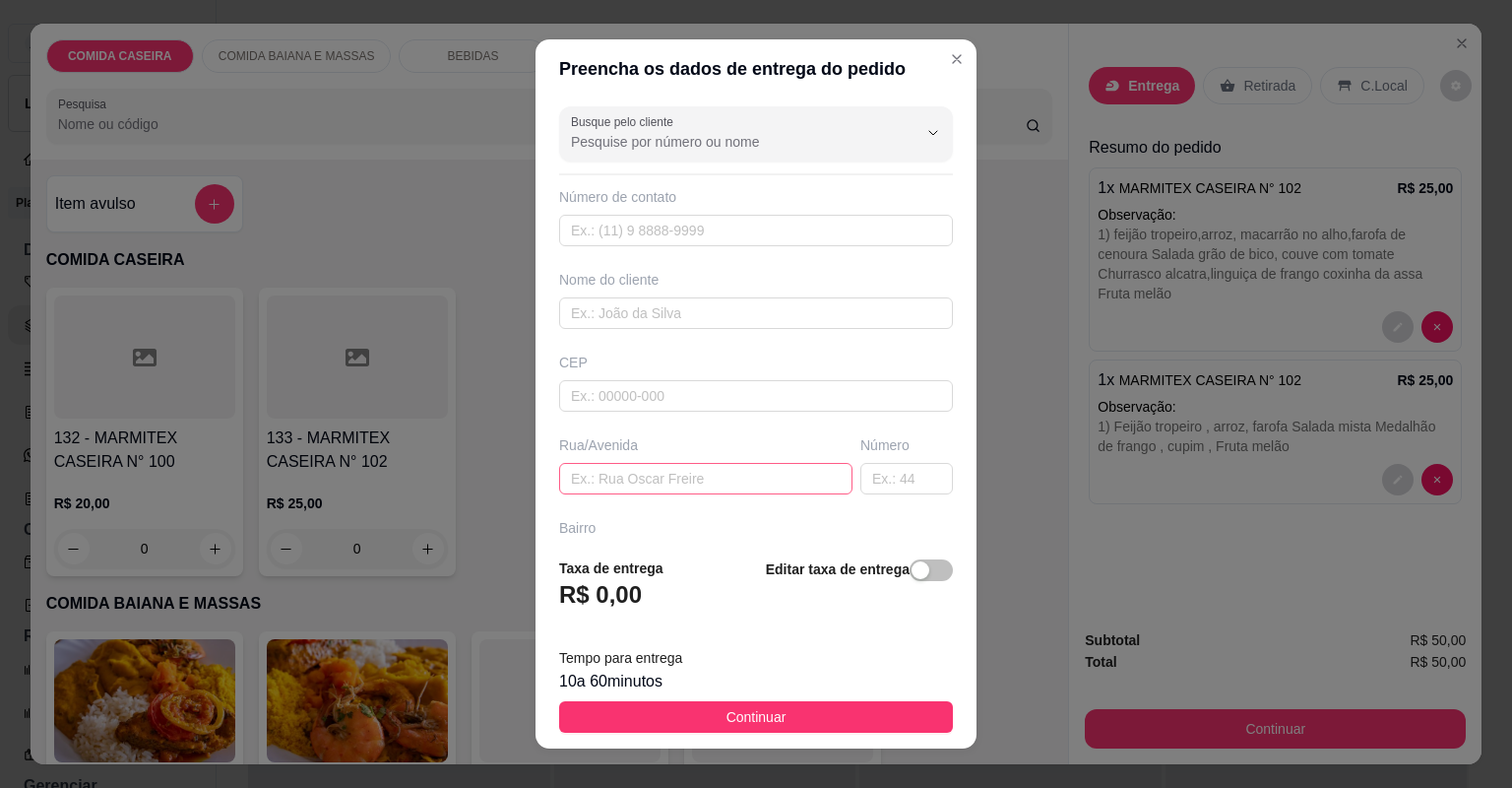 click on "Rua/Avenida" at bounding box center (706, 465) 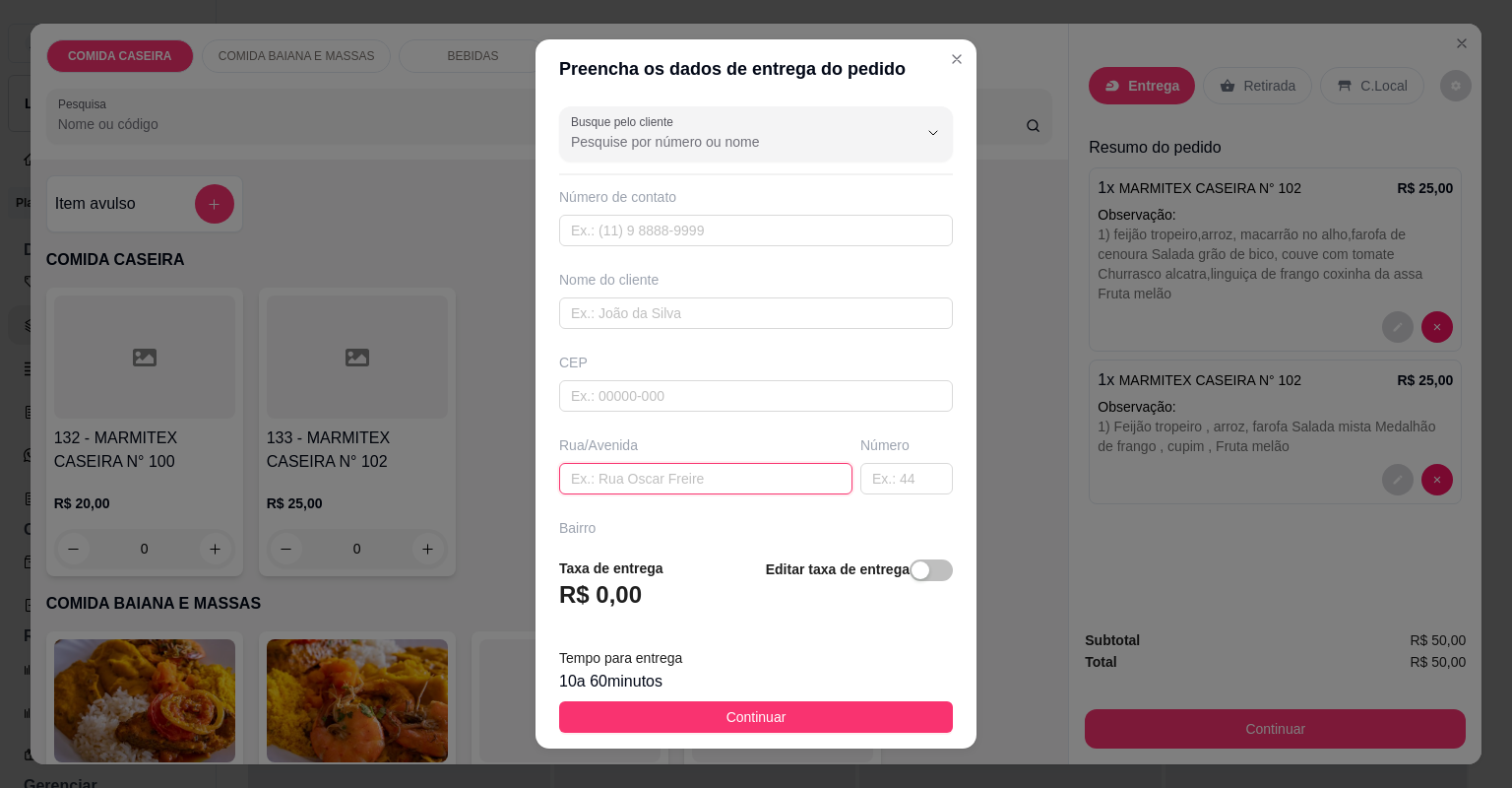 click at bounding box center (706, 479) 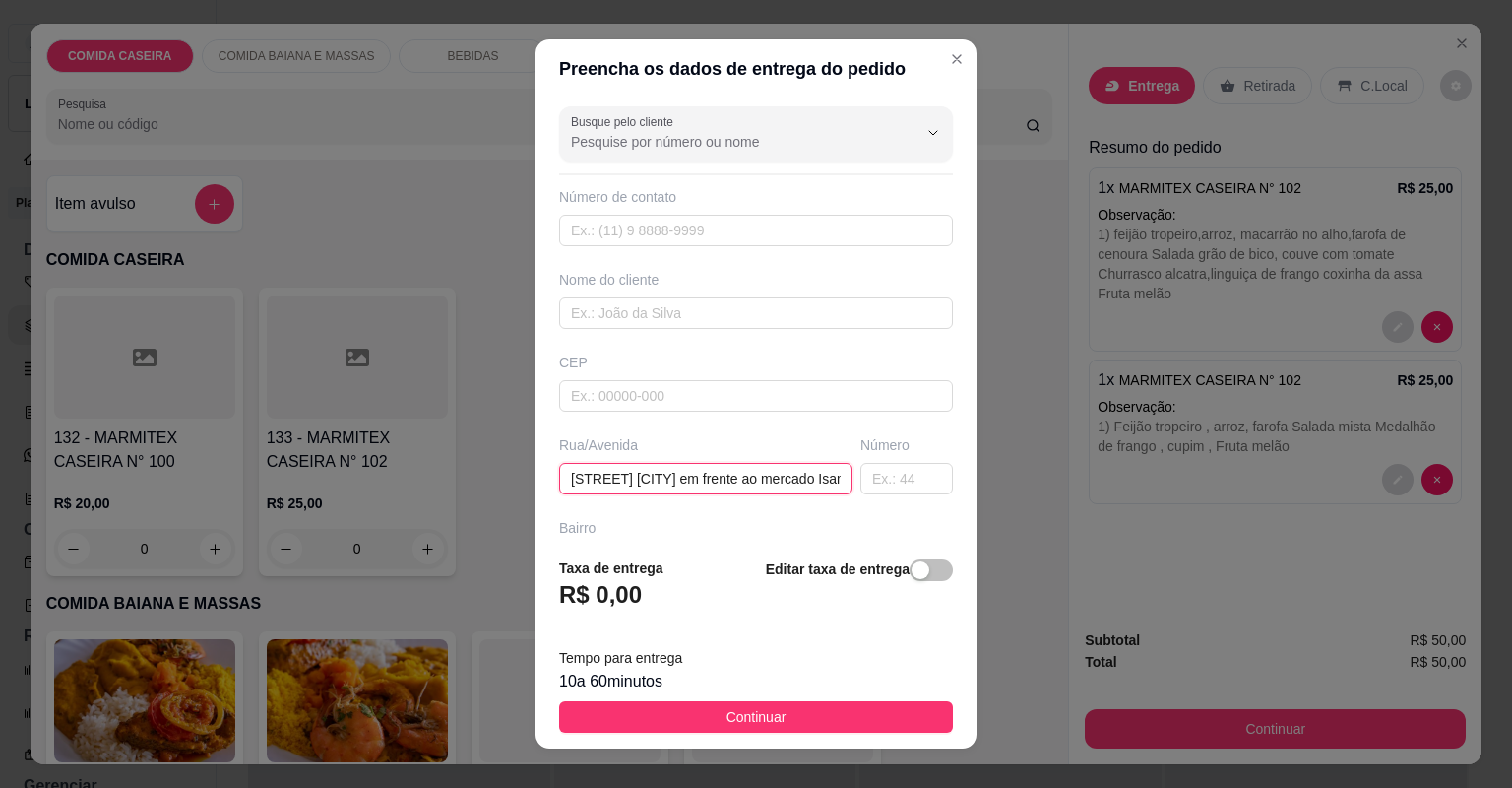 scroll, scrollTop: 0, scrollLeft: 91, axis: horizontal 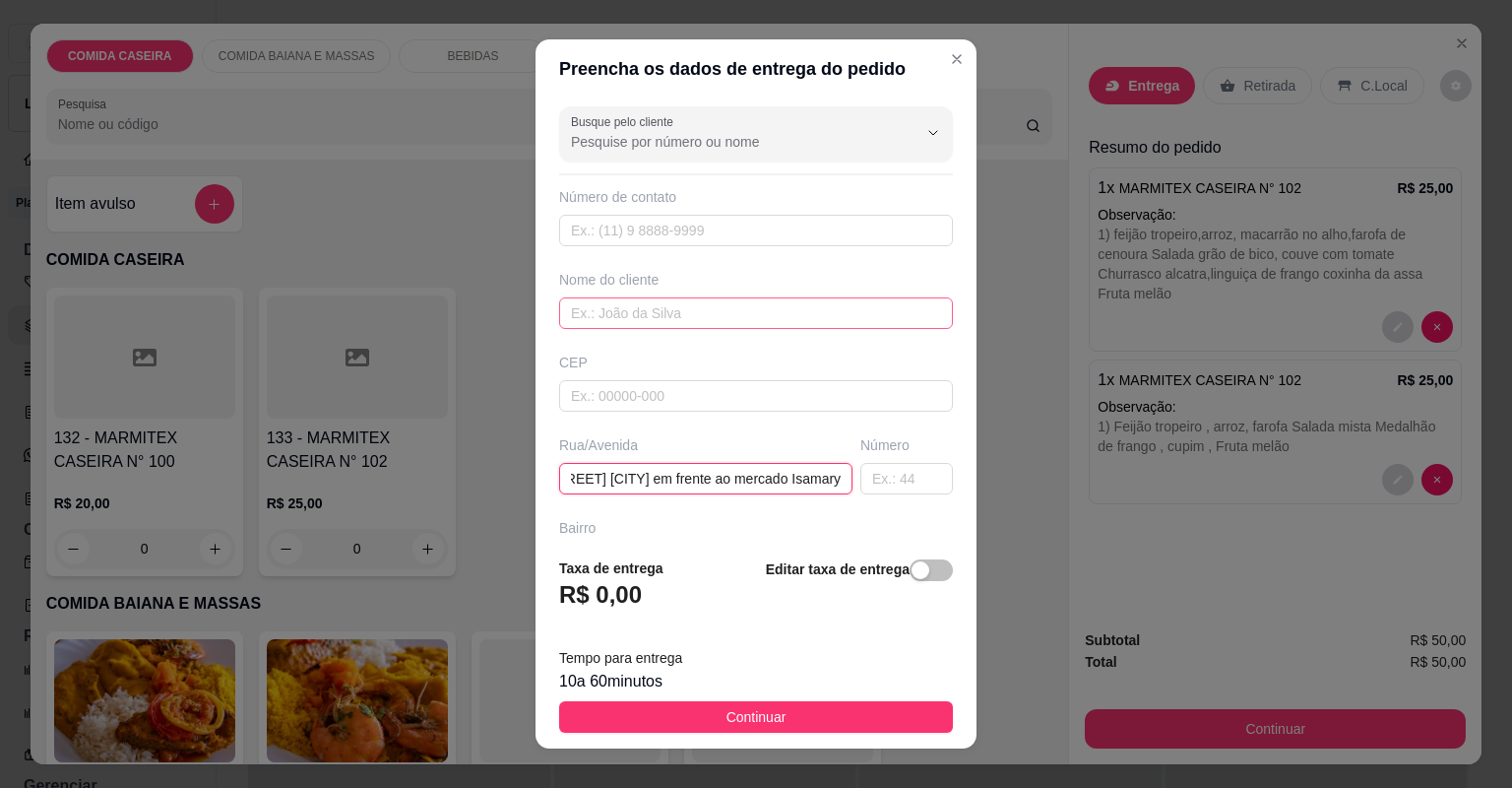 type on "[STREET] [CITY] em frente ao mercado Isamary" 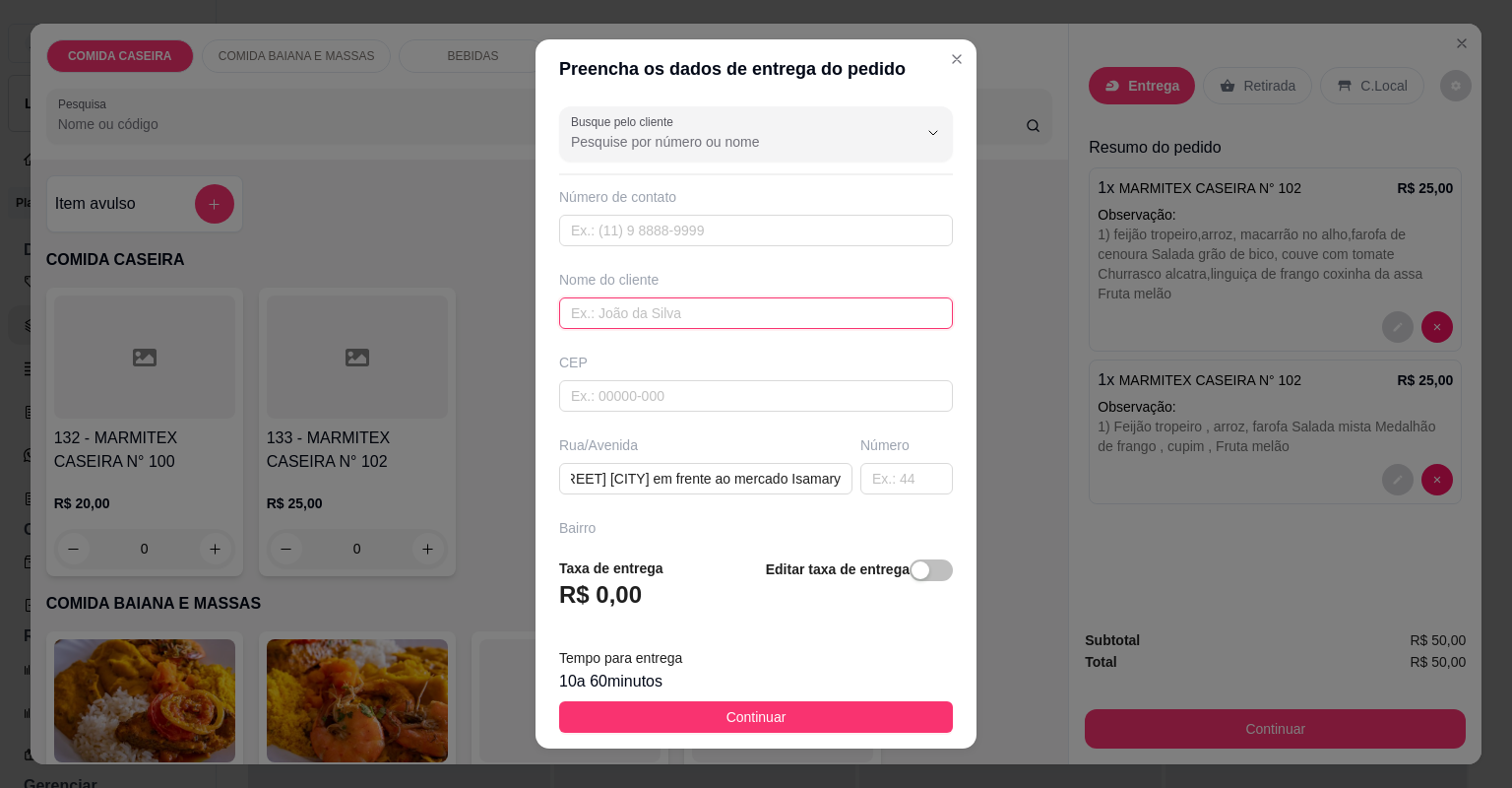 scroll, scrollTop: 0, scrollLeft: 0, axis: both 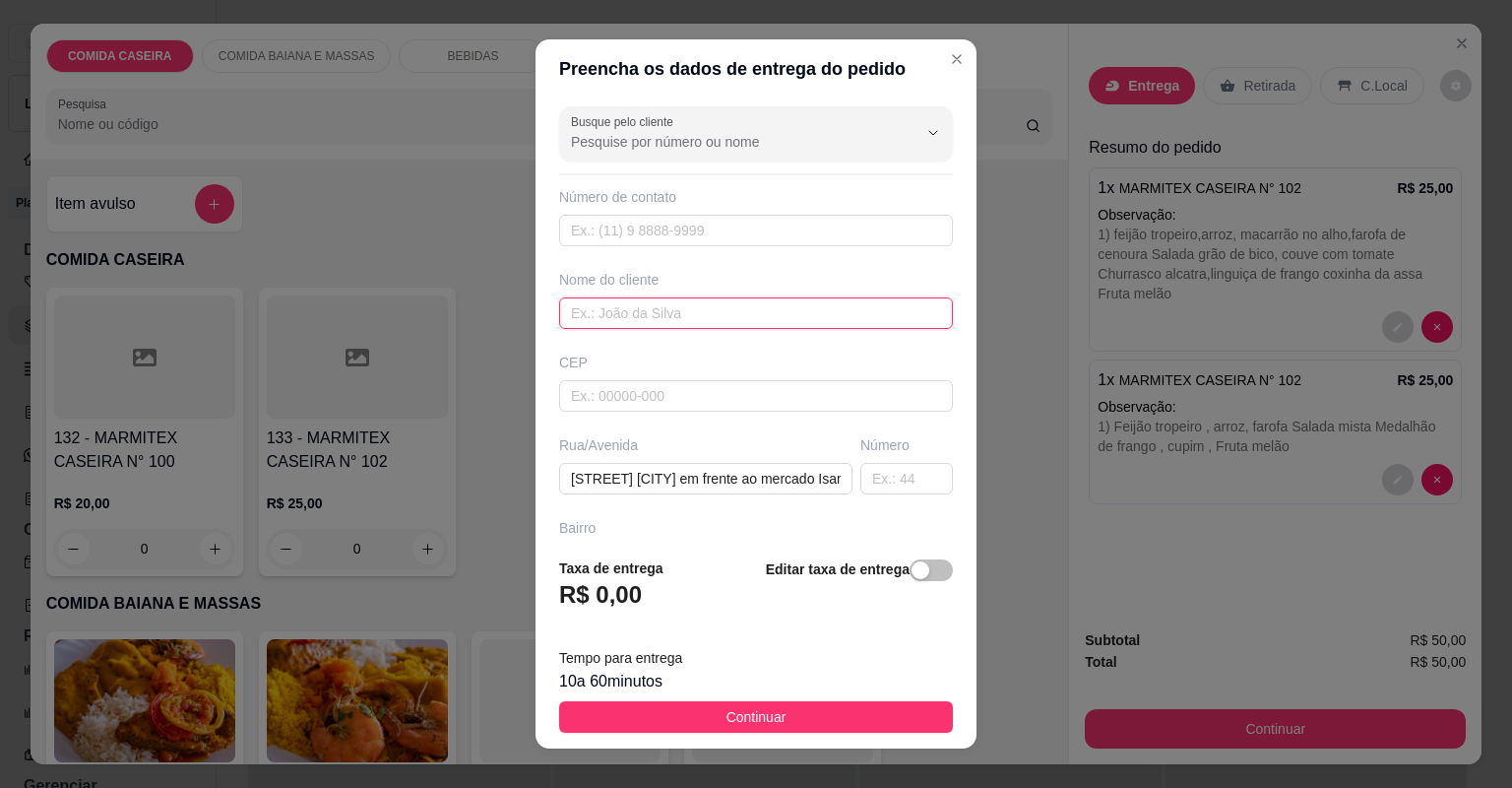 drag, startPoint x: 743, startPoint y: 305, endPoint x: 740, endPoint y: 296, distance: 9.486833 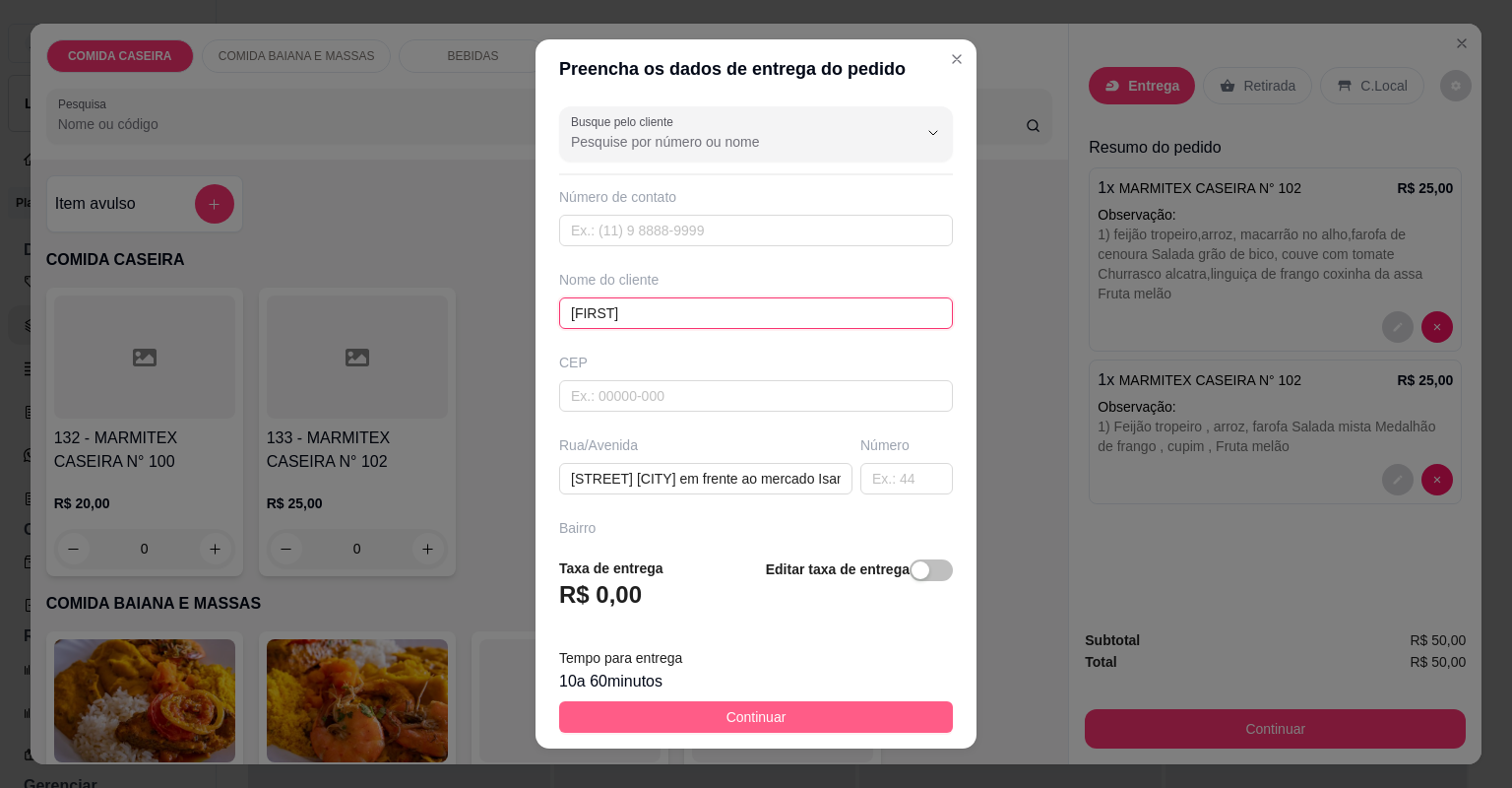 type on "[FIRST]" 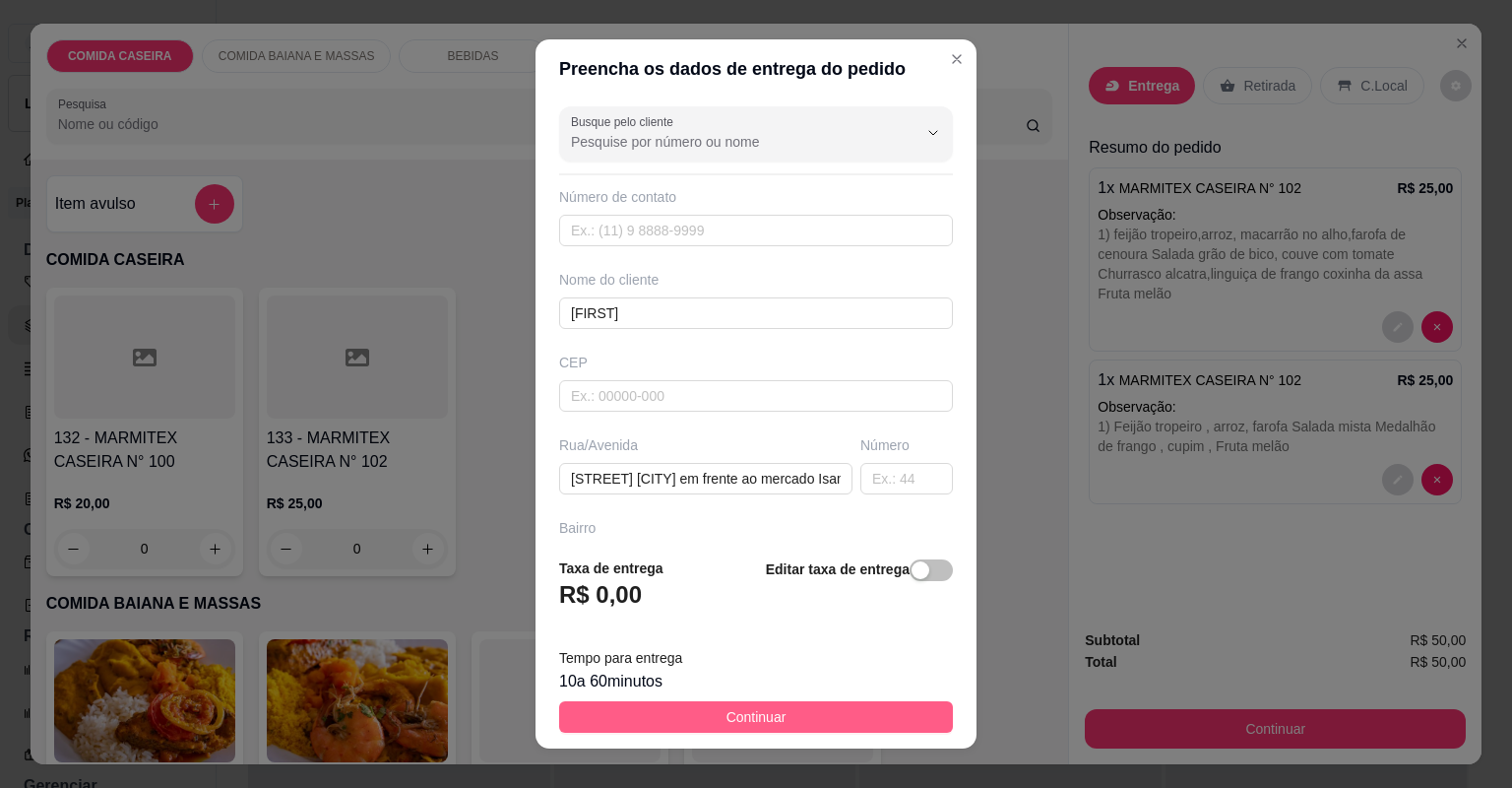 click on "Continuar" at bounding box center (756, 717) 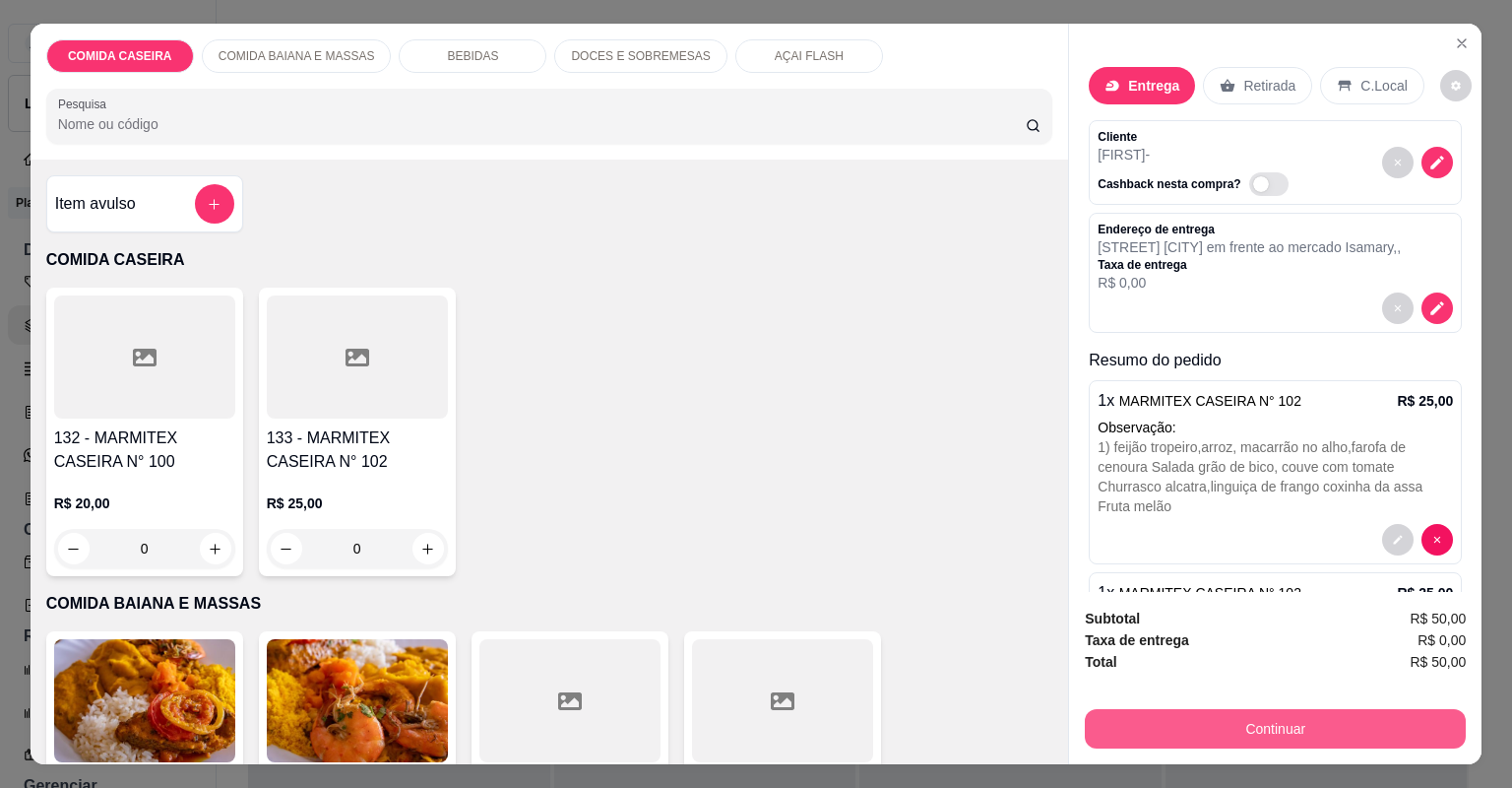 click on "Continuar" at bounding box center [1275, 729] 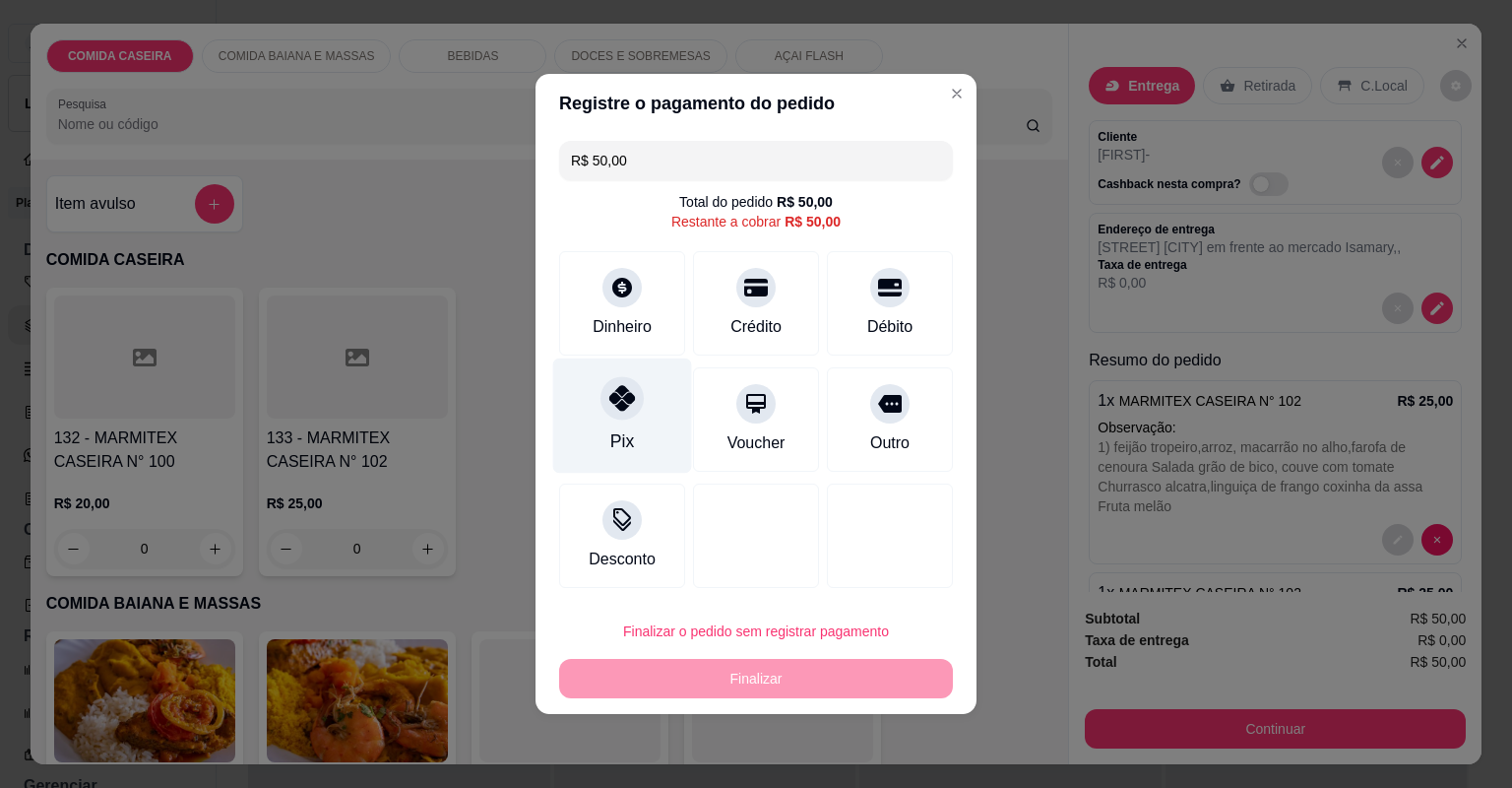 click on "Pix" at bounding box center (622, 416) 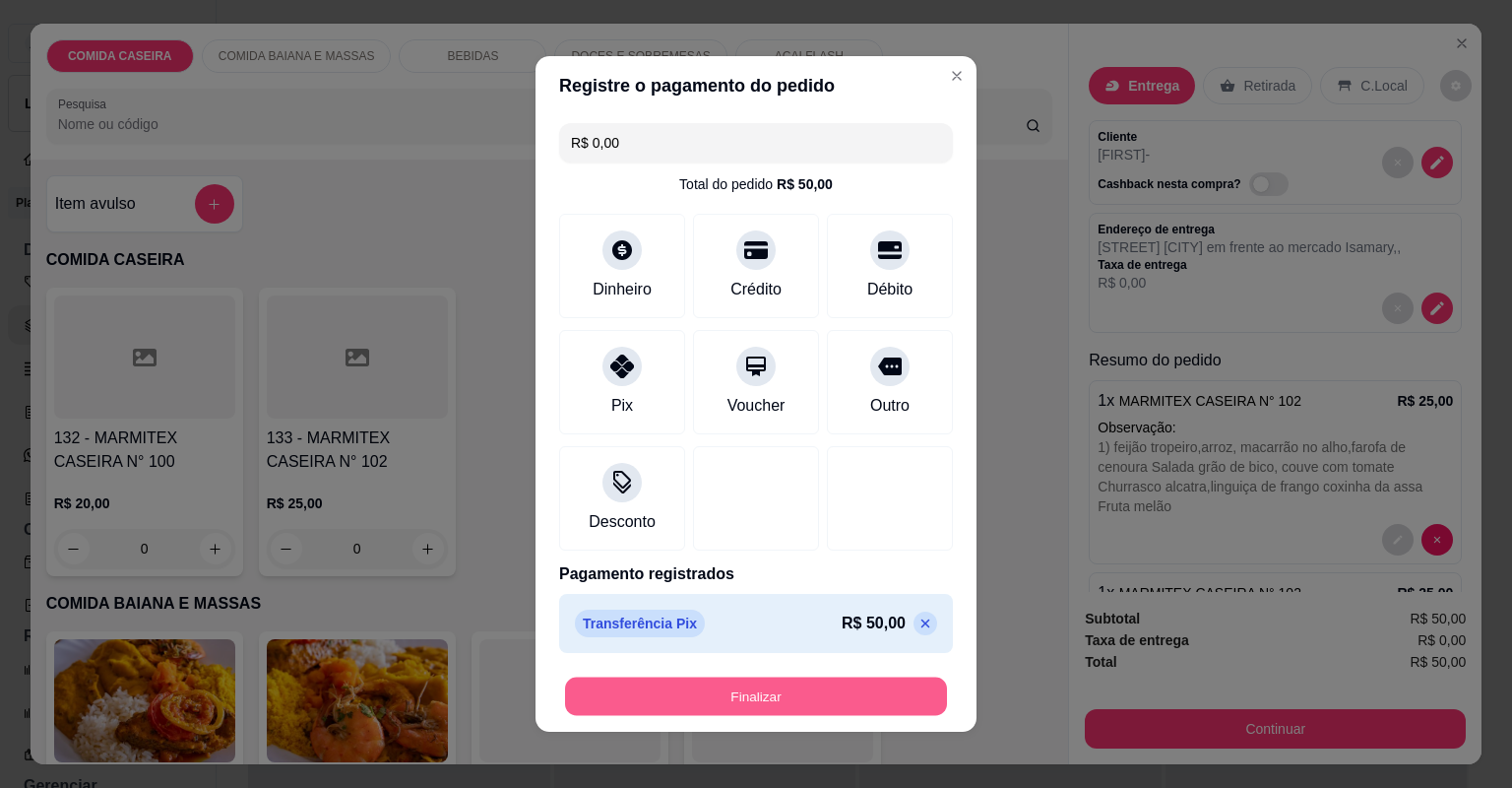 click on "Finalizar" at bounding box center (756, 696) 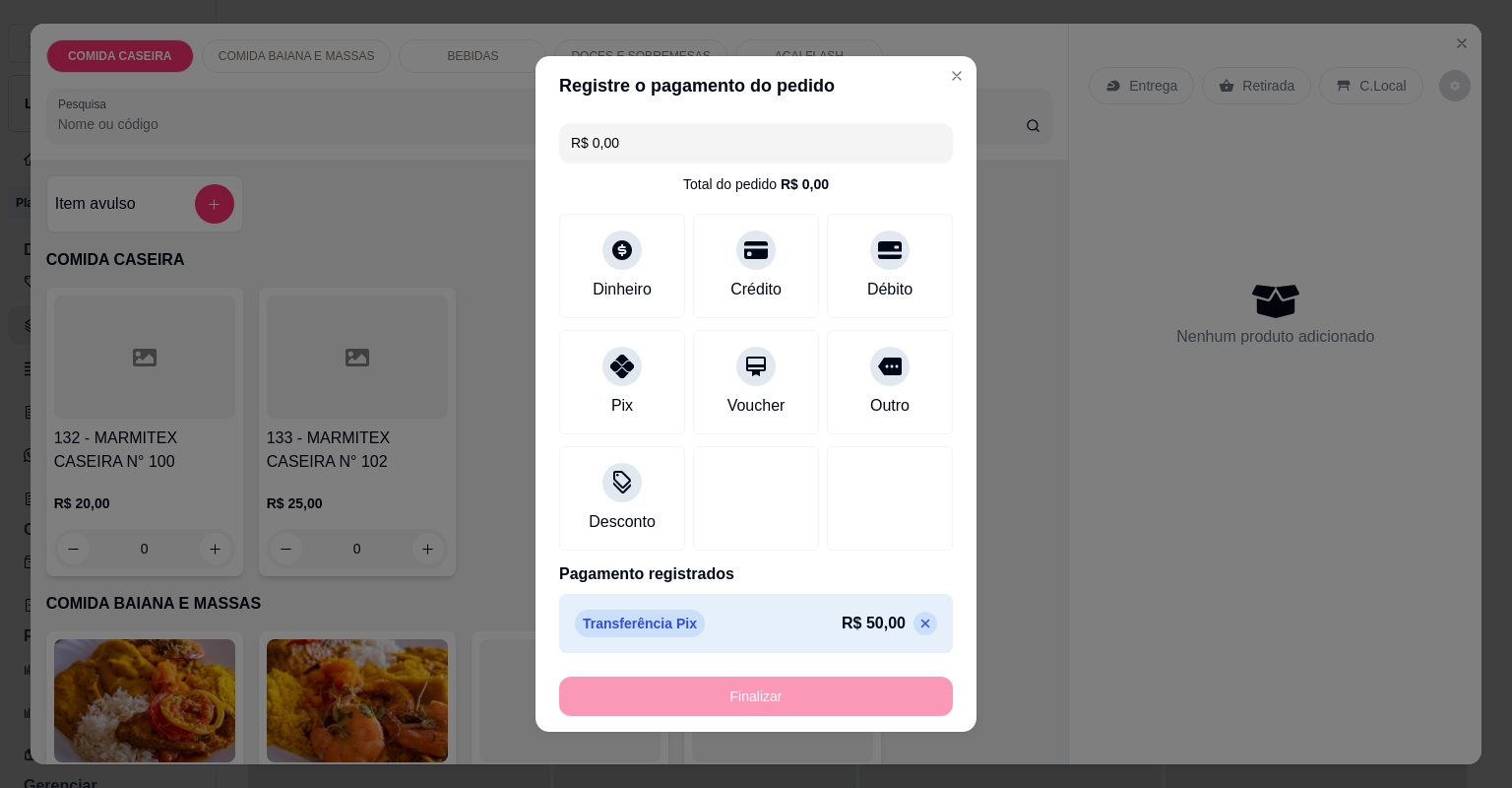 type on "-R$ 50,00" 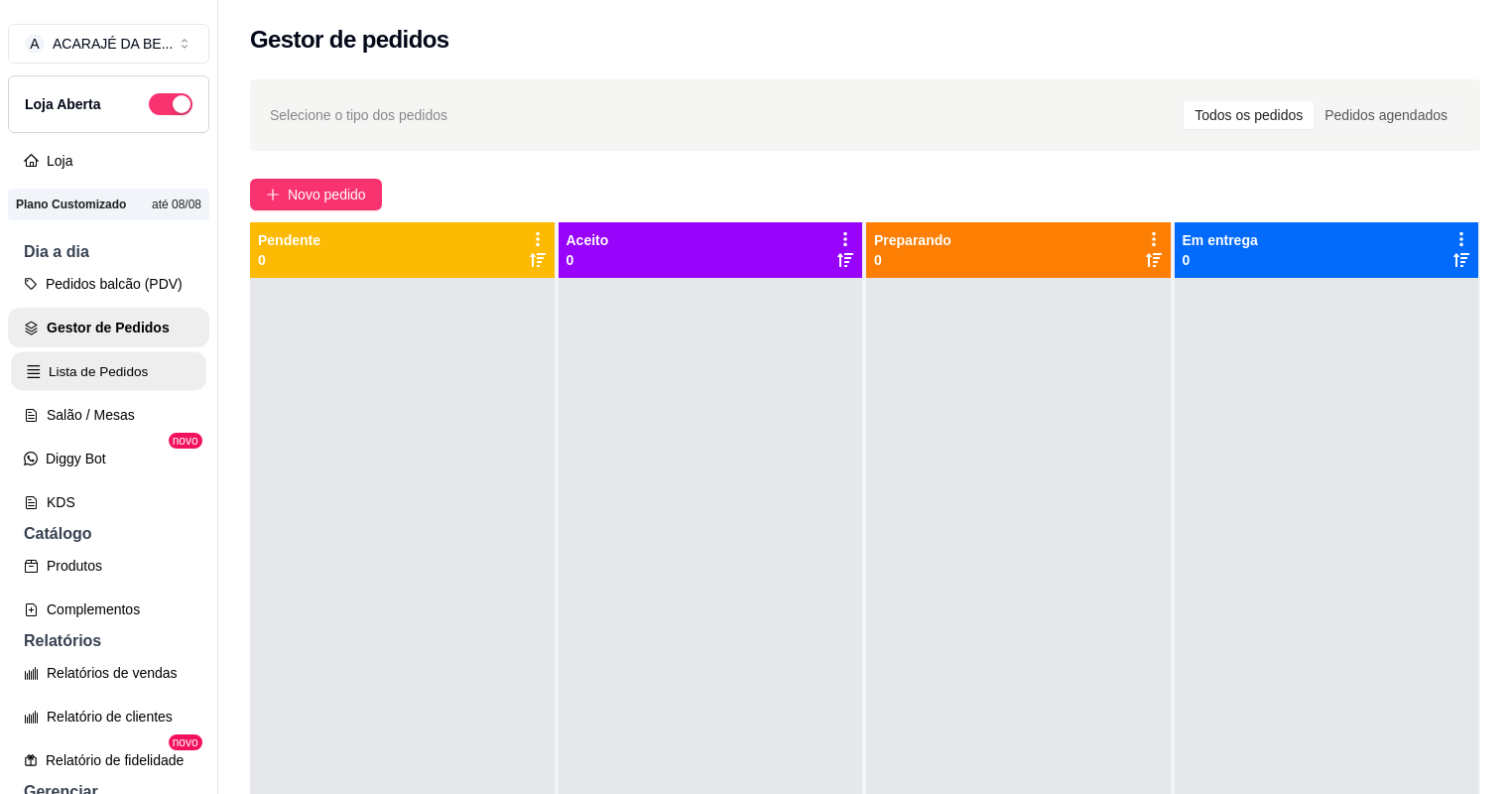 click on "Lista de Pedidos" at bounding box center (108, 371) 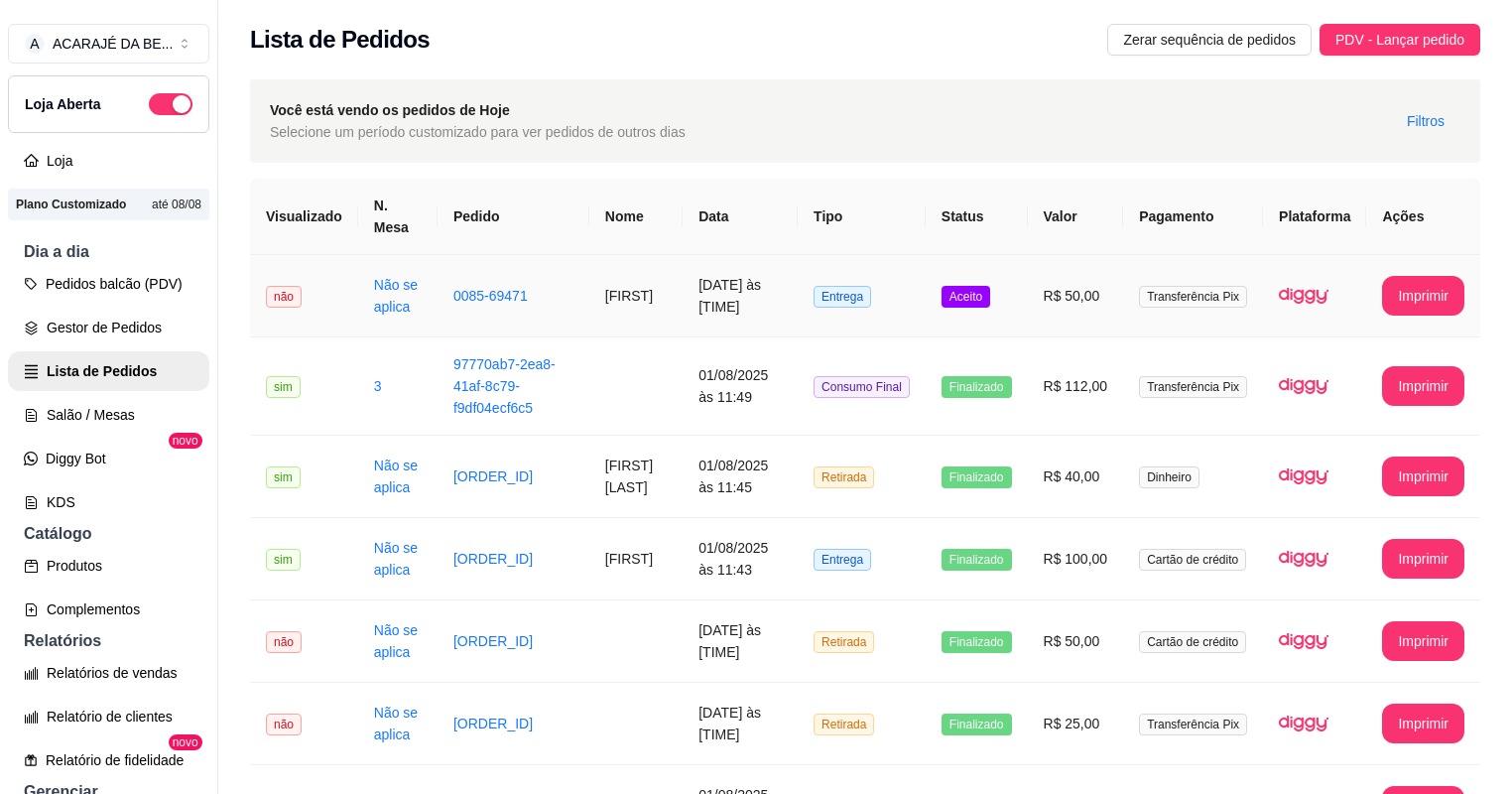 drag, startPoint x: 611, startPoint y: 316, endPoint x: 620, endPoint y: 308, distance: 12.0415946 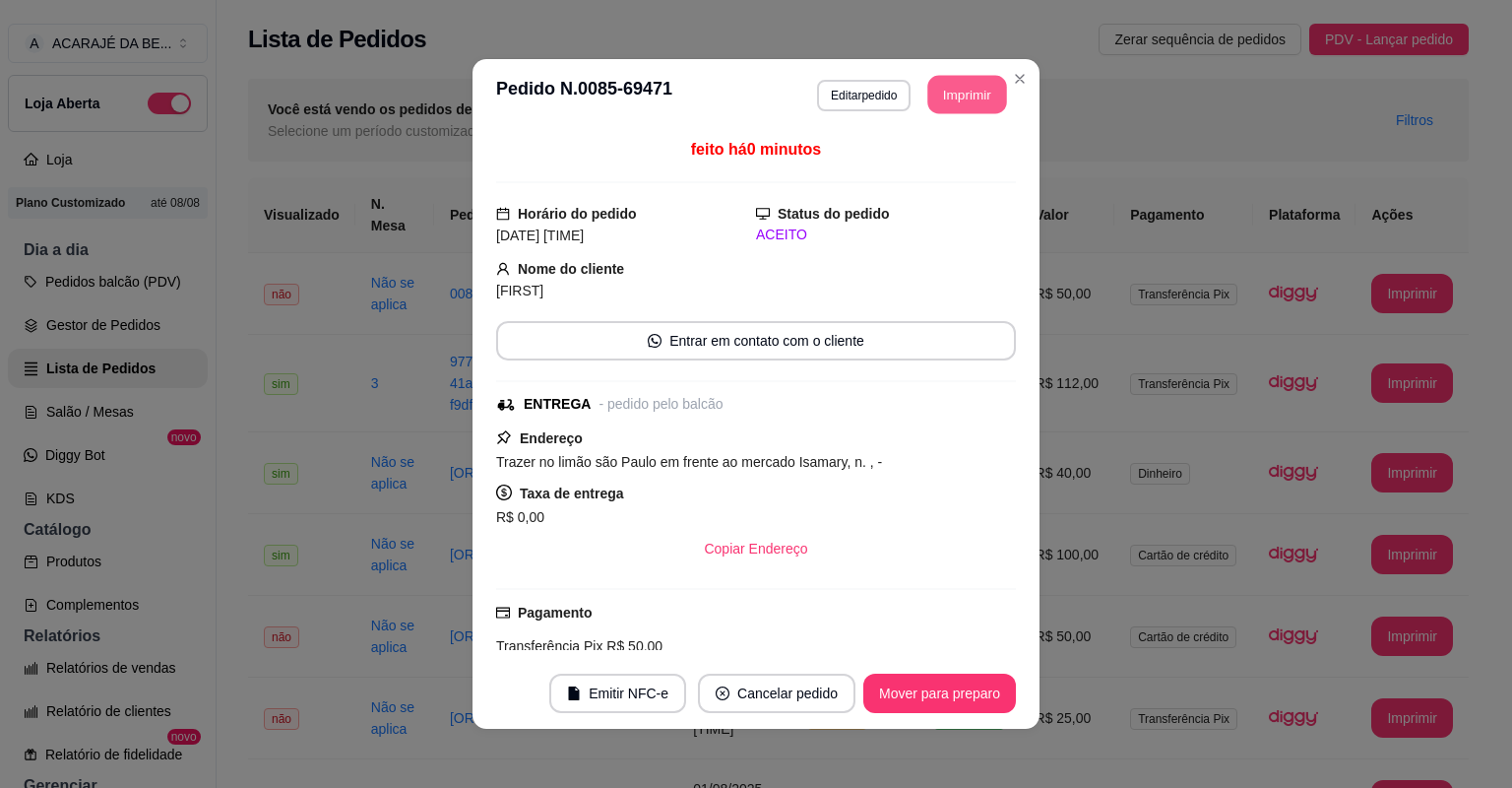 click on "Imprimir" at bounding box center [968, 95] 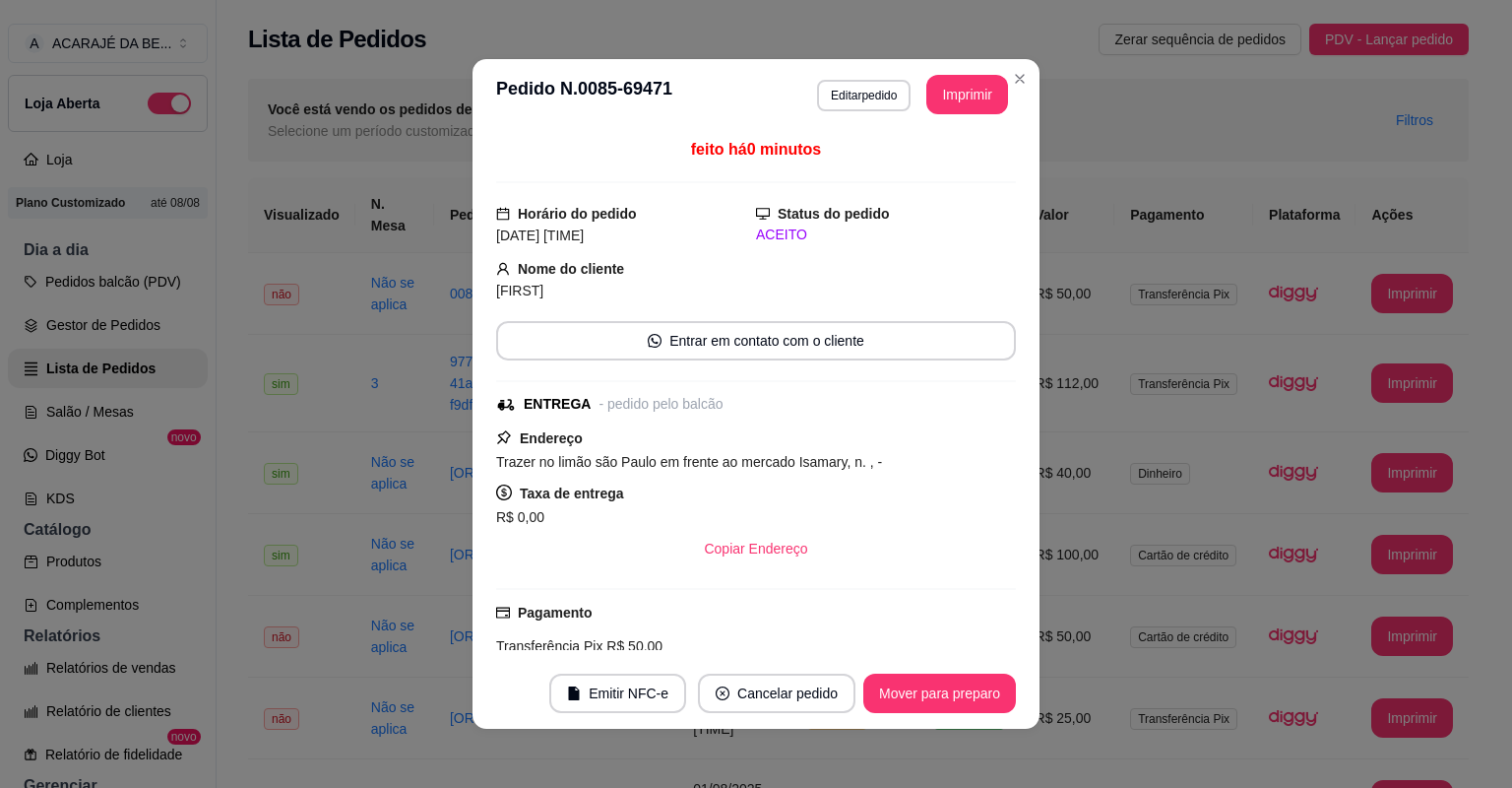 scroll, scrollTop: 0, scrollLeft: 0, axis: both 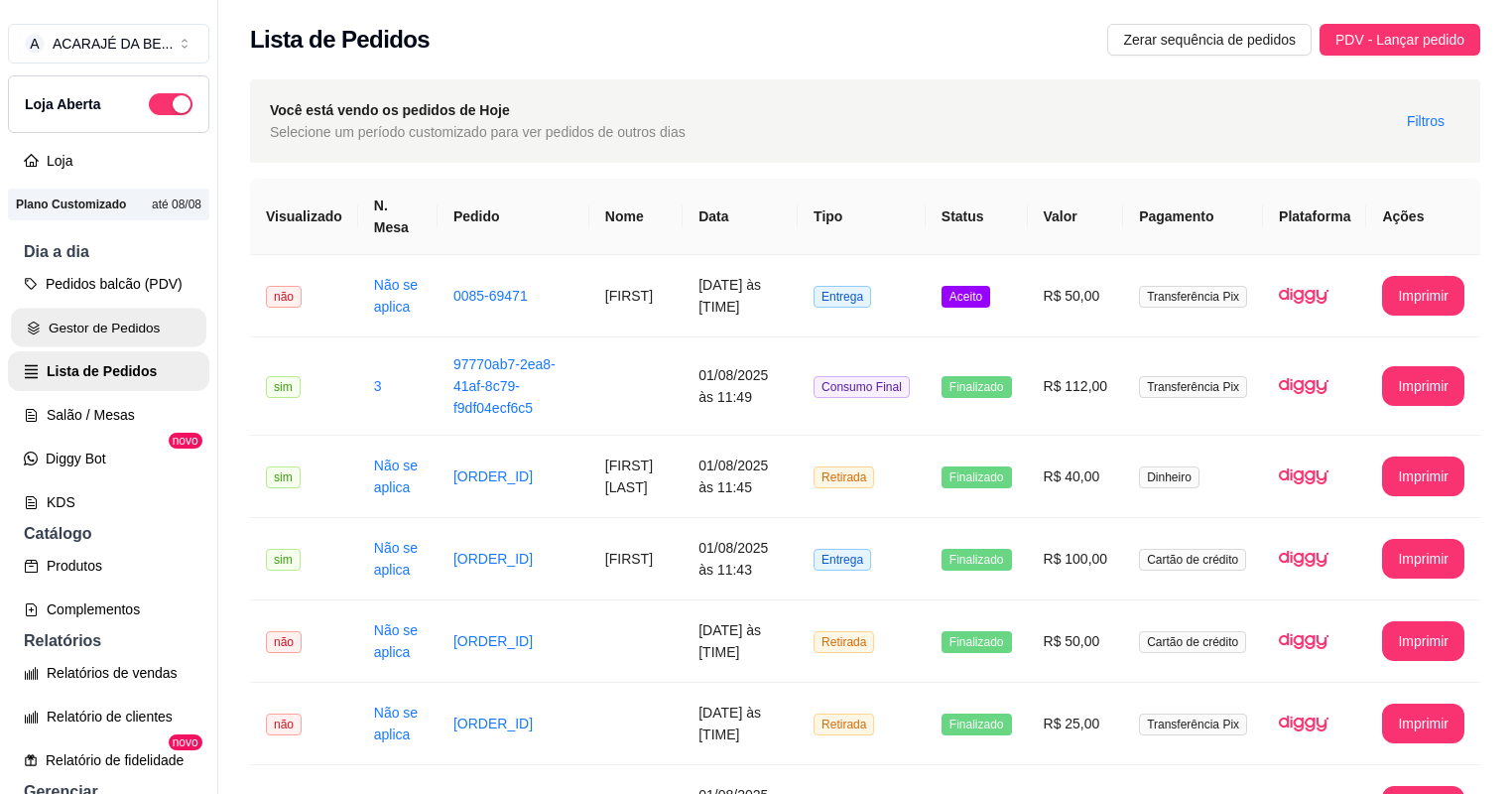 click on "Gestor de Pedidos" at bounding box center (108, 328) 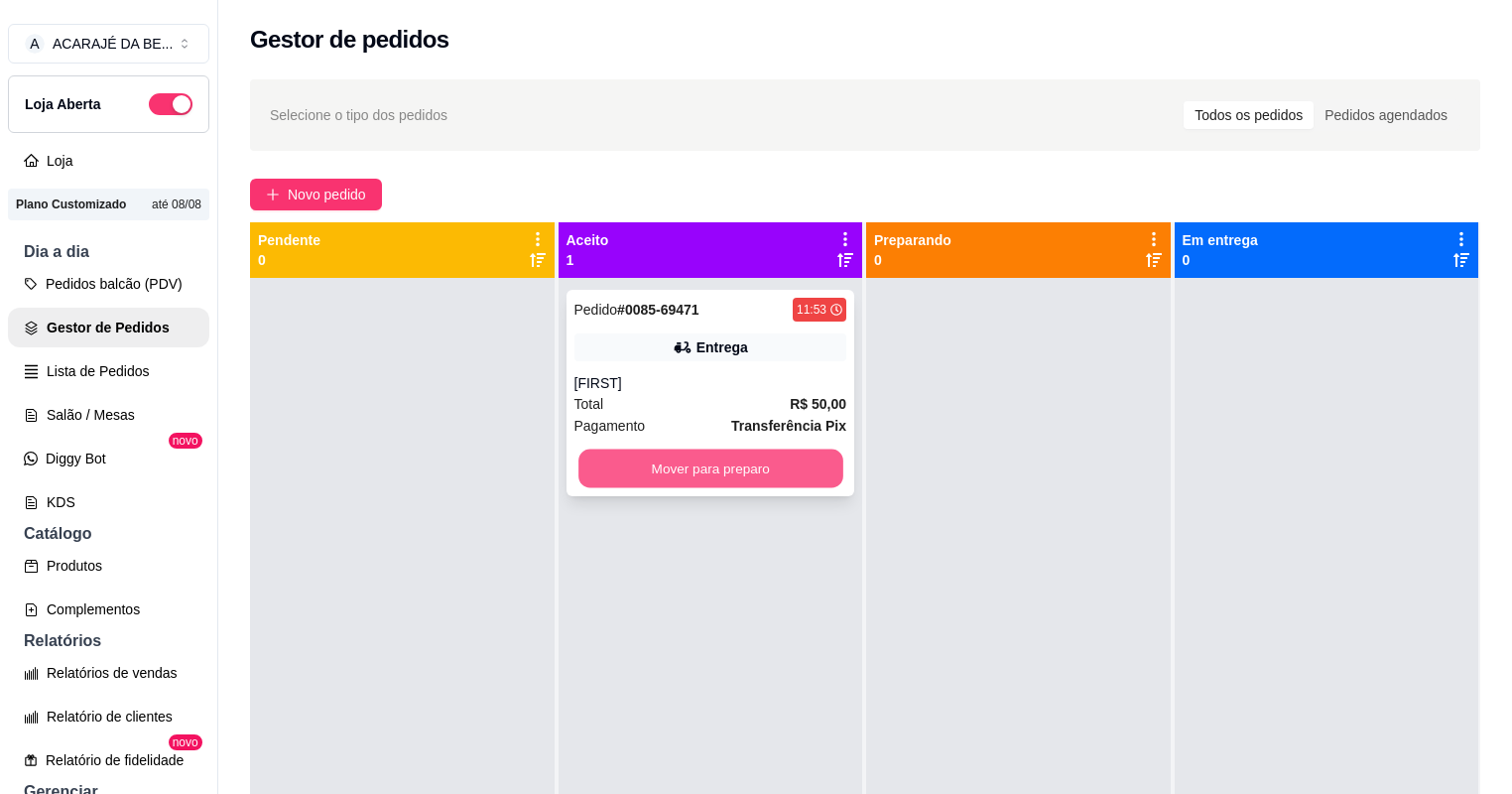 click on "Mover para preparo" at bounding box center (710, 468) 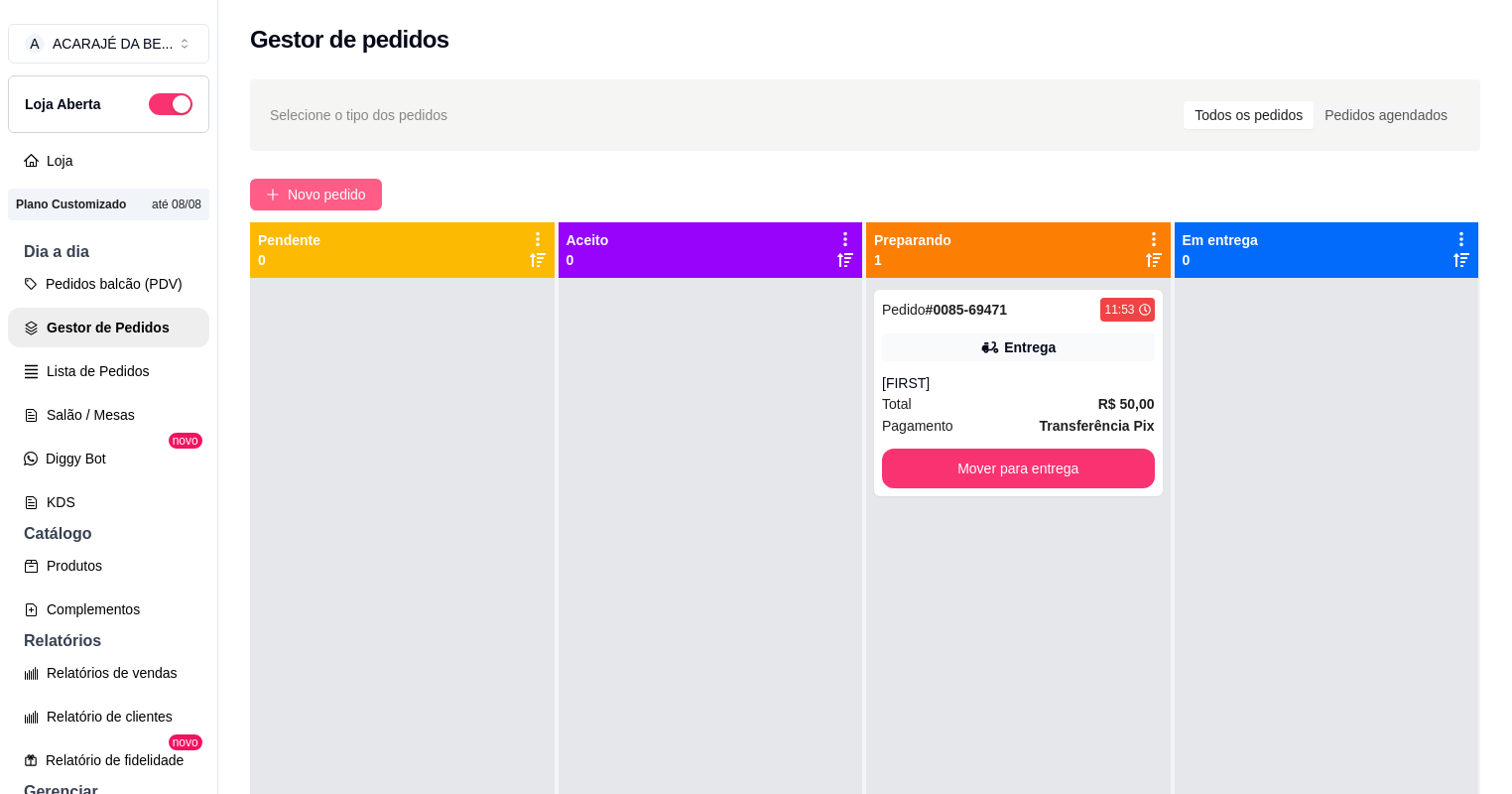 click on "Novo pedido" at bounding box center (326, 195) 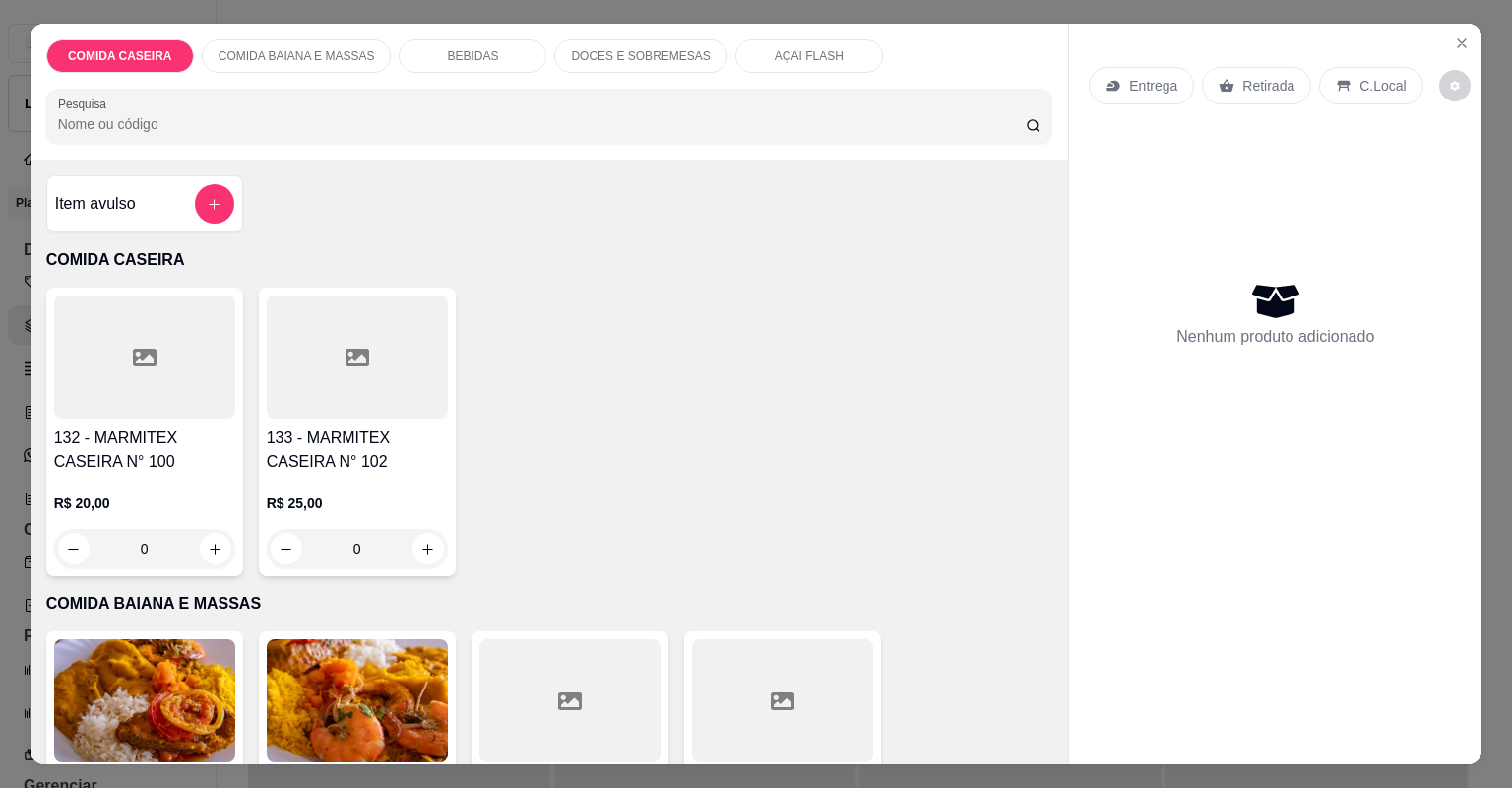 click at bounding box center (145, 357) 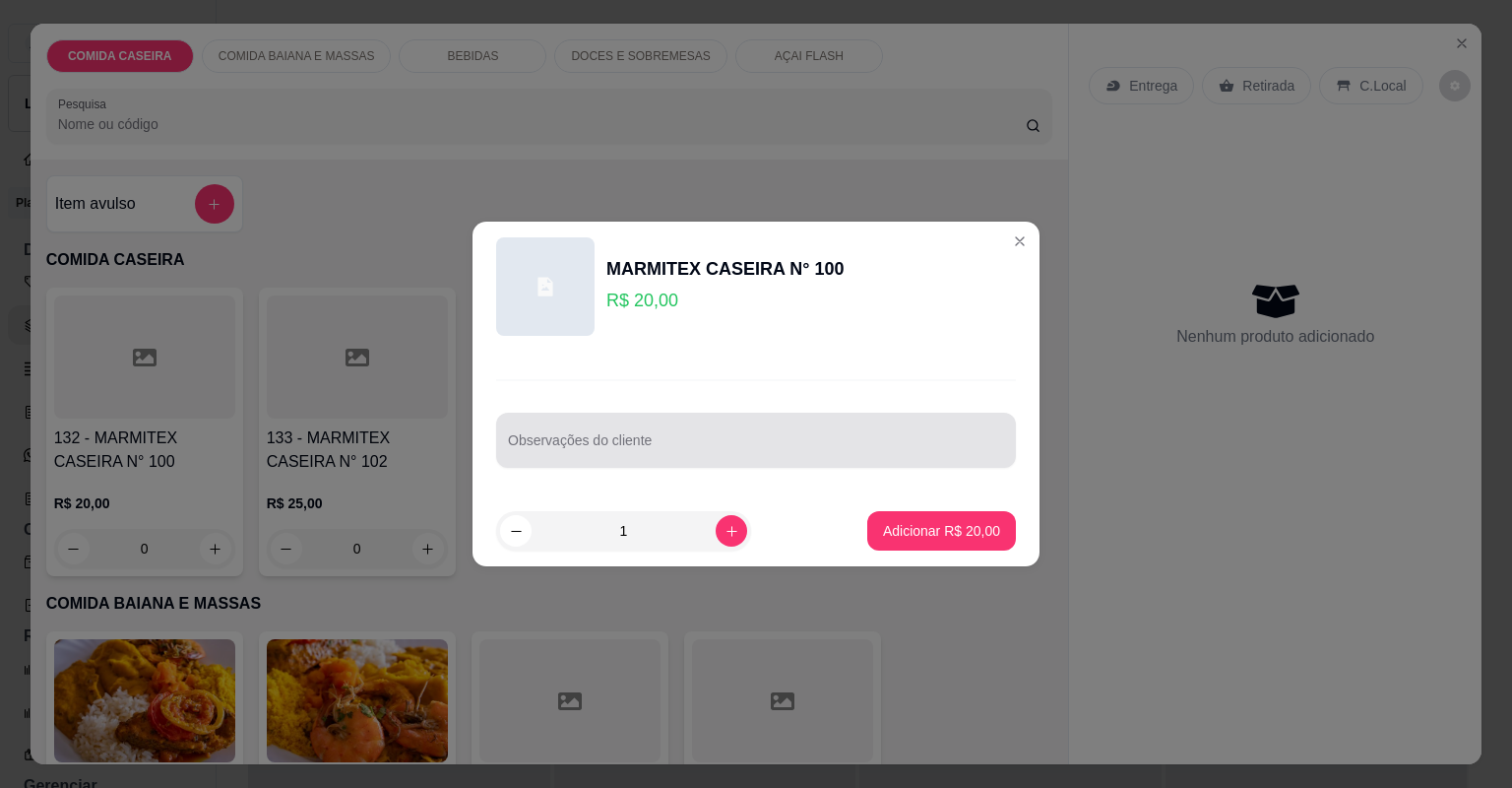 click on "Observações do cliente" at bounding box center [756, 448] 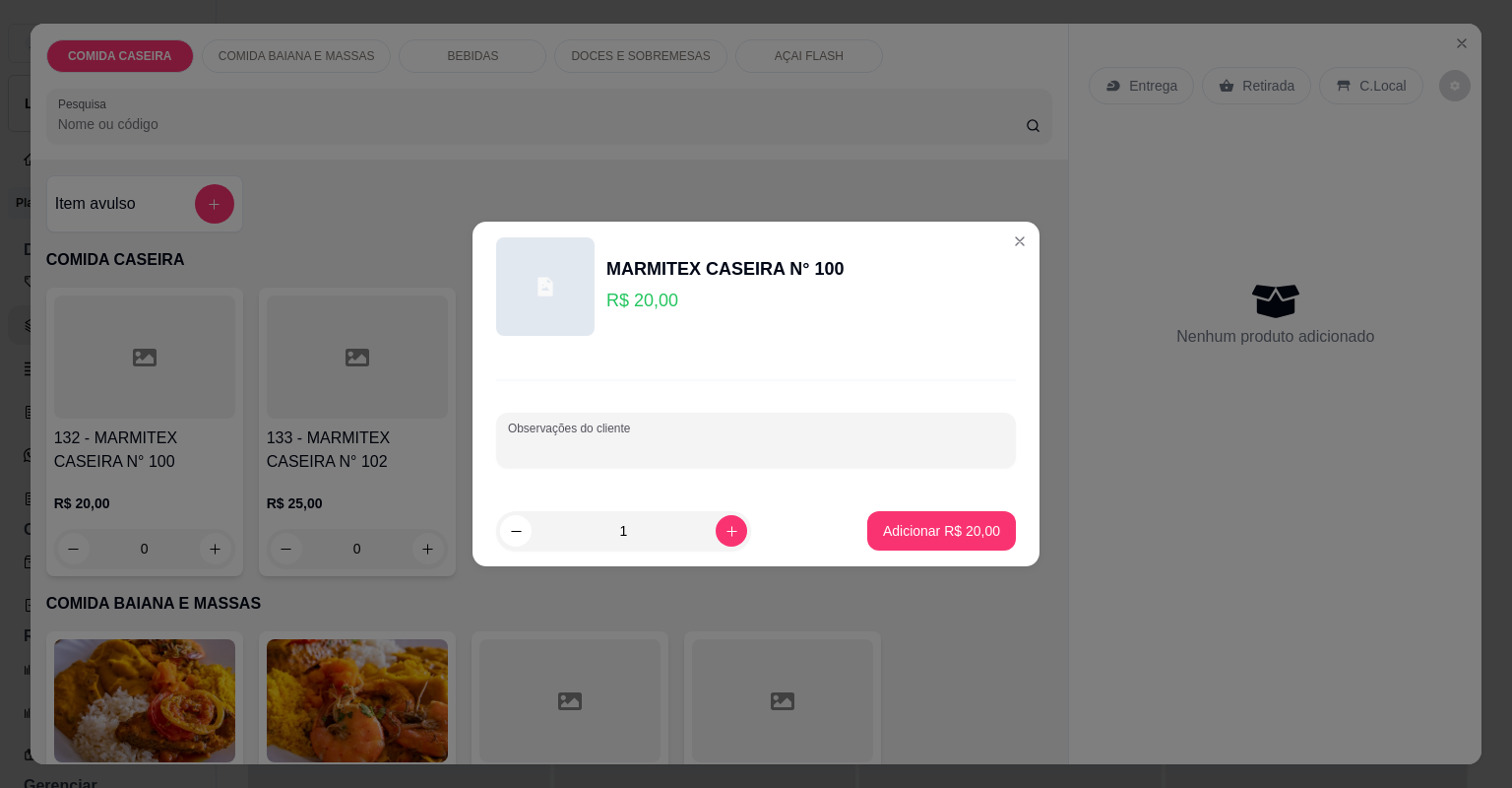paste on "Arroz branco, feijão de caldo, salada de alface  cupim acebolado" 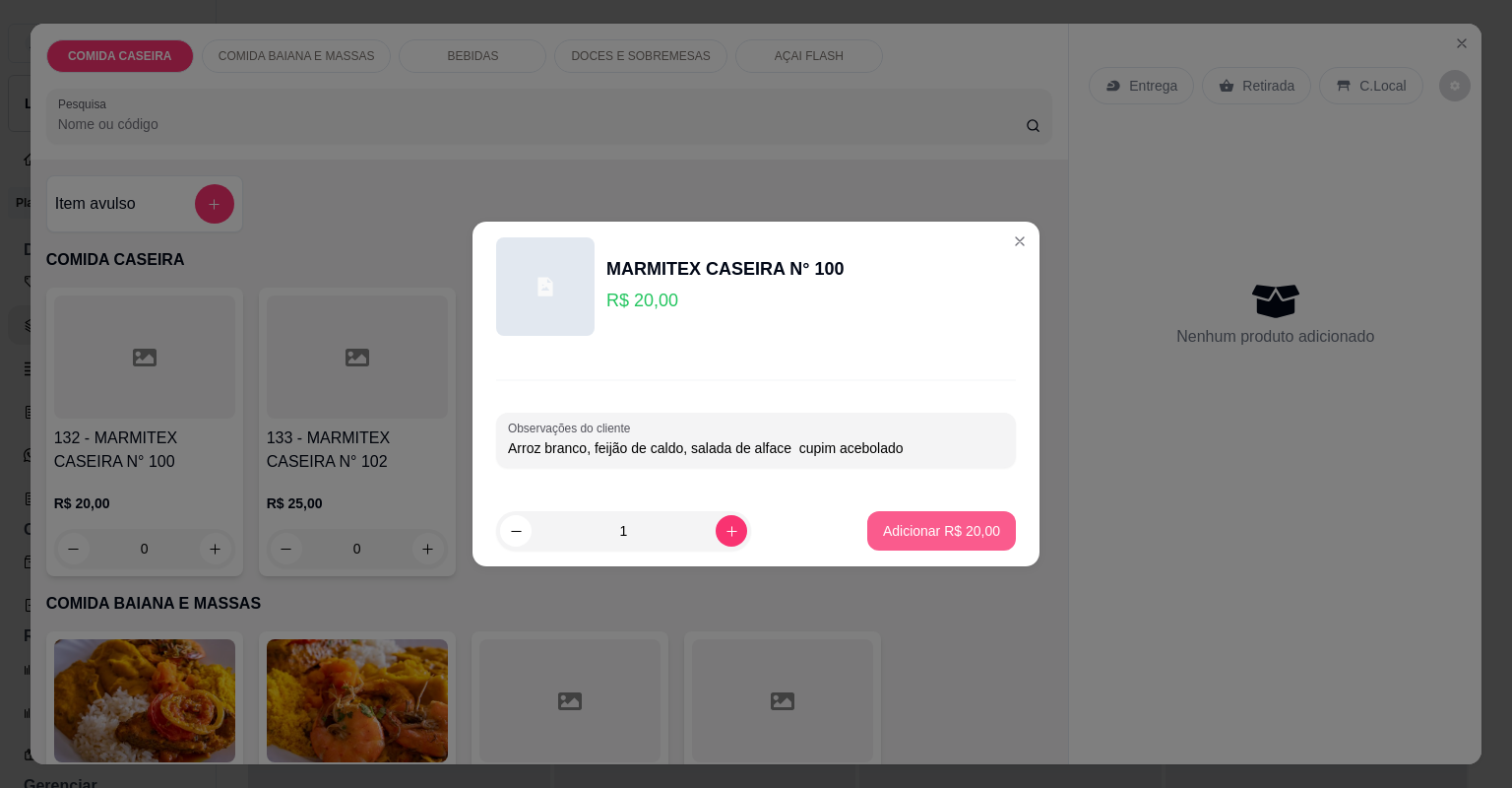 type on "Arroz branco, feijão de caldo, salada de alface  cupim acebolado" 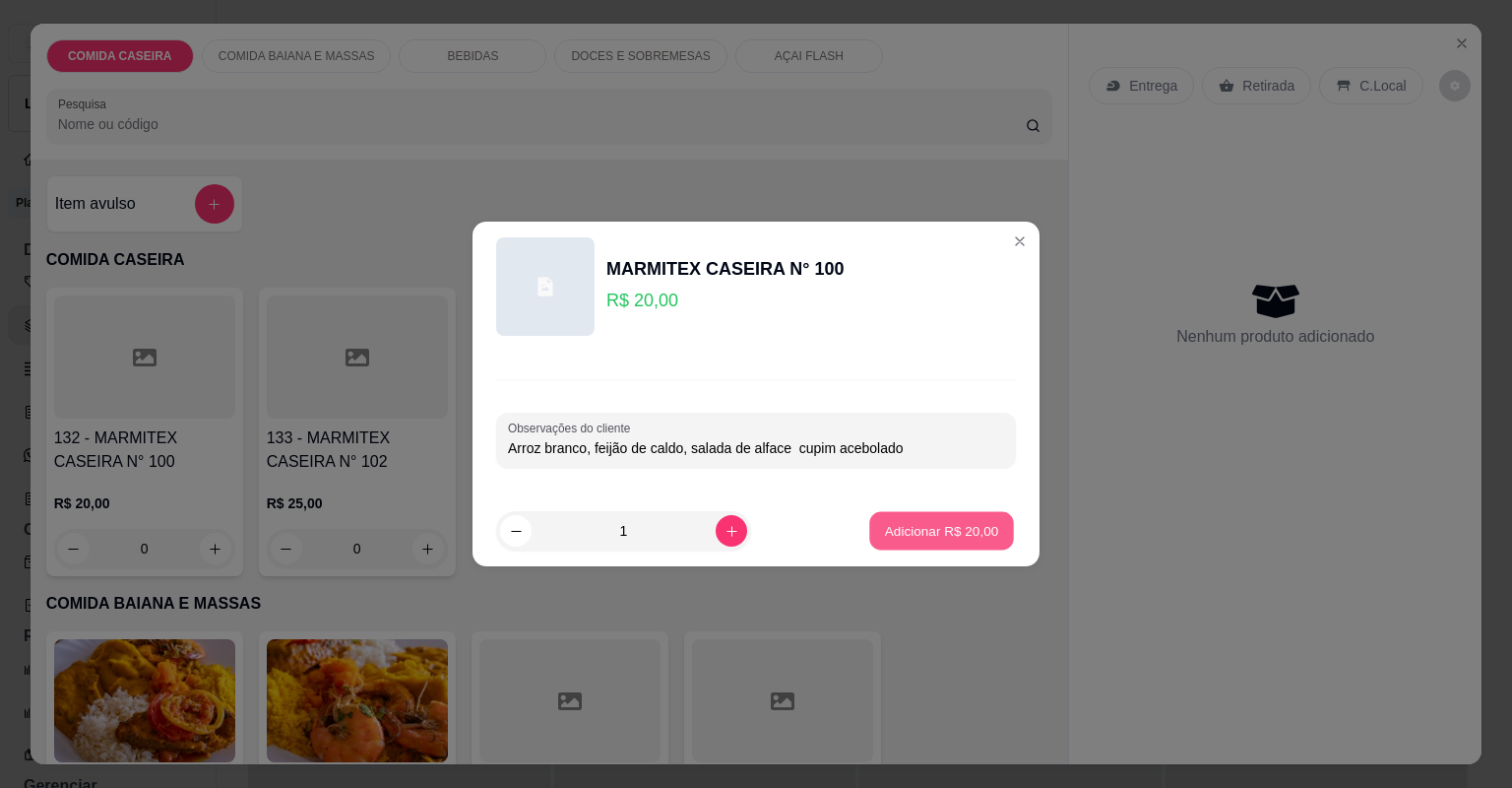 click on "Adicionar   R$ 20,00" at bounding box center (942, 530) 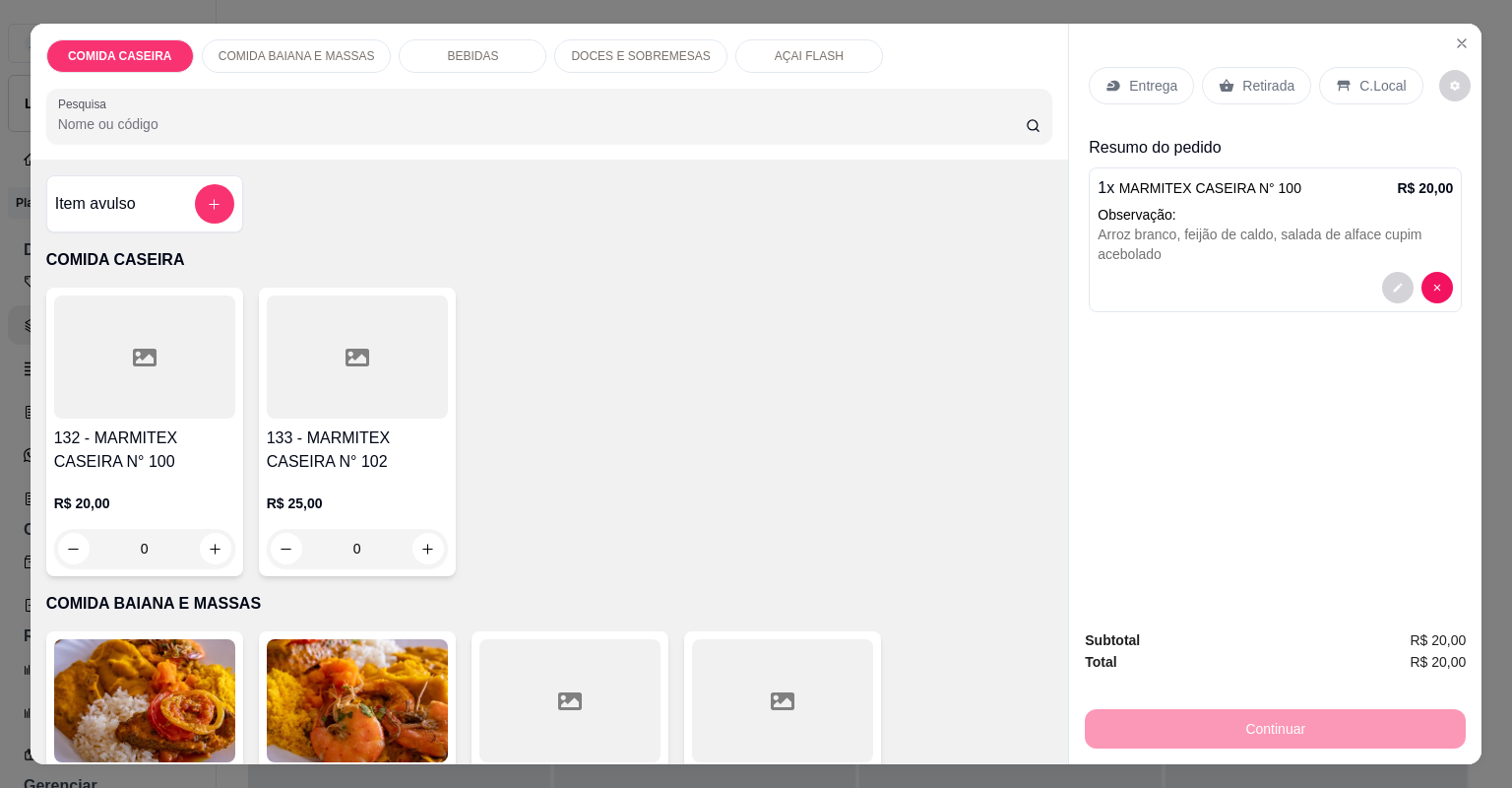 click on "Entrega" at bounding box center (1153, 86) 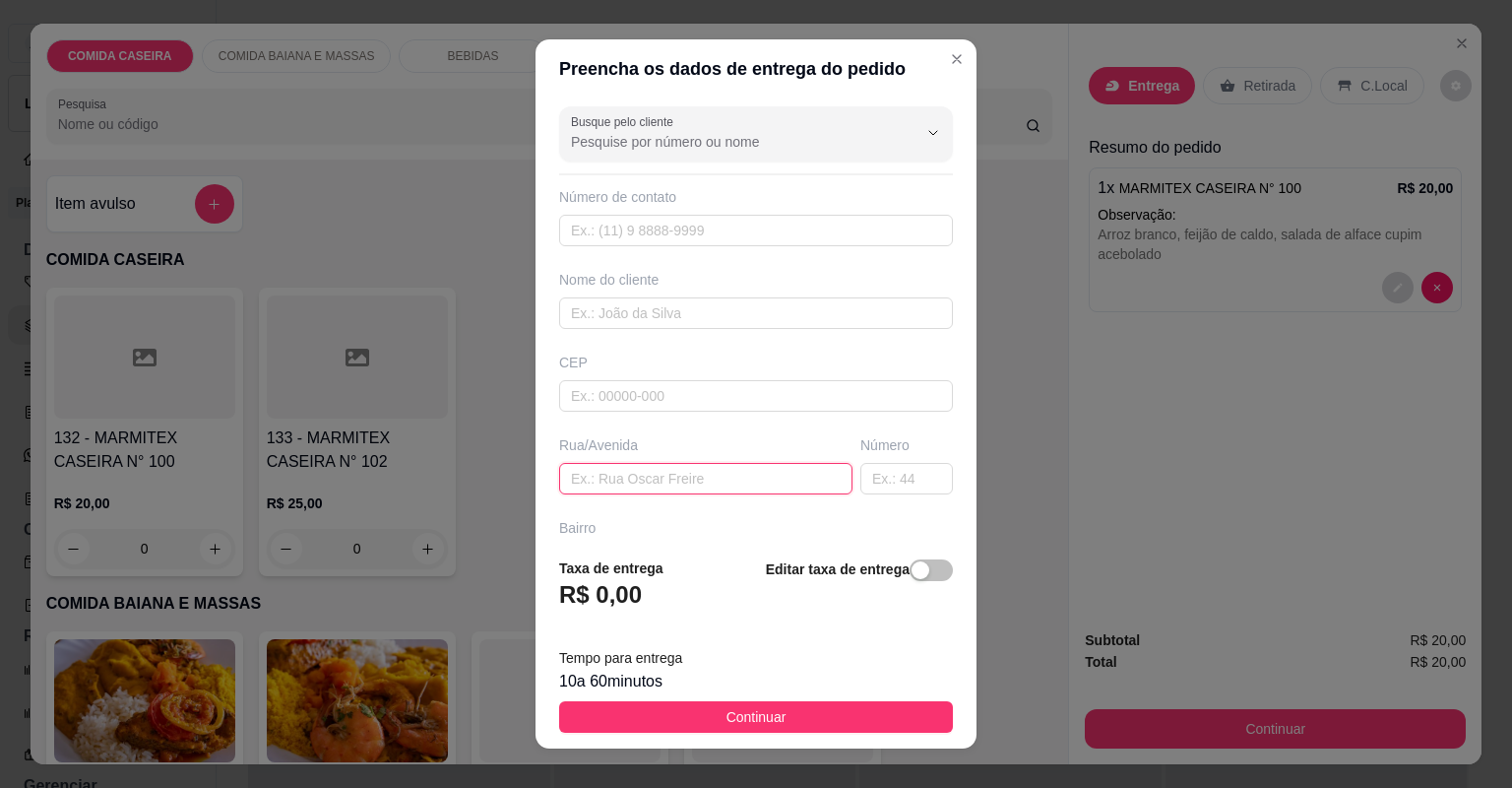 drag, startPoint x: 721, startPoint y: 477, endPoint x: 713, endPoint y: 488, distance: 13.601471 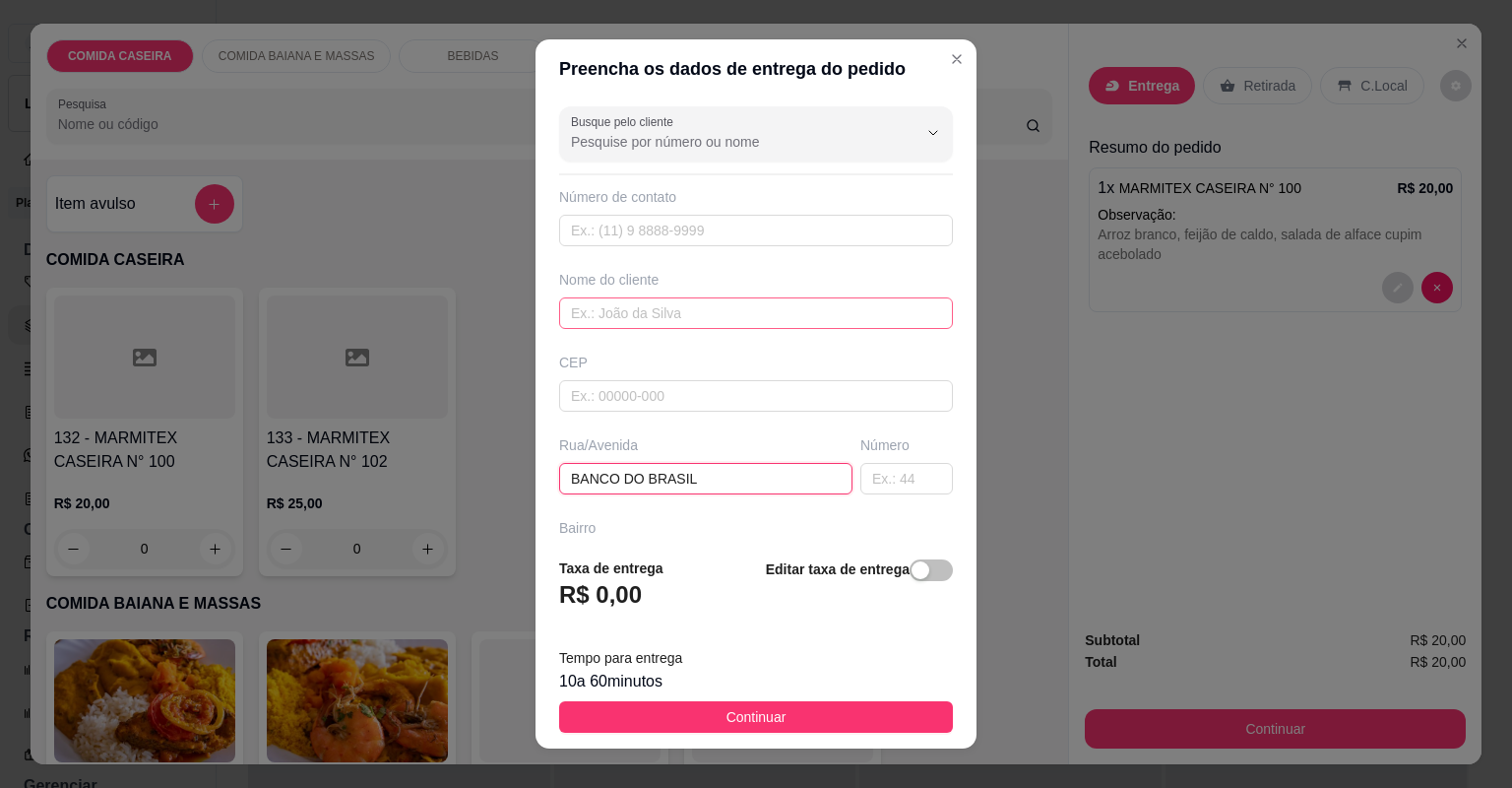type on "BANCO DO BRASIL" 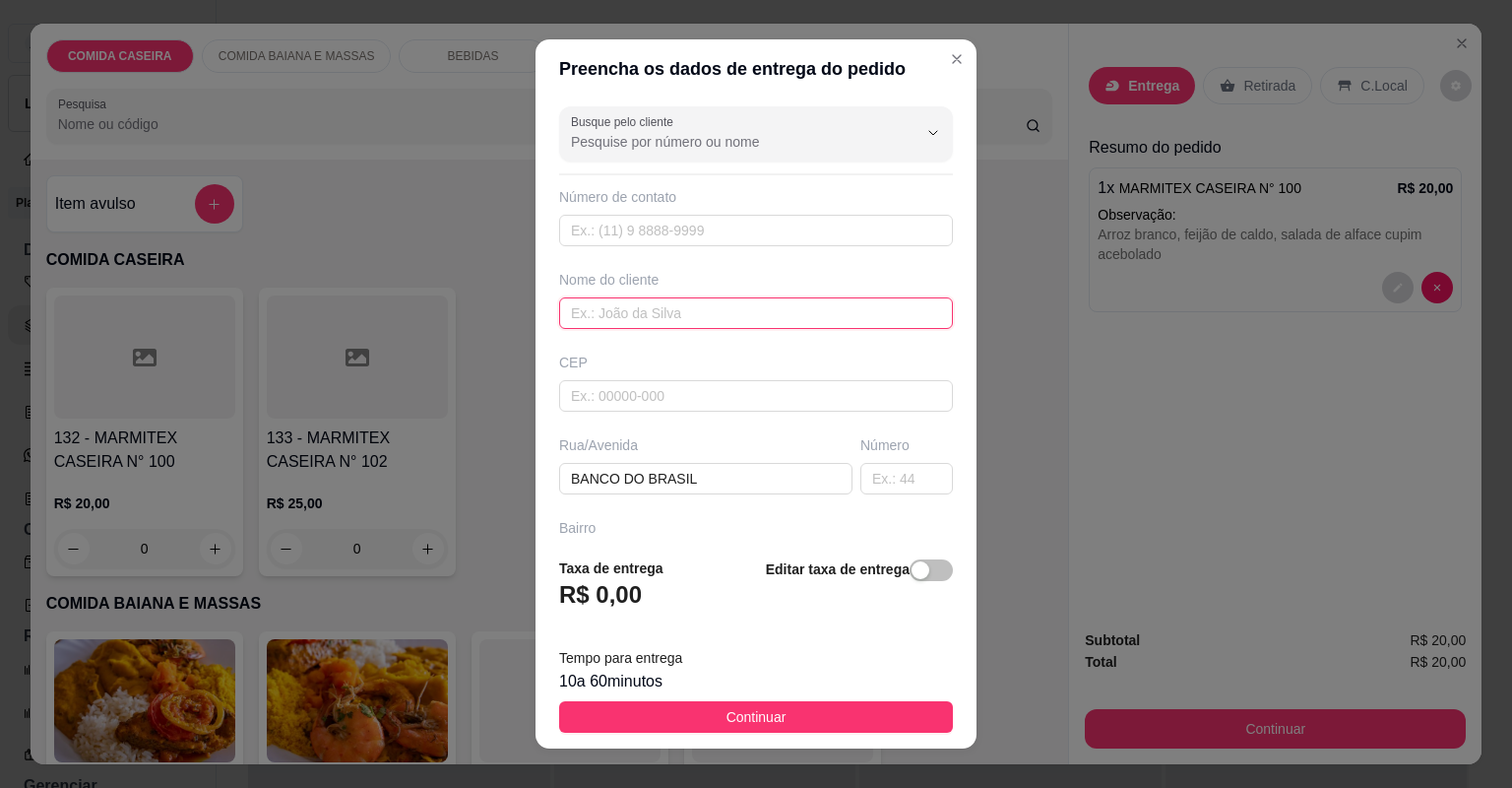 click at bounding box center [756, 313] 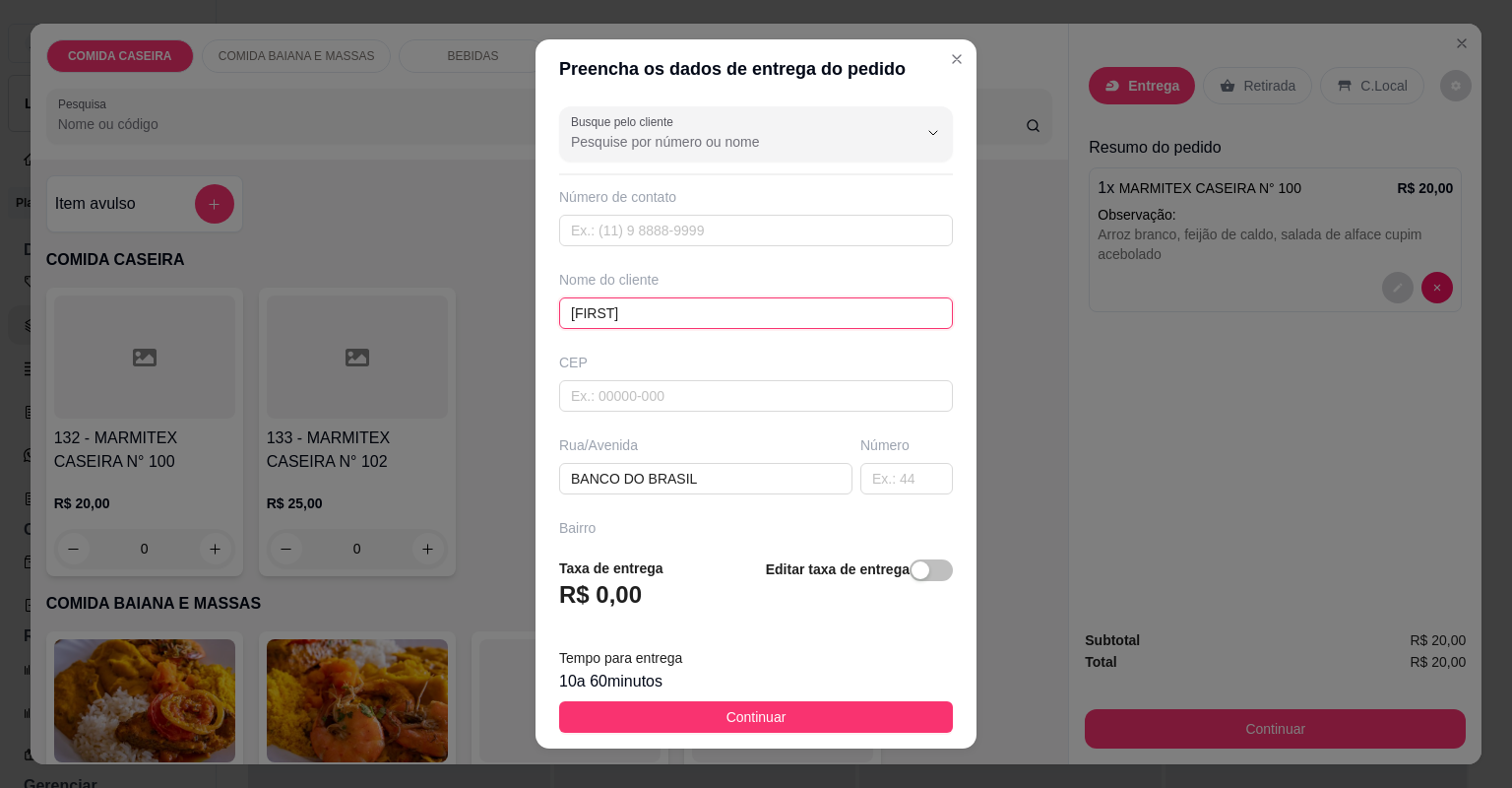 type on "[FIRST]" 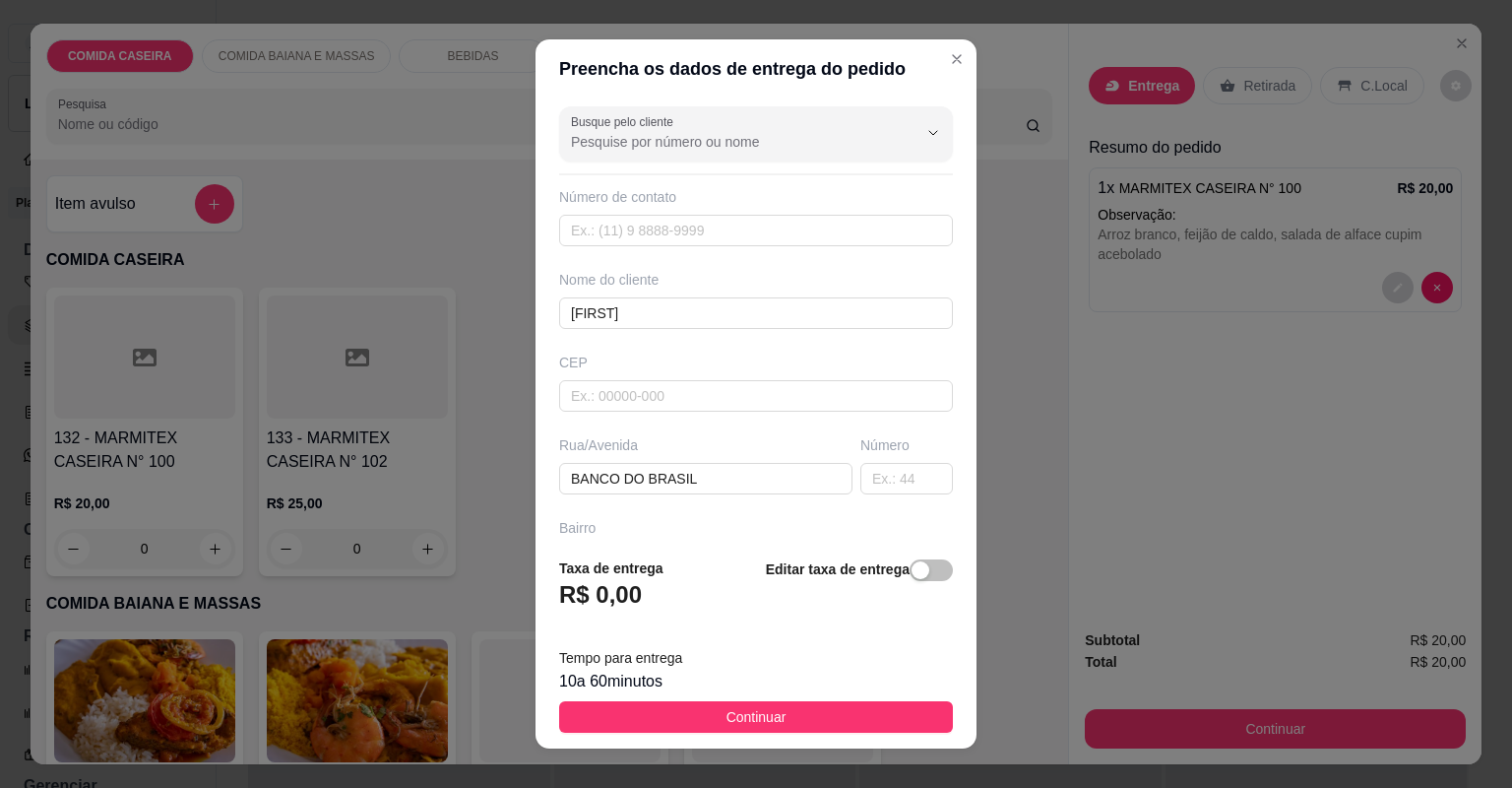 click on "Continuar" at bounding box center (756, 717) 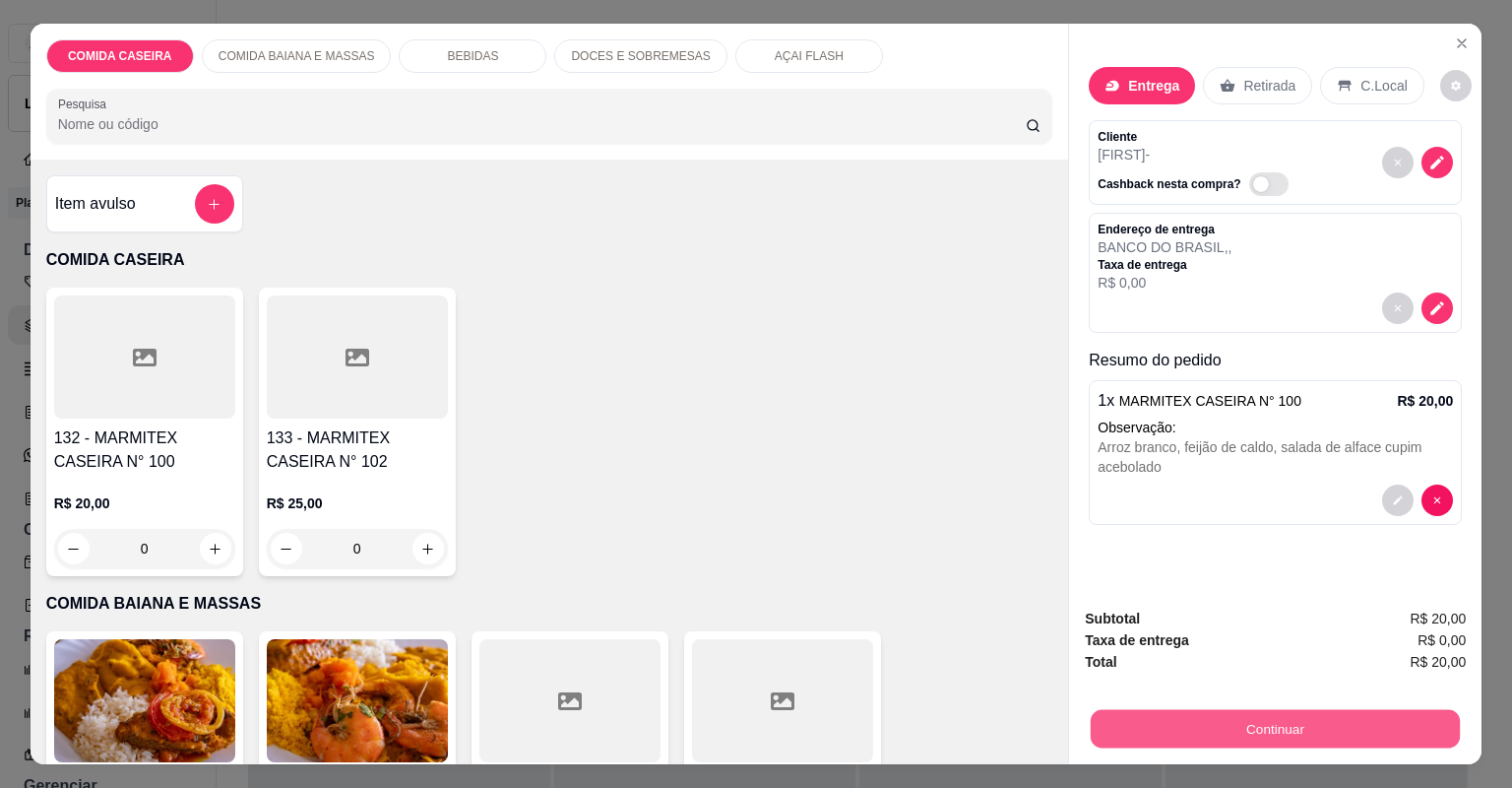 click on "Continuar" at bounding box center (1275, 729) 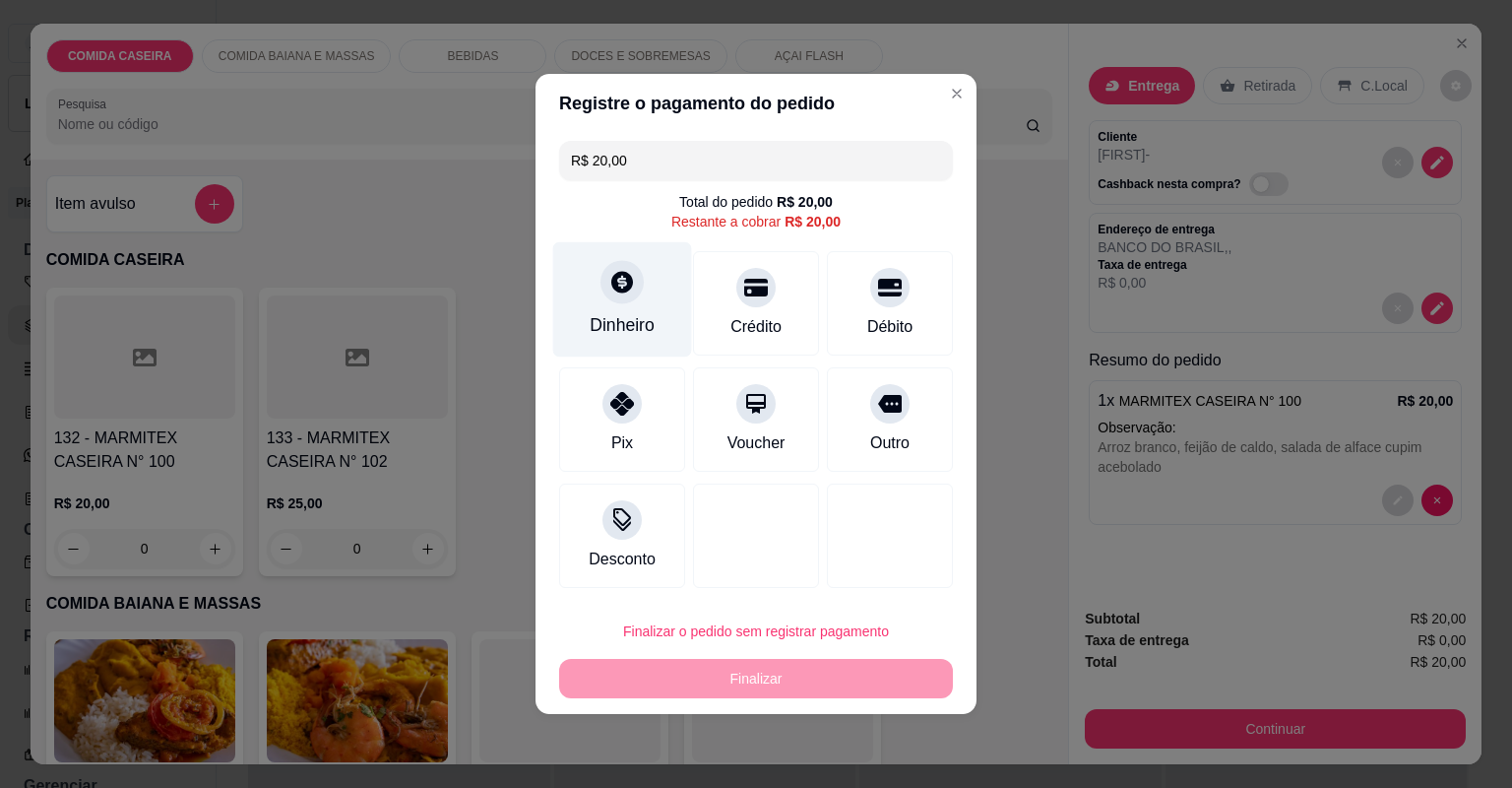 click on "Dinheiro" at bounding box center [622, 325] 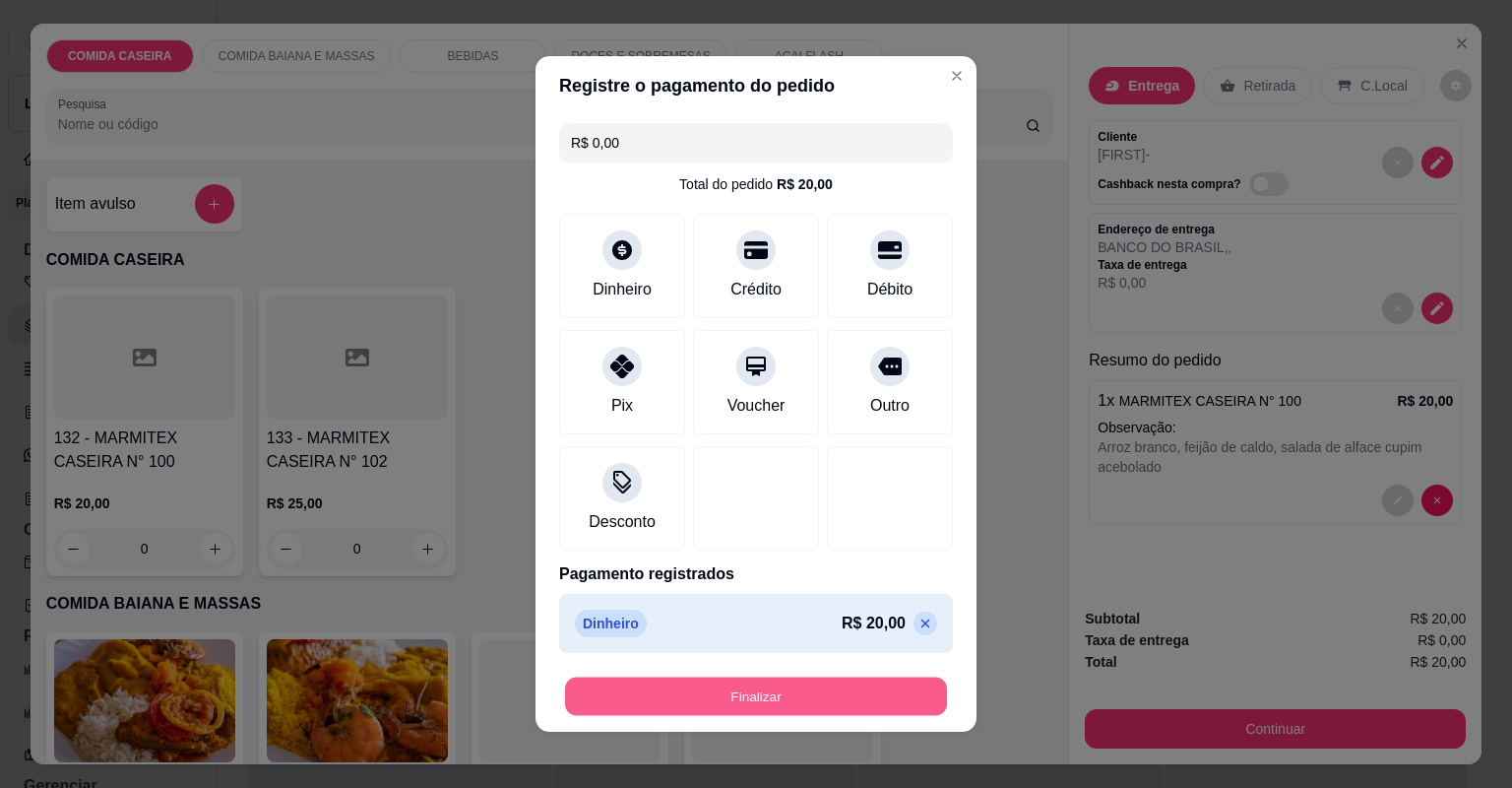click on "Finalizar" at bounding box center [756, 696] 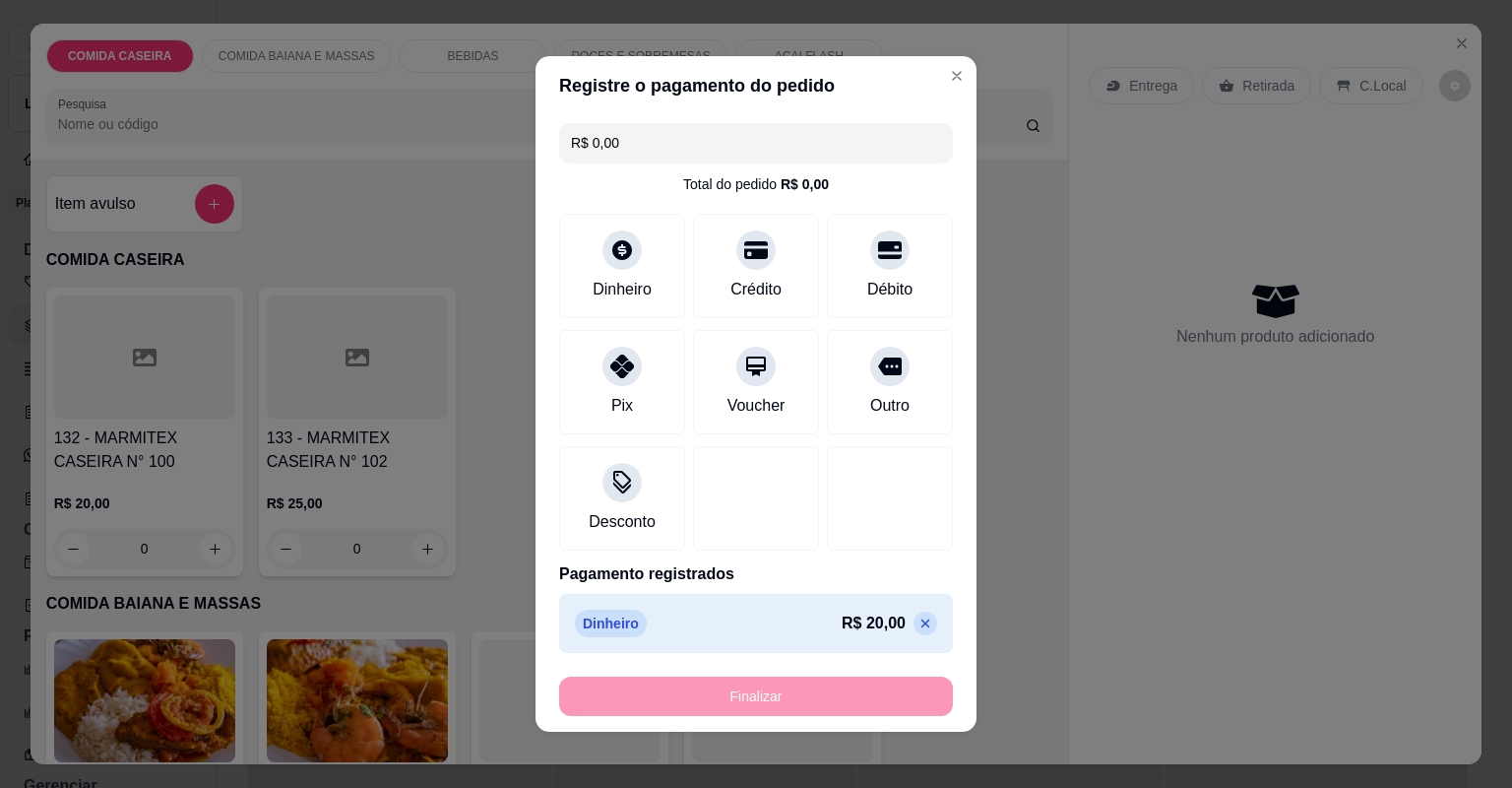type on "-R$ 20,00" 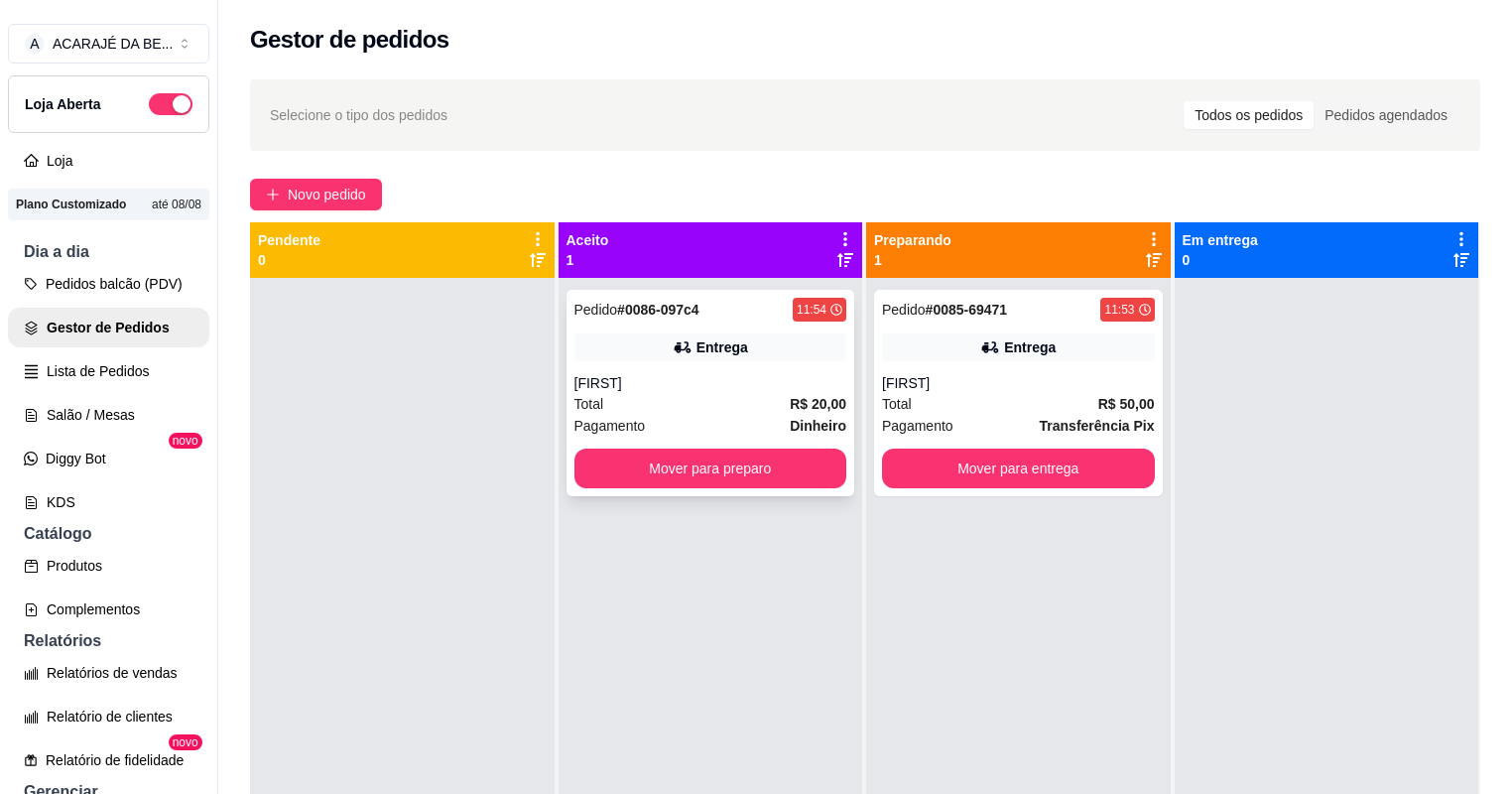 click on "[FIRST]" at bounding box center [710, 383] 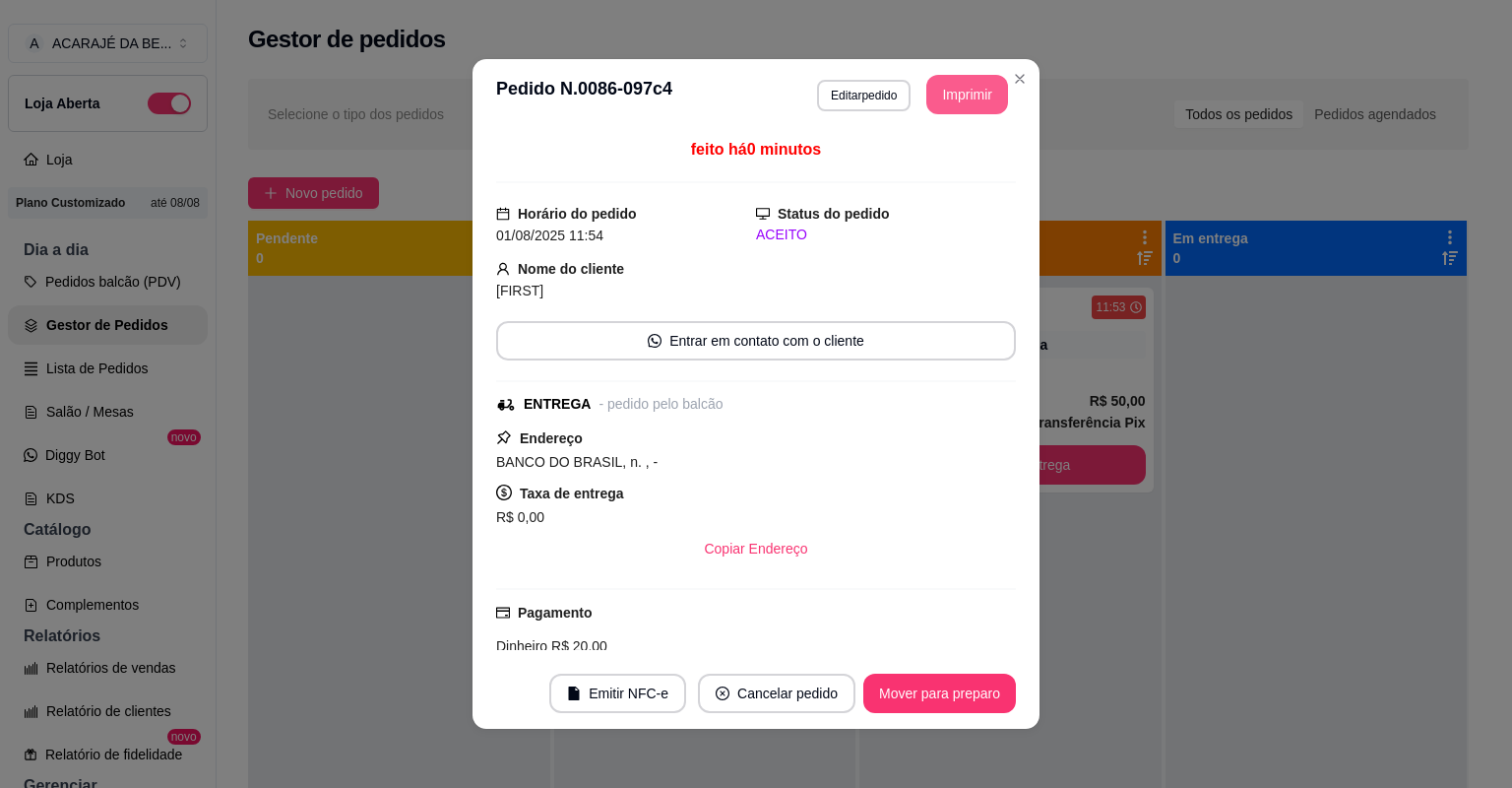 click on "Imprimir" at bounding box center (967, 95) 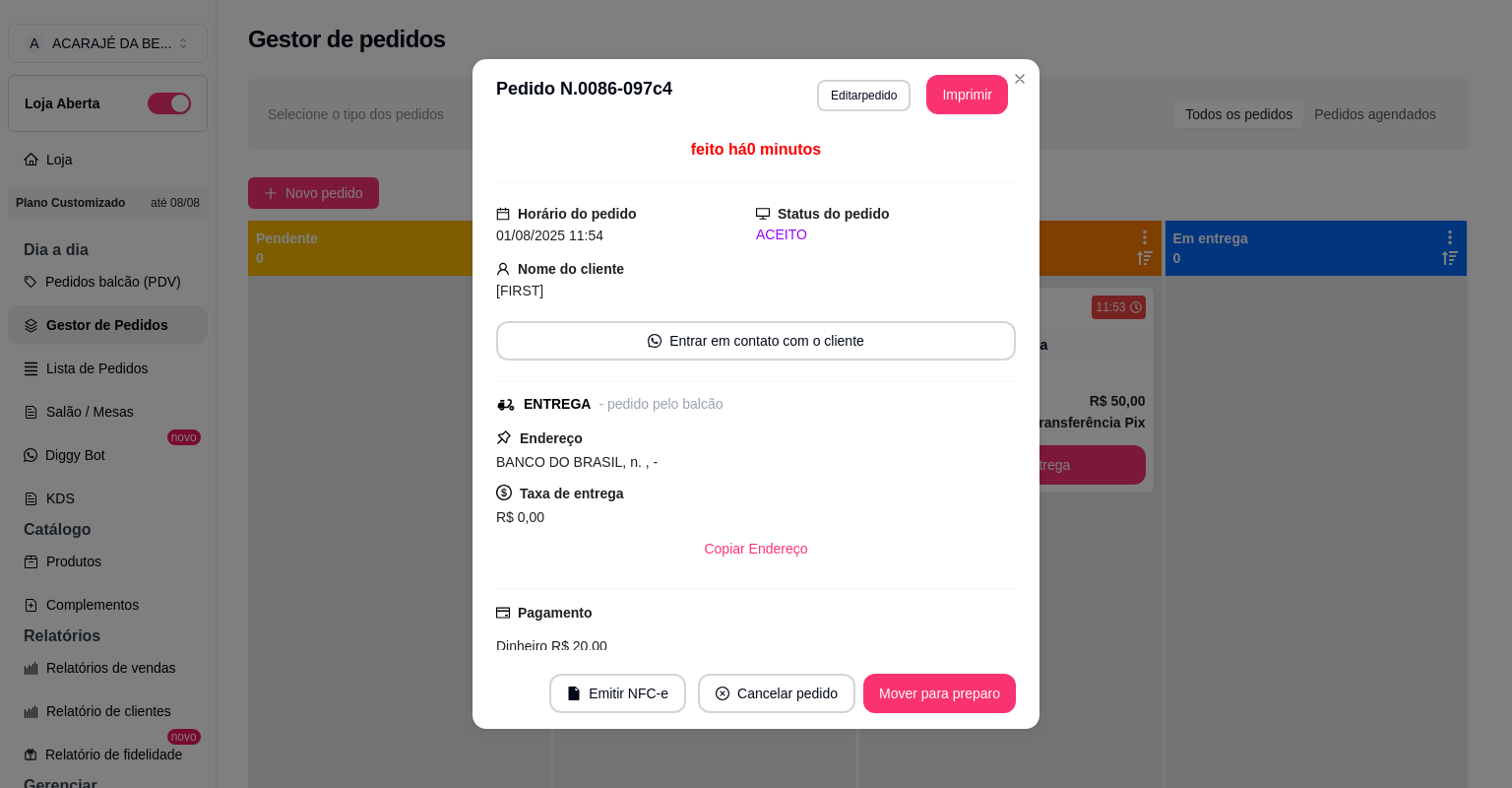 scroll, scrollTop: 0, scrollLeft: 0, axis: both 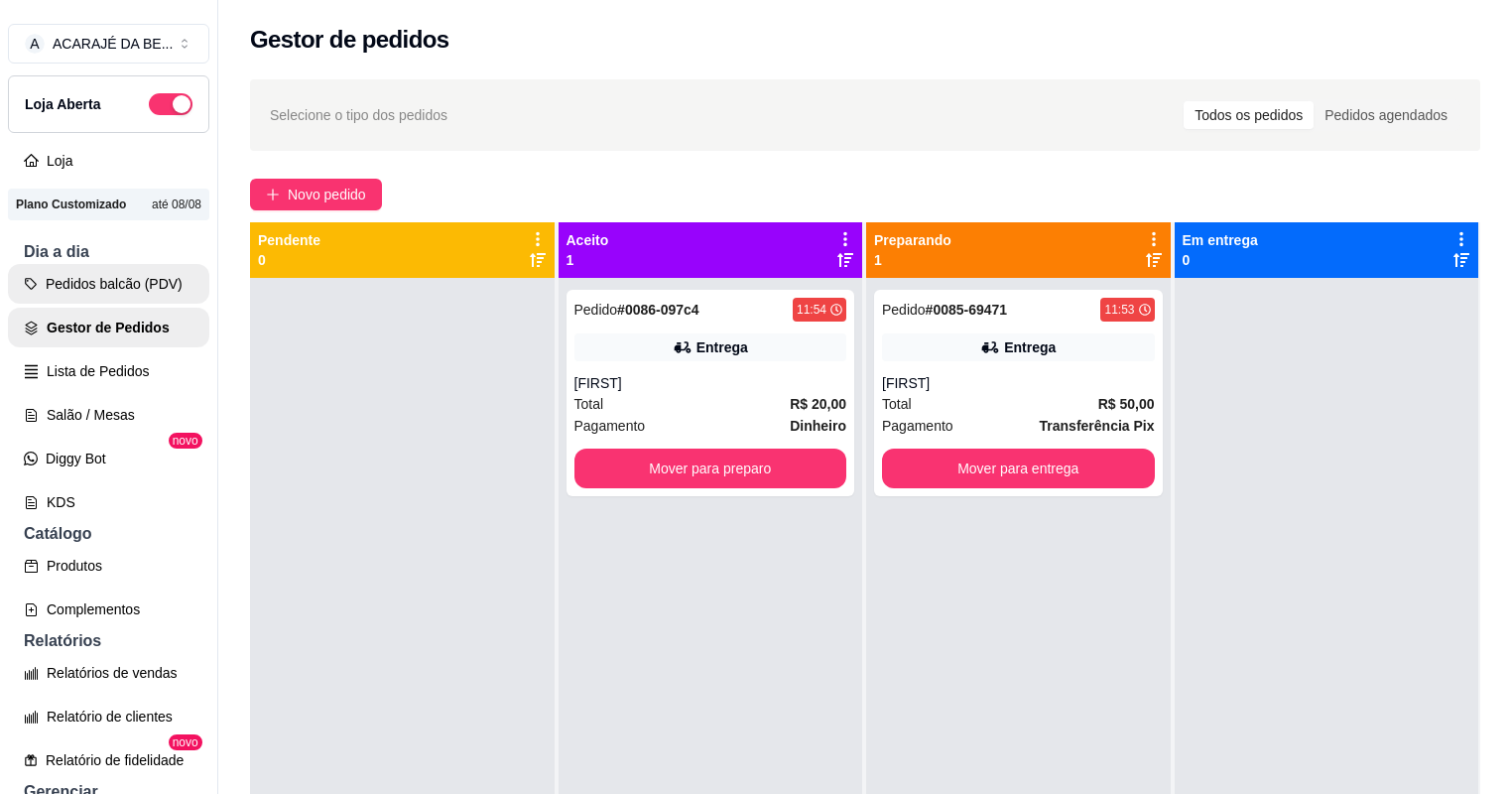 click on "Pedidos balcão (PDV)" at bounding box center [108, 284] 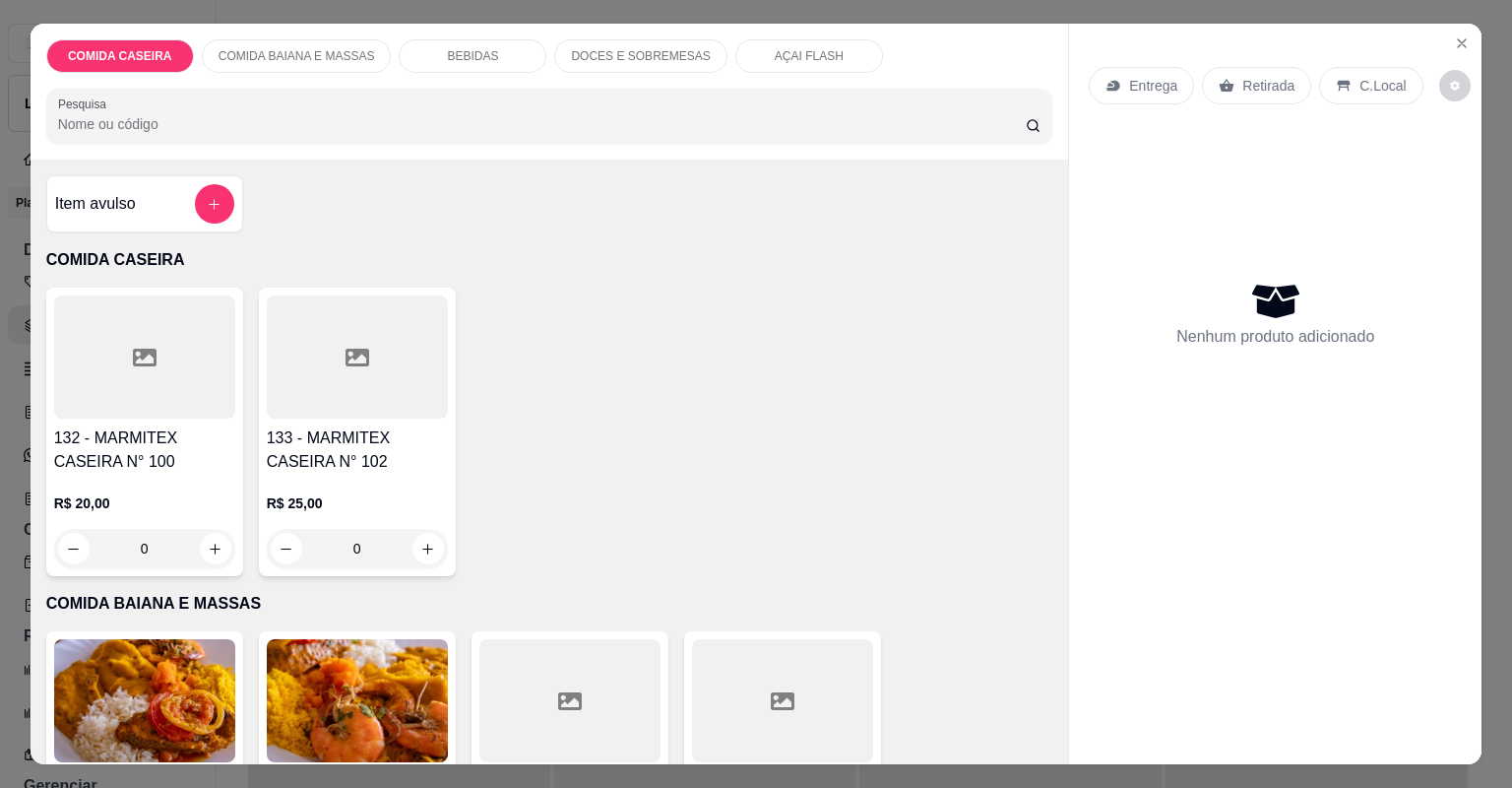 click at bounding box center (145, 357) 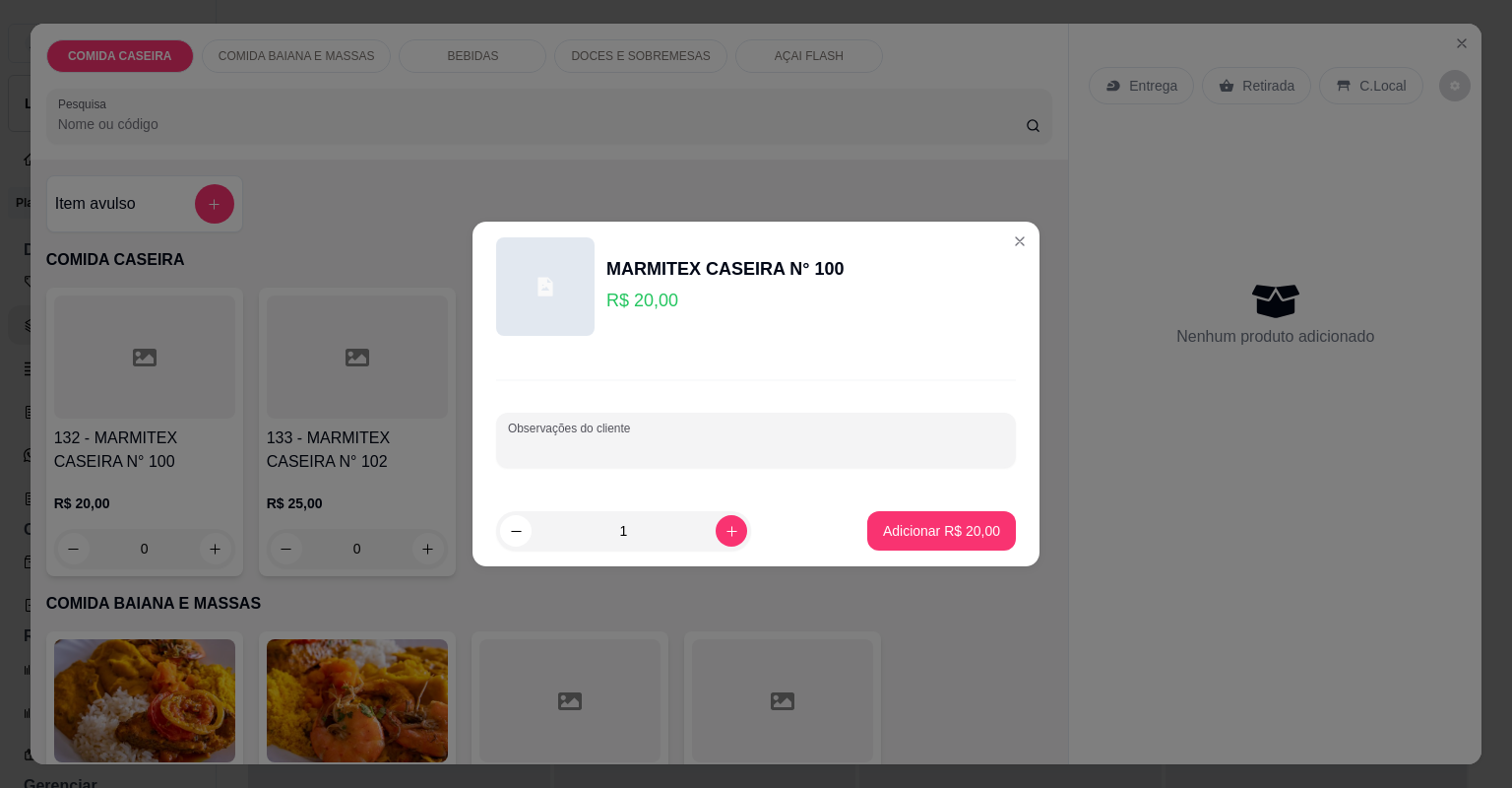 click on "Observações do cliente" at bounding box center [756, 448] 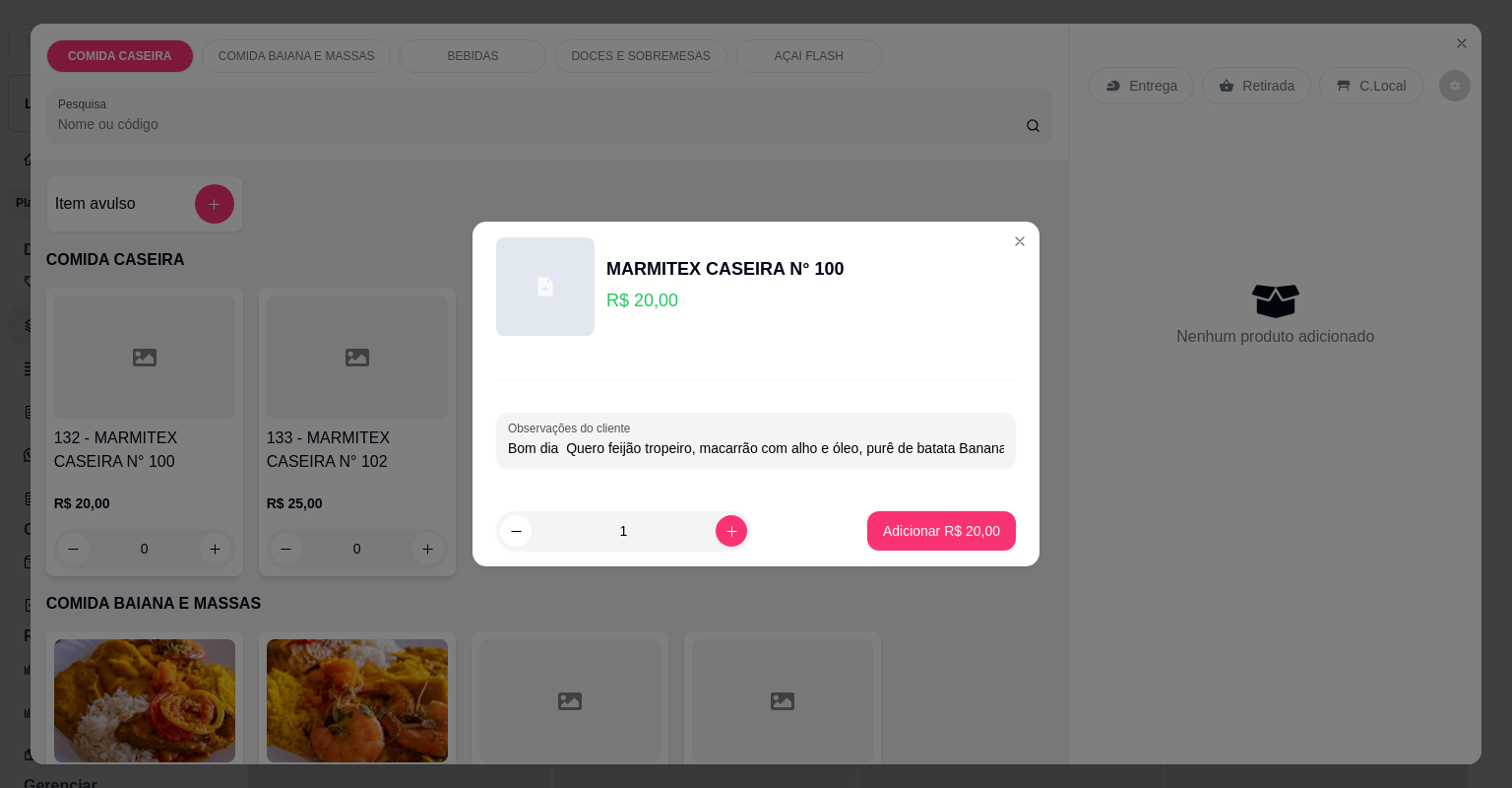 scroll, scrollTop: 0, scrollLeft: 256, axis: horizontal 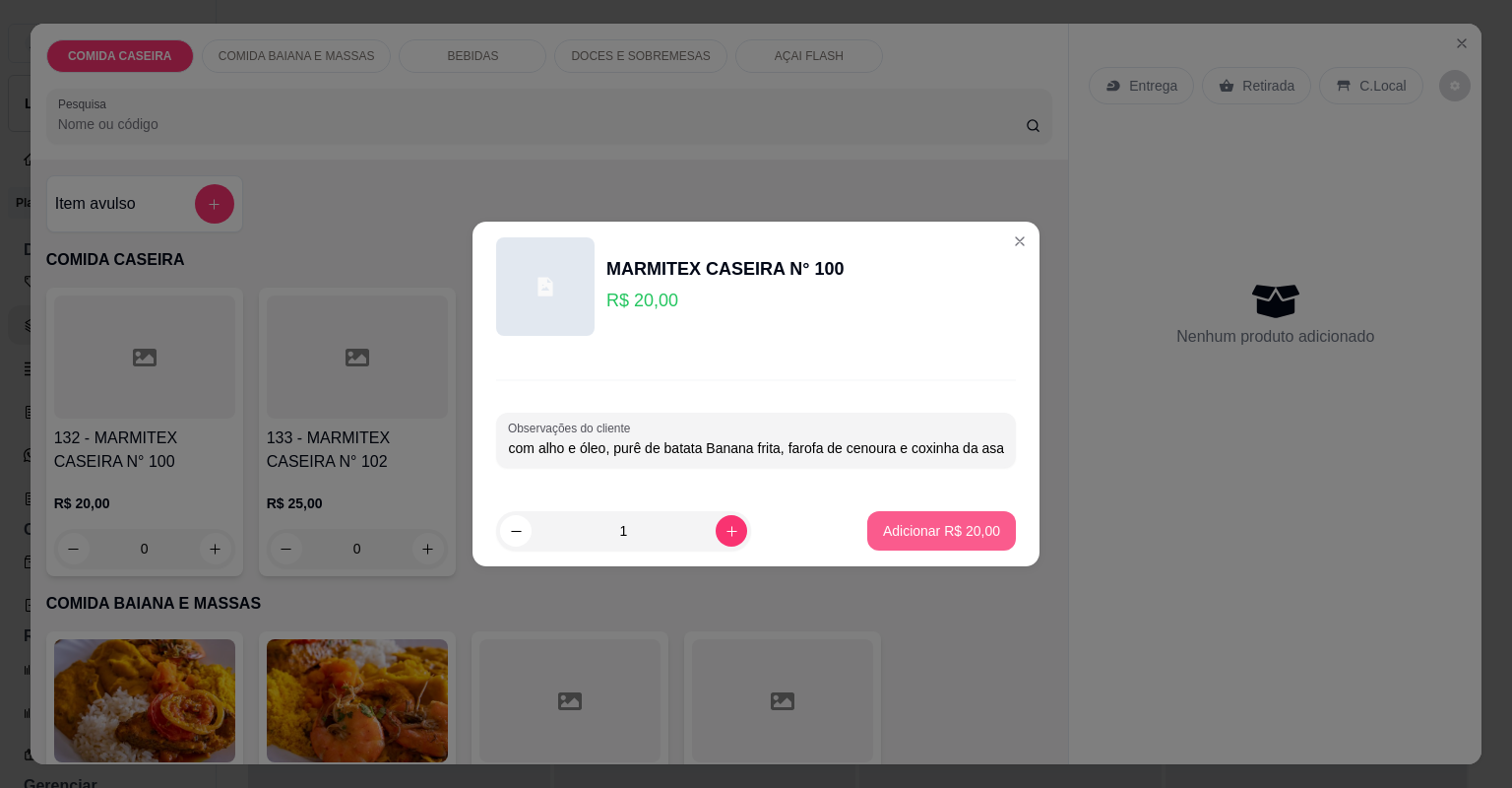 type on "Bom dia  Quero feijão tropeiro, macarrão com alho e óleo, purê de batata Banana frita, farofa de cenoura e coxinha da asa" 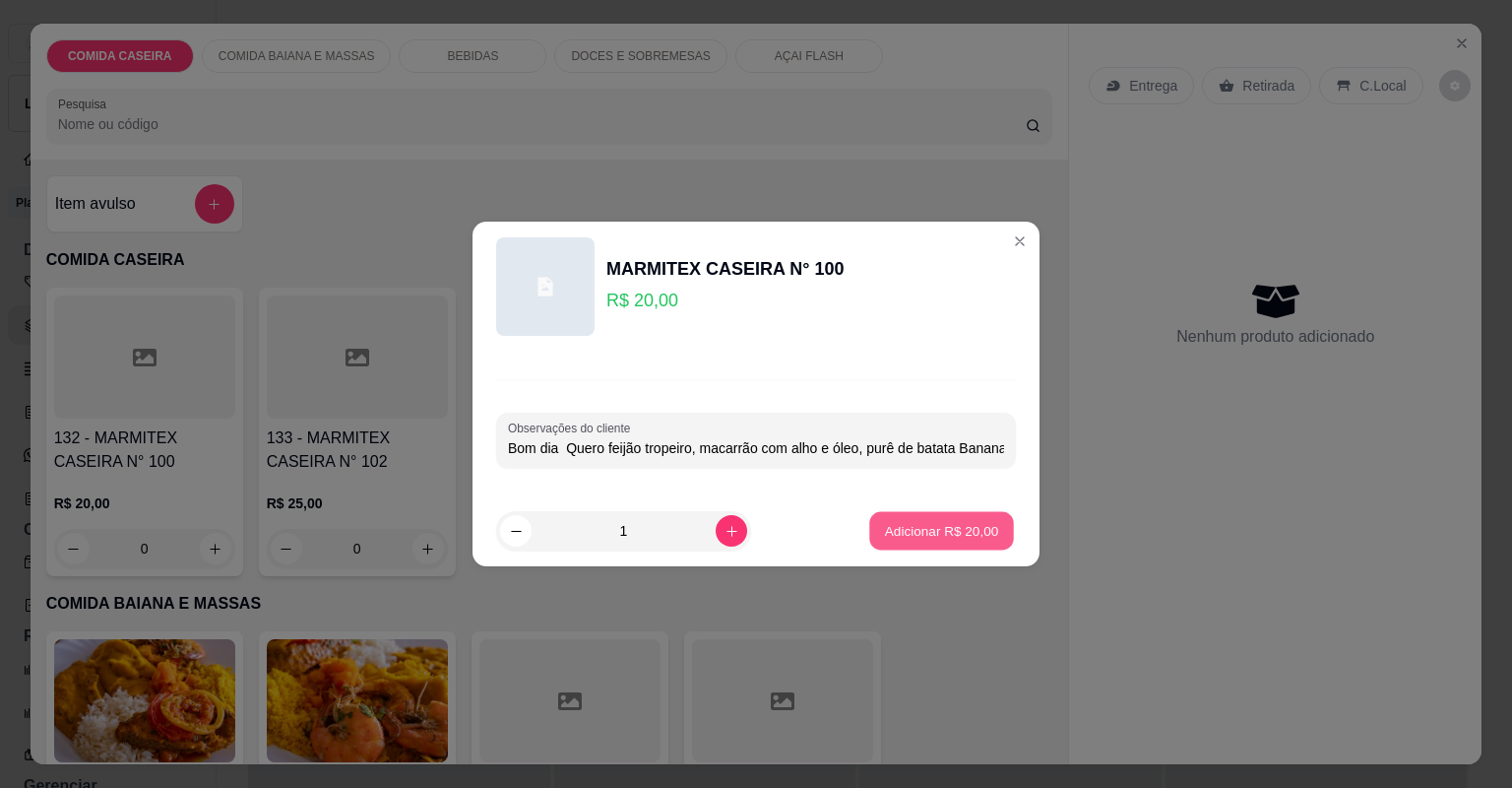 click on "Adicionar   R$ 20,00" at bounding box center [942, 530] 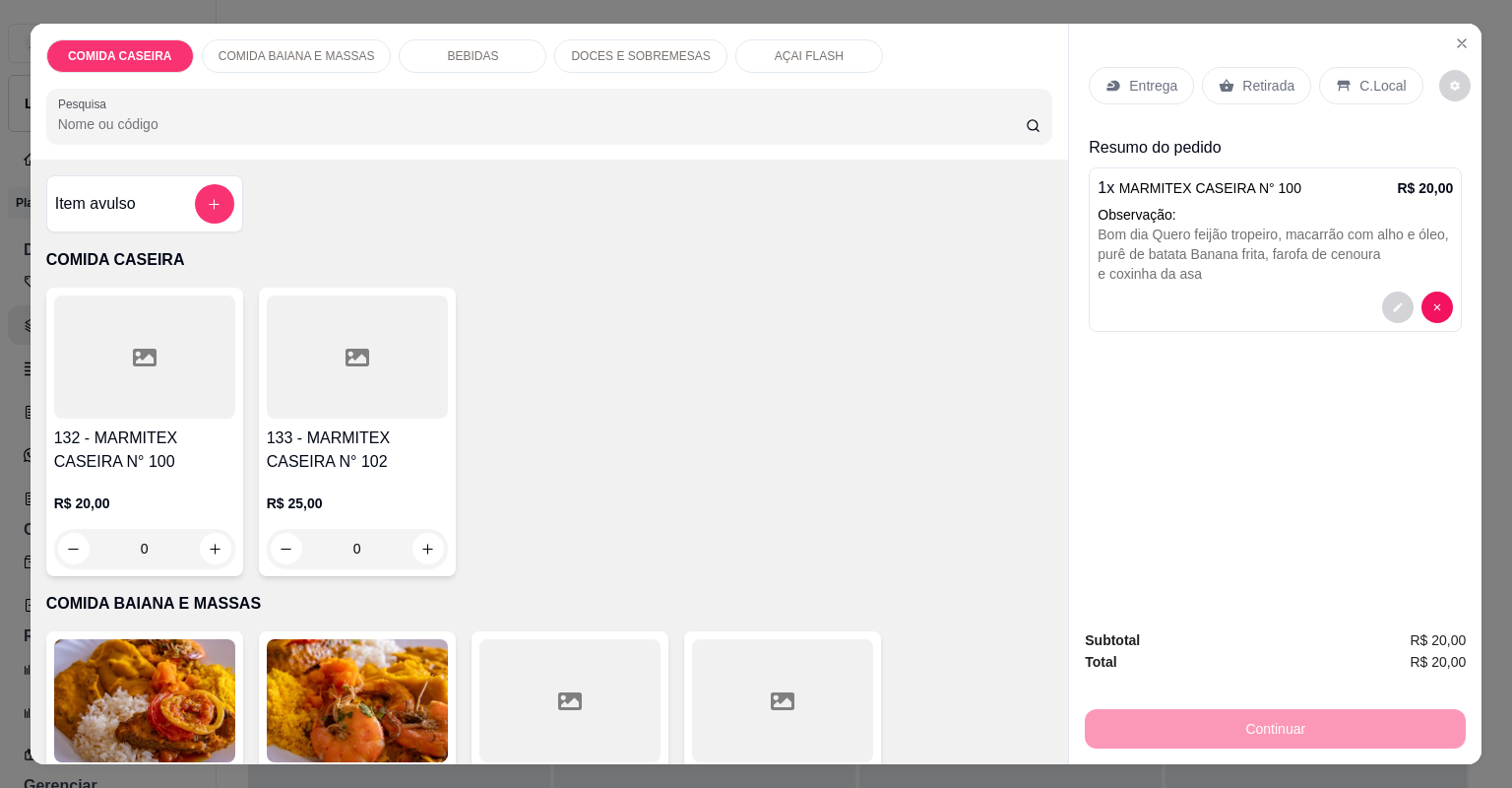 click on "Entrega" at bounding box center [1153, 86] 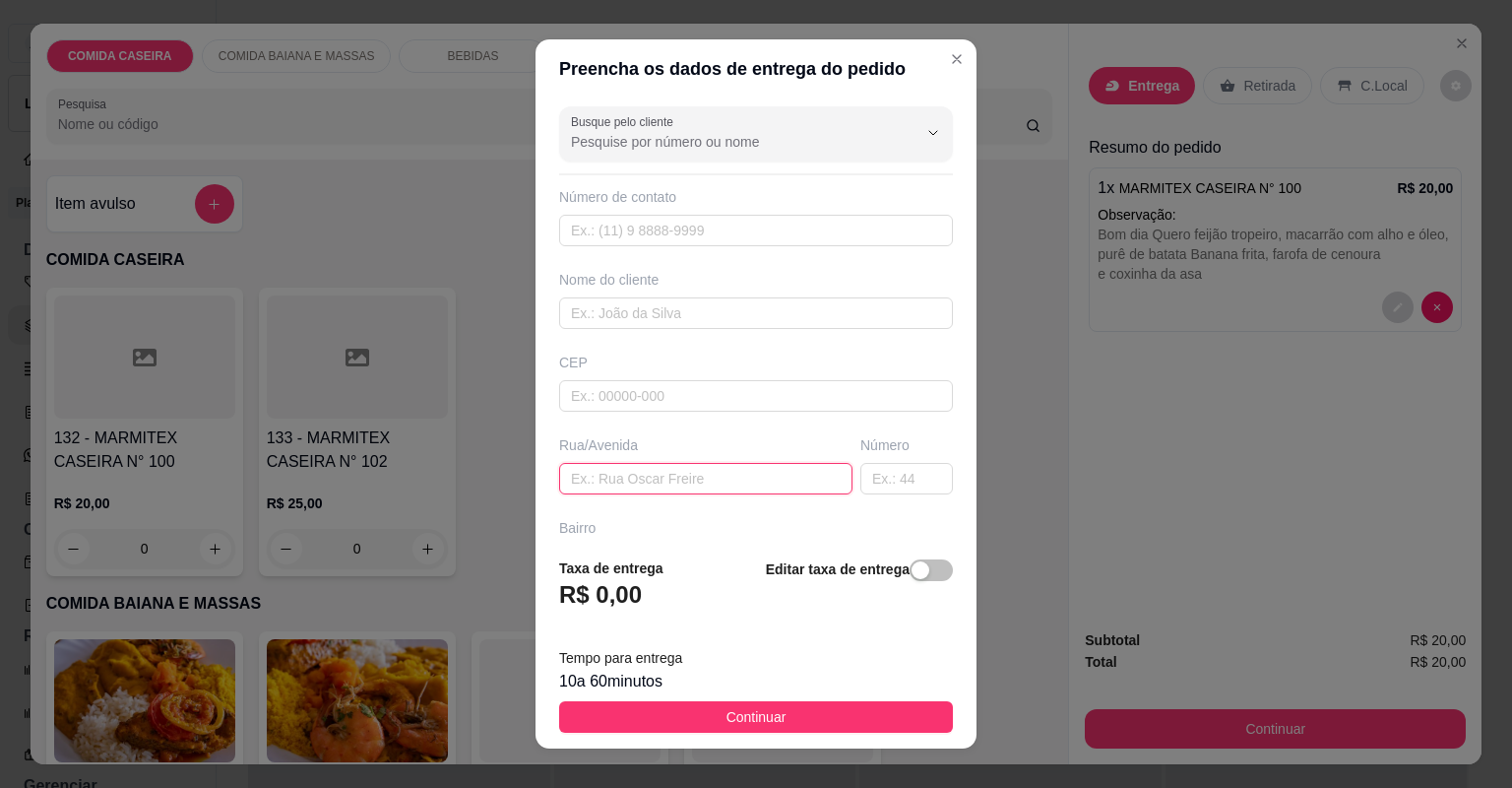 click at bounding box center (706, 479) 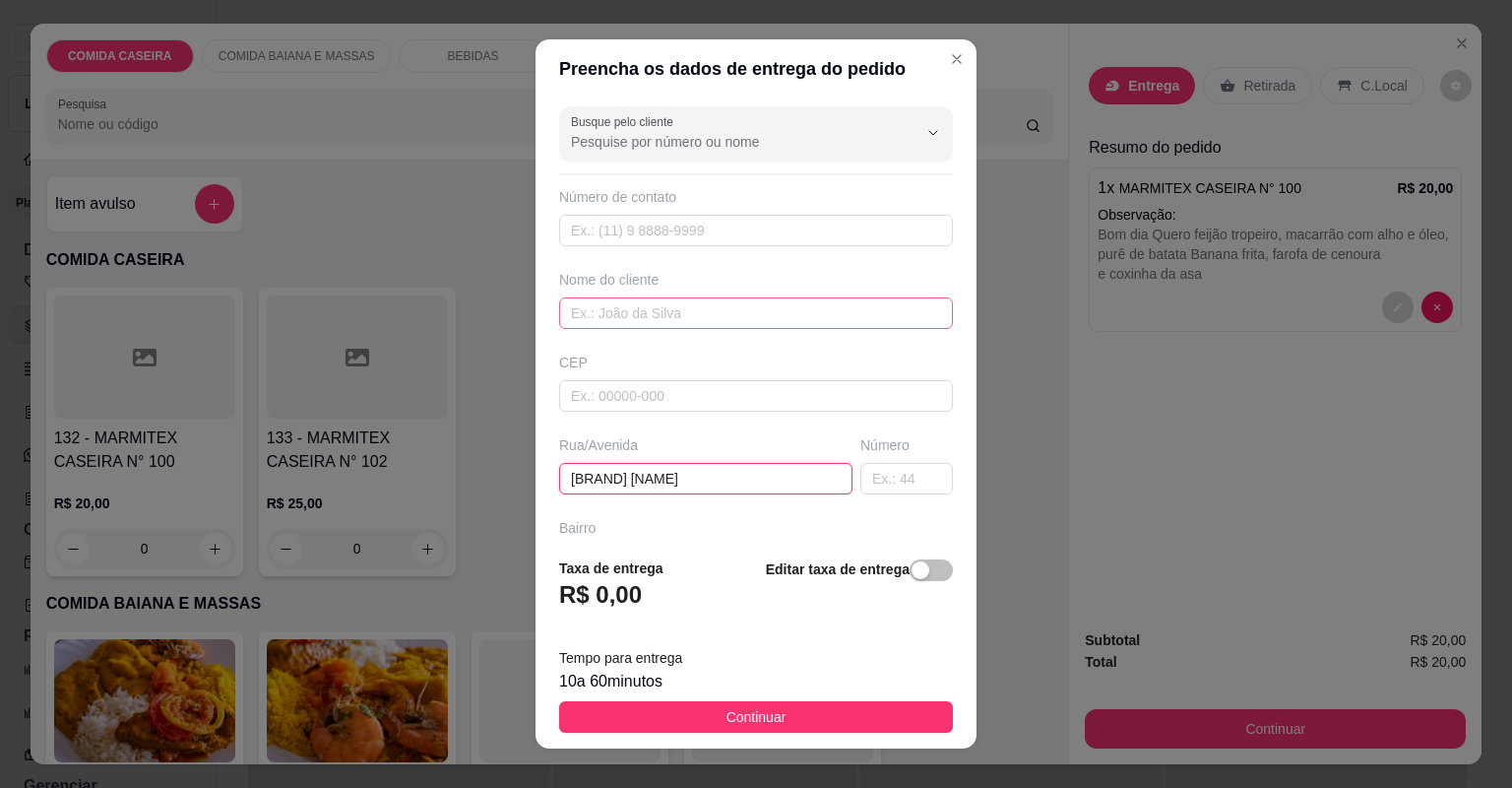 type on "[BRAND] [NAME]" 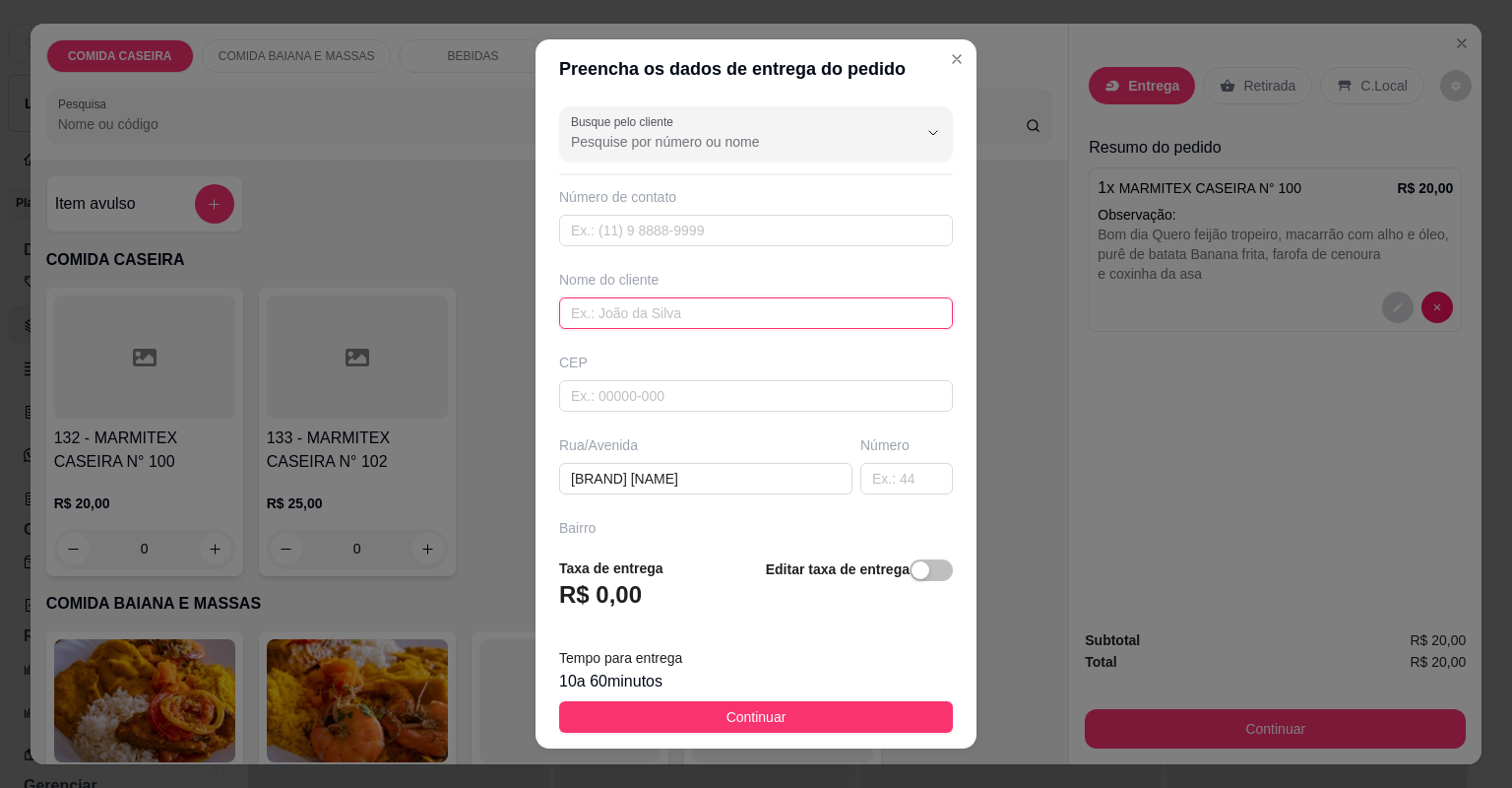 click on "Nome do cliente" at bounding box center (756, 299) 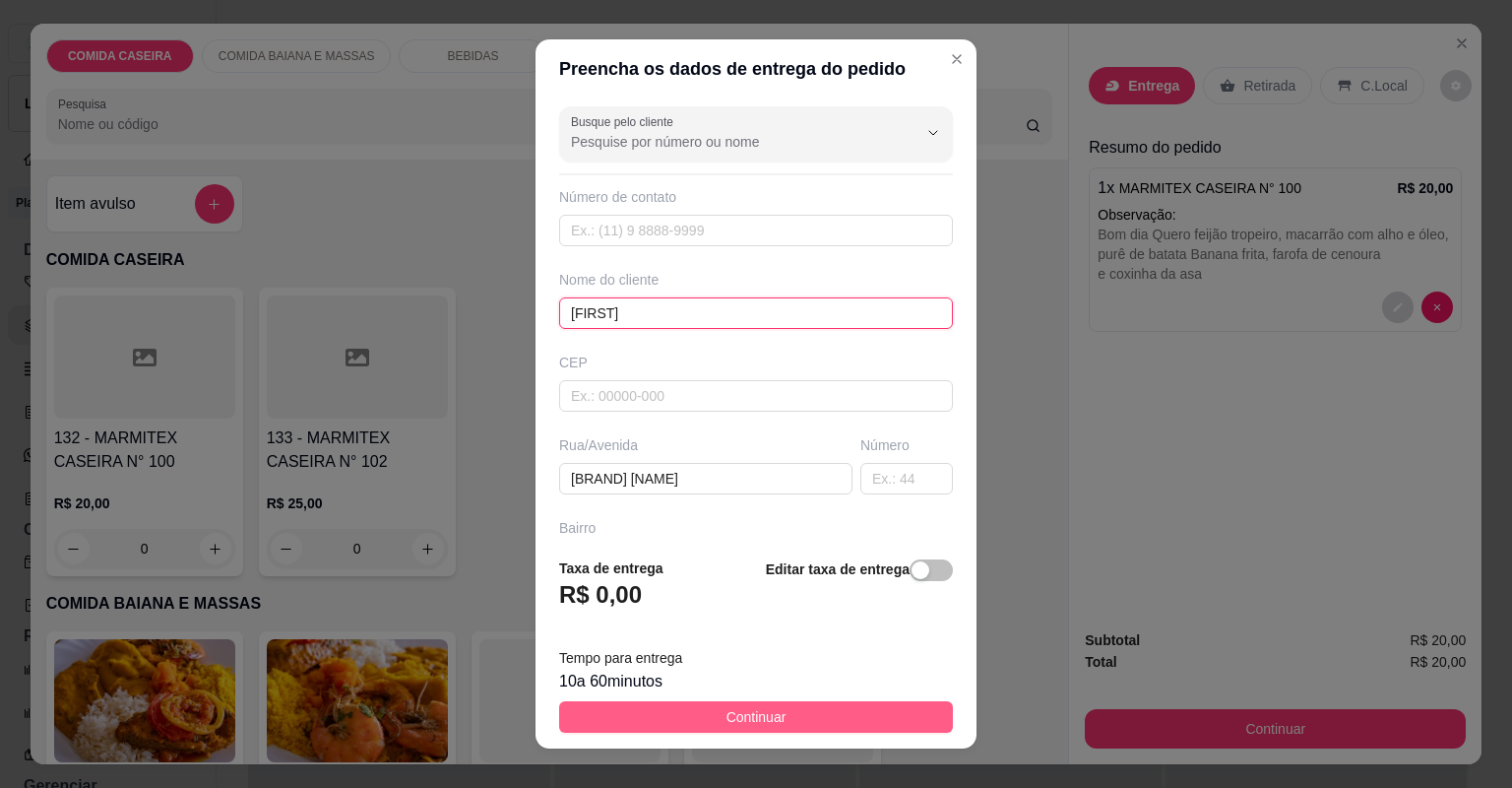 type on "[FIRST]" 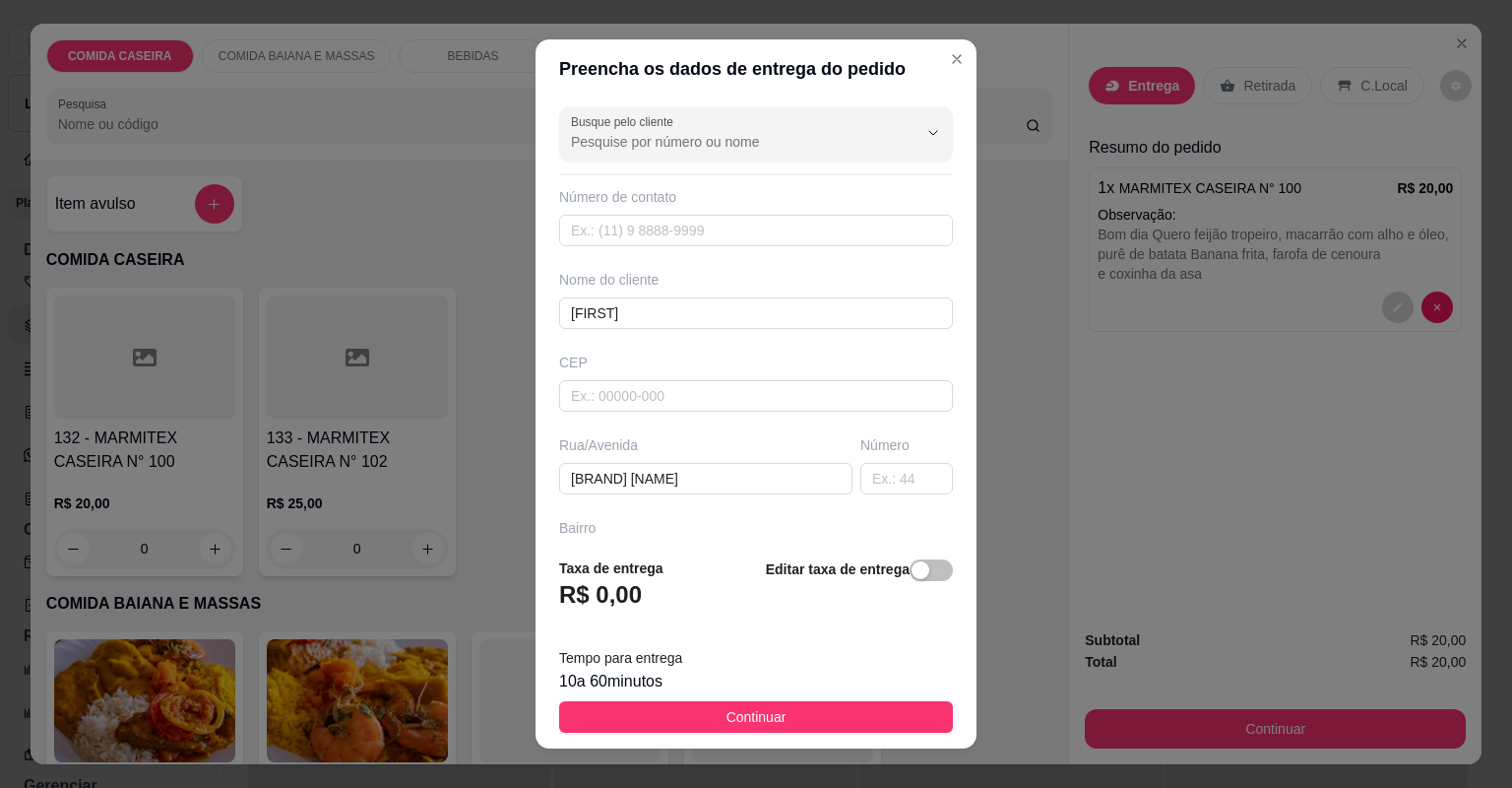 drag, startPoint x: 849, startPoint y: 713, endPoint x: 893, endPoint y: 721, distance: 44.72136 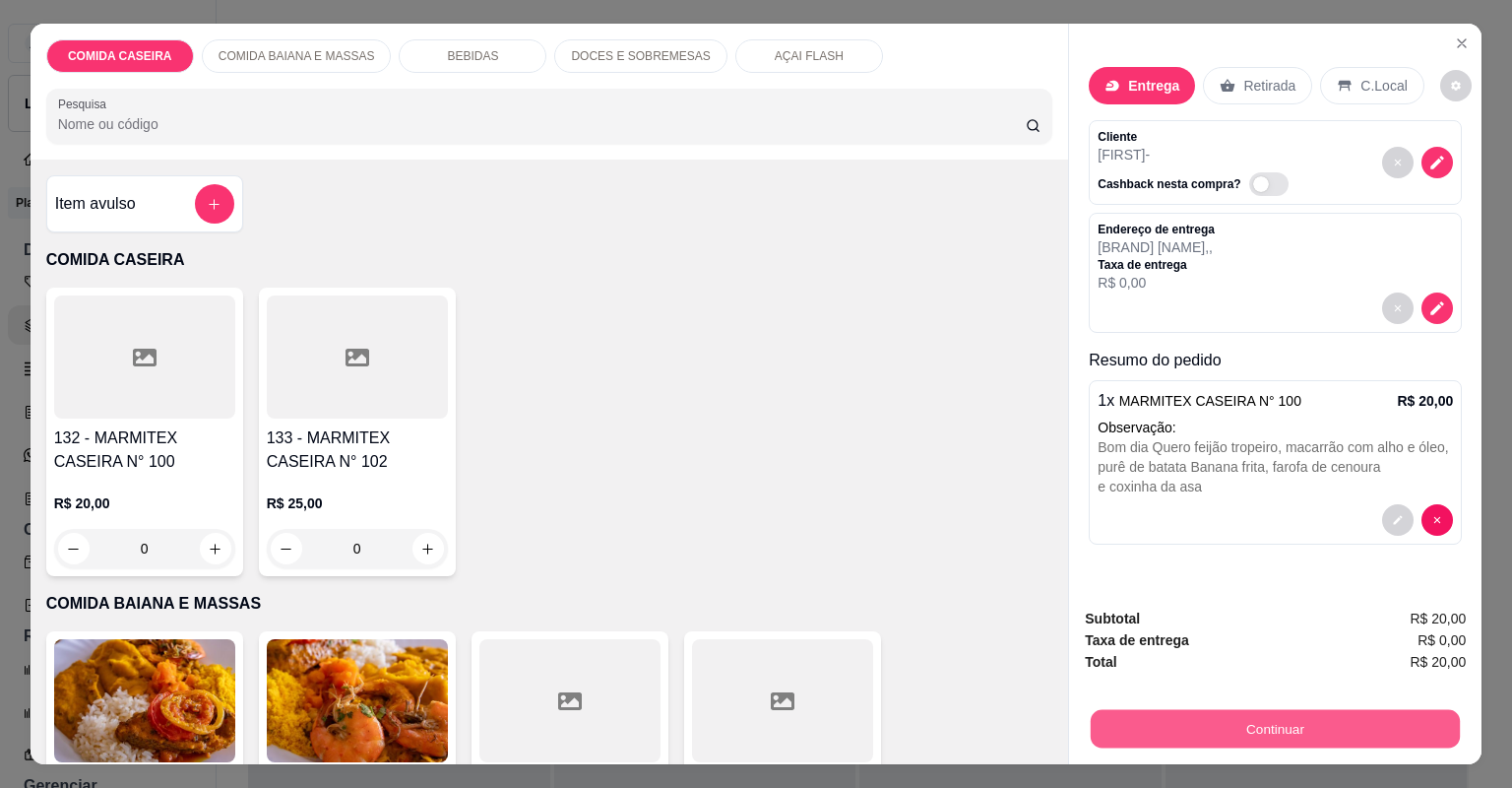click on "Continuar" at bounding box center (1275, 729) 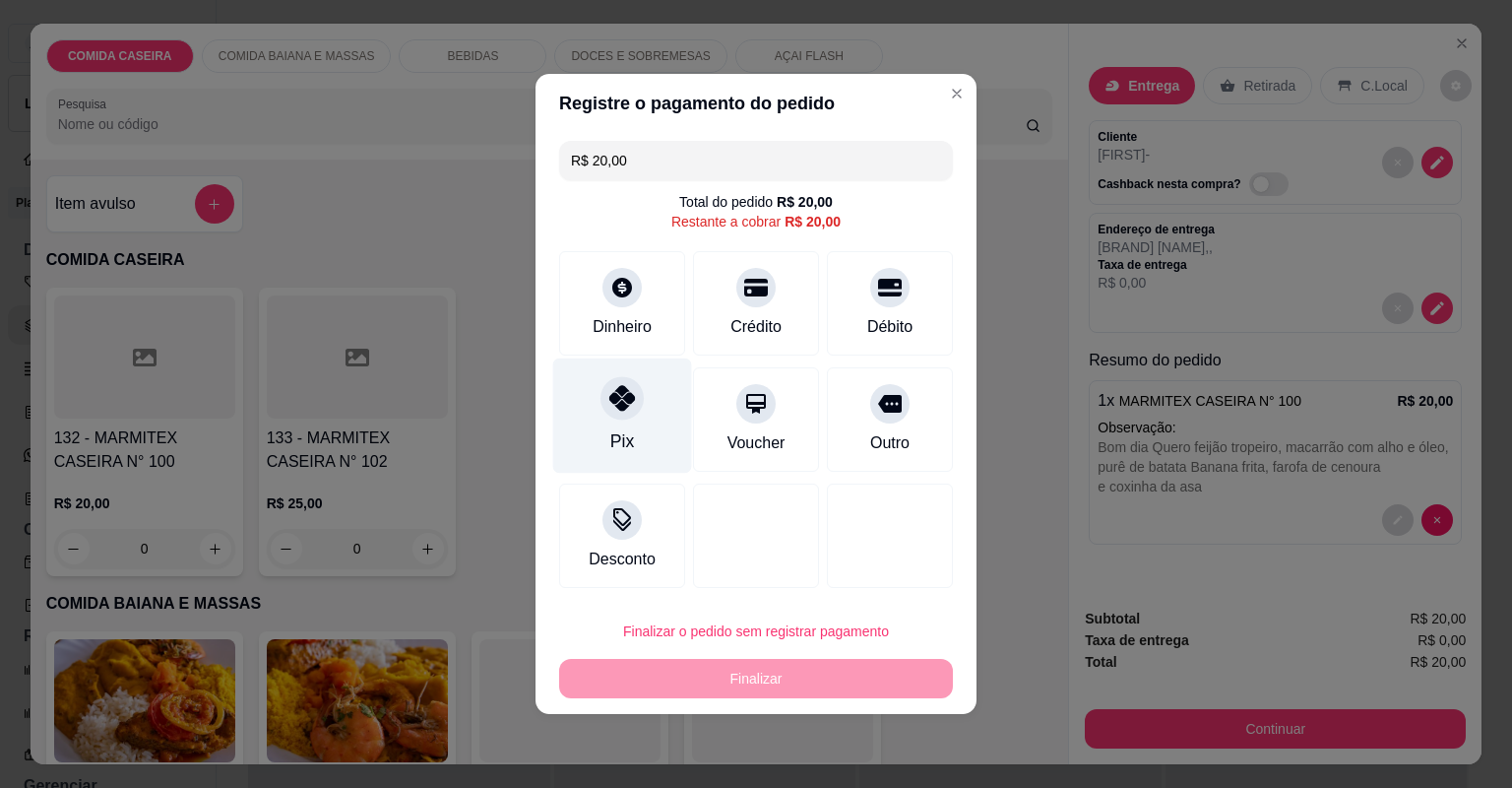 click on "Pix" at bounding box center (622, 416) 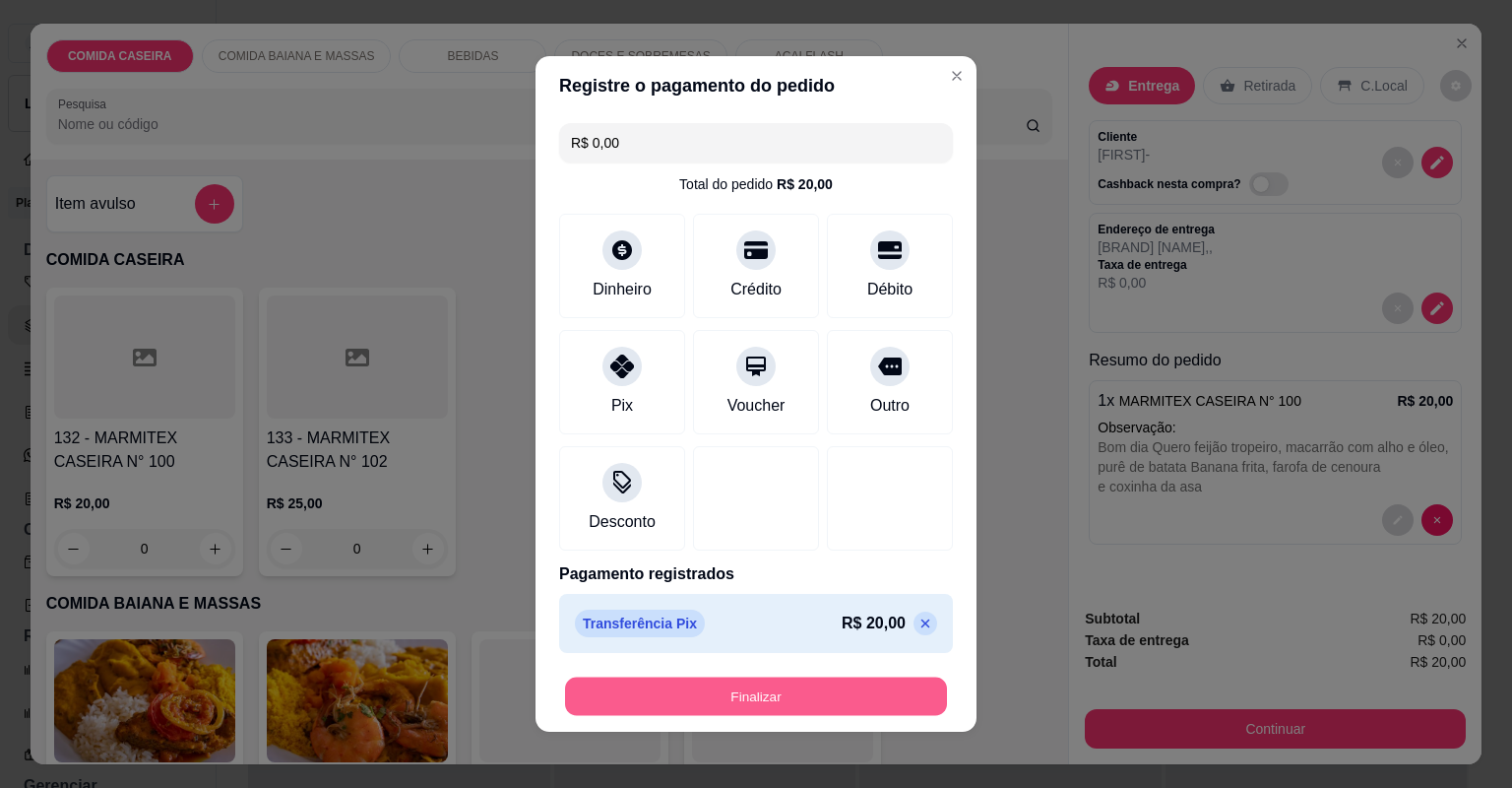 click on "Finalizar" at bounding box center [756, 696] 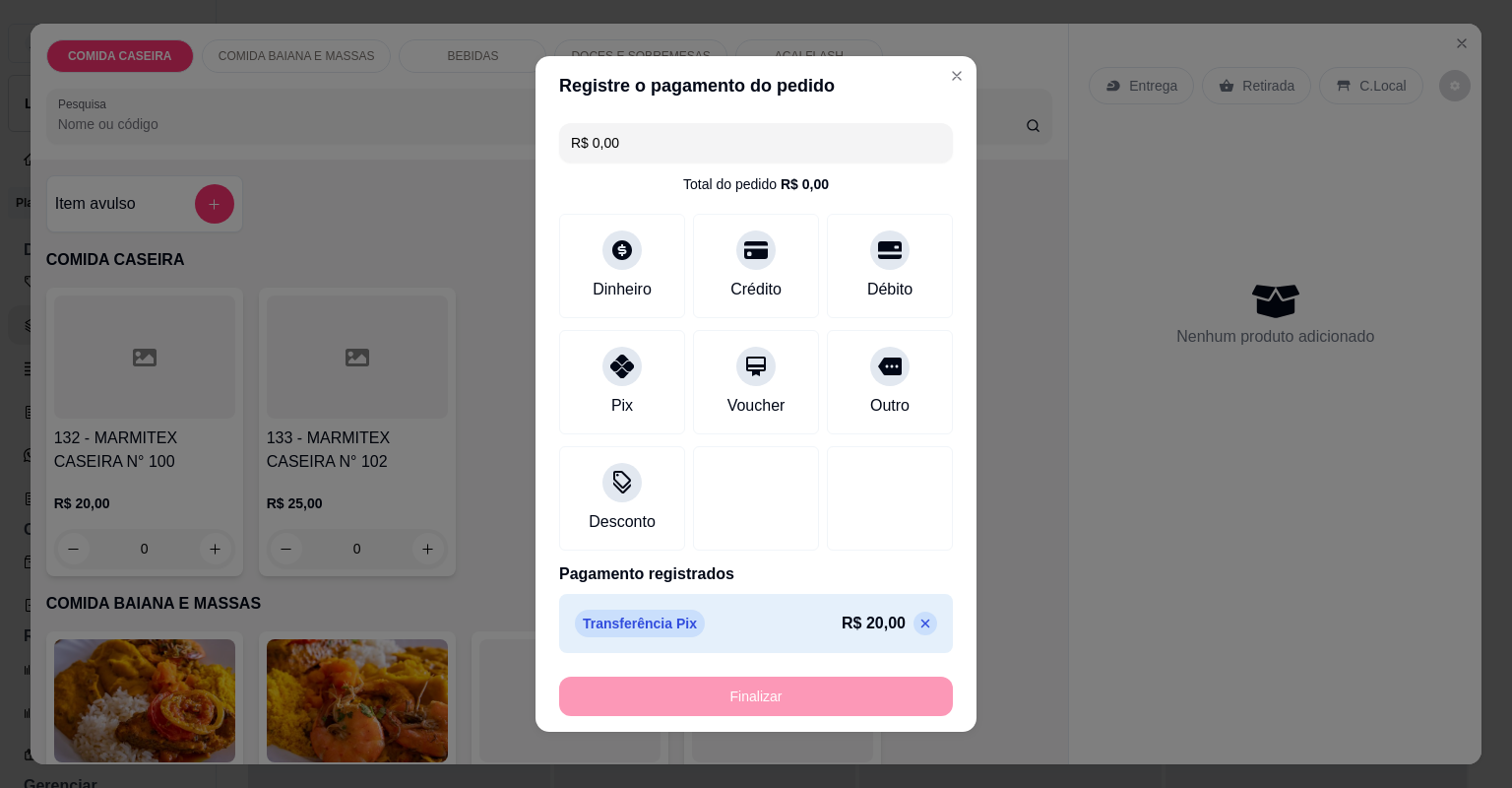 type on "-R$ 20,00" 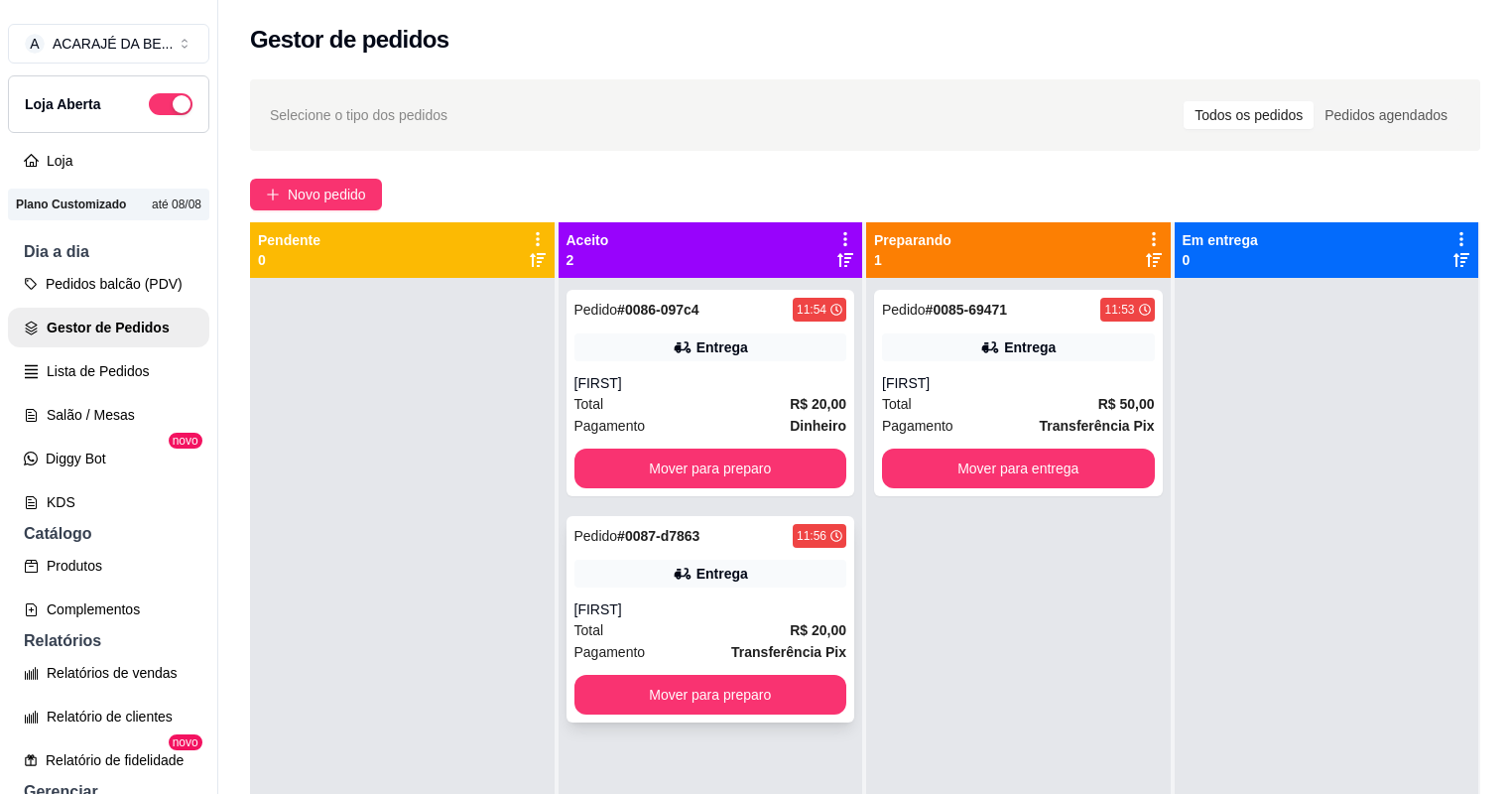click on "Total R$ 20,00" at bounding box center [710, 630] 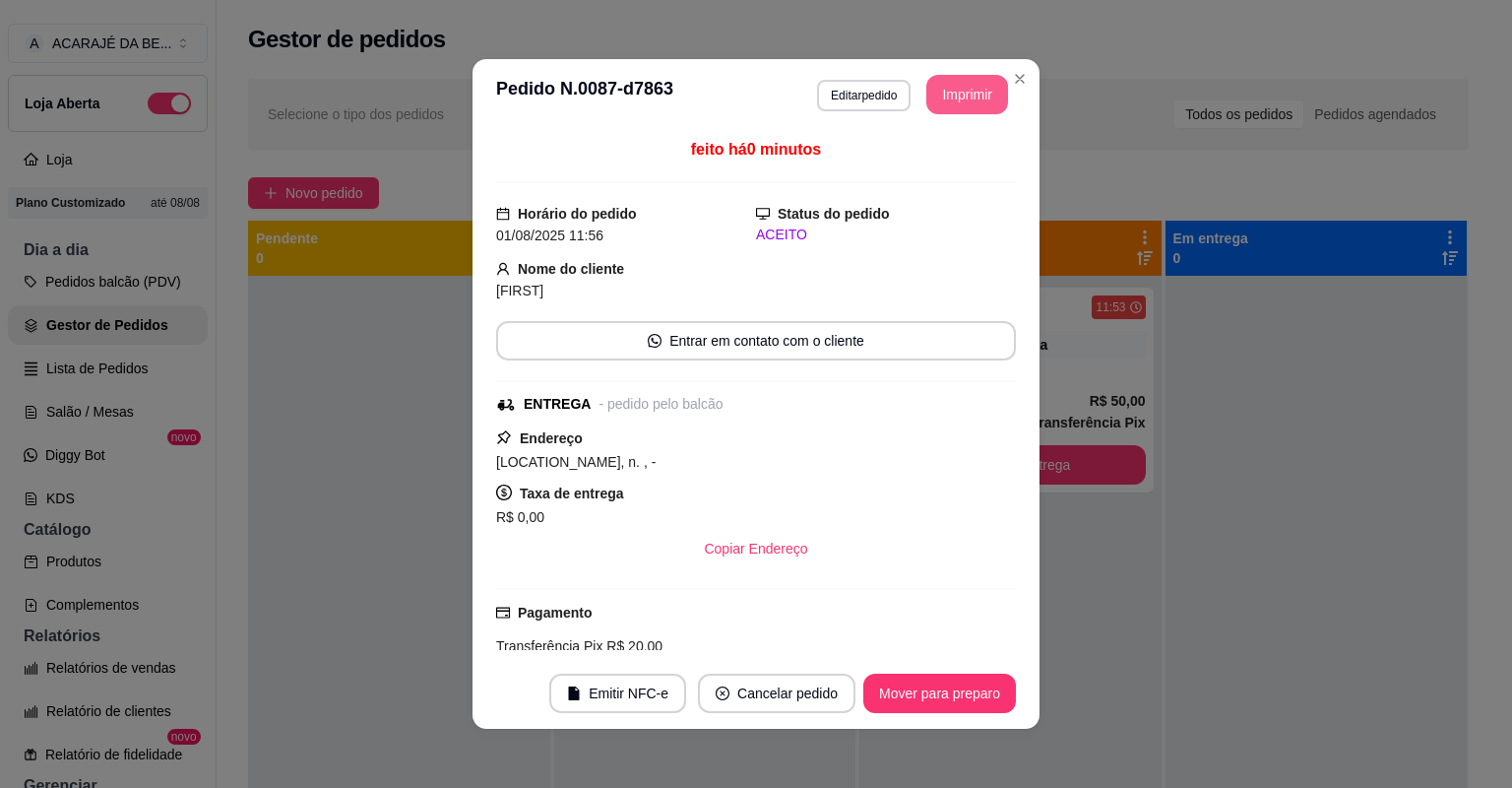 click on "Imprimir" at bounding box center [967, 95] 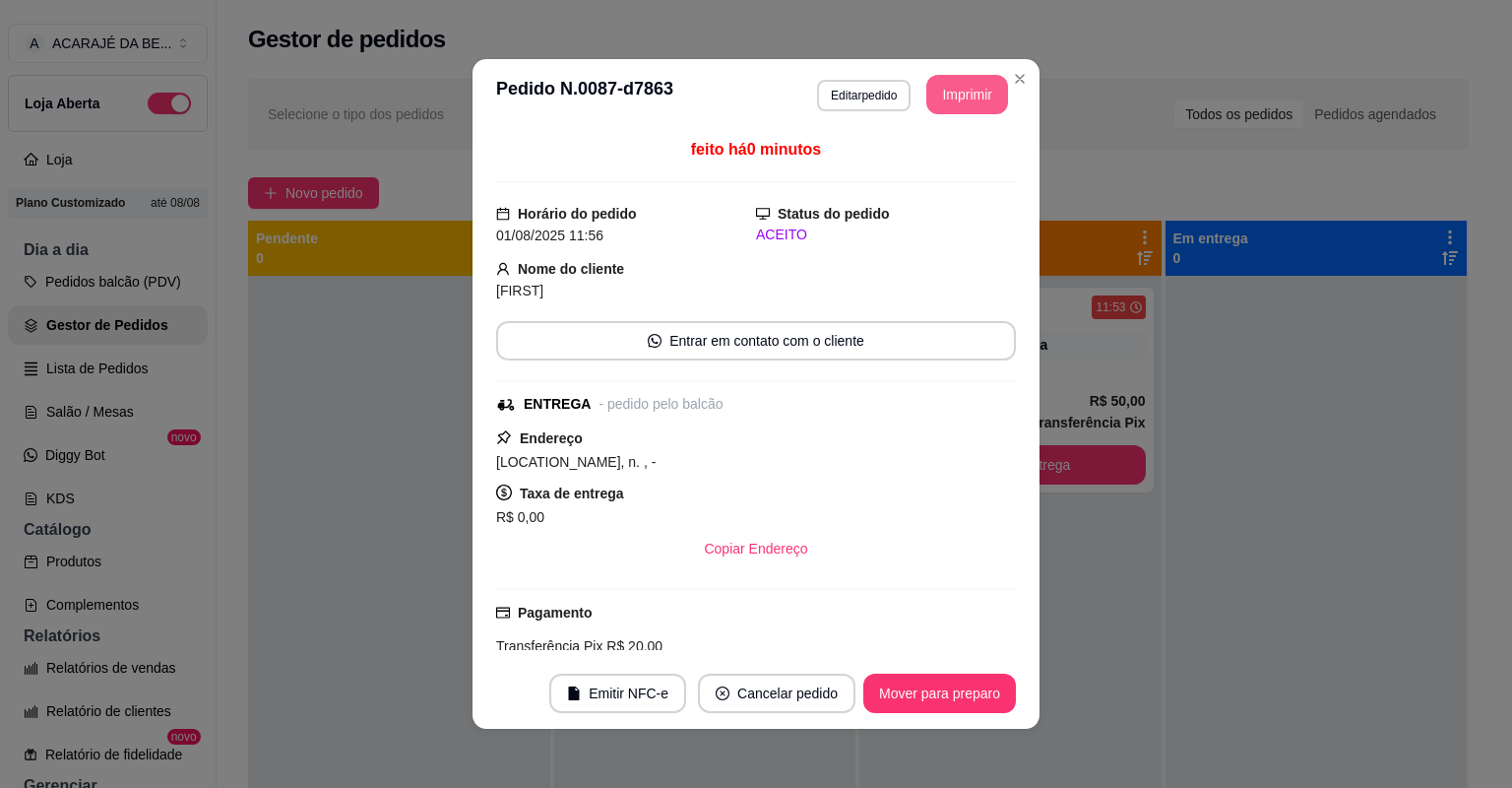 scroll, scrollTop: 0, scrollLeft: 0, axis: both 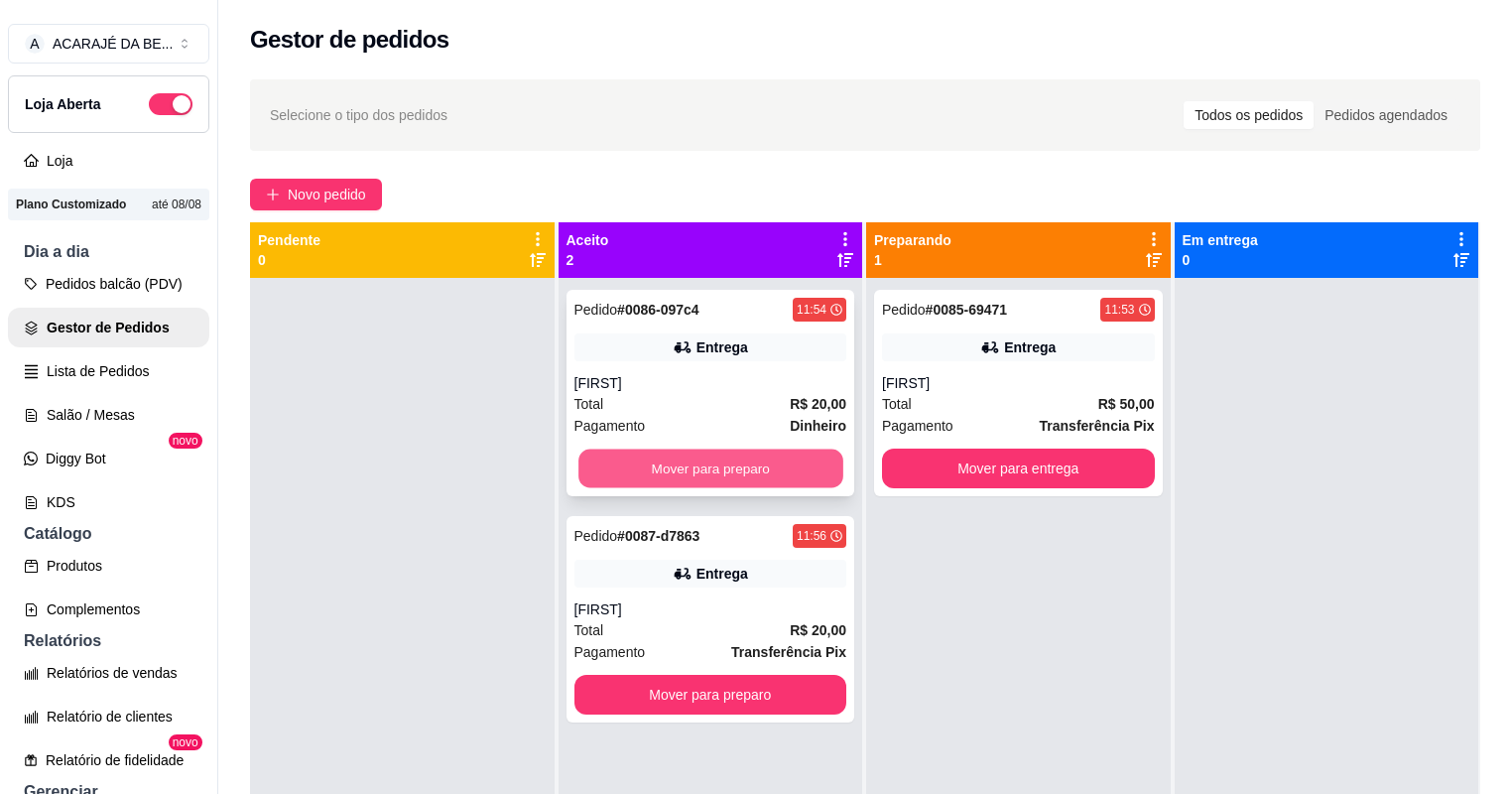 click on "Mover para preparo" at bounding box center (710, 468) 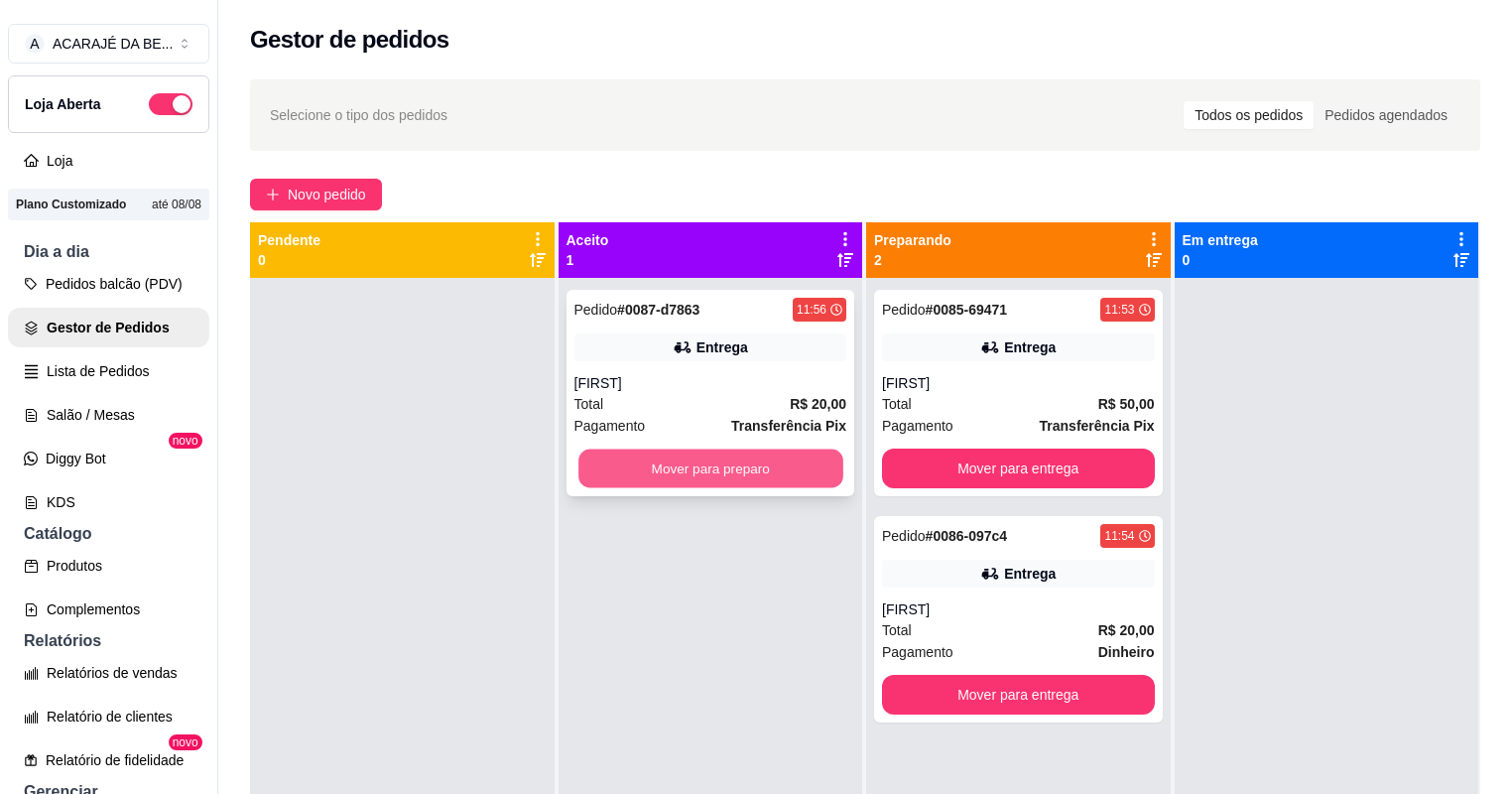 click on "Mover para preparo" at bounding box center [710, 468] 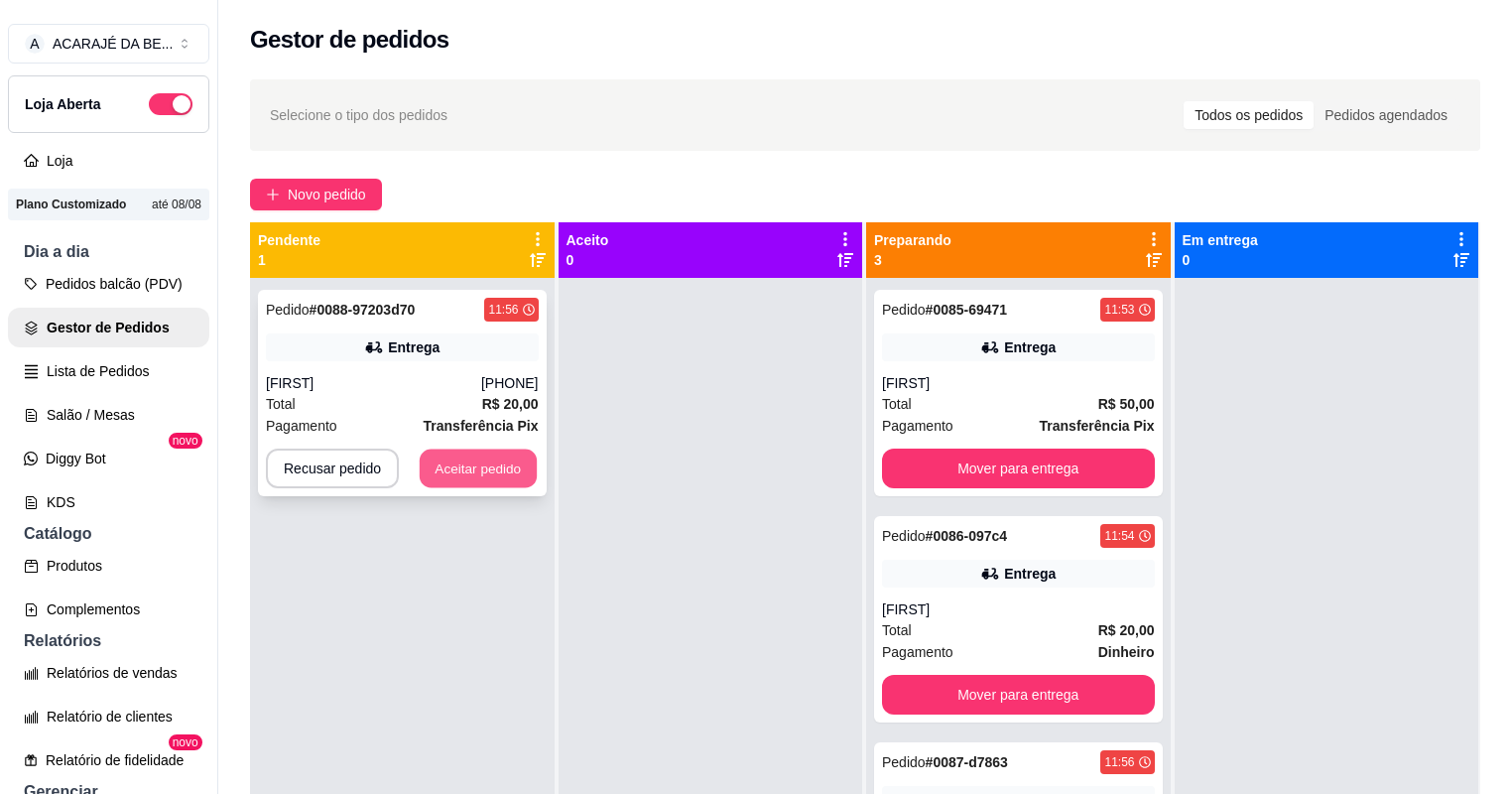 click on "Aceitar pedido" at bounding box center [478, 468] 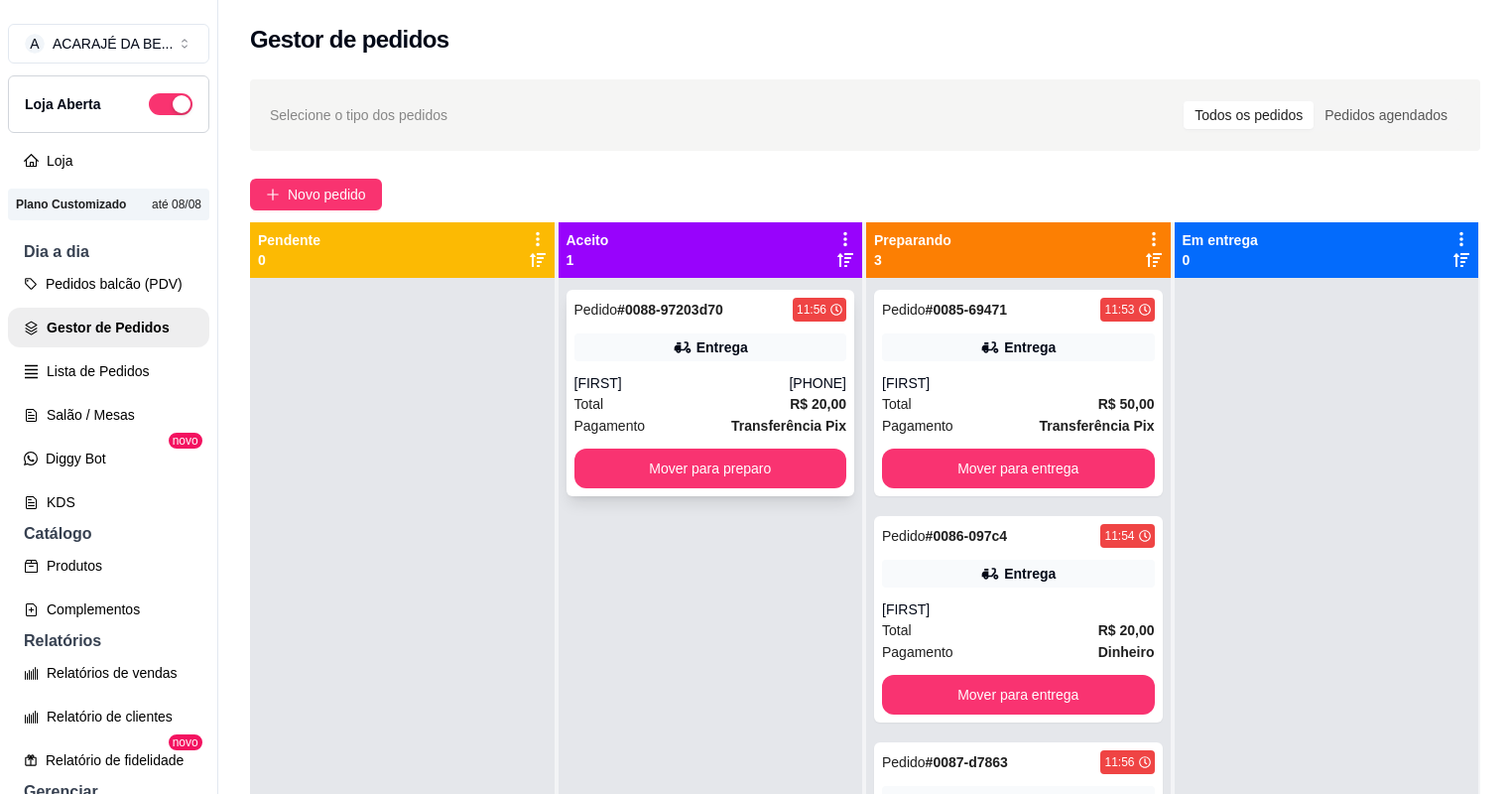 click on "Total R$ 20,00" at bounding box center [710, 404] 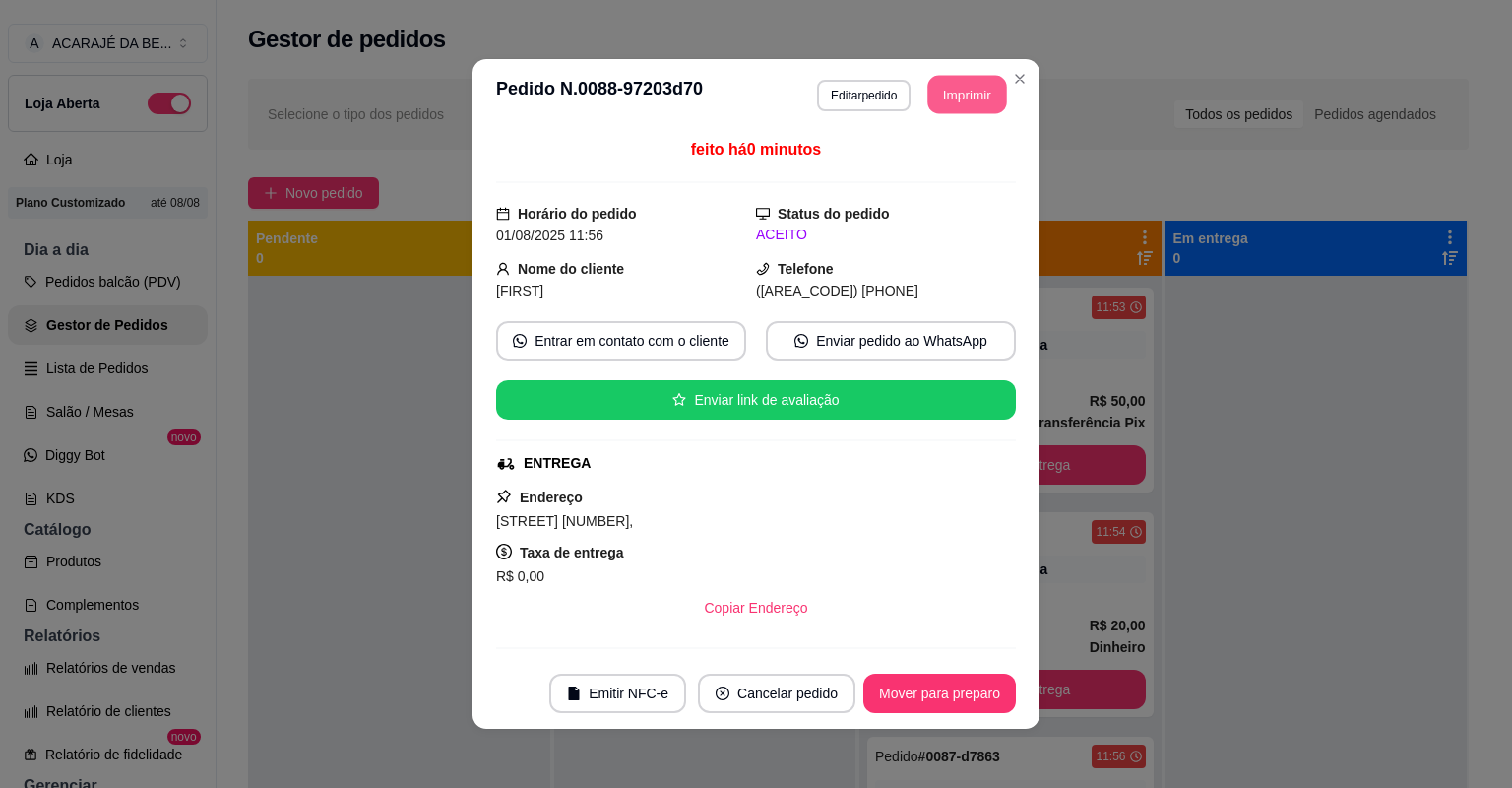click on "Imprimir" at bounding box center [968, 95] 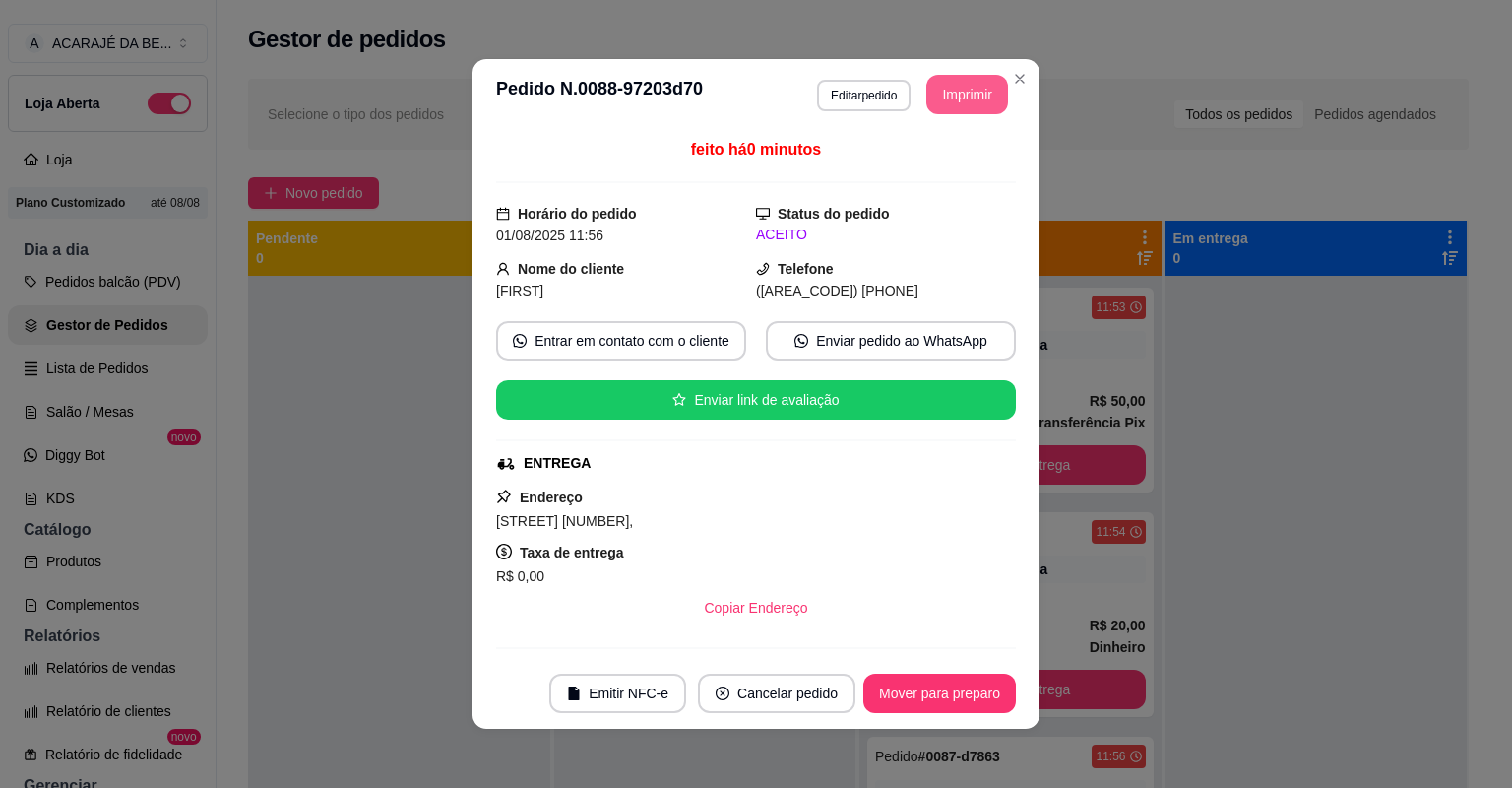 scroll, scrollTop: 0, scrollLeft: 0, axis: both 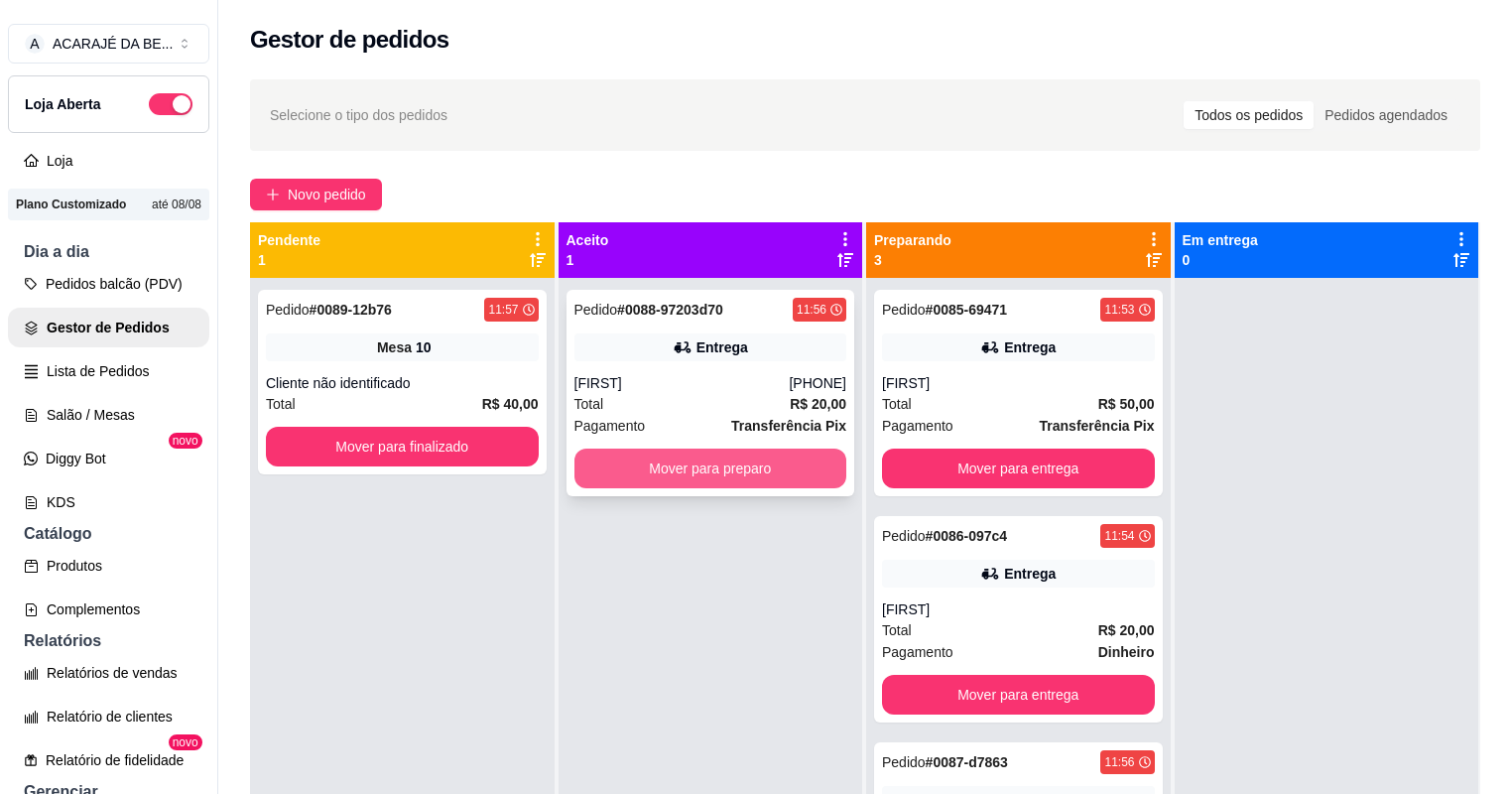 click on "Mover para preparo" at bounding box center (710, 468) 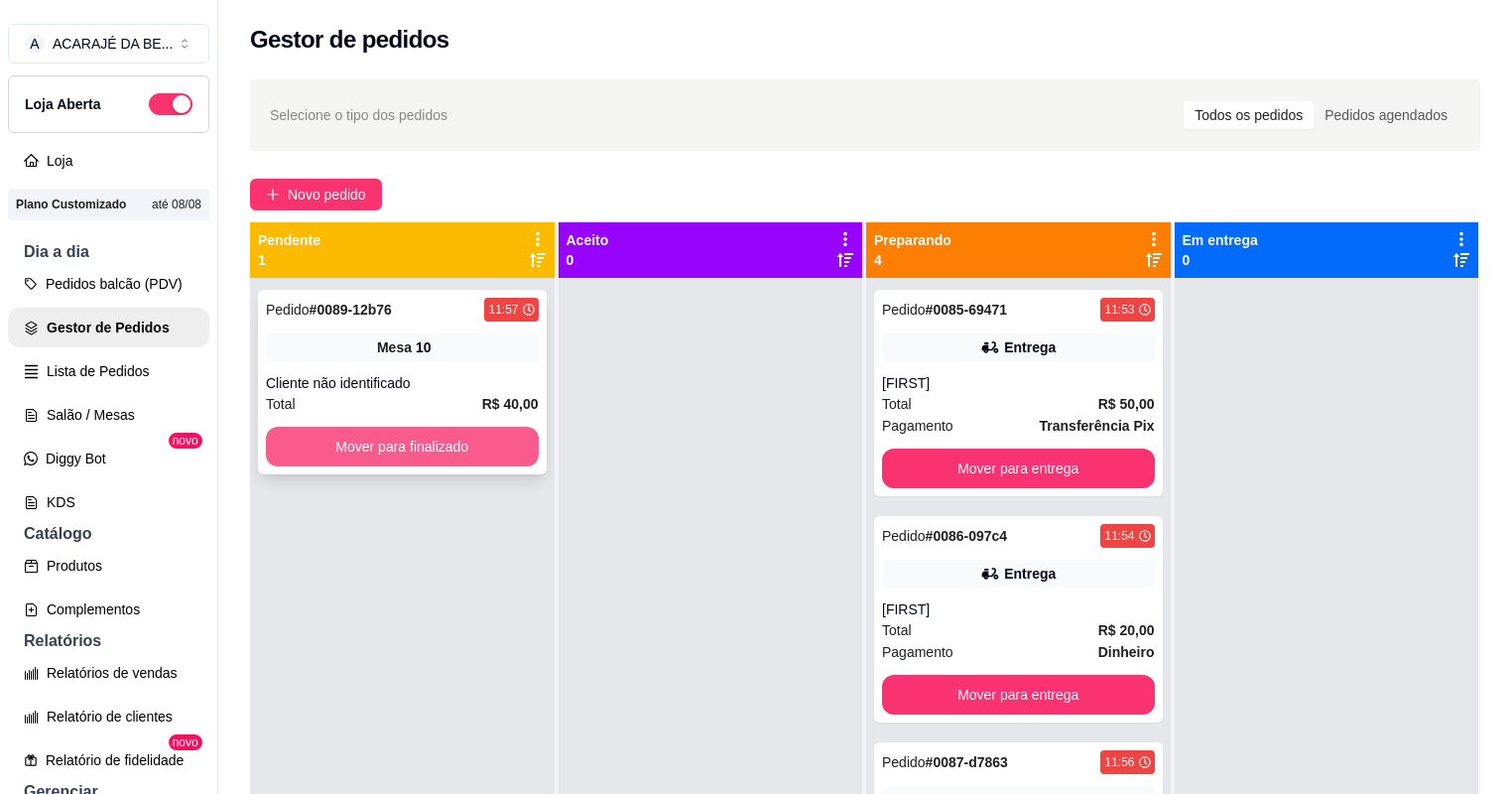 click on "Mover para finalizado" at bounding box center (402, 447) 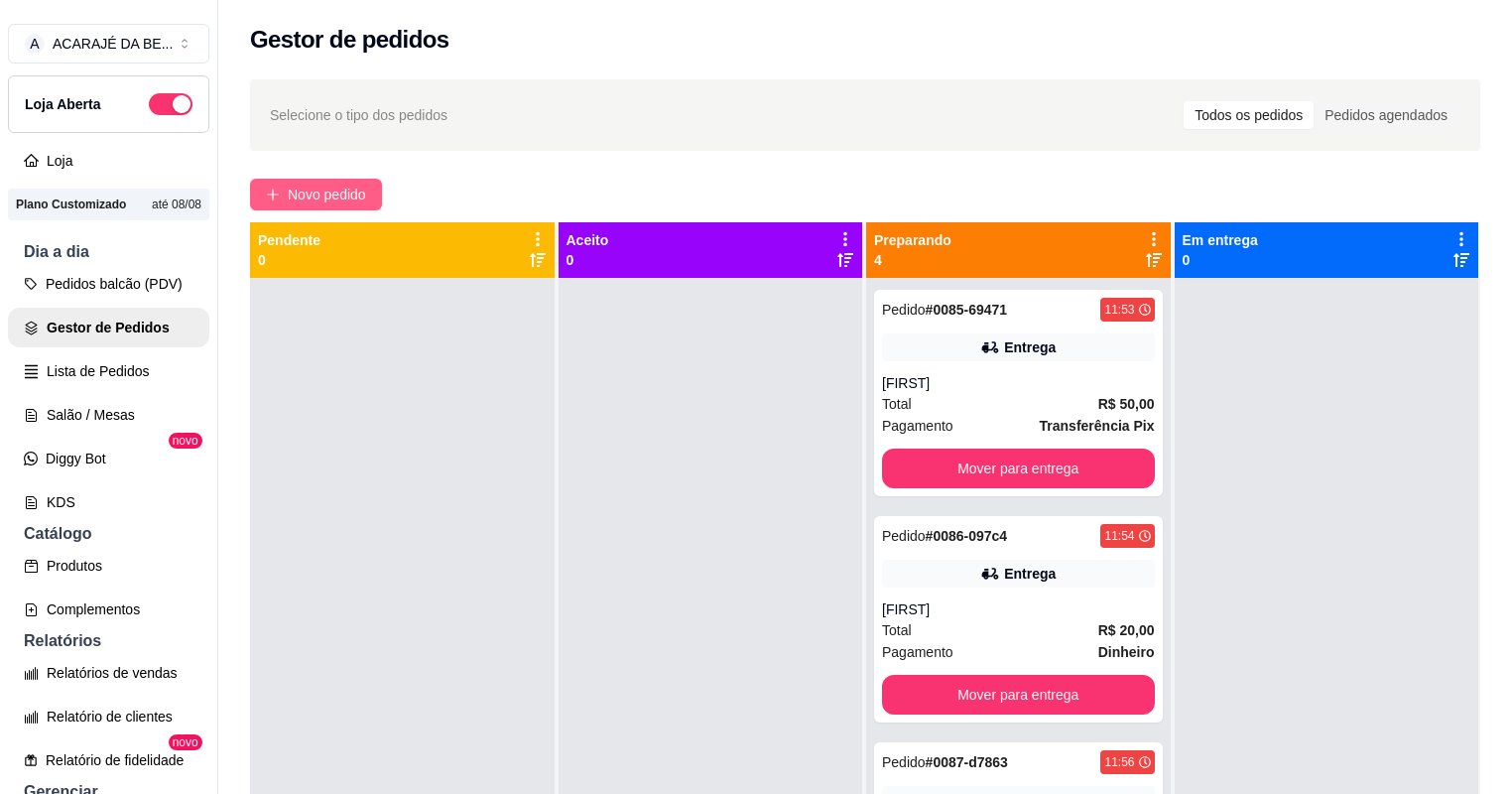 click on "Novo pedido" at bounding box center (326, 195) 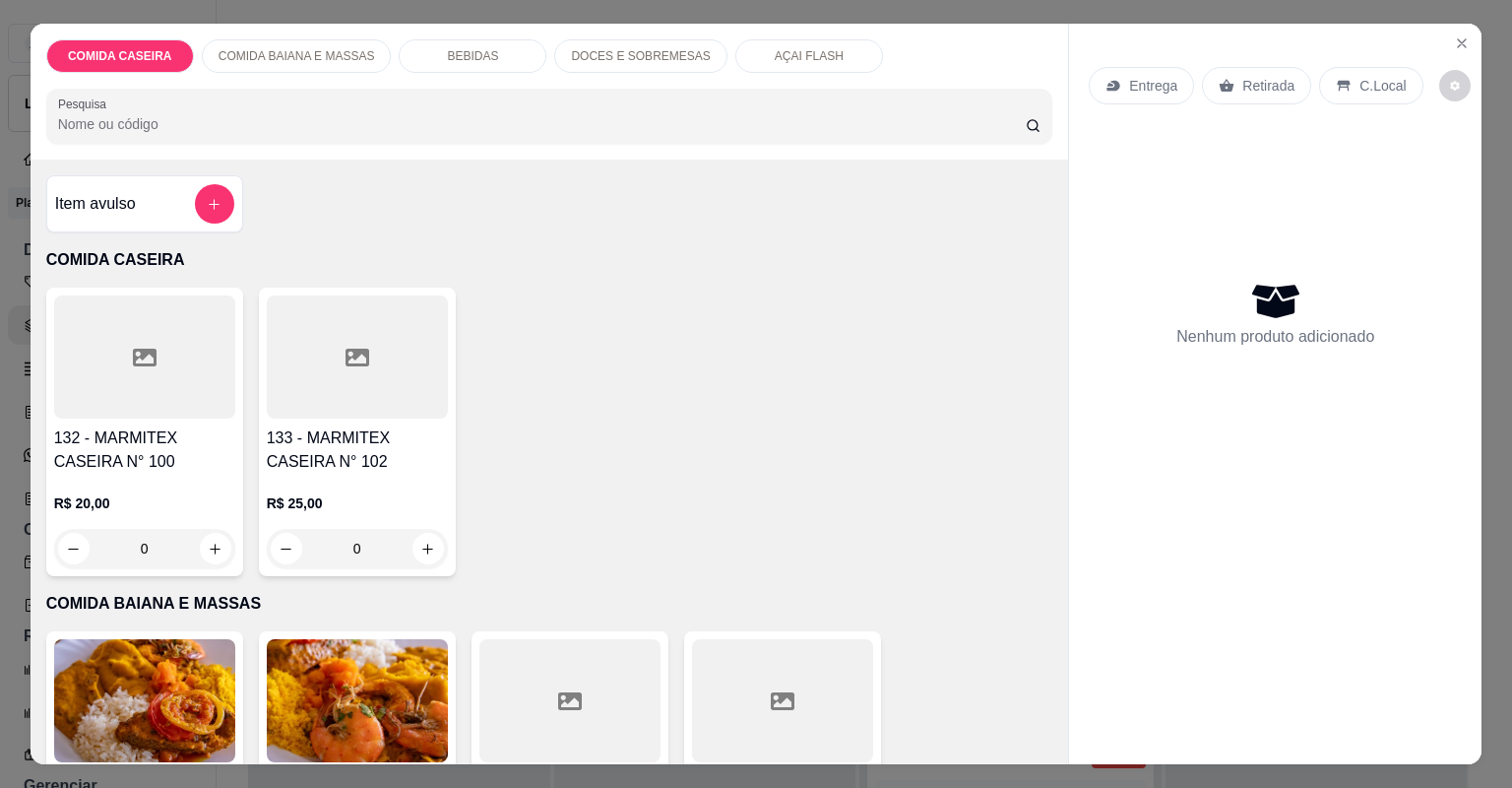click at bounding box center [145, 357] 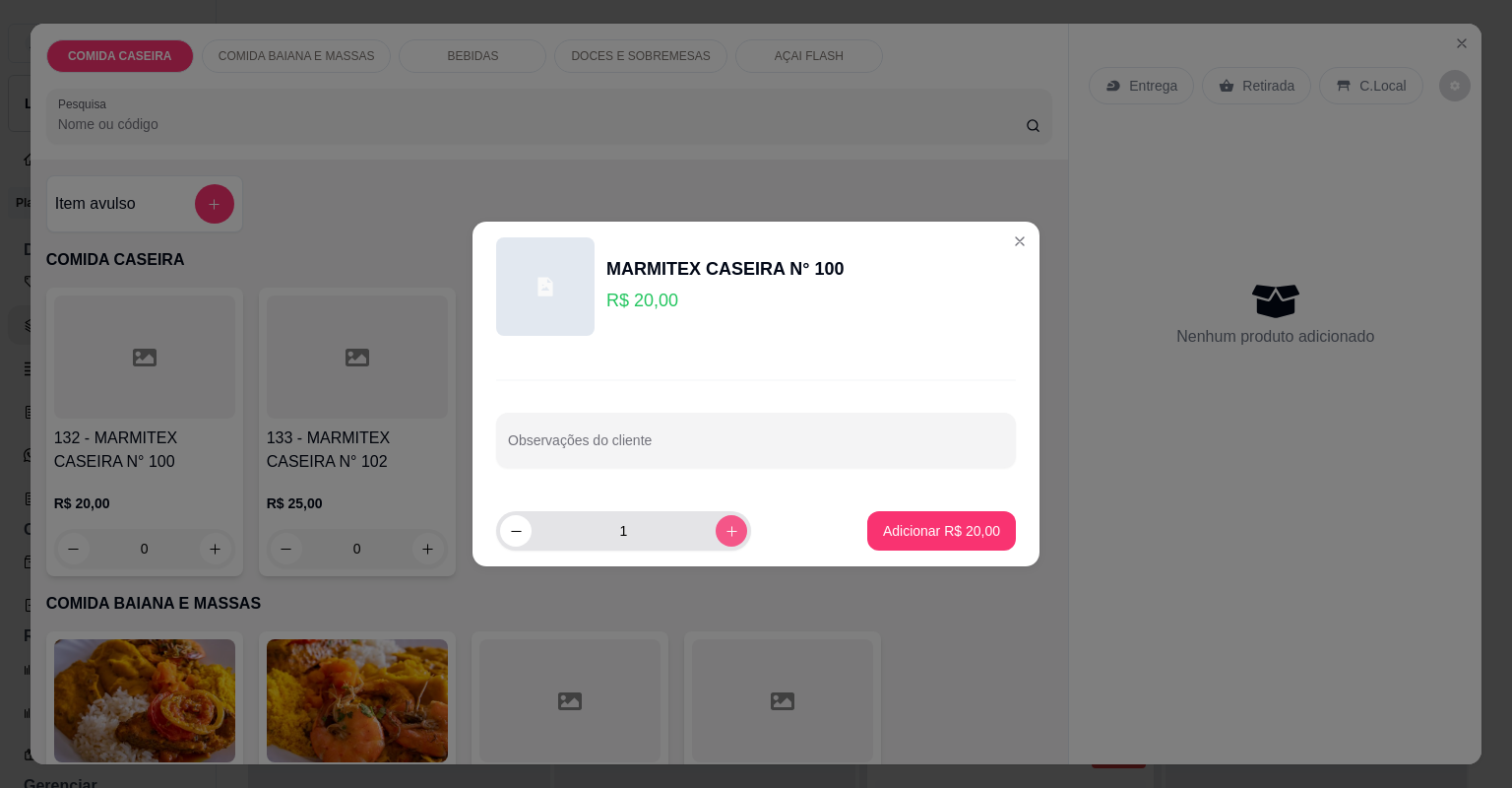 click 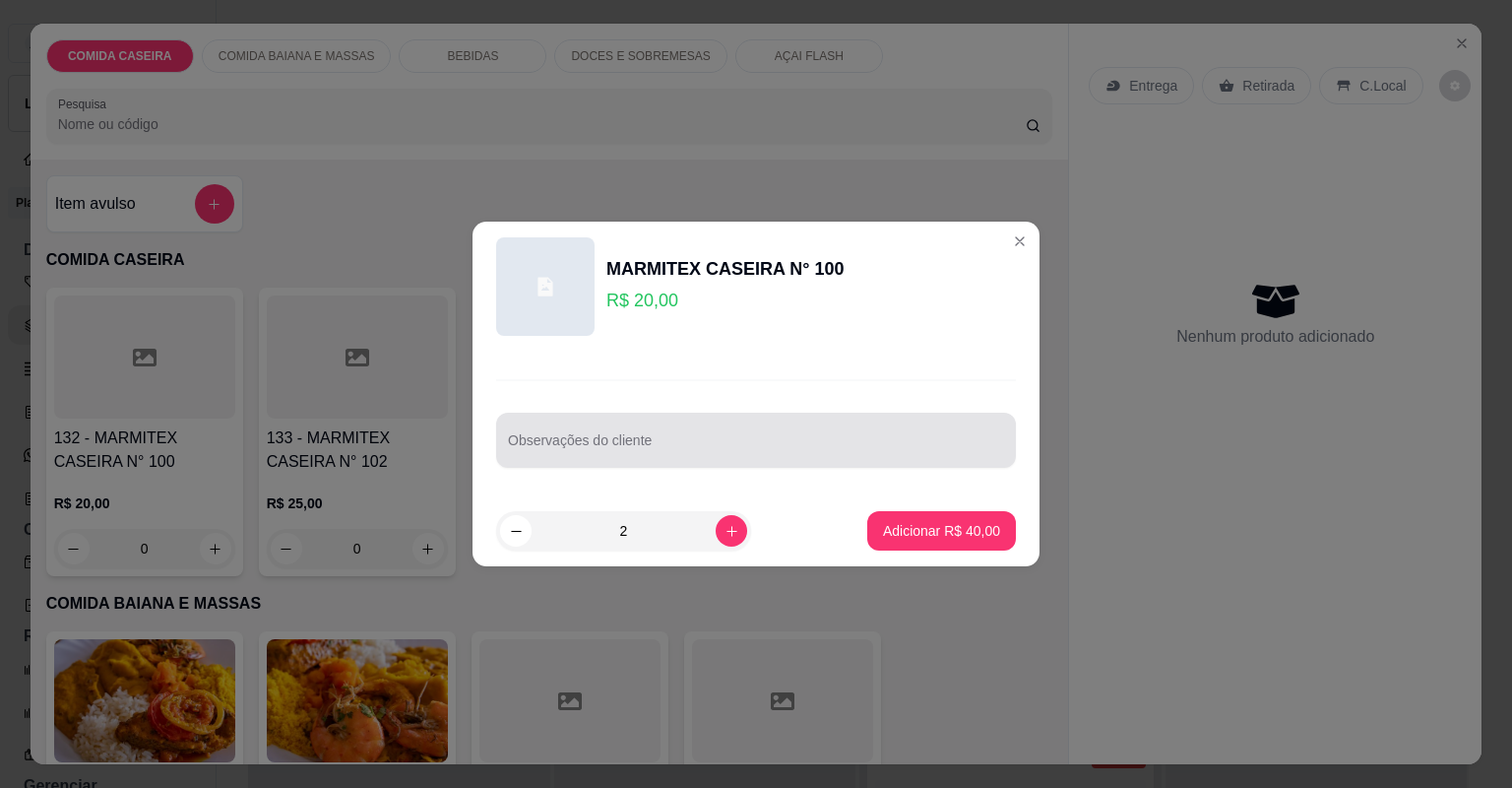 click on "Observações do cliente" at bounding box center (756, 448) 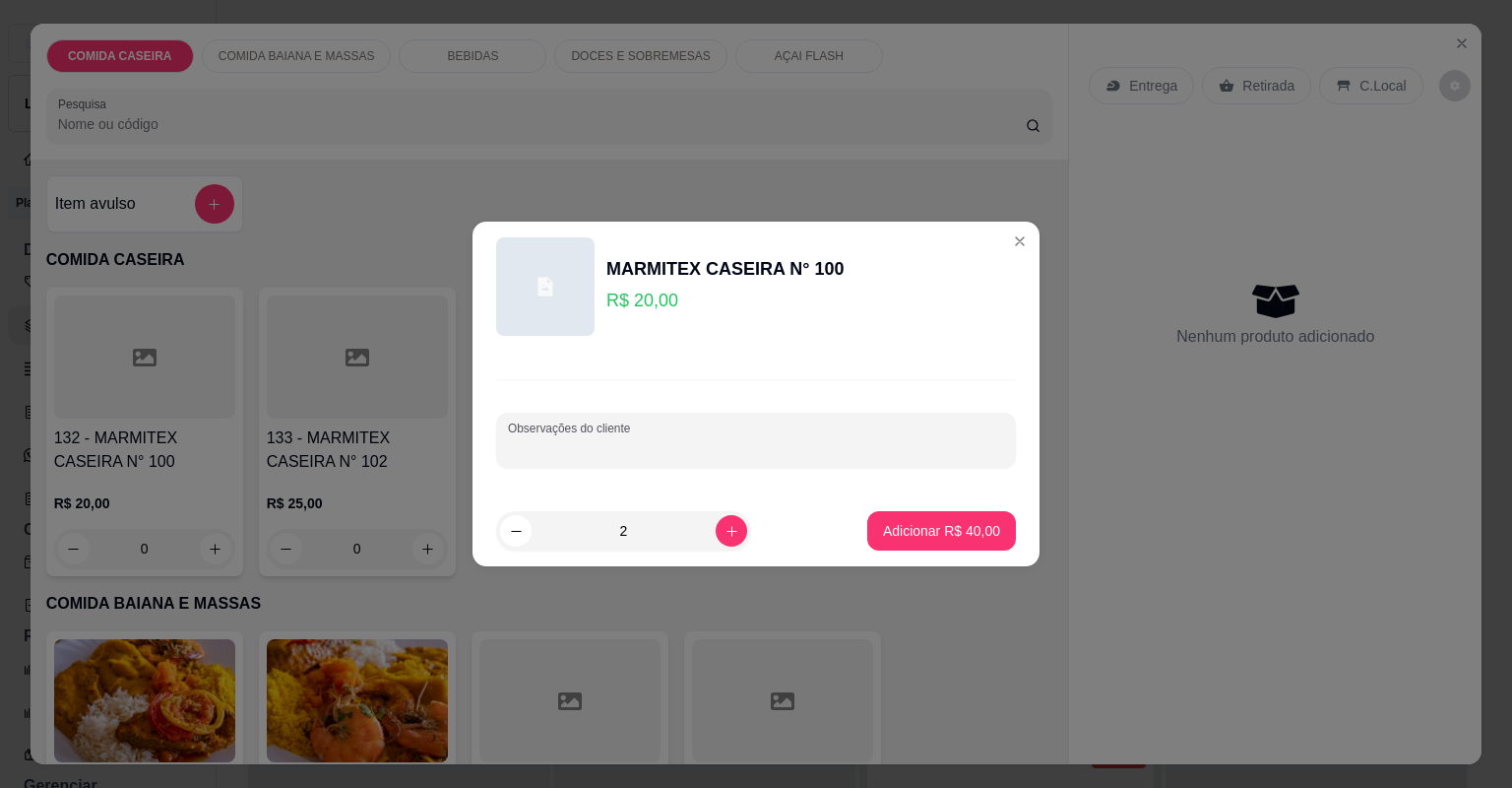paste on "arroz  temperado vinagrete farofa coxinha da asa e alcatra" 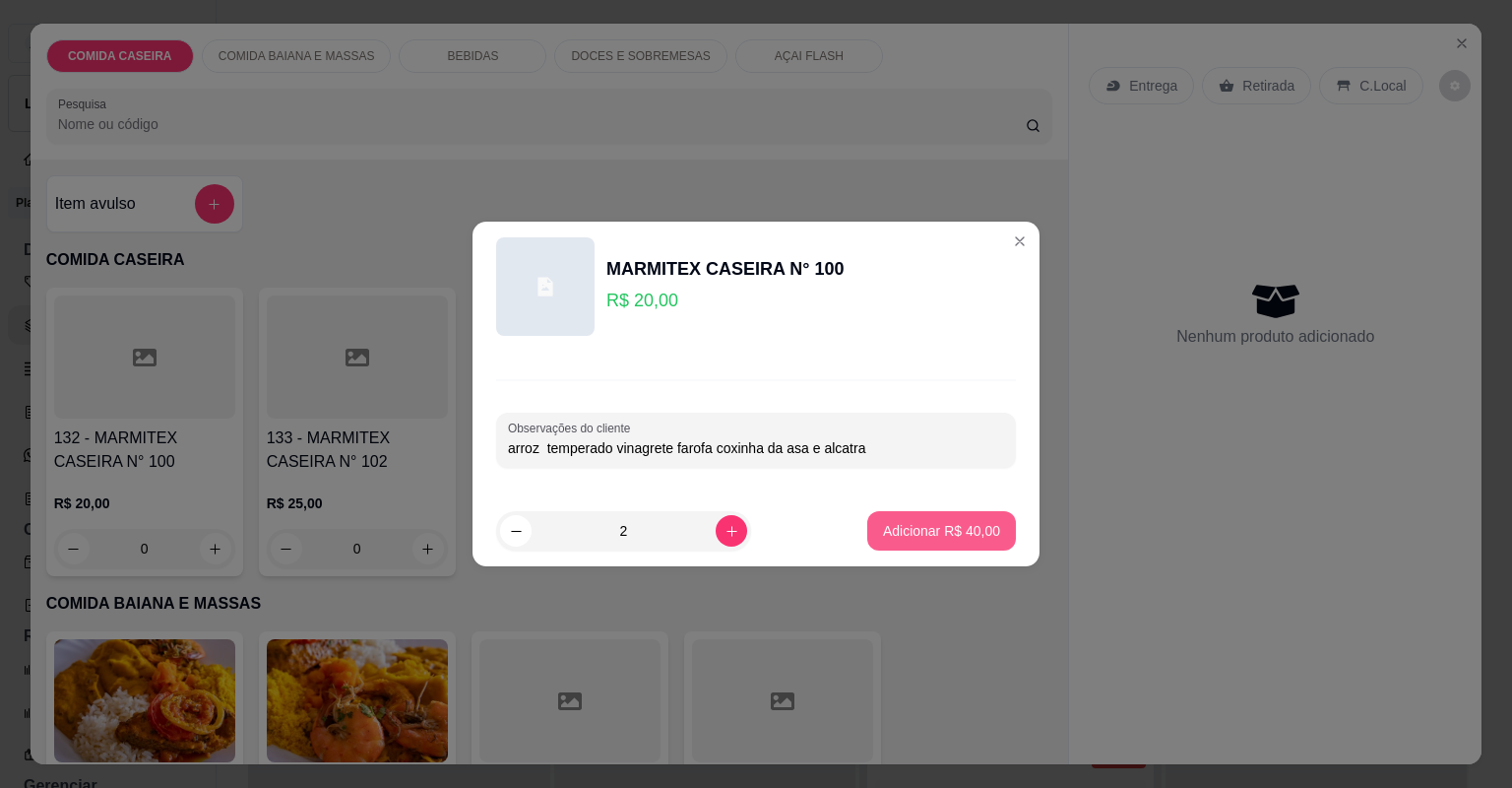 type on "arroz  temperado vinagrete farofa coxinha da asa e alcatra" 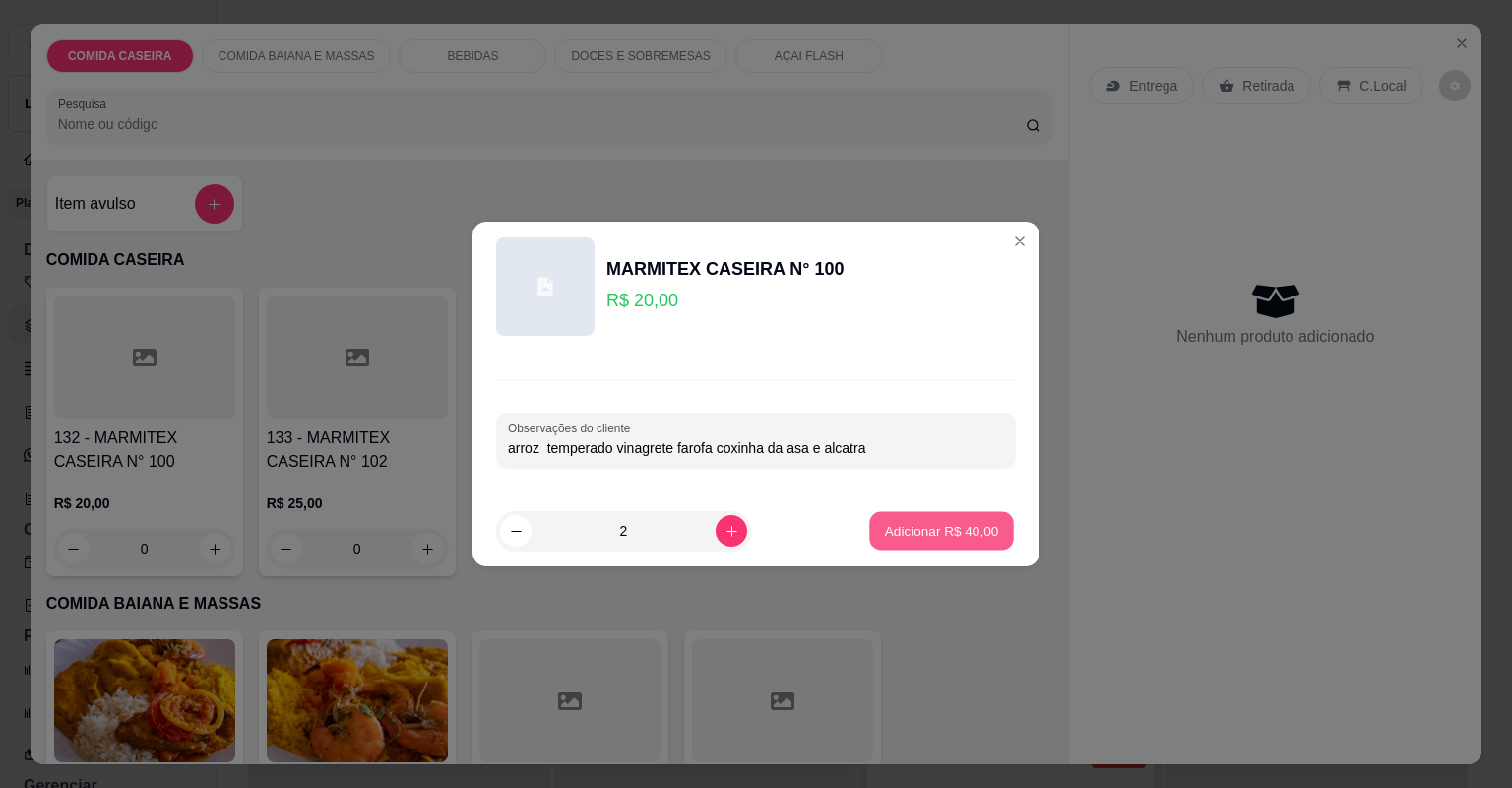 click on "Adicionar   R$ 40,00" at bounding box center [941, 531] 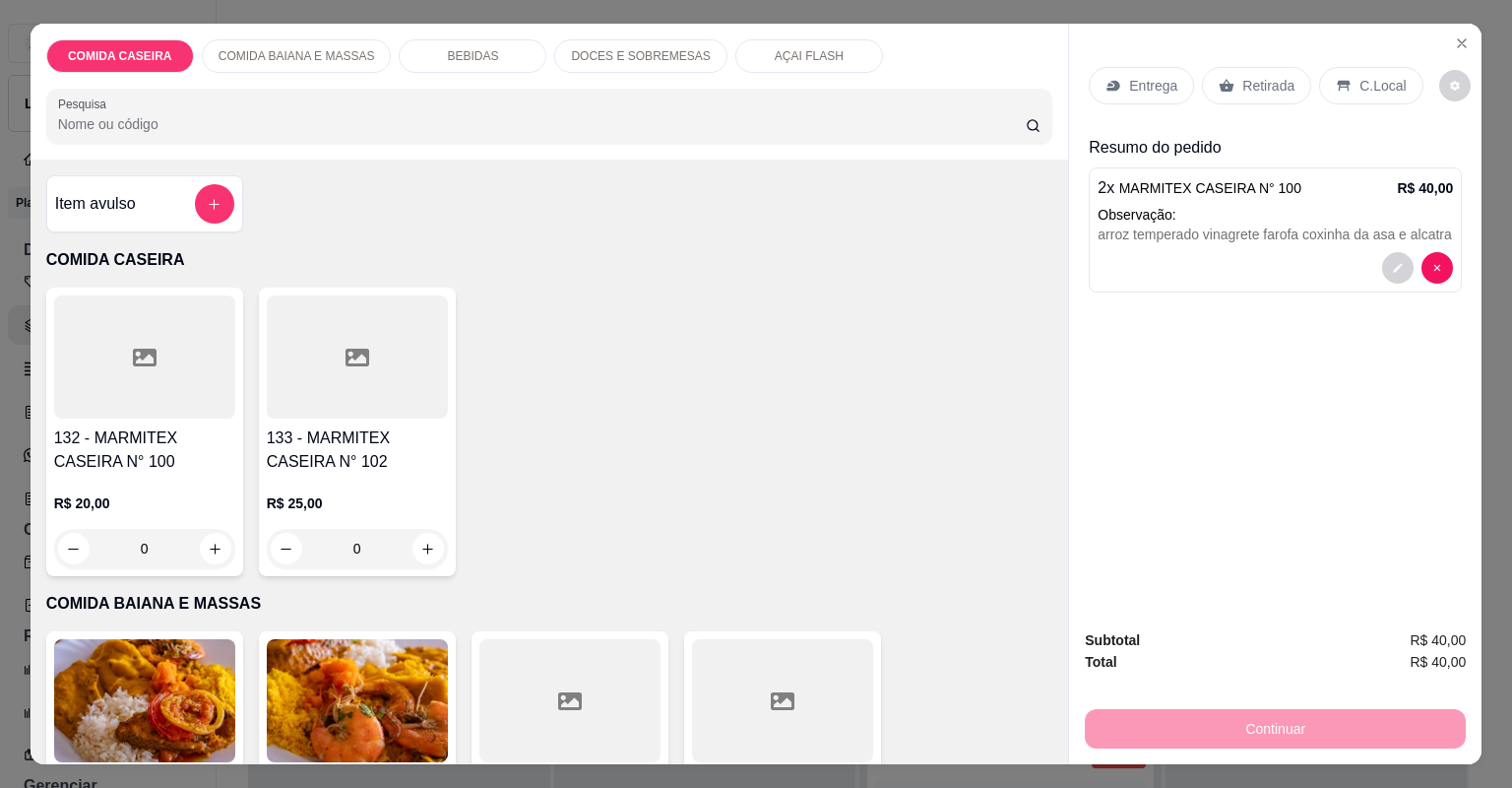 click on "Entrega" at bounding box center [1153, 86] 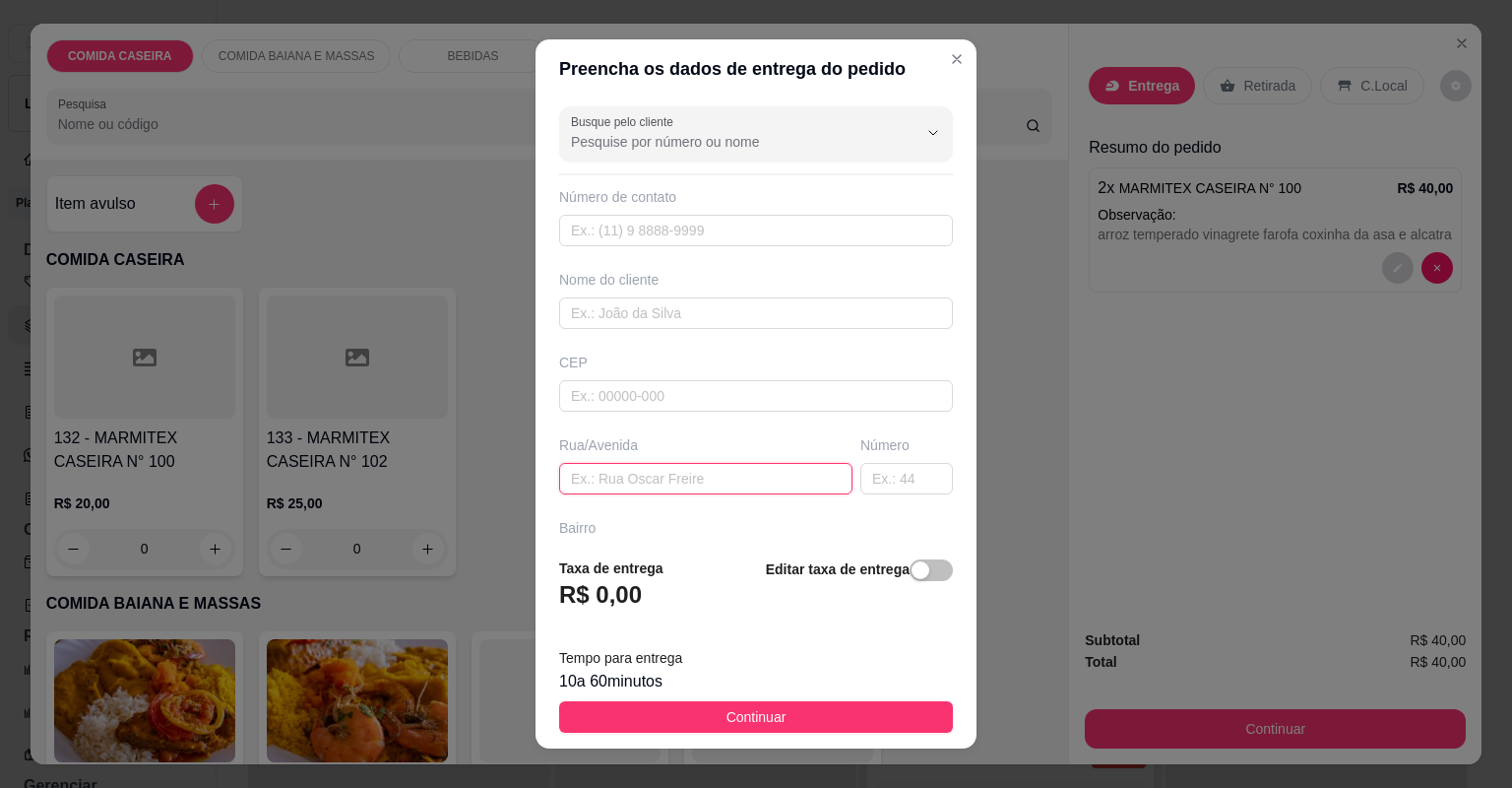 click at bounding box center (706, 479) 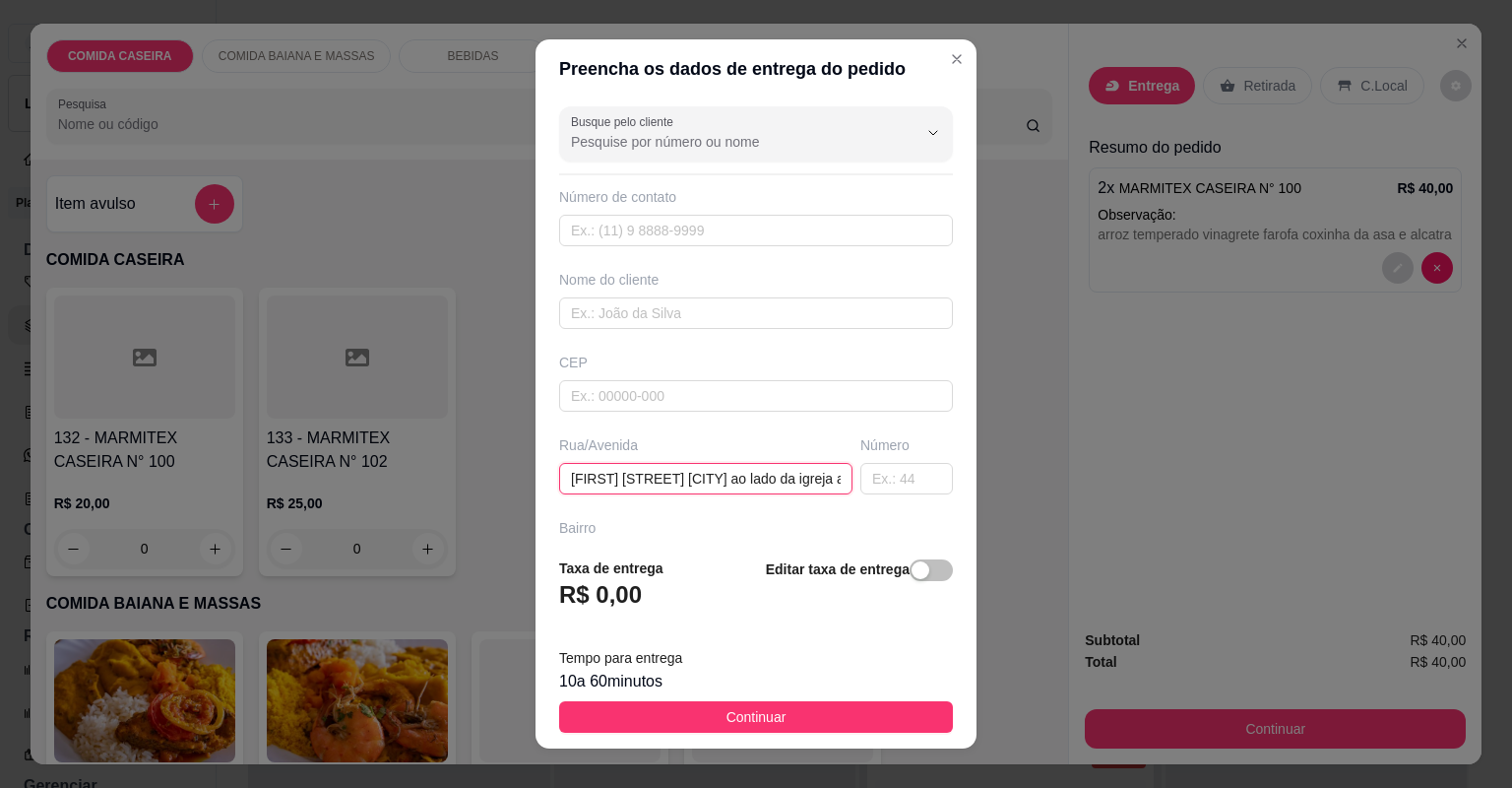scroll, scrollTop: 0, scrollLeft: 76, axis: horizontal 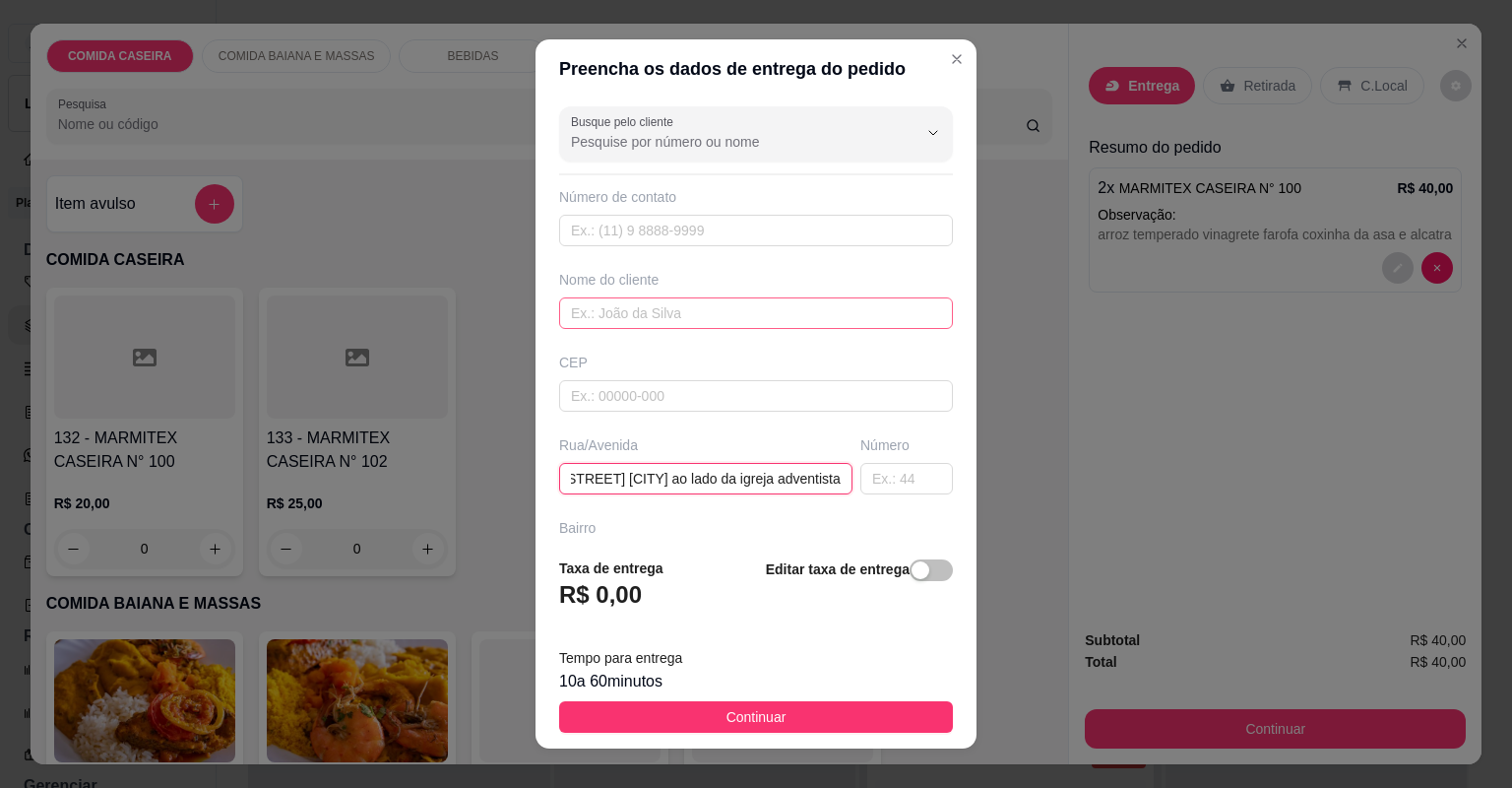 type on "[FIRST] [STREET] [CITY] ao lado da igreja adventista" 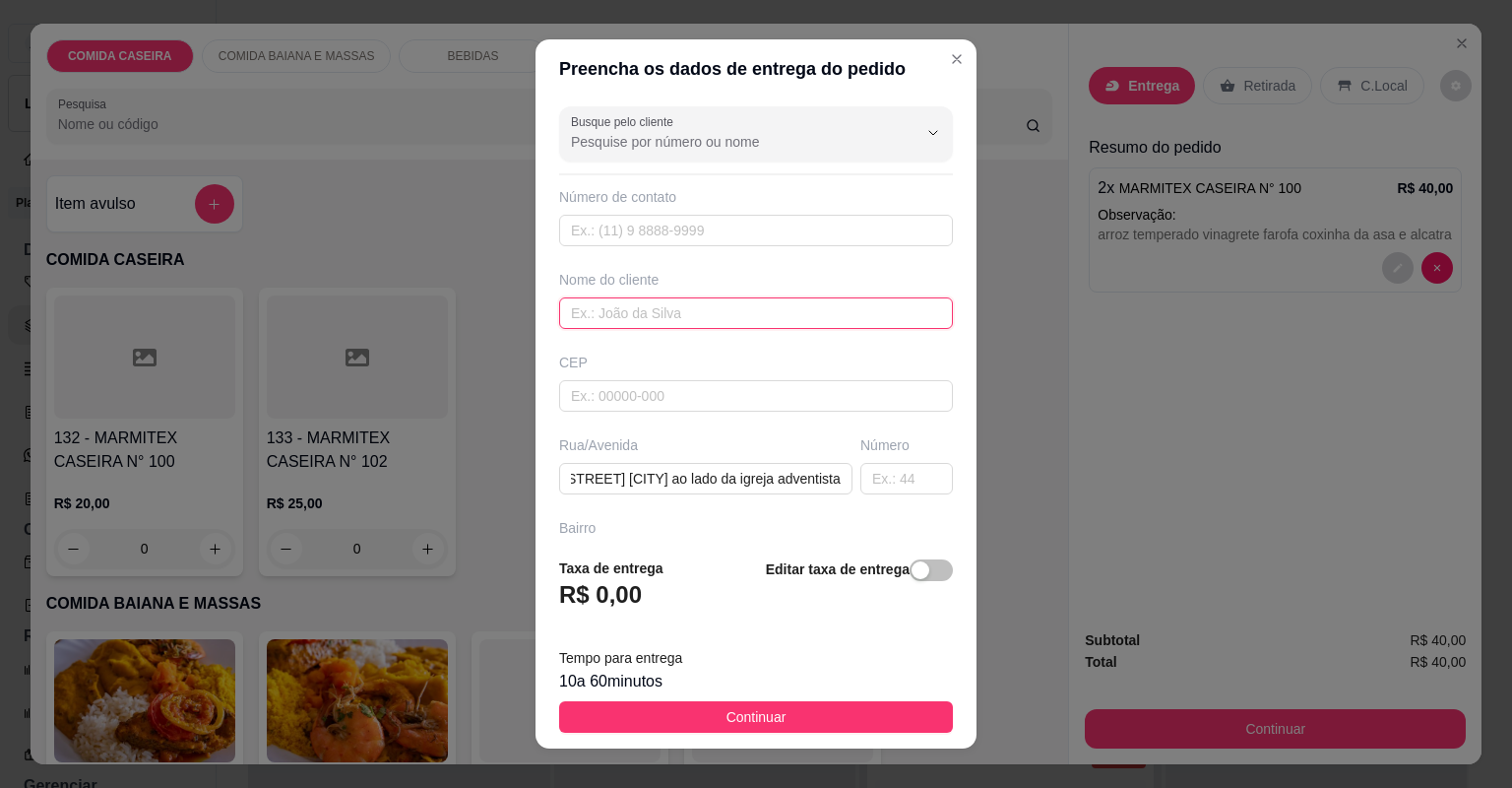 scroll, scrollTop: 0, scrollLeft: 0, axis: both 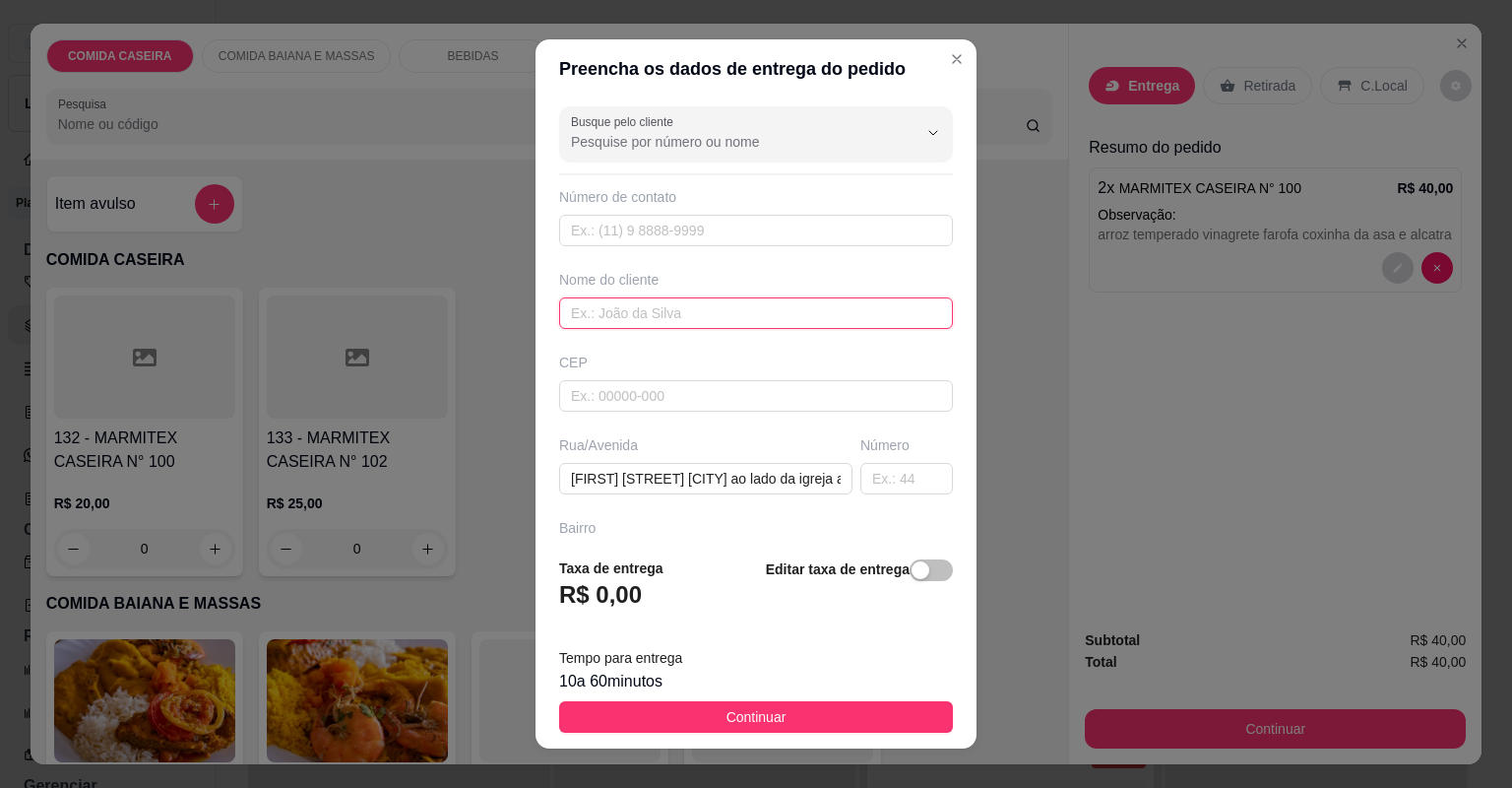 click at bounding box center [756, 313] 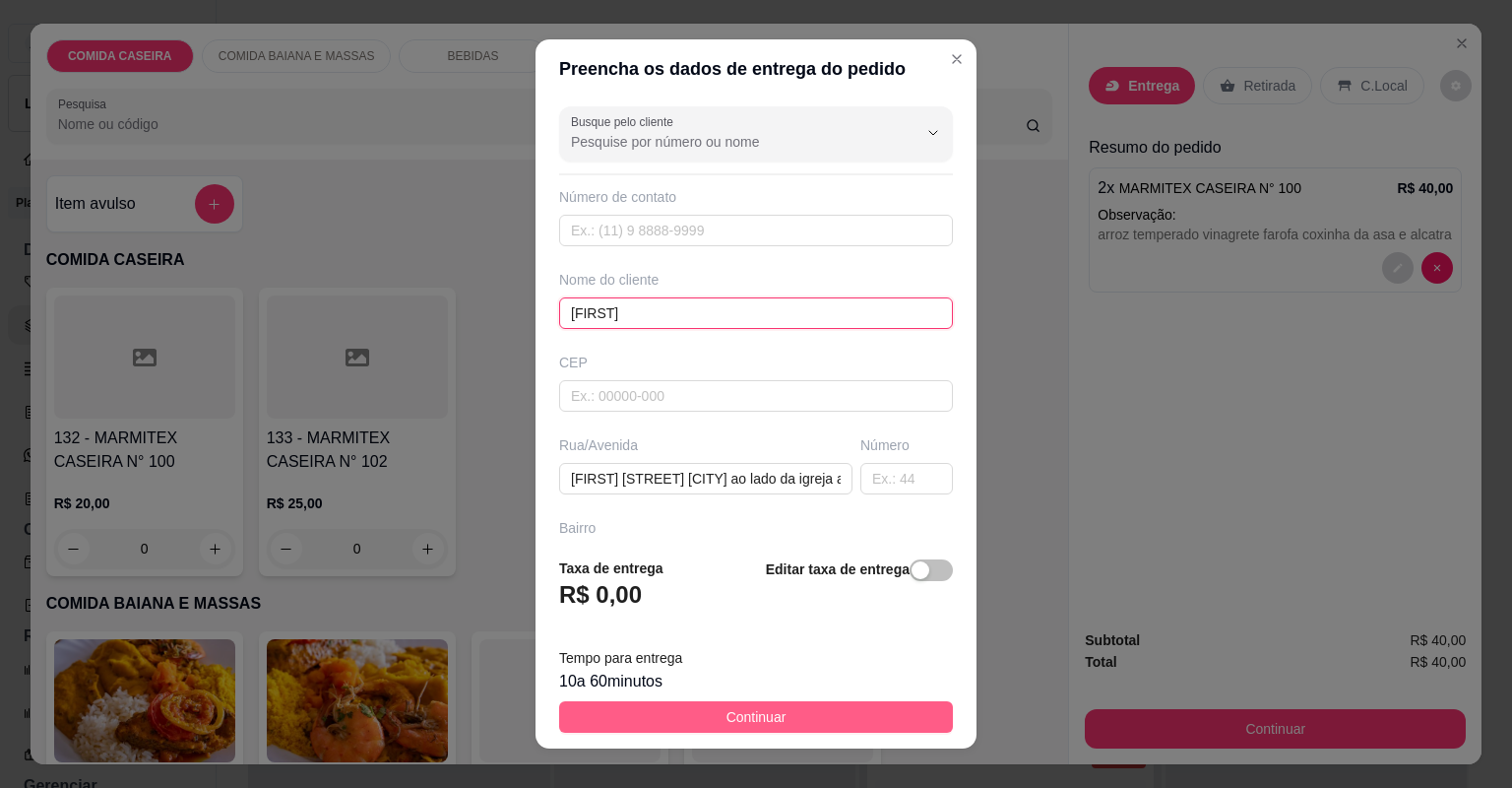type on "[FIRST]" 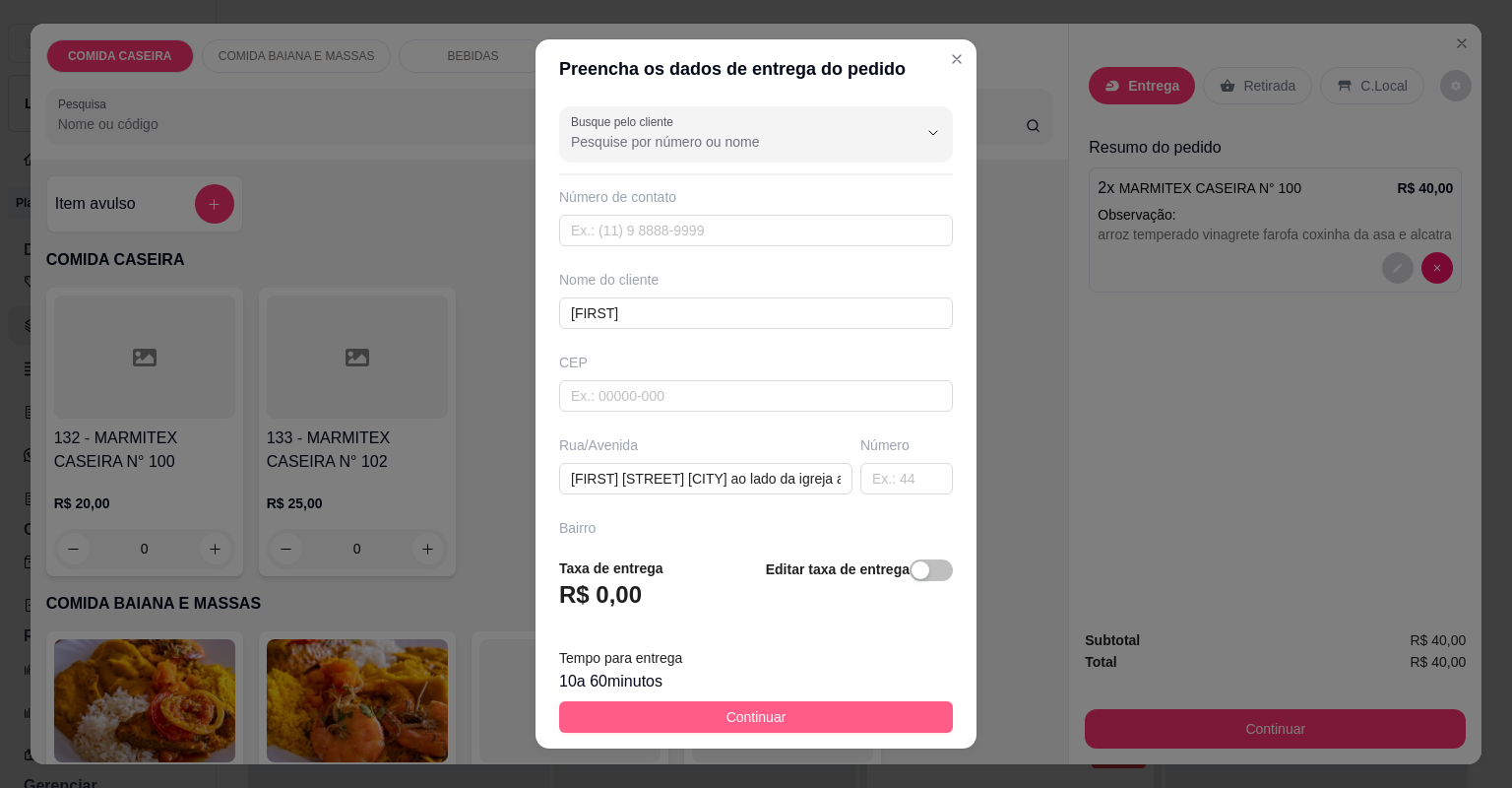 click on "Continuar" at bounding box center (756, 717) 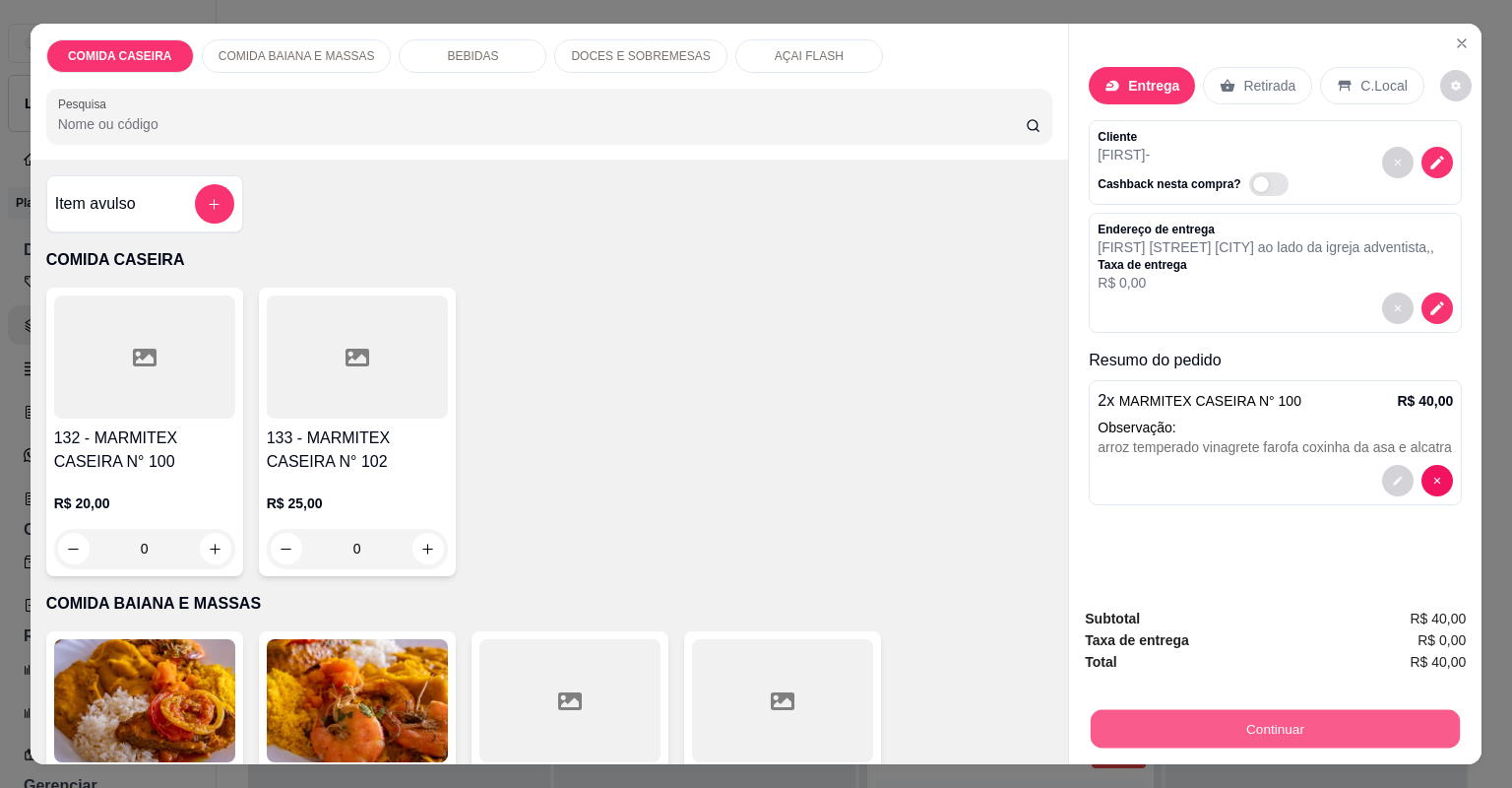 click on "Continuar" at bounding box center [1275, 729] 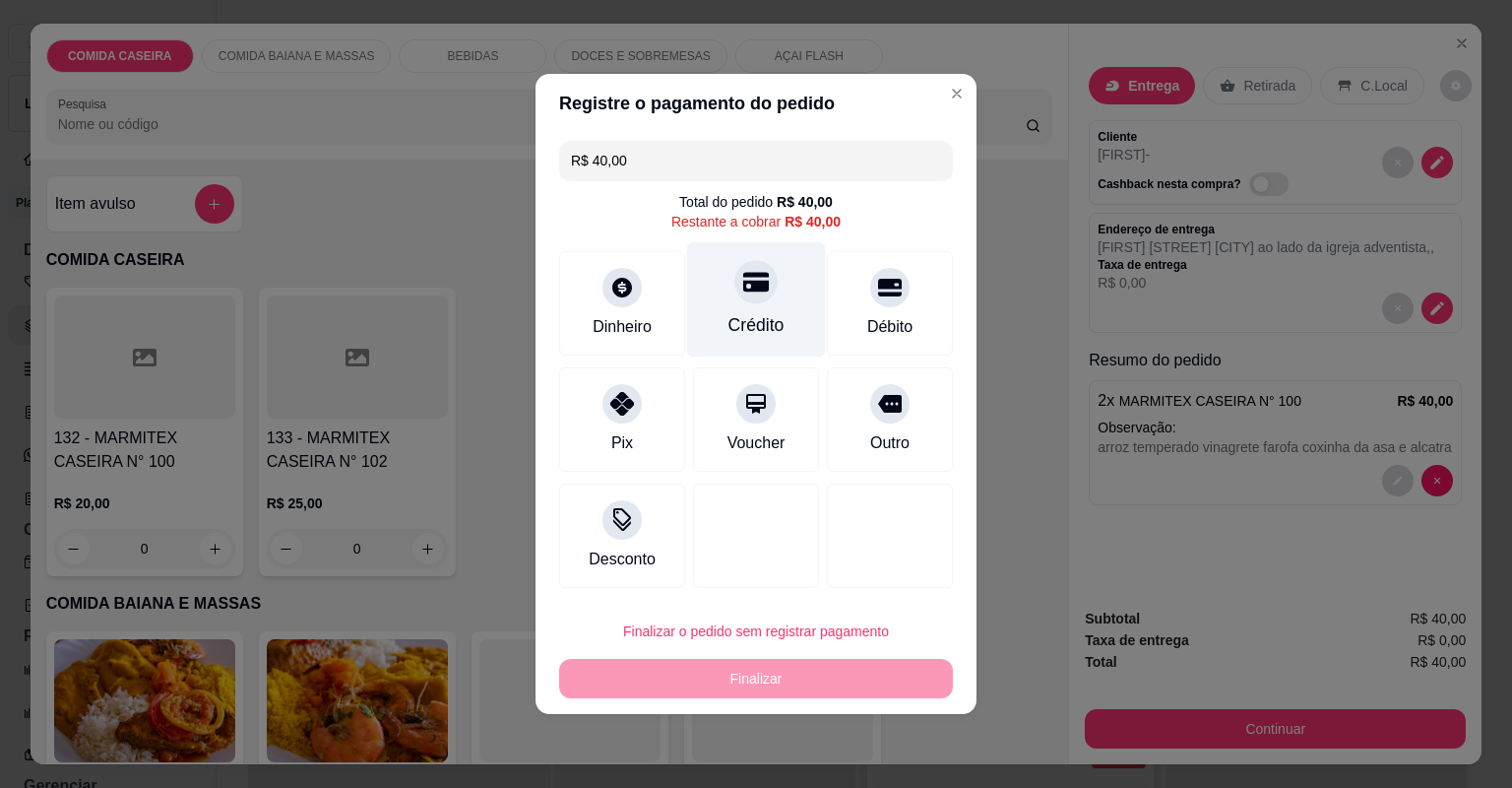 click 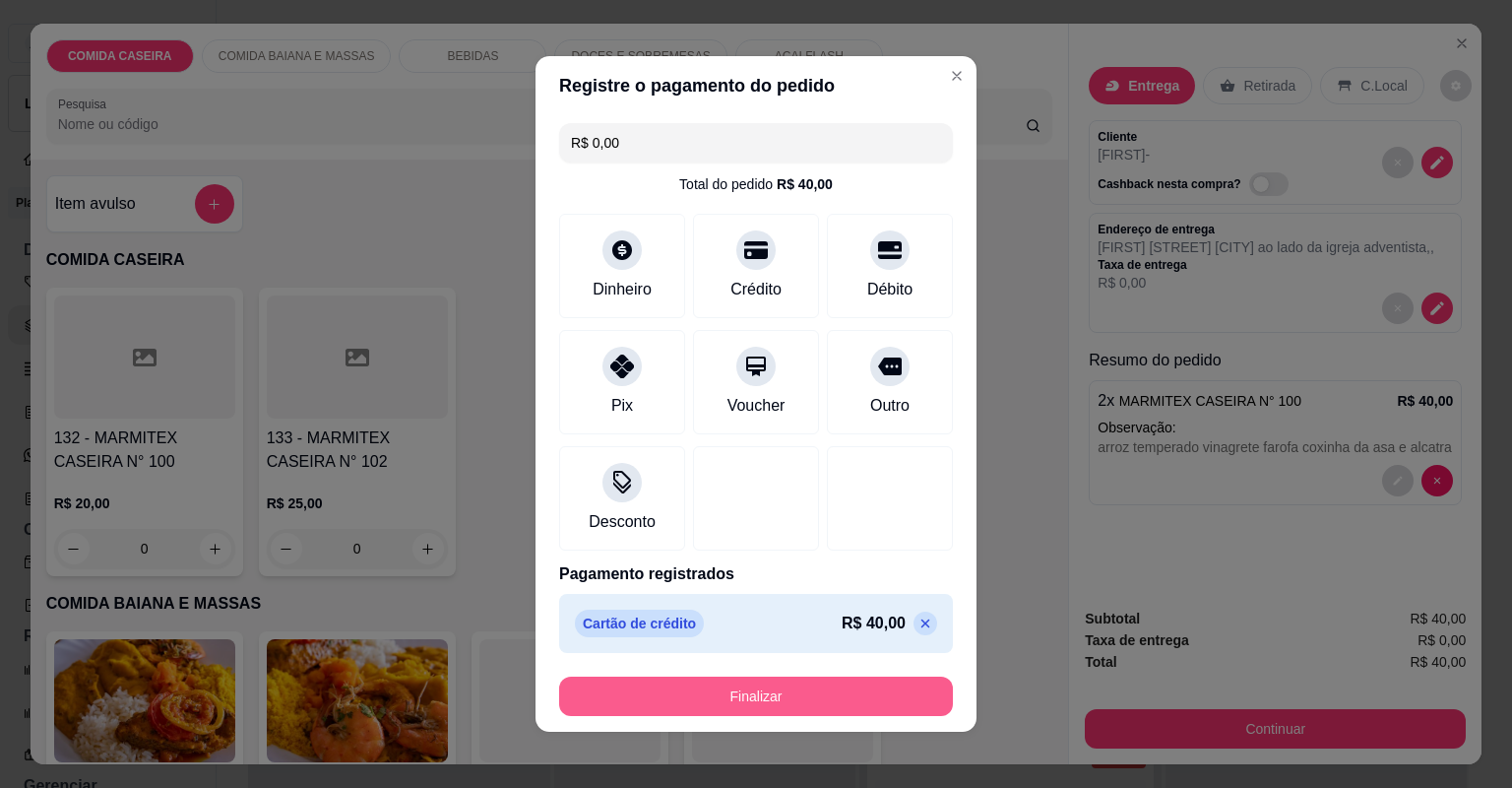 click on "Finalizar" at bounding box center [756, 696] 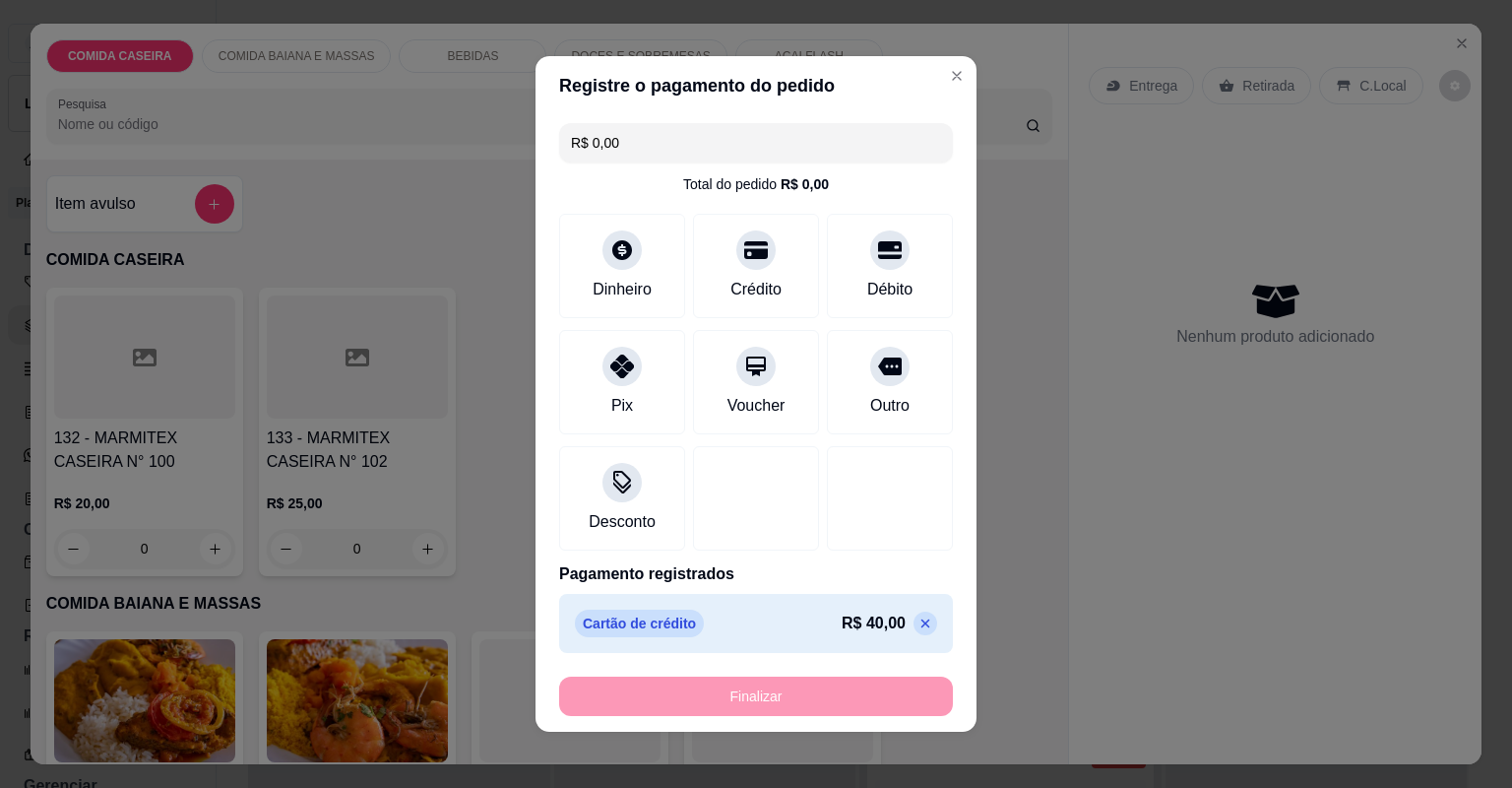 type on "-R$ 40,00" 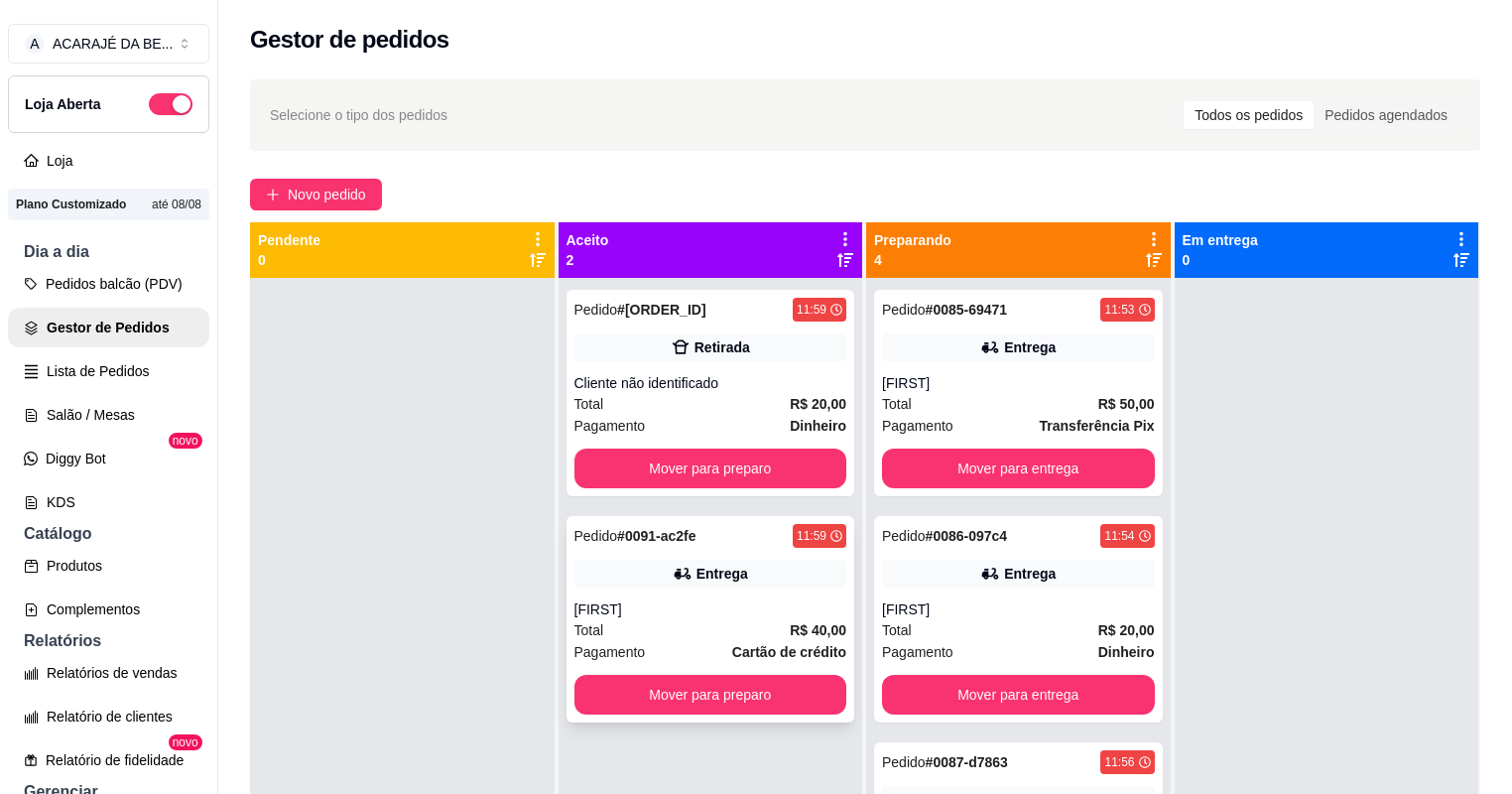 click on "Total R$ 40,00" at bounding box center [710, 630] 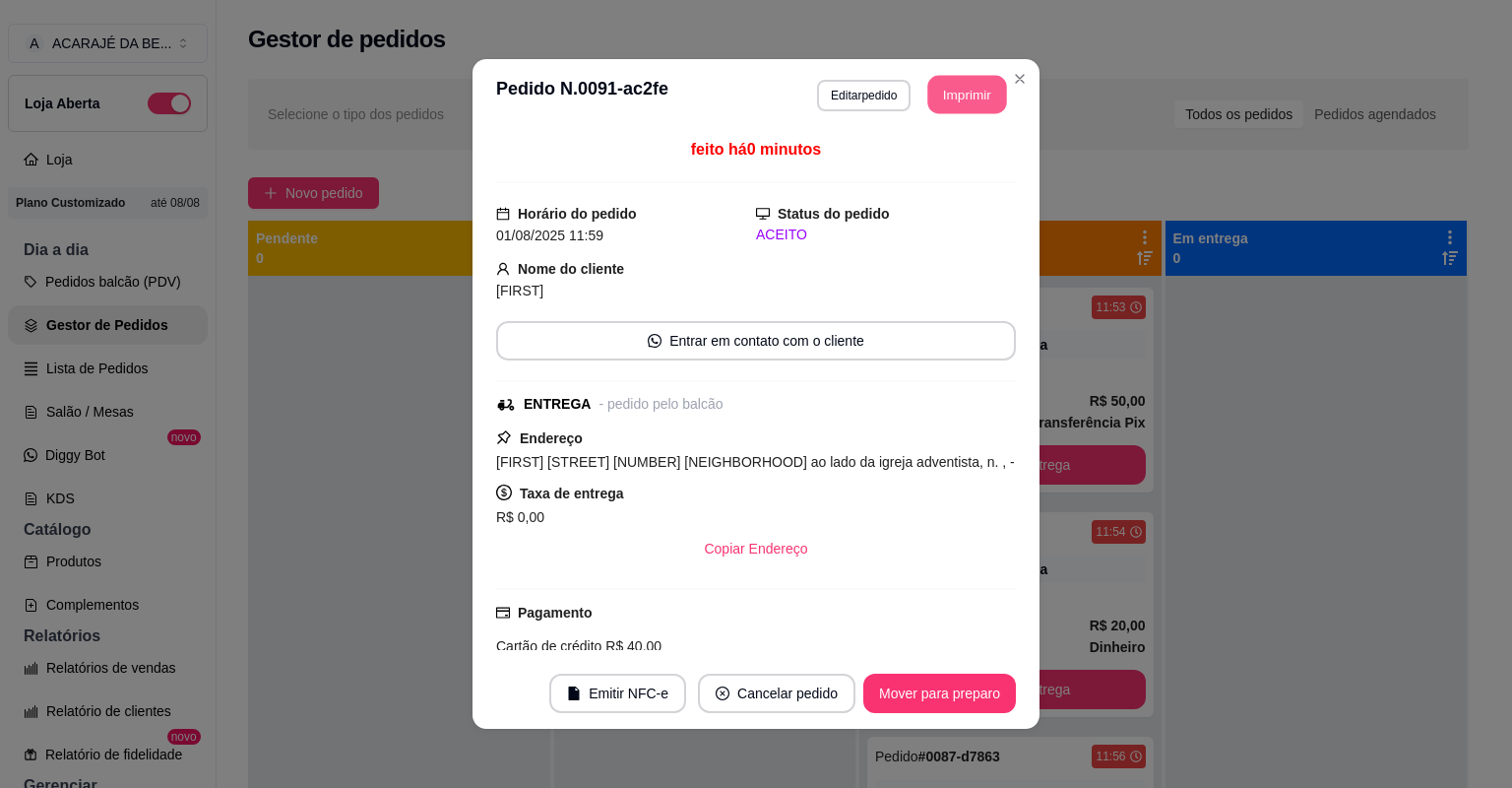 click on "Imprimir" at bounding box center [968, 95] 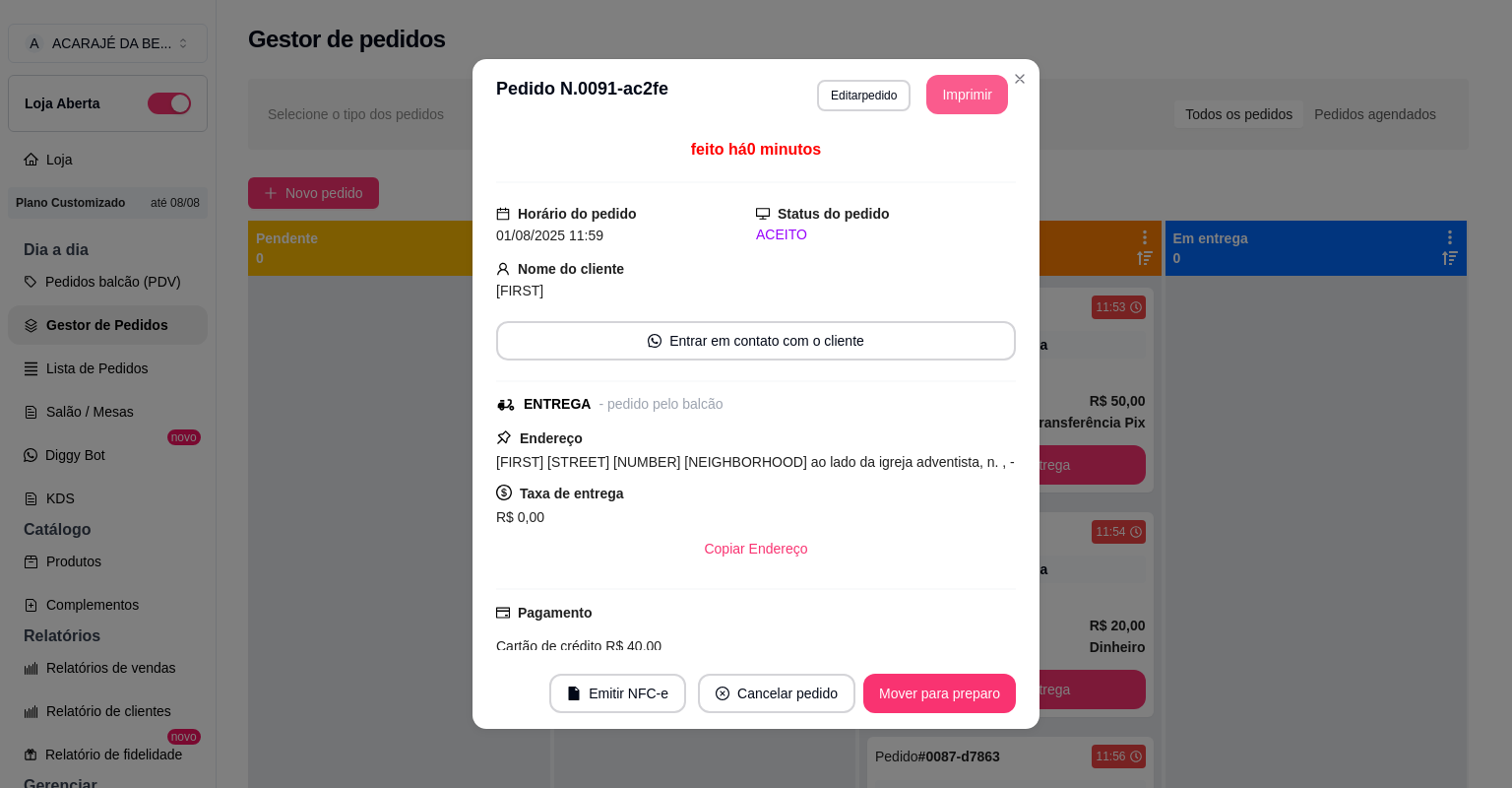 scroll, scrollTop: 0, scrollLeft: 0, axis: both 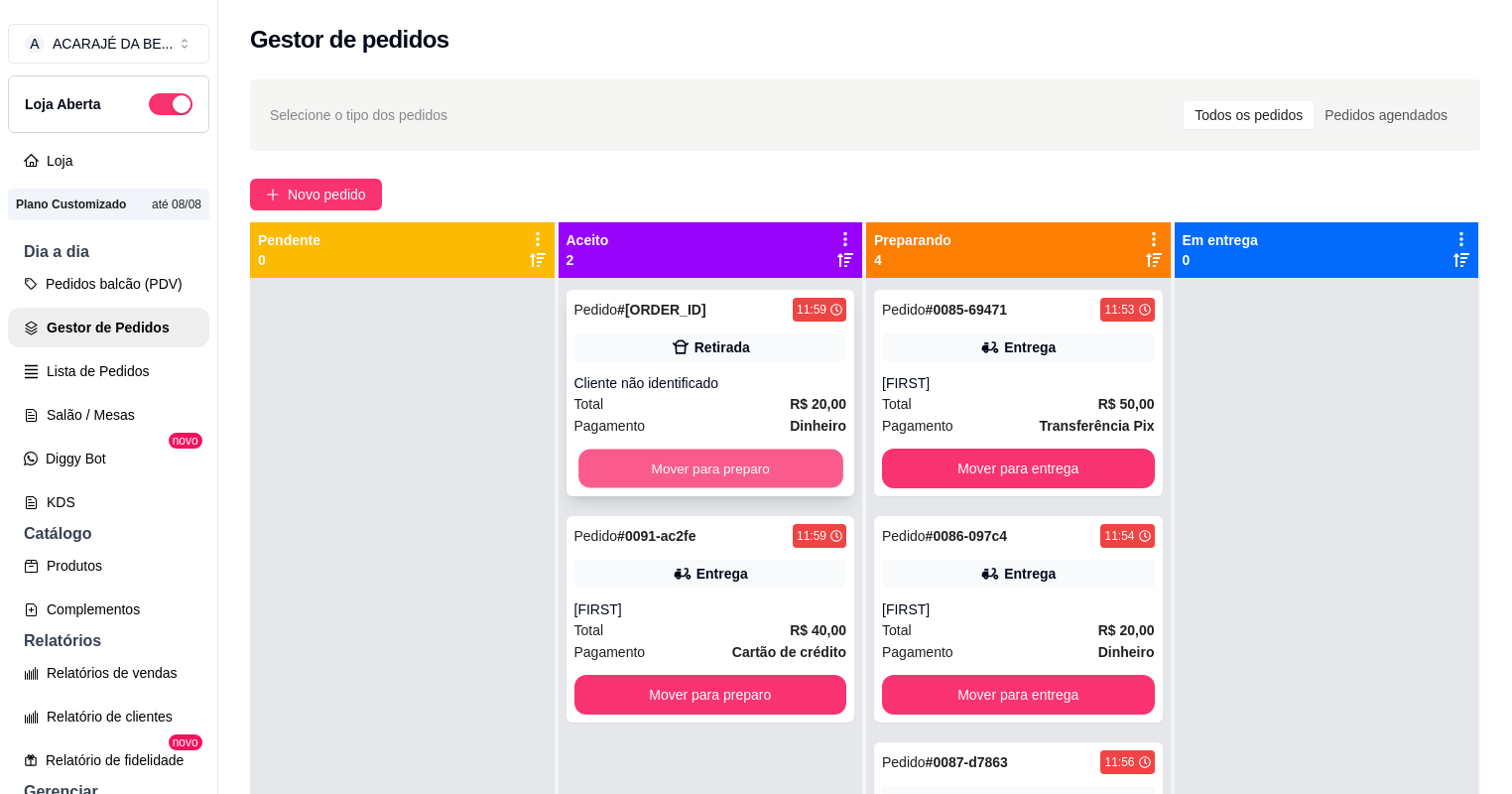 click on "Mover para preparo" at bounding box center [710, 468] 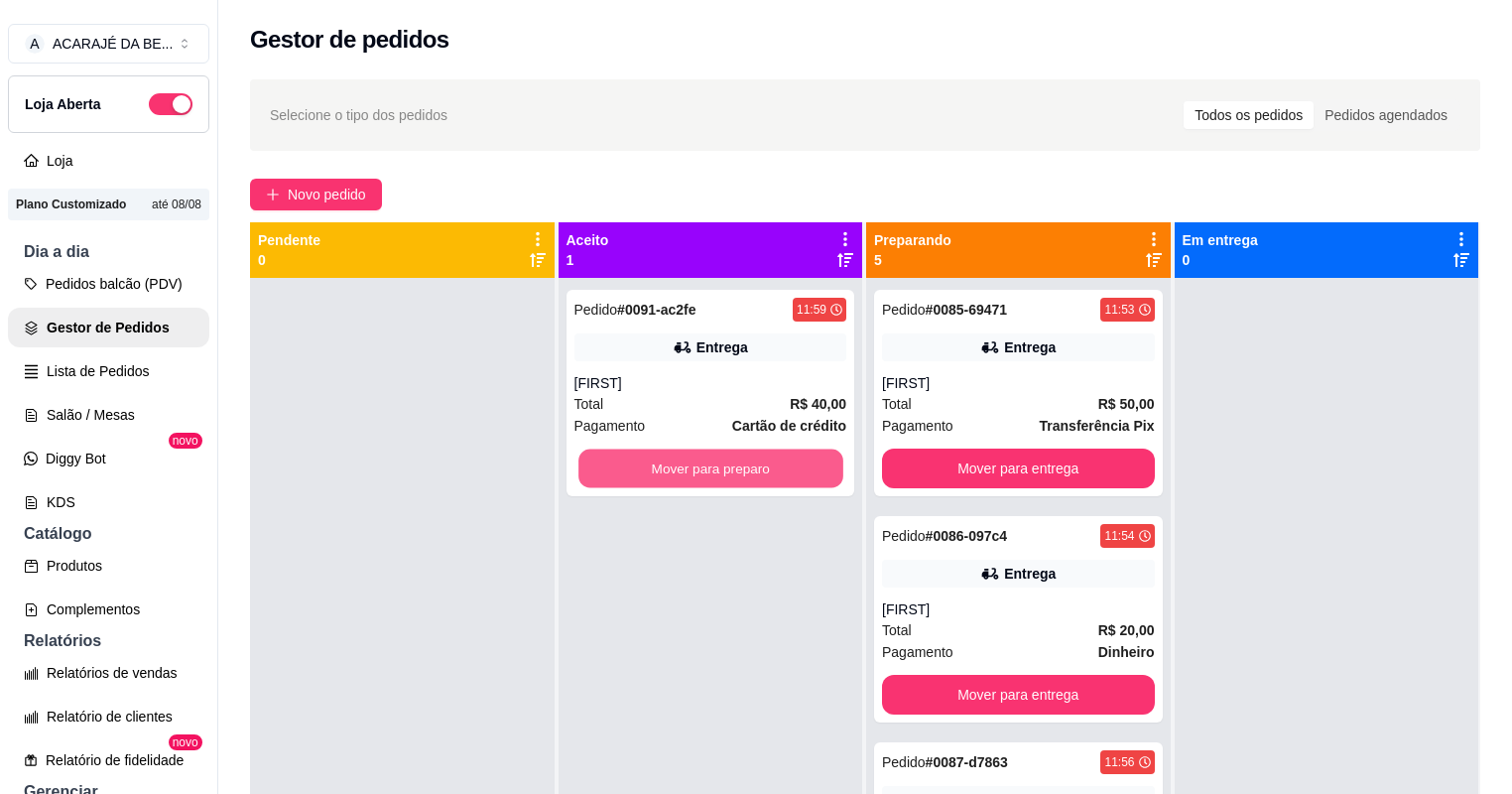 click on "Mover para preparo" at bounding box center (710, 468) 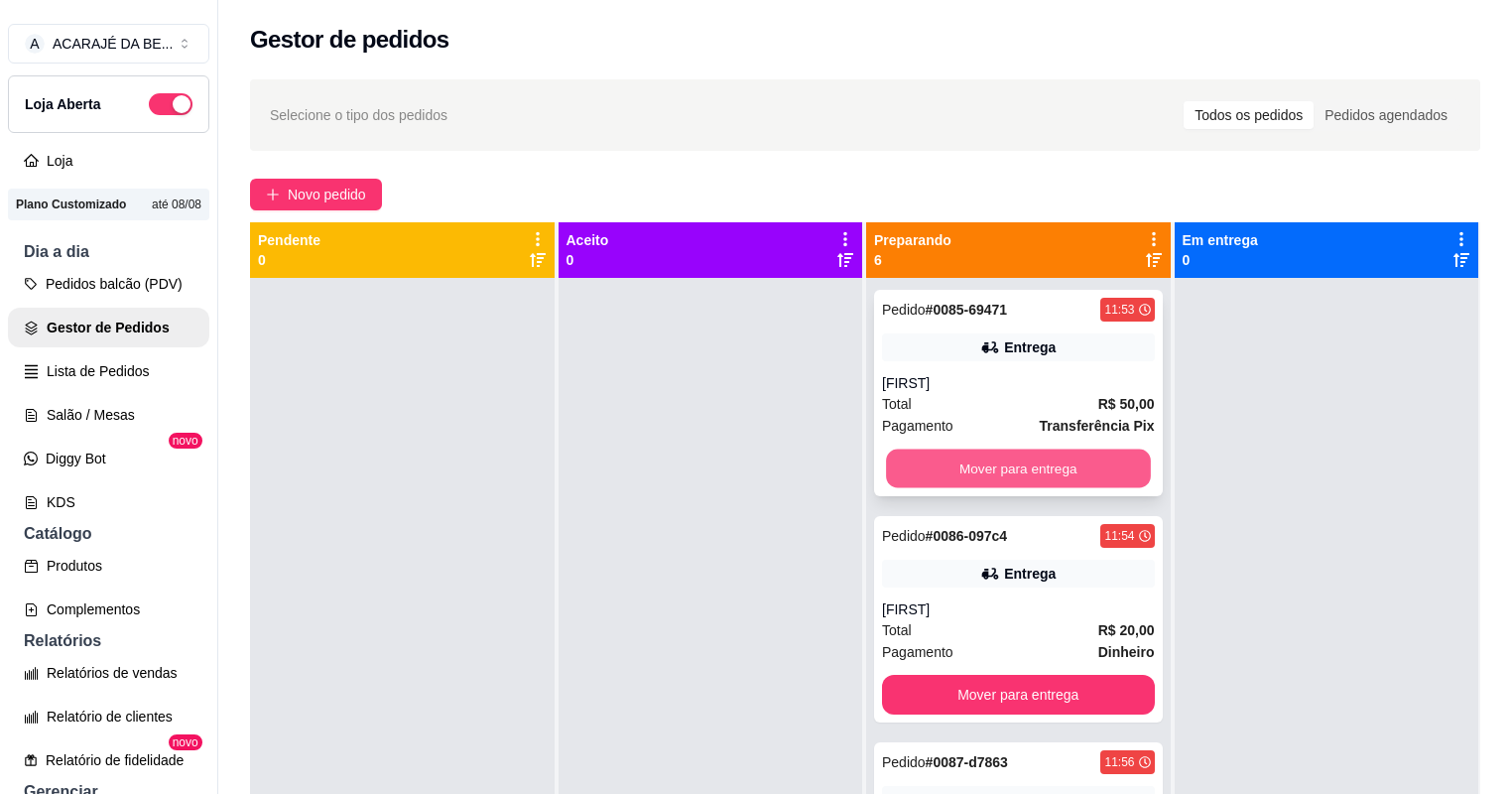 click on "Mover para entrega" at bounding box center (1018, 468) 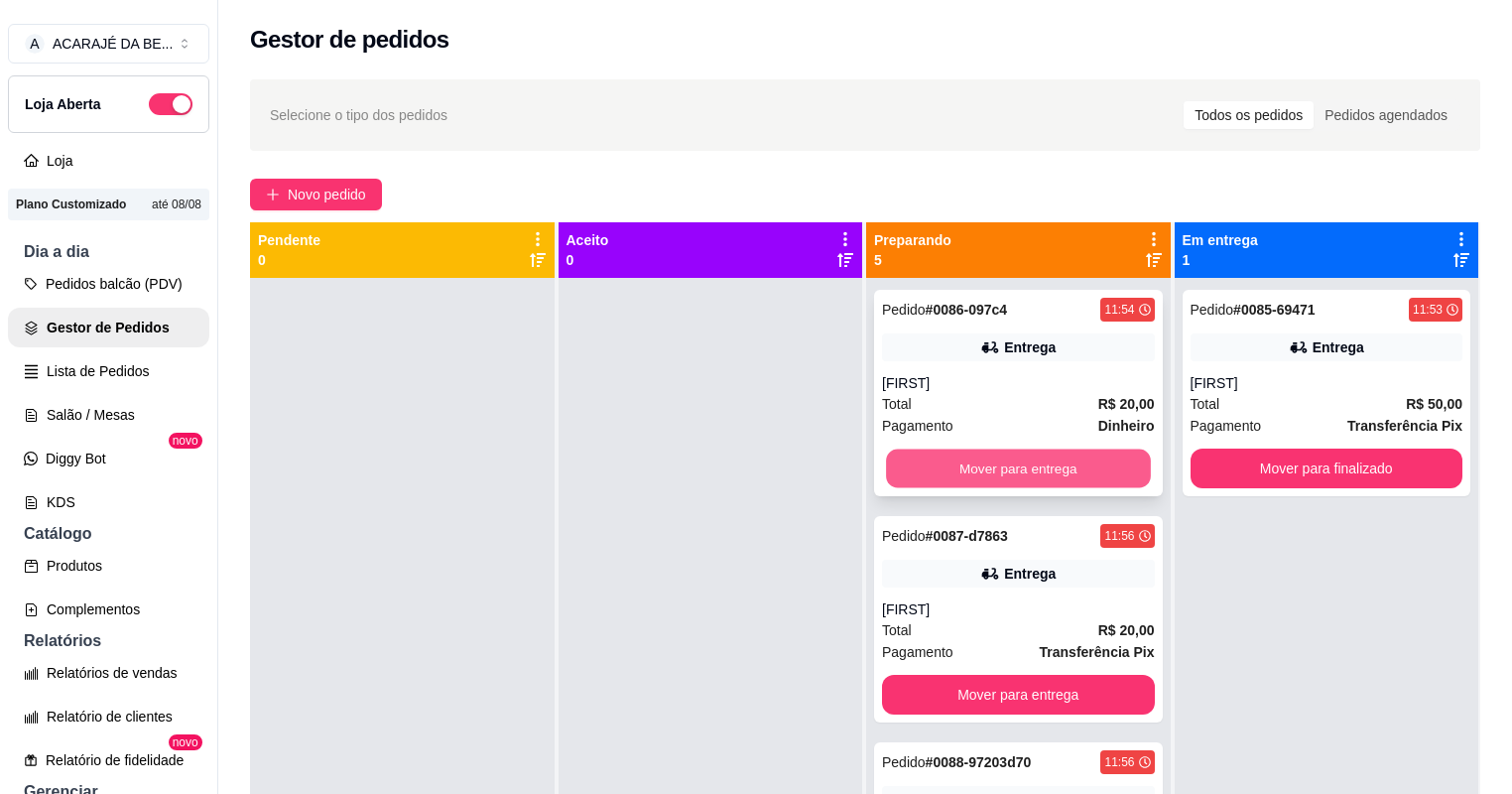 click on "Mover para entrega" at bounding box center (1018, 468) 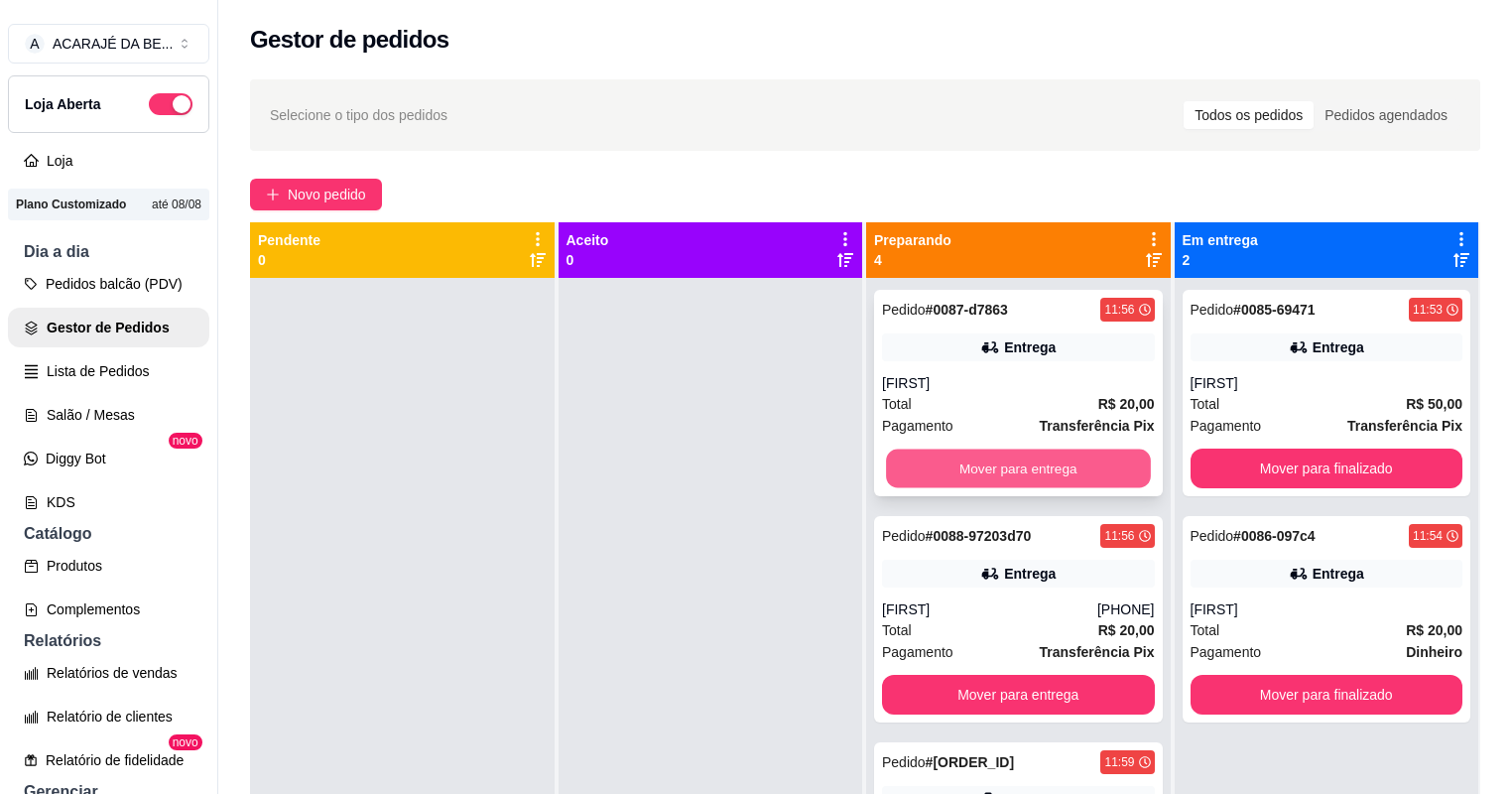 click on "Mover para entrega" at bounding box center (1018, 468) 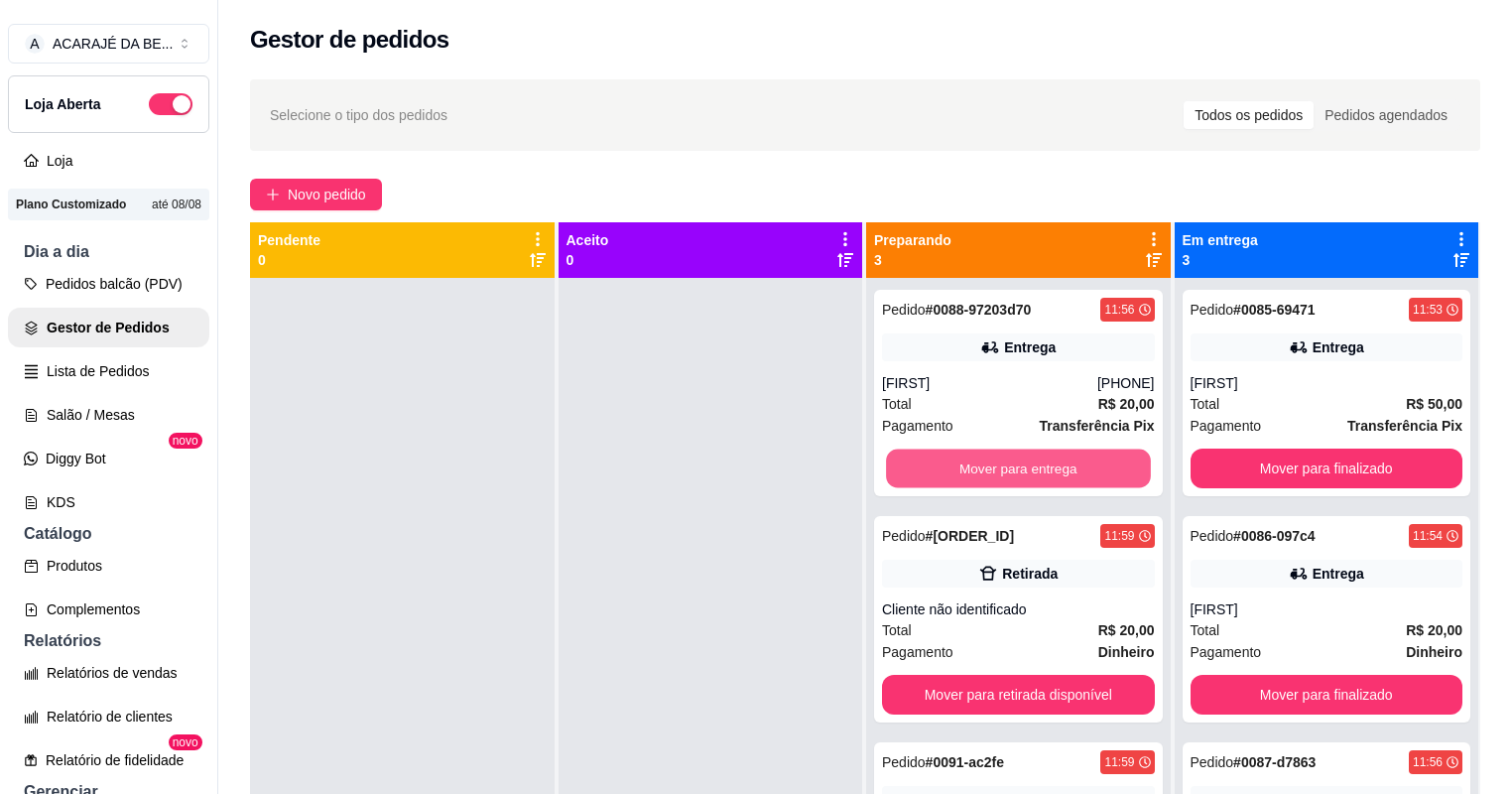 click on "Mover para entrega" at bounding box center [1018, 468] 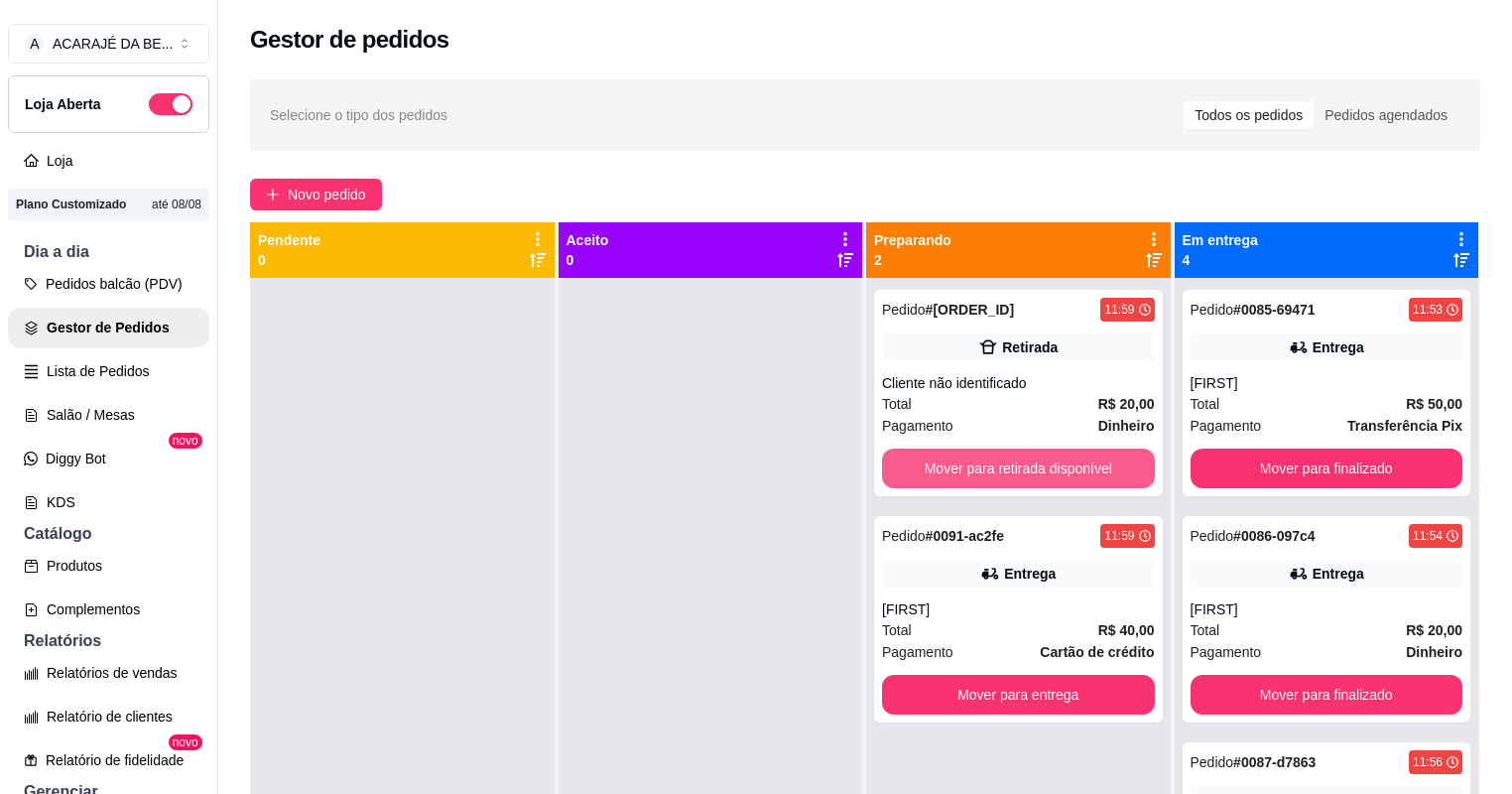 click on "Mover para retirada disponível" at bounding box center [1018, 468] 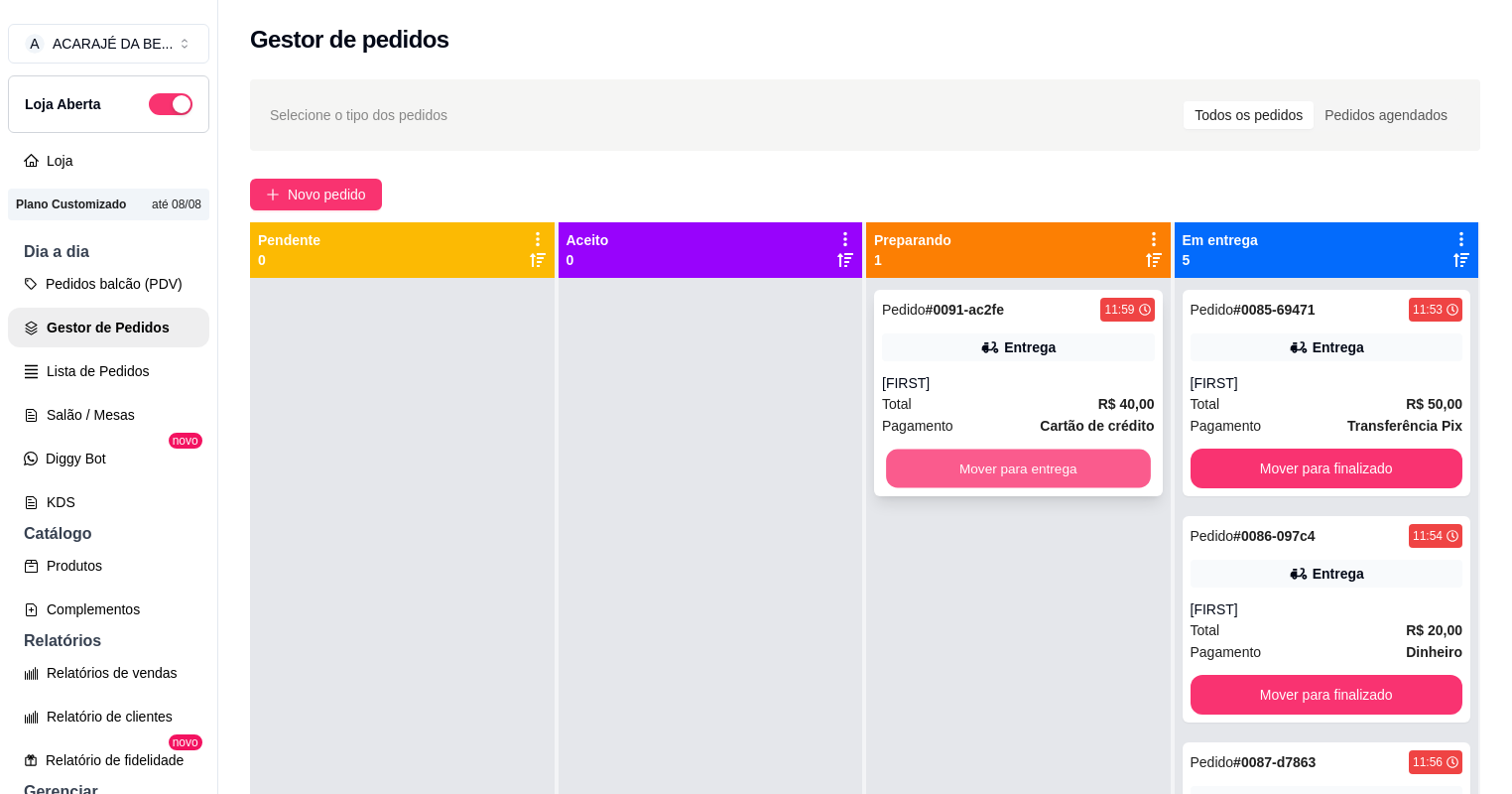click on "Mover para entrega" at bounding box center (1018, 468) 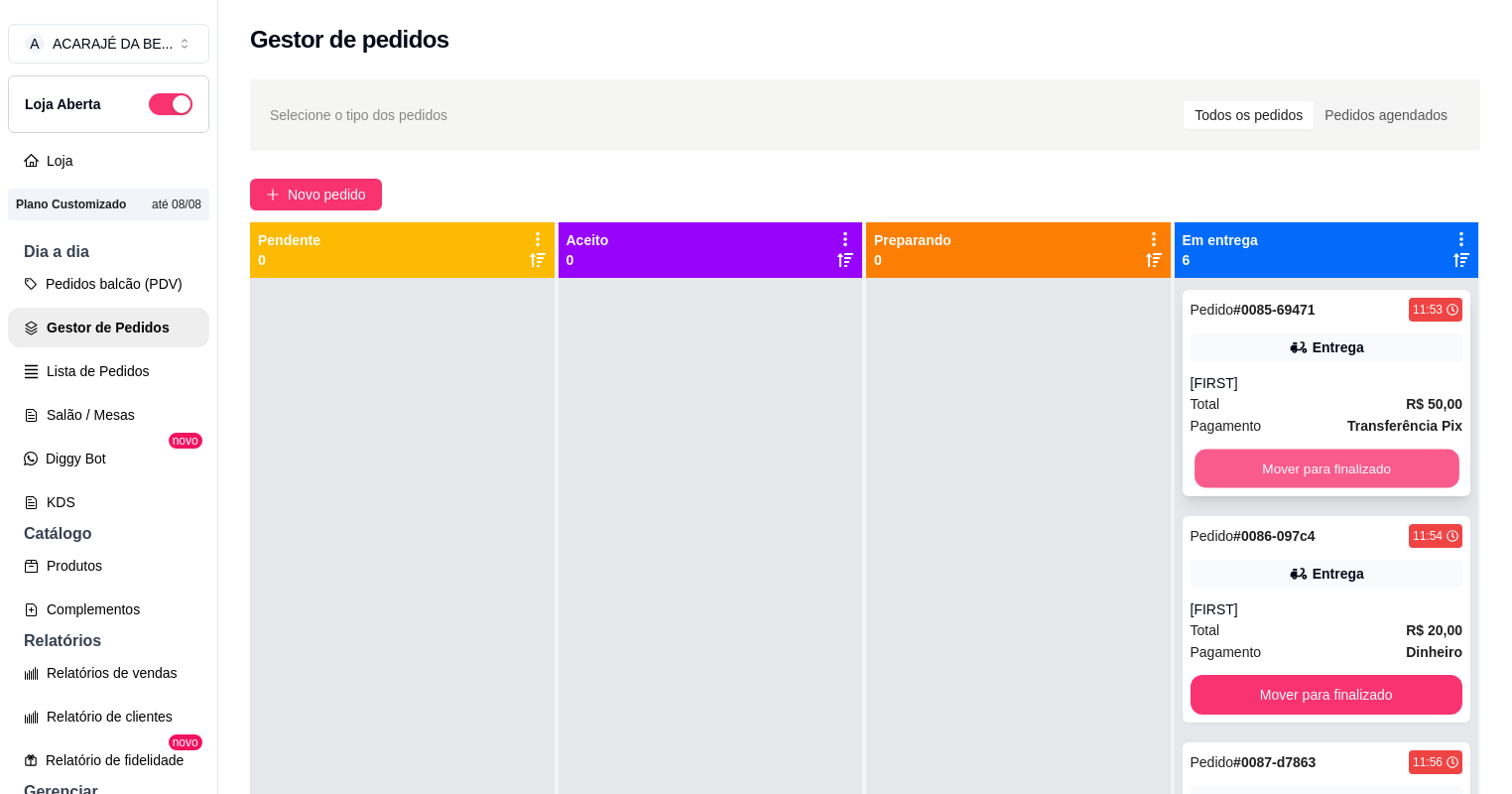 click on "Mover para finalizado" at bounding box center (1326, 468) 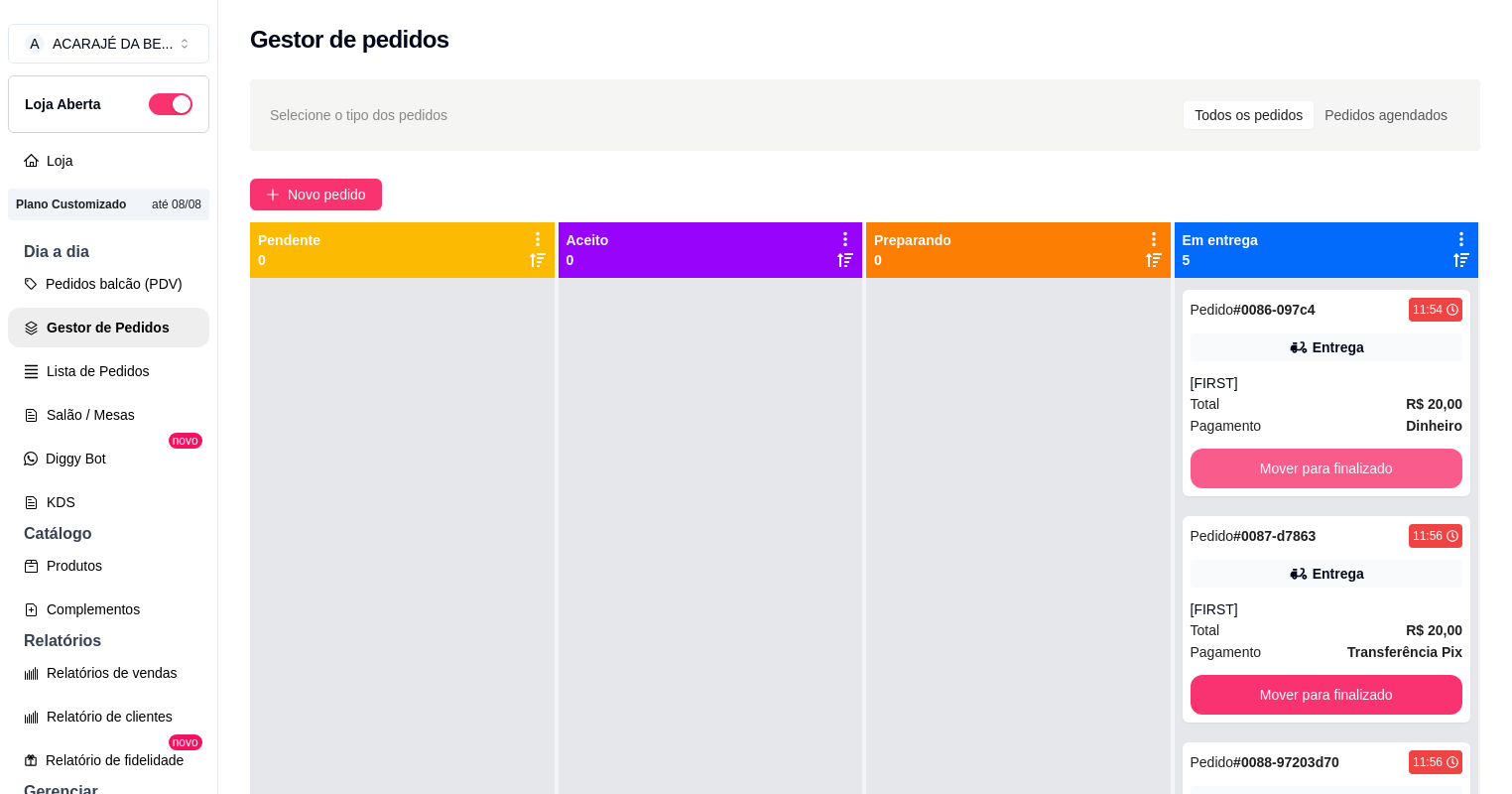 click on "Mover para finalizado" at bounding box center (1326, 468) 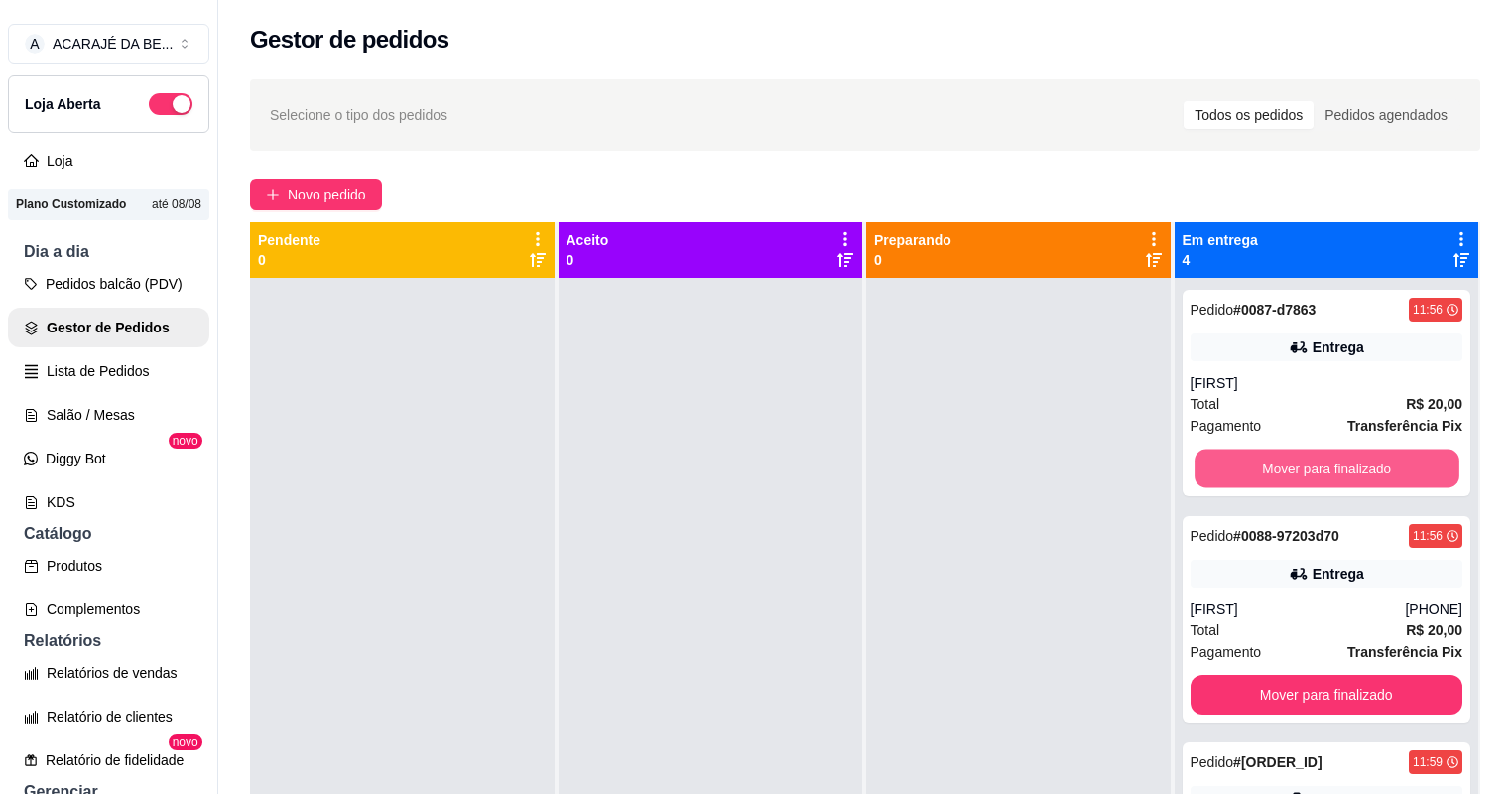 click on "Mover para finalizado" at bounding box center [1326, 468] 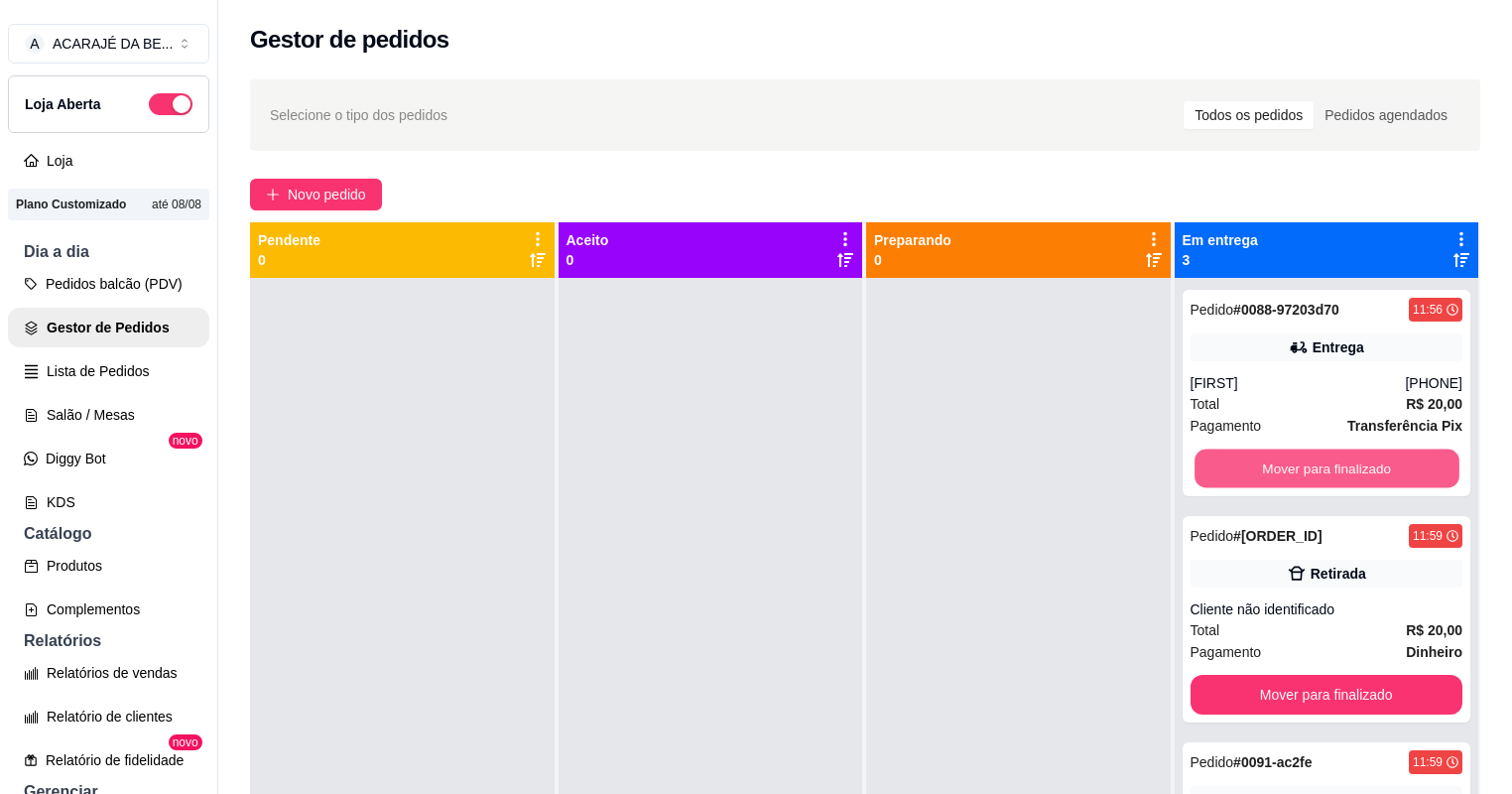 click on "Mover para finalizado" at bounding box center (1326, 468) 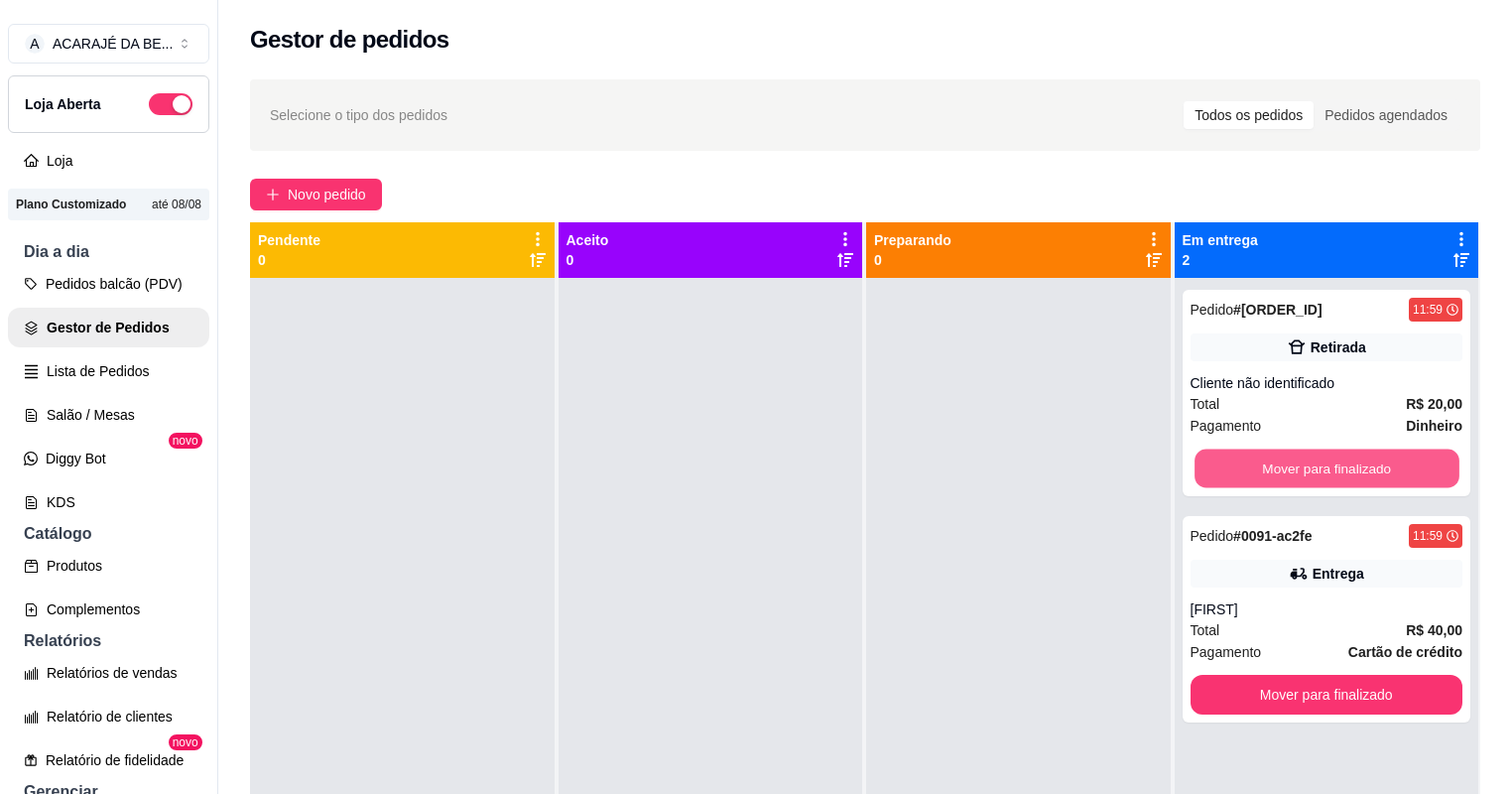 click on "Mover para finalizado" at bounding box center [1326, 468] 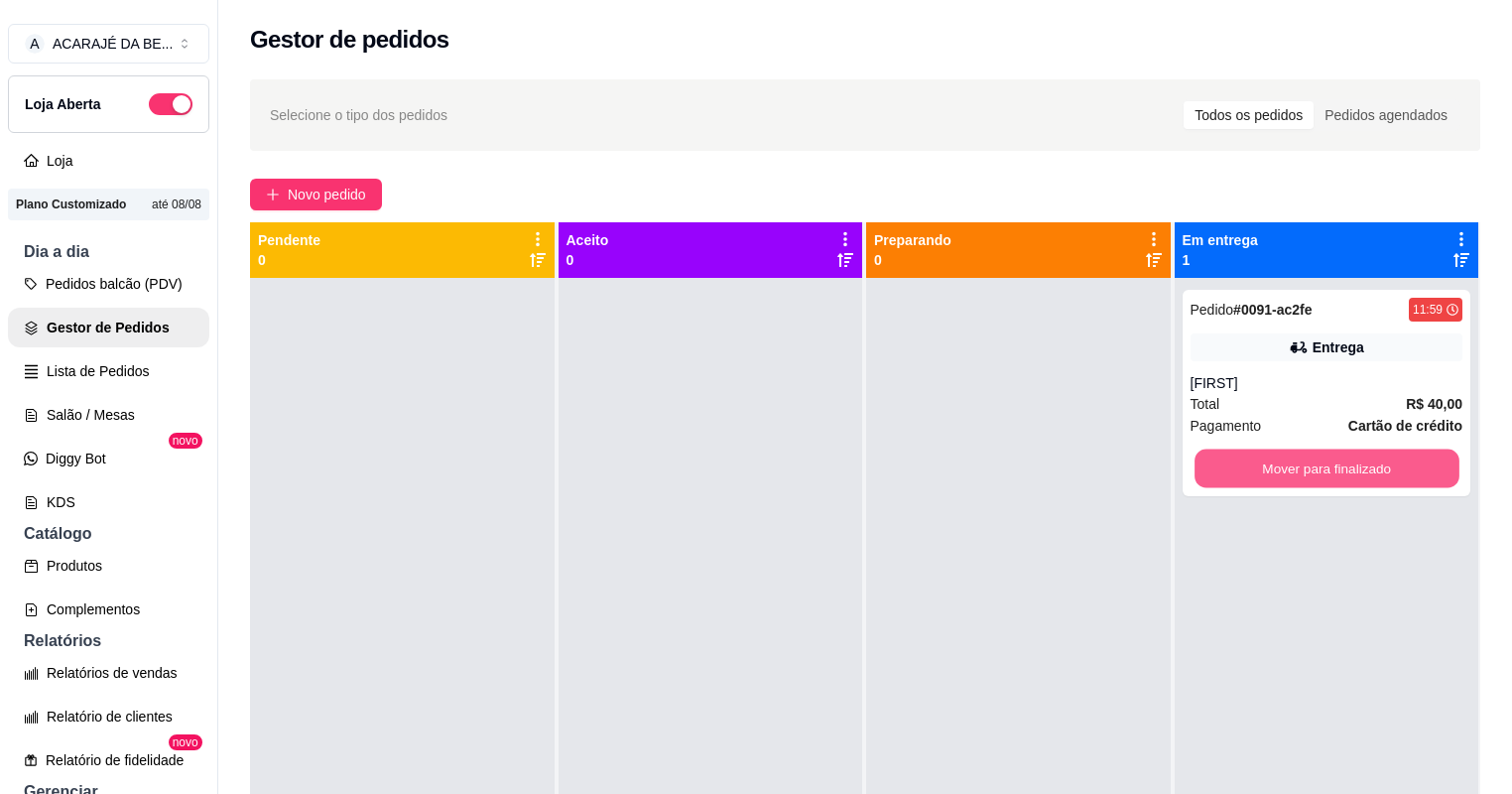 click on "Mover para finalizado" at bounding box center (1326, 468) 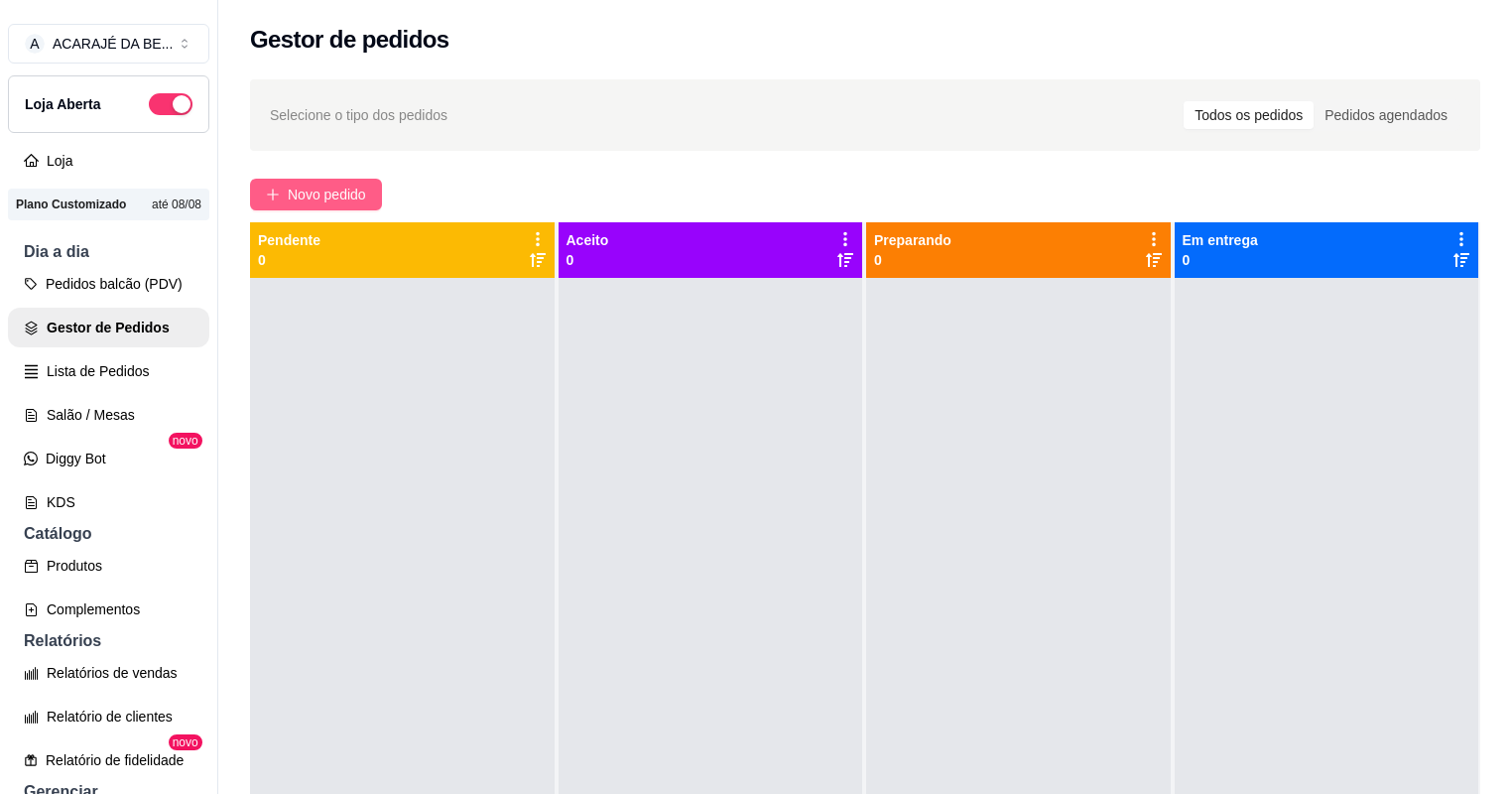 click on "Novo pedido" at bounding box center [326, 195] 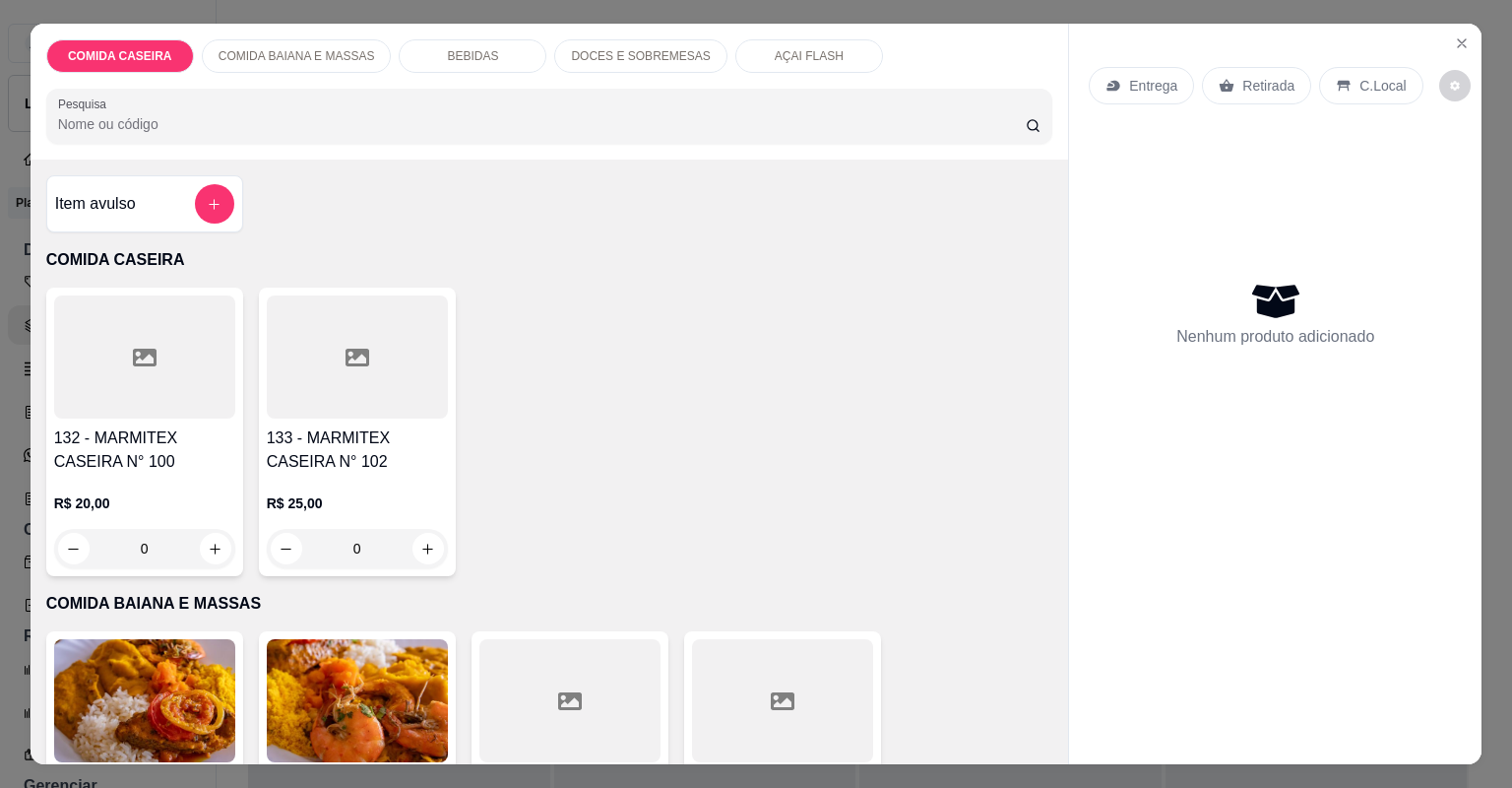 click on "133 - MARMITEX CASEIRA N° 102" at bounding box center [357, 450] 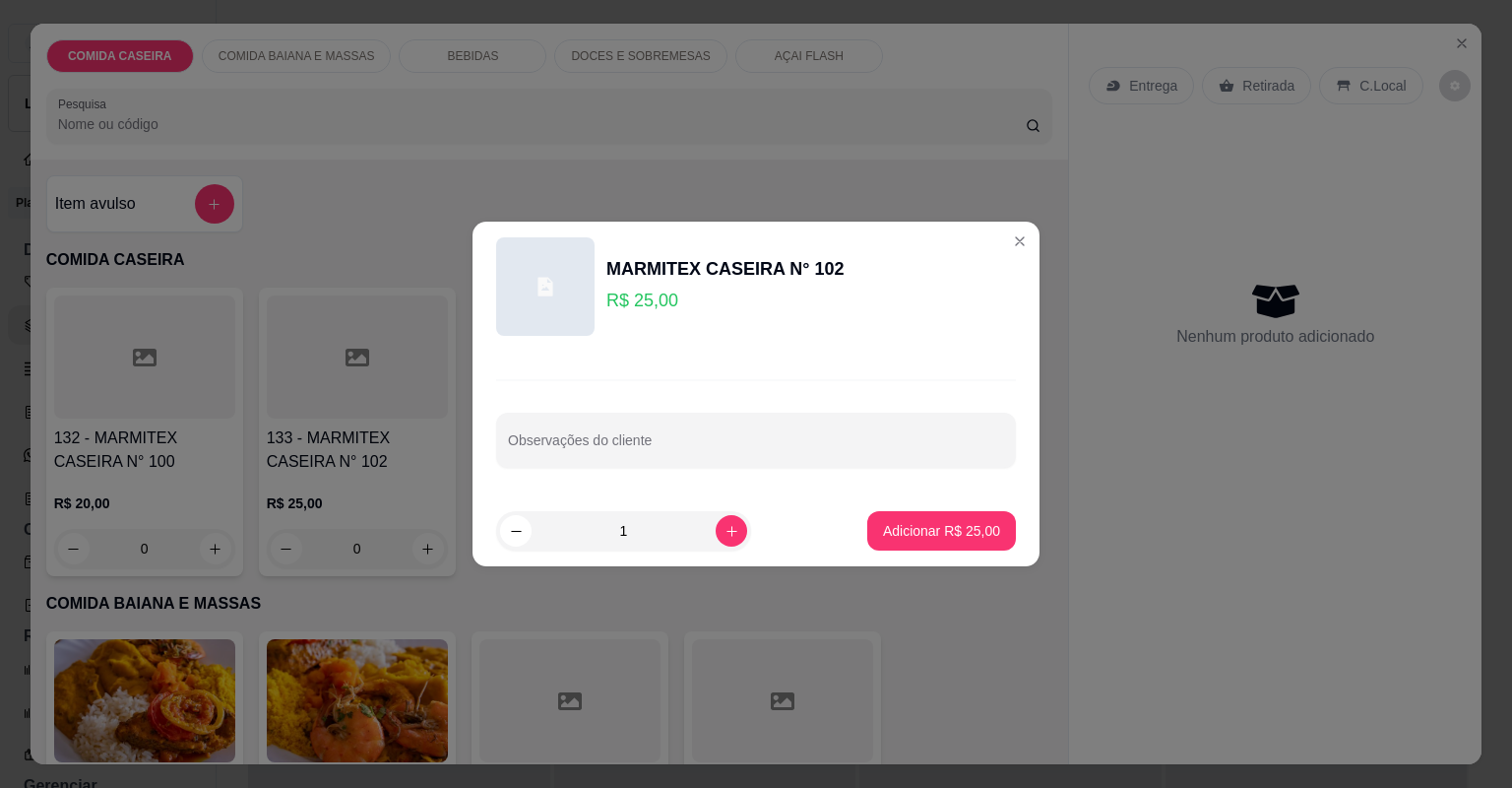drag, startPoint x: 693, startPoint y: 465, endPoint x: 703, endPoint y: 437, distance: 29.732137 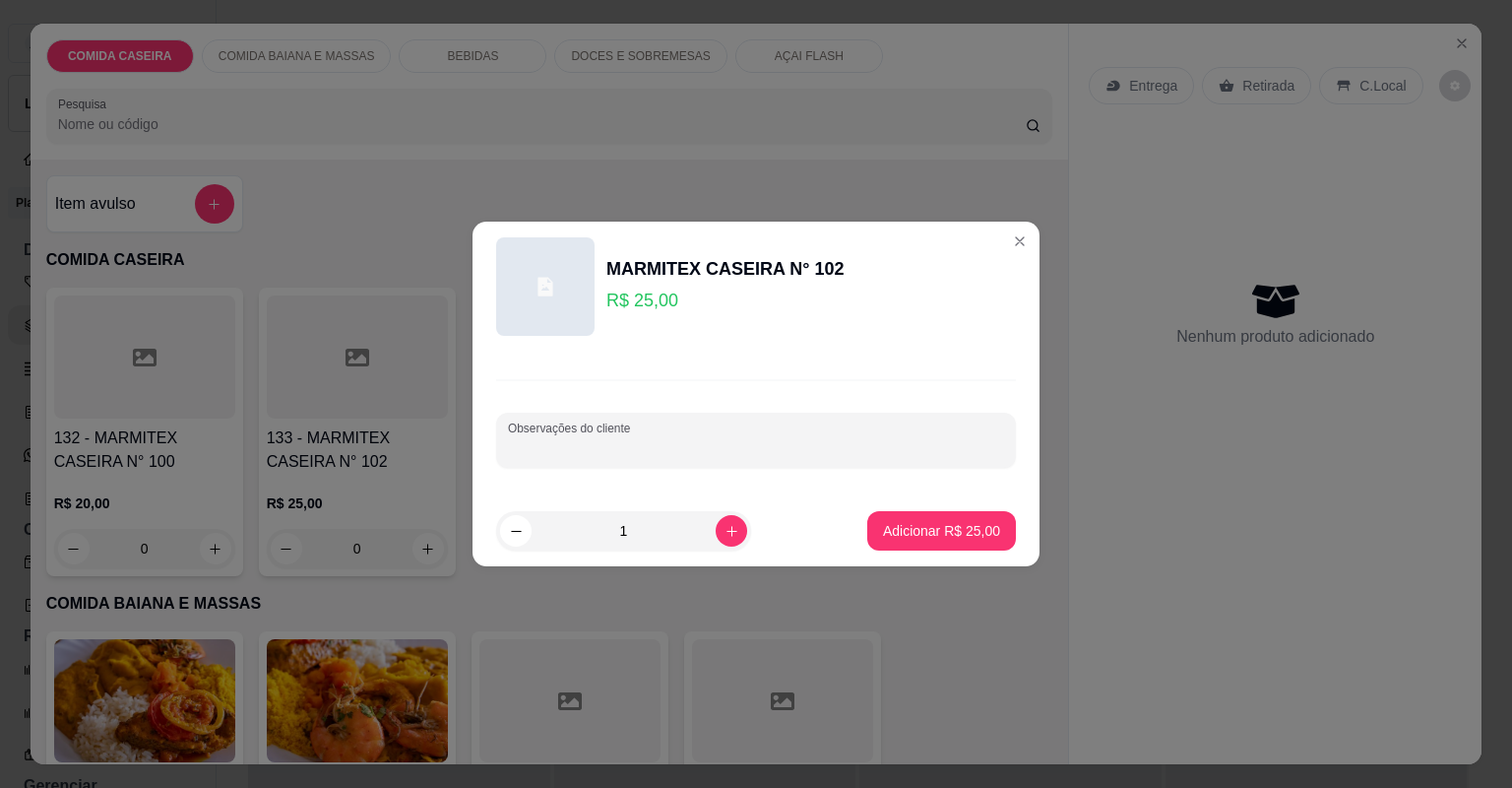 click on "Observações do cliente" at bounding box center [756, 448] 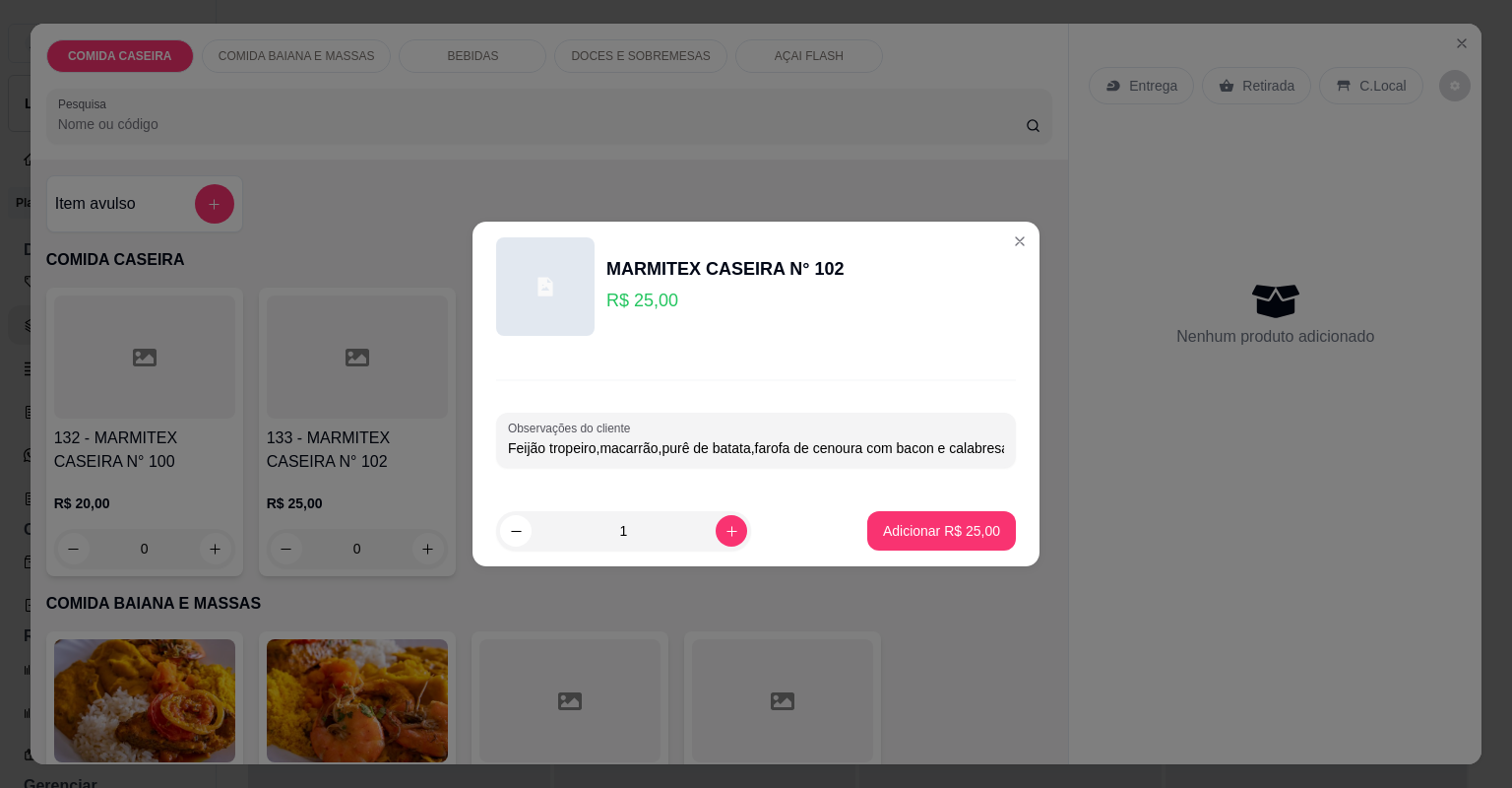 scroll, scrollTop: 0, scrollLeft: 386, axis: horizontal 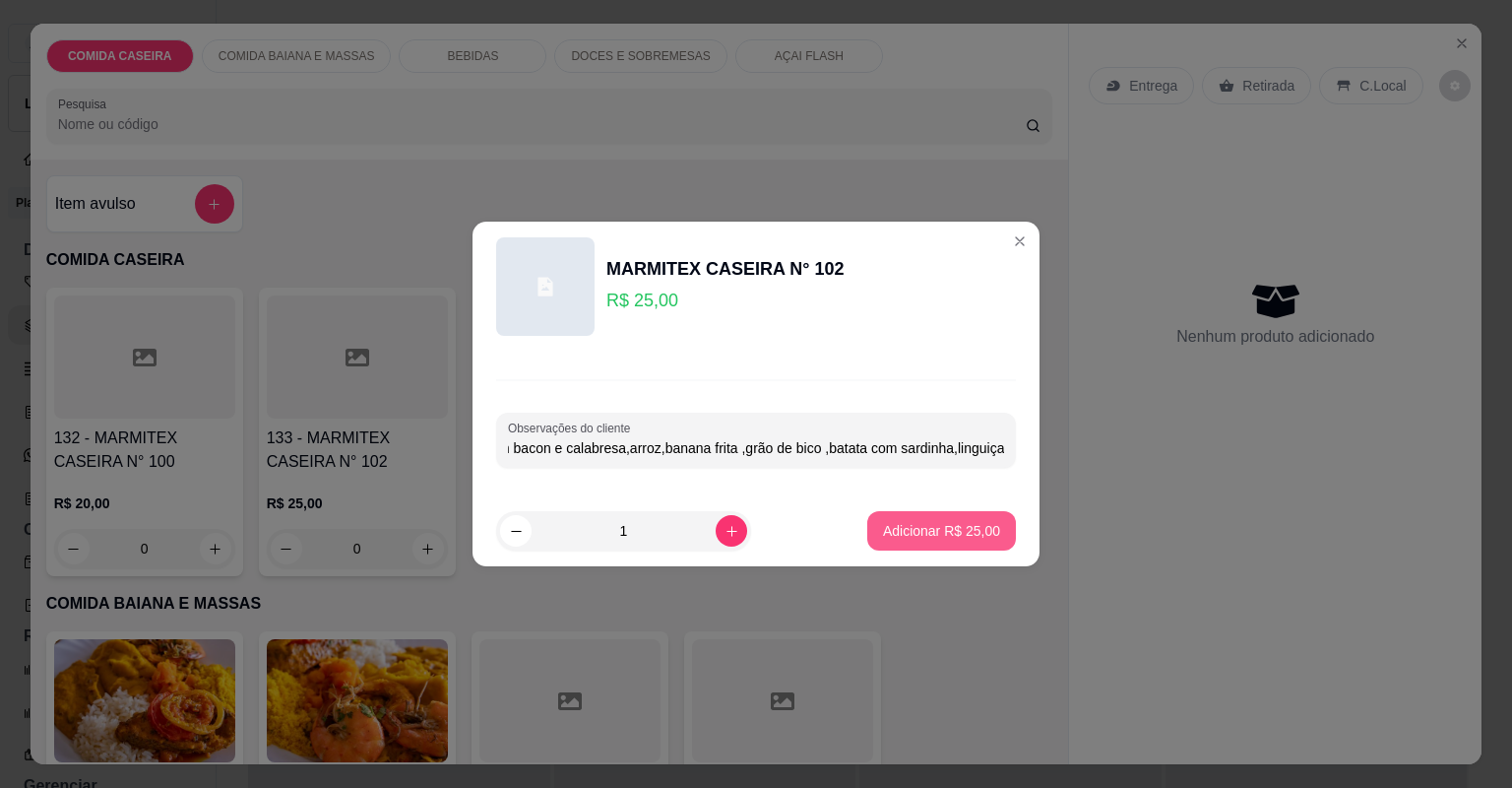 type on "Feijão tropeiro,macarrão,purê de batata,farofa de cenoura com bacon e calabresa,arroz,banana frita ,grão de bico ,batata com sardinha,linguiça" 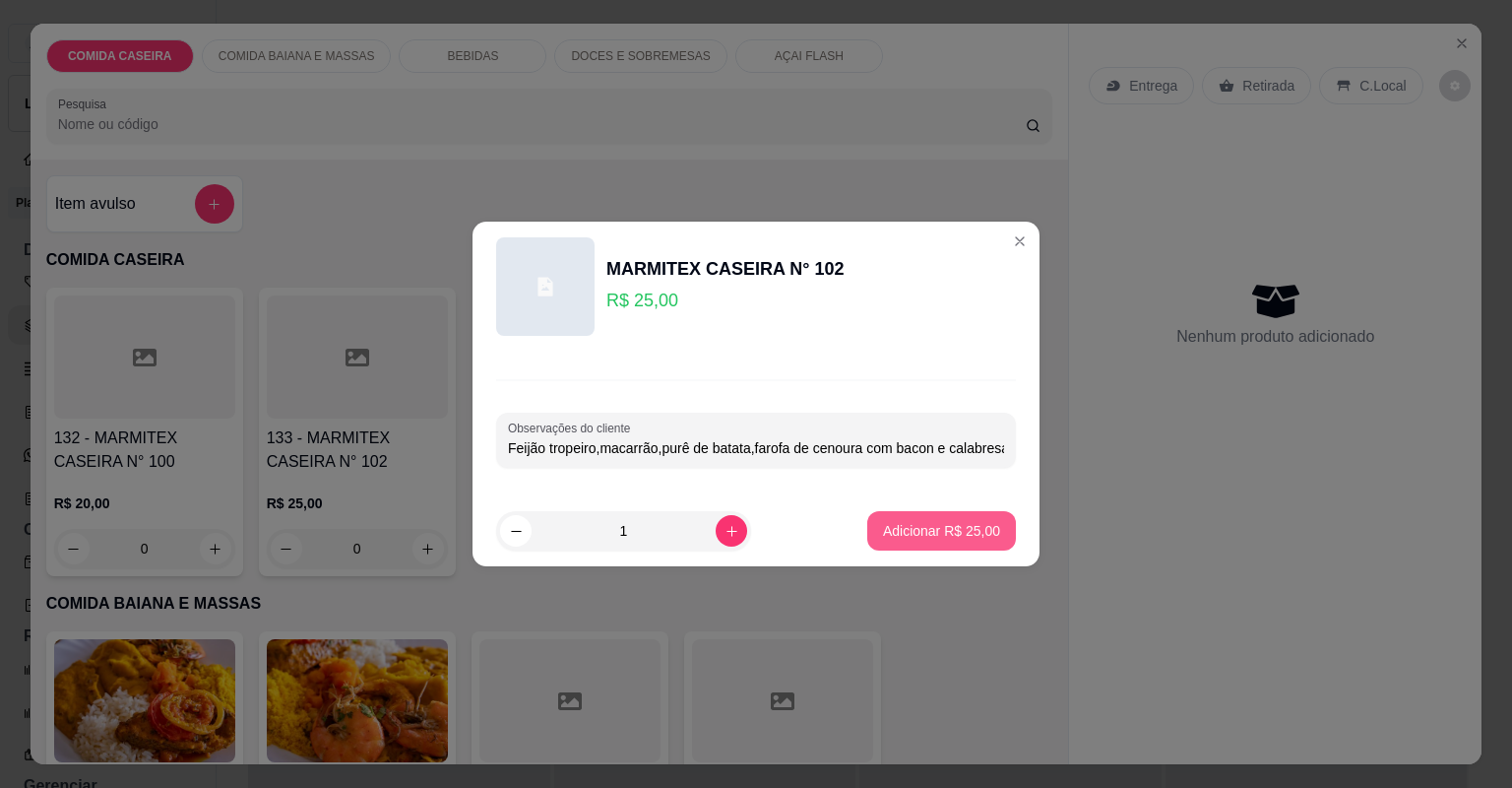 click on "Adicionar   R$ 25,00" at bounding box center [941, 531] 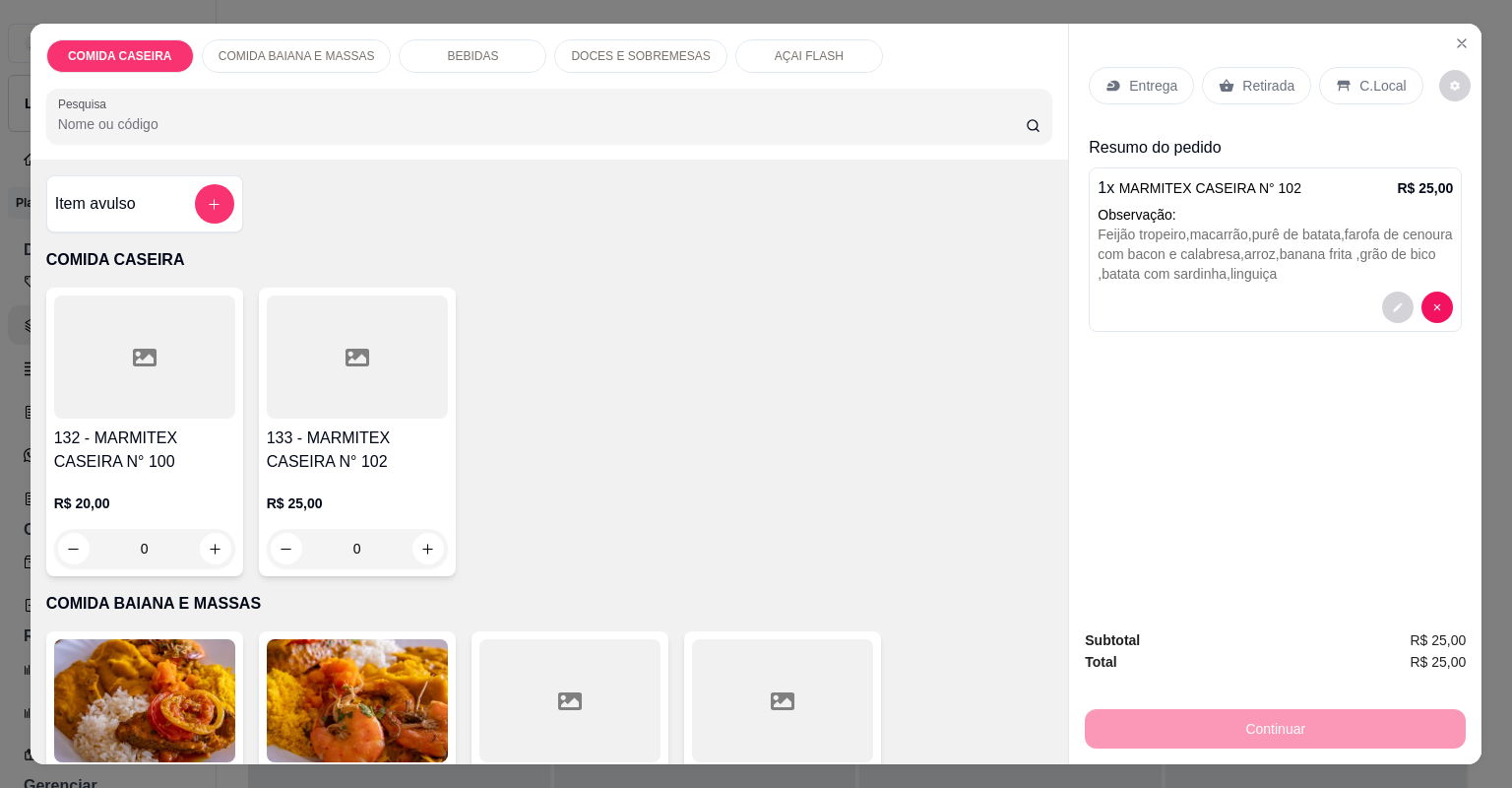 click on "Entrega" at bounding box center [1153, 86] 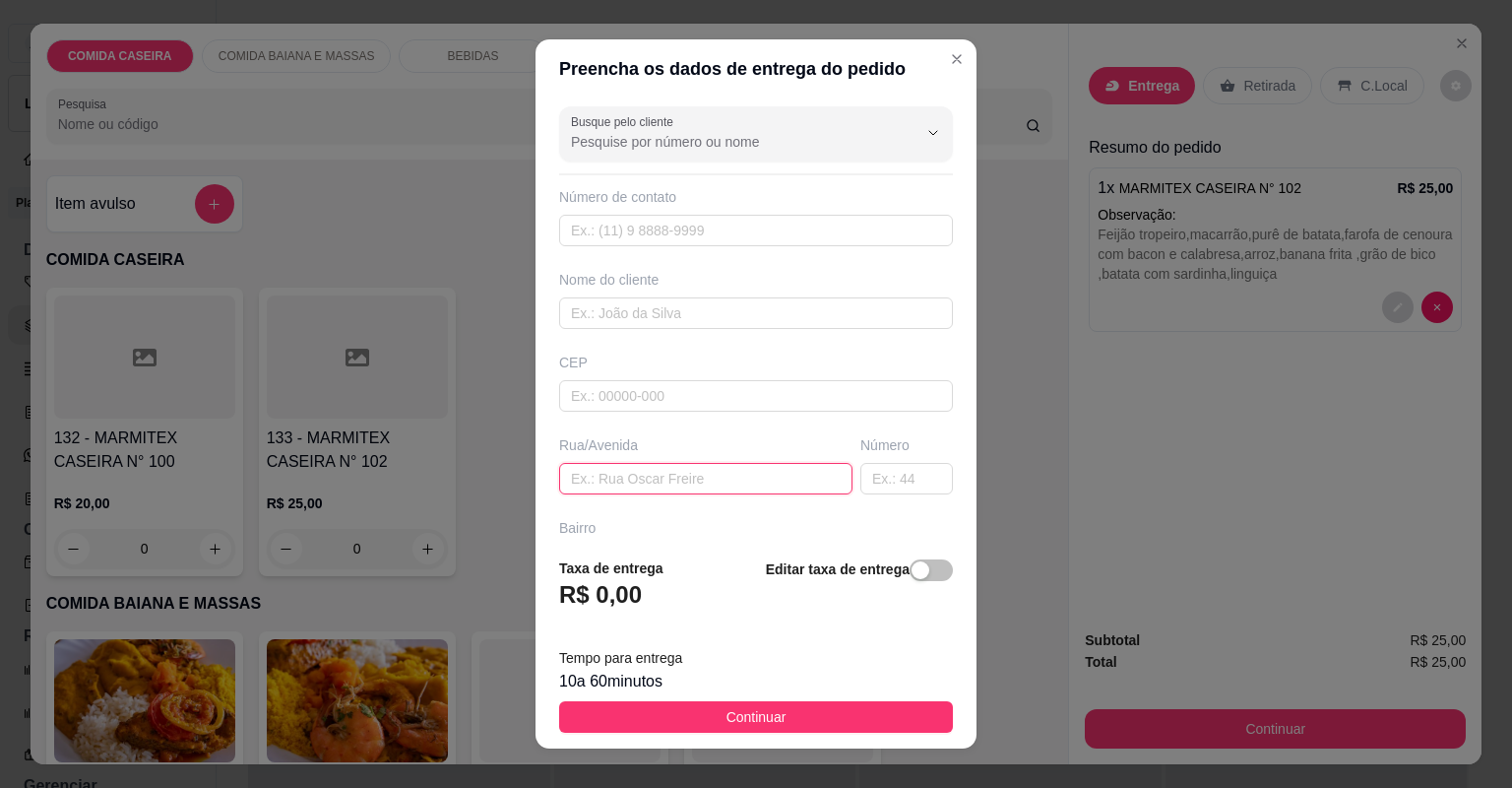 click at bounding box center (706, 479) 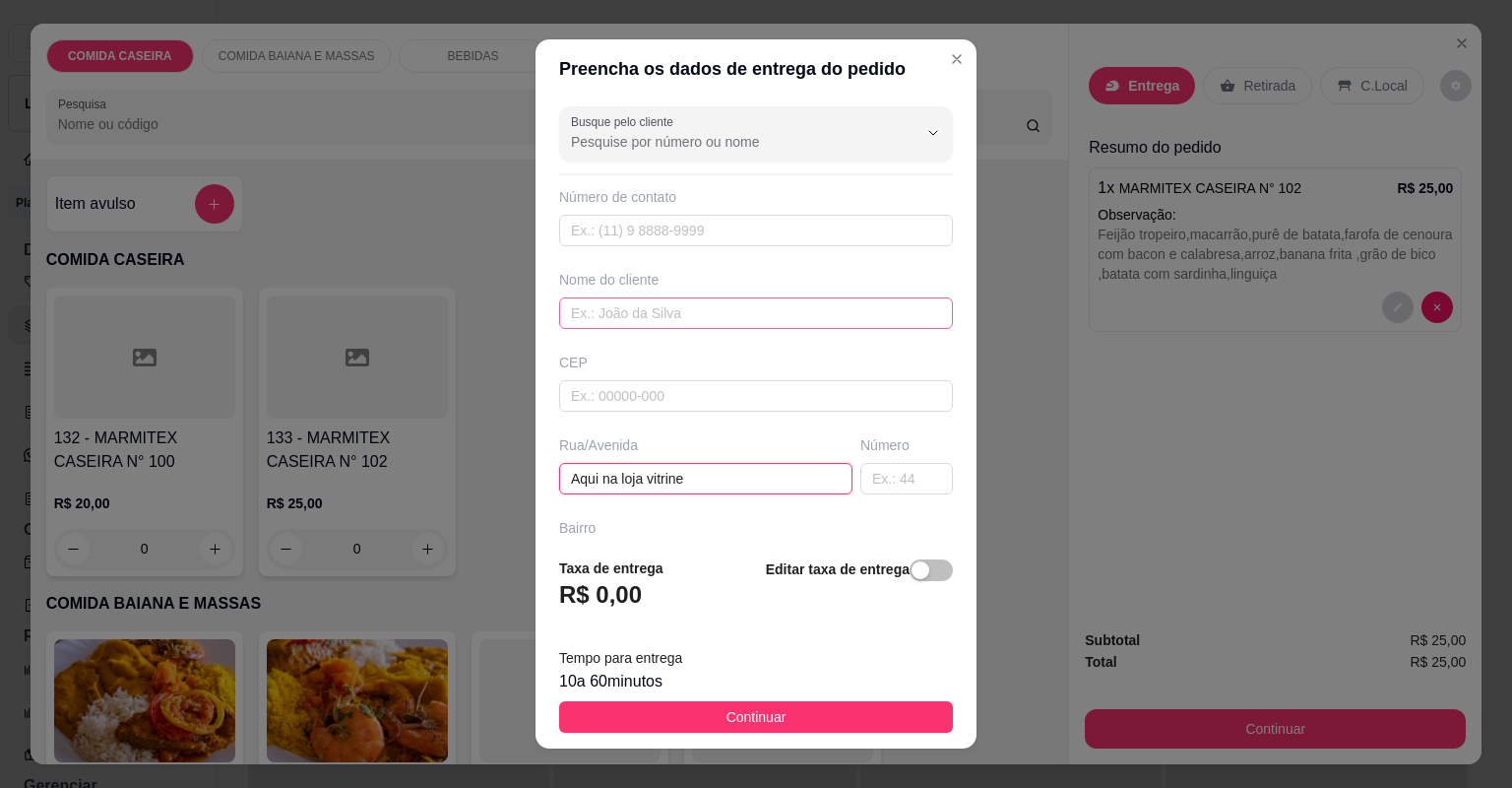 type on "Aqui na loja vitrine" 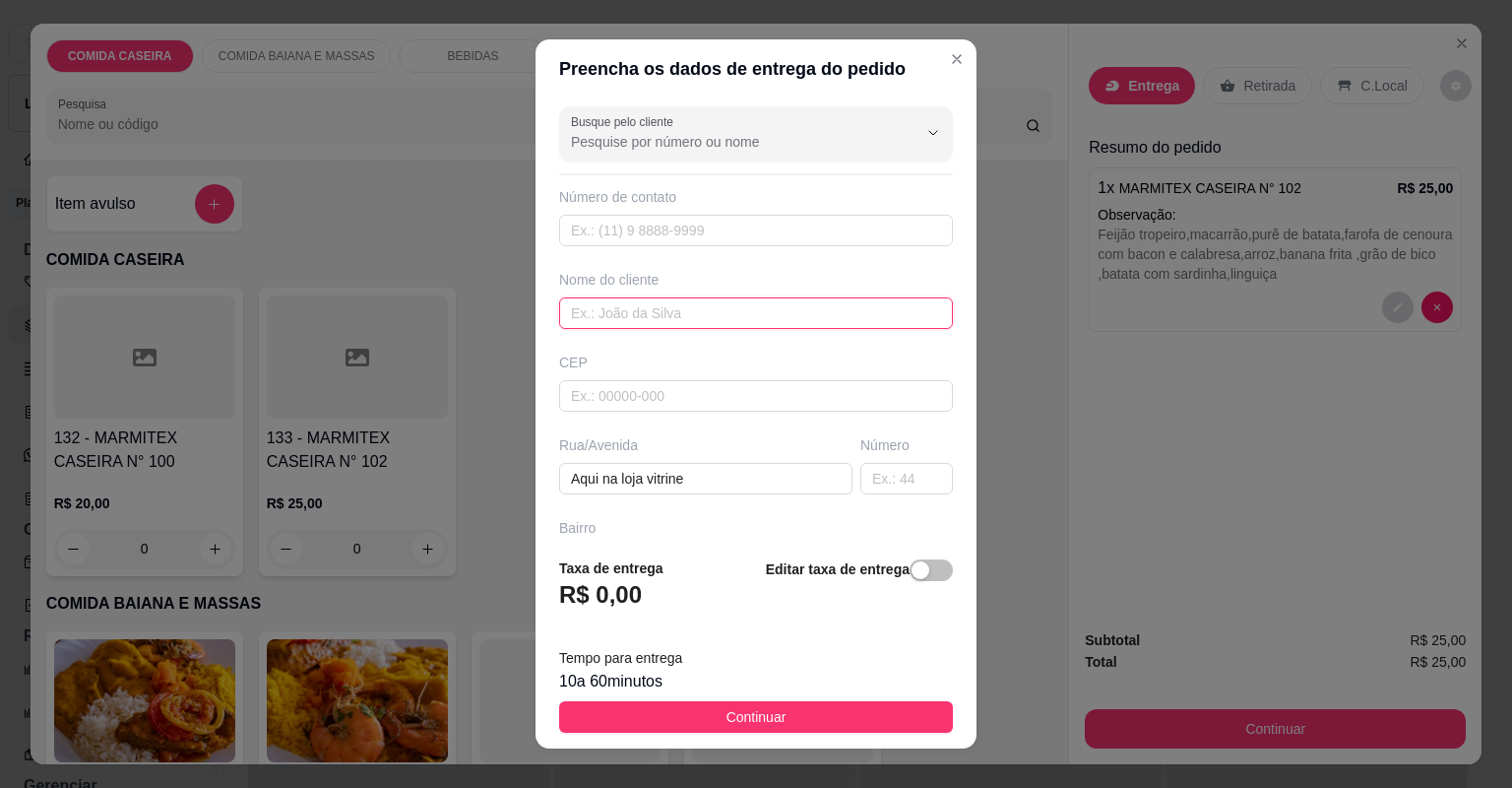 click at bounding box center [756, 313] 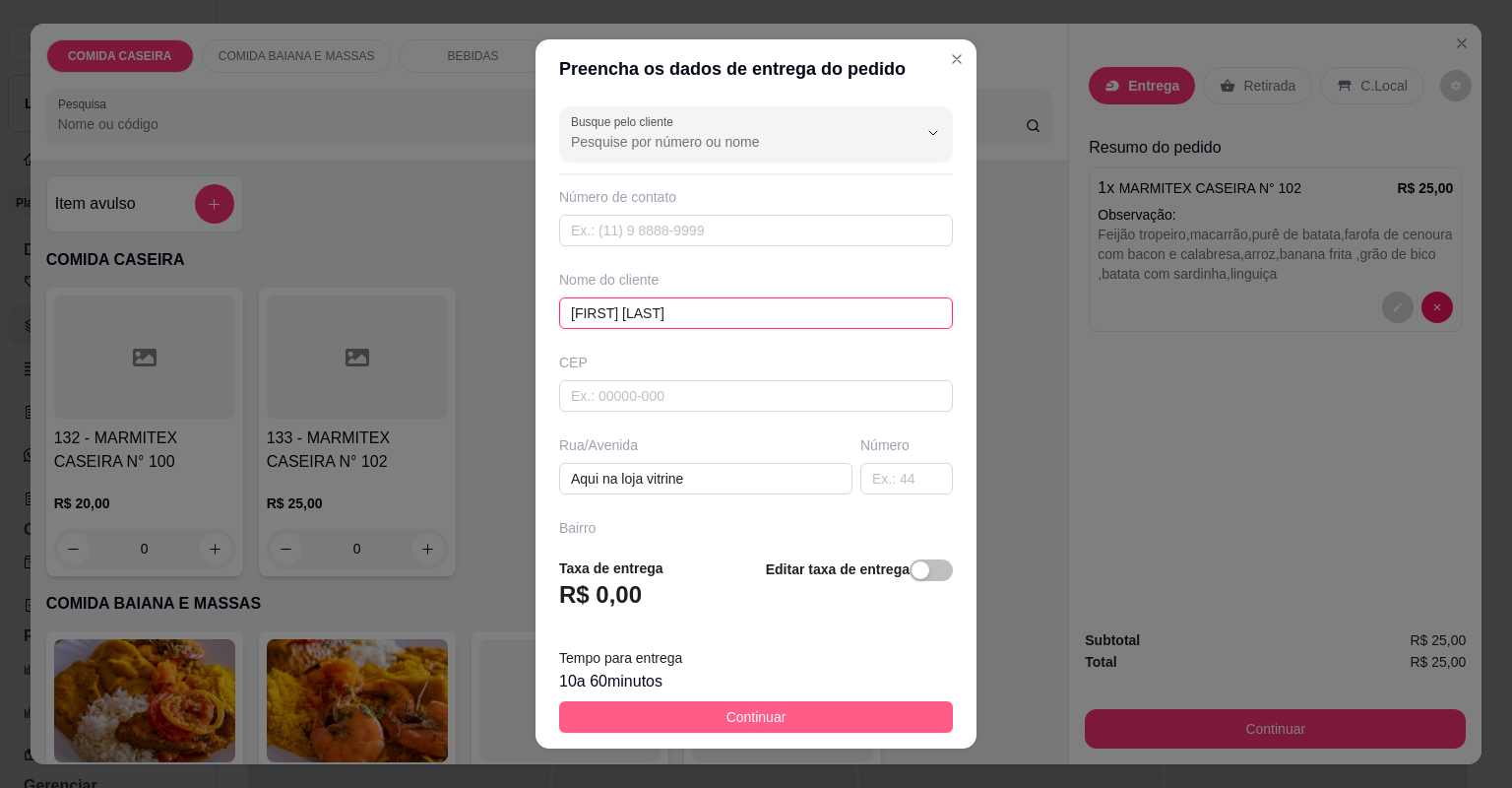 type on "[FIRST] [LAST]" 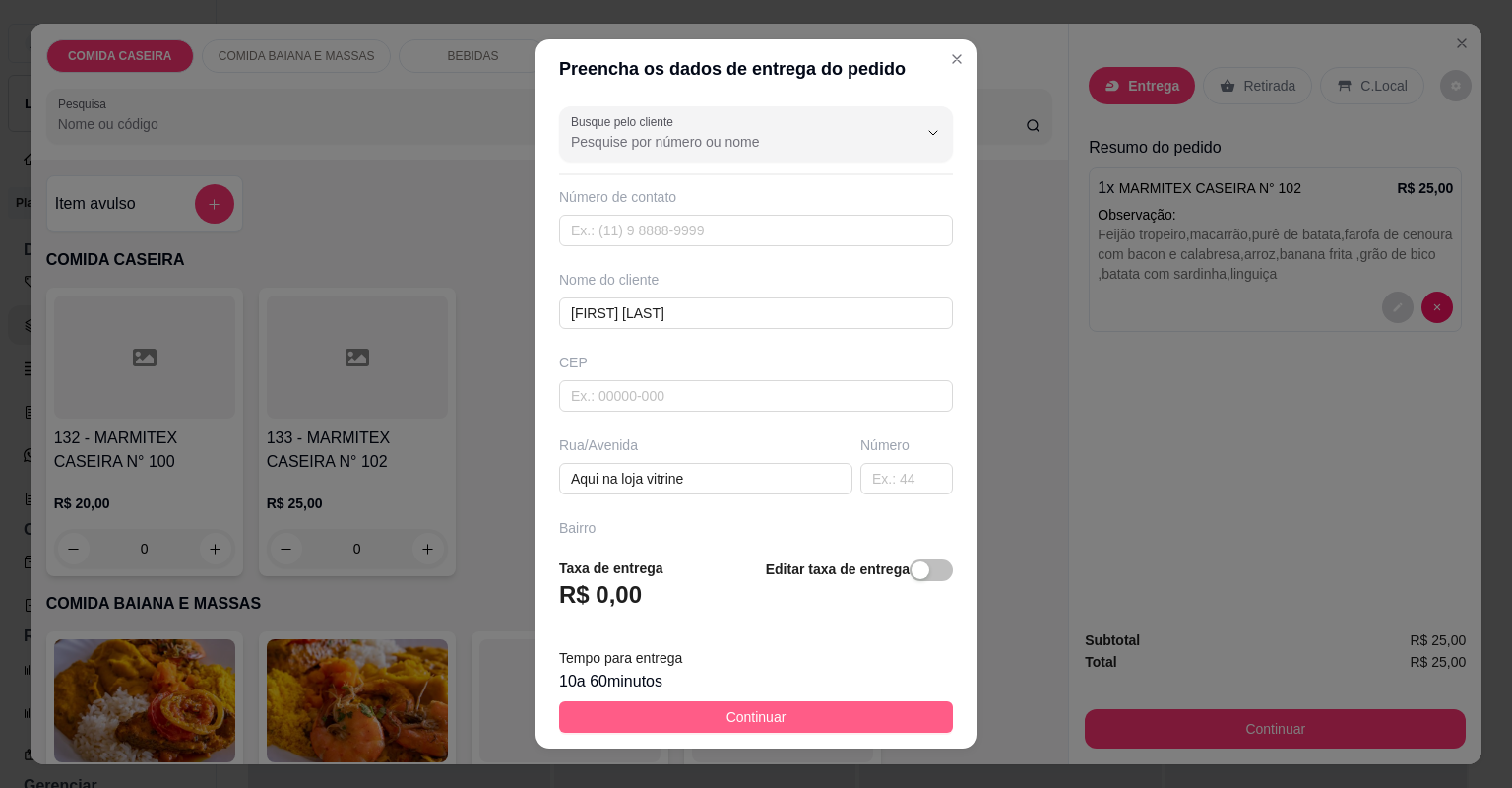 click on "Continuar" at bounding box center [756, 717] 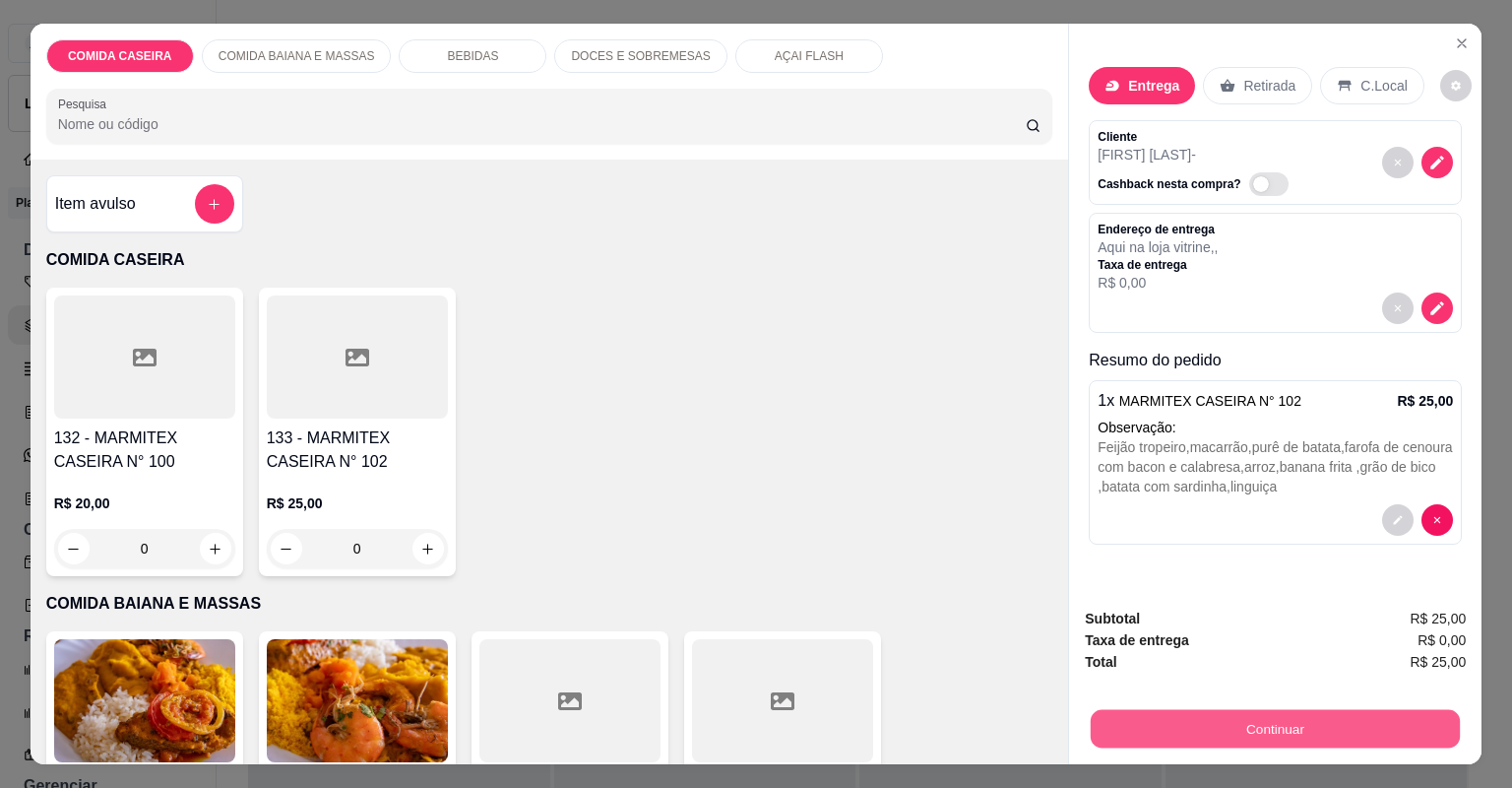 click on "Continuar" at bounding box center [1275, 729] 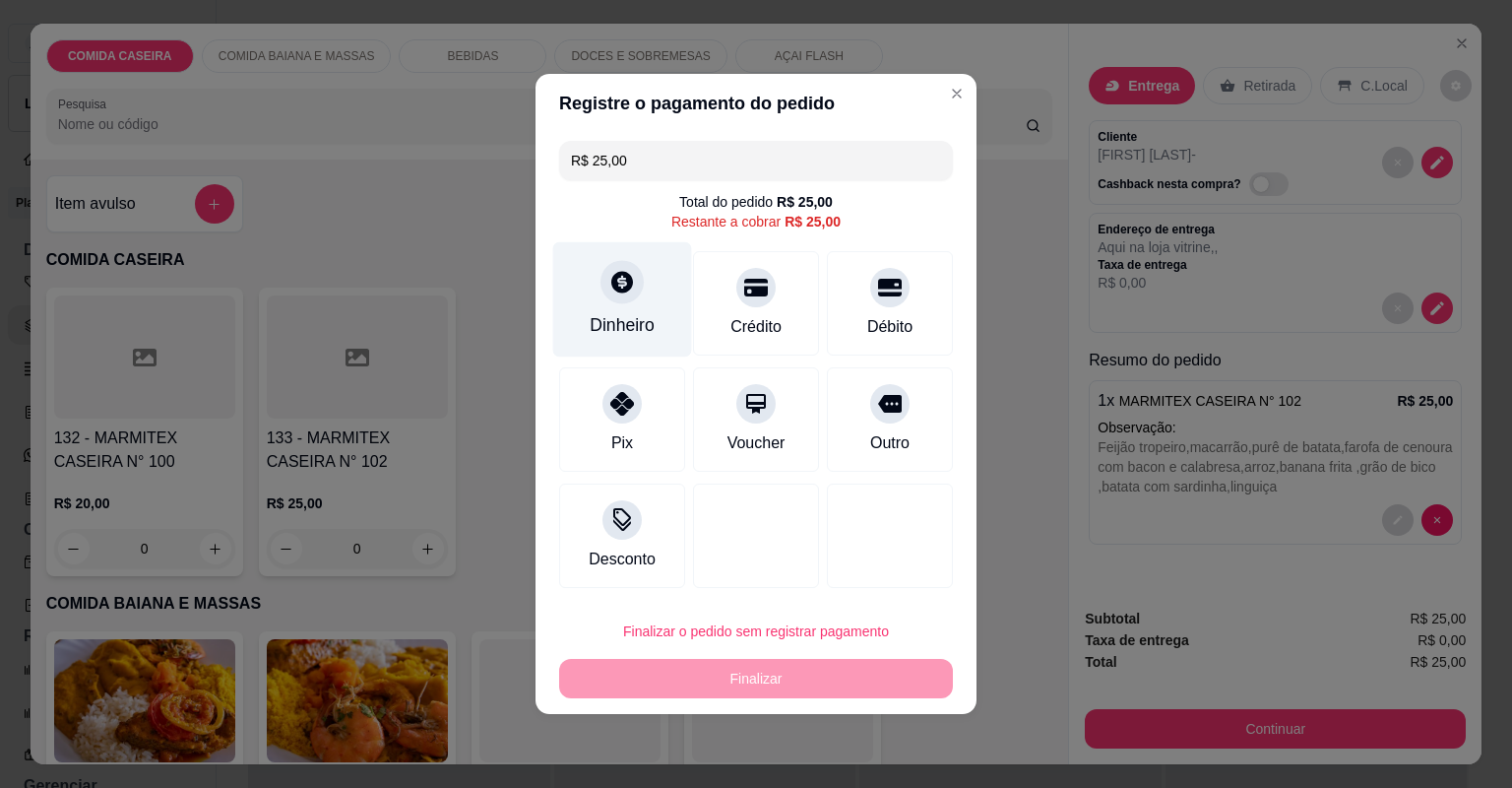 click on "Dinheiro" at bounding box center [622, 299] 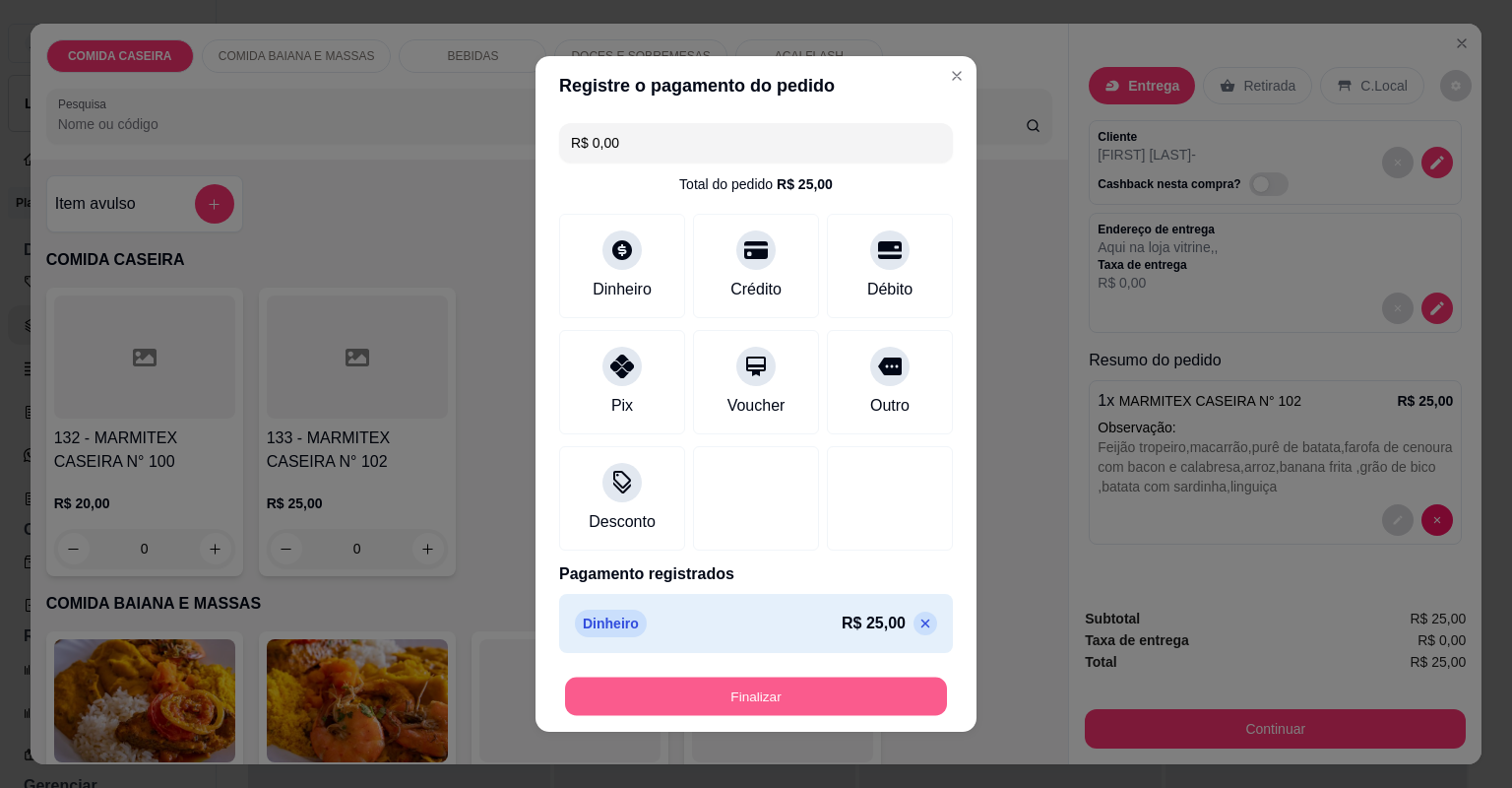 click on "Finalizar" at bounding box center (756, 696) 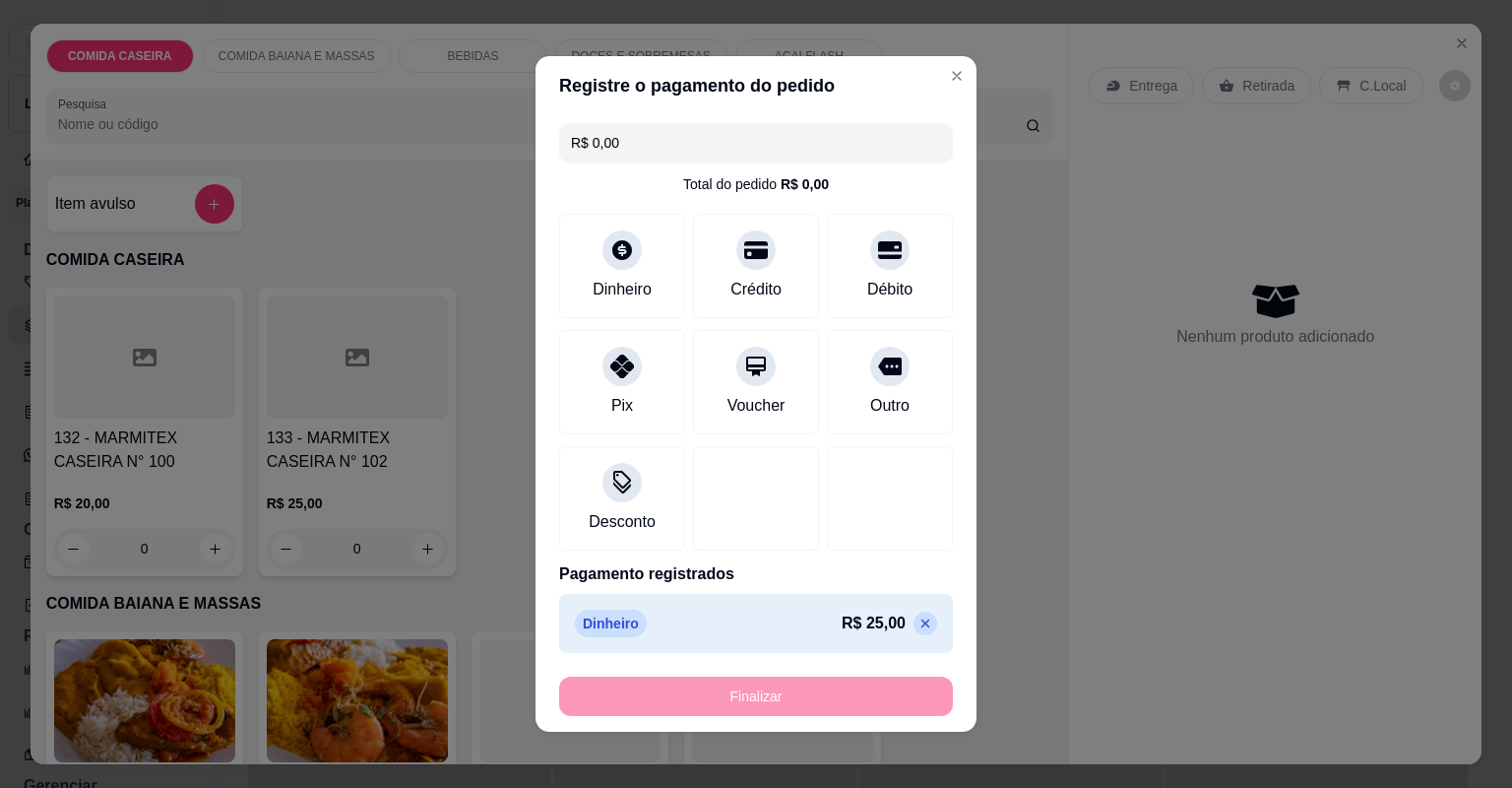 type on "-R$ 25,00" 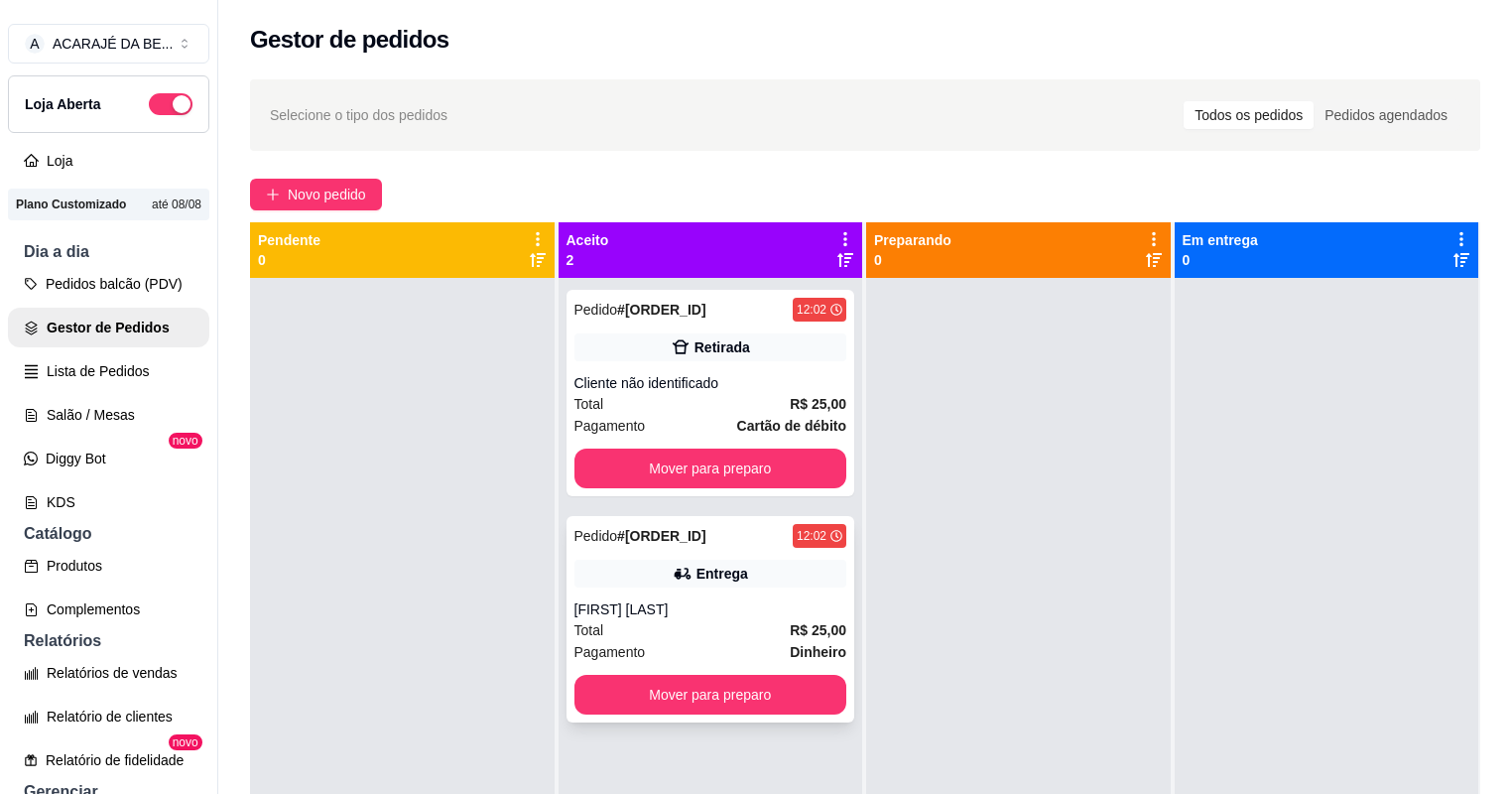 click on "Pagamento Dinheiro" at bounding box center (710, 652) 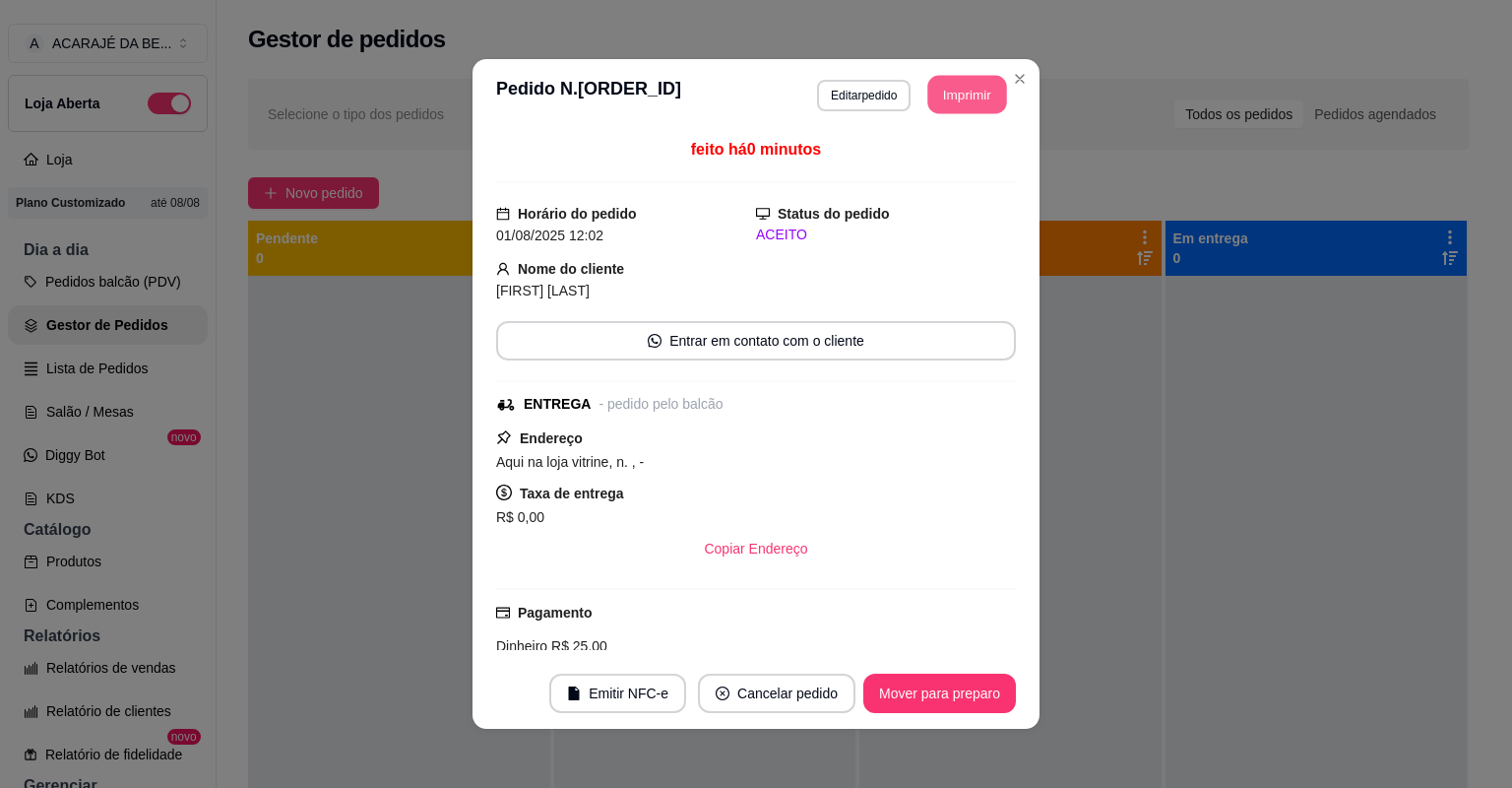 click on "Imprimir" at bounding box center [968, 95] 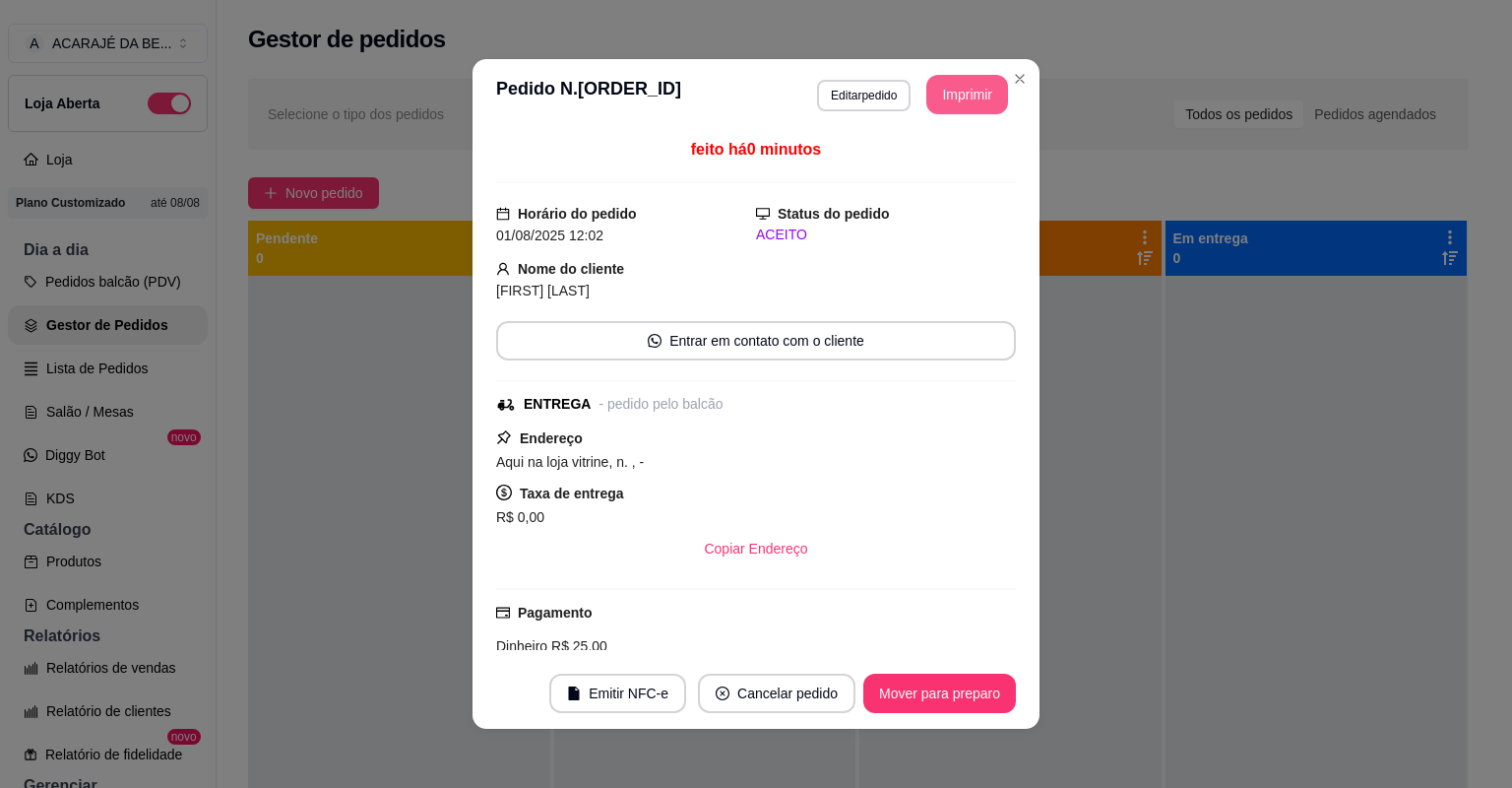 scroll, scrollTop: 0, scrollLeft: 0, axis: both 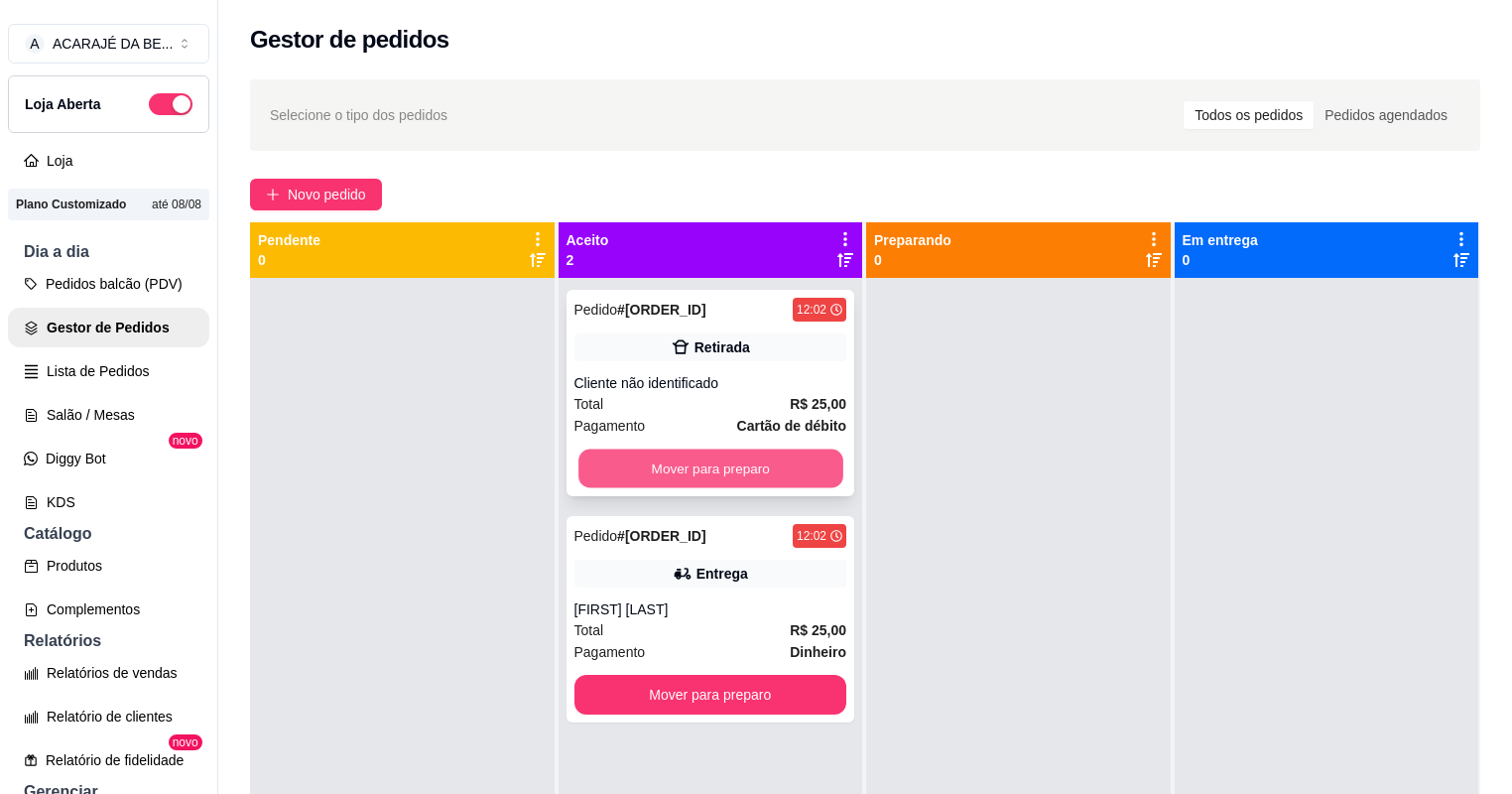click on "Mover para preparo" at bounding box center [710, 468] 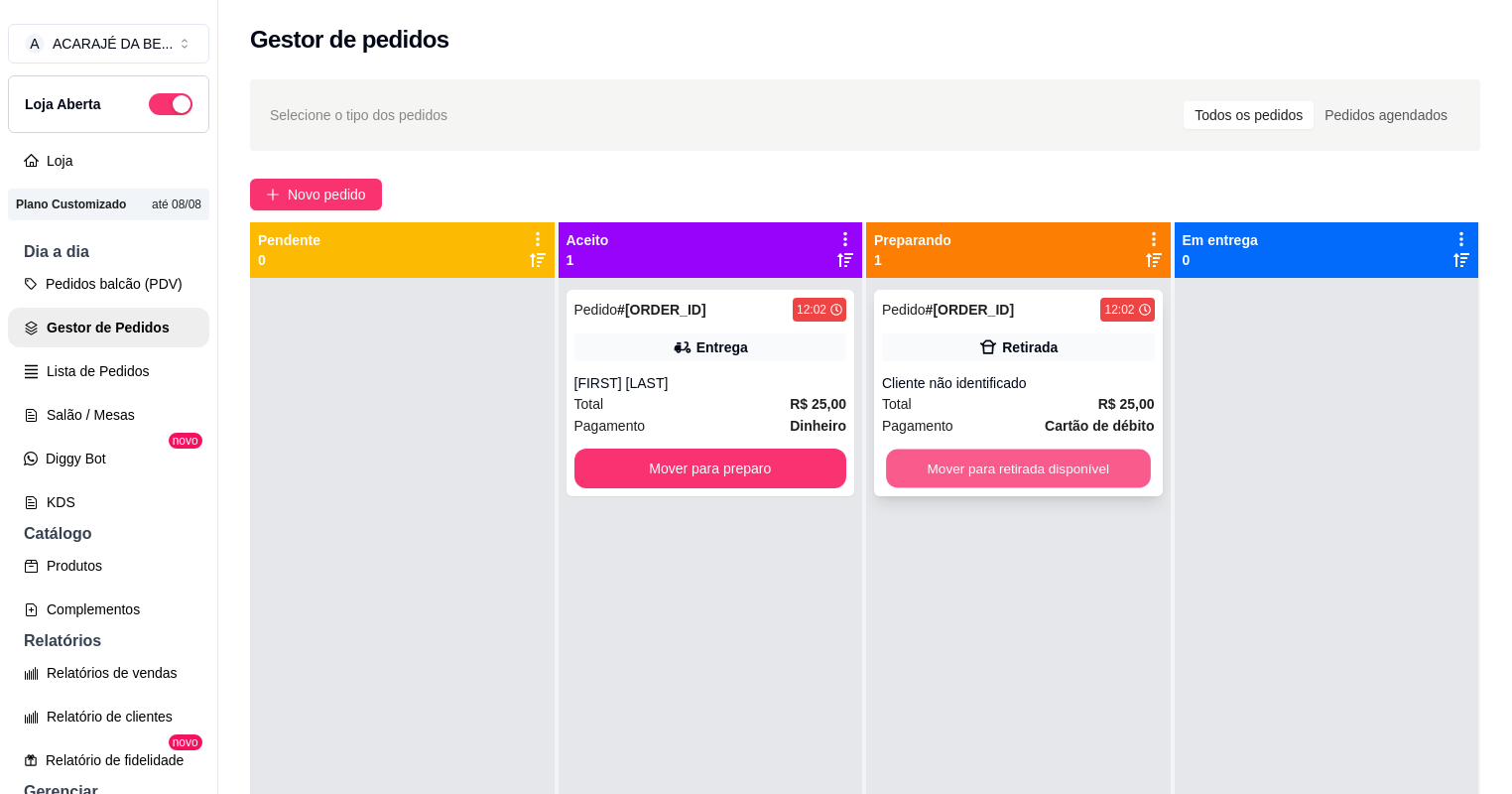 click on "Mover para retirada disponível" at bounding box center (1018, 468) 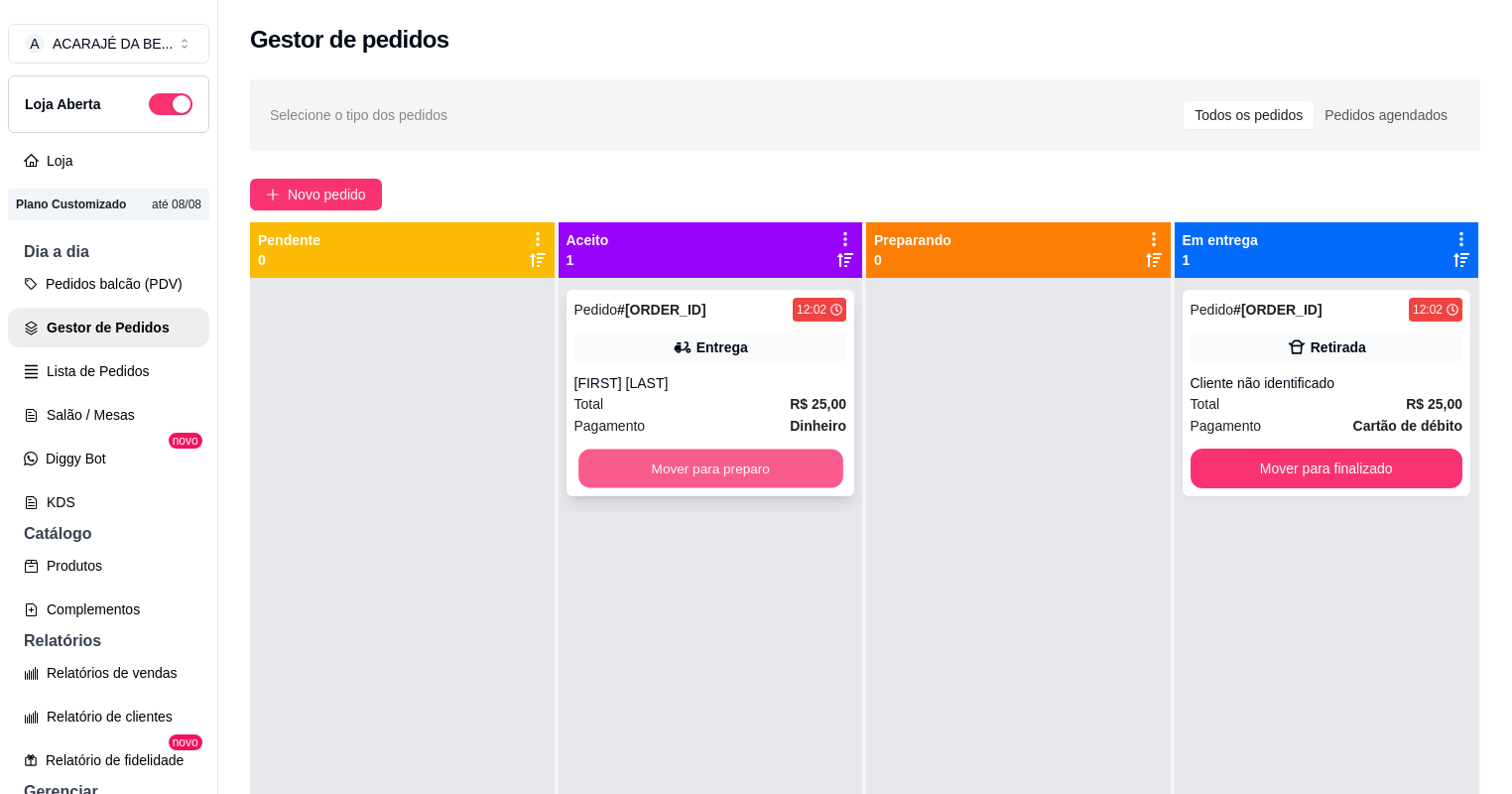 click on "Mover para preparo" at bounding box center [710, 468] 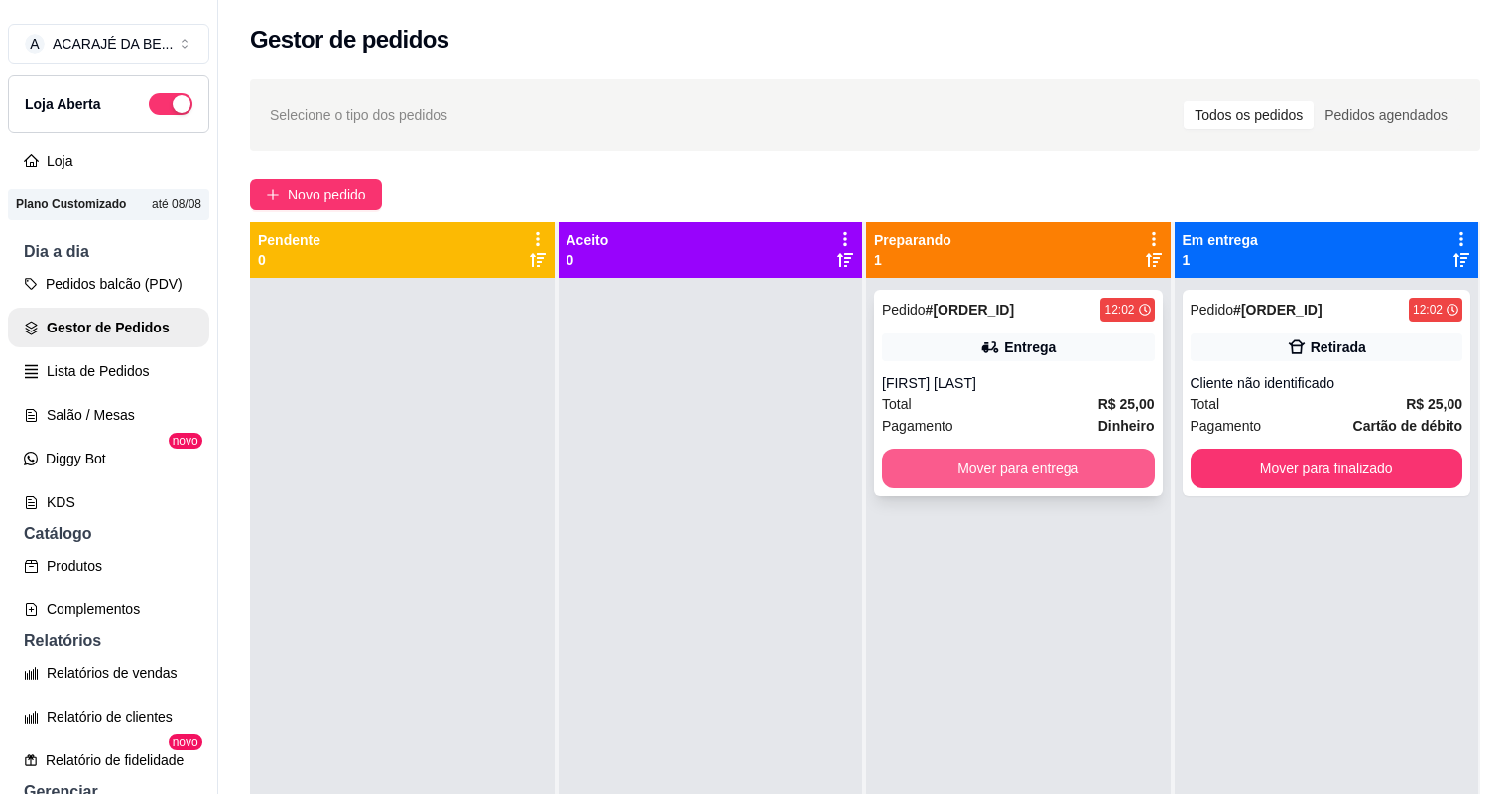 click on "Mover para entrega" at bounding box center [1018, 468] 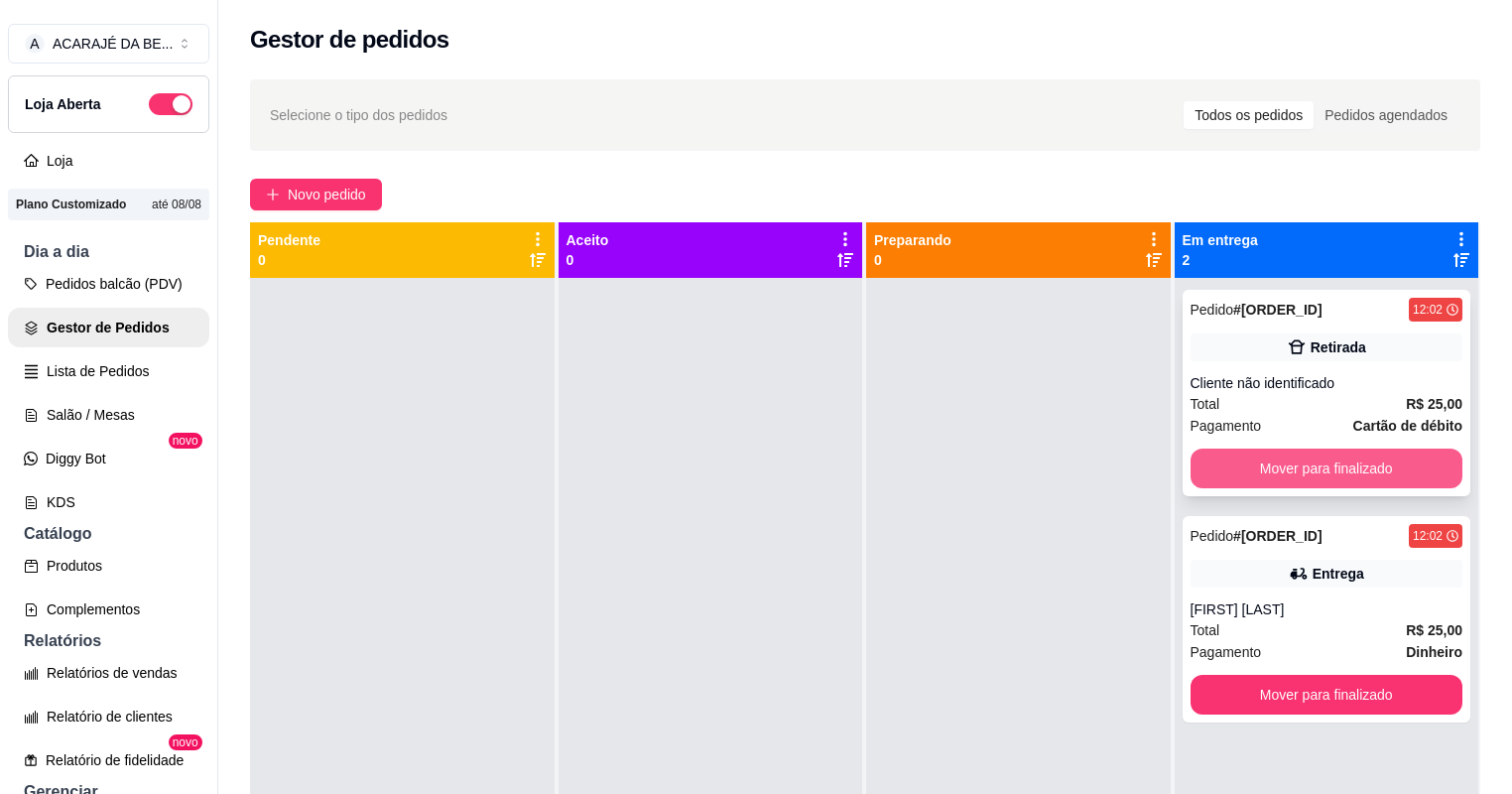 click on "Mover para finalizado" at bounding box center [1326, 468] 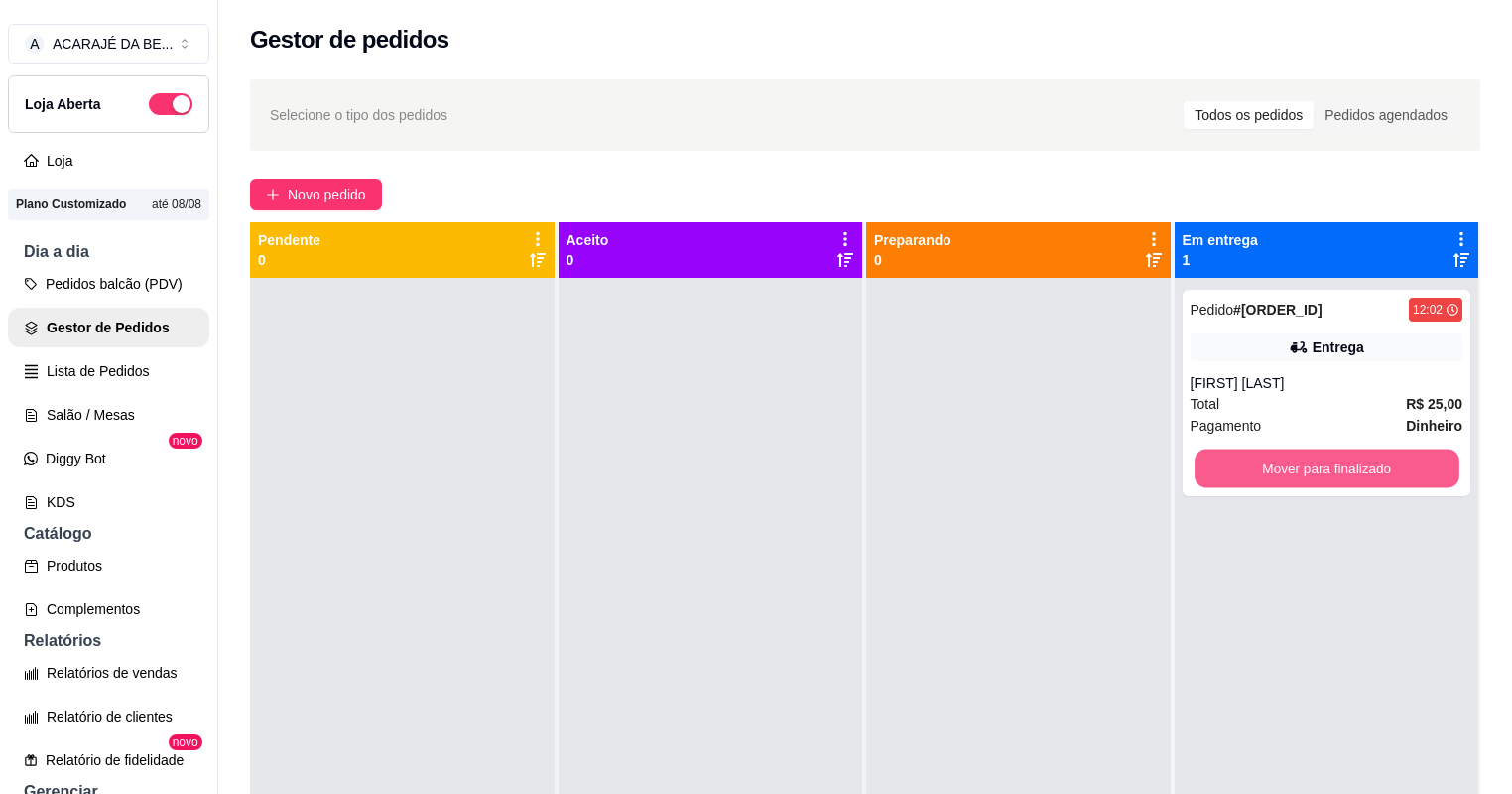 click on "Mover para finalizado" at bounding box center (1326, 468) 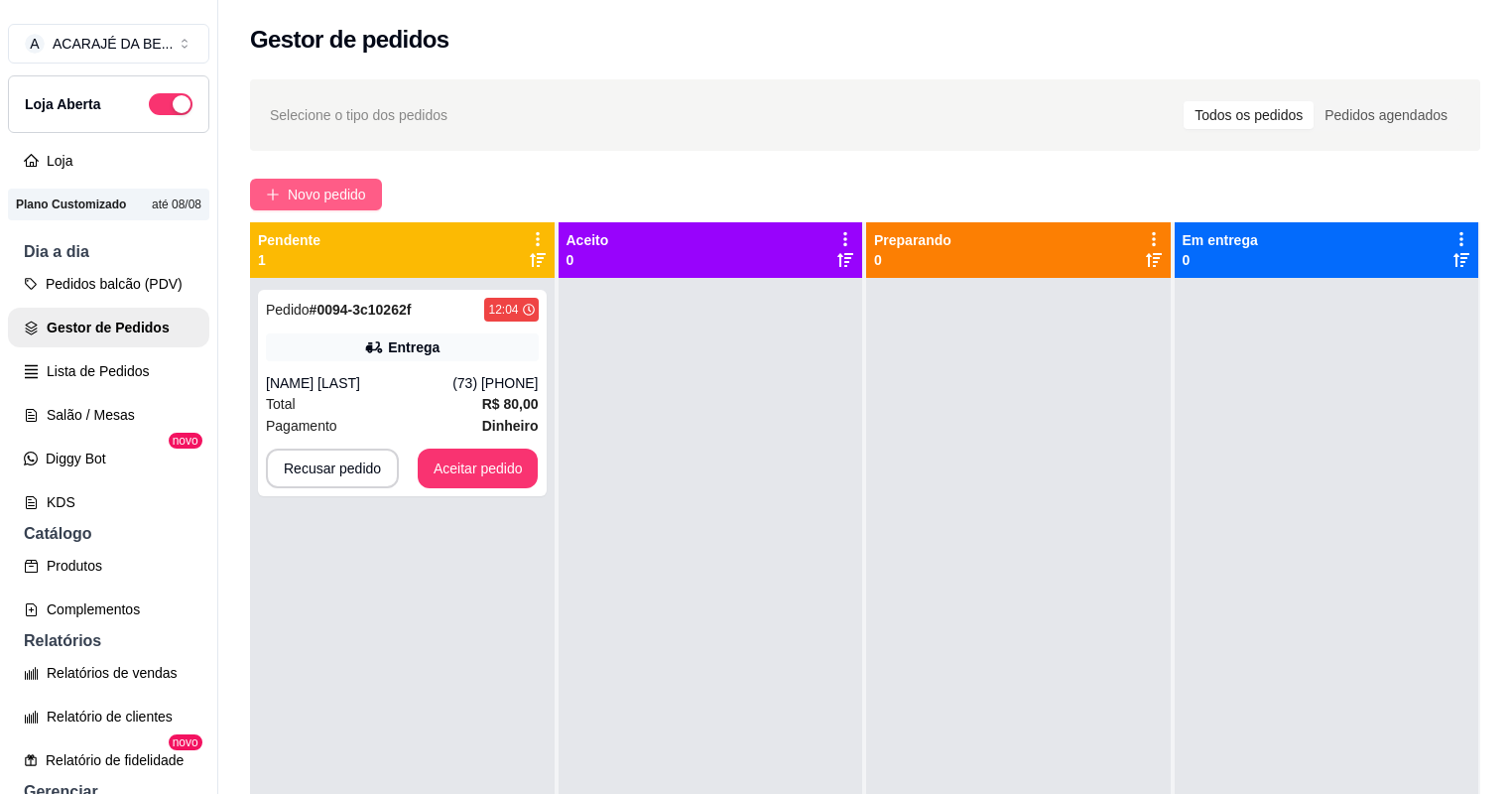 click on "Novo pedido" at bounding box center (326, 195) 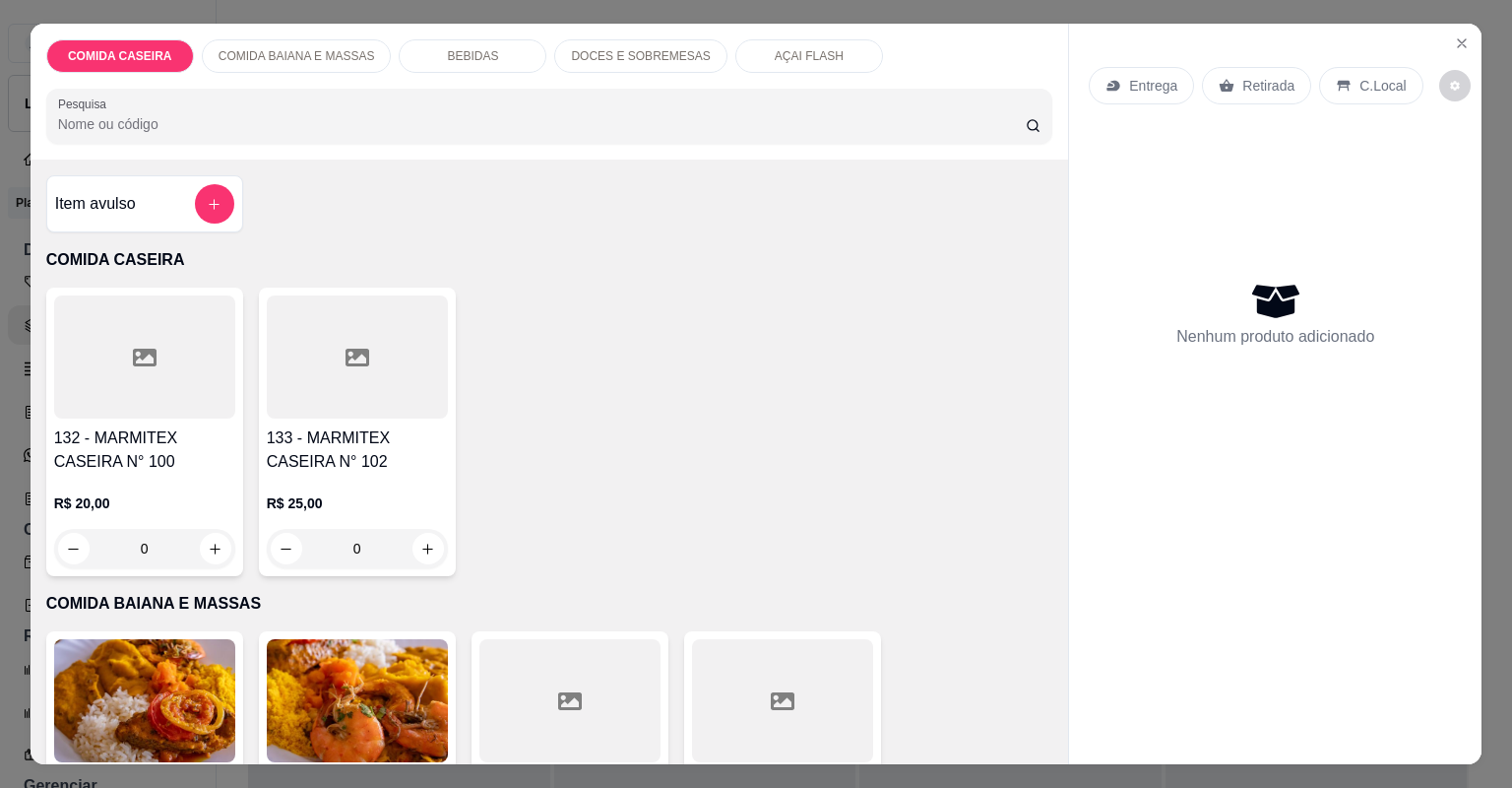 click on "132 - MARMITEX CASEIRA N° 100    R$ 20,00 0 133 - MARMITEX CASEIRA N° 102     R$ 25,00 0" at bounding box center [549, 431] 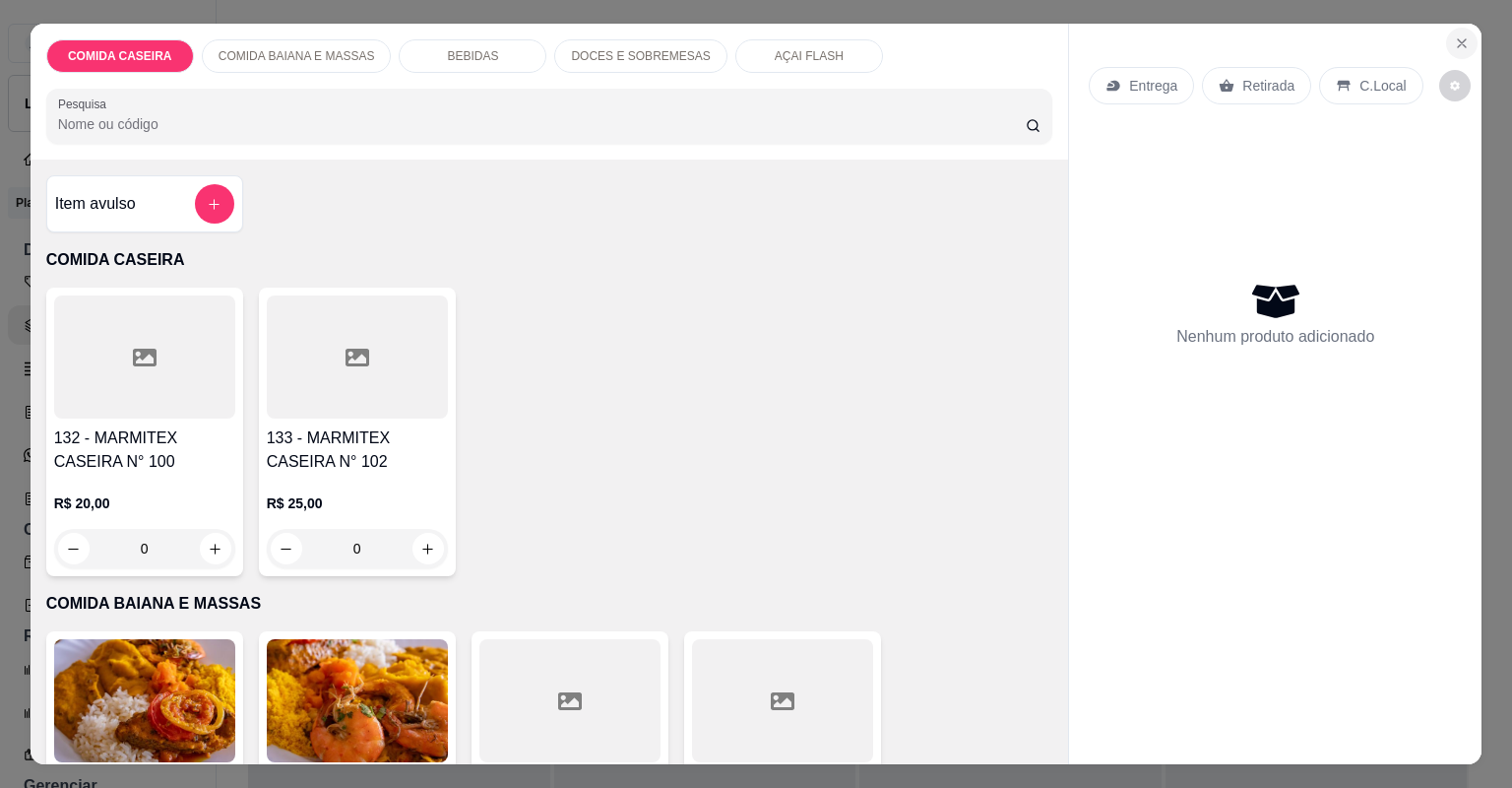 click 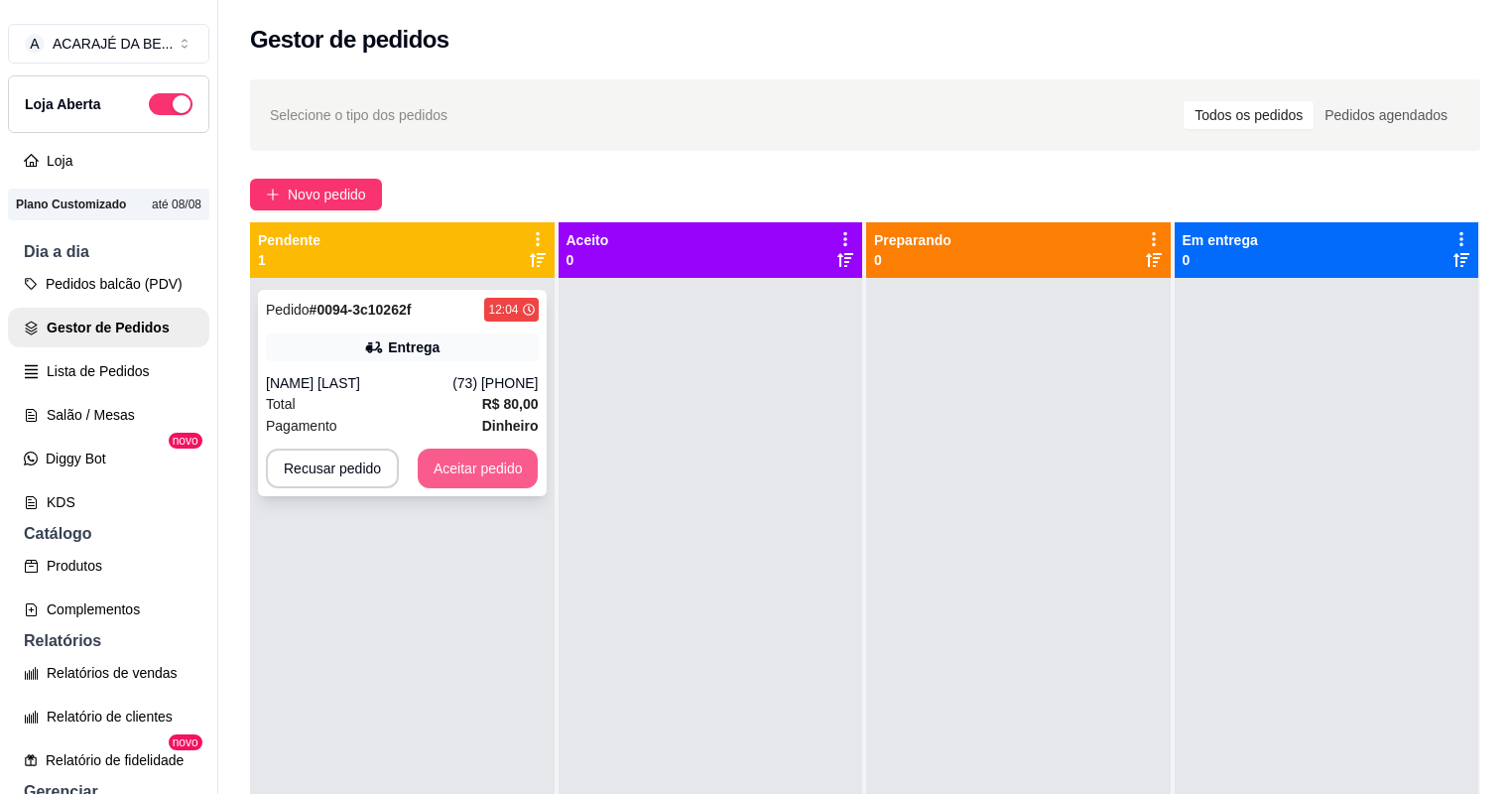 click on "Aceitar pedido" at bounding box center [478, 468] 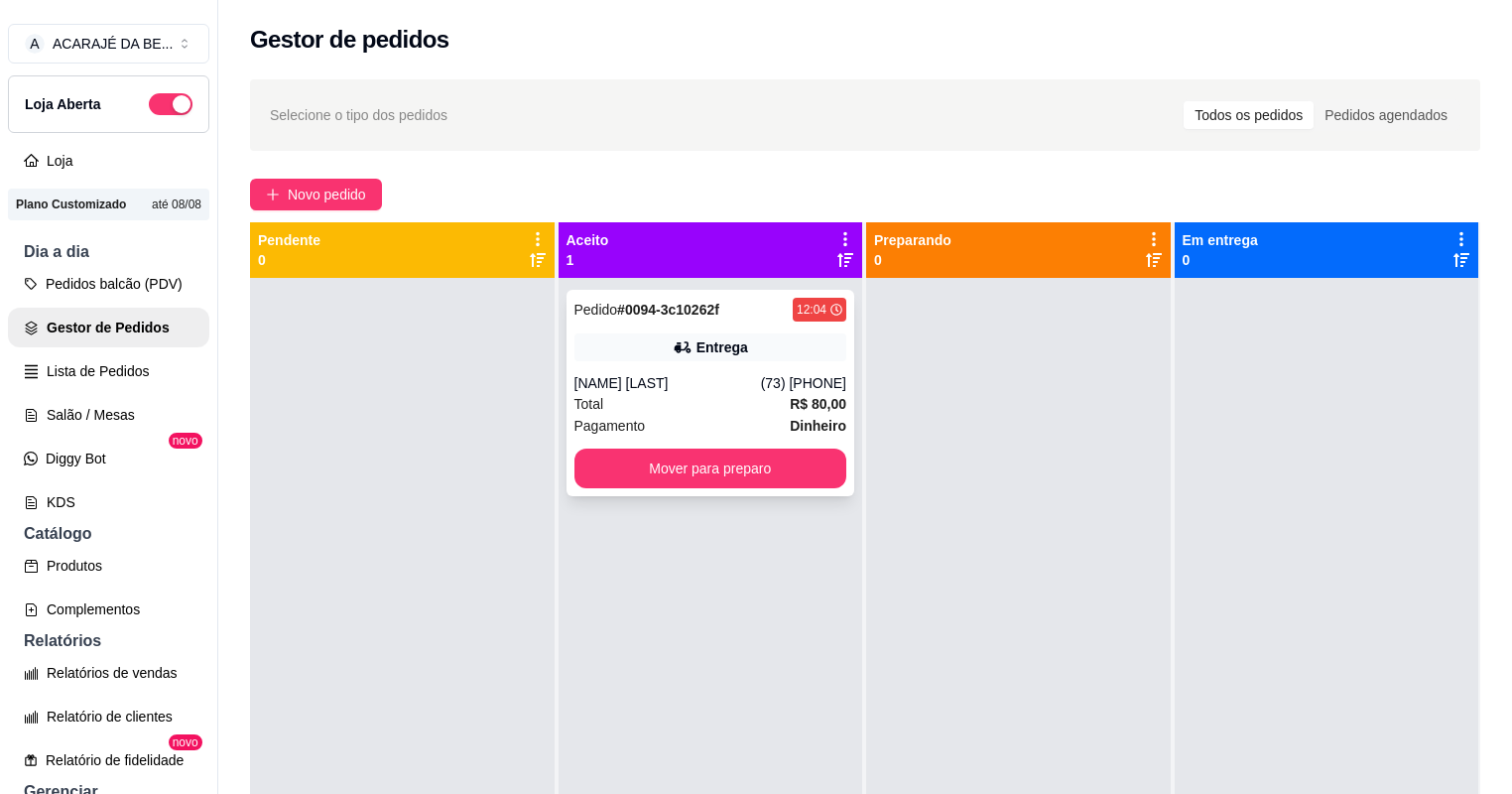 click on "Total R$ 80,00" at bounding box center (710, 404) 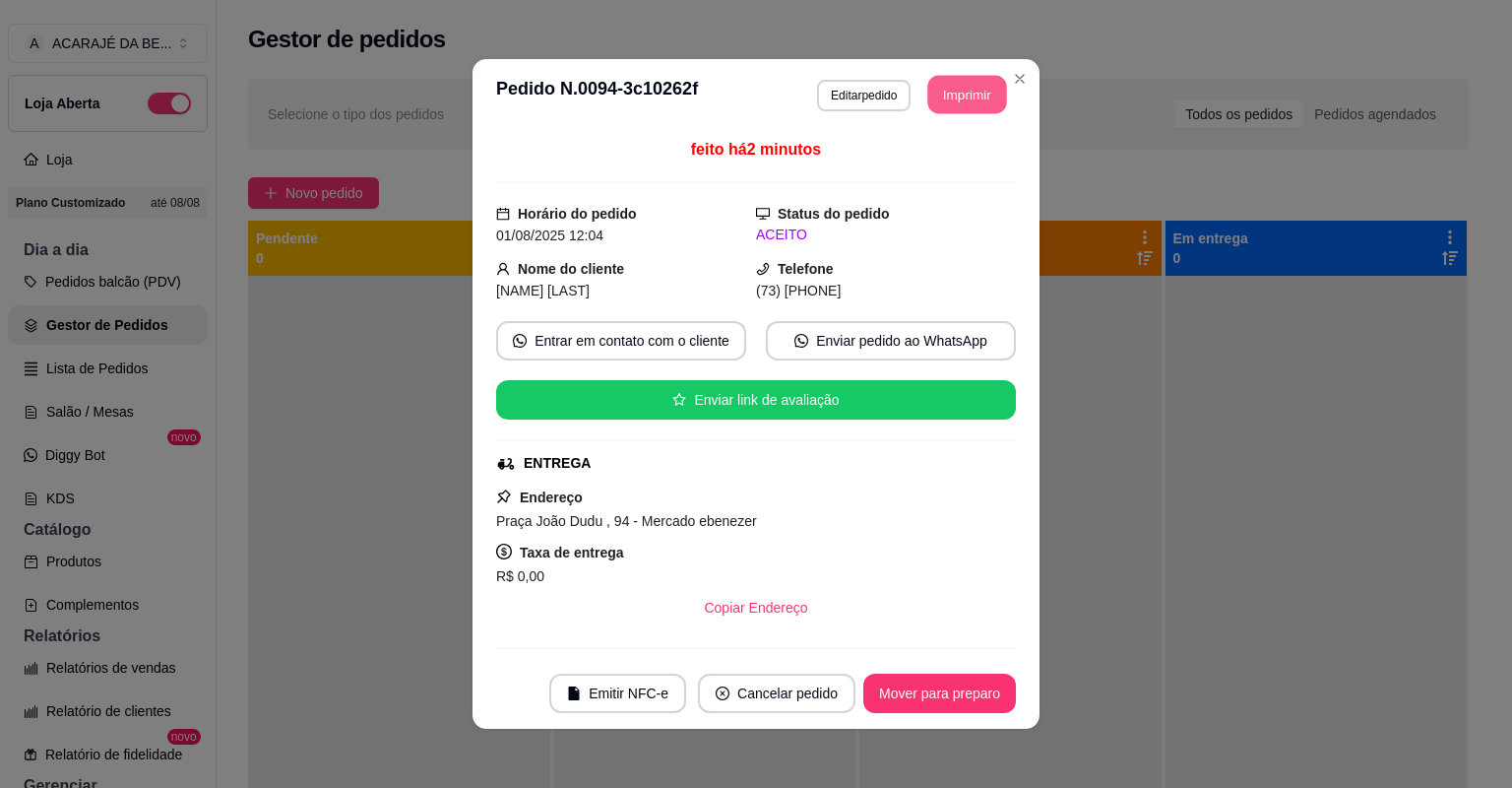 click on "Imprimir" at bounding box center (968, 95) 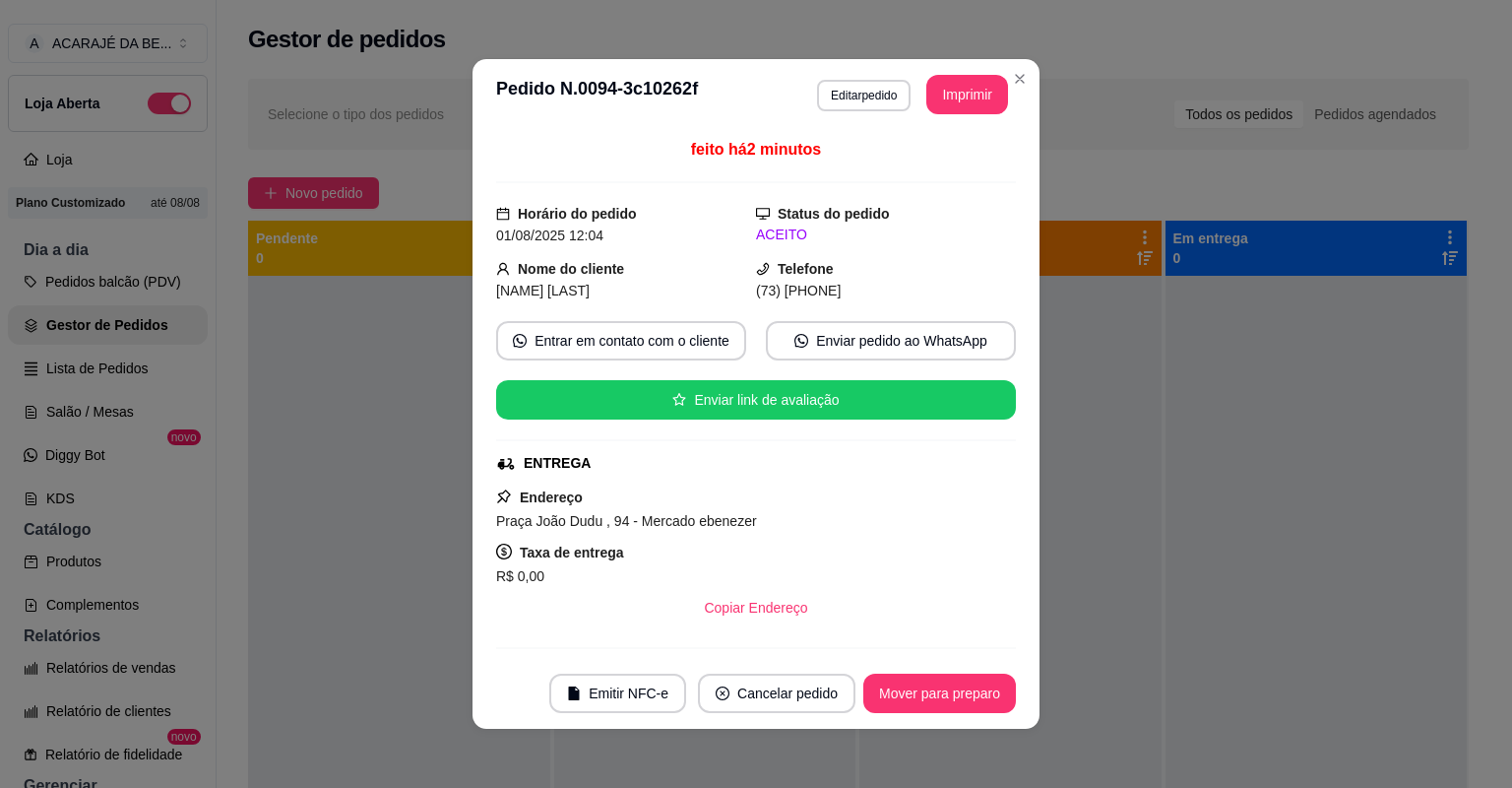 scroll, scrollTop: 0, scrollLeft: 0, axis: both 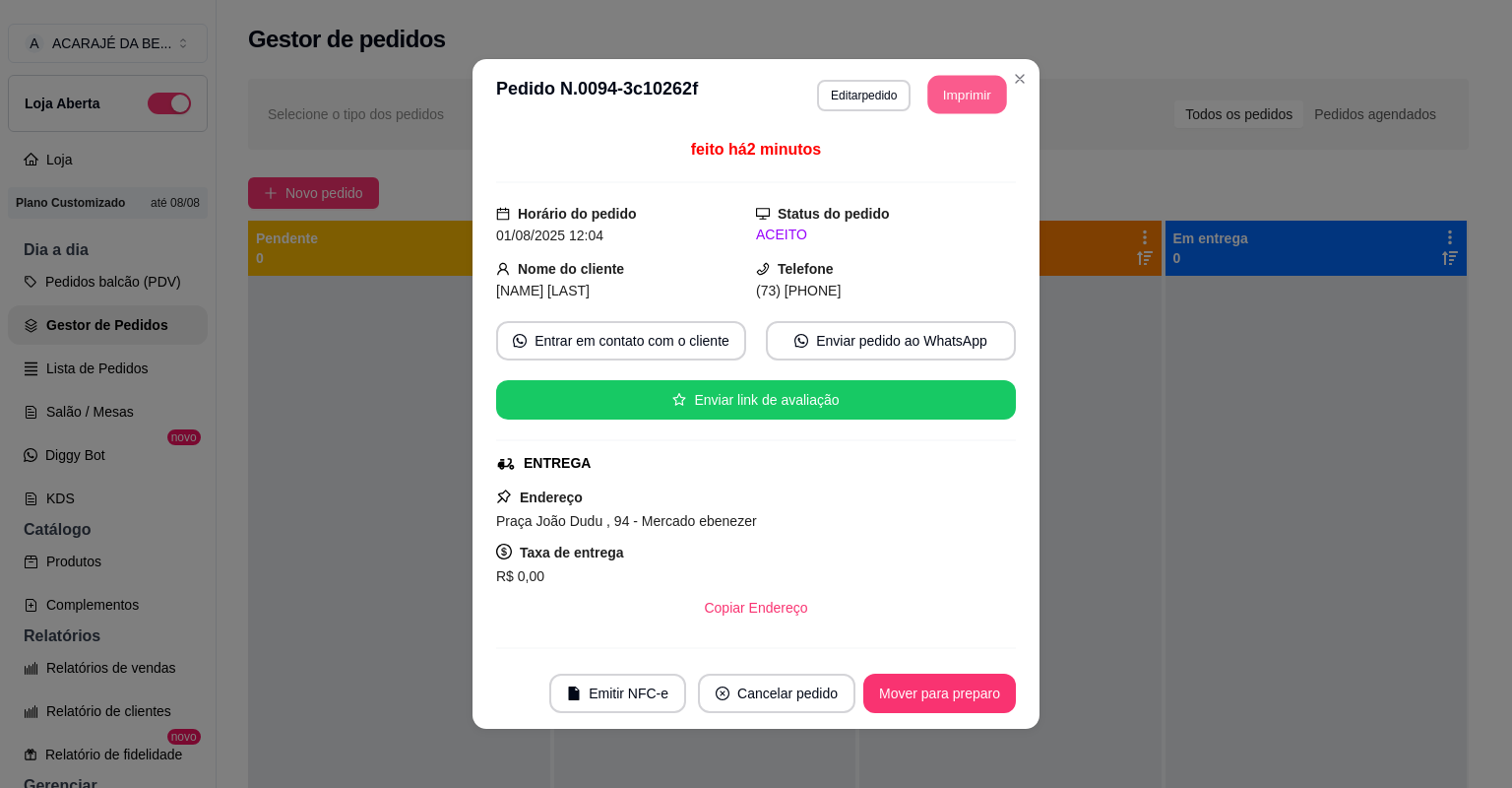 click on "Imprimir" at bounding box center (968, 95) 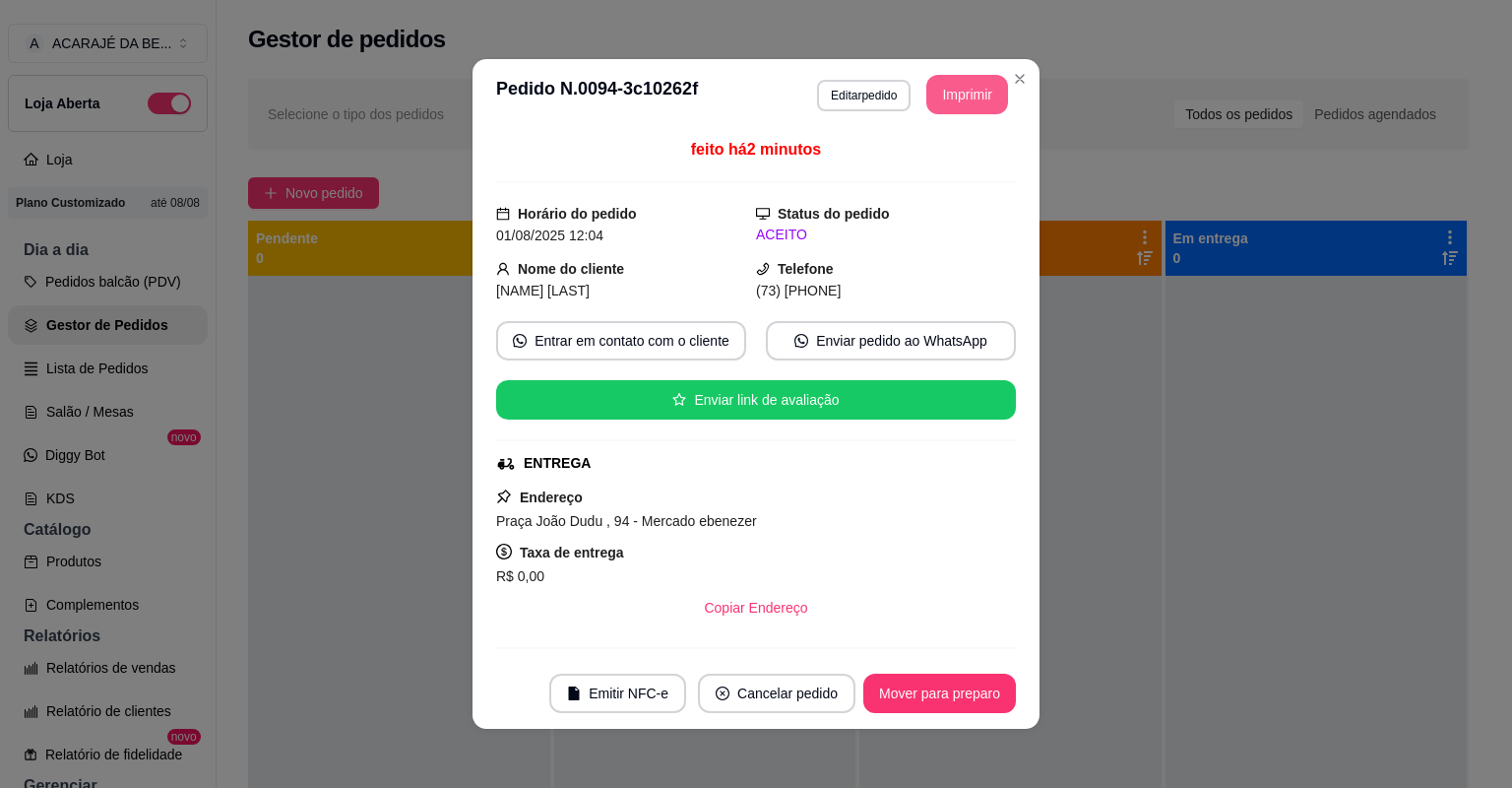 scroll, scrollTop: 0, scrollLeft: 0, axis: both 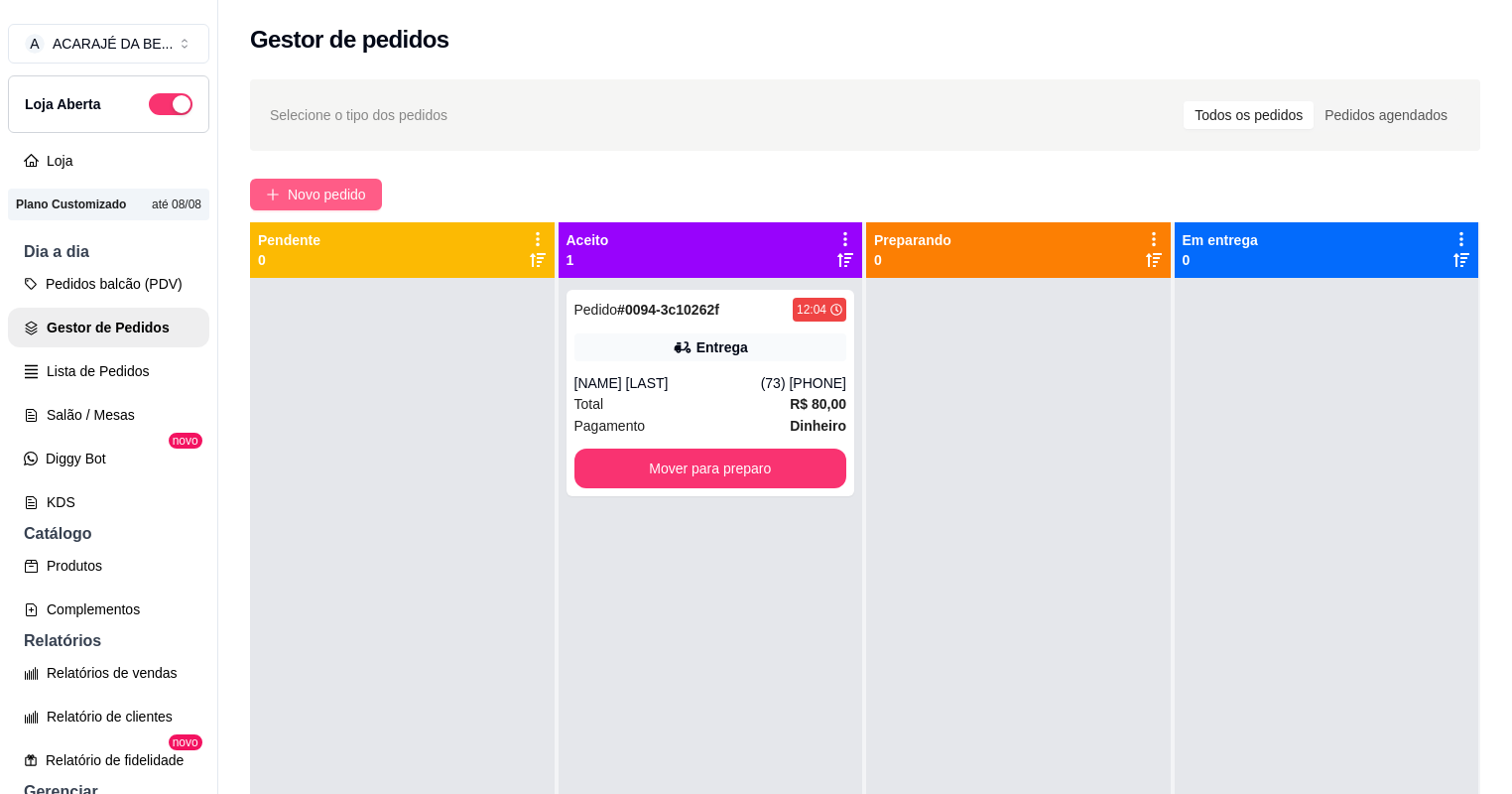 click on "Novo pedido" at bounding box center [326, 195] 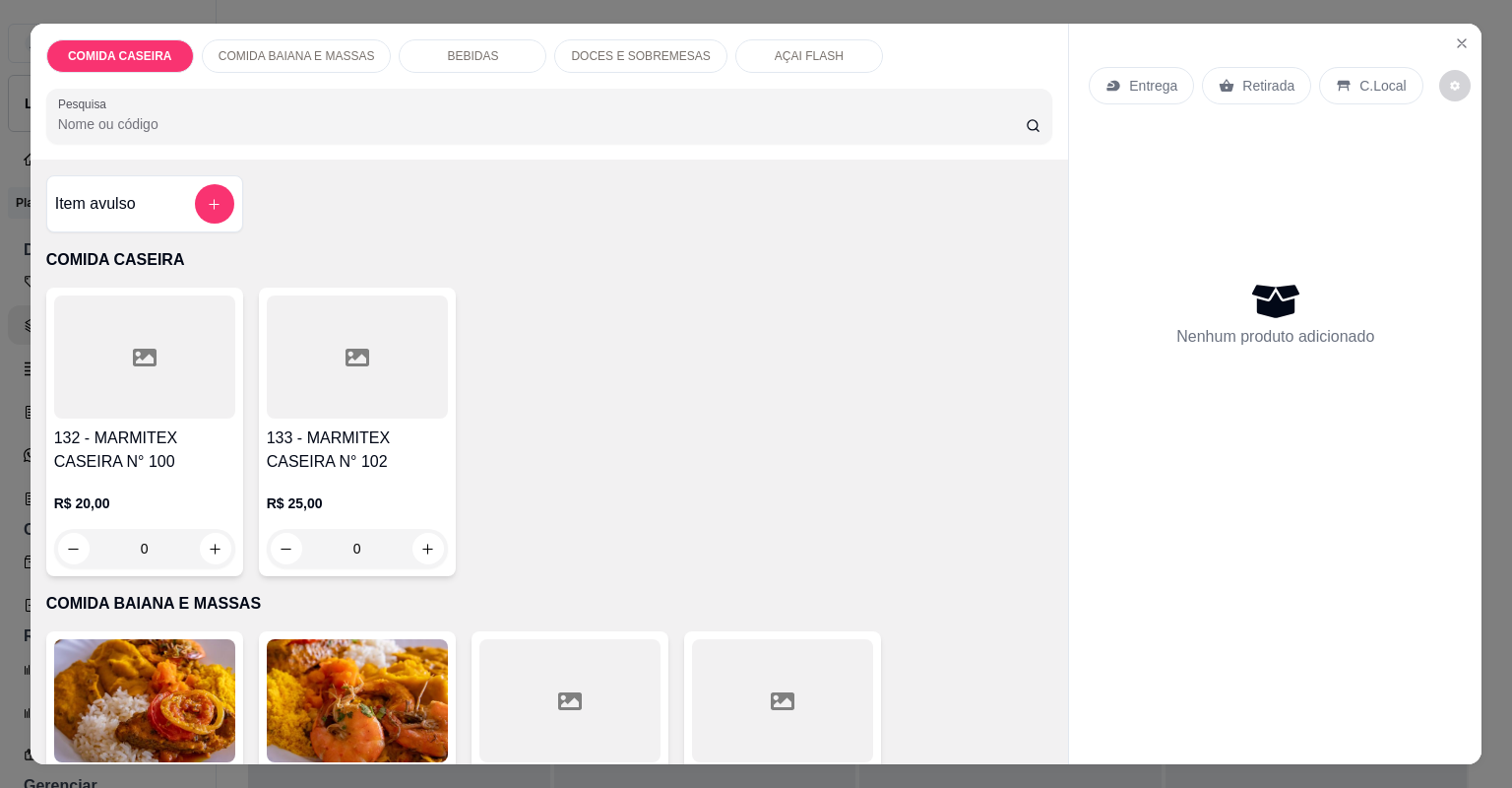 click at bounding box center [145, 357] 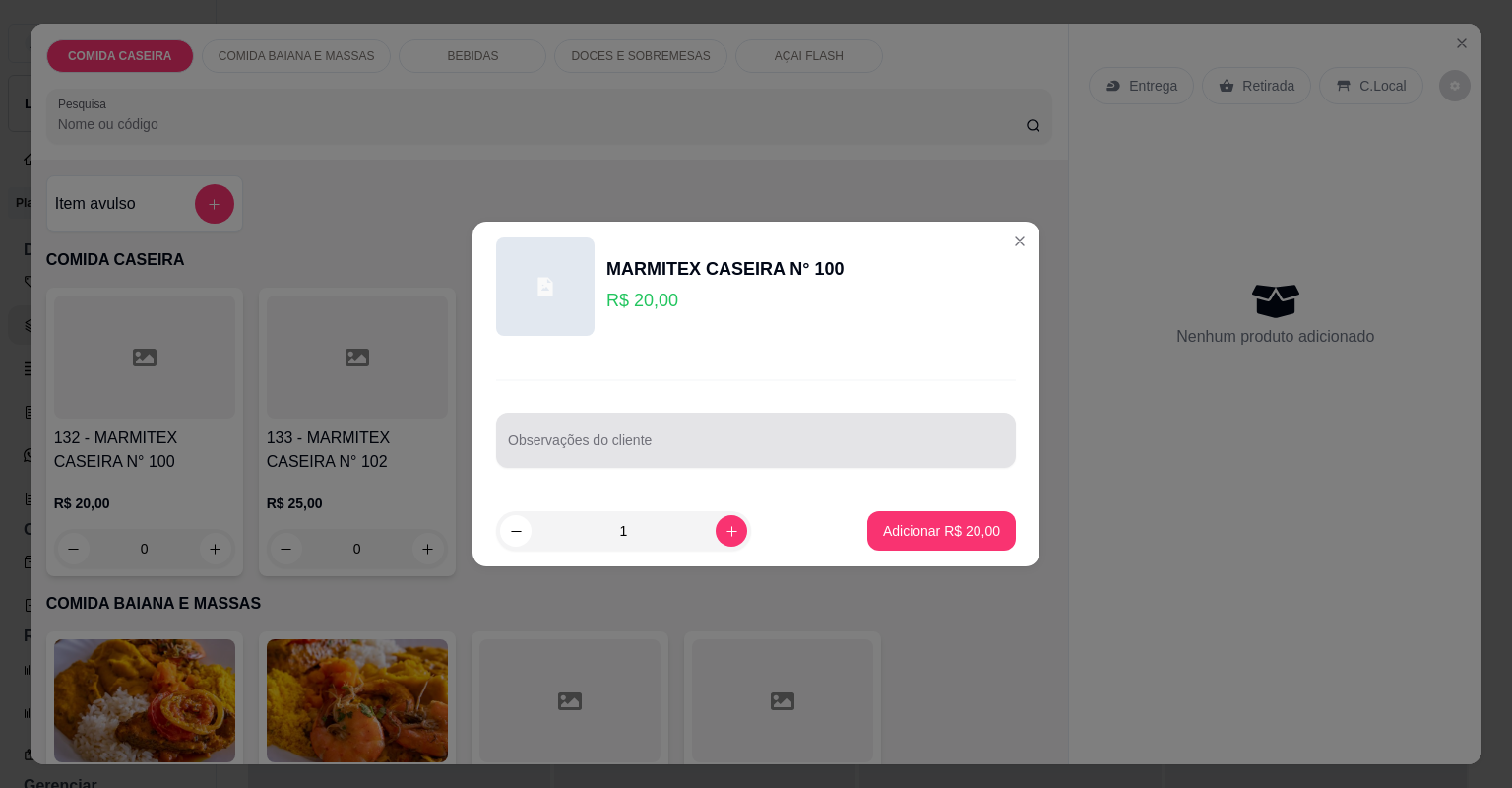 click at bounding box center [756, 440] 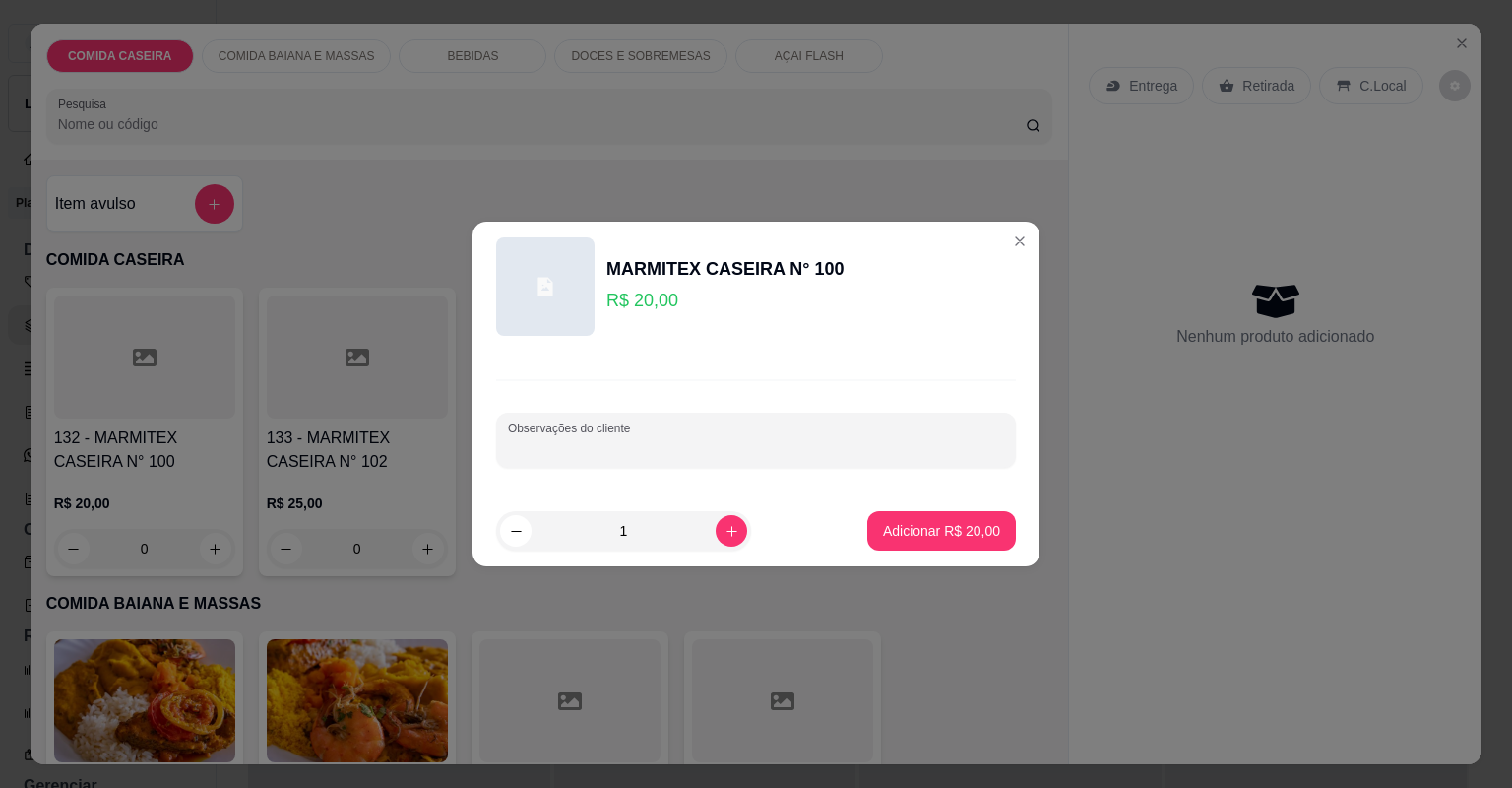 paste on "Feijão tropeiro, arroz, banana frita, purê , alcatra , linguiça de frango" 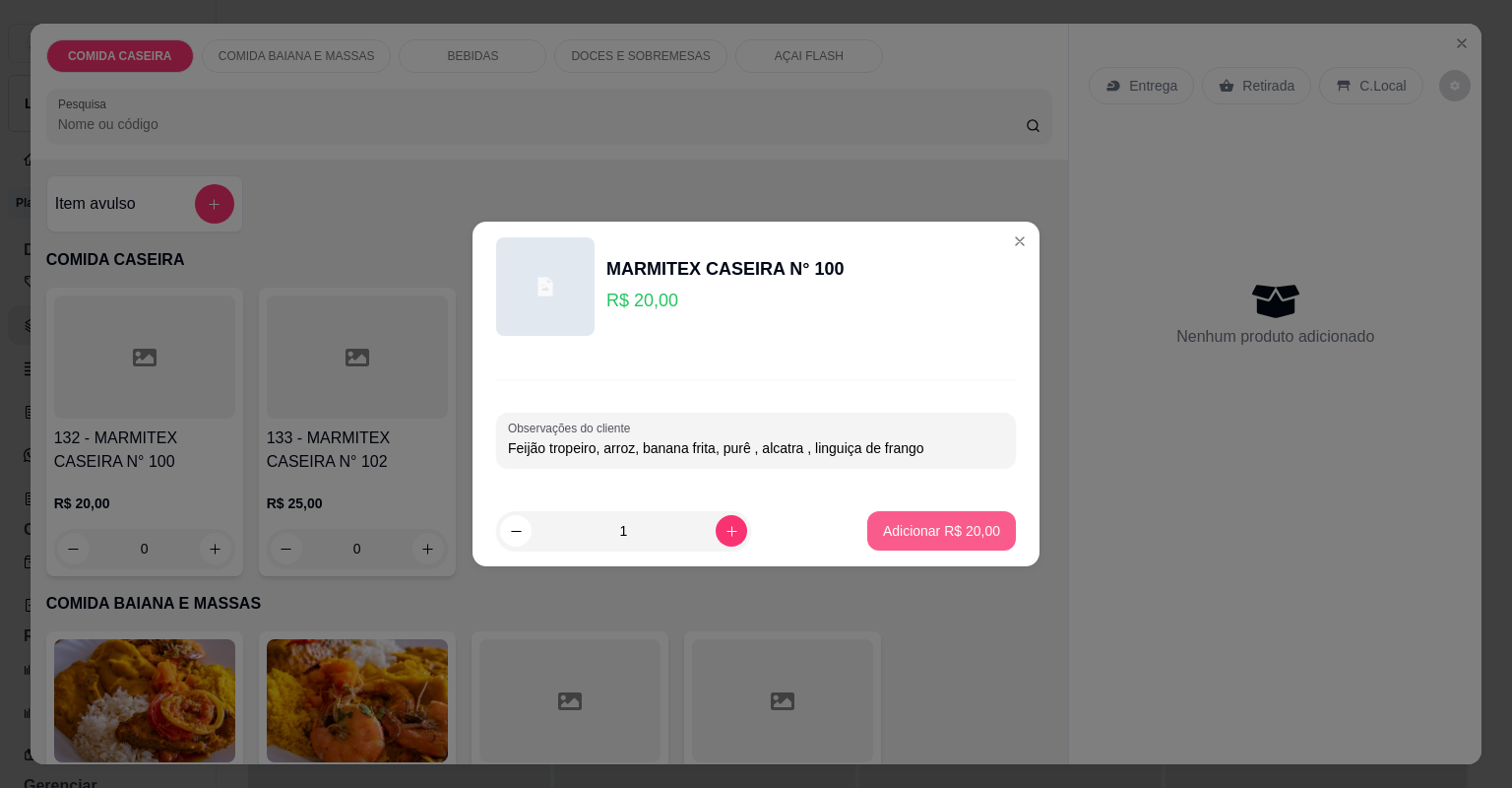 type on "Feijão tropeiro, arroz, banana frita, purê , alcatra , linguiça de frango" 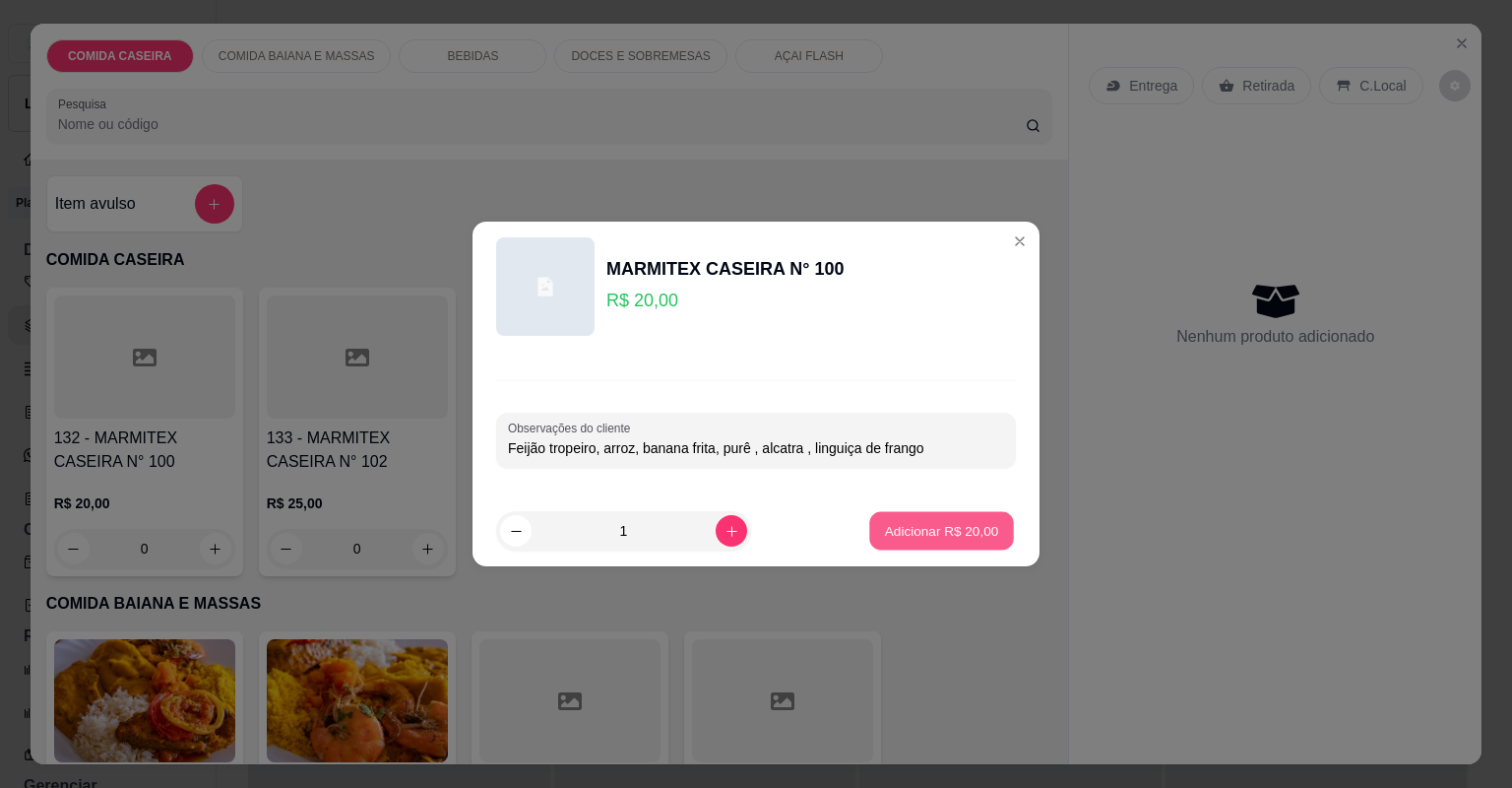 click on "Adicionar   R$ 20,00" at bounding box center [942, 530] 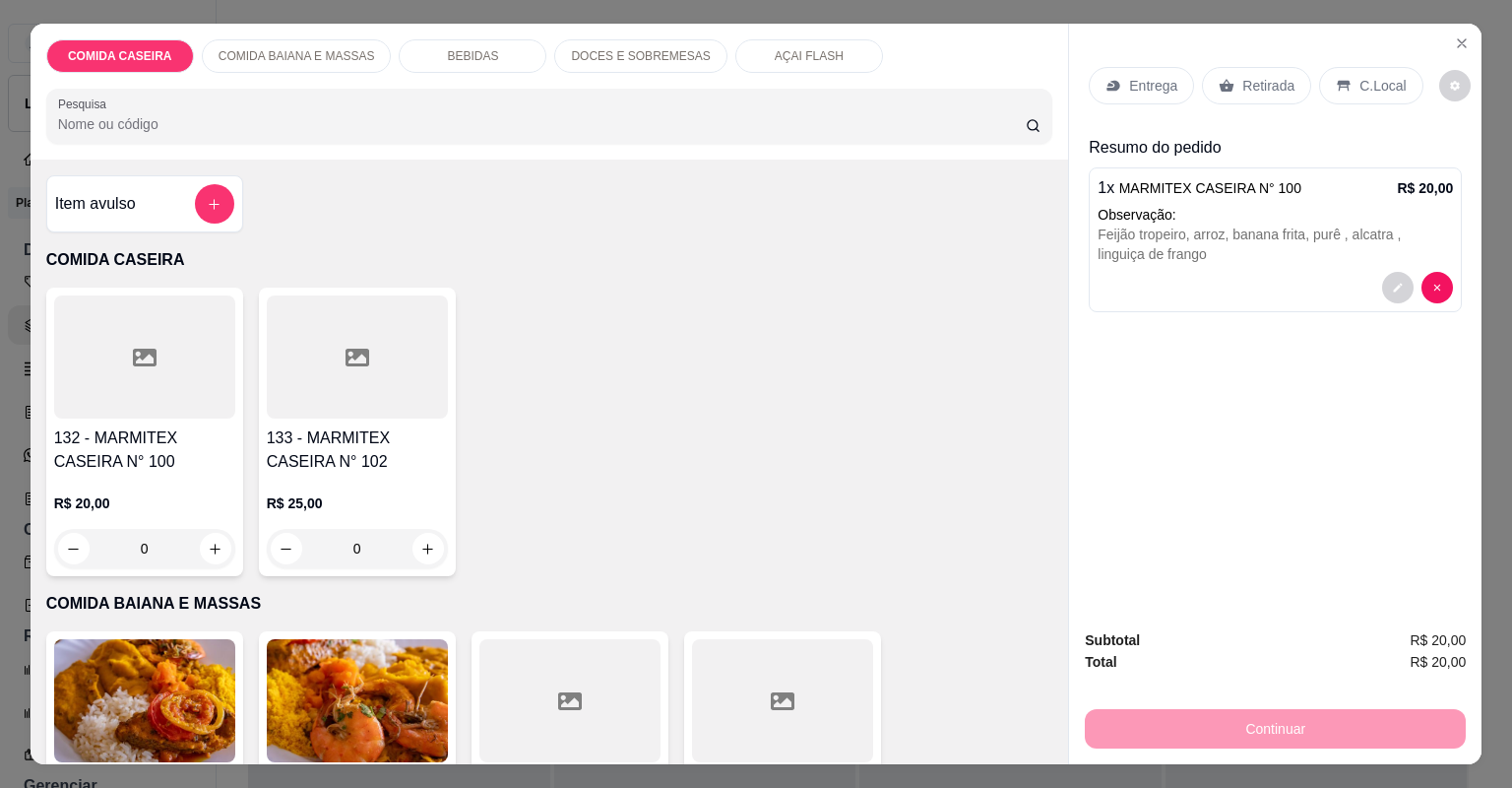 click on "Entrega" at bounding box center (1141, 86) 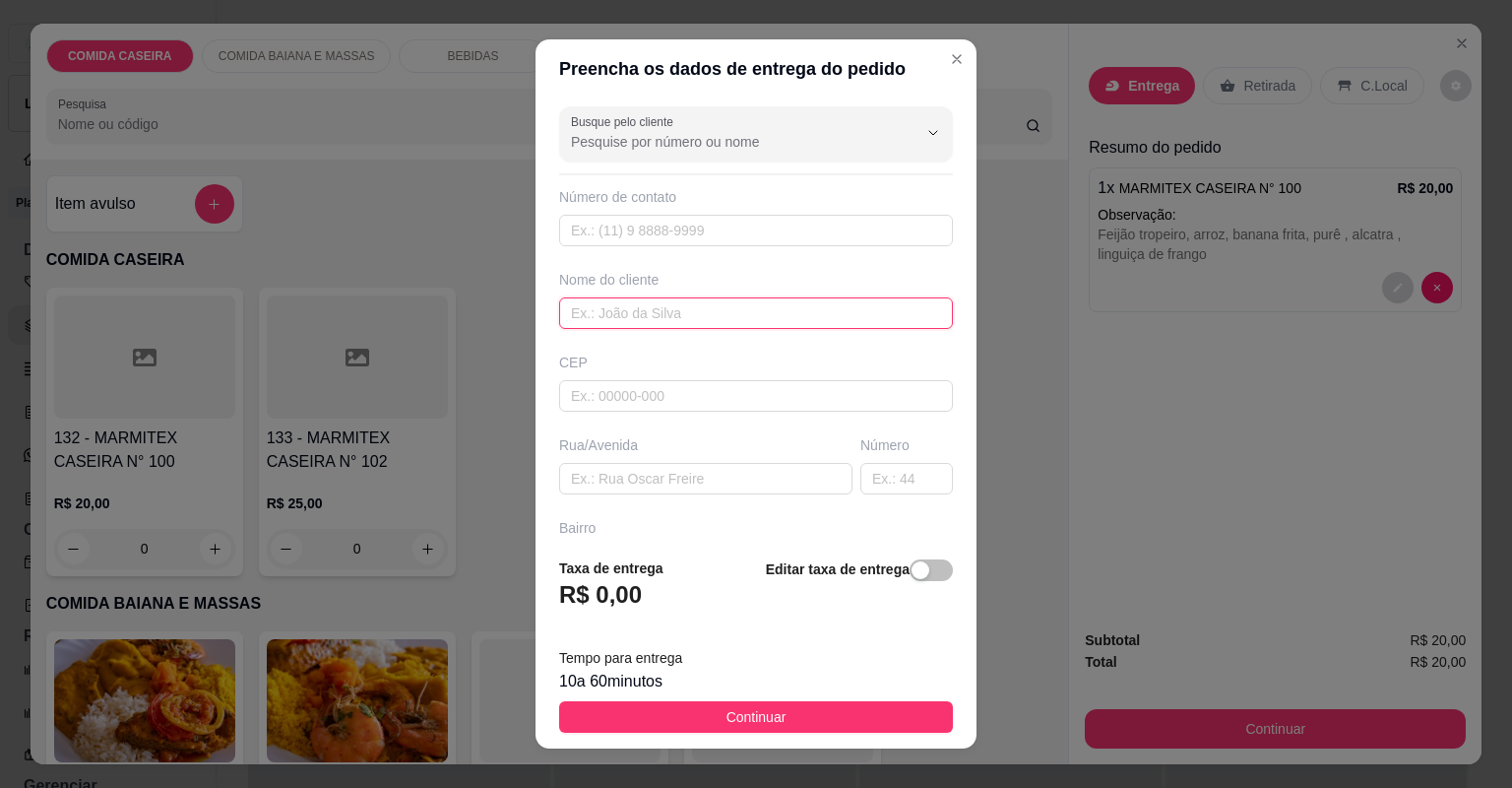 click at bounding box center [756, 313] 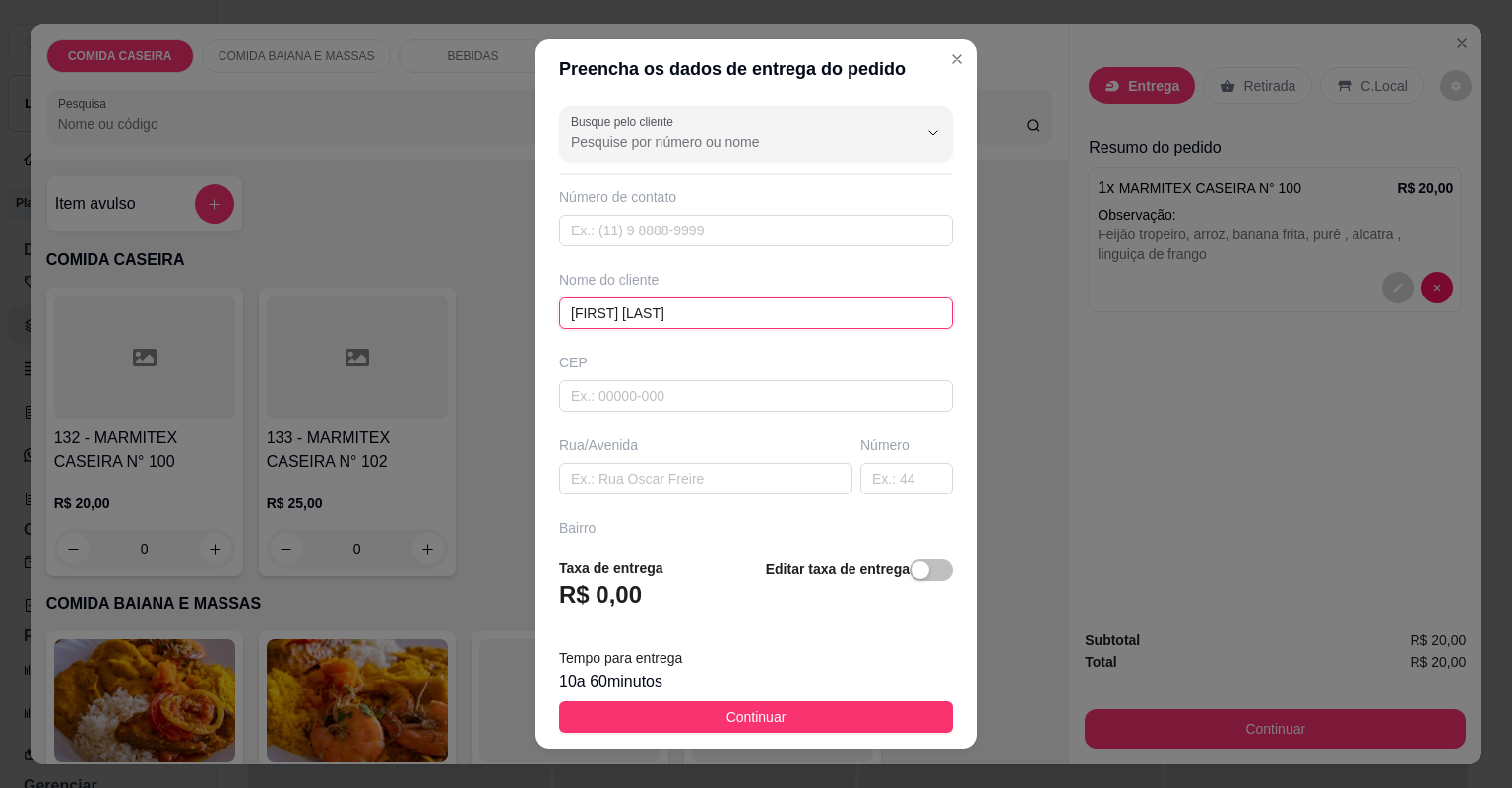 type on "[FIRST] [LAST]" 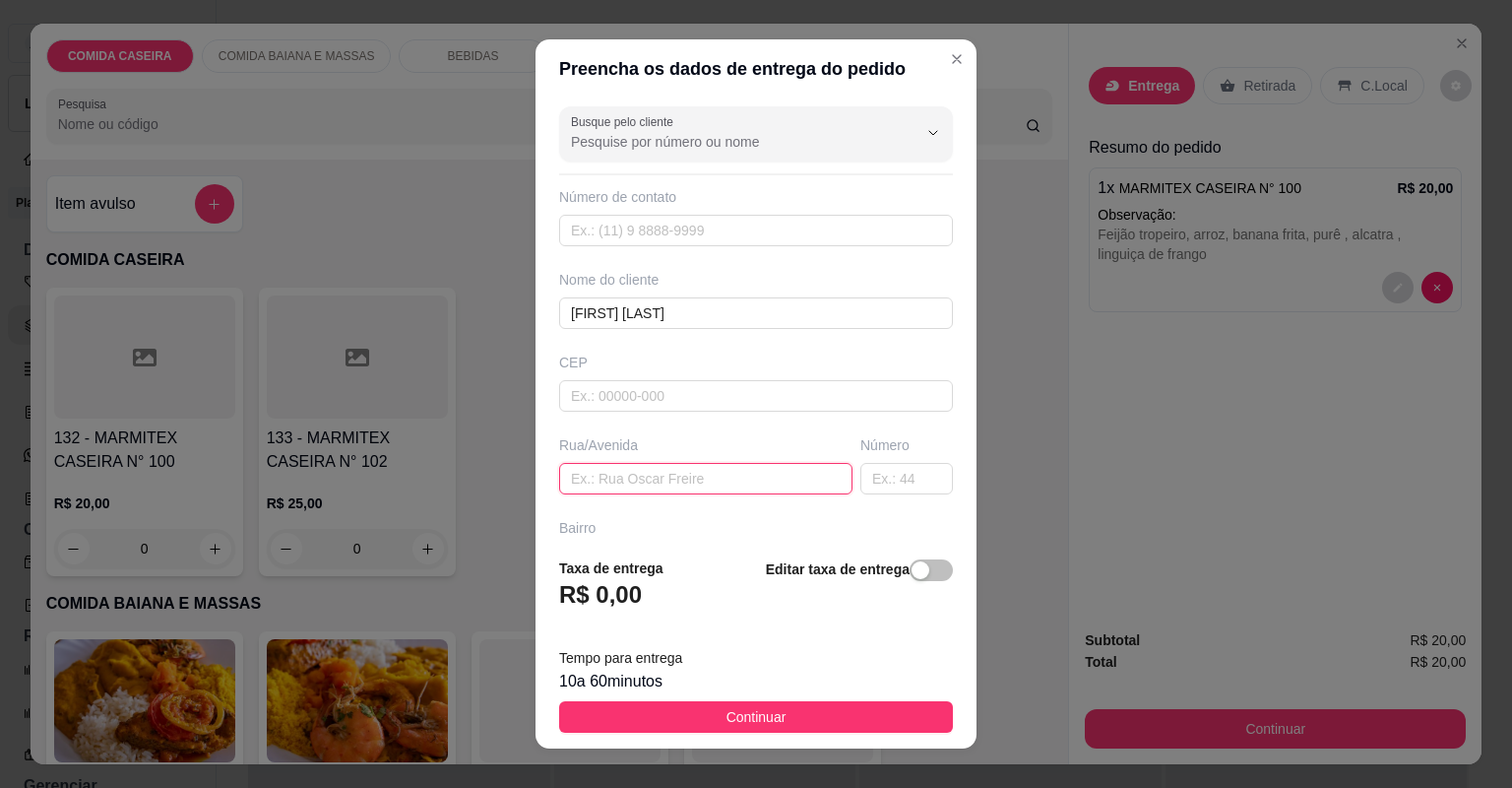 click at bounding box center (706, 479) 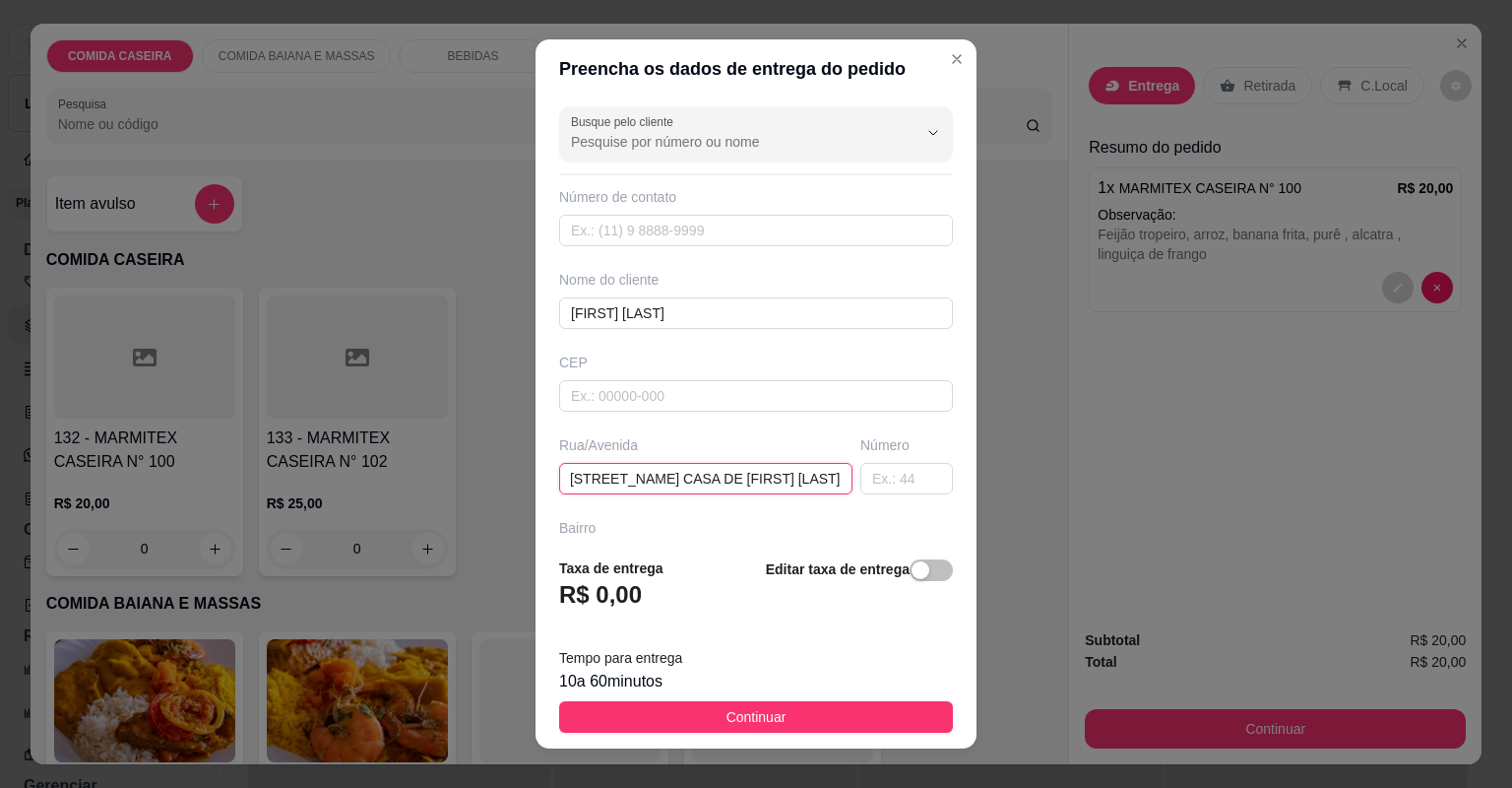scroll, scrollTop: 0, scrollLeft: 116, axis: horizontal 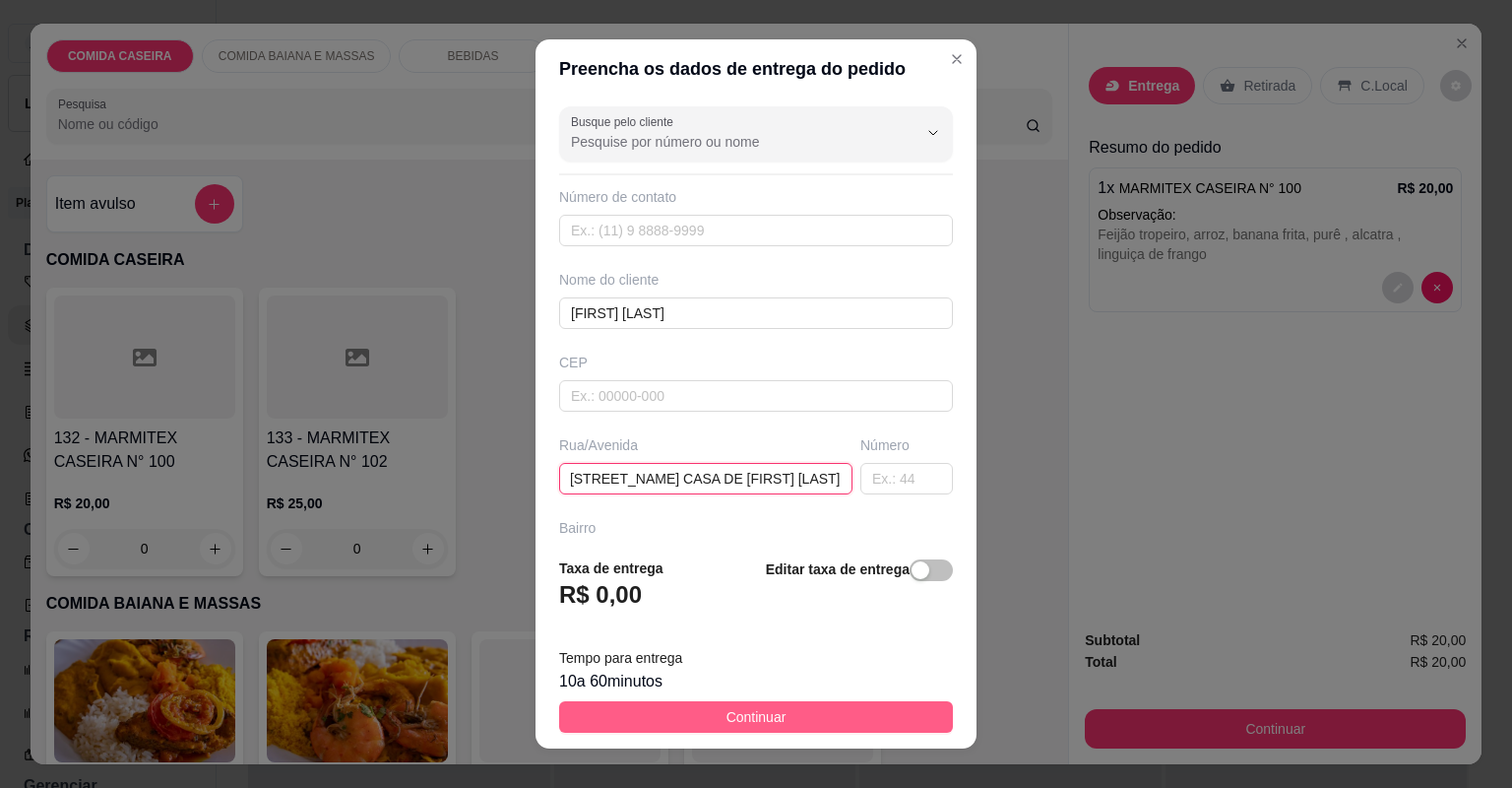 type on "[STREET] [STREET_NAME] CASA DE [FIRST] [LAST]" 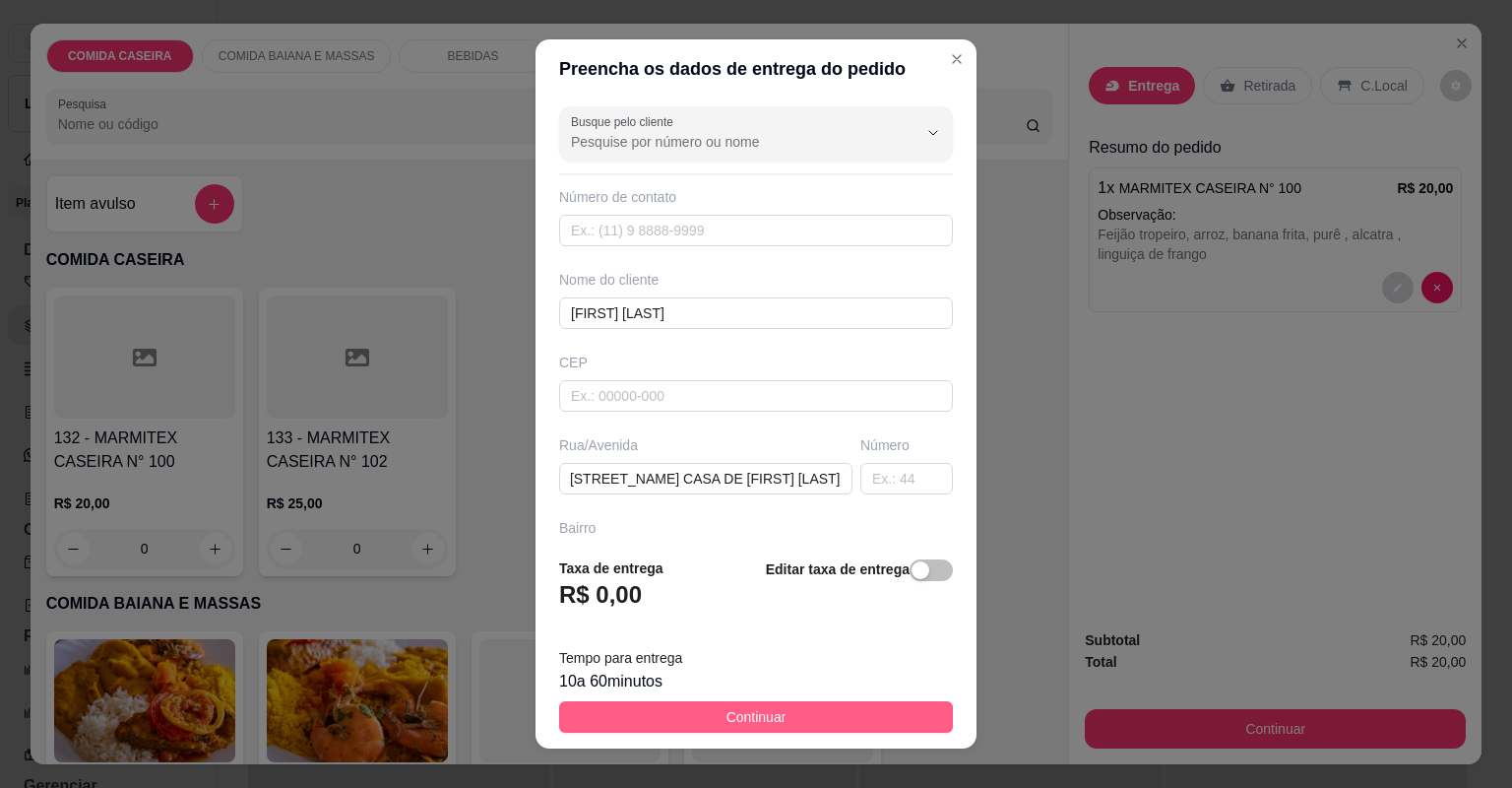 scroll, scrollTop: 0, scrollLeft: 0, axis: both 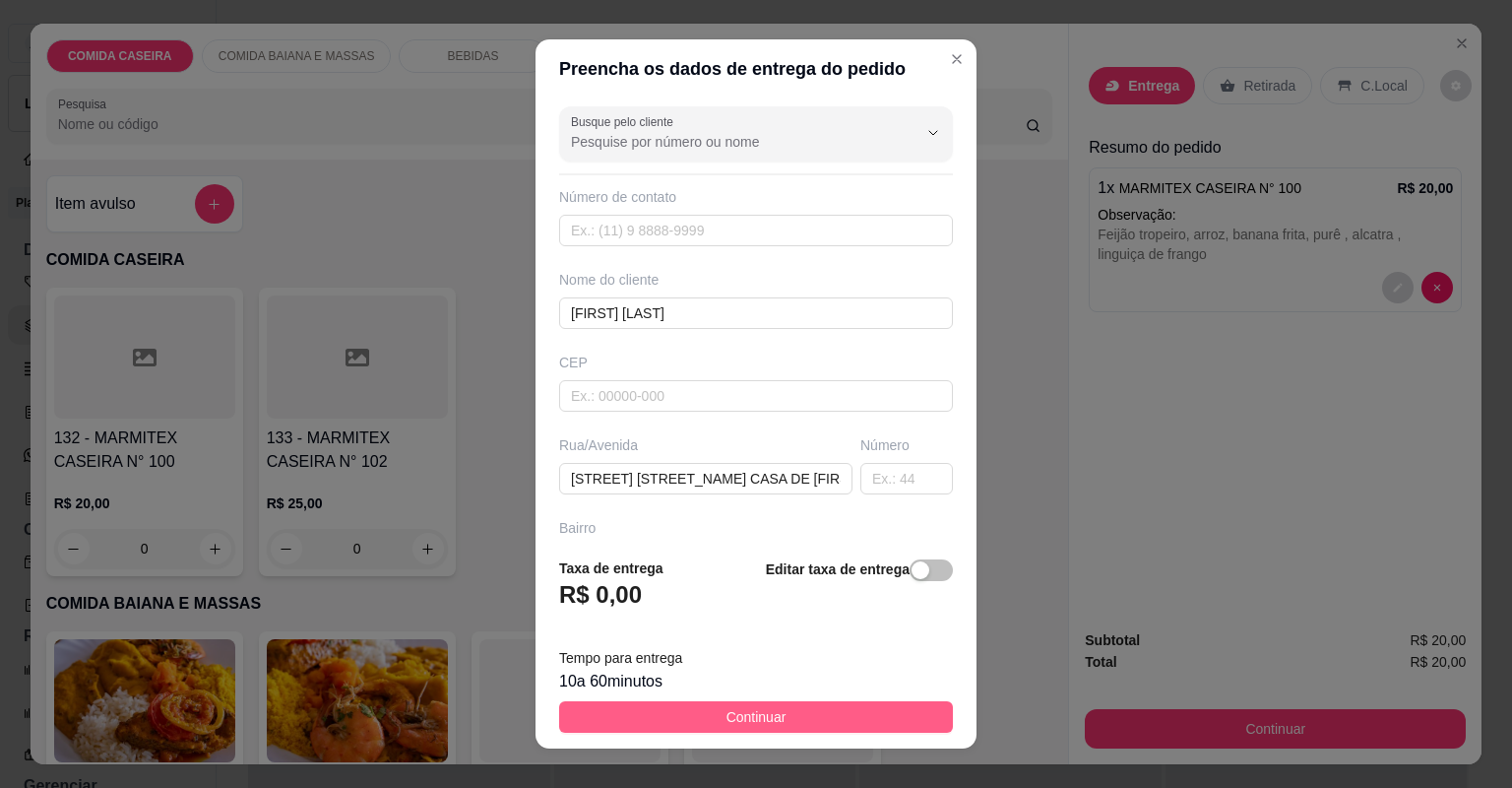 click on "Continuar" at bounding box center [756, 717] 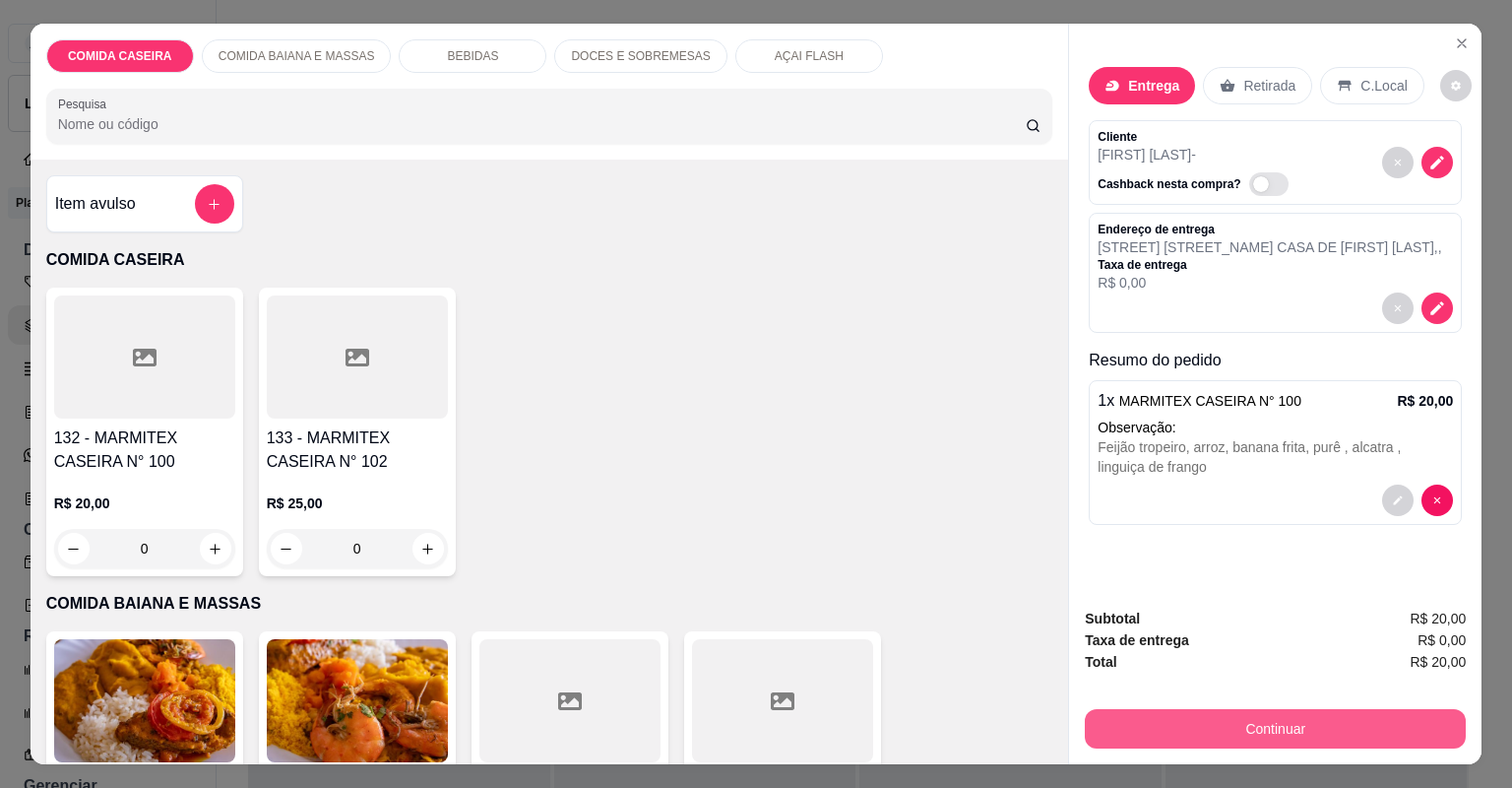 click on "Continuar" at bounding box center [1275, 729] 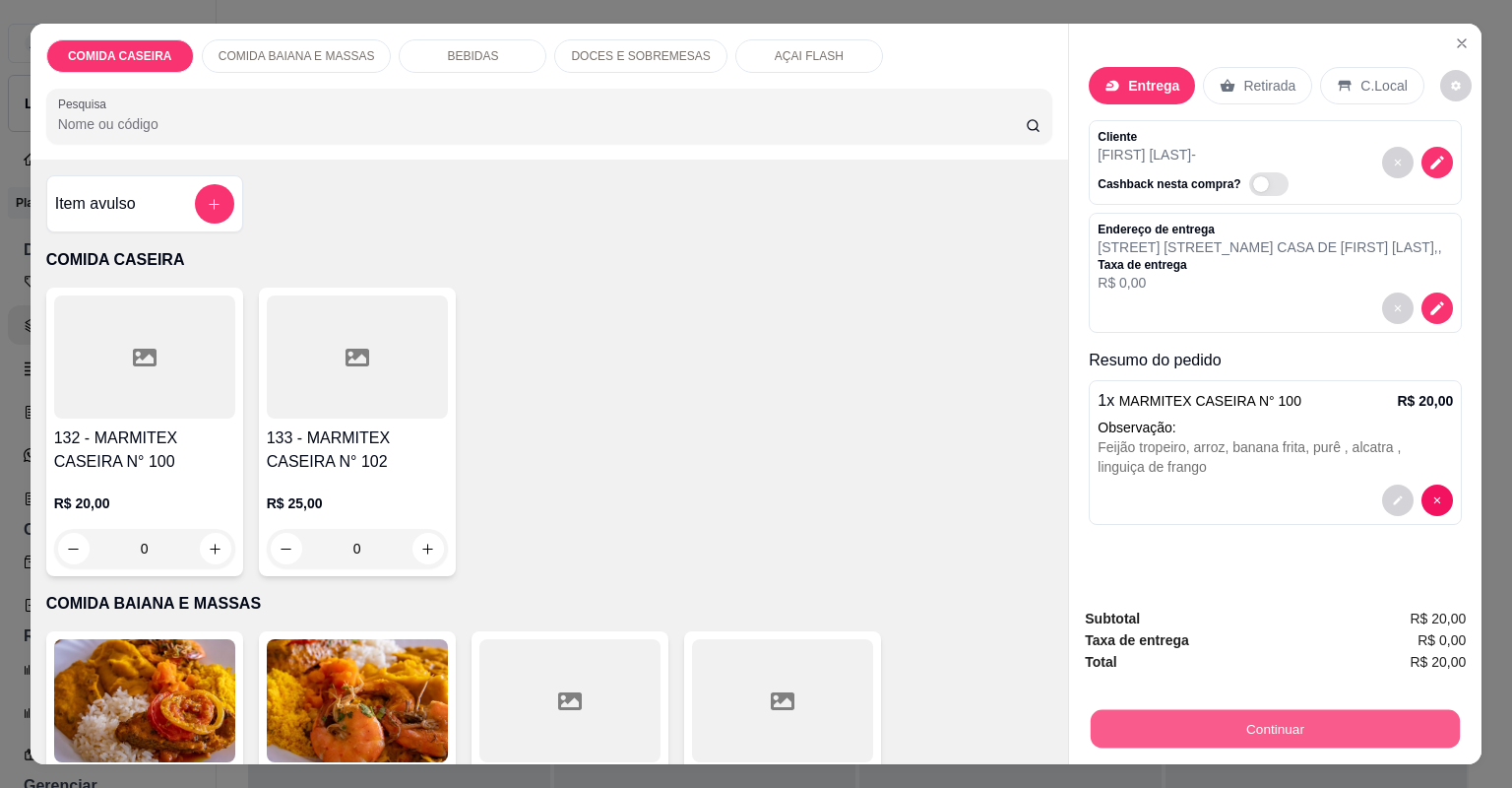 click on "Continuar" at bounding box center (1275, 729) 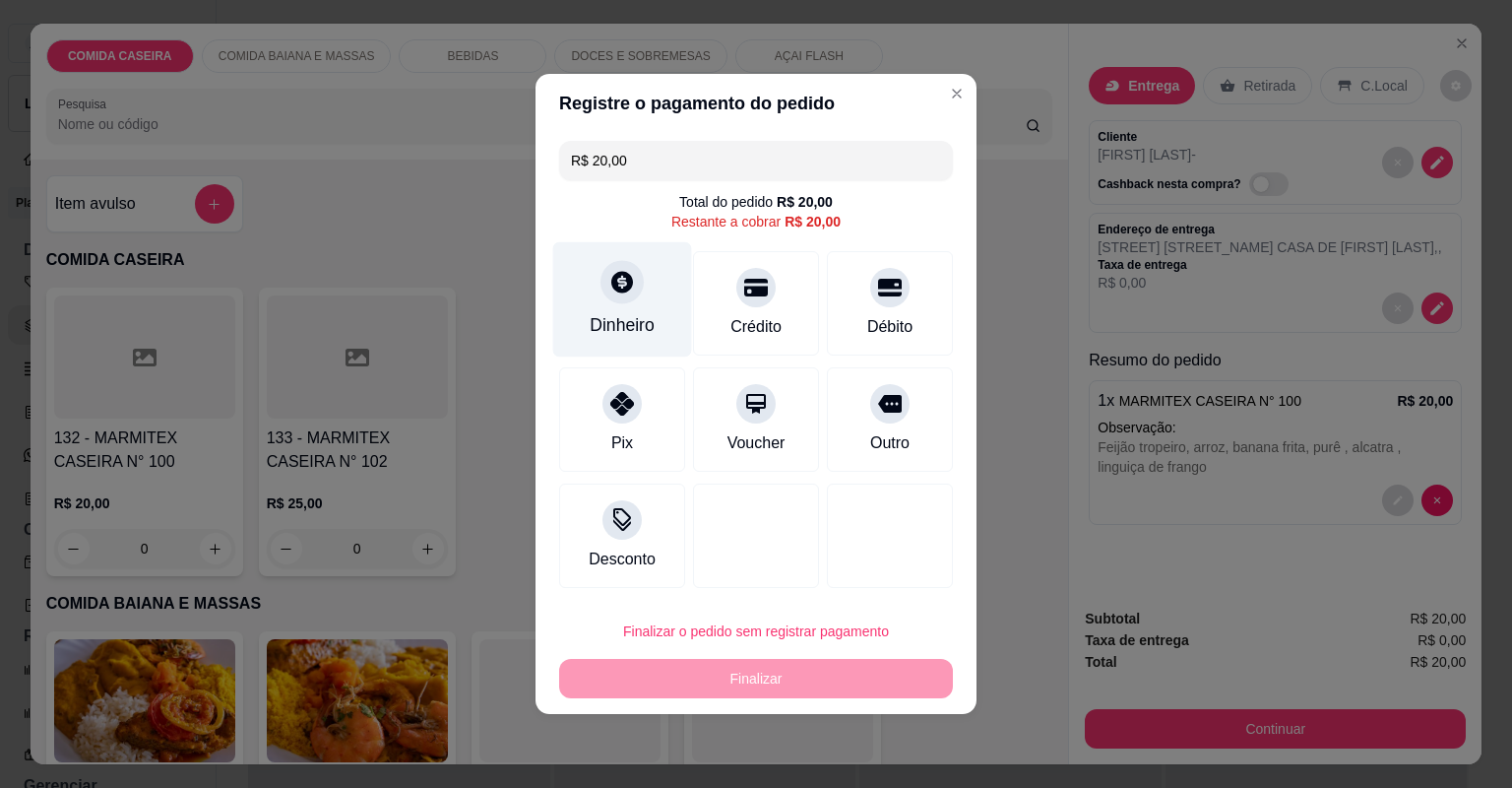 click on "Dinheiro" at bounding box center [622, 299] 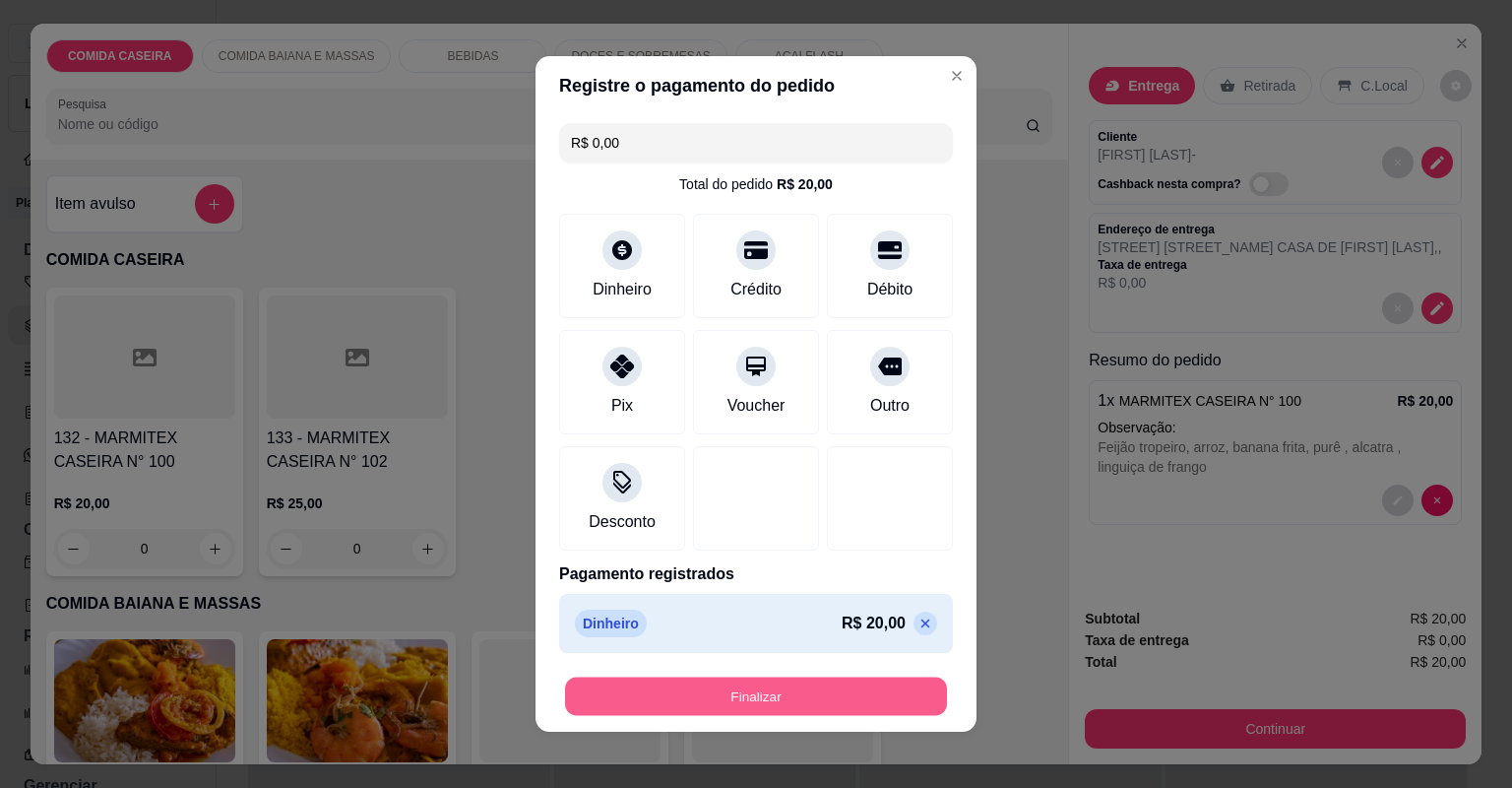 click on "Finalizar" at bounding box center [756, 696] 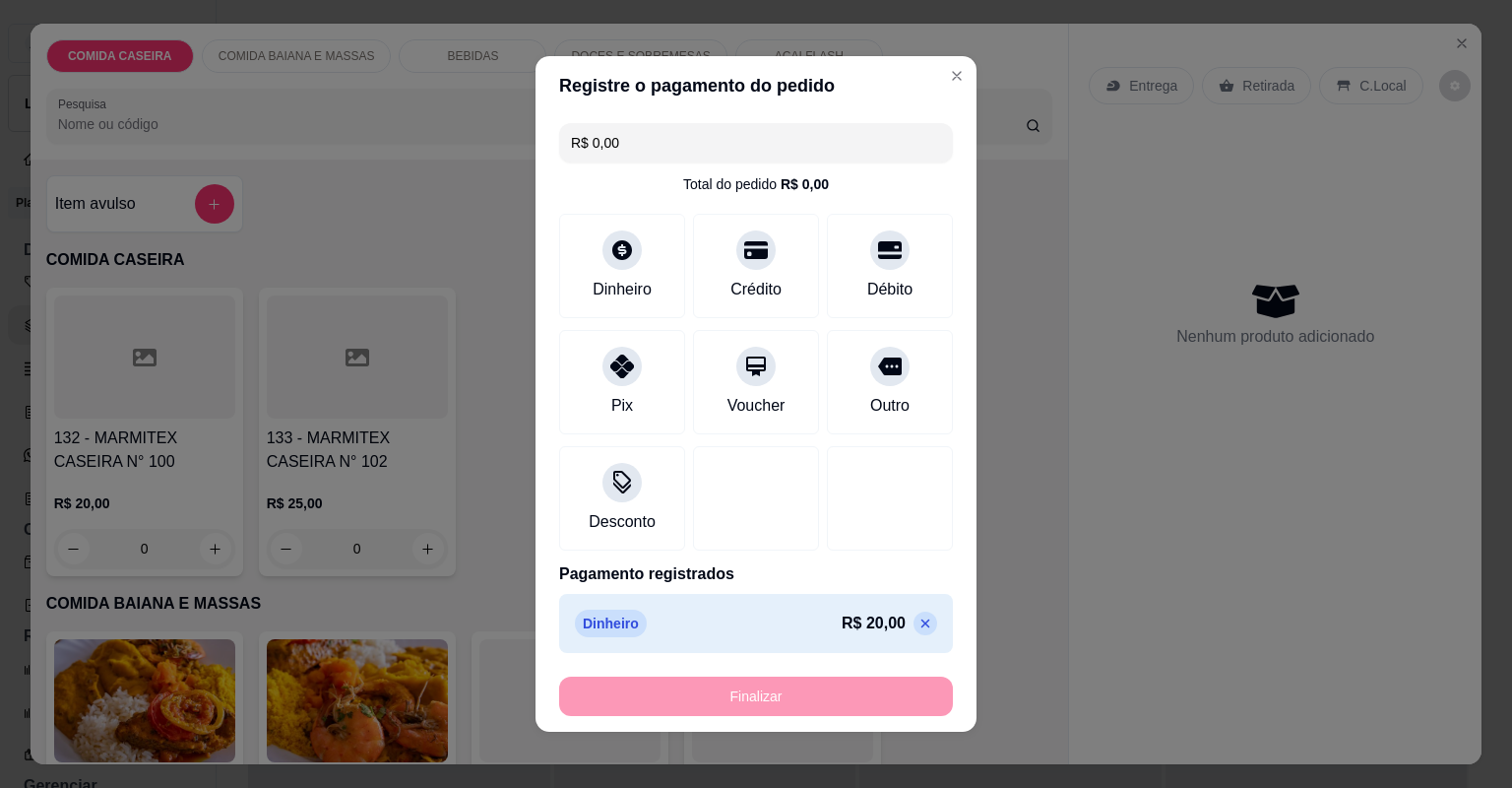 type on "-R$ 20,00" 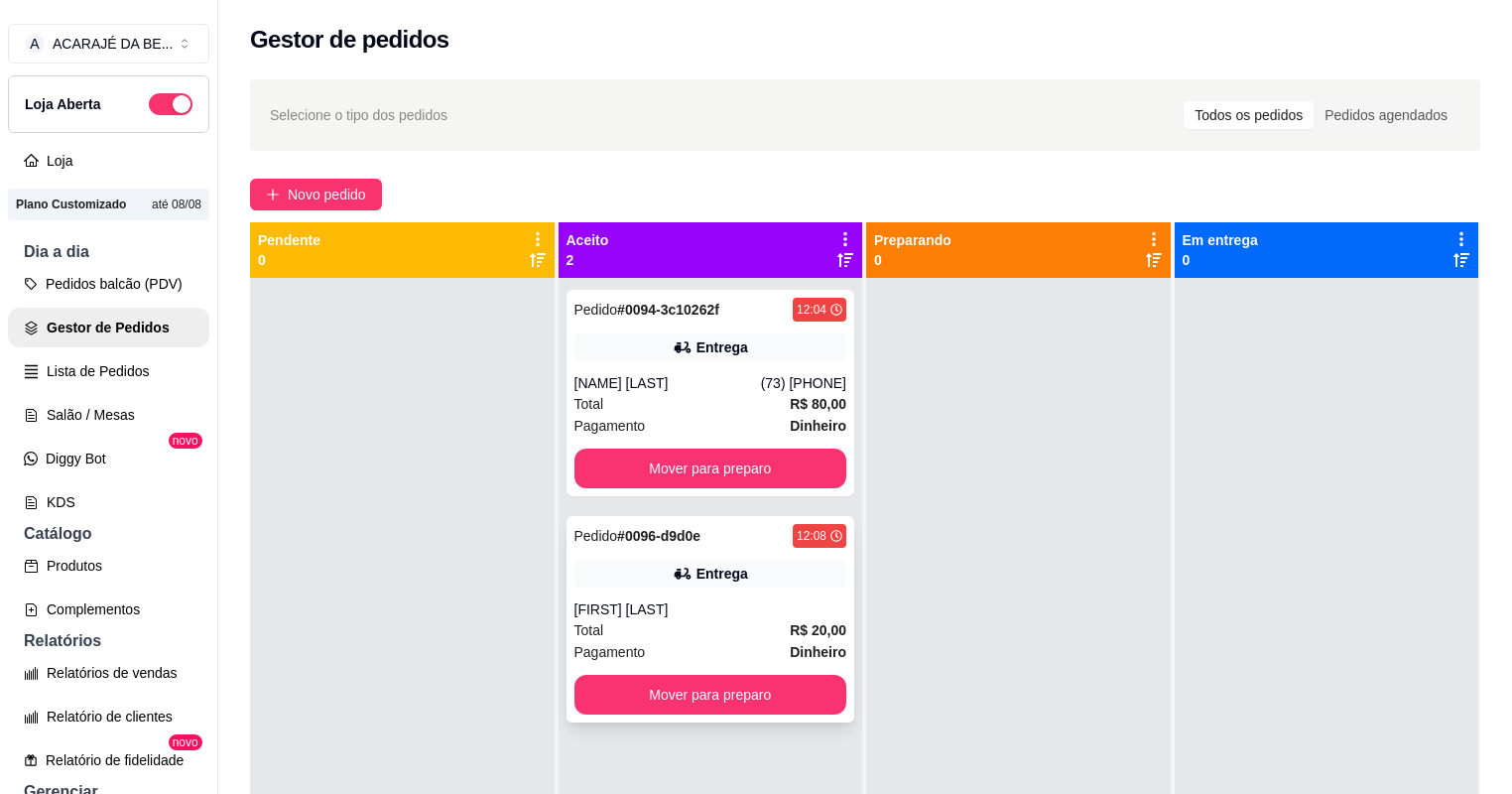click on "Total R$ 20,00" at bounding box center (710, 630) 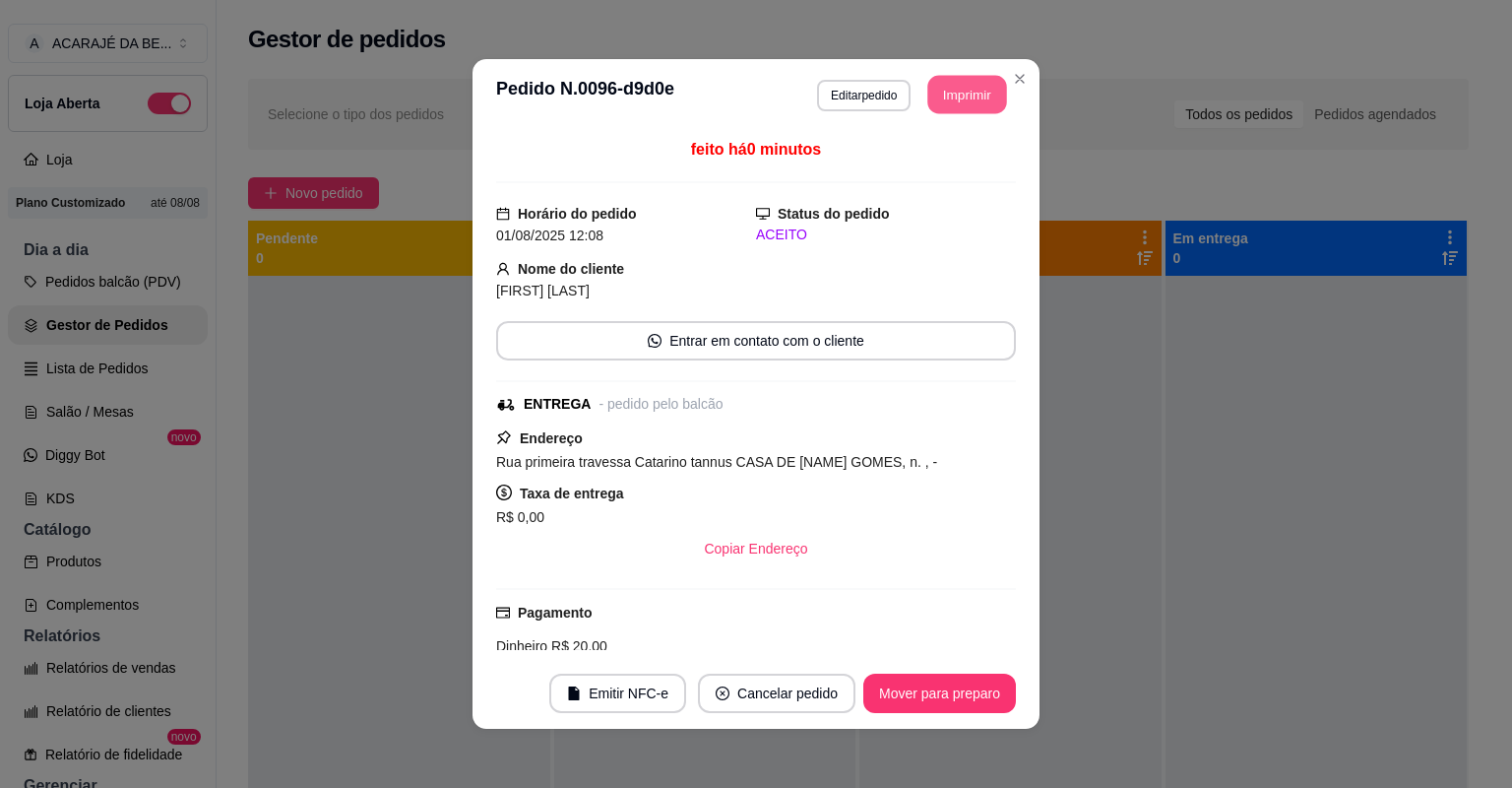 click on "Imprimir" at bounding box center [968, 95] 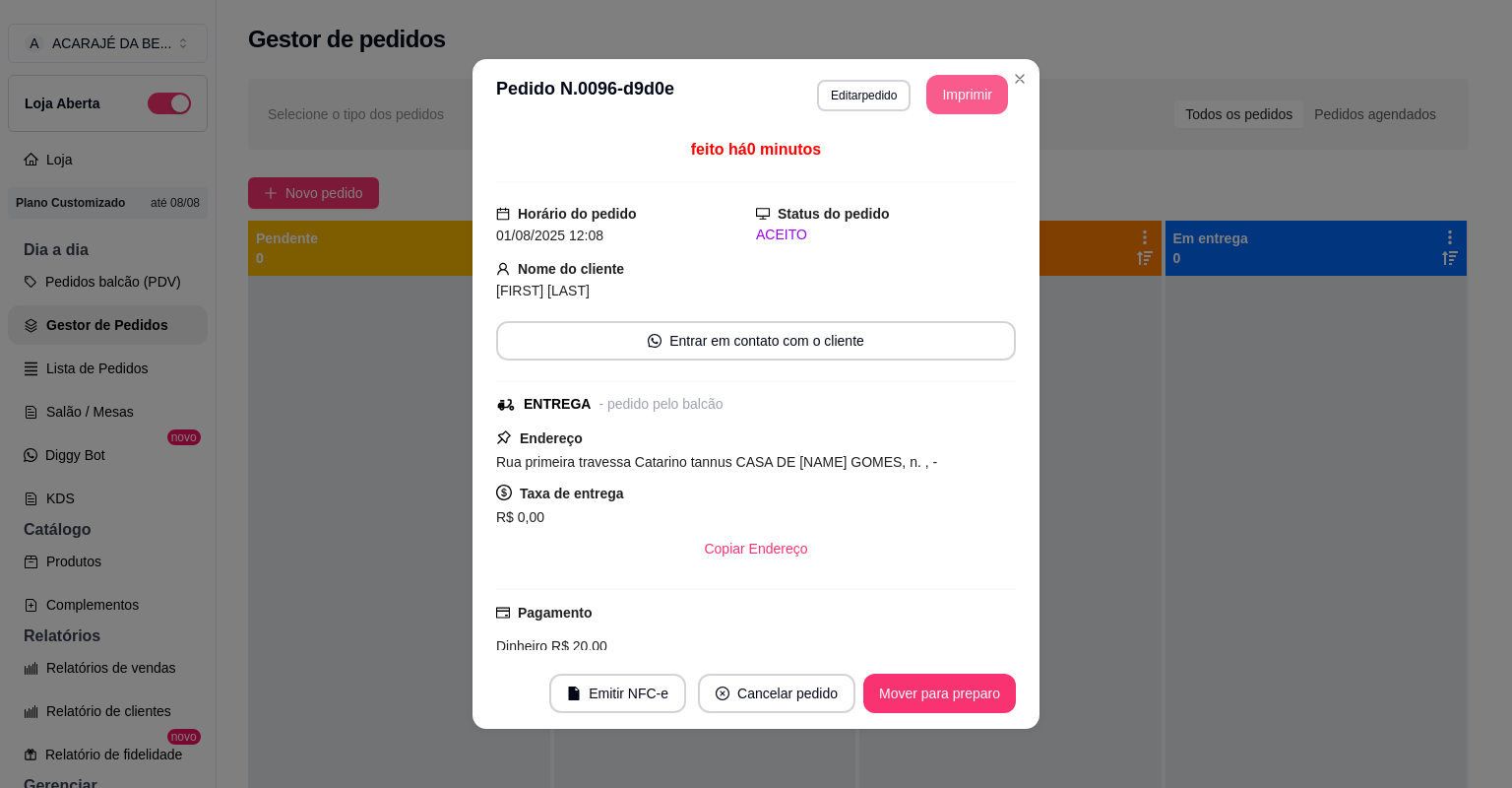scroll, scrollTop: 0, scrollLeft: 0, axis: both 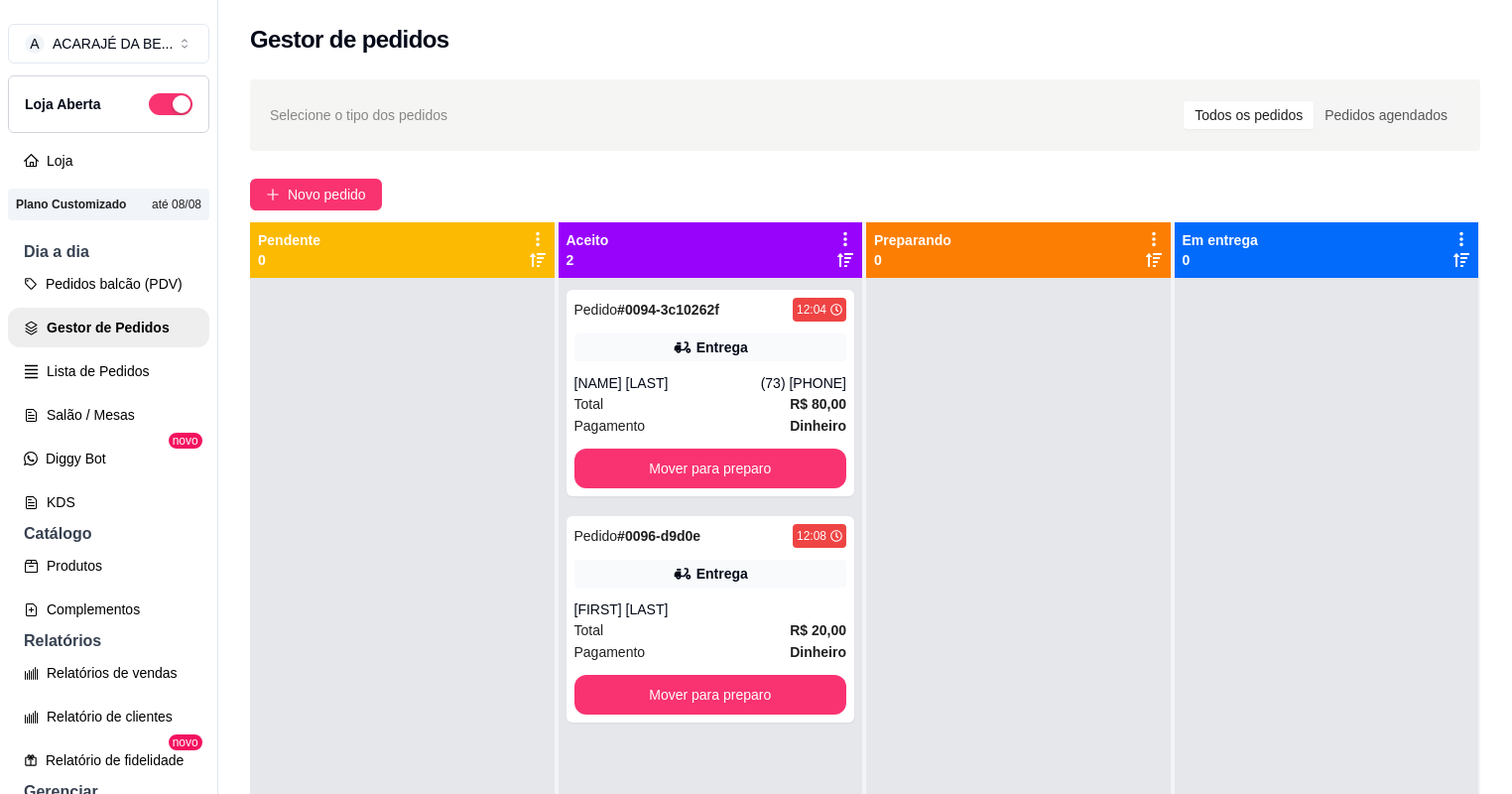 click at bounding box center (402, 675) 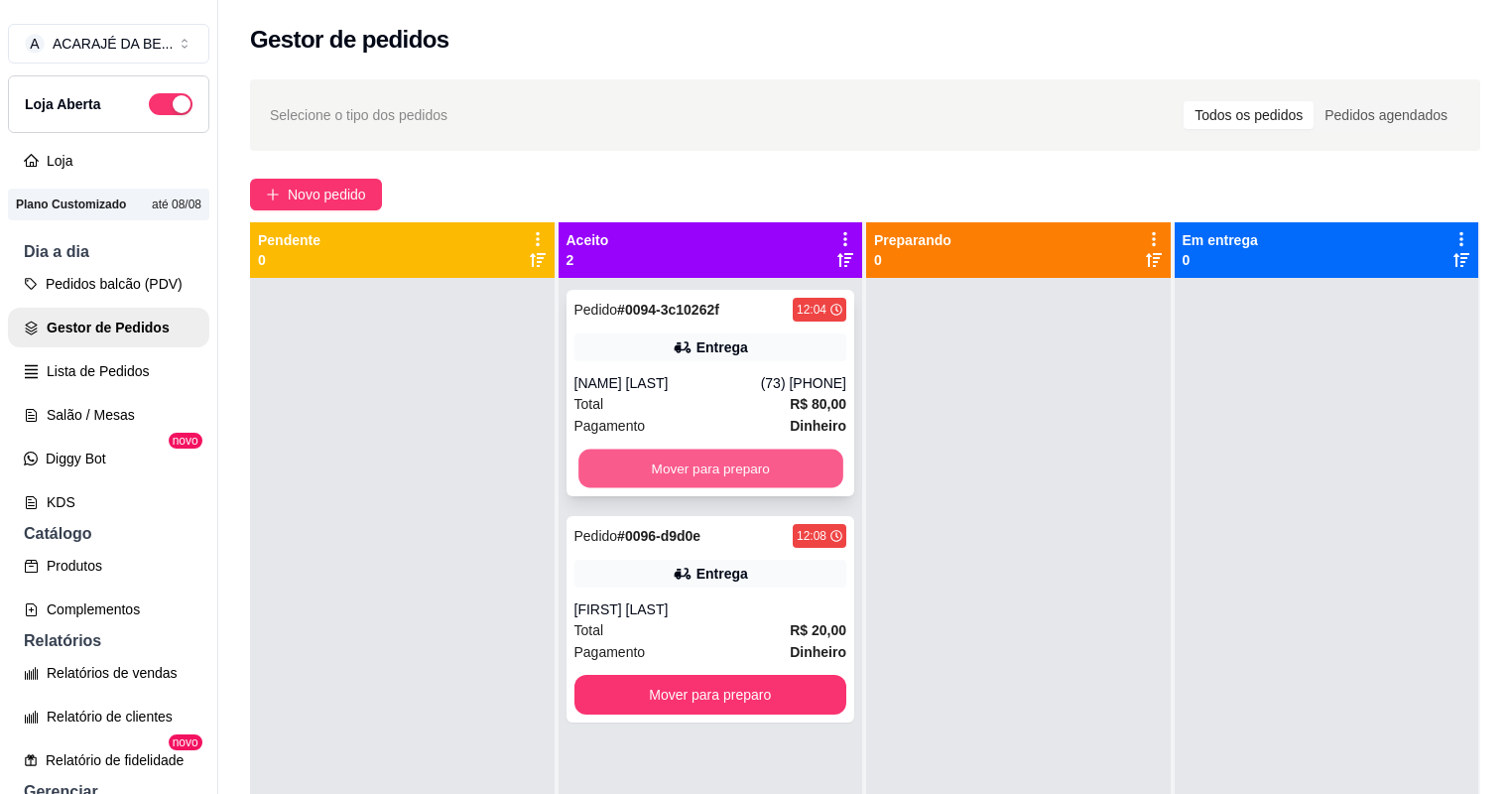 click on "Mover para preparo" at bounding box center [710, 468] 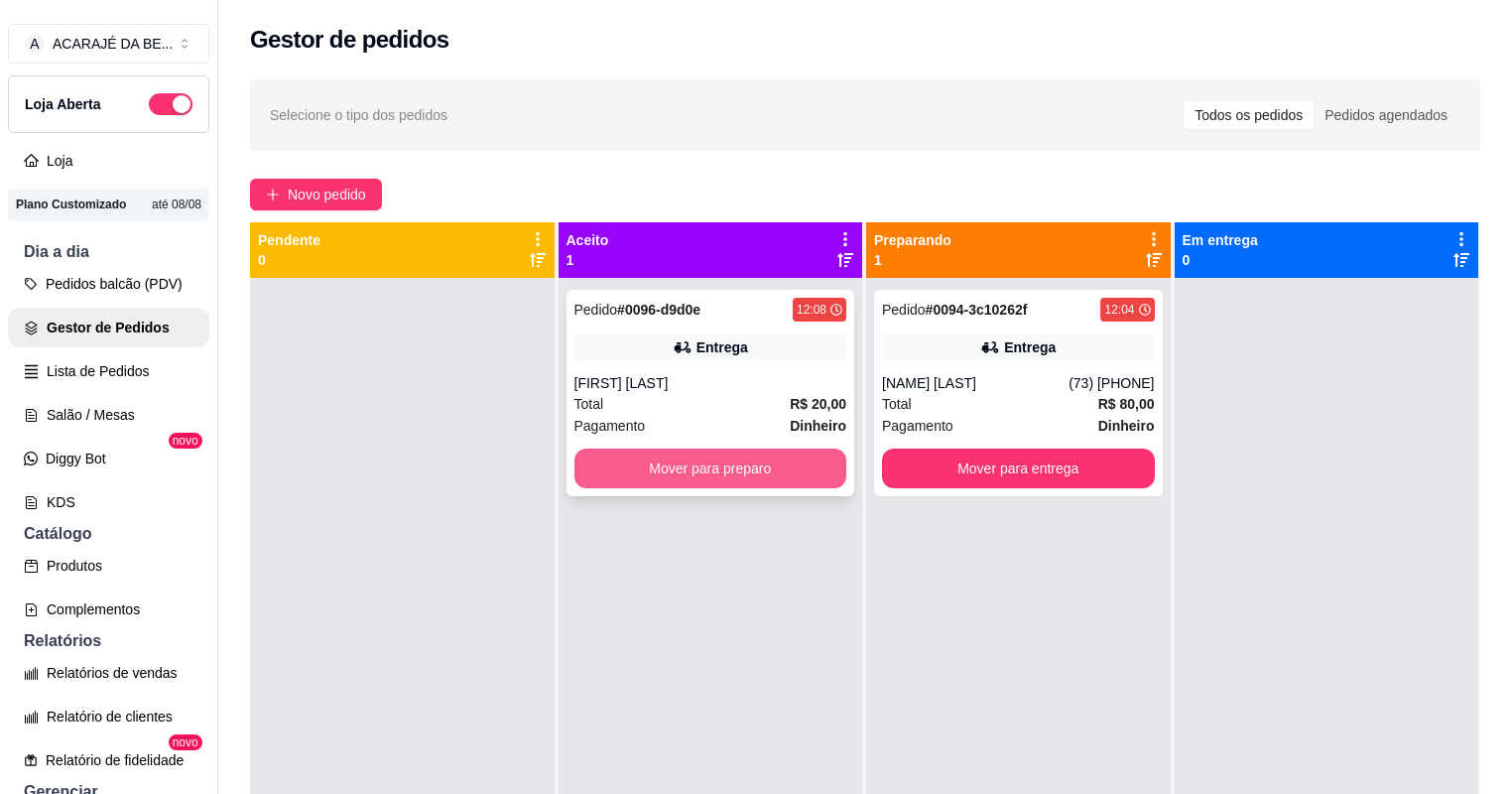 click on "Mover para preparo" at bounding box center (710, 468) 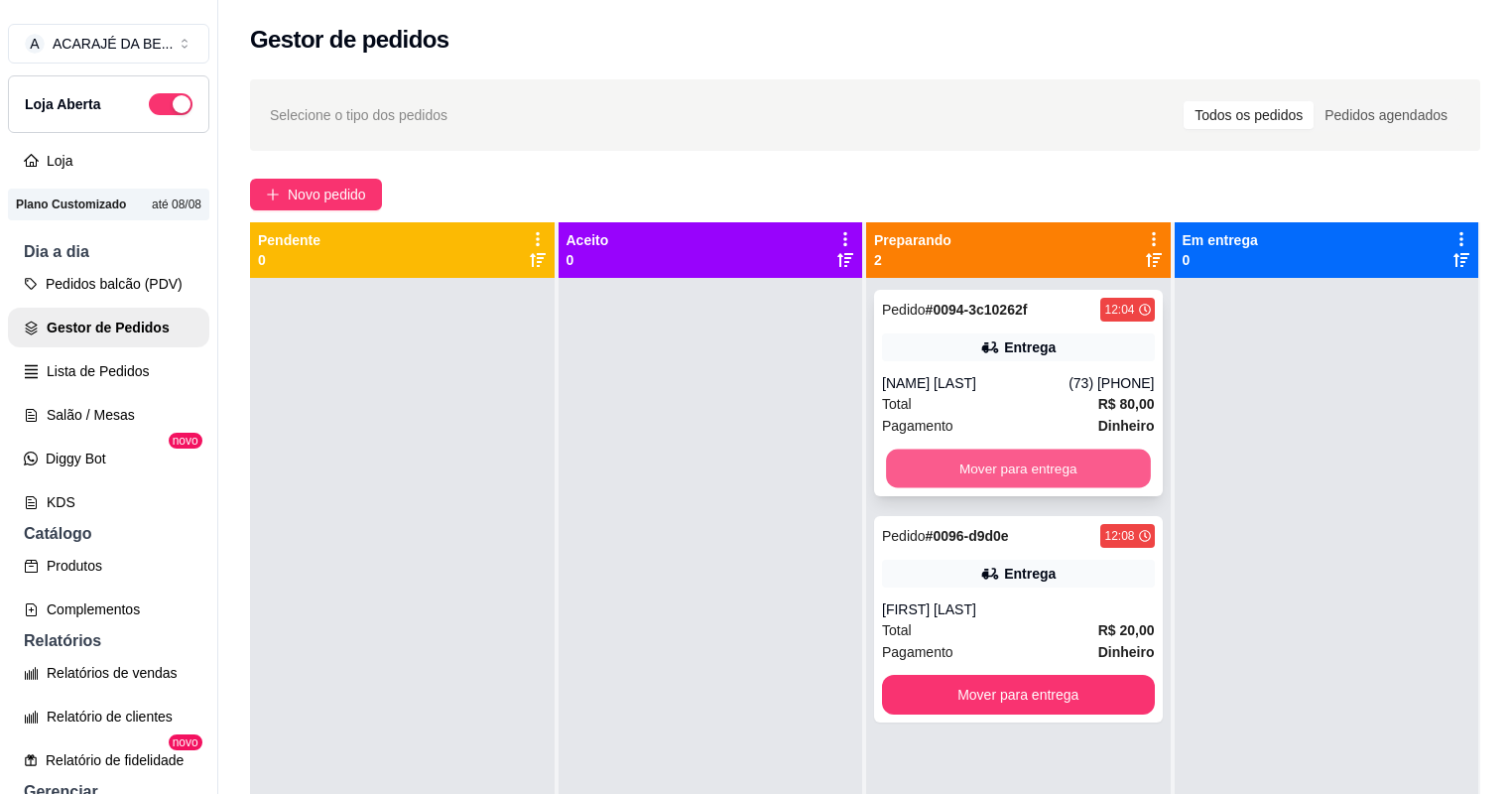 click on "Mover para entrega" at bounding box center [1018, 468] 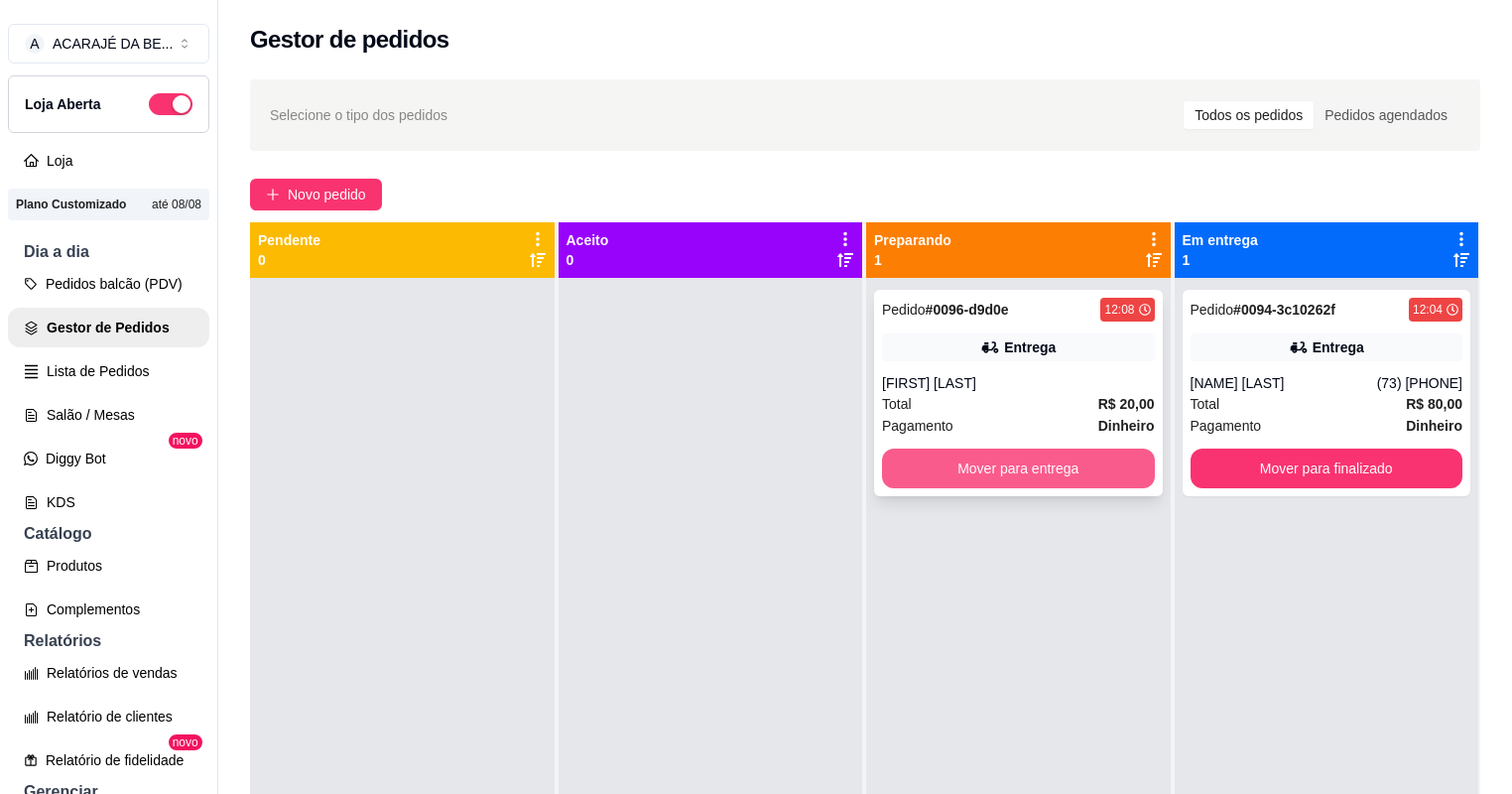 click on "Mover para entrega" at bounding box center (1018, 468) 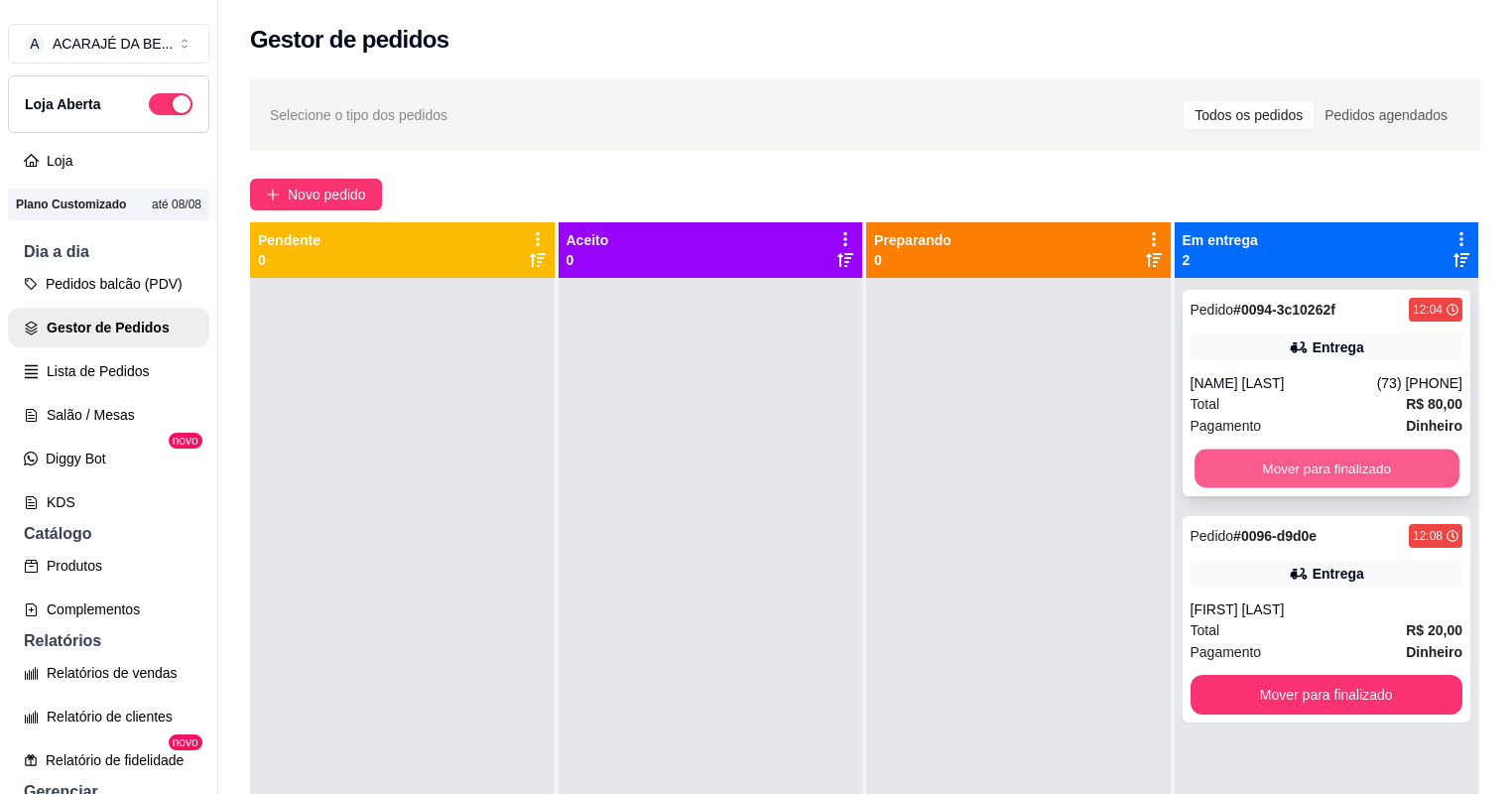click on "Mover para finalizado" at bounding box center (1326, 468) 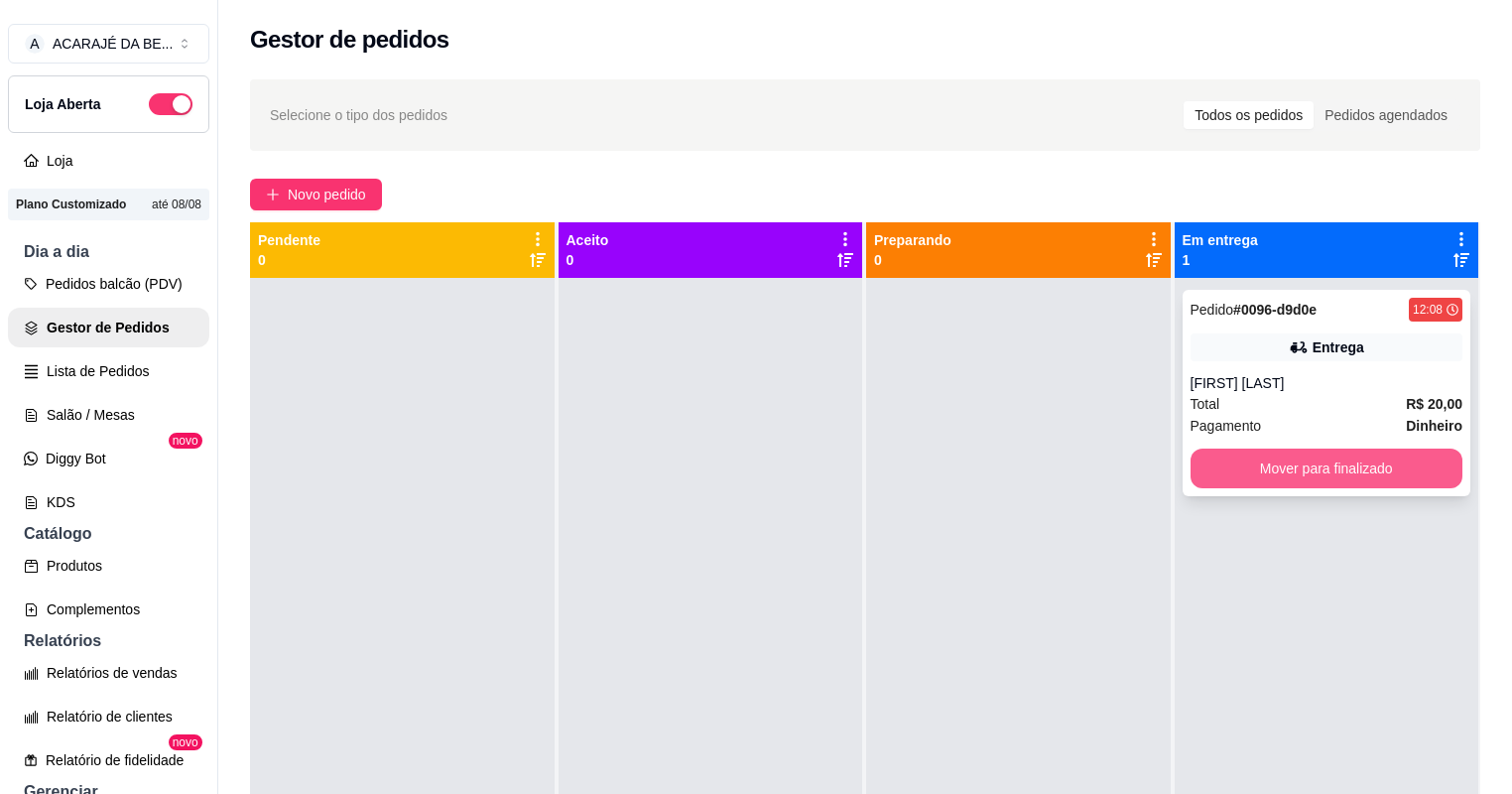 click on "Mover para finalizado" at bounding box center (1326, 468) 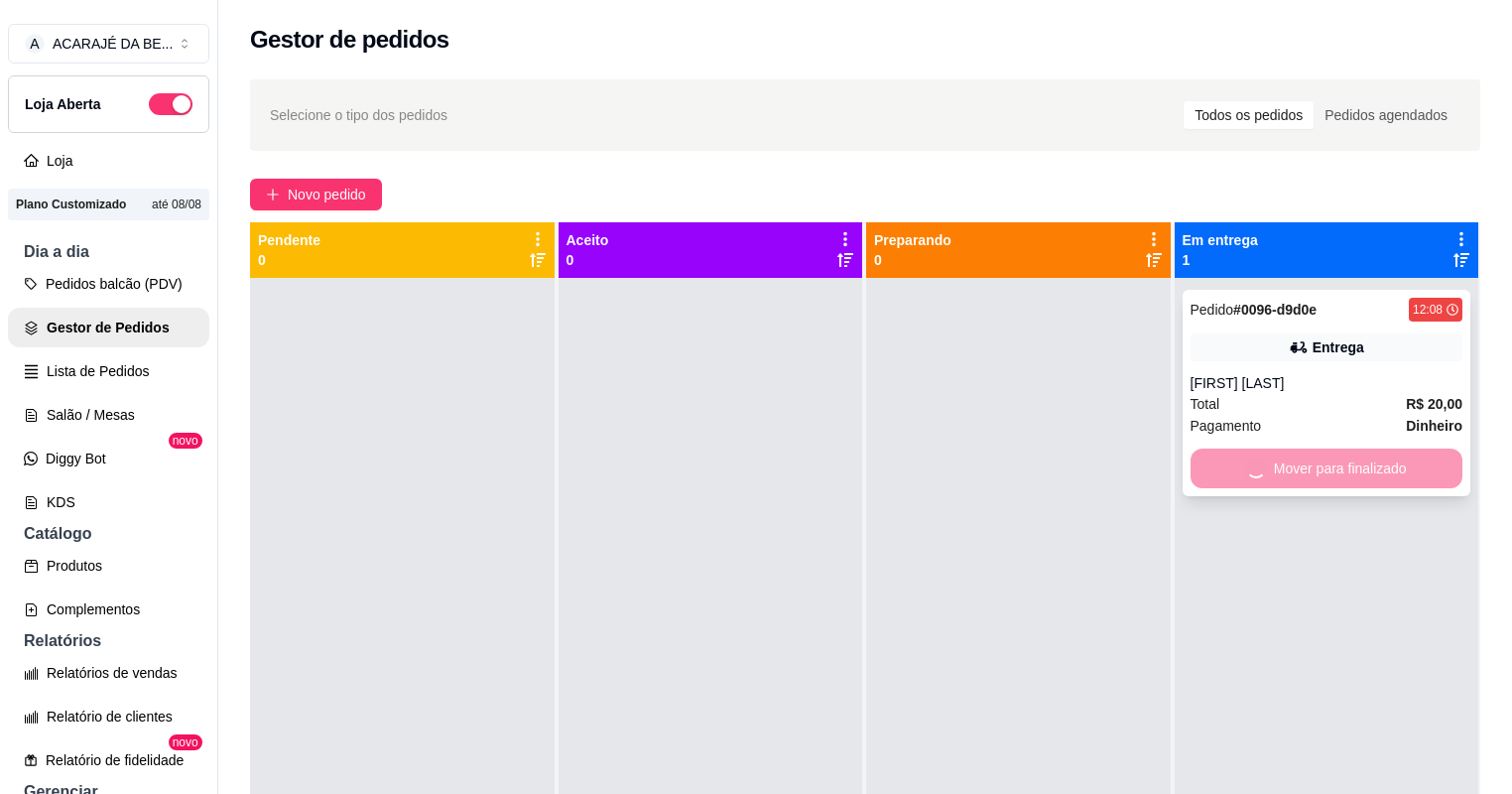click on "Mover para finalizado" at bounding box center [1326, 468] 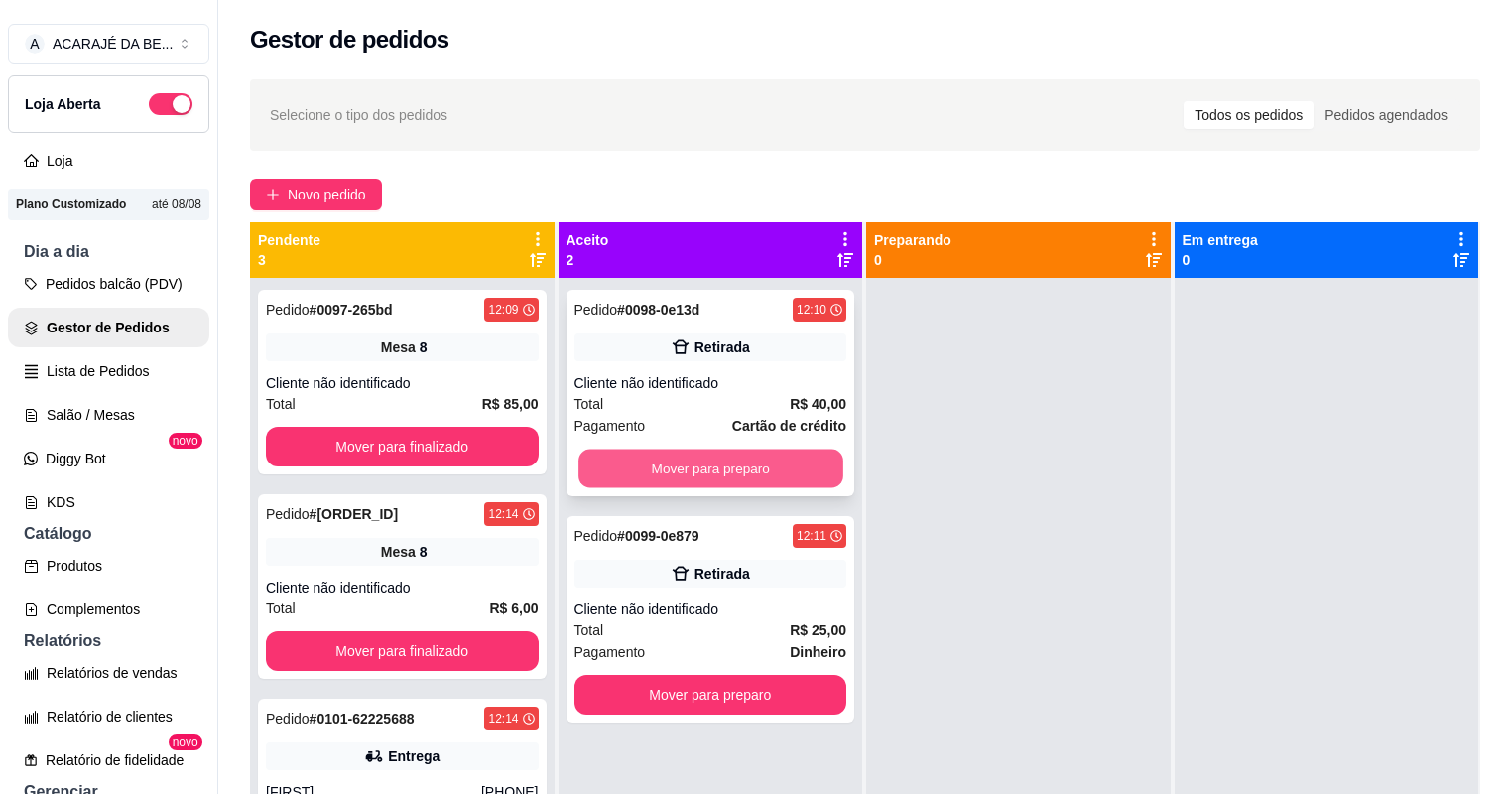 click on "Mover para preparo" at bounding box center [710, 468] 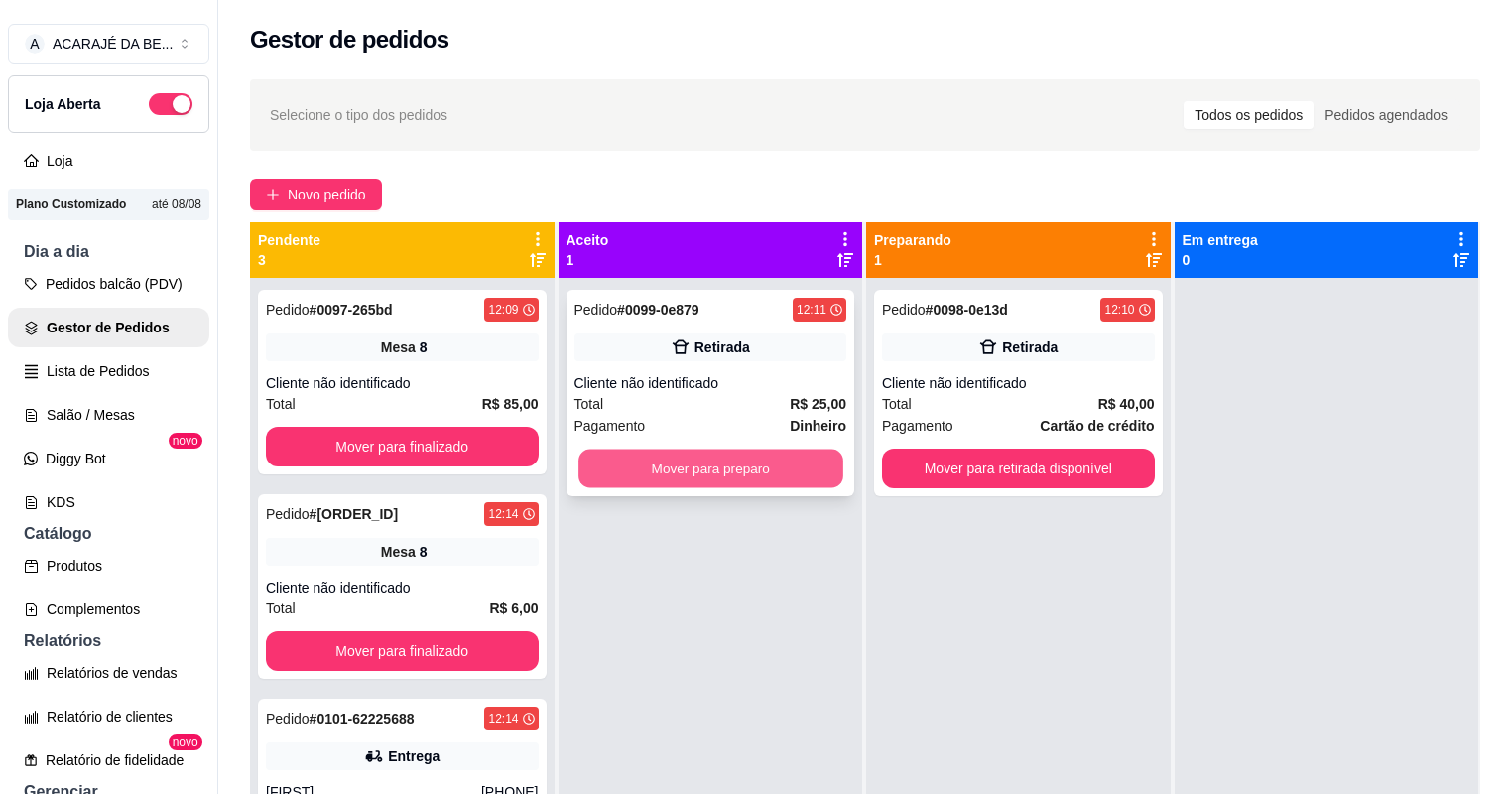 click on "Mover para preparo" at bounding box center (710, 468) 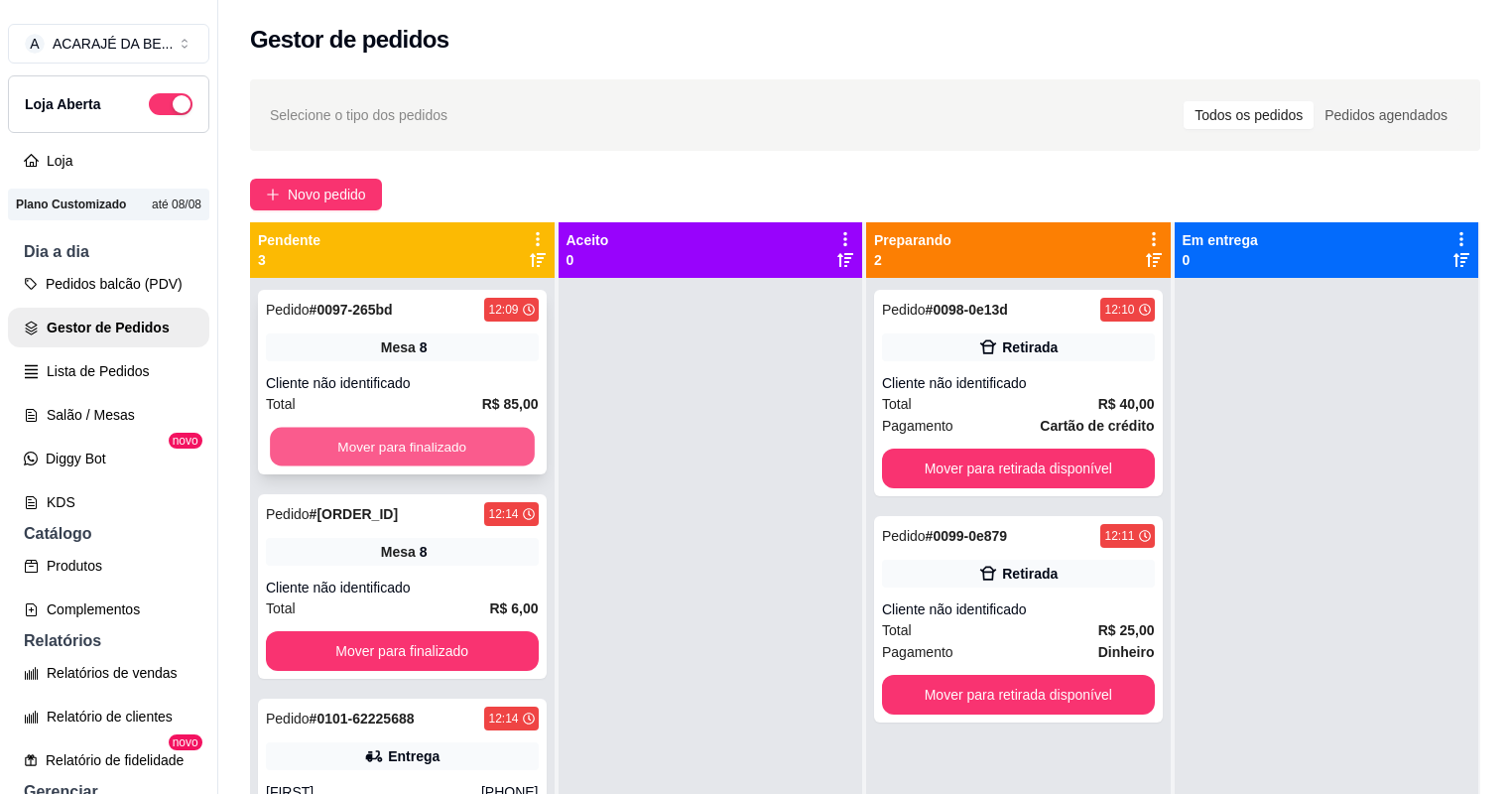 click on "Mover para finalizado" at bounding box center [402, 447] 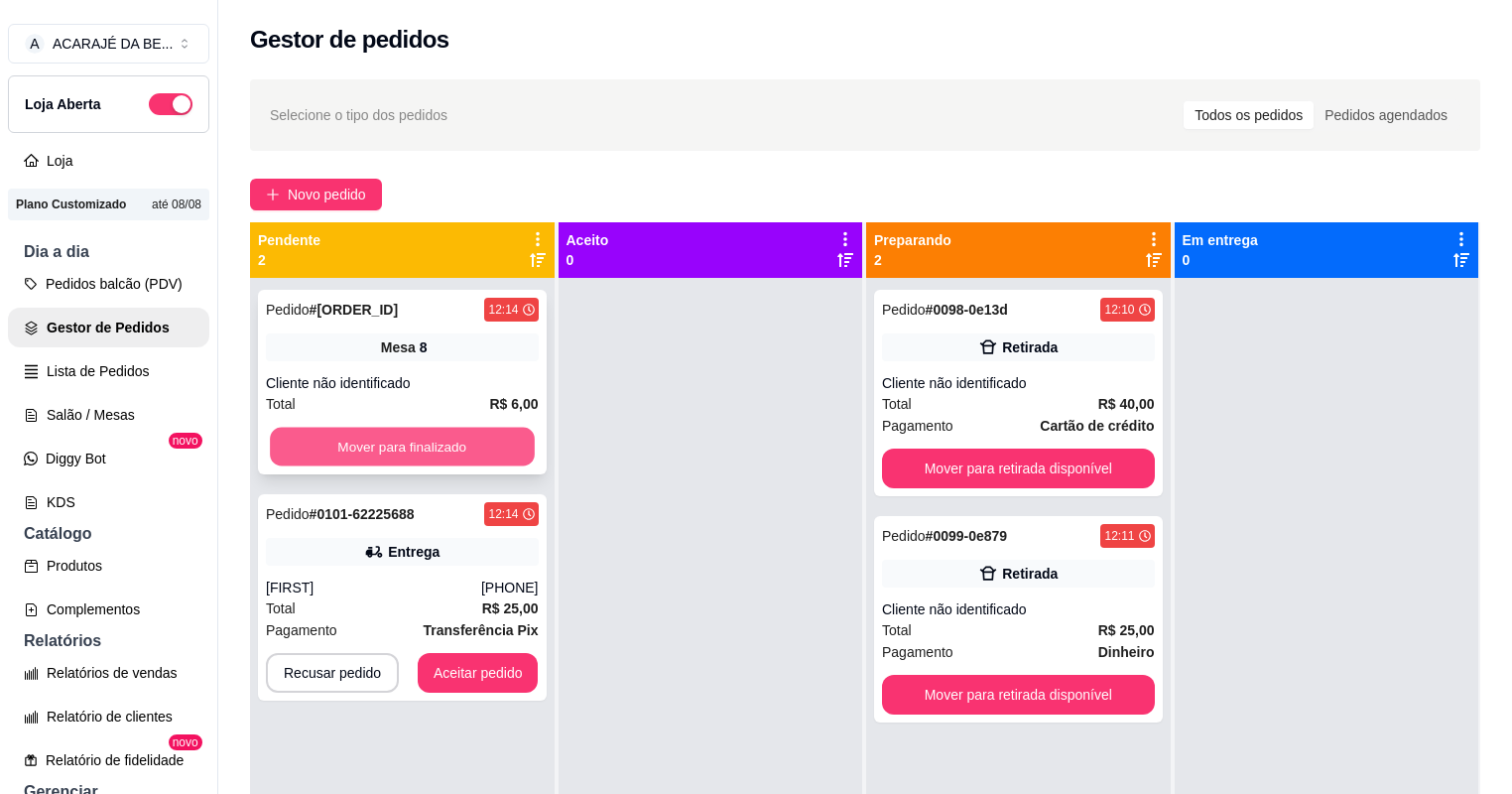 click on "Mover para finalizado" at bounding box center (402, 447) 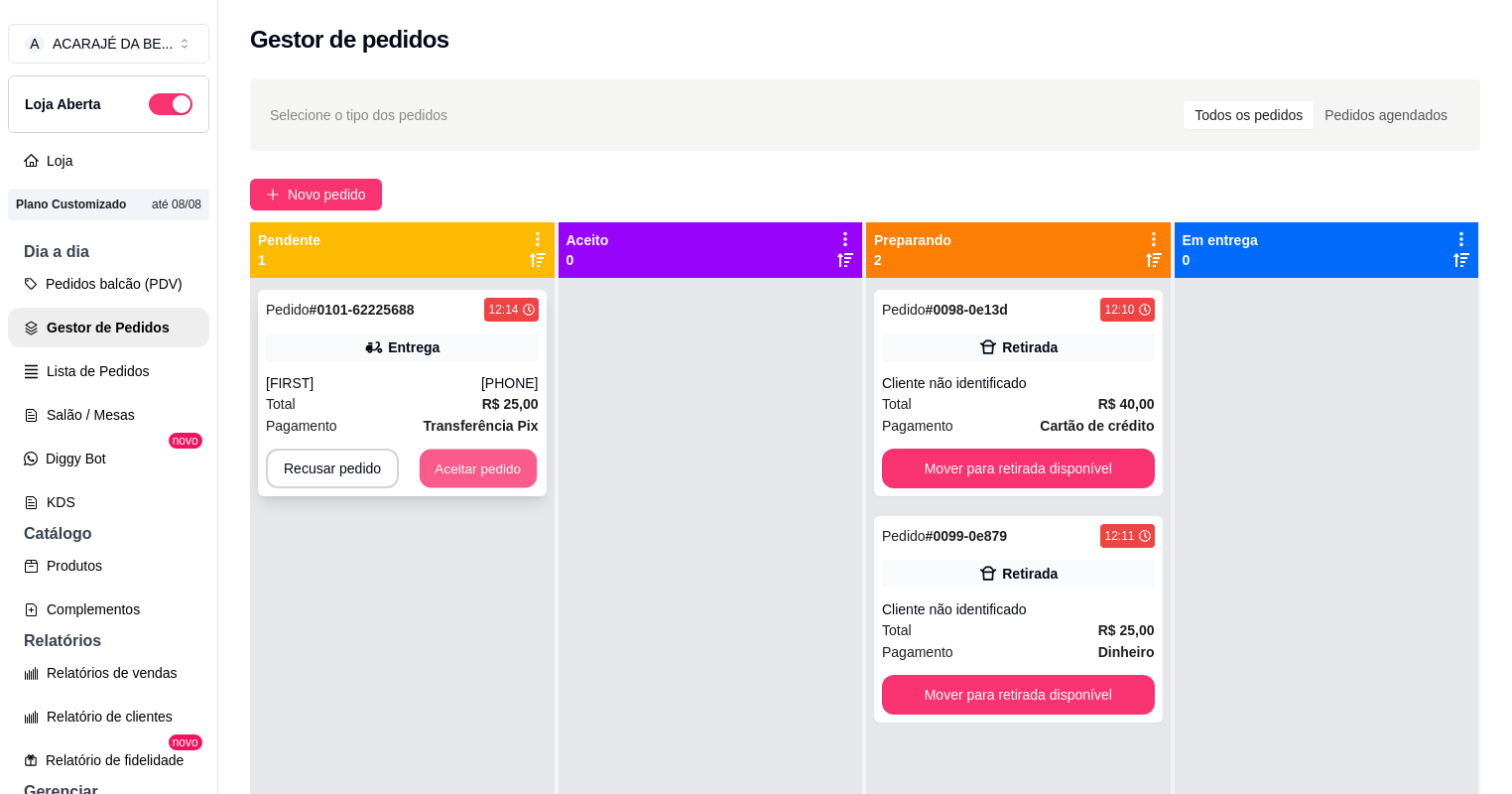 click on "Aceitar pedido" at bounding box center (478, 468) 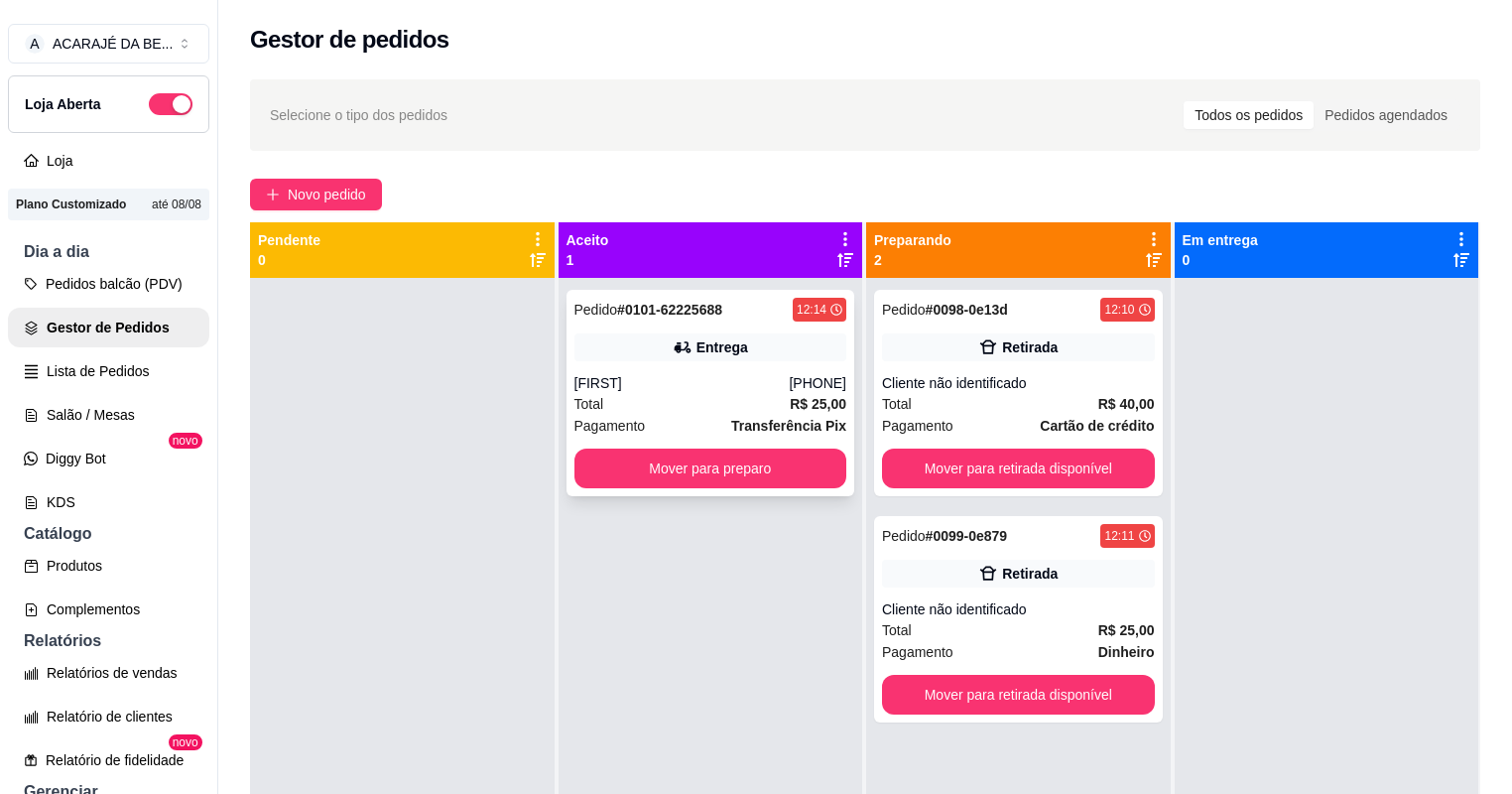 click on "Total R$ 25,00" at bounding box center (710, 404) 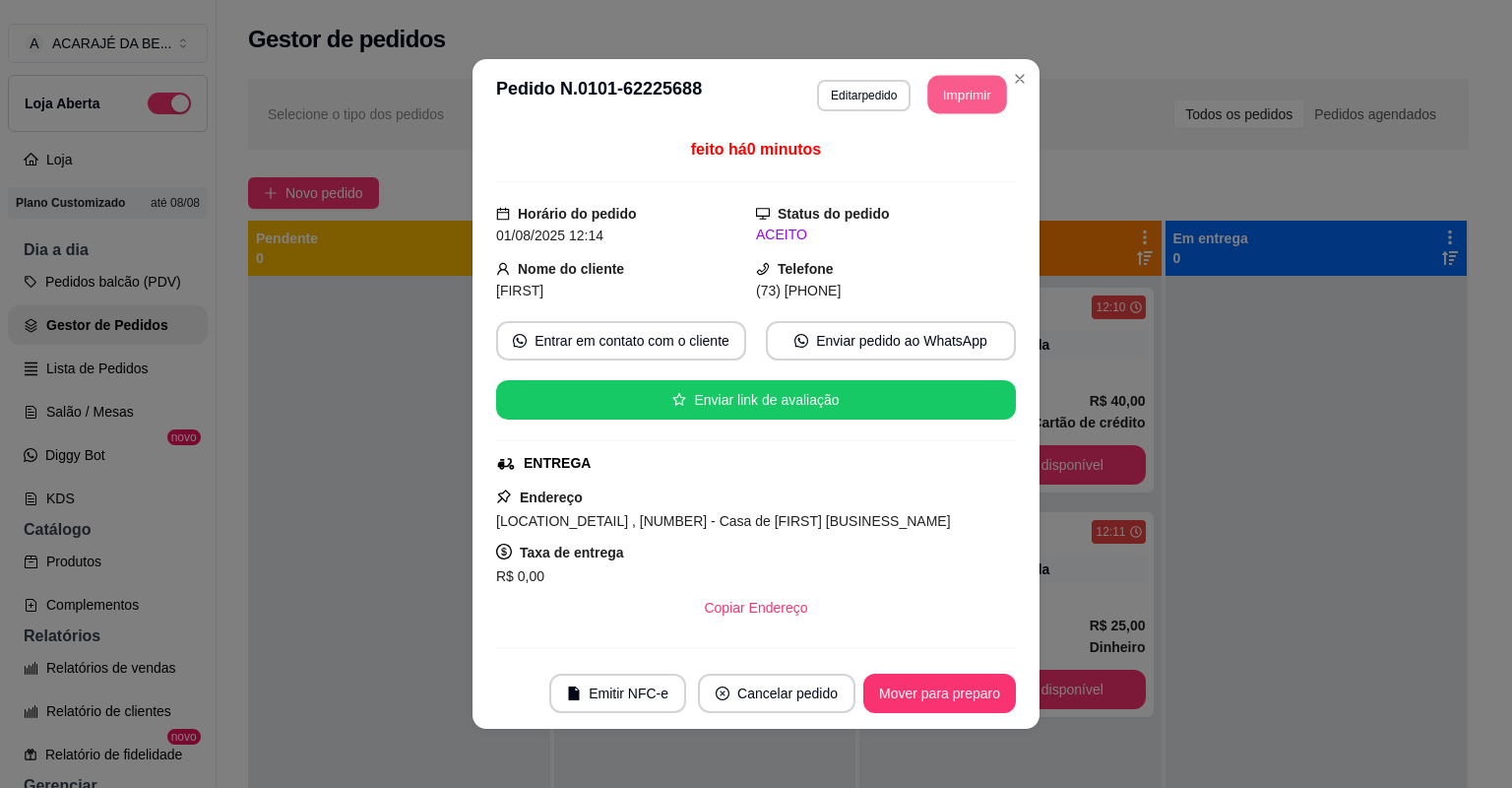 click on "Imprimir" at bounding box center [968, 95] 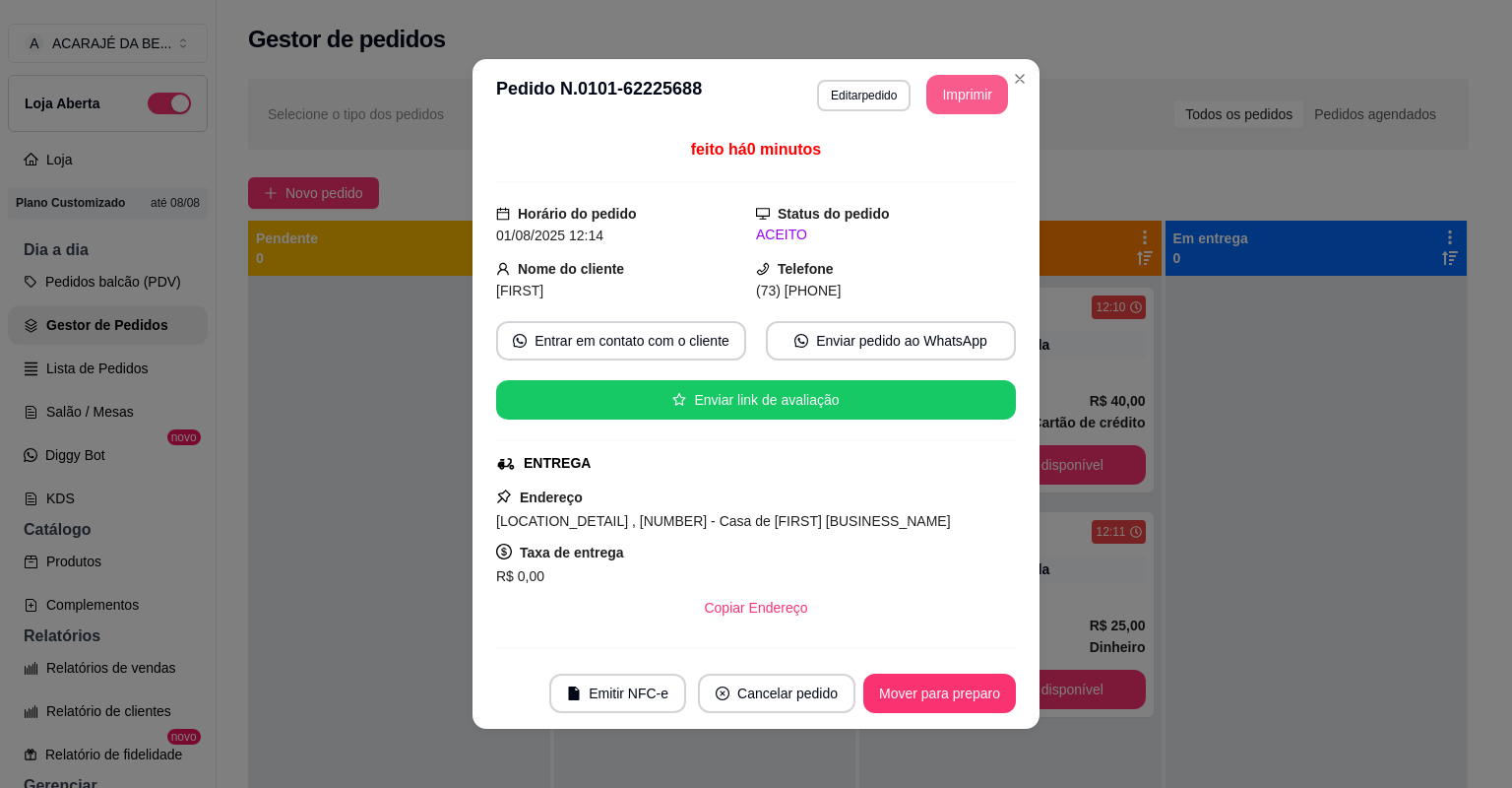 scroll, scrollTop: 0, scrollLeft: 0, axis: both 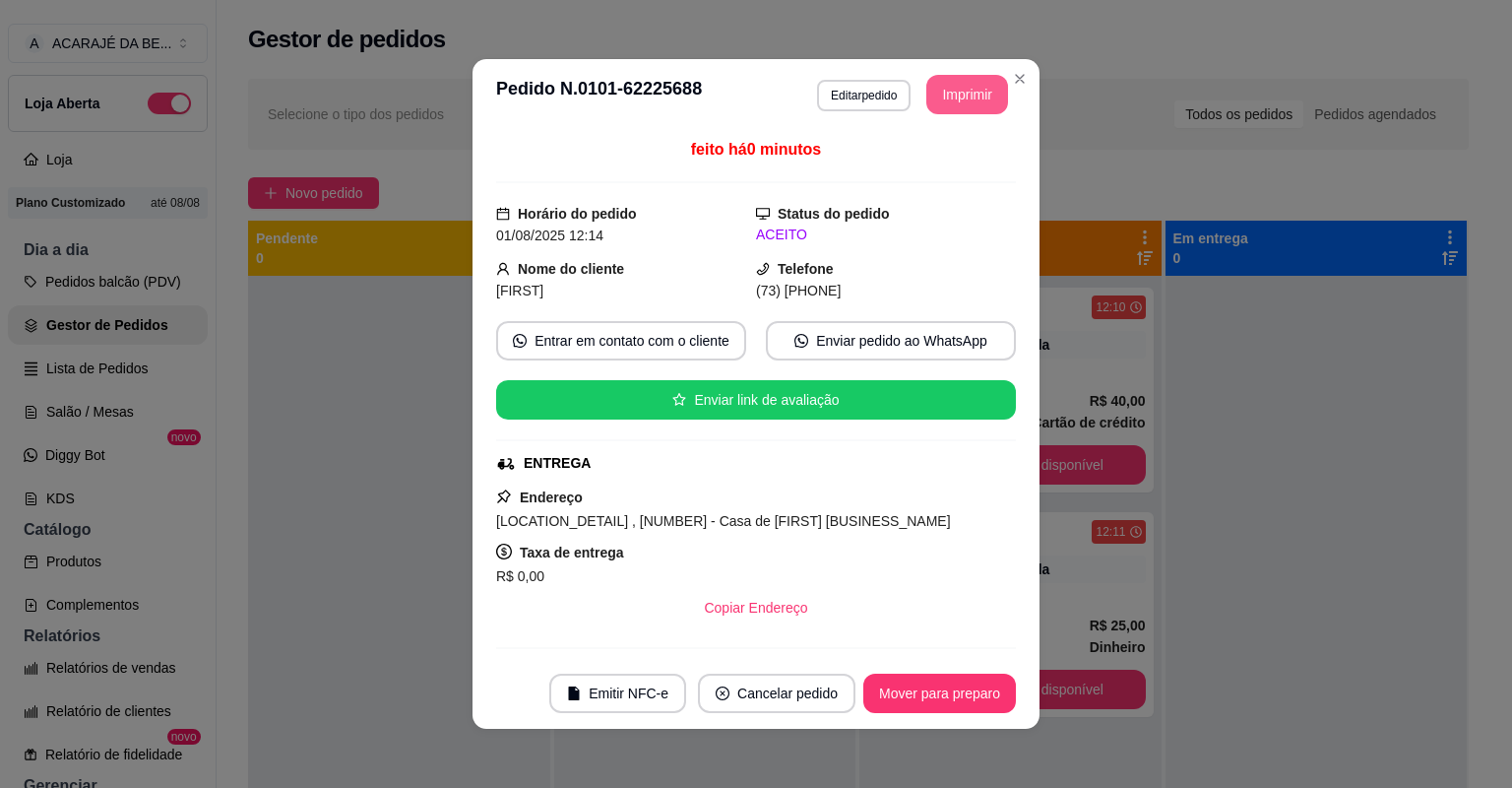 click on "**********" at bounding box center (756, 394) 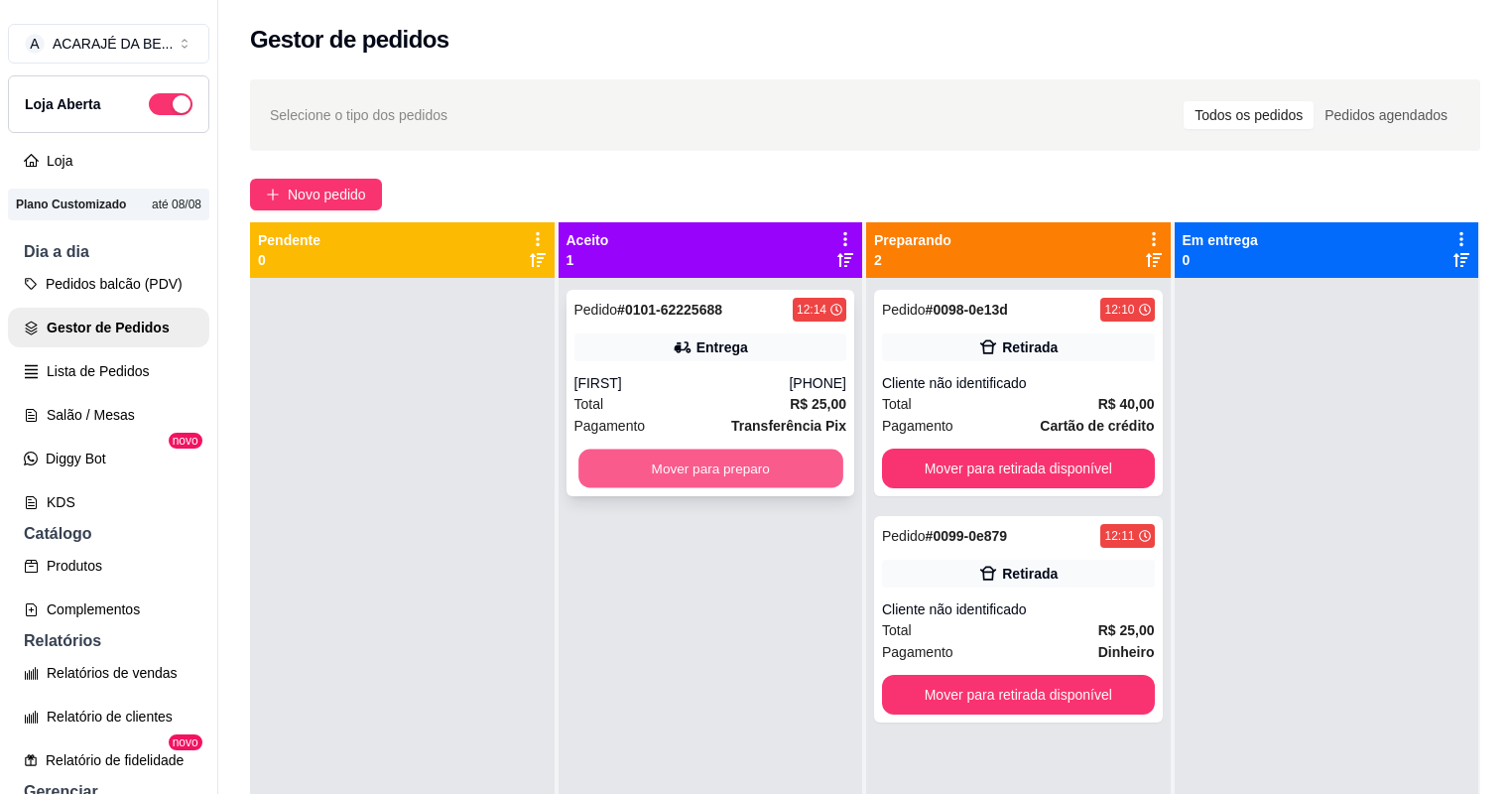 click on "Mover para preparo" at bounding box center (710, 468) 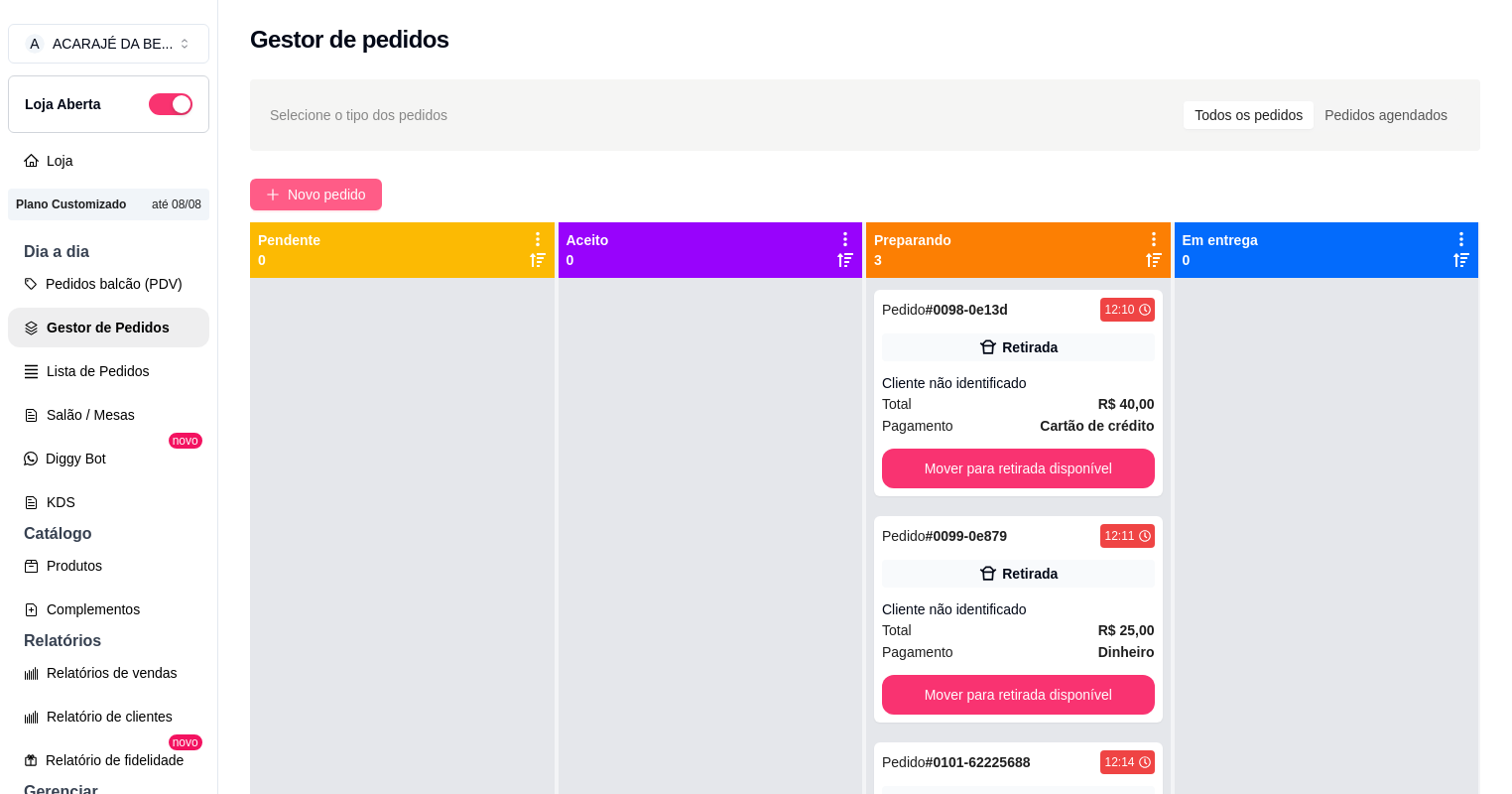 click on "Novo pedido" at bounding box center [326, 195] 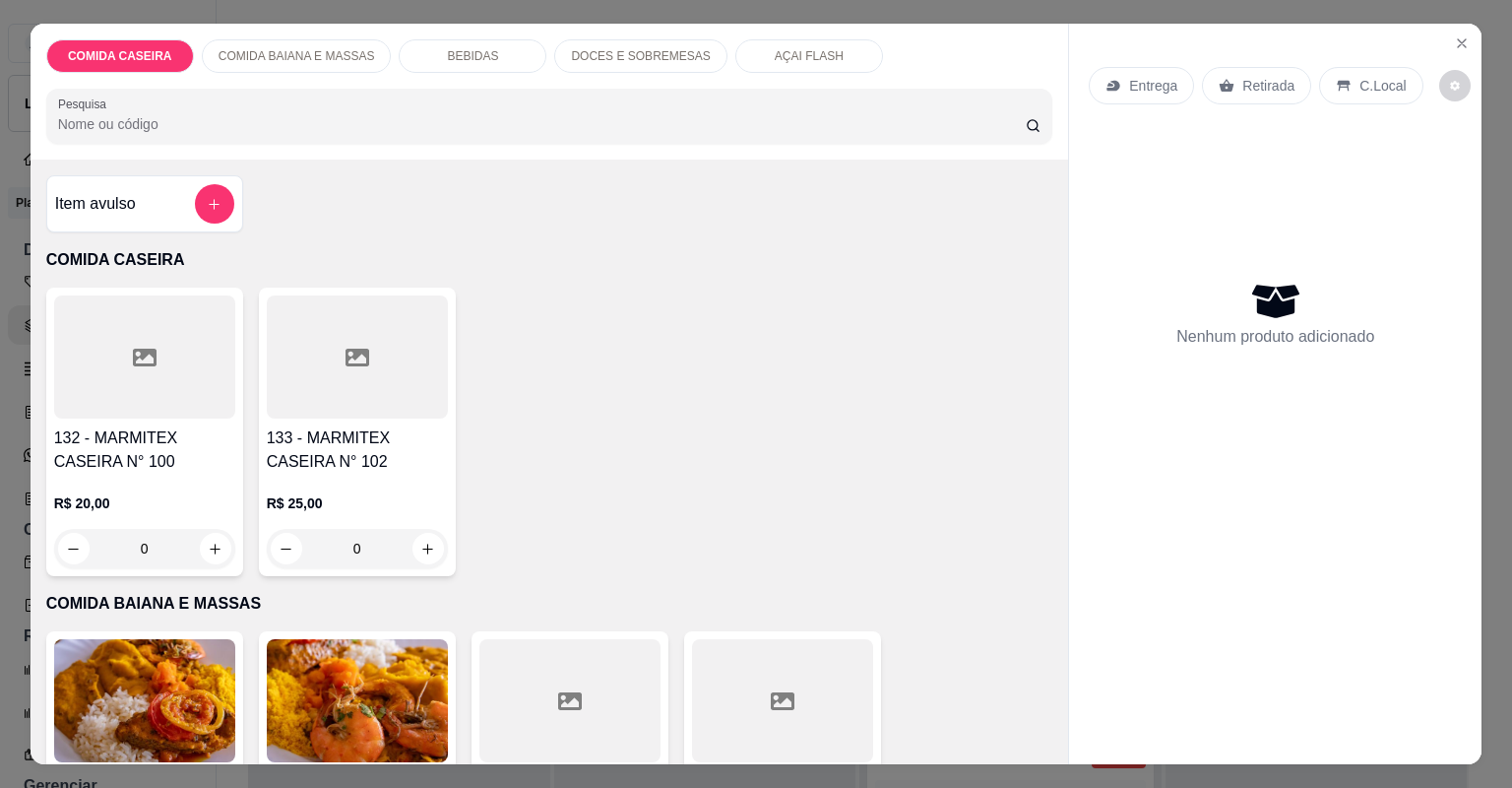 click at bounding box center (570, 700) 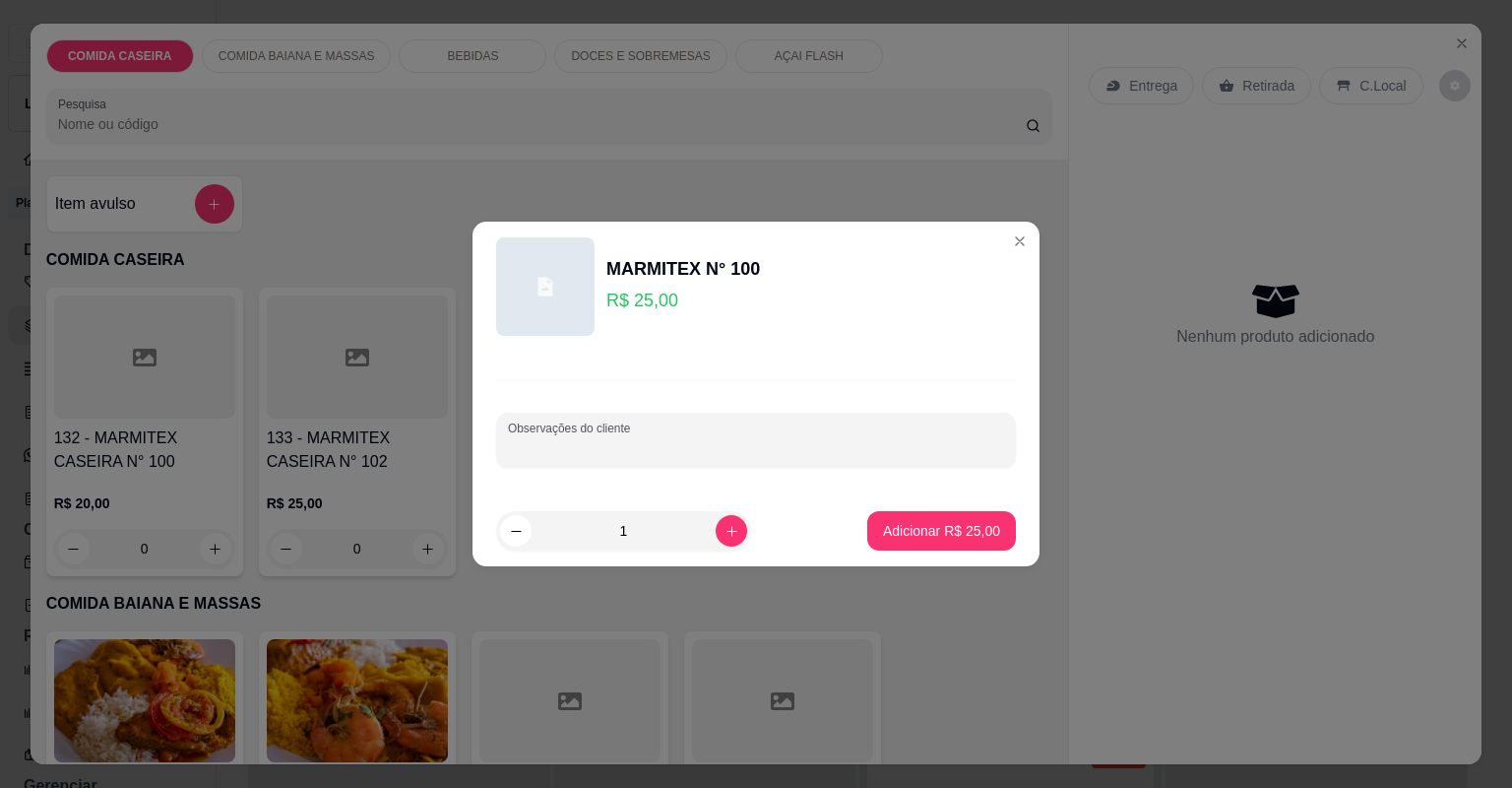 drag, startPoint x: 689, startPoint y: 439, endPoint x: 703, endPoint y: 396, distance: 45.221676 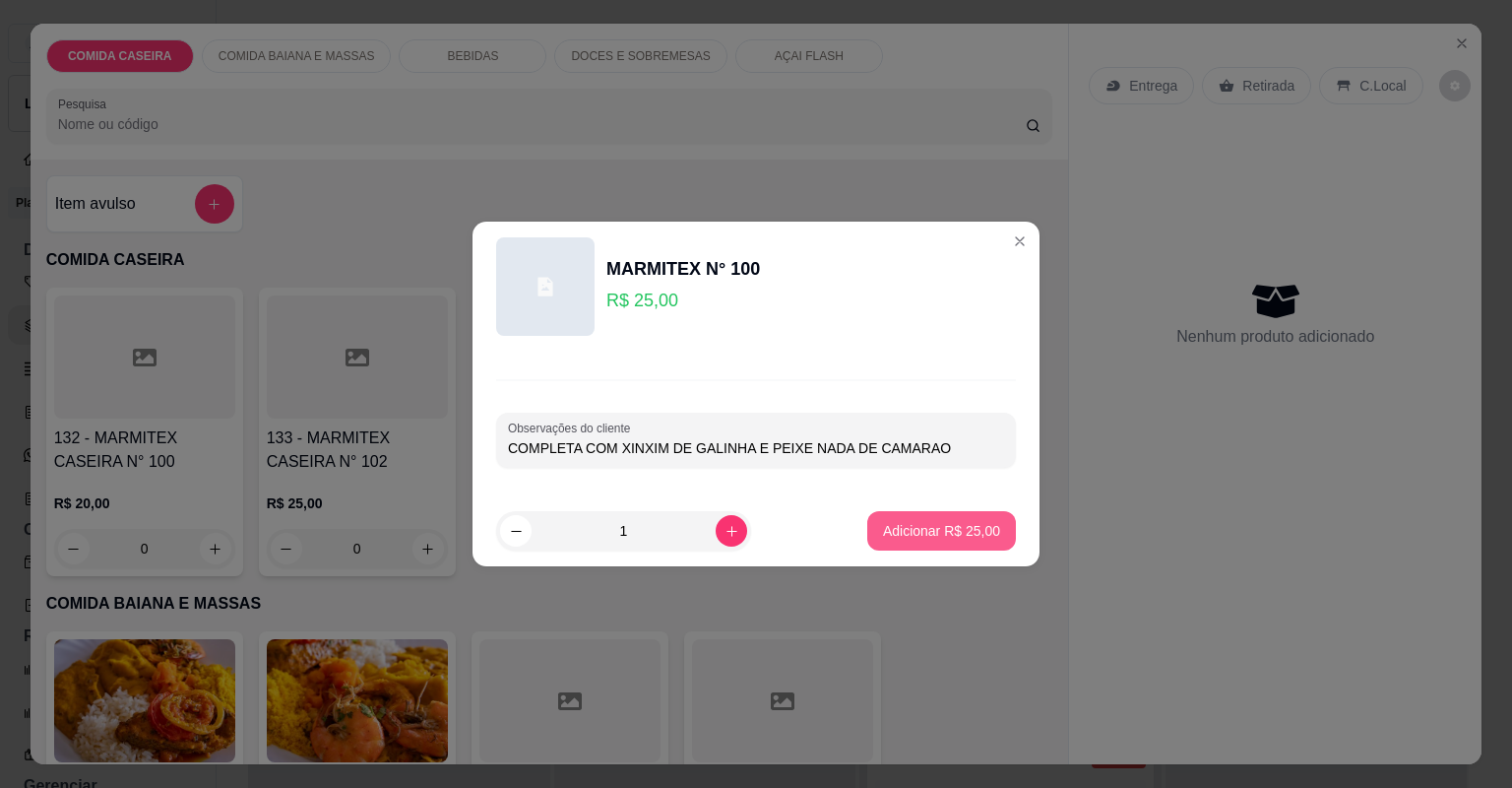 type on "COMPLETA COM XINXIM DE GALINHA E PEIXE NADA DE CAMARAO" 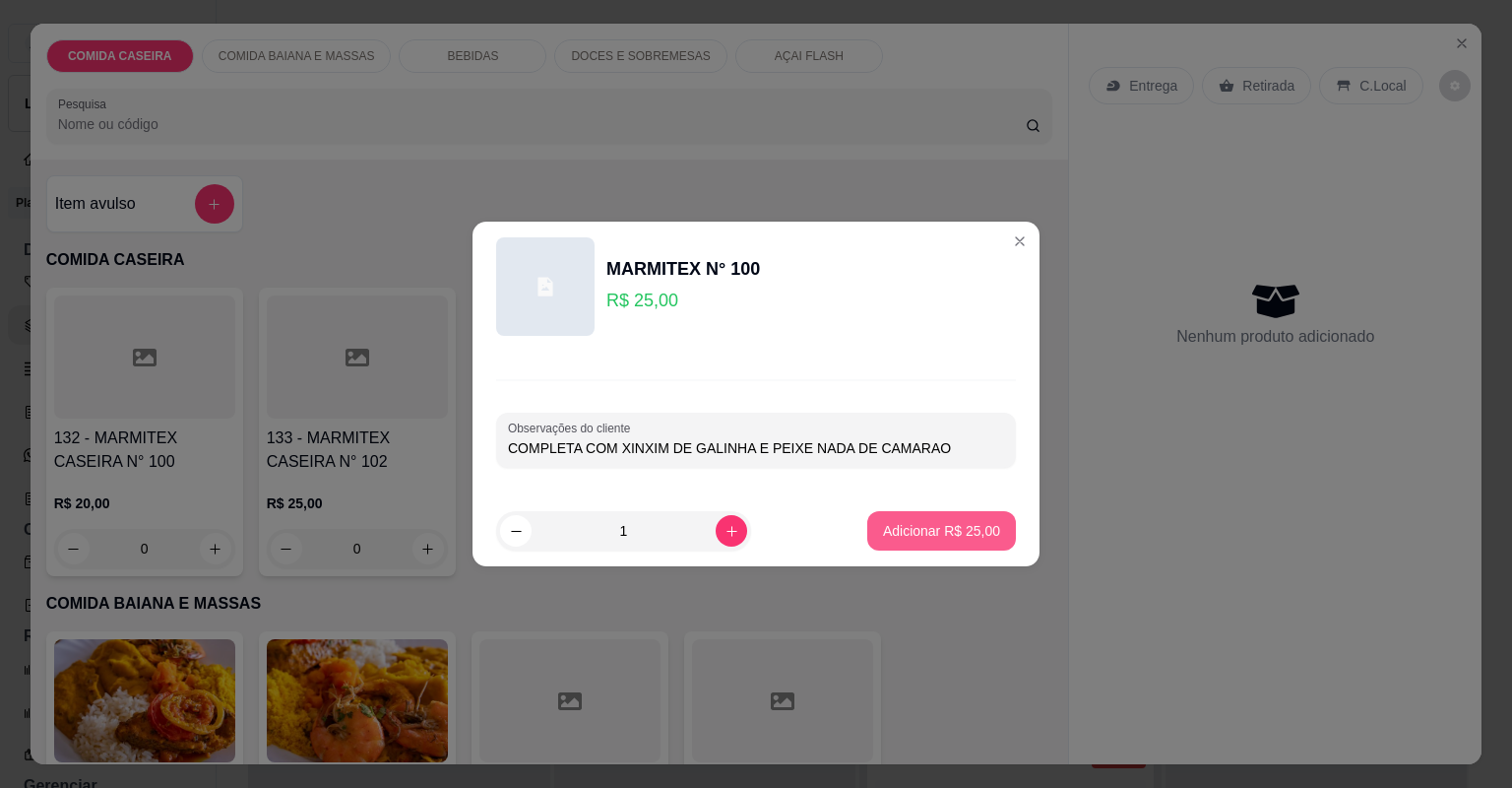 click on "Adicionar   R$ 25,00" at bounding box center [941, 531] 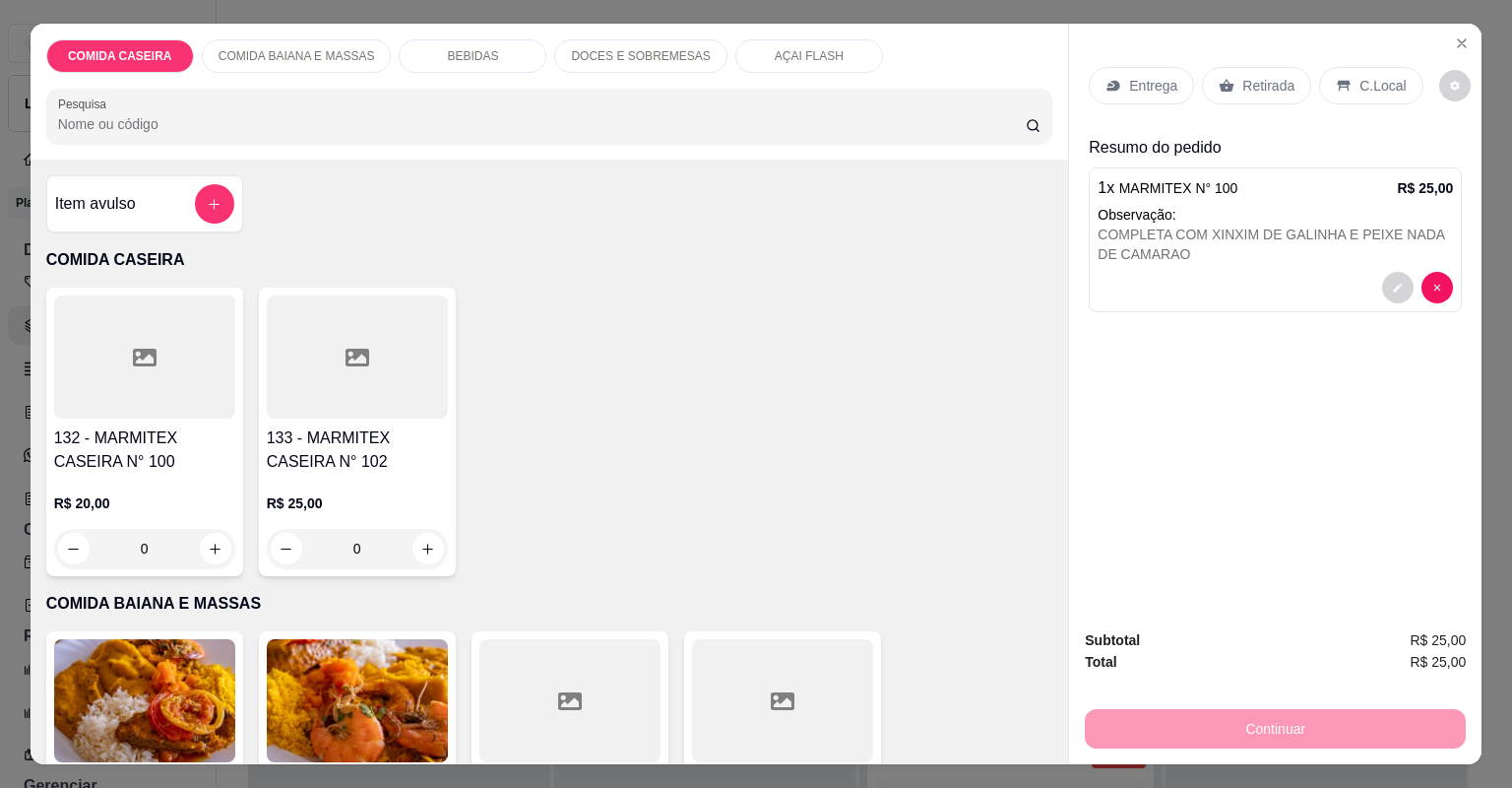 click on "Entrega" at bounding box center (1153, 86) 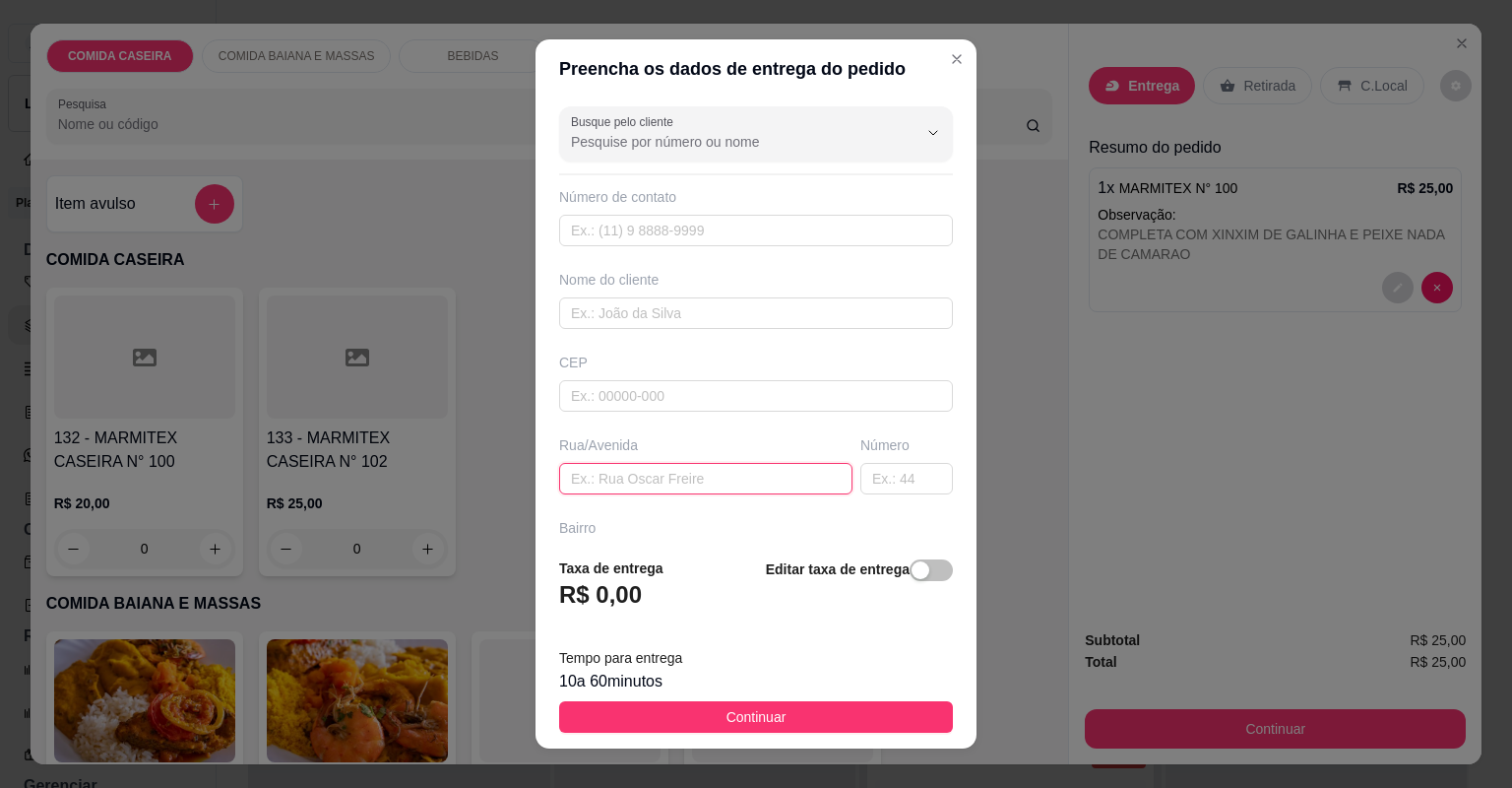 click at bounding box center (706, 479) 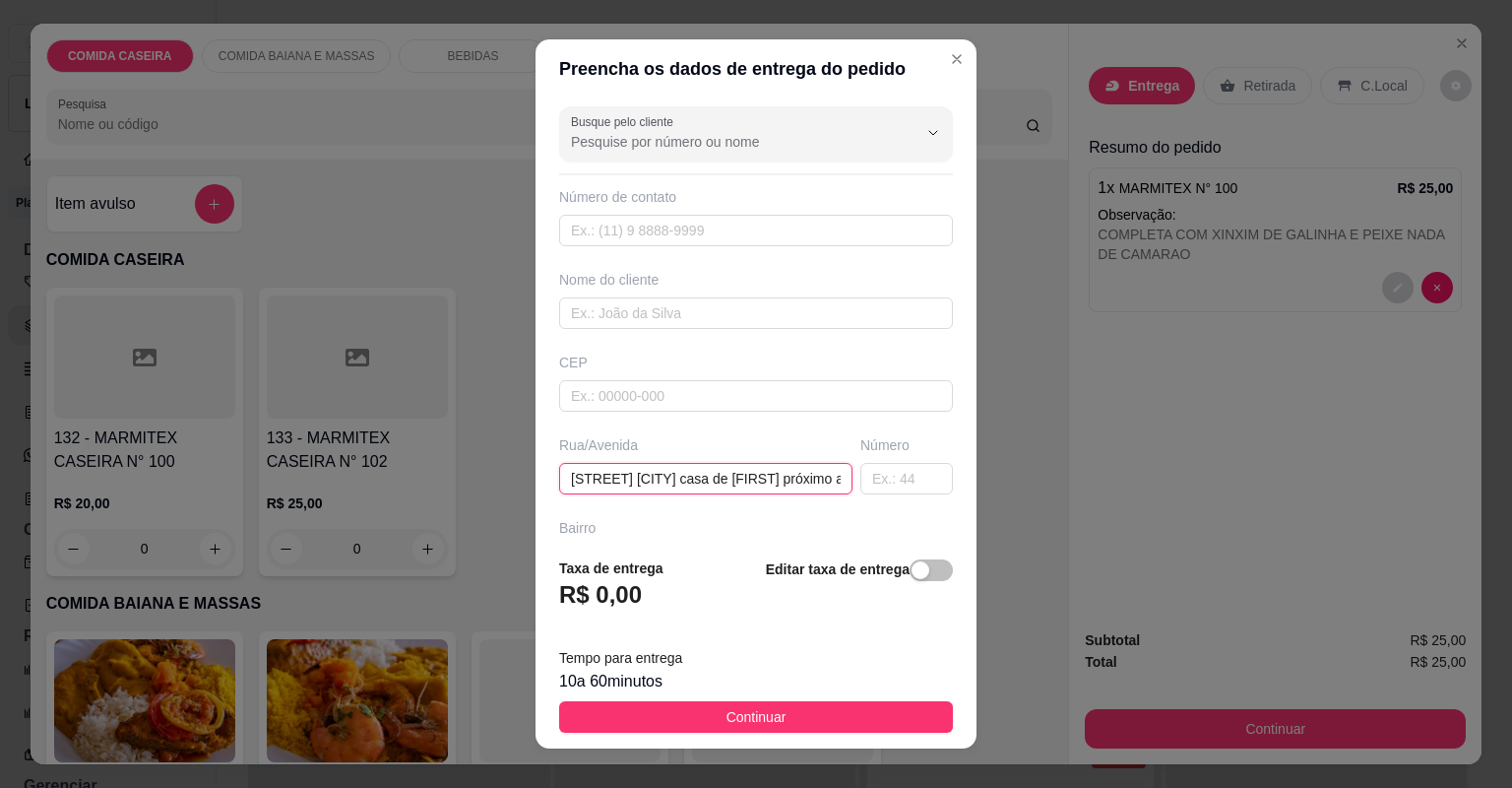 scroll, scrollTop: 0, scrollLeft: 230, axis: horizontal 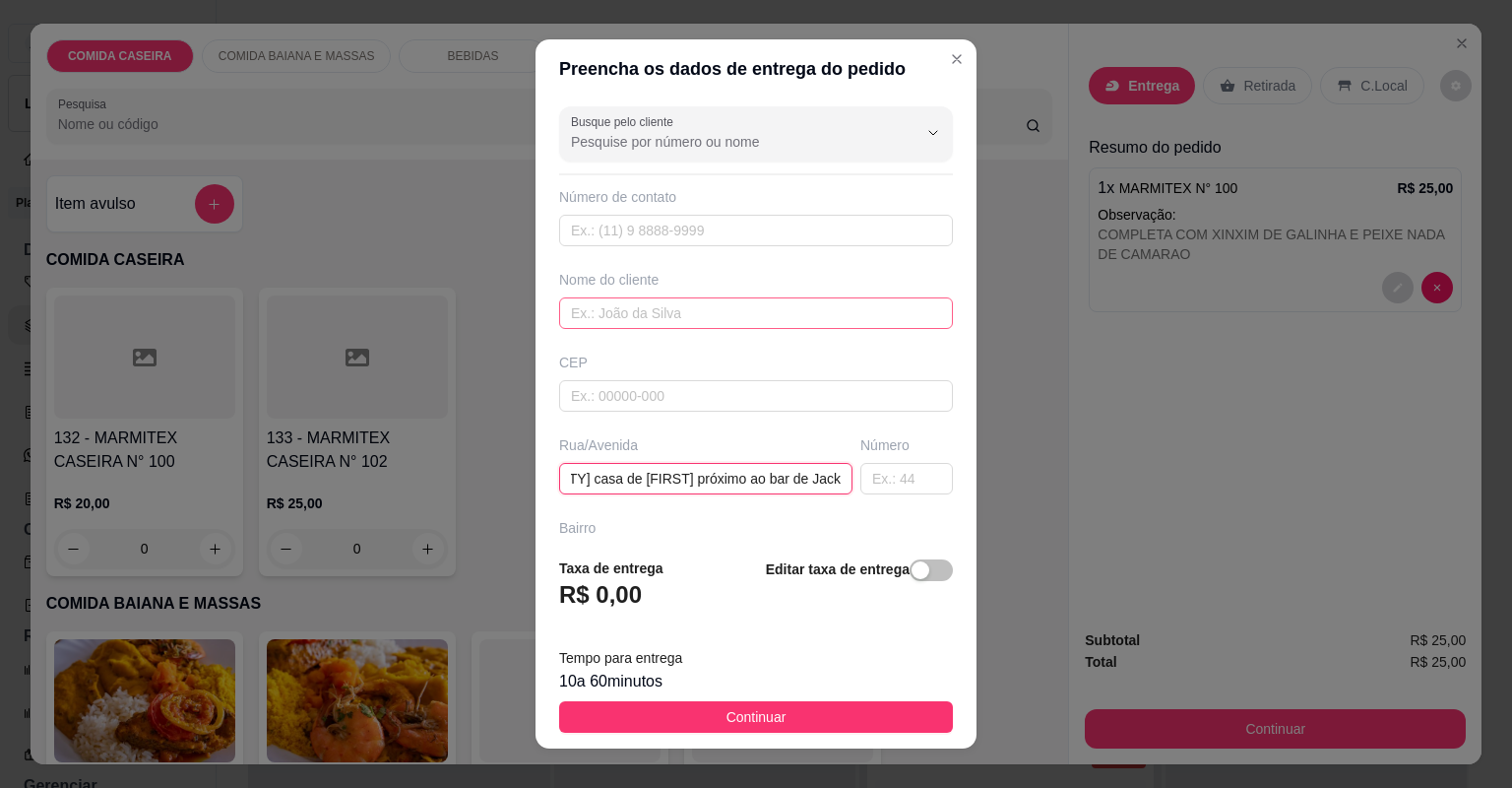 type on "[STREET] [CITY] casa de [FIRST] próximo ao bar de Jack" 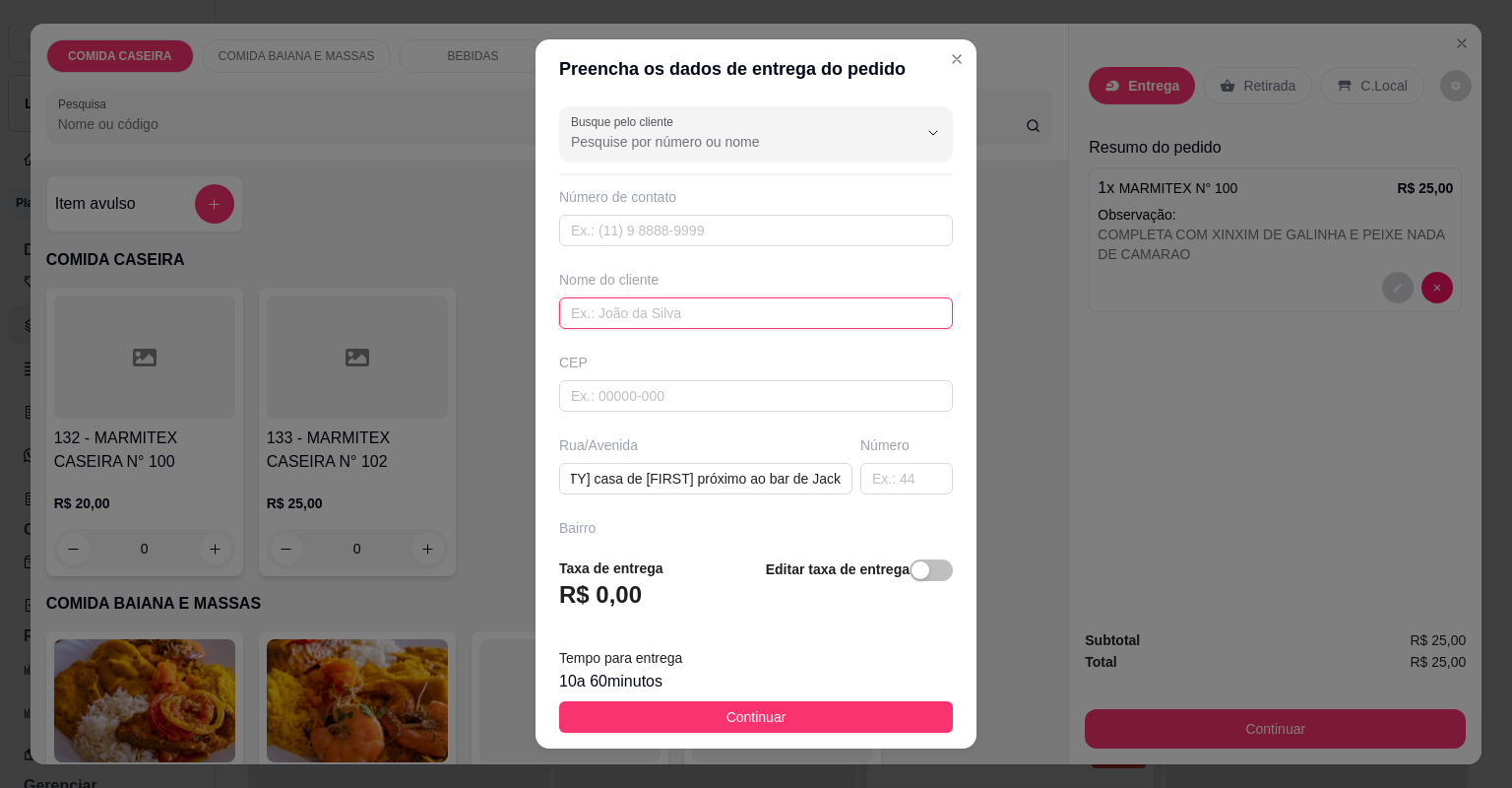 scroll, scrollTop: 0, scrollLeft: 0, axis: both 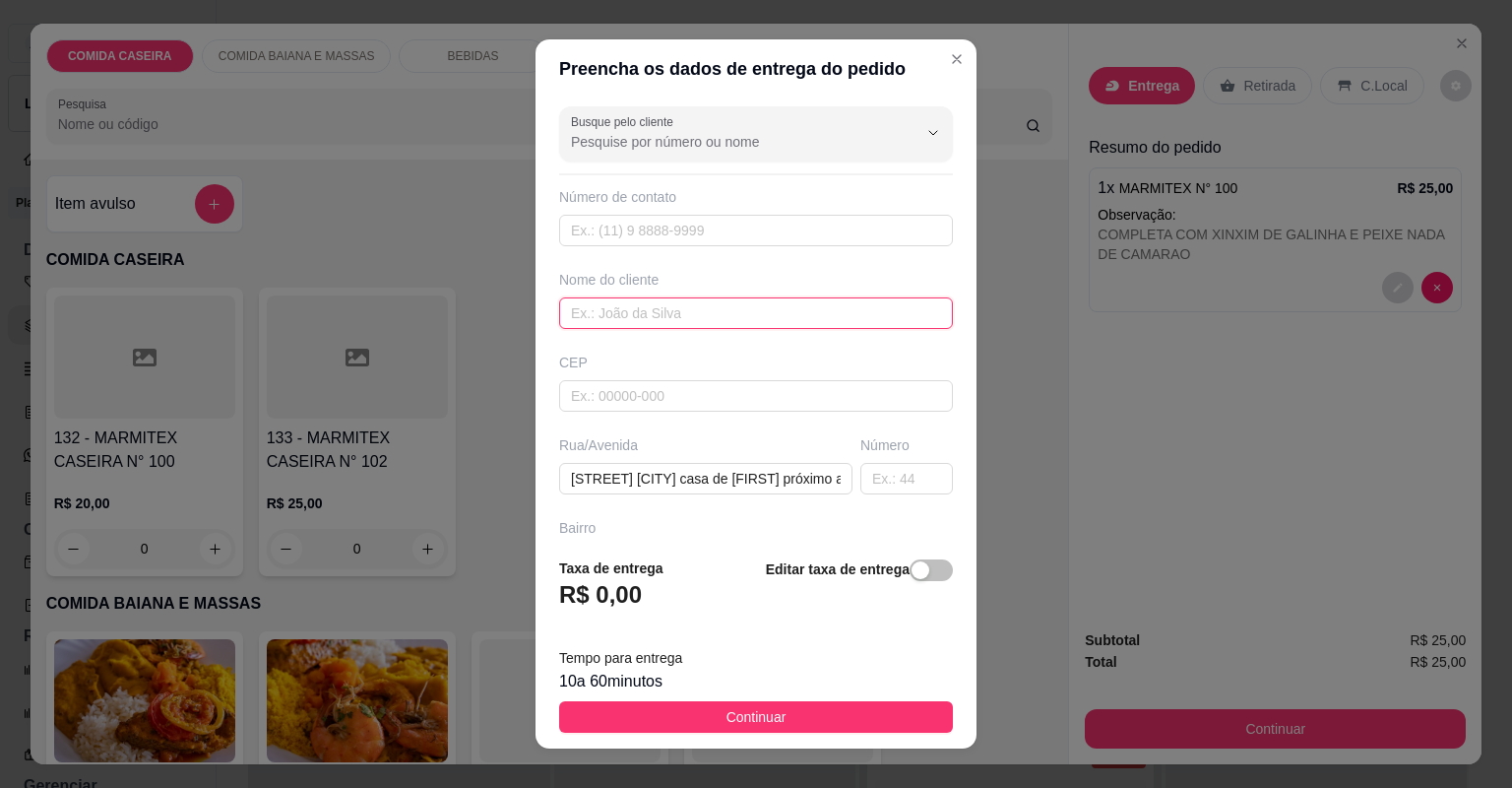 click at bounding box center [756, 313] 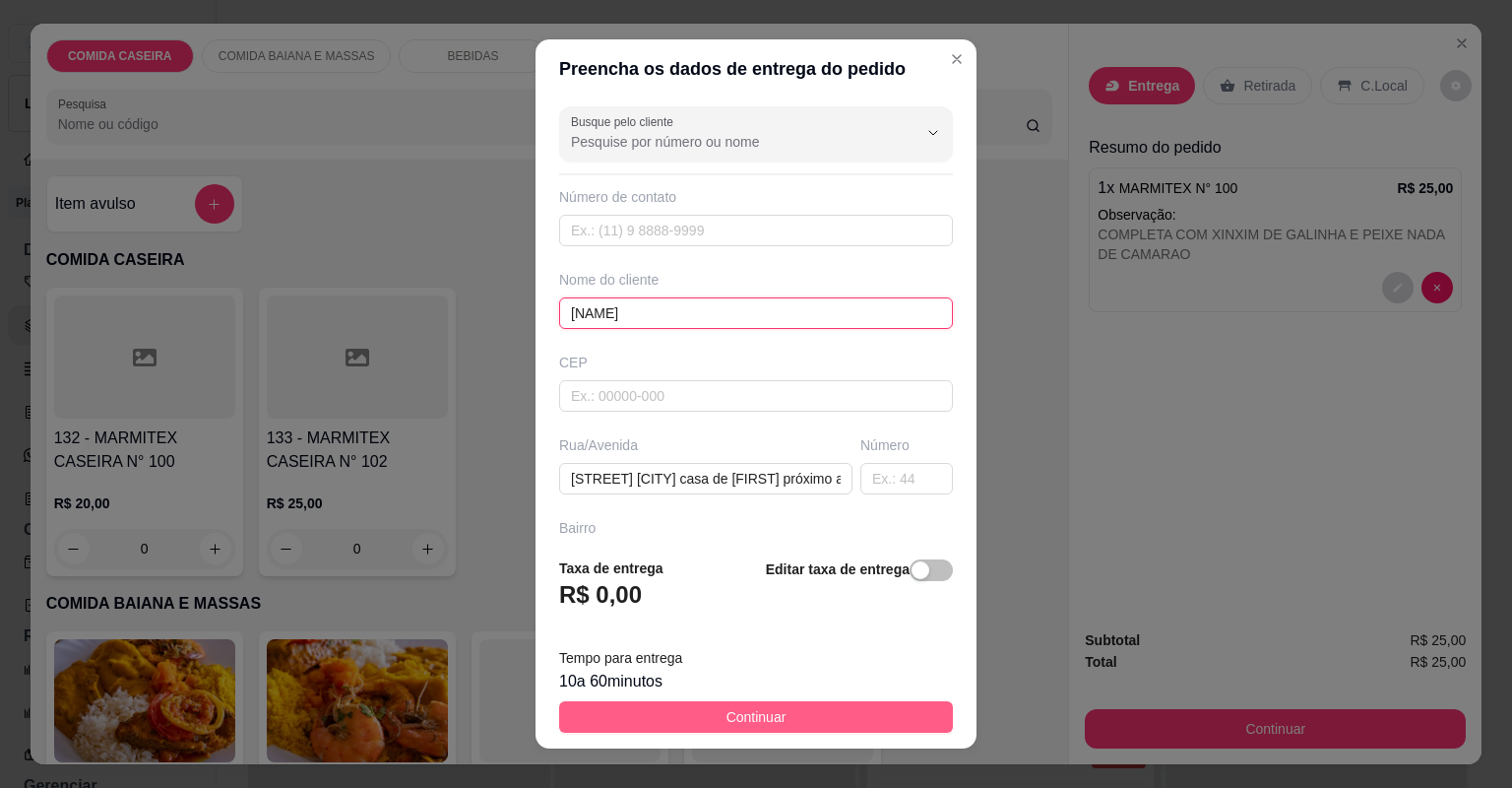 type on "[NAME]" 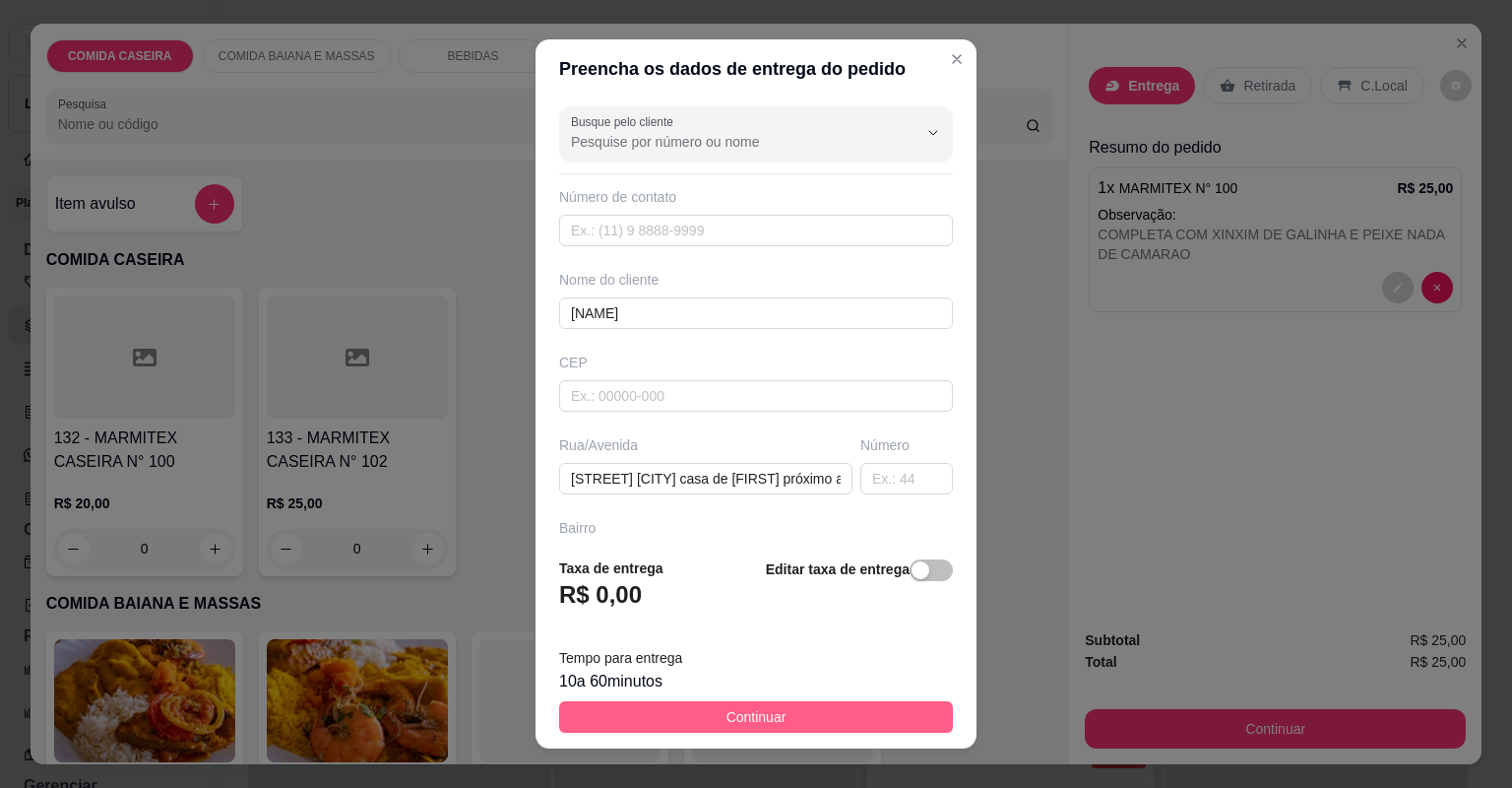 click on "Continuar" at bounding box center [756, 717] 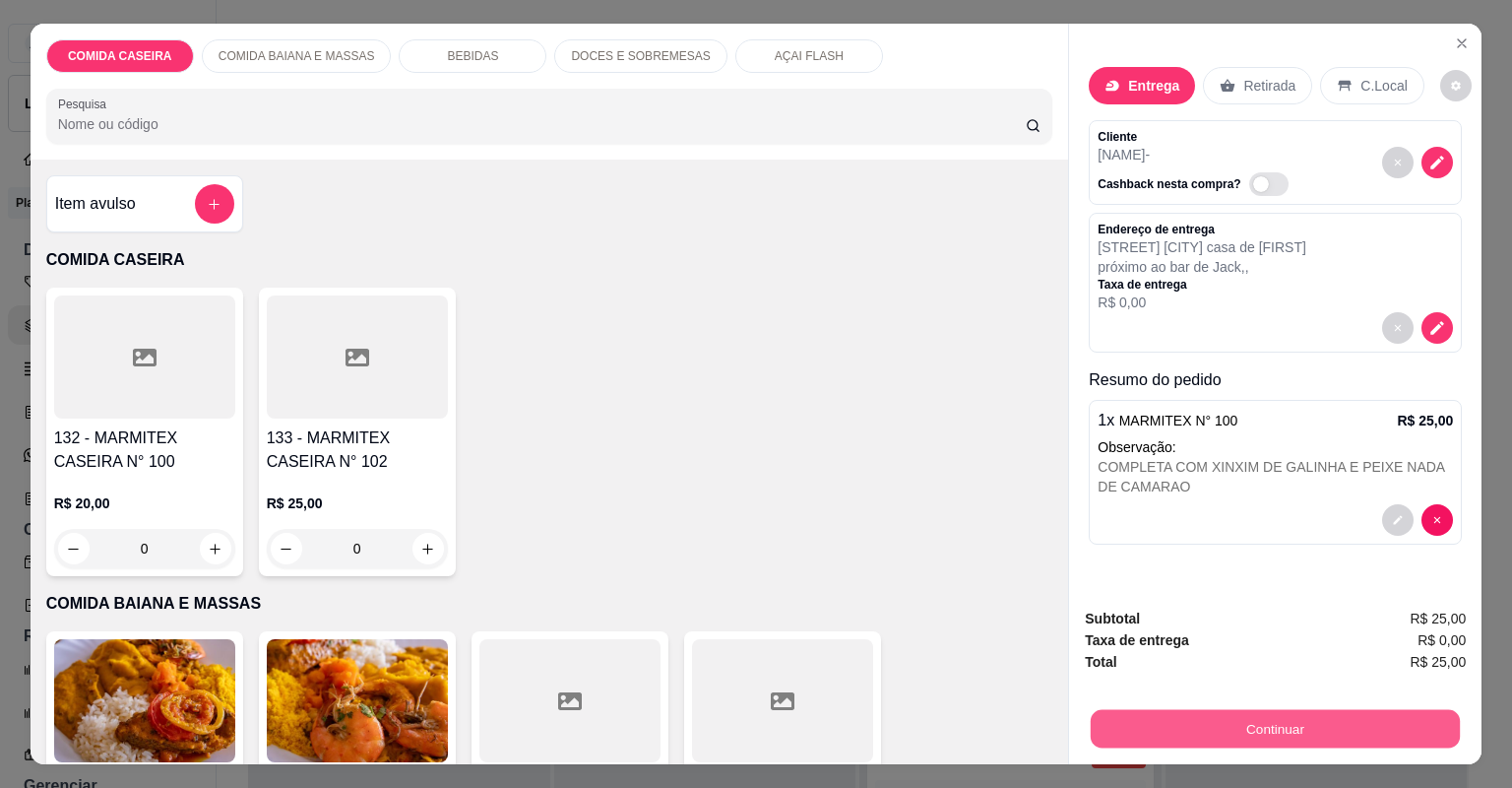 click on "Continuar" at bounding box center (1275, 729) 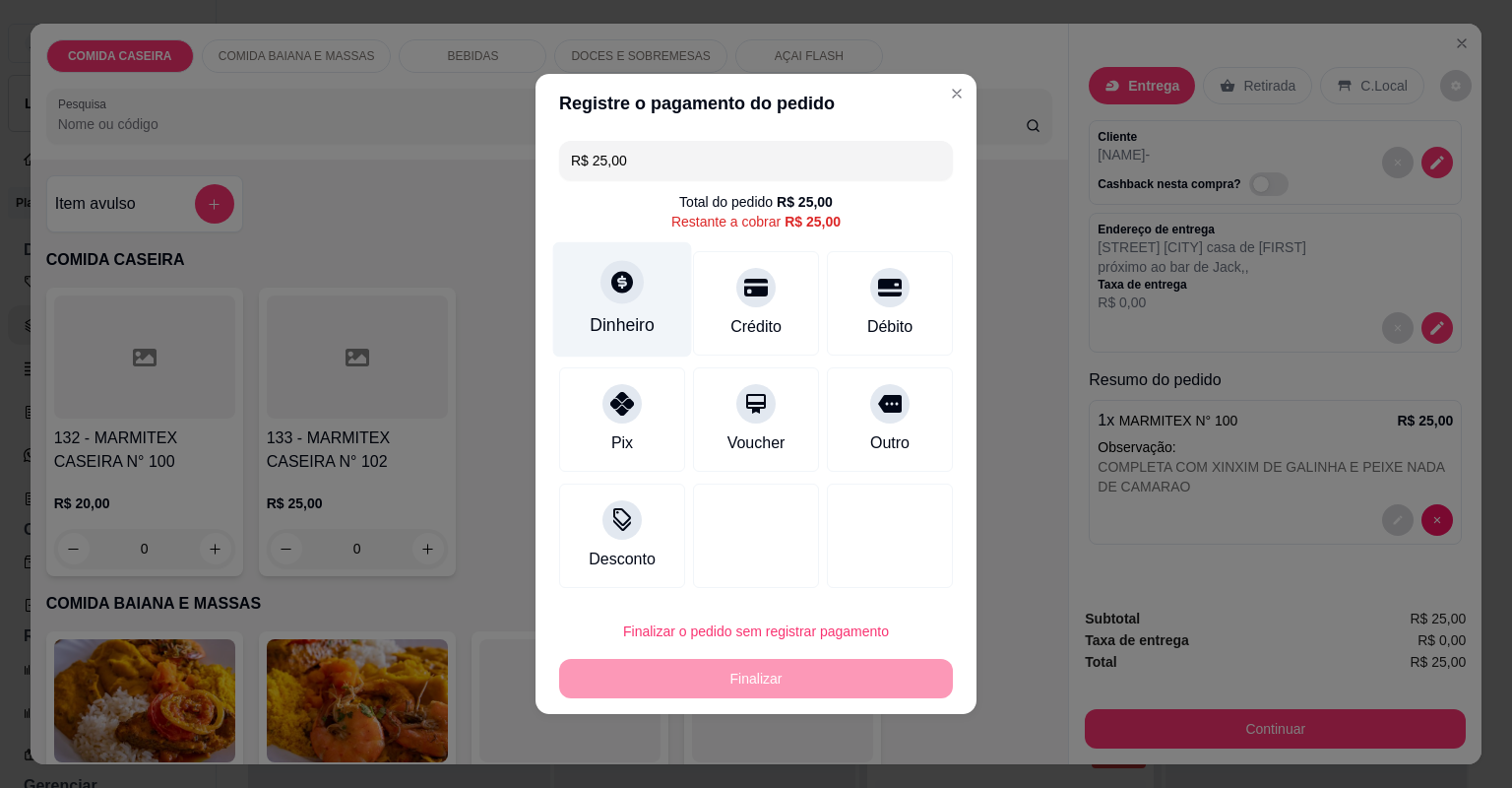 click on "Dinheiro" at bounding box center (622, 325) 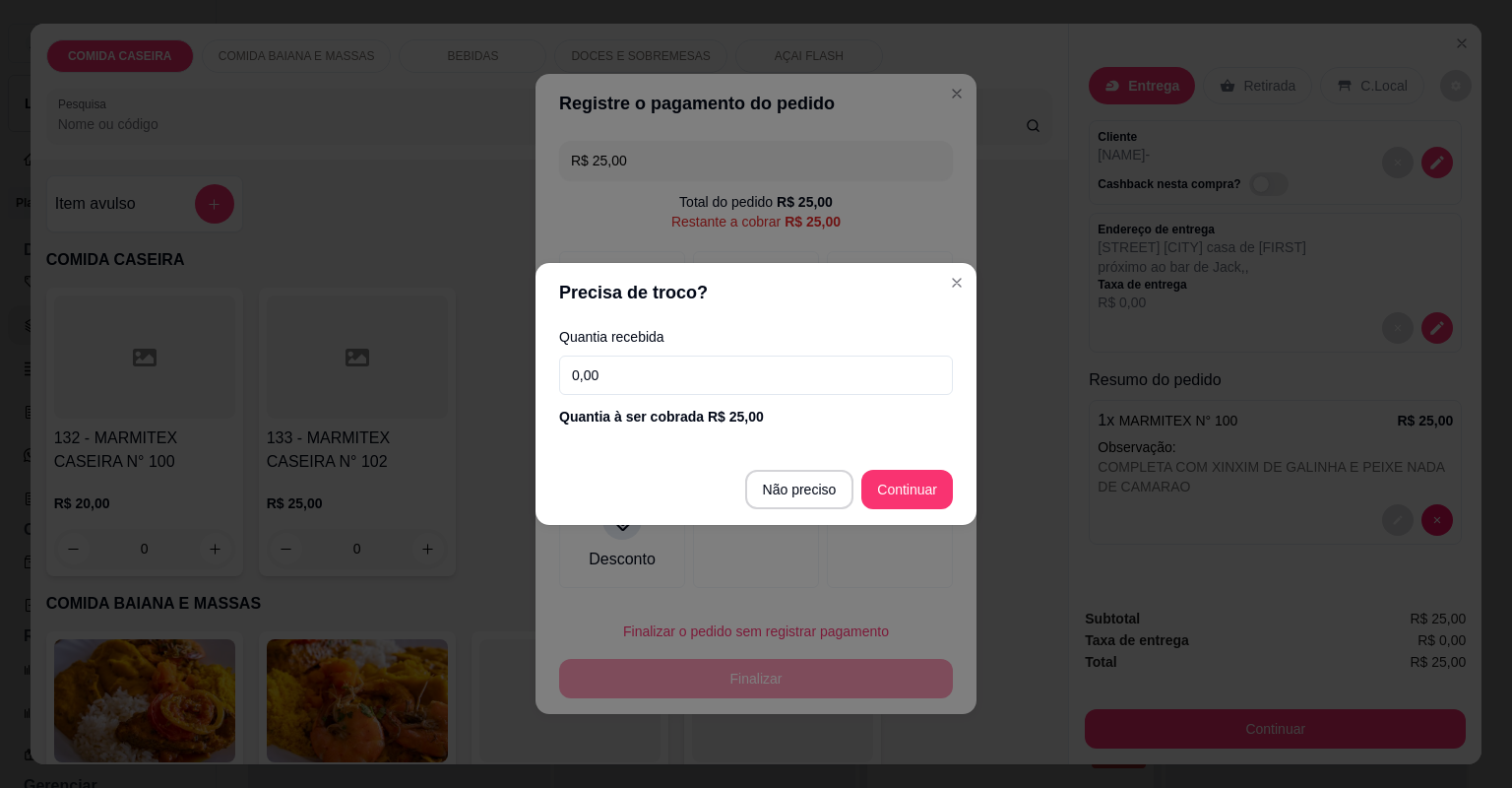 click on "0,00" at bounding box center (756, 375) 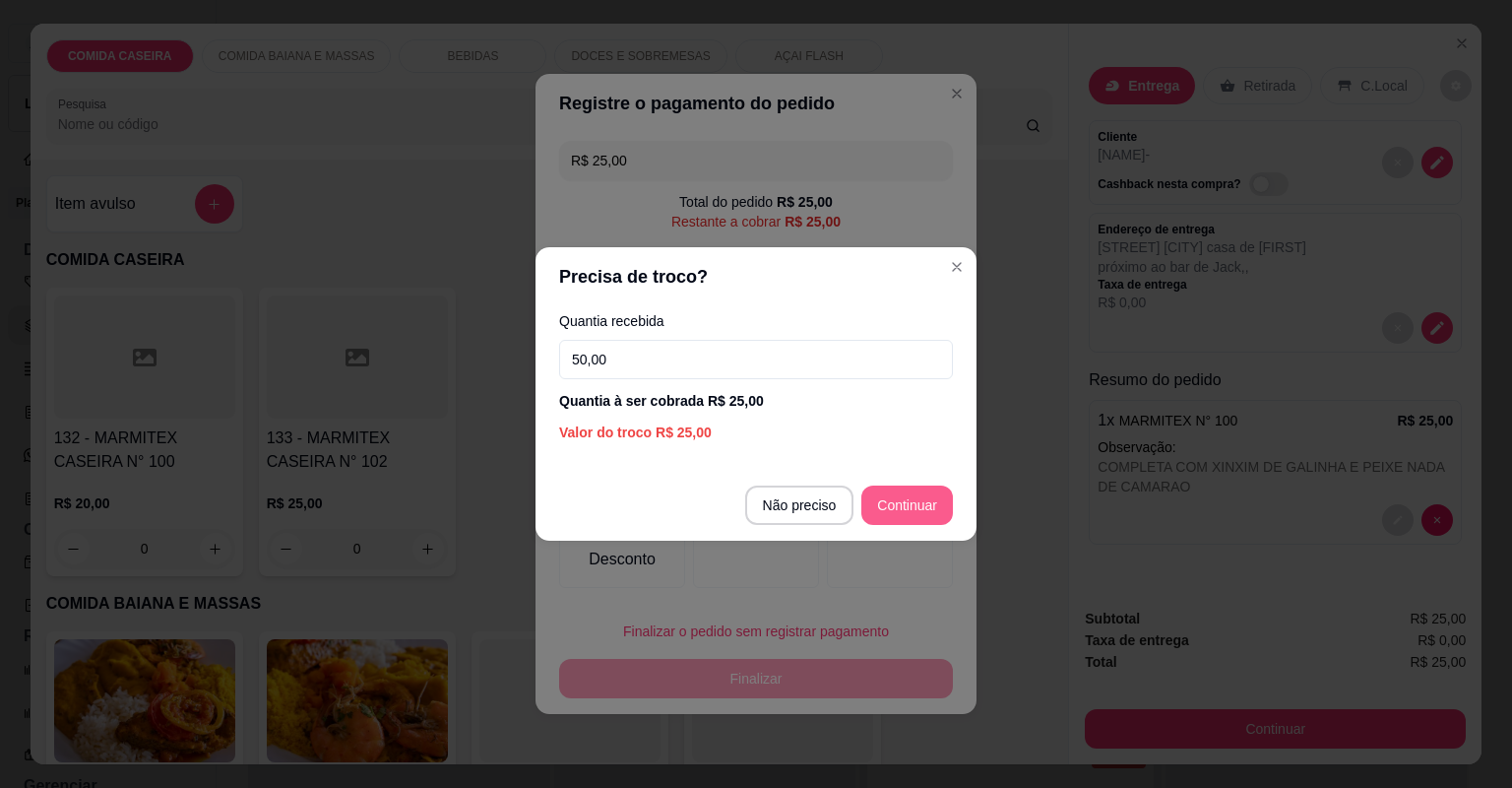 type on "50,00" 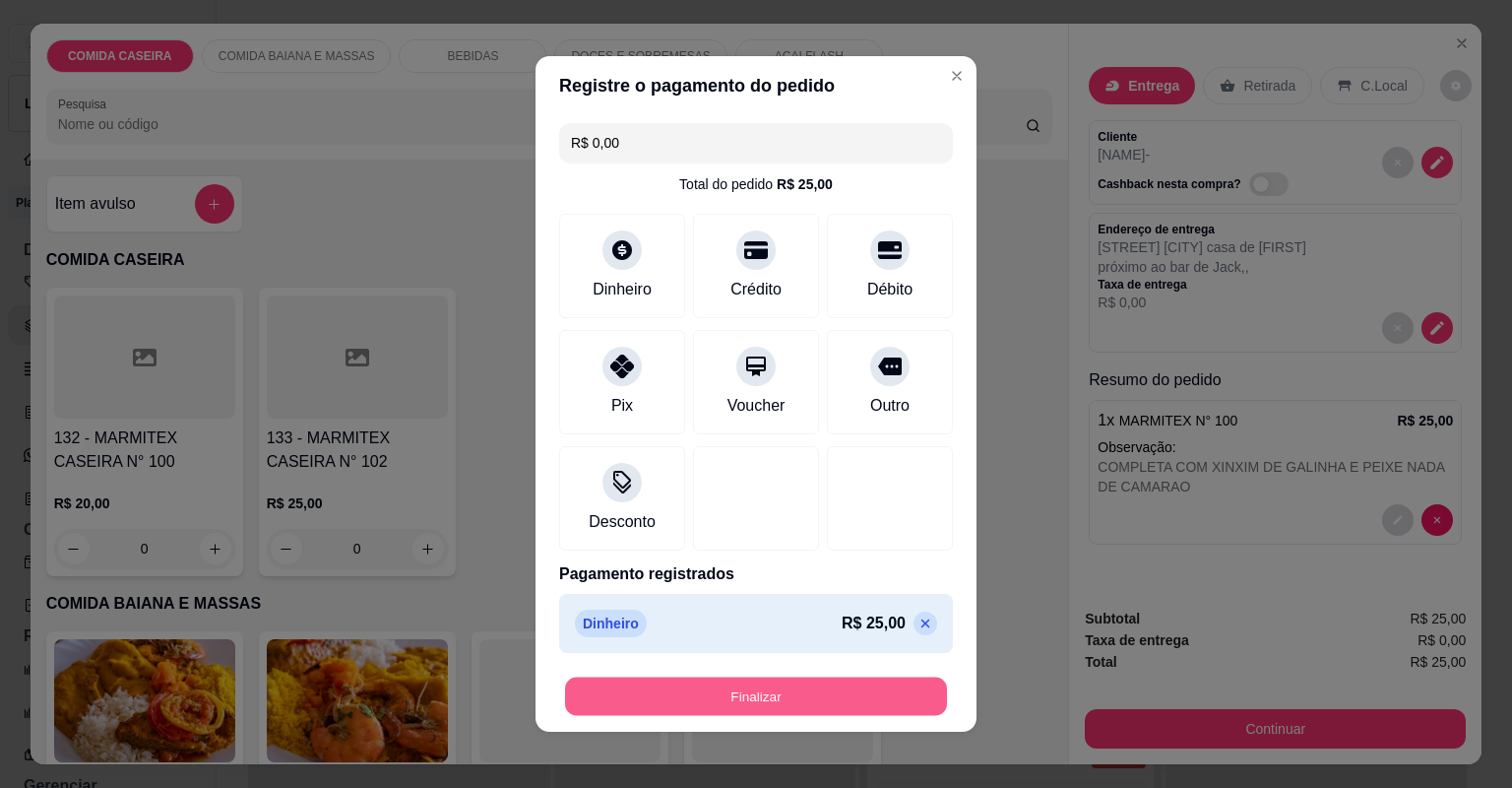 click on "Finalizar" at bounding box center (756, 696) 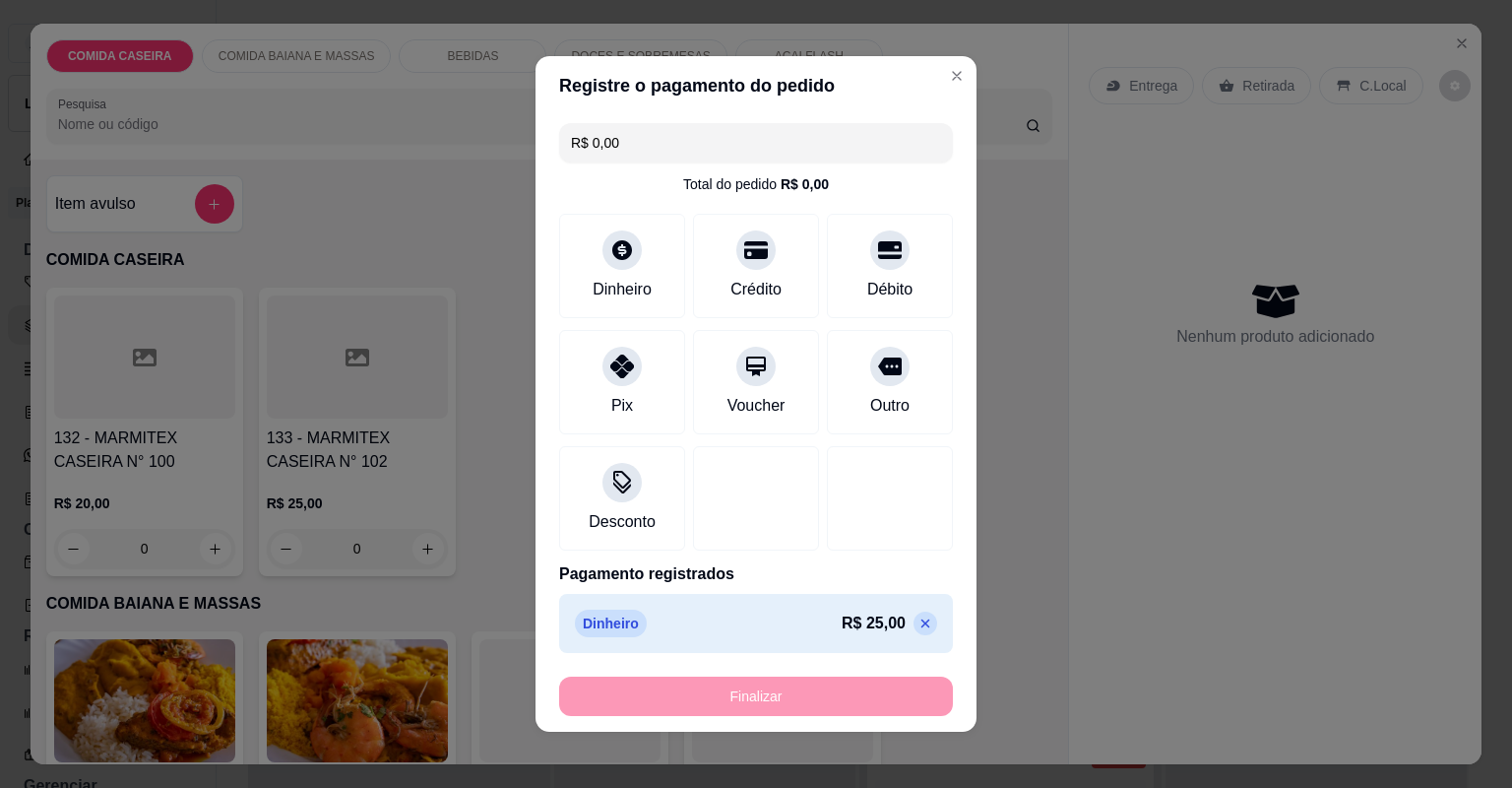 type on "-R$ 25,00" 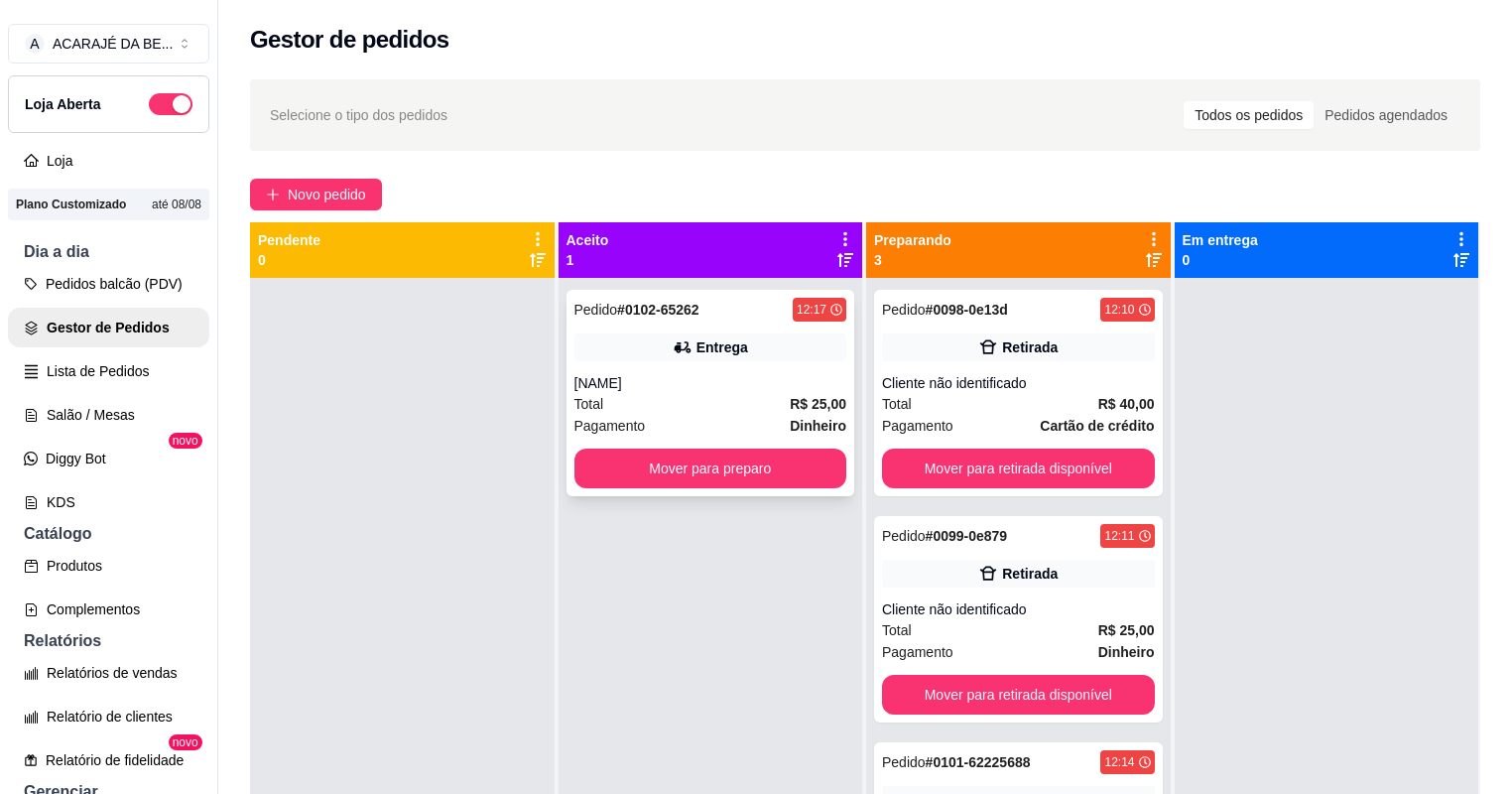 click on "[NAME]" at bounding box center [710, 383] 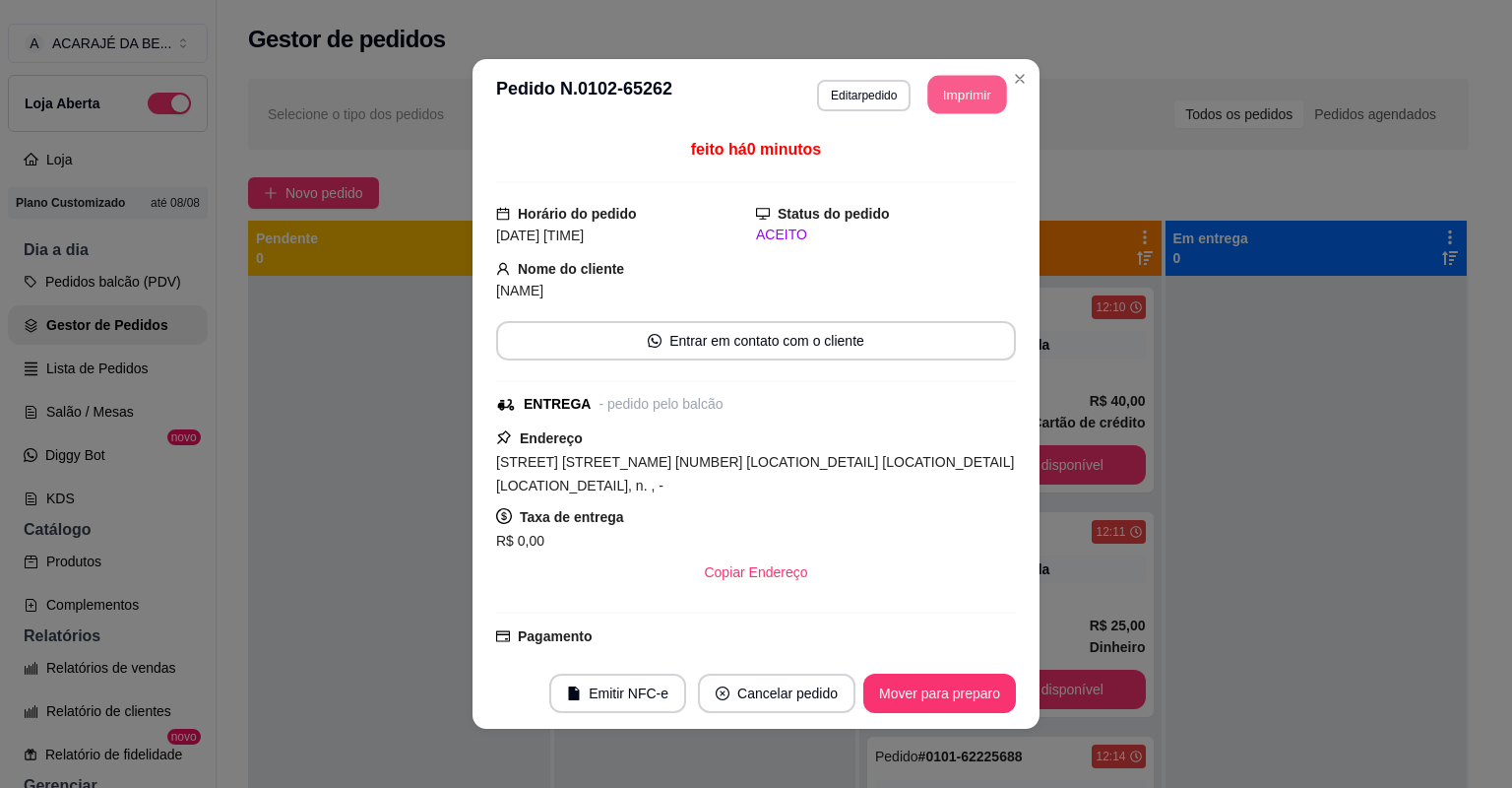 click on "Imprimir" at bounding box center (968, 95) 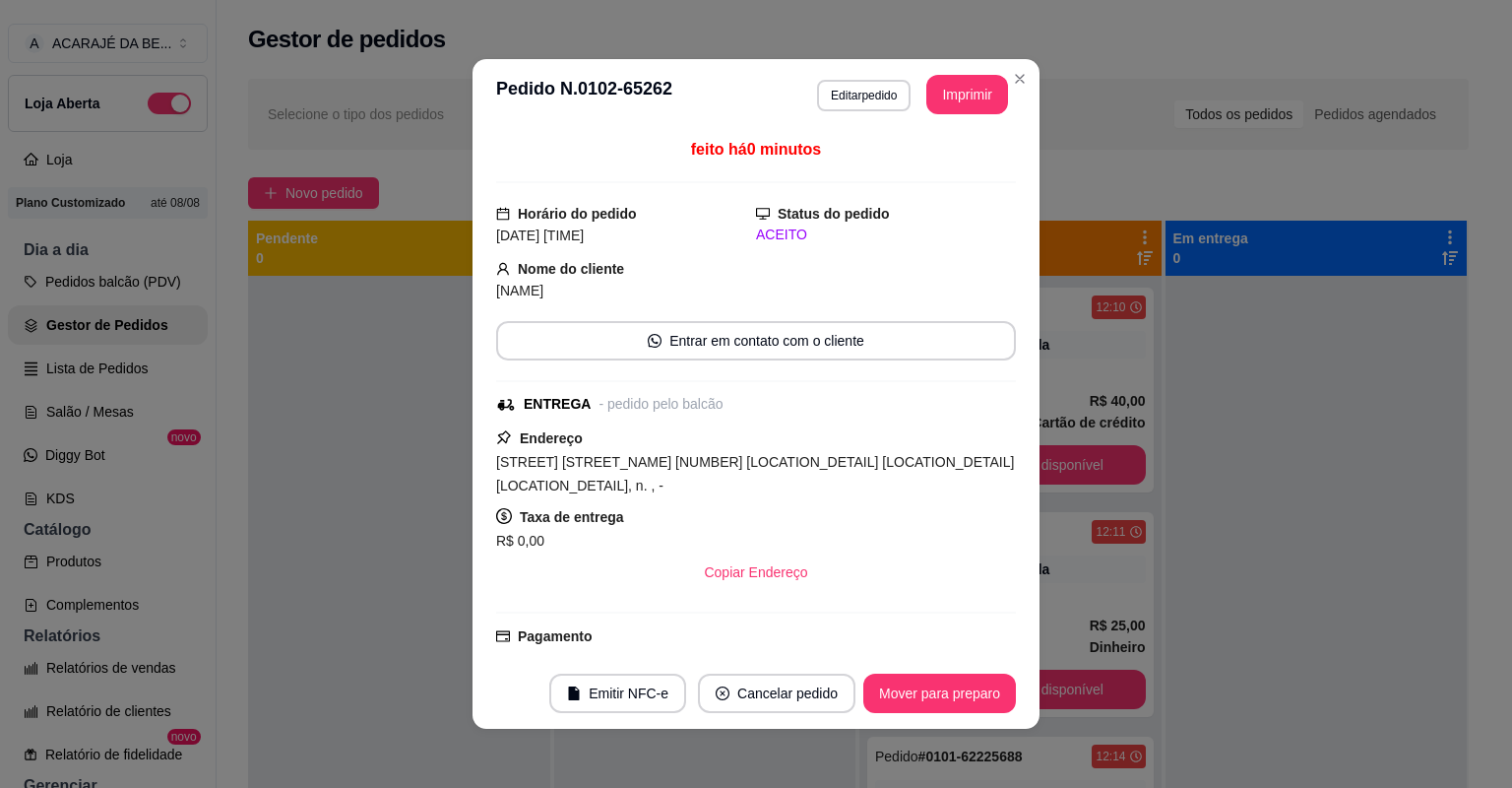 scroll, scrollTop: 0, scrollLeft: 0, axis: both 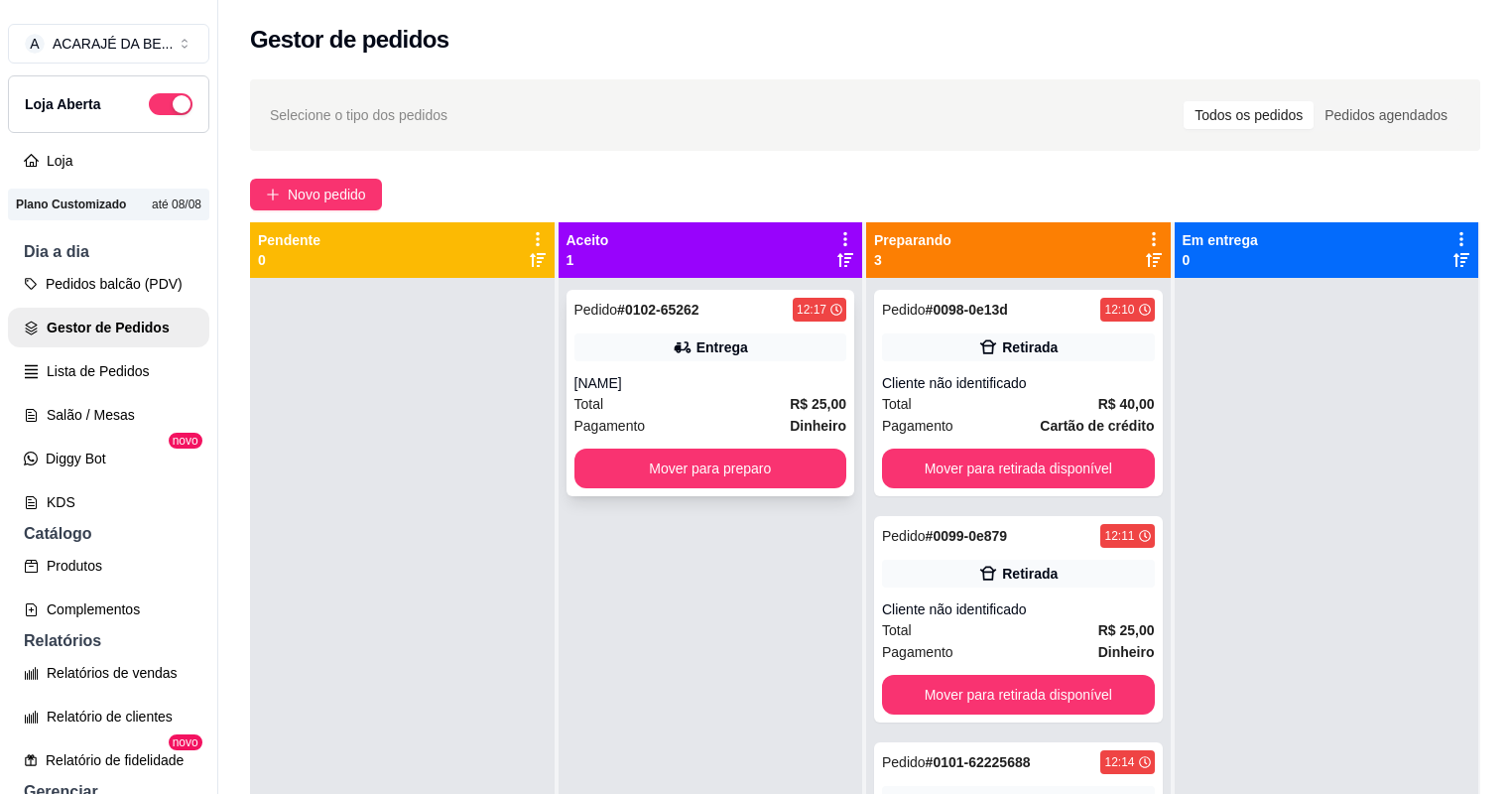 click on "Total R$ 25,00" at bounding box center [710, 404] 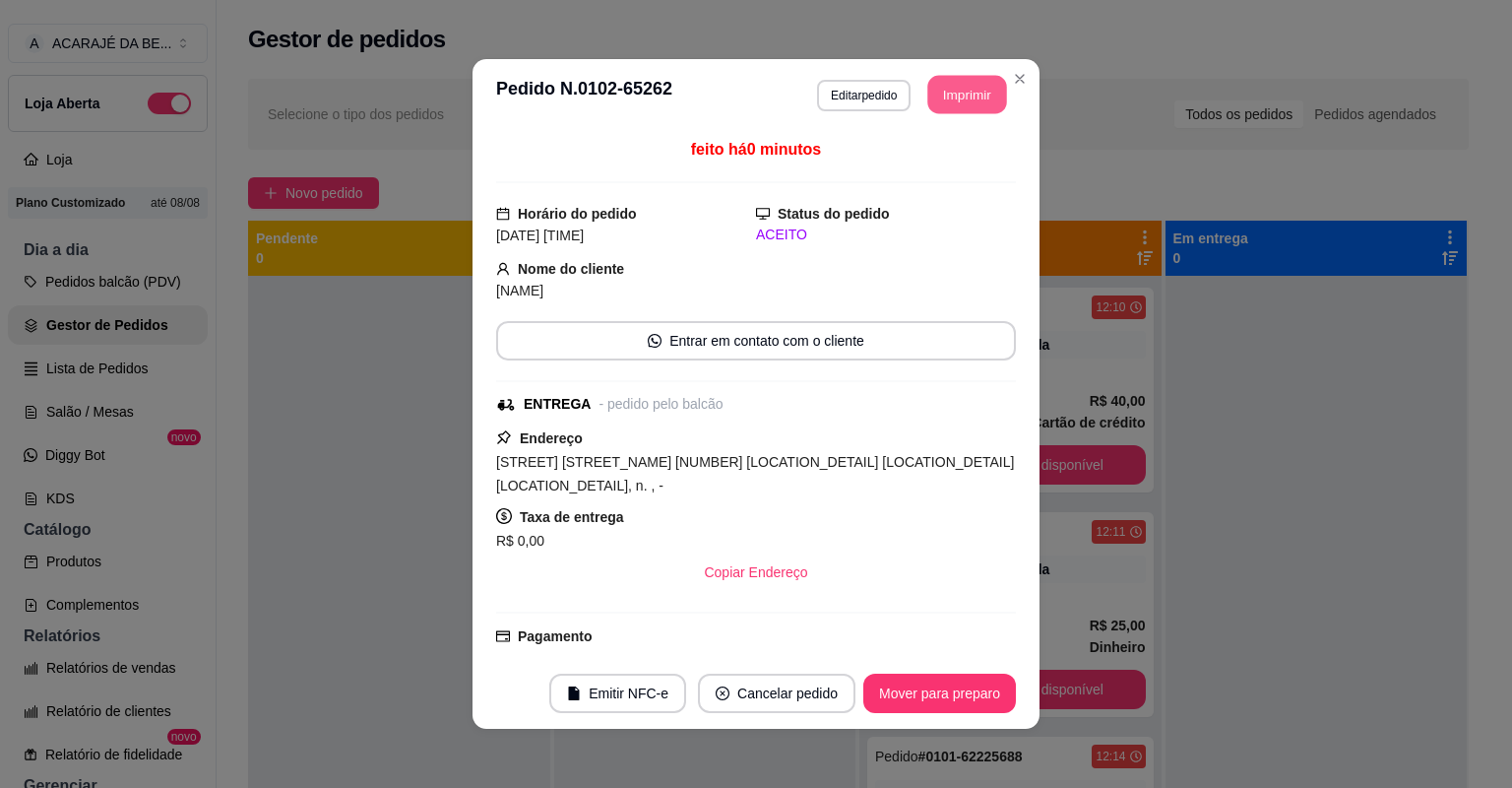 click on "Imprimir" at bounding box center [968, 95] 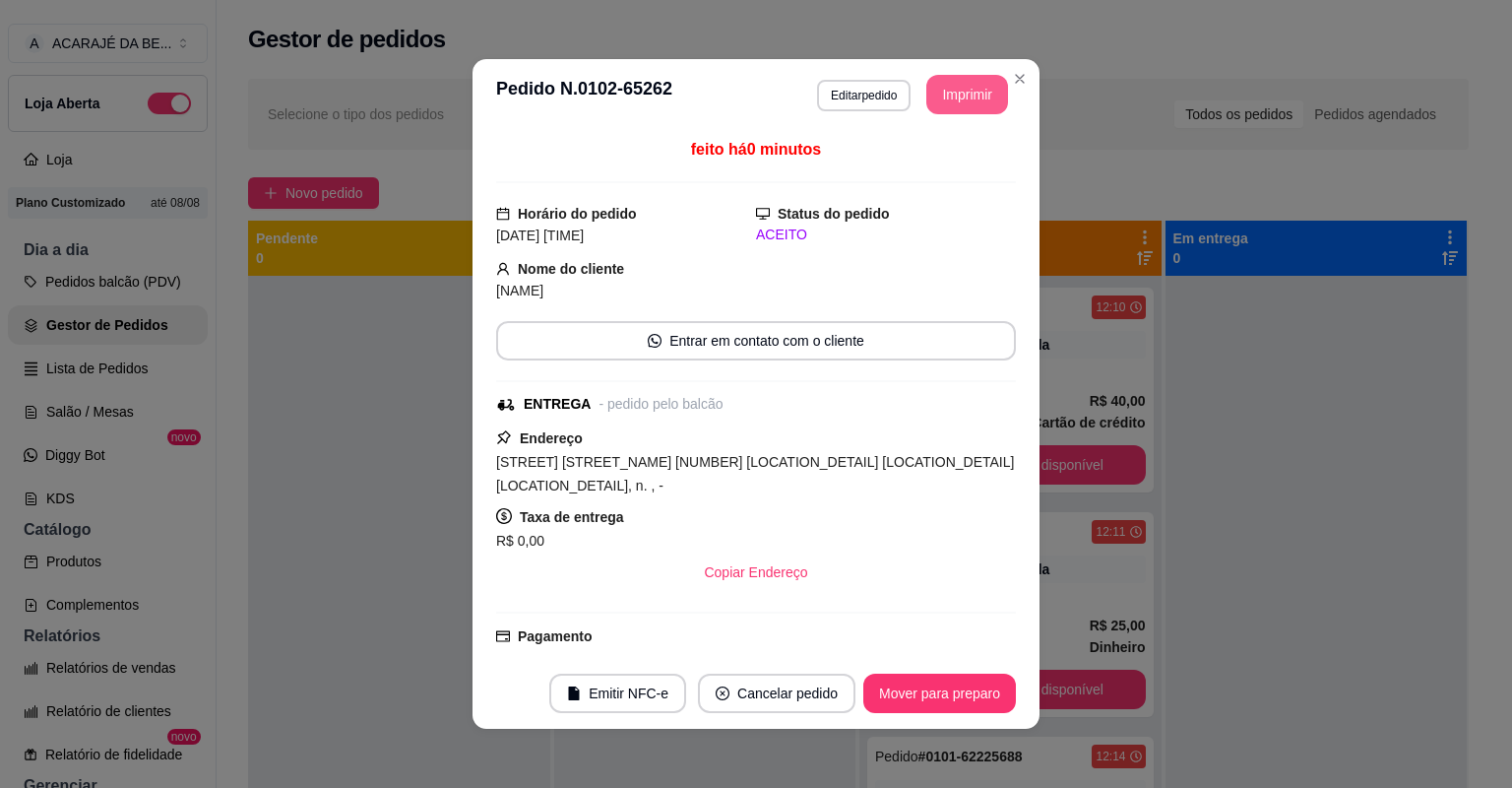 scroll, scrollTop: 0, scrollLeft: 0, axis: both 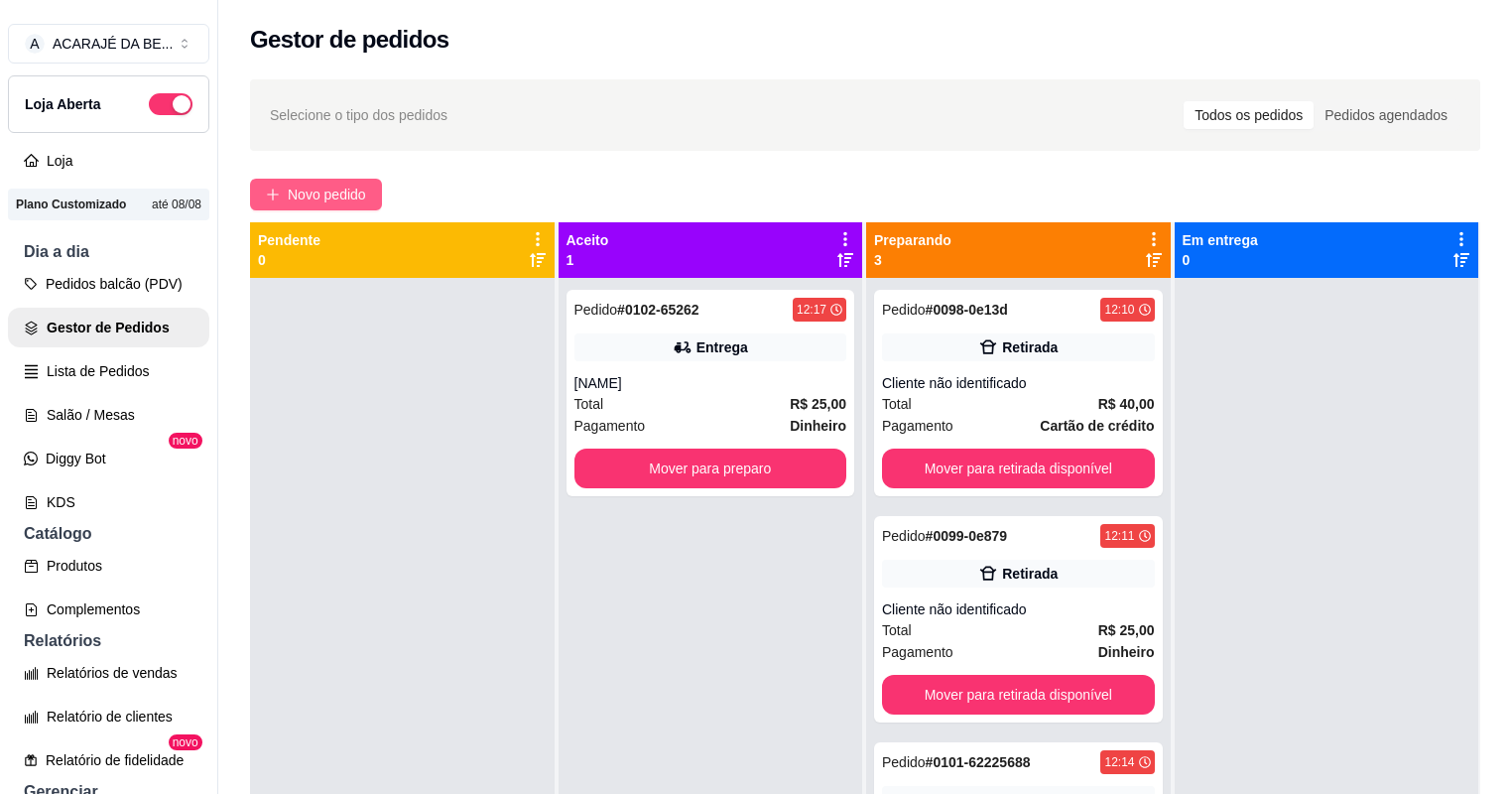 click on "Novo pedido" at bounding box center [326, 195] 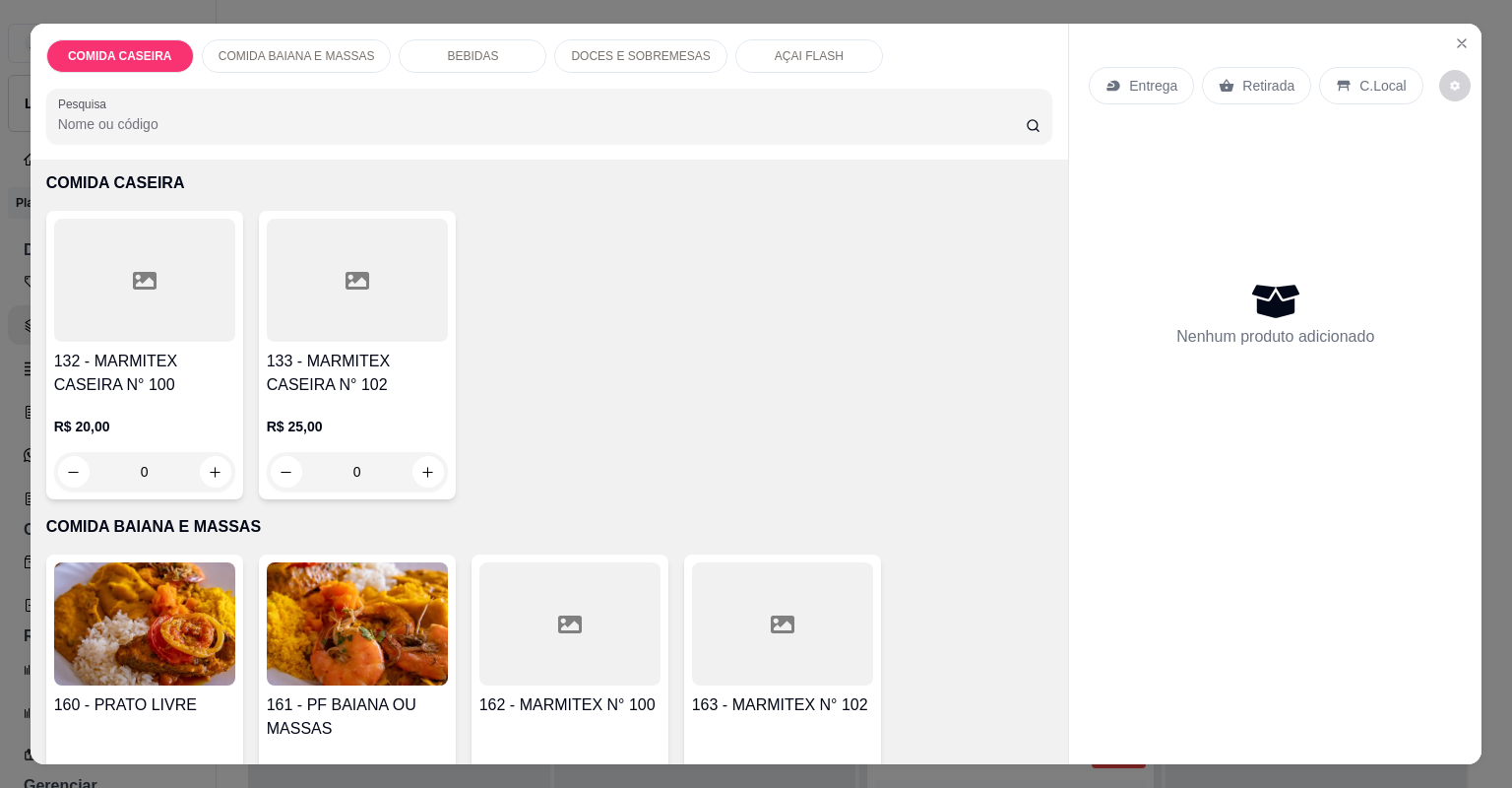 scroll, scrollTop: 236, scrollLeft: 0, axis: vertical 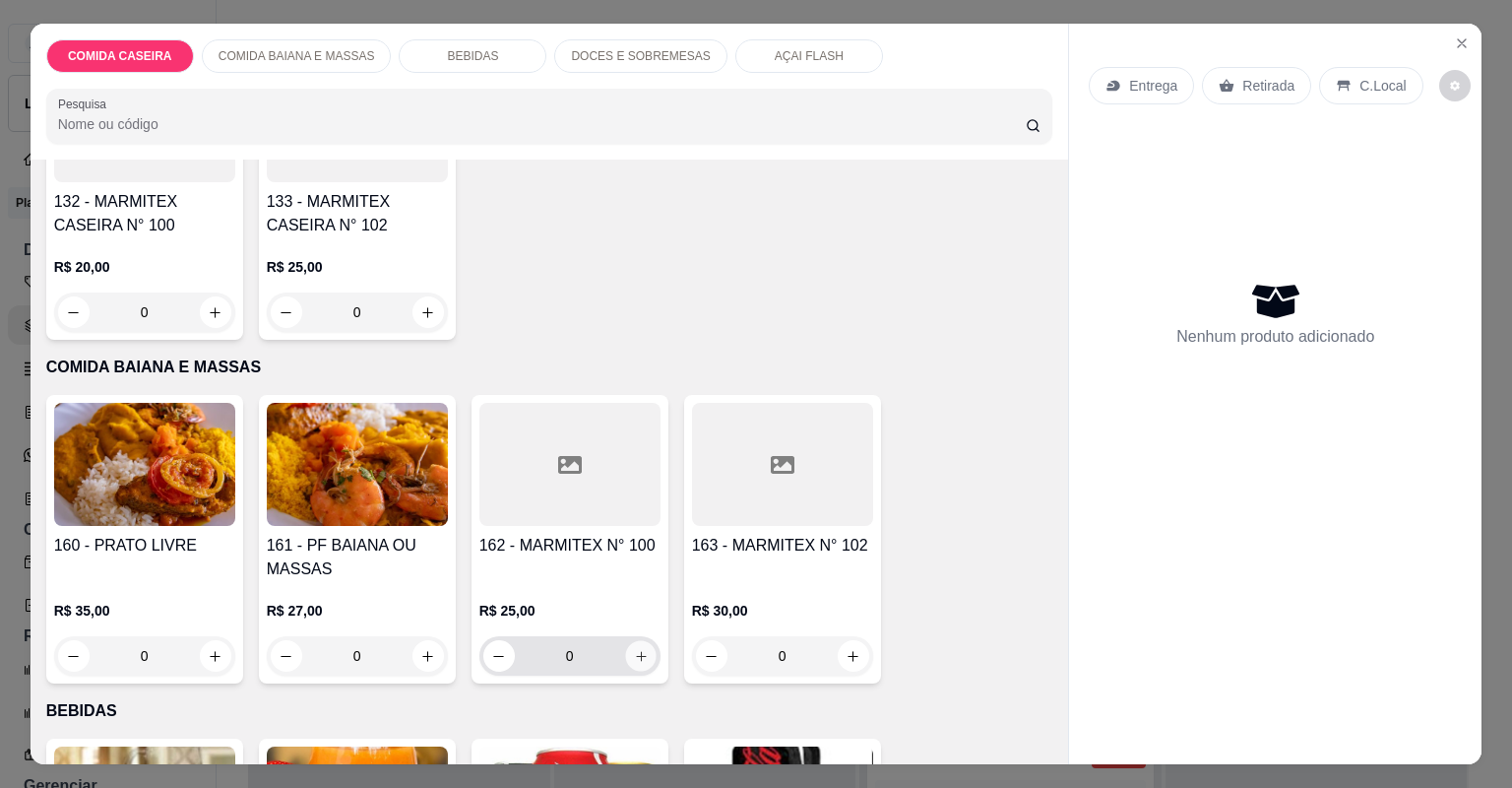 click at bounding box center (640, 655) 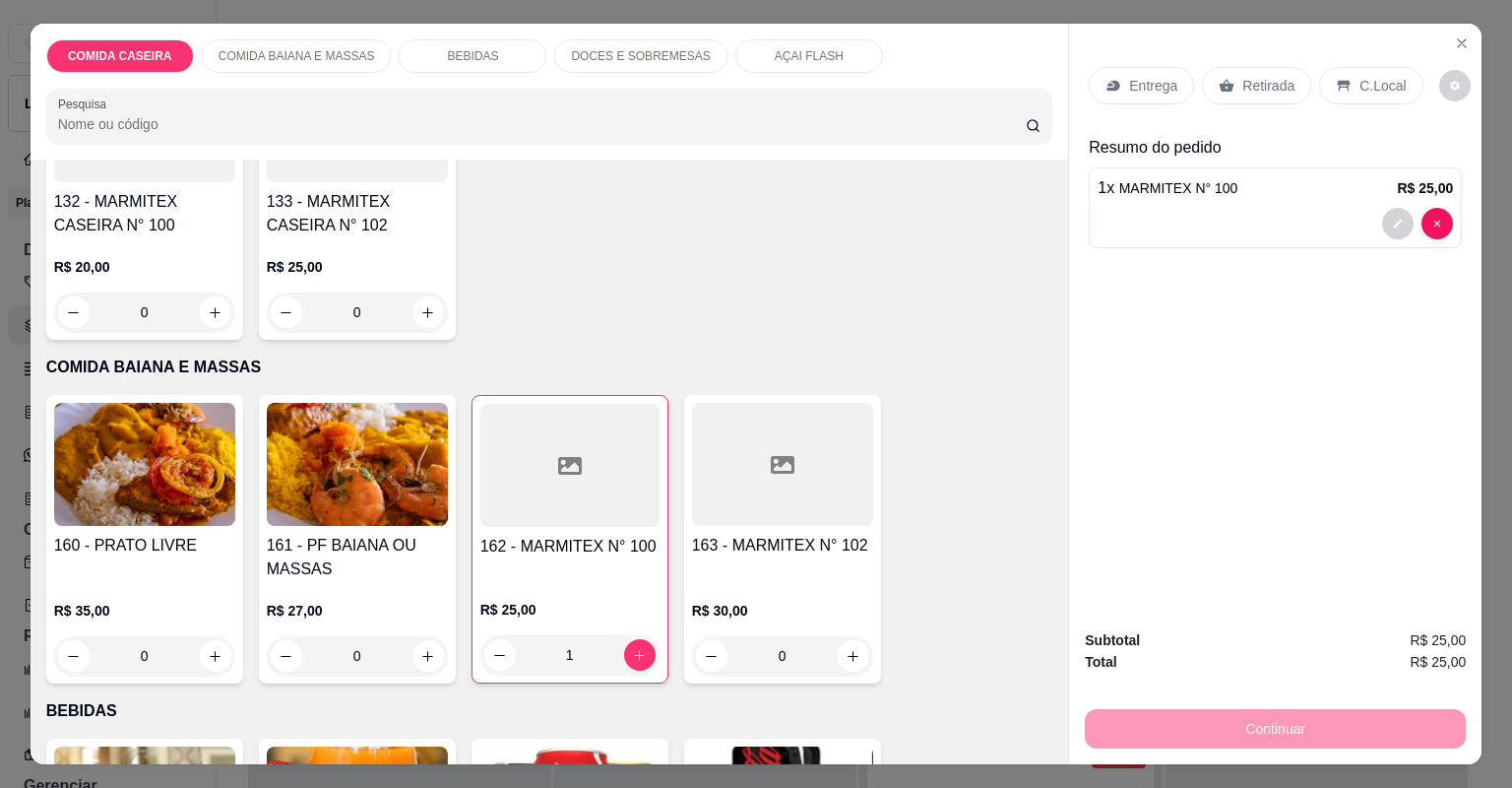click on "Entrega" at bounding box center (1153, 86) 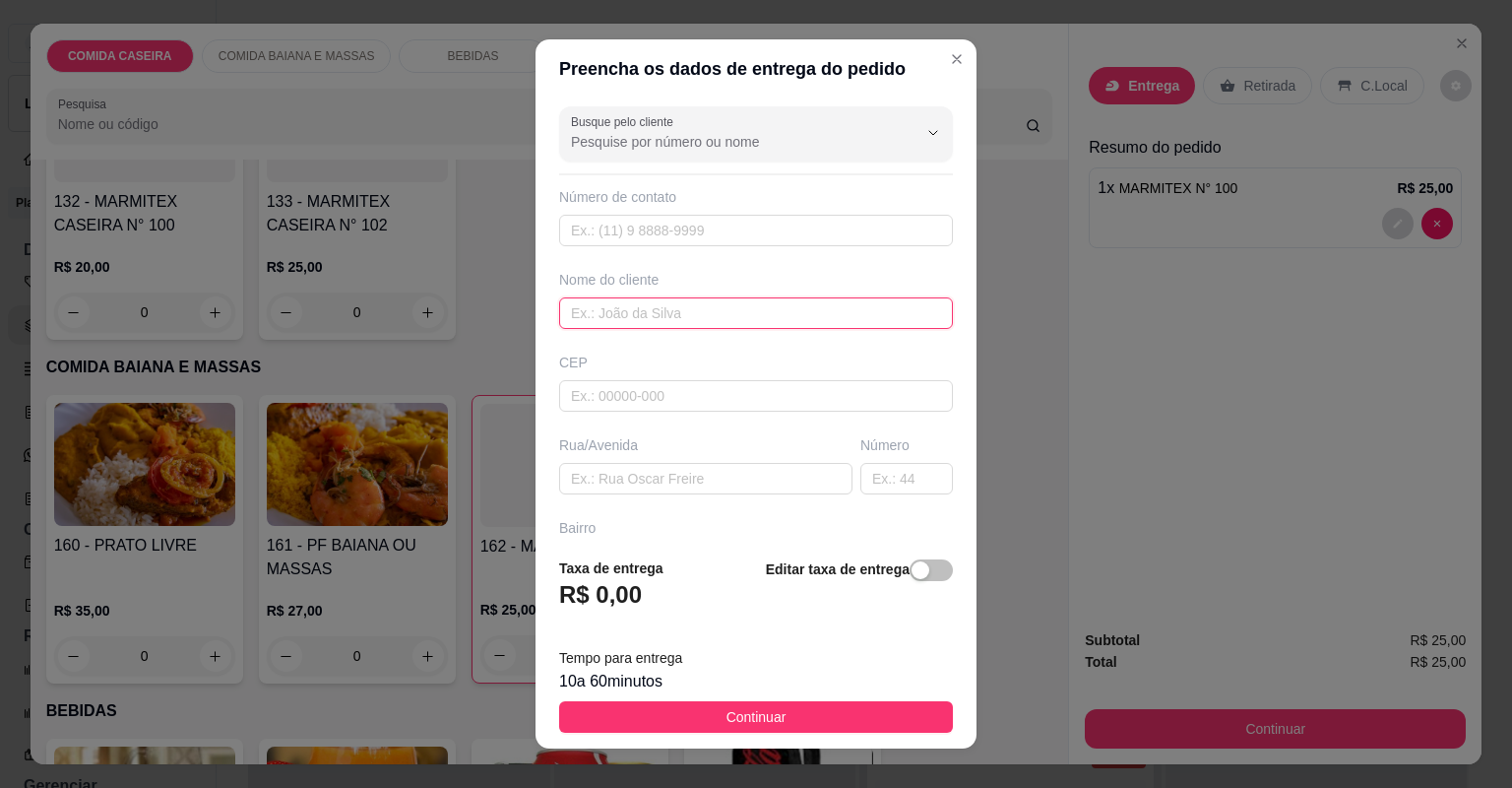 drag, startPoint x: 711, startPoint y: 309, endPoint x: 729, endPoint y: 285, distance: 30 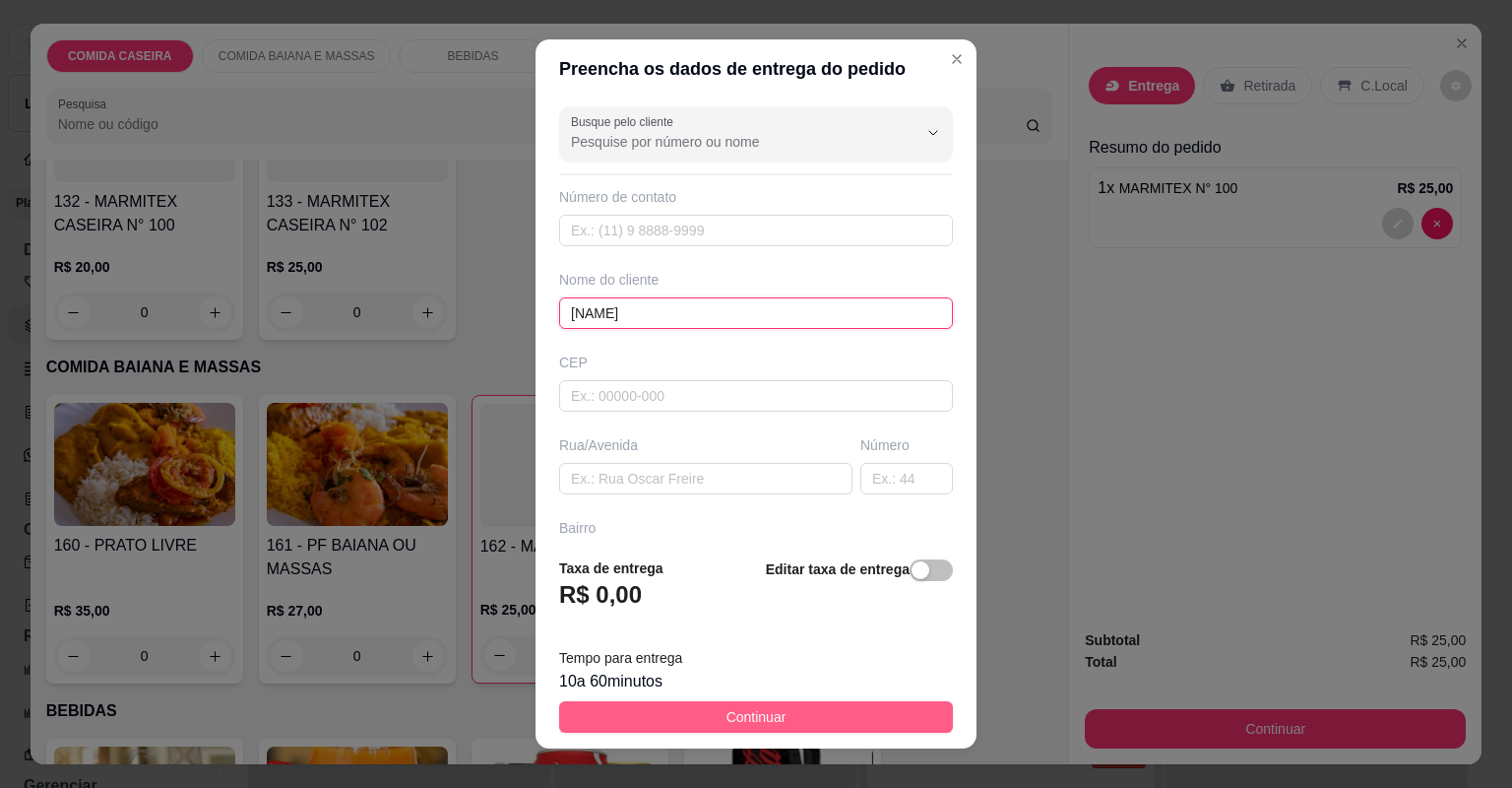 type on "[NAME]" 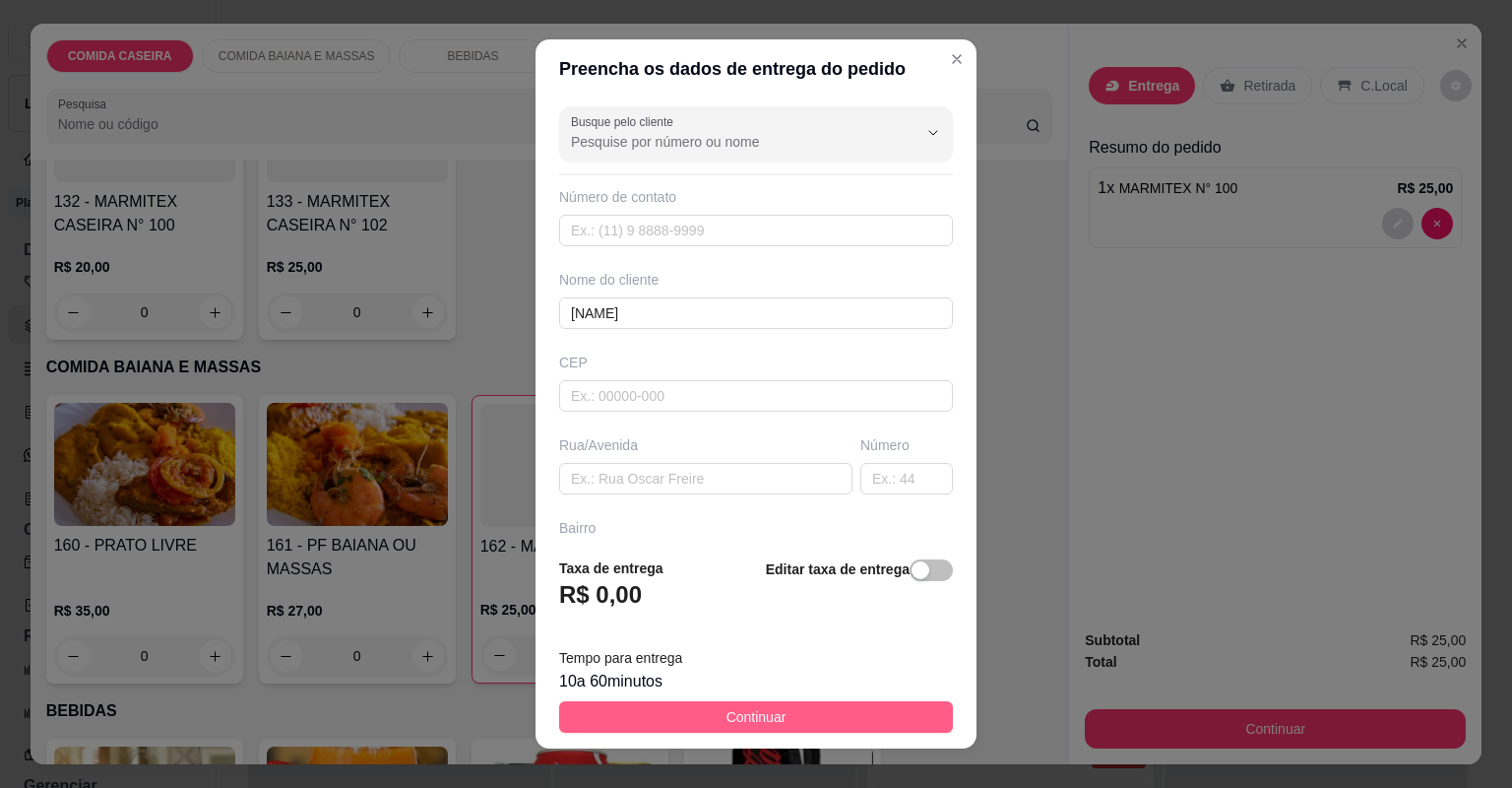 click on "Continuar" at bounding box center [756, 717] 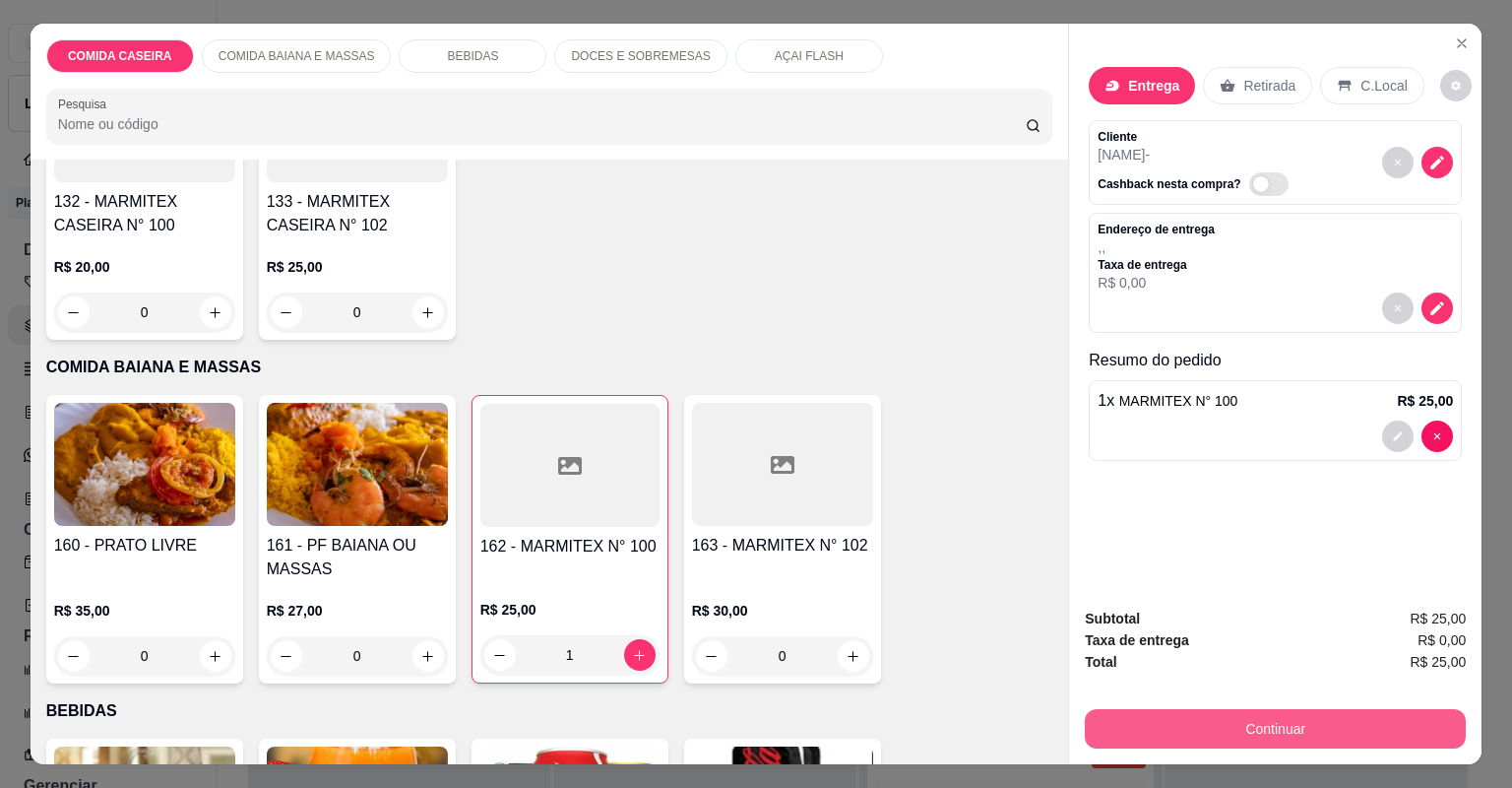 click on "Continuar" at bounding box center [1275, 729] 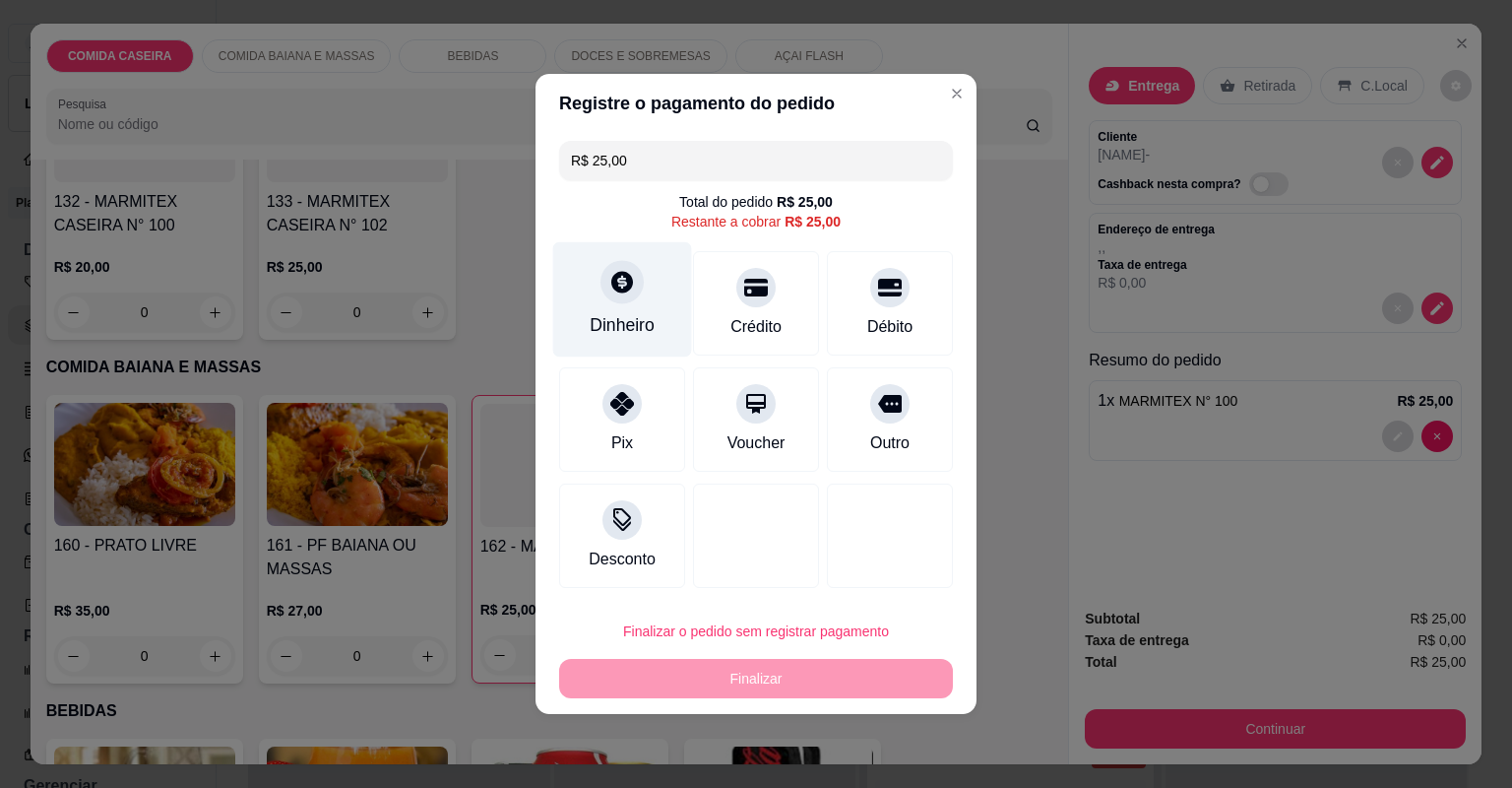click 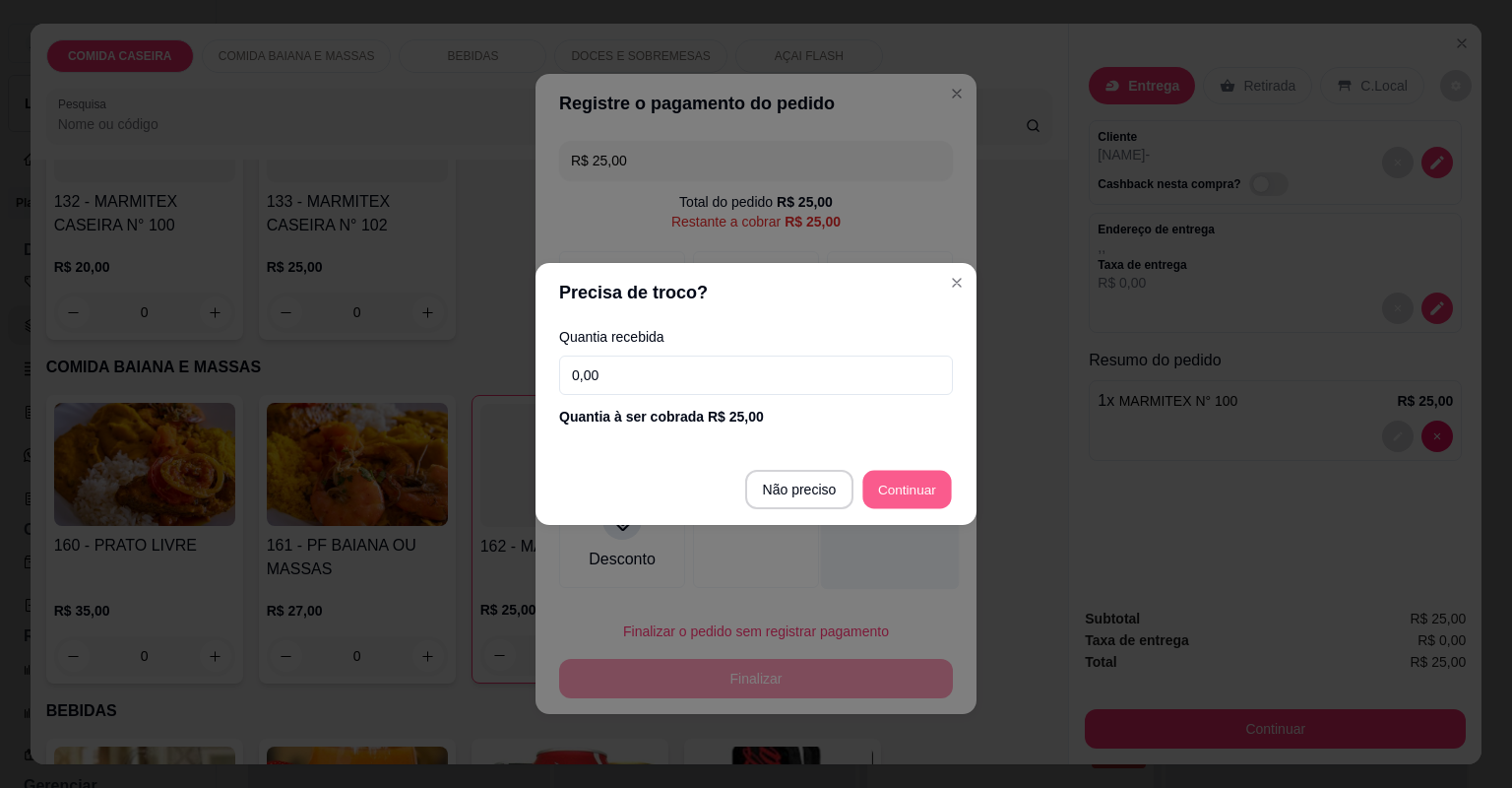 type on "R$ 0,00" 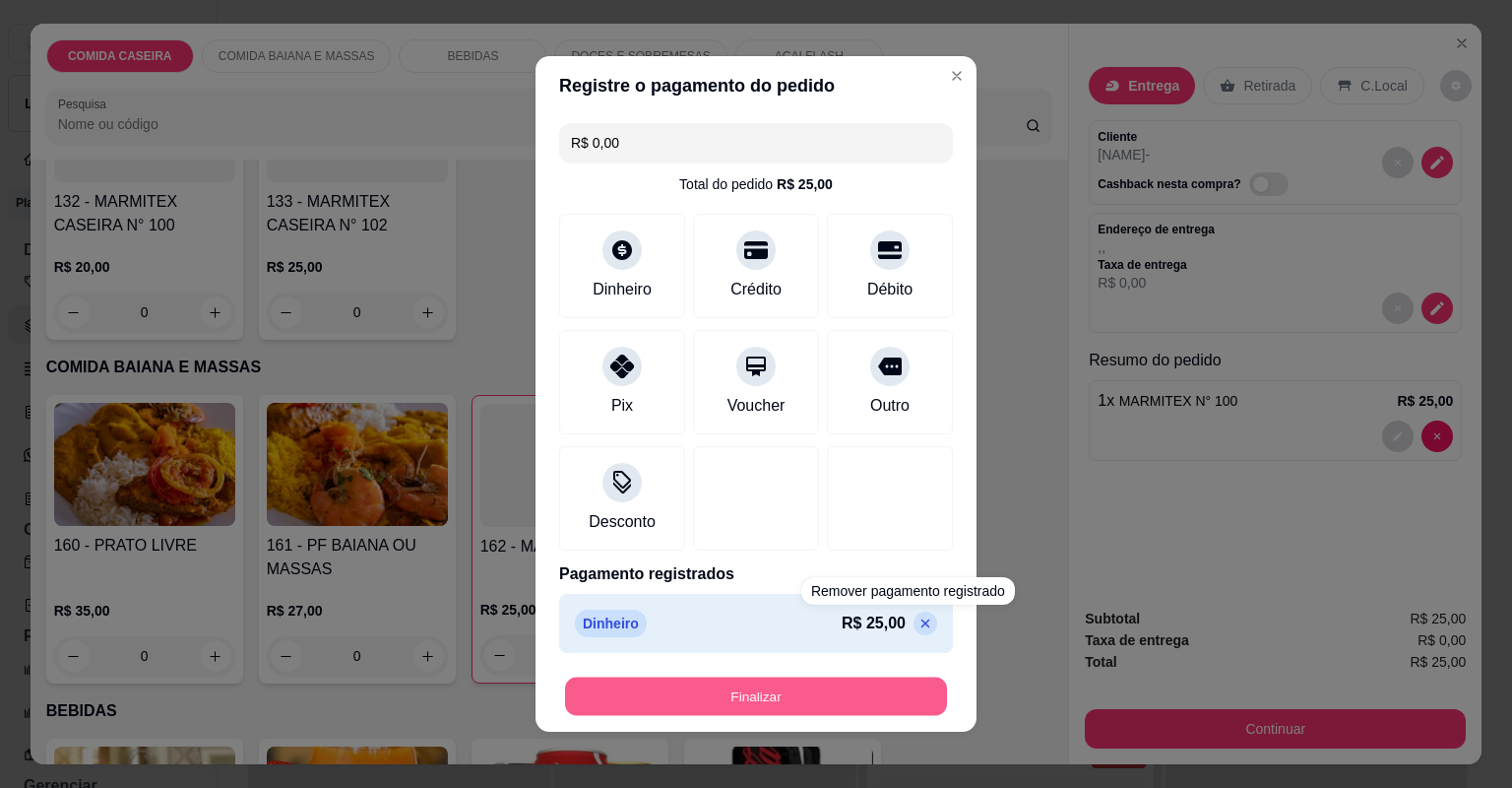 click on "Finalizar" at bounding box center (756, 696) 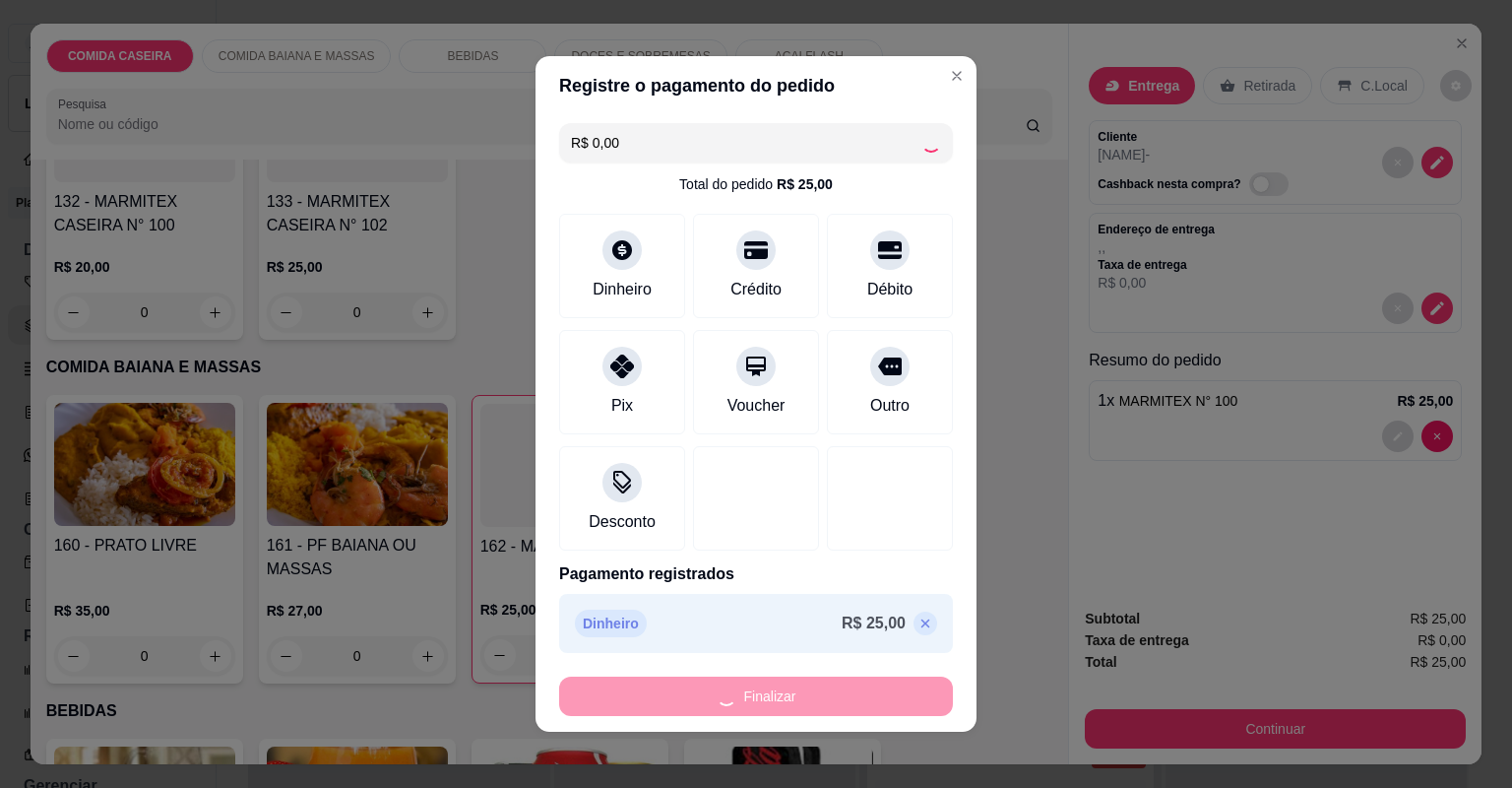 type on "0" 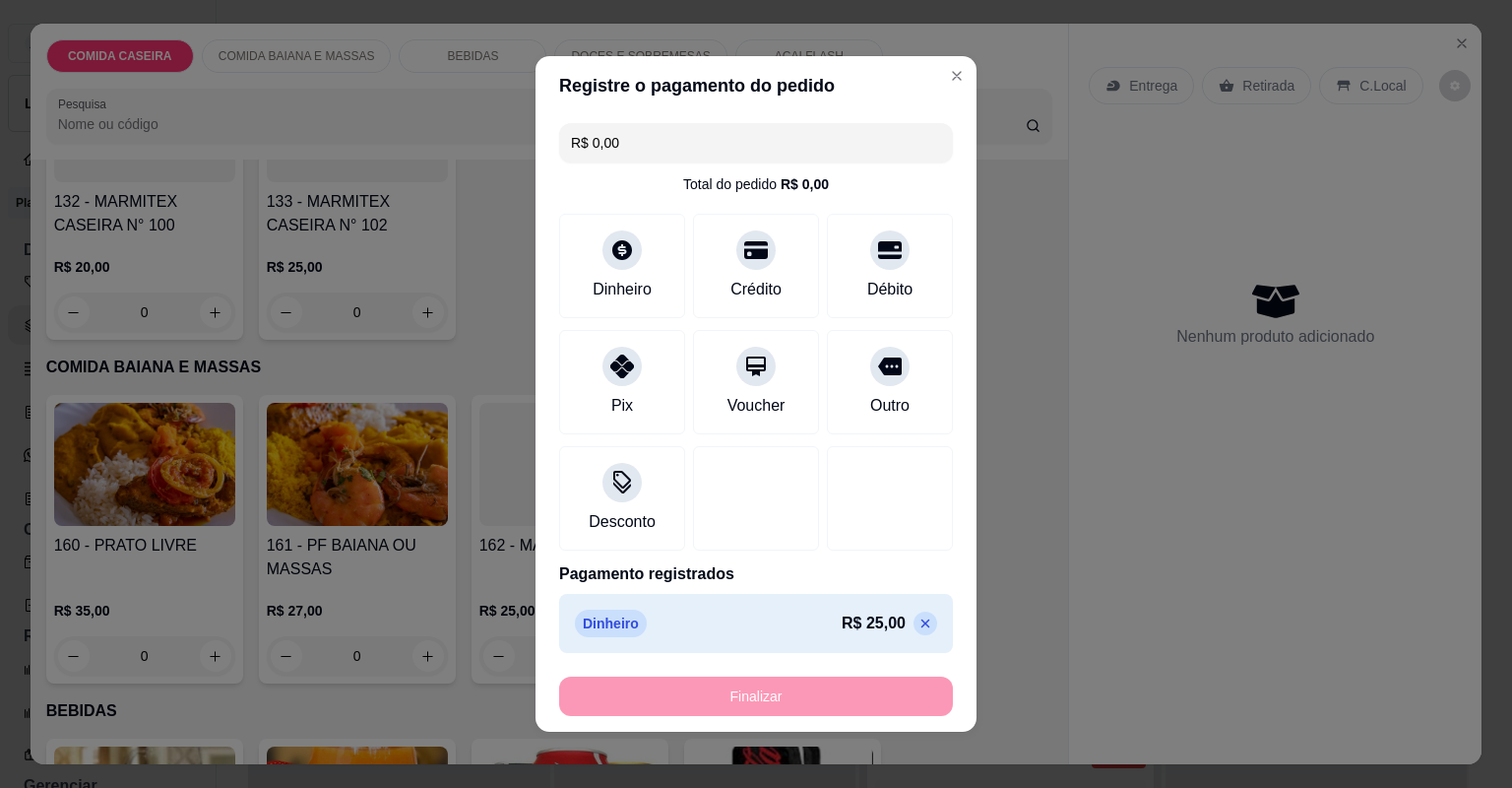 type on "-R$ 25,00" 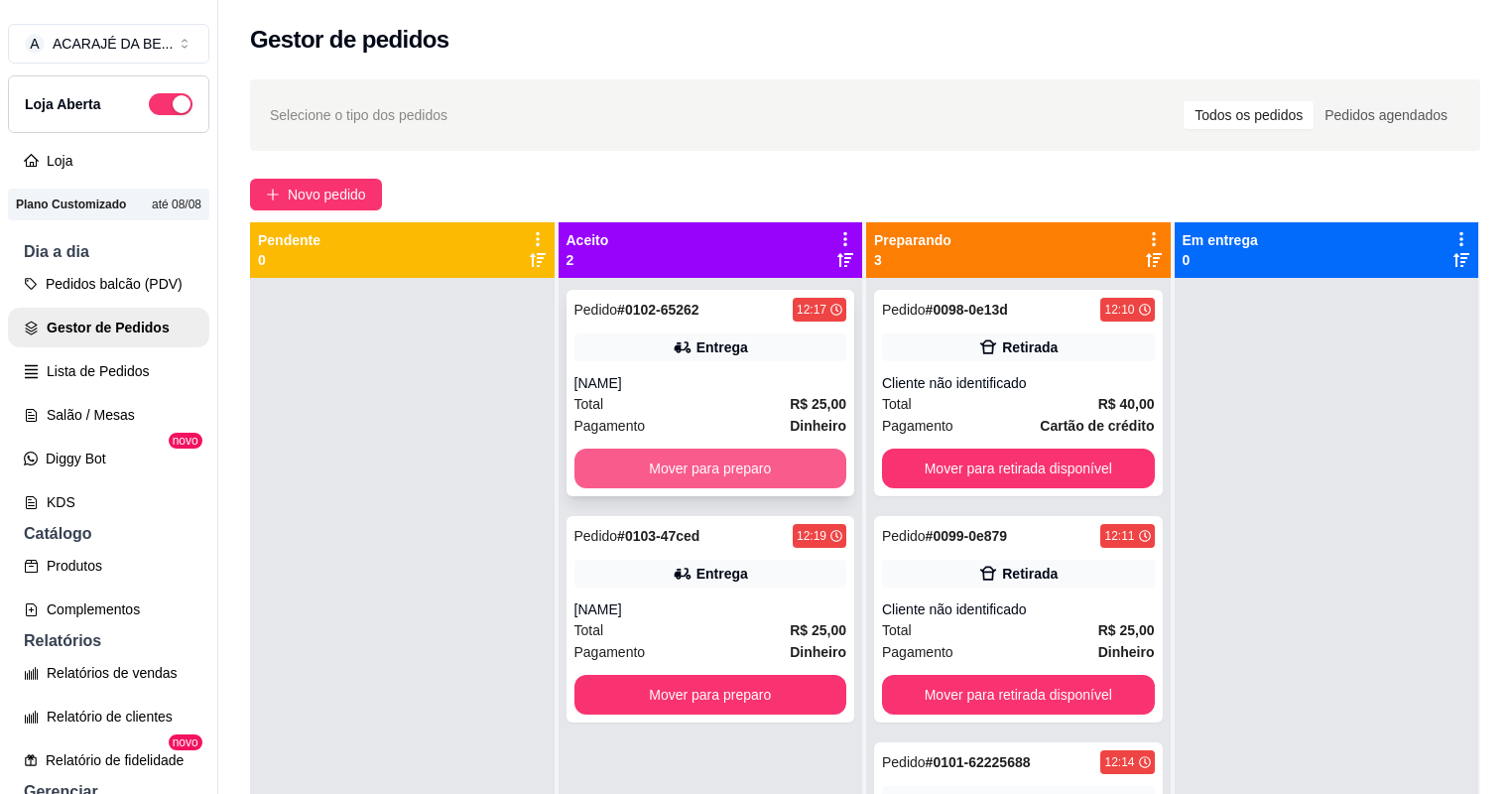 click on "Mover para preparo" at bounding box center (710, 468) 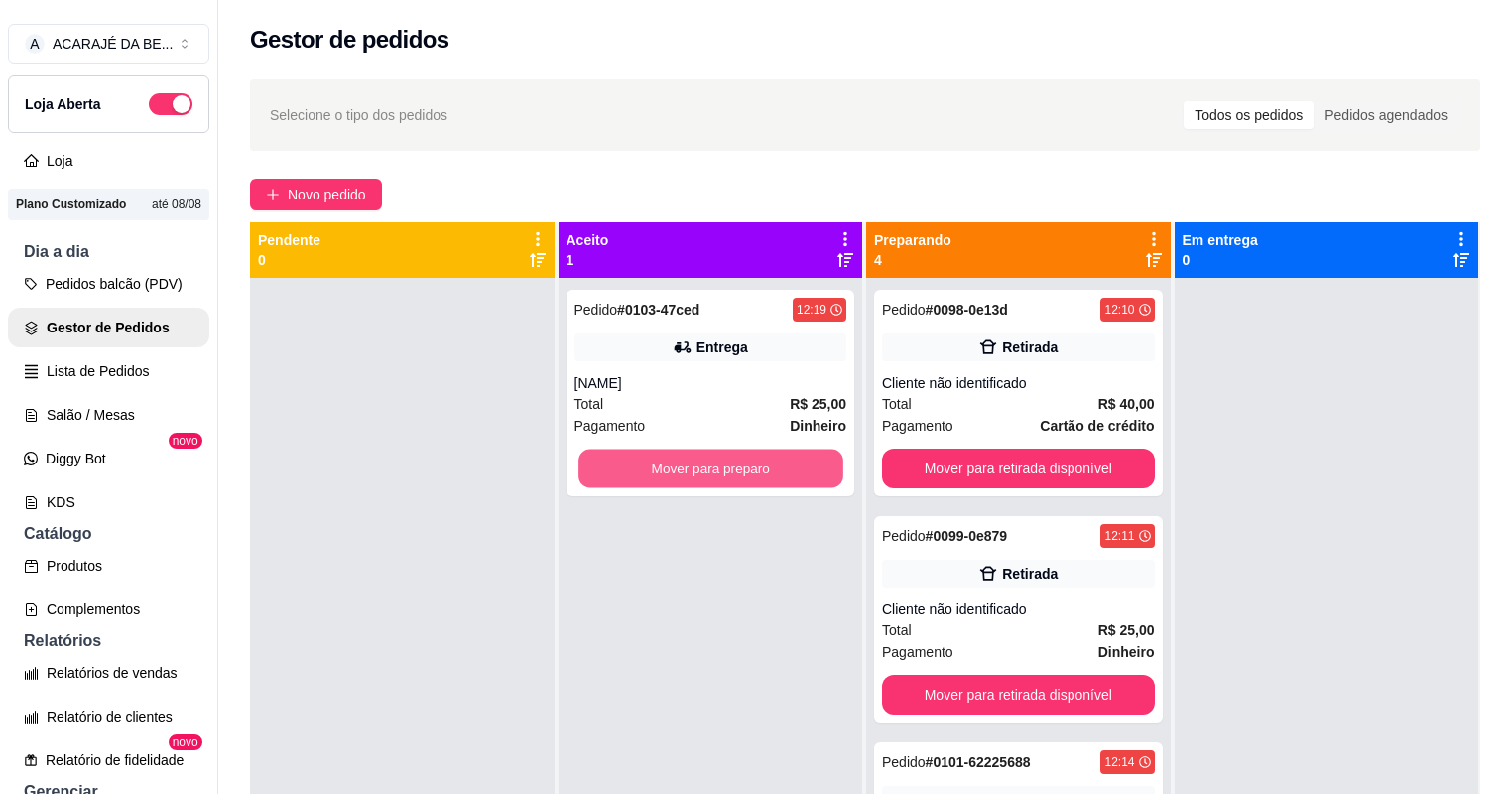 click on "Mover para preparo" at bounding box center [710, 468] 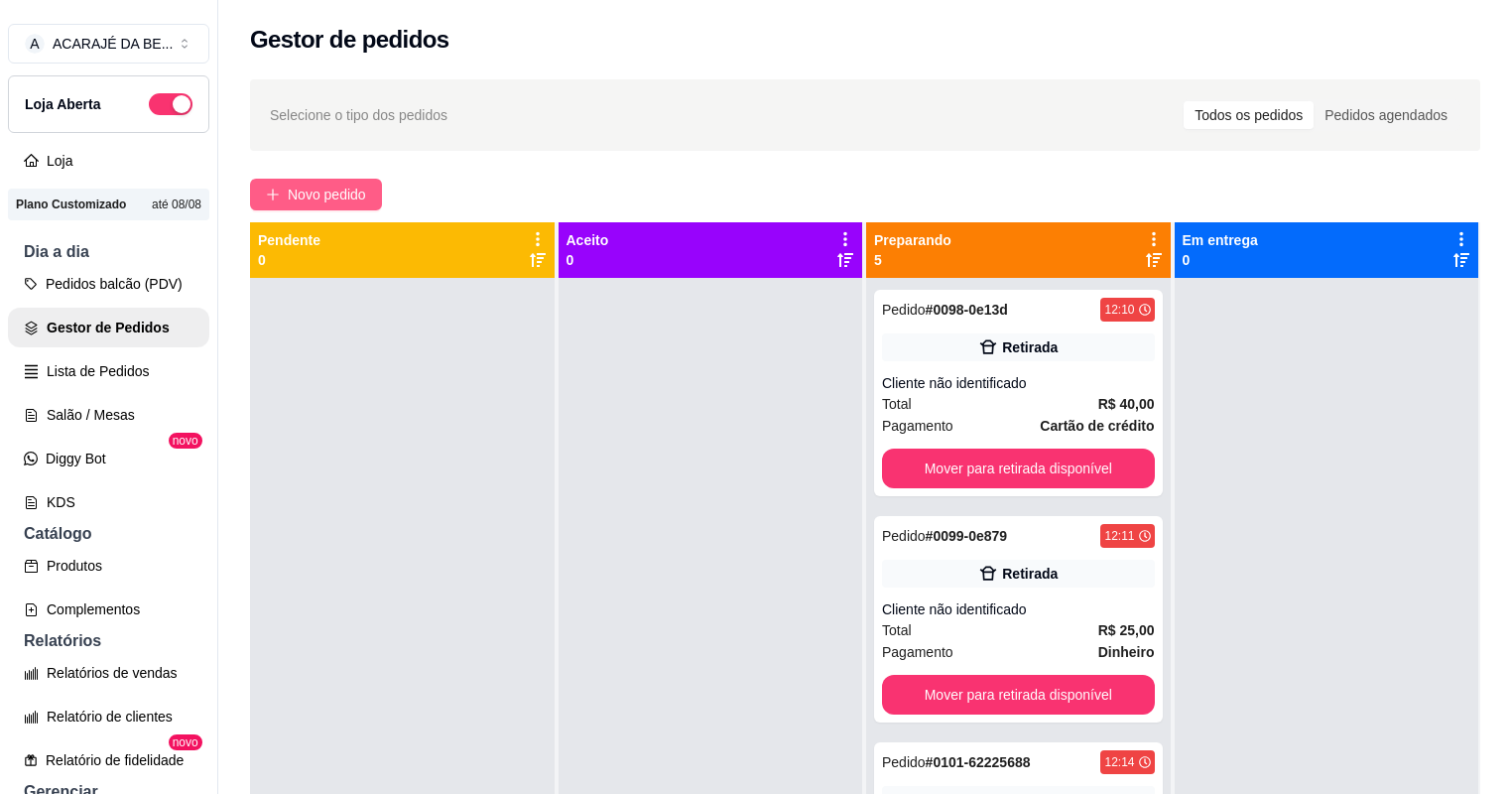 click on "Novo pedido" at bounding box center [326, 195] 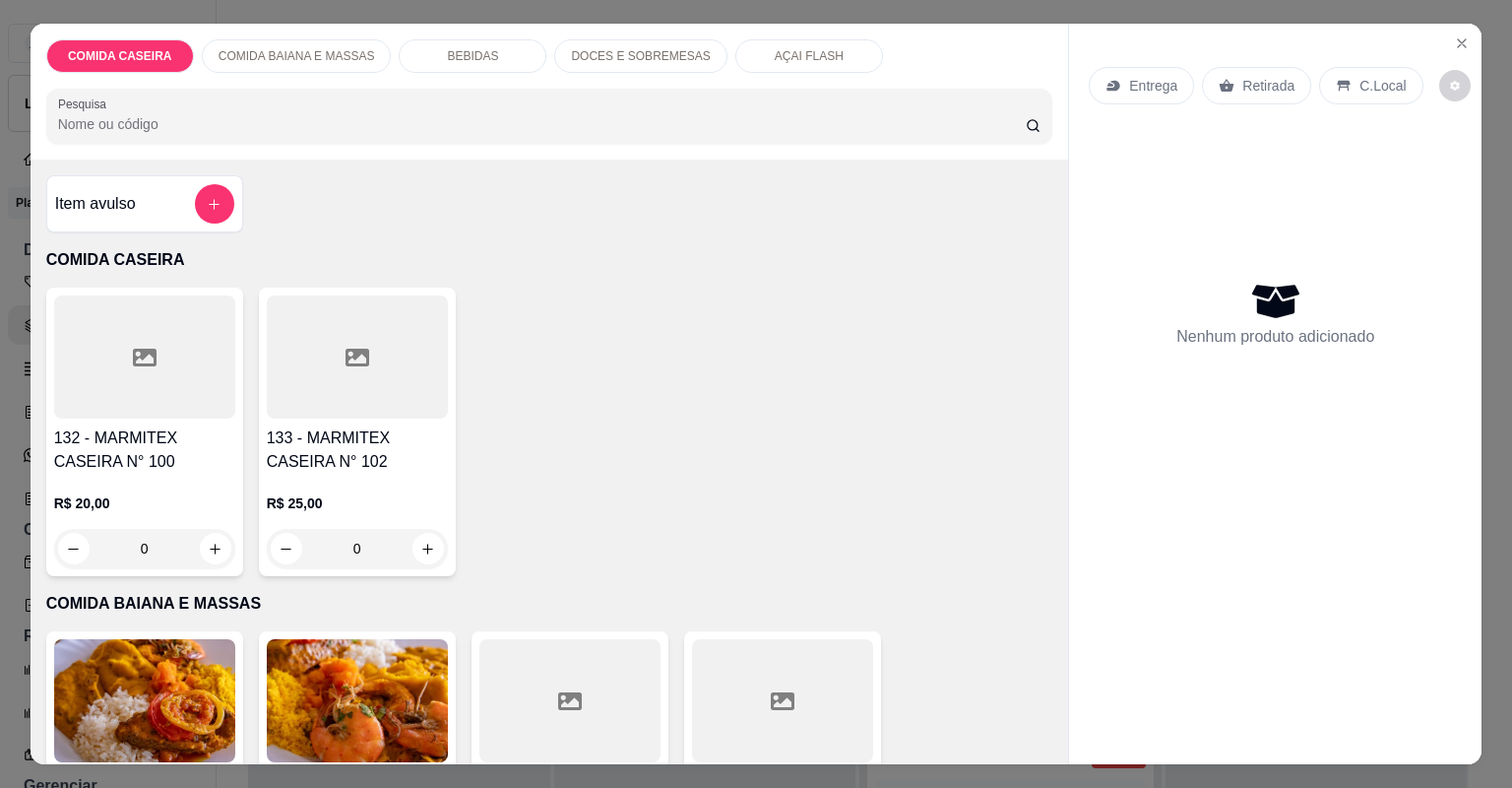 click at bounding box center [145, 357] 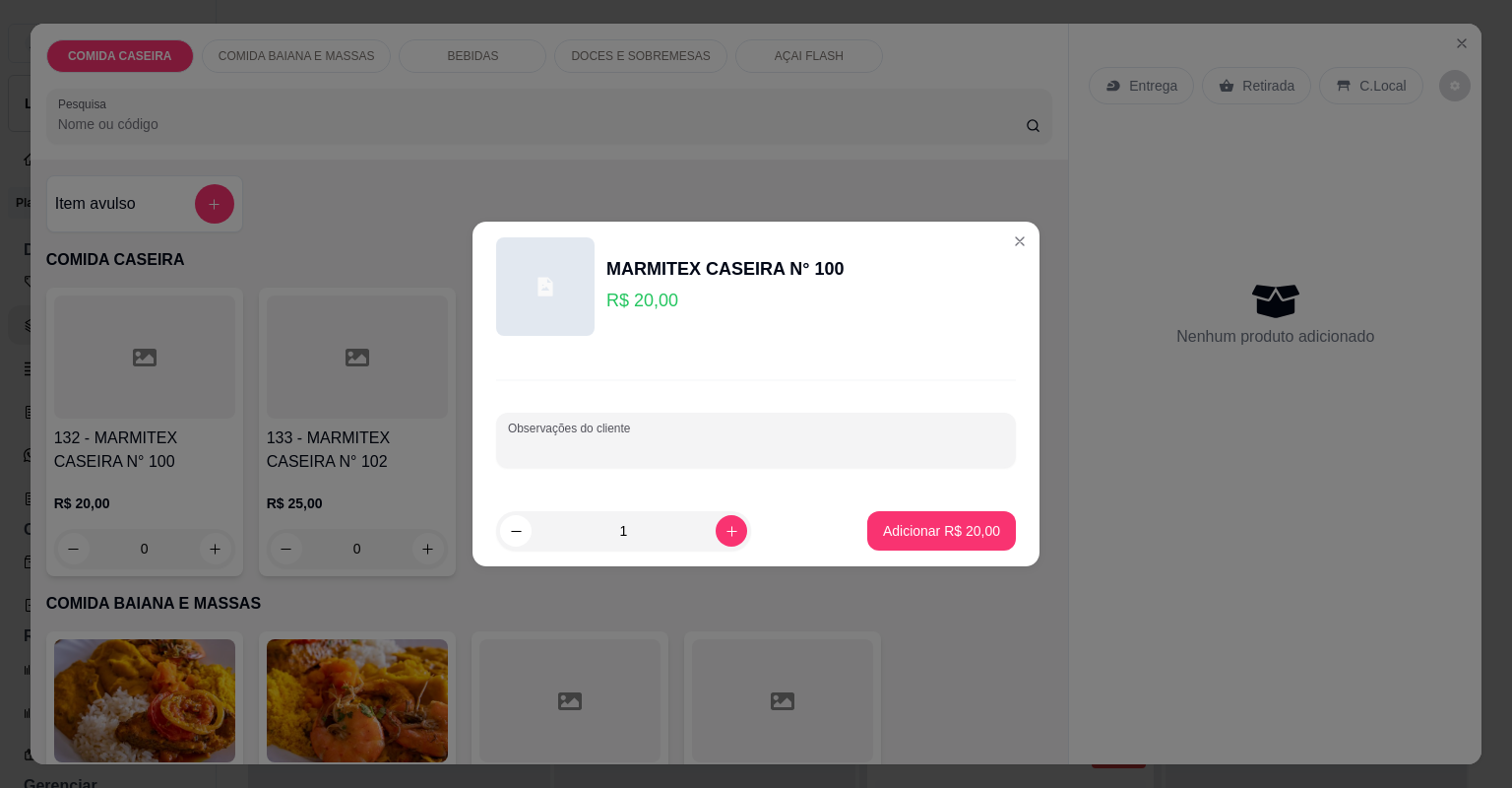 click on "Observações do cliente" at bounding box center [756, 448] 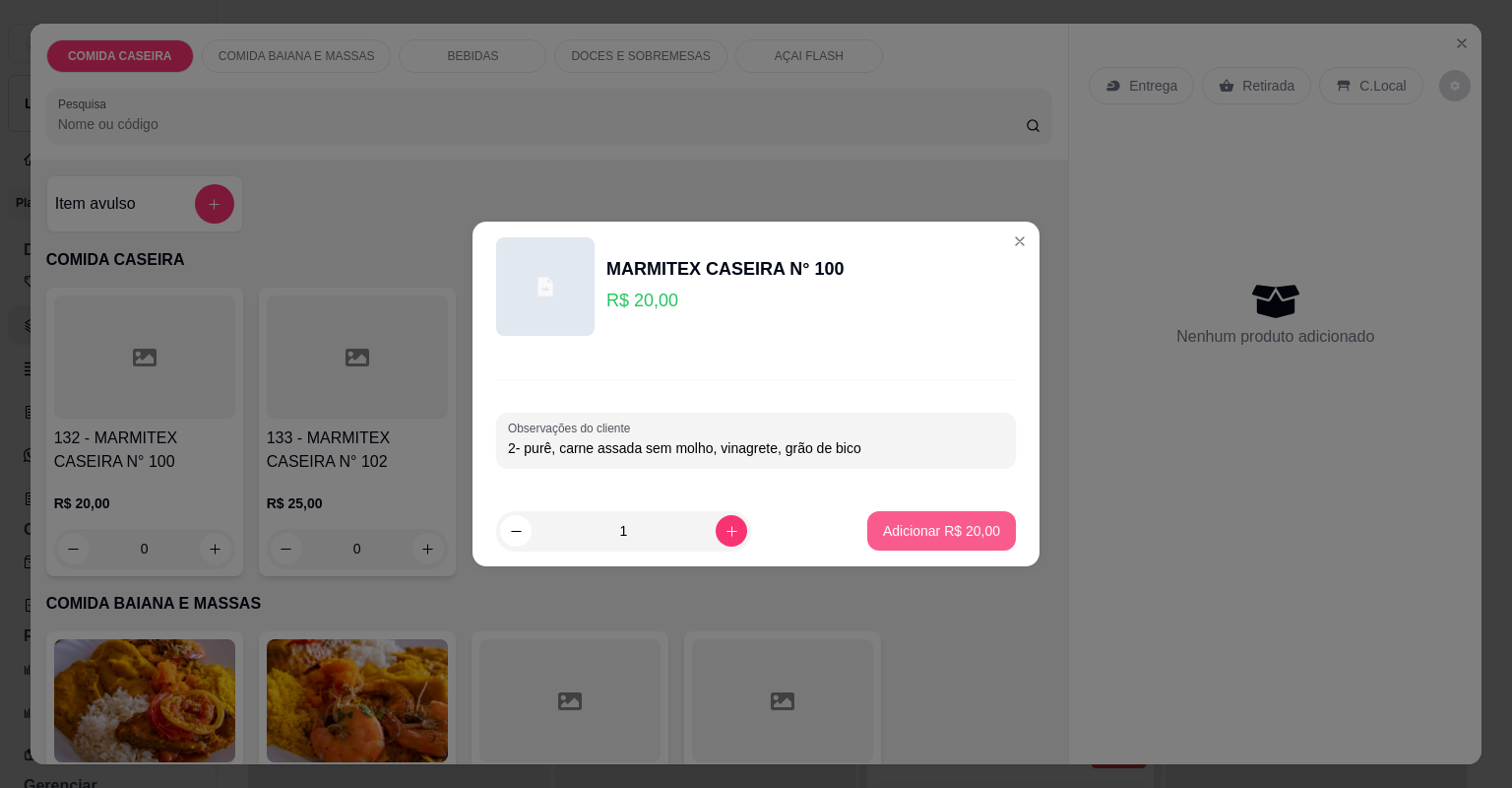 type on "2- purê, carne assada sem molho, vinagrete, grão de bico" 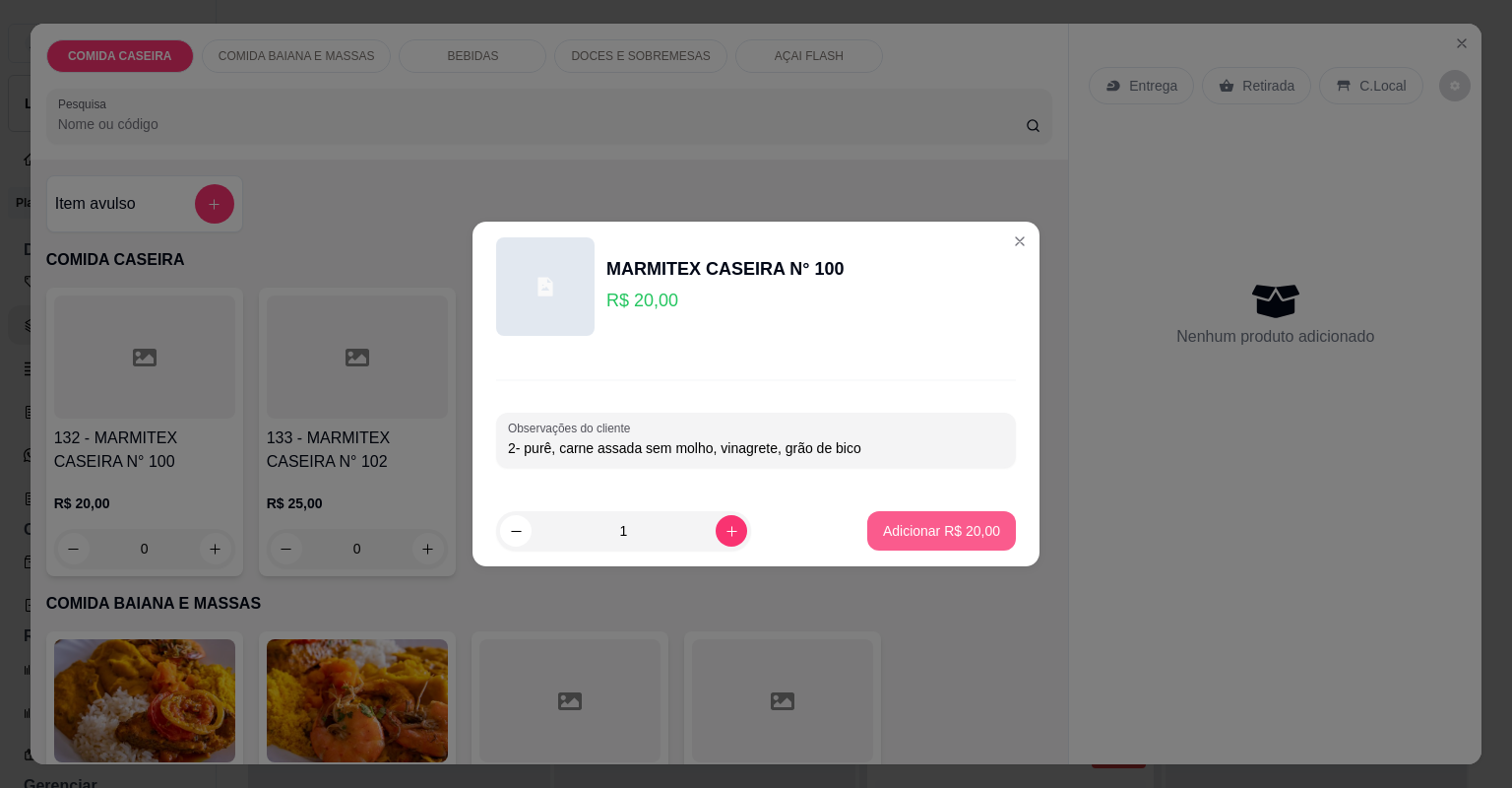 click on "Adicionar   R$ 20,00" at bounding box center (941, 531) 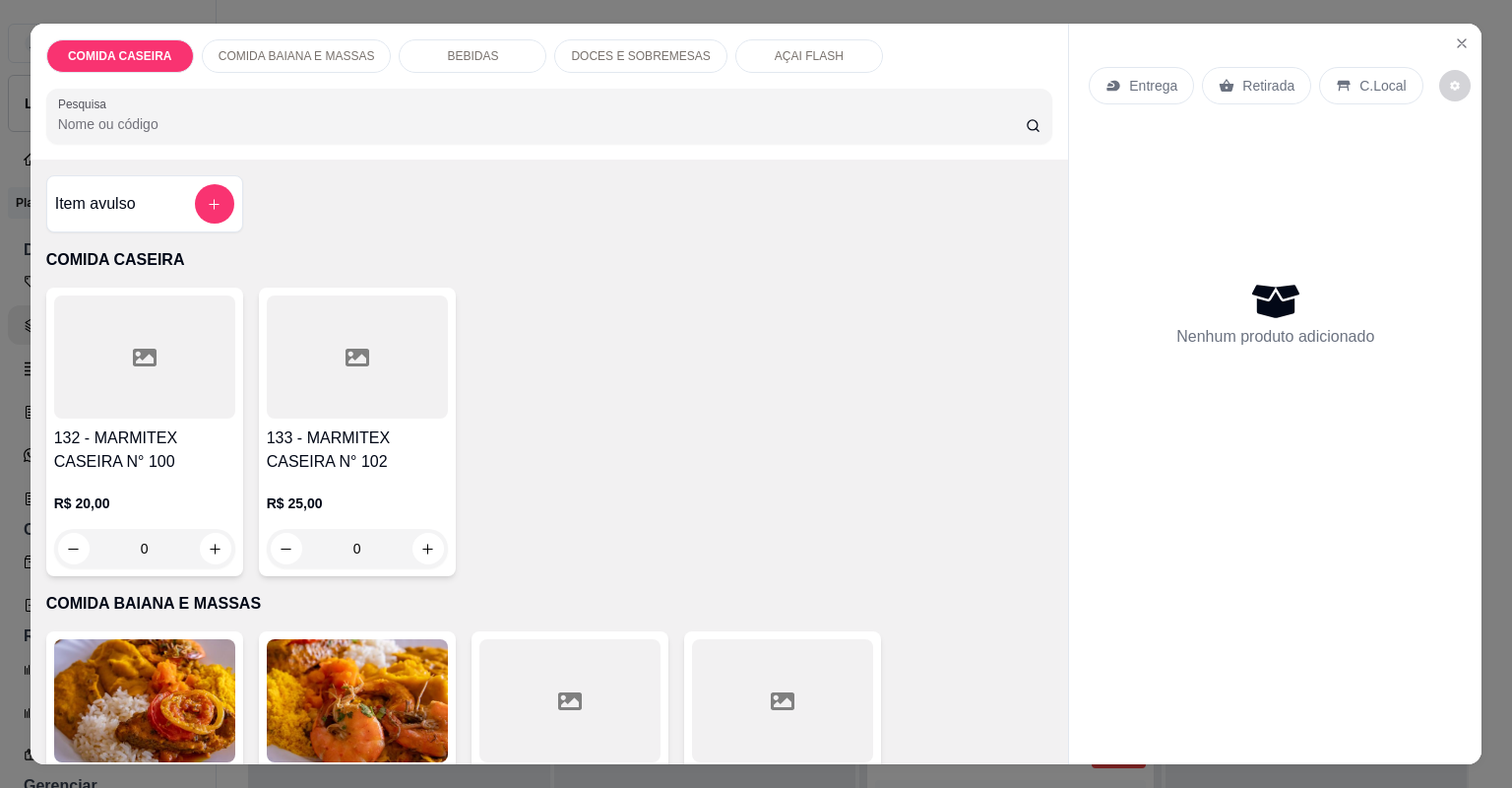 click at bounding box center (145, 357) 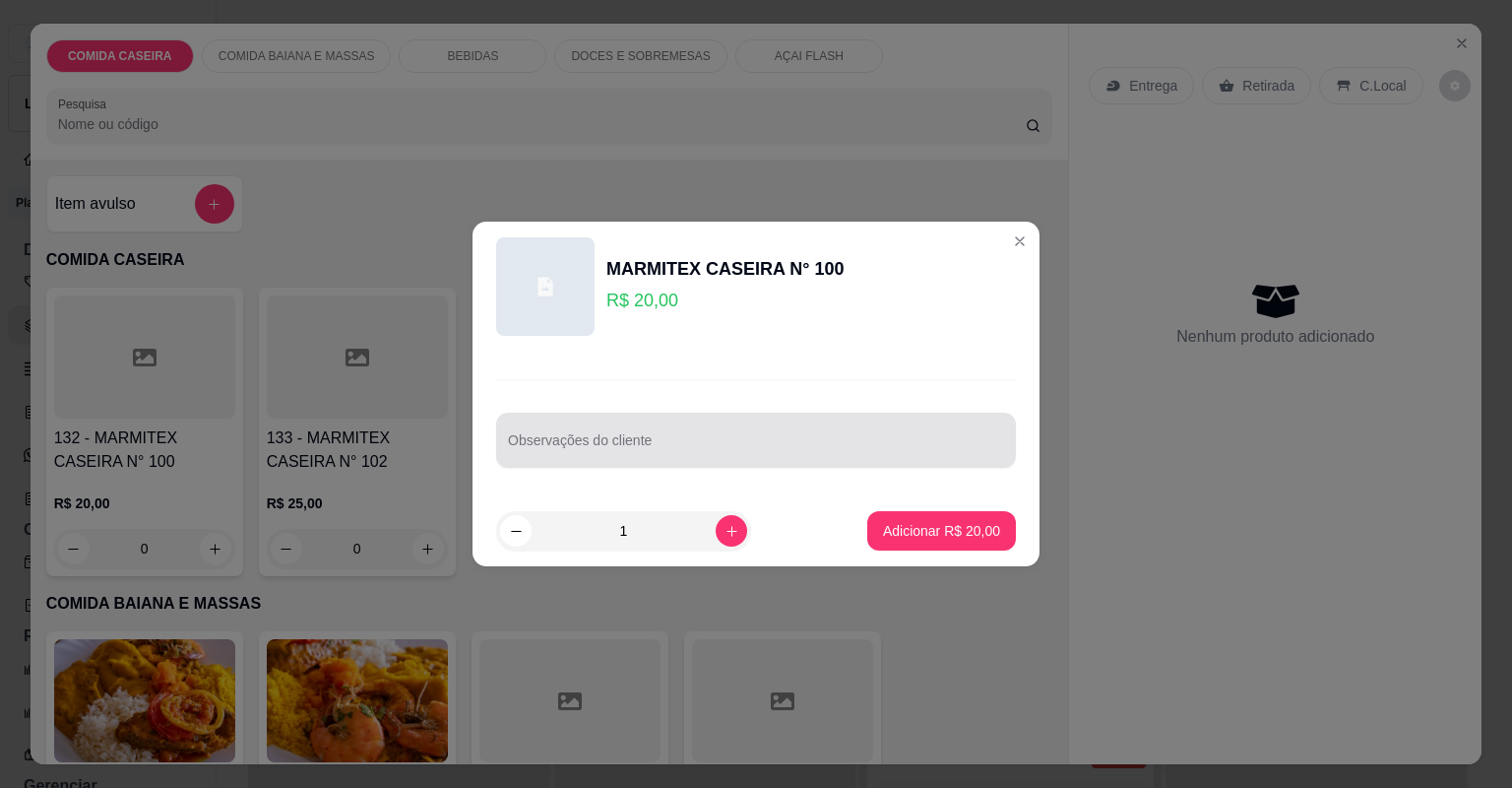 click on "Observações do cliente" at bounding box center (756, 448) 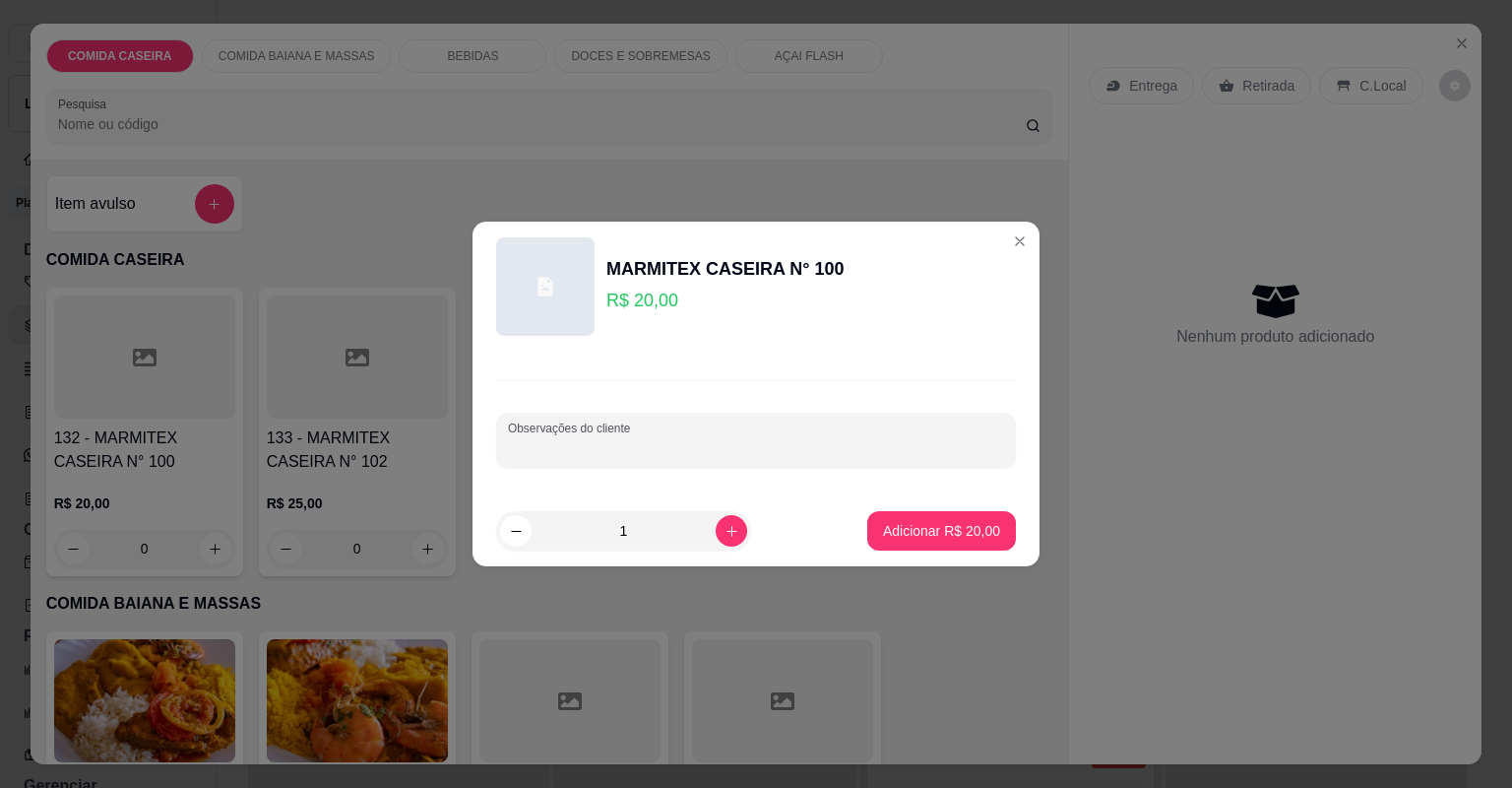 paste on "2- purê, carne assada sem molho, vinagrete, grão de bico" 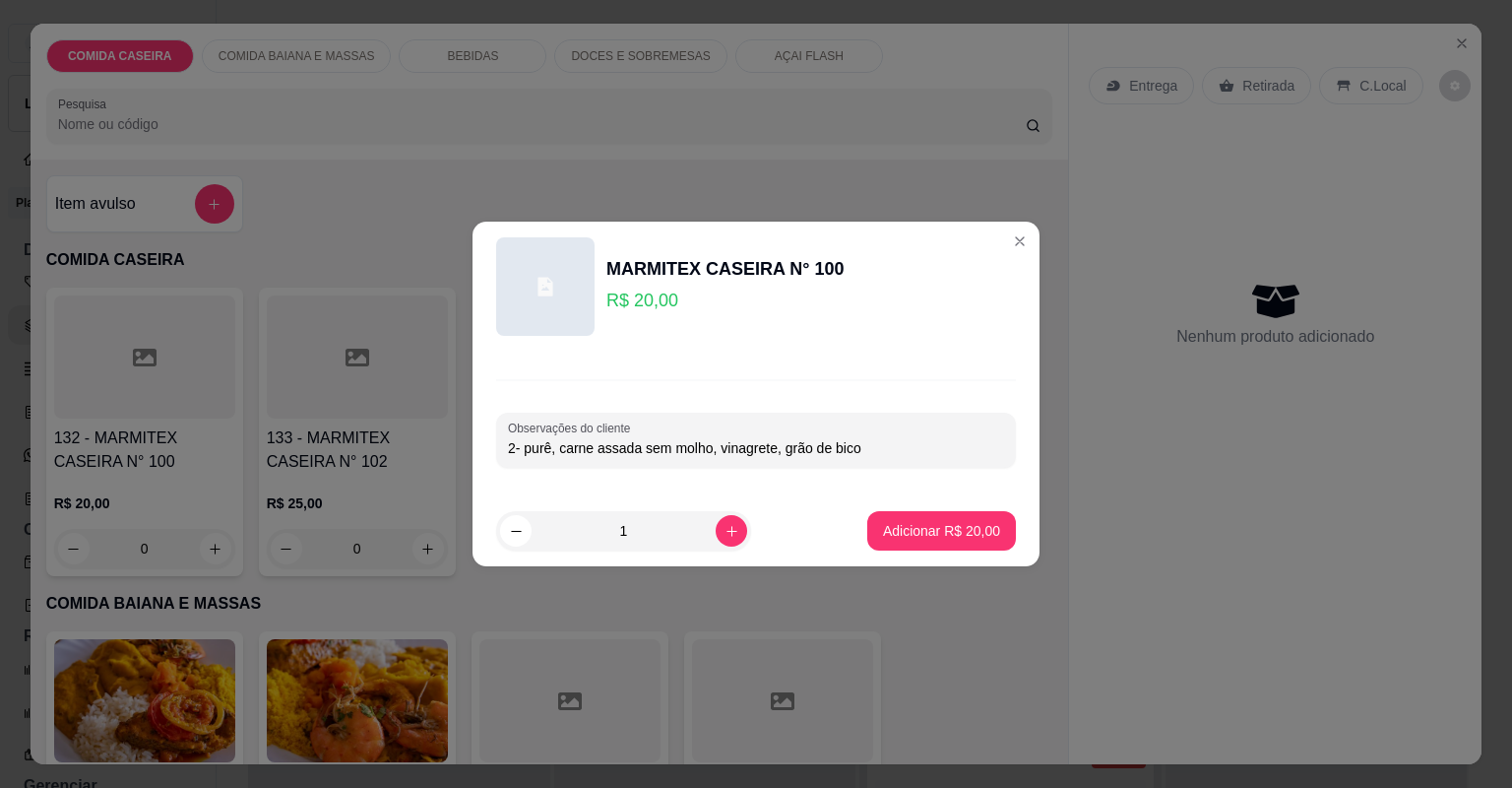 click on "2- purê, carne assada sem molho, vinagrete, grão de bico" at bounding box center [756, 448] 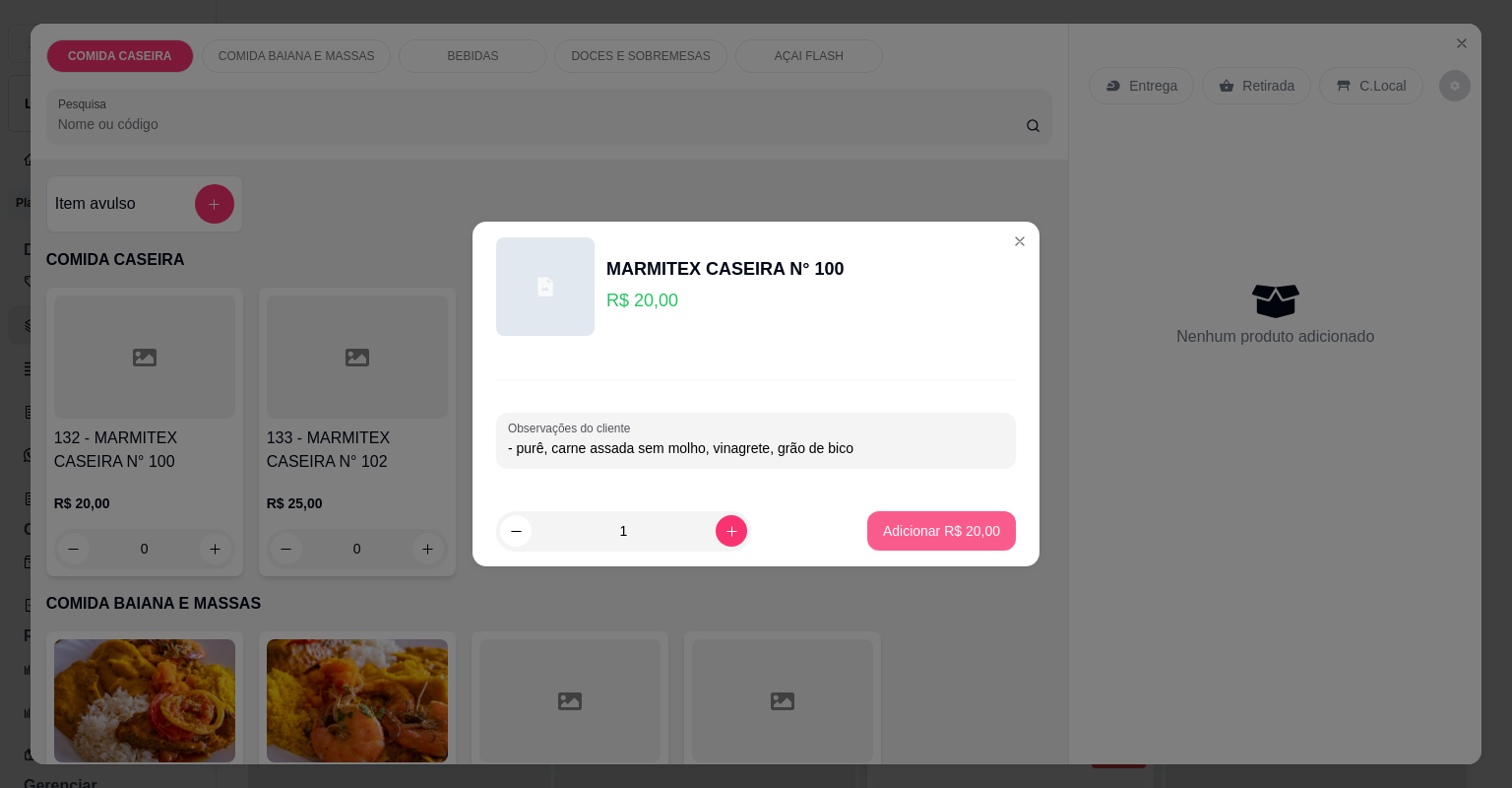 type on "- purê, carne assada sem molho, vinagrete, grão de bico" 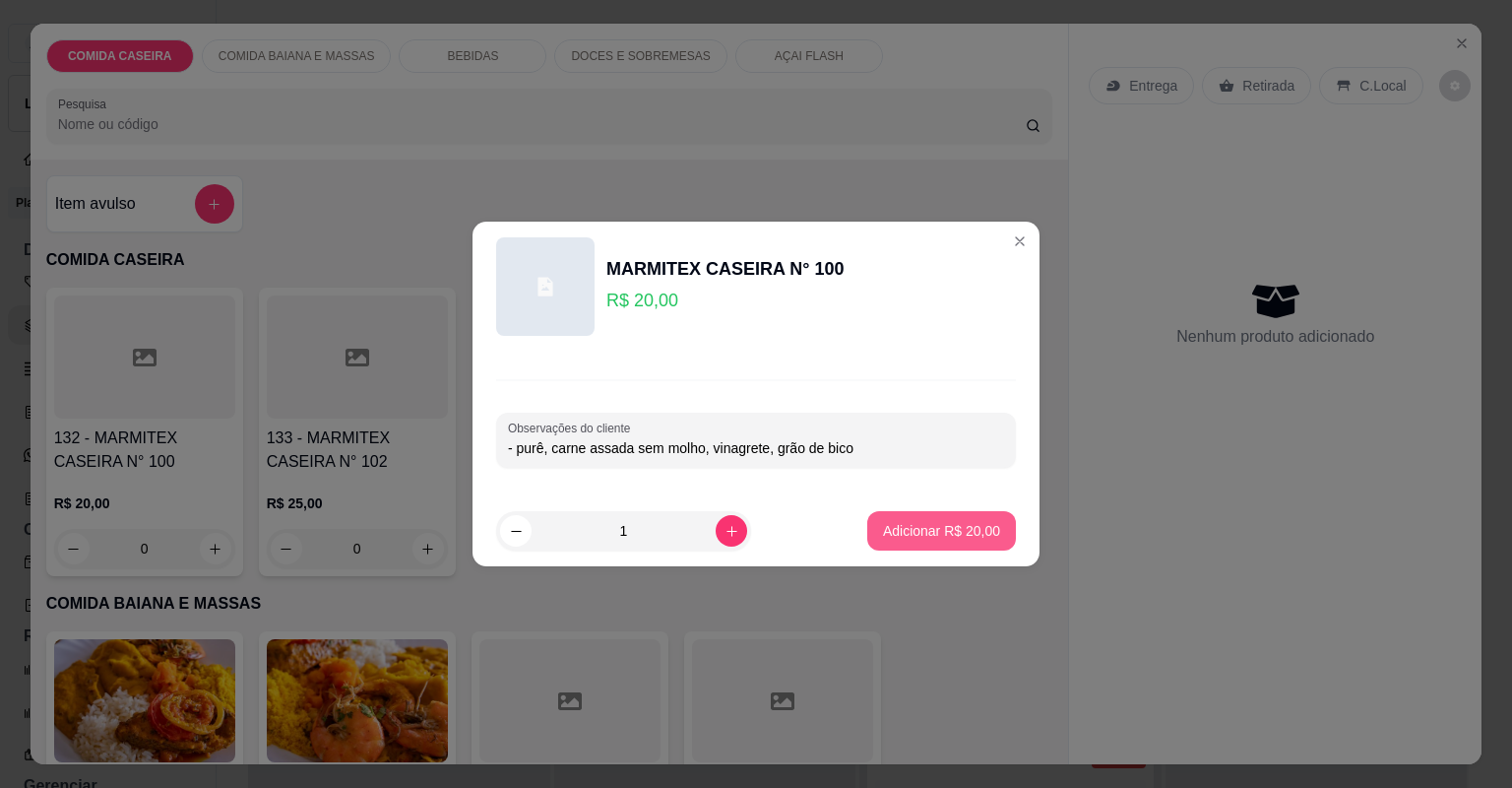 click on "Adicionar   R$ 20,00" at bounding box center (941, 531) 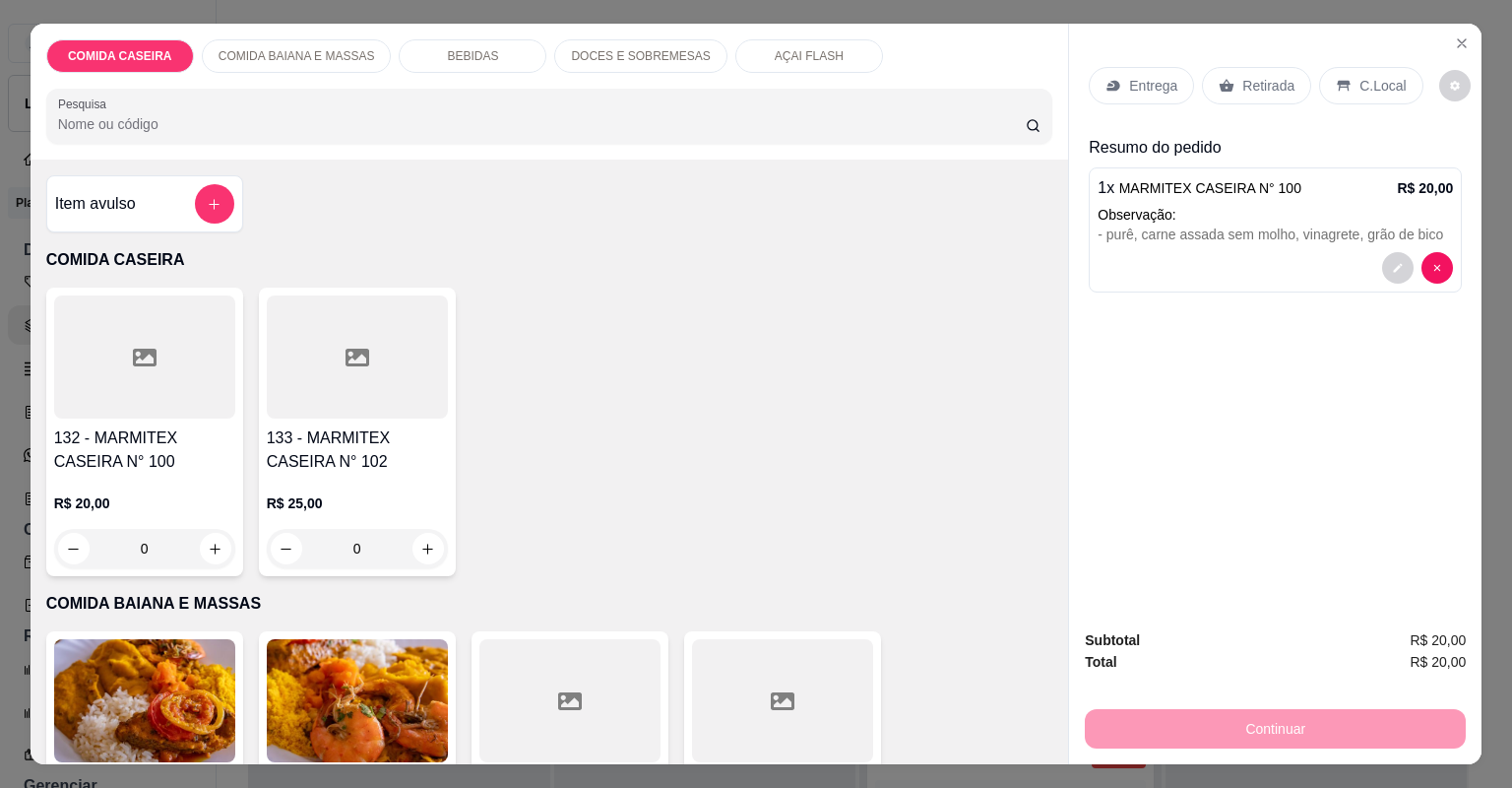click at bounding box center (145, 357) 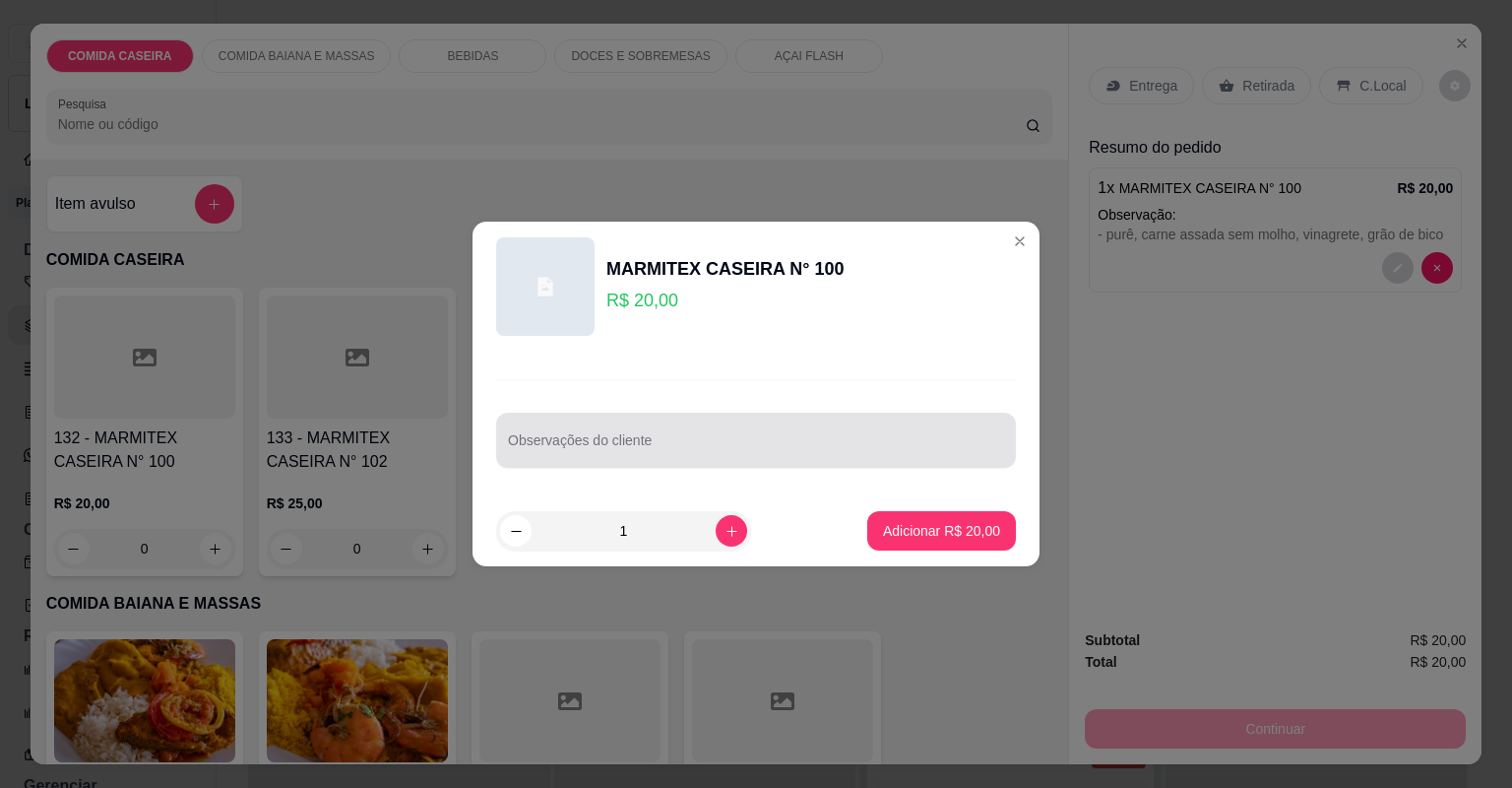 click at bounding box center (756, 440) 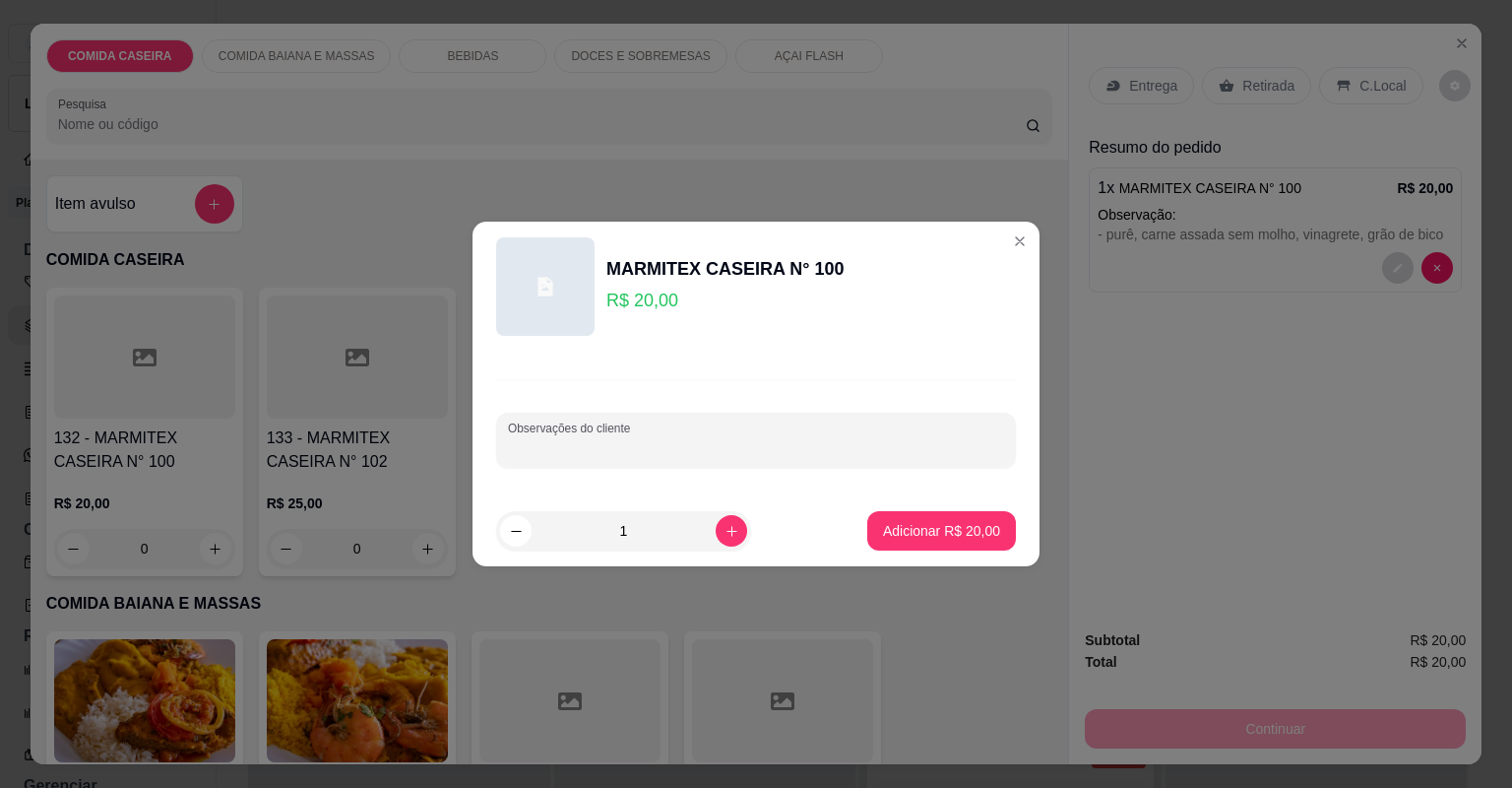 paste on "-Arroz, farofa de cenoura,moqueca de file de bacalhau" 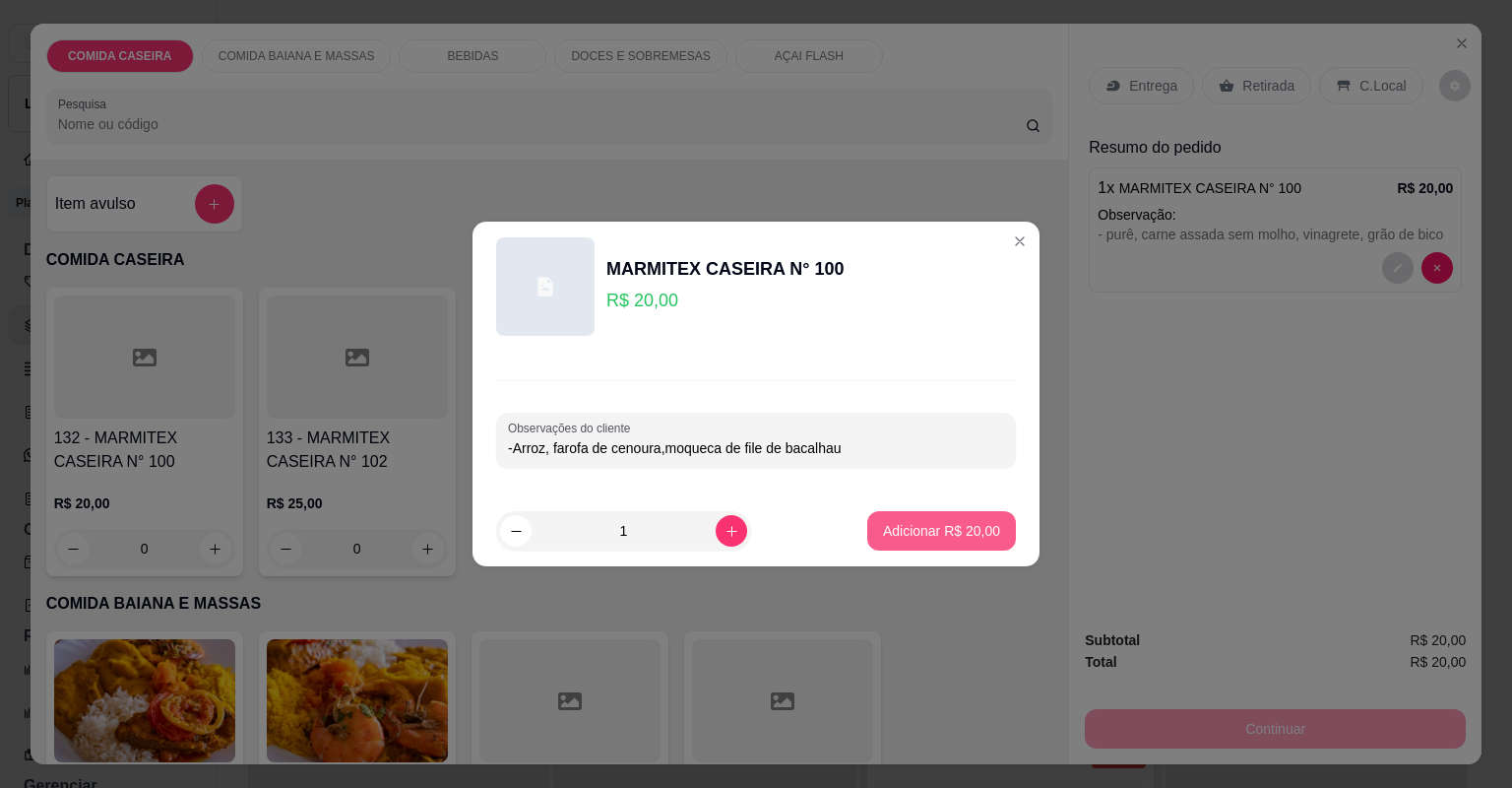 type on "-Arroz, farofa de cenoura,moqueca de file de bacalhau" 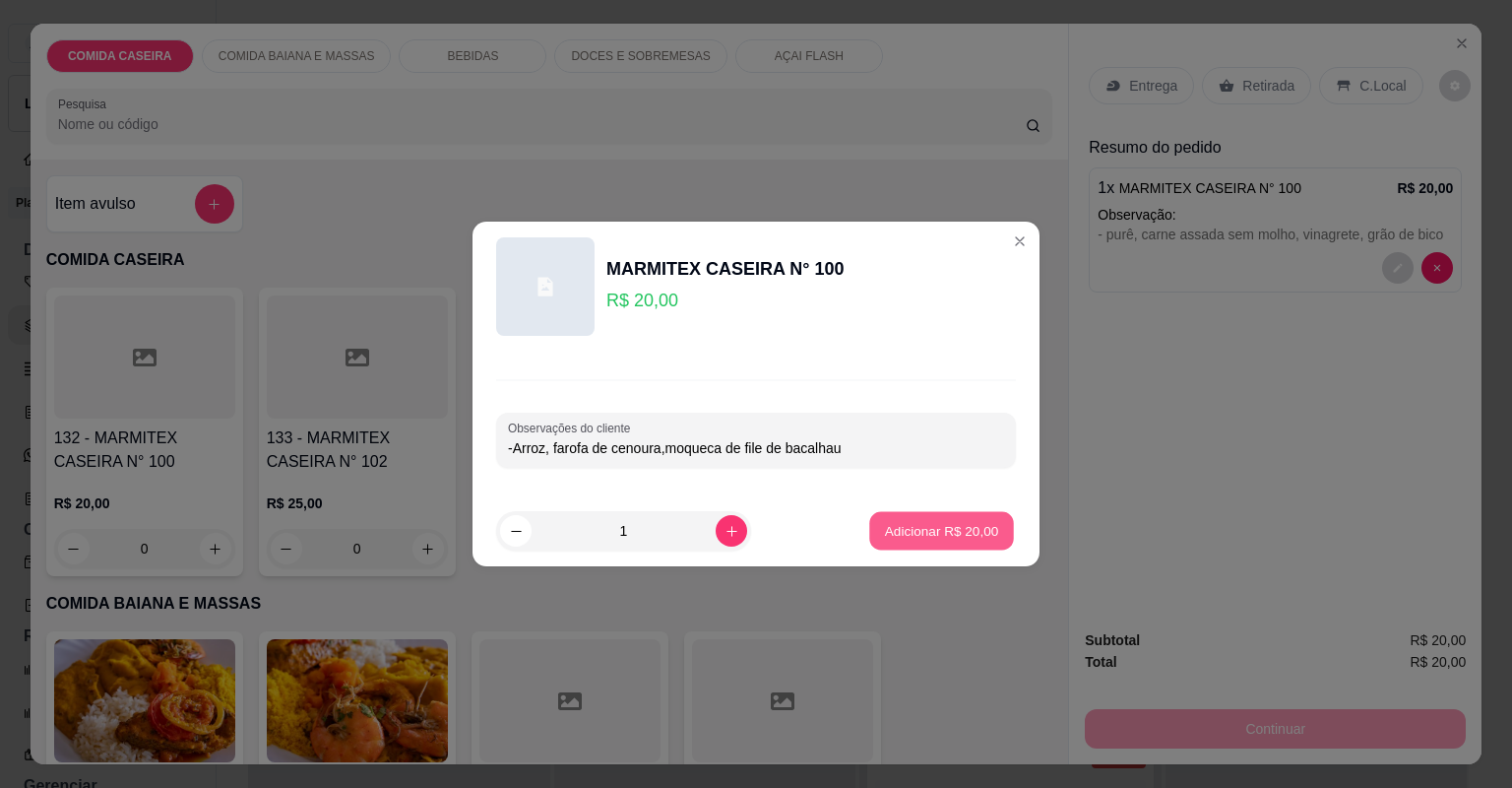 click on "Adicionar   R$ 20,00" at bounding box center [942, 530] 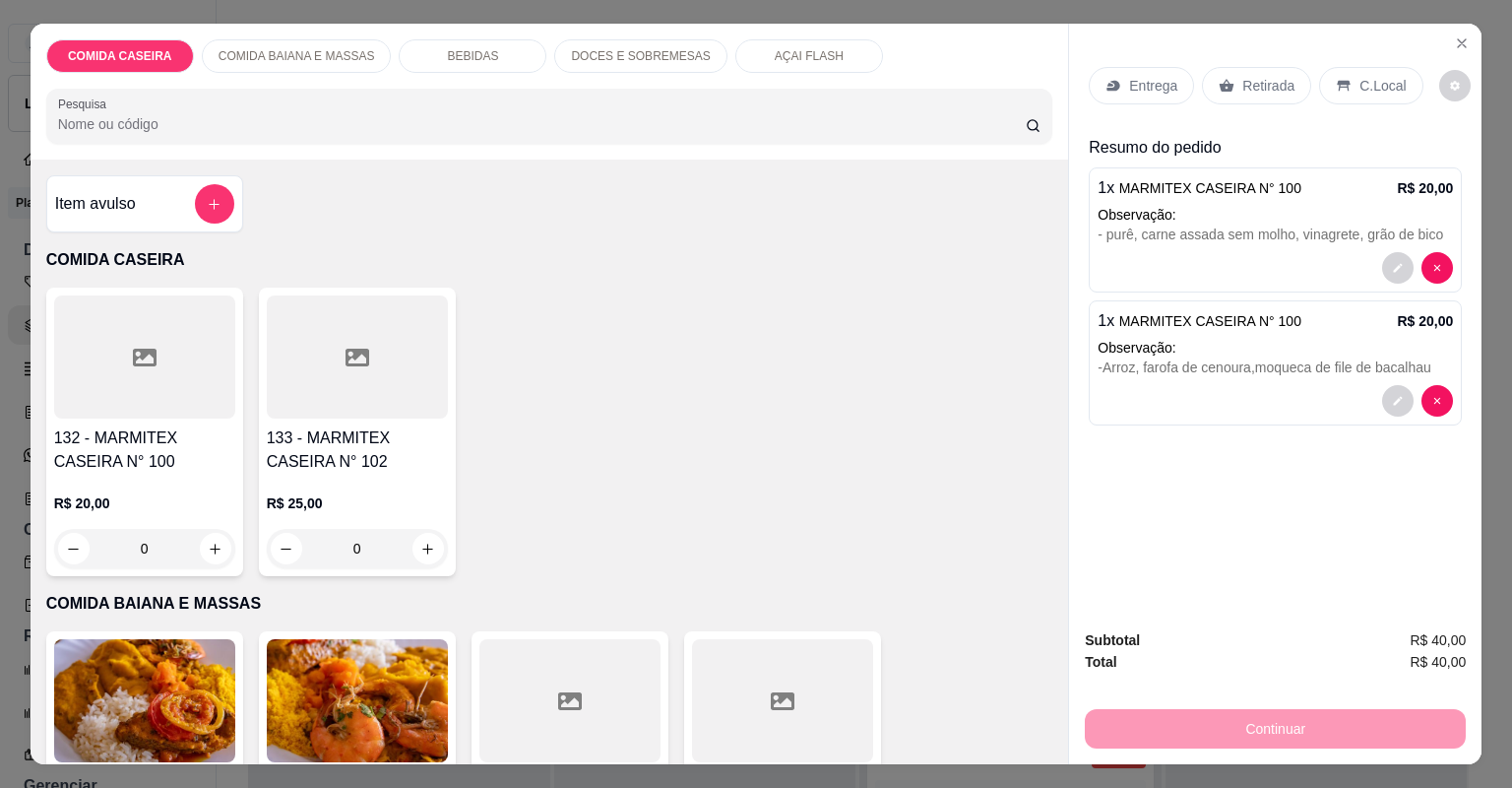 click on "Entrega" at bounding box center (1153, 86) 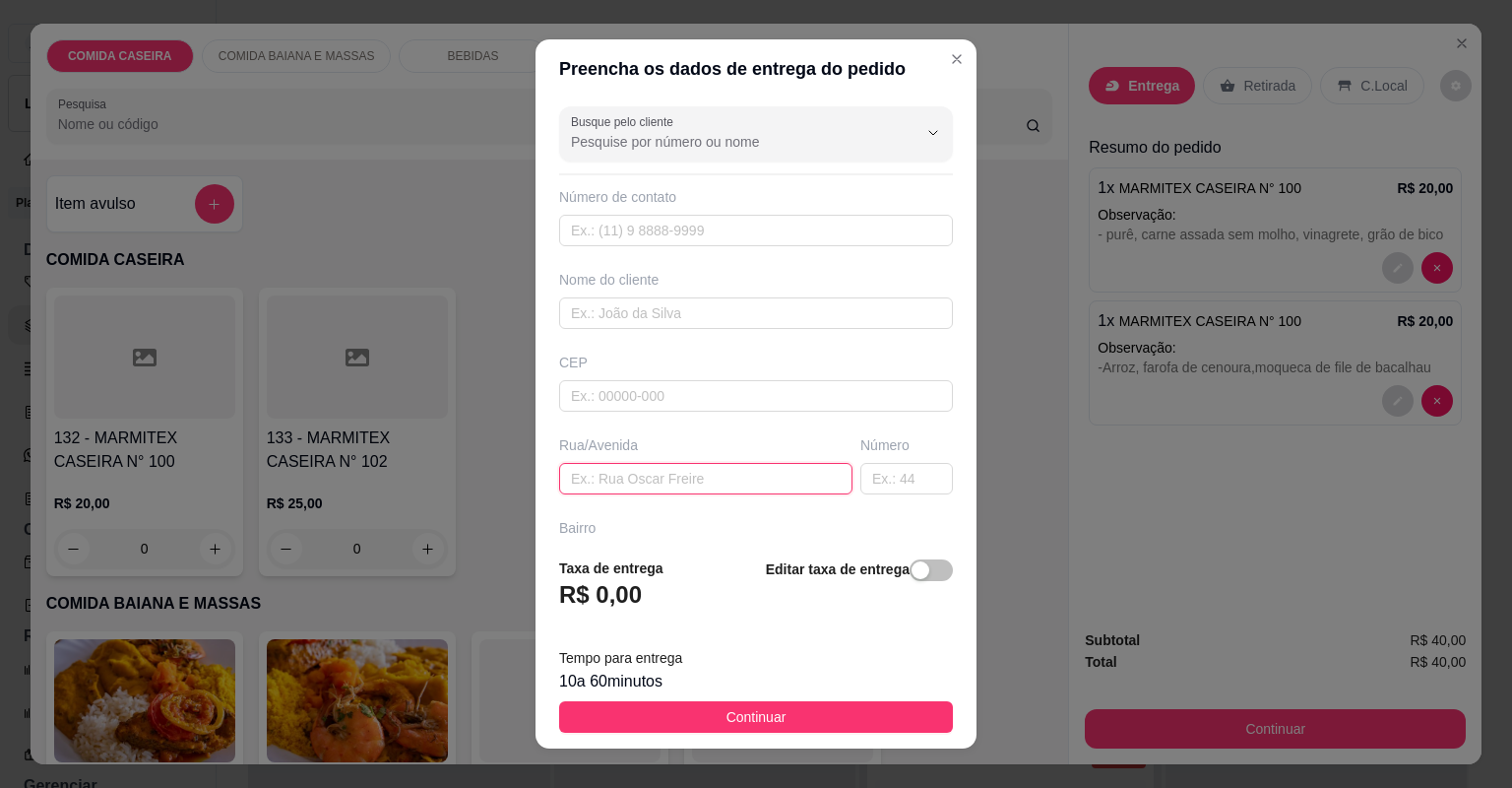 click at bounding box center (706, 479) 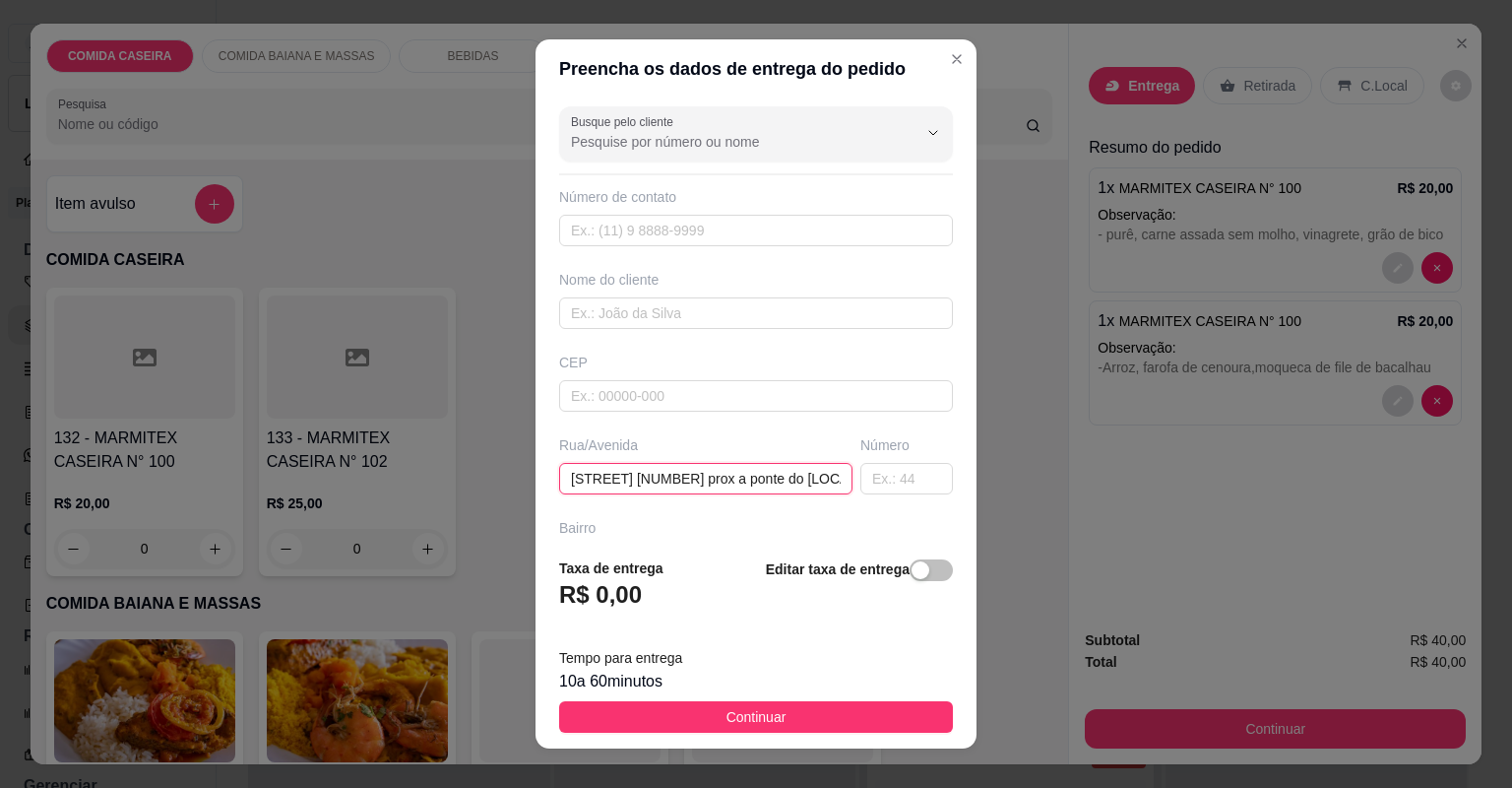 scroll, scrollTop: 0, scrollLeft: 119, axis: horizontal 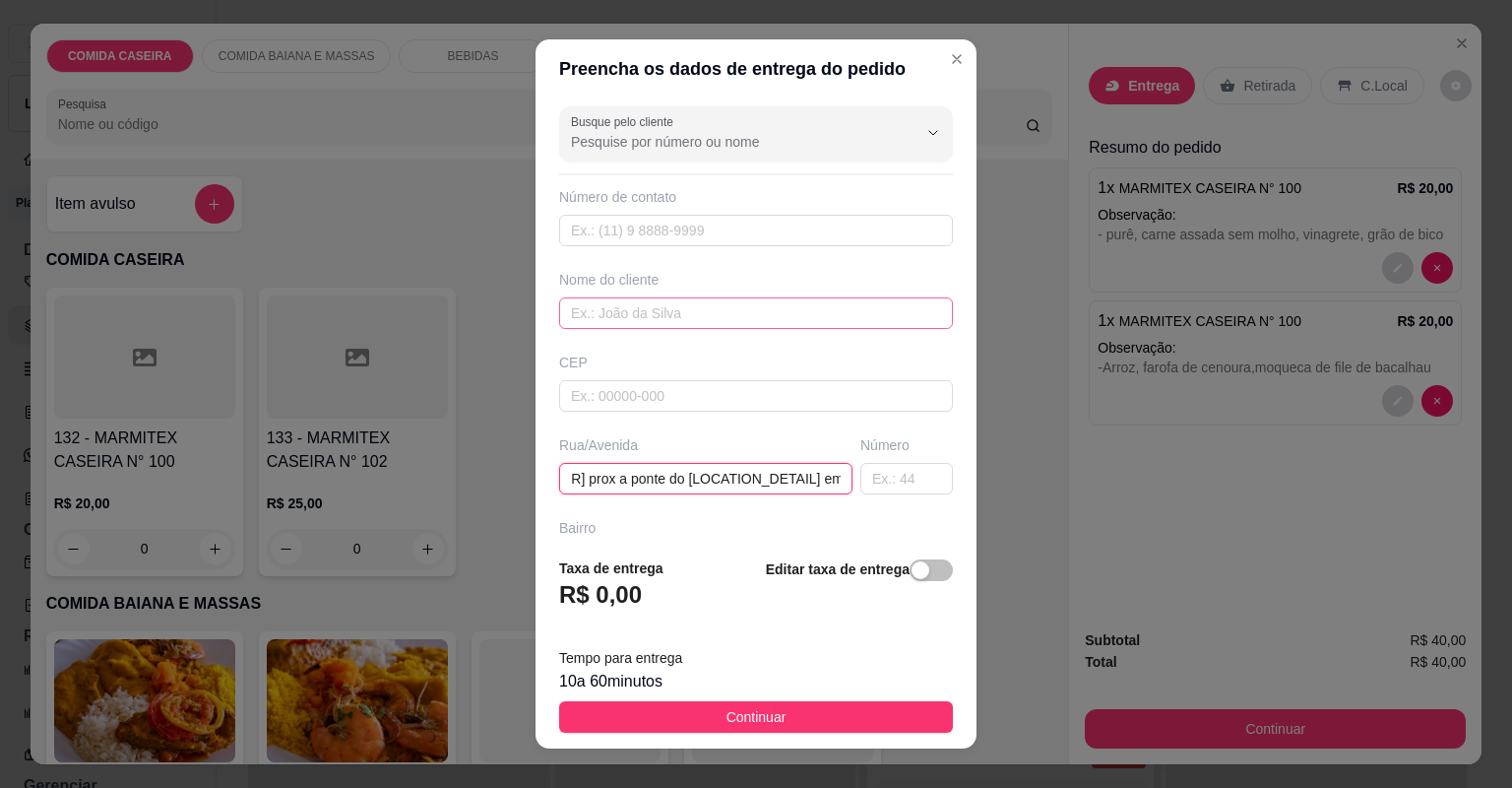 type on "[STREET] [NUMBER] prox a ponte do [LOCATION_DETAIL] em doi" 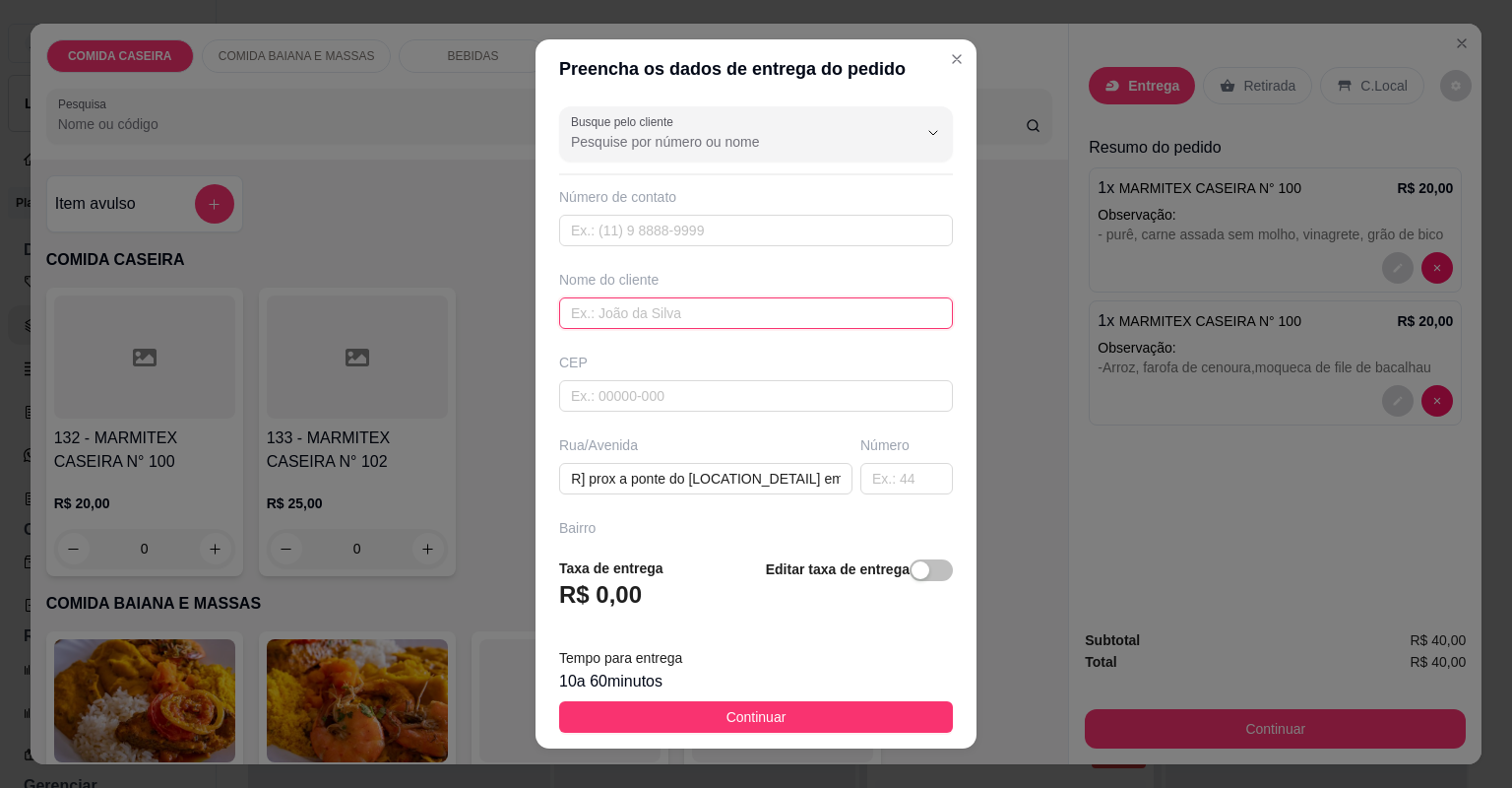 scroll, scrollTop: 0, scrollLeft: 0, axis: both 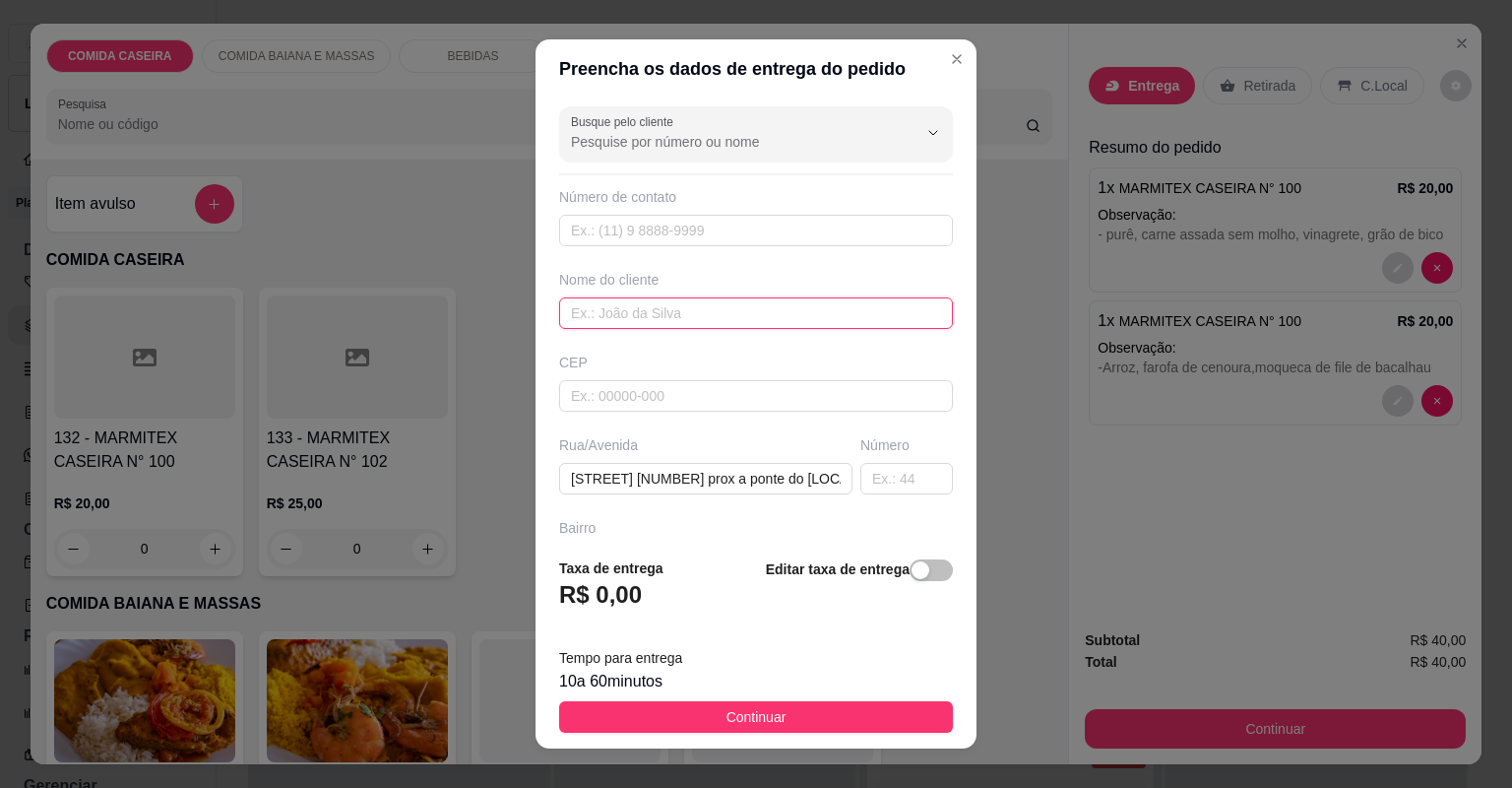 click at bounding box center (756, 313) 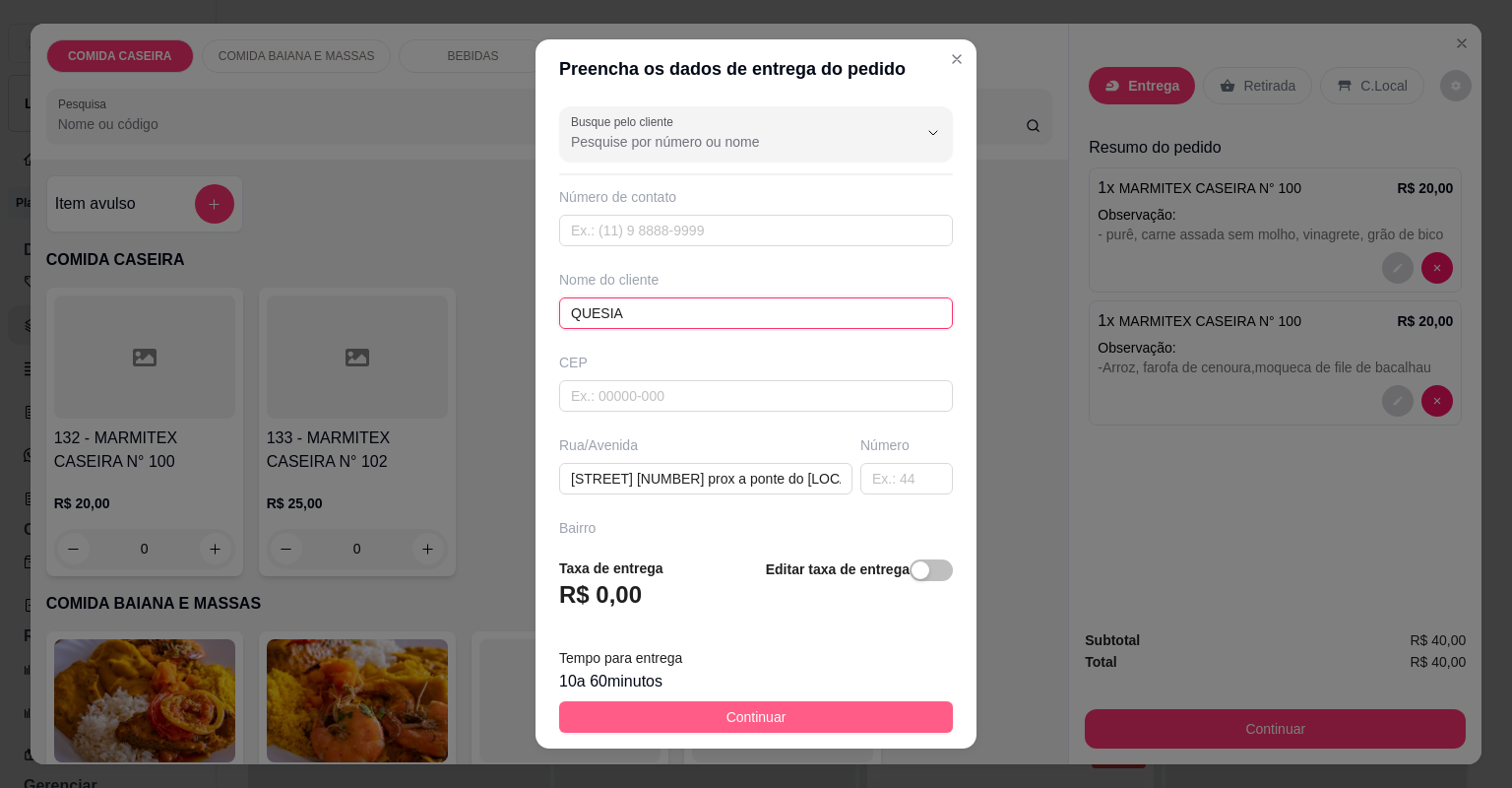type on "QUESIA" 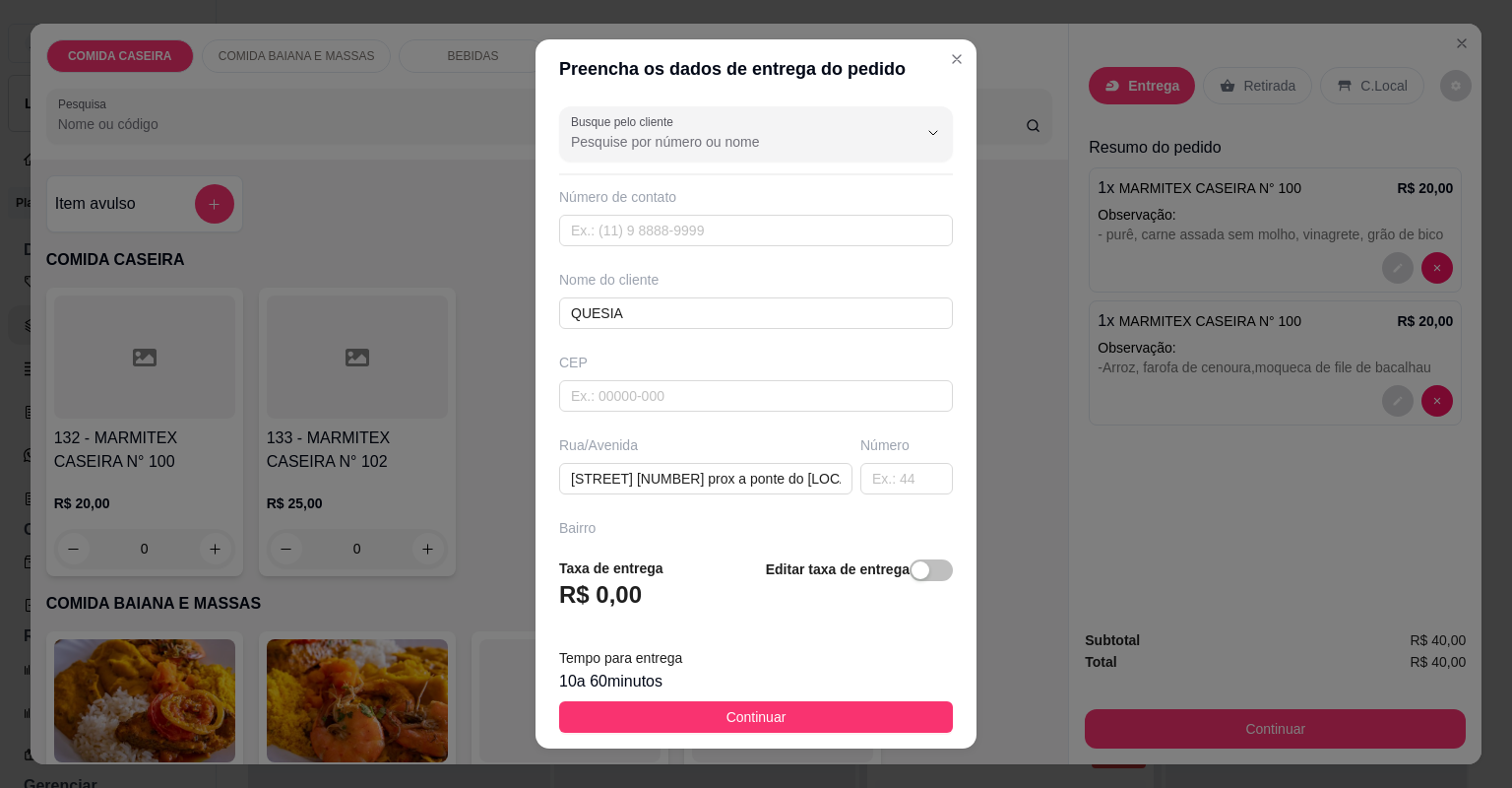 click on "Continuar" at bounding box center [756, 717] 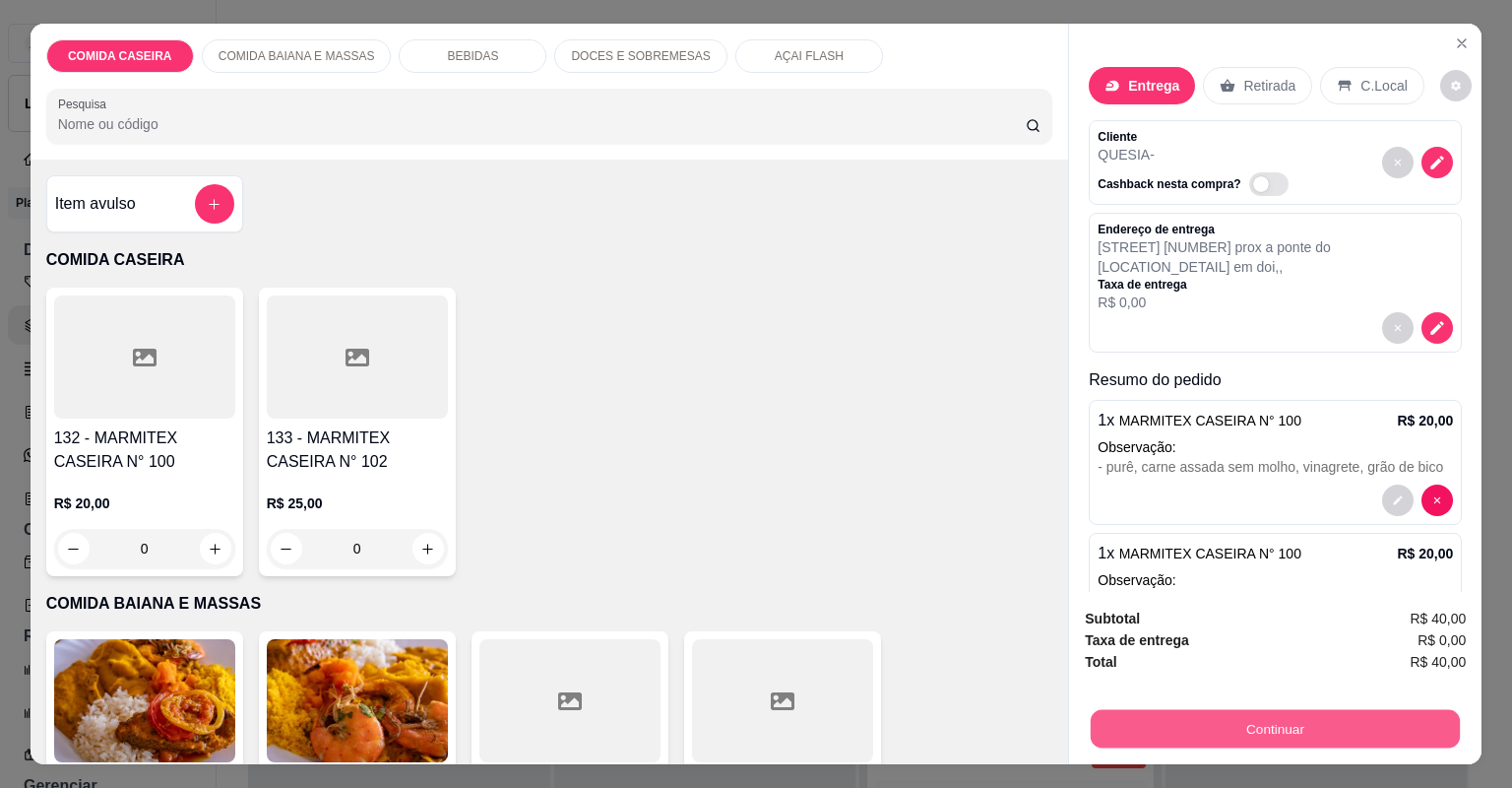 click on "Continuar" at bounding box center (1275, 729) 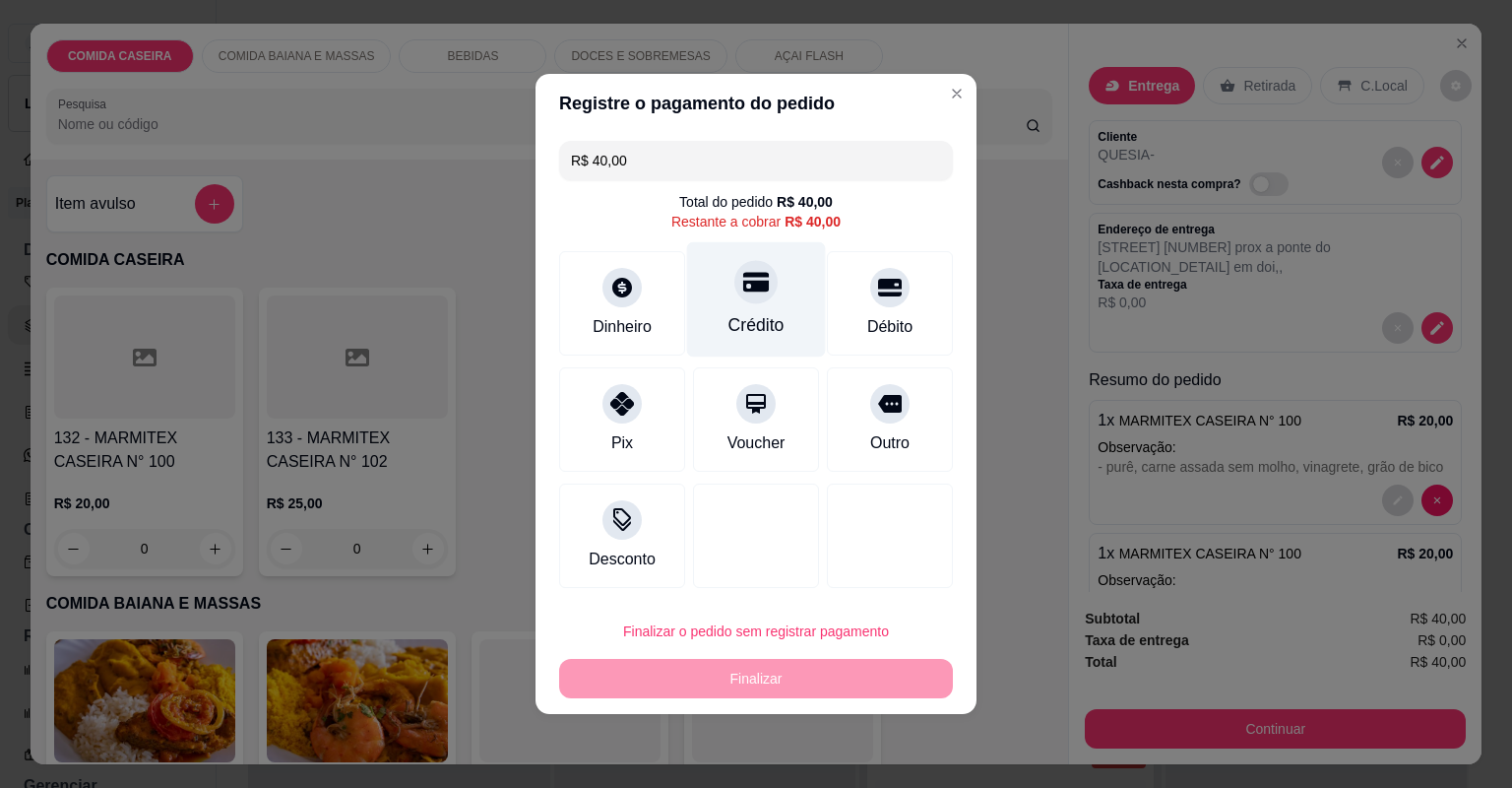 click 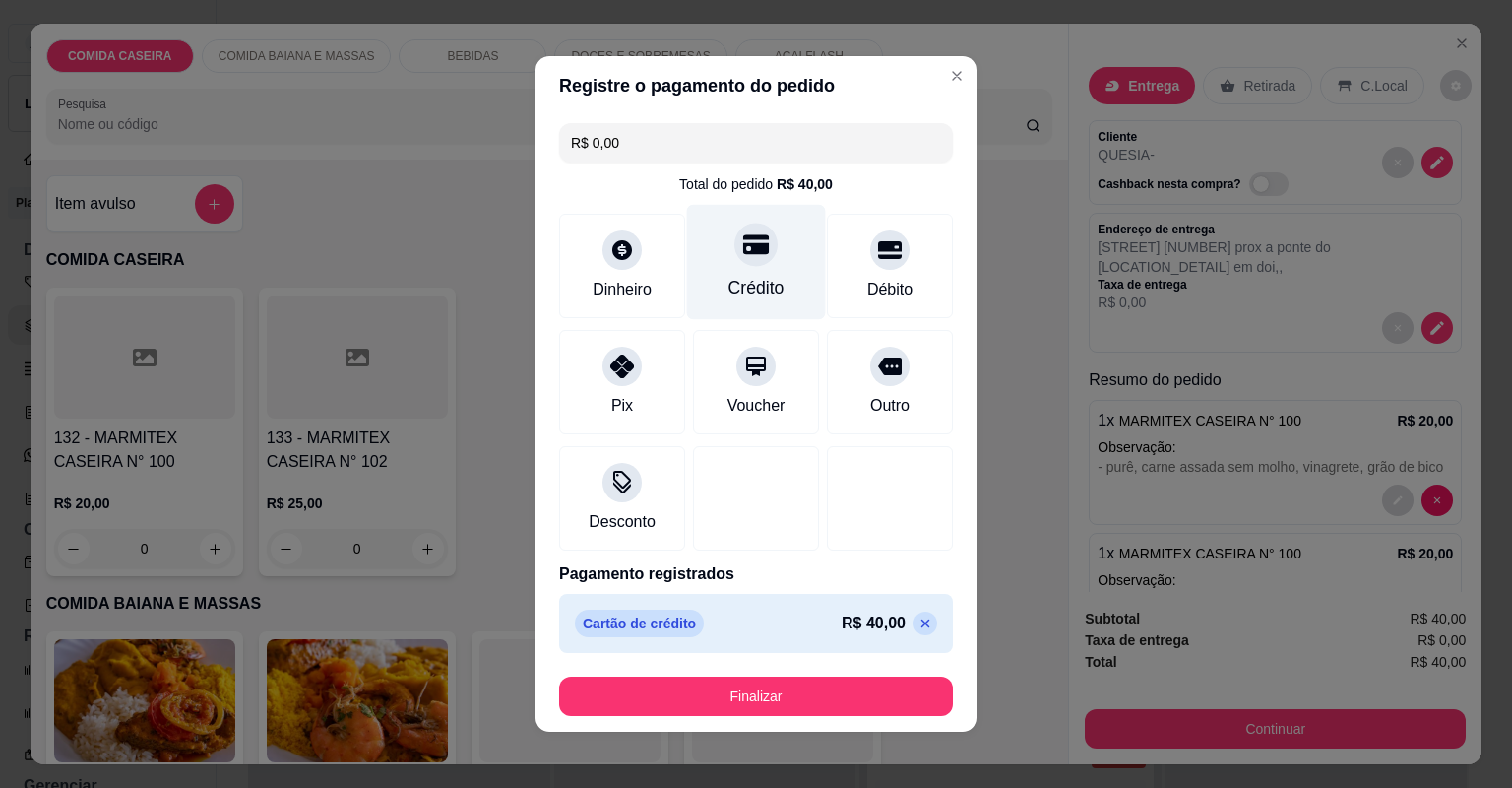 drag, startPoint x: 748, startPoint y: 276, endPoint x: 755, endPoint y: 296, distance: 21.18962 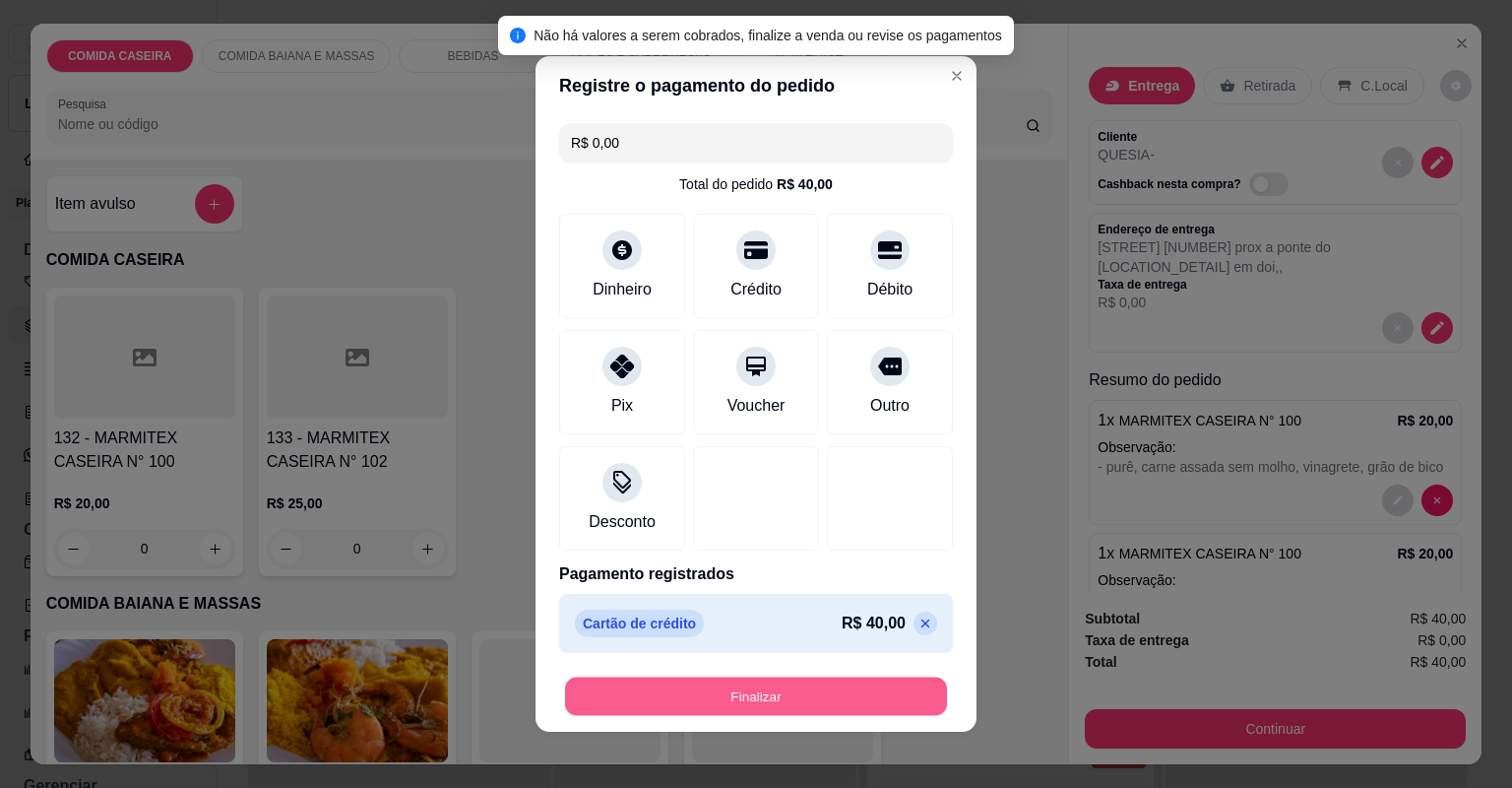 click on "Finalizar" at bounding box center (756, 696) 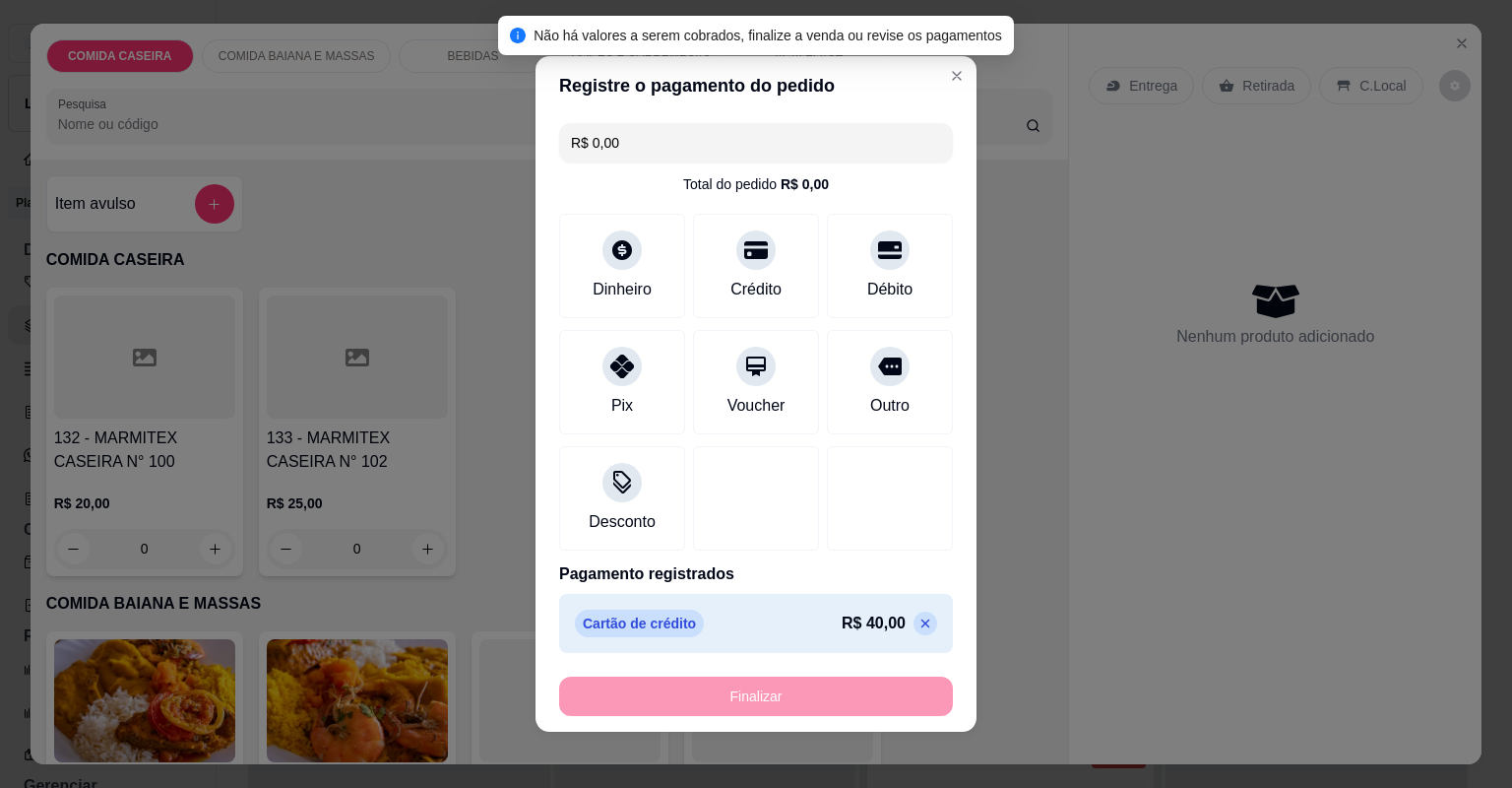 type on "-R$ 40,00" 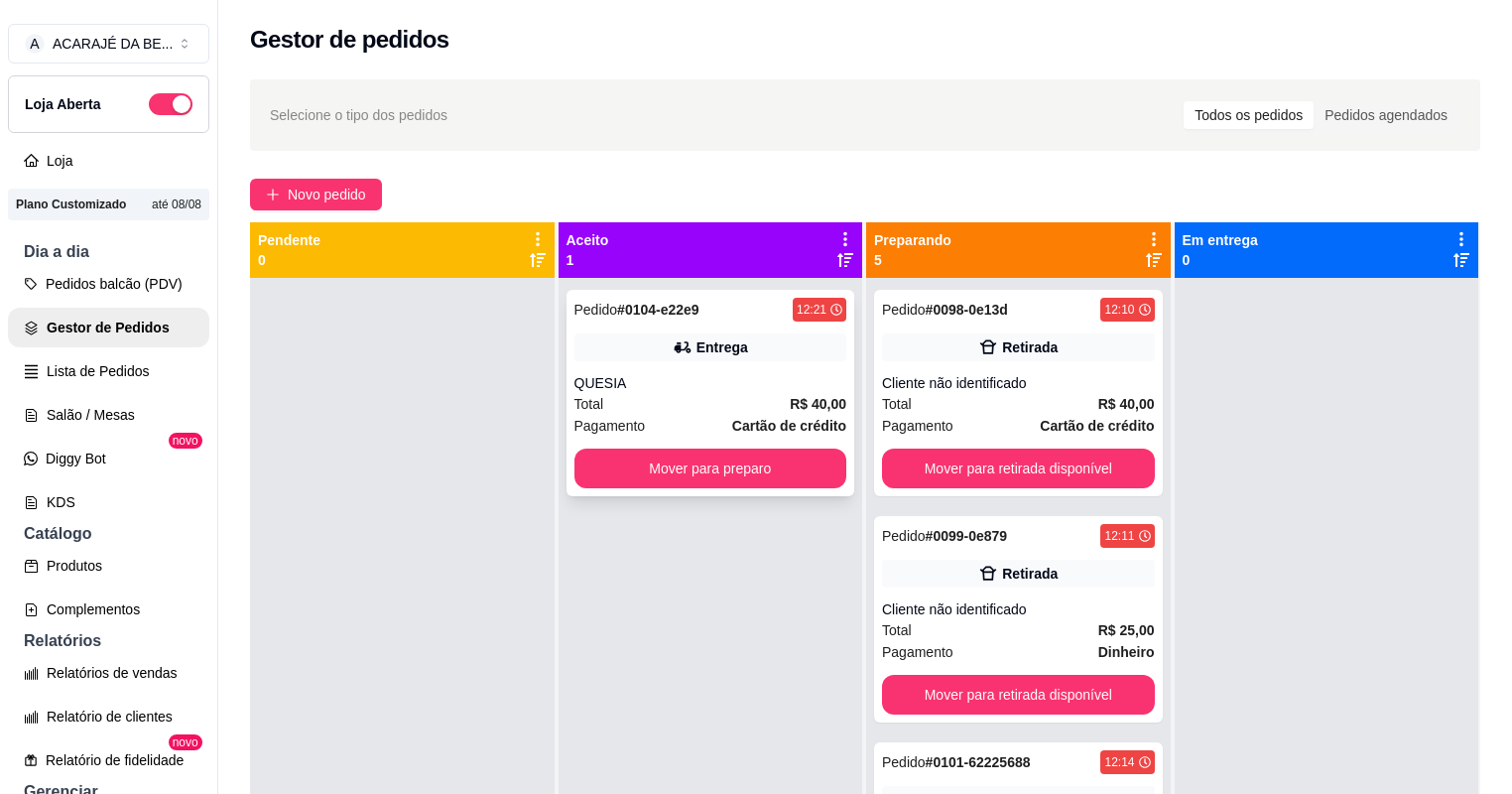 click on "Pagamento Cartão de crédito" at bounding box center (710, 426) 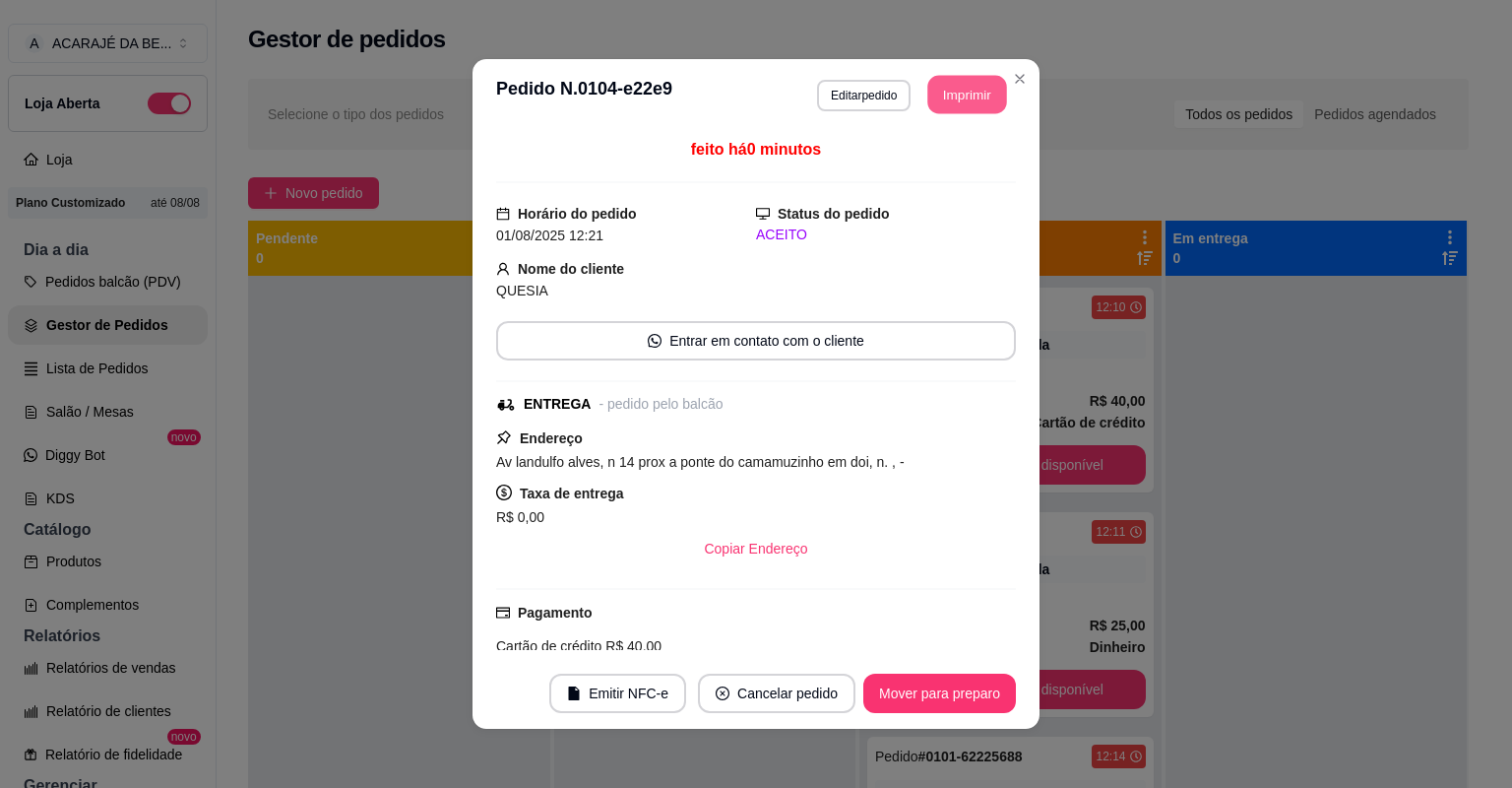click on "Imprimir" at bounding box center [968, 95] 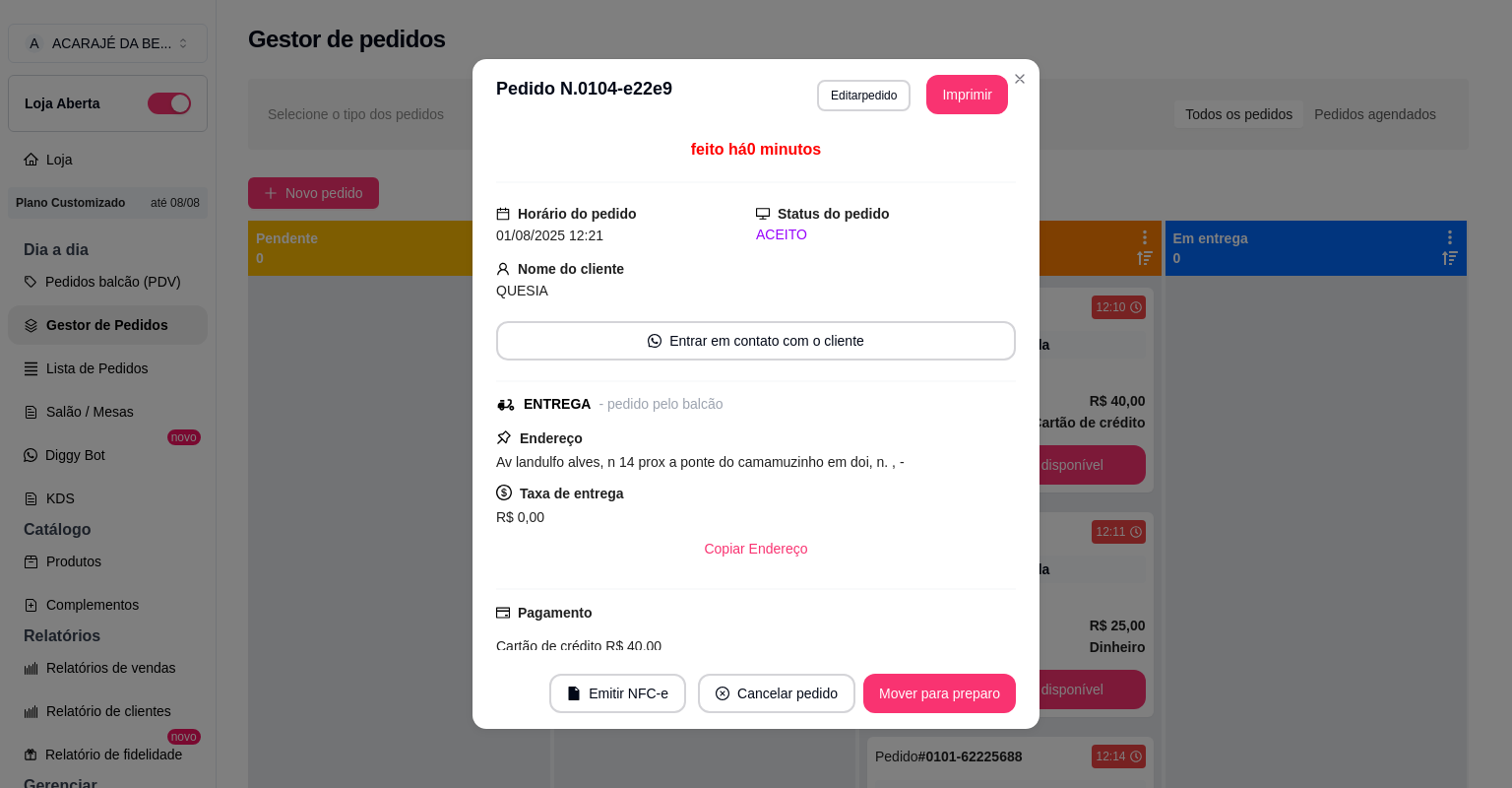 scroll, scrollTop: 0, scrollLeft: 0, axis: both 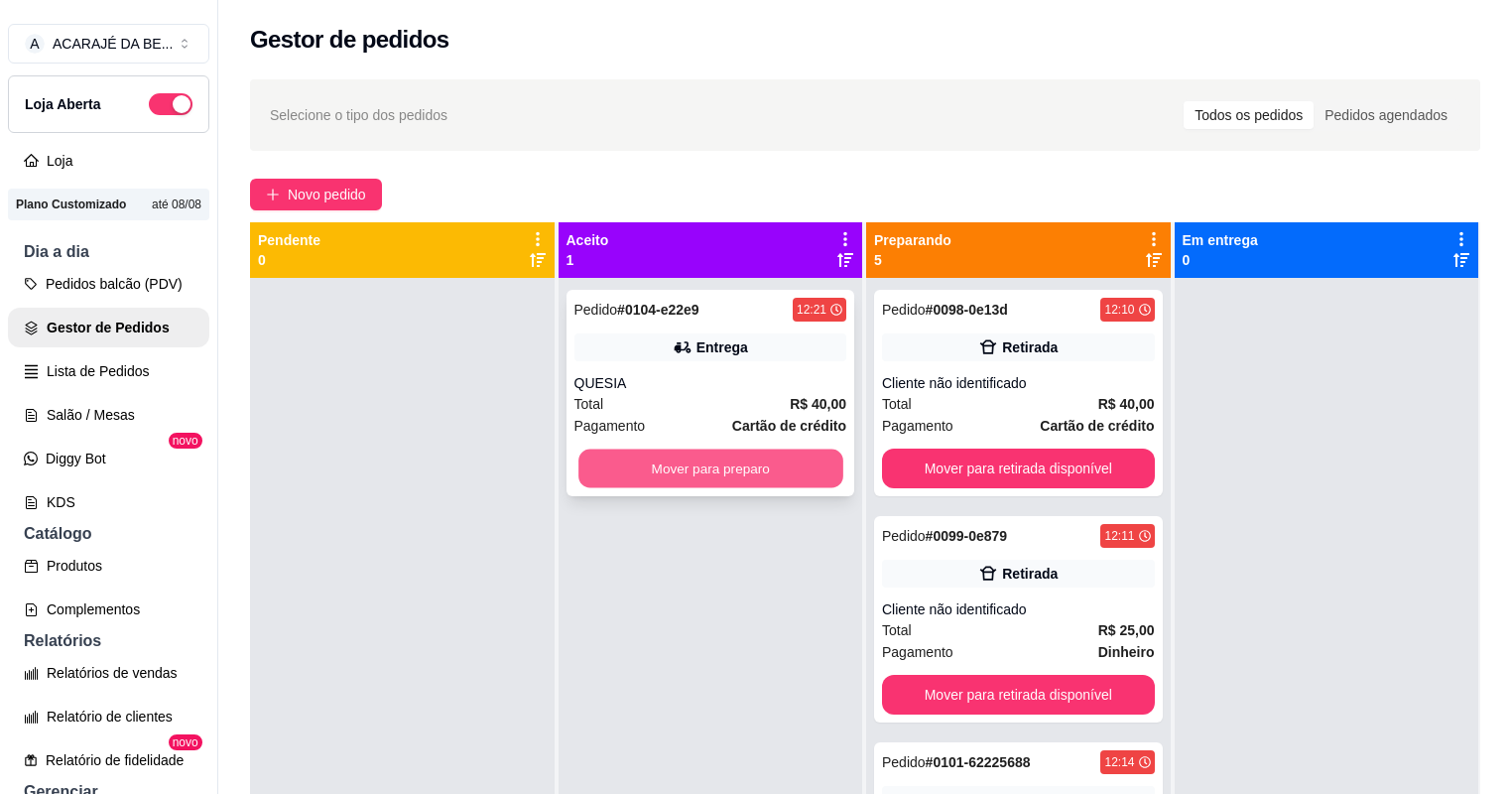 click on "Mover para preparo" at bounding box center (710, 468) 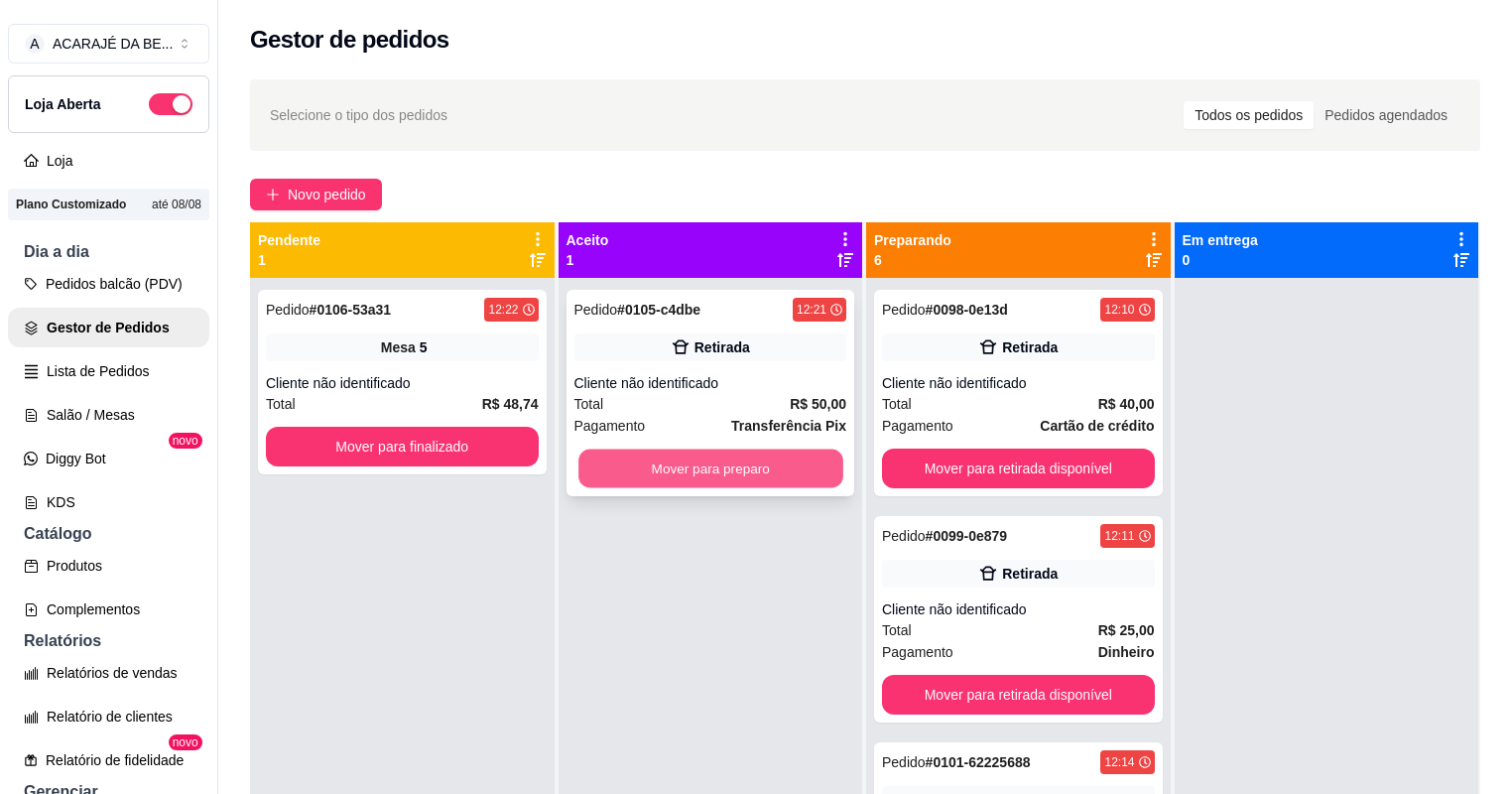 click on "Mover para preparo" at bounding box center [710, 468] 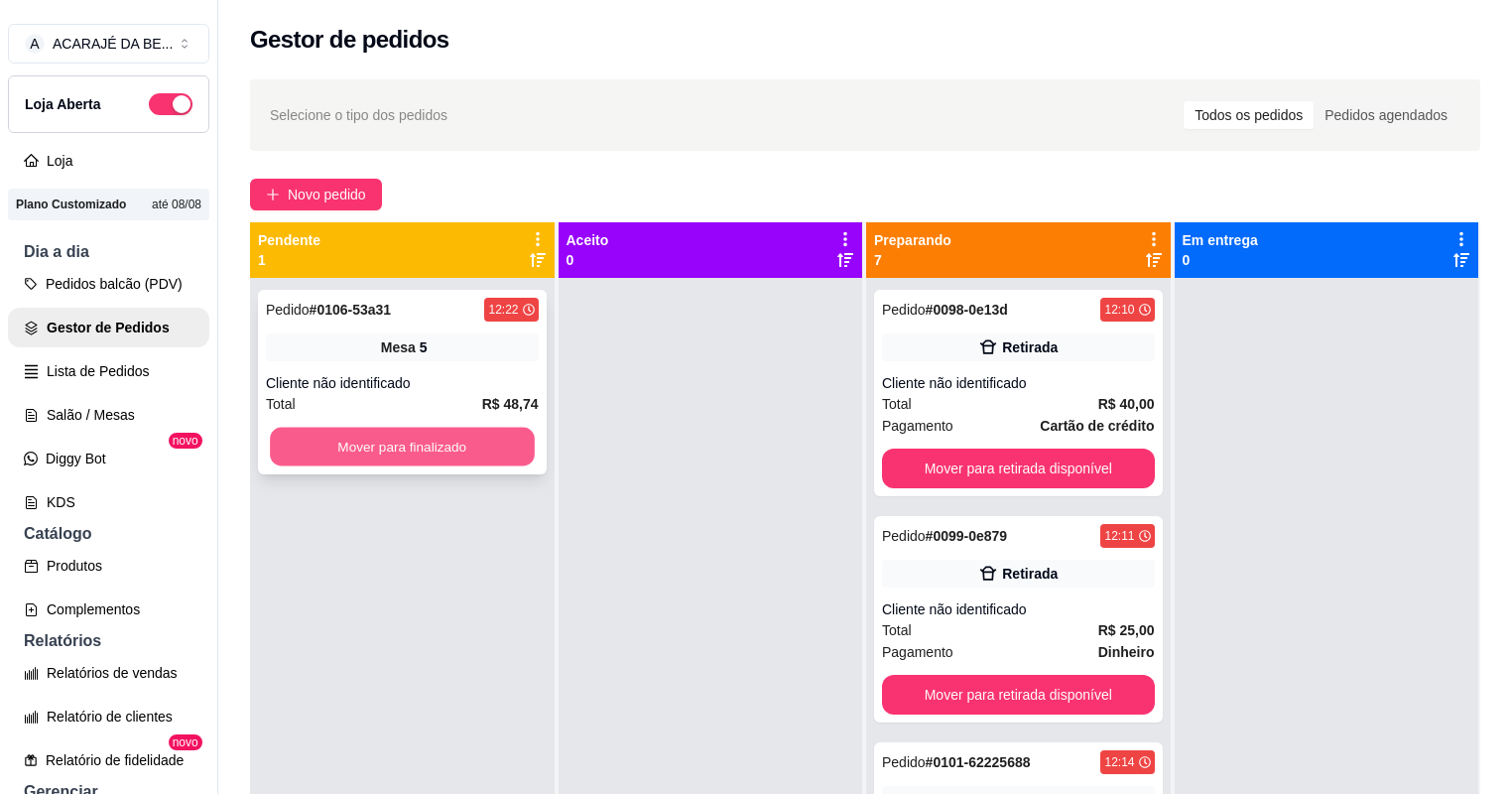 click on "Mover para finalizado" at bounding box center [402, 447] 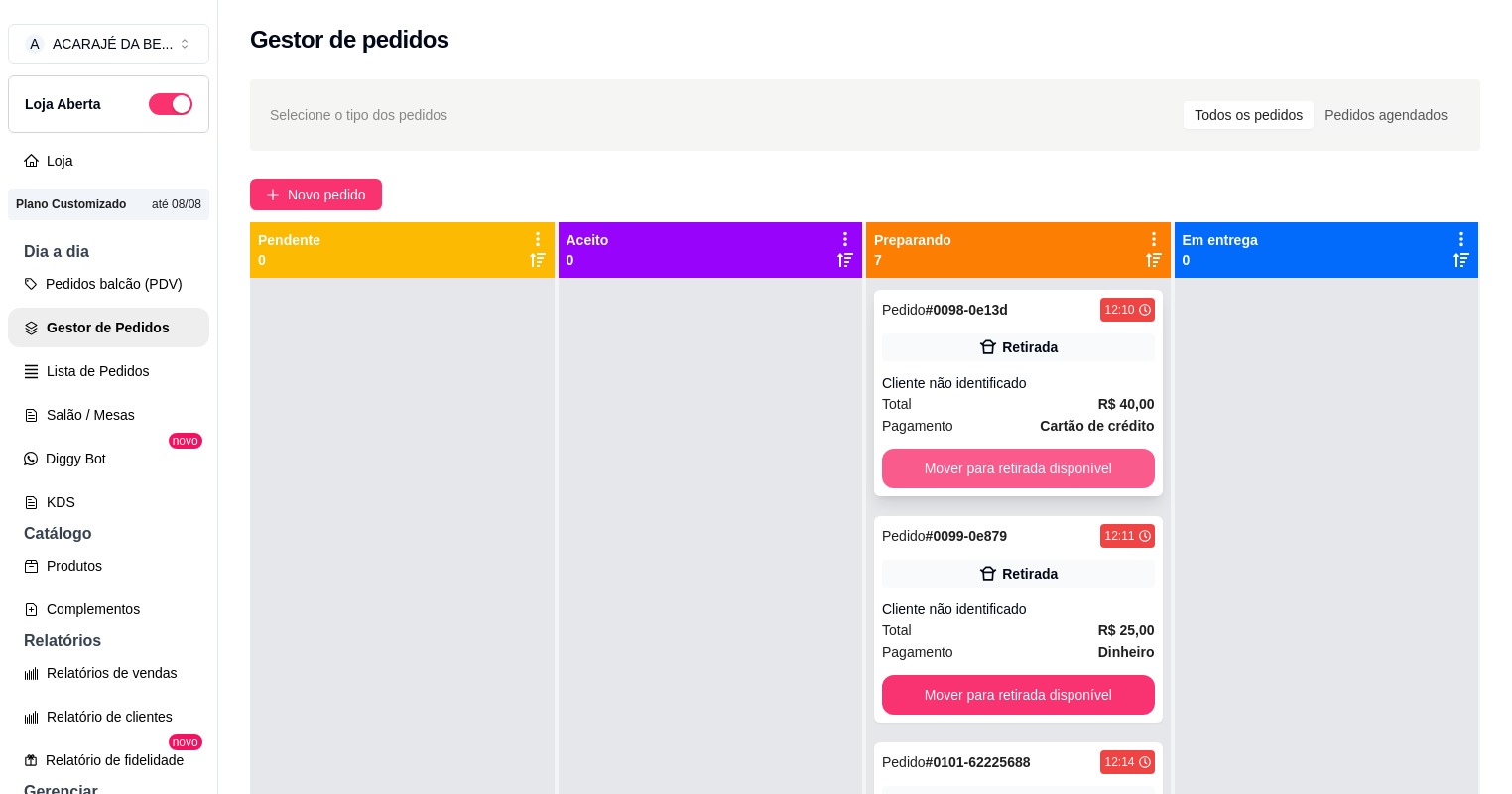 click on "Mover para retirada disponível" at bounding box center (1018, 468) 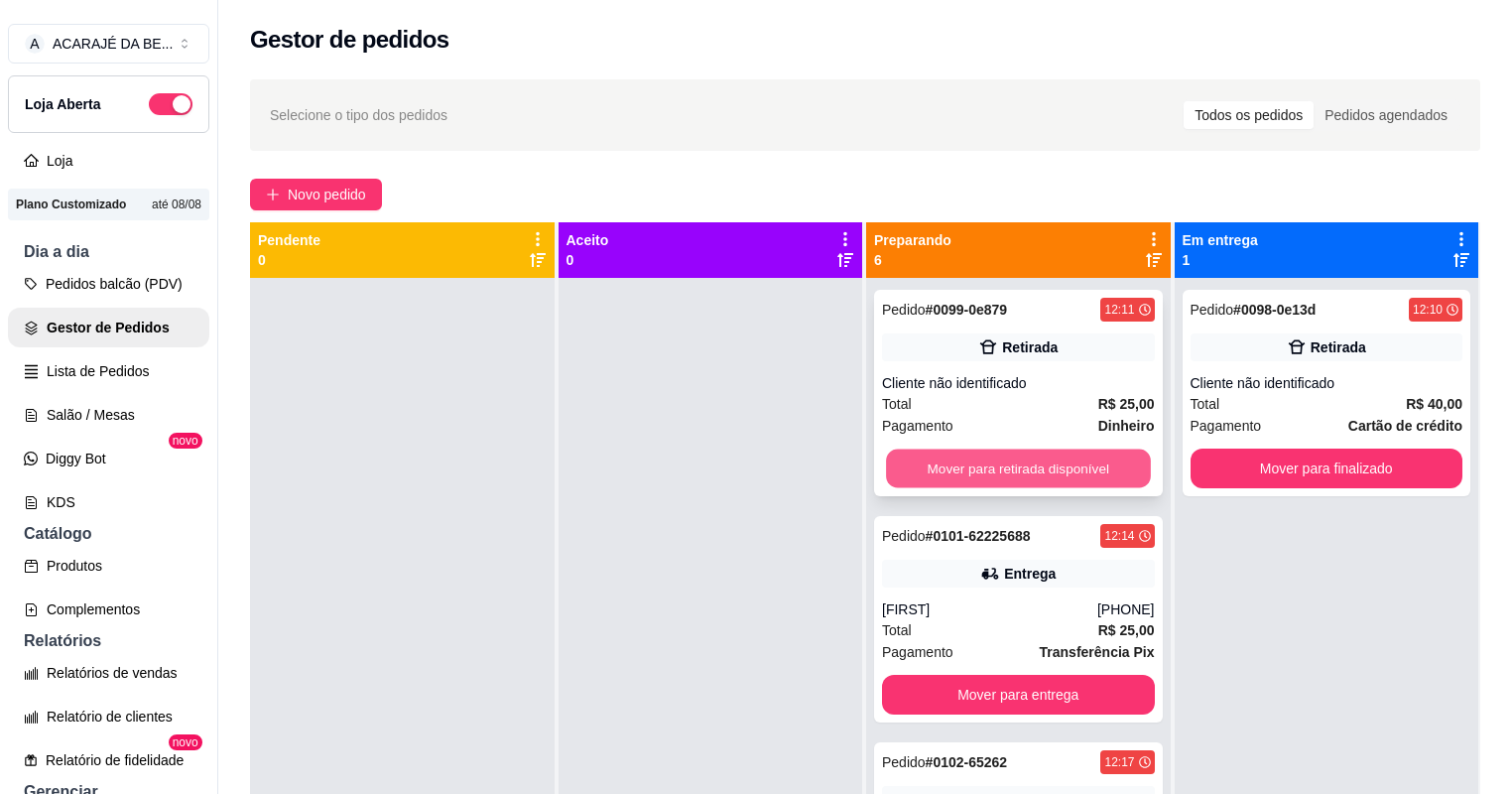 click on "Mover para retirada disponível" at bounding box center [1018, 468] 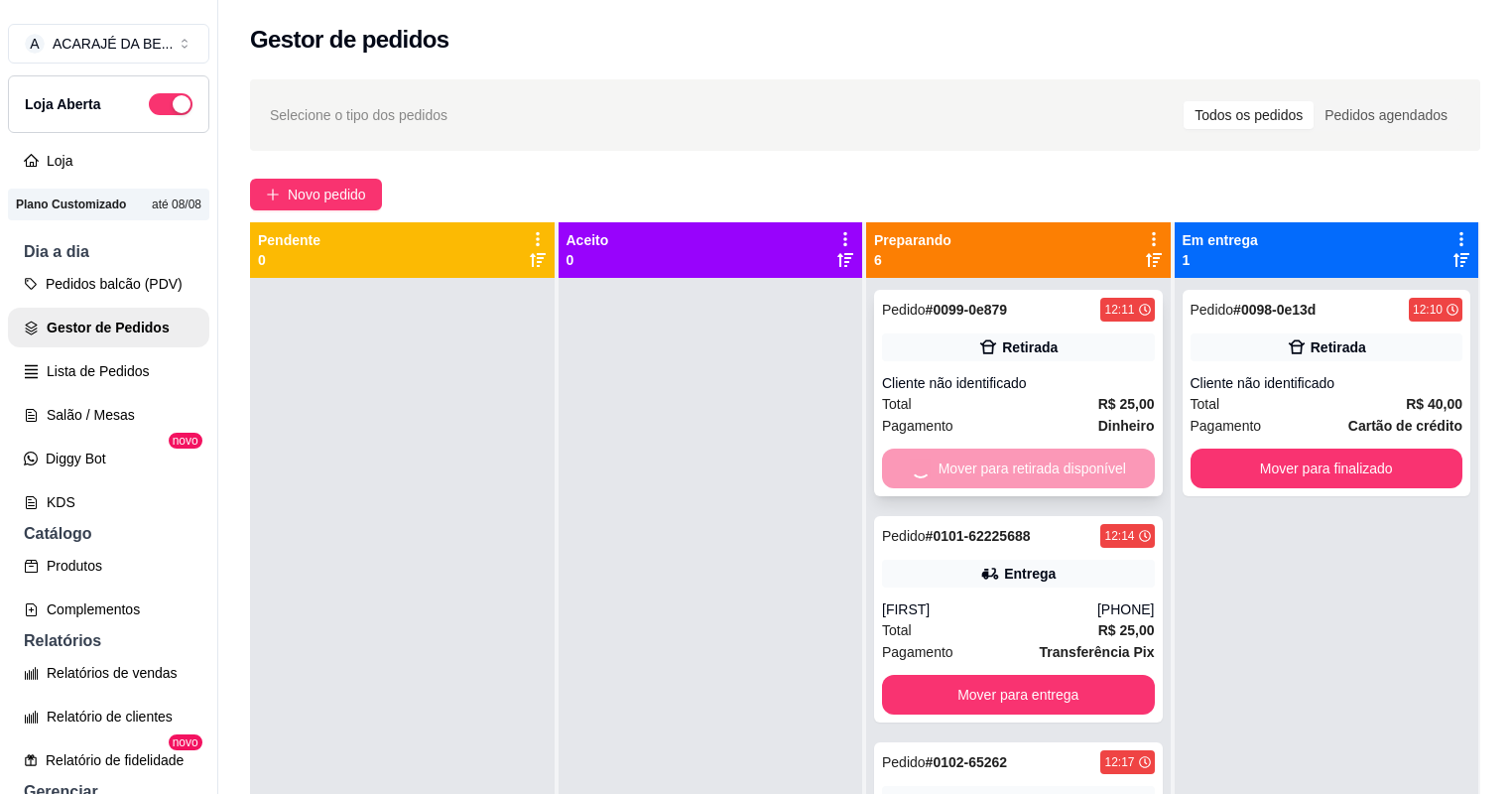 click on "Mover para entrega" at bounding box center (1018, 695) 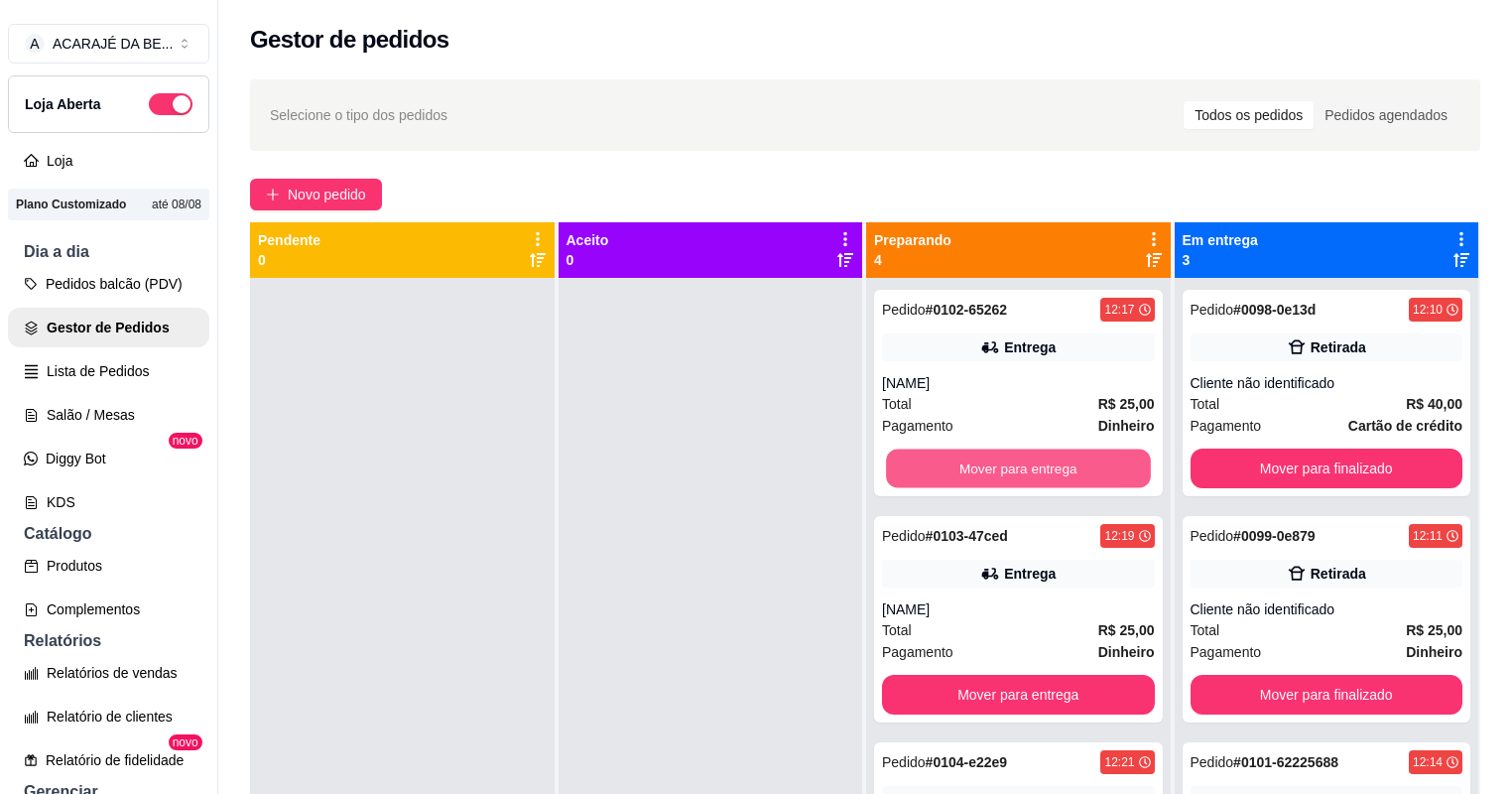 click on "Mover para entrega" at bounding box center [1018, 468] 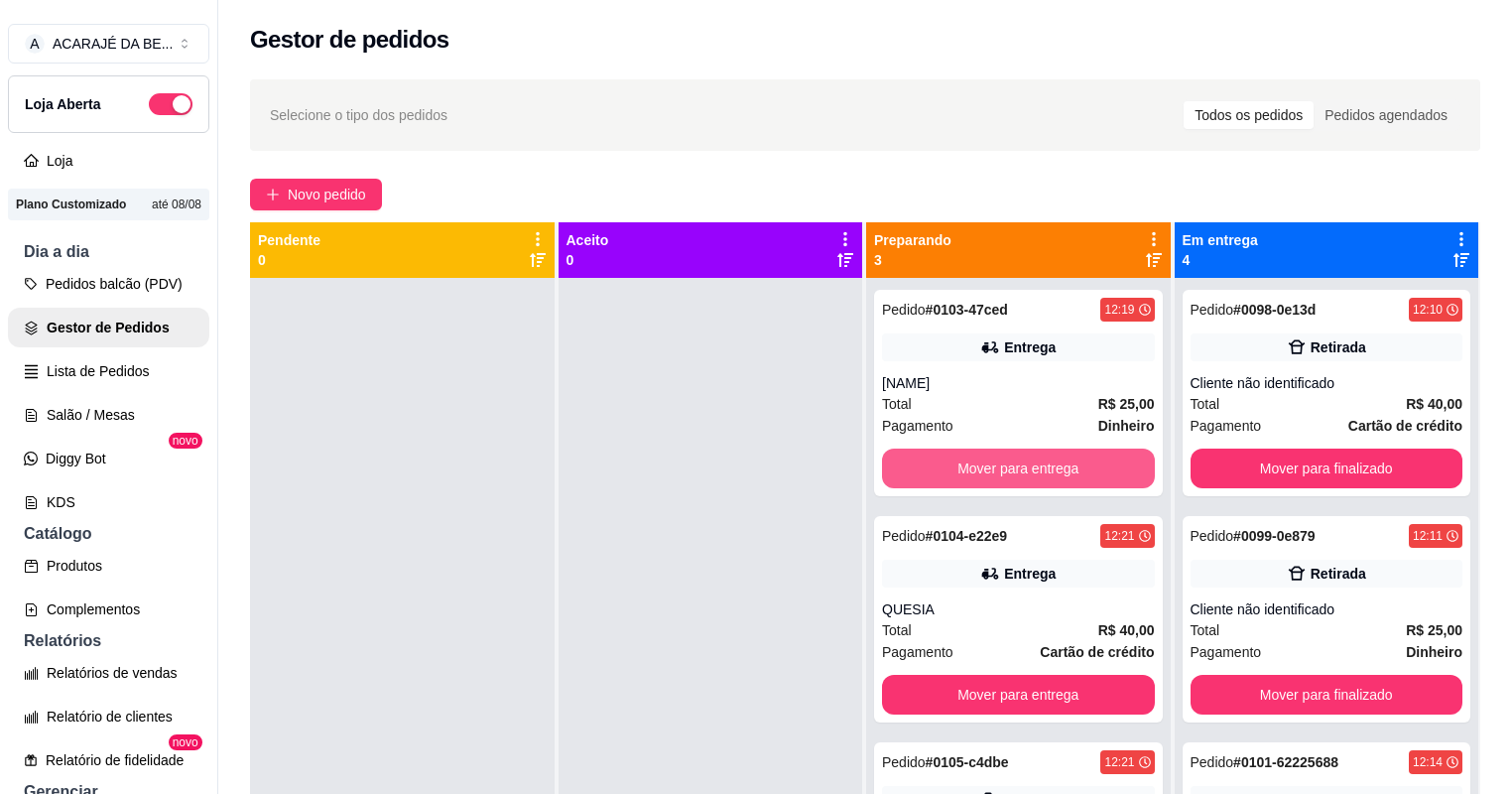 click on "Mover para entrega" at bounding box center [1018, 468] 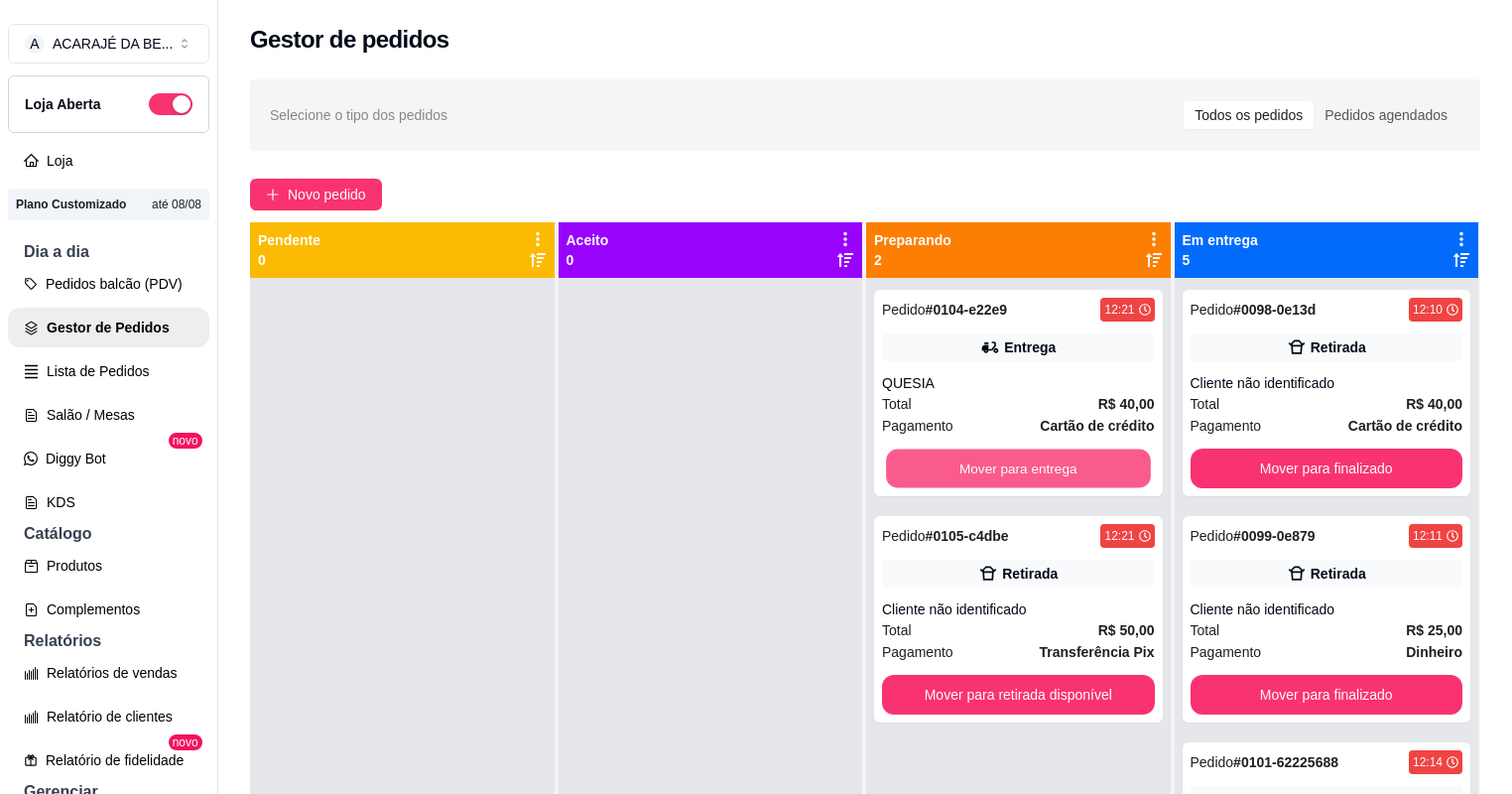 click on "Mover para entrega" at bounding box center [1018, 468] 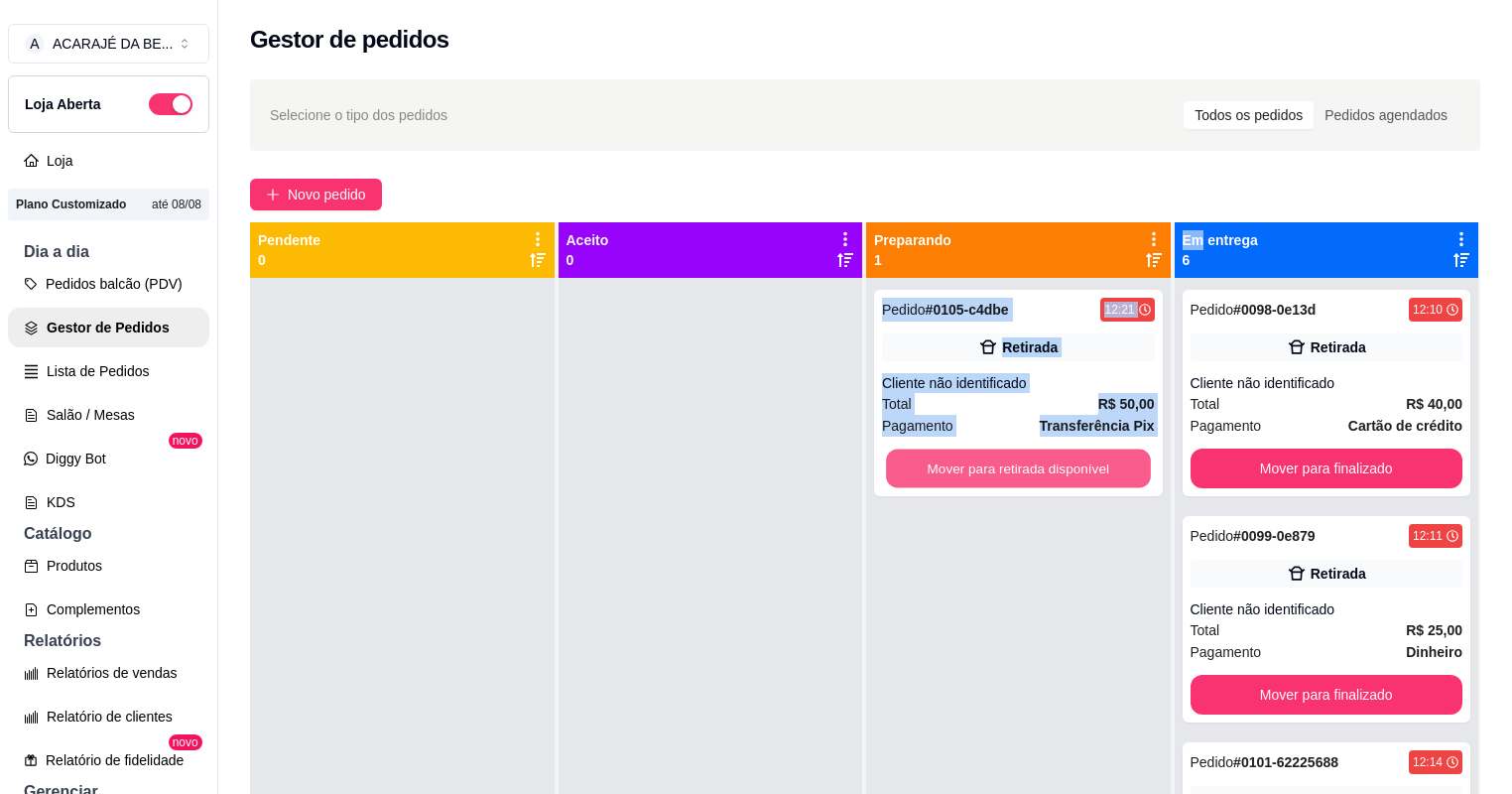 click on "Mover para retirada disponível" at bounding box center [1018, 468] 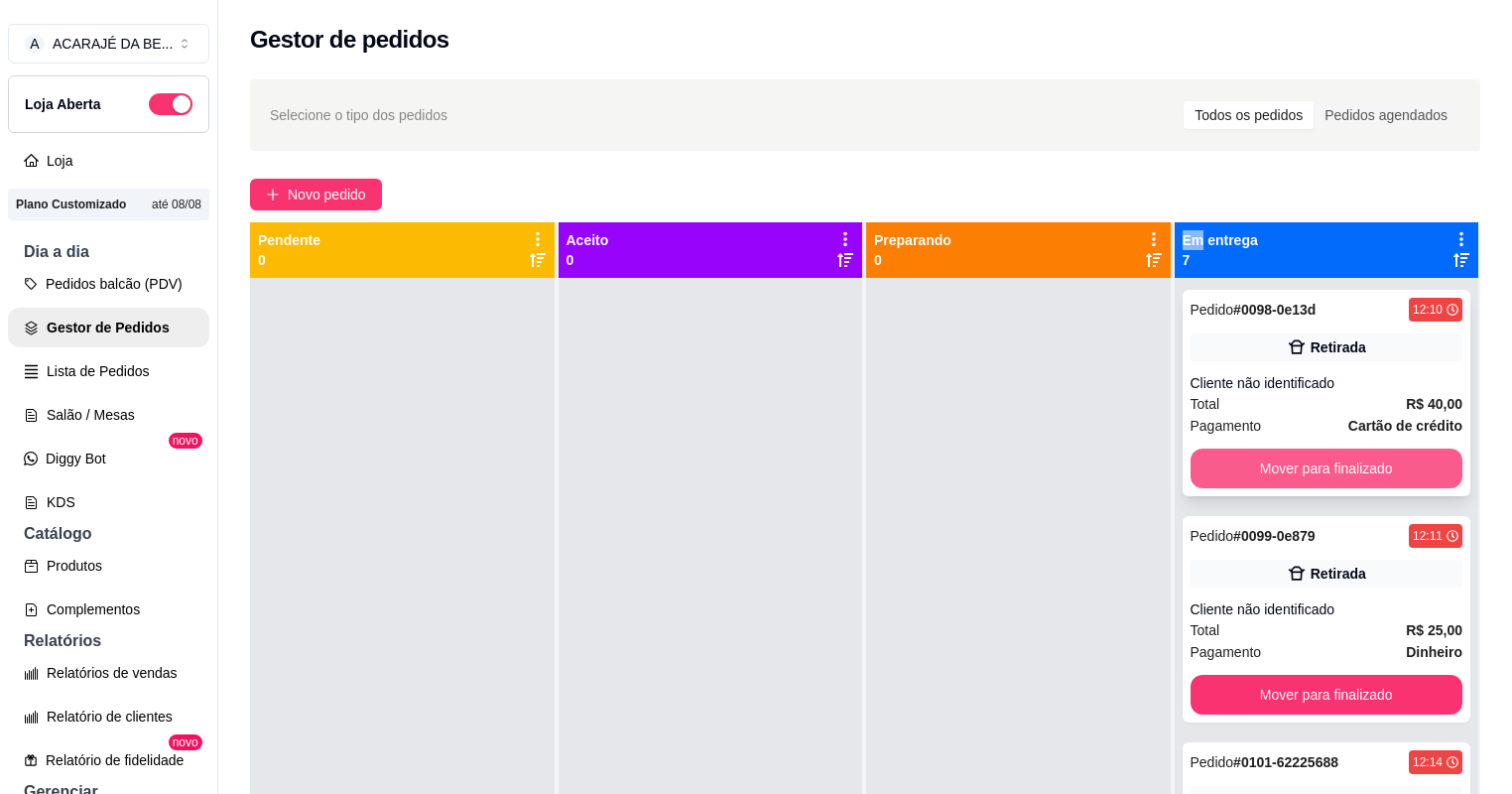 click on "Mover para finalizado" at bounding box center [1326, 468] 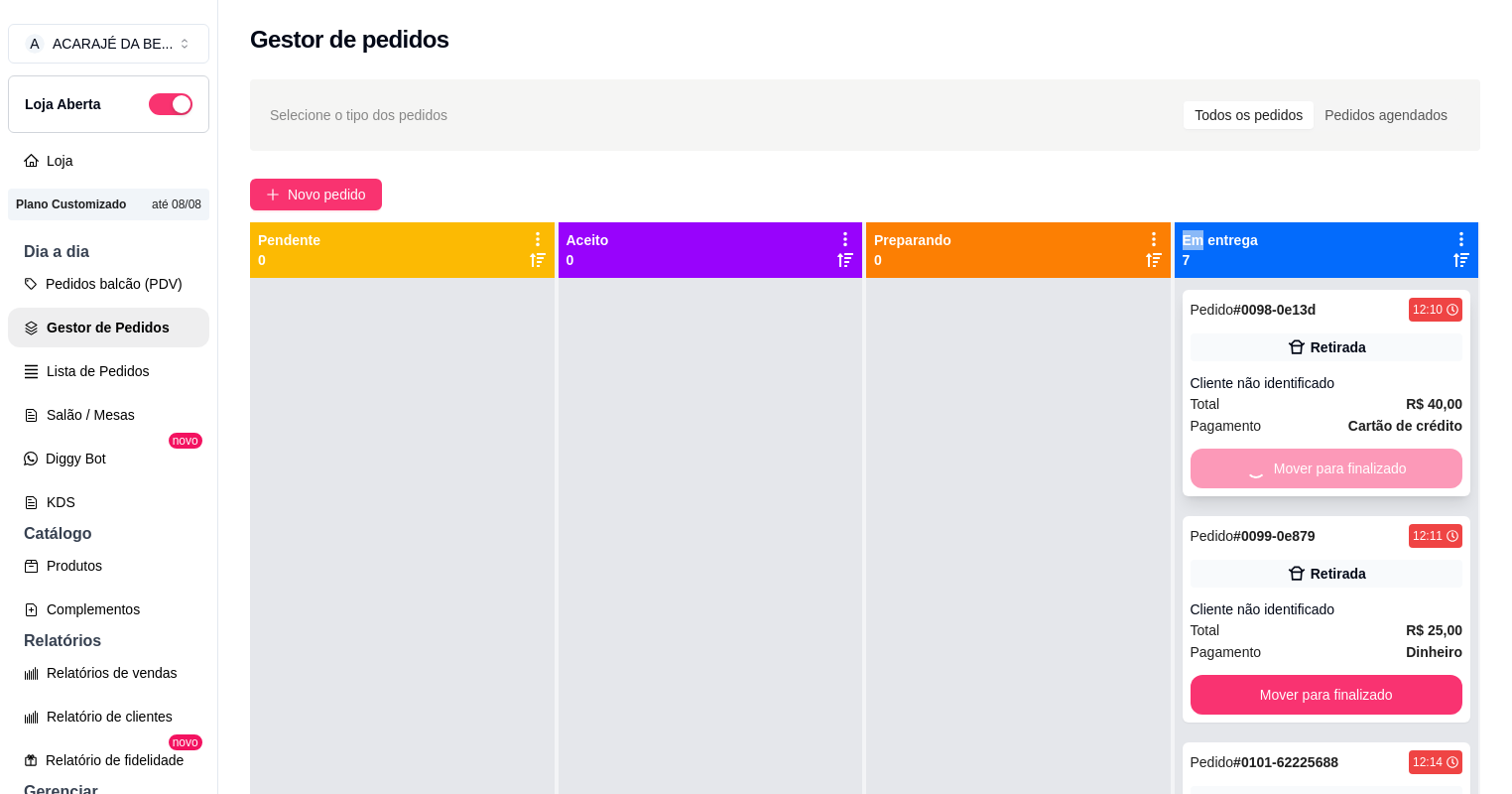 click on "Mover para finalizado" at bounding box center (1326, 468) 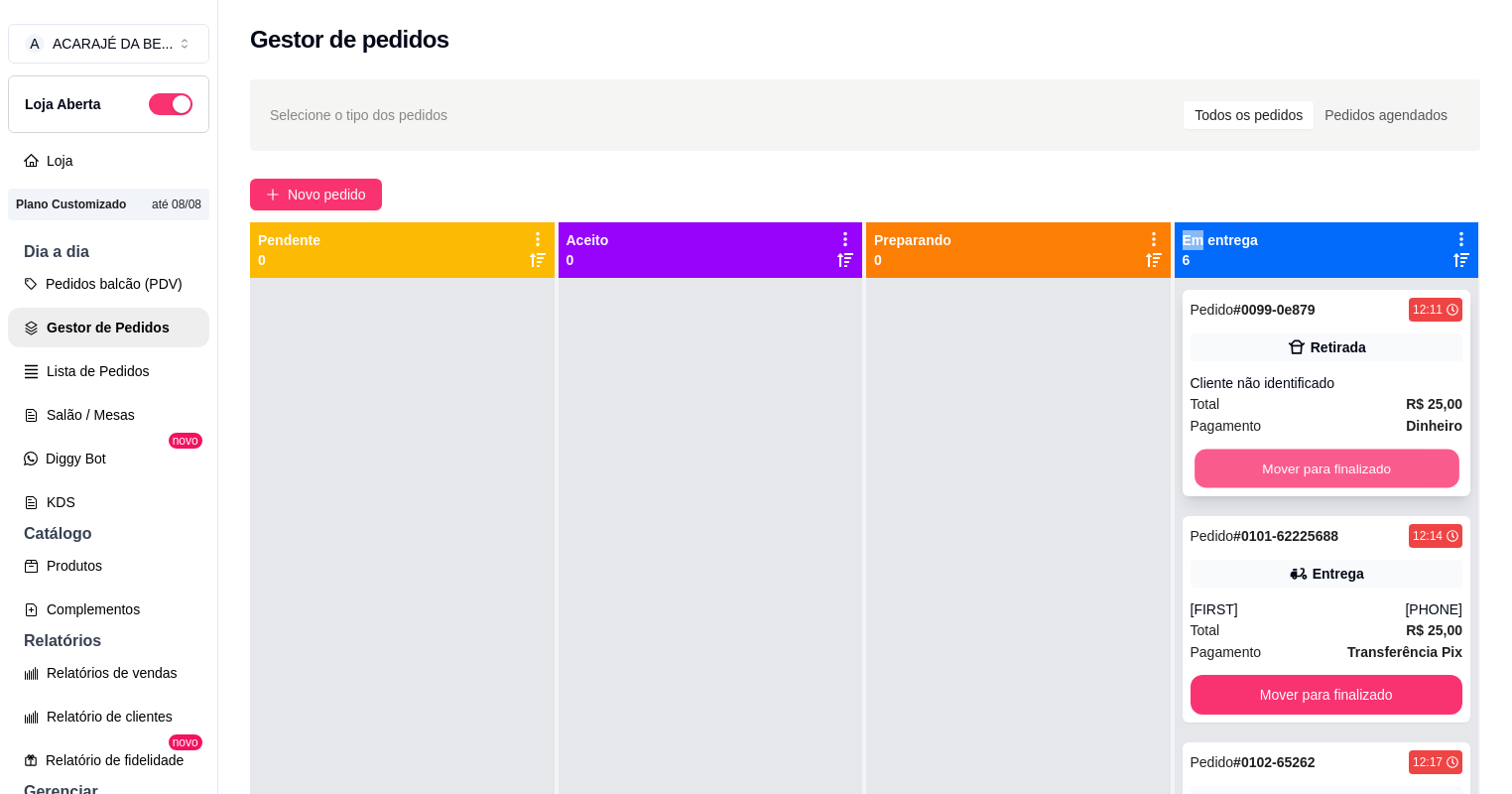 click on "Mover para finalizado" at bounding box center (1326, 468) 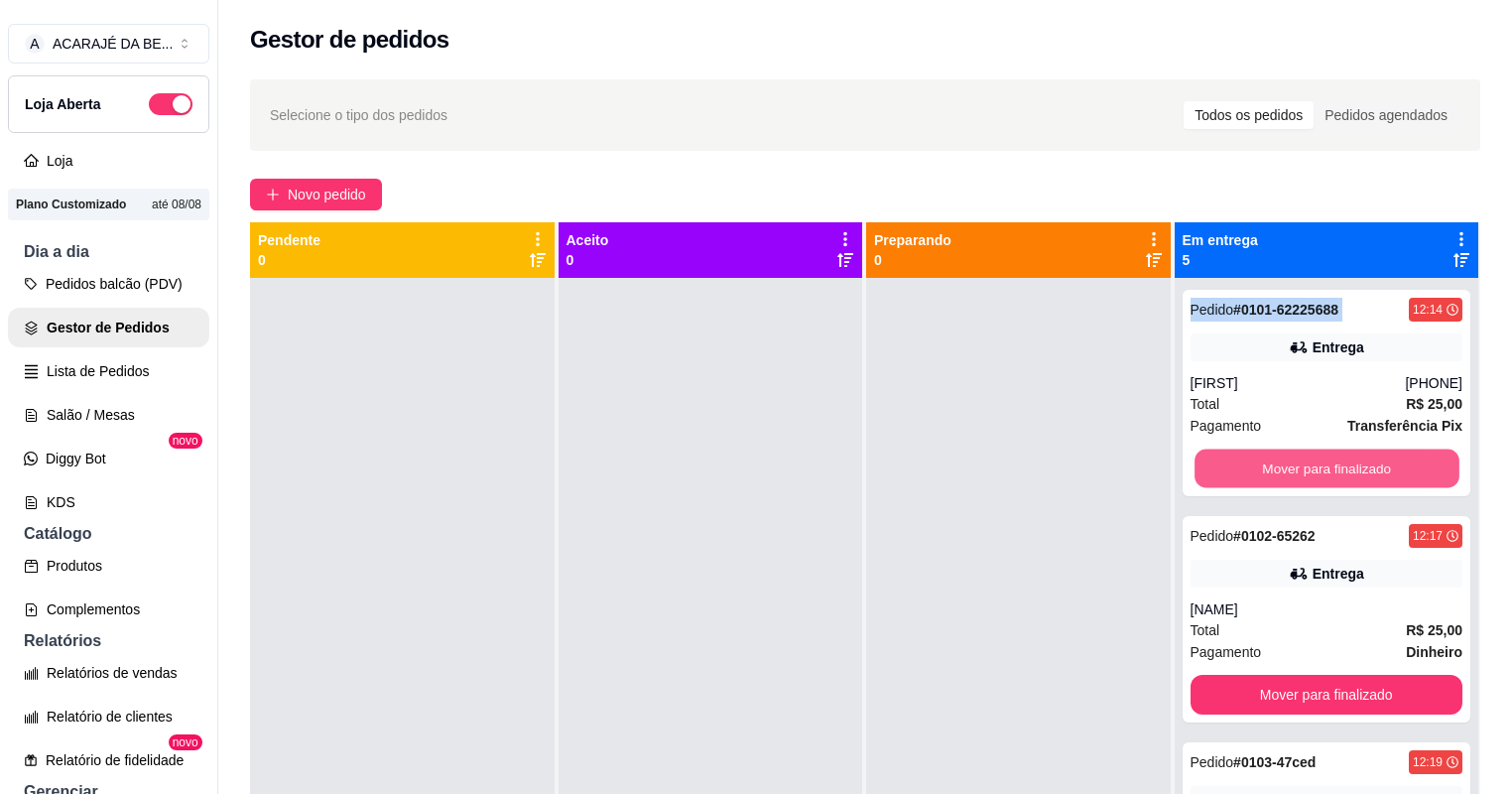 click on "Mover para finalizado" at bounding box center (1326, 468) 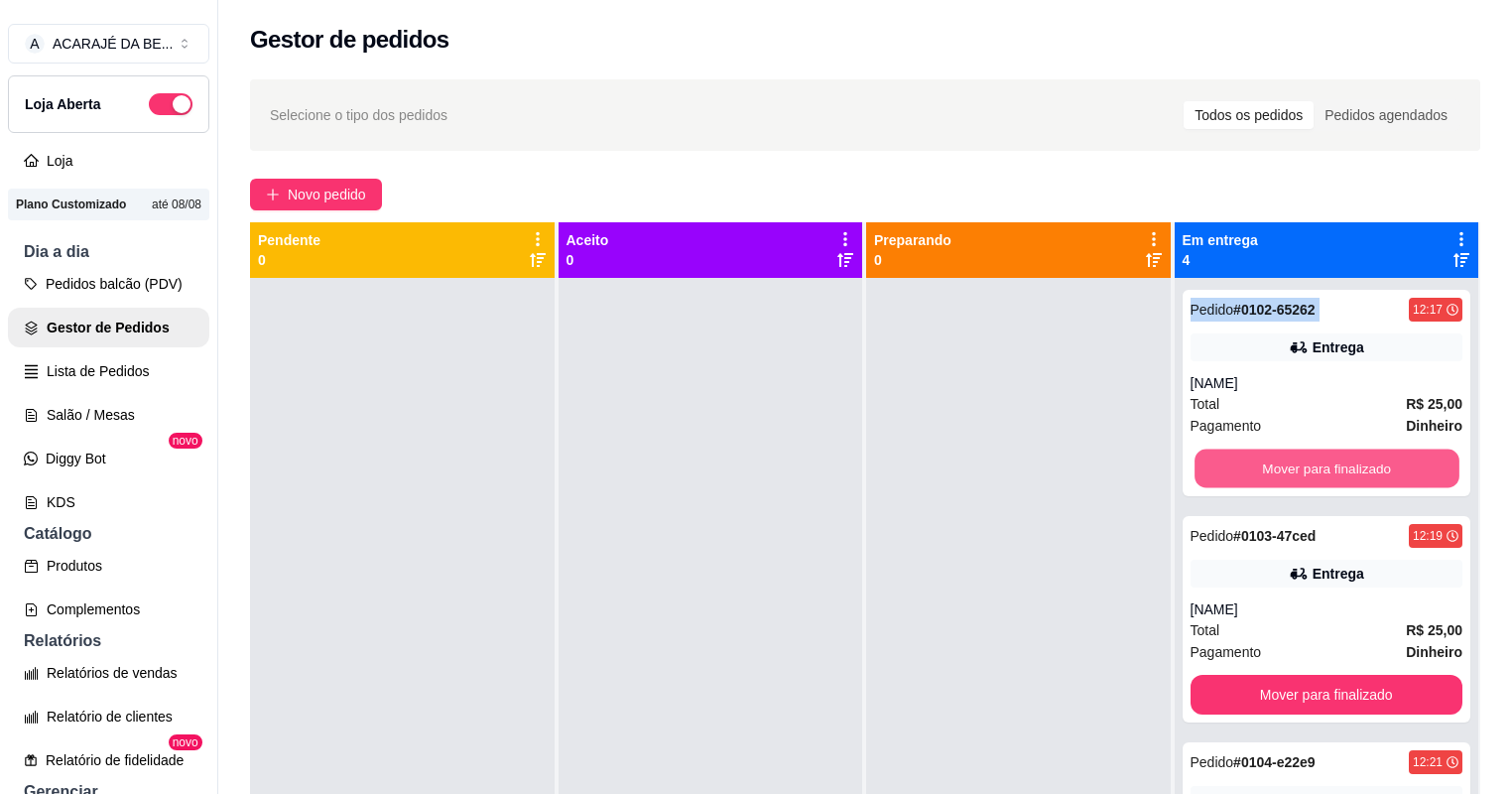 click on "Mover para finalizado" at bounding box center [1326, 468] 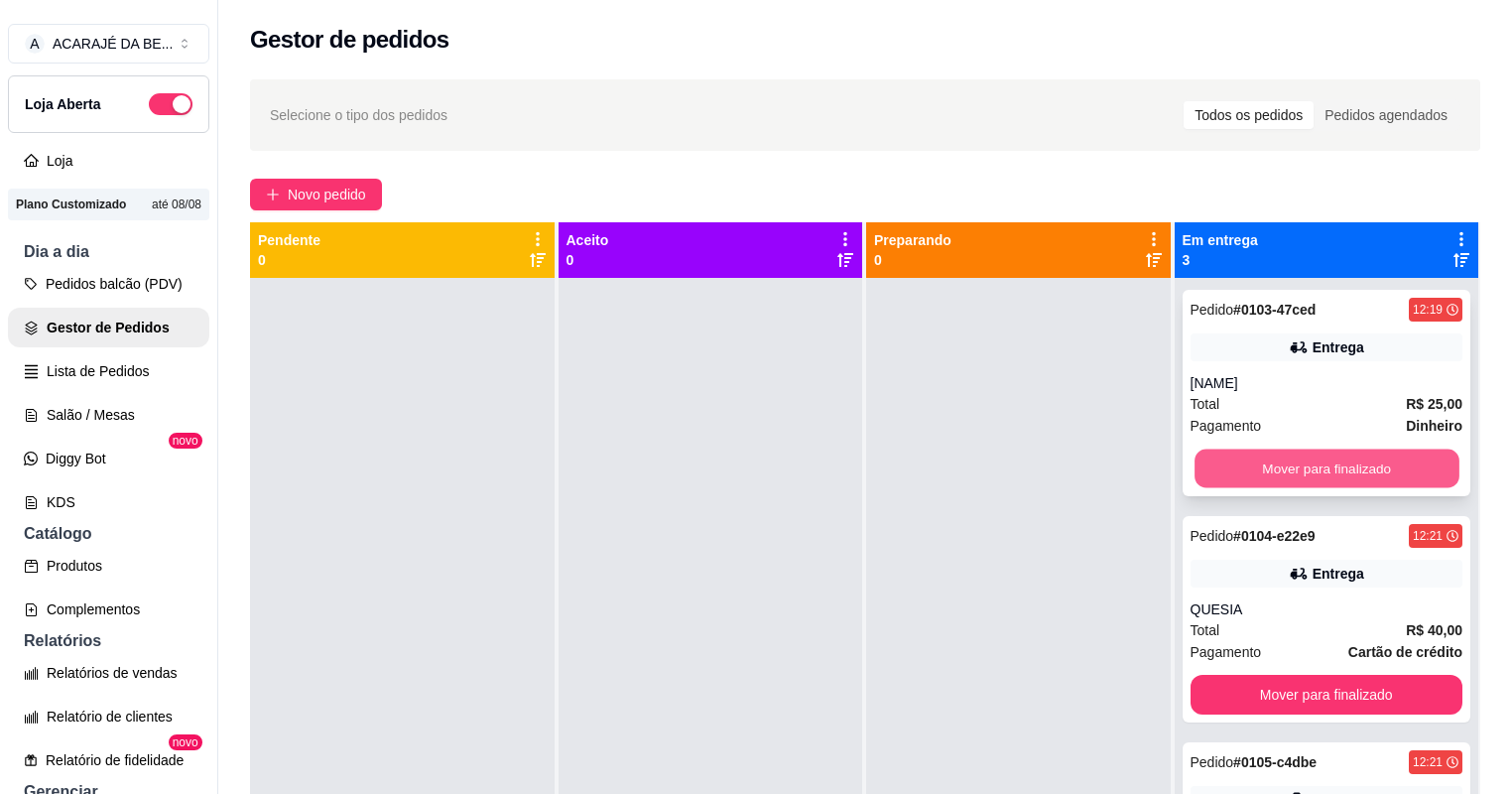 click on "Mover para finalizado" at bounding box center [1326, 468] 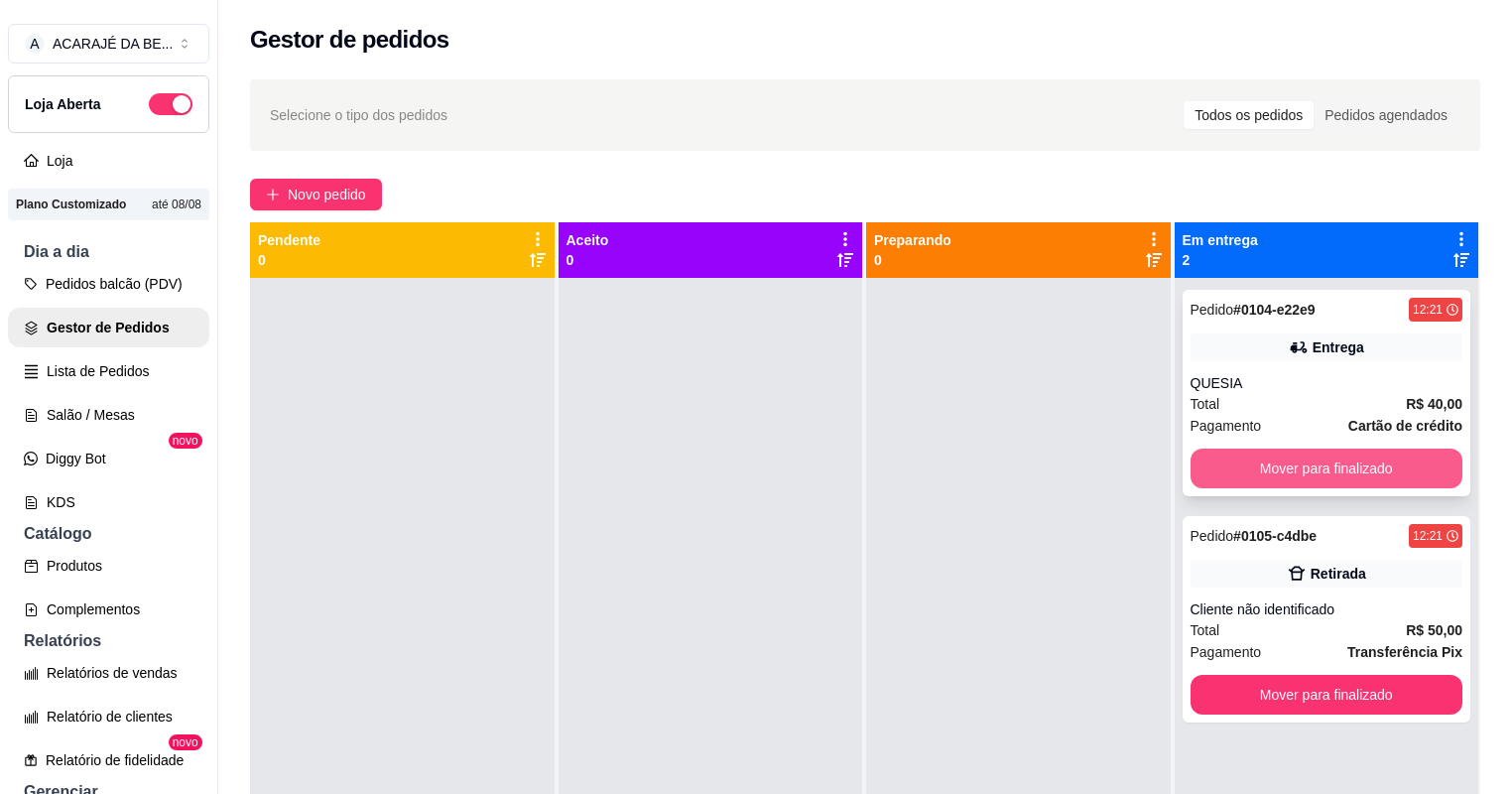click on "Mover para finalizado" at bounding box center (1326, 468) 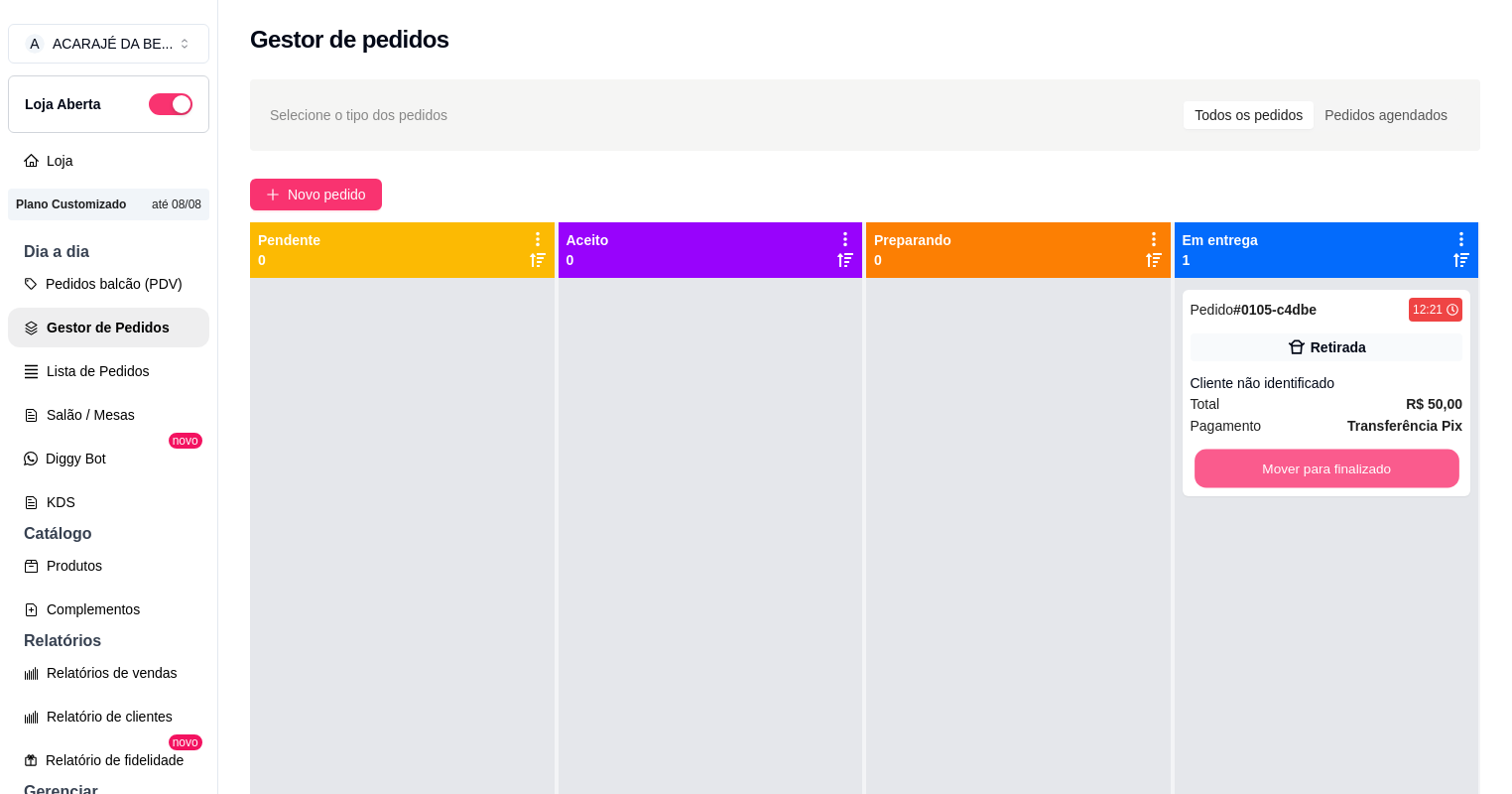 click on "Mover para finalizado" at bounding box center (1326, 468) 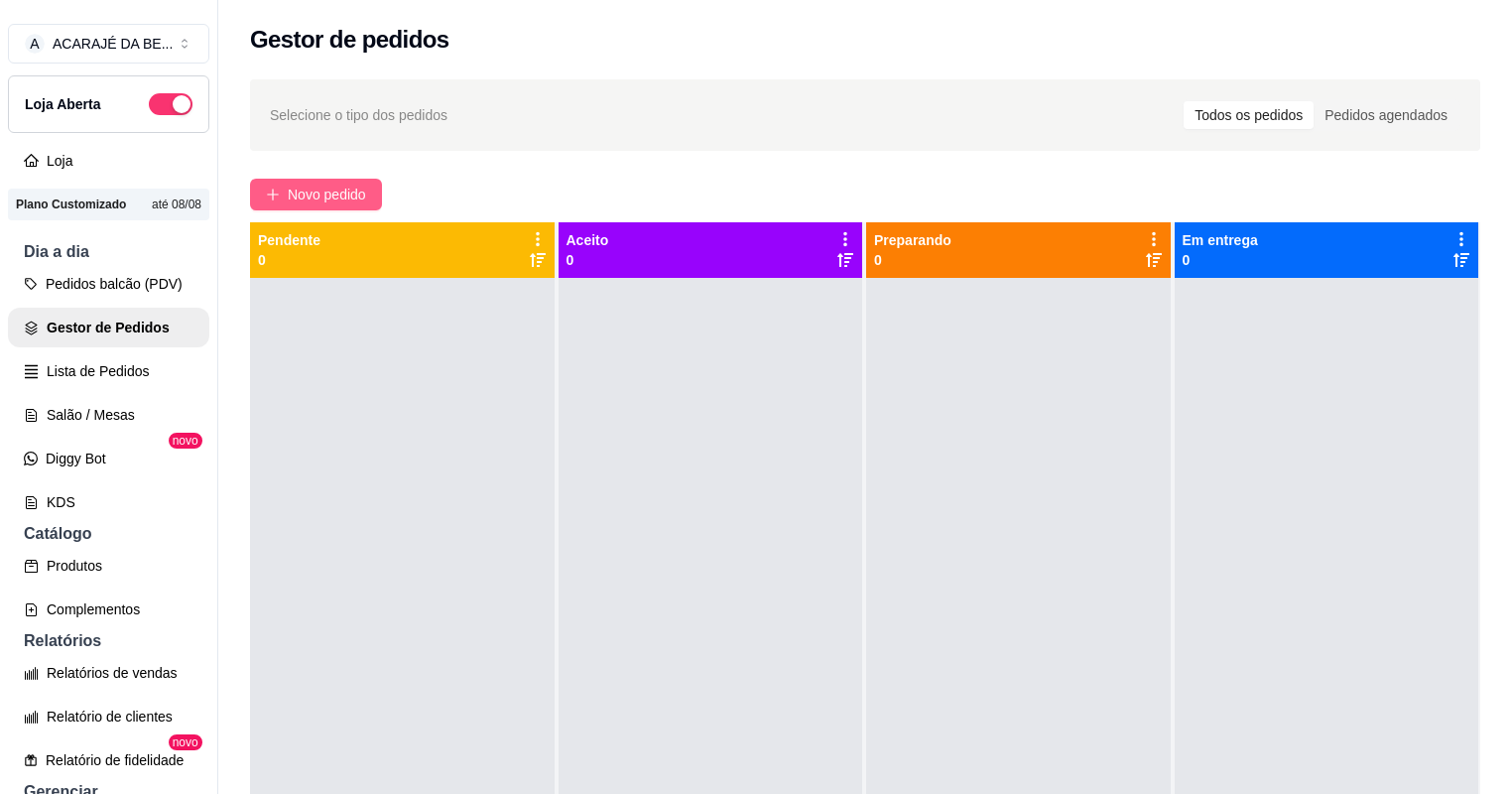 click on "Novo pedido" at bounding box center [326, 195] 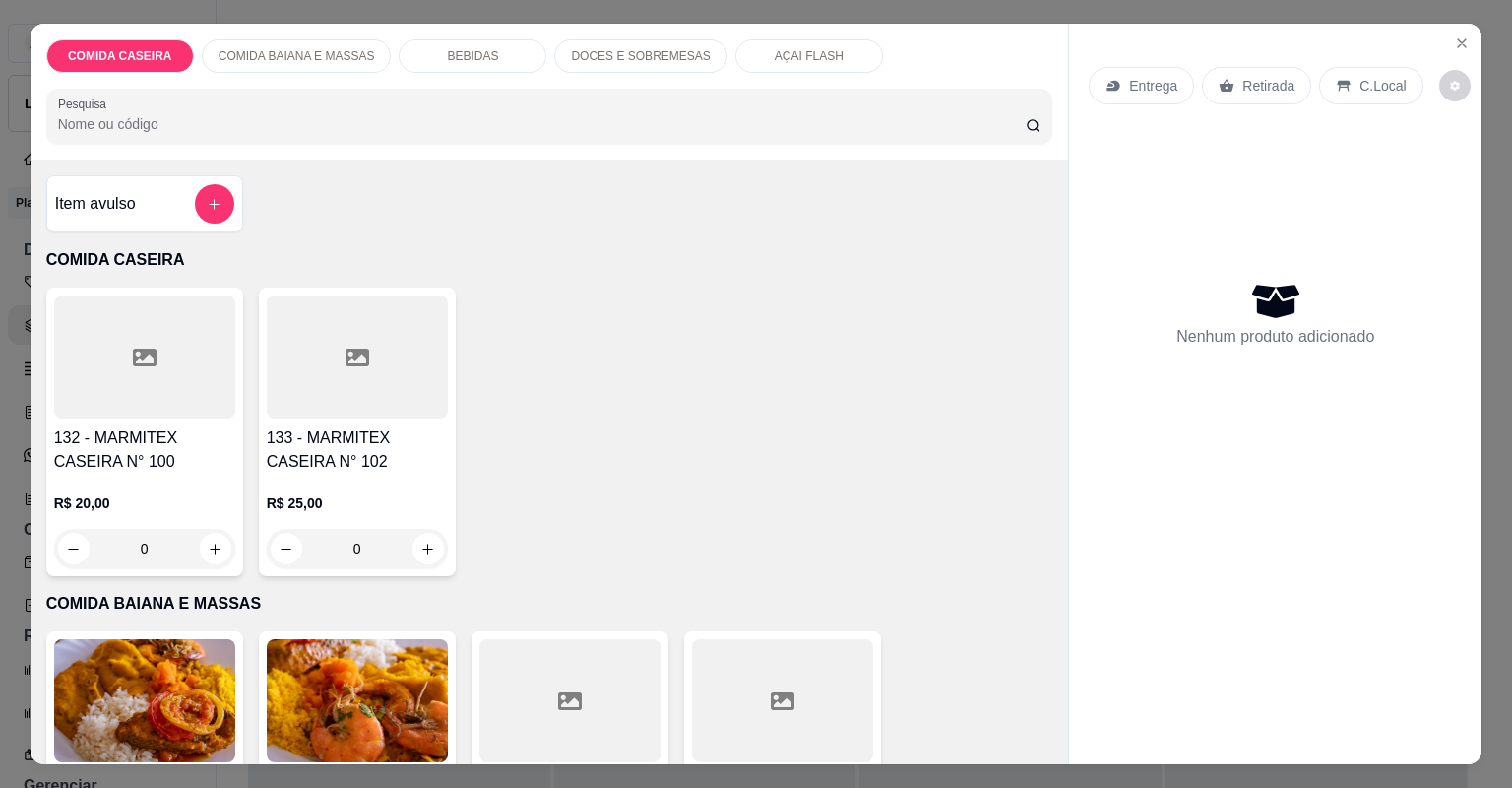 click at bounding box center [570, 700] 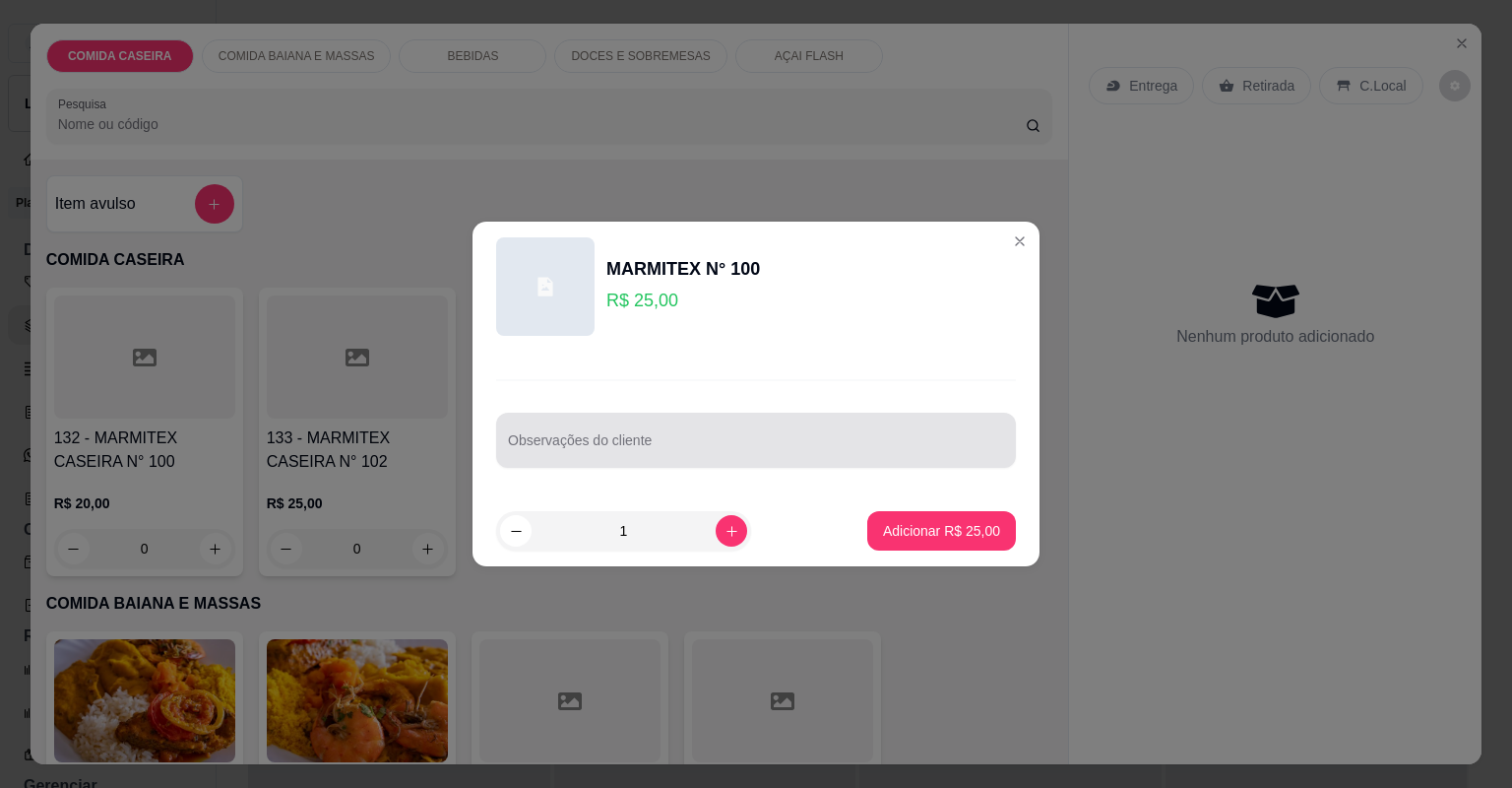 click at bounding box center [756, 440] 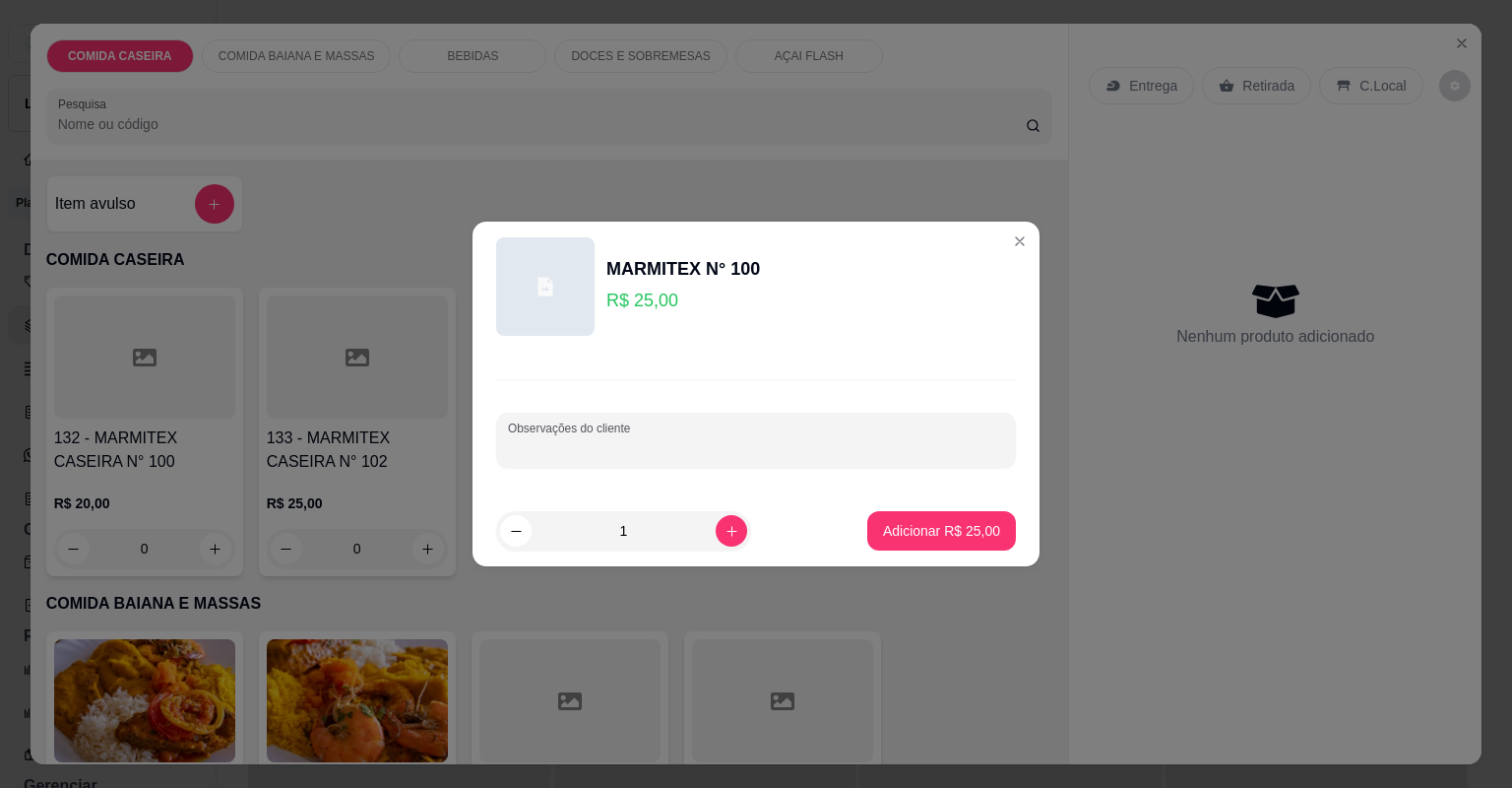 paste on "arroz branco, cortado de abobora, vatapá, quiabada, moqueca de feijão fraldinho, moqueca de filé bacalhau" 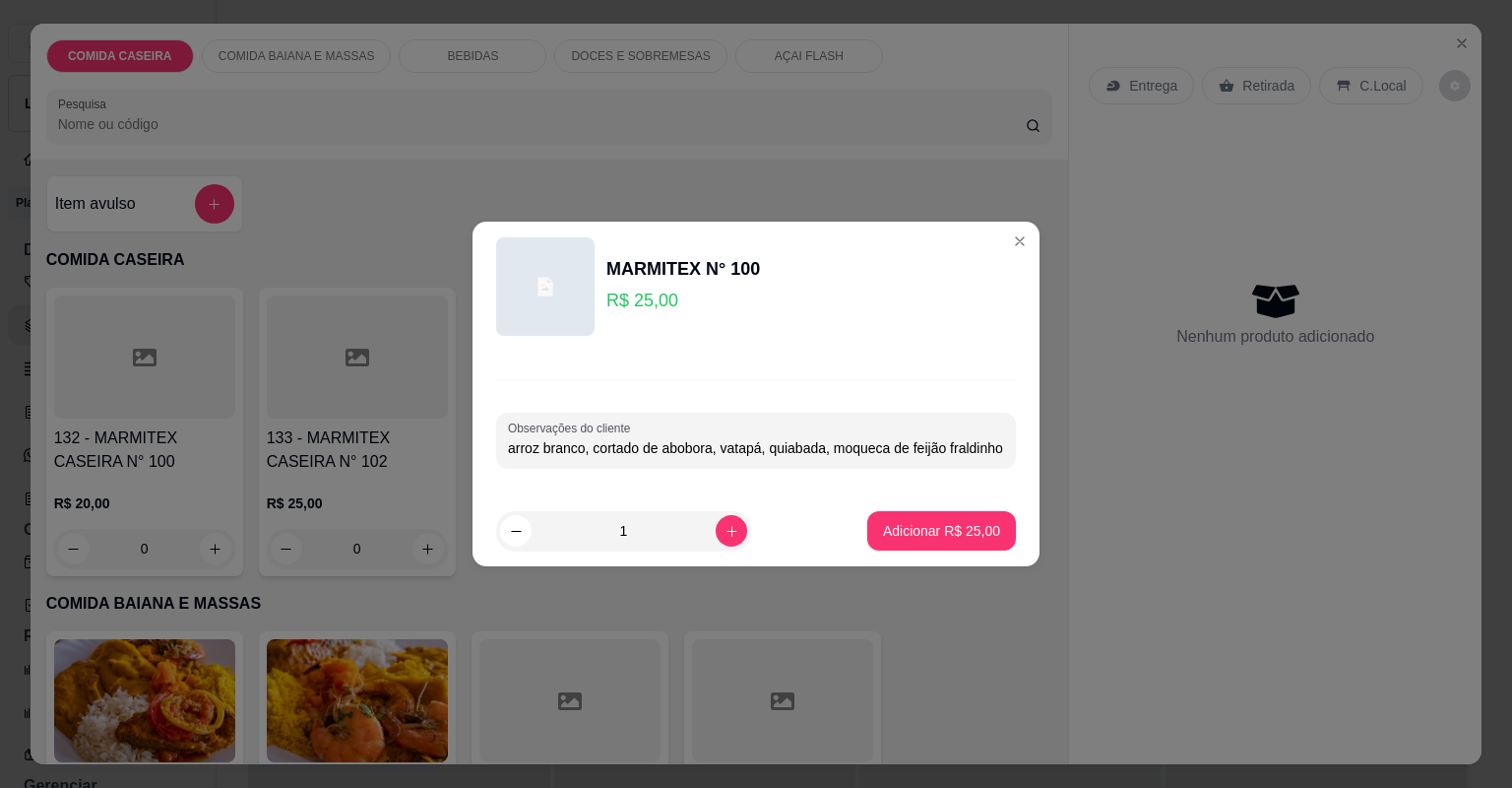 scroll, scrollTop: 0, scrollLeft: 174, axis: horizontal 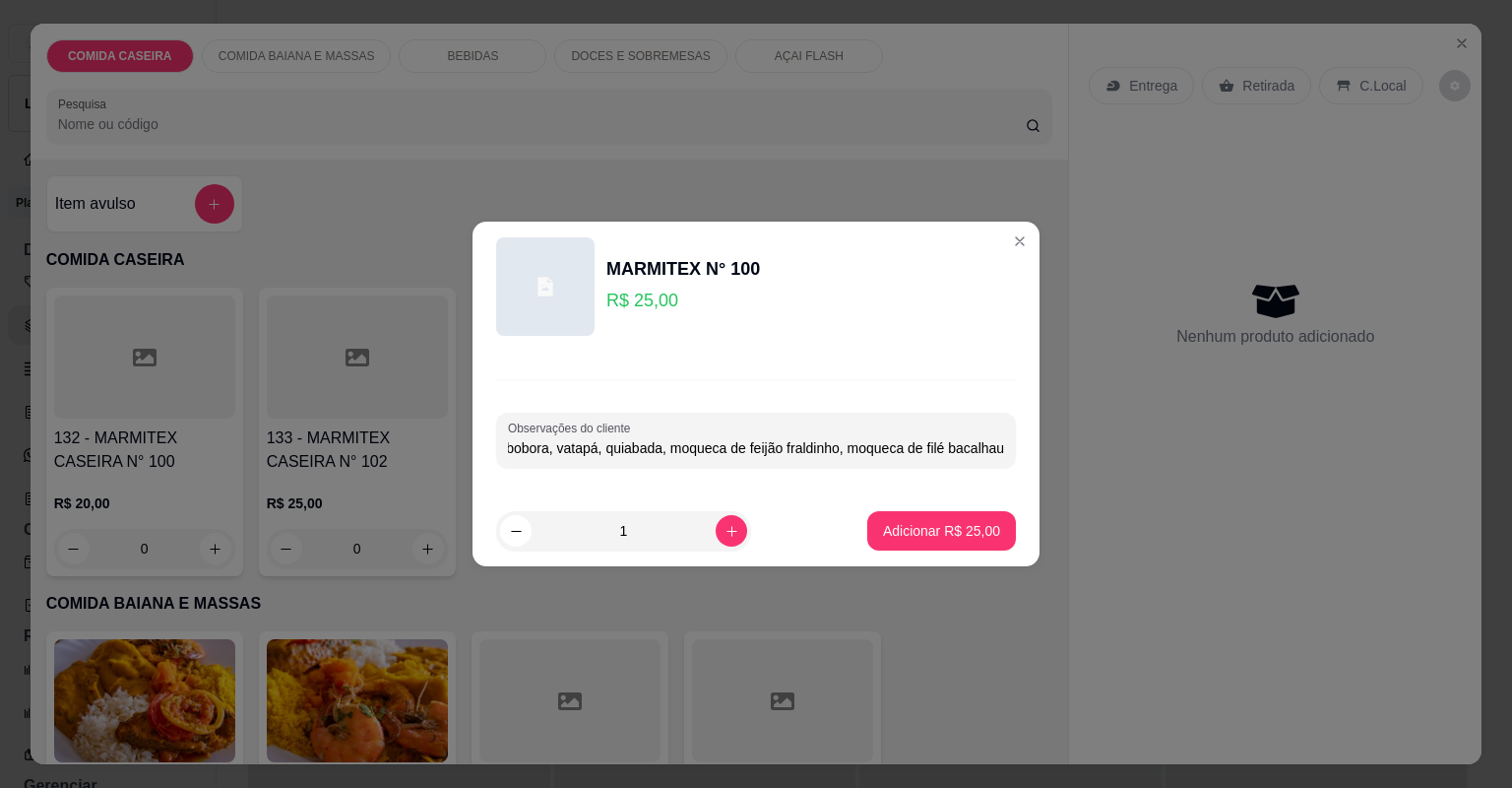 type on "arroz branco, cortado de abobora, vatapá, quiabada, moqueca de feijão fraldinho, moqueca de filé bacalhau" 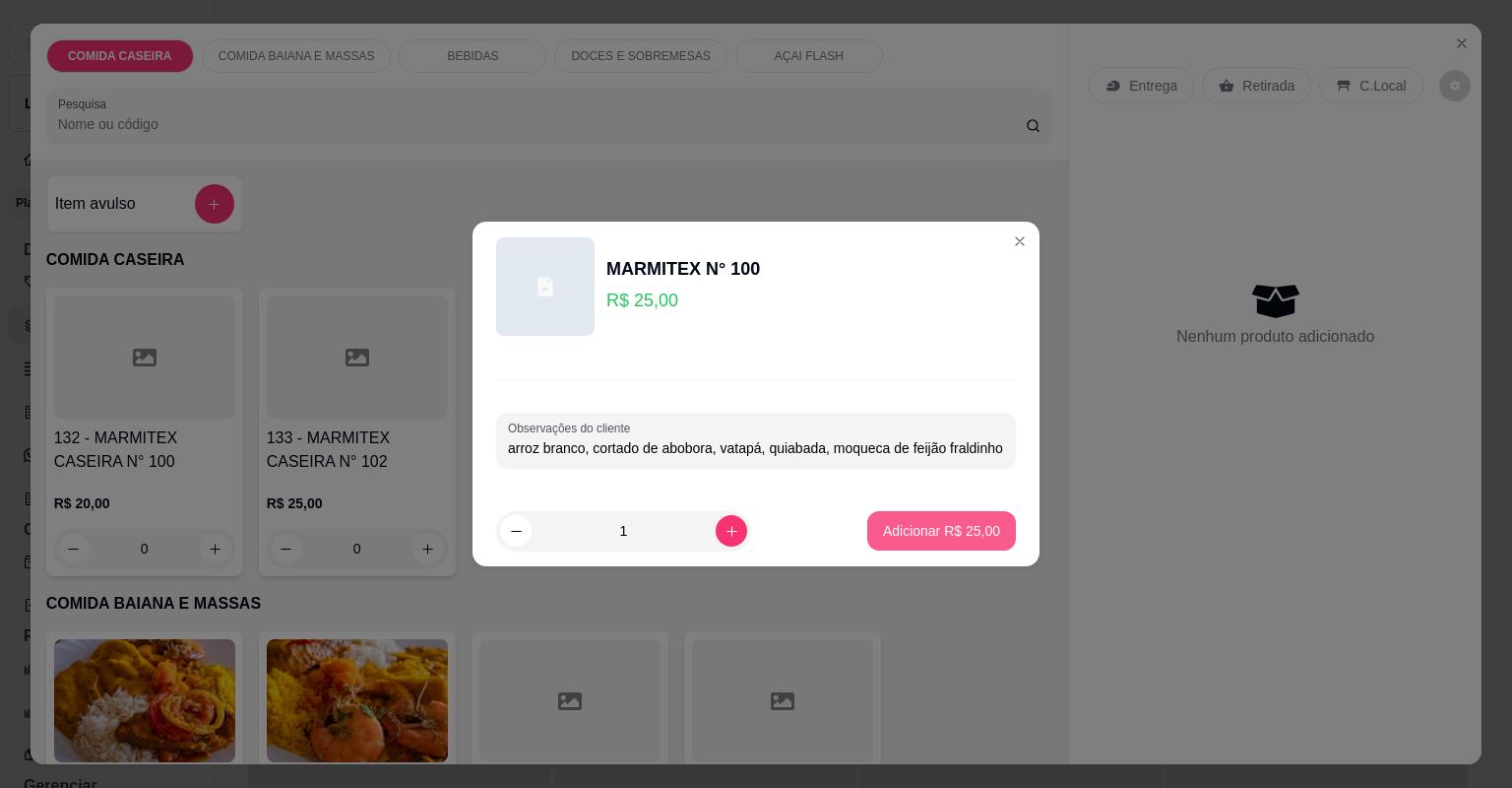 drag, startPoint x: 969, startPoint y: 505, endPoint x: 963, endPoint y: 529, distance: 24.738634 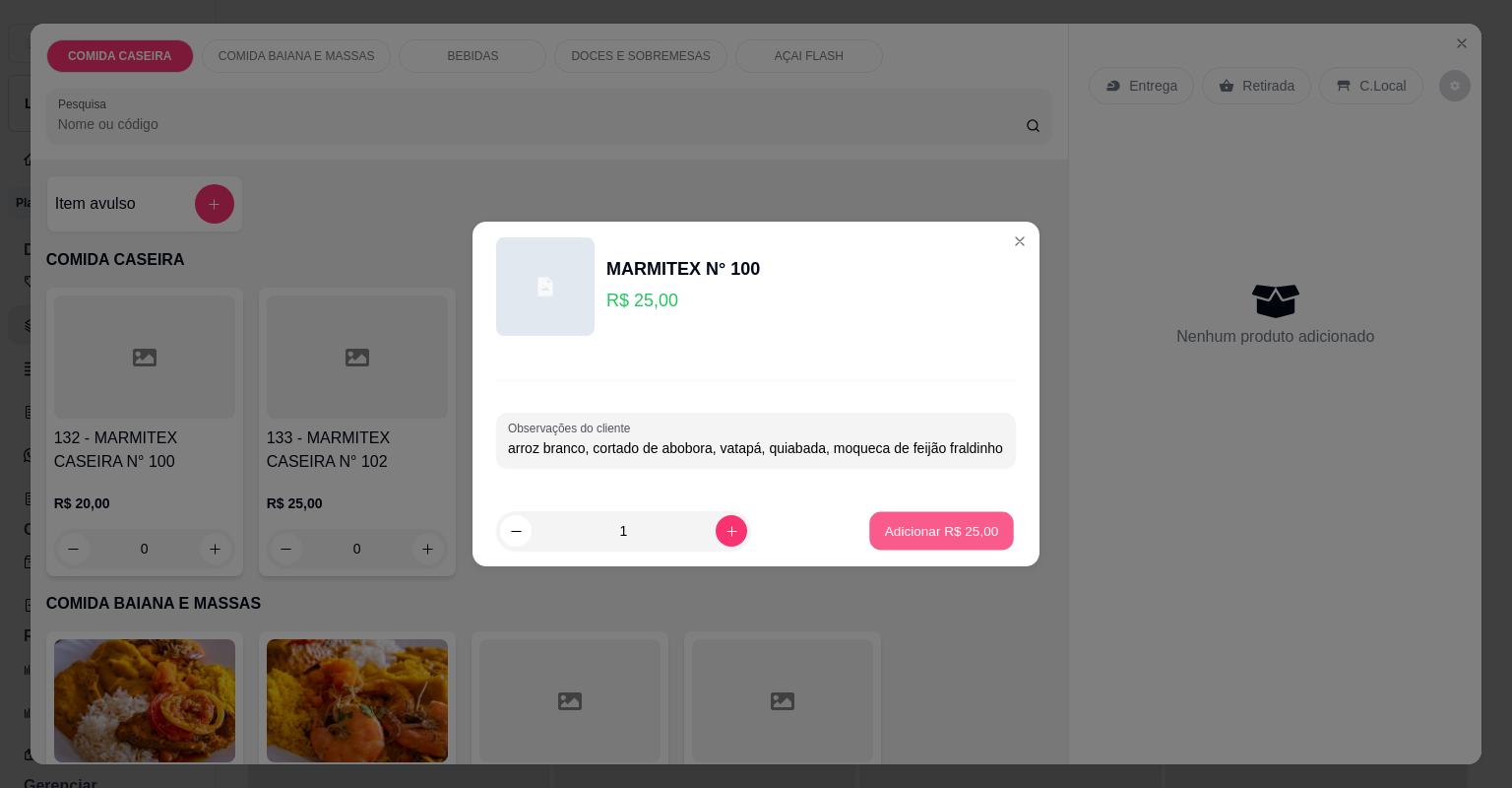click on "Adicionar   R$ 25,00" at bounding box center [941, 531] 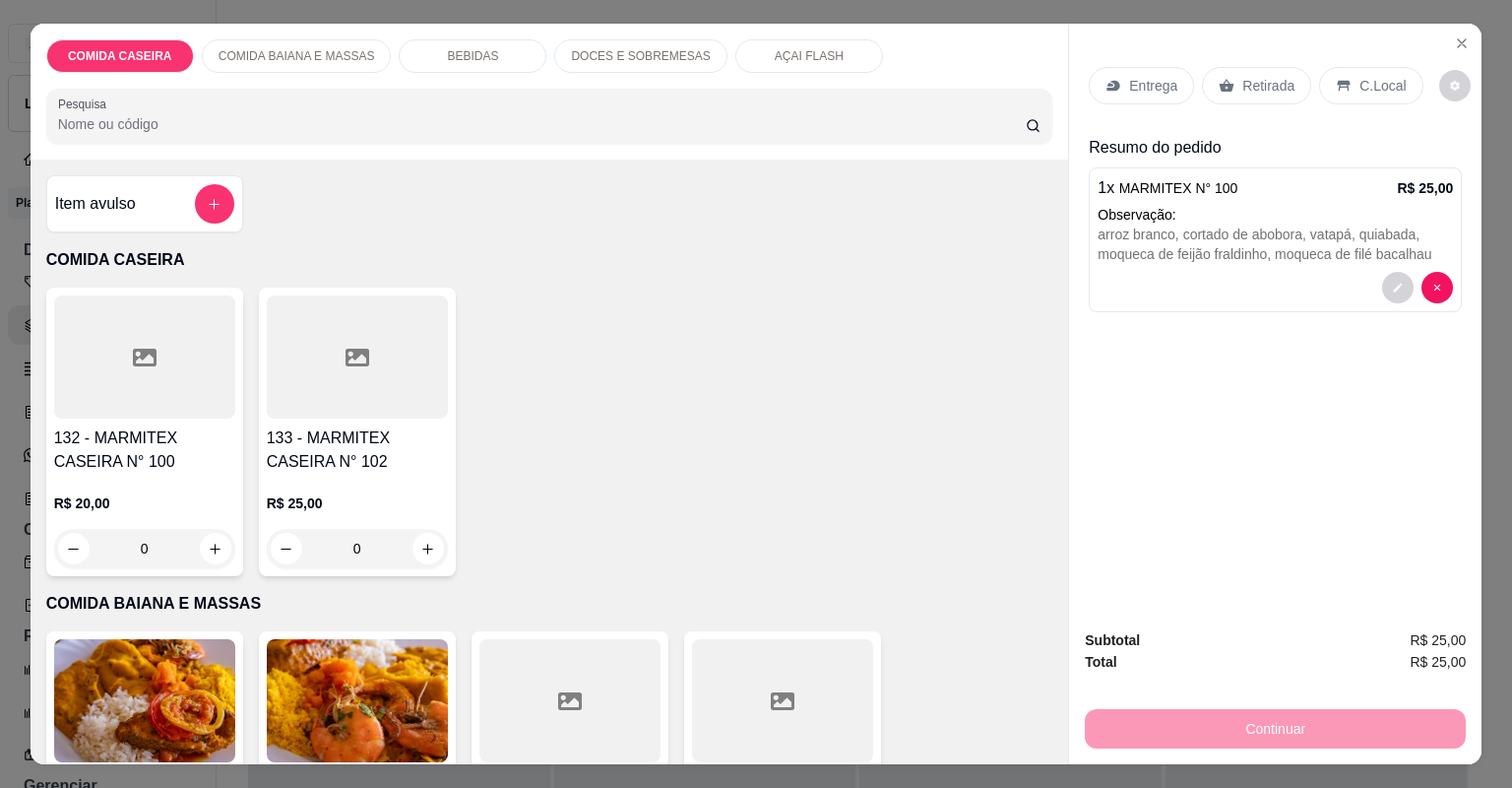 click at bounding box center (145, 357) 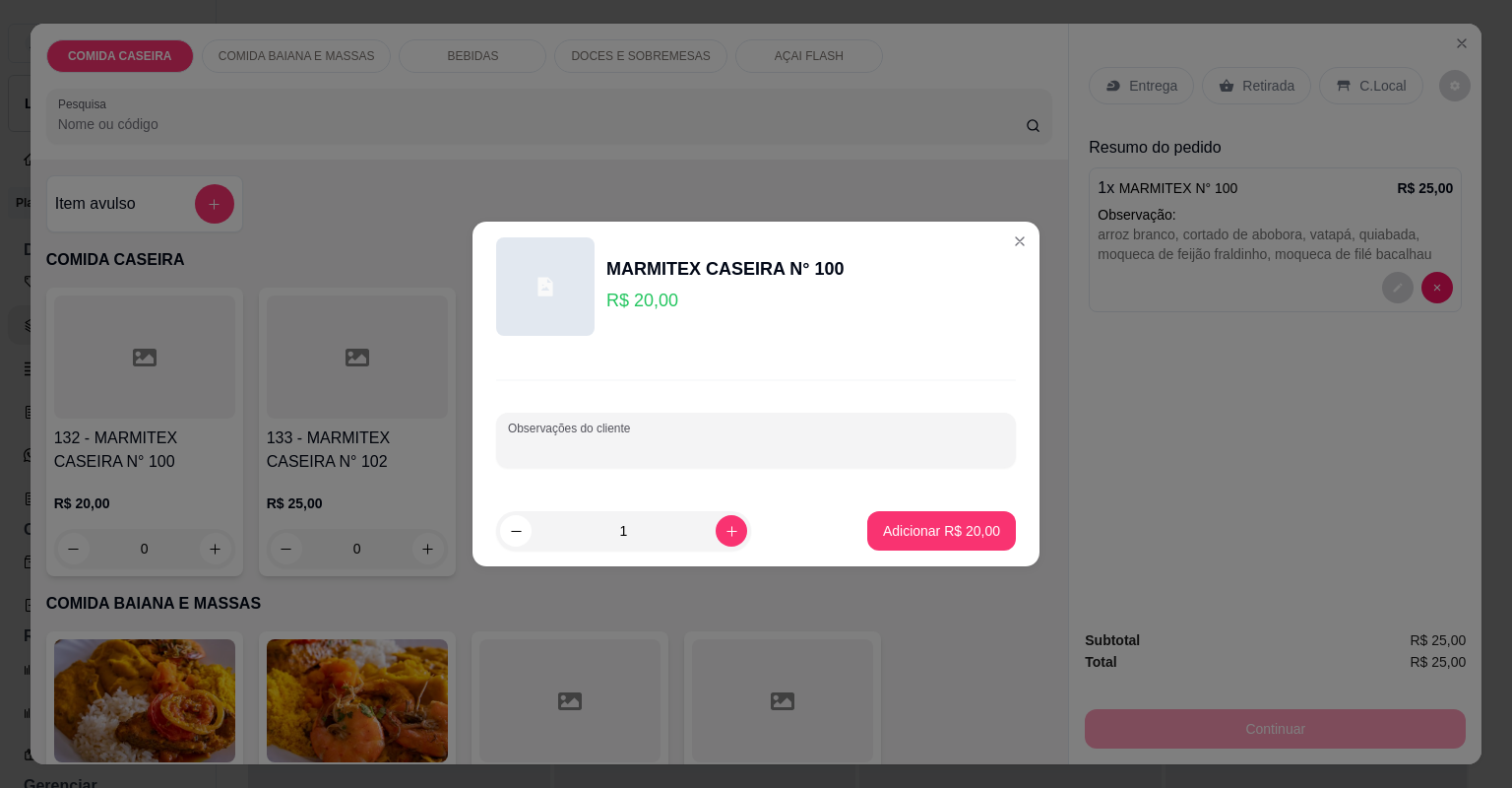 click on "Observações do cliente" at bounding box center (756, 448) 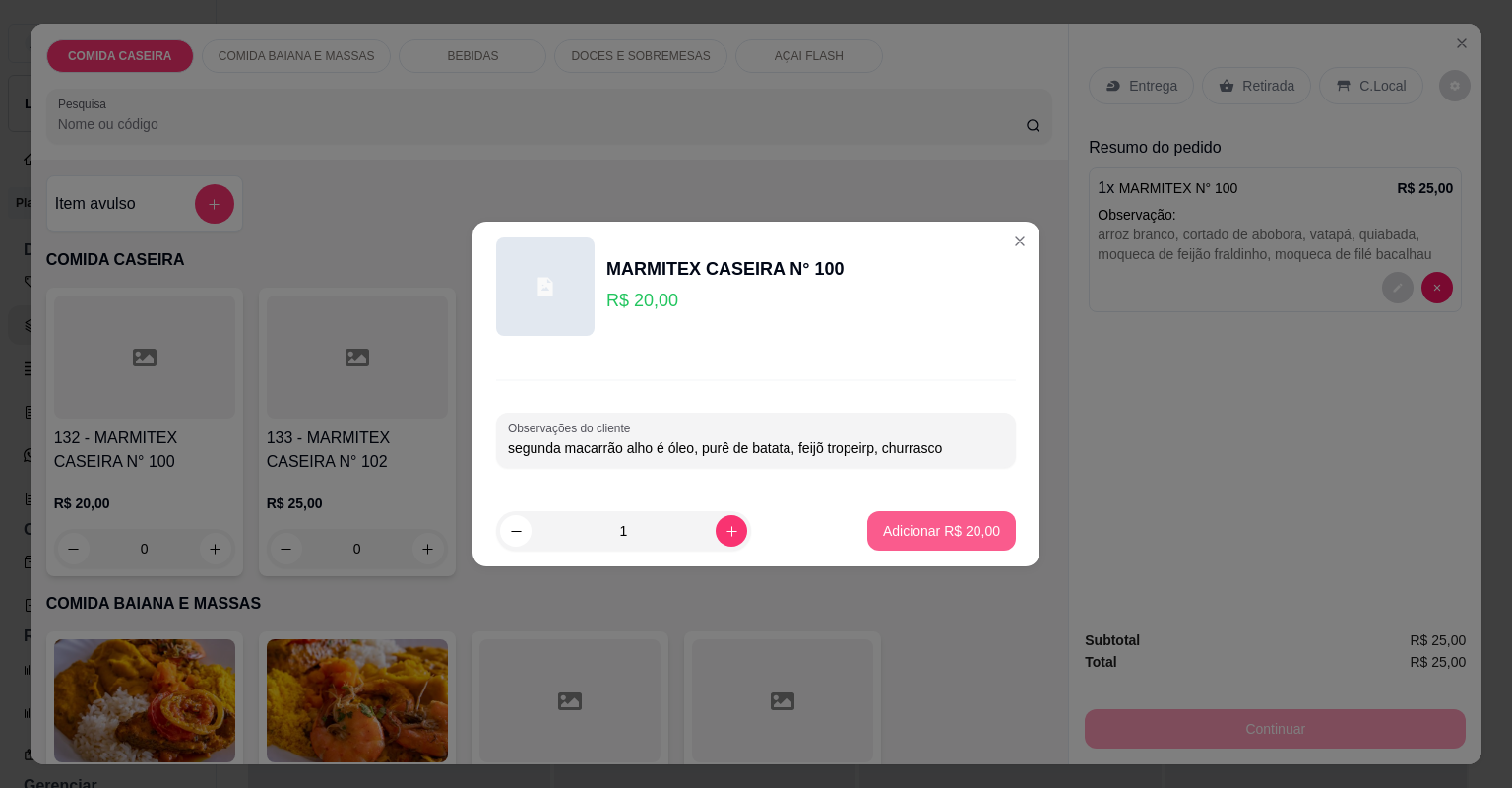 type on "segunda macarrão alho é óleo, purê de batata, feijõ tropeirp, churrasco" 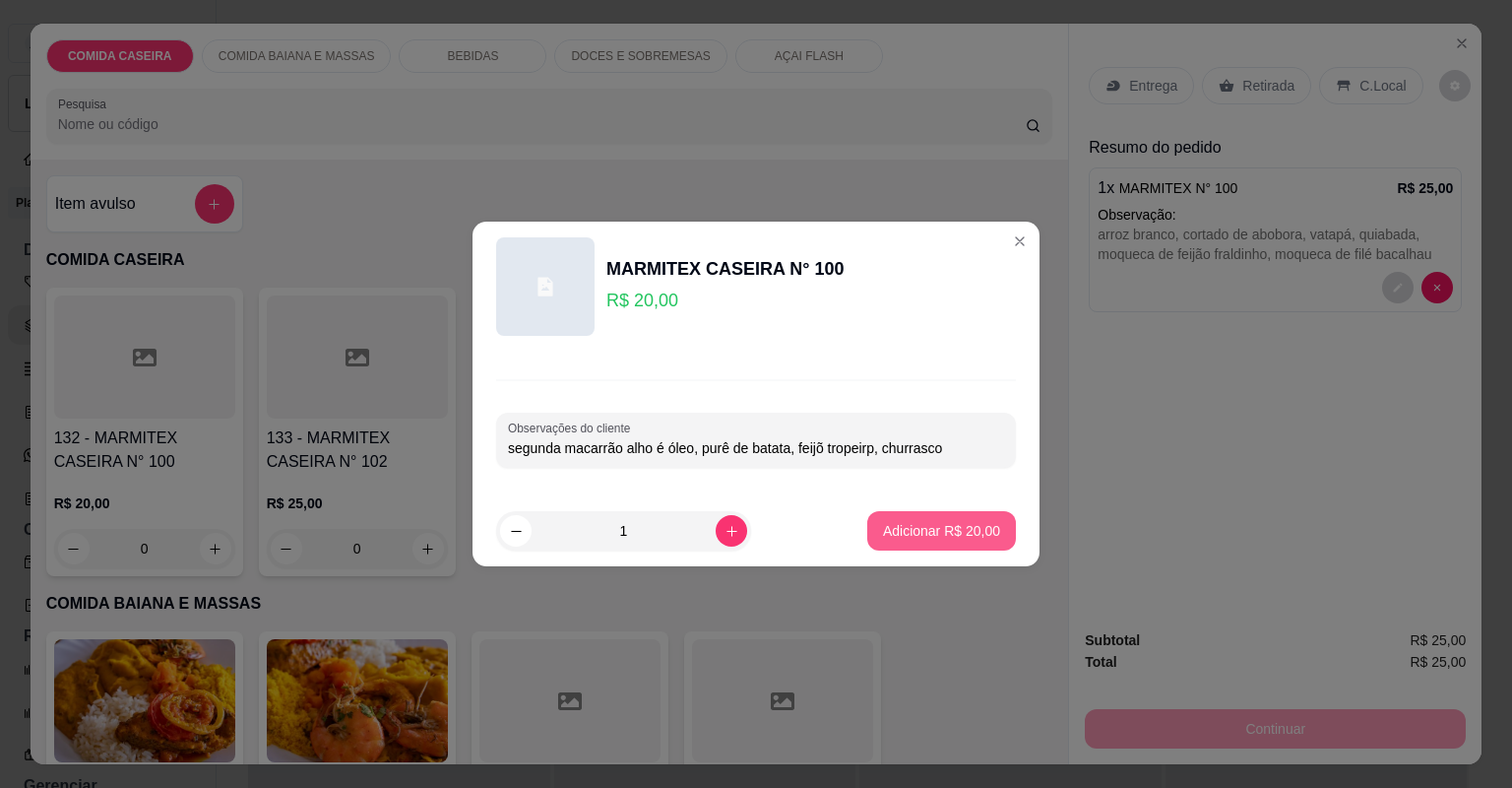 click on "Adicionar   R$ 20,00" at bounding box center [941, 531] 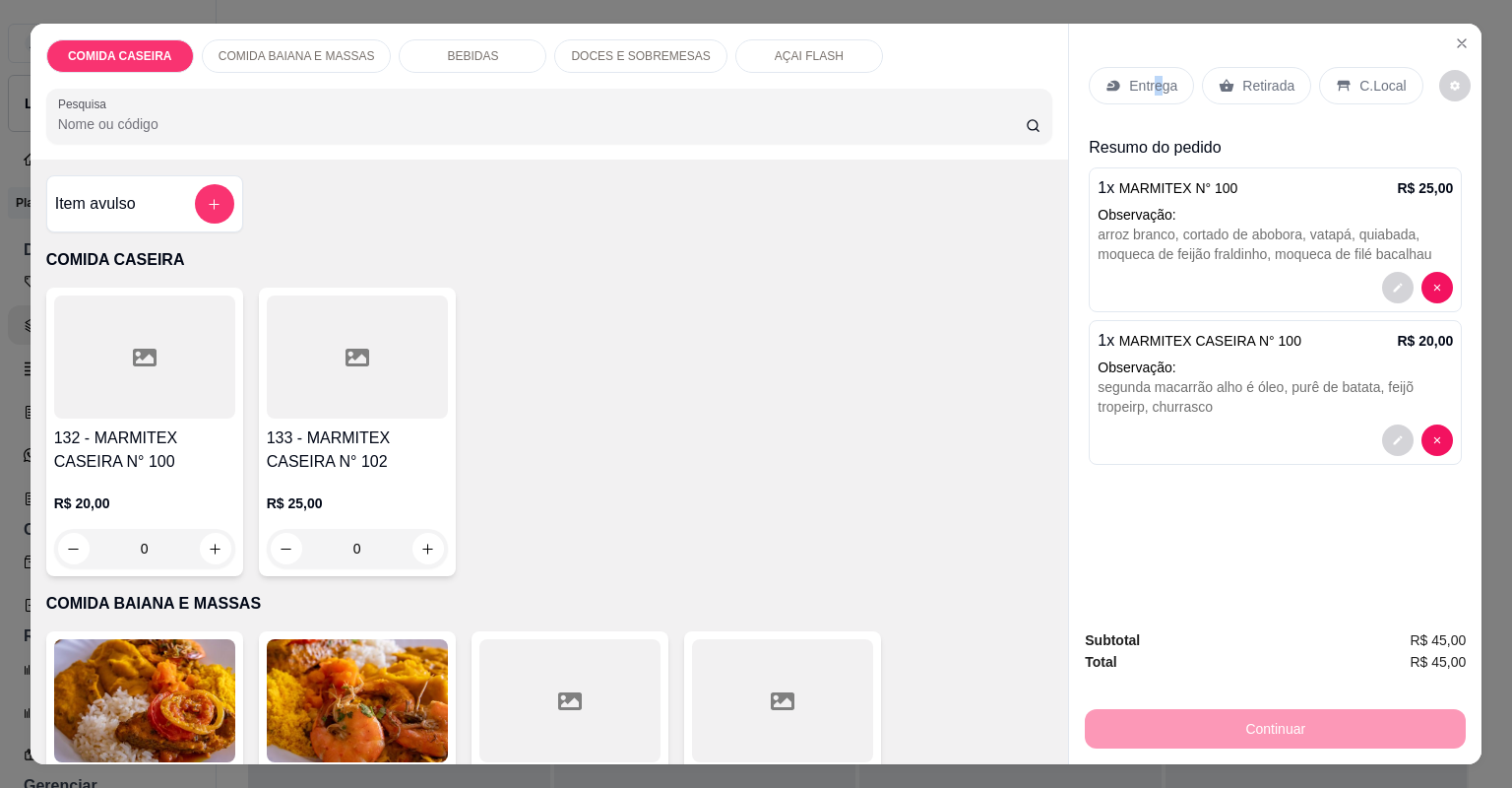 click on "Entrega" at bounding box center [1141, 86] 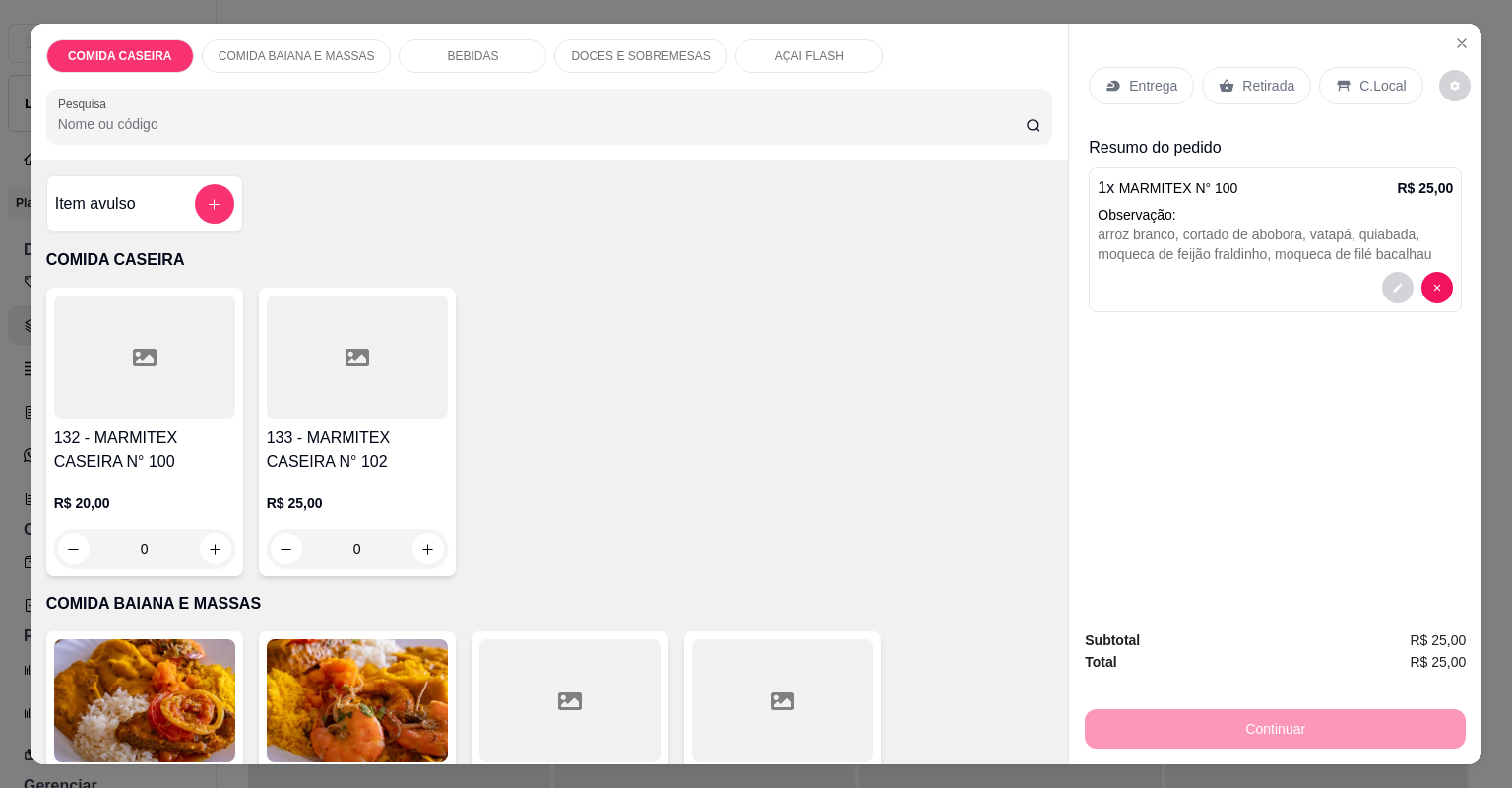 click at bounding box center [145, 357] 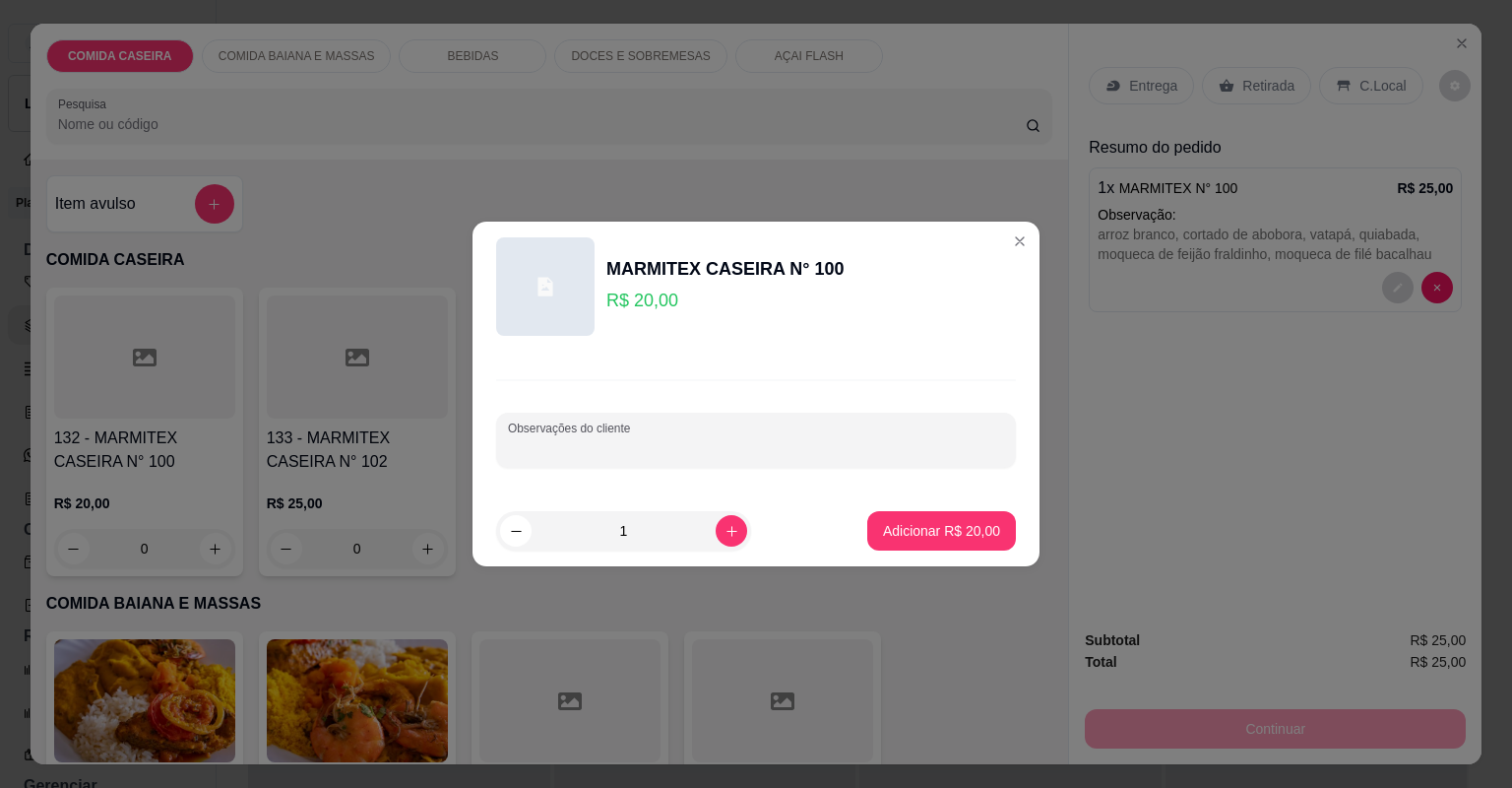 click on "Observações do cliente" at bounding box center (756, 448) 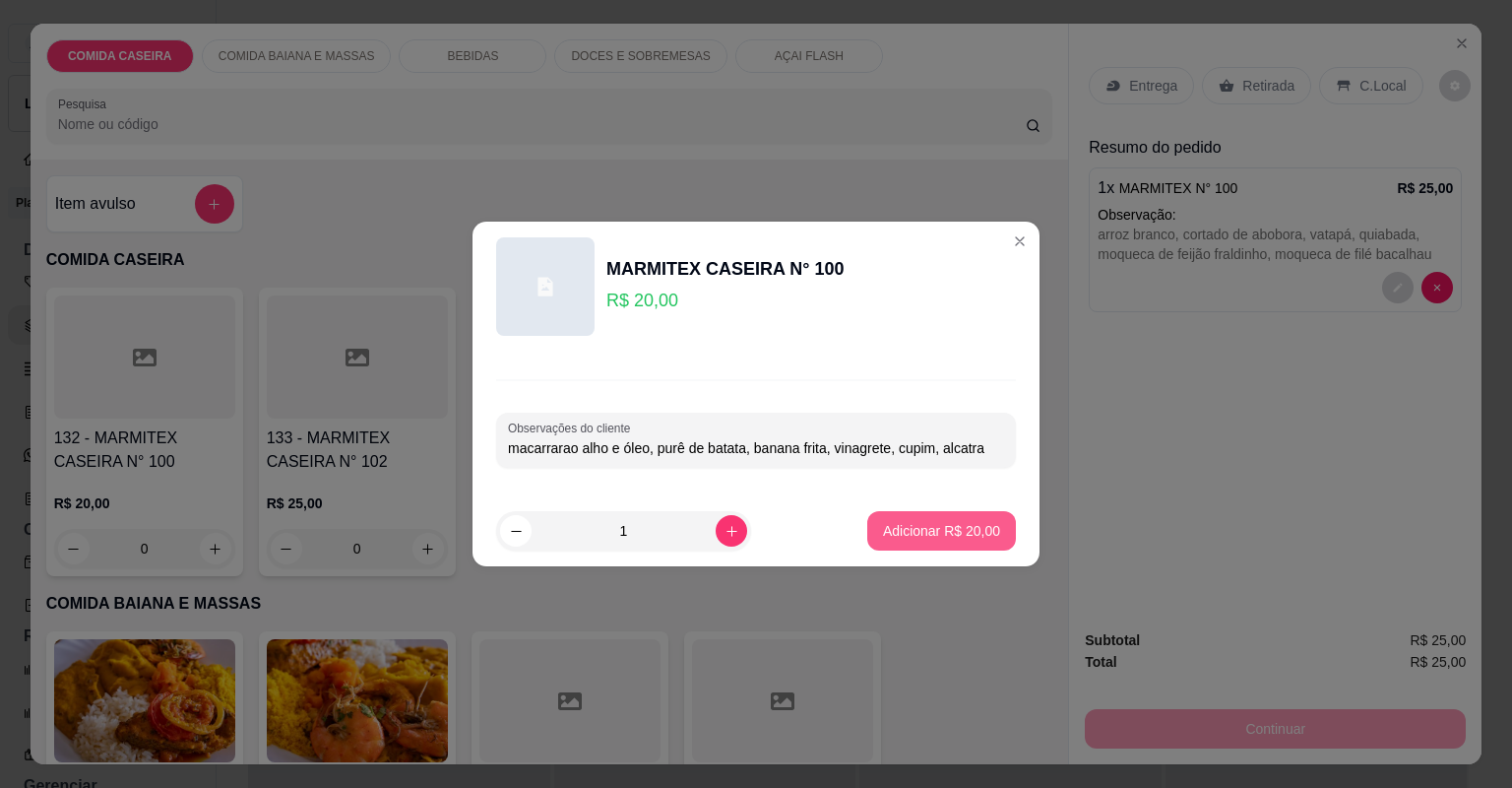 type on "macarrarao alho e óleo, purê de batata, banana frita, vinagrete, cupim, alcatra" 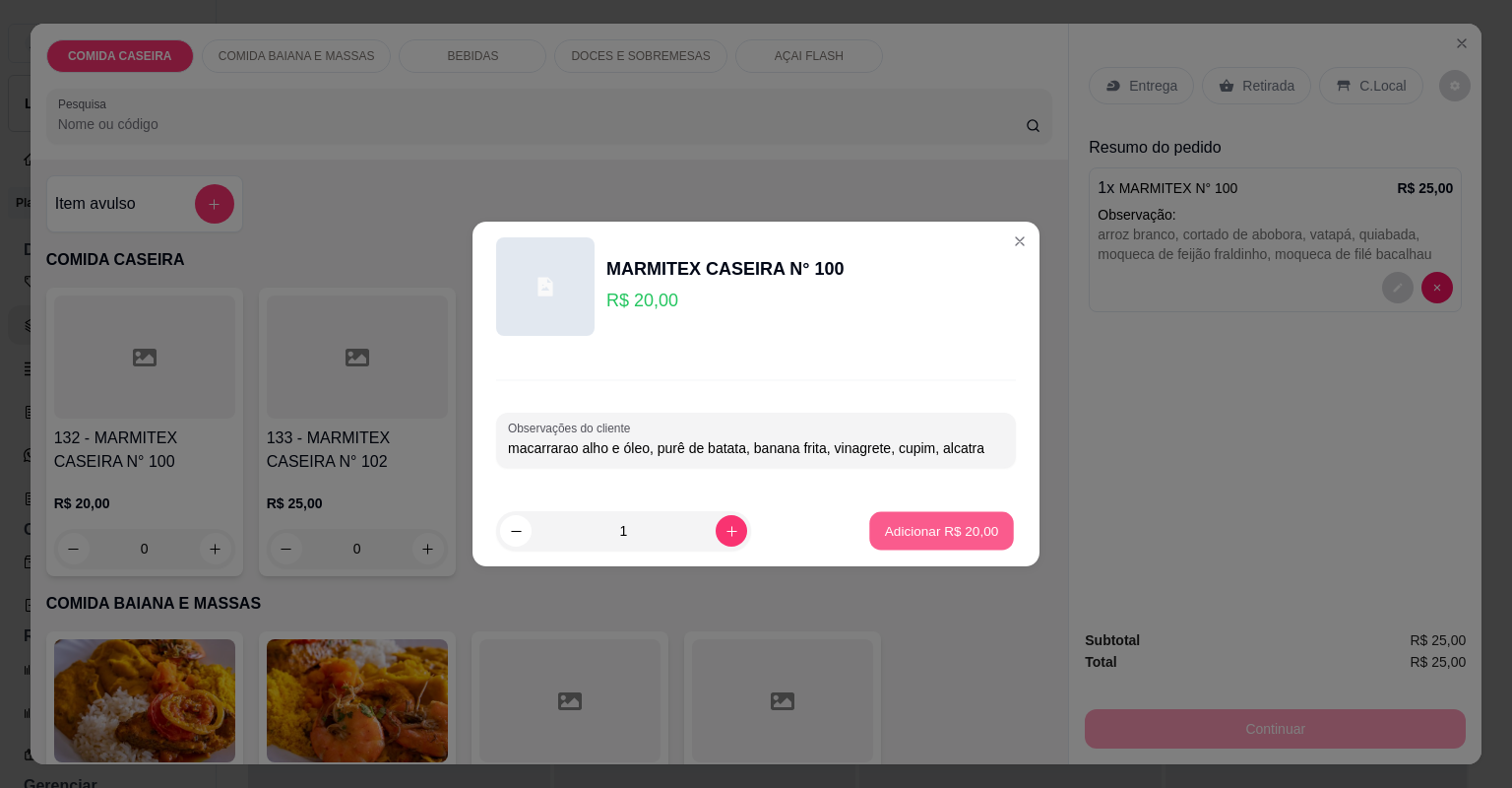 click on "Adicionar   R$ 20,00" at bounding box center [941, 531] 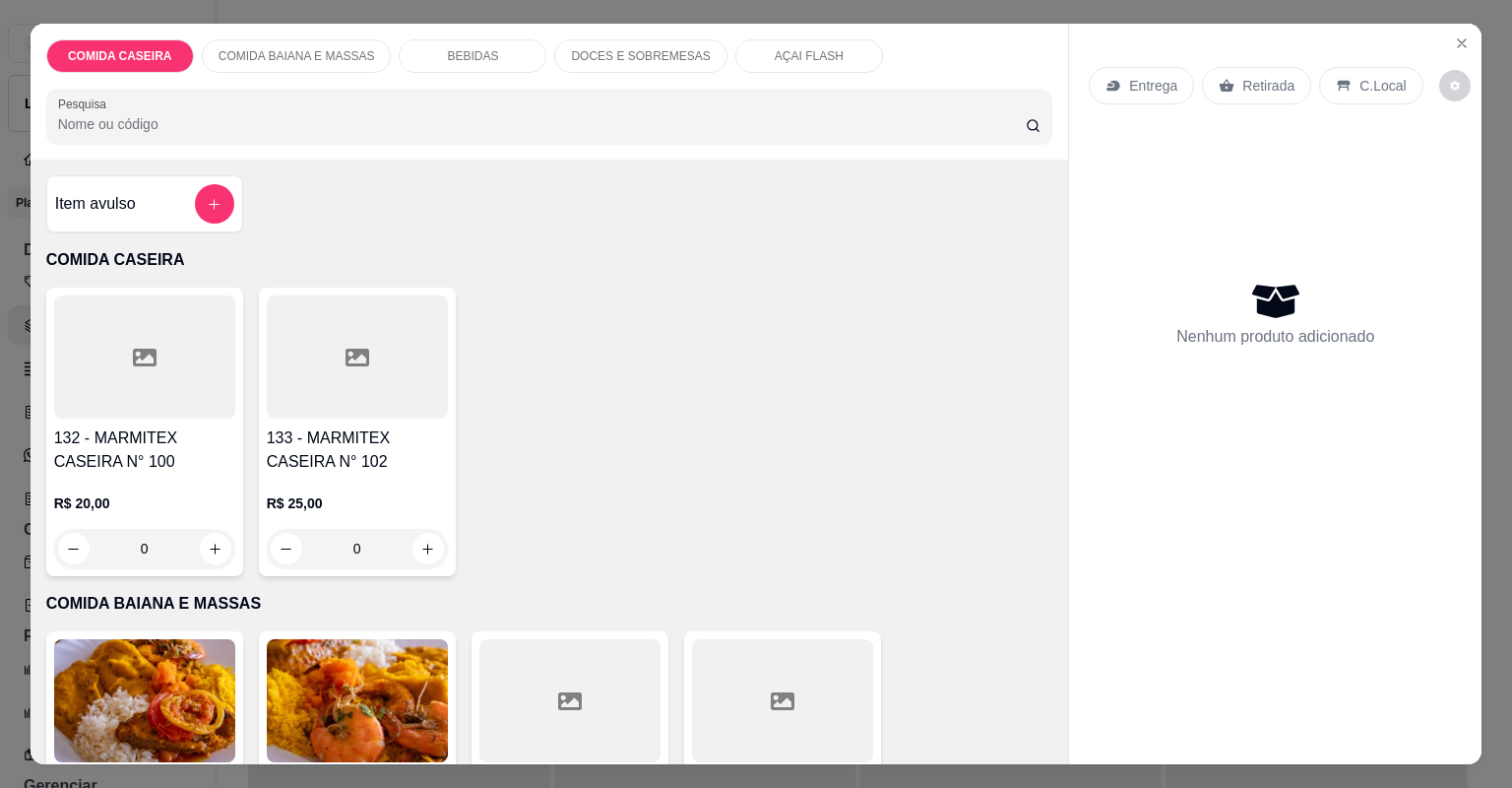 click at bounding box center [570, 700] 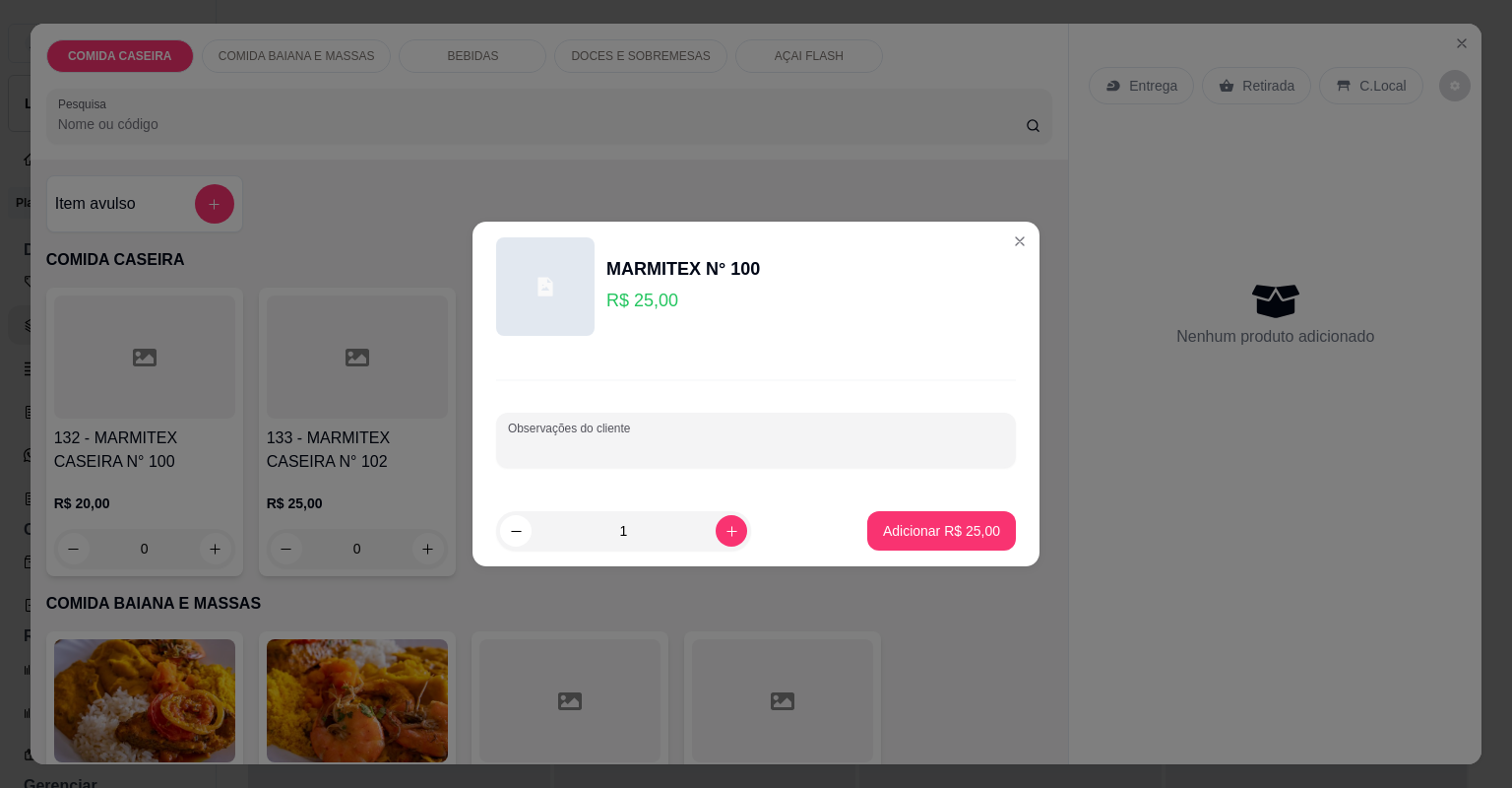 click on "Observações do cliente" at bounding box center [756, 448] 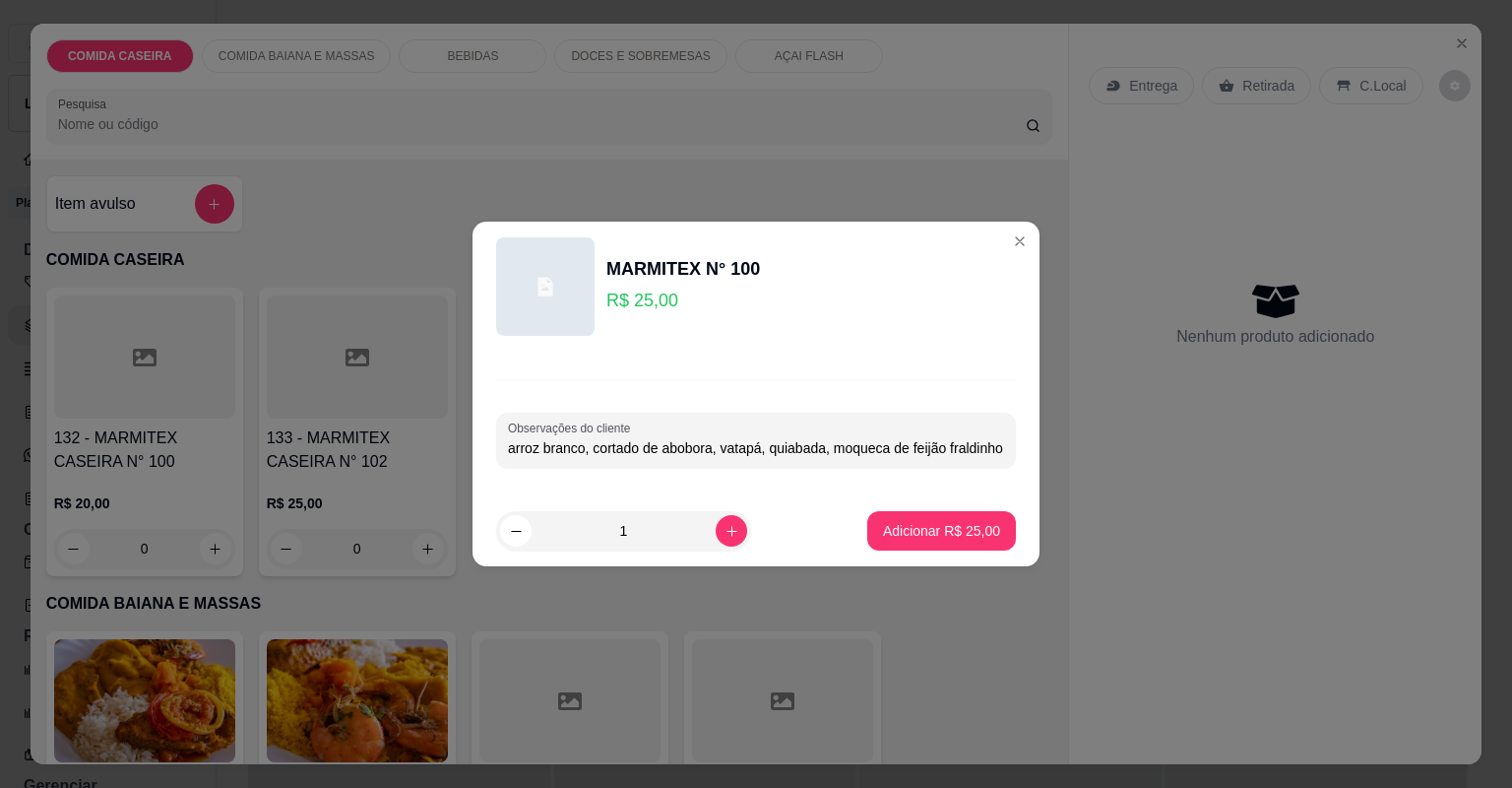 scroll, scrollTop: 0, scrollLeft: 174, axis: horizontal 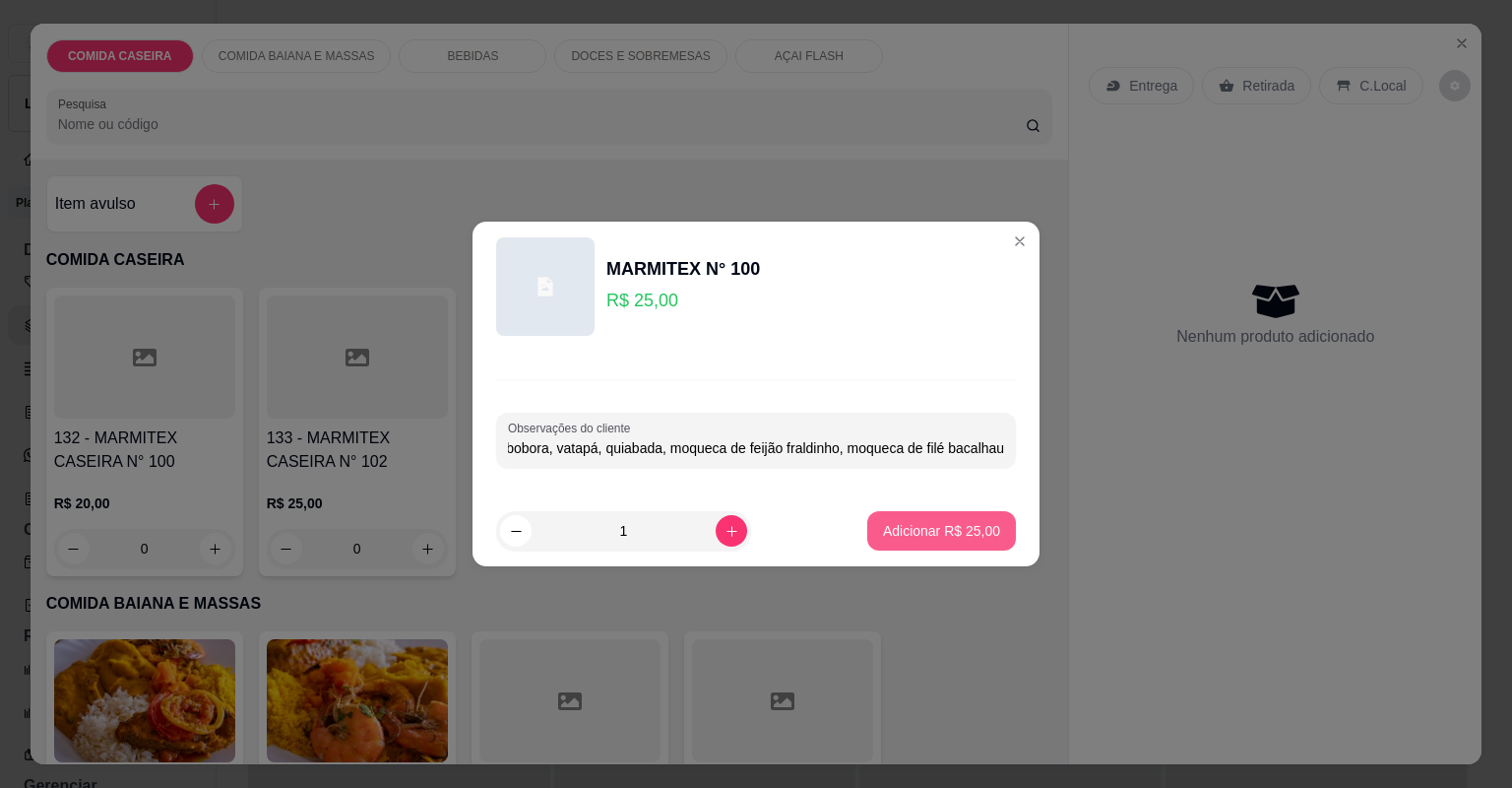 type on "arroz branco, cortado de abobora, vatapá, quiabada, moqueca de feijão fraldinho, moqueca de filé bacalhau" 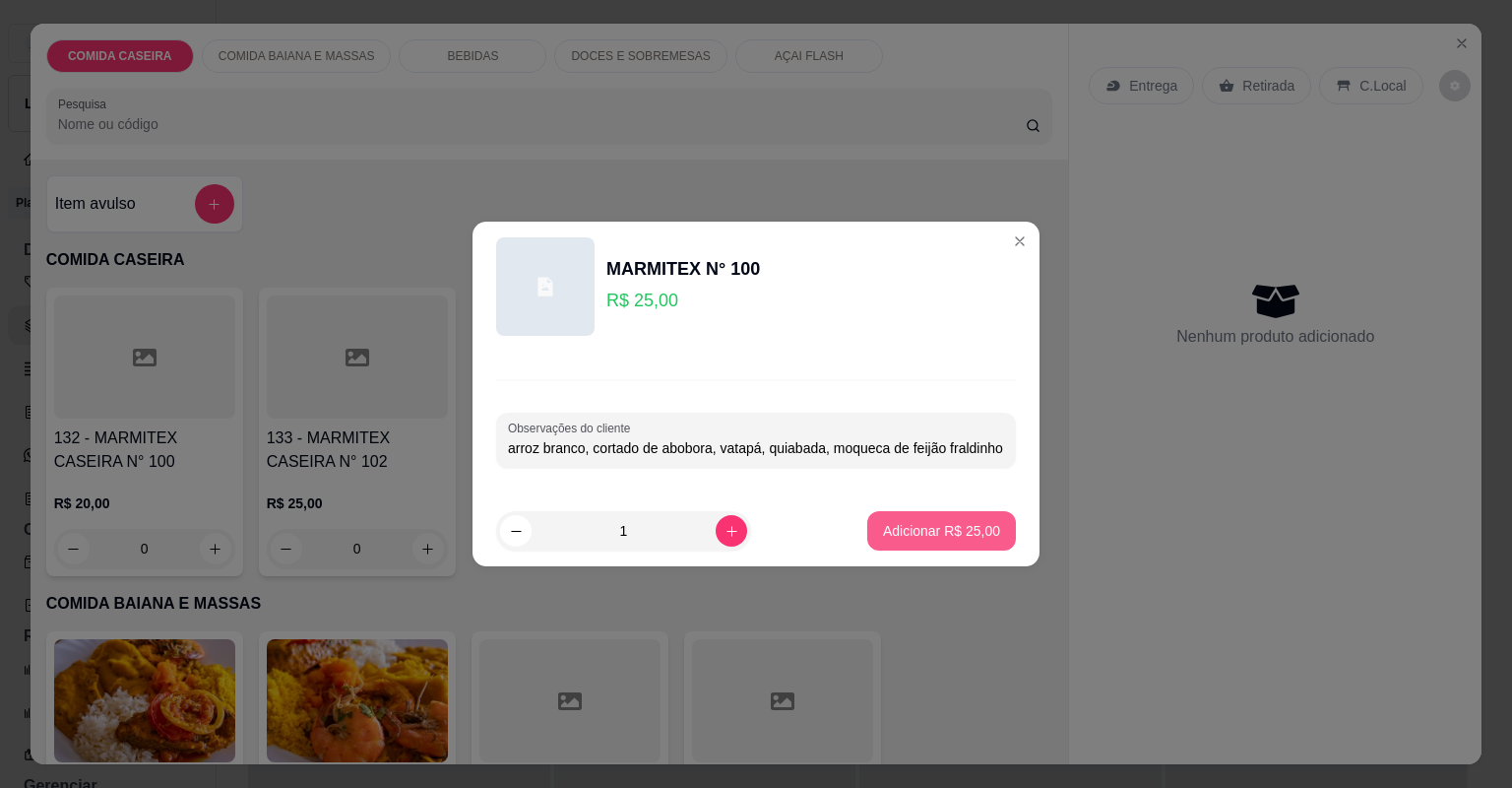 click on "Adicionar   R$ 25,00" at bounding box center [941, 531] 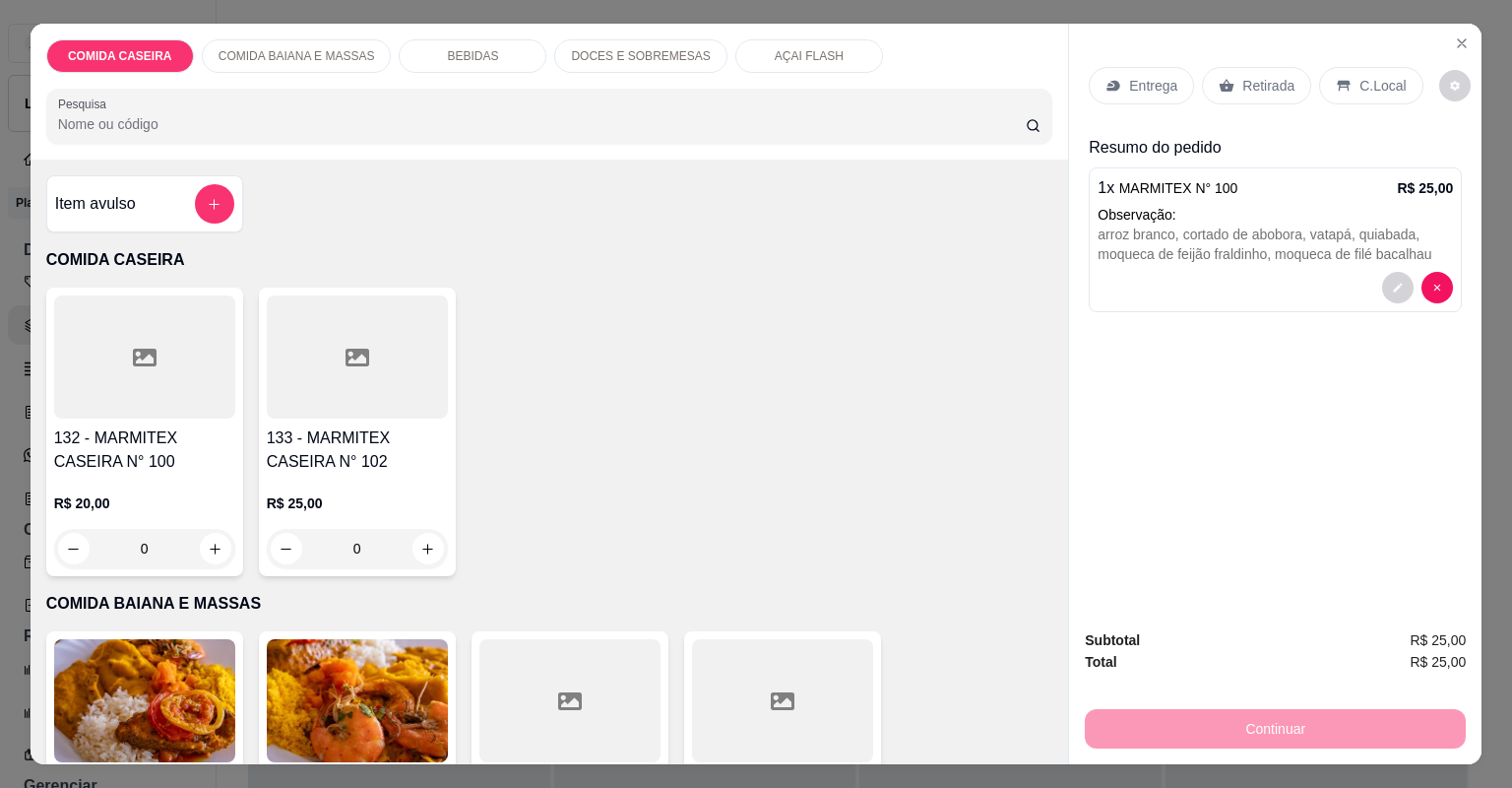 click at bounding box center (145, 357) 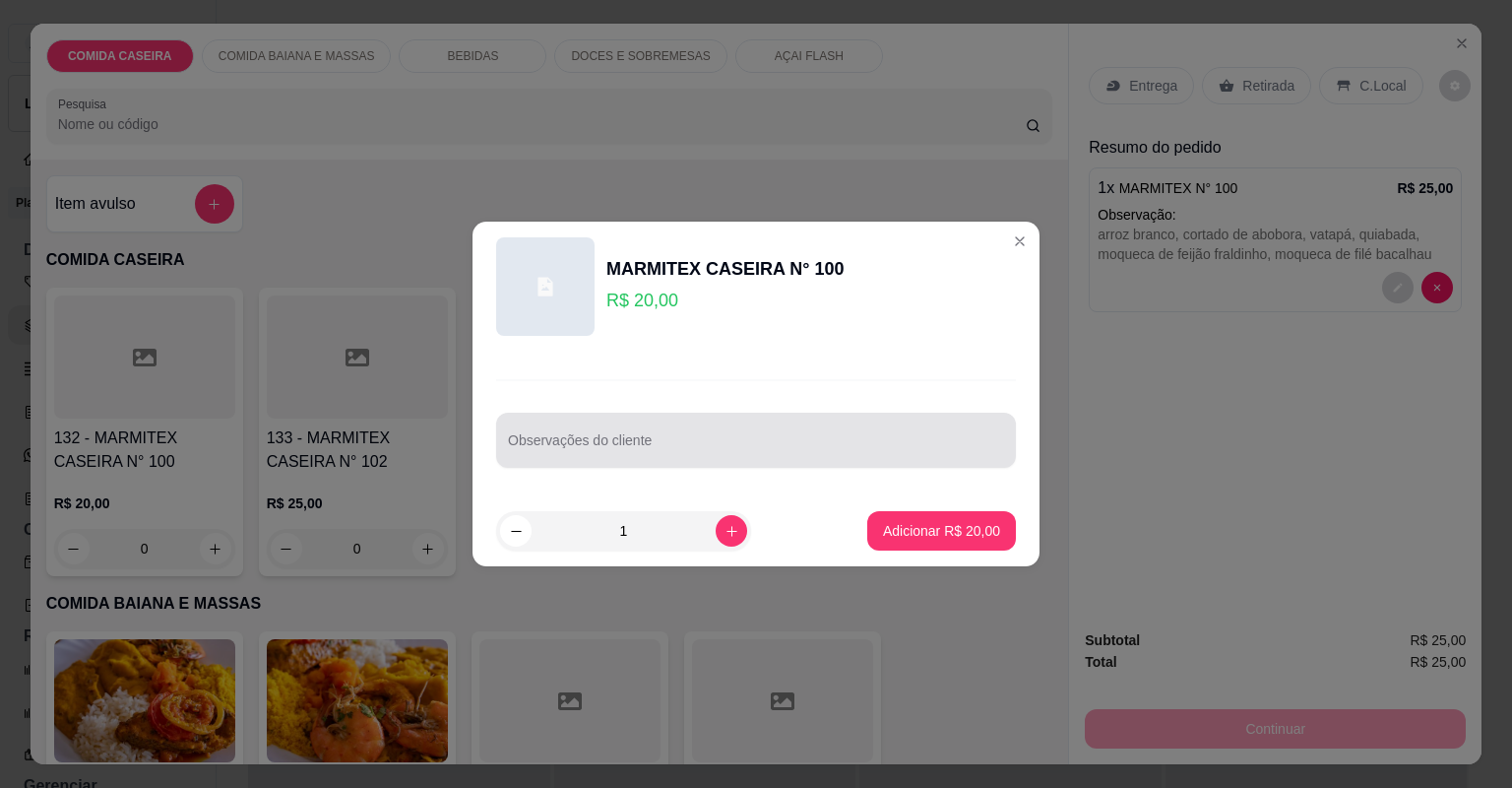 click on "Observações do cliente" at bounding box center [756, 448] 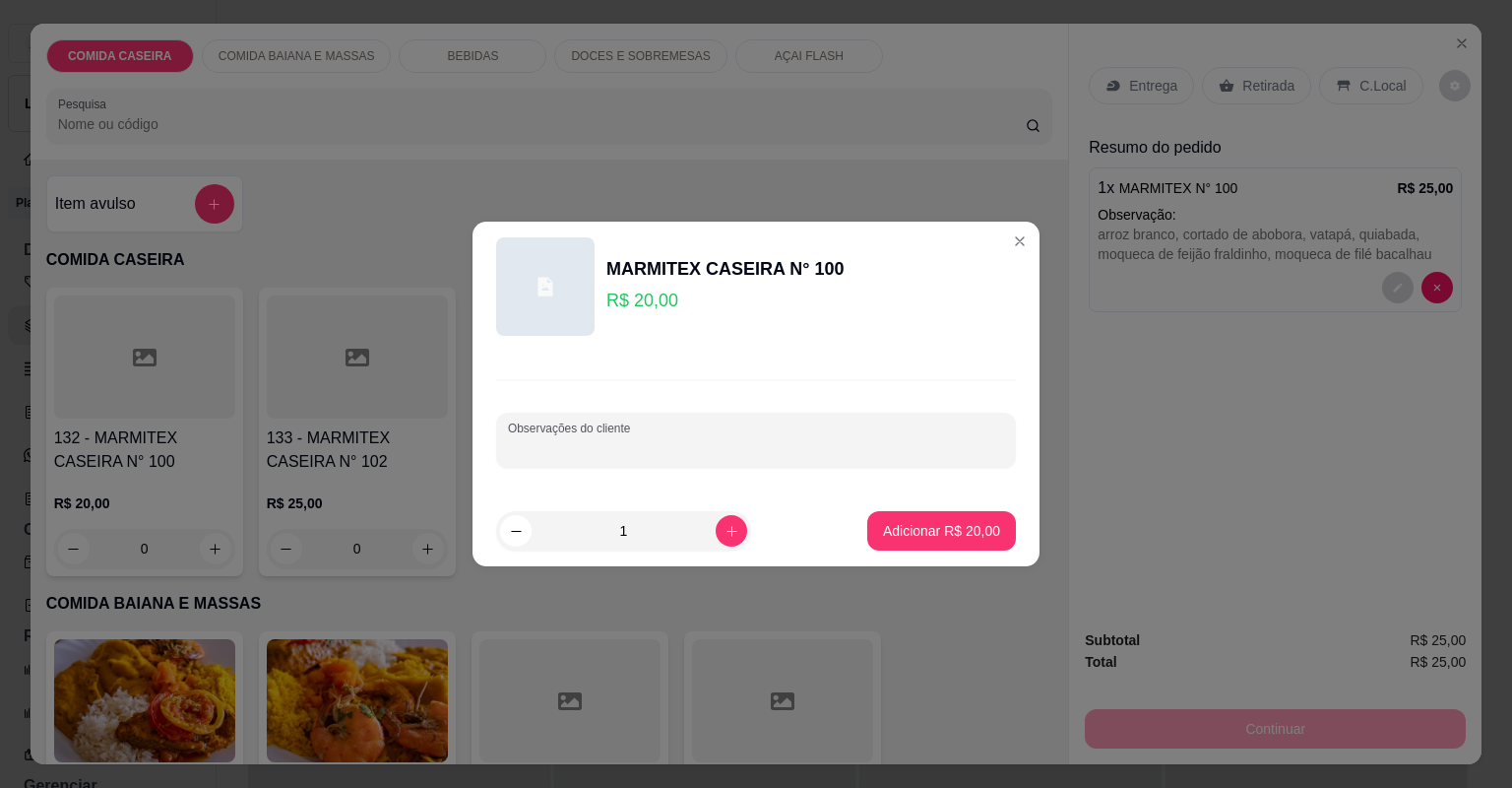 paste on "macarrarao alho e óleo, purê de batata, banana frita, vinagrete, cupim, alcatra" 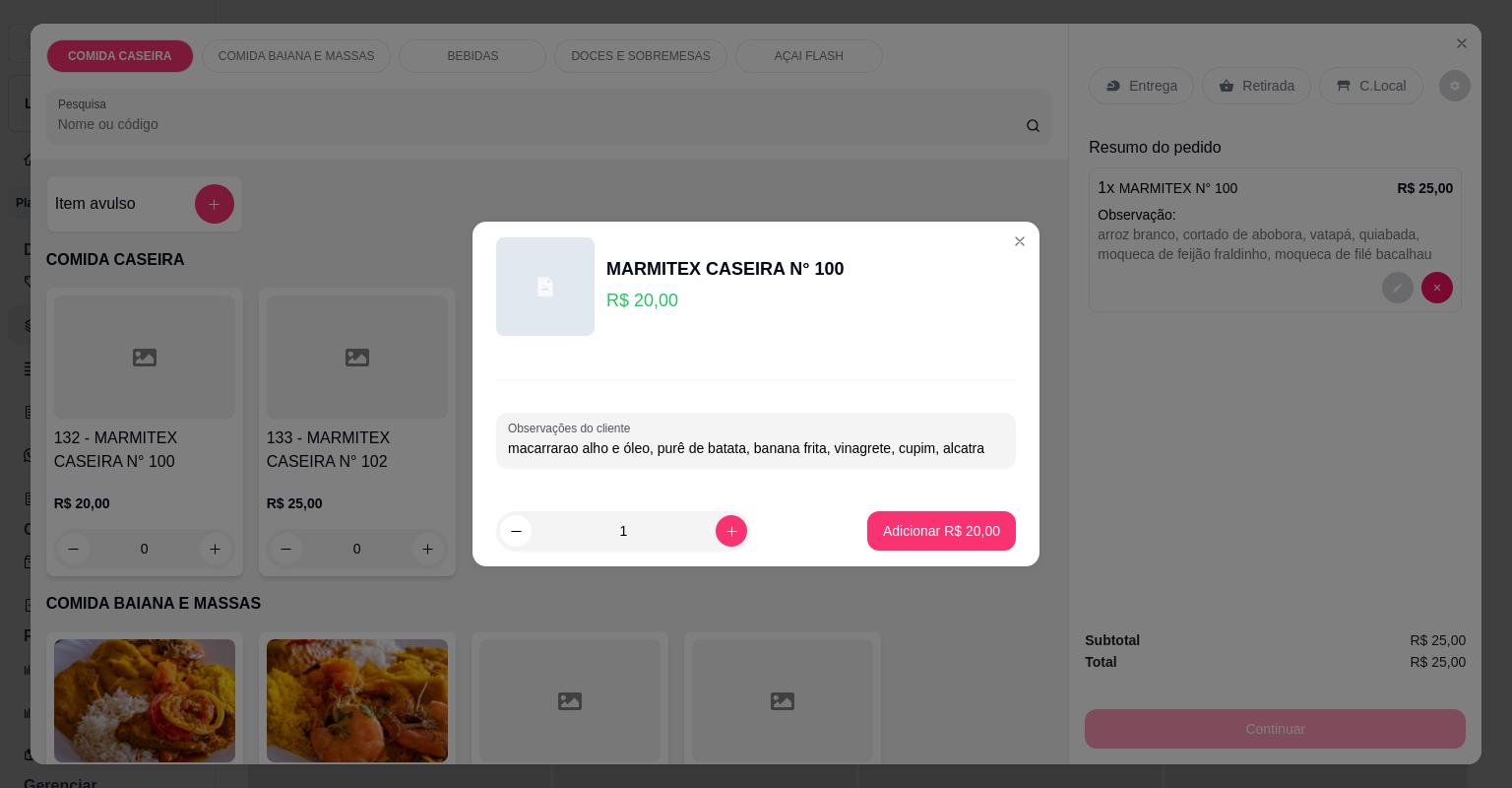 type on "macarrarao alho e óleo, purê de batata, banana frita, vinagrete, cupim, alcatra" 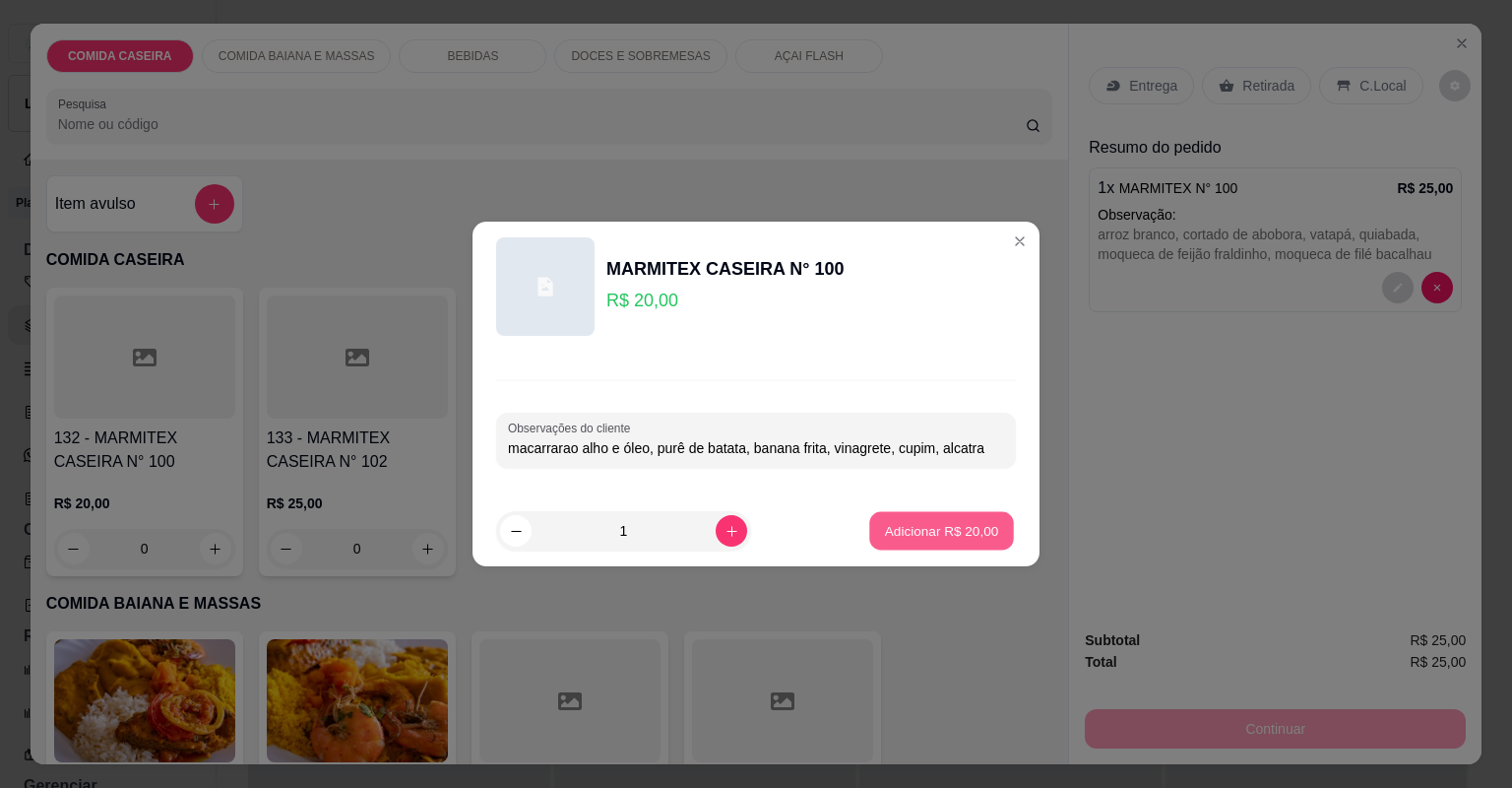 click on "Adicionar   R$ 20,00" at bounding box center (941, 531) 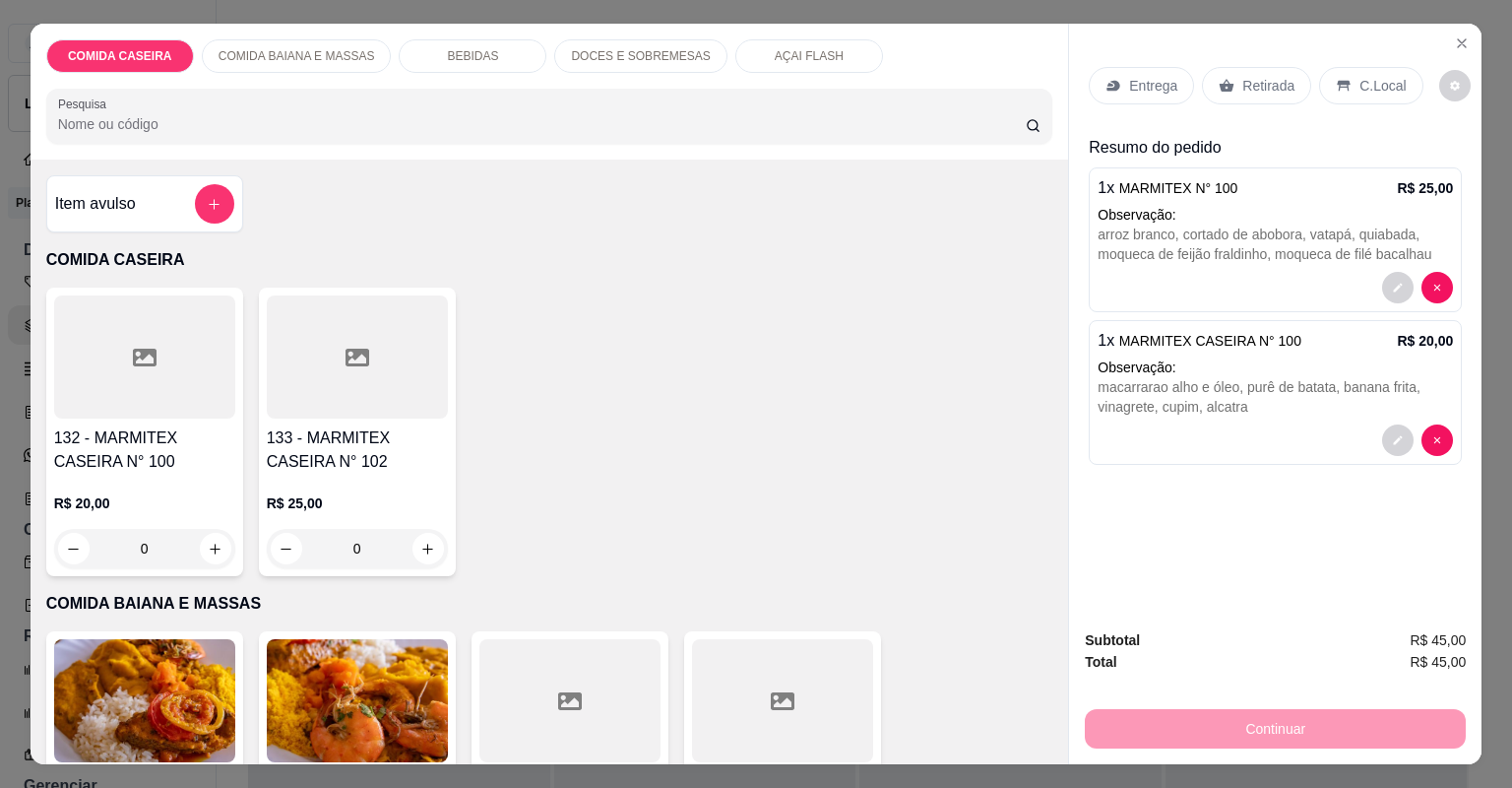 click on "Entrega" at bounding box center [1153, 86] 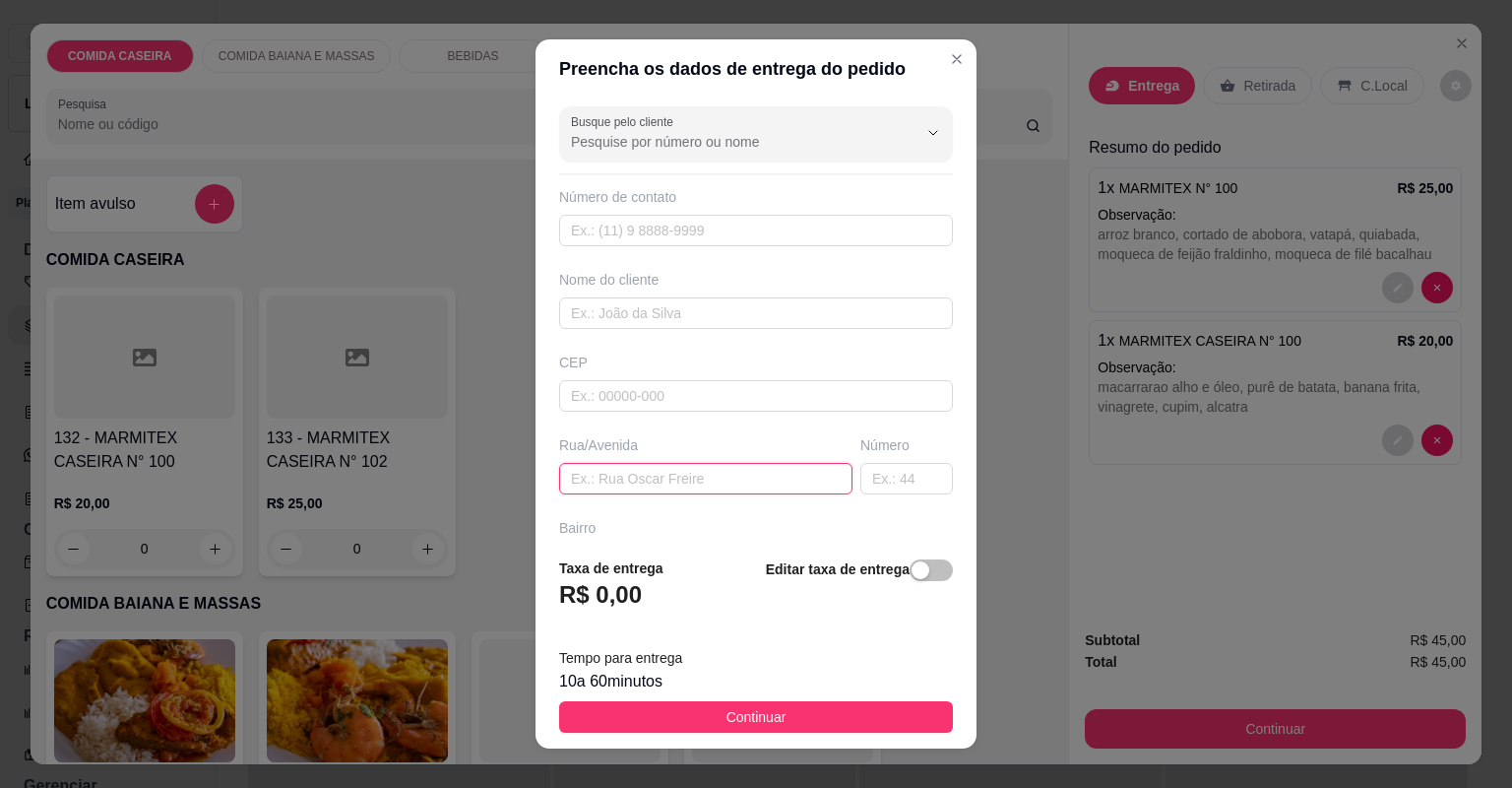 click at bounding box center (706, 479) 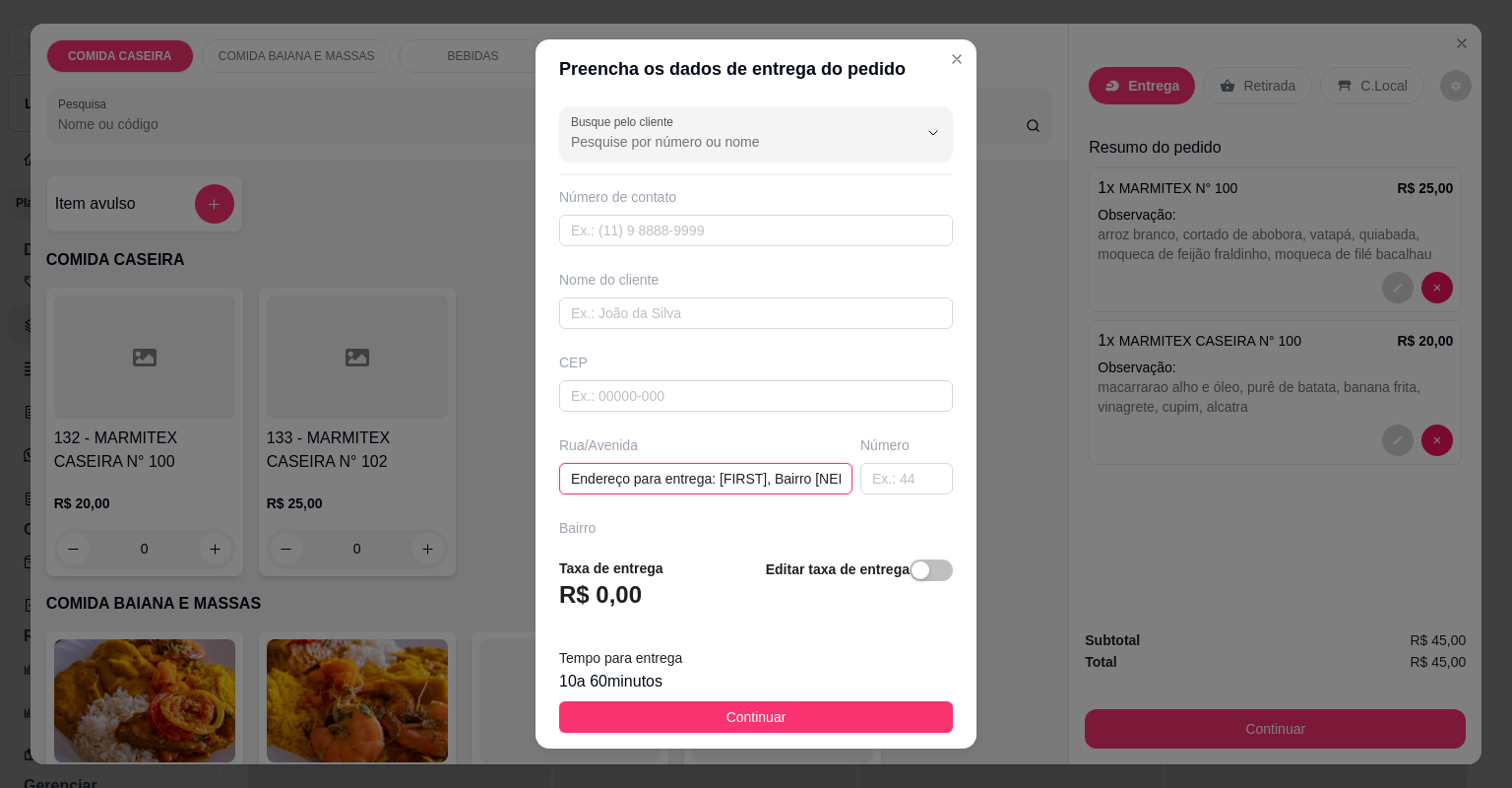 scroll, scrollTop: 0, scrollLeft: 107, axis: horizontal 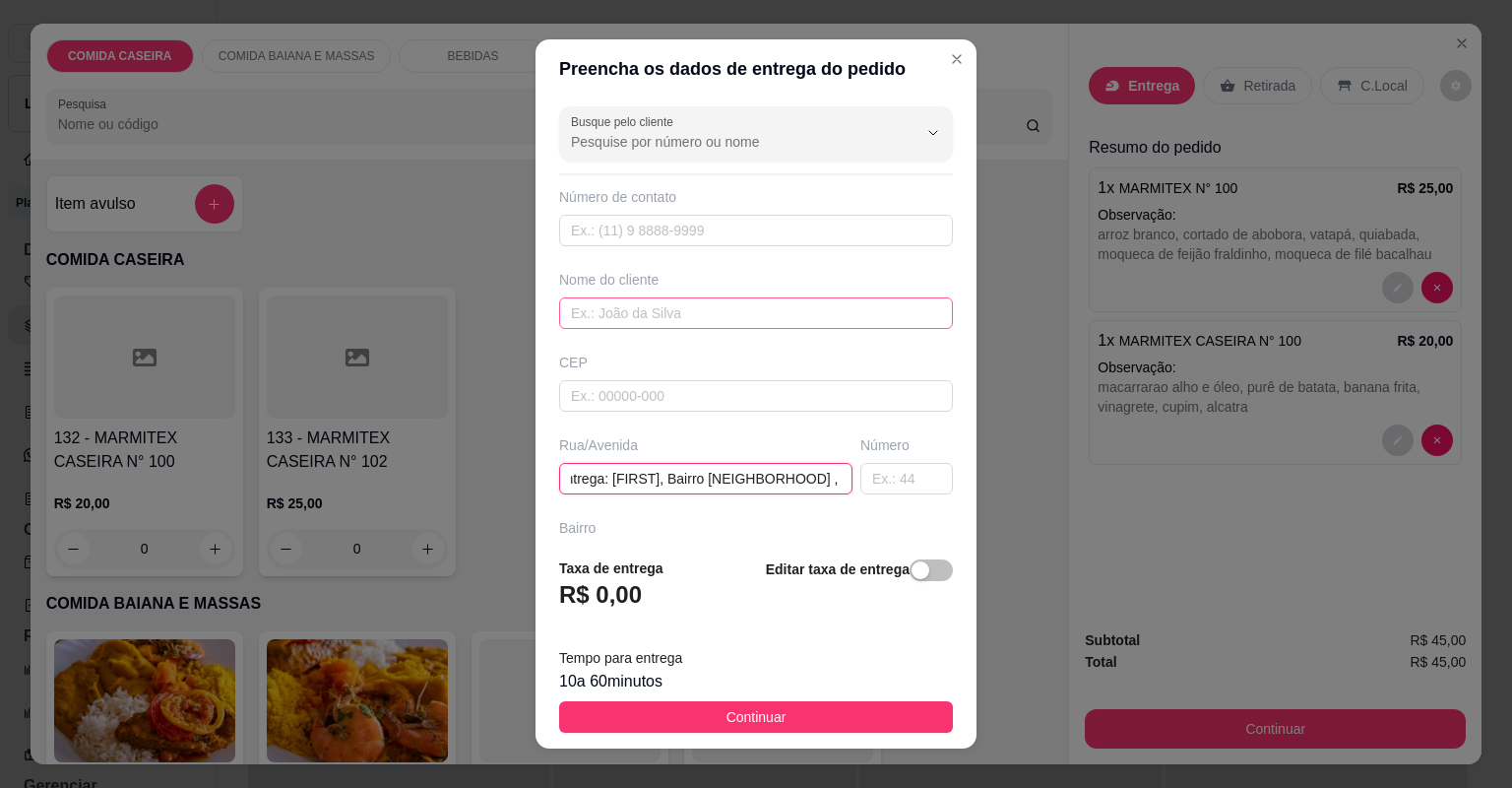 type on "Endereço para entrega: [FIRST], Bairro [NEIGHBORHOOD] , [NUMBER]  - Casa" 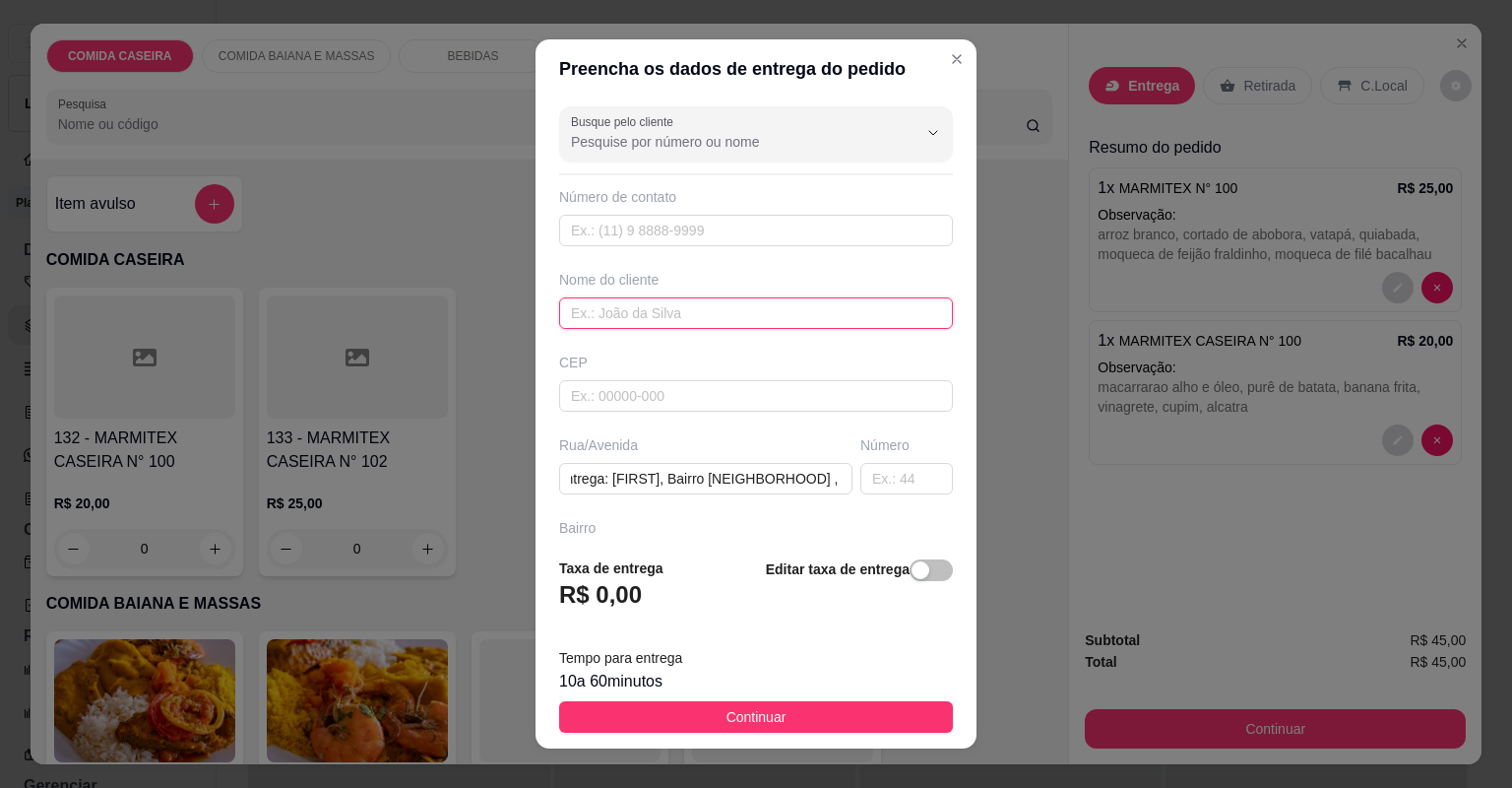 scroll, scrollTop: 0, scrollLeft: 0, axis: both 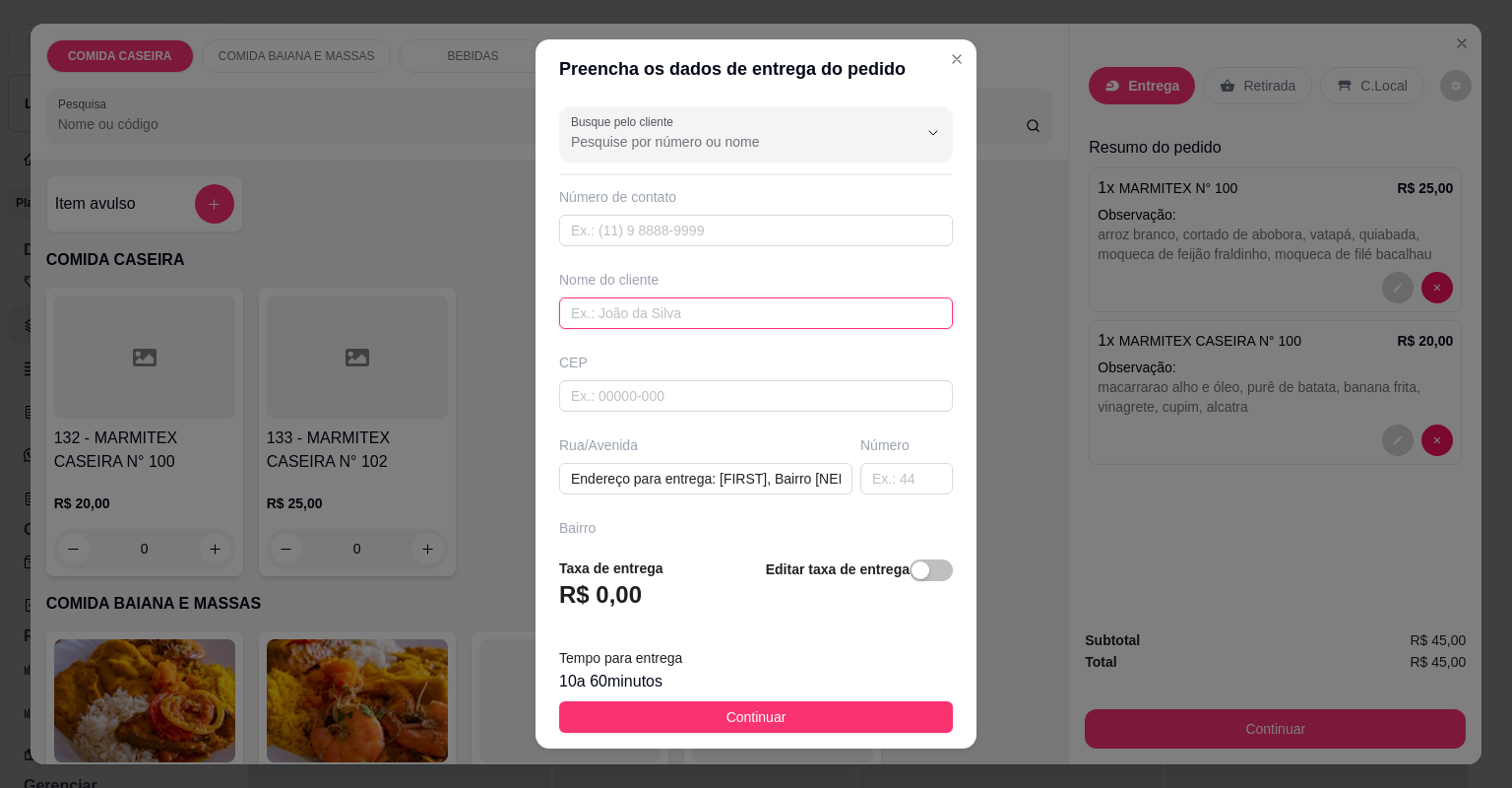 click at bounding box center (756, 313) 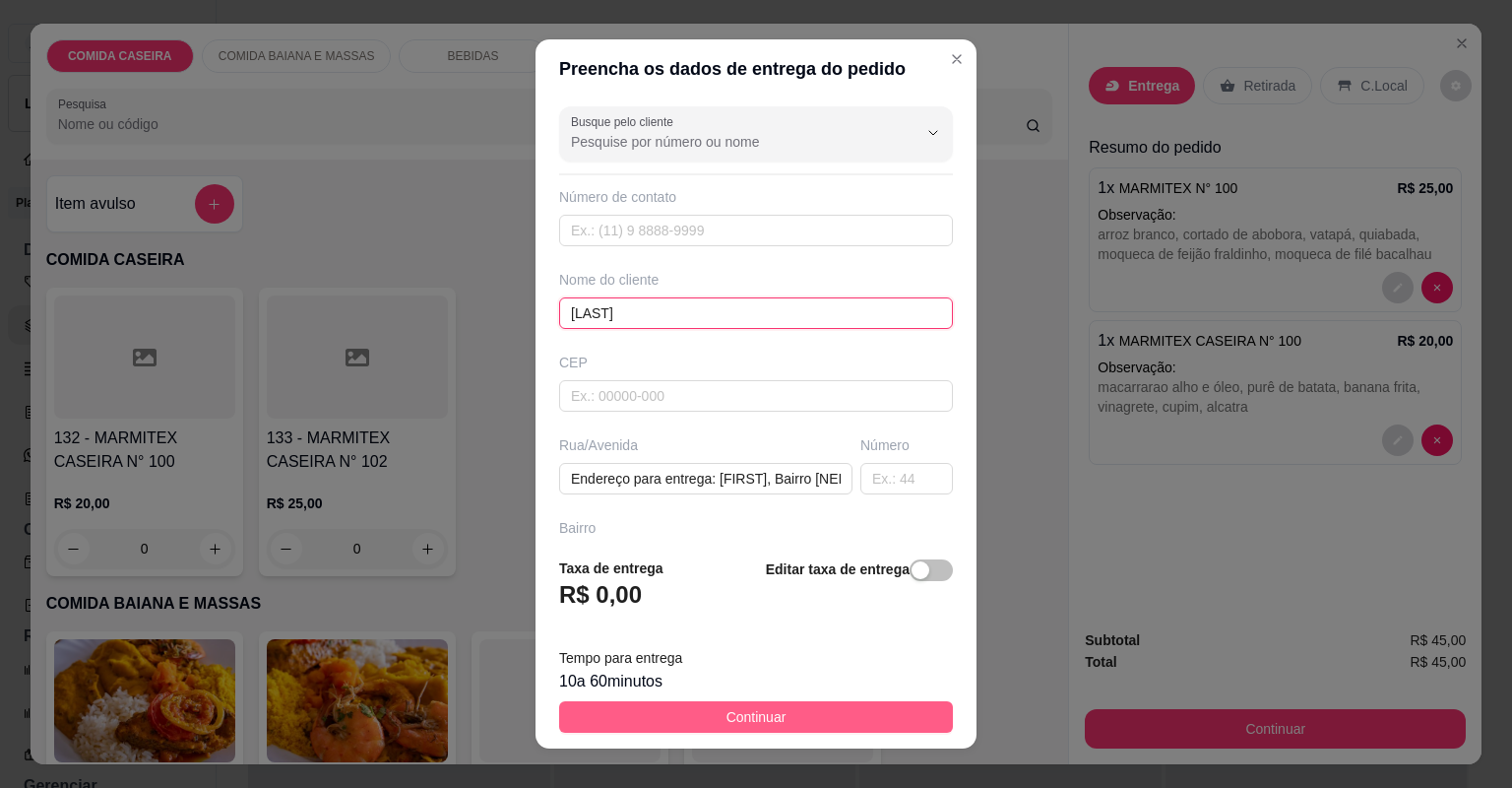 type on "[LAST]" 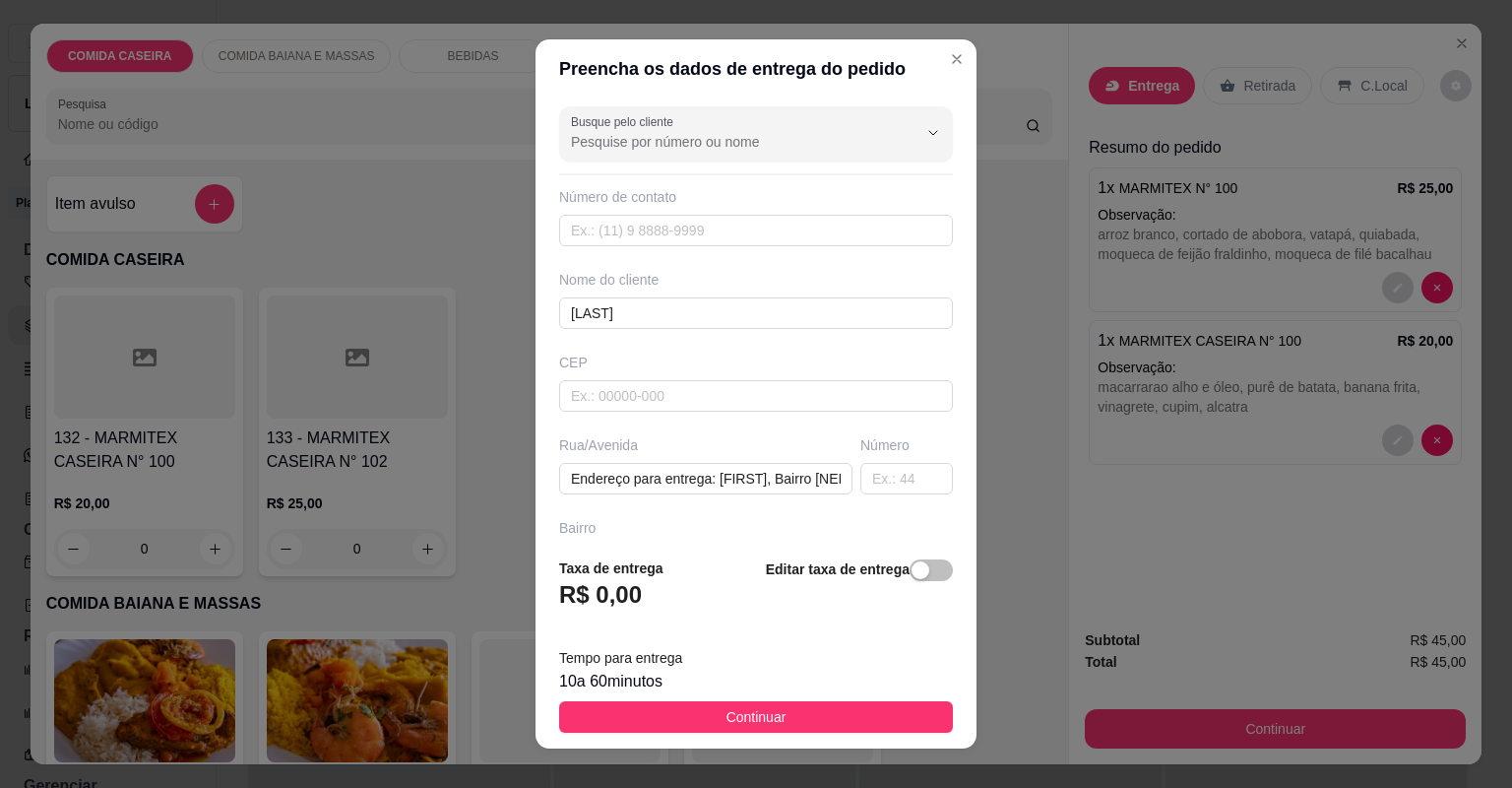 drag, startPoint x: 788, startPoint y: 722, endPoint x: 807, endPoint y: 694, distance: 33.8378 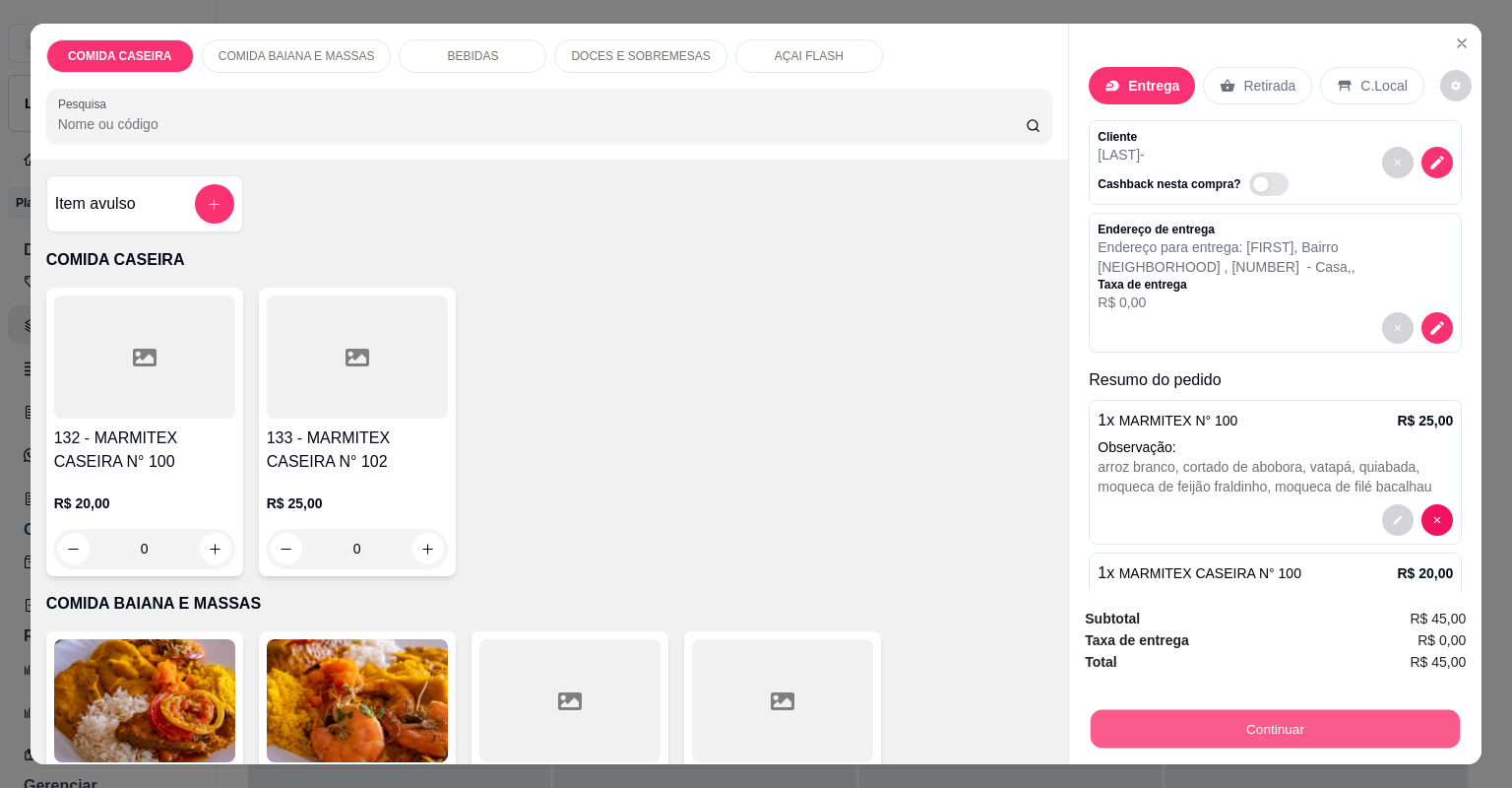 click on "Continuar" at bounding box center [1275, 729] 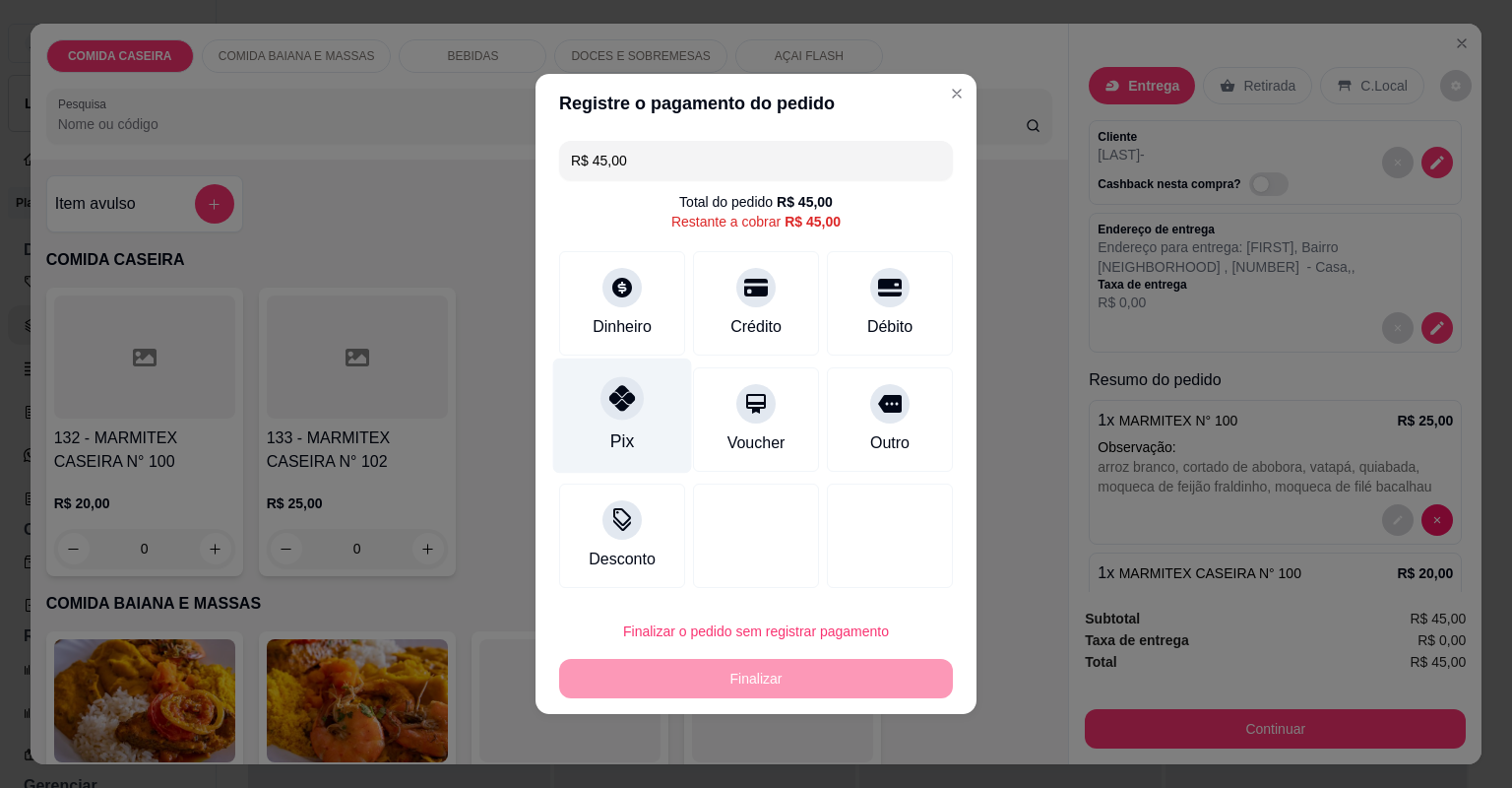 click at bounding box center [622, 398] 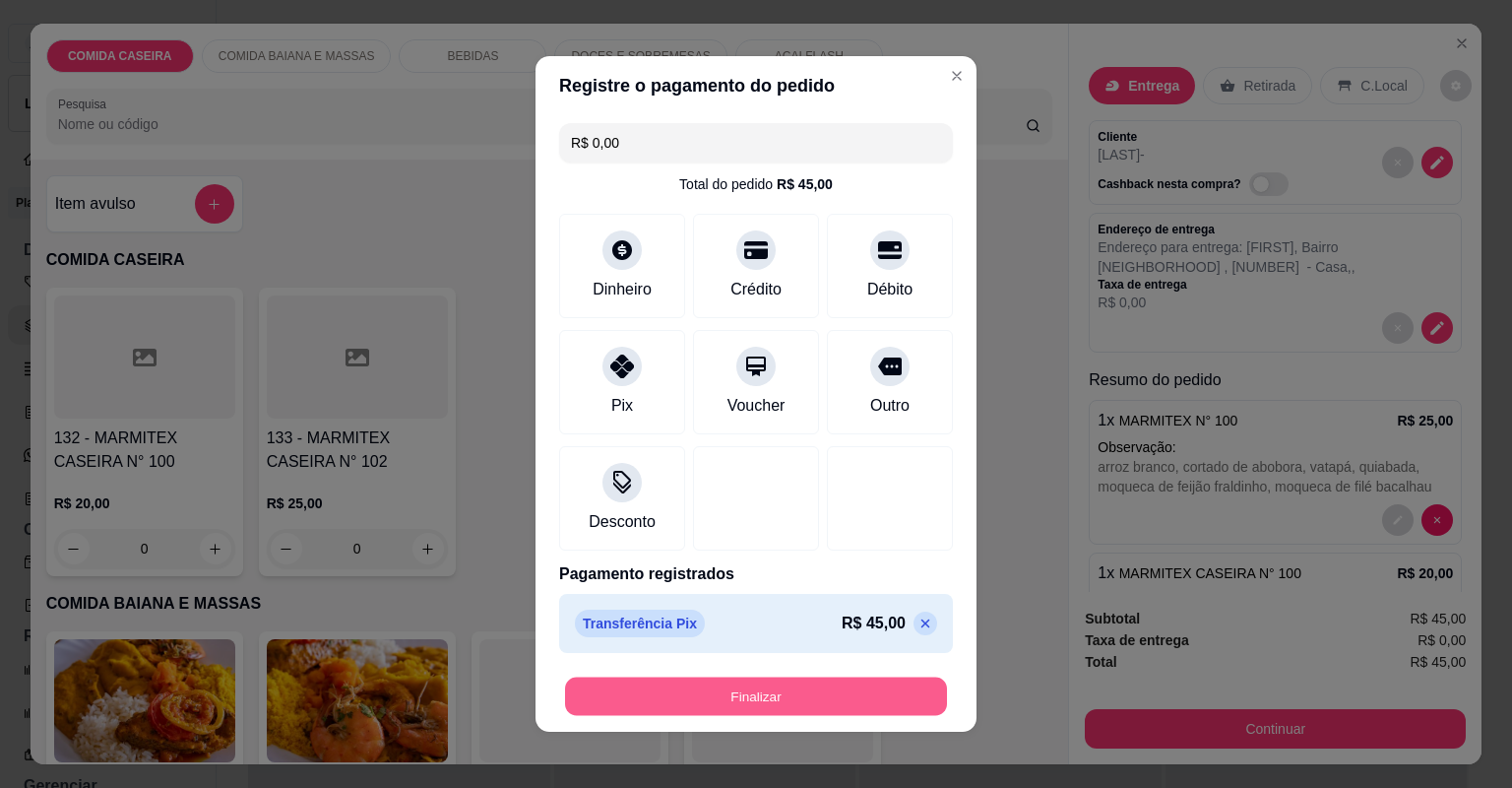 click on "Finalizar" at bounding box center [756, 696] 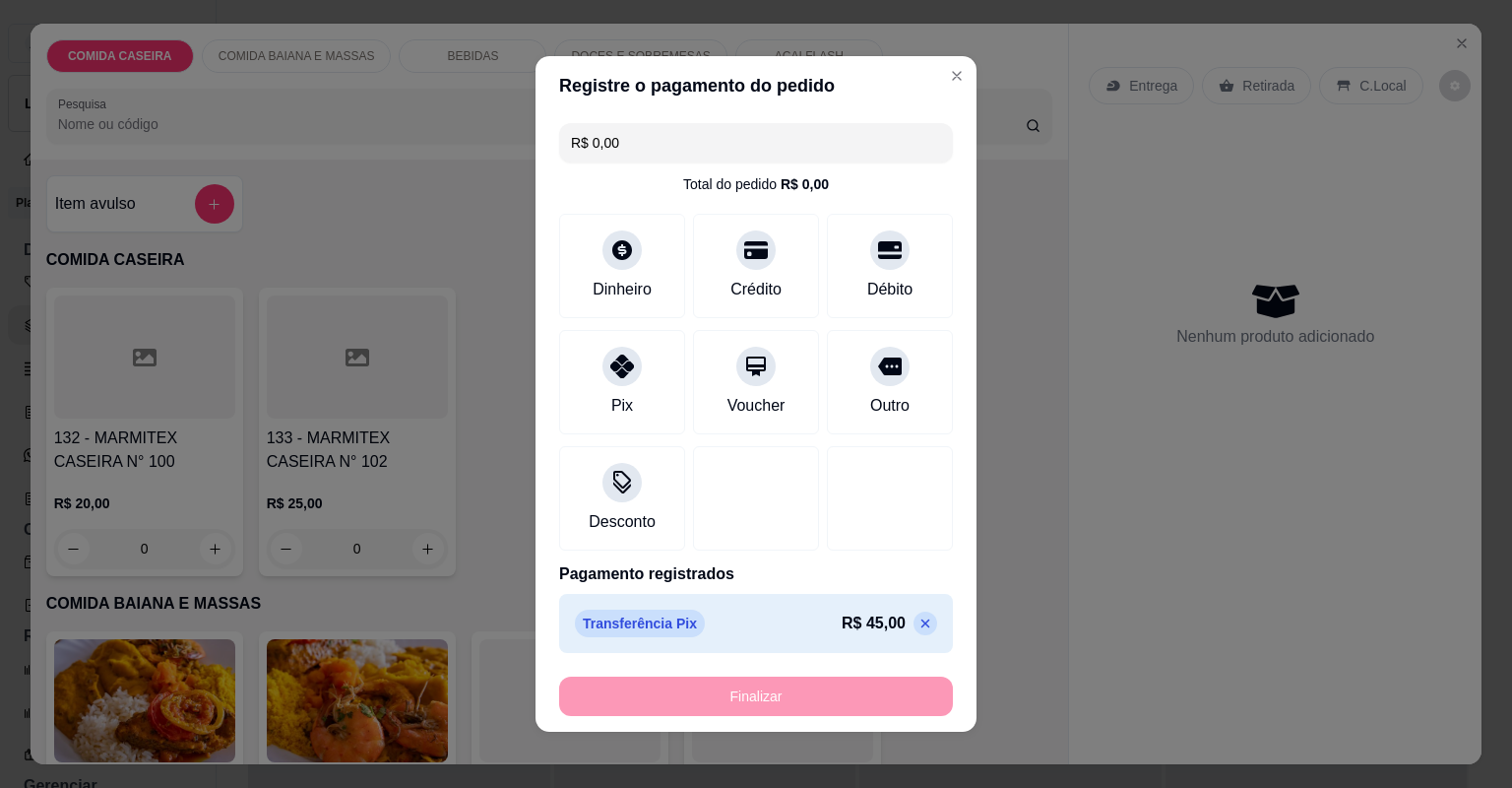 type on "-R$ 45,00" 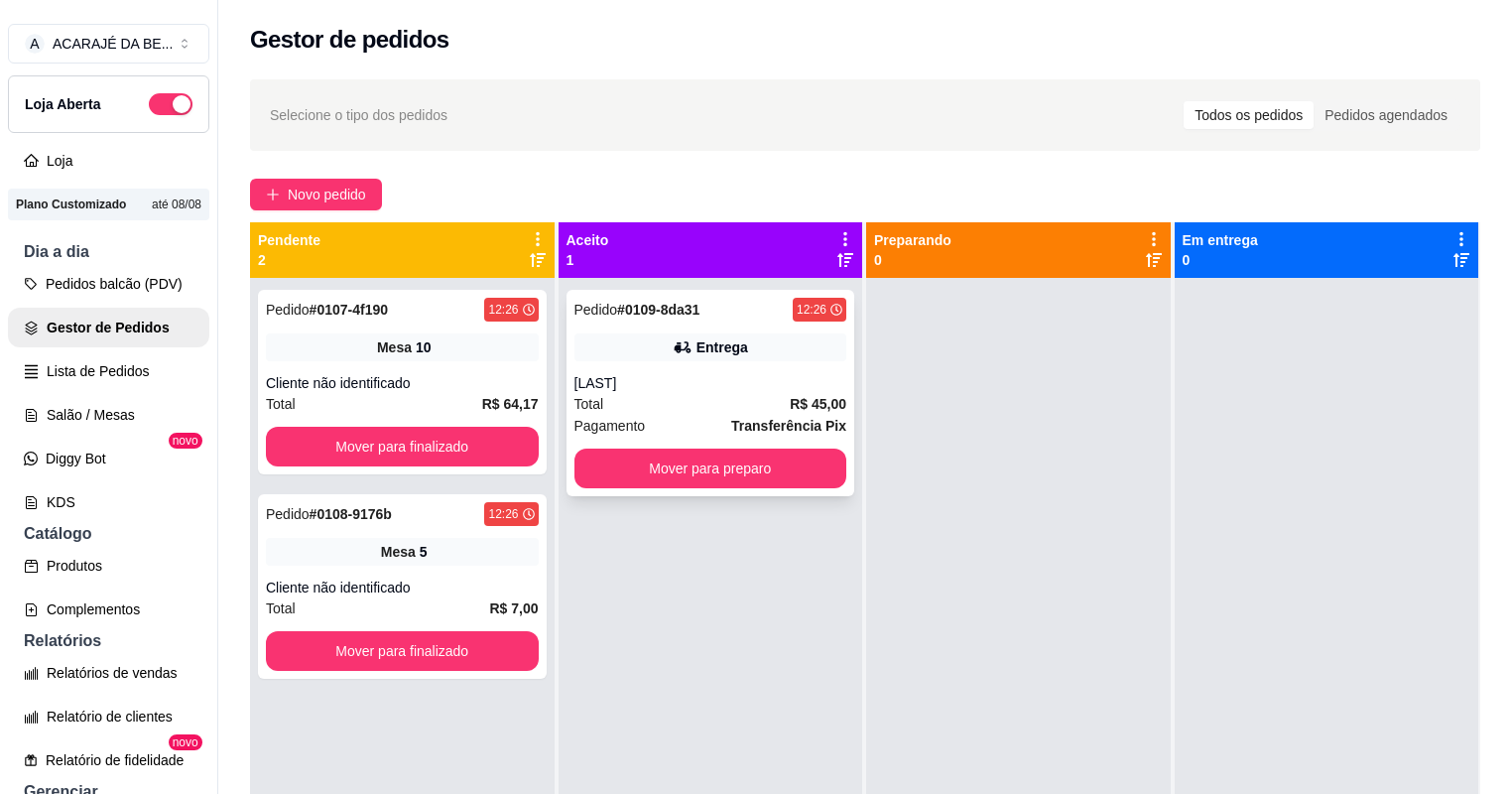 drag, startPoint x: 700, startPoint y: 400, endPoint x: 753, endPoint y: 362, distance: 65.21503 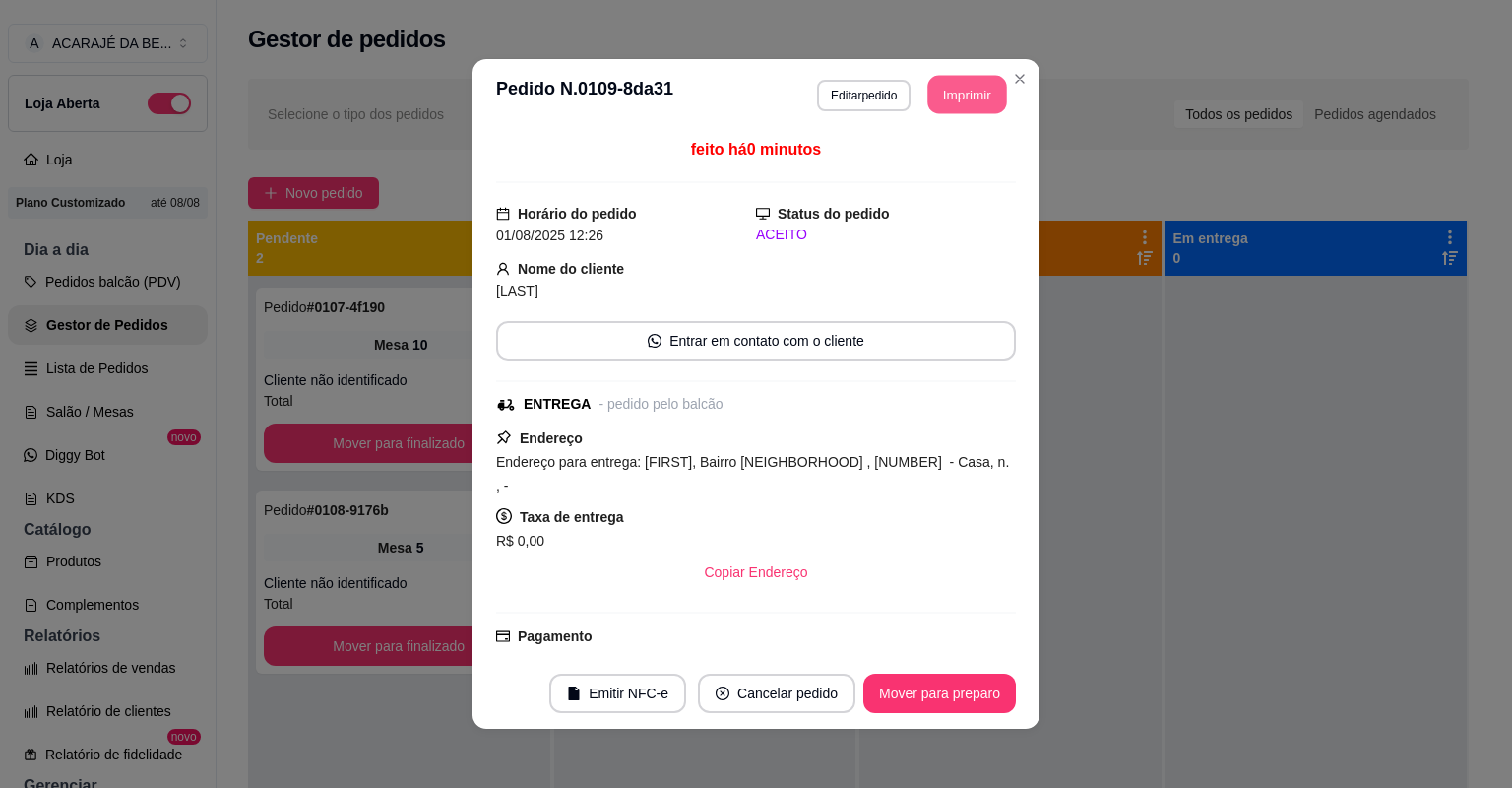 click on "Imprimir" at bounding box center [968, 95] 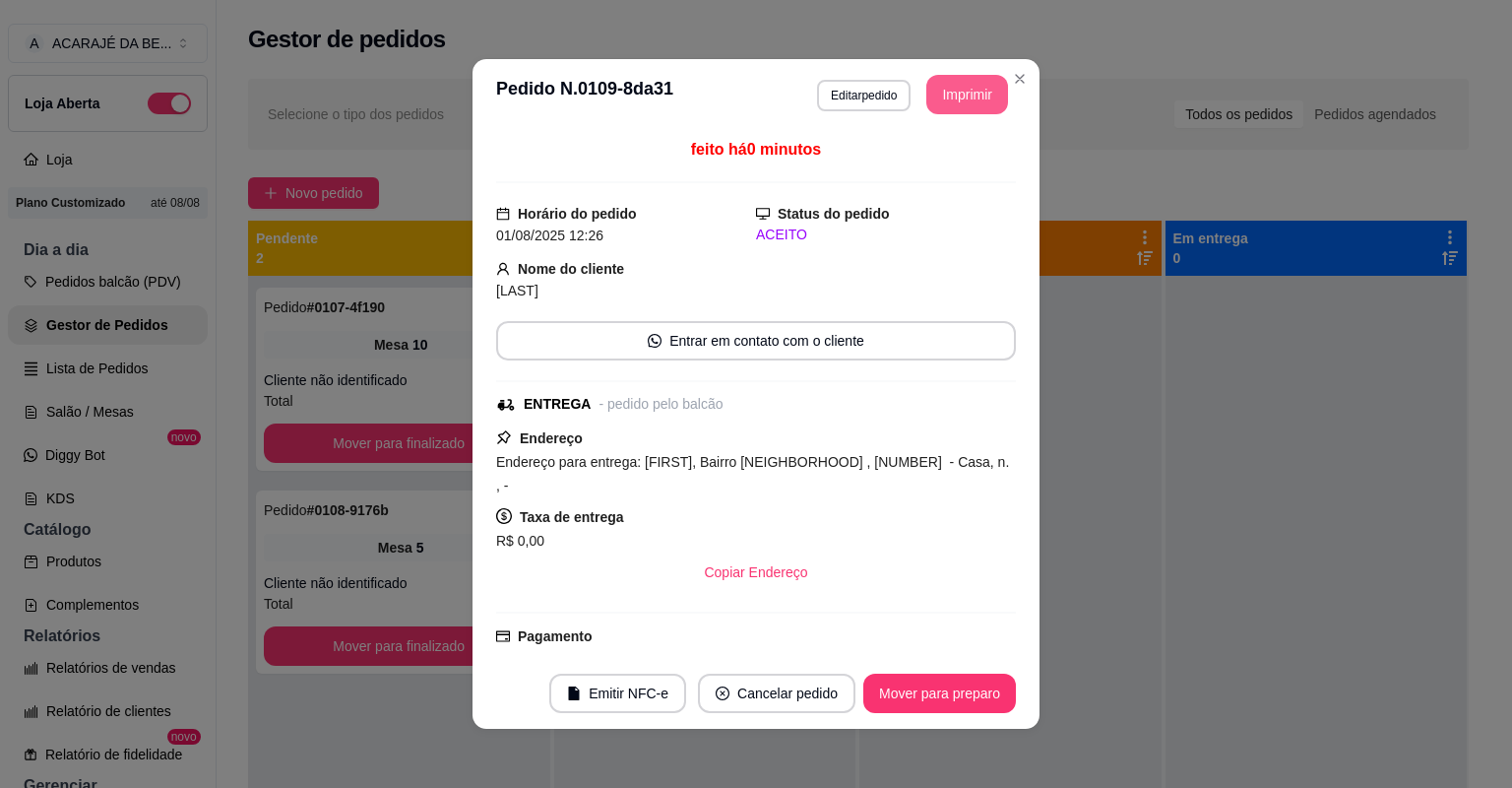 scroll, scrollTop: 0, scrollLeft: 0, axis: both 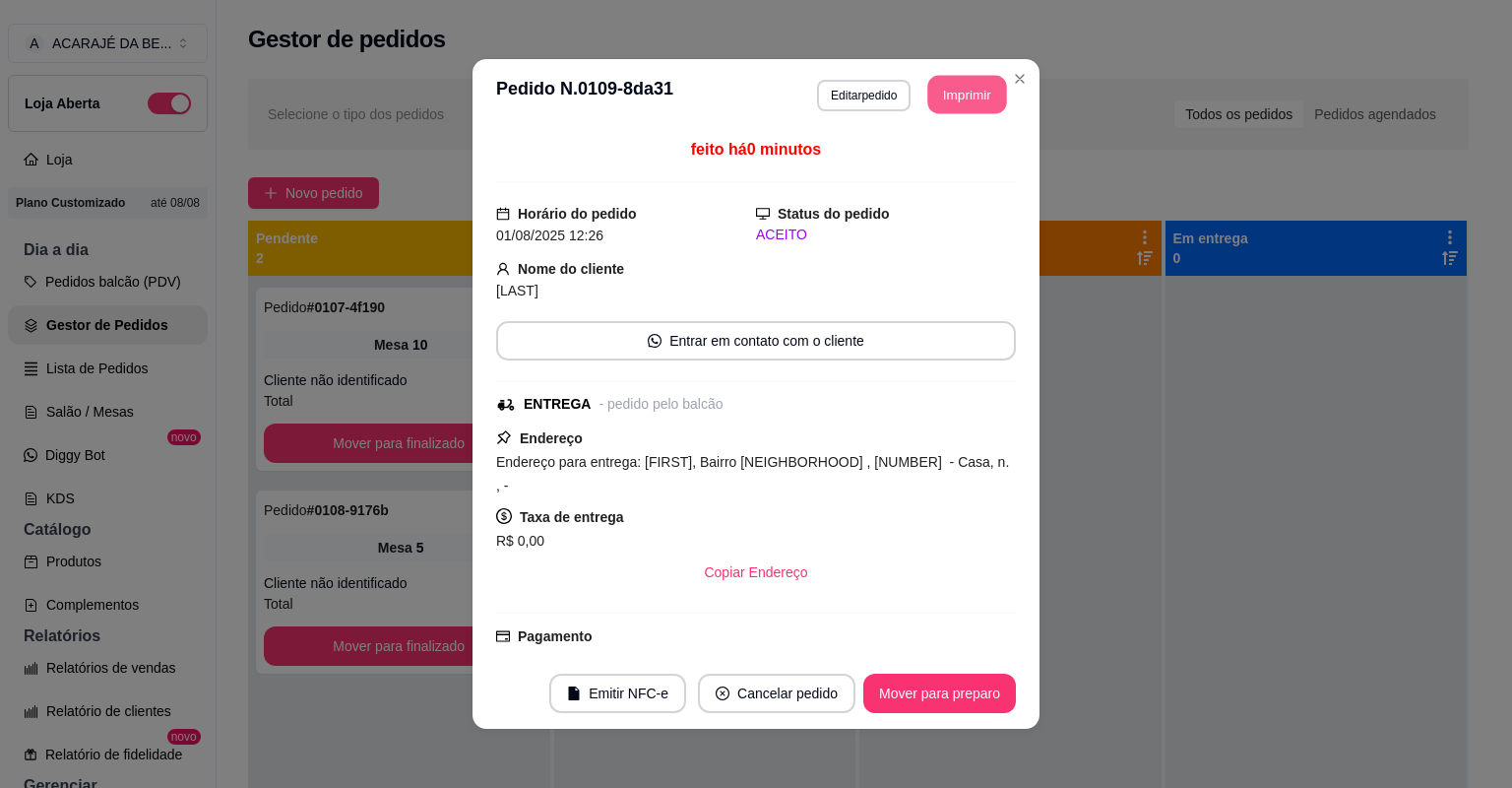 click on "Imprimir" at bounding box center (968, 95) 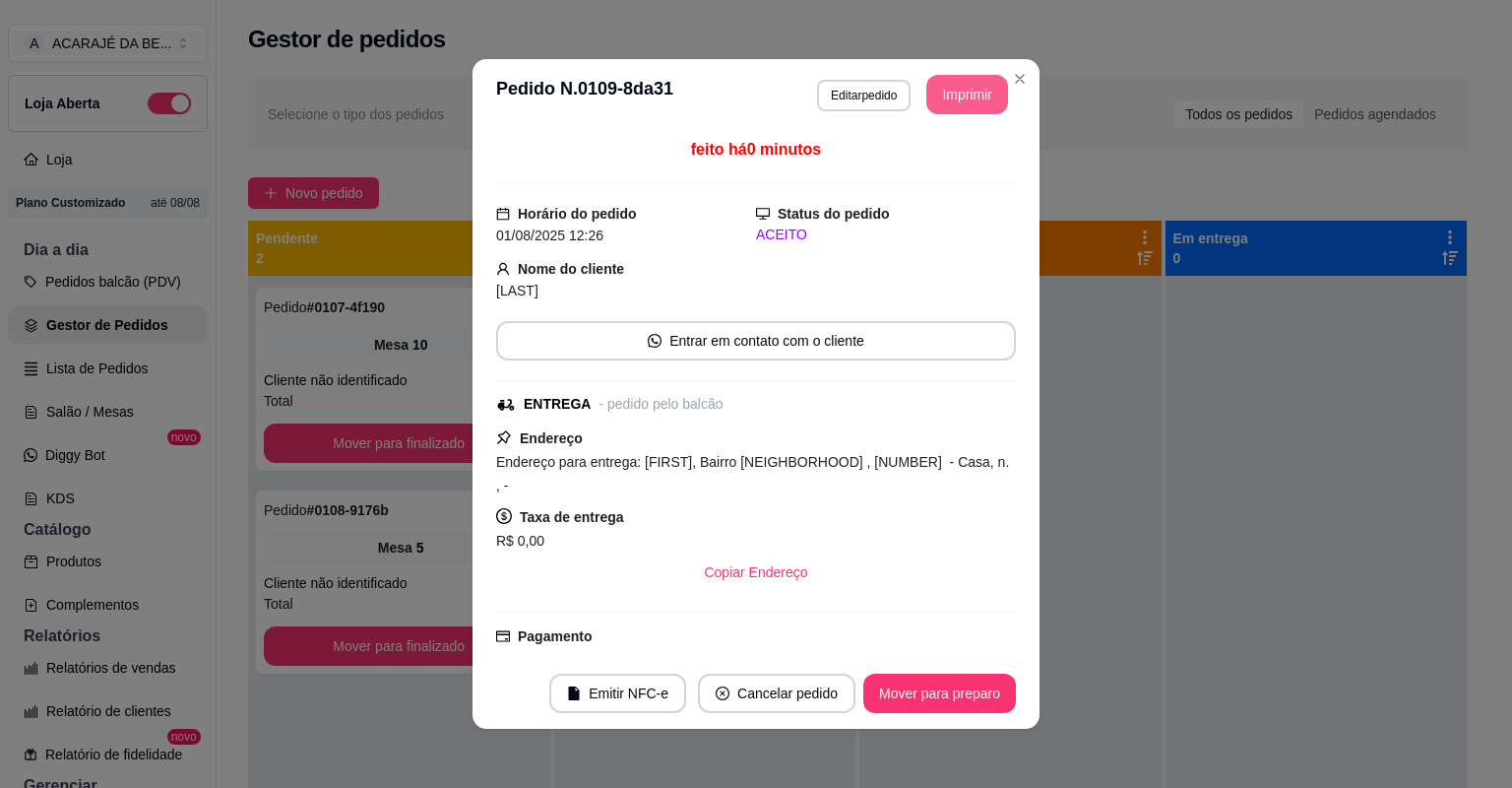 scroll, scrollTop: 0, scrollLeft: 0, axis: both 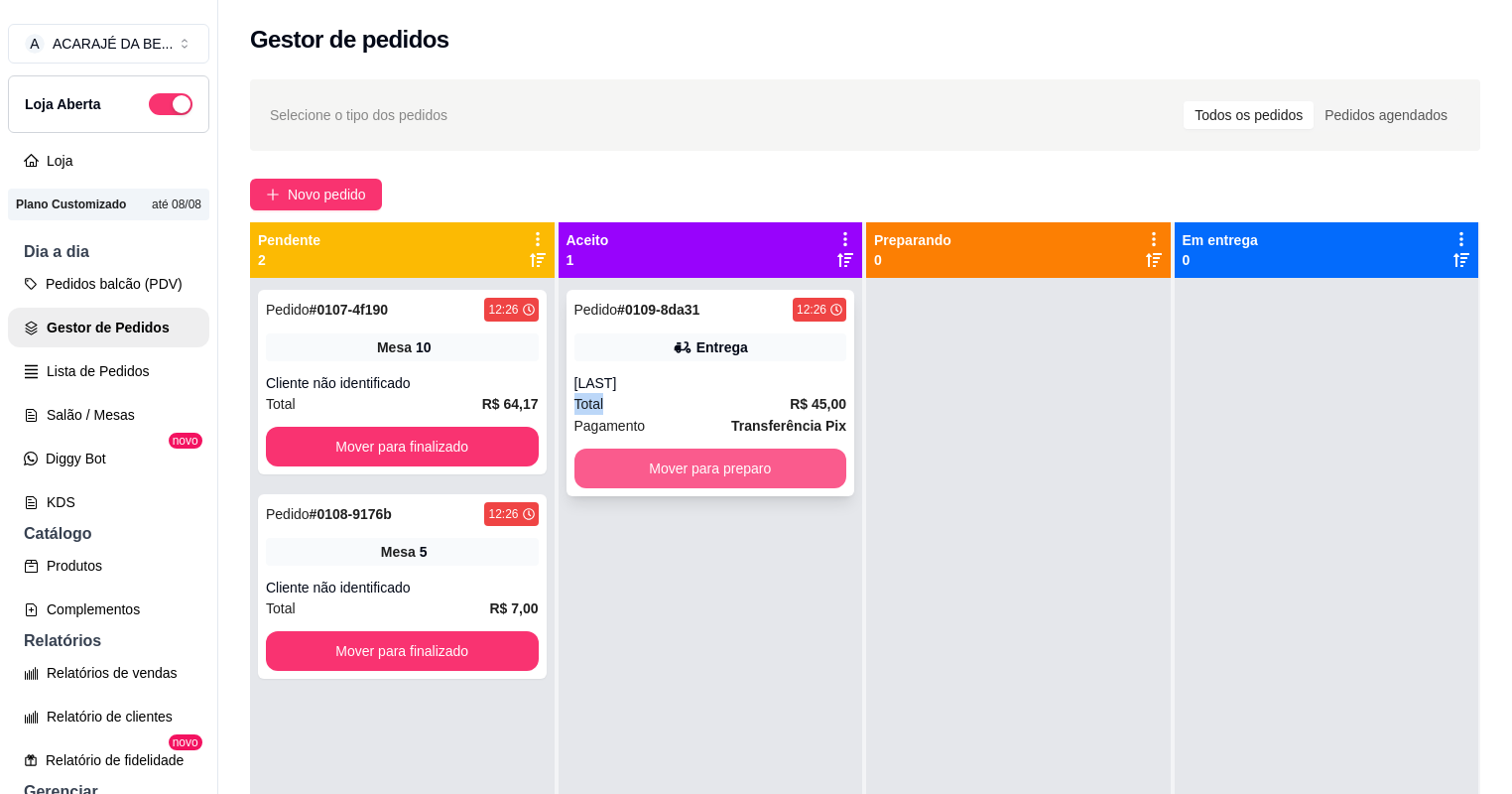 click on "Mover para preparo" at bounding box center (710, 468) 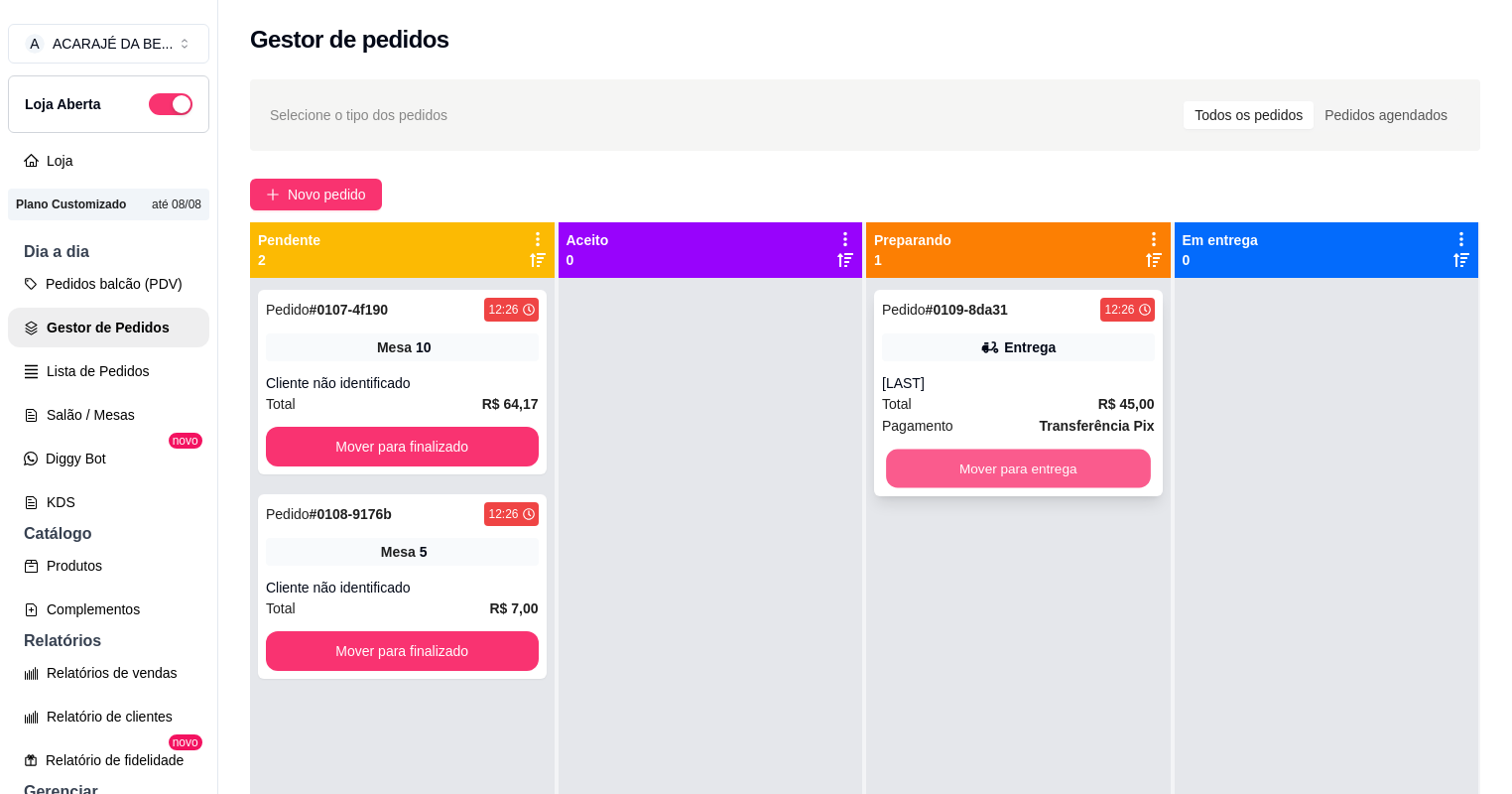 click on "Mover para entrega" at bounding box center (1018, 468) 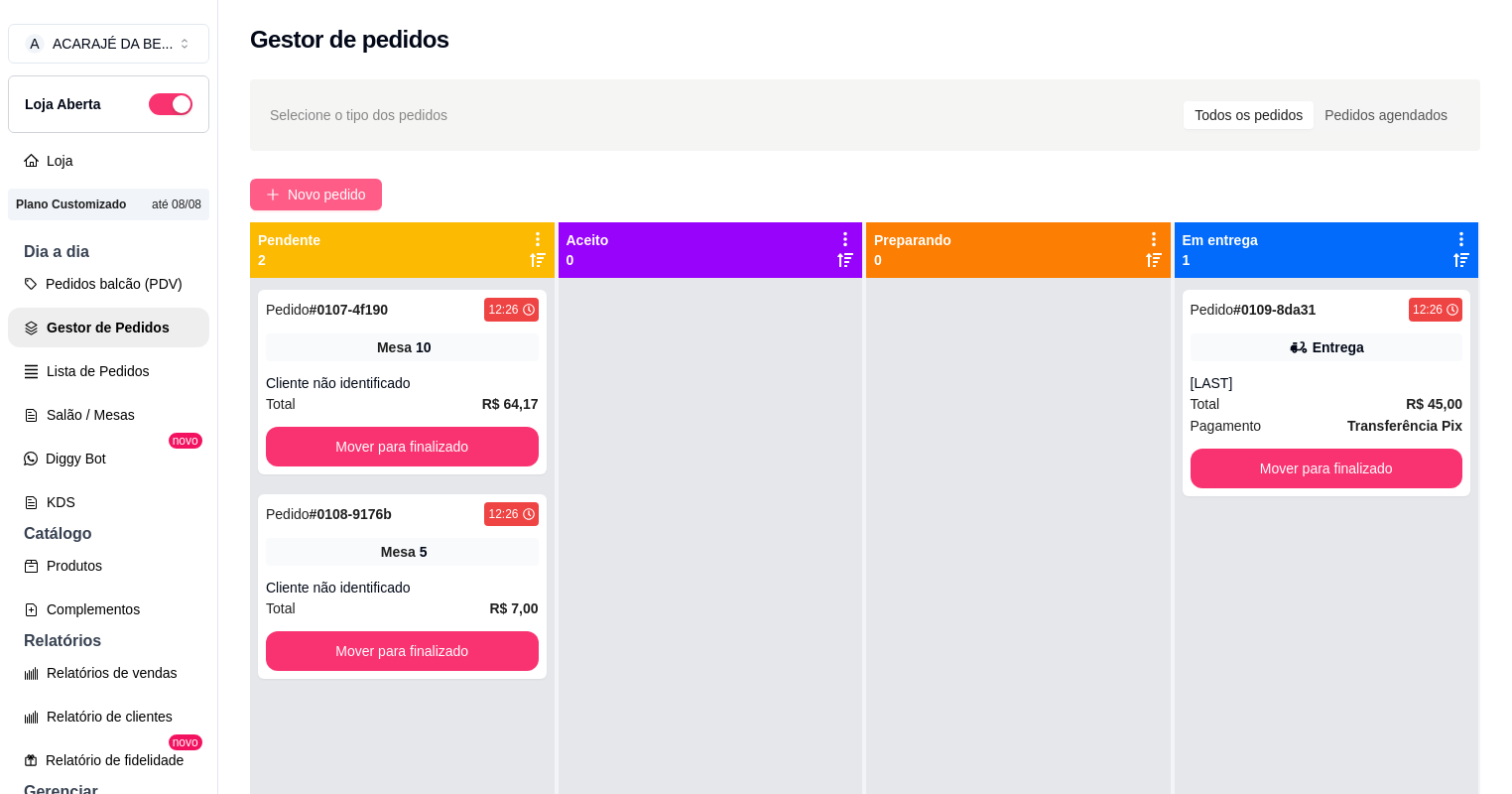 click on "Novo pedido" at bounding box center (315, 195) 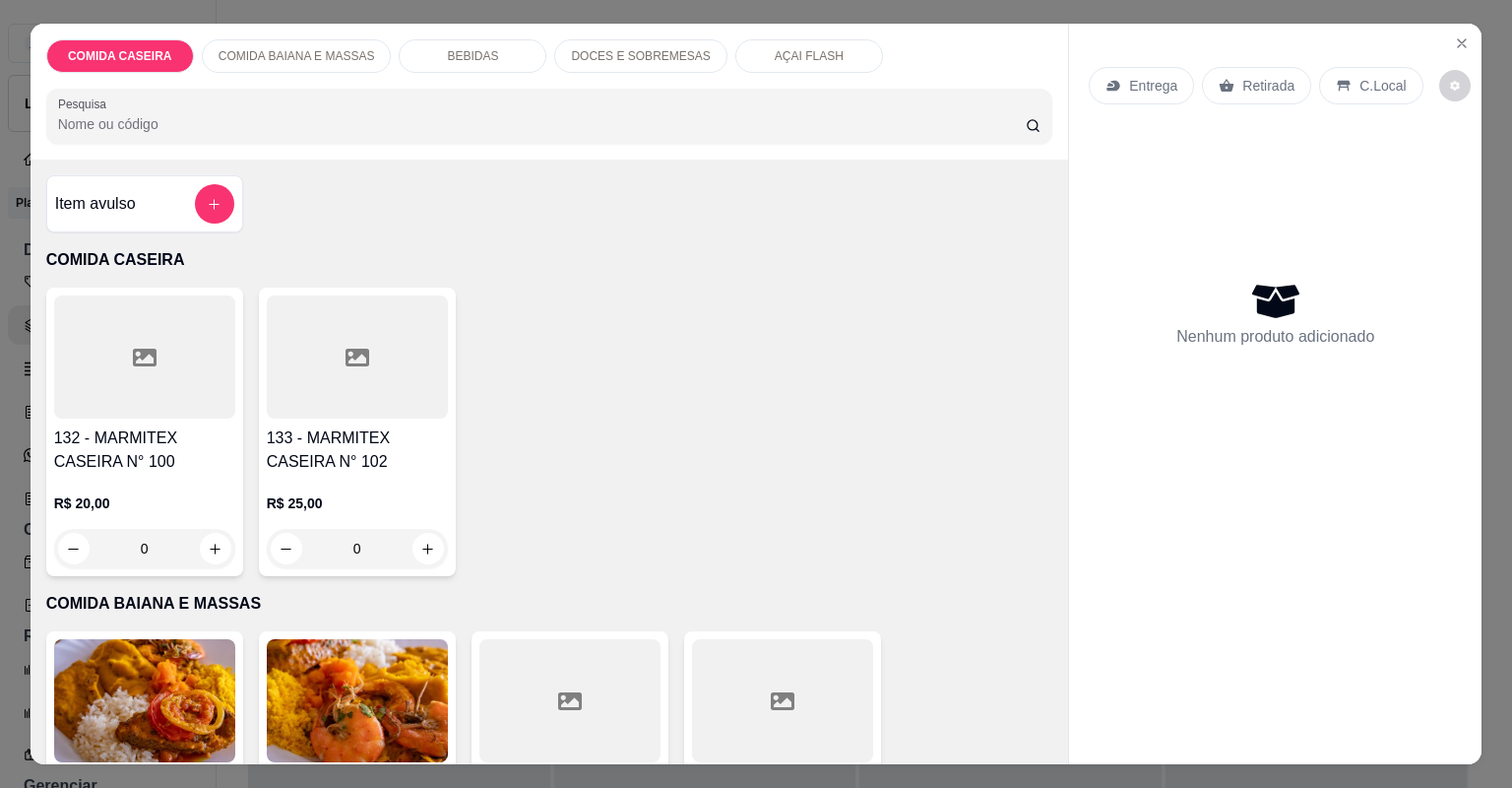 click at bounding box center [357, 357] 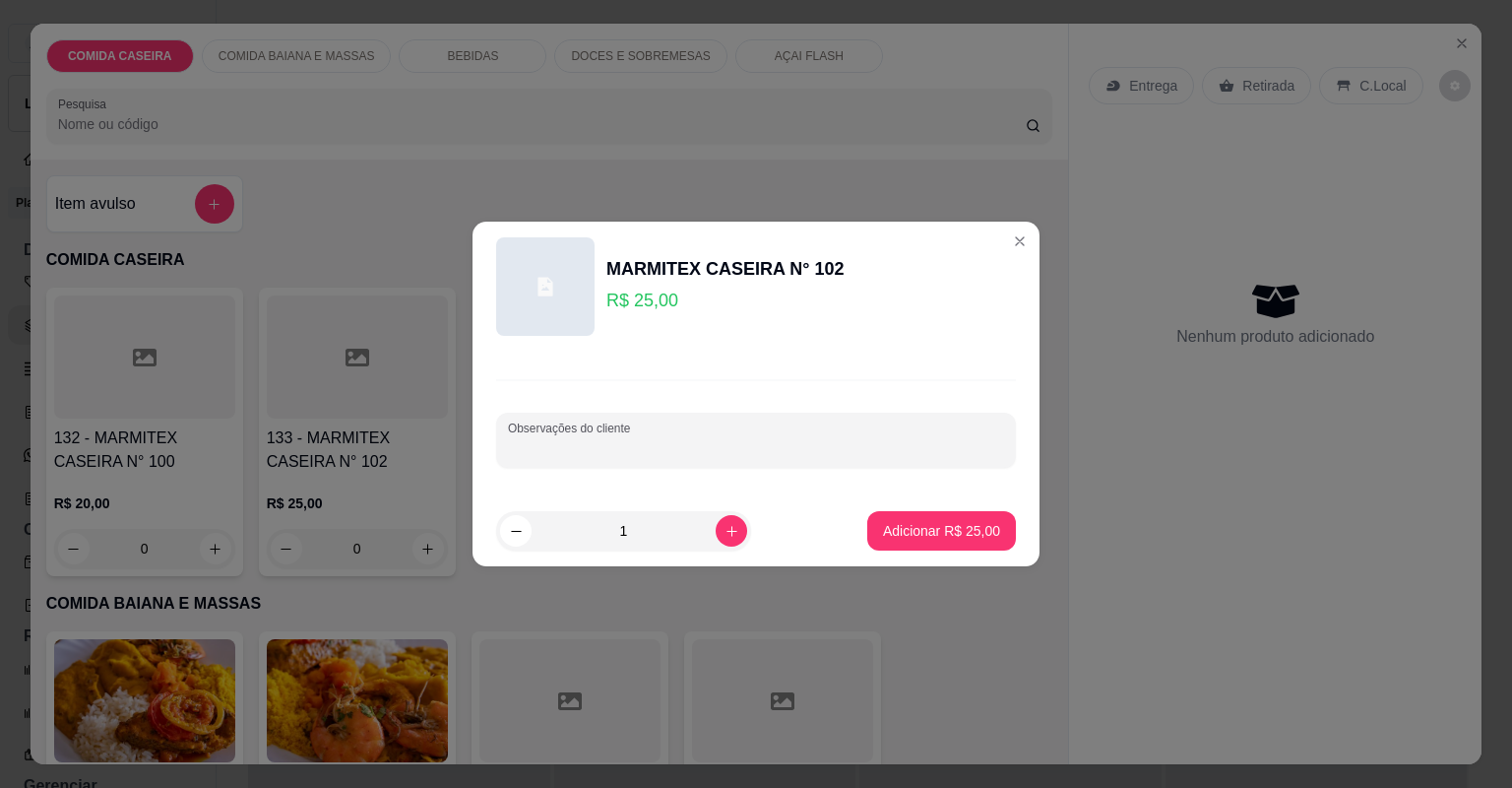 click on "Observações do cliente" at bounding box center (756, 448) 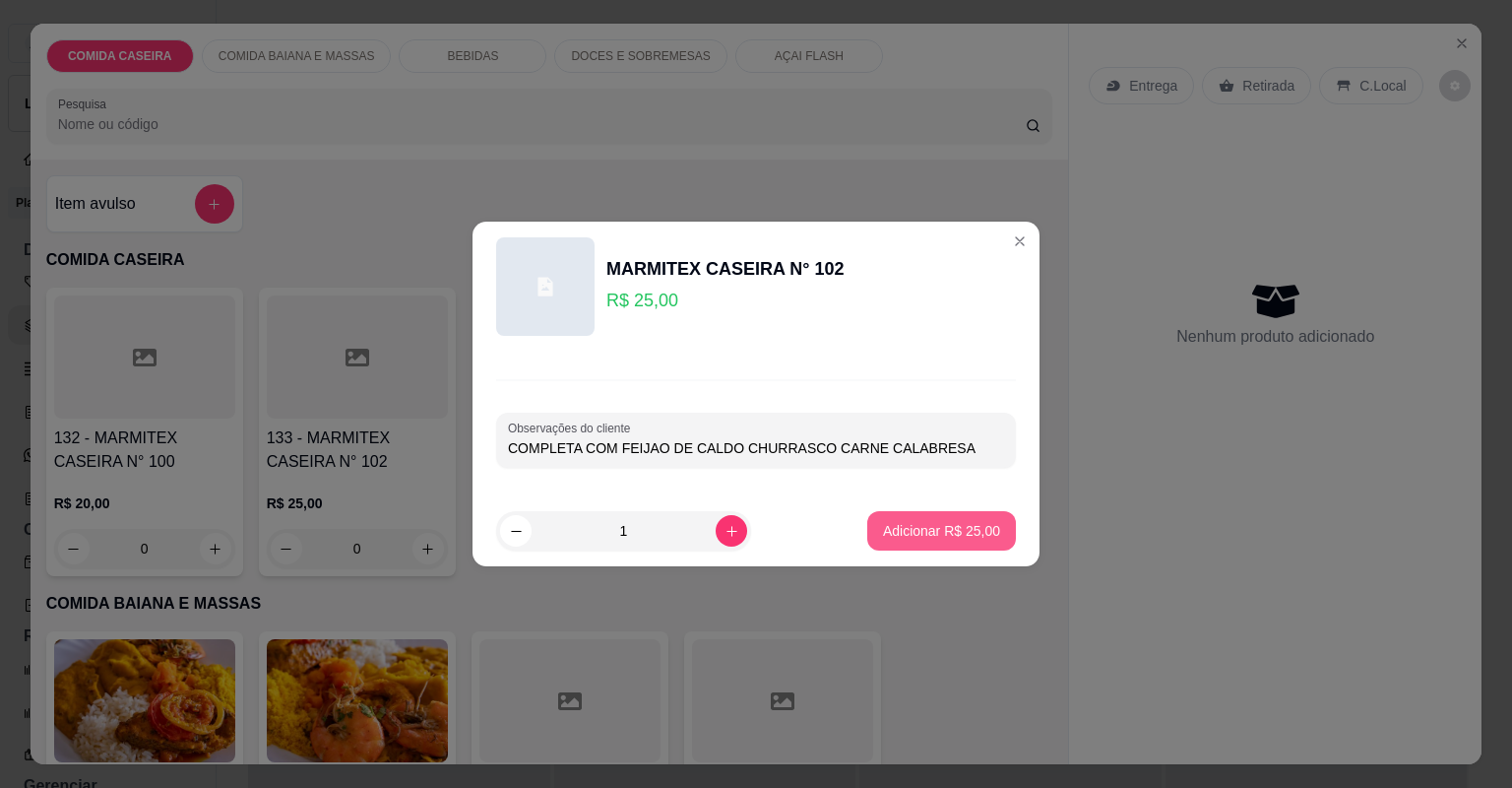 type on "COMPLETA COM FEIJAO DE CALDO CHURRASCO CARNE CALABRESA" 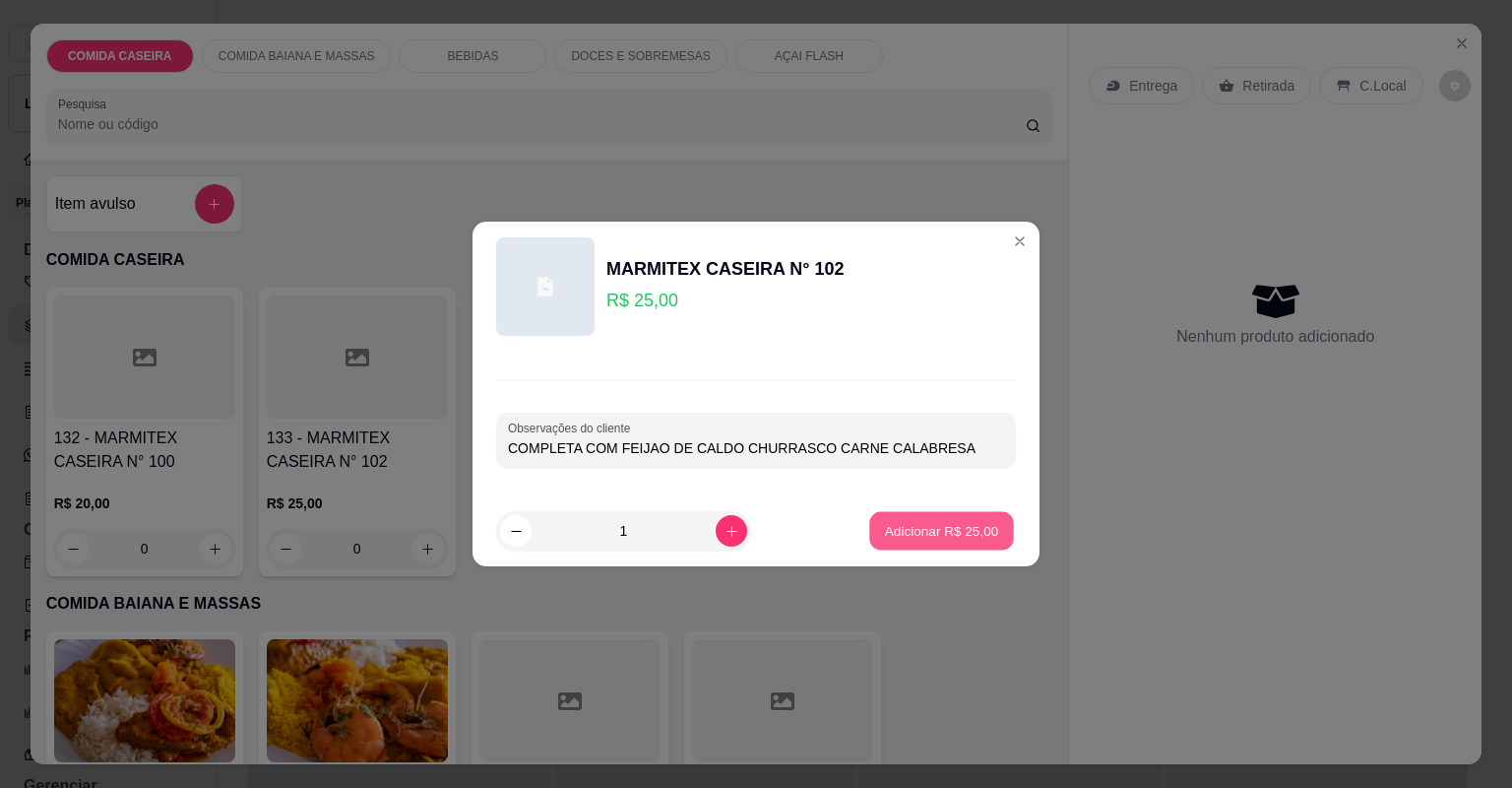 click on "Adicionar   R$ 25,00" at bounding box center (942, 530) 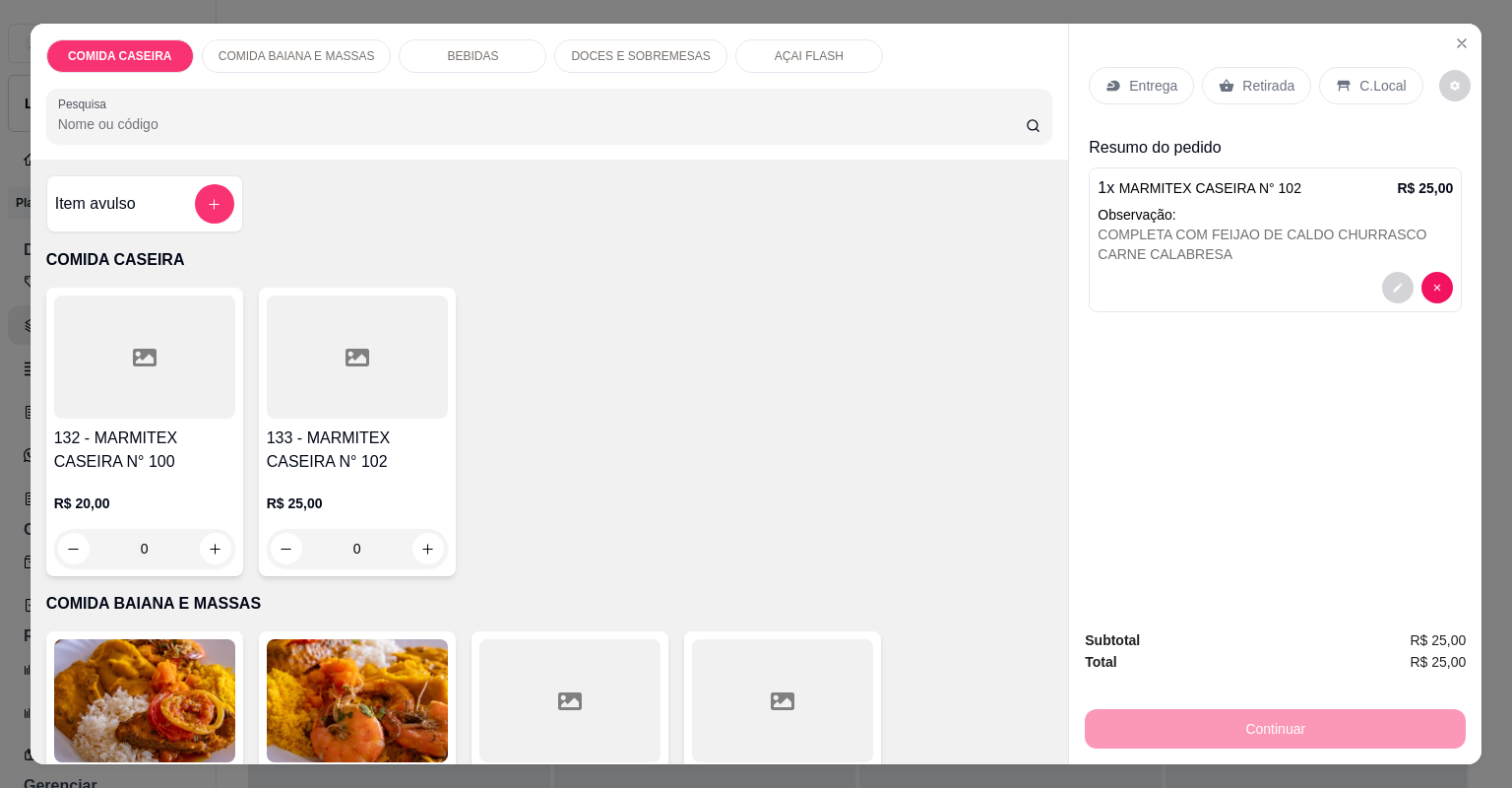 click 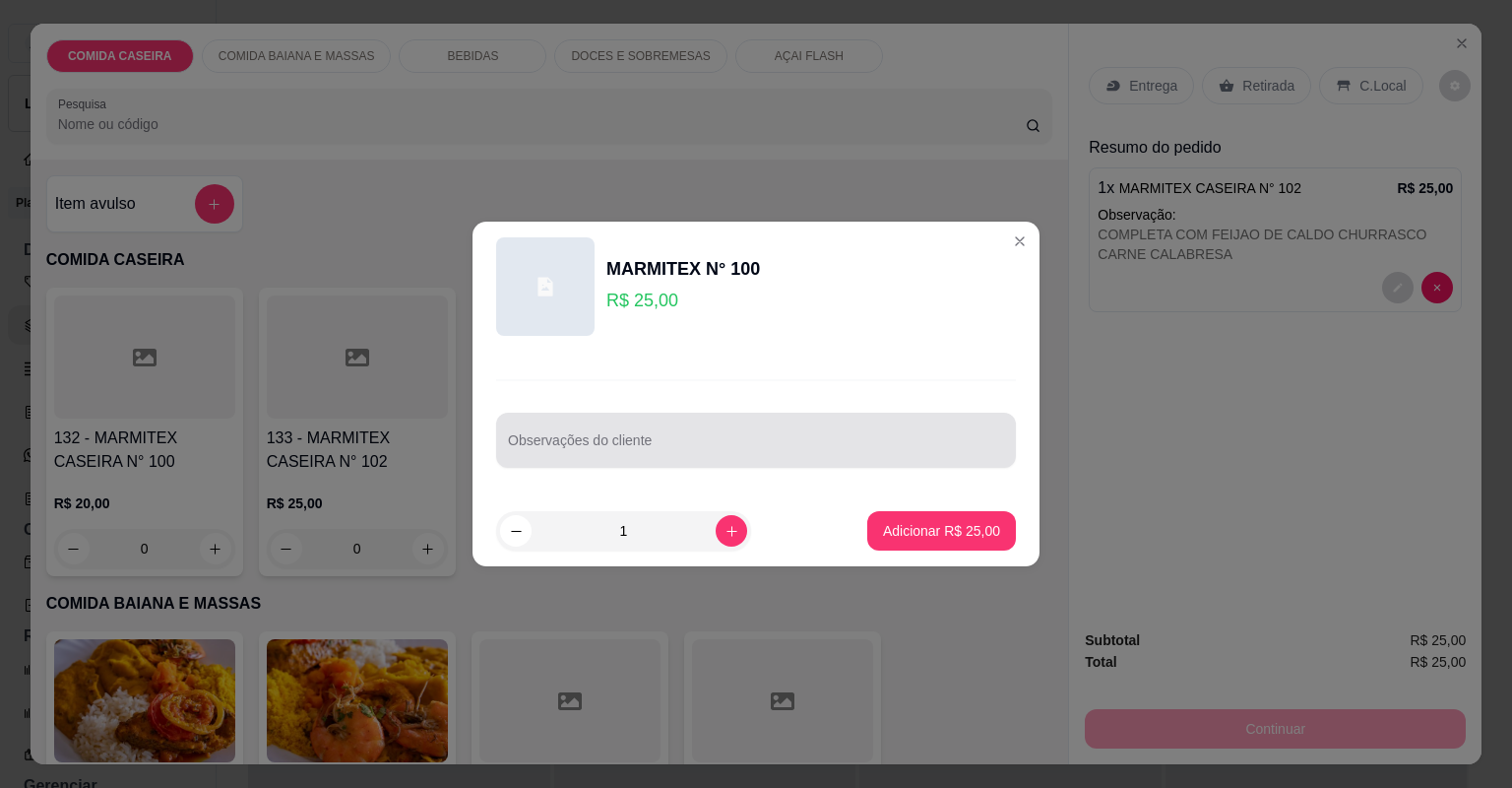 click at bounding box center (756, 440) 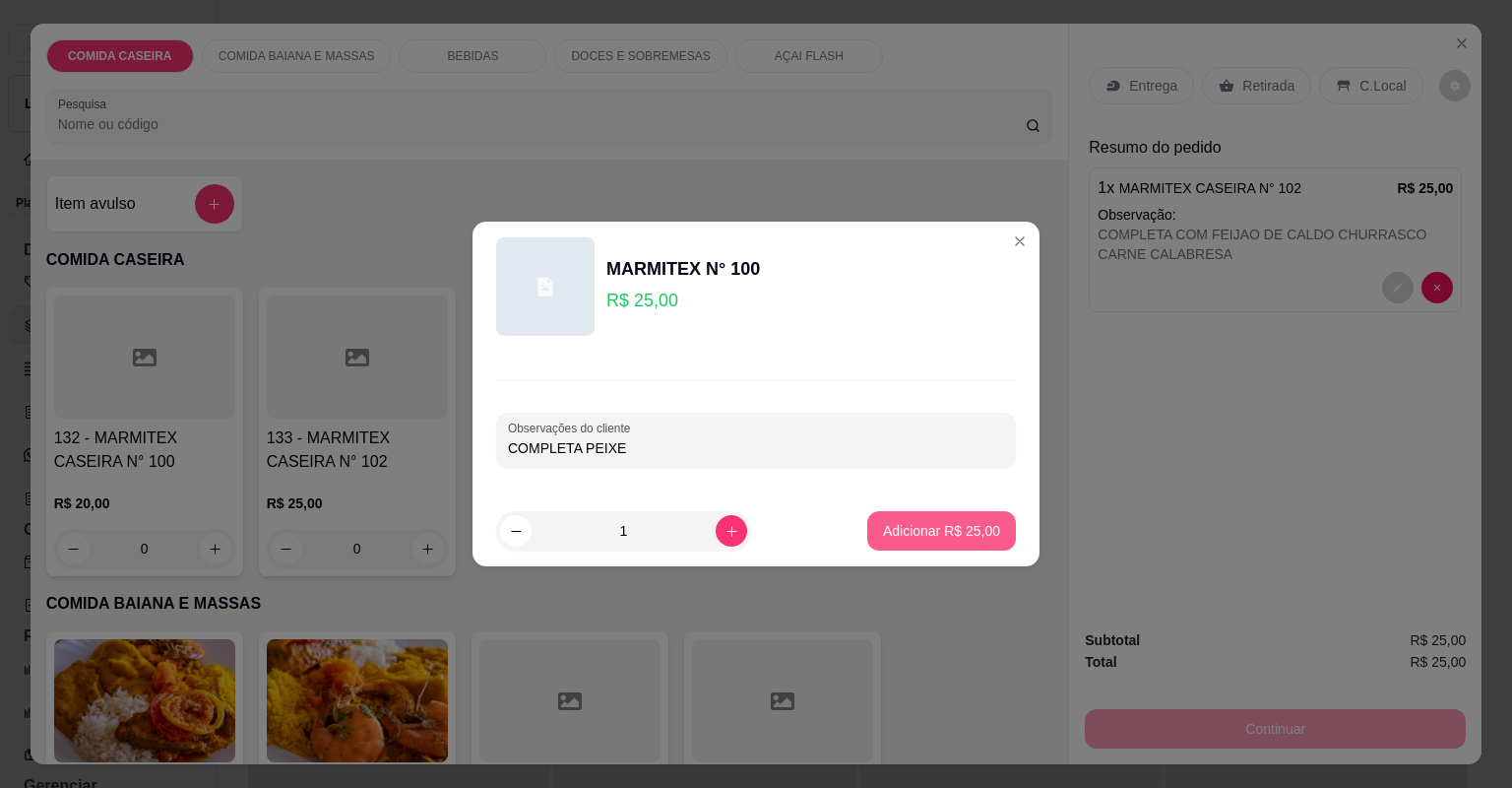 type on "COMPLETA PEIXE" 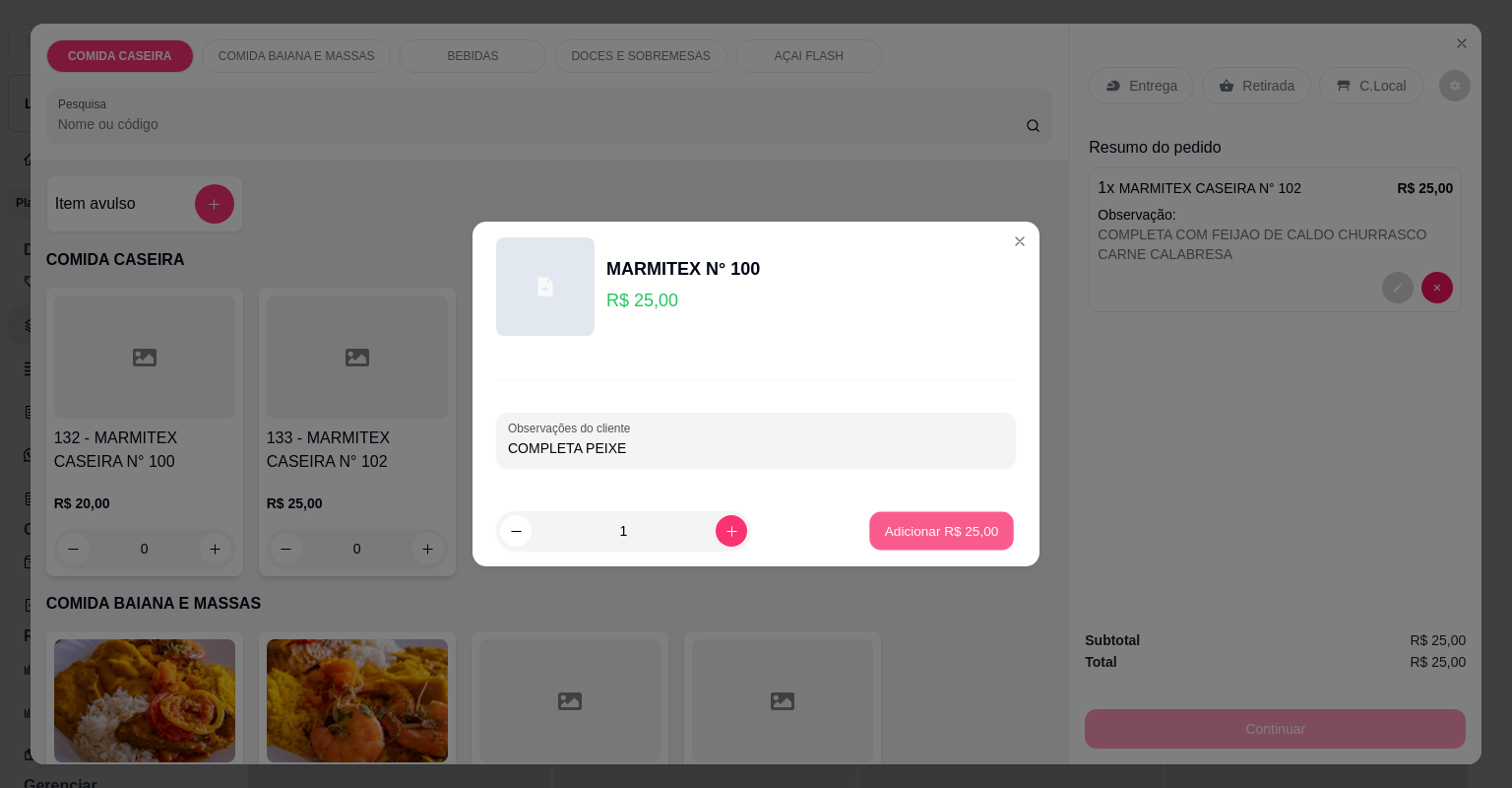 click on "Adicionar   R$ 25,00" at bounding box center [942, 530] 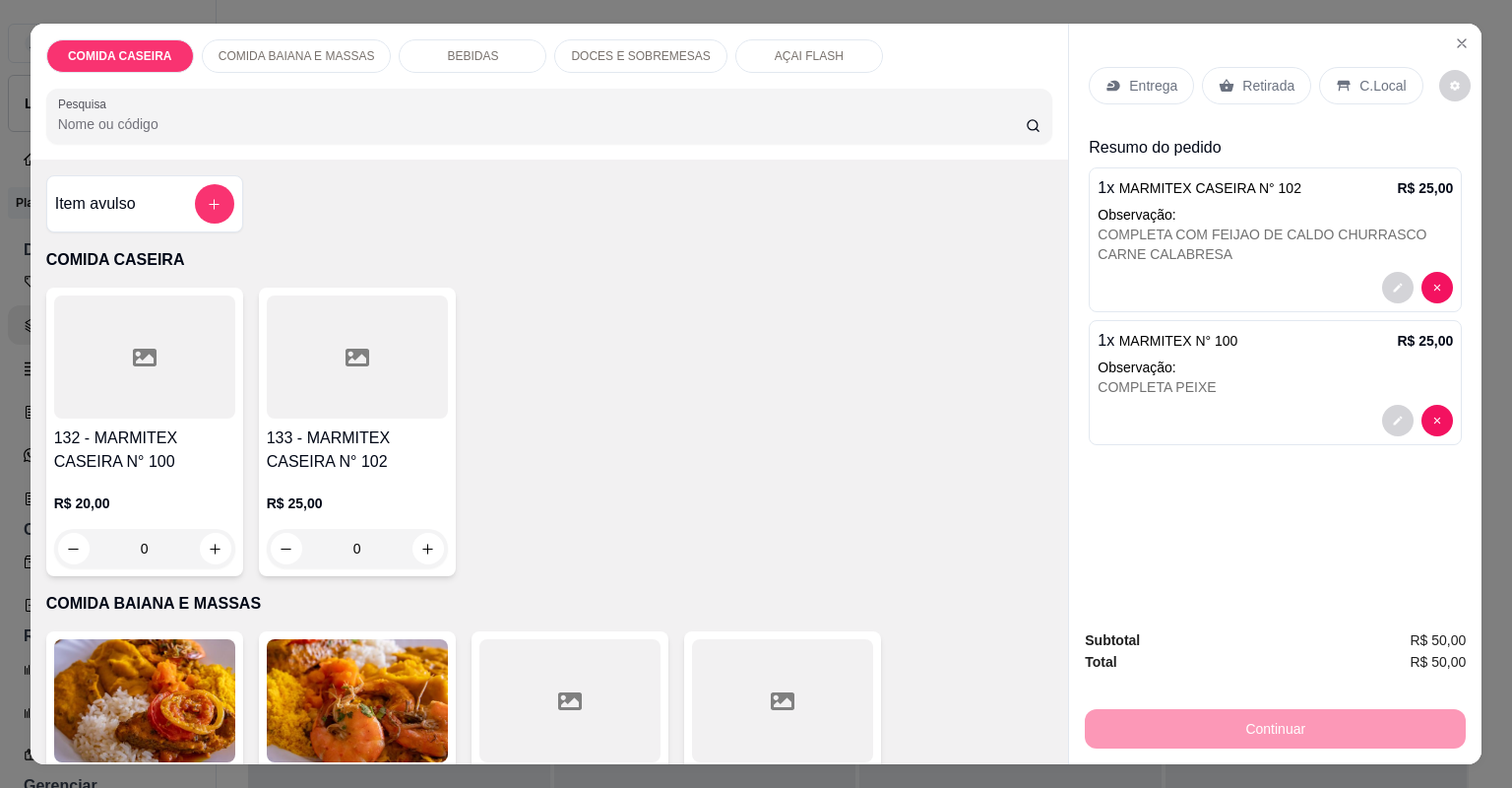 click on "Entrega" at bounding box center (1141, 86) 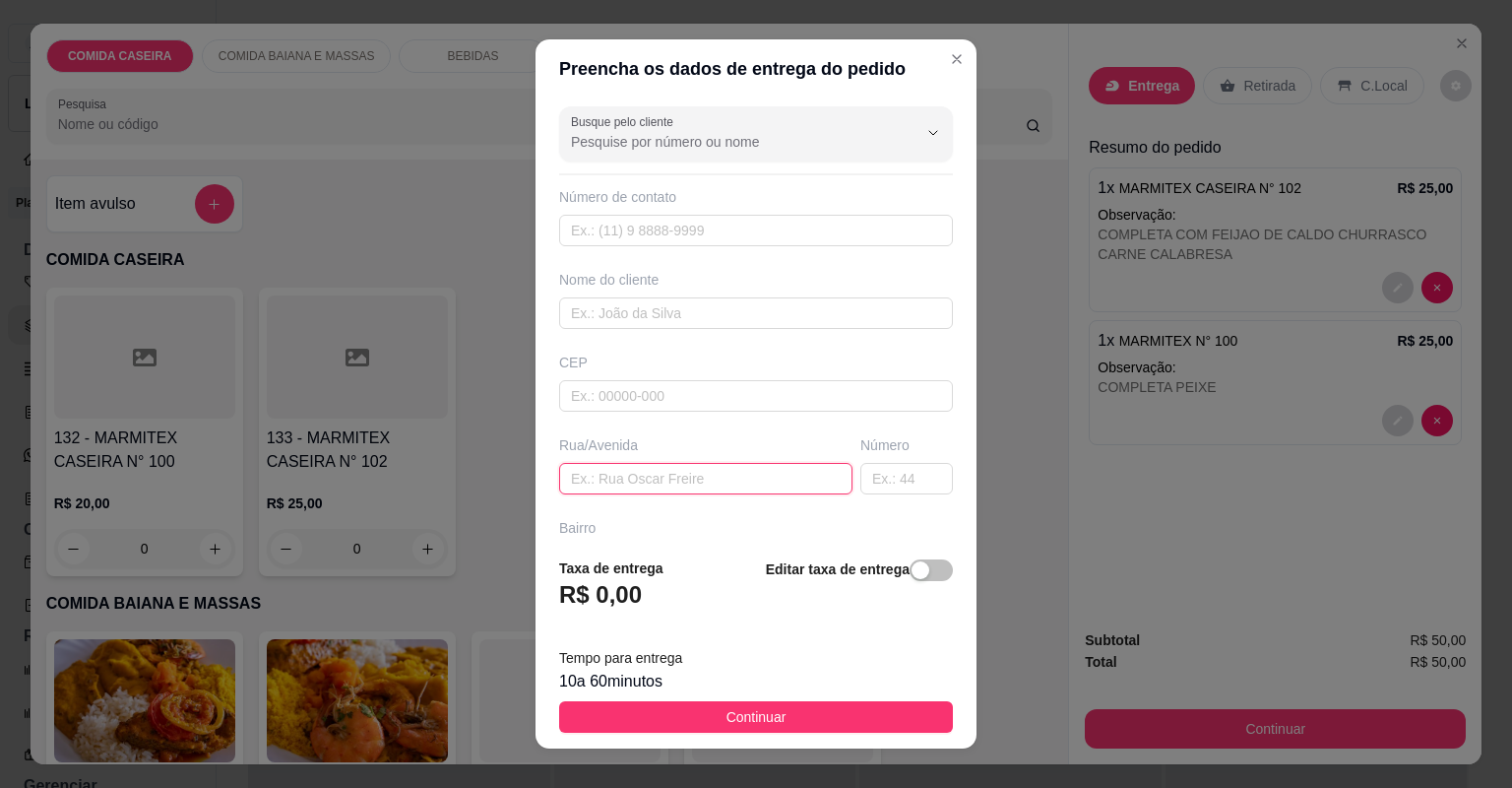 click at bounding box center (706, 479) 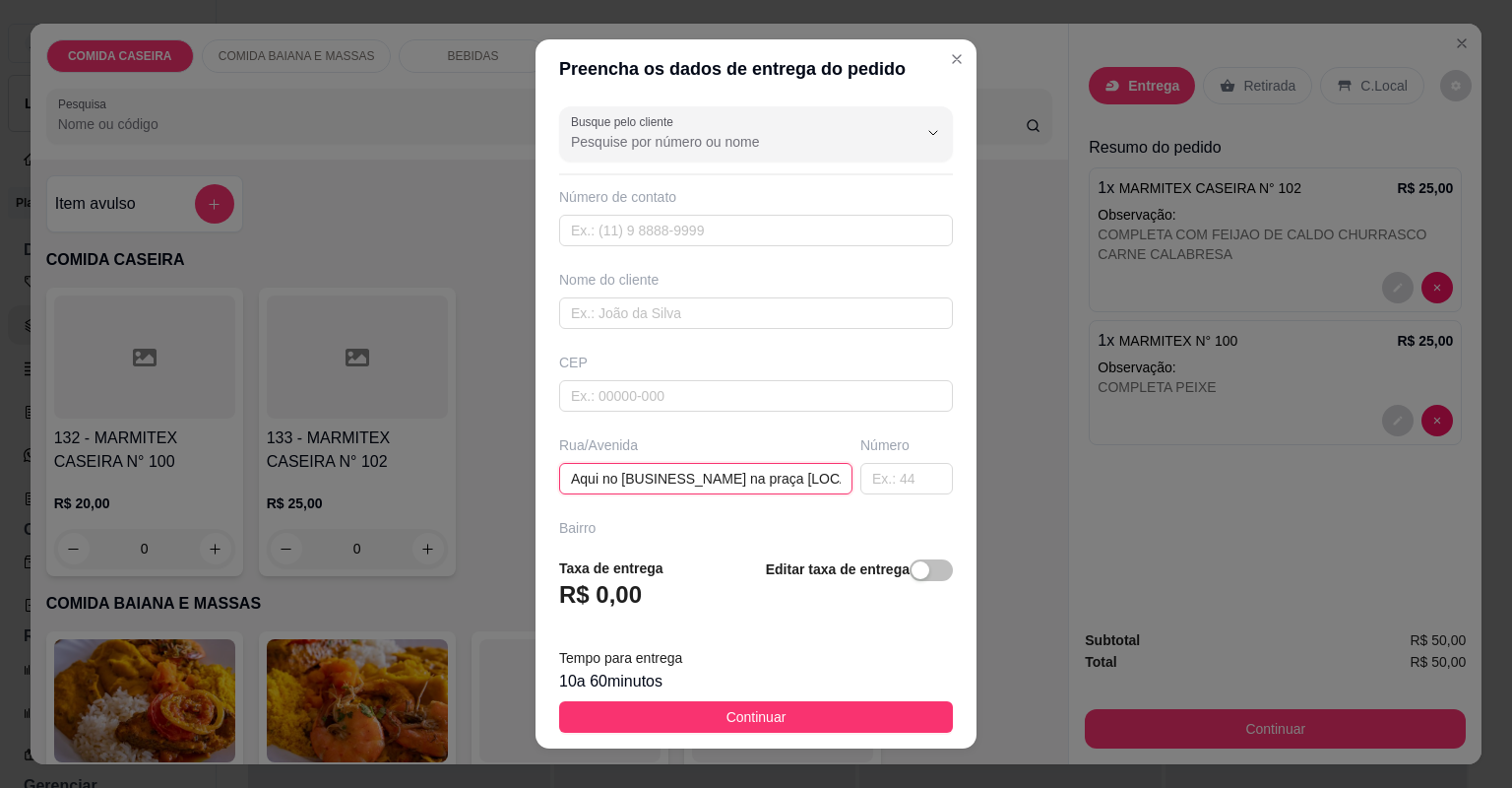 scroll, scrollTop: 0, scrollLeft: 16, axis: horizontal 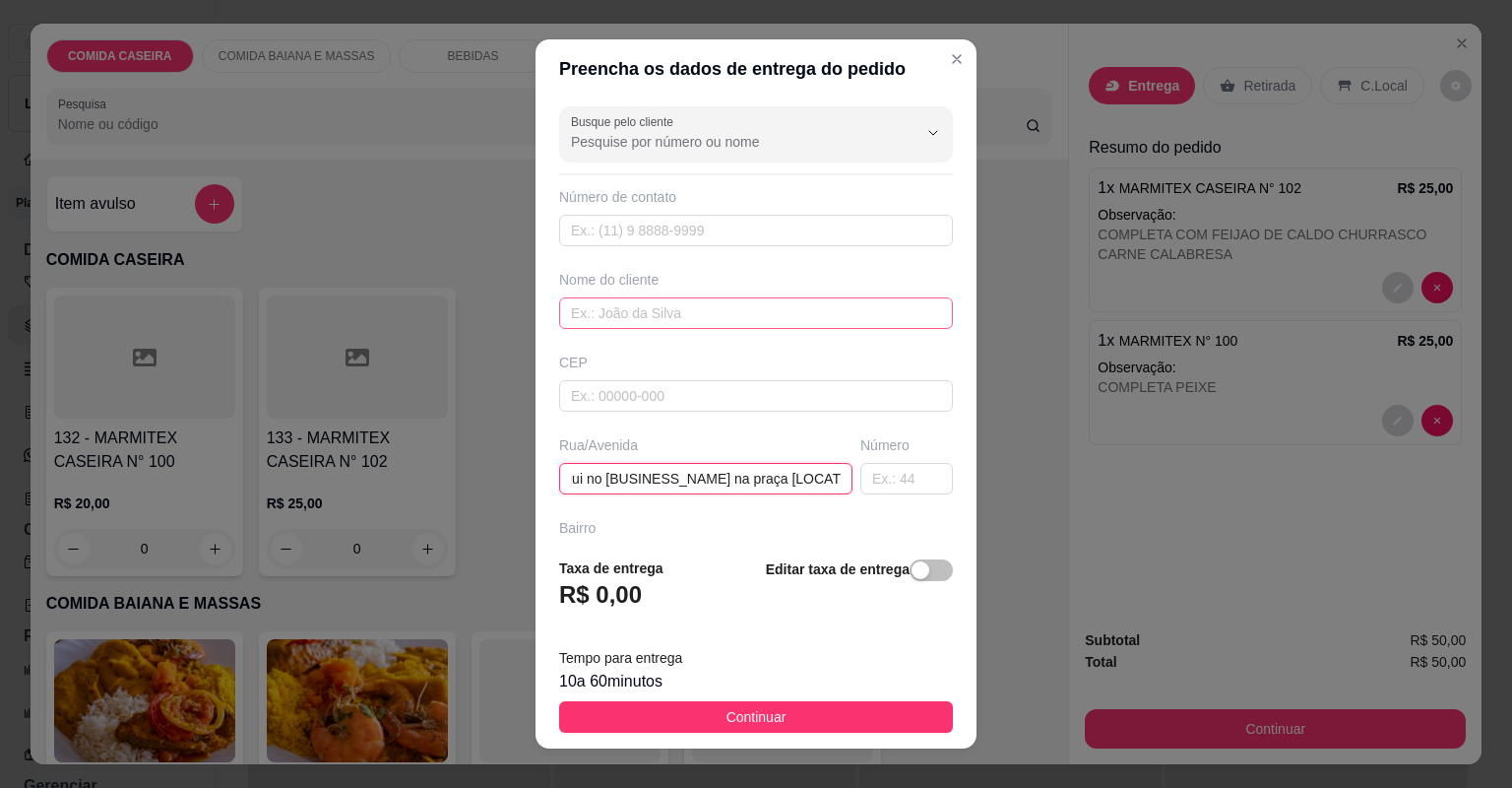 type on "Aqui no [BUSINESS_NAME] na praça [LOCATION_DETAIL]" 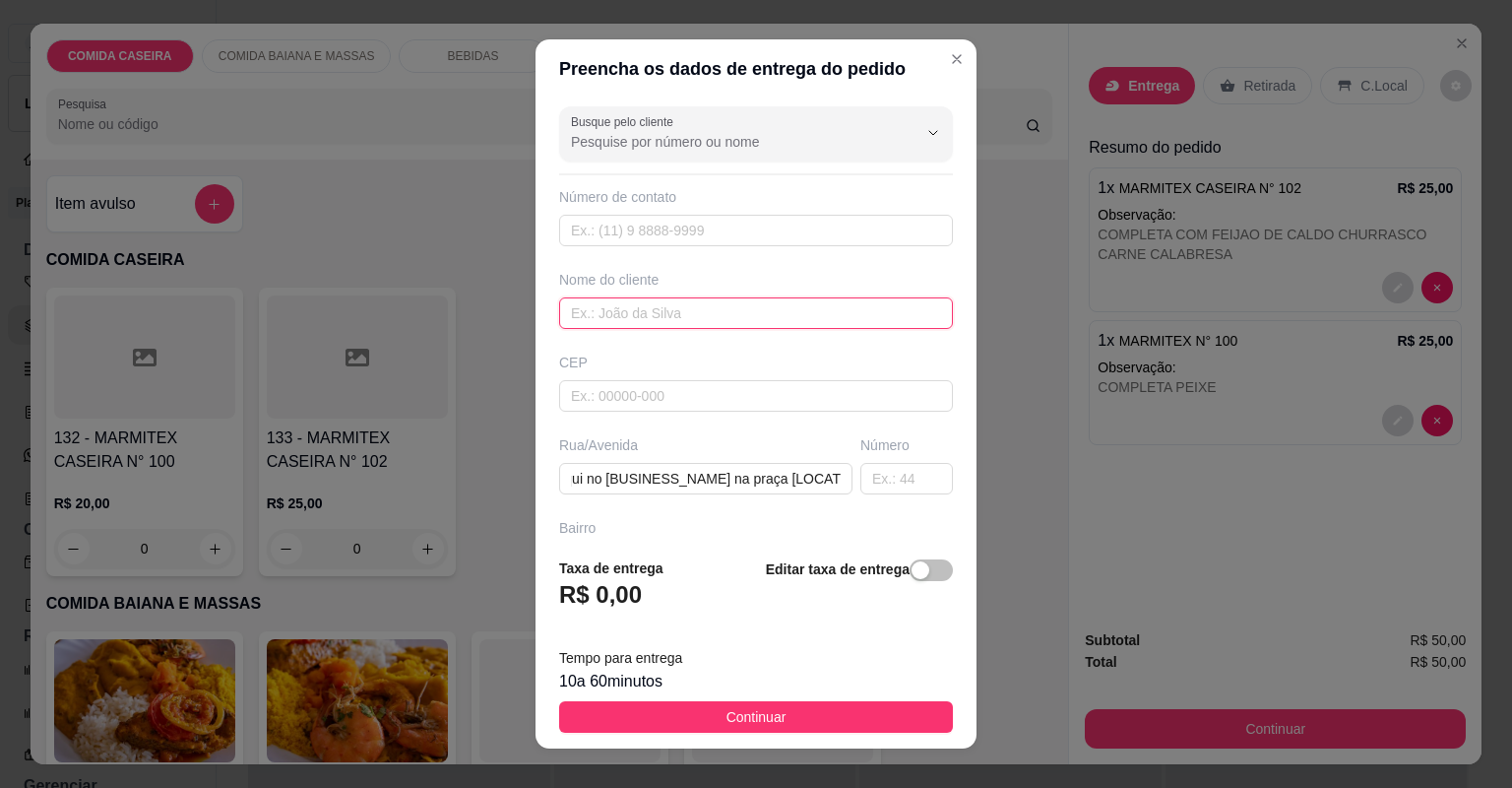 scroll, scrollTop: 0, scrollLeft: 0, axis: both 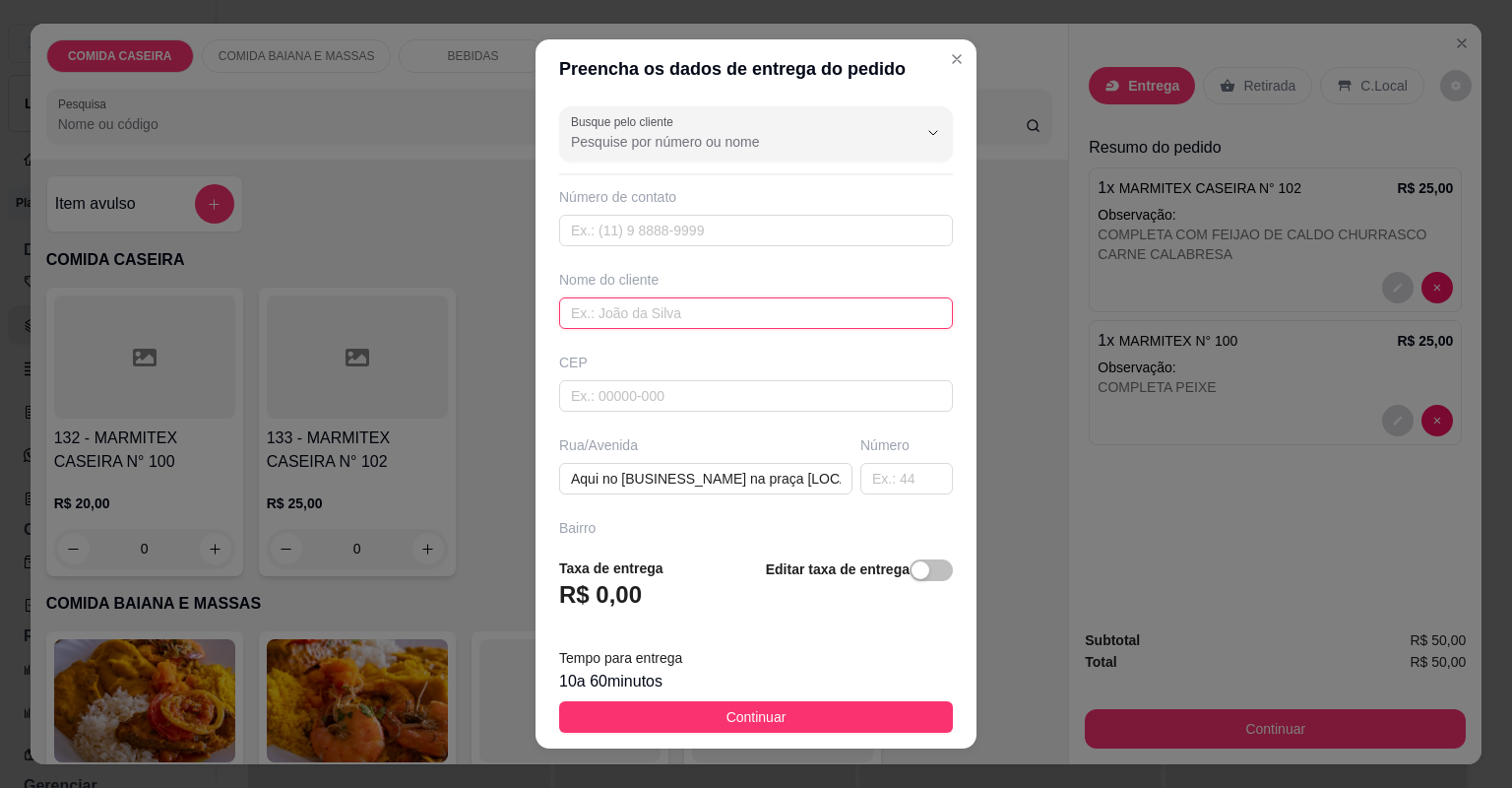 click at bounding box center (756, 313) 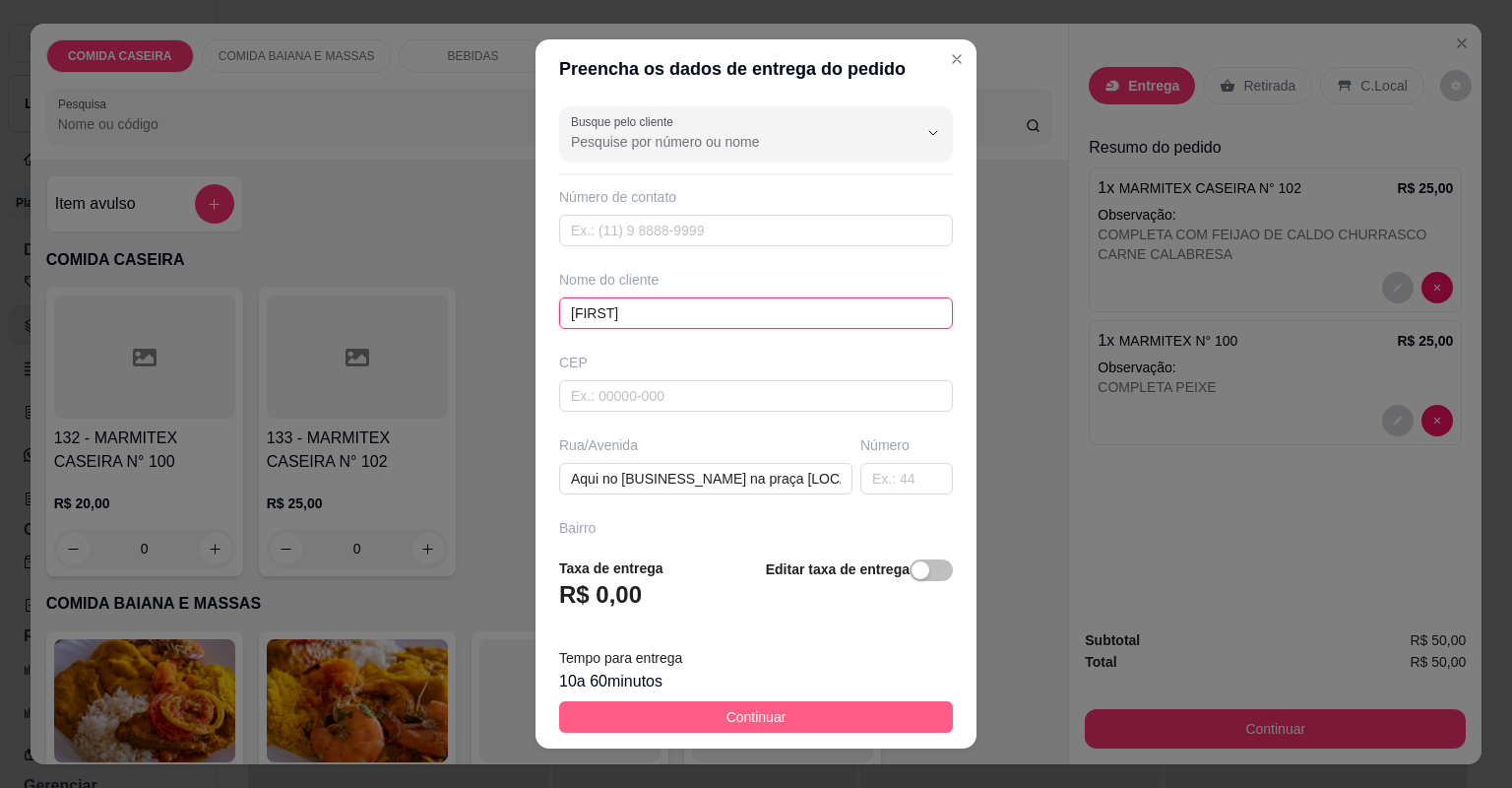 type on "[FIRST]" 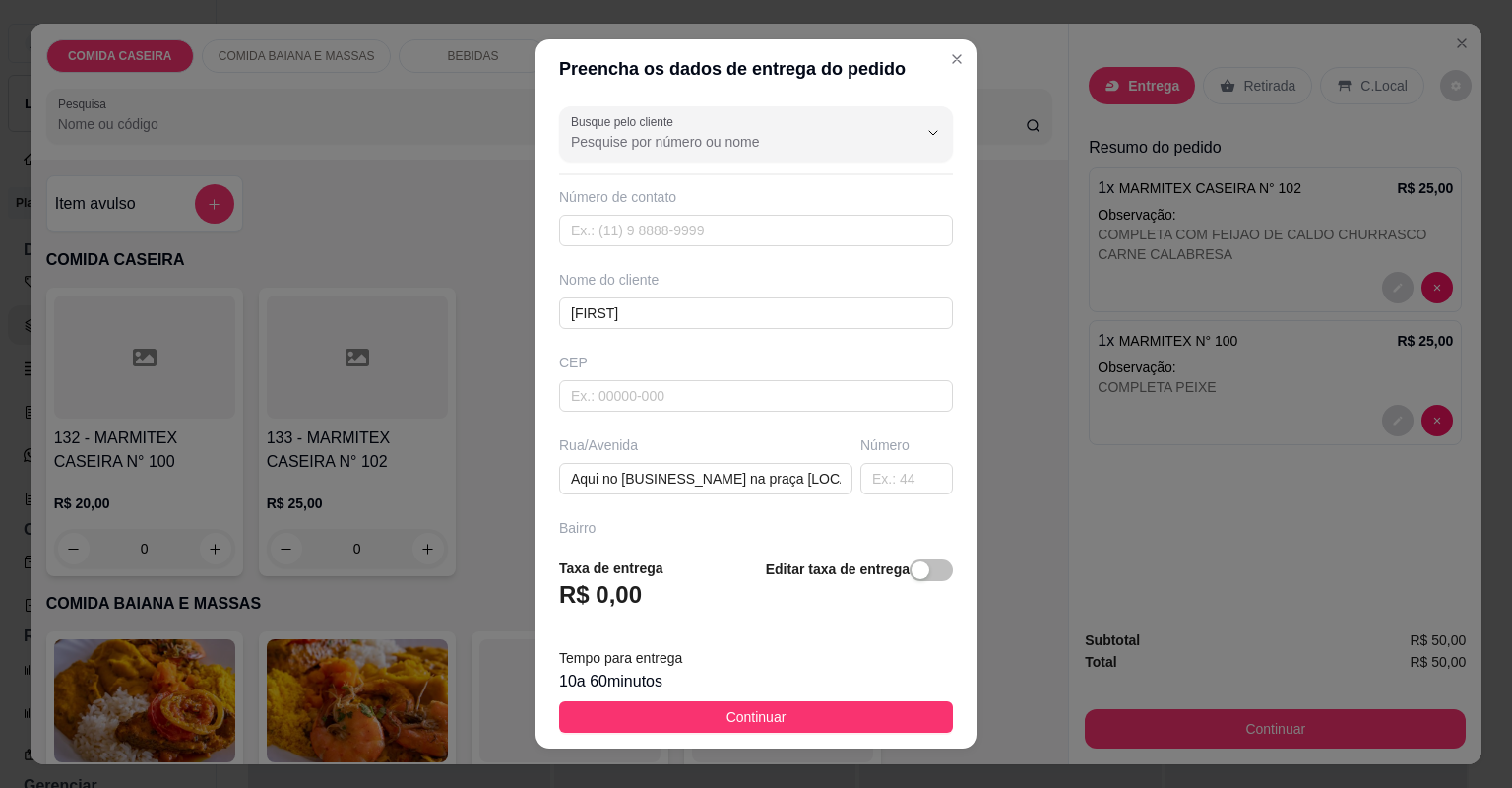 drag, startPoint x: 802, startPoint y: 719, endPoint x: 905, endPoint y: 722, distance: 103.04368 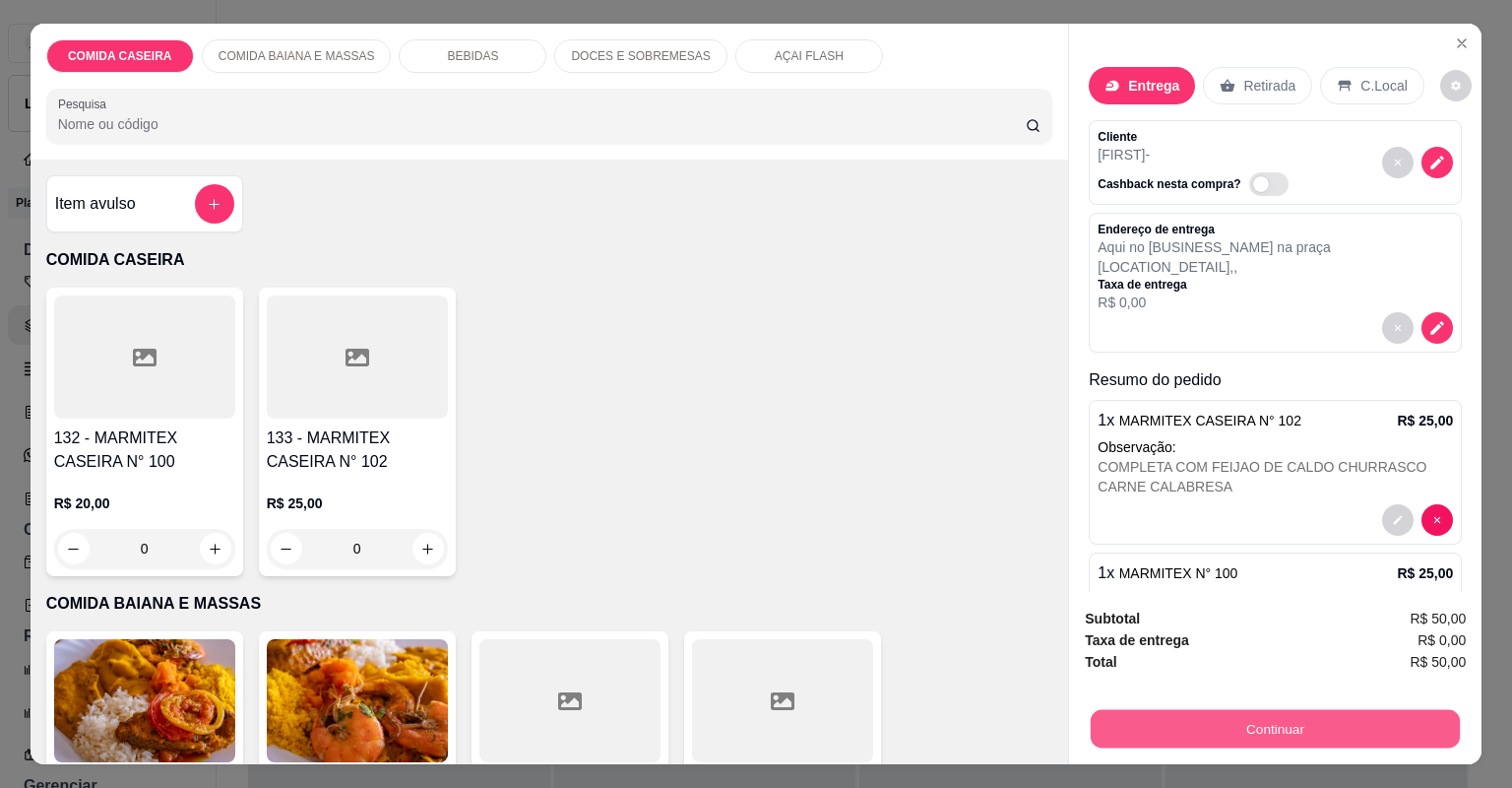 click on "Continuar" at bounding box center (1275, 729) 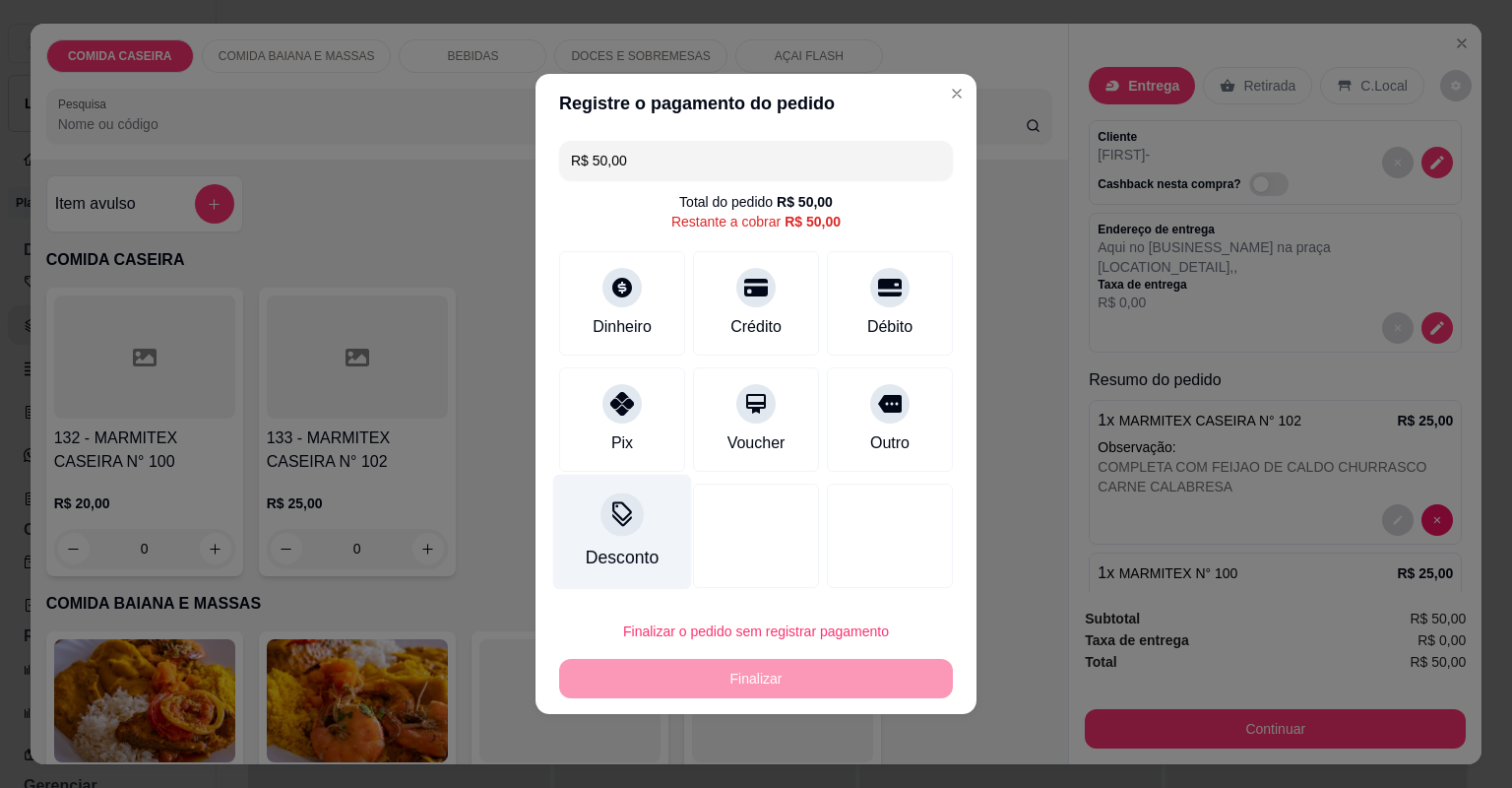 drag, startPoint x: 618, startPoint y: 449, endPoint x: 654, endPoint y: 502, distance: 64.070274 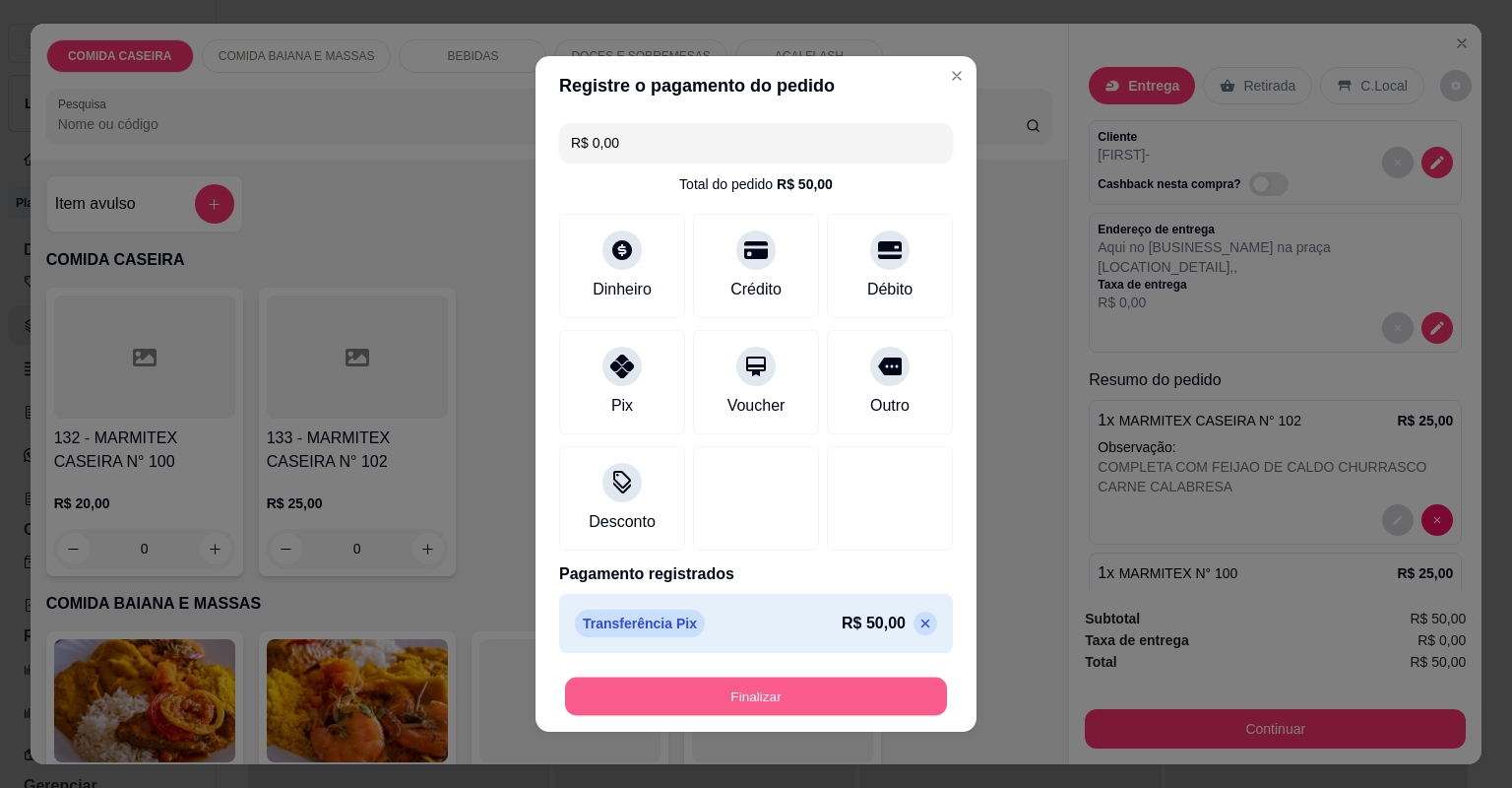 click on "Finalizar" at bounding box center (756, 696) 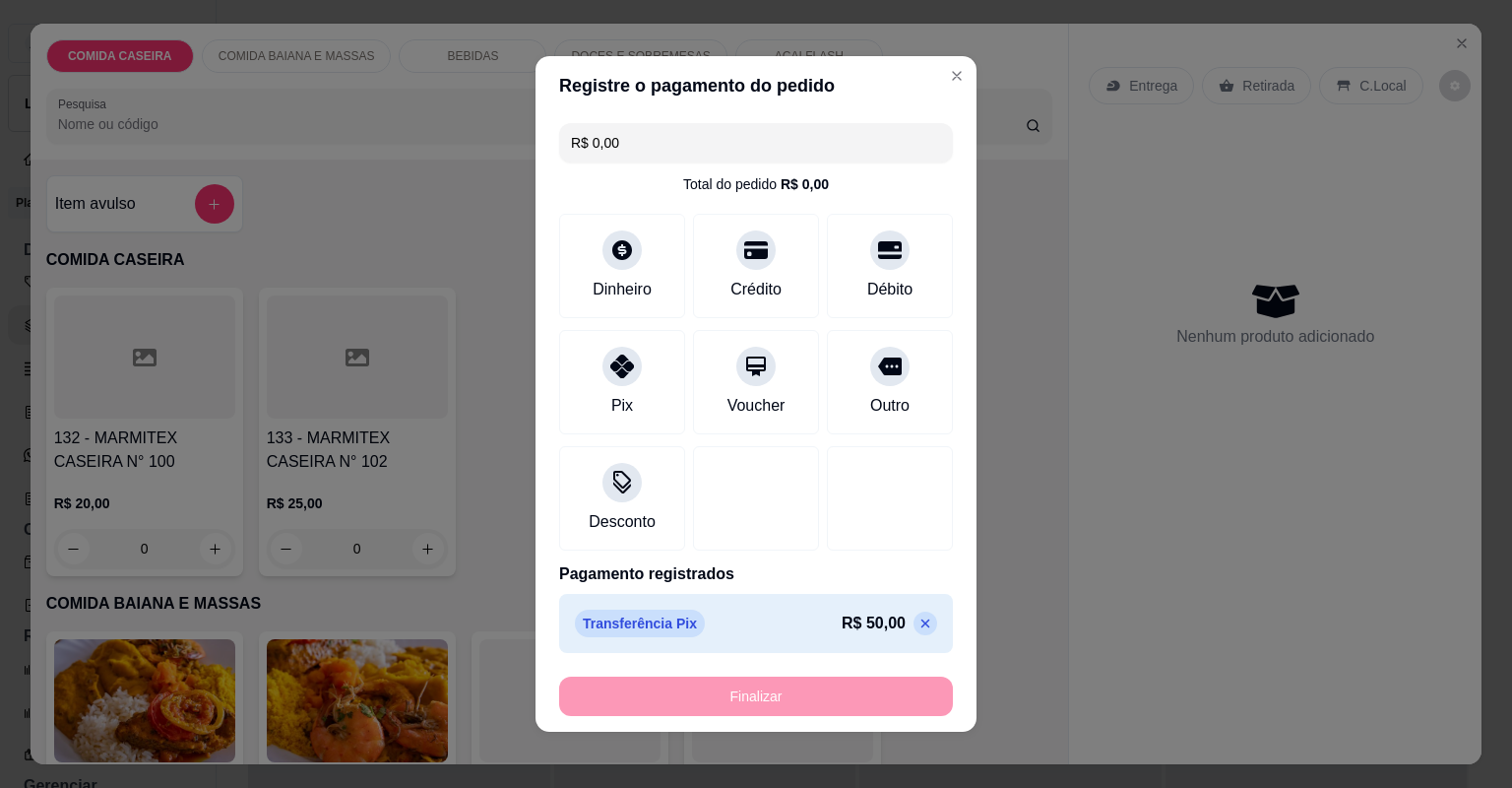 type on "-R$ 50,00" 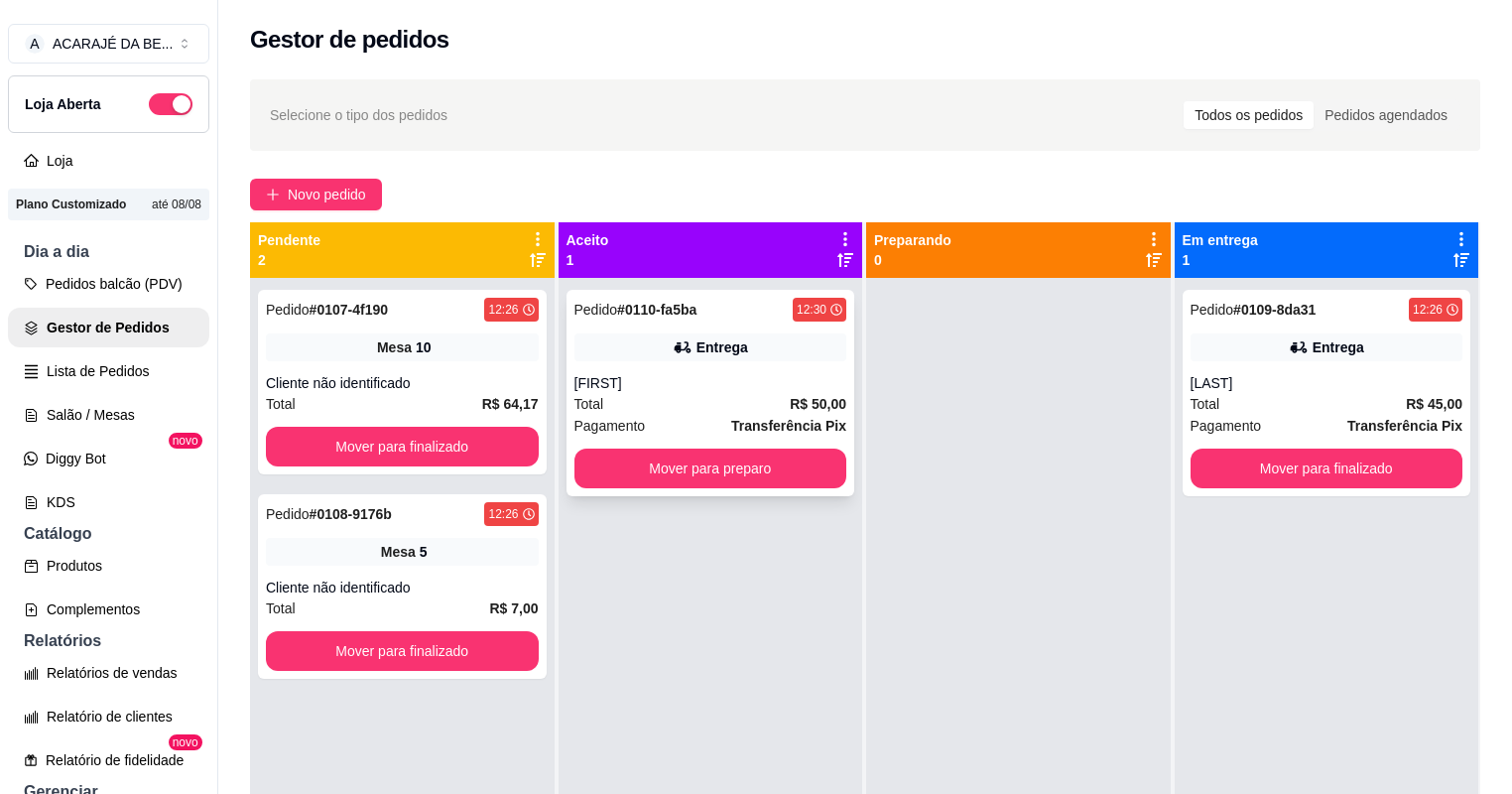 click on "Total R$ 50,00" at bounding box center [710, 404] 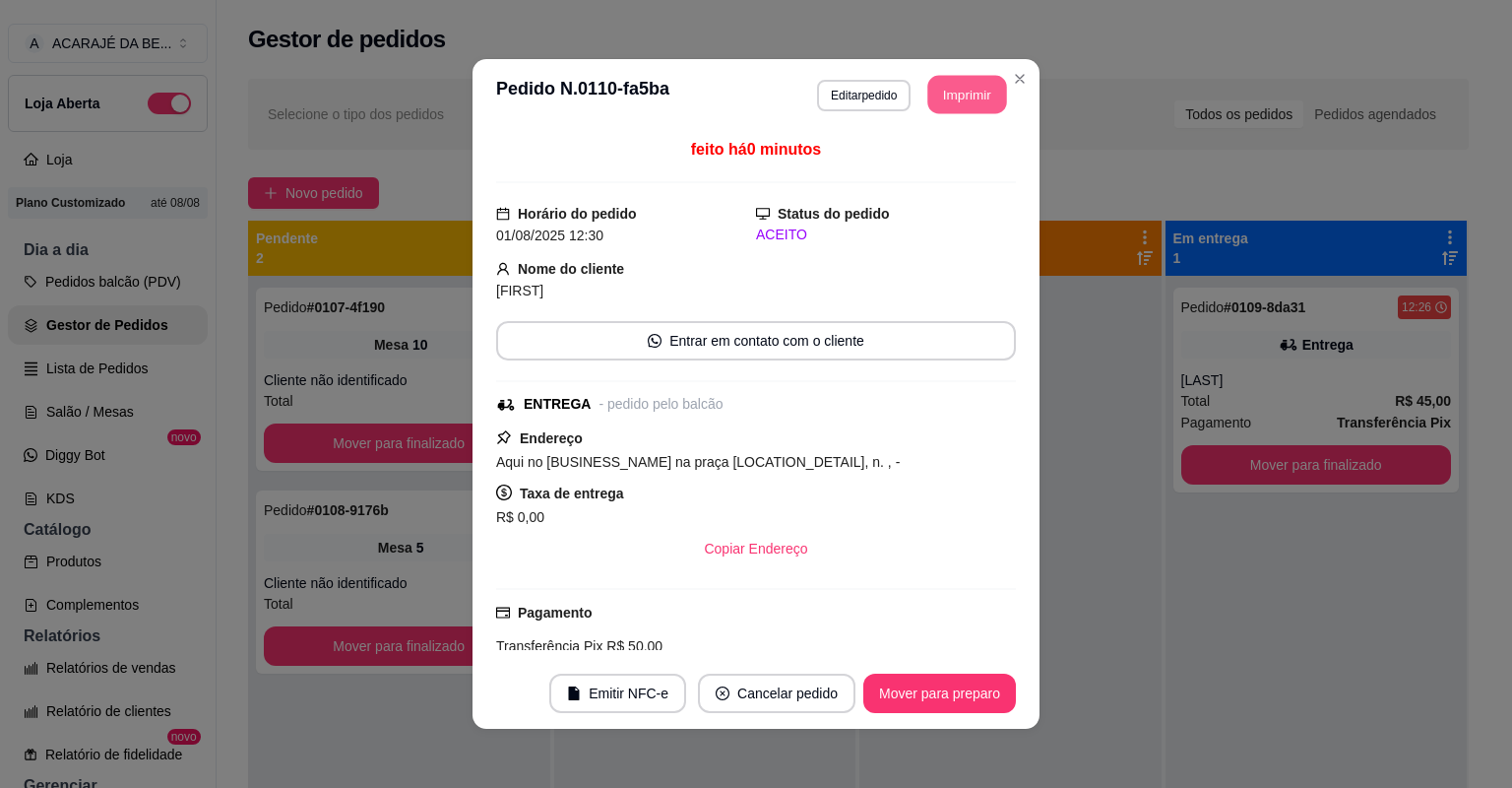 click on "Imprimir" at bounding box center (968, 95) 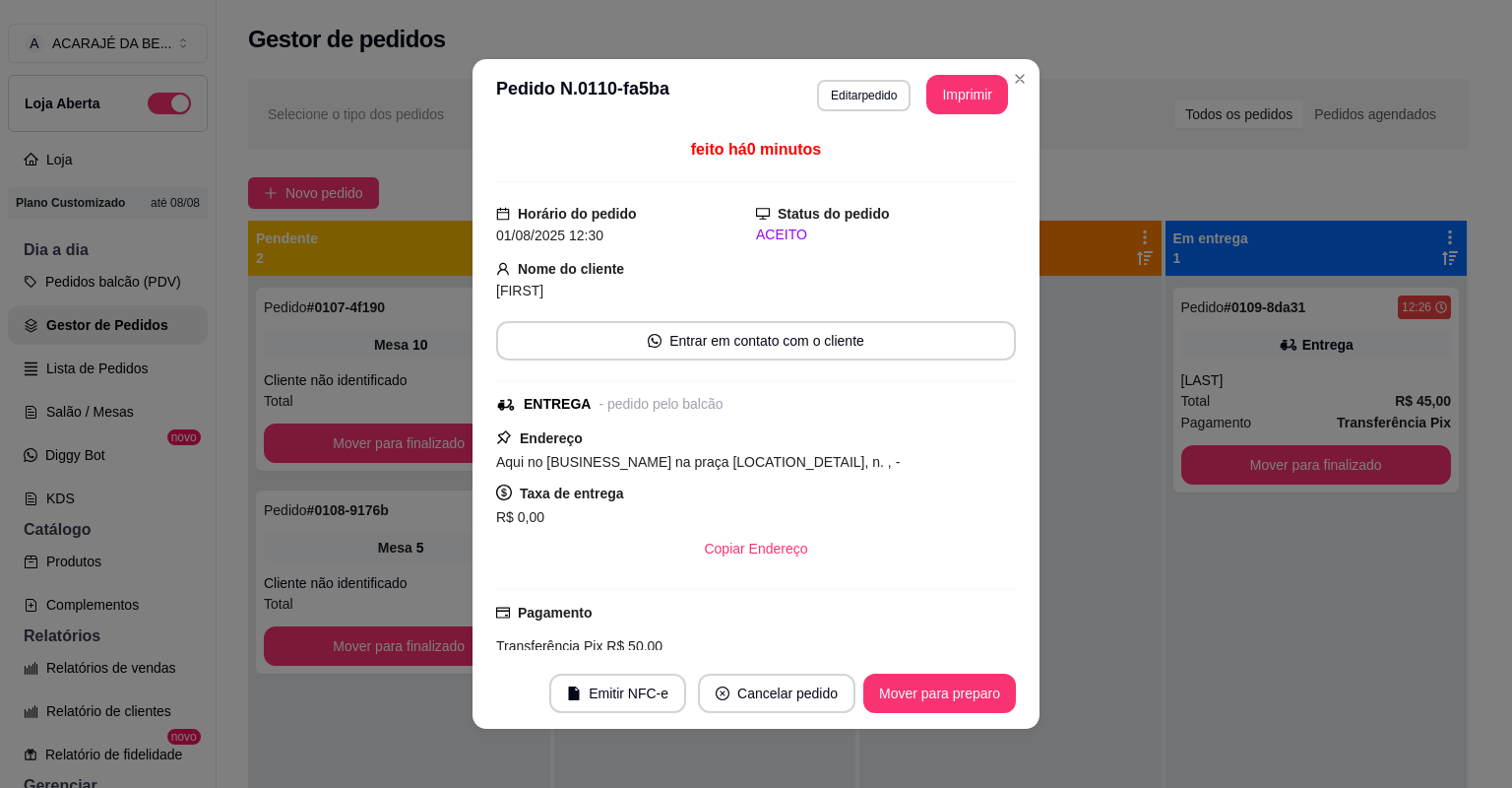 scroll, scrollTop: 0, scrollLeft: 0, axis: both 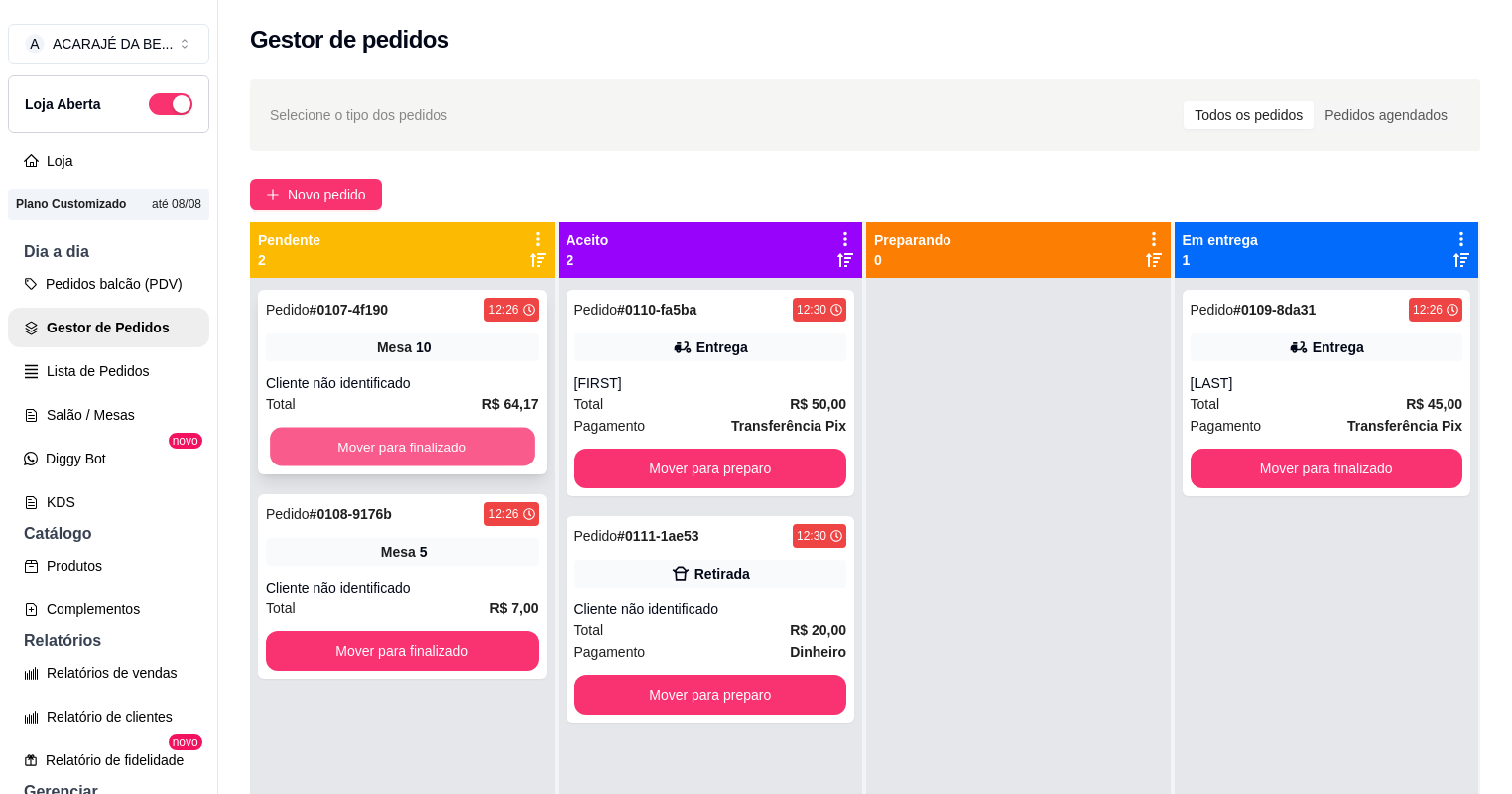 click on "Mover para finalizado" at bounding box center (402, 447) 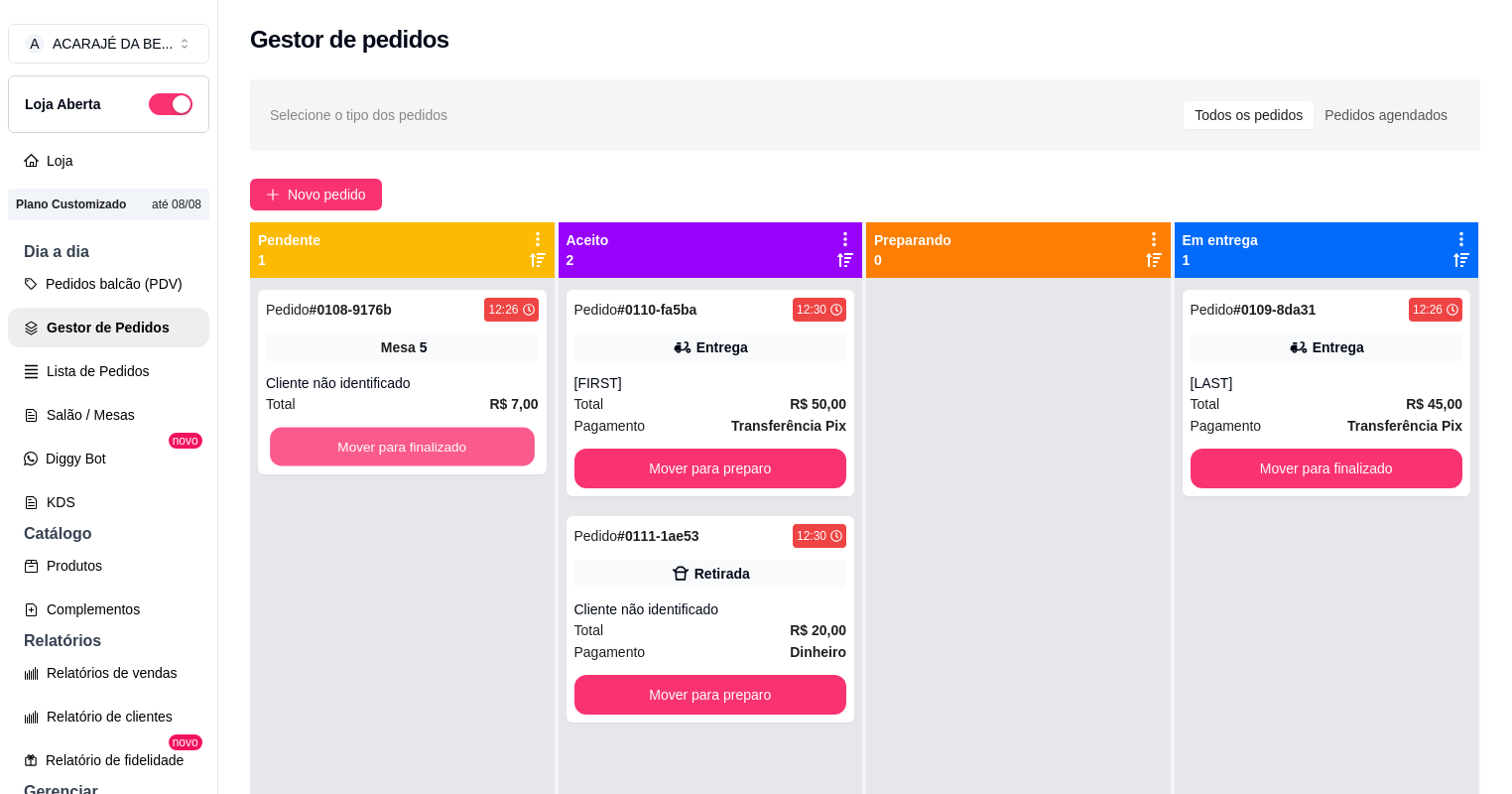 click on "Mover para finalizado" at bounding box center (402, 447) 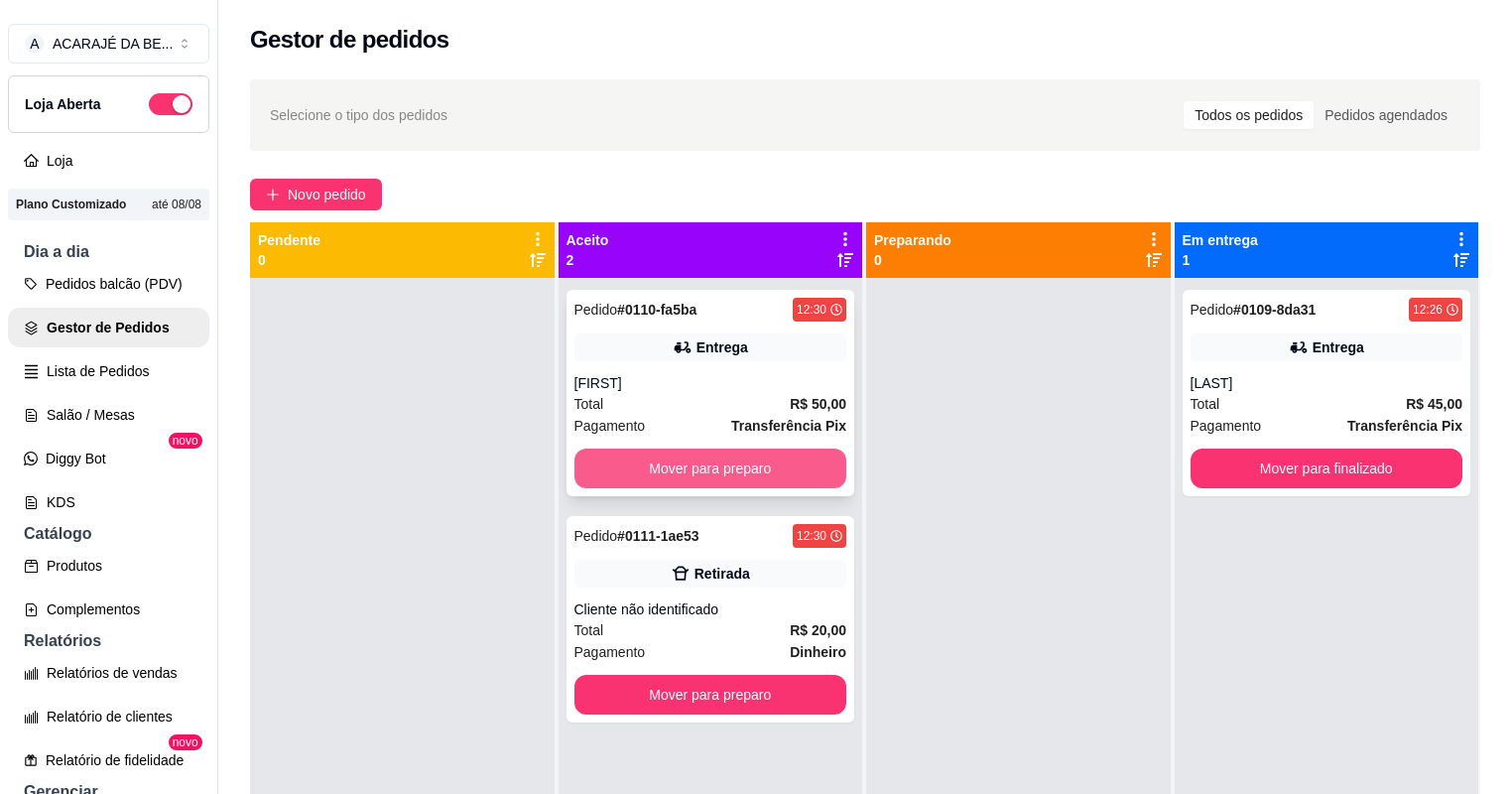 click on "Mover para preparo" at bounding box center [710, 468] 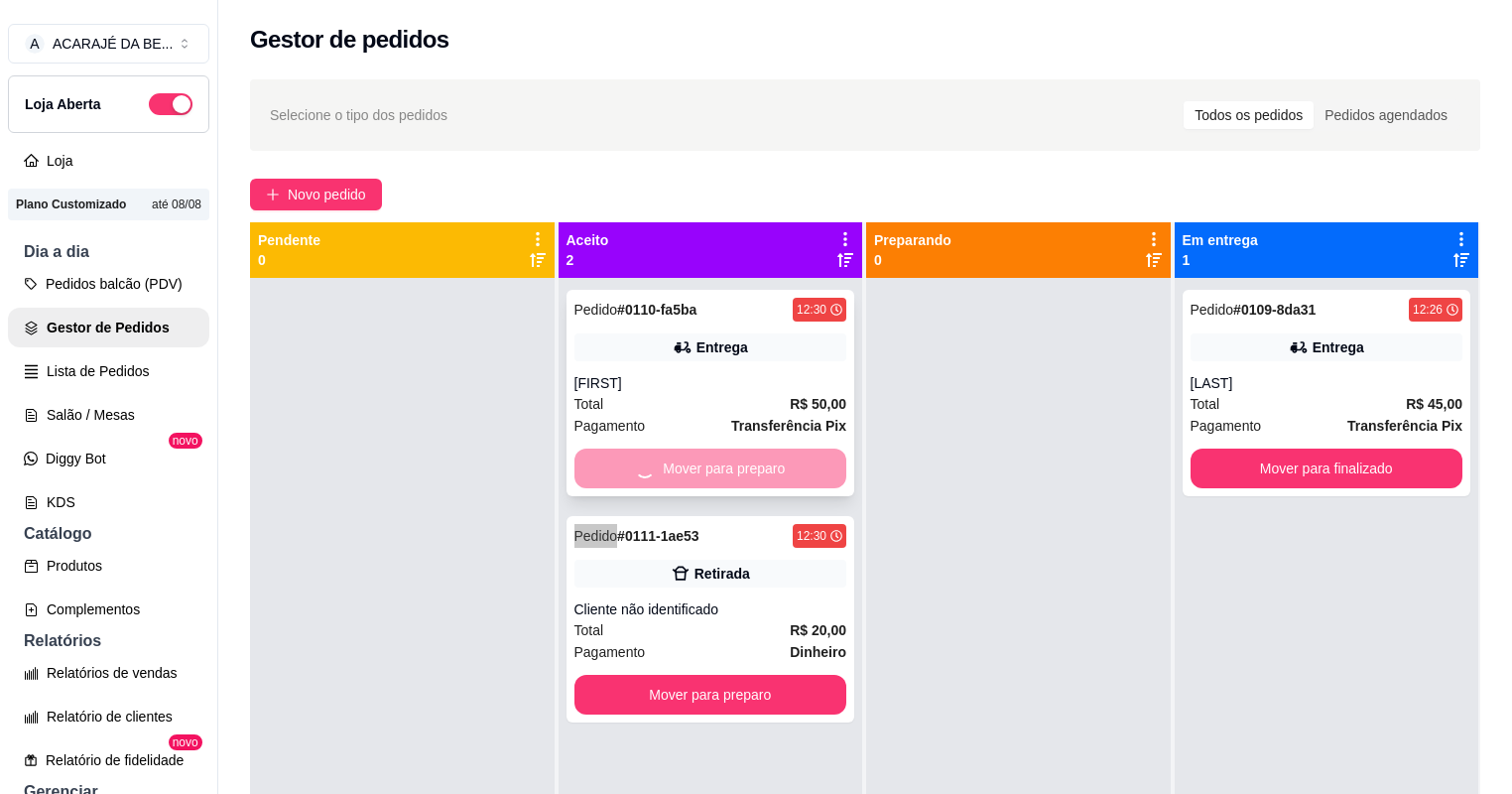 drag, startPoint x: 734, startPoint y: 472, endPoint x: 746, endPoint y: 472, distance: 12 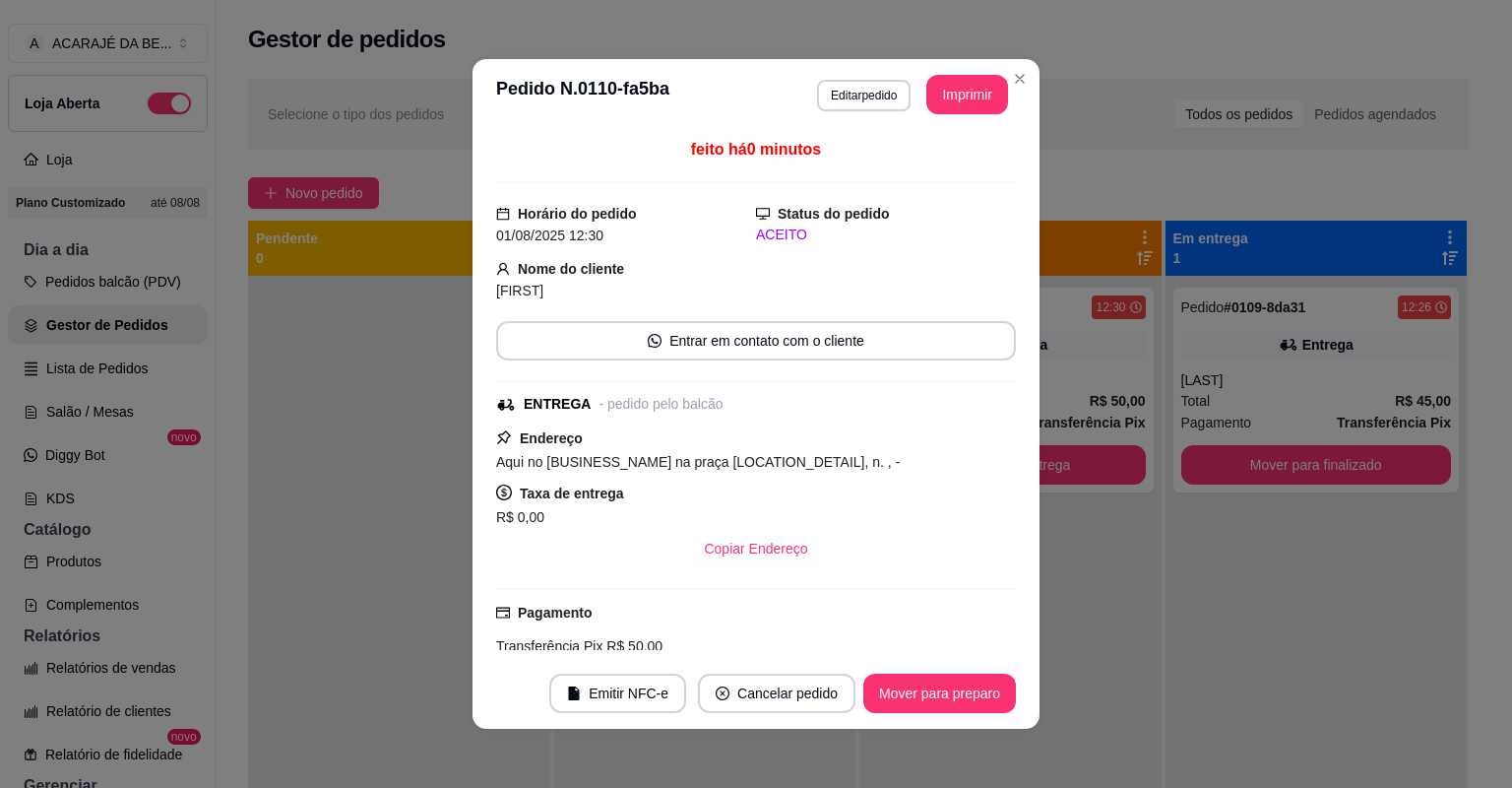 drag, startPoint x: 740, startPoint y: 469, endPoint x: 770, endPoint y: 464, distance: 30.413813 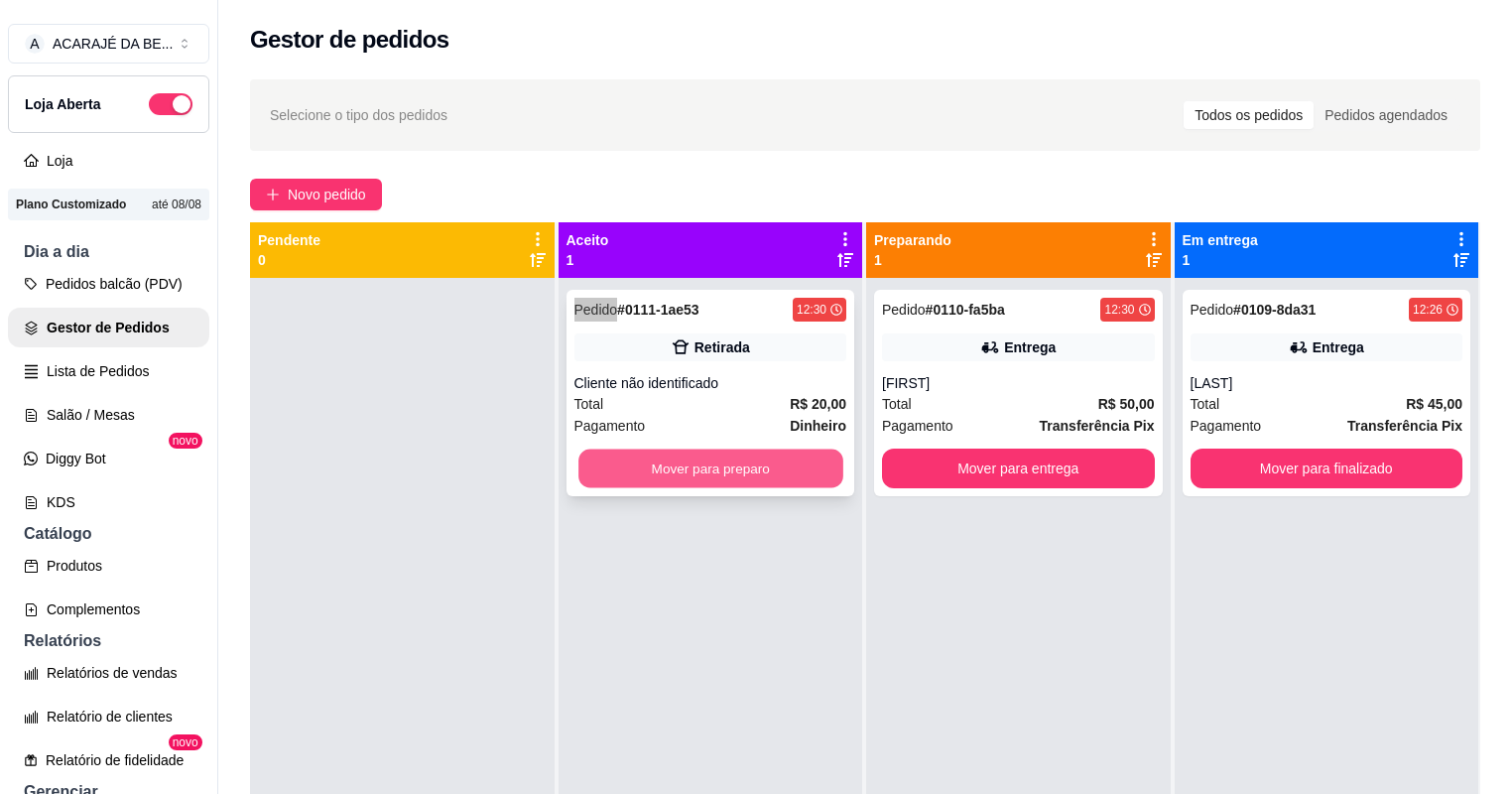 click on "Mover para preparo" at bounding box center [710, 468] 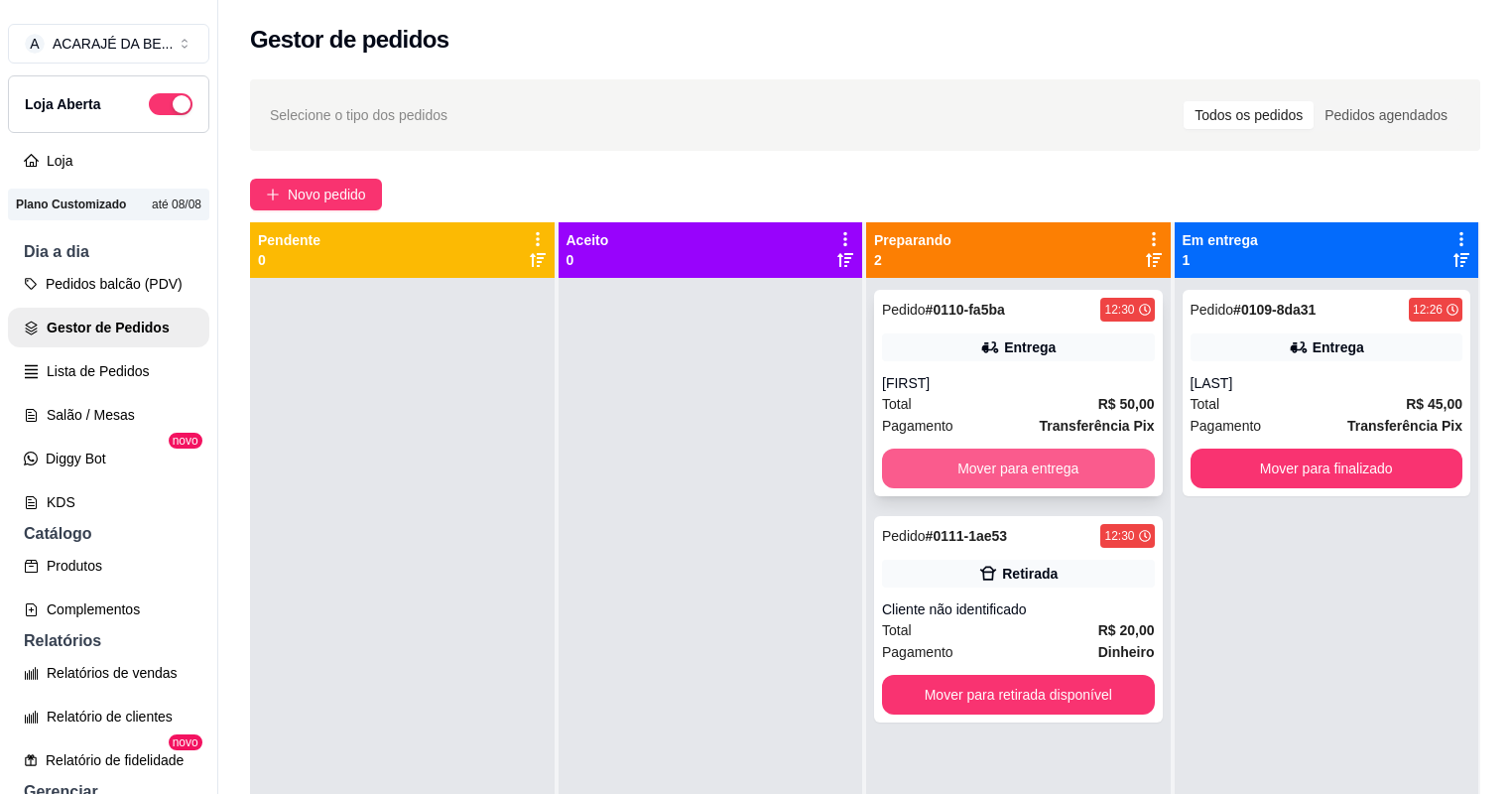 click on "Mover para entrega" at bounding box center (1018, 468) 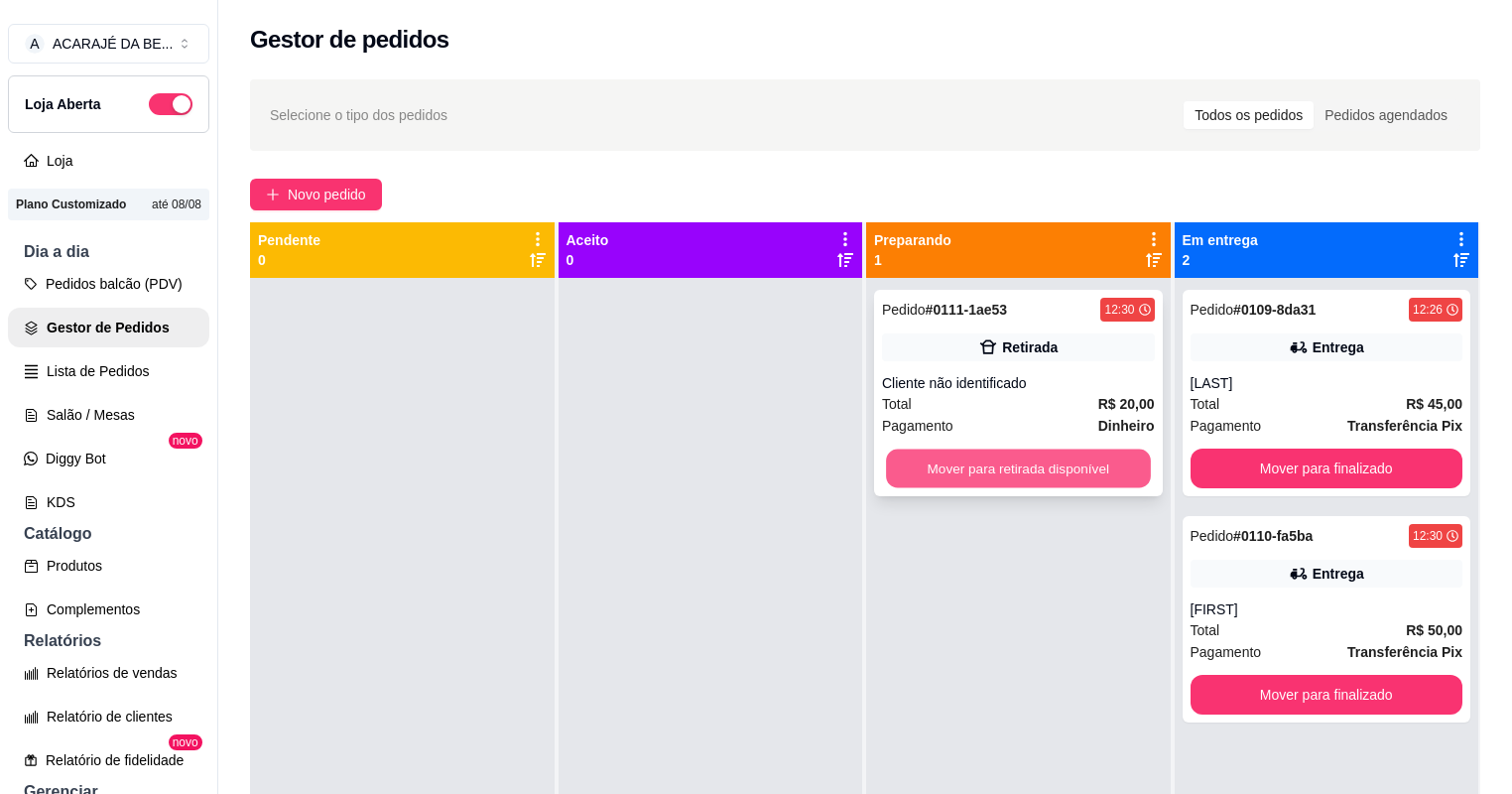 click on "Mover para retirada disponível" at bounding box center [1018, 468] 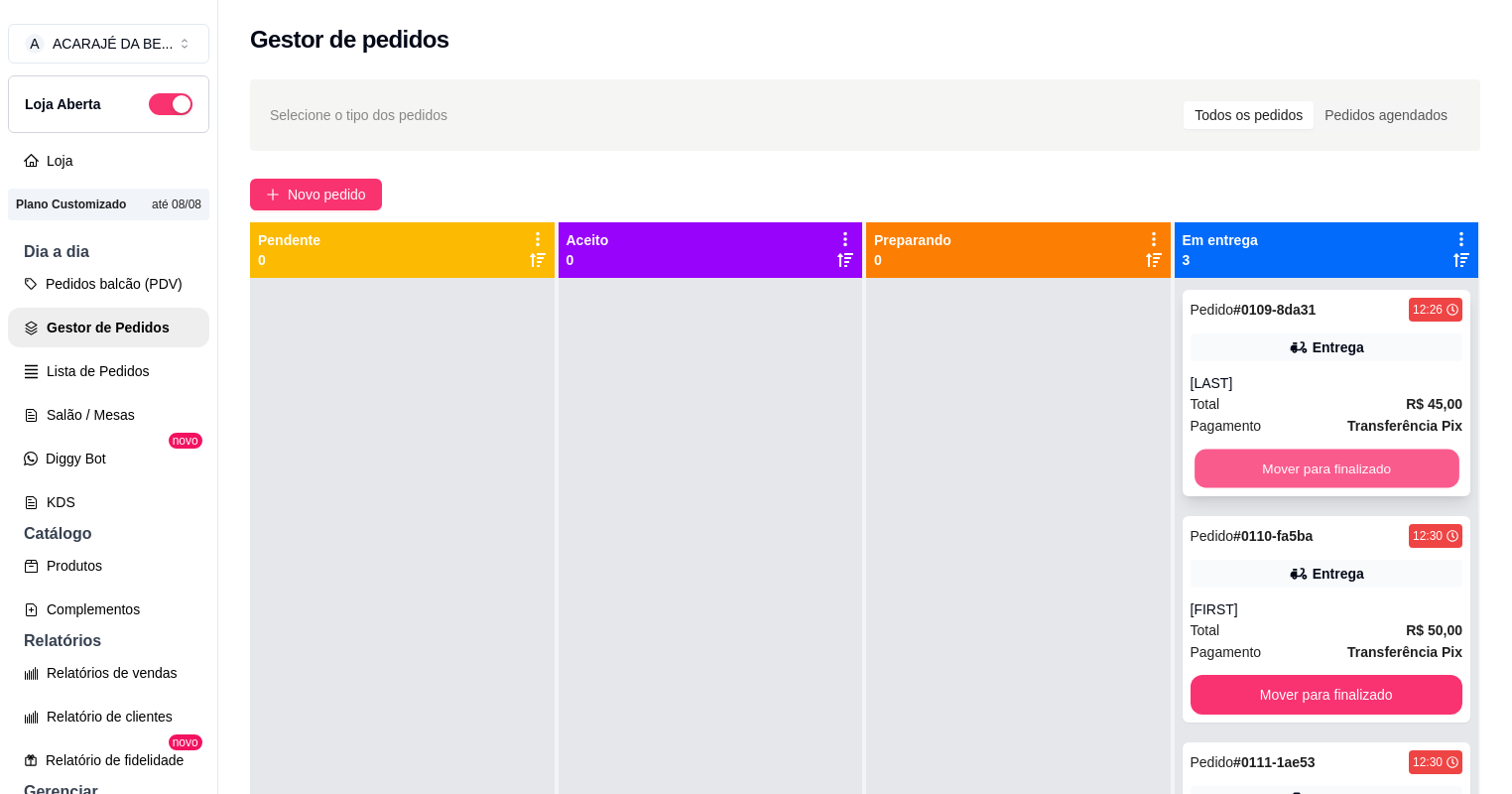click on "Mover para finalizado" at bounding box center [1326, 468] 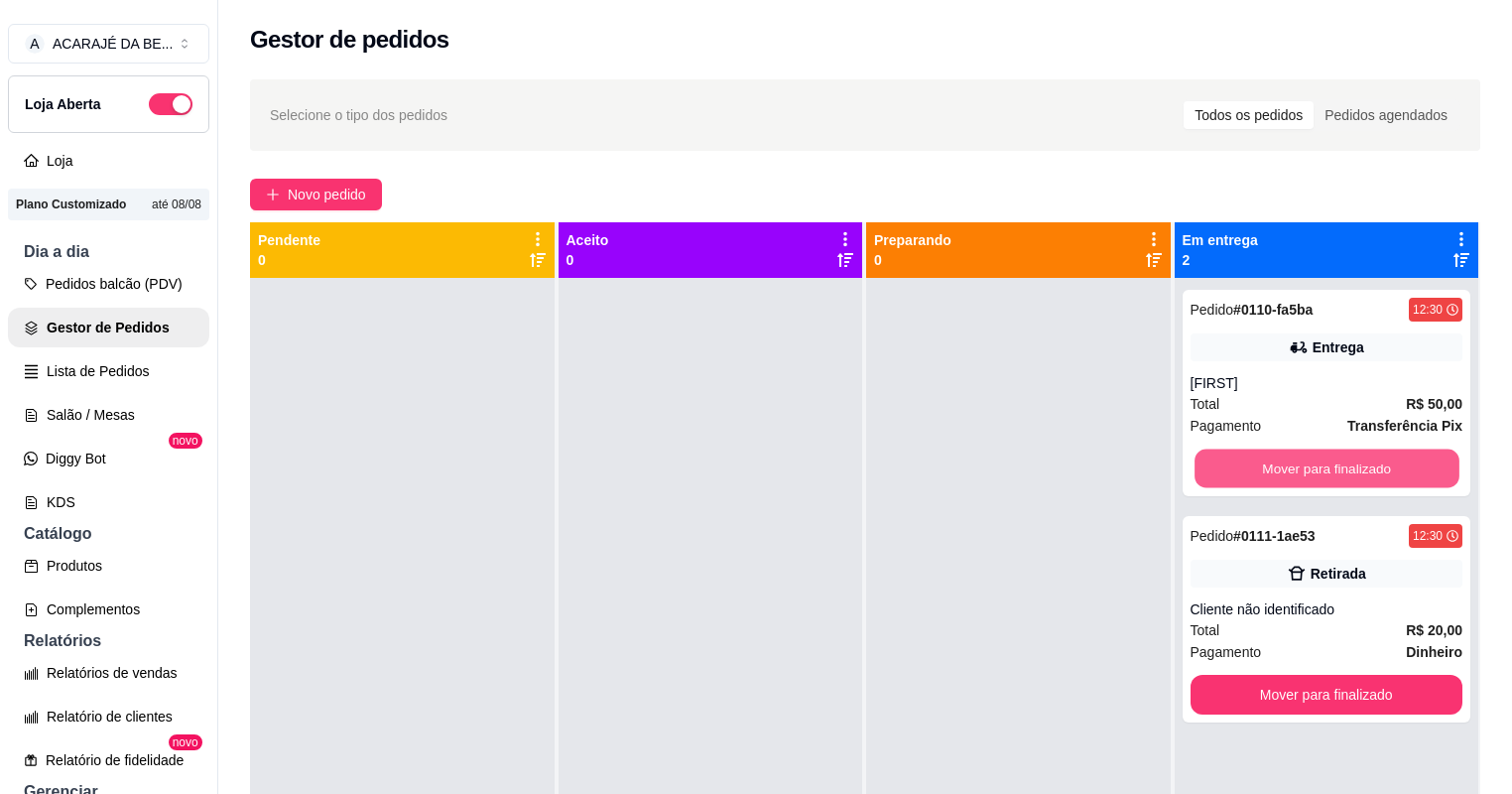 click on "Mover para finalizado" at bounding box center [1326, 468] 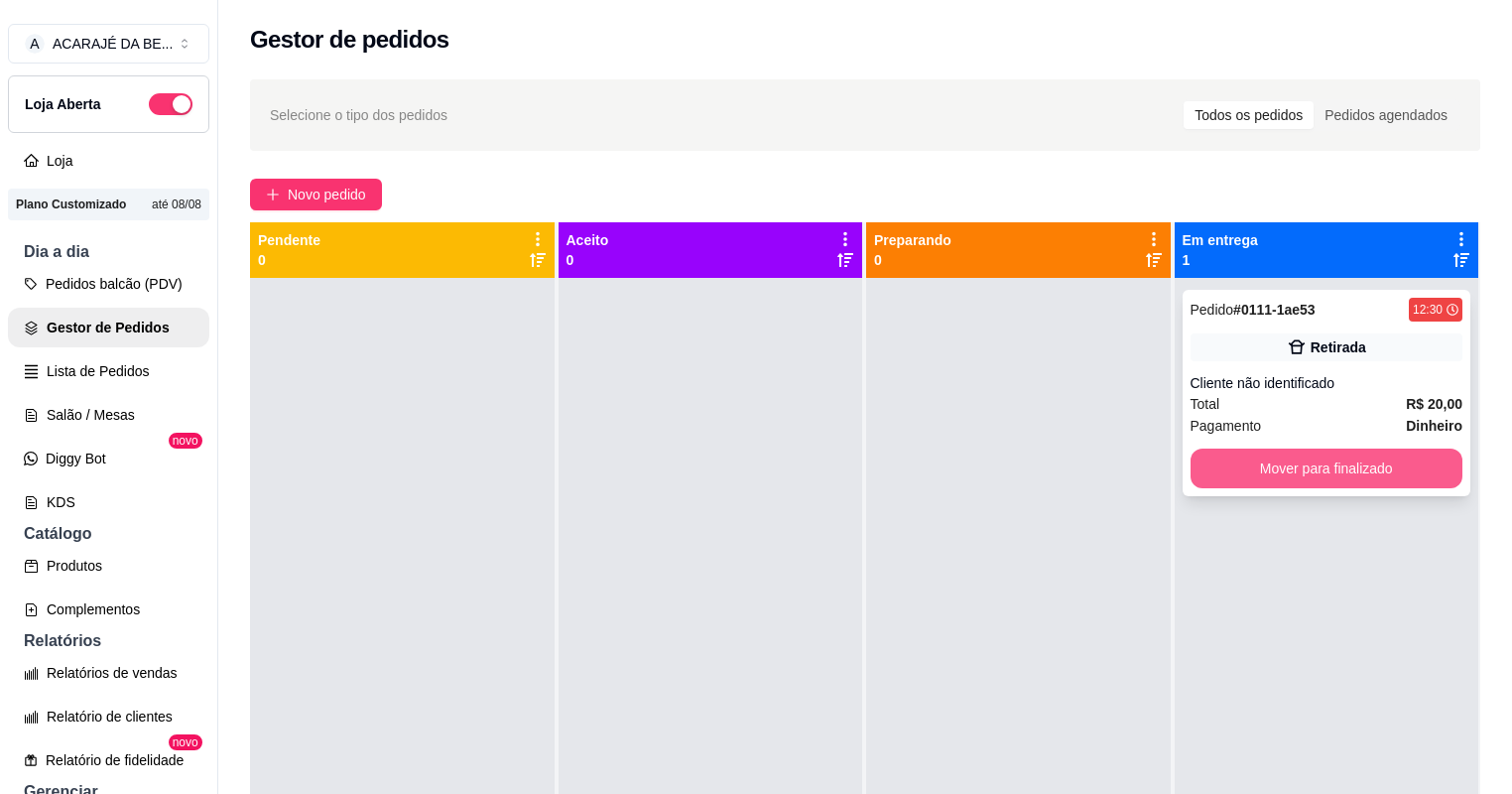 click on "Mover para finalizado" at bounding box center (1326, 468) 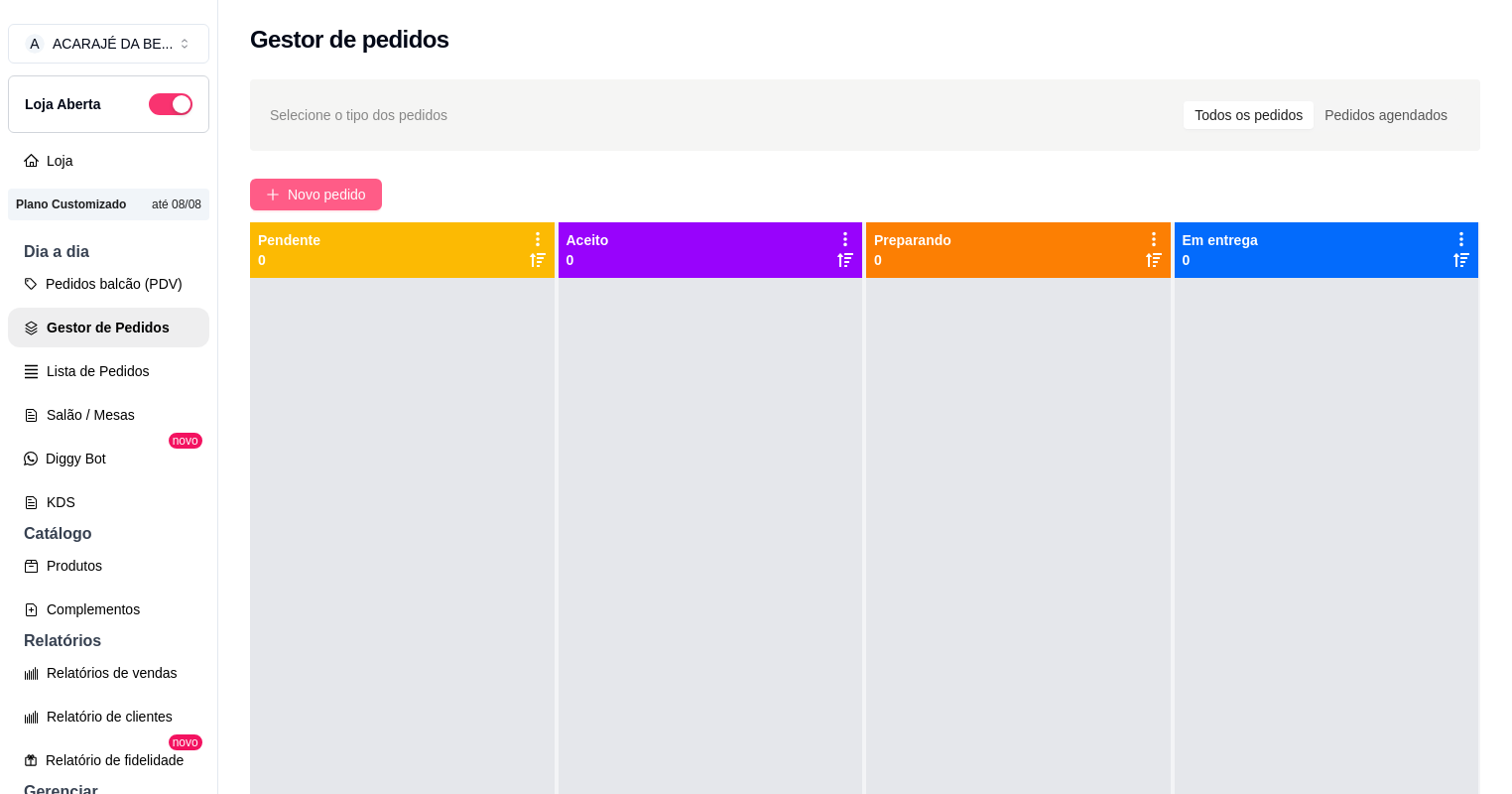 click on "Novo pedido" at bounding box center (326, 195) 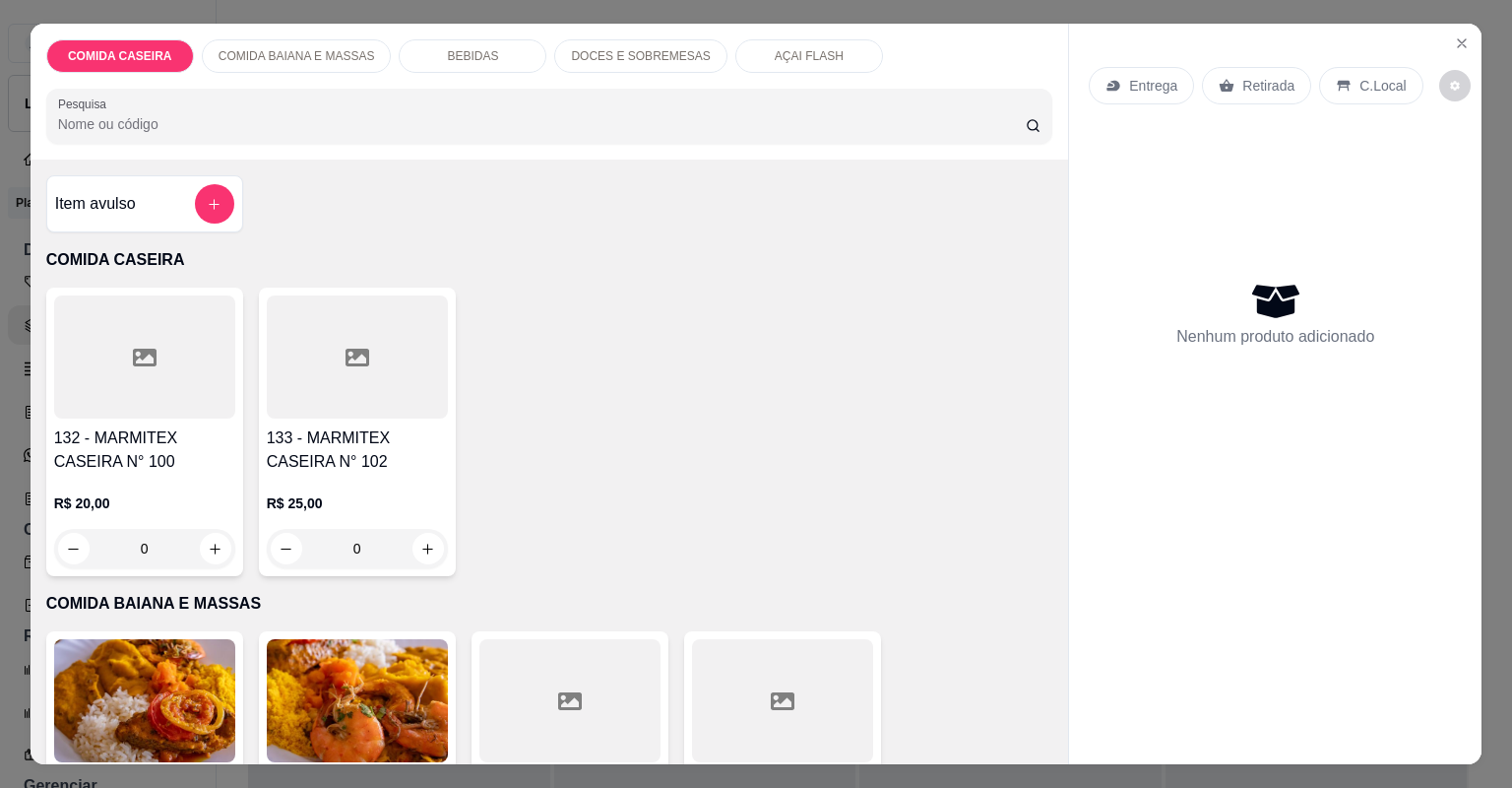 click at bounding box center [570, 700] 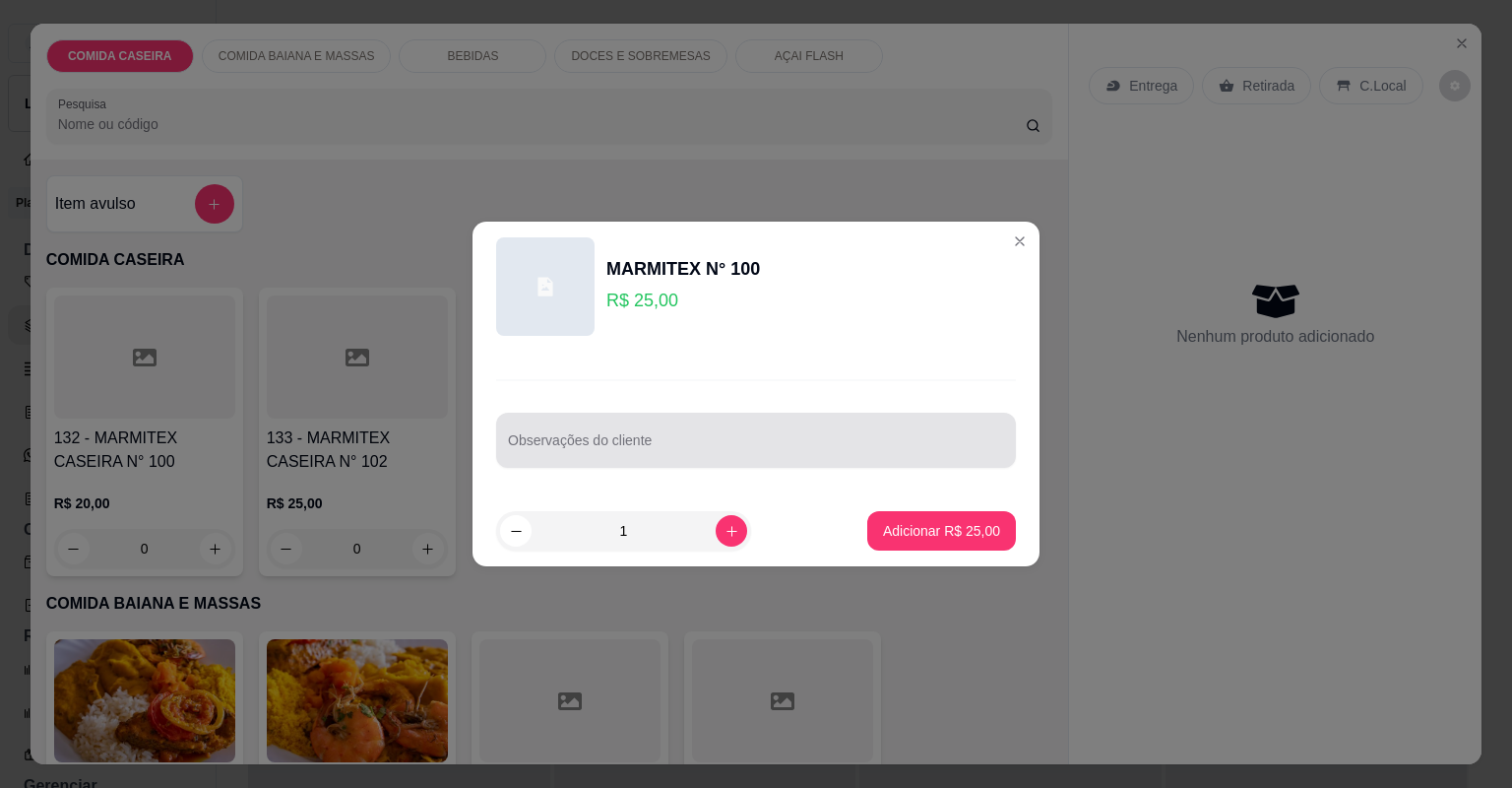 click at bounding box center (756, 440) 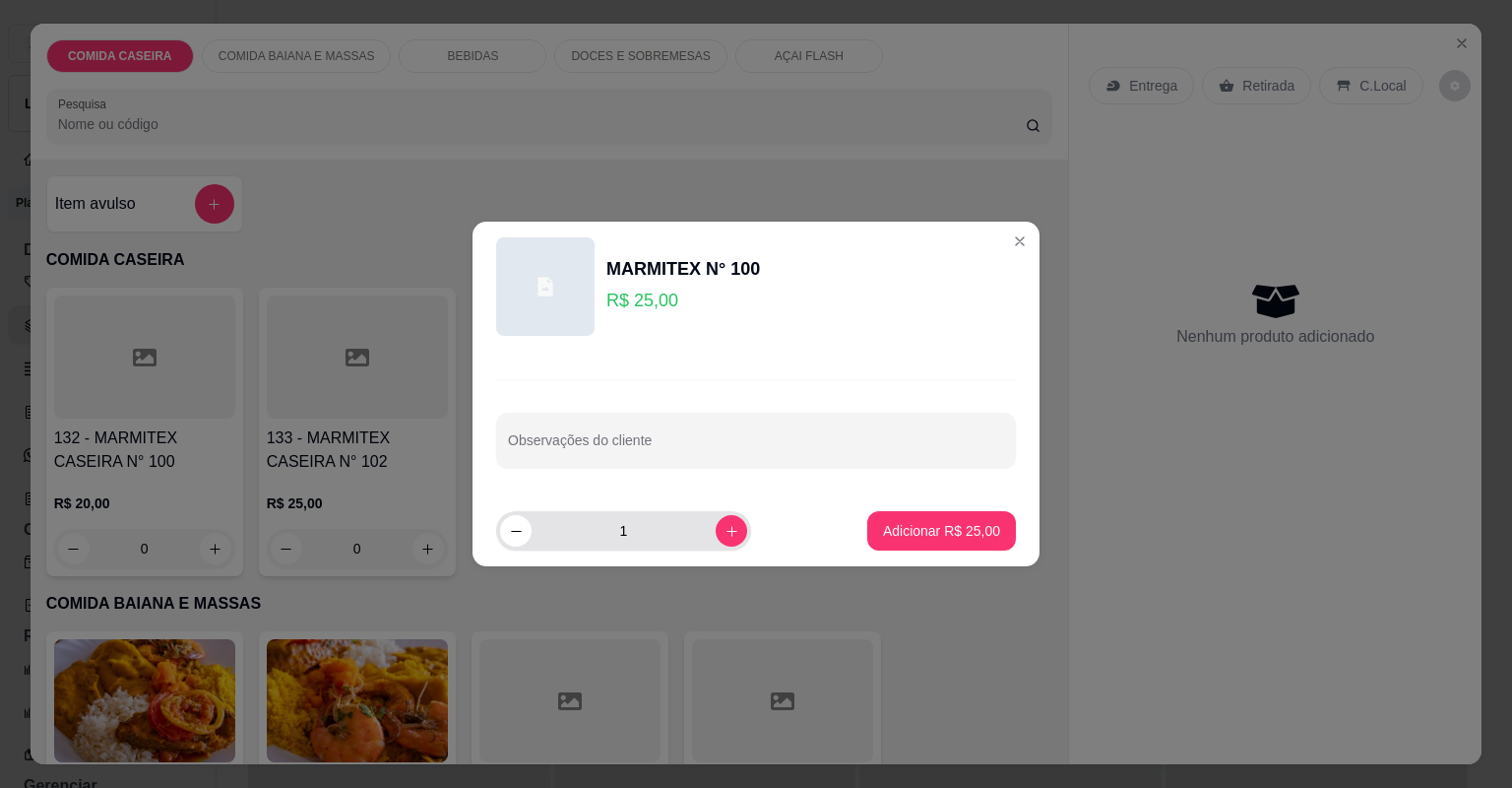 click on "1" at bounding box center [623, 531] 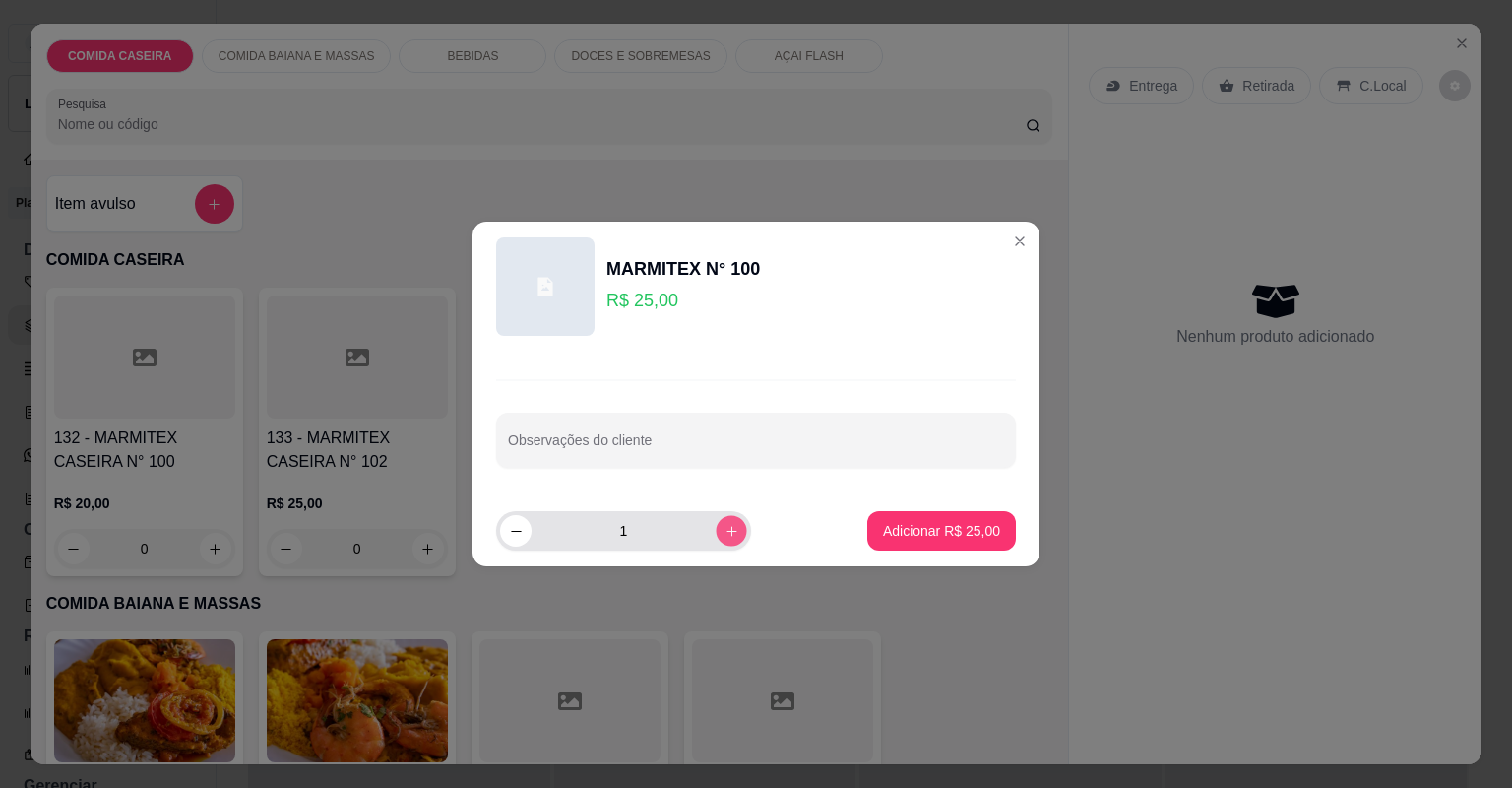 click 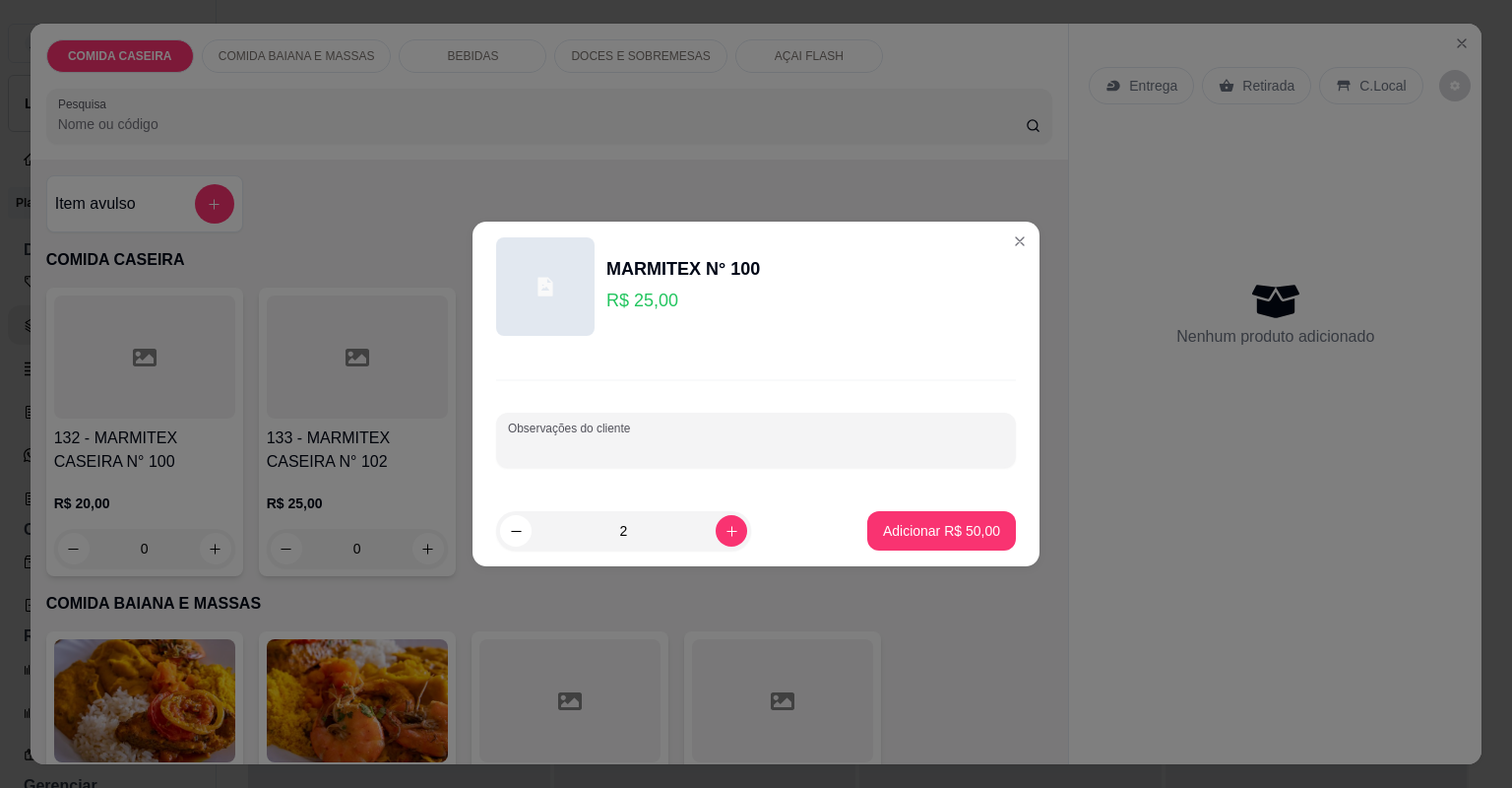 click on "Observações do cliente" at bounding box center (756, 448) 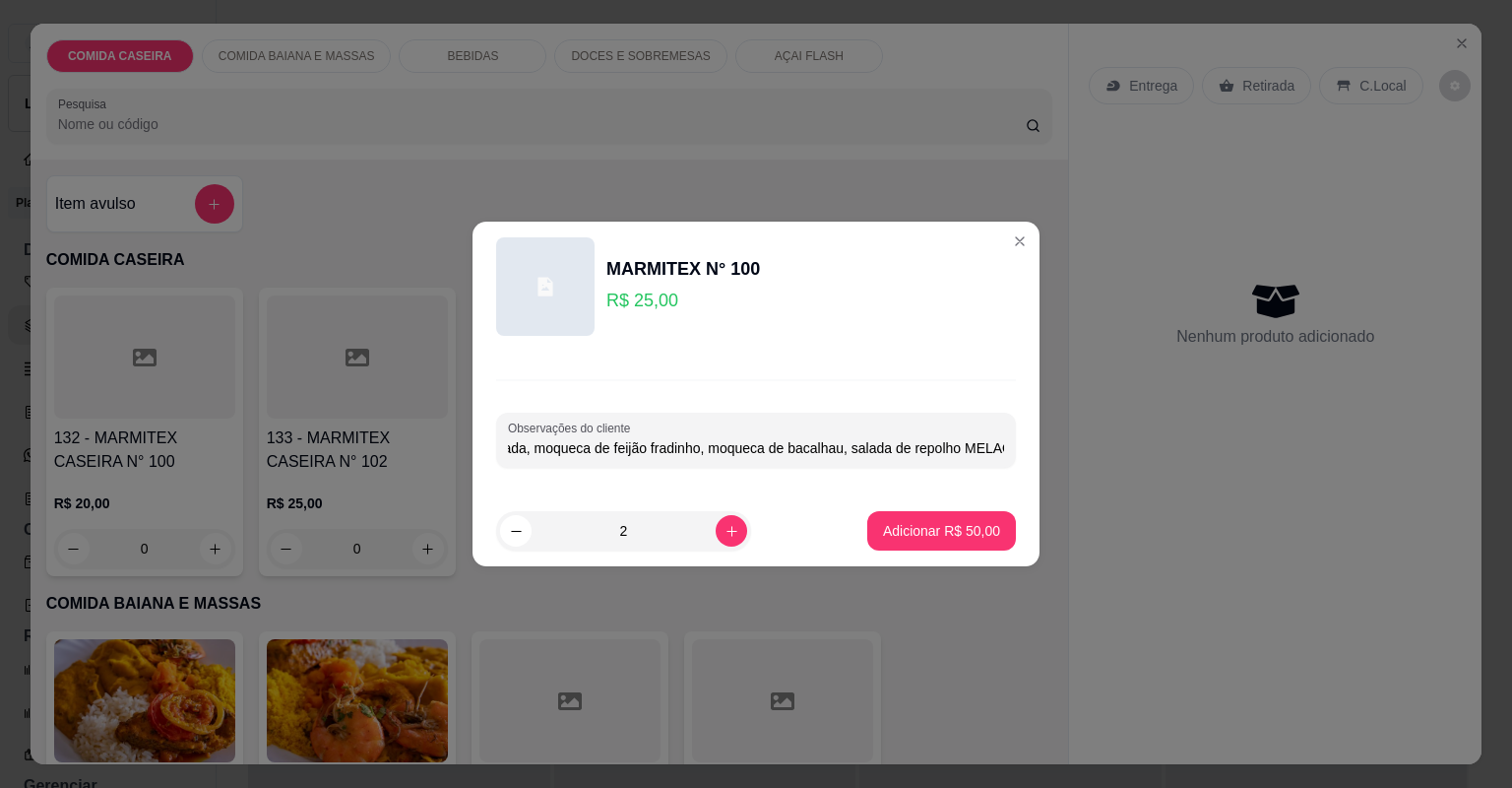 scroll, scrollTop: 0, scrollLeft: 303, axis: horizontal 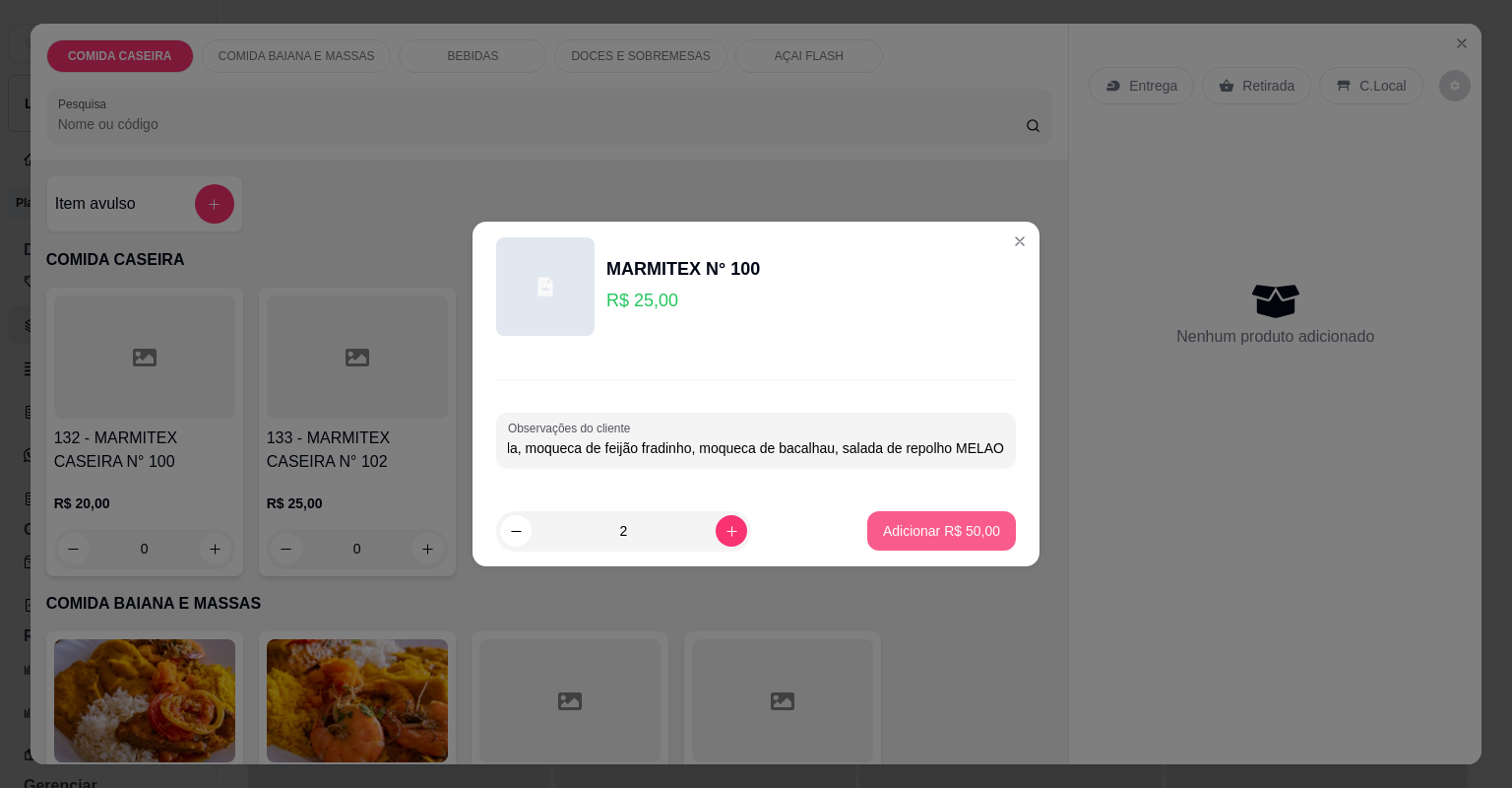 type on "Arroz branco,cortado de abóbora, vatapá,quiabada, moqueca de feijão fradinho, moqueca de bacalhau, salada de repolho MELAO" 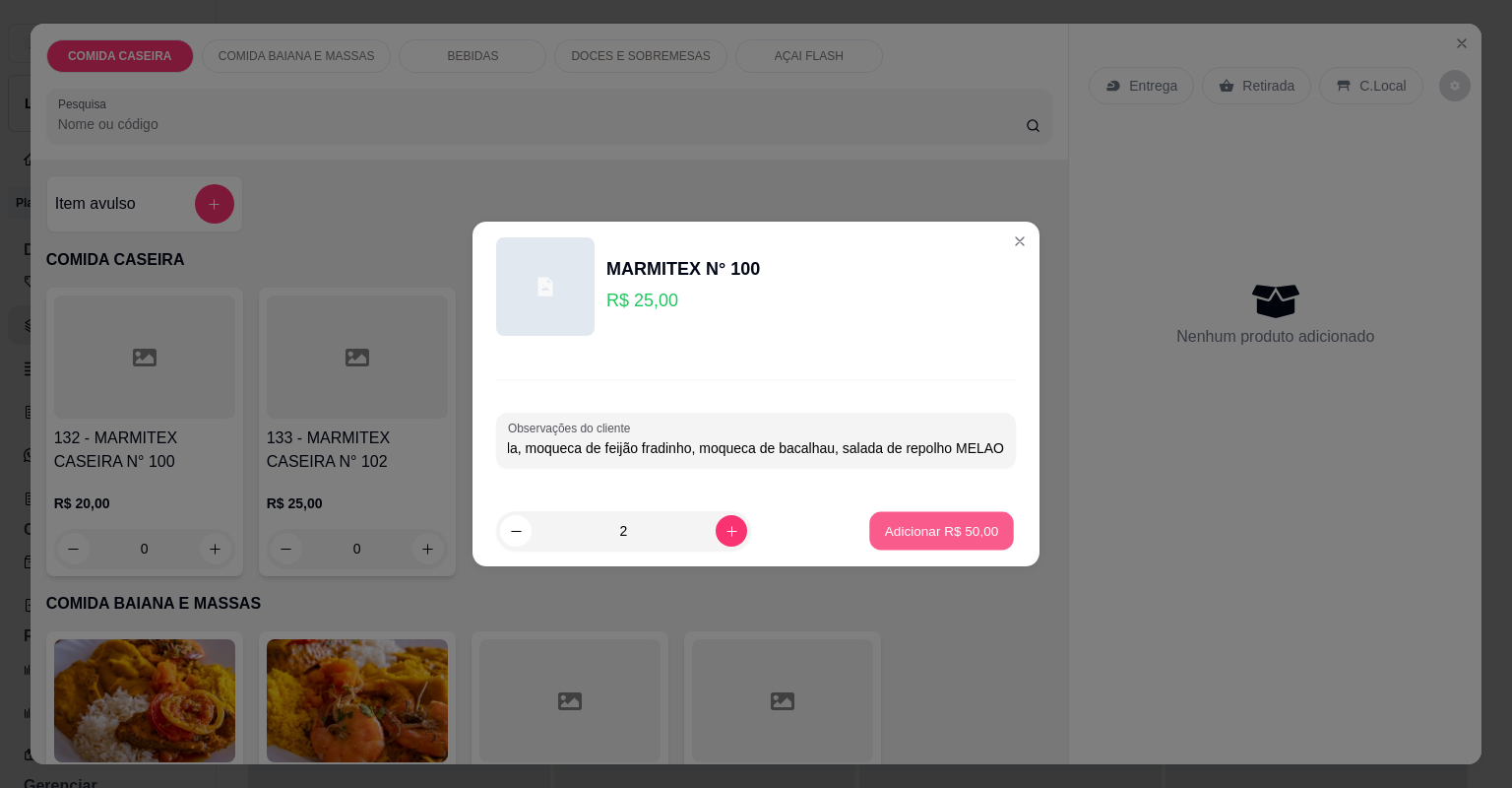 scroll, scrollTop: 0, scrollLeft: 0, axis: both 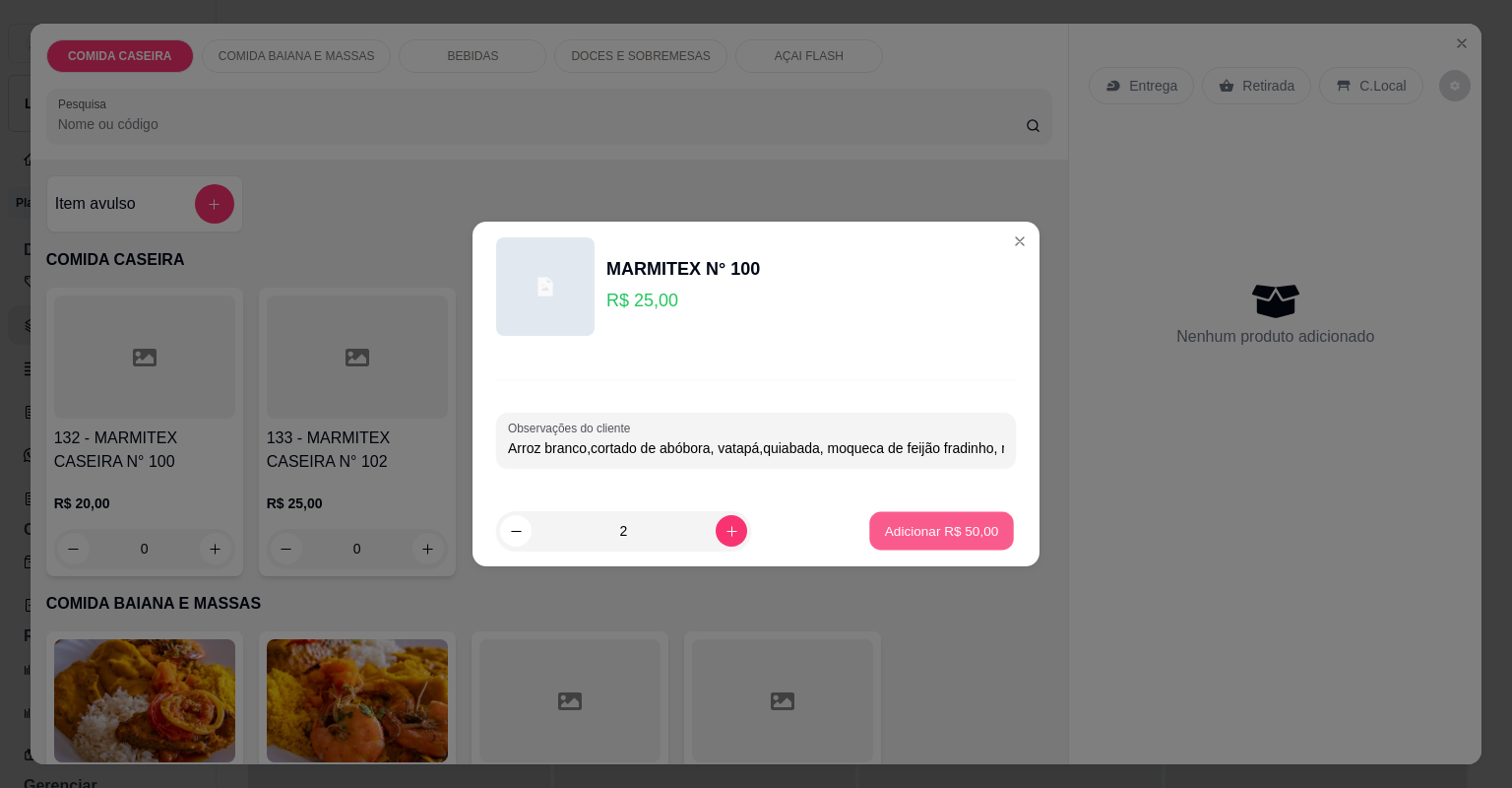 click on "Adicionar   R$ 50,00" at bounding box center [942, 530] 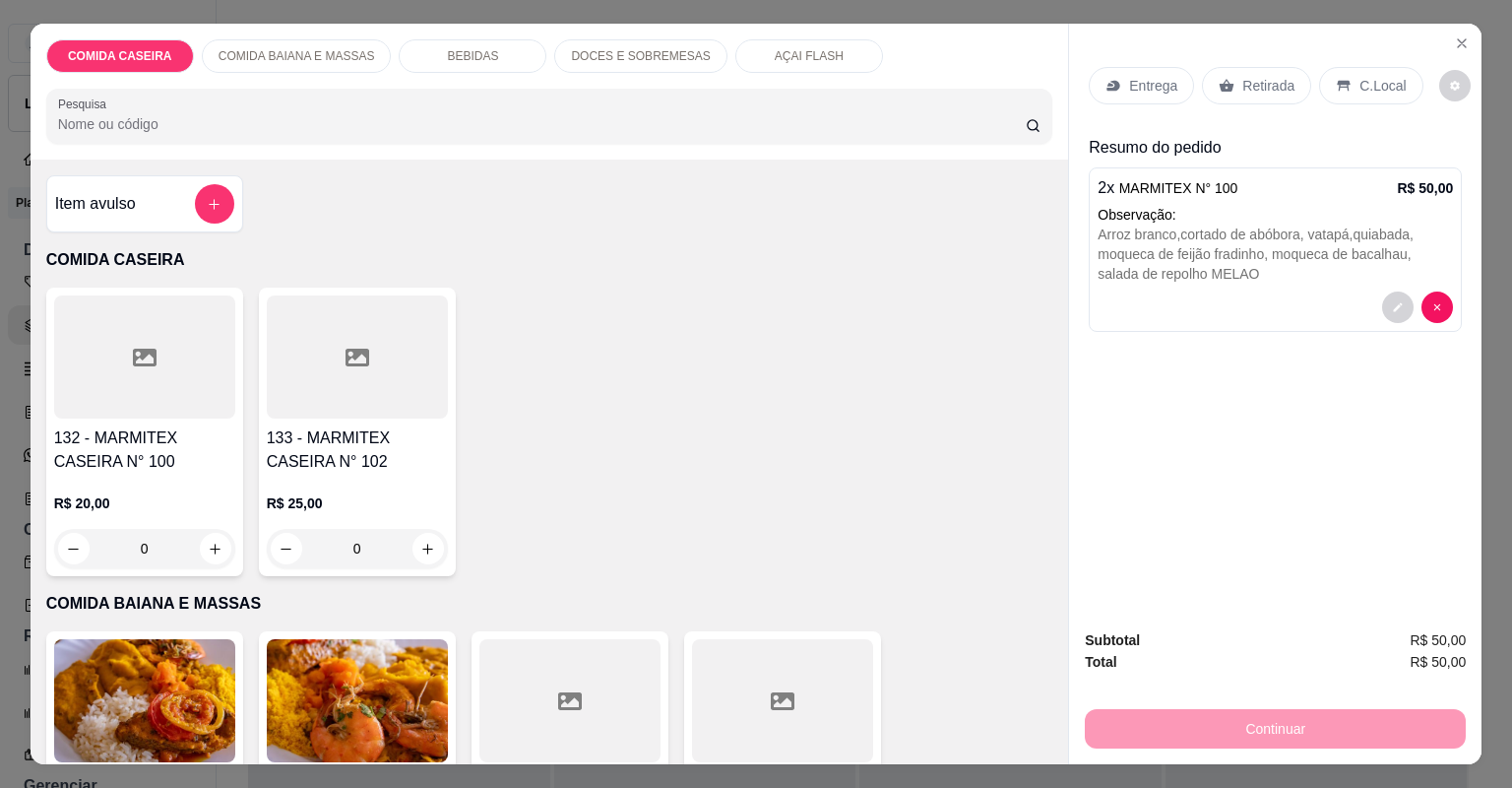 click on "Entrega" at bounding box center (1153, 86) 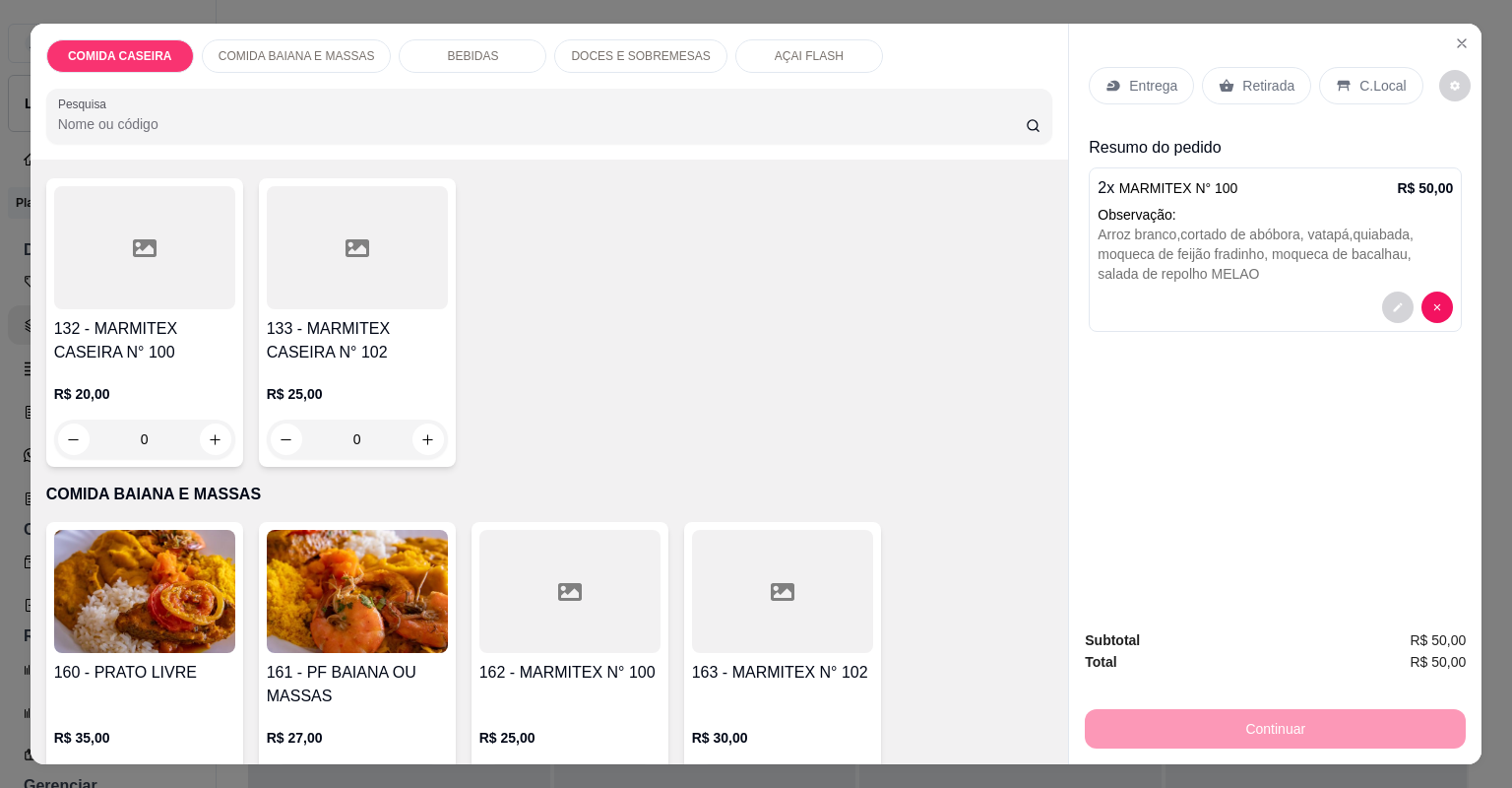 scroll, scrollTop: 79, scrollLeft: 0, axis: vertical 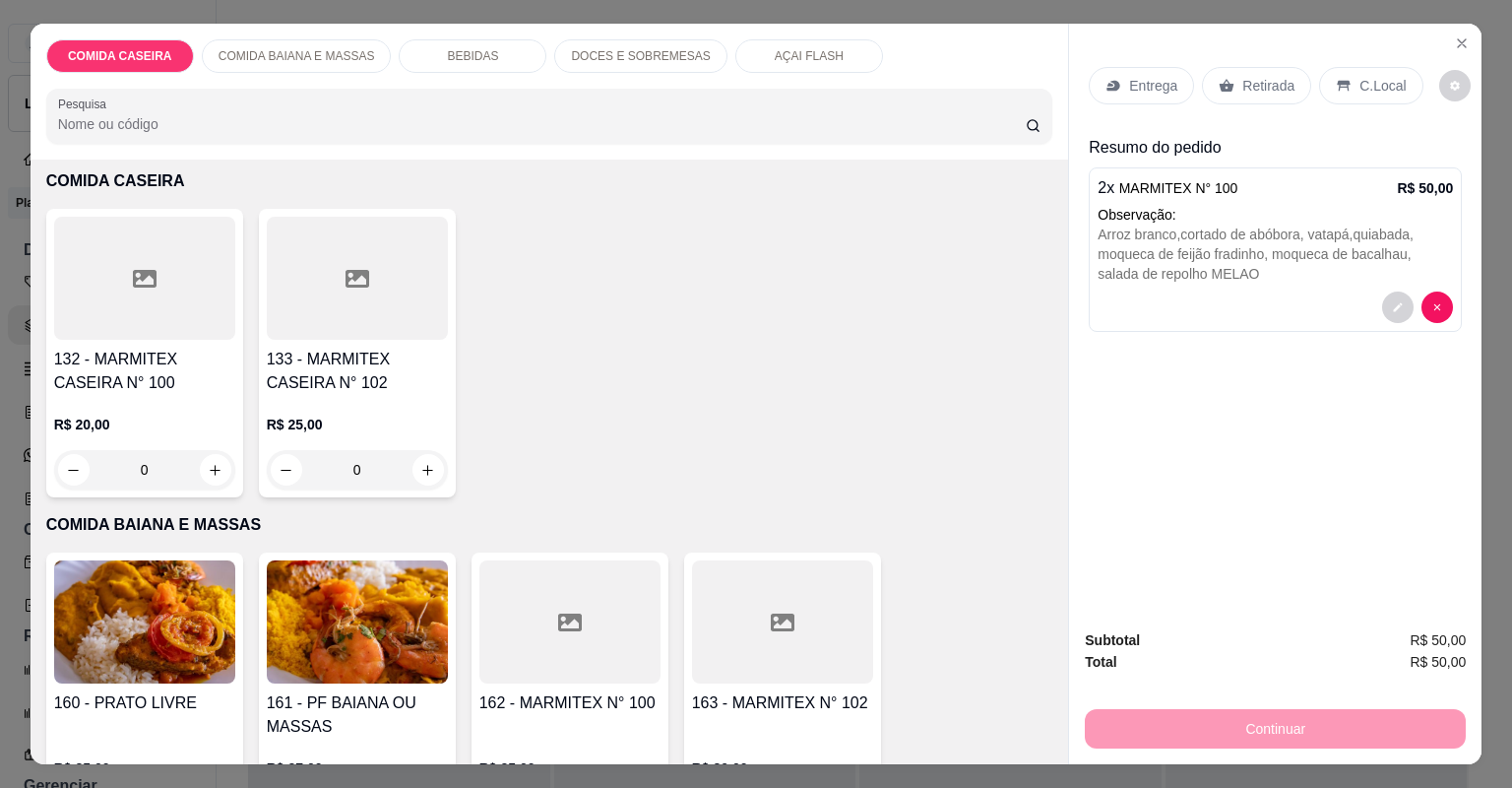 click at bounding box center (357, 278) 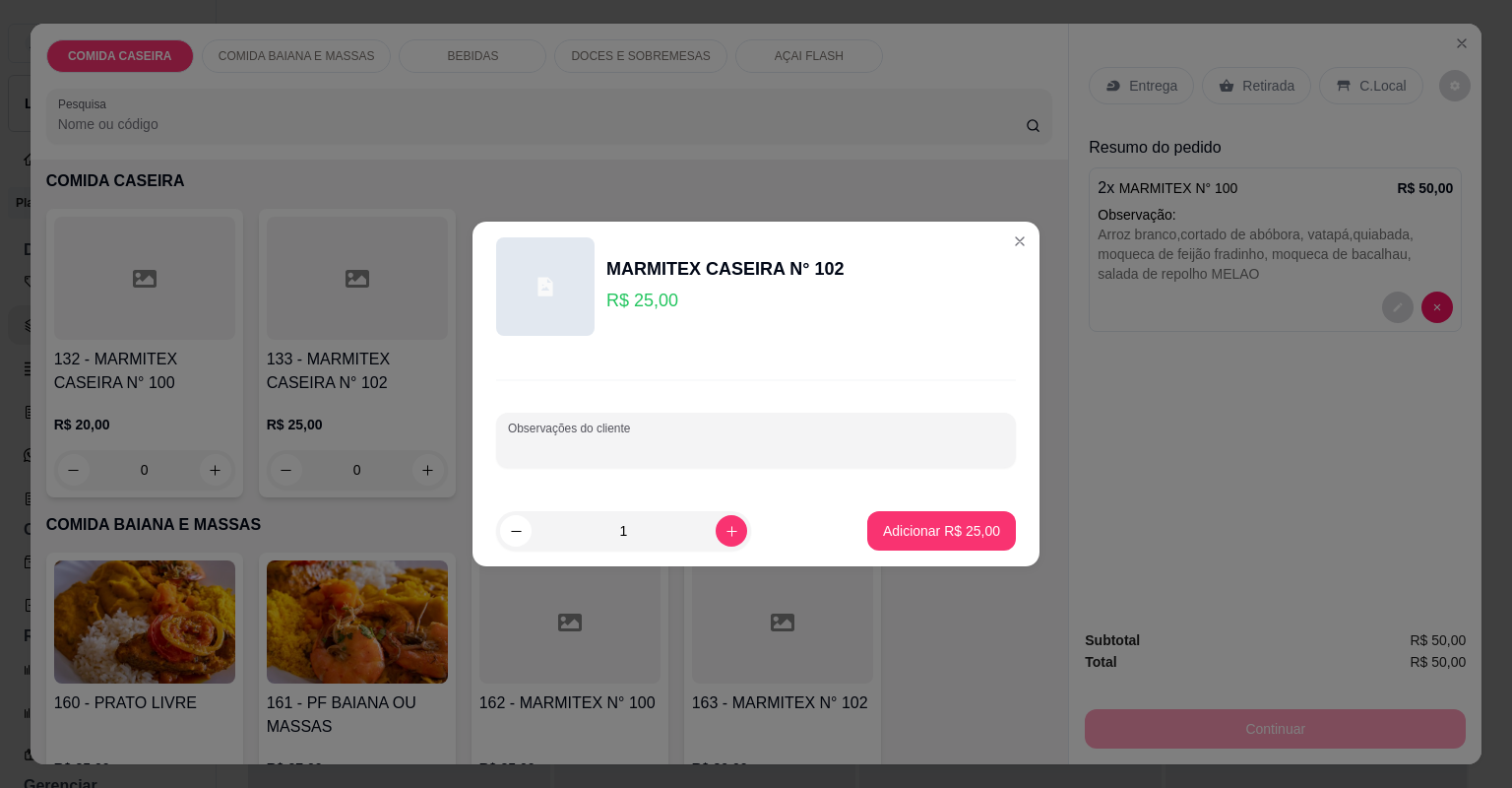 click on "Observações do cliente" at bounding box center [756, 448] 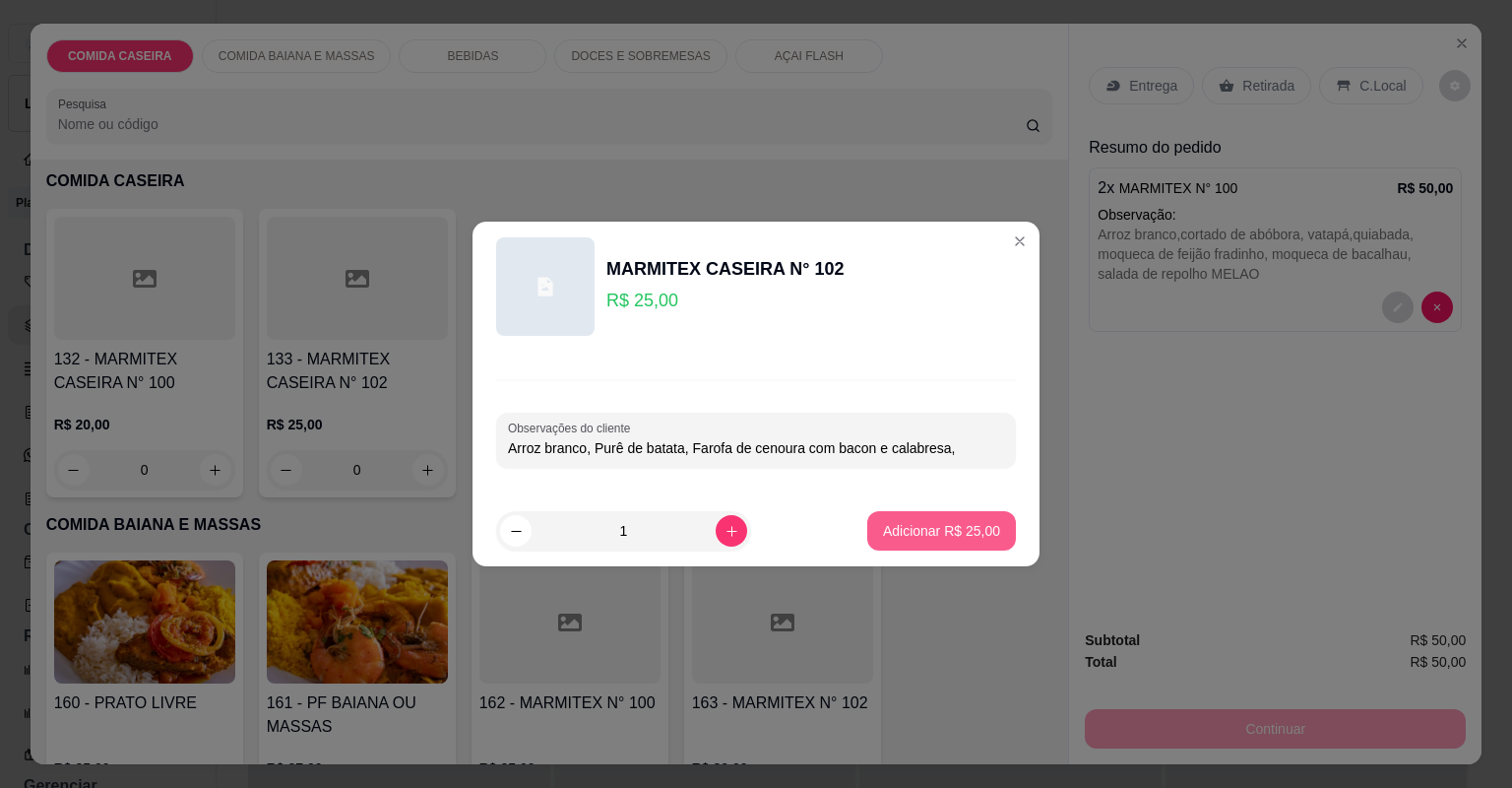 scroll, scrollTop: 0, scrollLeft: 0, axis: both 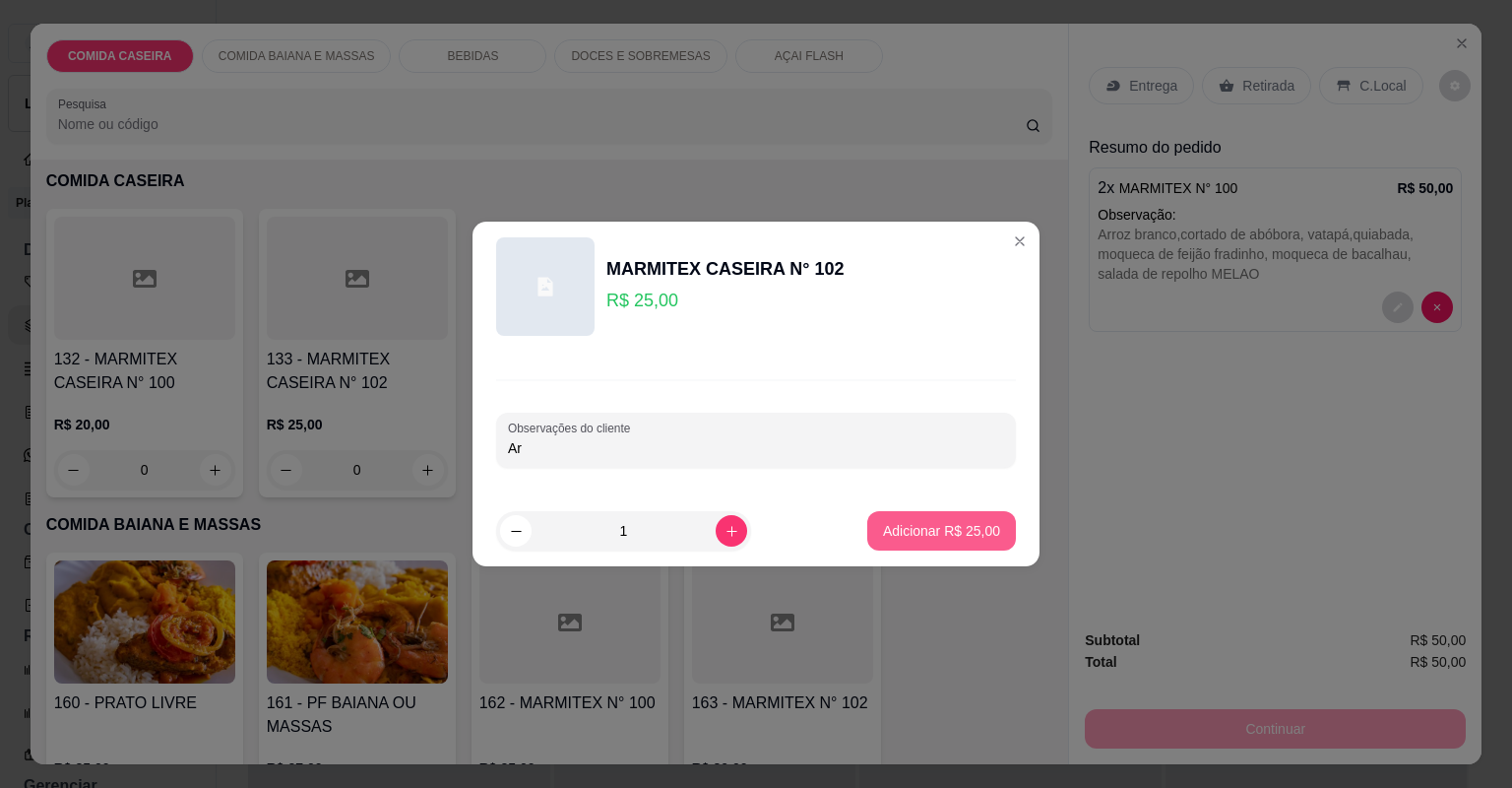 type on "A" 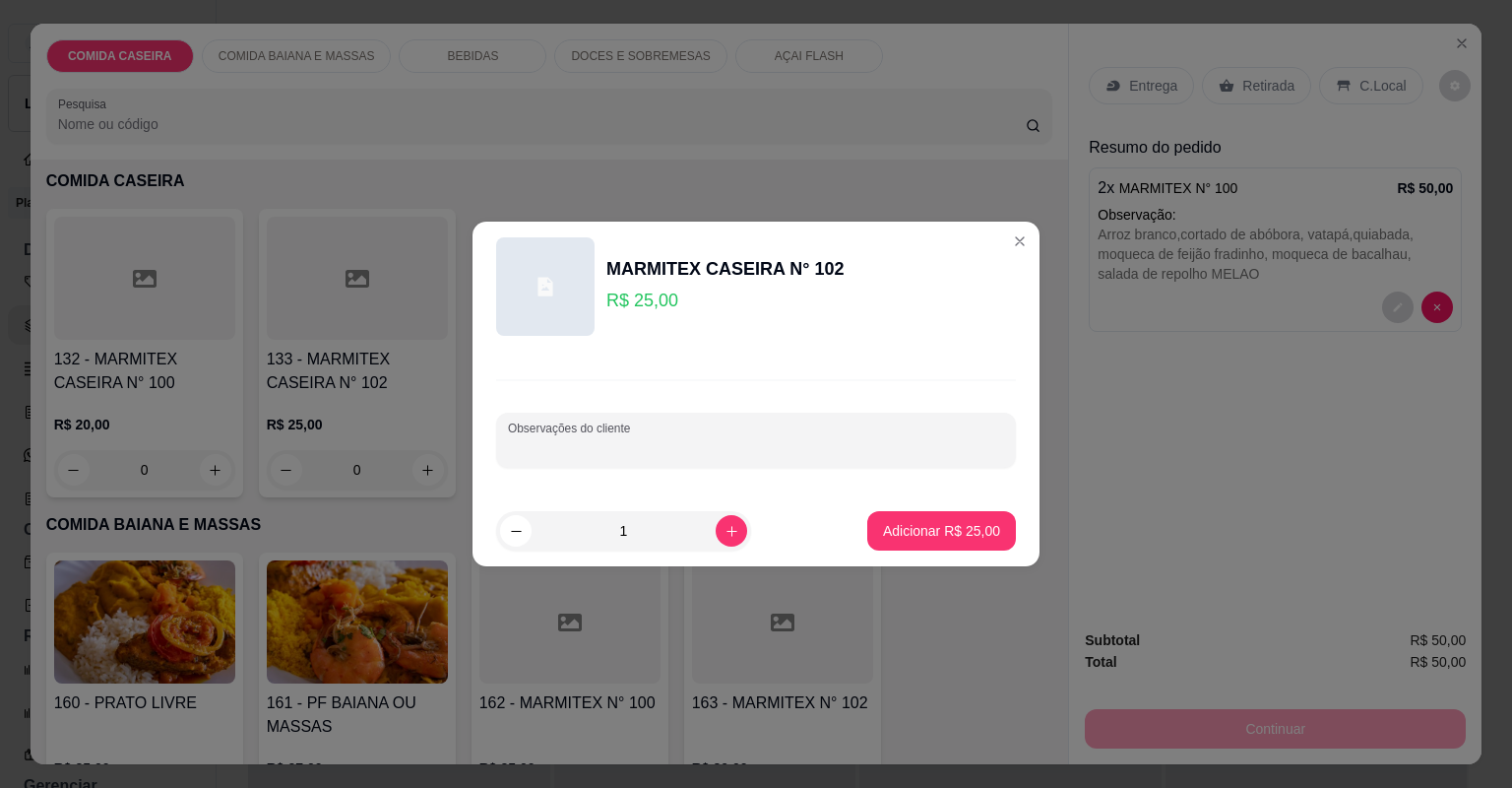 paste on "Arroz branco, Purê de batata, Farofa de cenoura com bacon e calabresa, Cortado de abóbora" 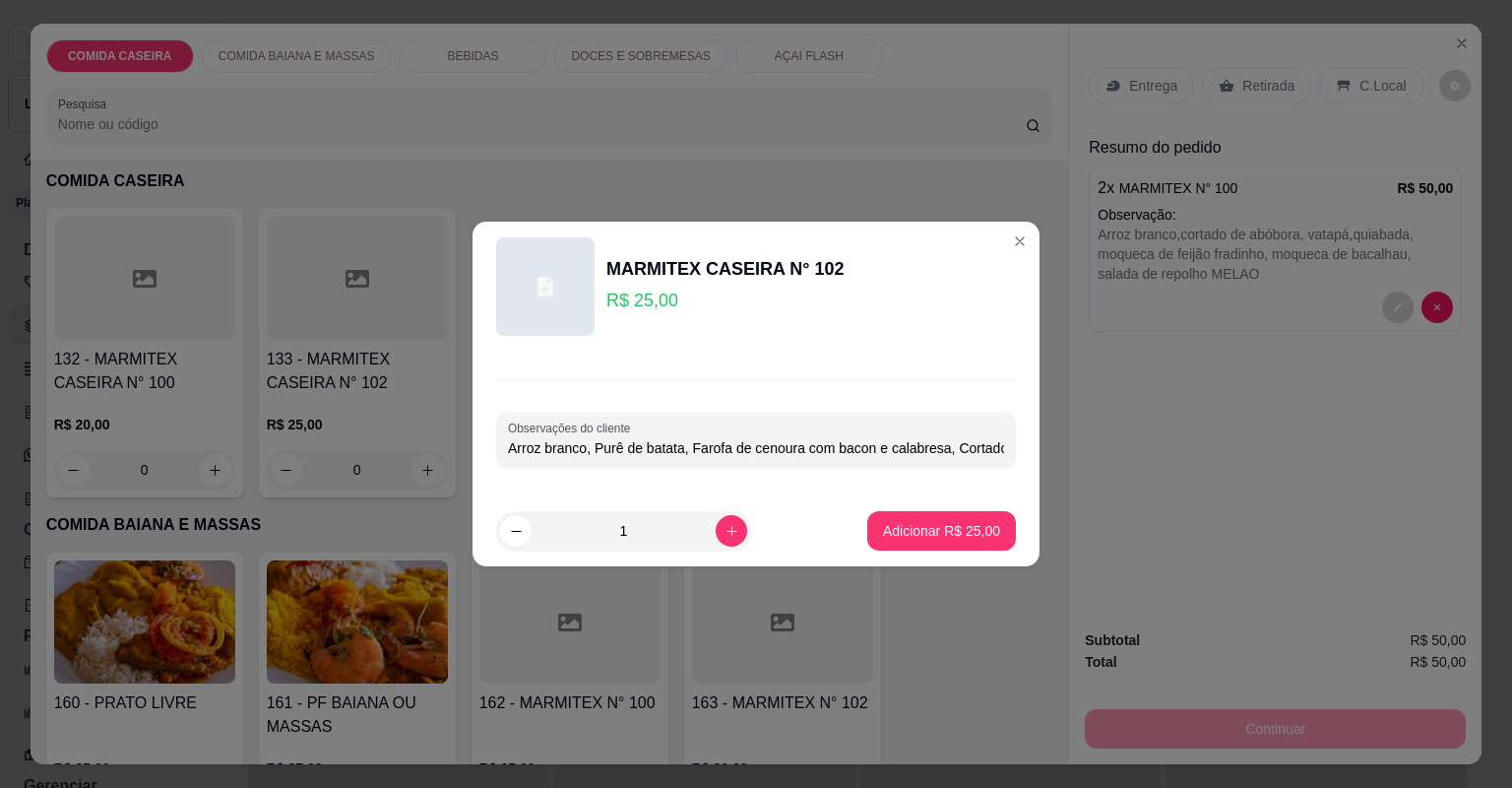 scroll, scrollTop: 0, scrollLeft: 79, axis: horizontal 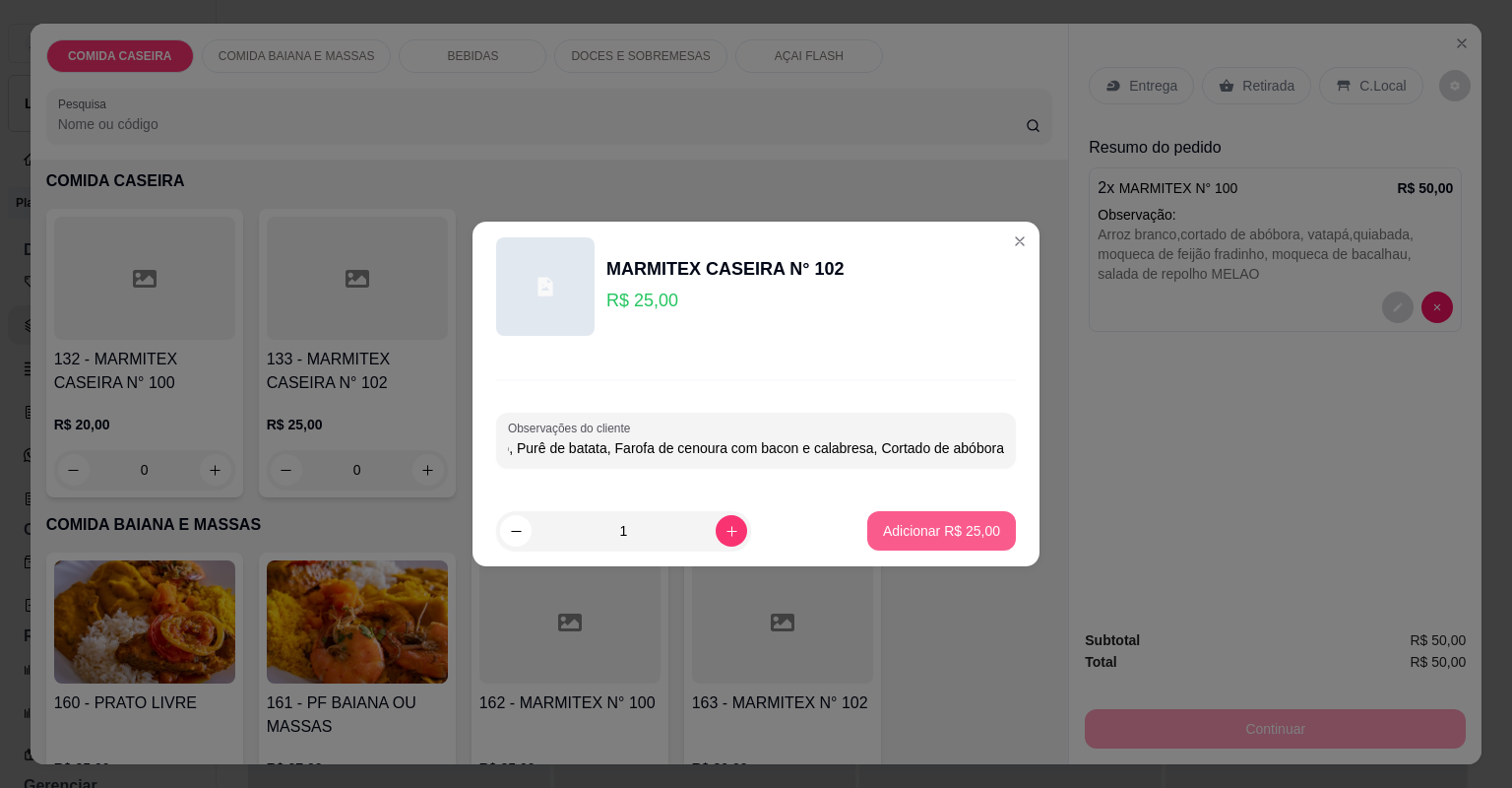 type on "Arroz branco, Purê de batata, Farofa de cenoura com bacon e calabresa, Cortado de abóbora" 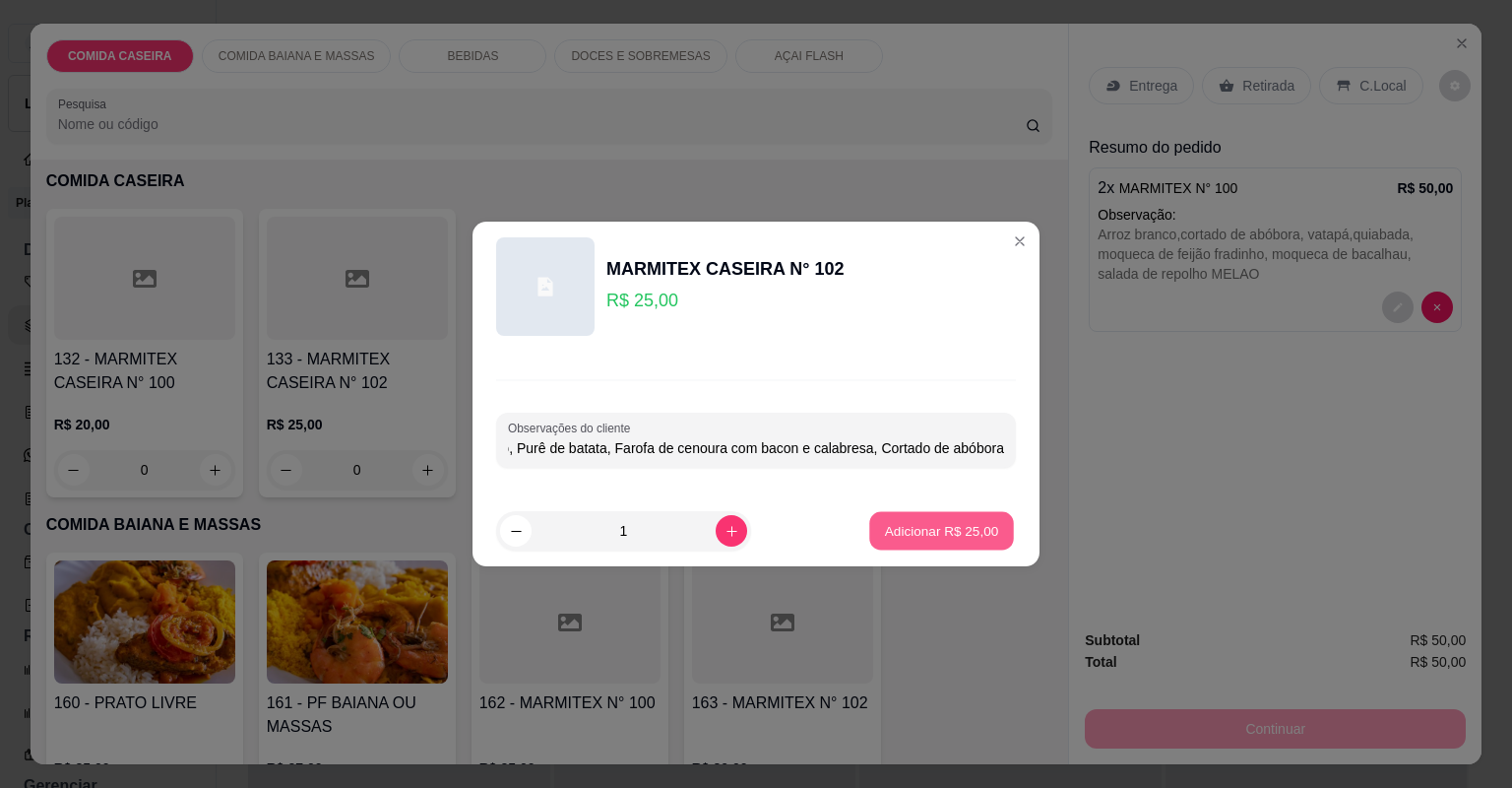 scroll, scrollTop: 0, scrollLeft: 0, axis: both 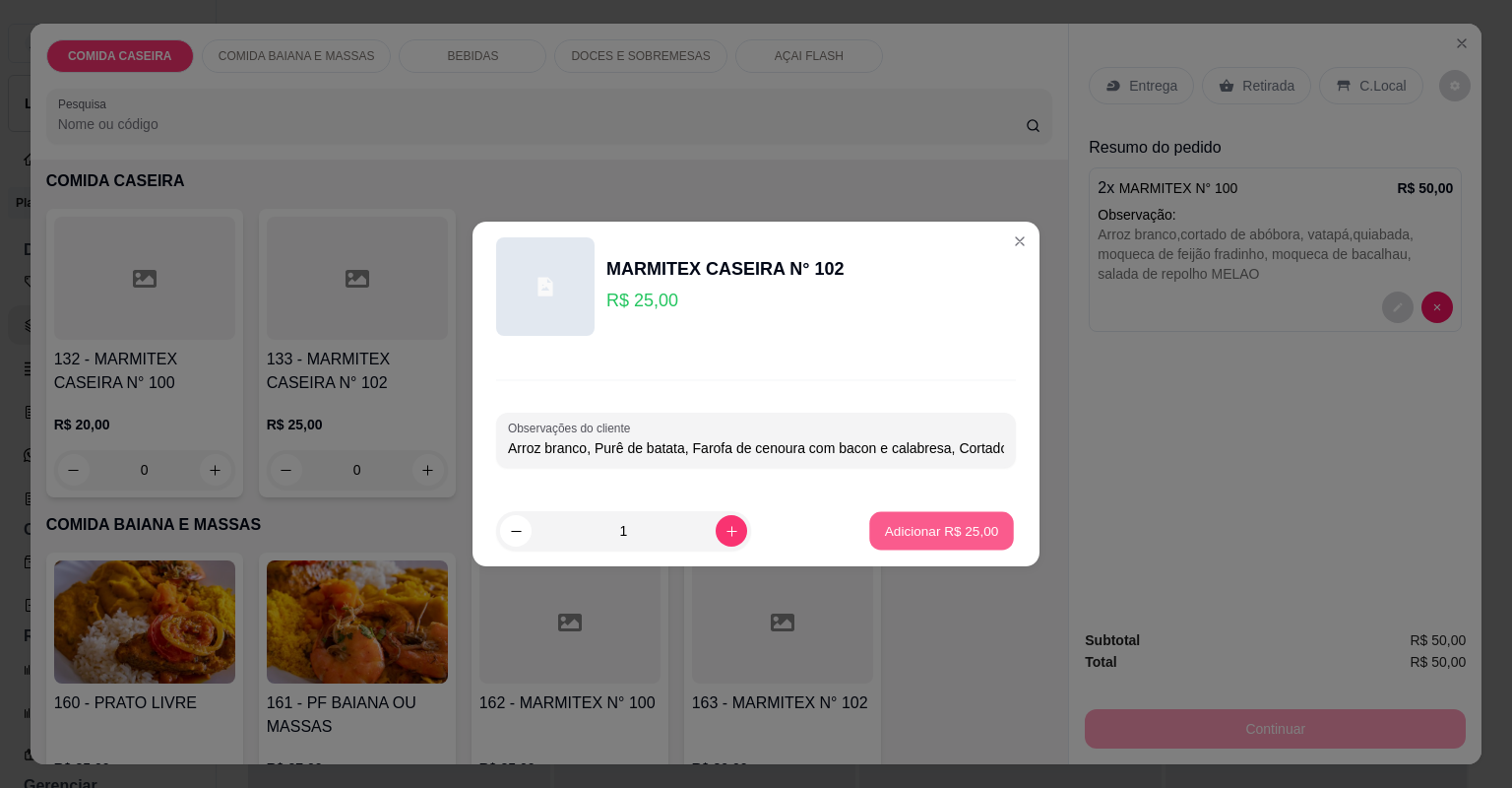 click on "Adicionar   R$ 25,00" at bounding box center [942, 530] 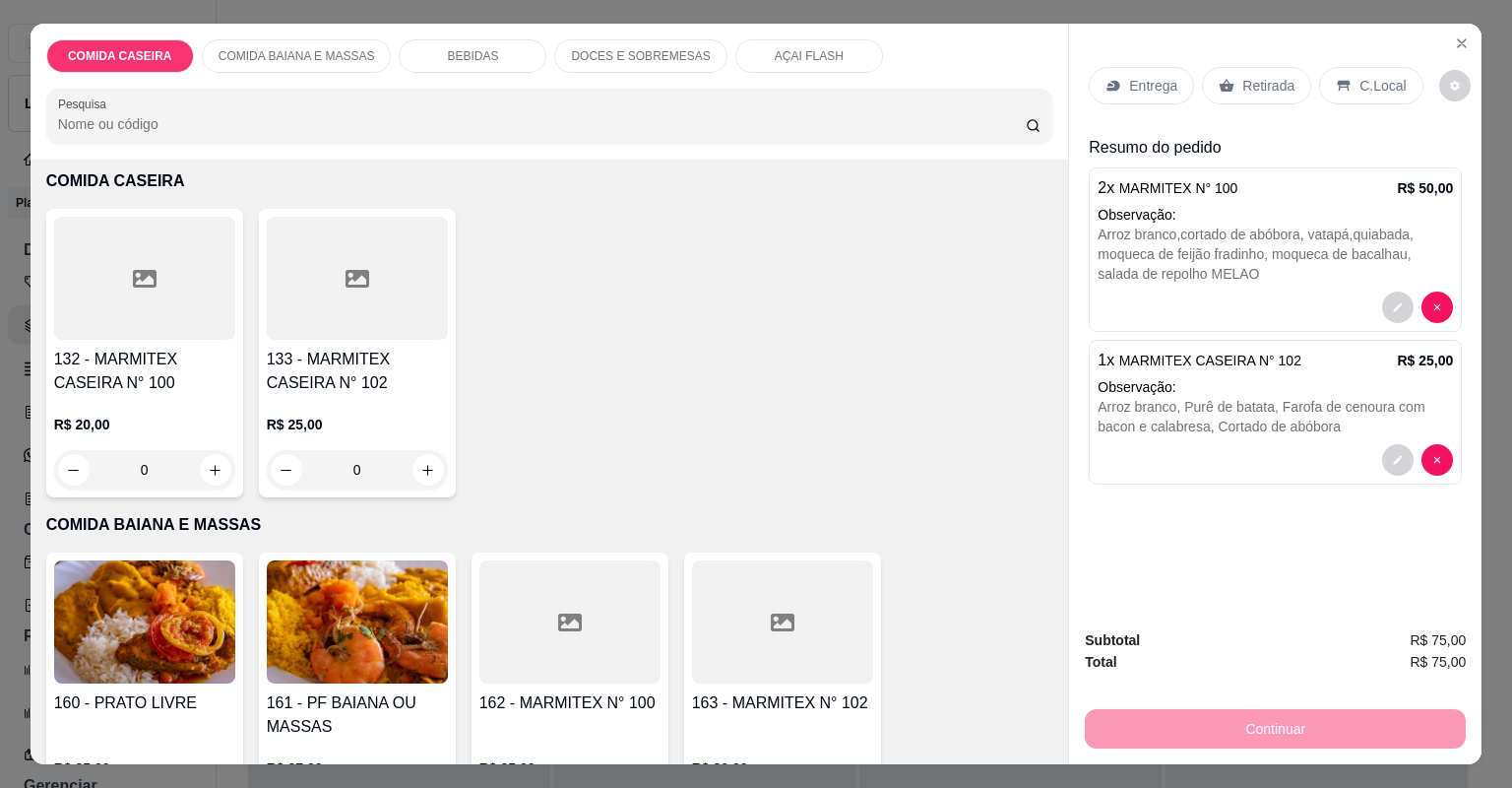 click on "Entrega" at bounding box center (1153, 86) 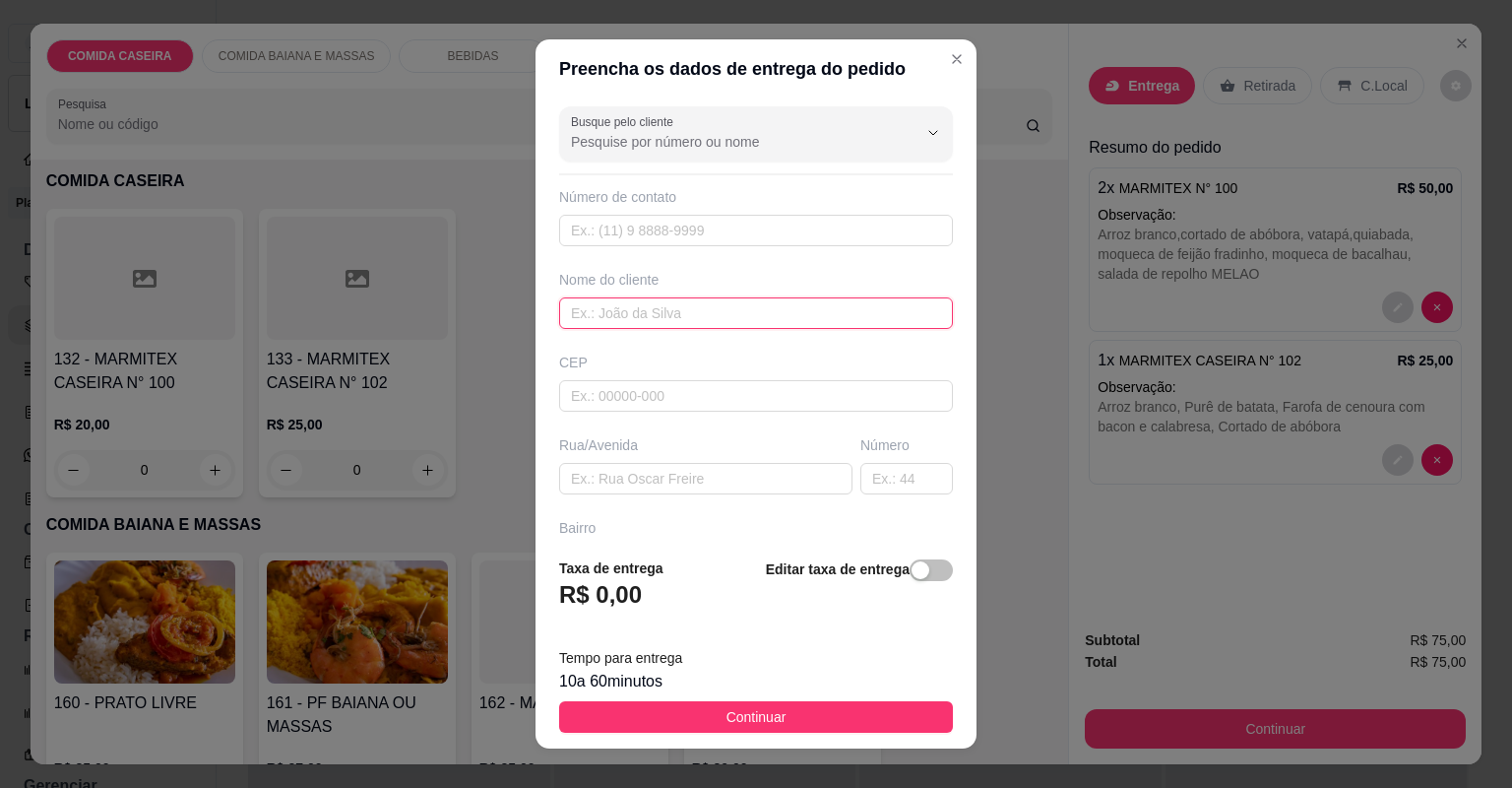 click at bounding box center [756, 313] 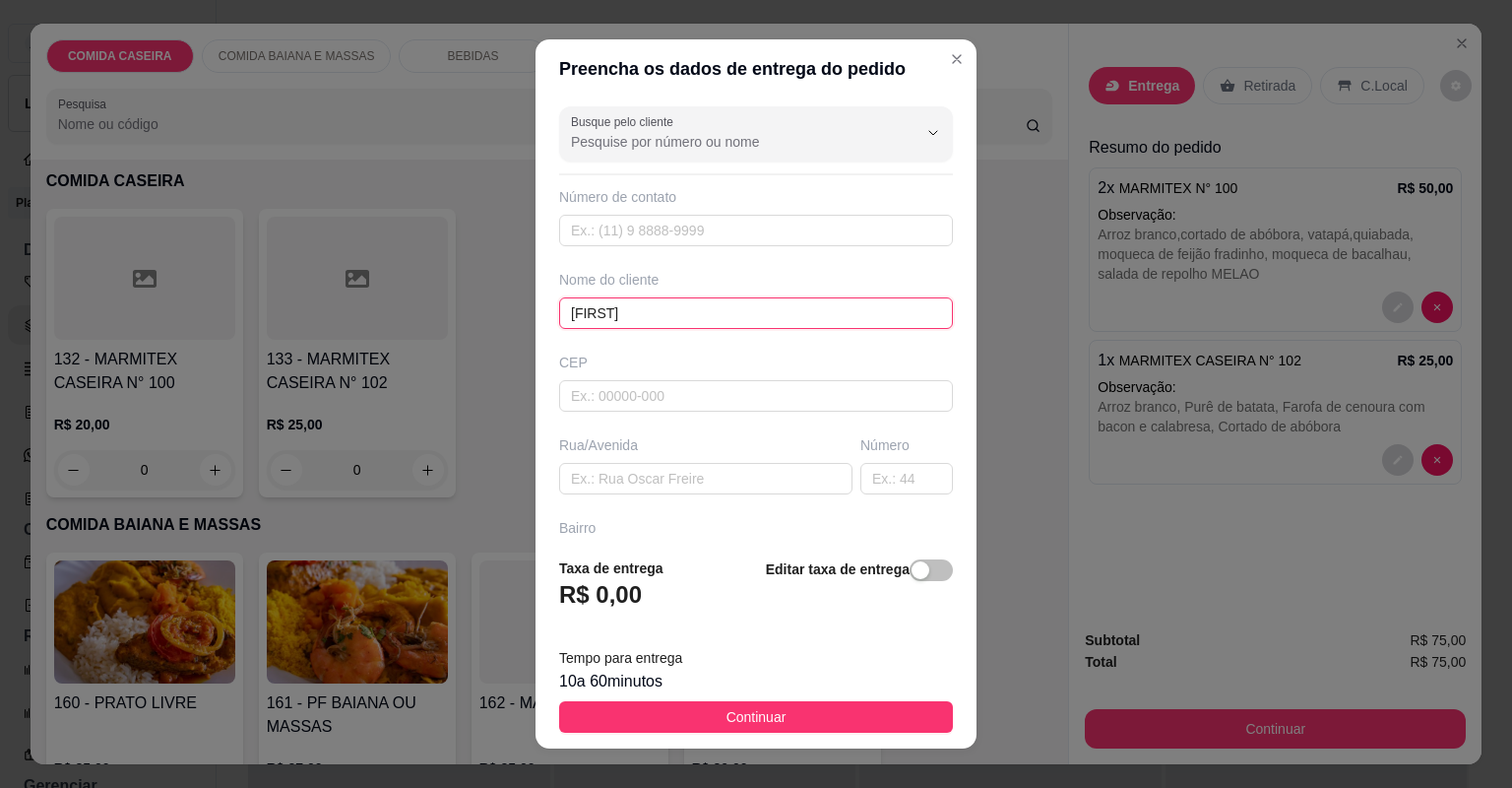 type on "[FIRST]" 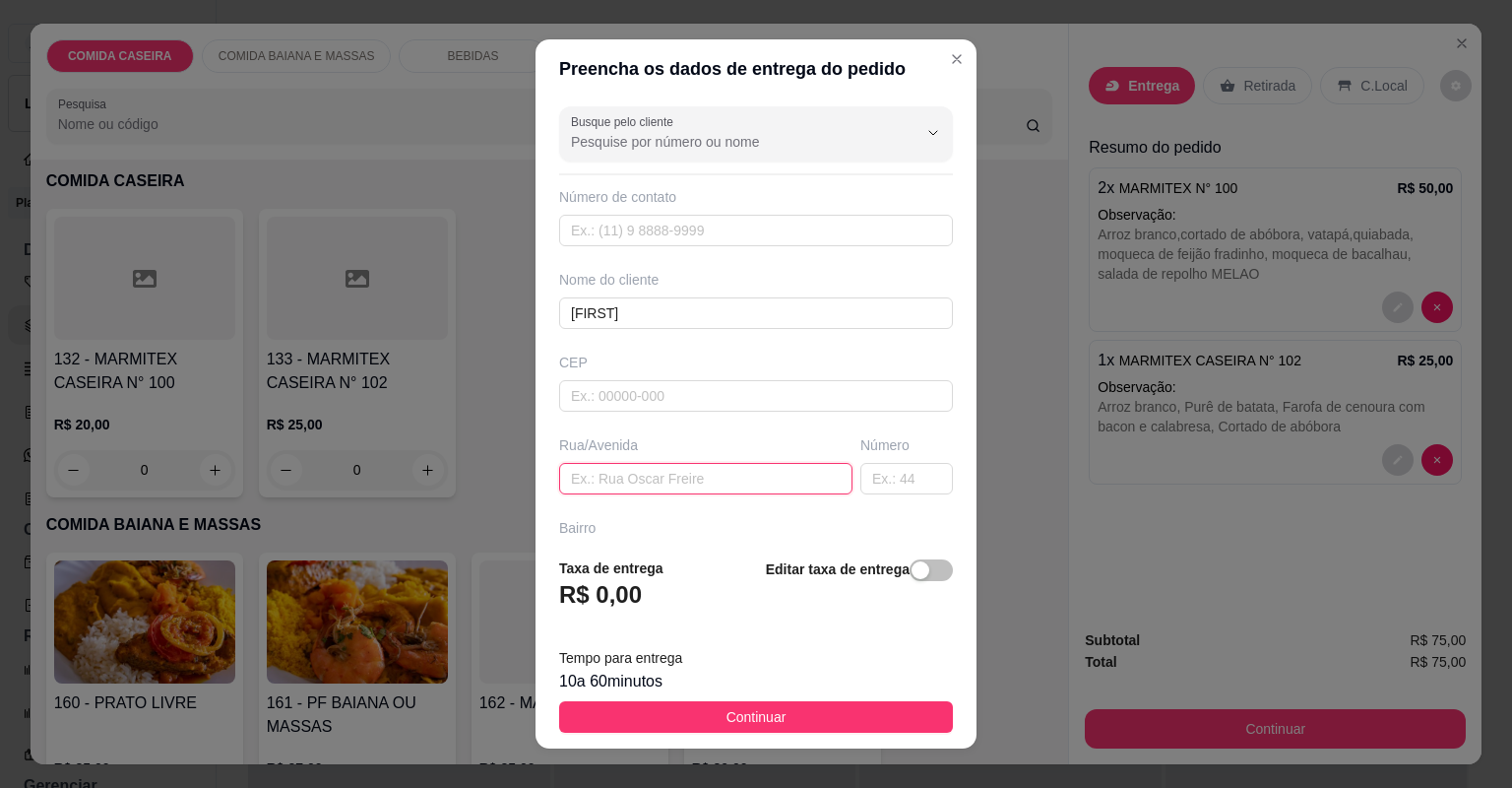 click at bounding box center [706, 479] 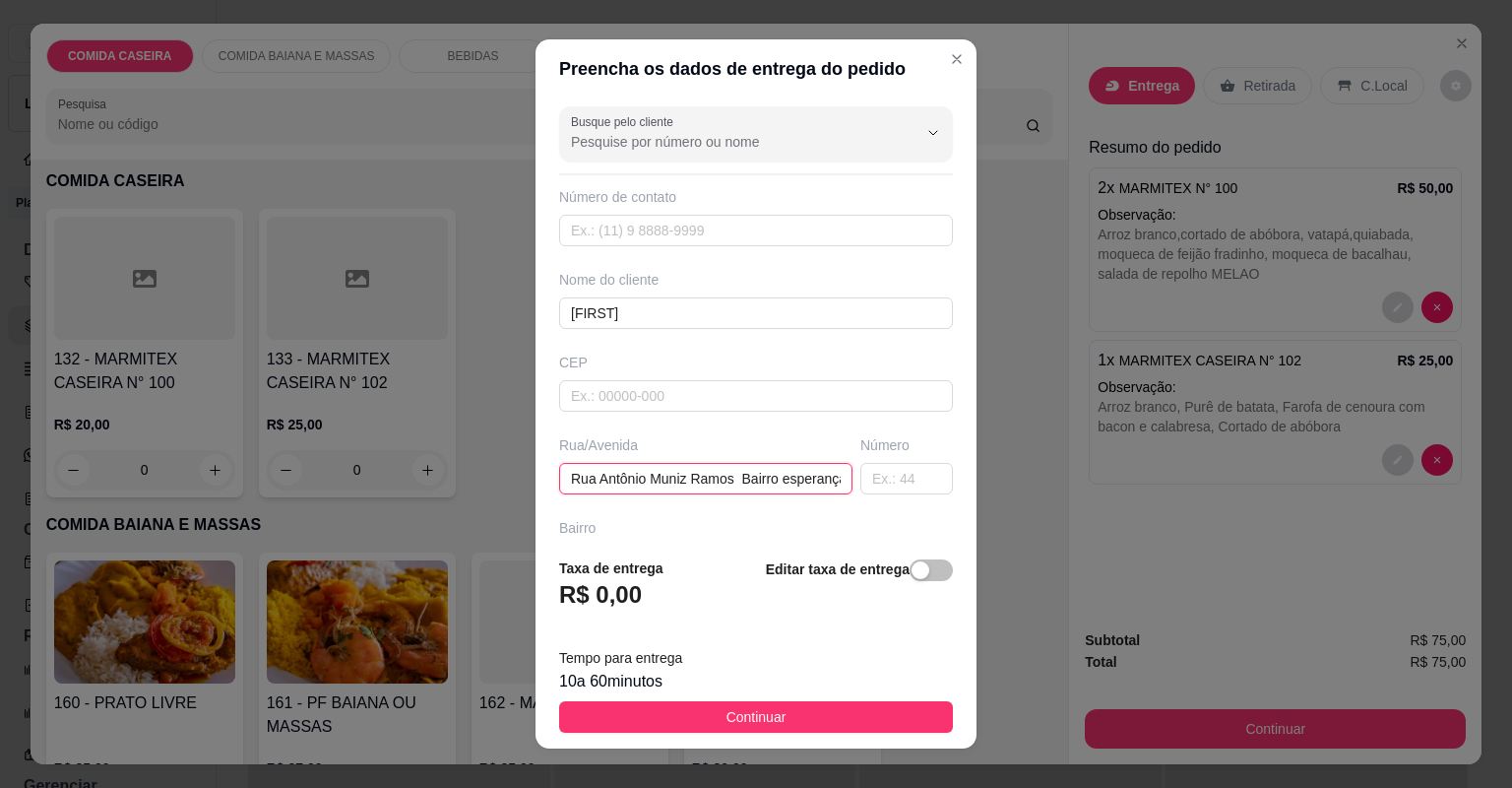 scroll, scrollTop: 0, scrollLeft: 35, axis: horizontal 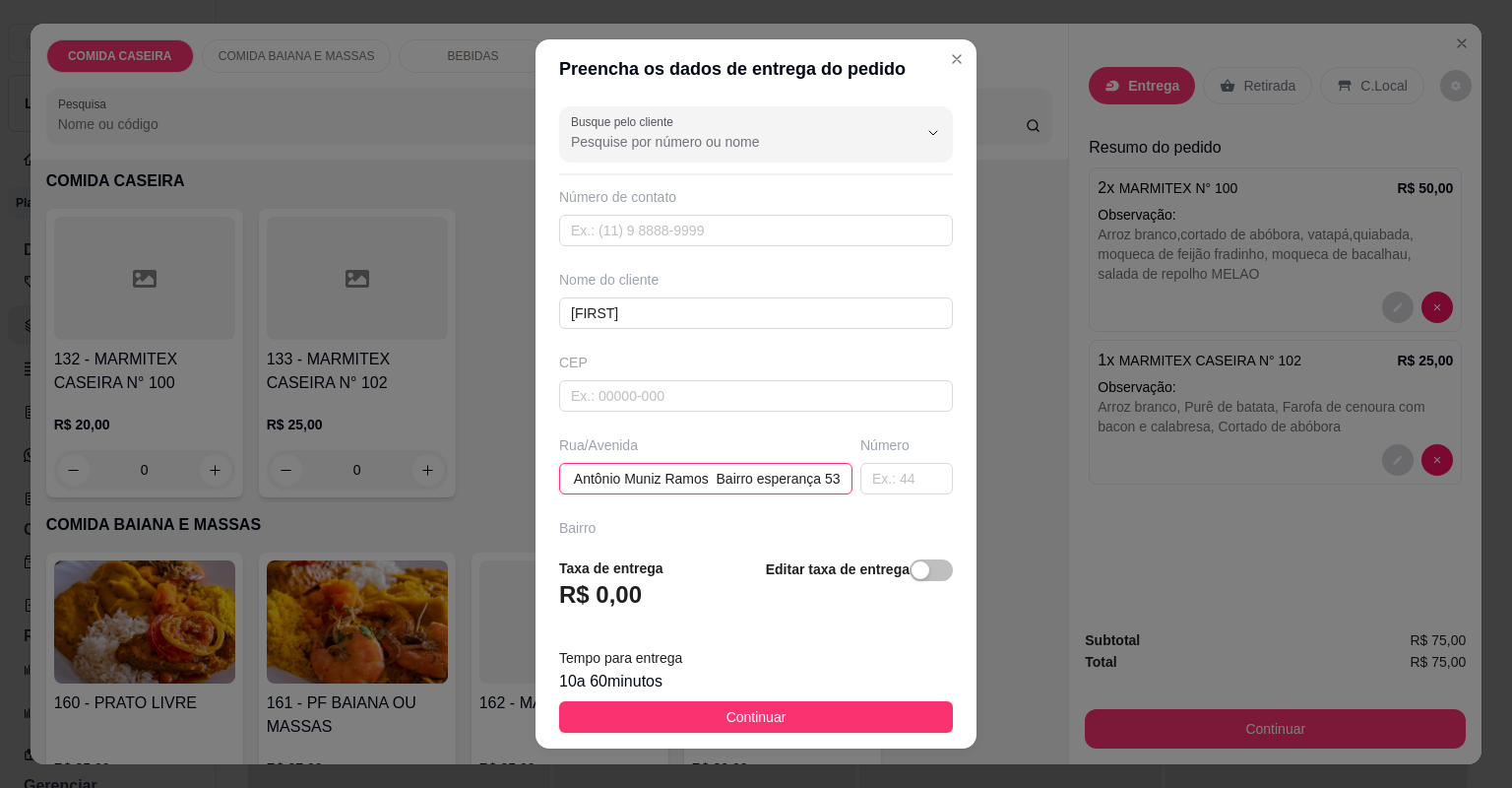 type on "Rua Antônio Muniz Ramos  Bairro esperança 53" 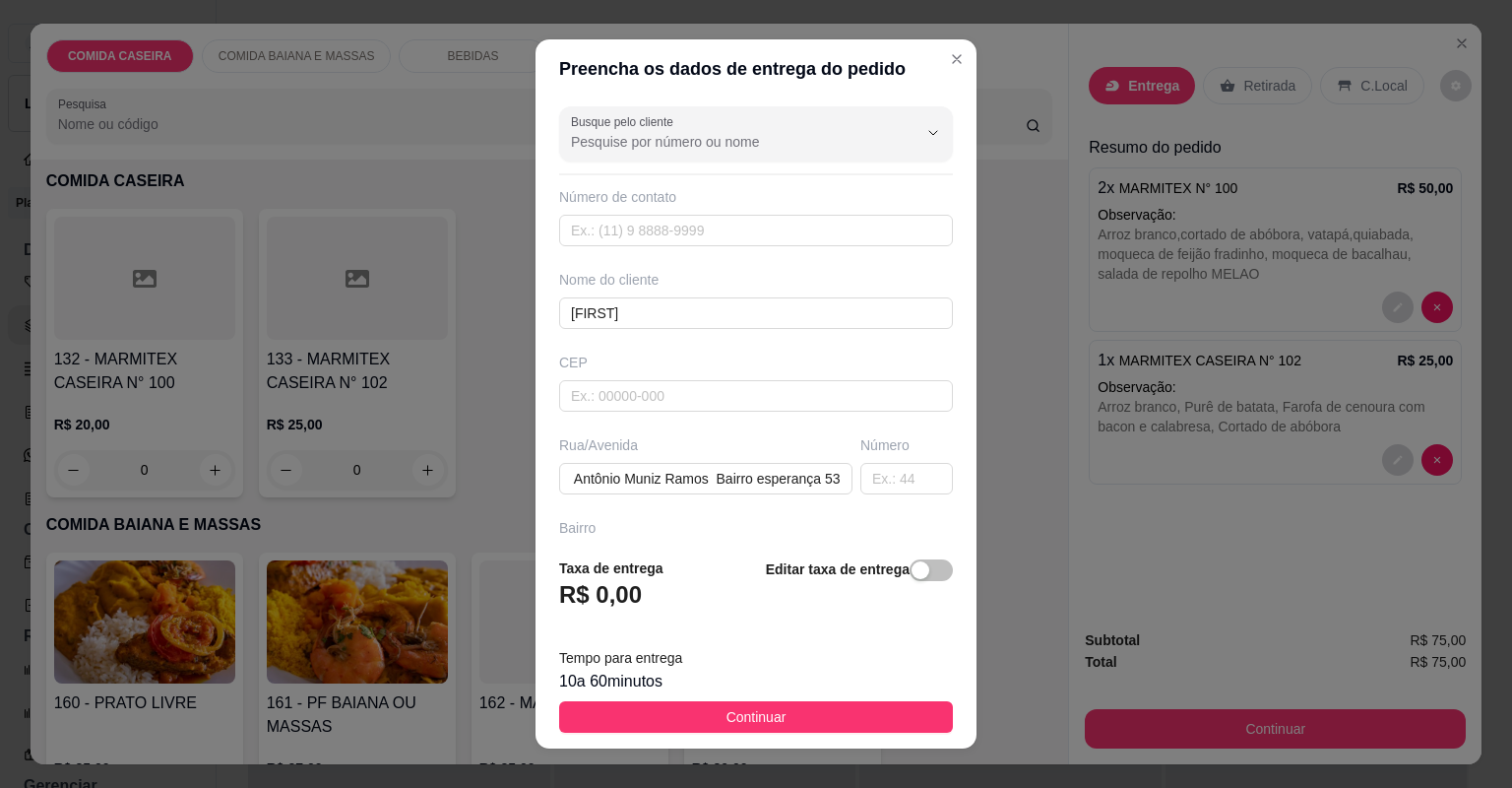 scroll, scrollTop: 0, scrollLeft: 0, axis: both 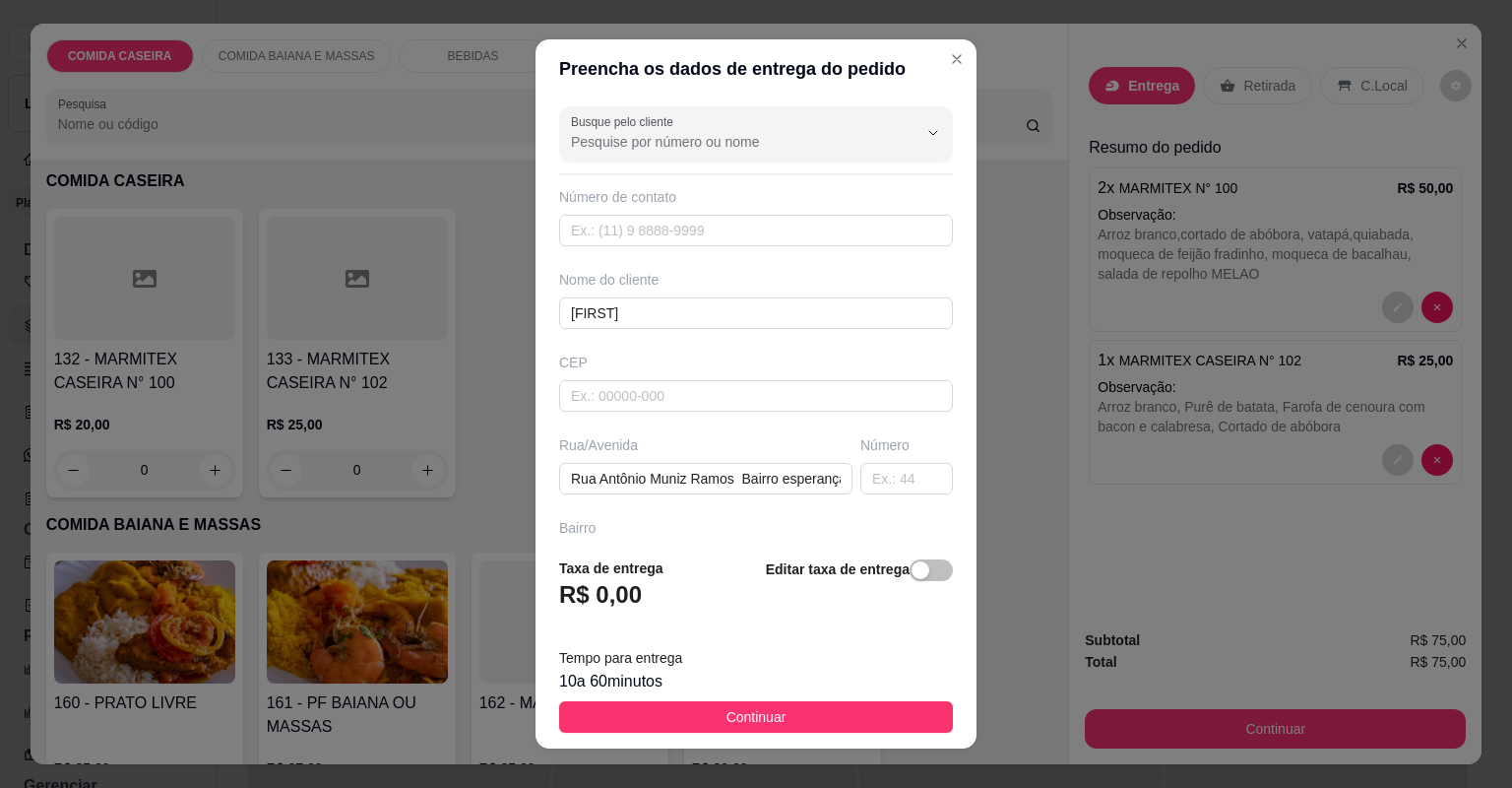 click on "Taxa de entrega R$ 0,00 Editar taxa de entrega  Tempo para entrega  10  a   60  minutos Continuar" at bounding box center (756, 645) 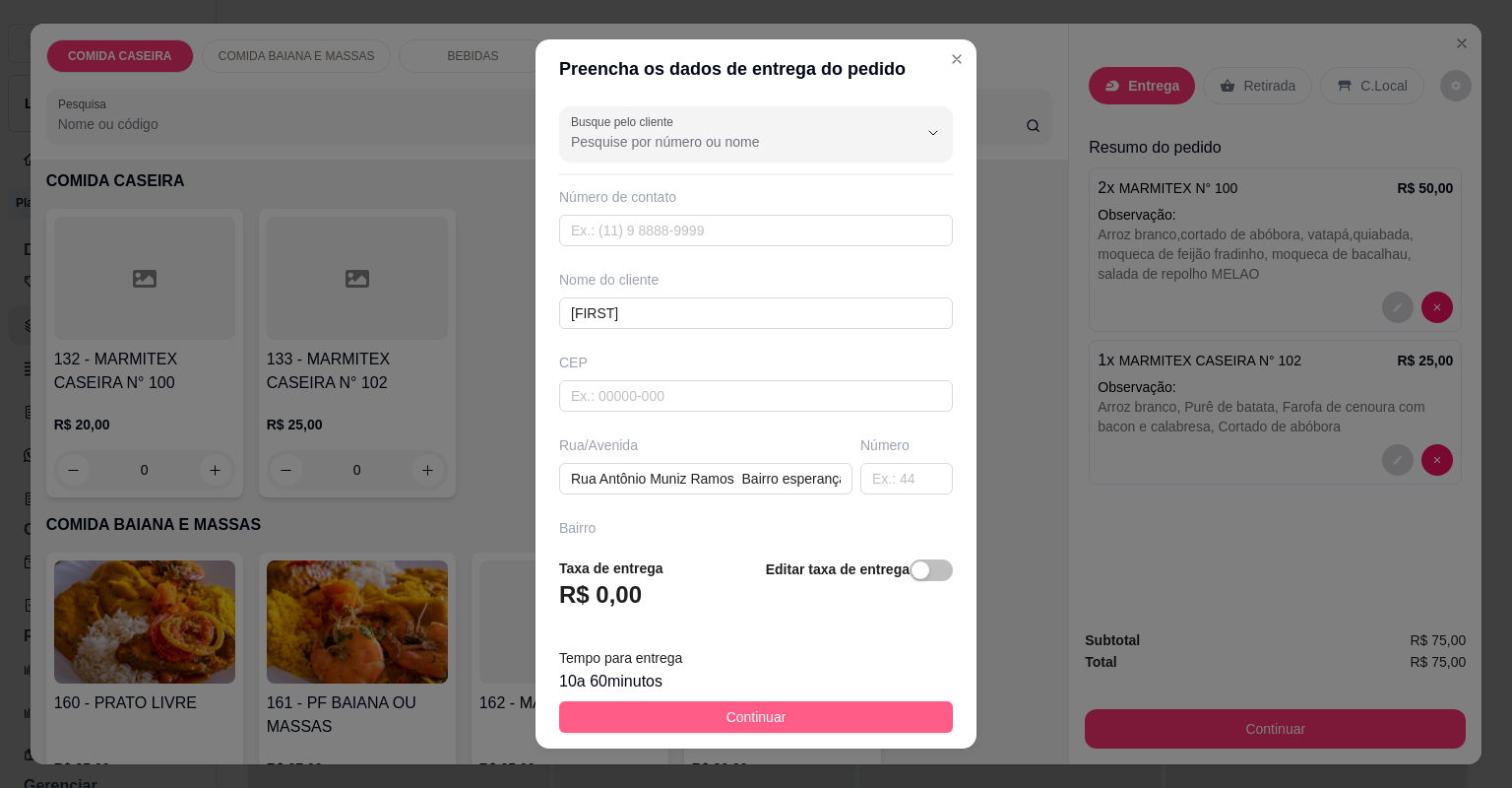 click on "Continuar" at bounding box center [756, 717] 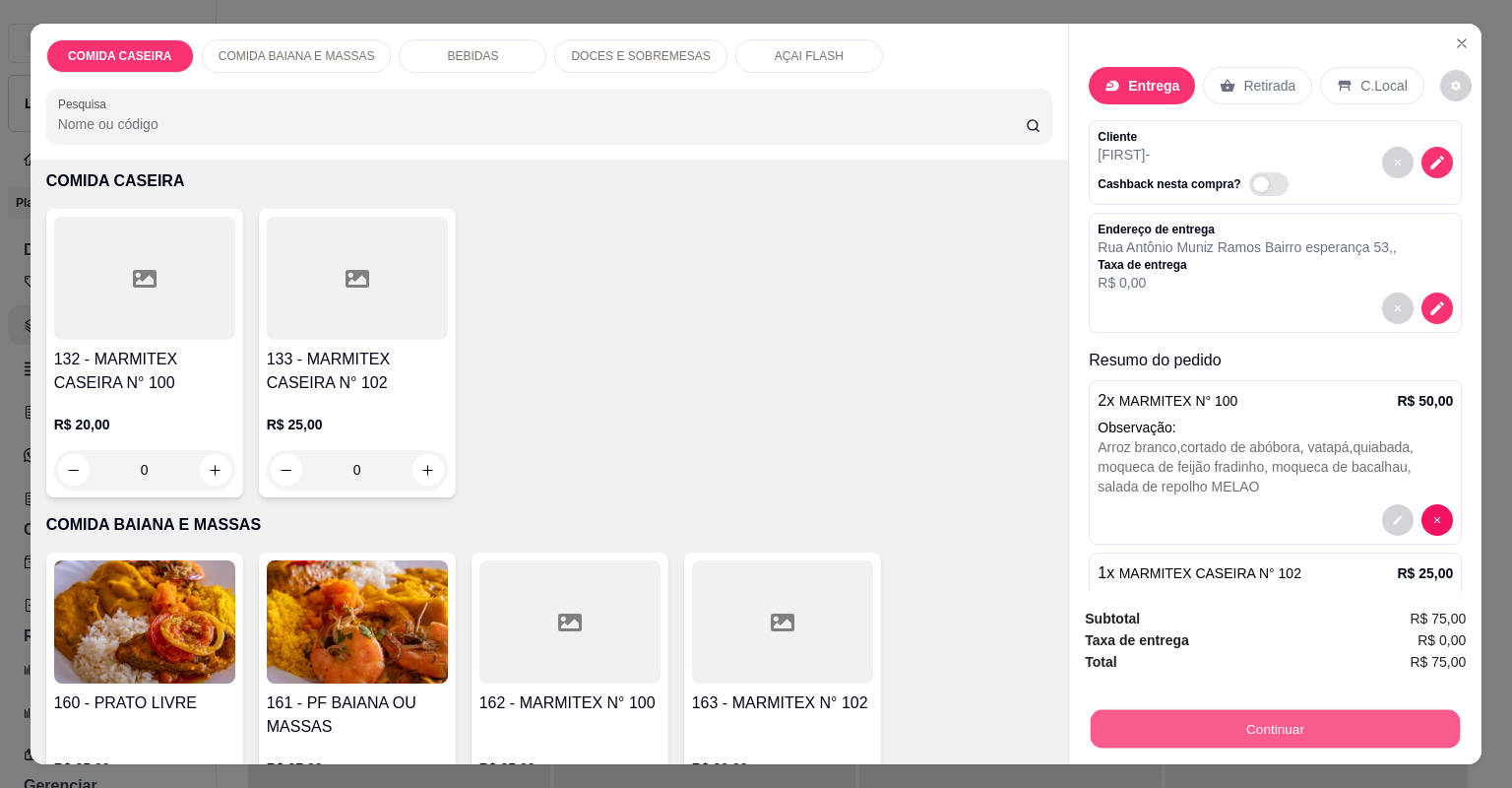 click on "Continuar" at bounding box center (1275, 729) 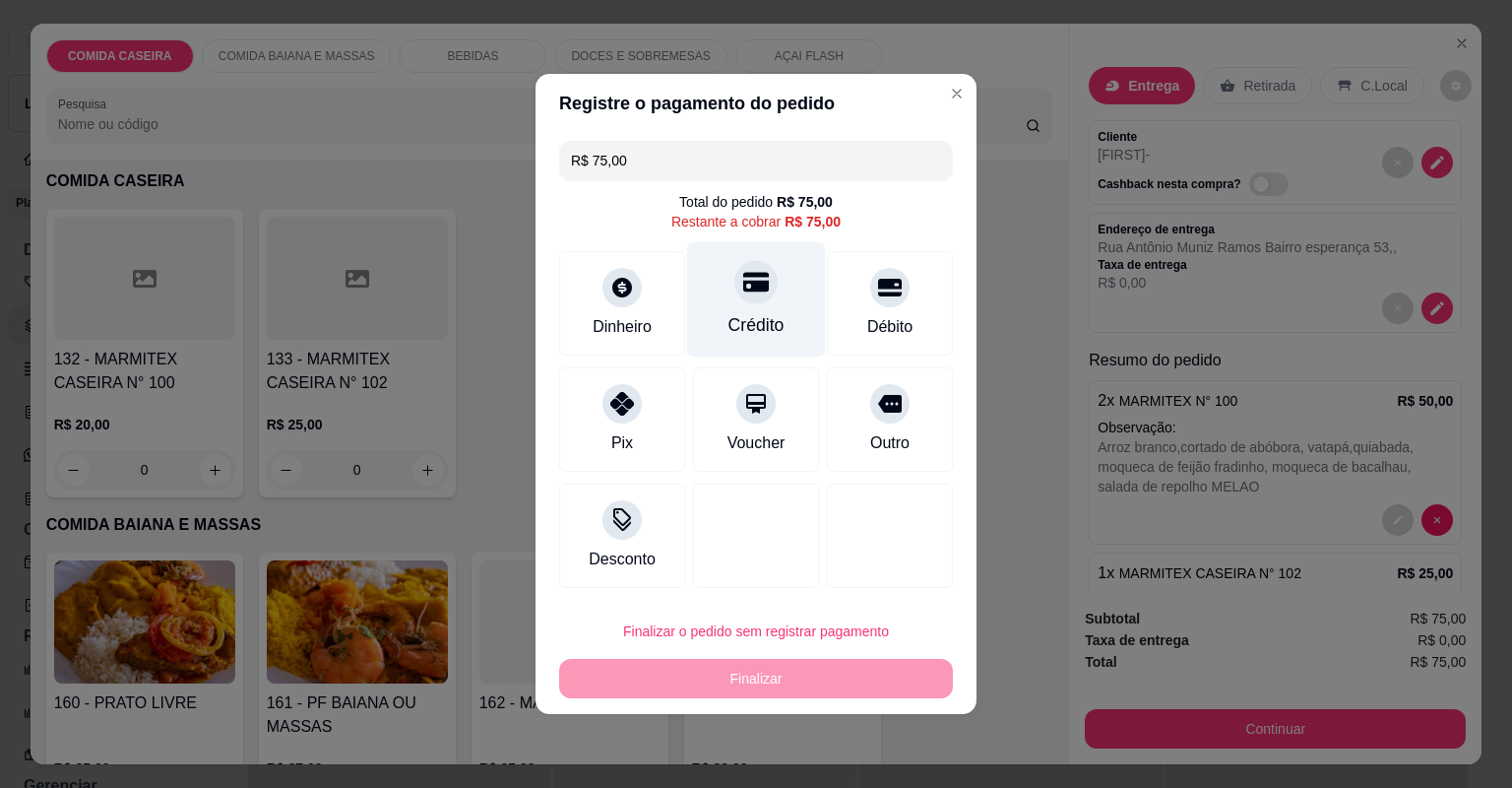 click on "Crédito" at bounding box center (756, 325) 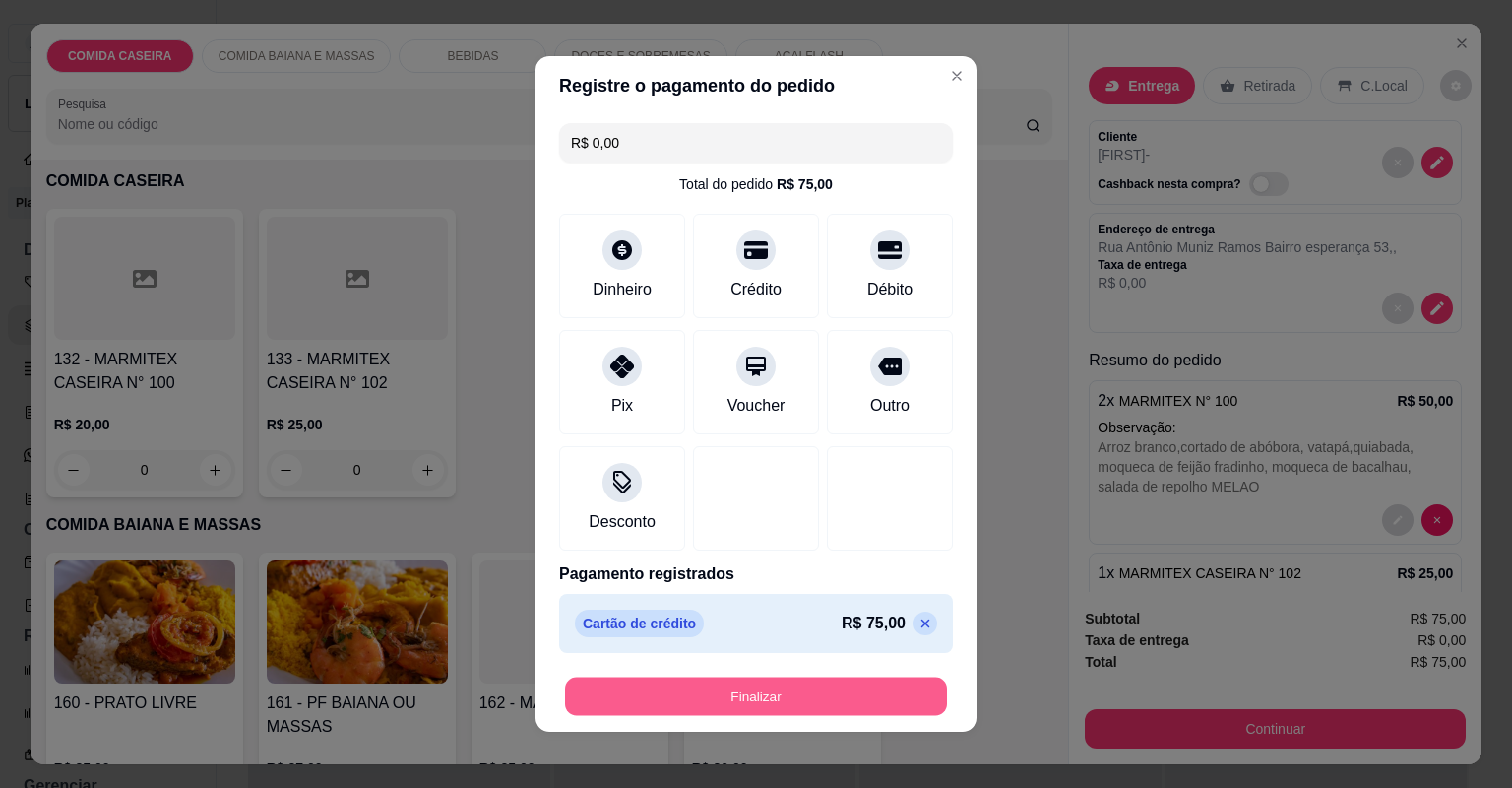 click on "Finalizar" at bounding box center [756, 696] 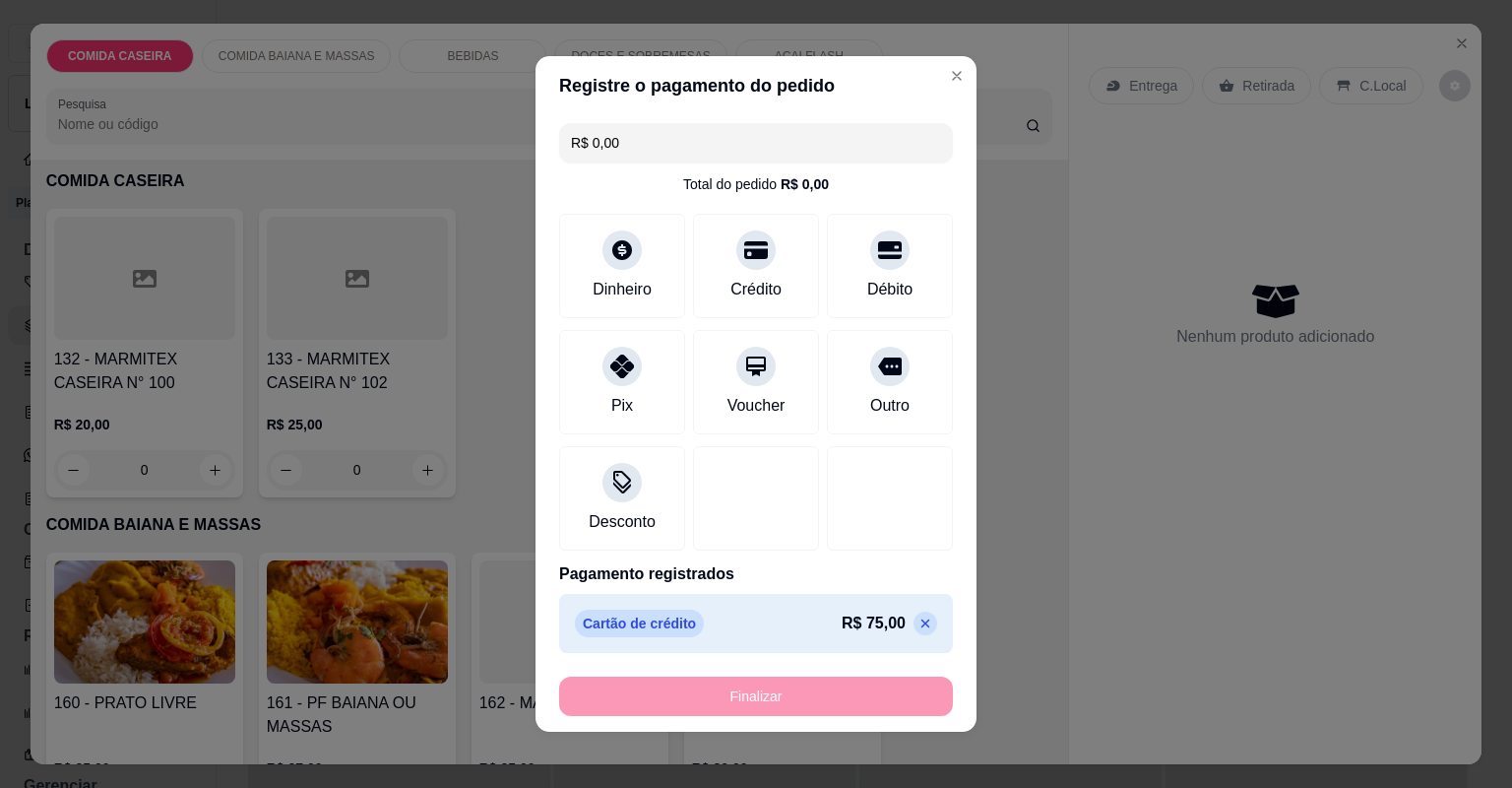 type on "-R$ 75,00" 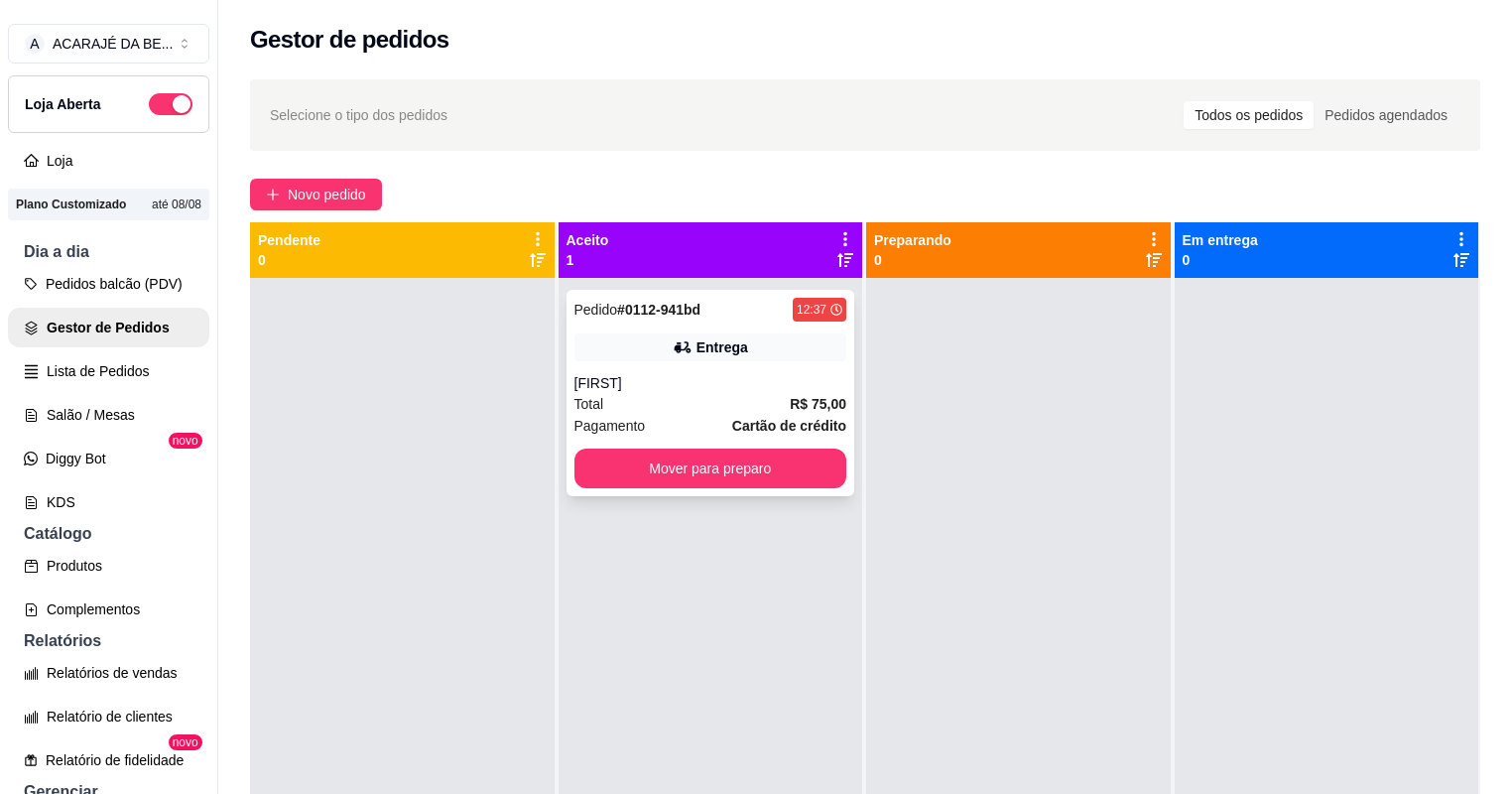 click on "Total R$ 75,00" at bounding box center (710, 404) 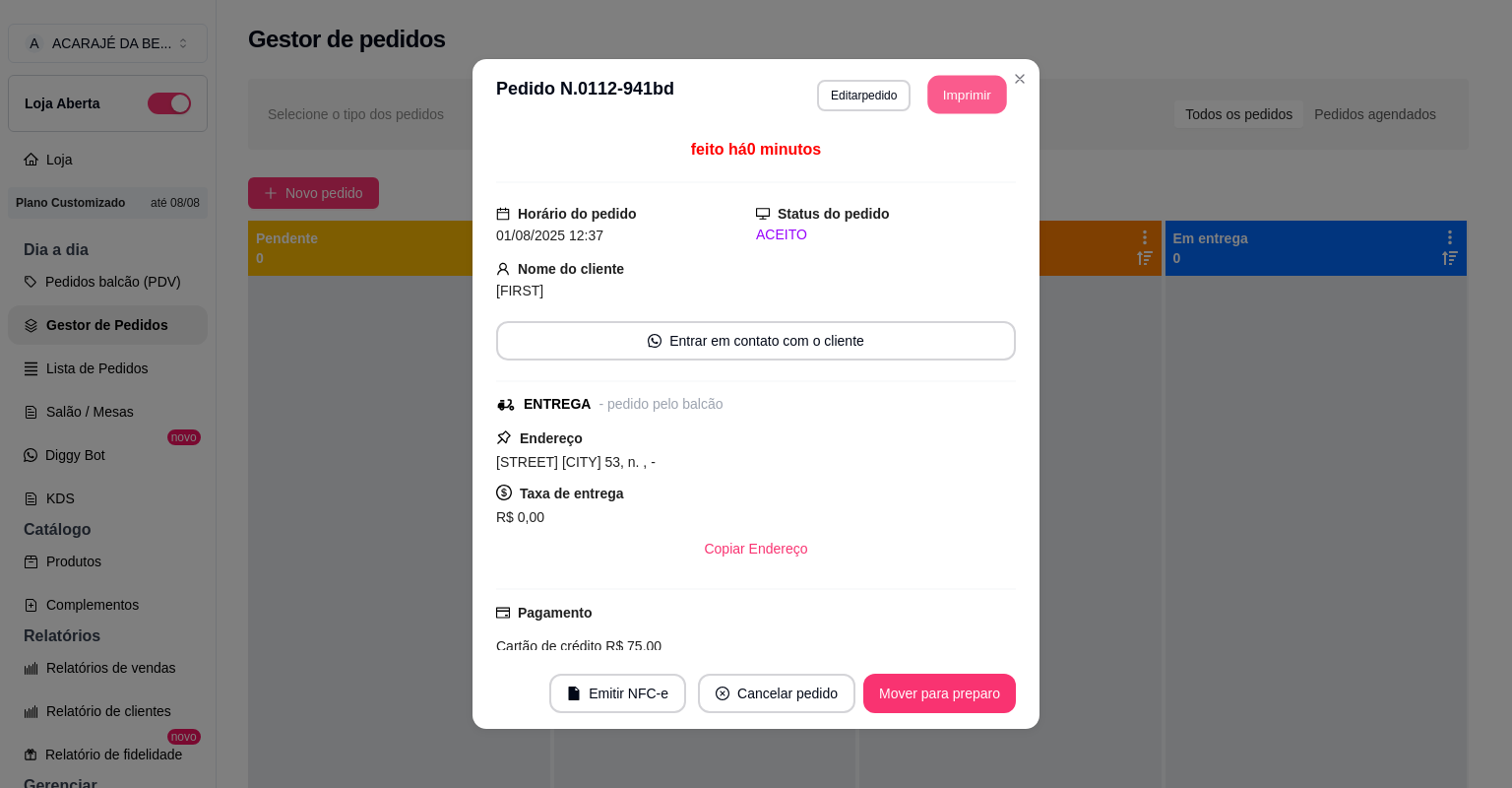 click on "Imprimir" at bounding box center [968, 95] 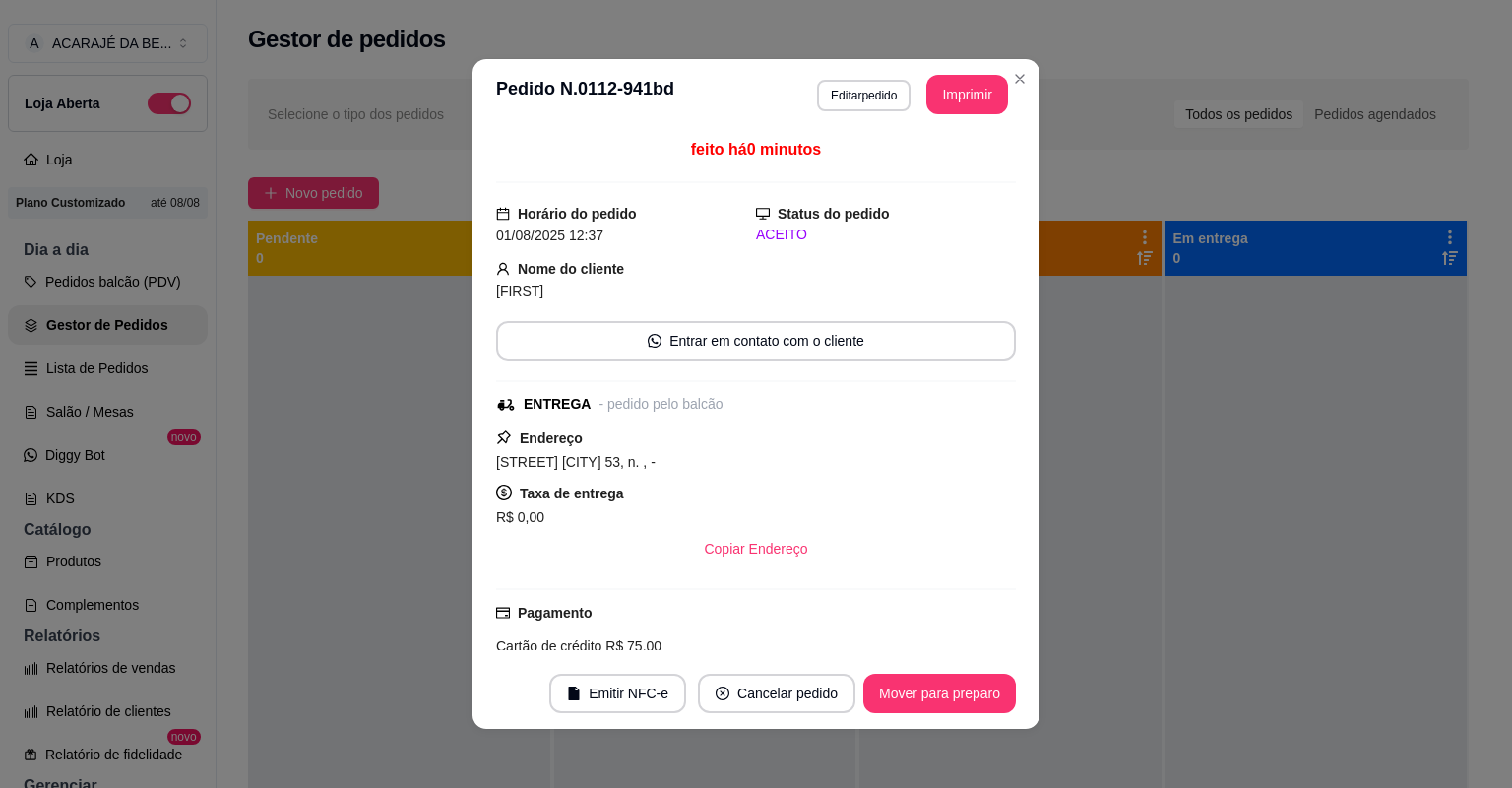 scroll, scrollTop: 0, scrollLeft: 0, axis: both 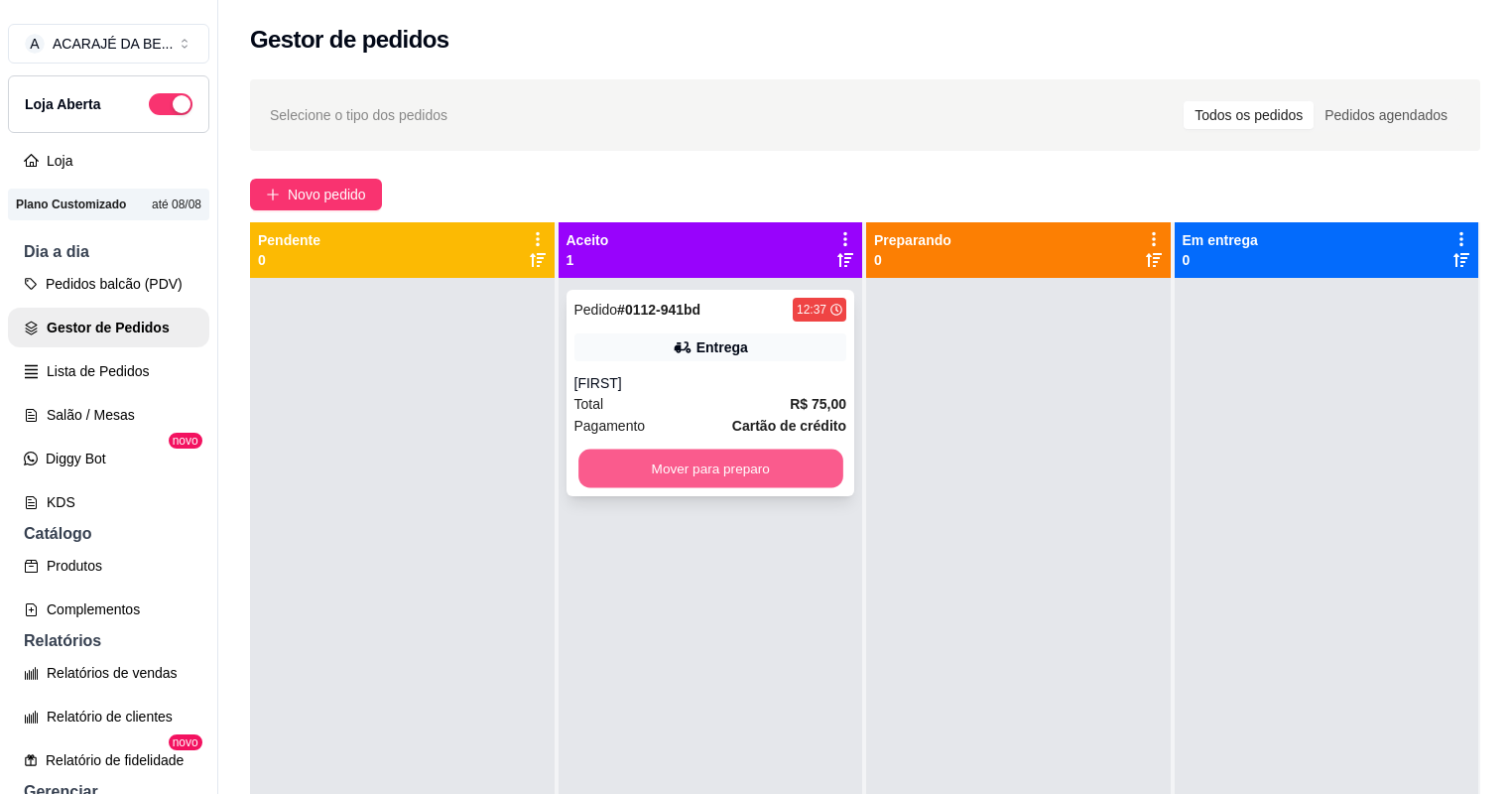 click on "Mover para preparo" at bounding box center [710, 468] 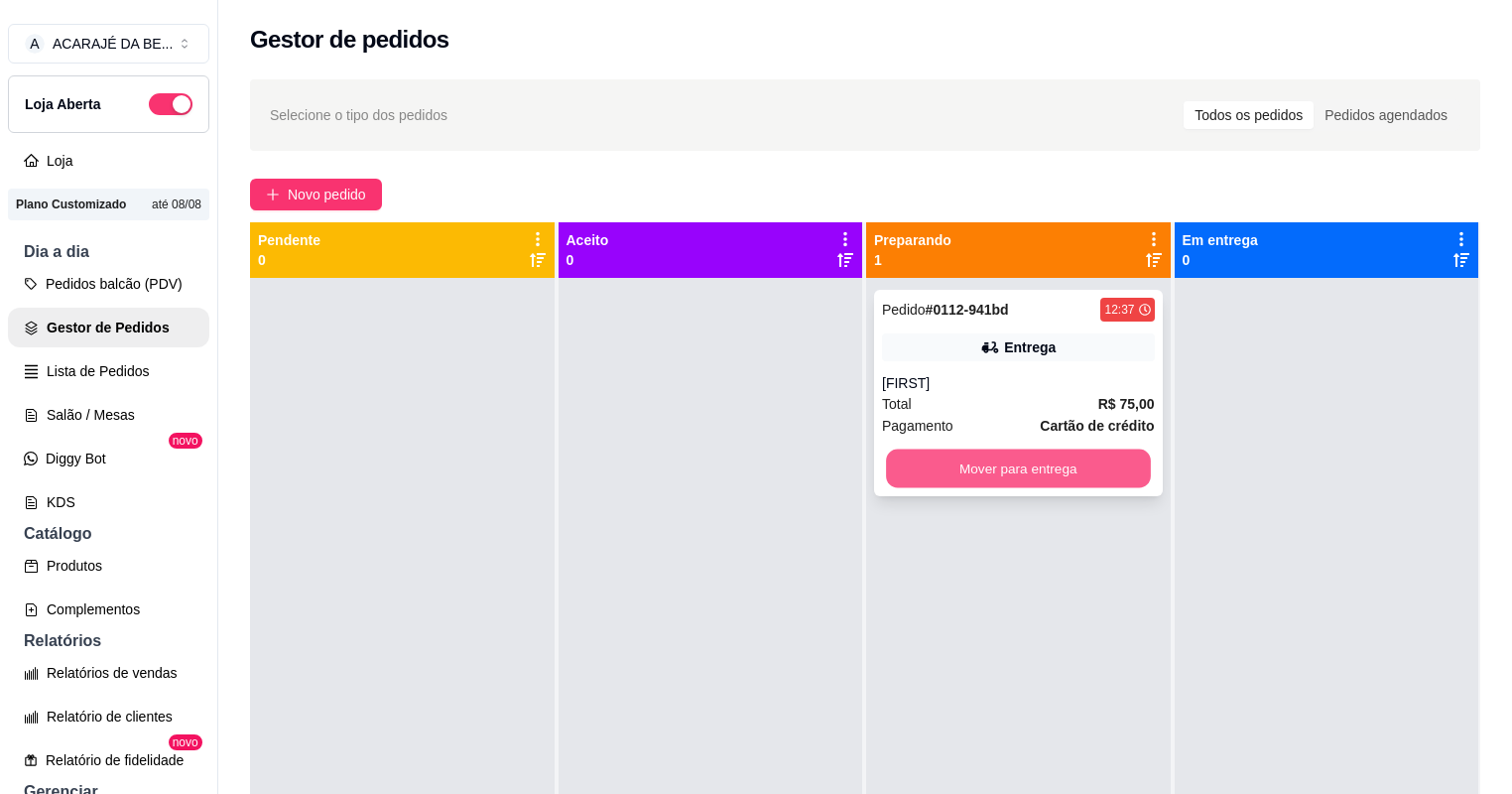 click on "Mover para entrega" at bounding box center [1018, 468] 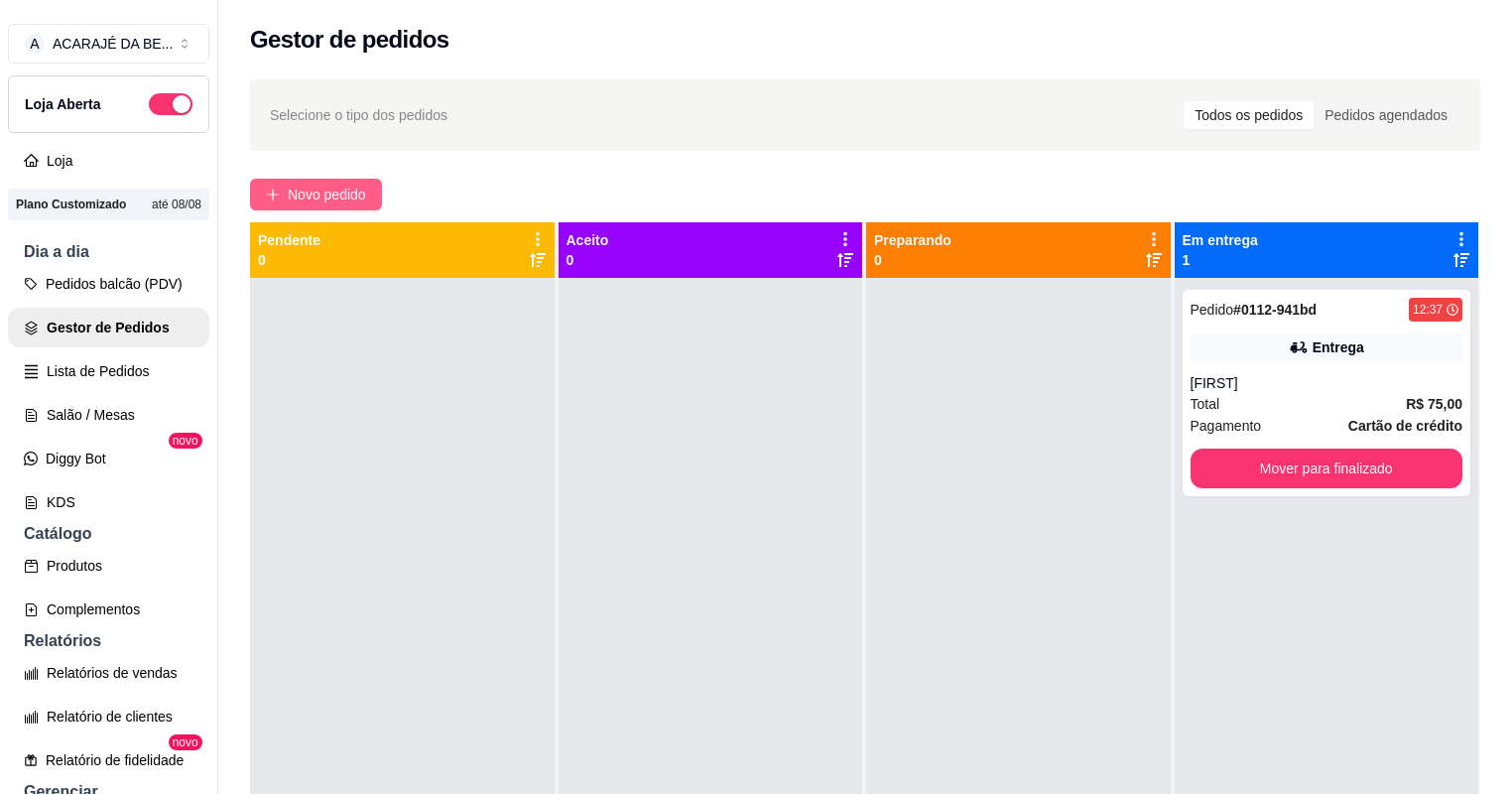 click on "Novo pedido" at bounding box center (326, 195) 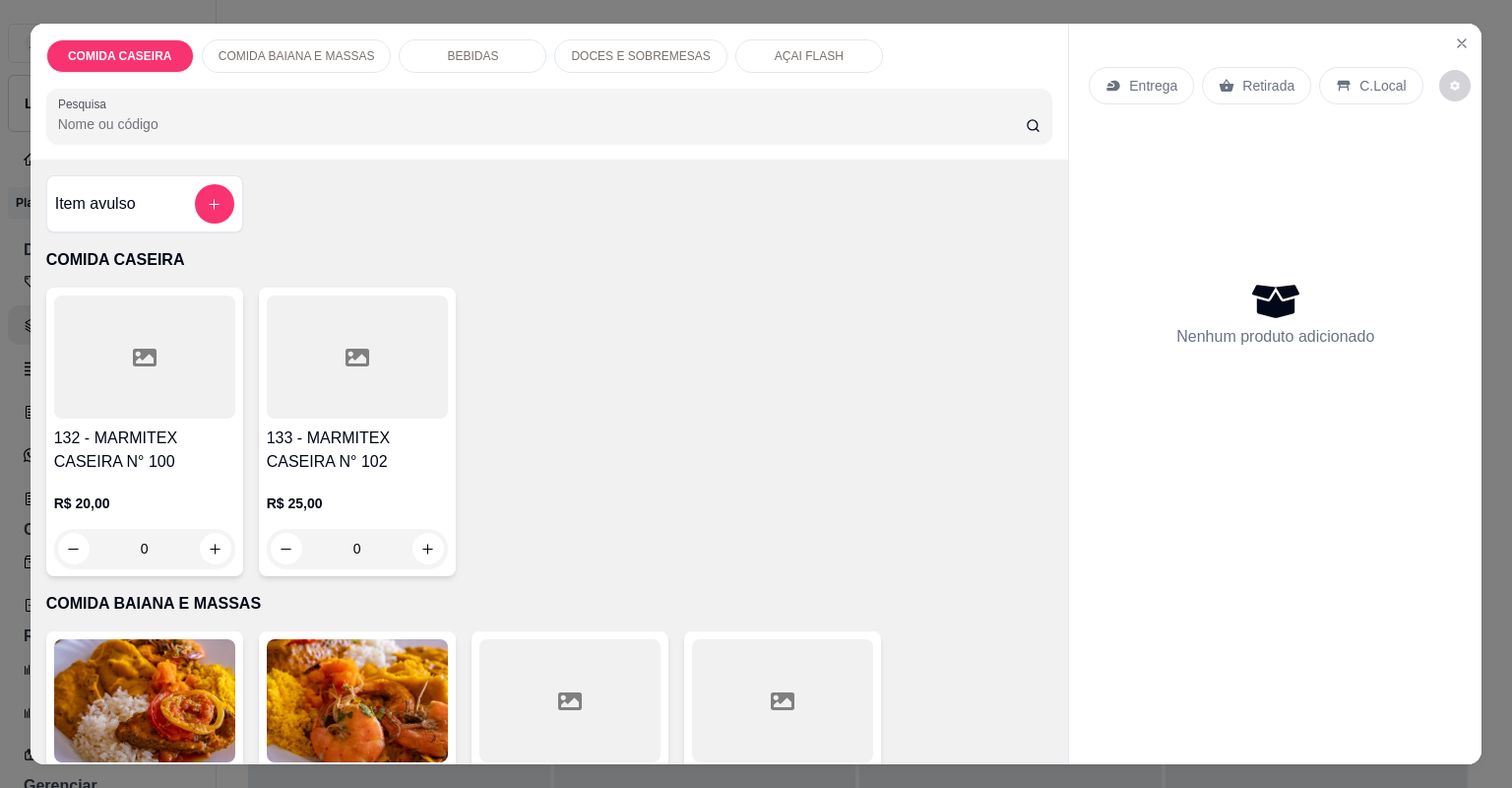 click at bounding box center (145, 357) 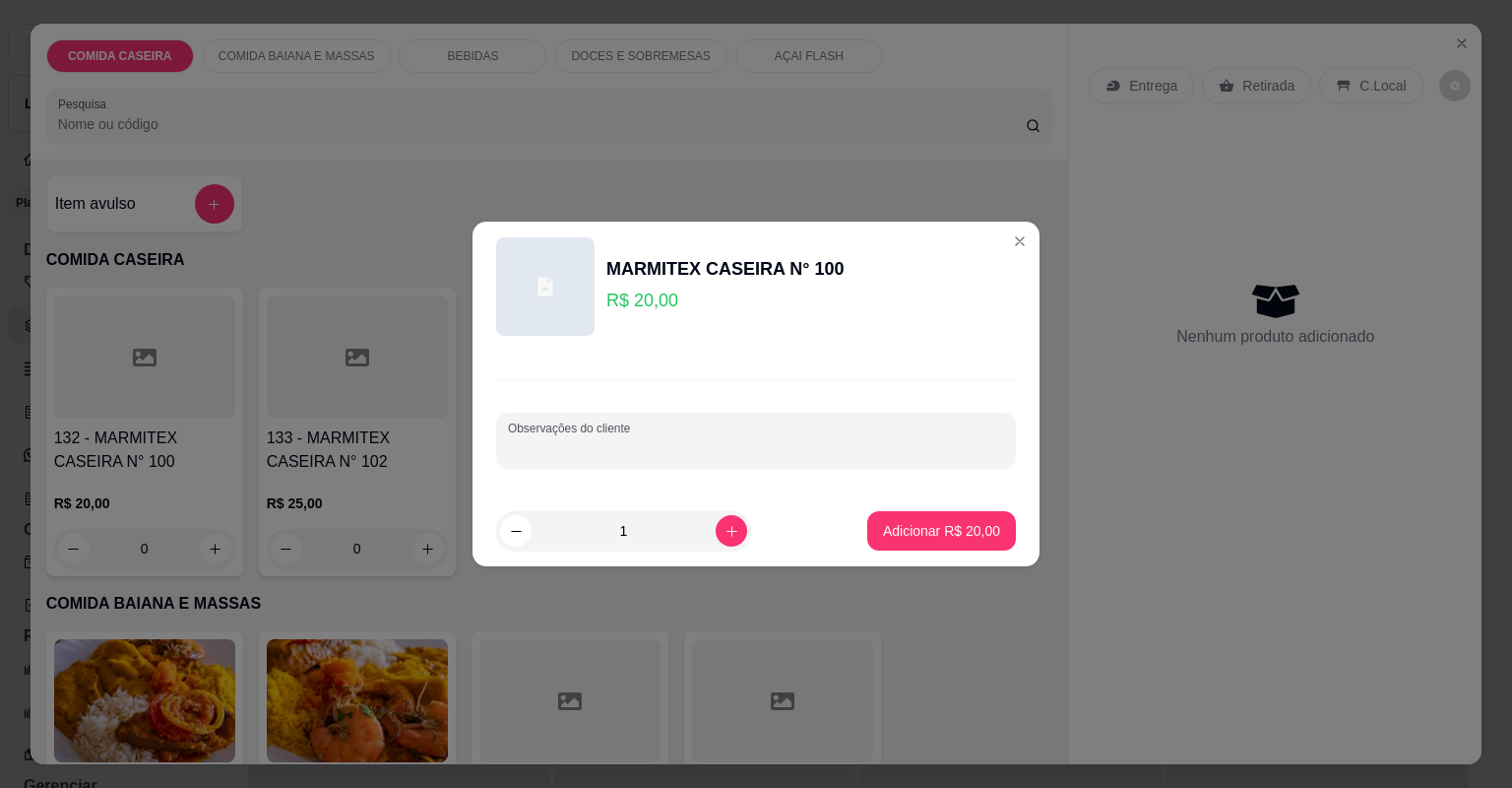 click on "Observações do cliente" at bounding box center (756, 448) 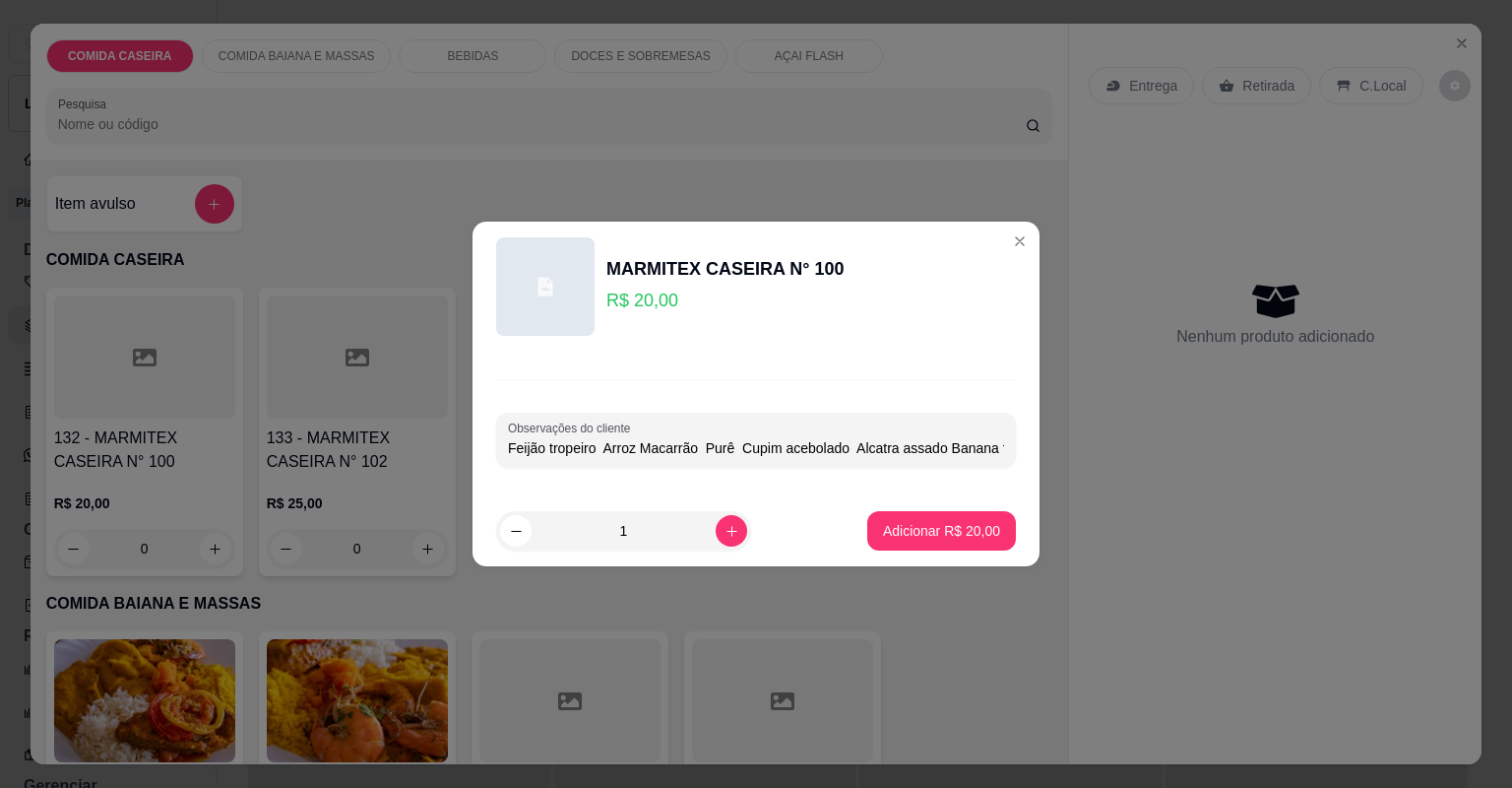 scroll, scrollTop: 0, scrollLeft: 26, axis: horizontal 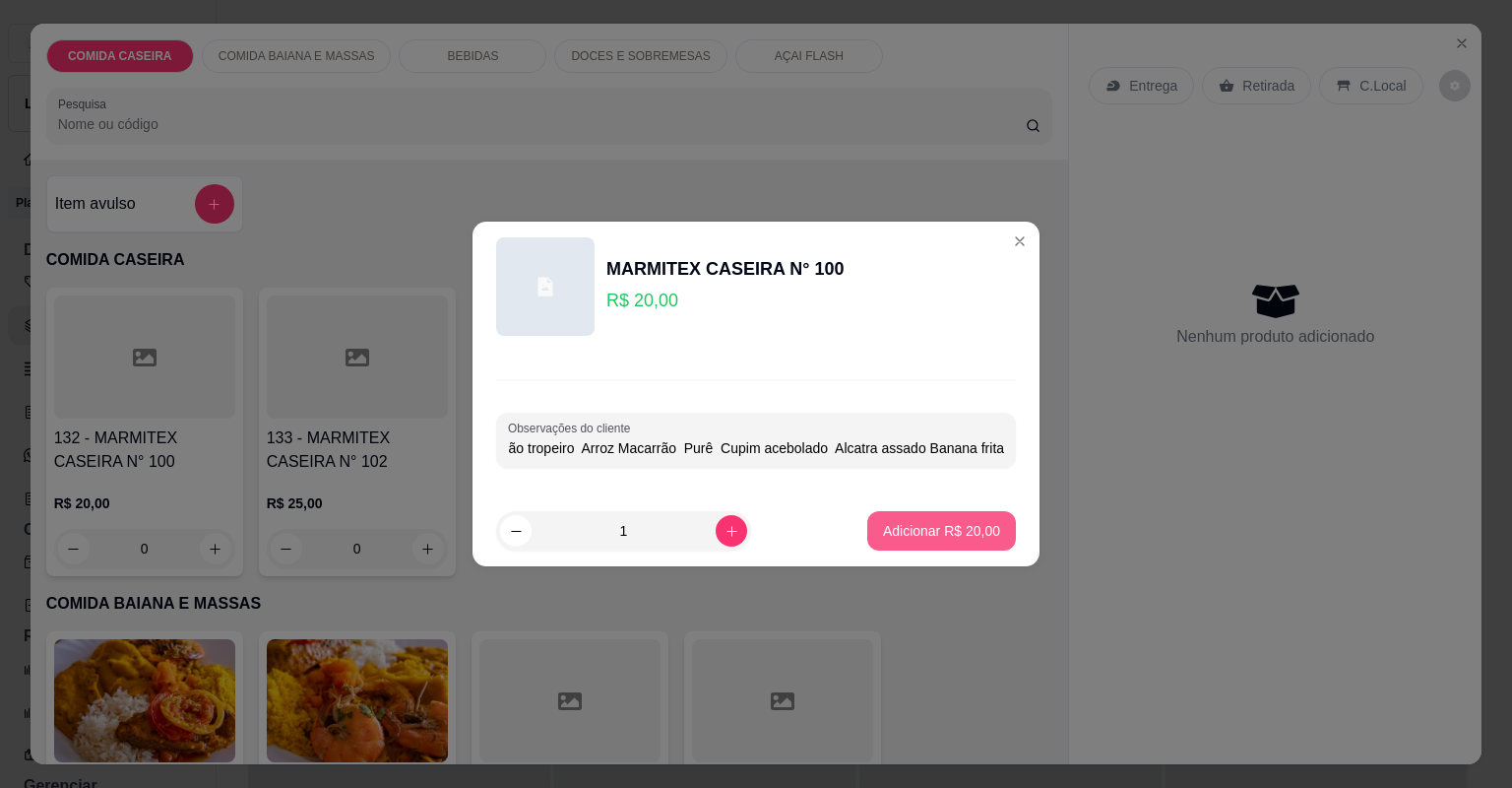 type on "Feijão tropeiro  Arroz Macarrão  Purê  Cupim acebolado  Alcatra assado Banana frita" 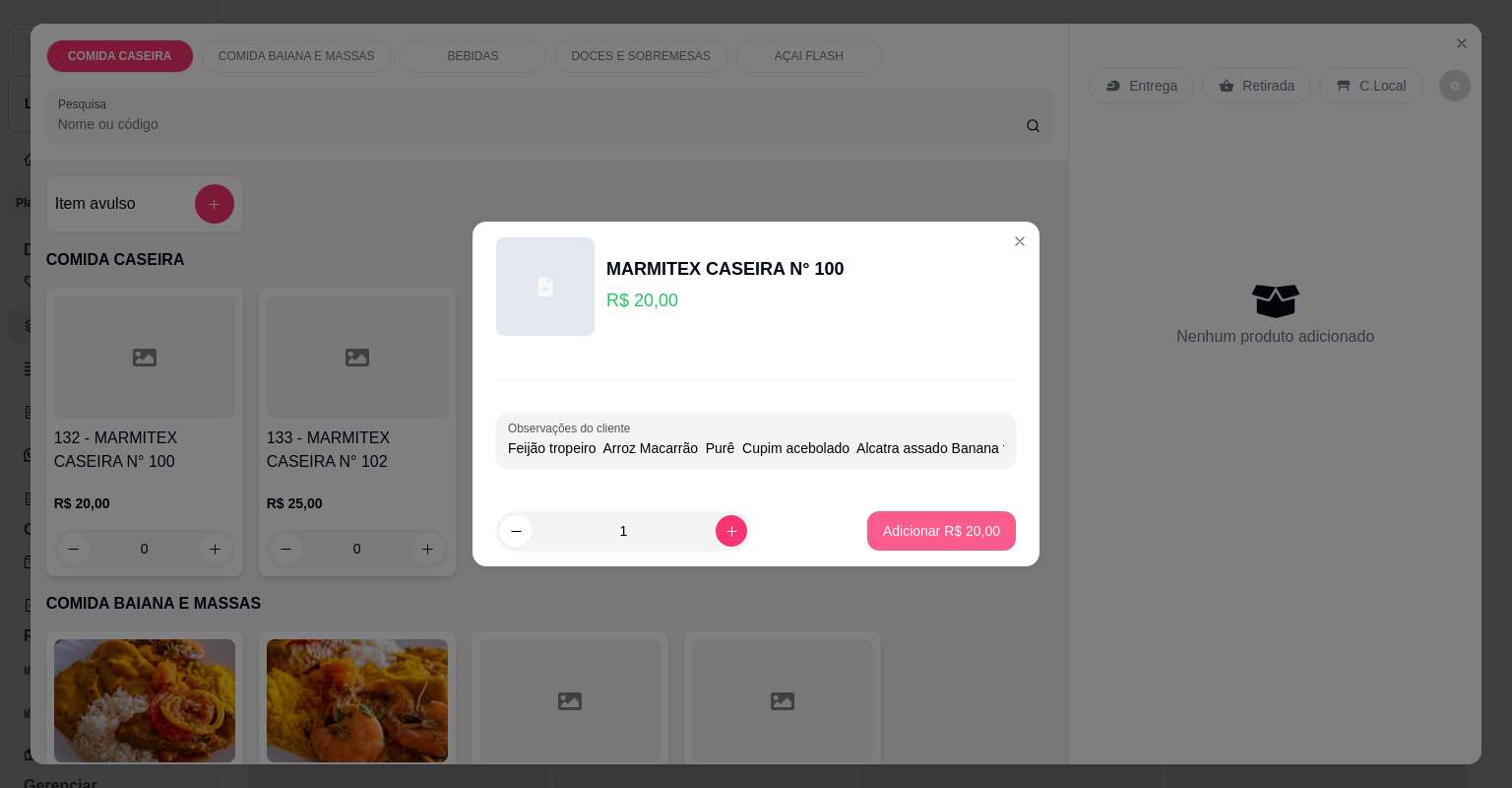 click on "Adicionar   R$ 20,00" at bounding box center [941, 531] 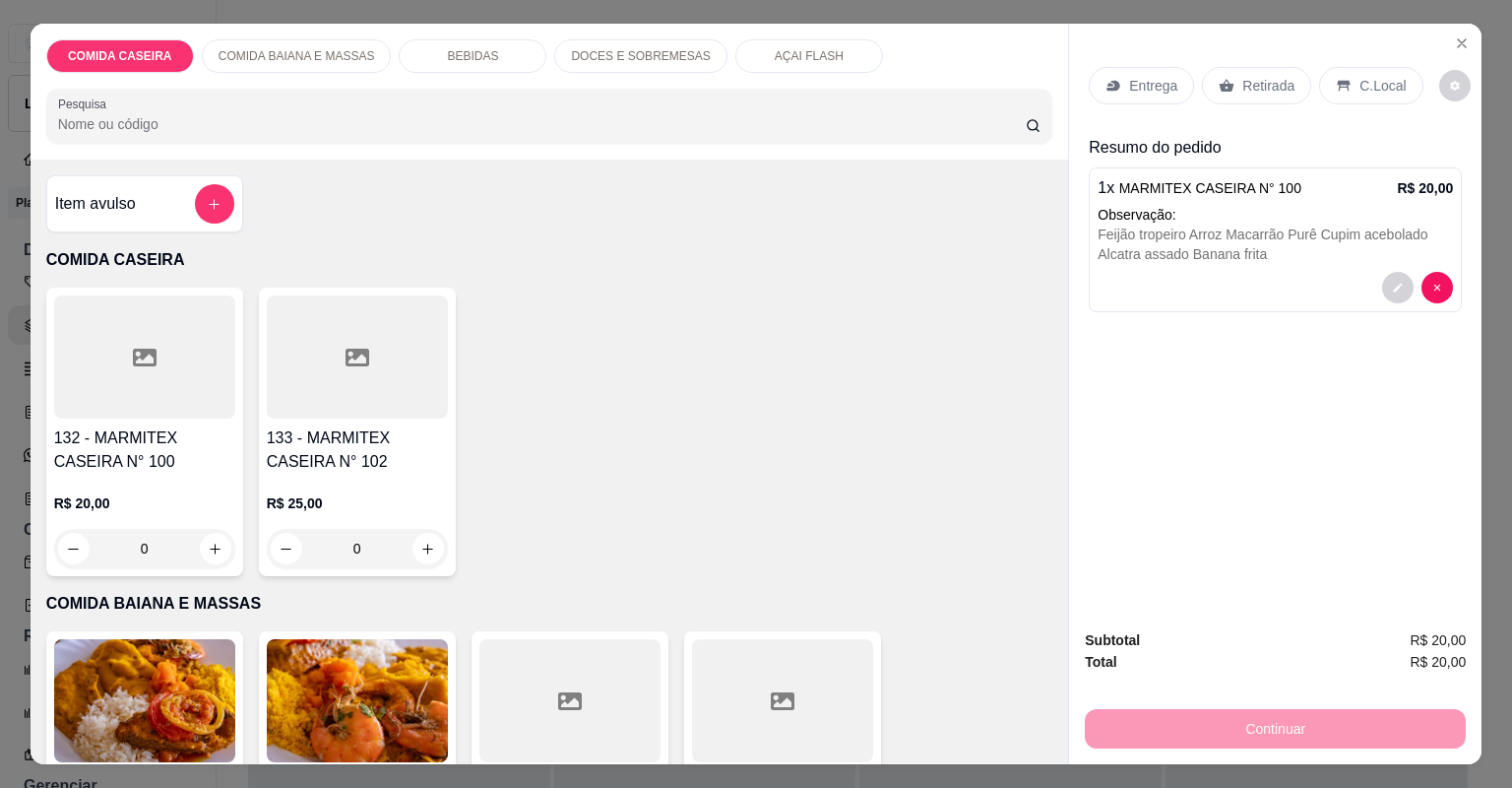click on "Entrega" at bounding box center (1141, 86) 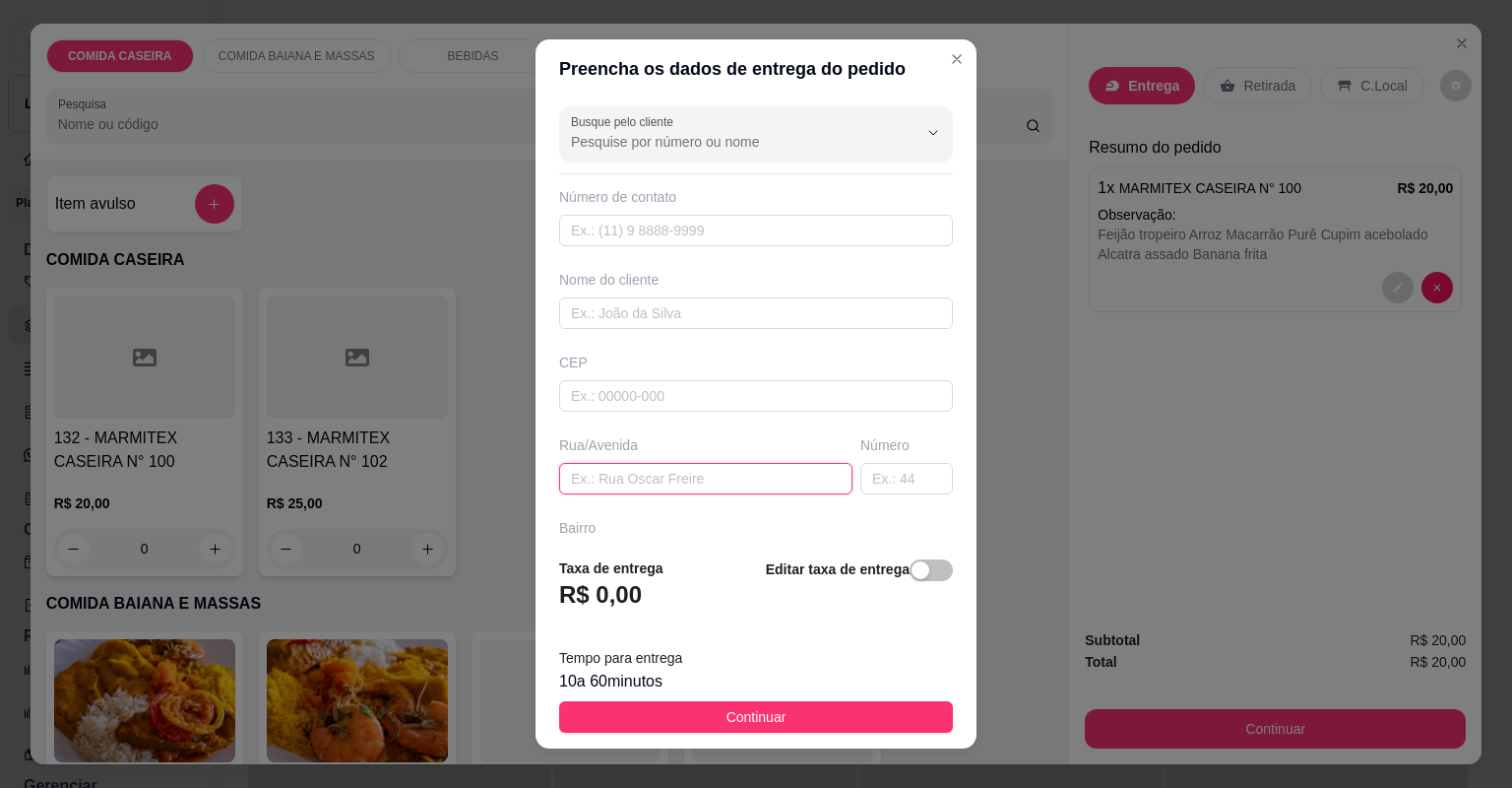 click at bounding box center (706, 479) 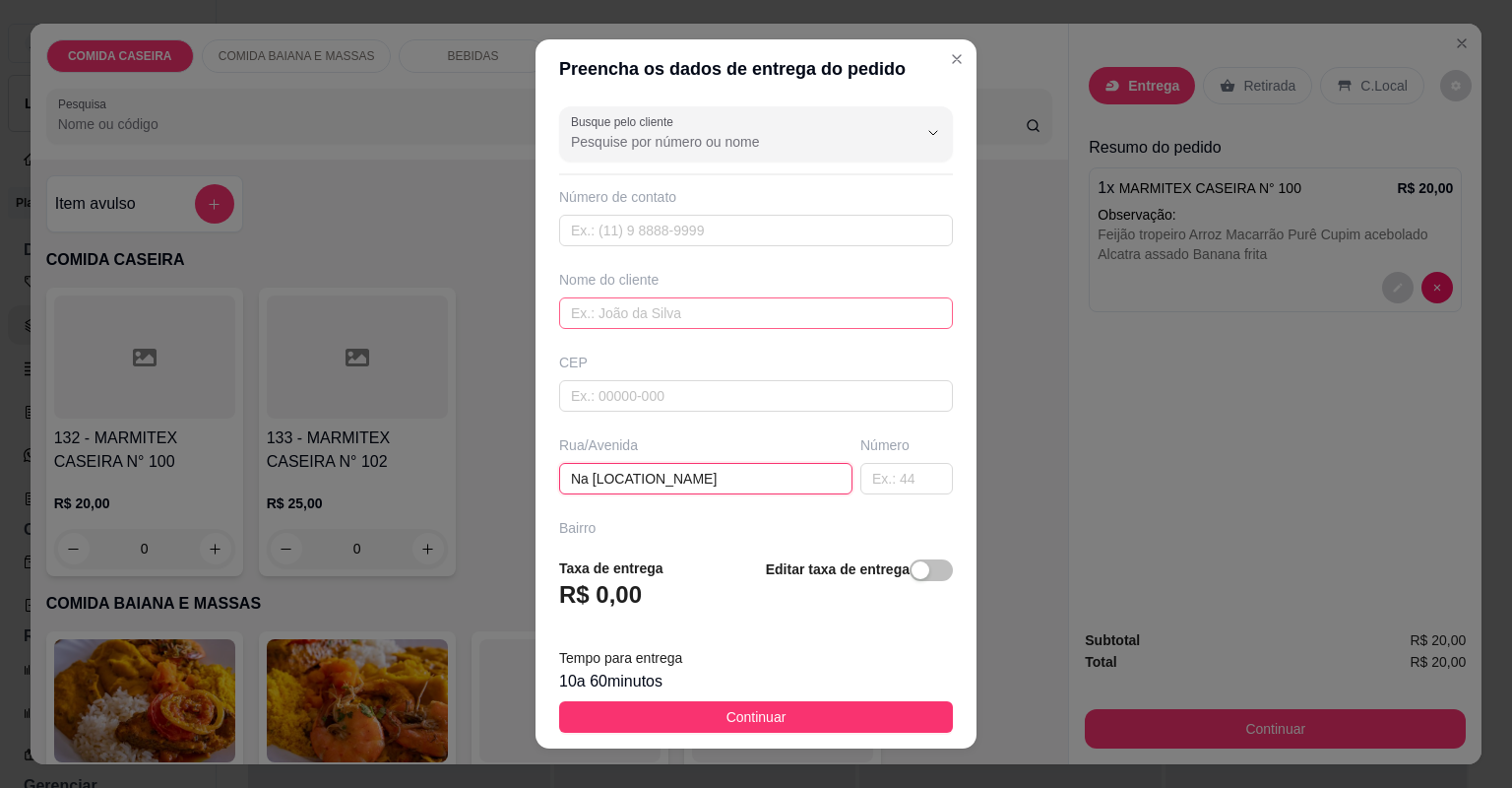 type on "Na [LOCATION_NAME]" 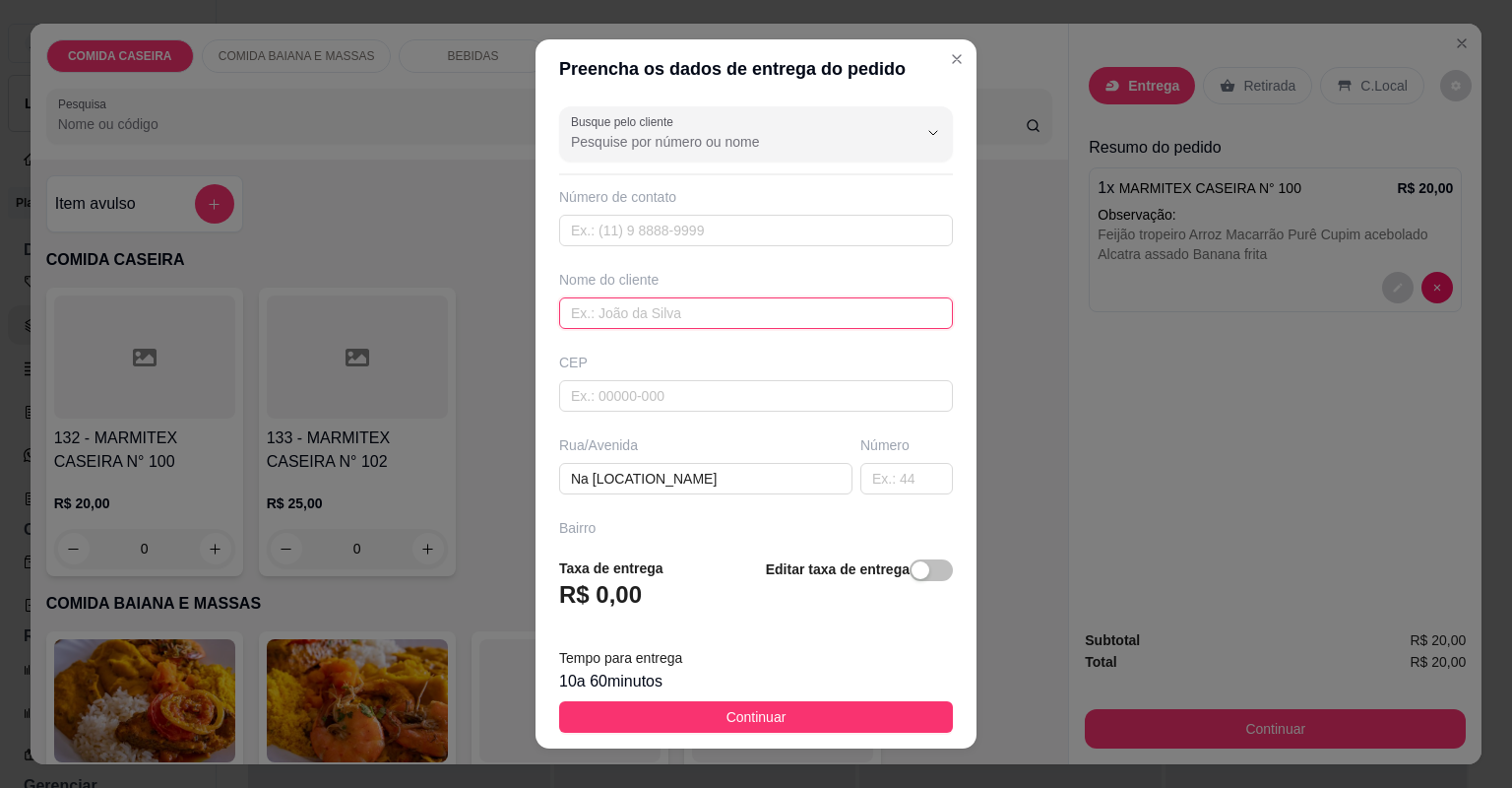 click at bounding box center (756, 313) 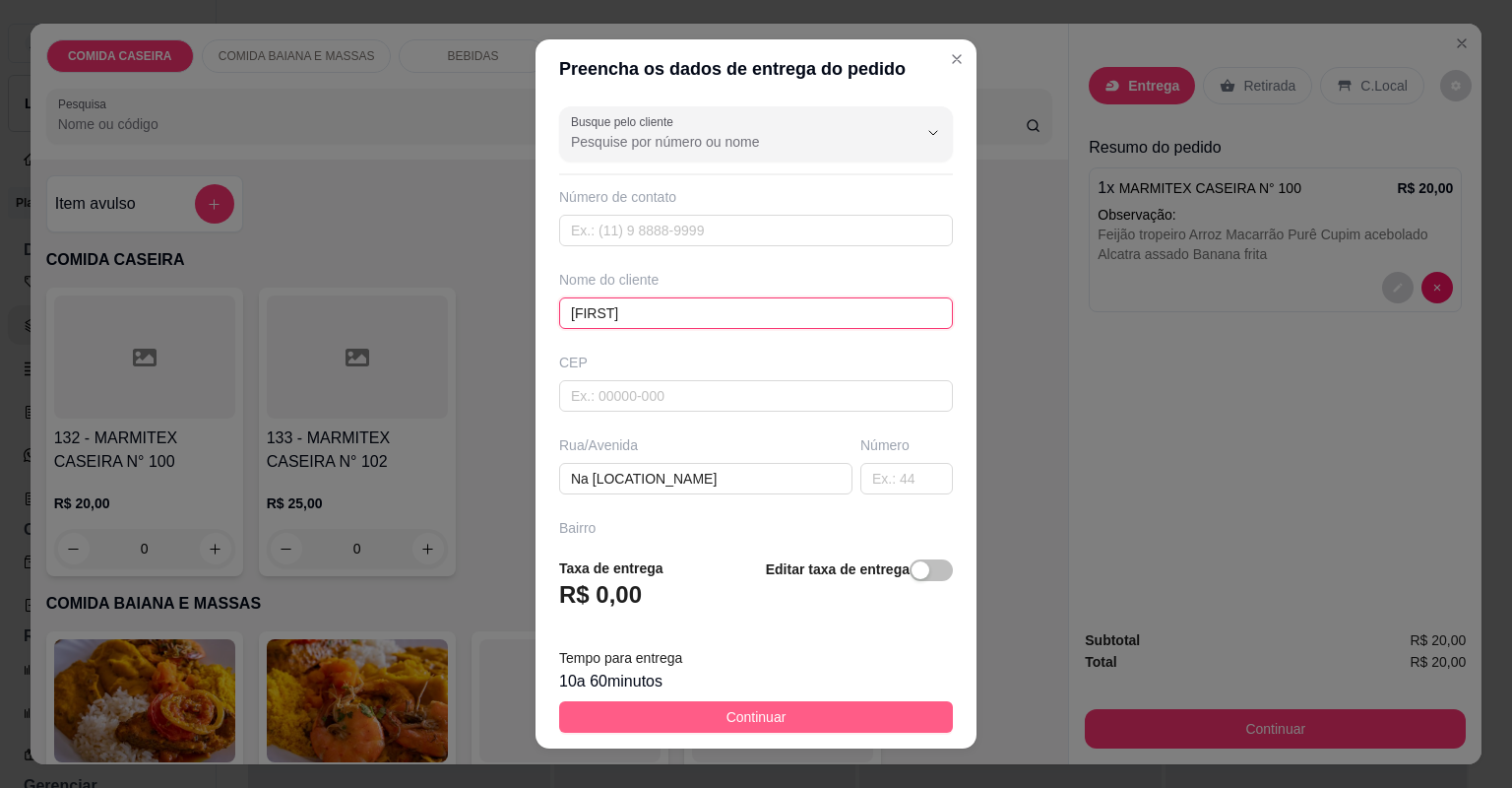 type on "[FIRST]" 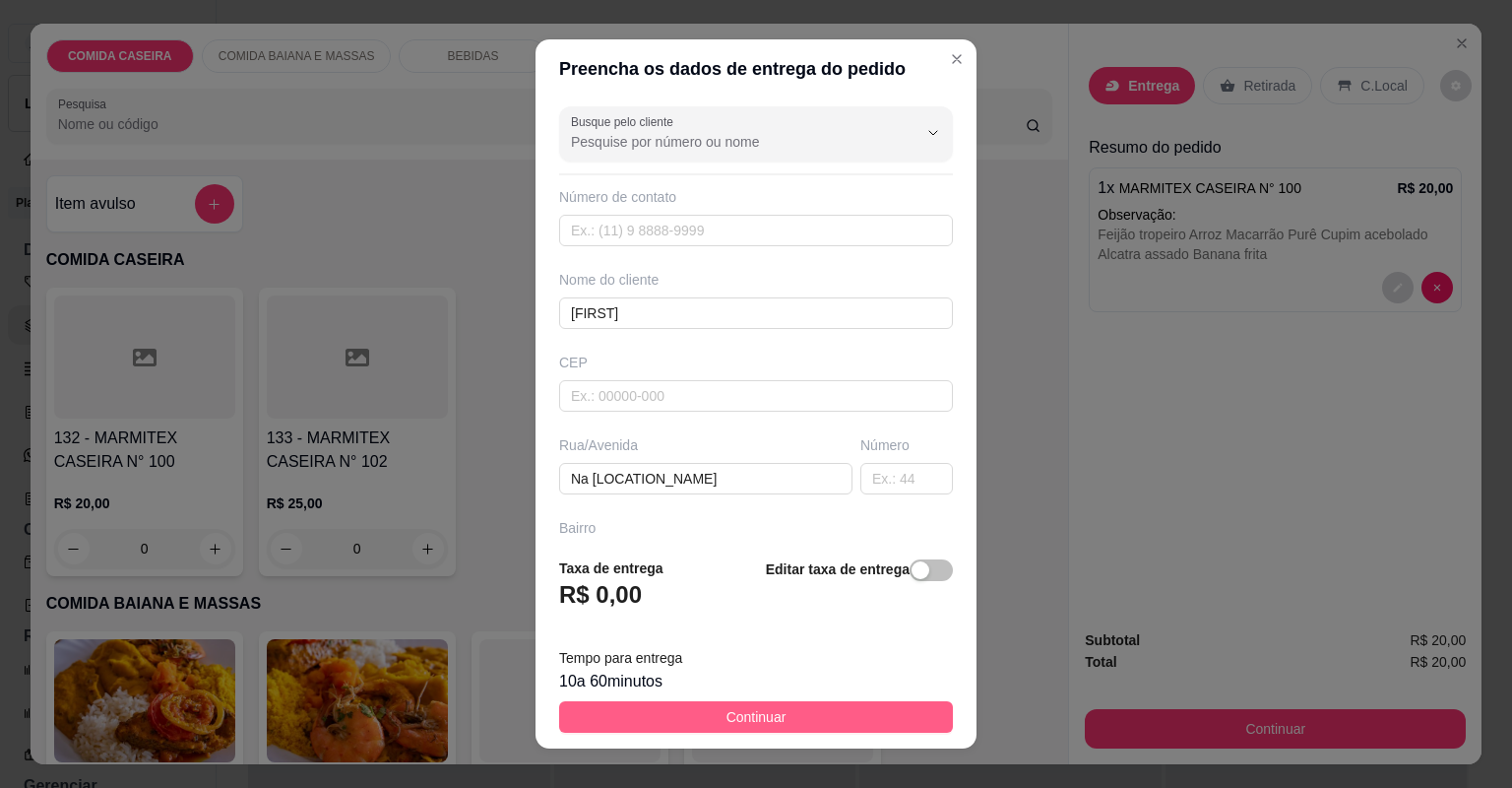 click on "Continuar" at bounding box center [756, 717] 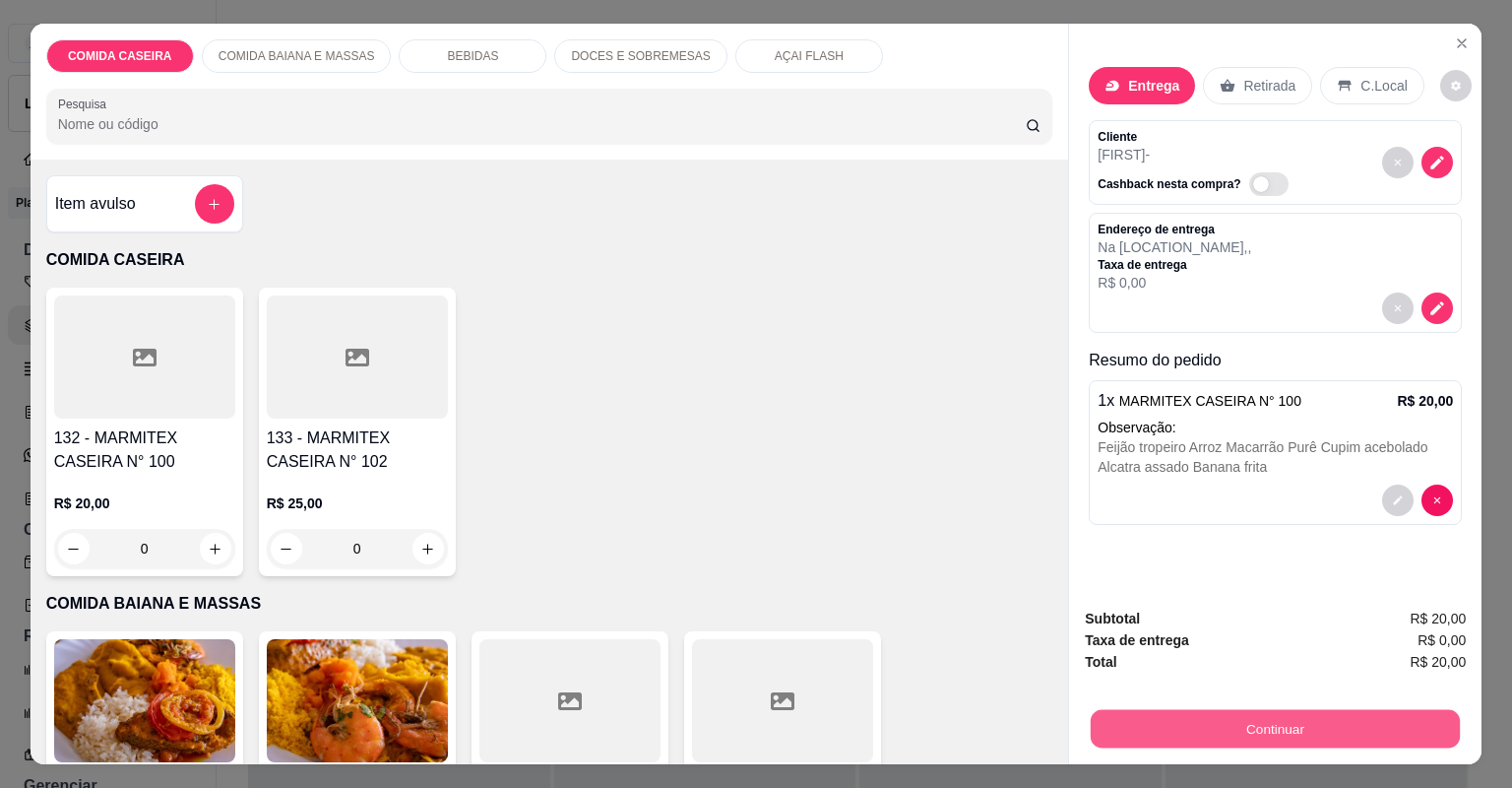 click on "Continuar" at bounding box center (1275, 729) 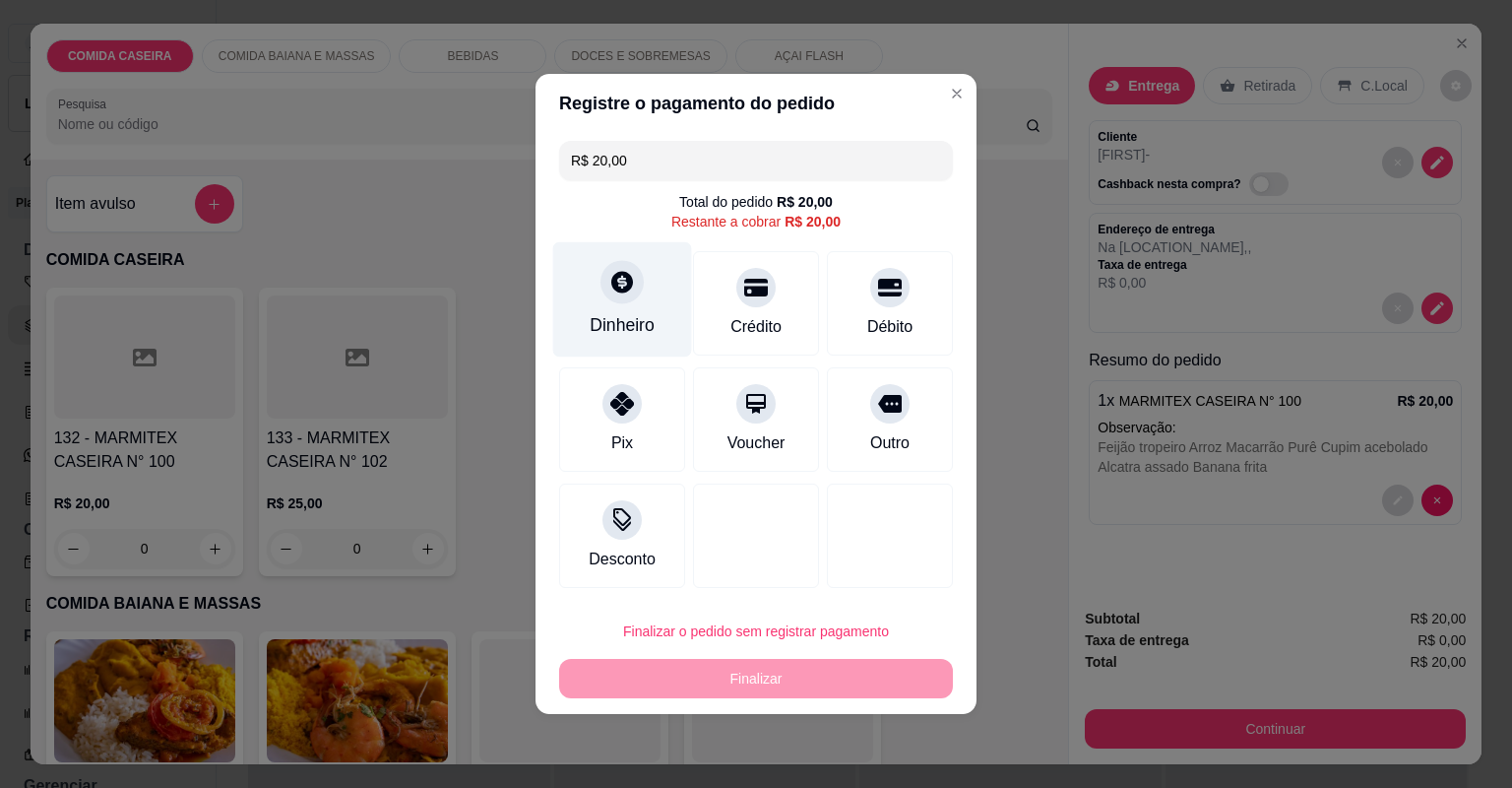 click on "Dinheiro" at bounding box center [622, 325] 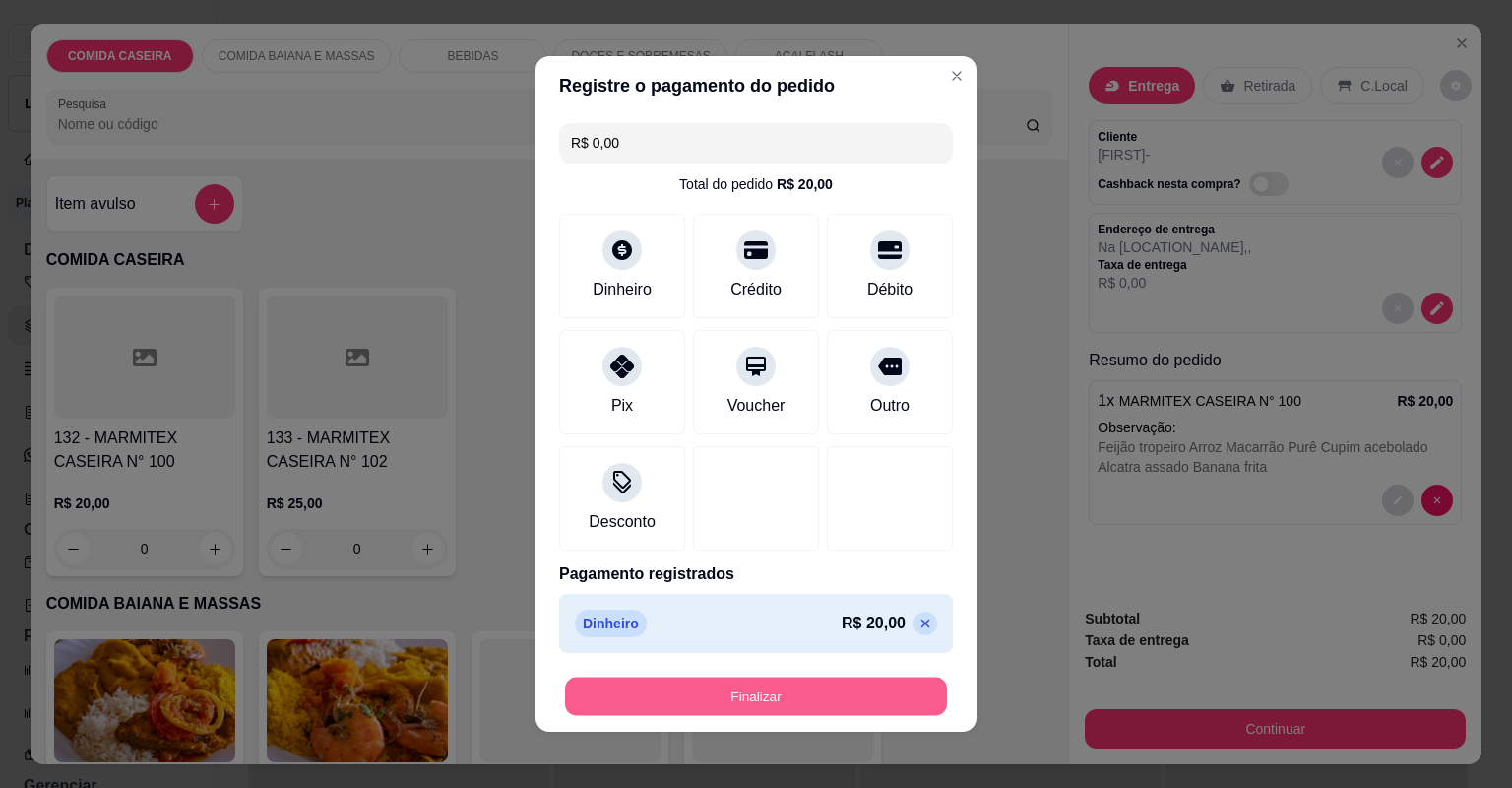 click on "Finalizar" at bounding box center (756, 696) 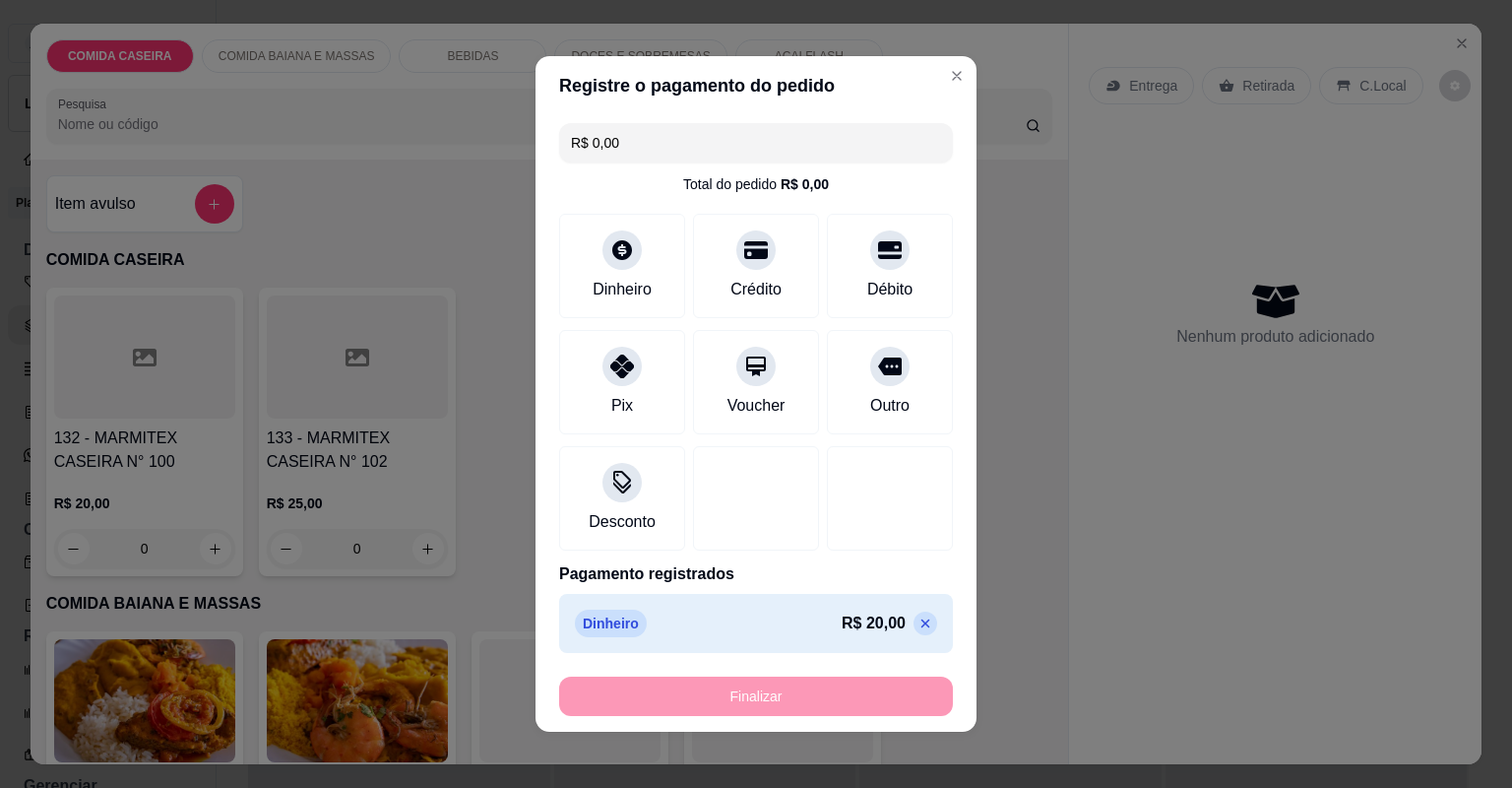 type on "-R$ 20,00" 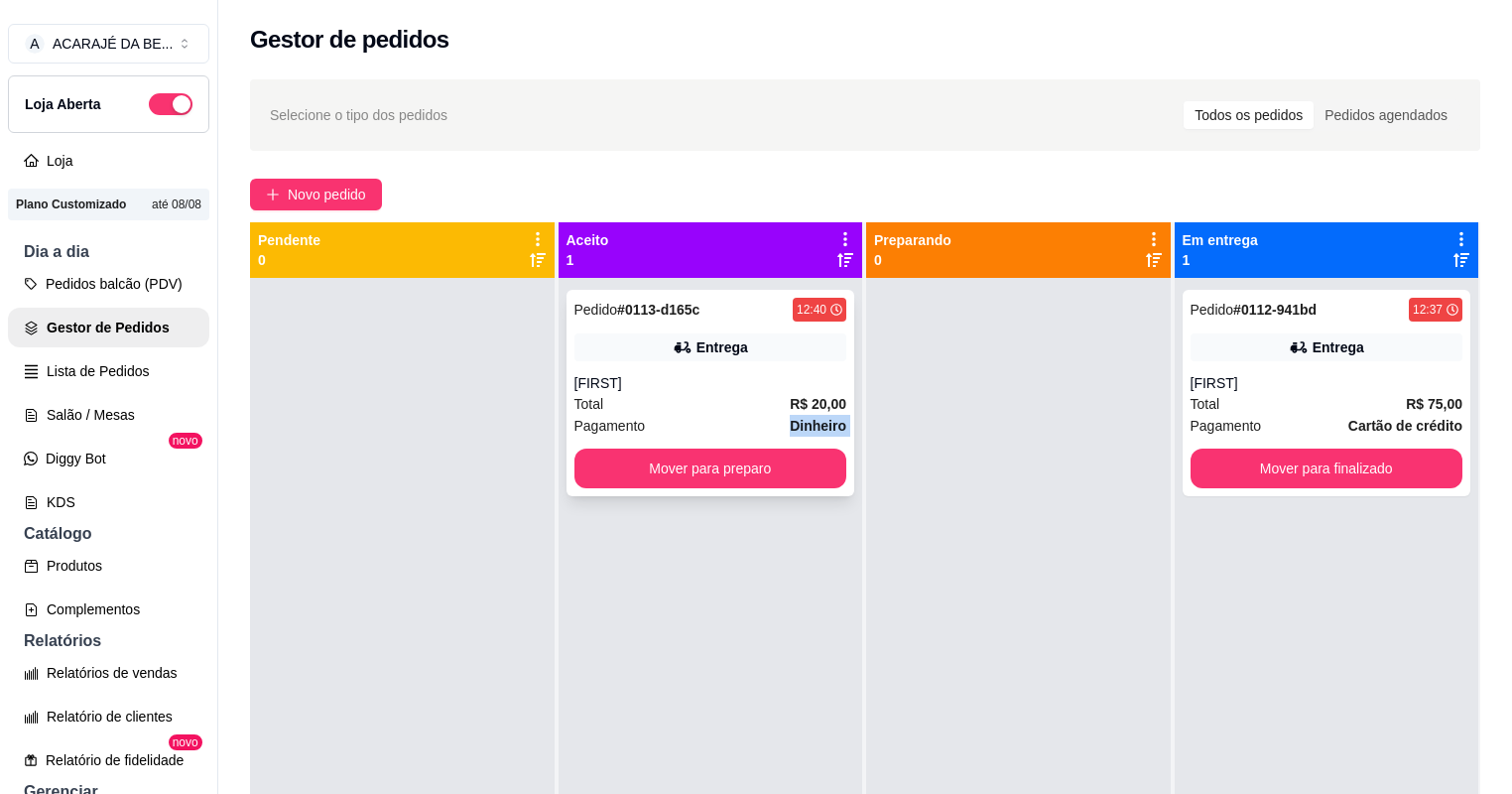 drag, startPoint x: 681, startPoint y: 436, endPoint x: 688, endPoint y: 428, distance: 10.630146 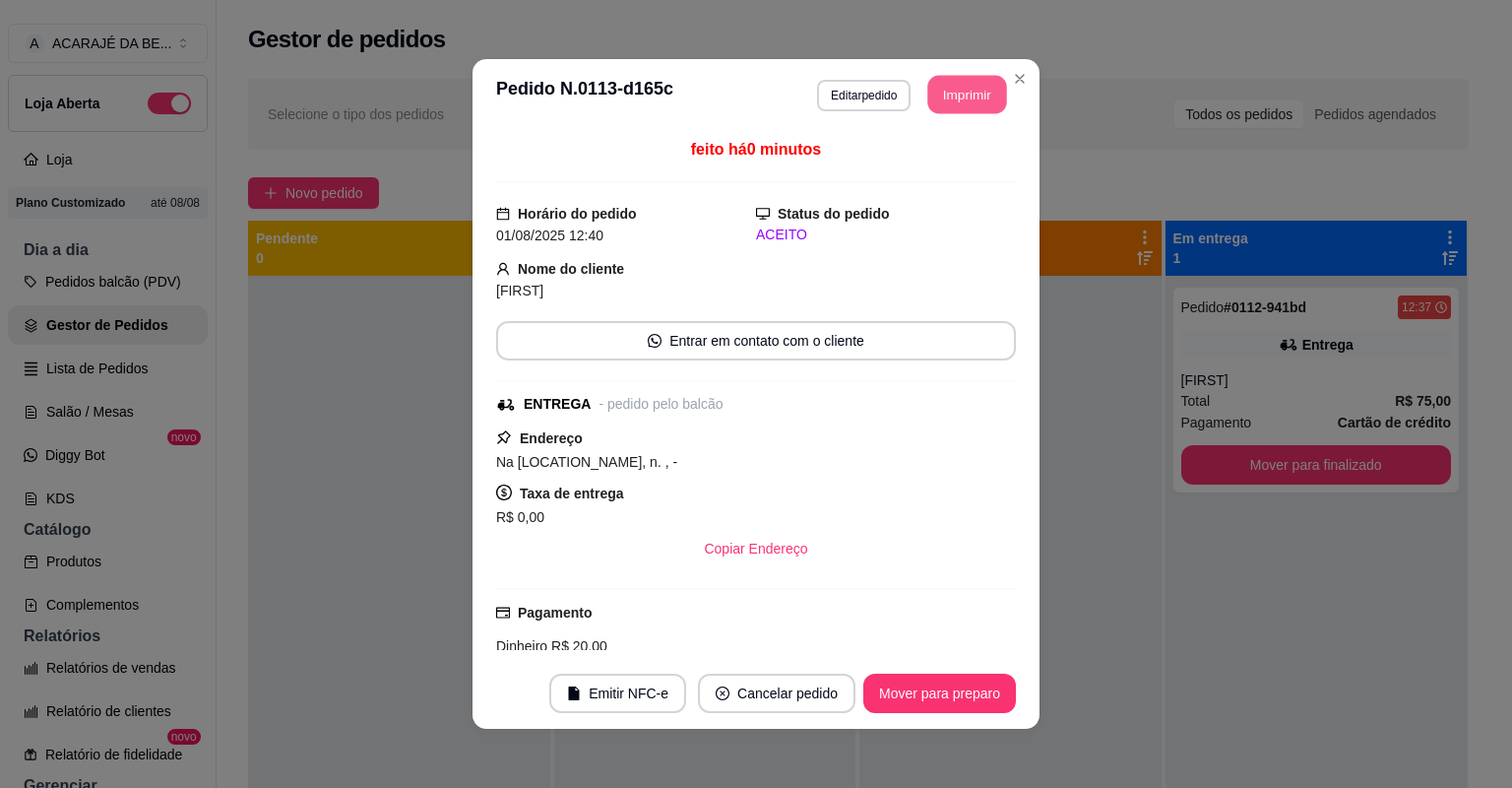 click on "Imprimir" at bounding box center [968, 95] 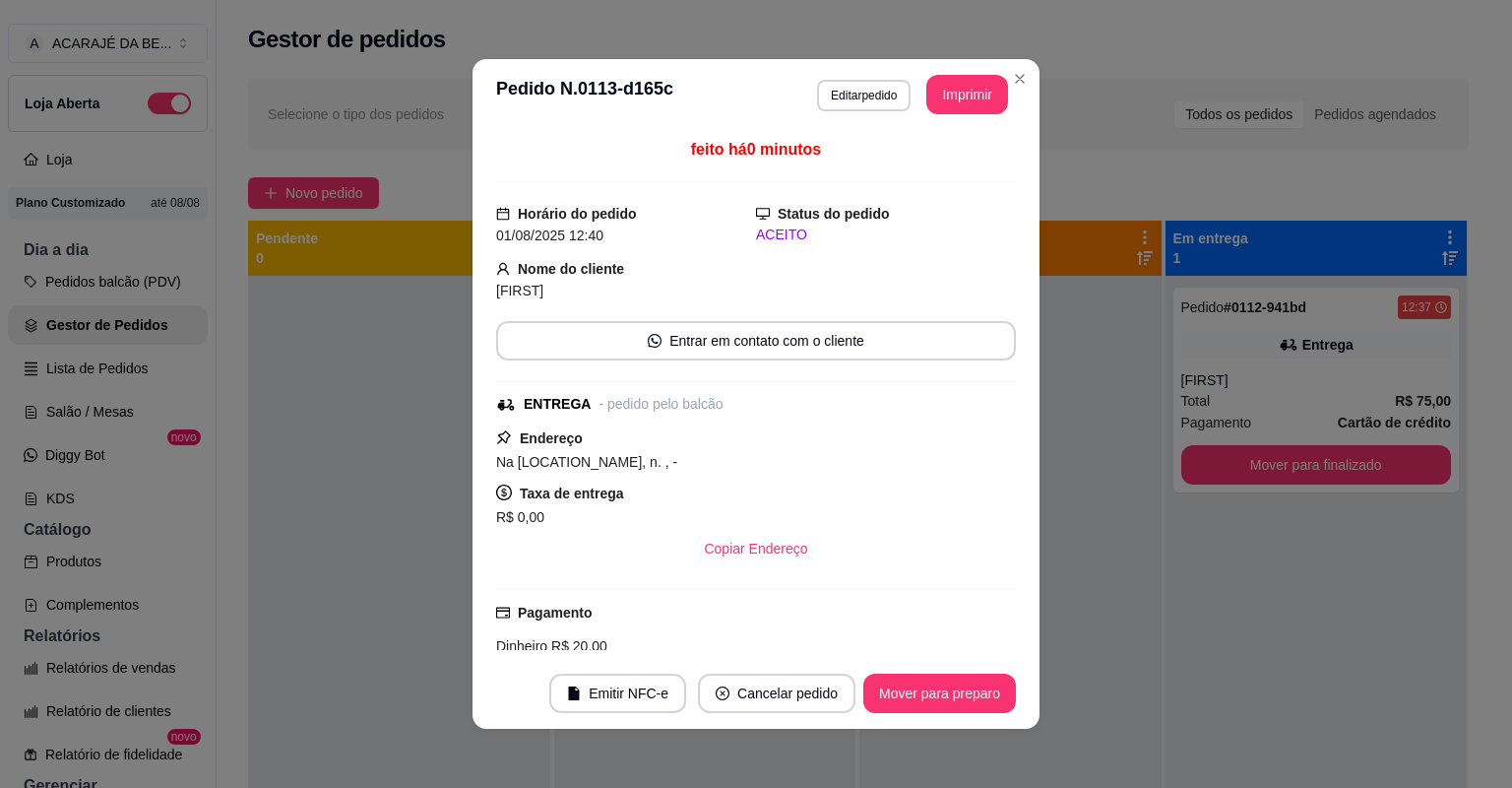 scroll, scrollTop: 0, scrollLeft: 0, axis: both 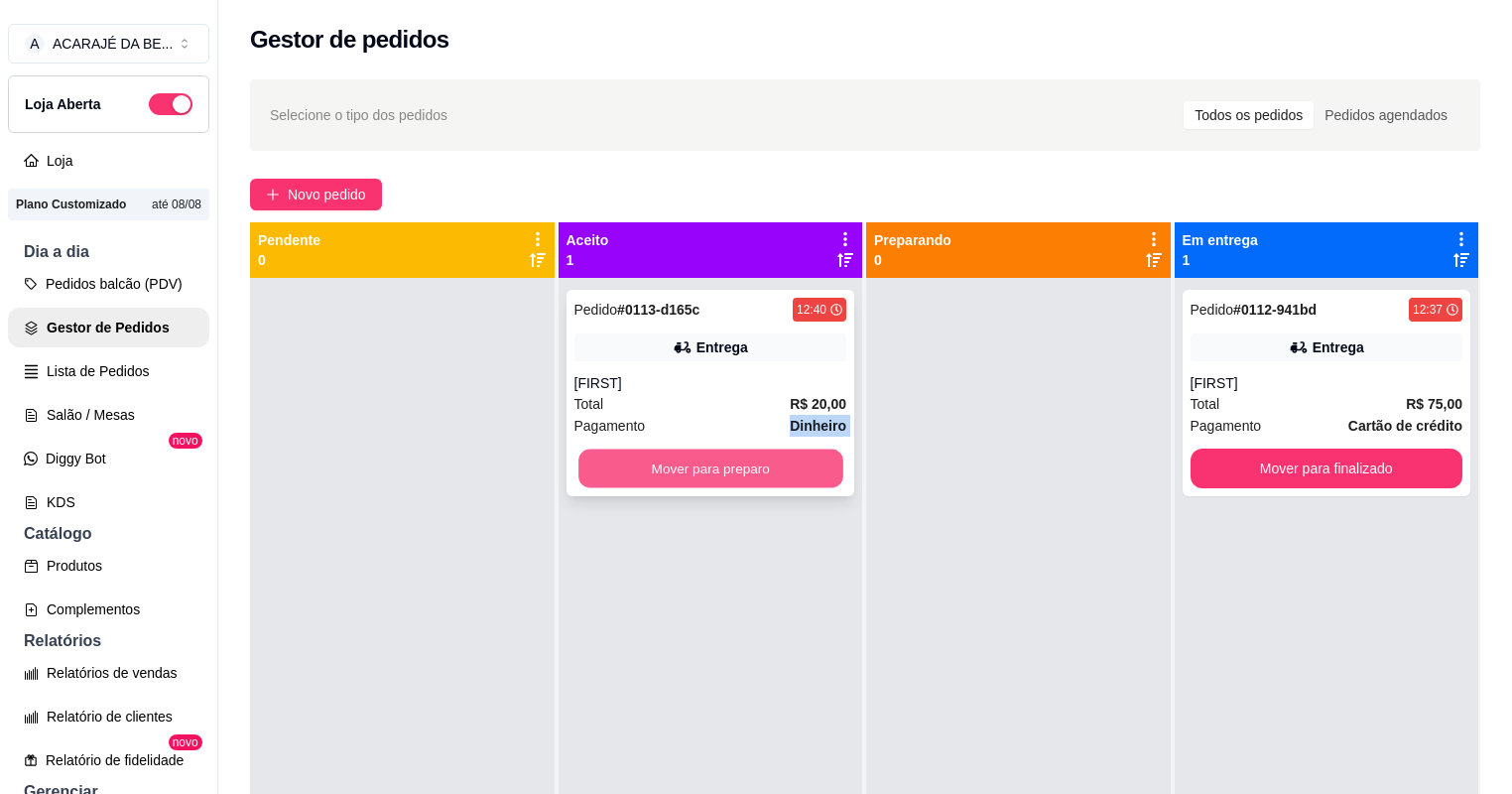 click on "Mover para preparo" at bounding box center [710, 468] 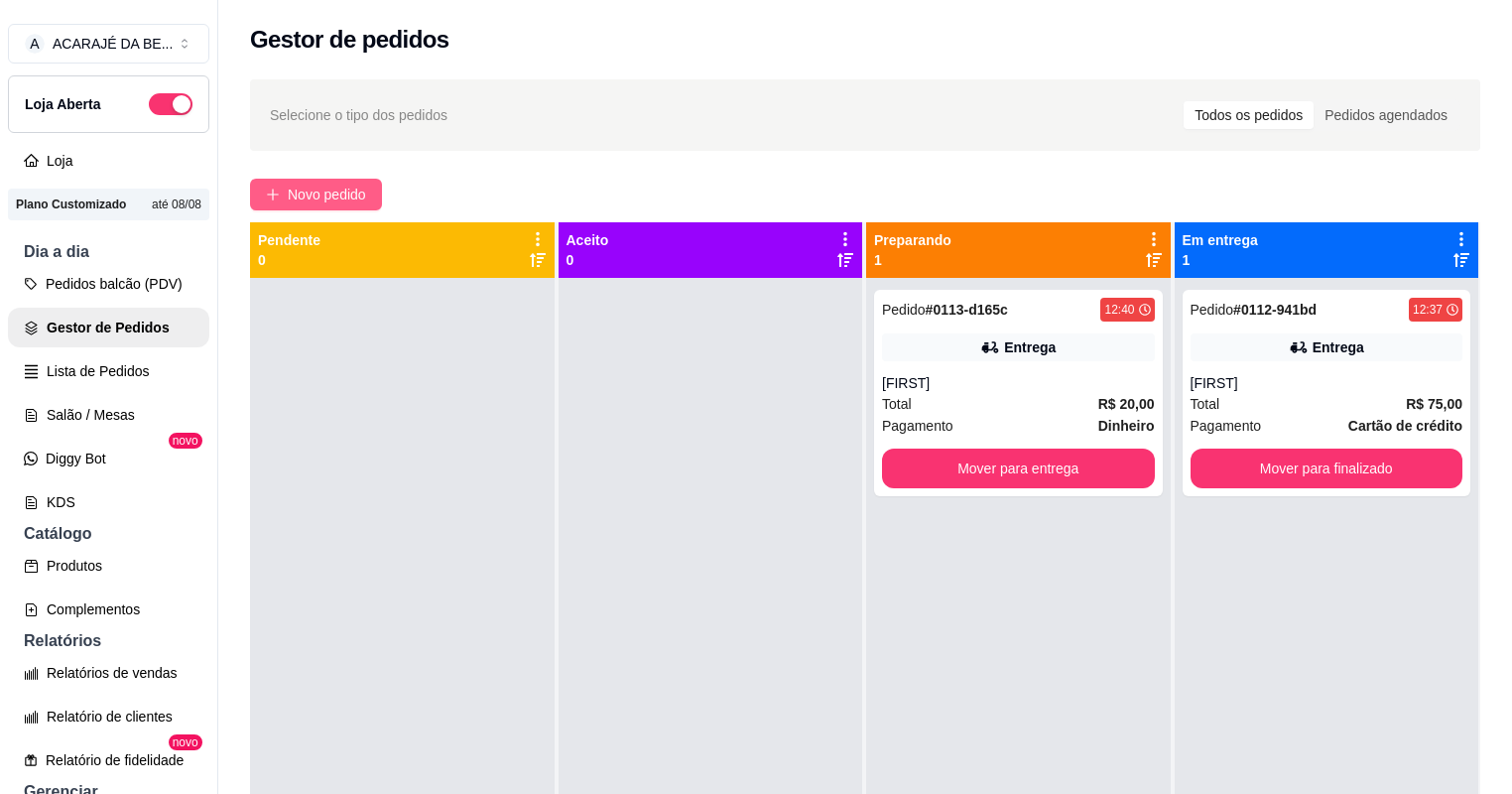 click on "Novo pedido" at bounding box center (326, 195) 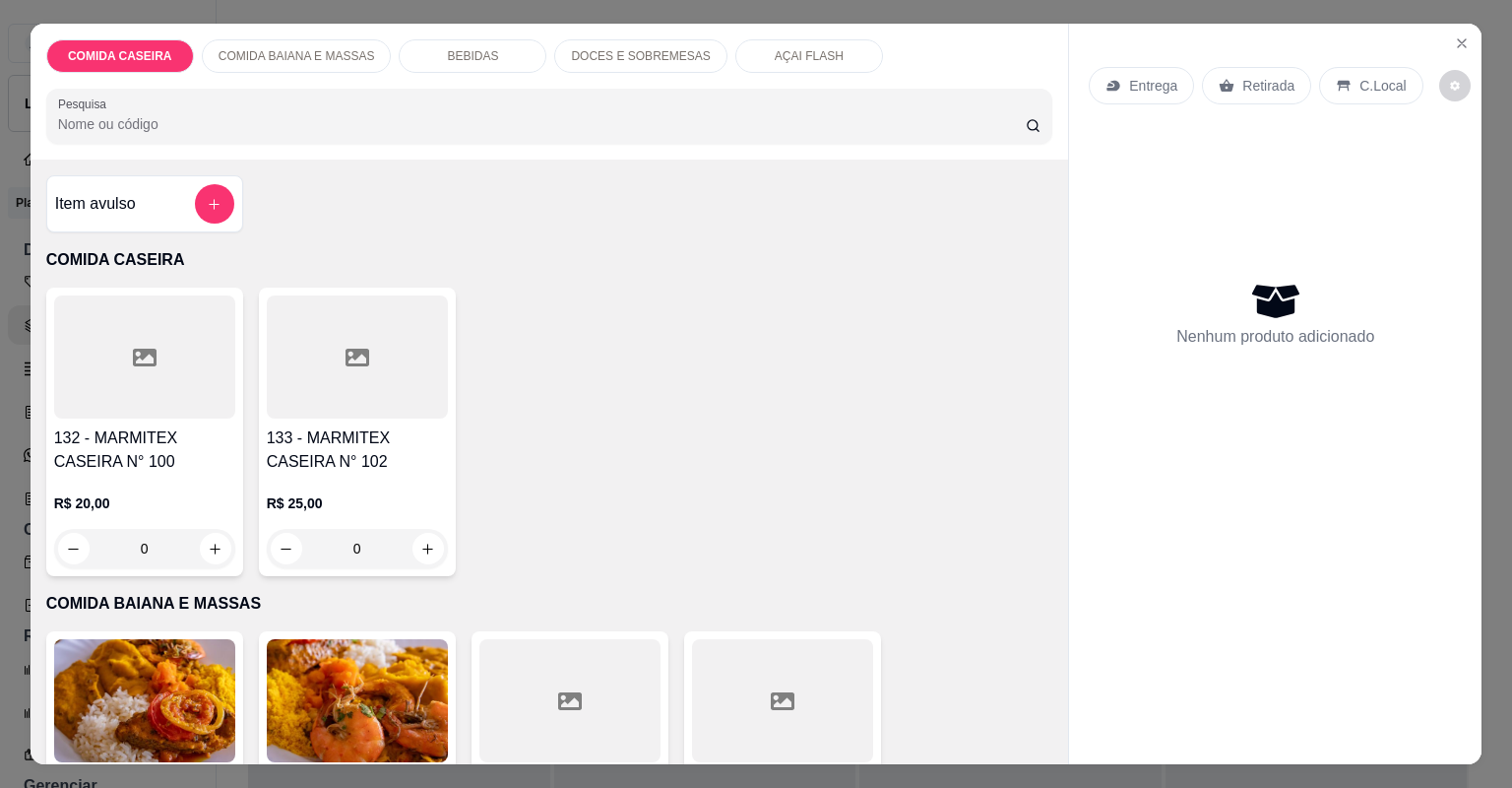 click at bounding box center [570, 700] 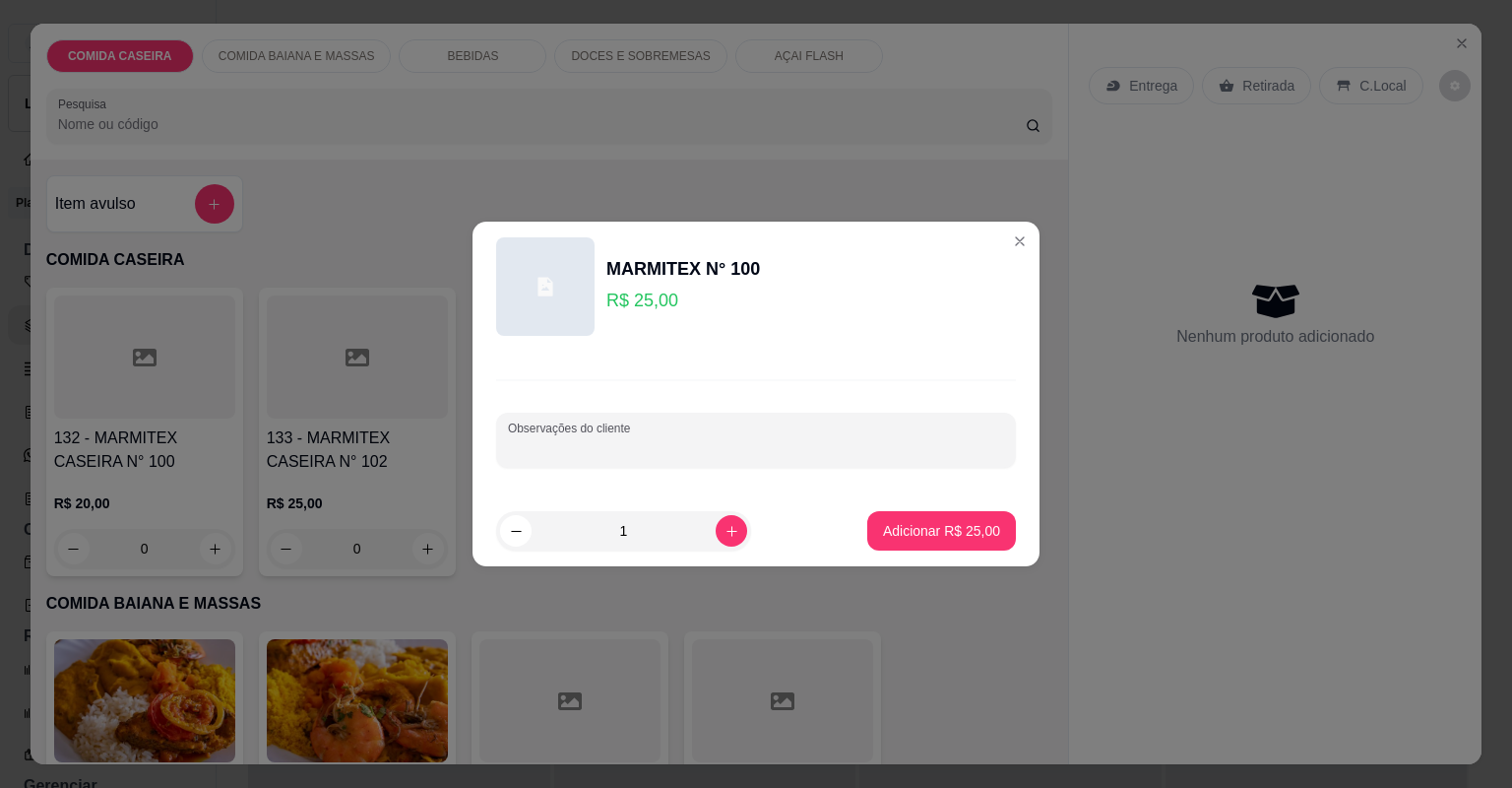 click on "Observações do cliente" at bounding box center (756, 448) 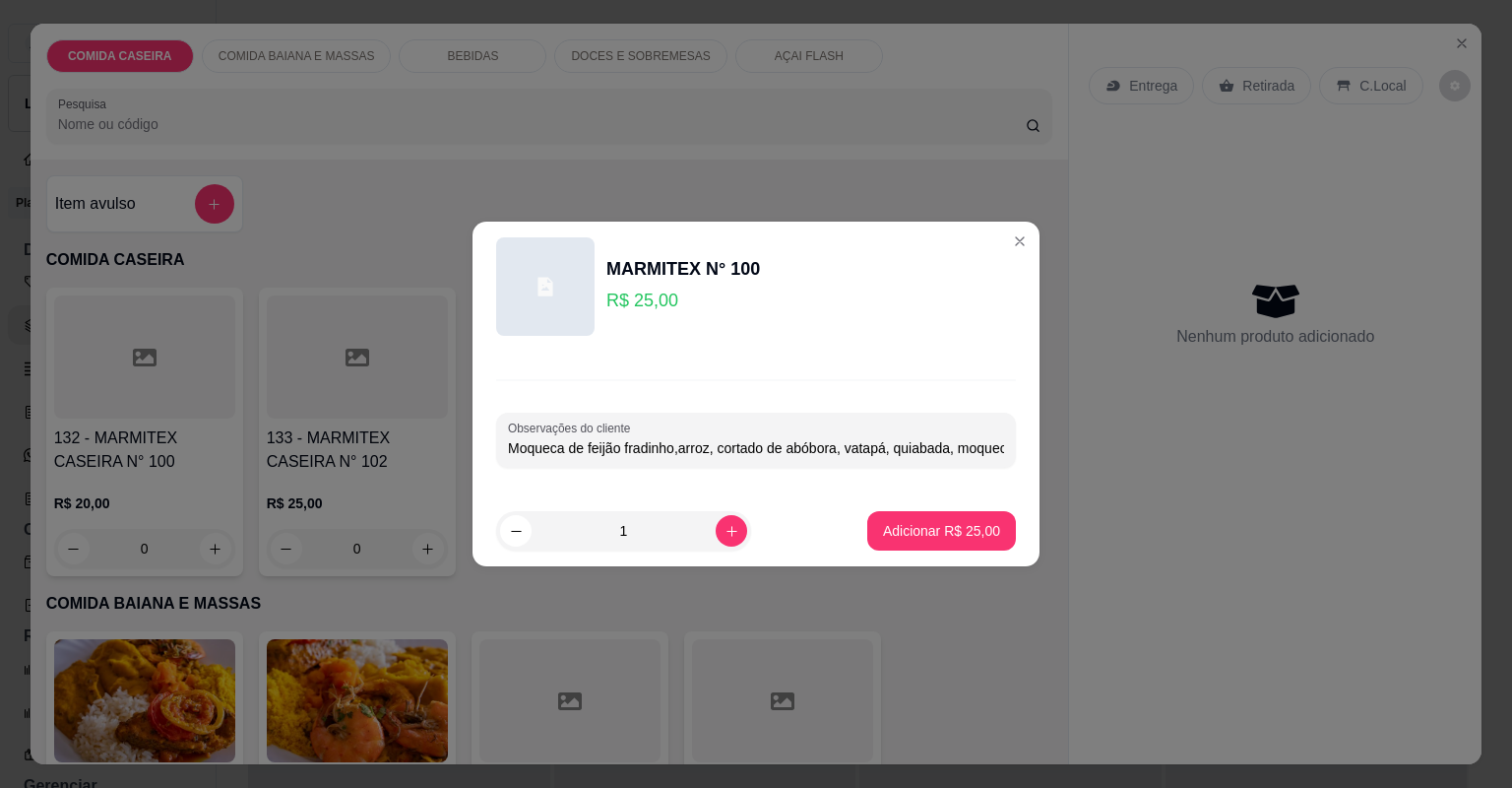scroll, scrollTop: 0, scrollLeft: 89, axis: horizontal 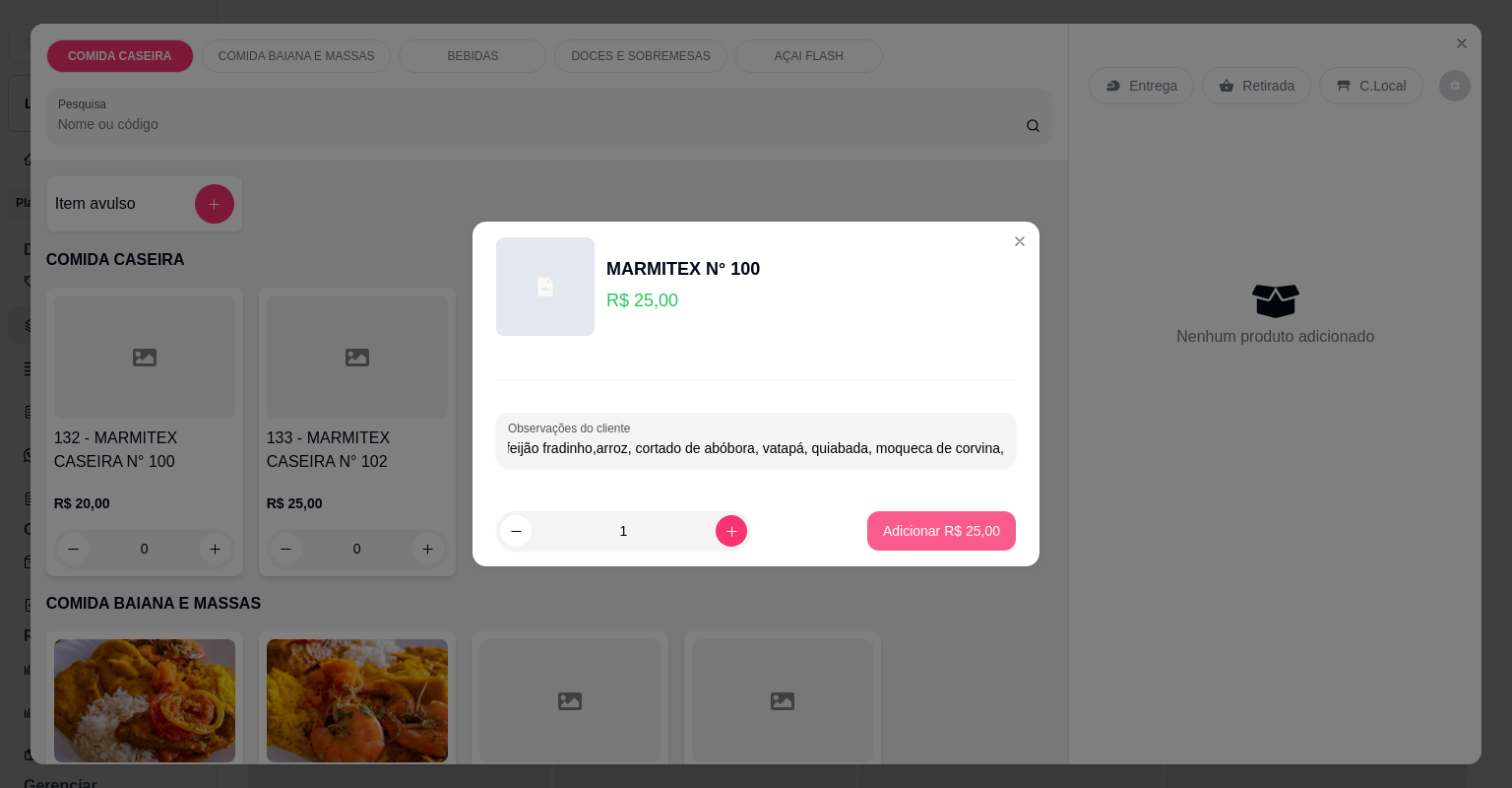type on "Moqueca de feijão fradinho,arroz, cortado de abóbora, vatapá, quiabada, moqueca de corvina," 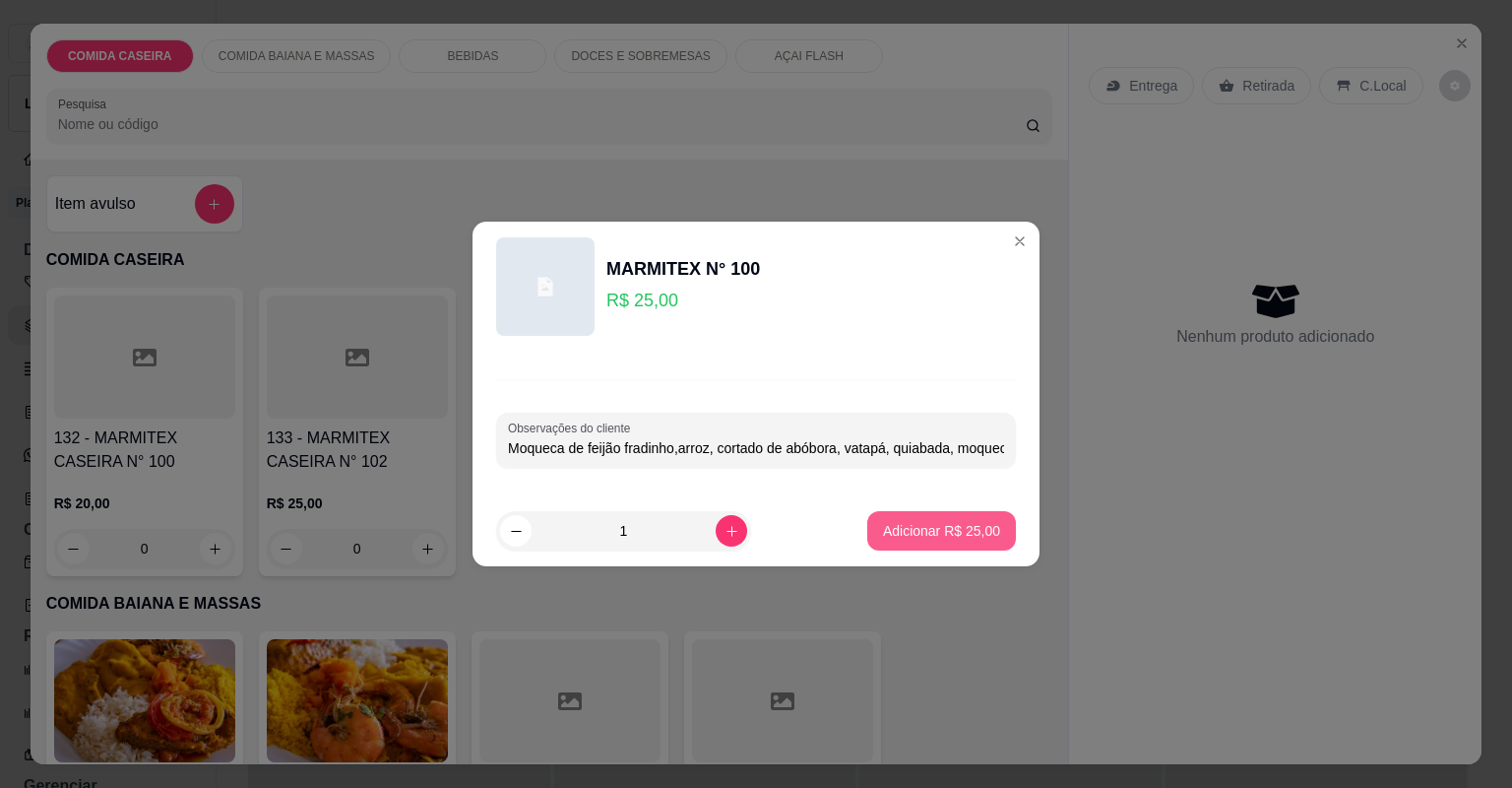 click on "Adicionar   R$ 25,00" at bounding box center [941, 531] 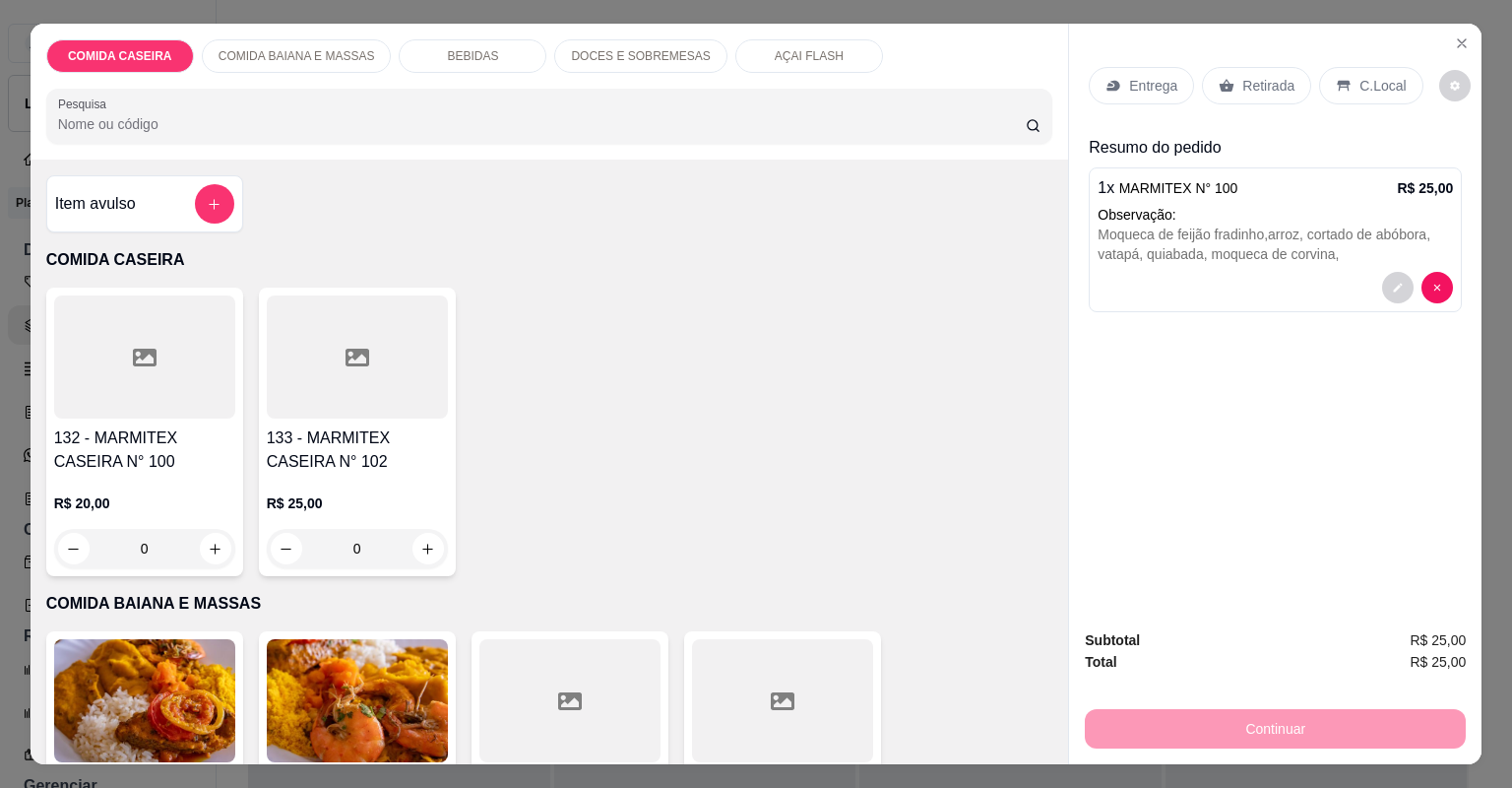 click at bounding box center [357, 357] 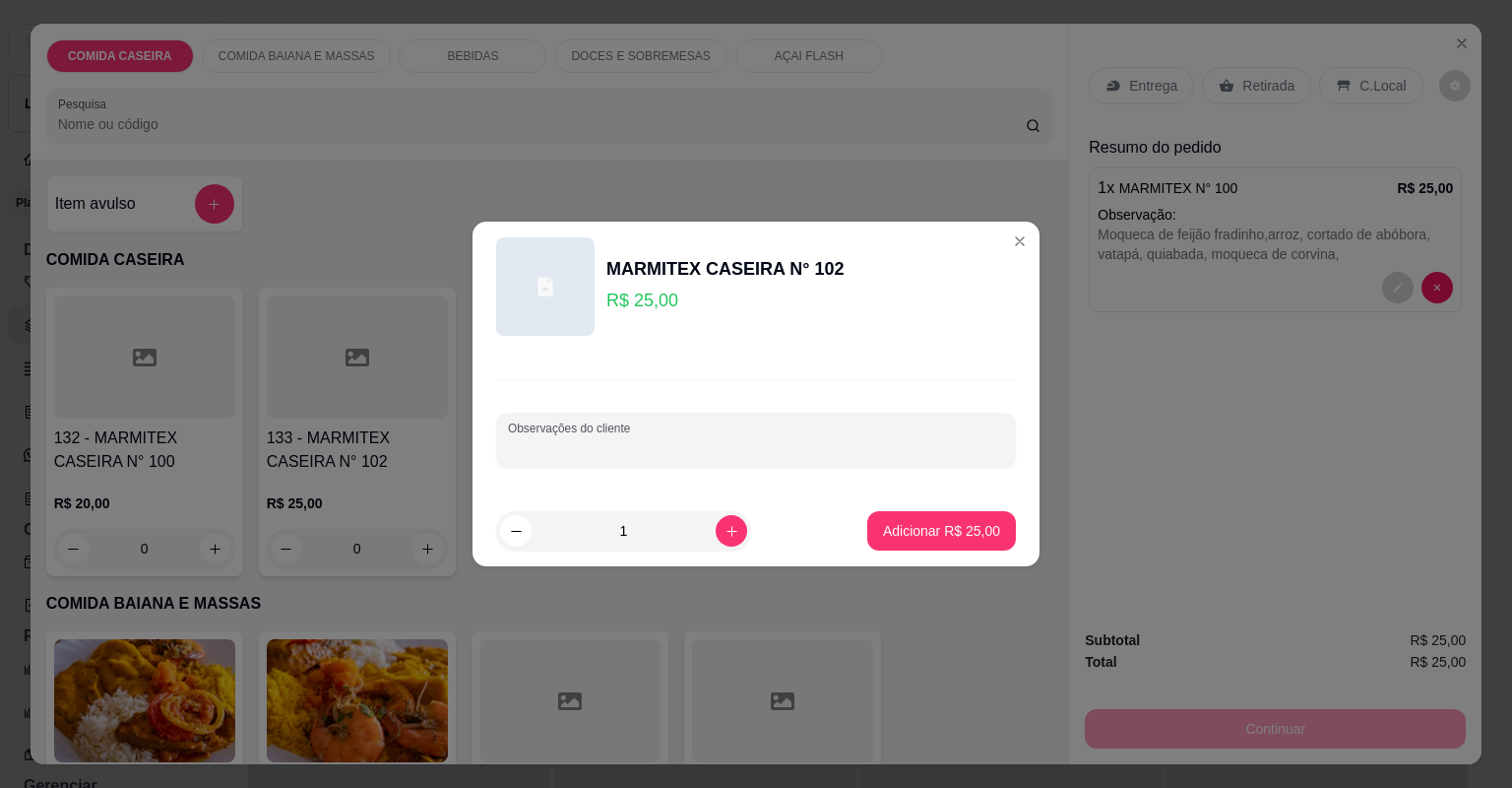 click on "Observações do cliente" at bounding box center (756, 448) 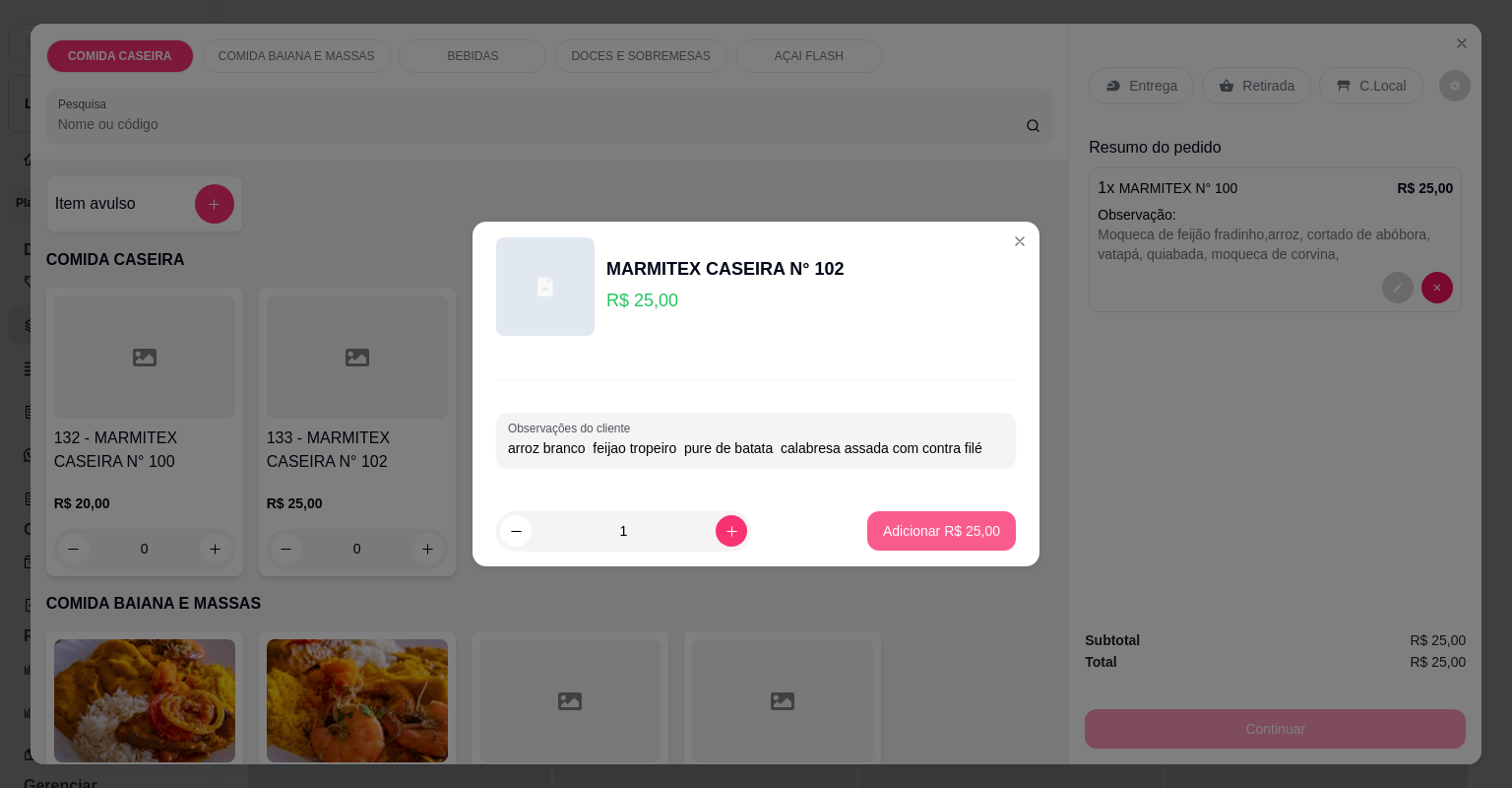 type on "arroz branco  feijao tropeiro  pure de batata  calabresa assada com contra filé" 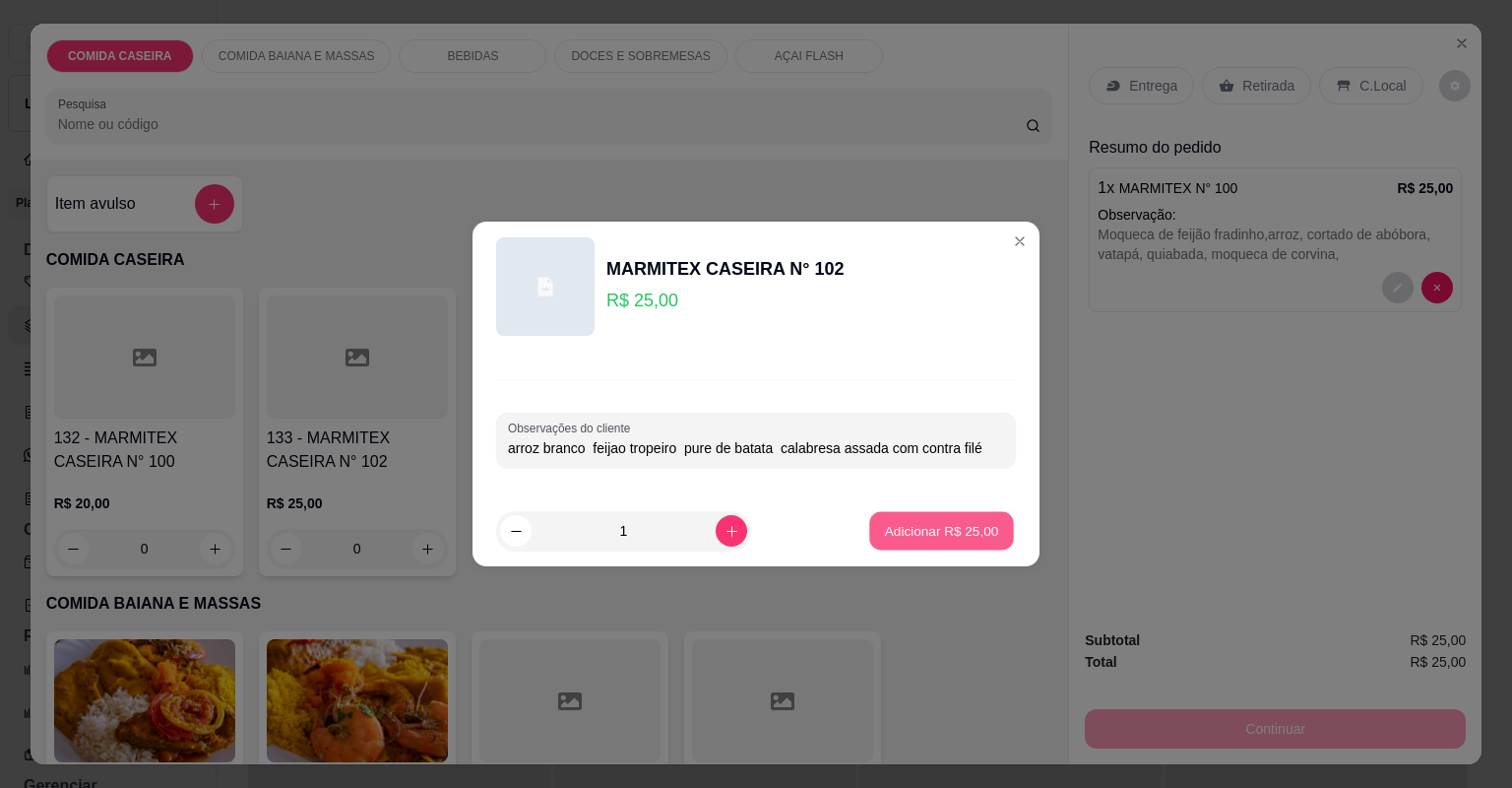 click on "Adicionar   R$ 25,00" at bounding box center (941, 531) 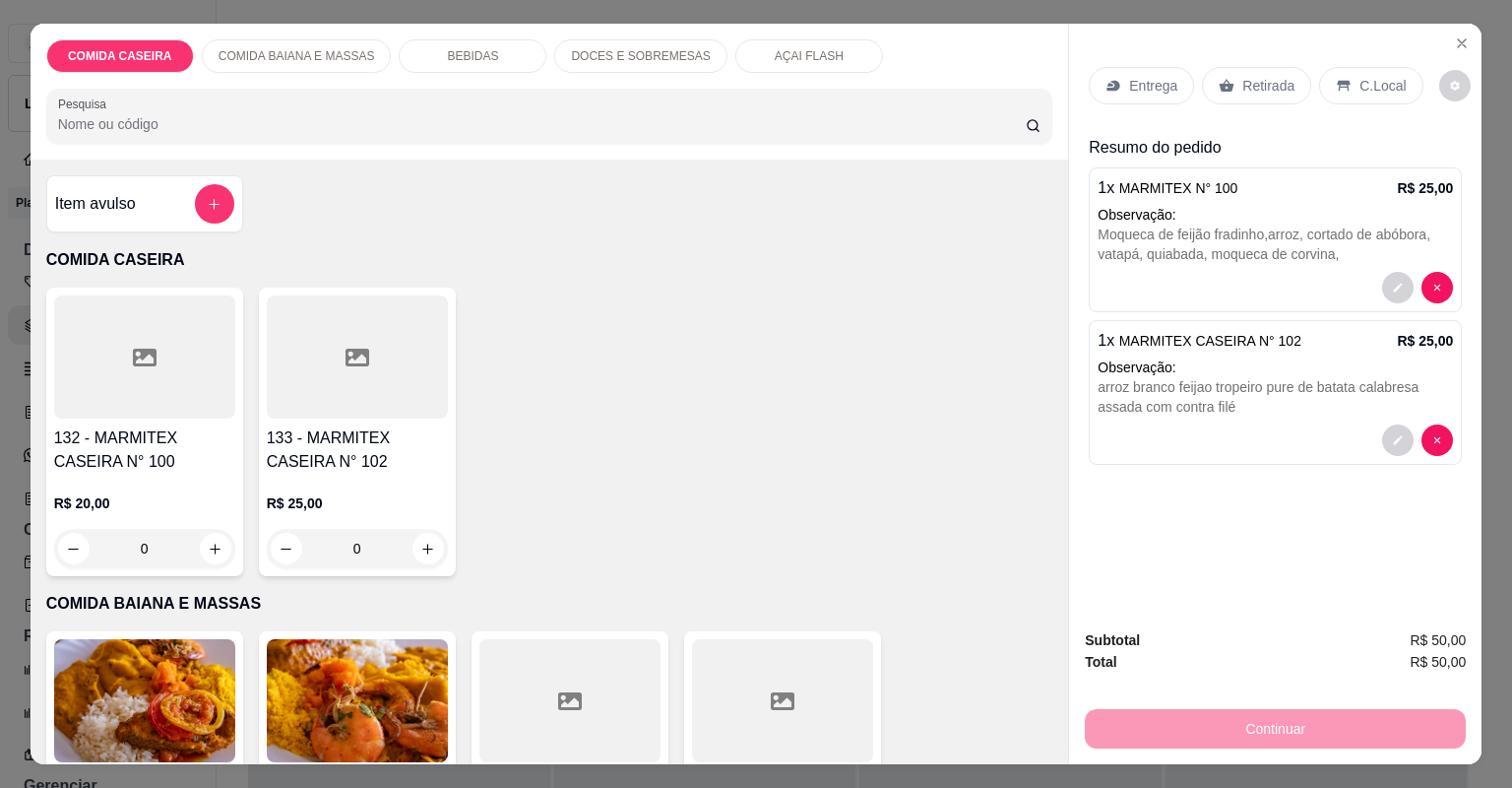 click on "Entrega" at bounding box center (1153, 86) 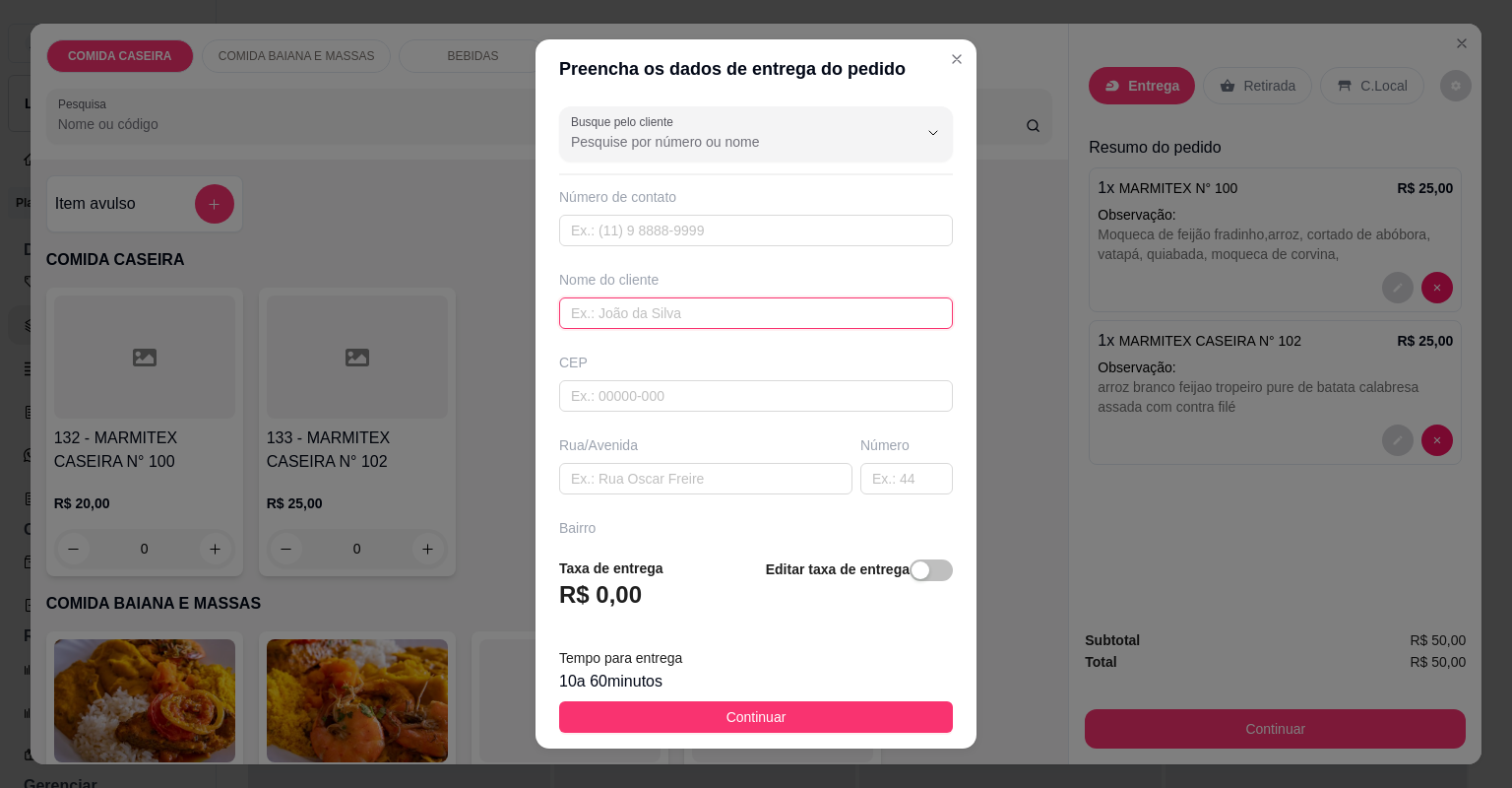 click at bounding box center (756, 313) 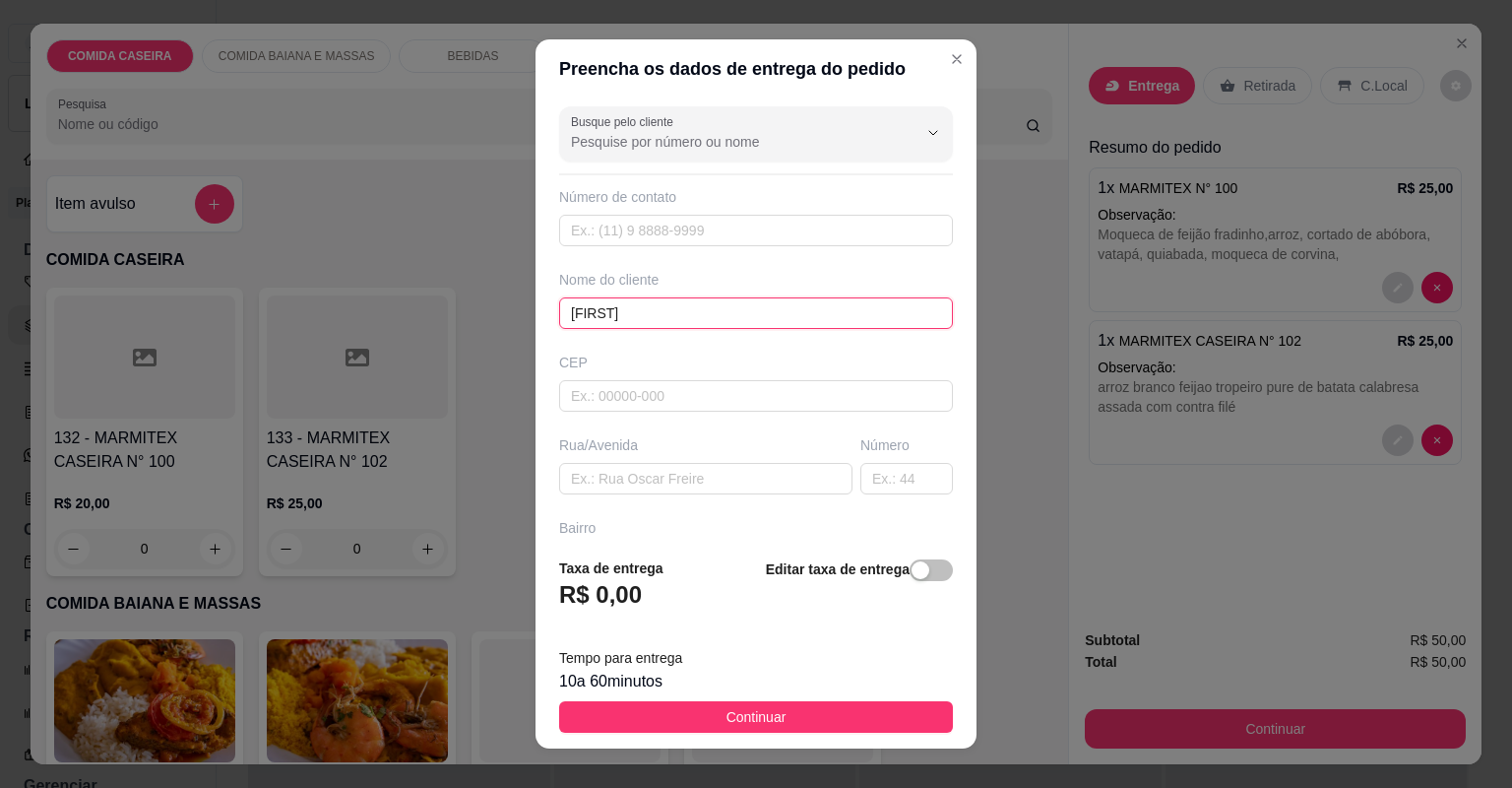 type on "[FIRST]" 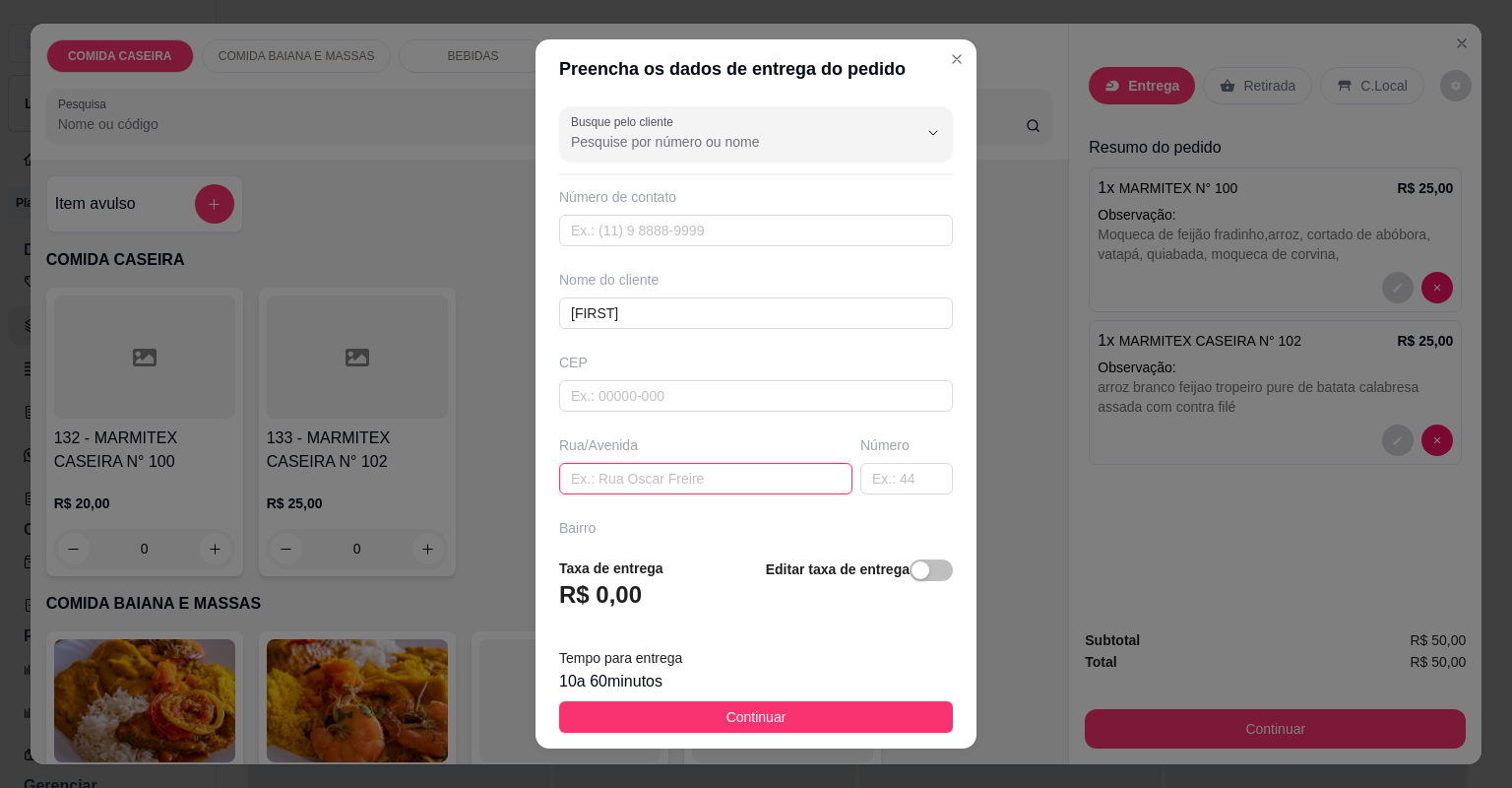 click at bounding box center [706, 479] 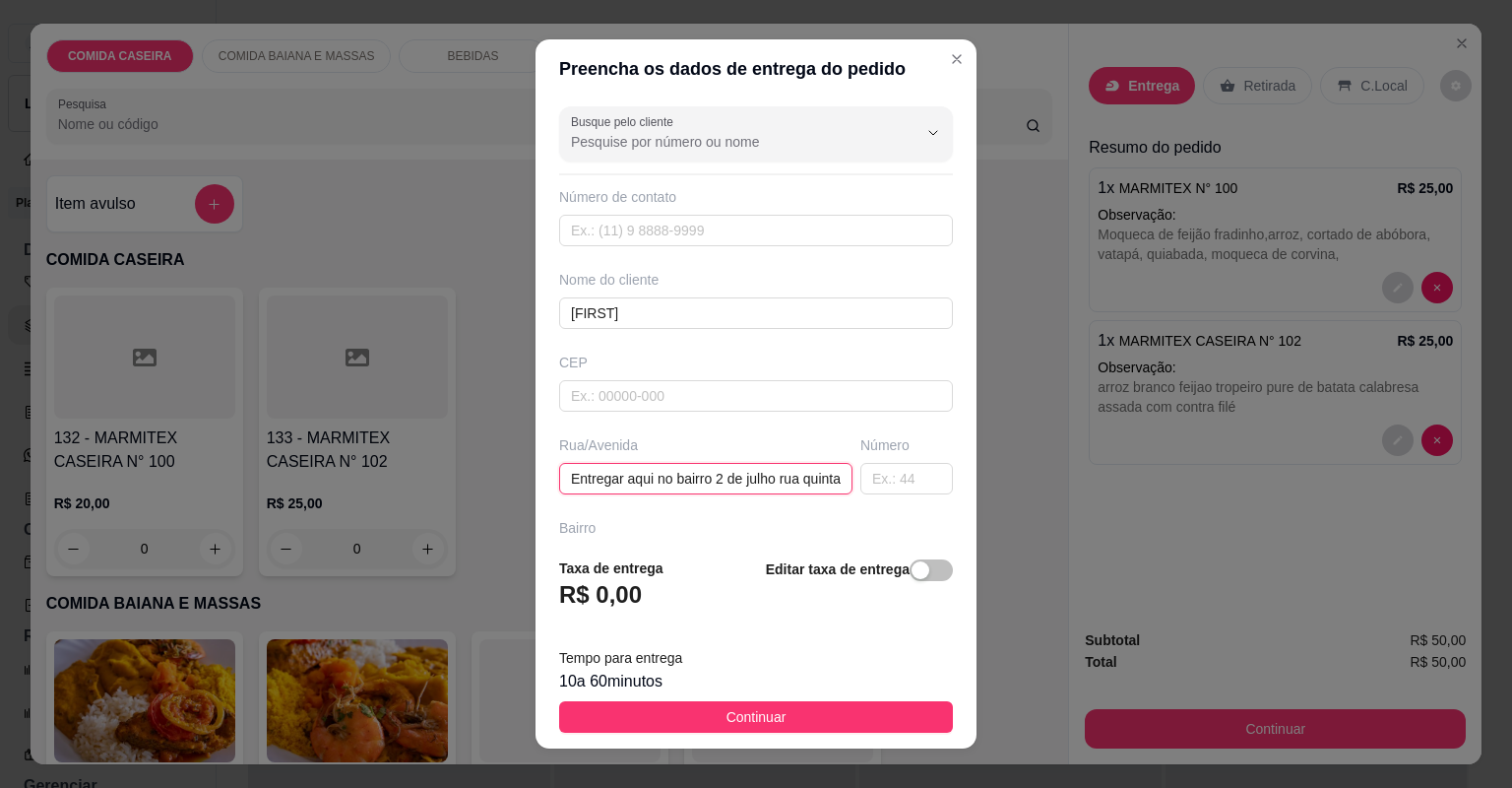 scroll, scrollTop: 0, scrollLeft: 141, axis: horizontal 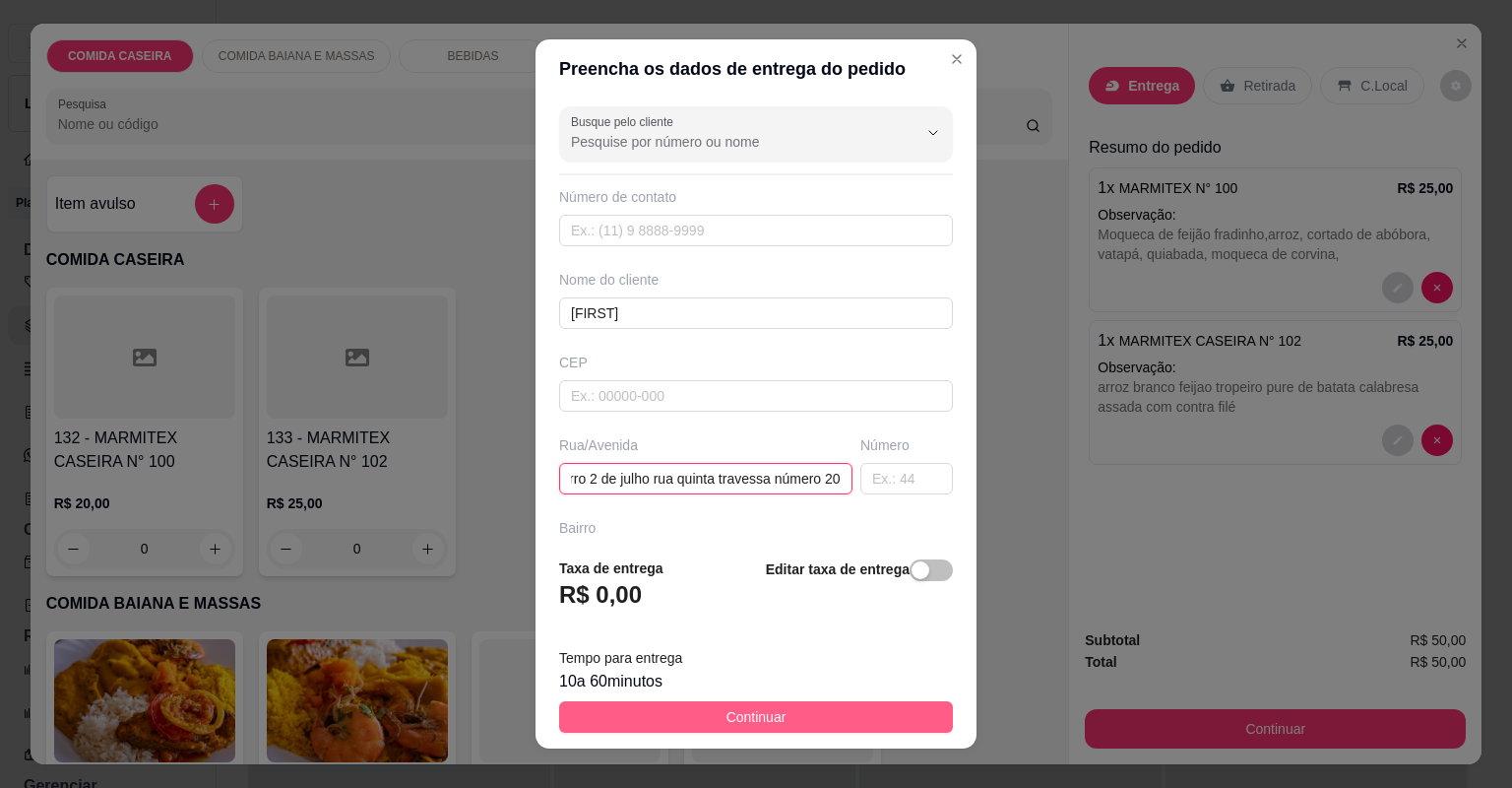 type on "Entregar aqui no bairro 2 de julho rua quinta travessa número 20" 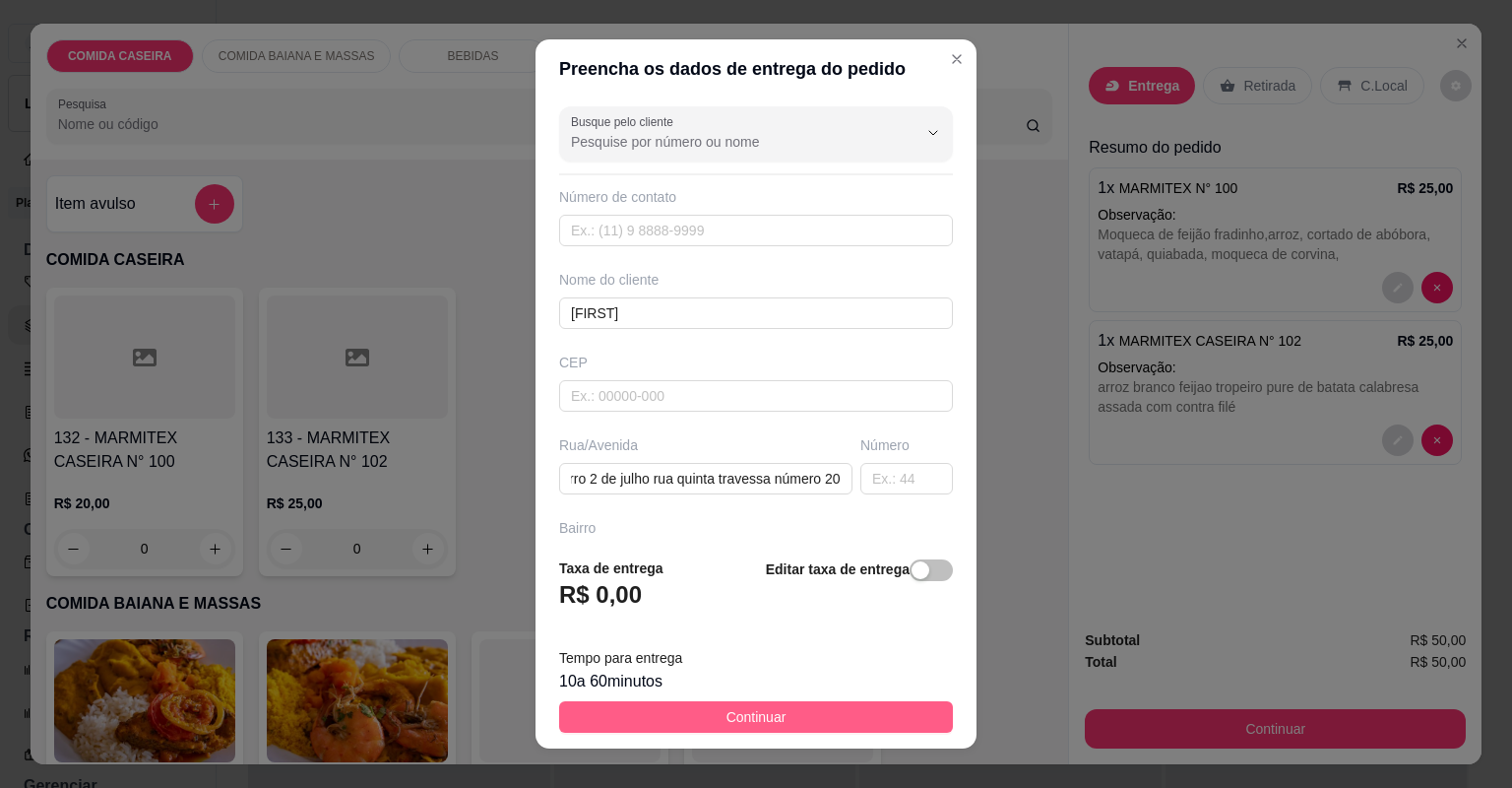 scroll, scrollTop: 0, scrollLeft: 0, axis: both 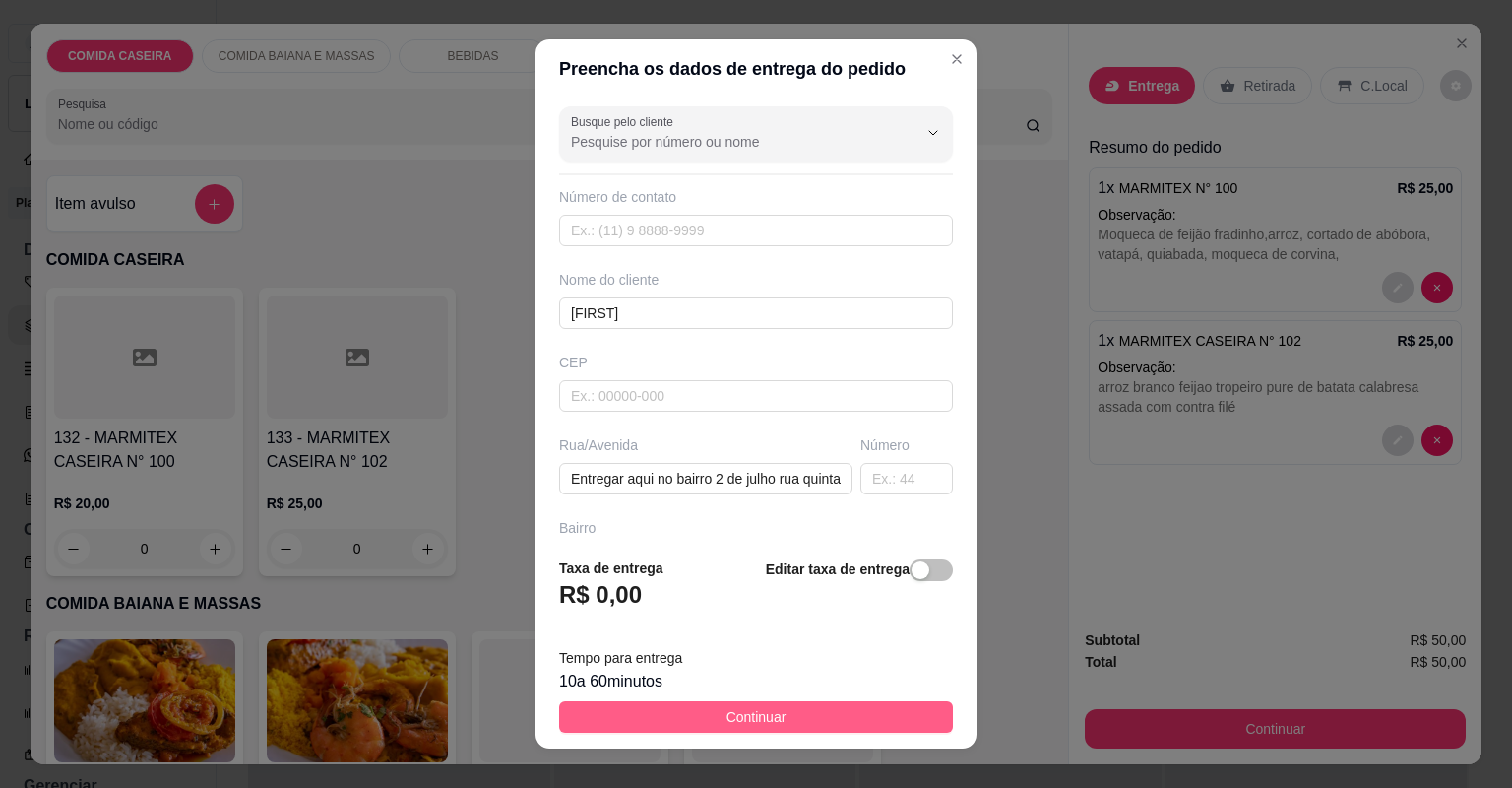 click on "Continuar" at bounding box center [756, 717] 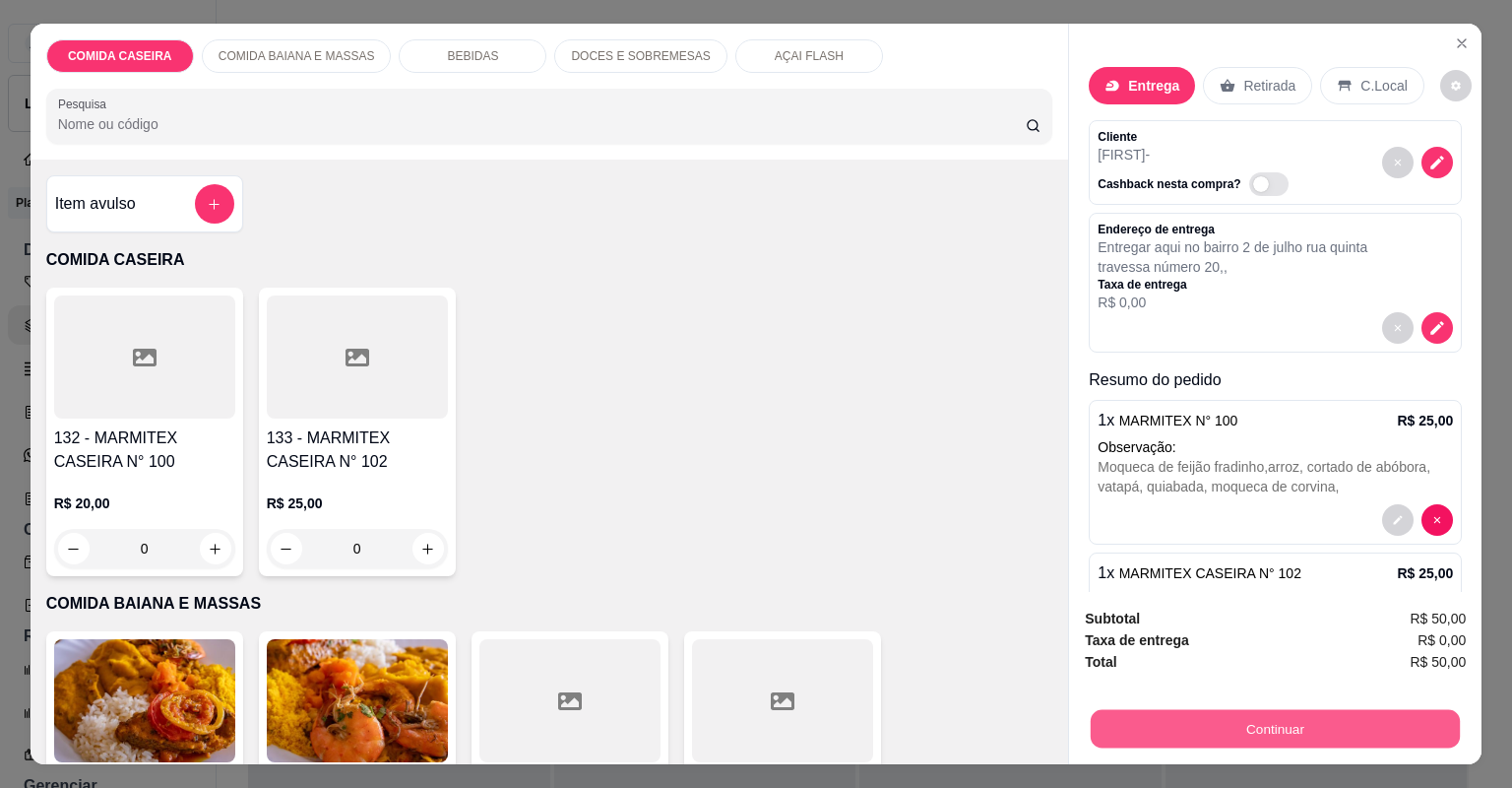 click on "Continuar" at bounding box center (1275, 729) 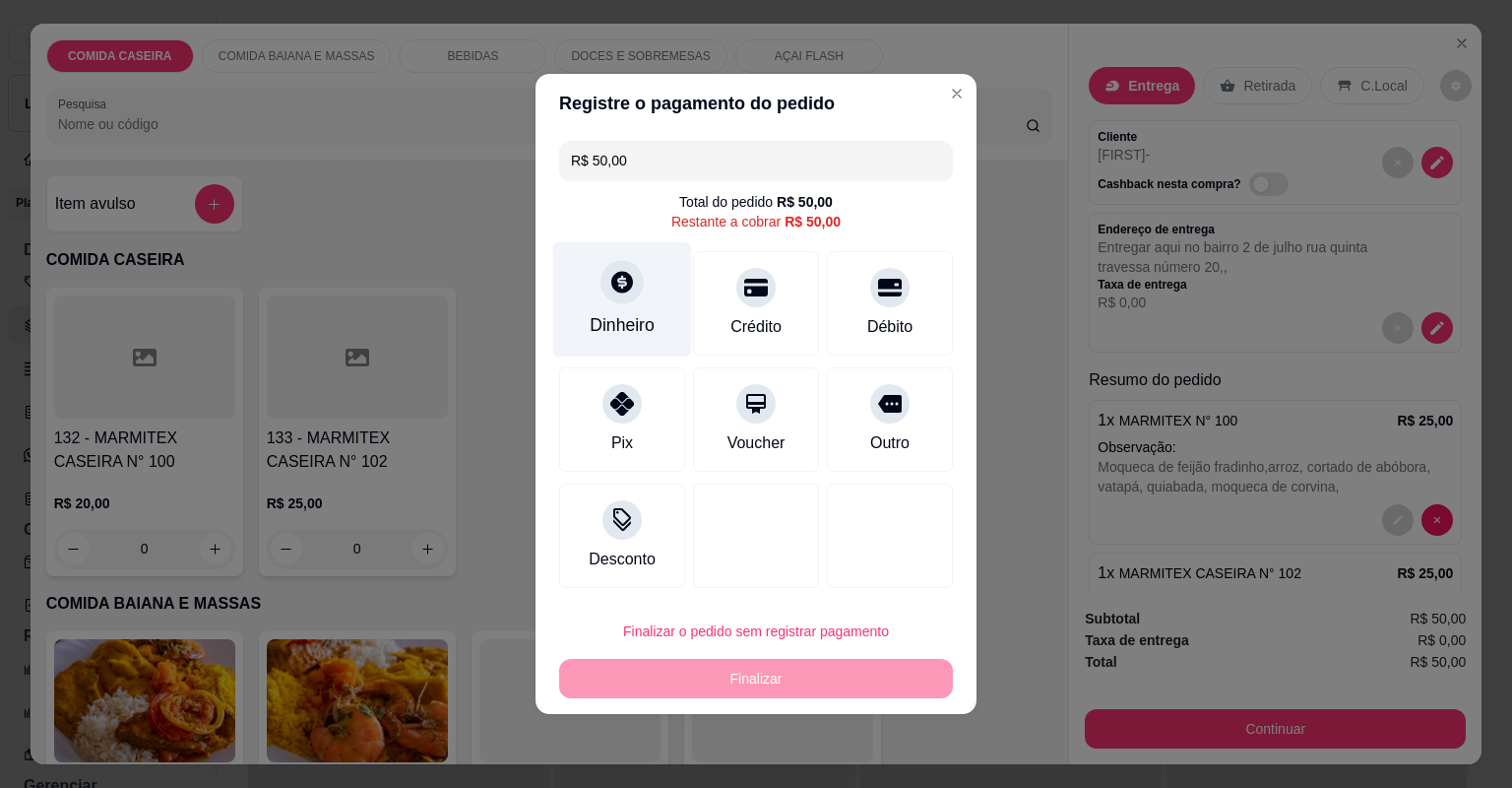 click on "Dinheiro" at bounding box center [622, 299] 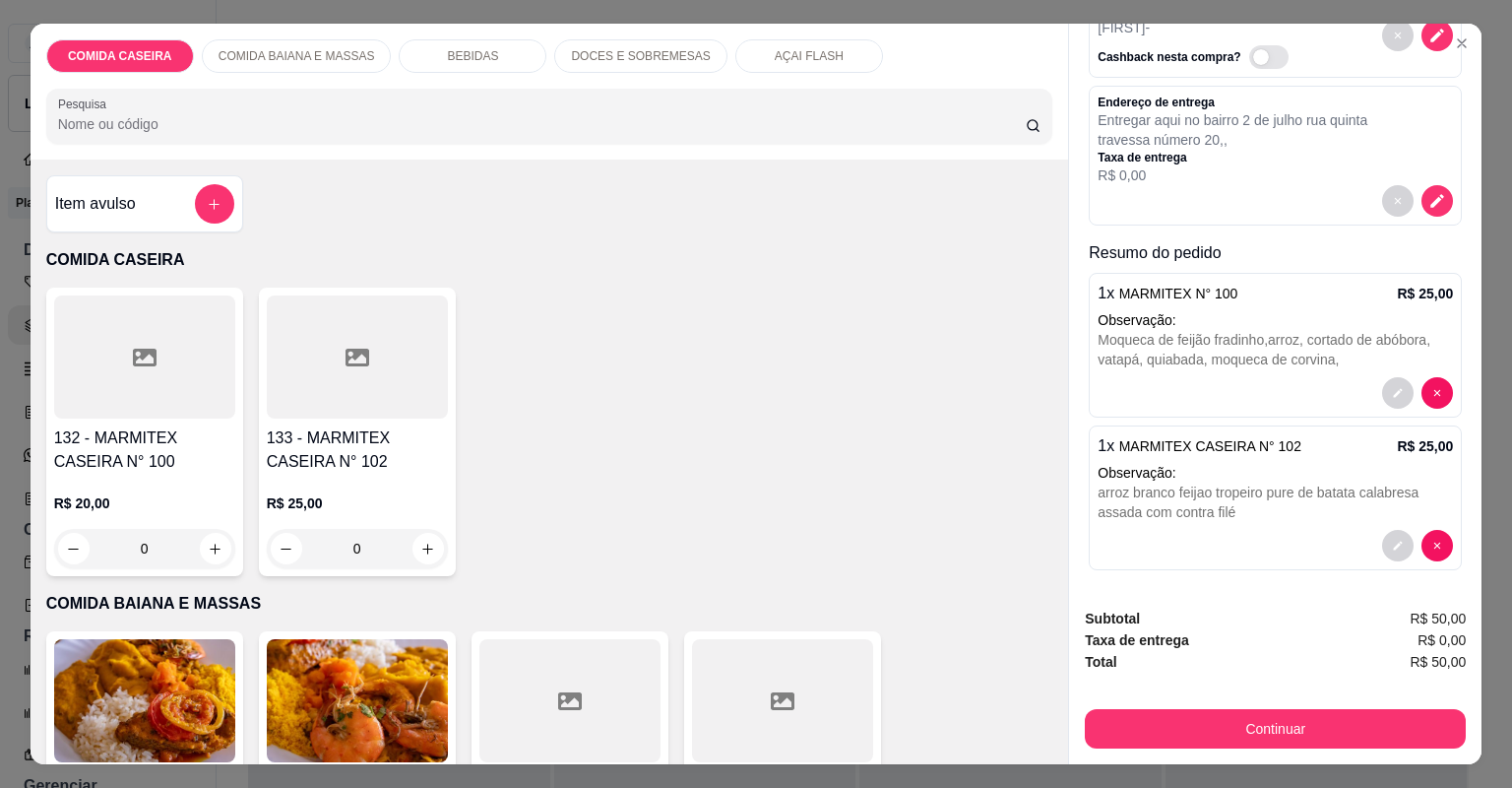 scroll, scrollTop: 131, scrollLeft: 0, axis: vertical 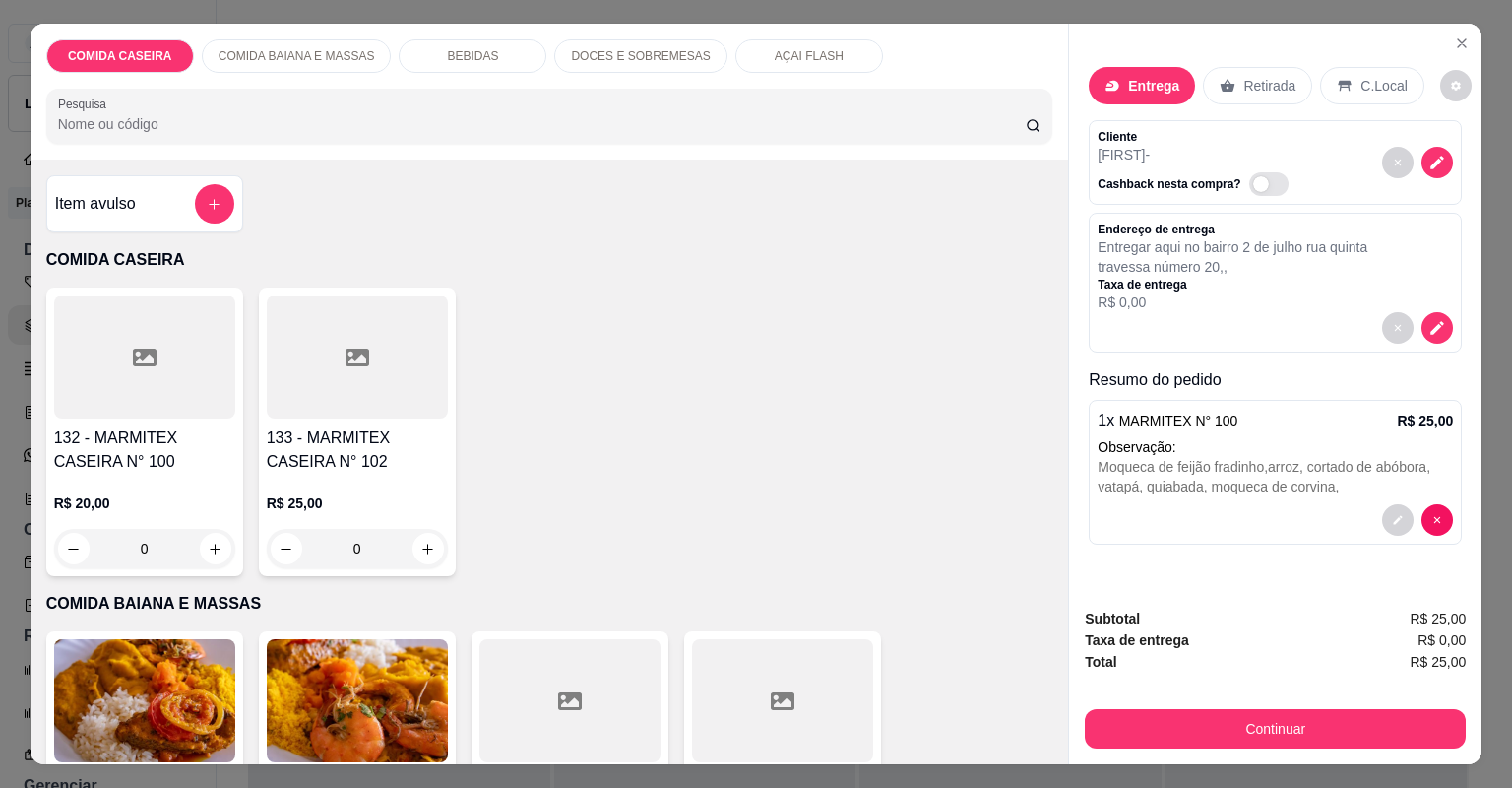 click at bounding box center [145, 357] 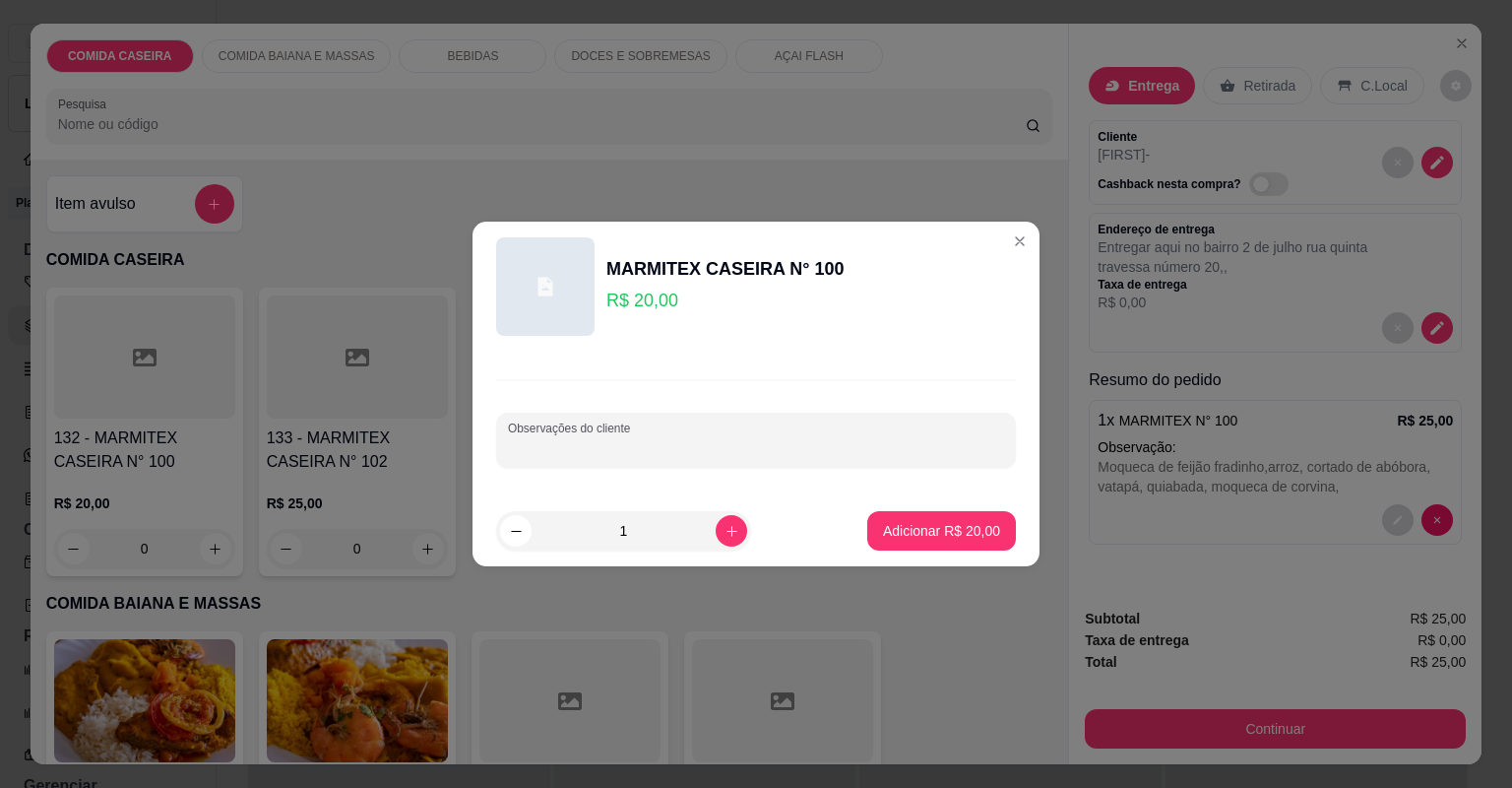 click on "Observações do cliente" at bounding box center [756, 448] 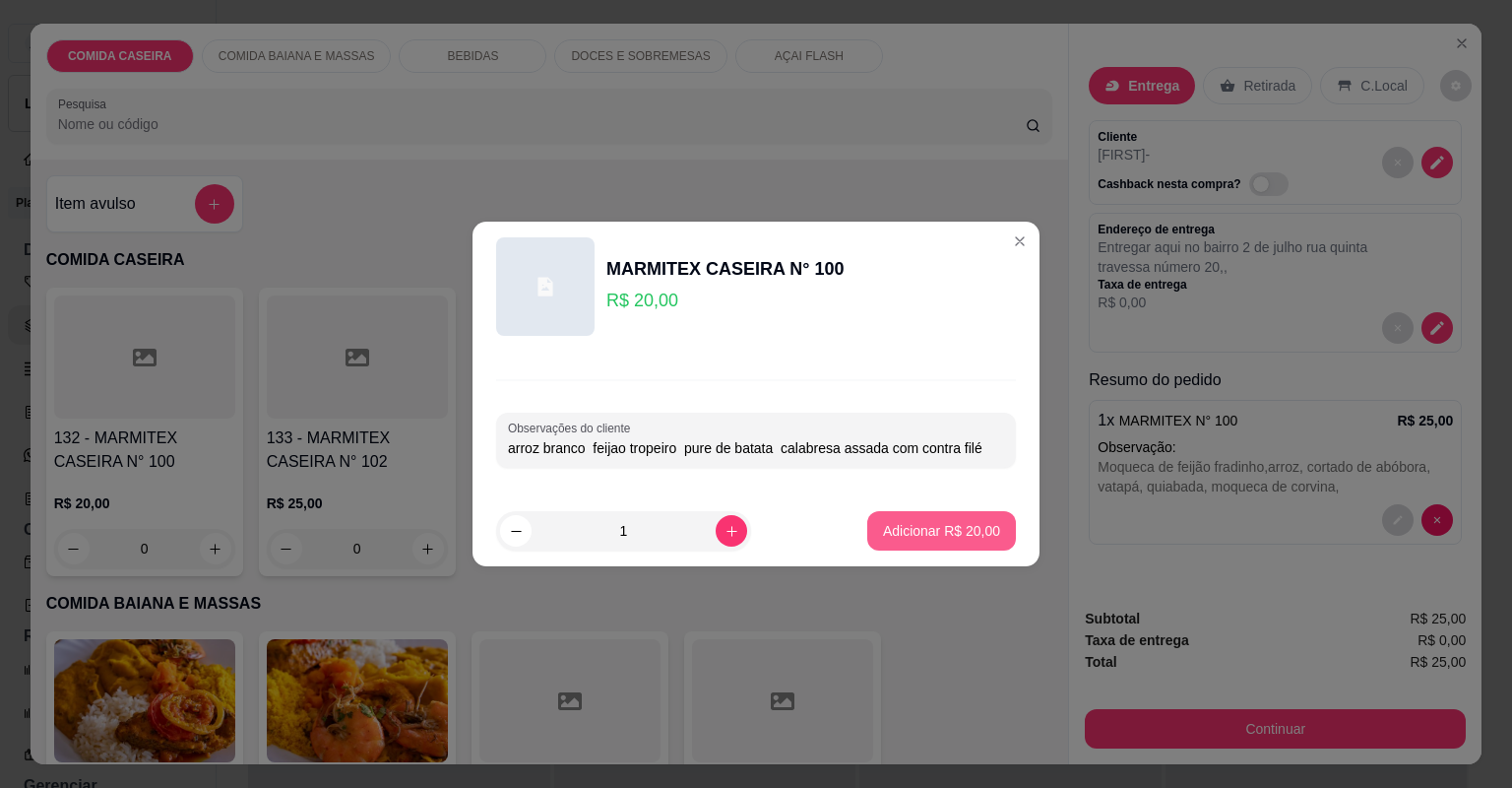 type on "arroz branco  feijao tropeiro  pure de batata  calabresa assada com contra filé" 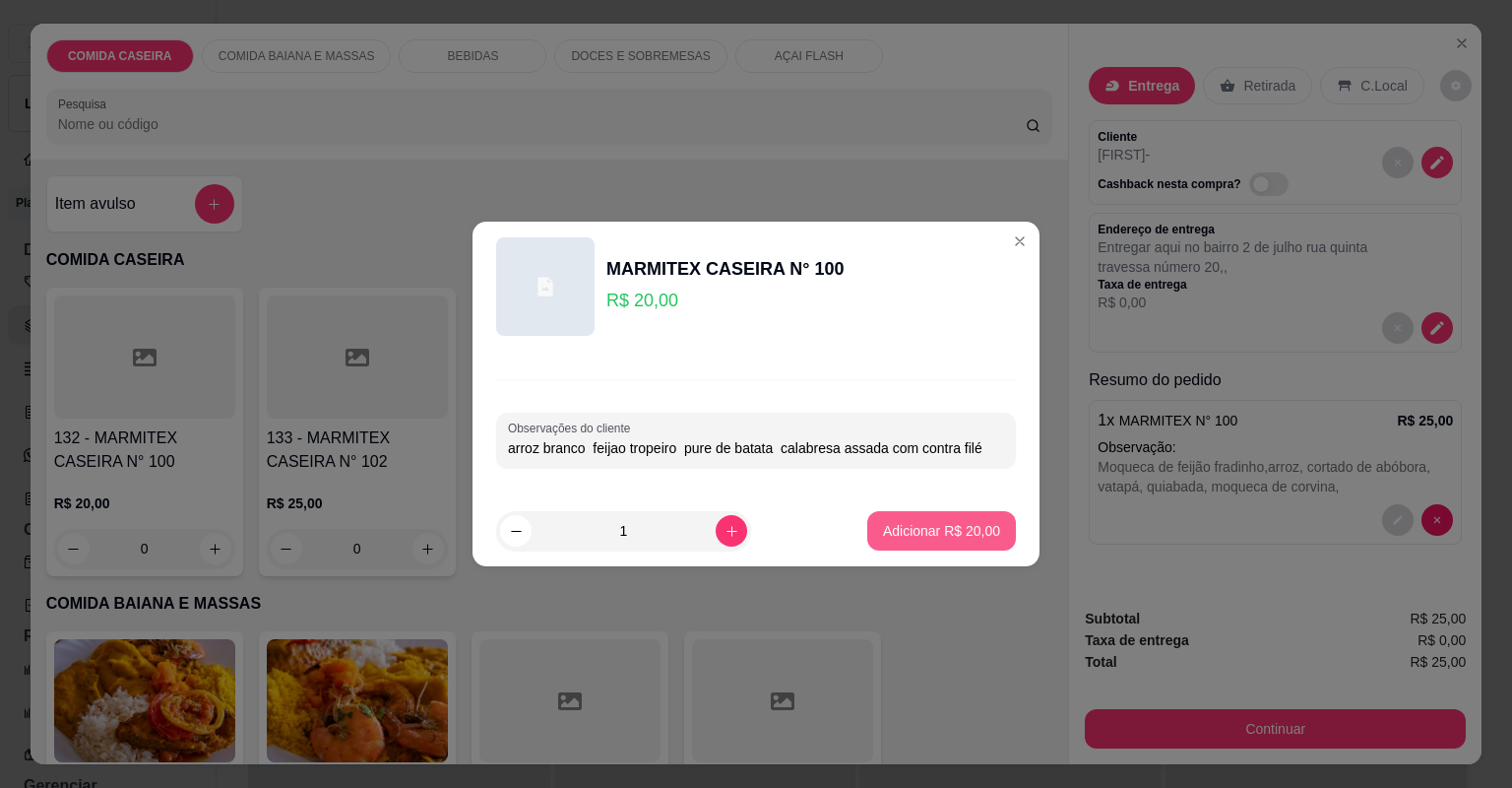 click on "Adicionar   R$ 20,00" at bounding box center [941, 531] 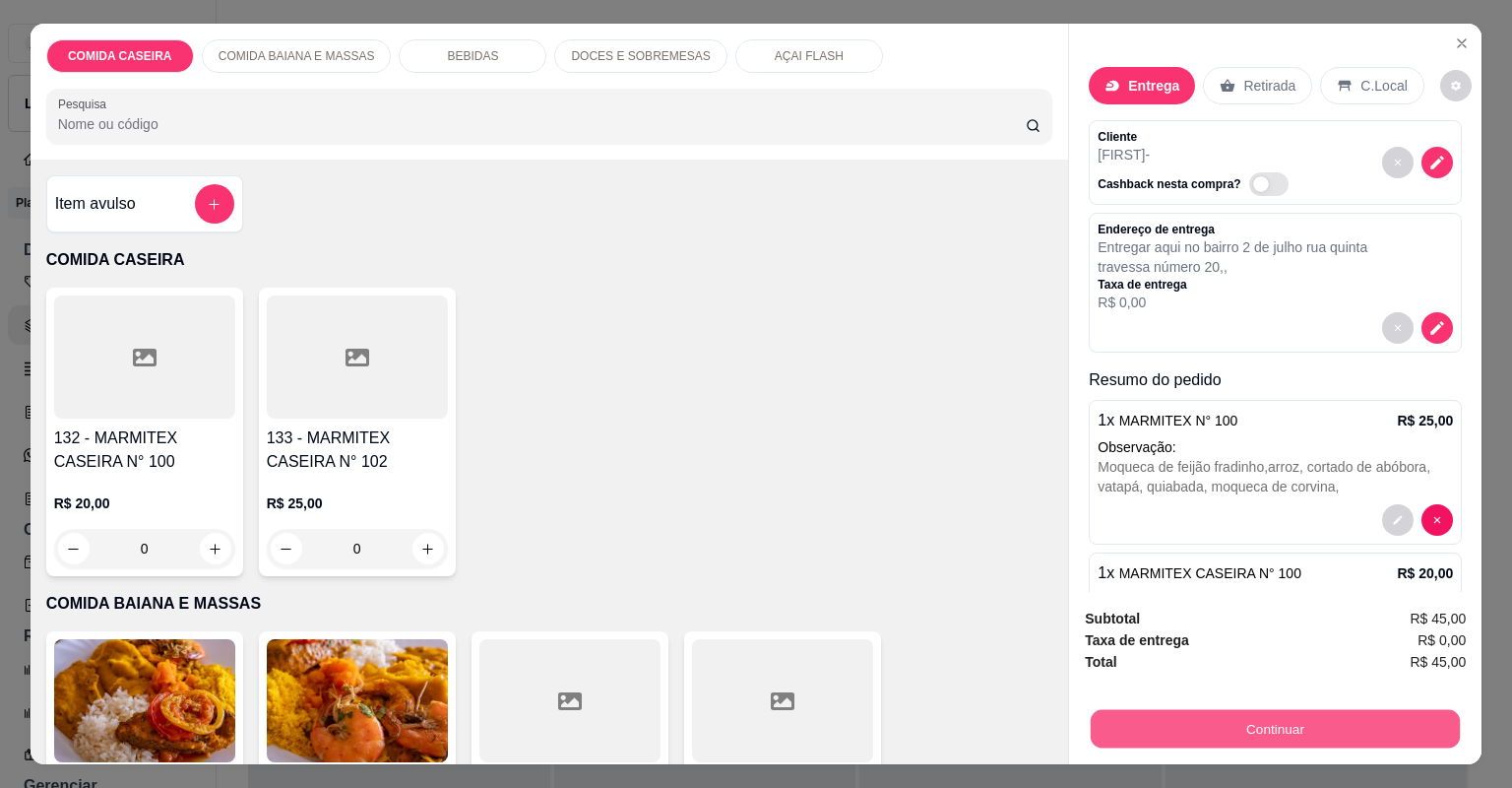 click on "Continuar" at bounding box center (1275, 729) 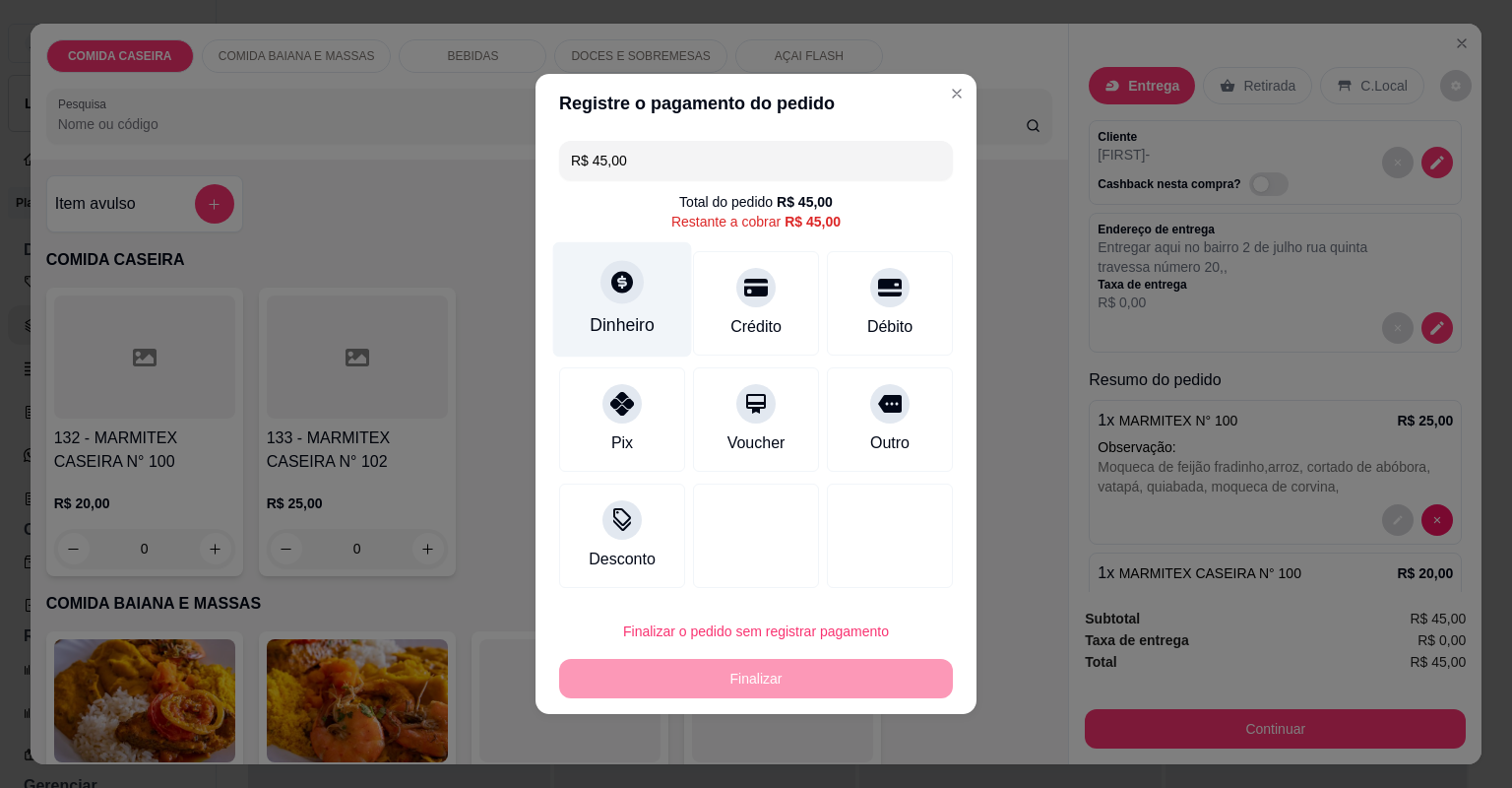 click on "Dinheiro" at bounding box center [622, 325] 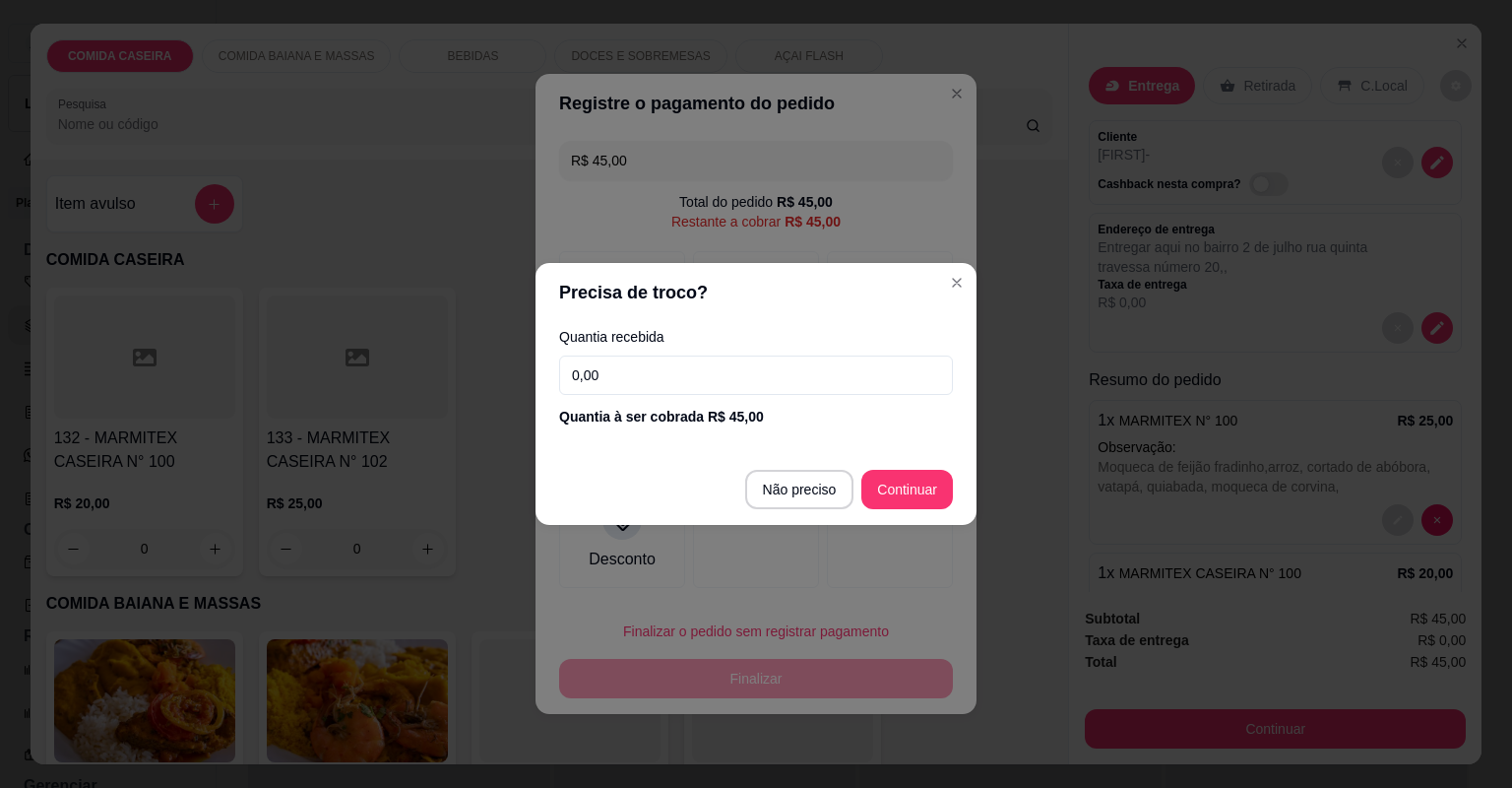 click on "0,00" at bounding box center [756, 375] 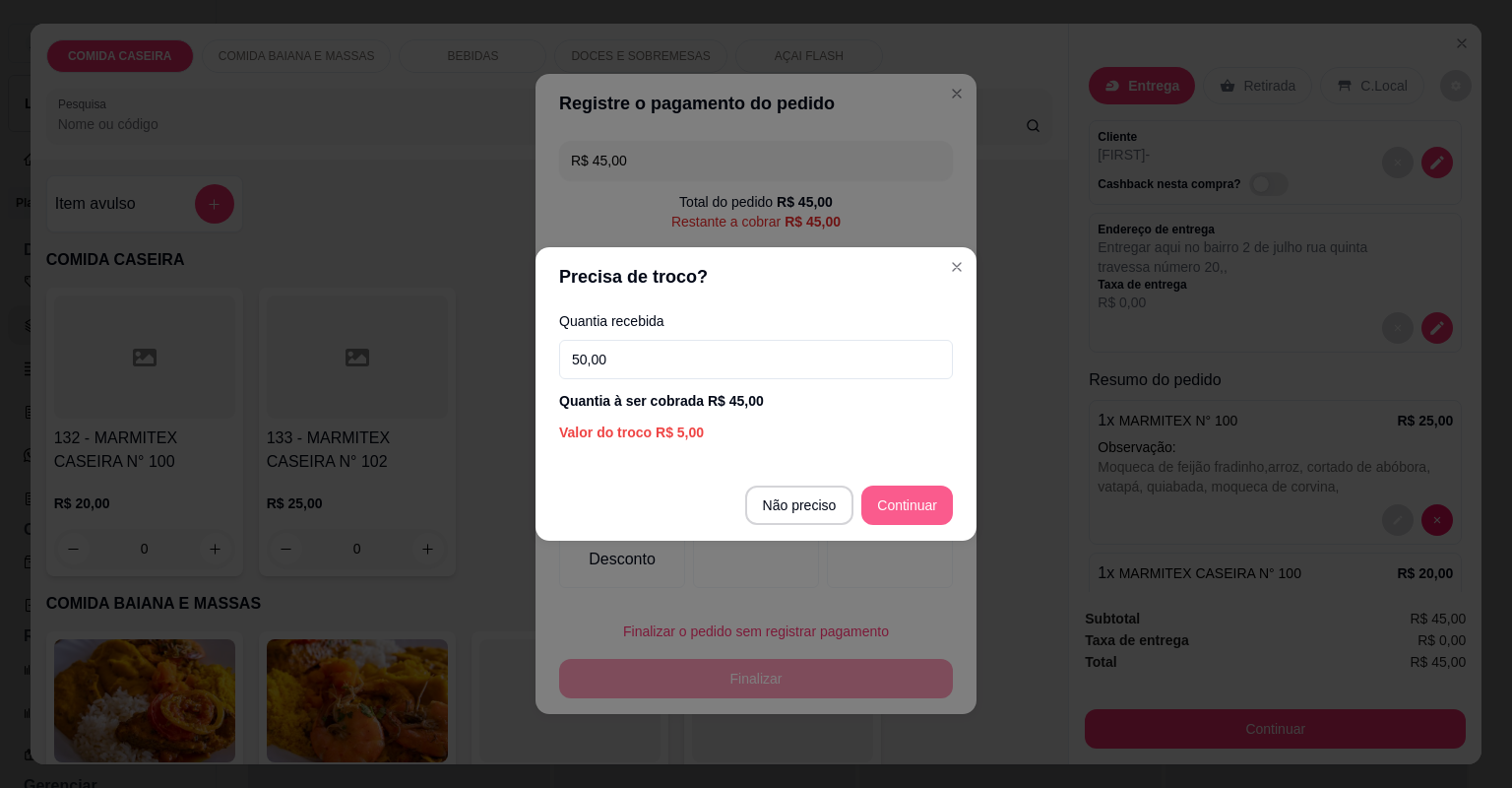 type on "50,00" 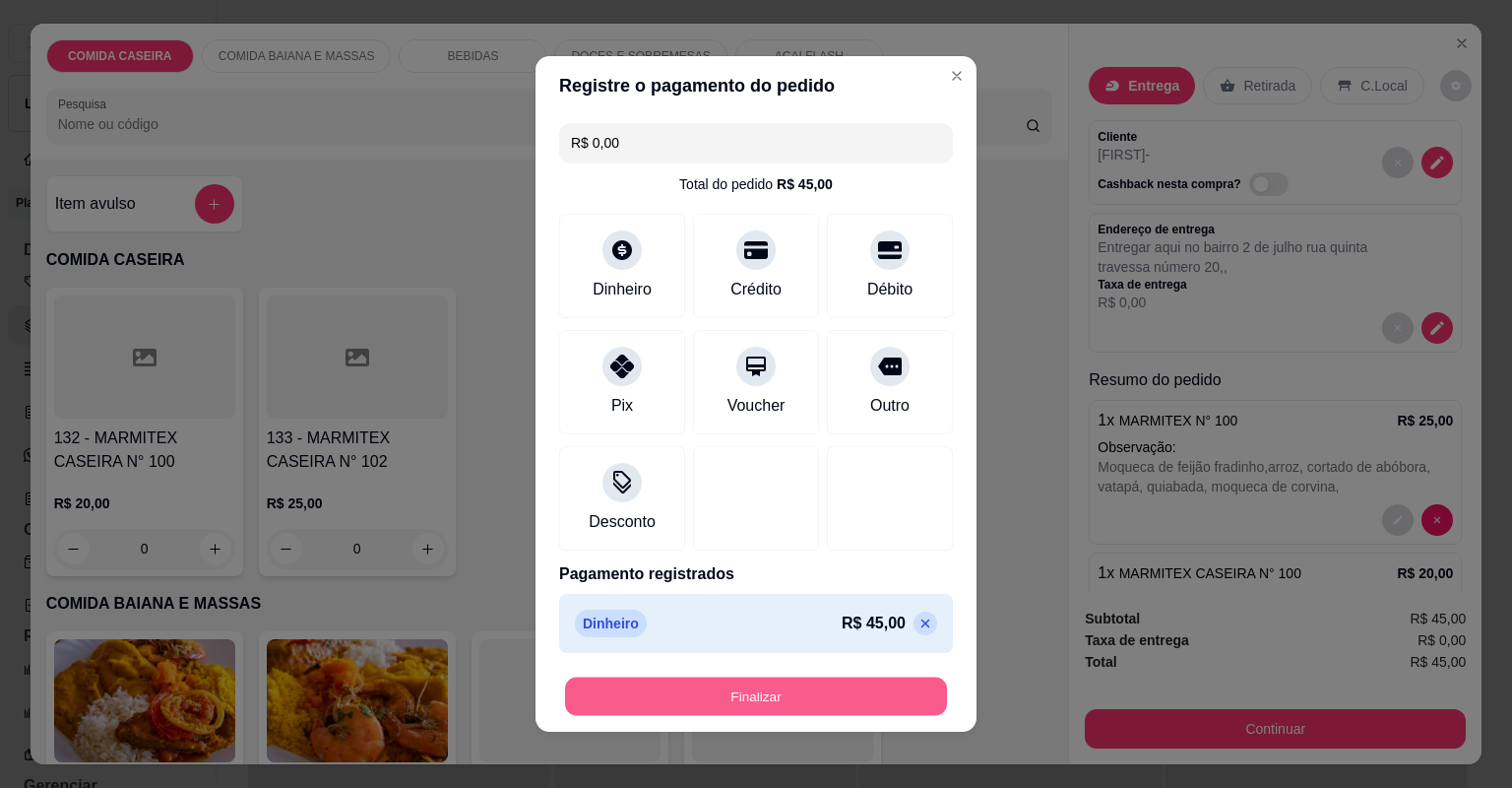 click on "Finalizar" at bounding box center (756, 696) 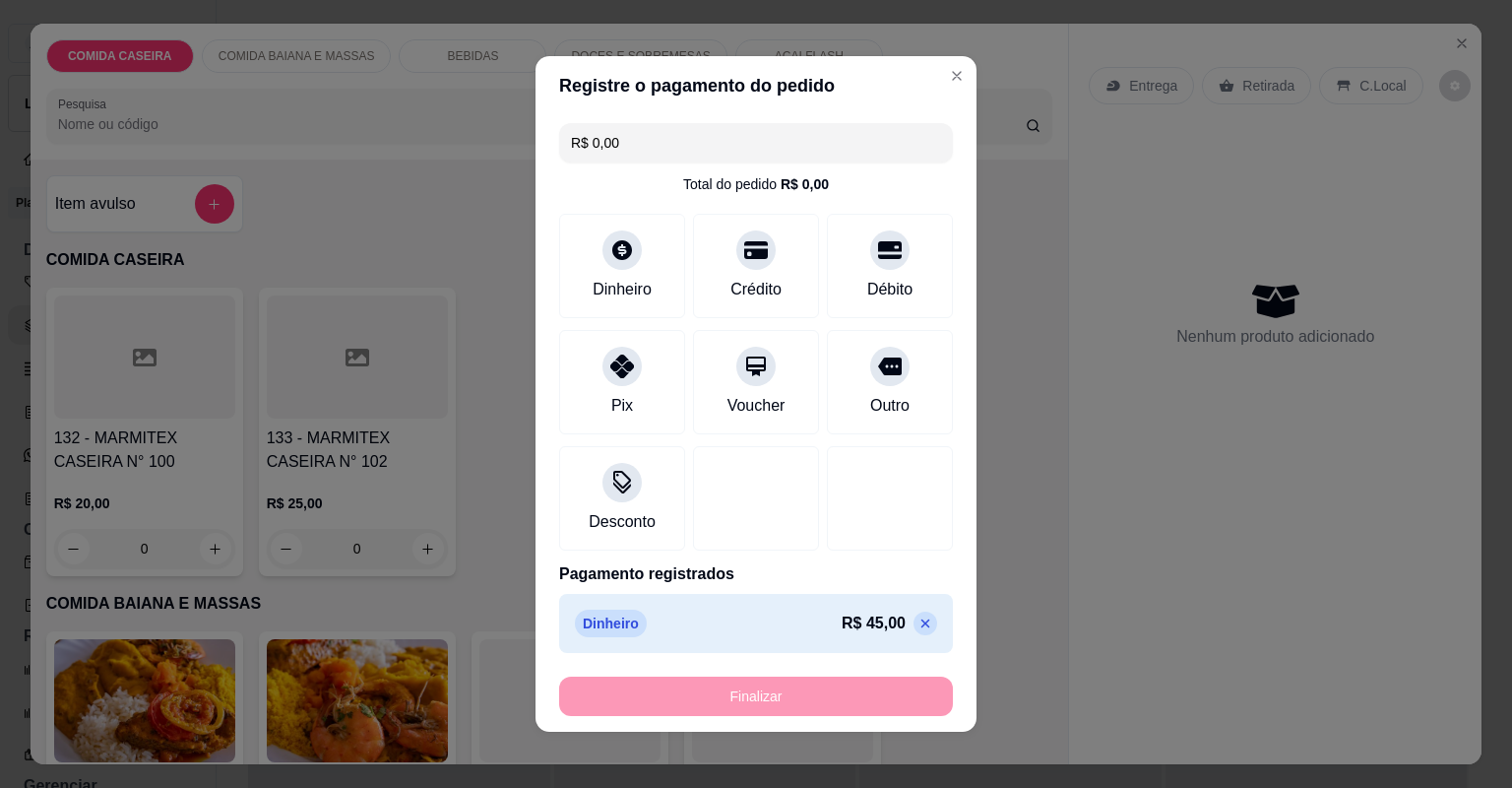 type on "-R$ 45,00" 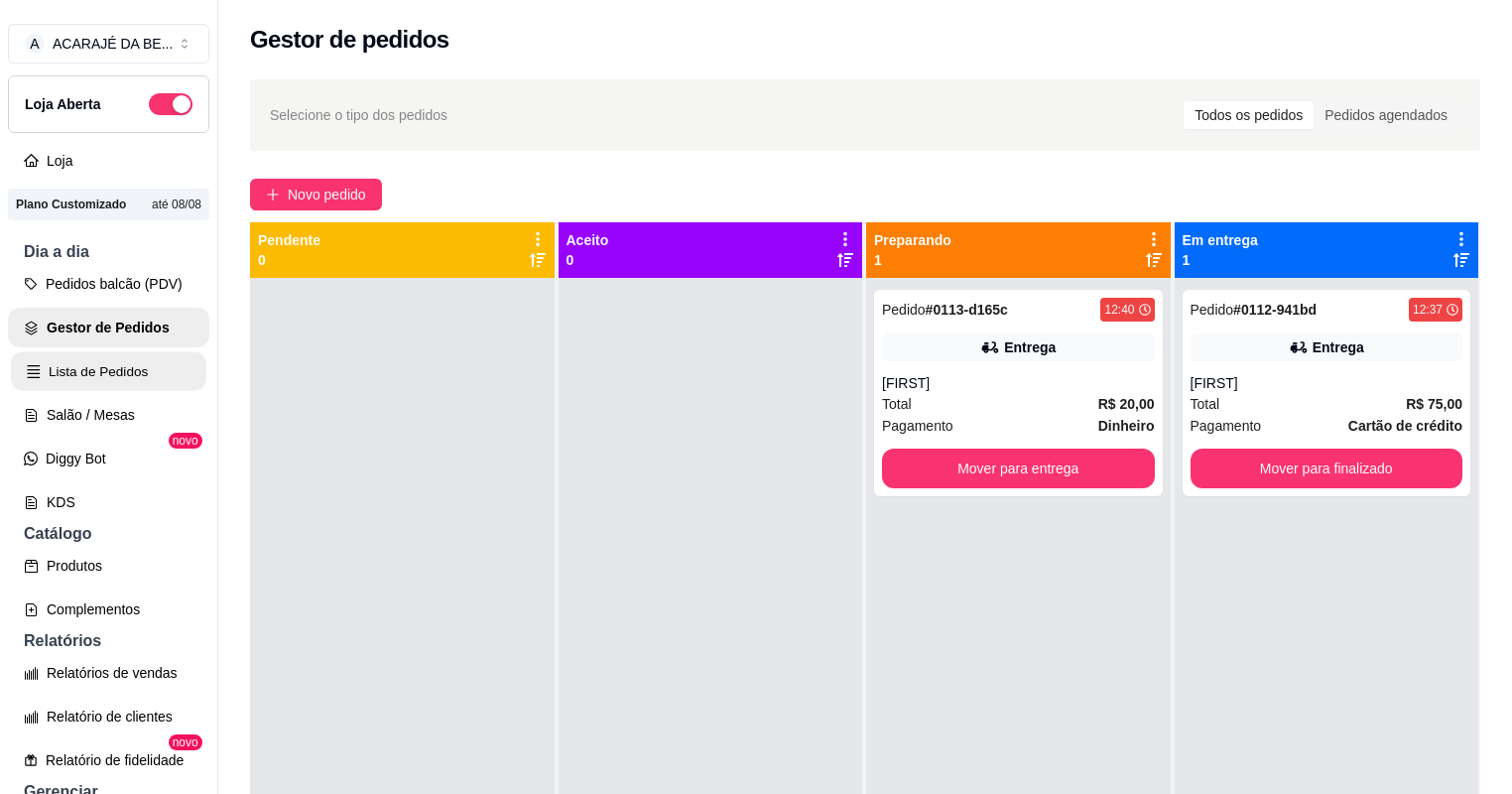 click on "Lista de Pedidos" at bounding box center (108, 371) 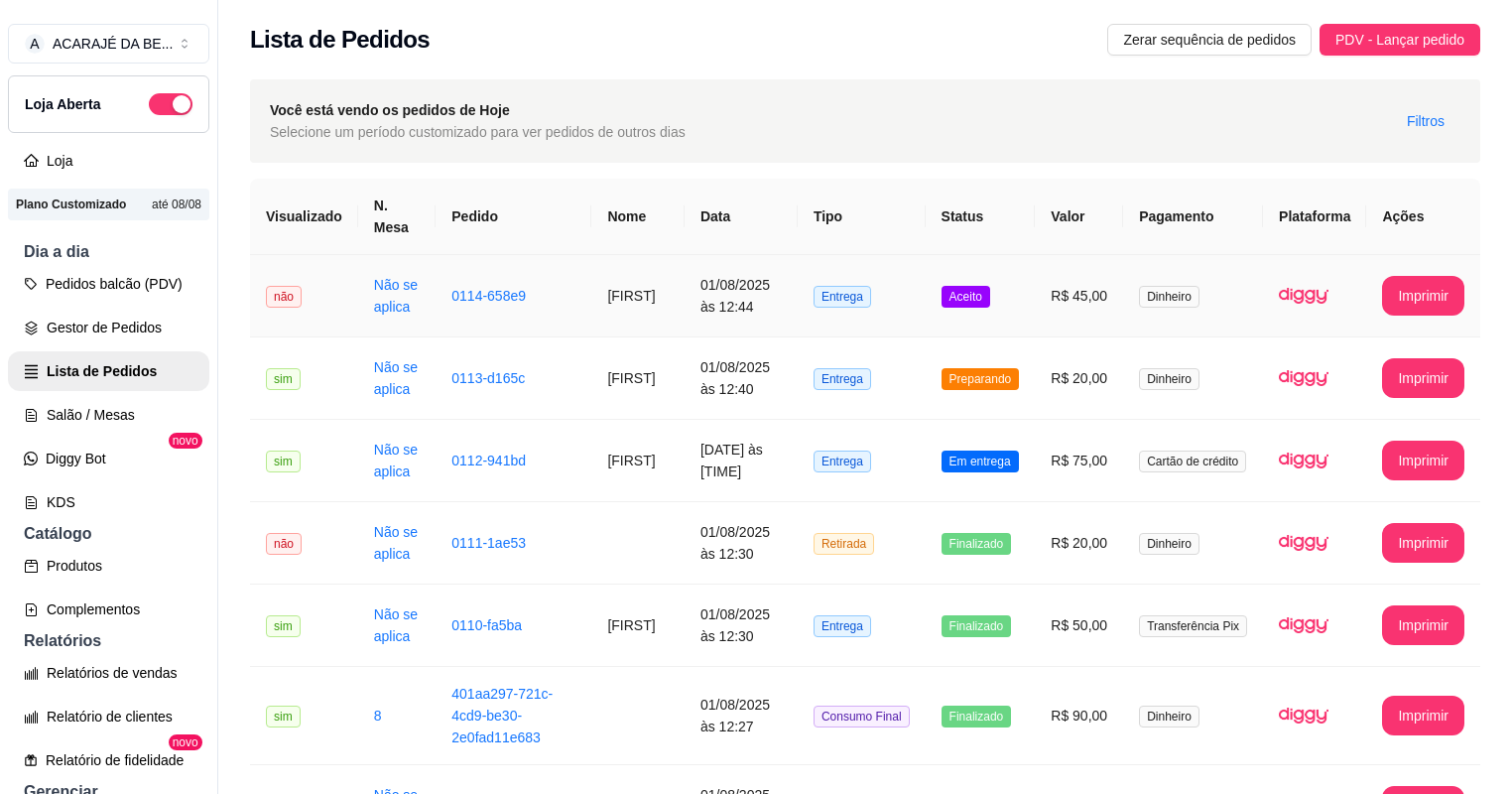 click on "[FIRST]" at bounding box center (638, 296) 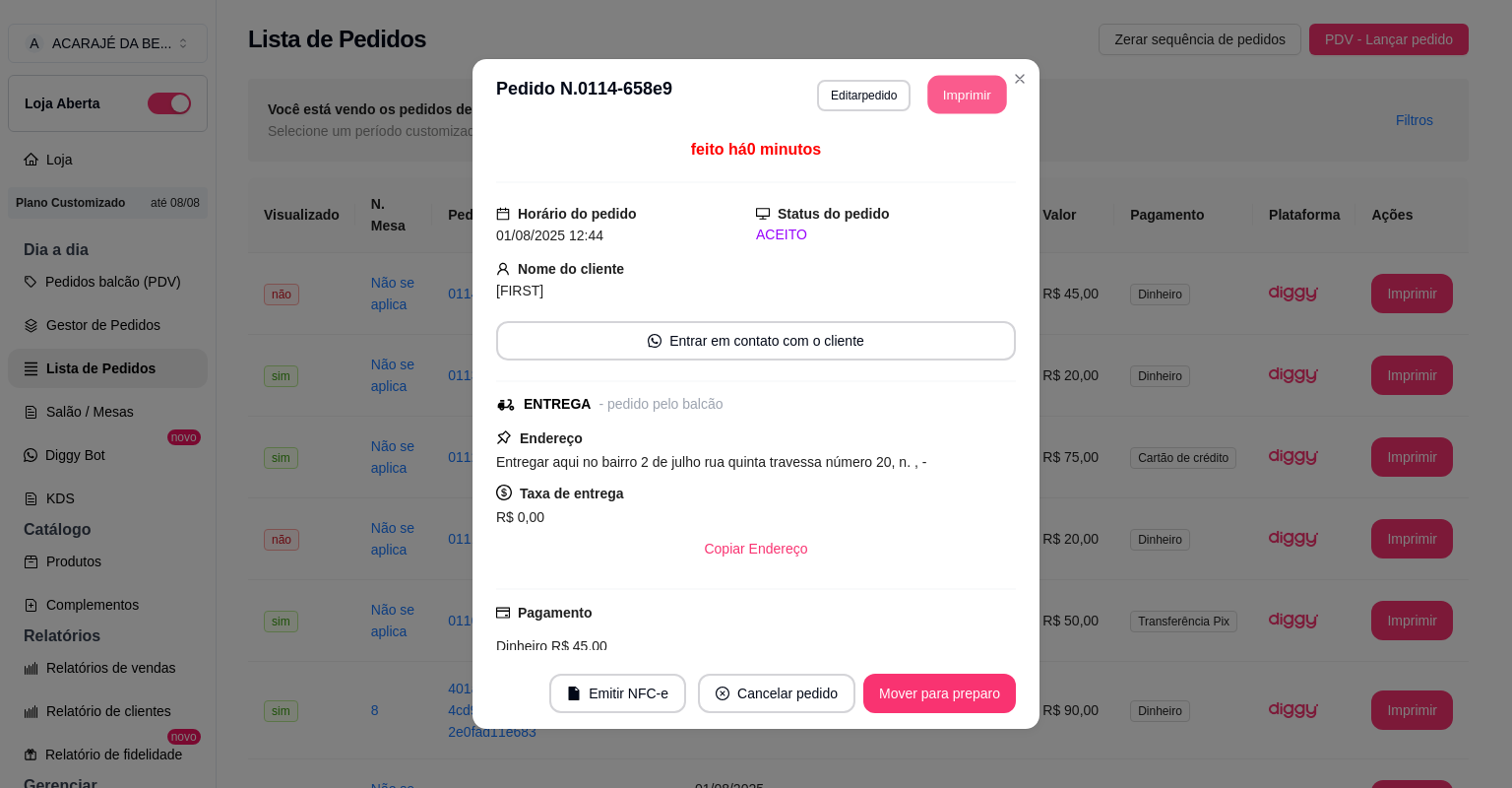 click on "Imprimir" at bounding box center (968, 95) 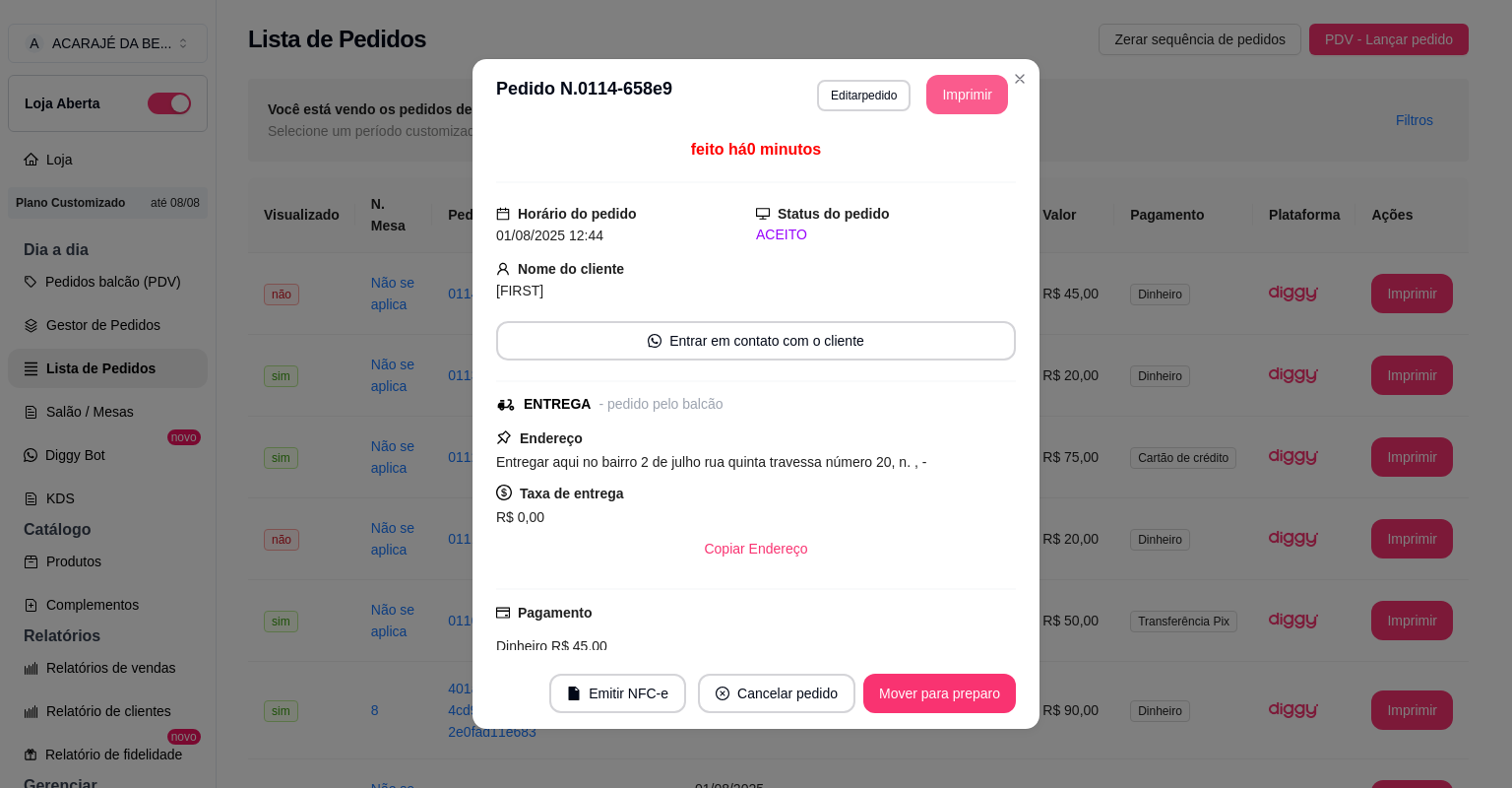 scroll, scrollTop: 0, scrollLeft: 0, axis: both 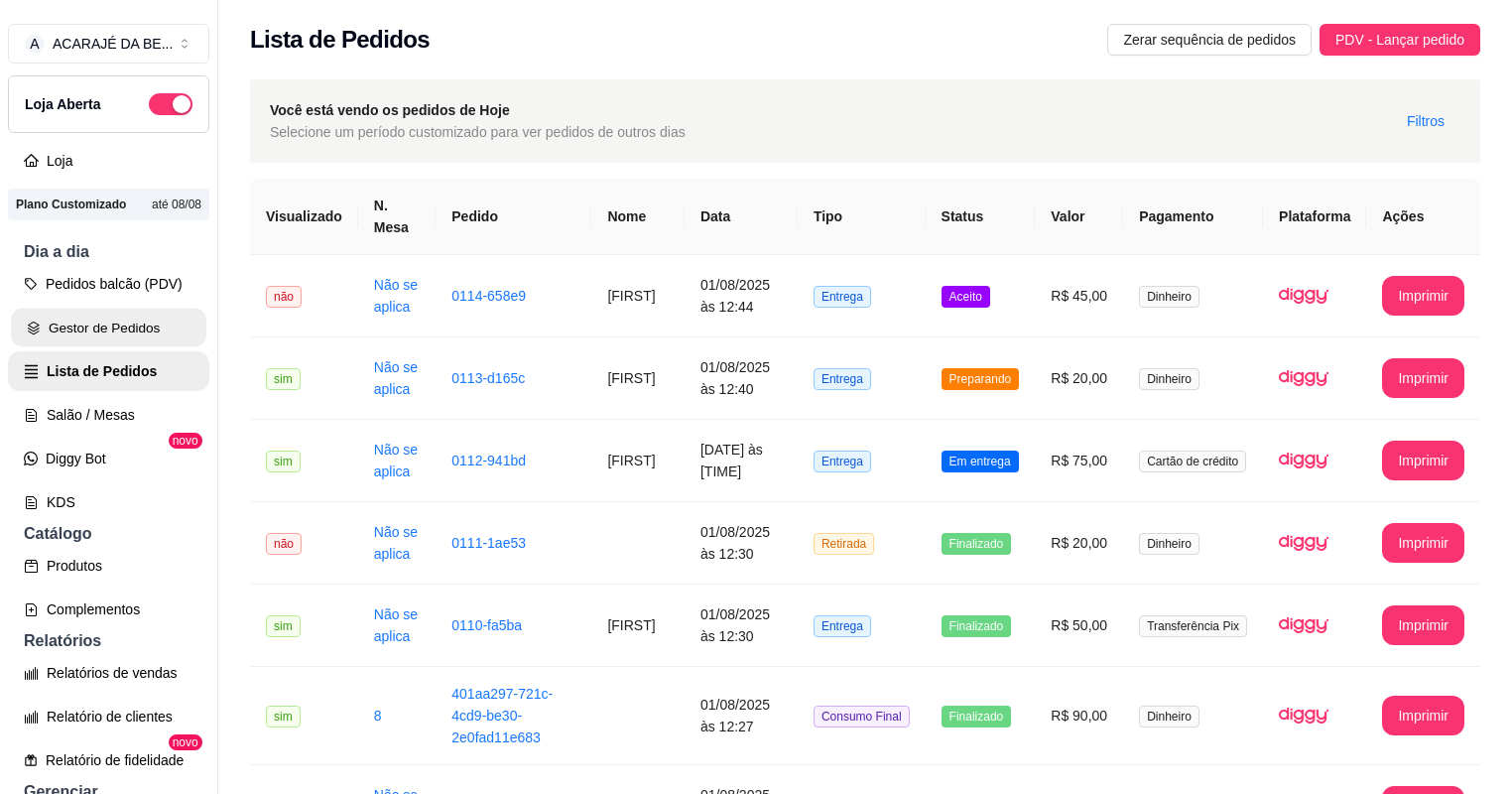click on "Gestor de Pedidos" at bounding box center (108, 328) 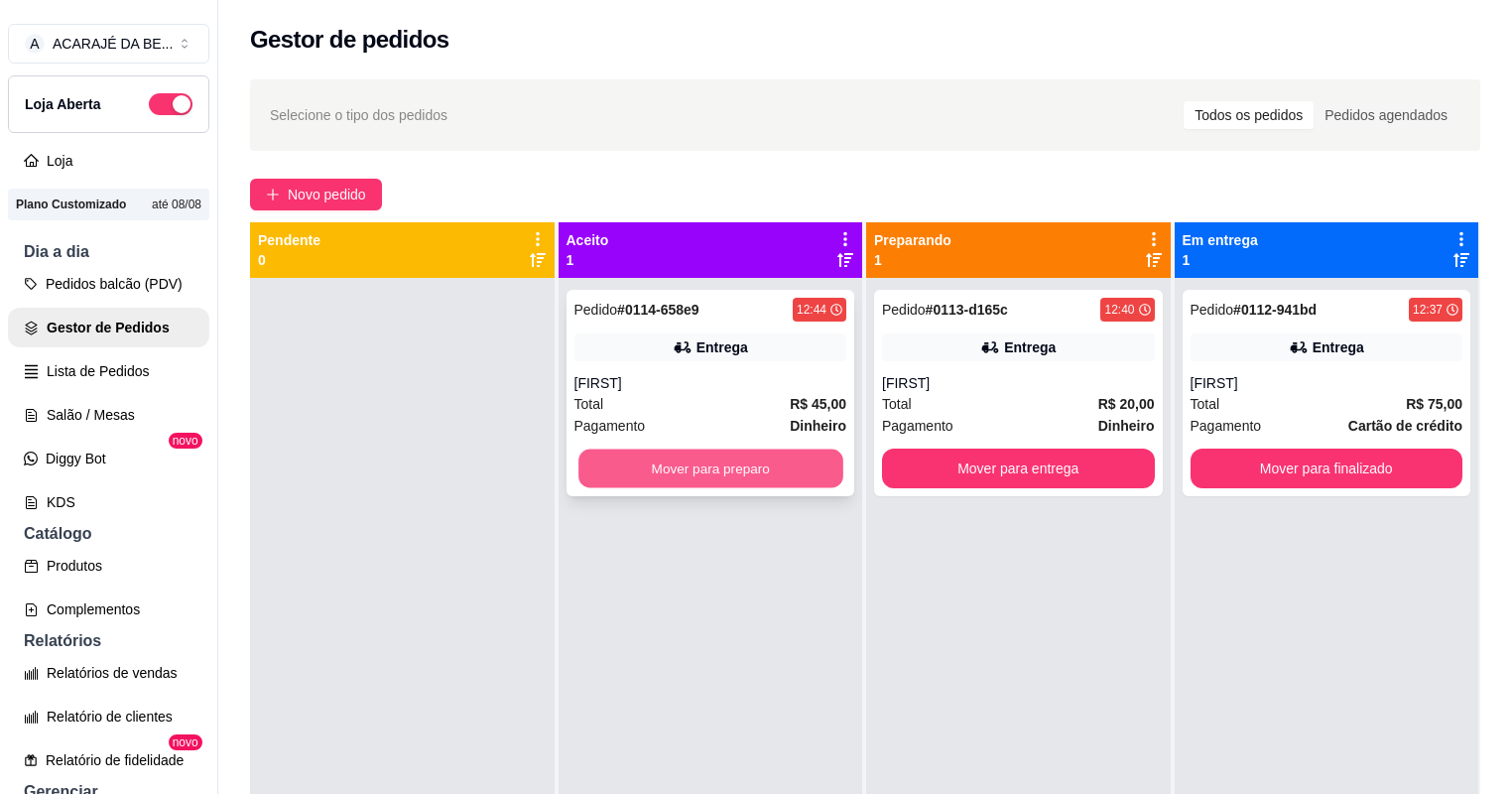click on "Mover para preparo" at bounding box center [710, 468] 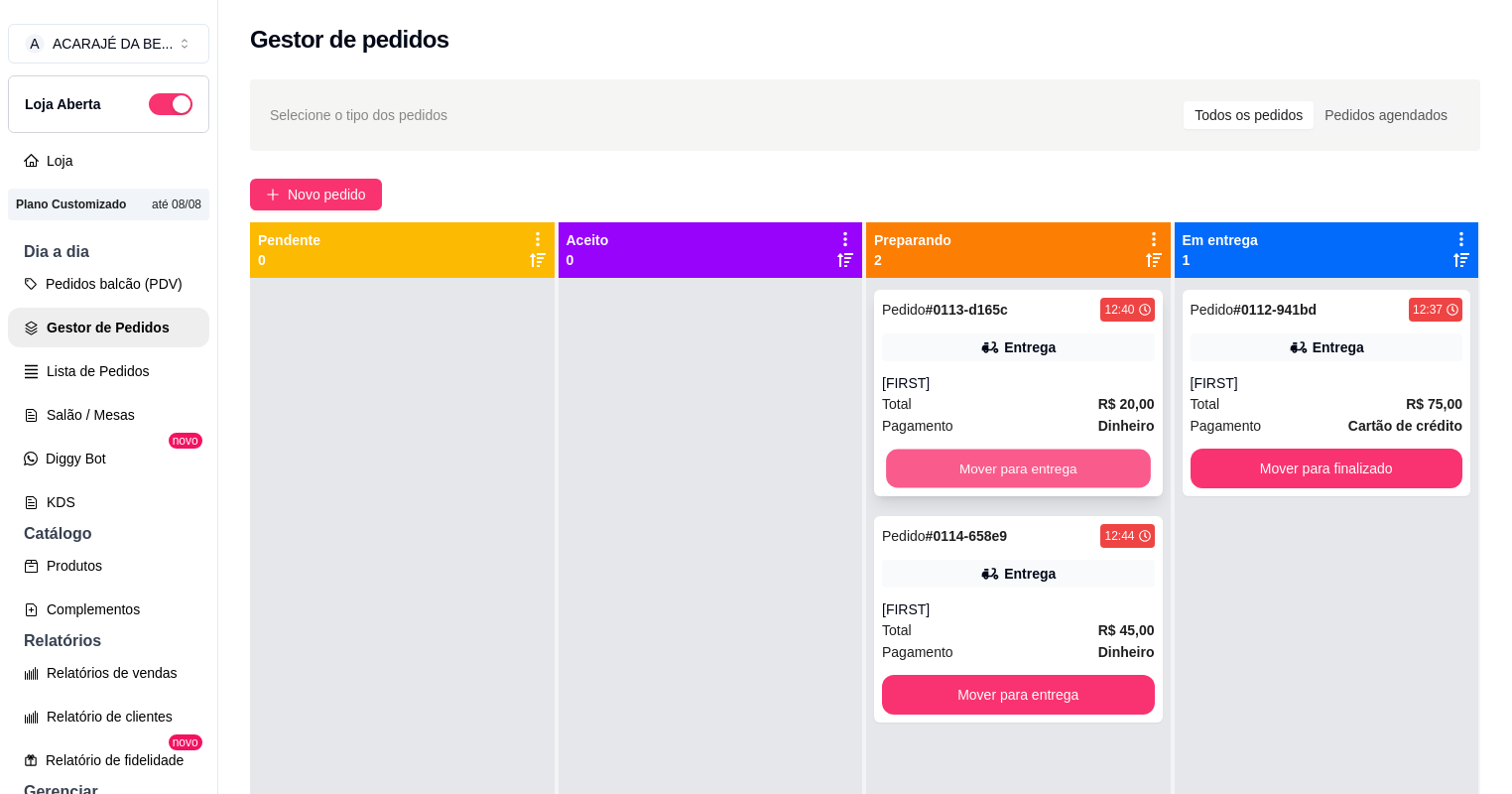 click on "Mover para entrega" at bounding box center (1018, 468) 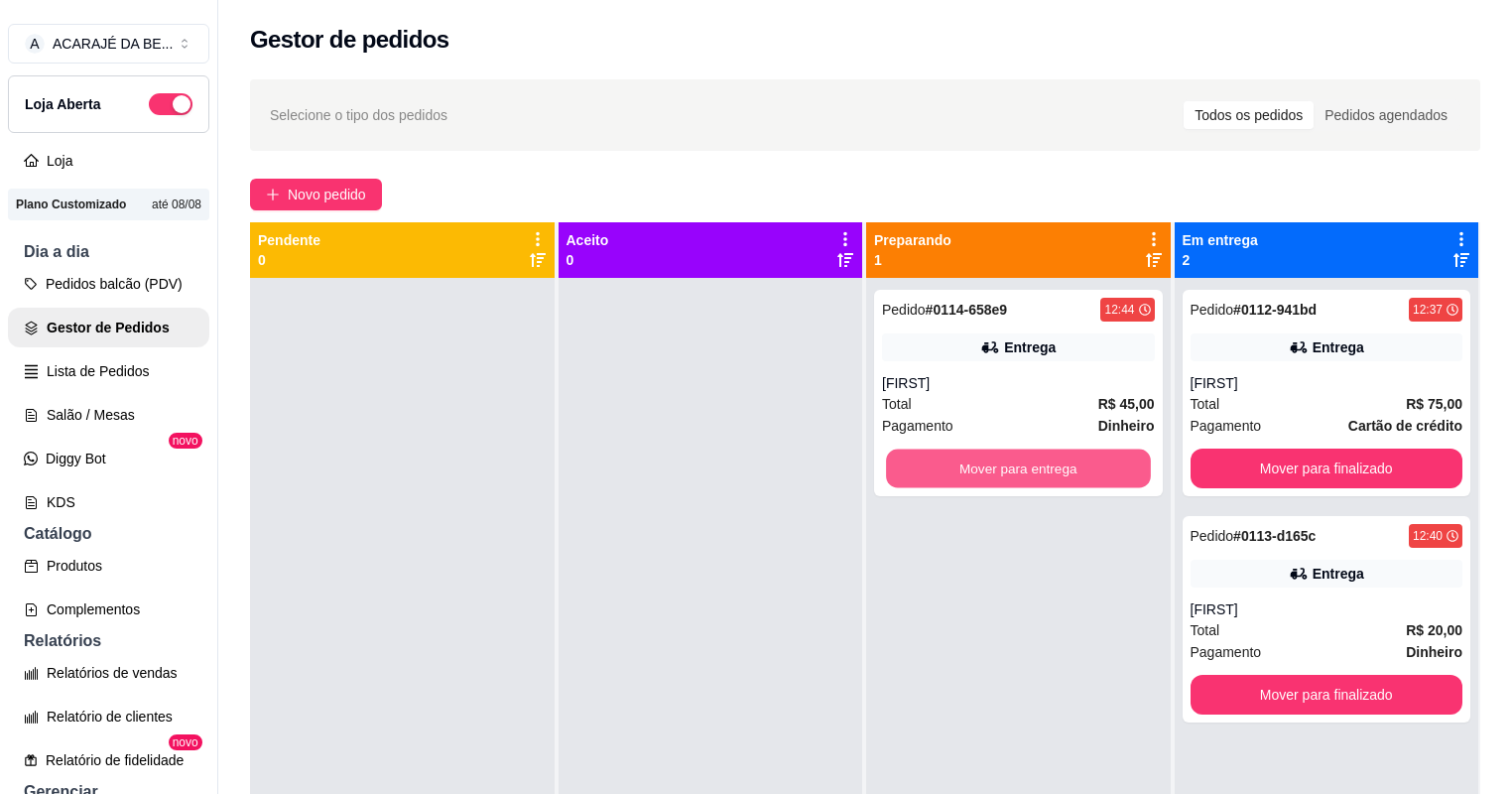 click on "Mover para entrega" at bounding box center [1018, 468] 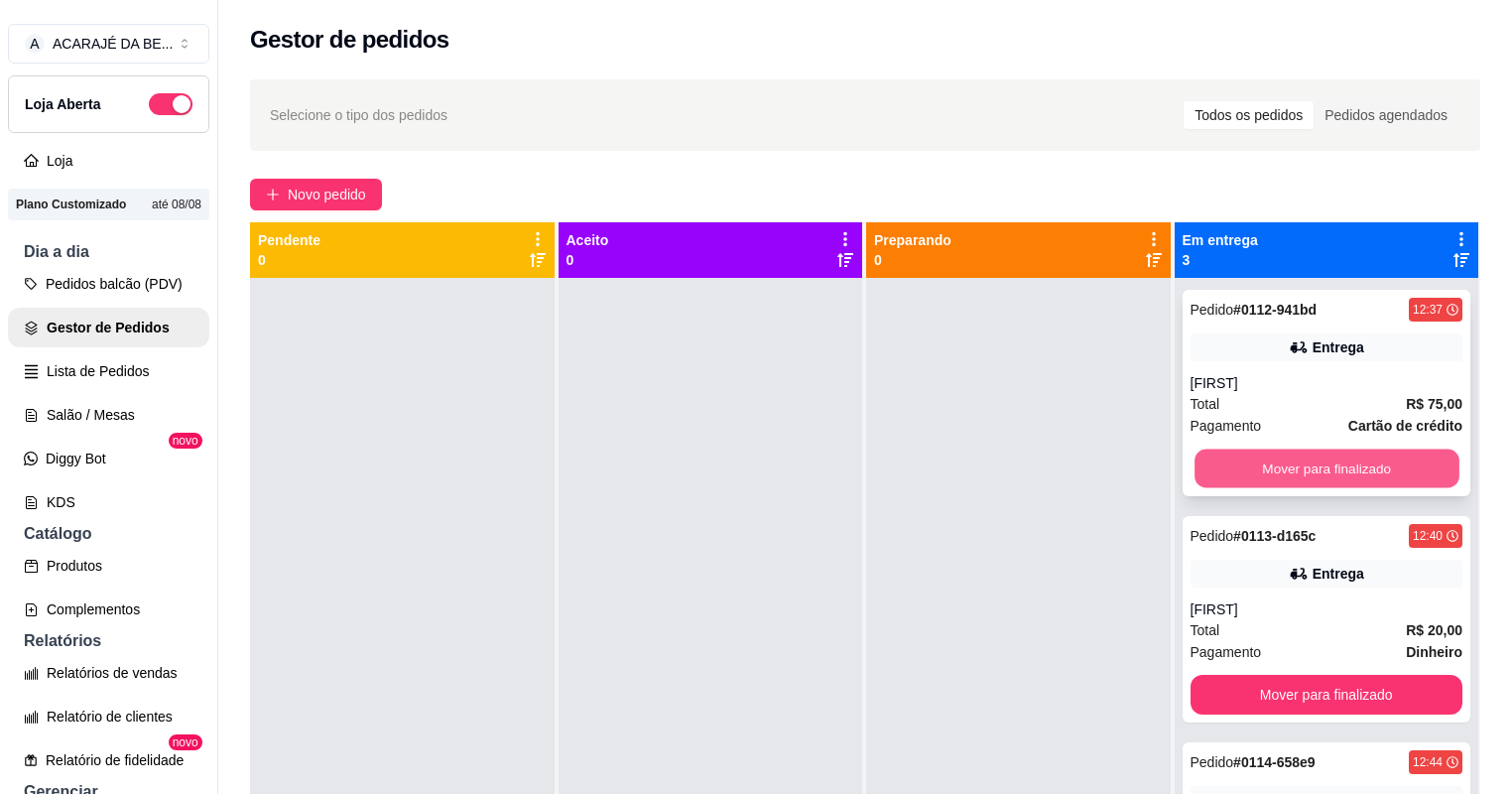 click on "Mover para finalizado" at bounding box center (1326, 468) 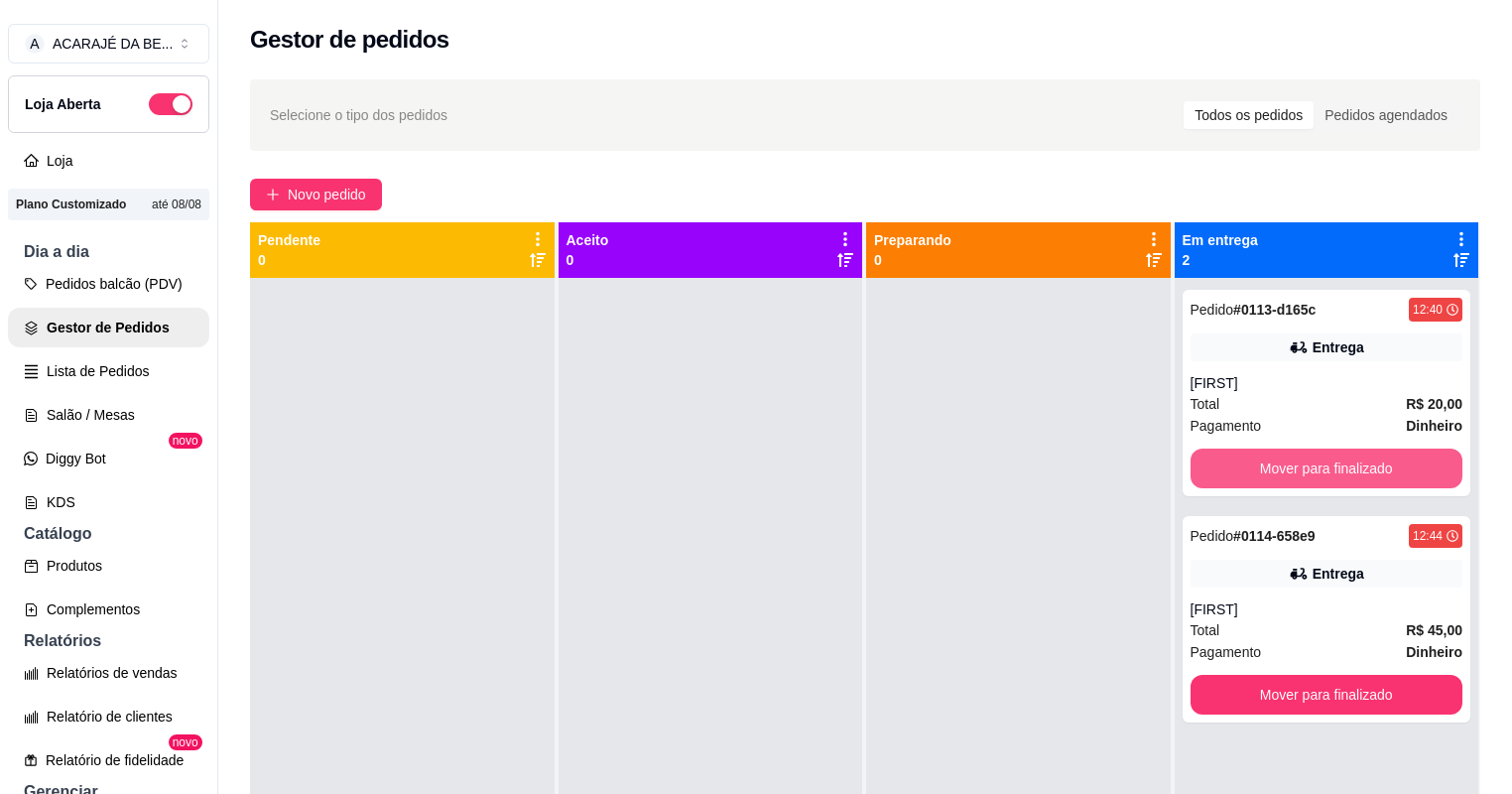 click on "Mover para finalizado" at bounding box center [1326, 468] 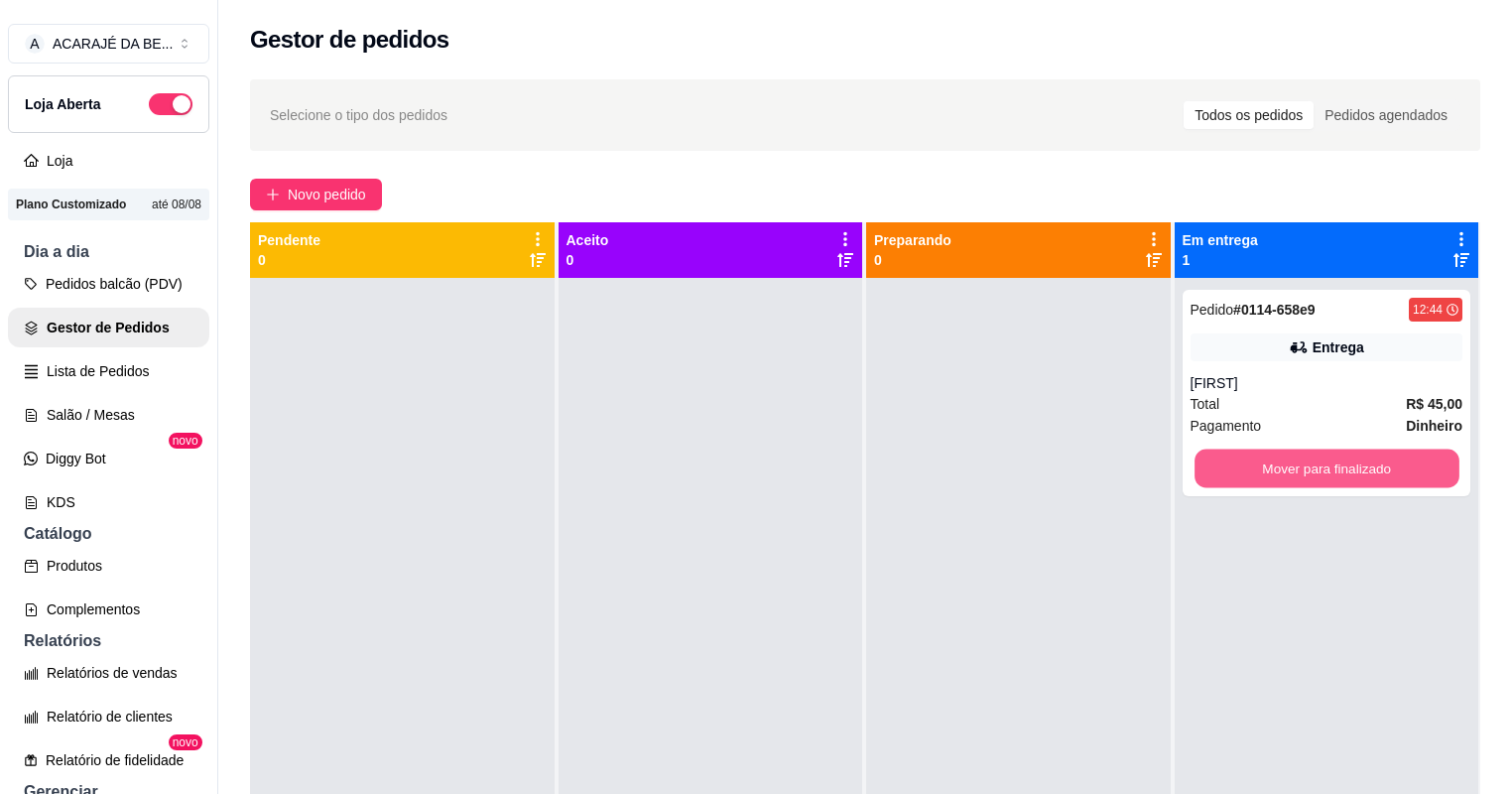click on "Mover para finalizado" at bounding box center [1326, 468] 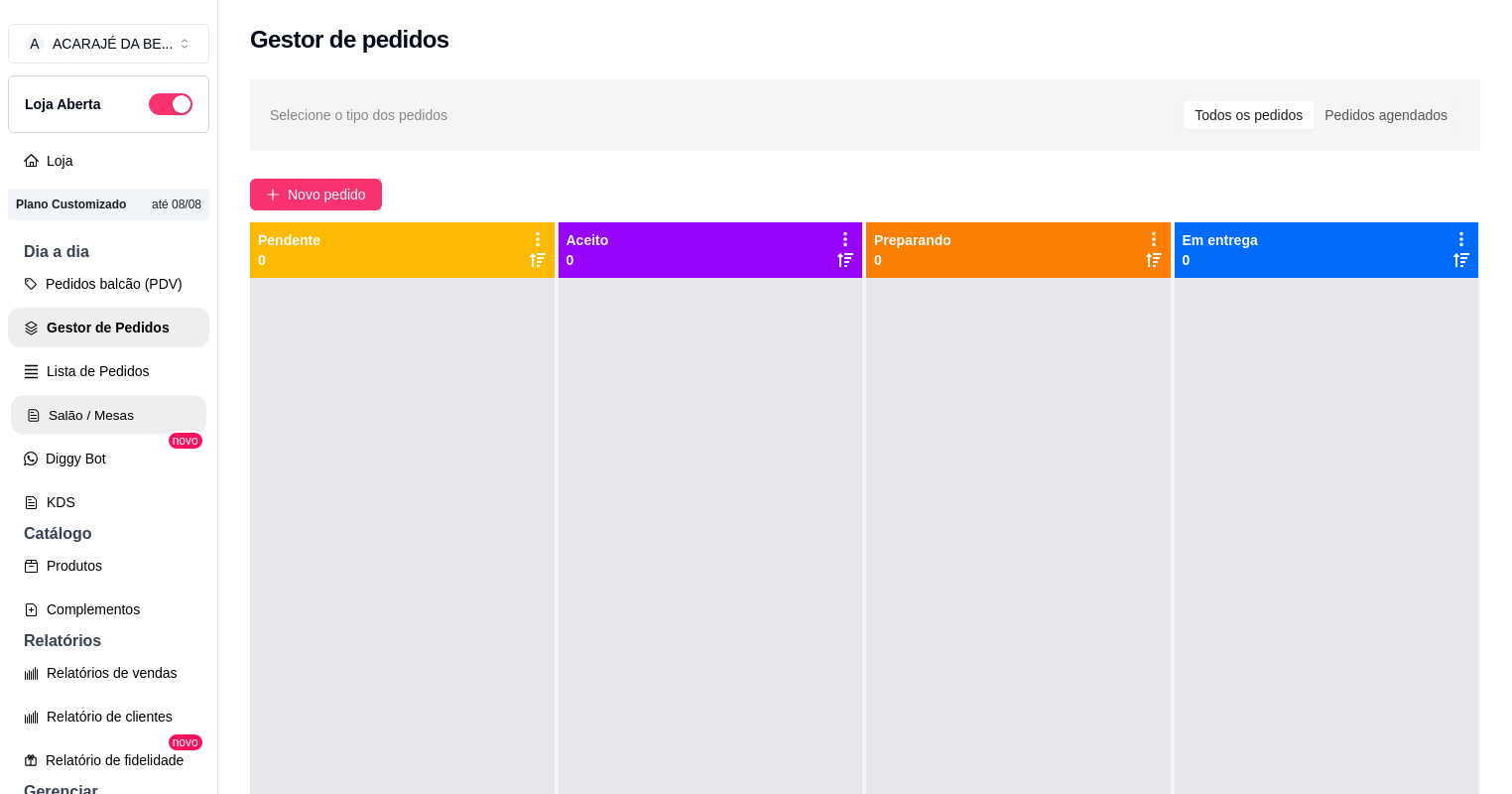 click on "Salão / Mesas" at bounding box center [108, 415] 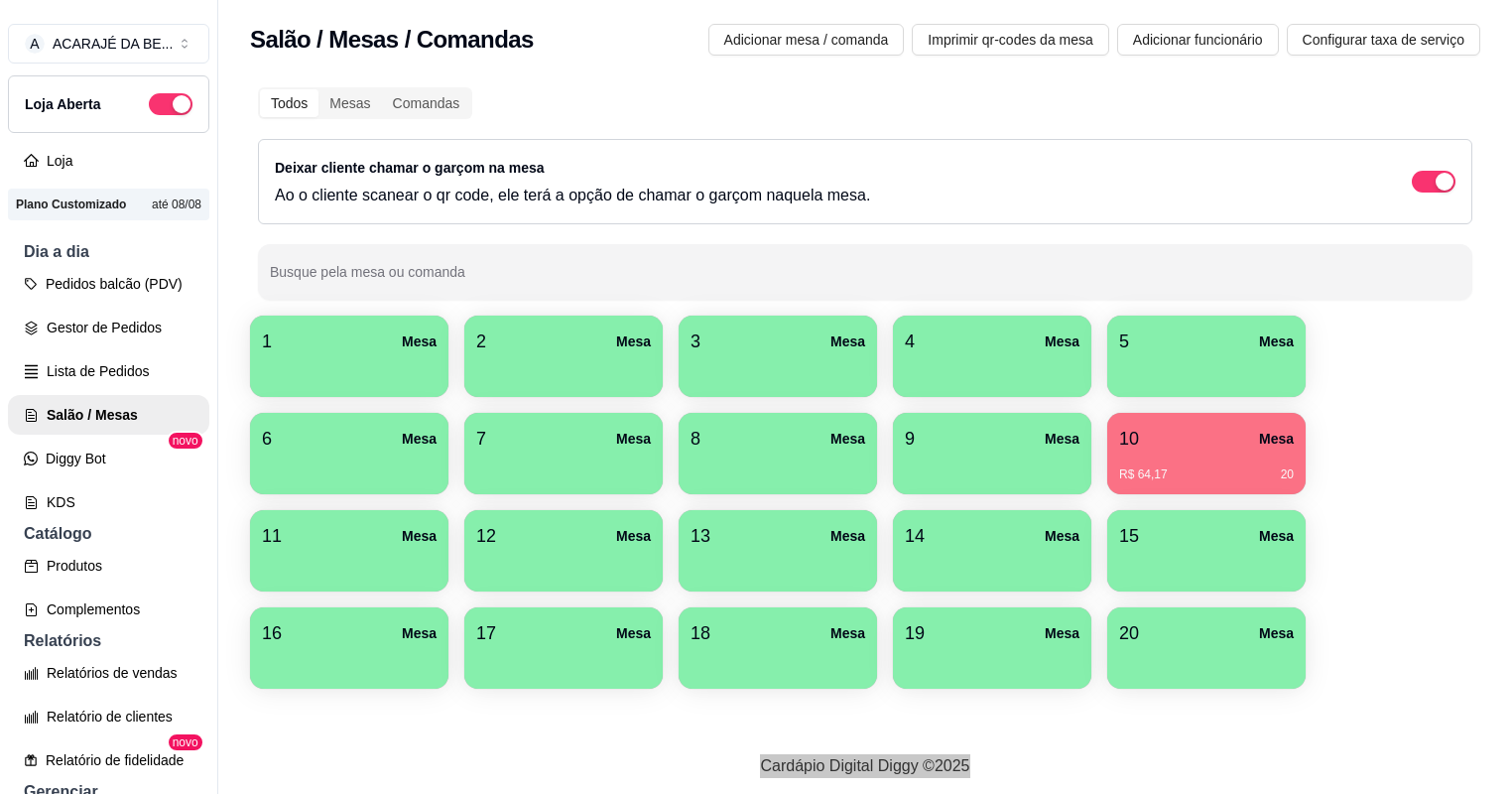 click on "10 Mesa" at bounding box center (1206, 439) 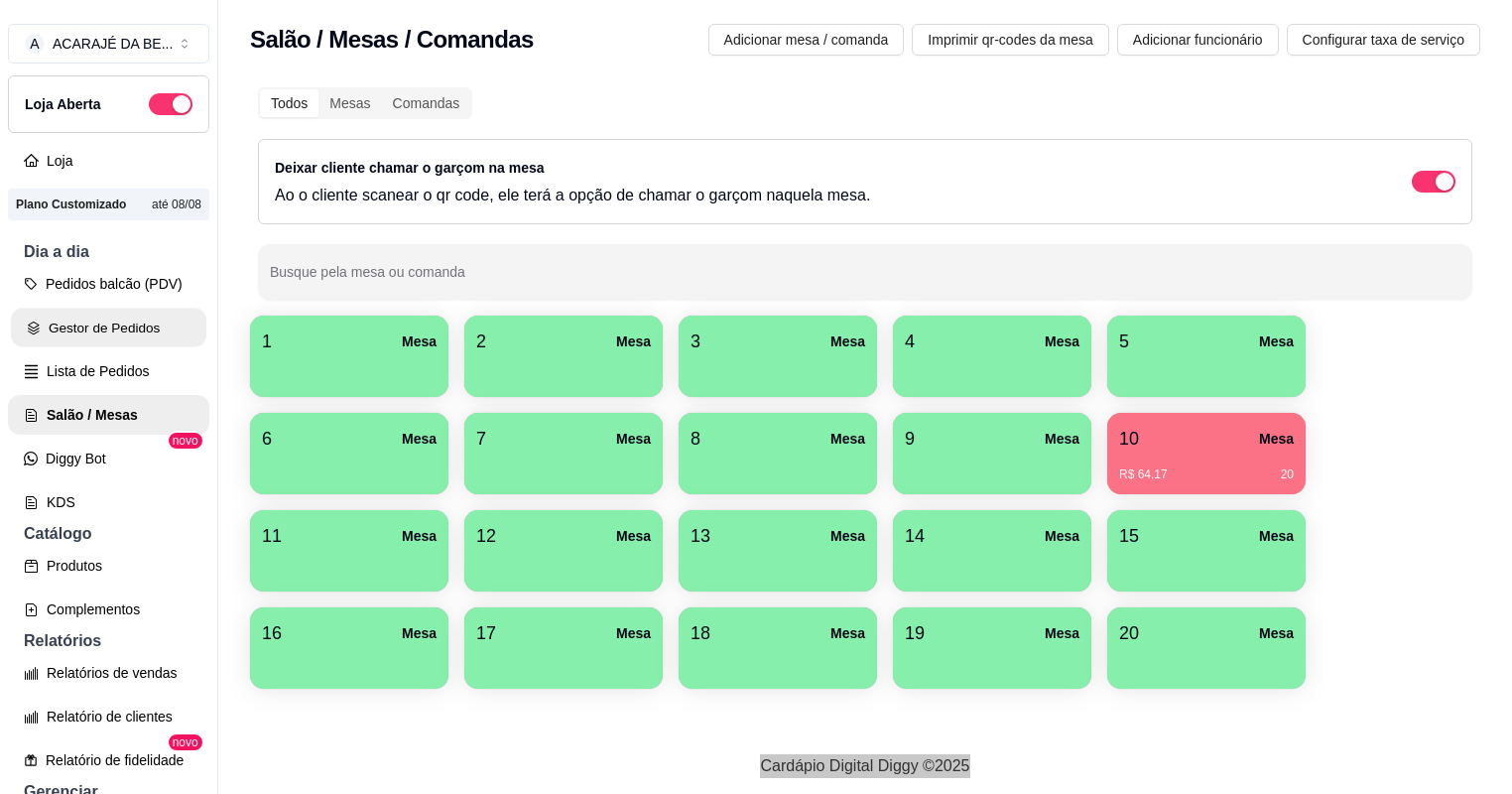 click on "Gestor de Pedidos" at bounding box center [108, 328] 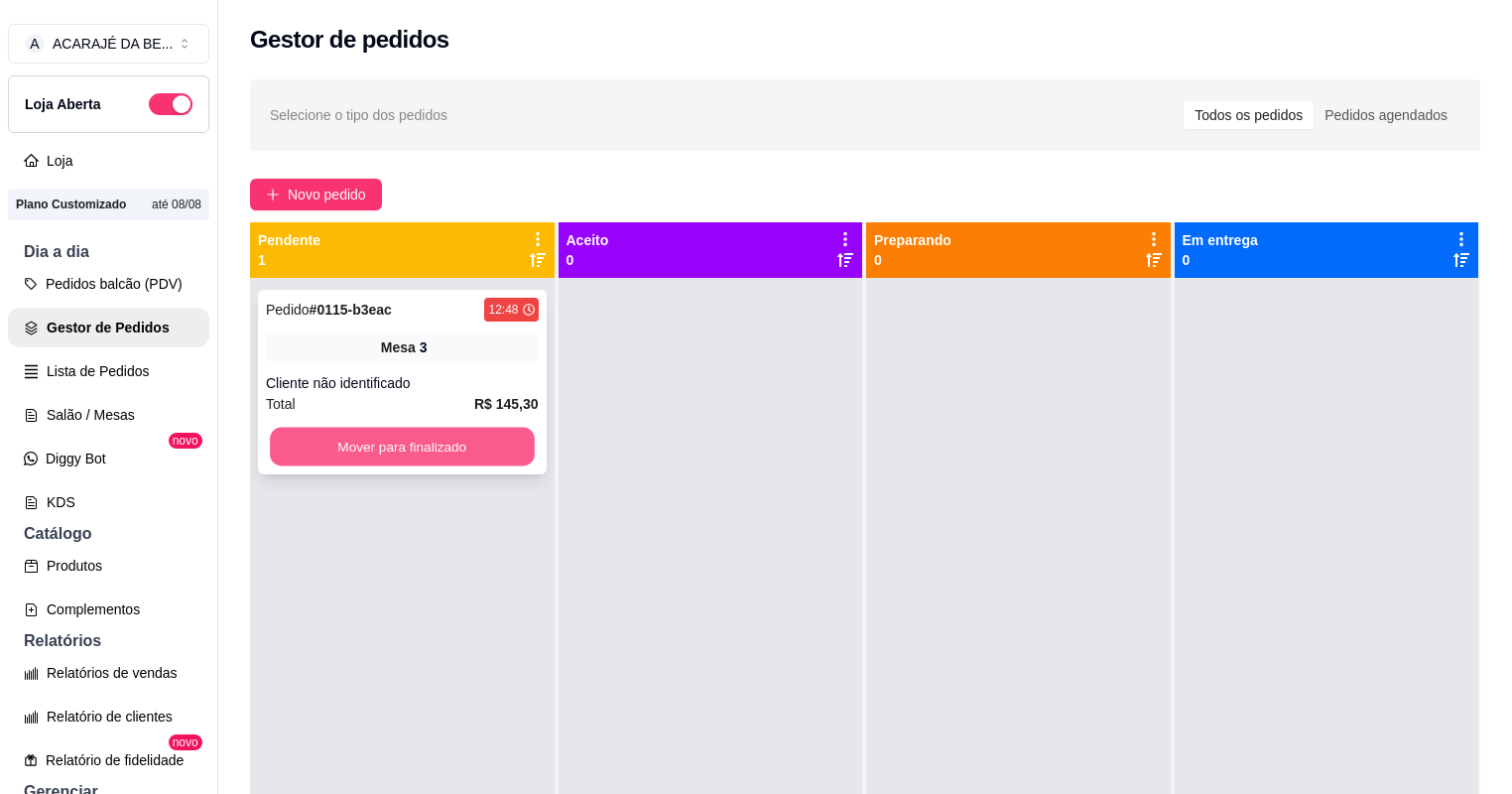 click on "Mover para finalizado" at bounding box center (402, 447) 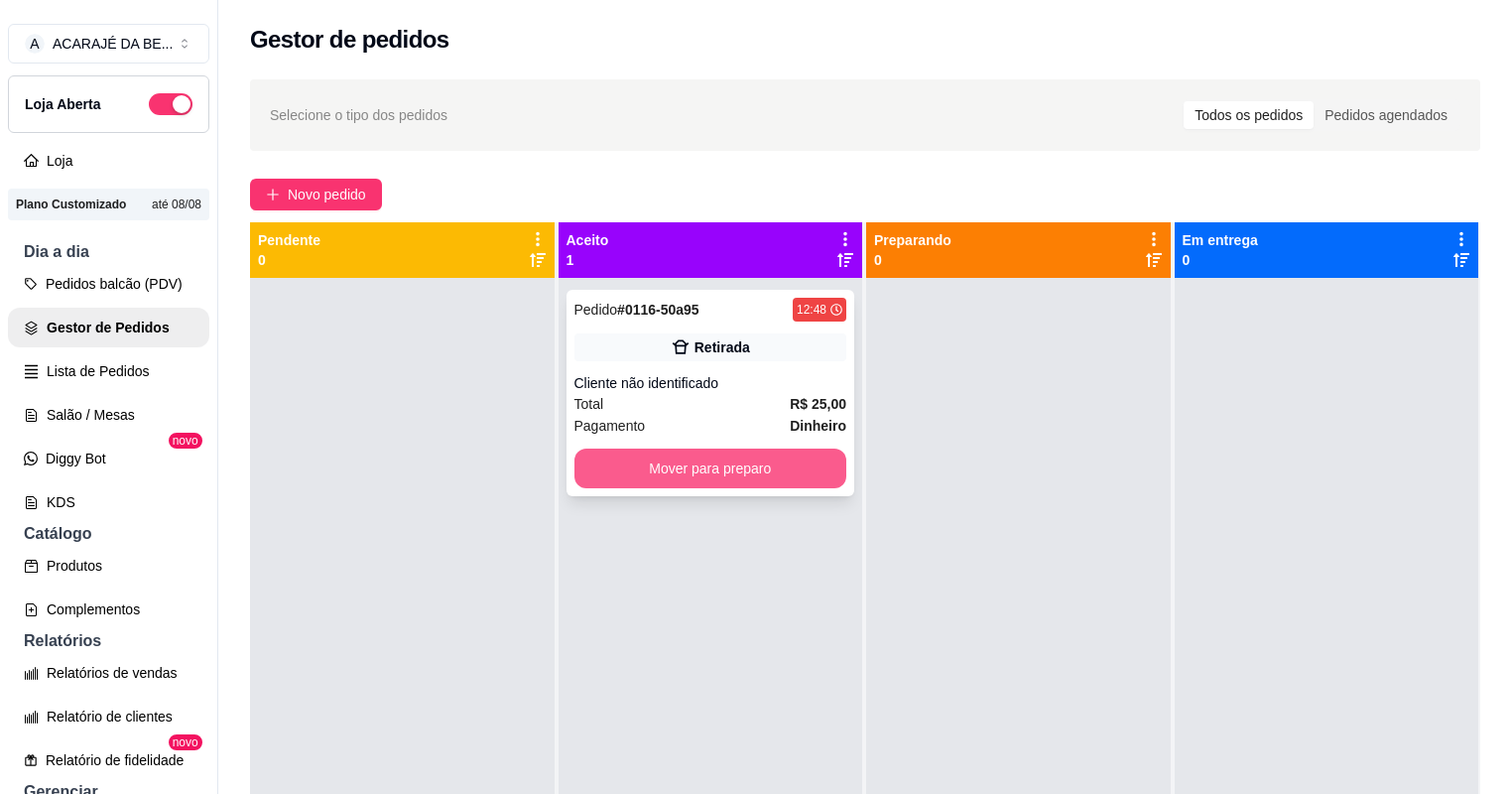 click on "Mover para preparo" at bounding box center (710, 468) 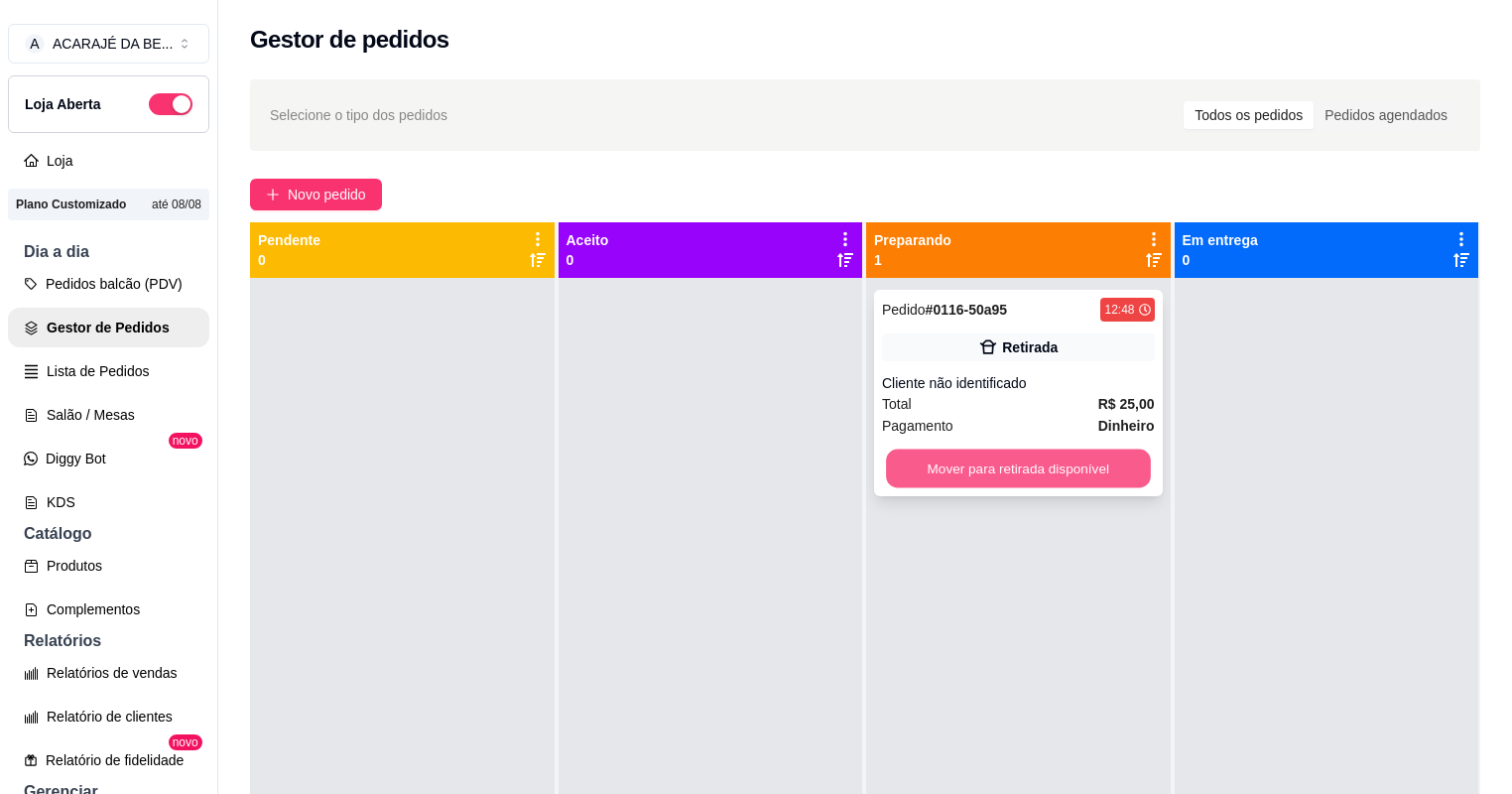 click on "Mover para retirada disponível" at bounding box center (1018, 468) 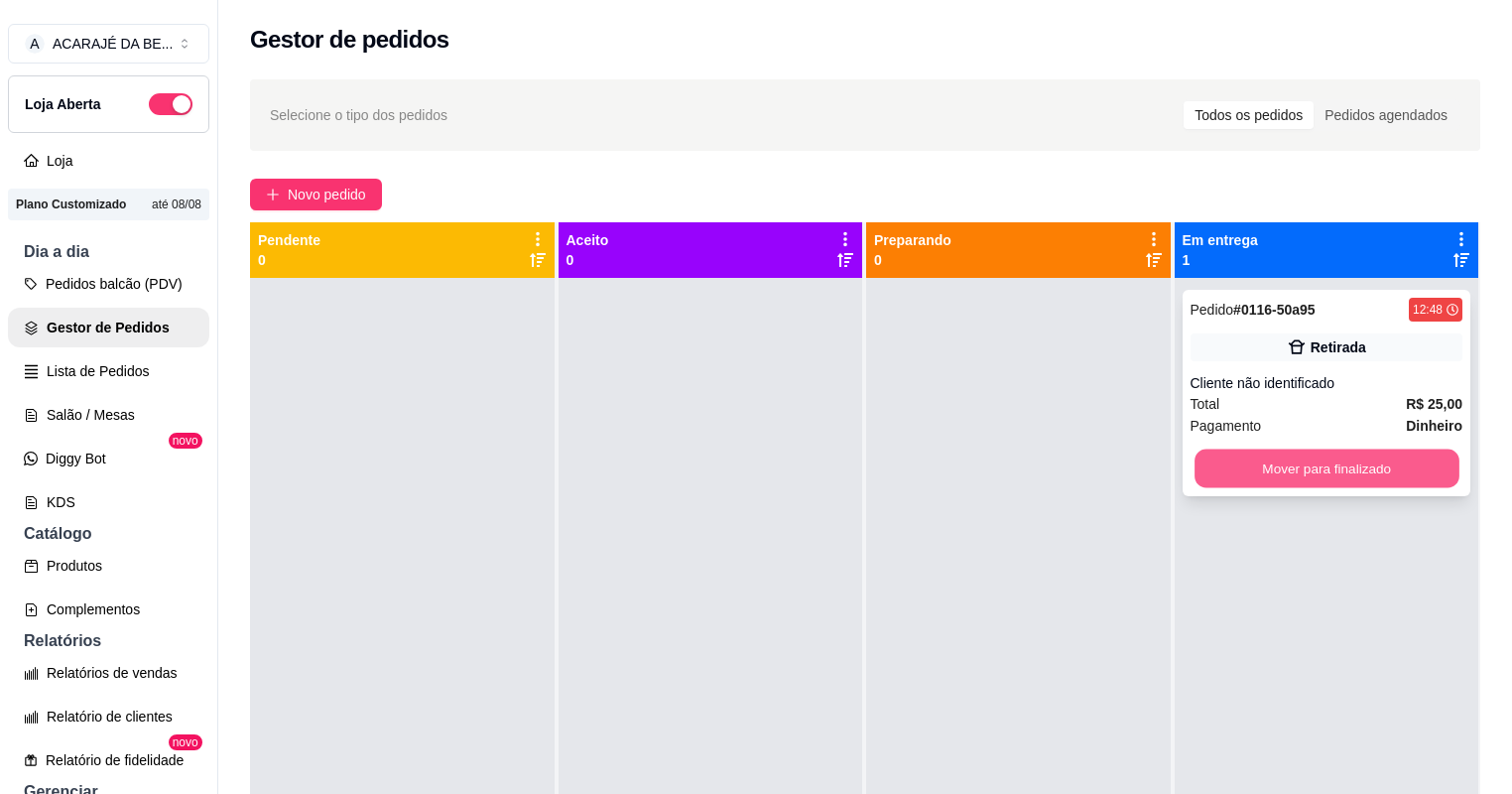 click on "Mover para finalizado" at bounding box center (1326, 468) 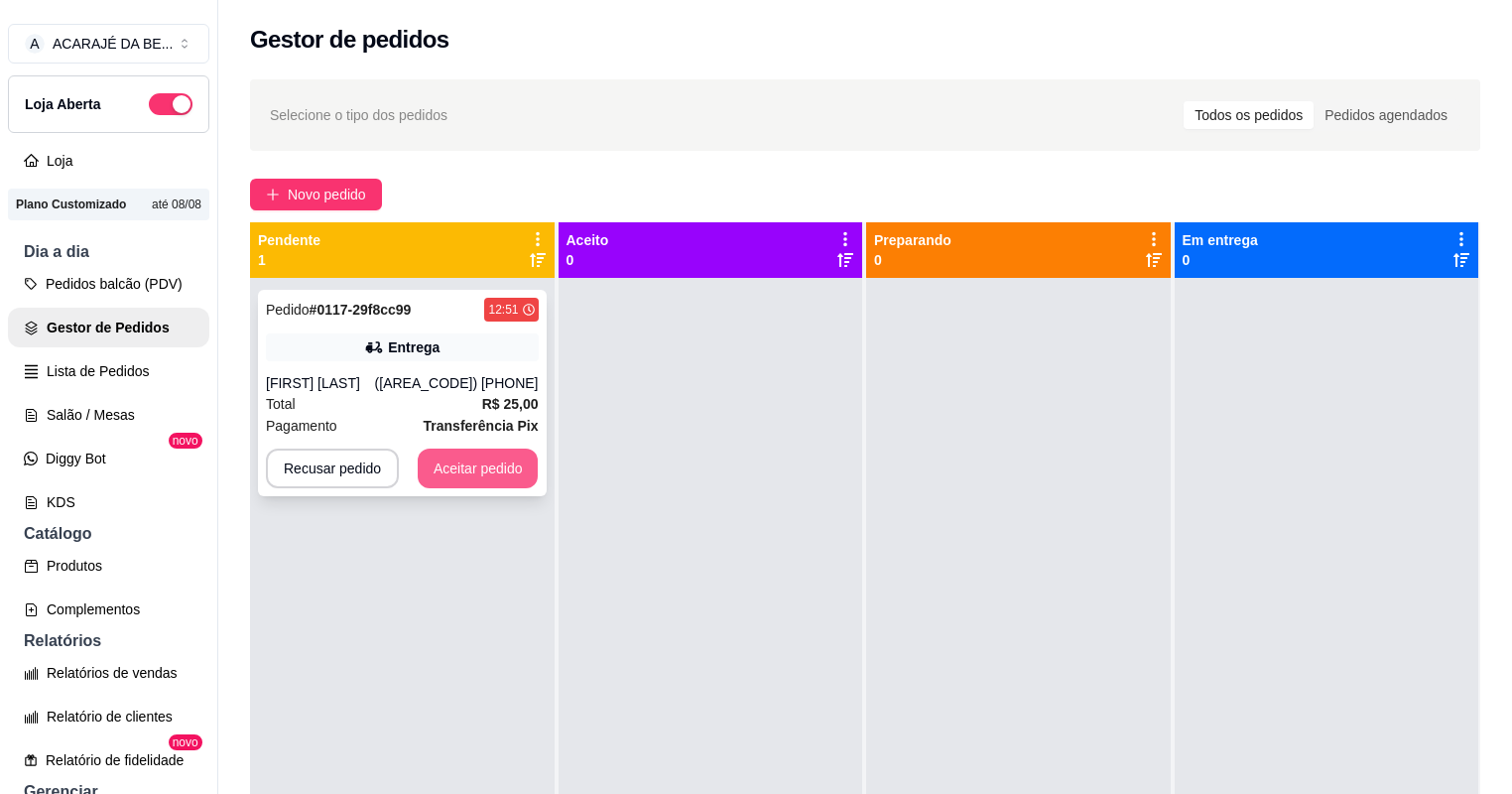 click on "Aceitar pedido" at bounding box center [478, 468] 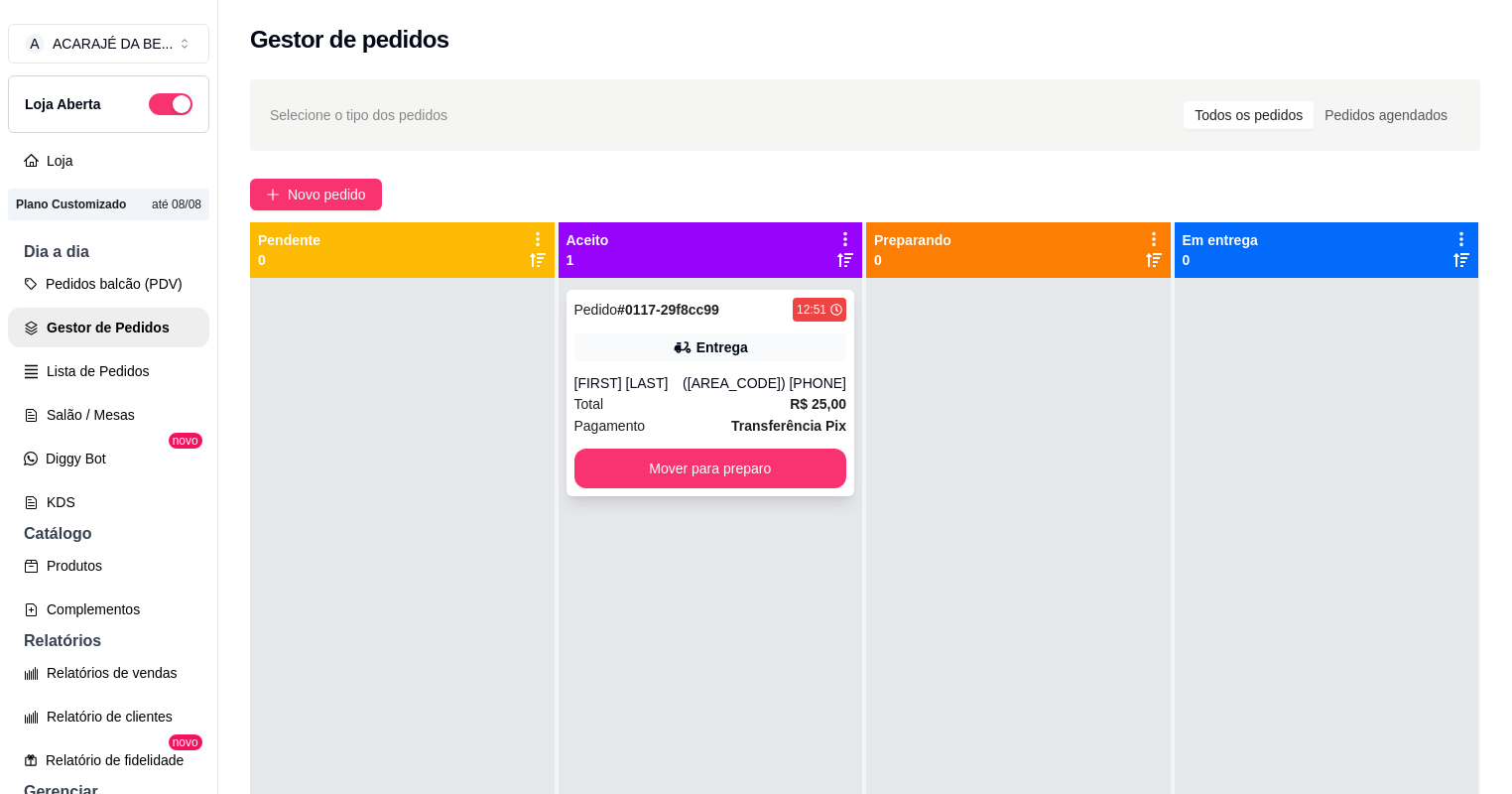 click on "Pagamento Transferência Pix" at bounding box center (710, 426) 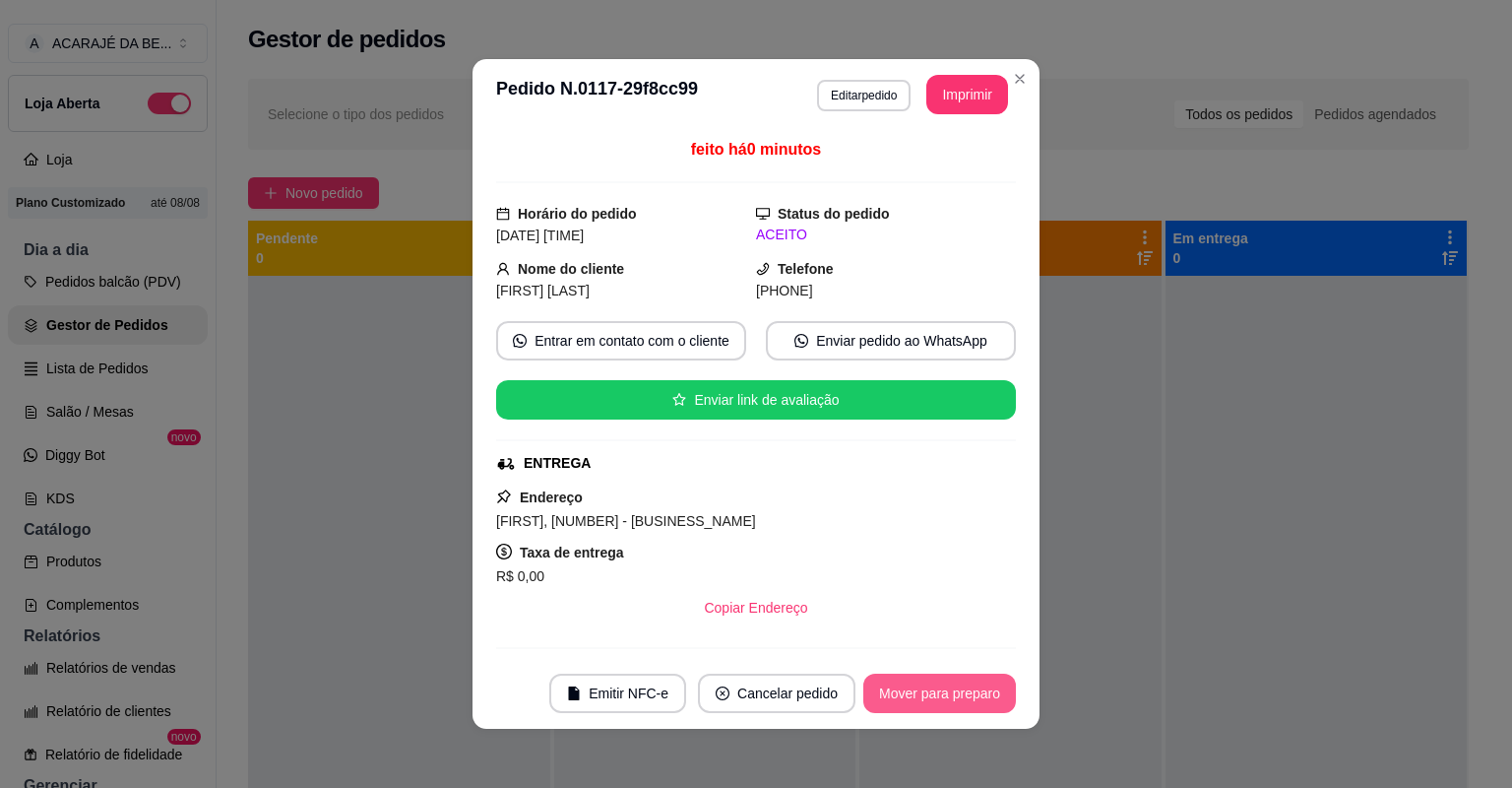 click on "Mover para preparo" at bounding box center [939, 693] 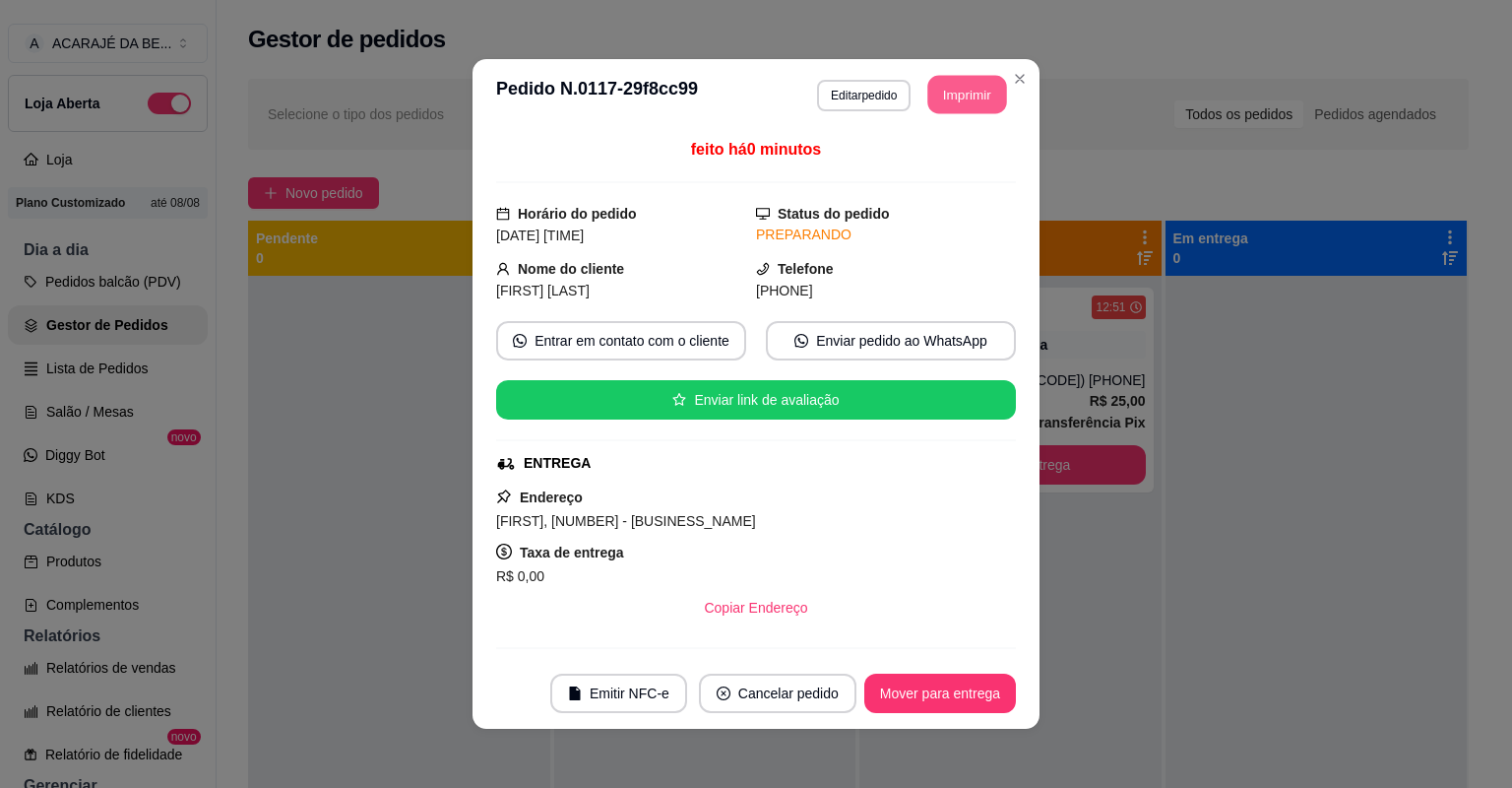 click on "Imprimir" at bounding box center (968, 95) 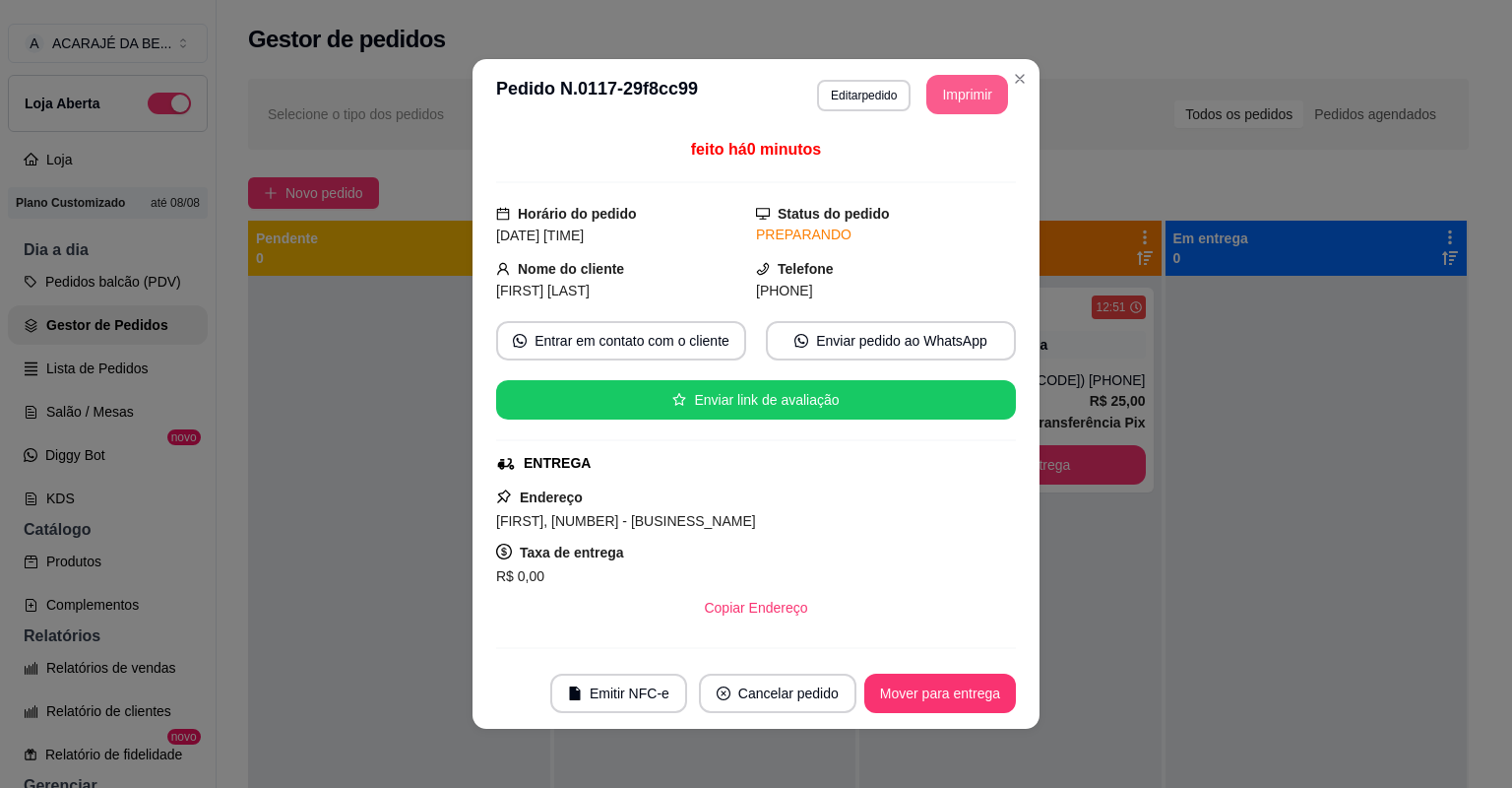 scroll, scrollTop: 0, scrollLeft: 0, axis: both 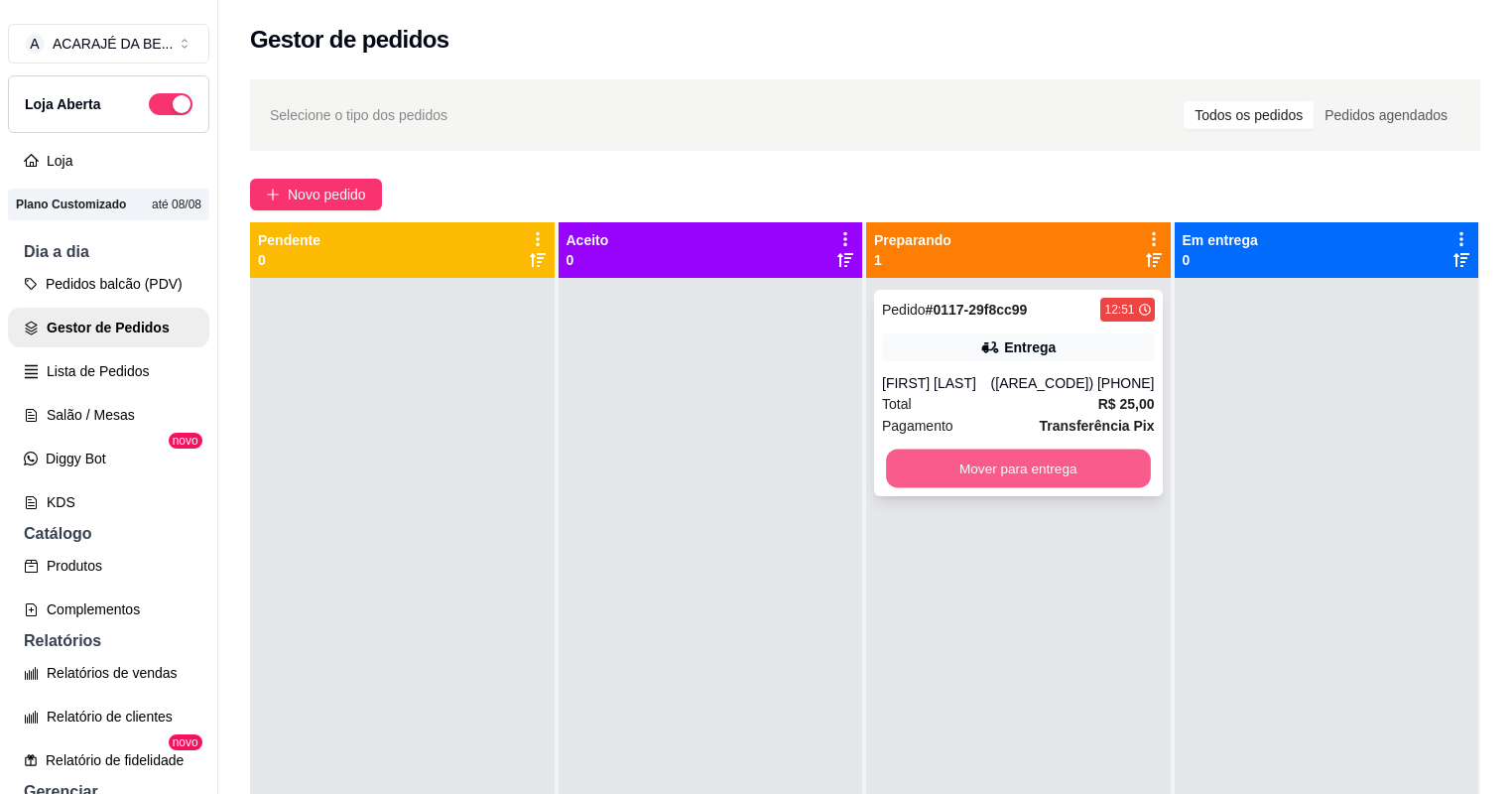 click on "Mover para entrega" at bounding box center (1018, 468) 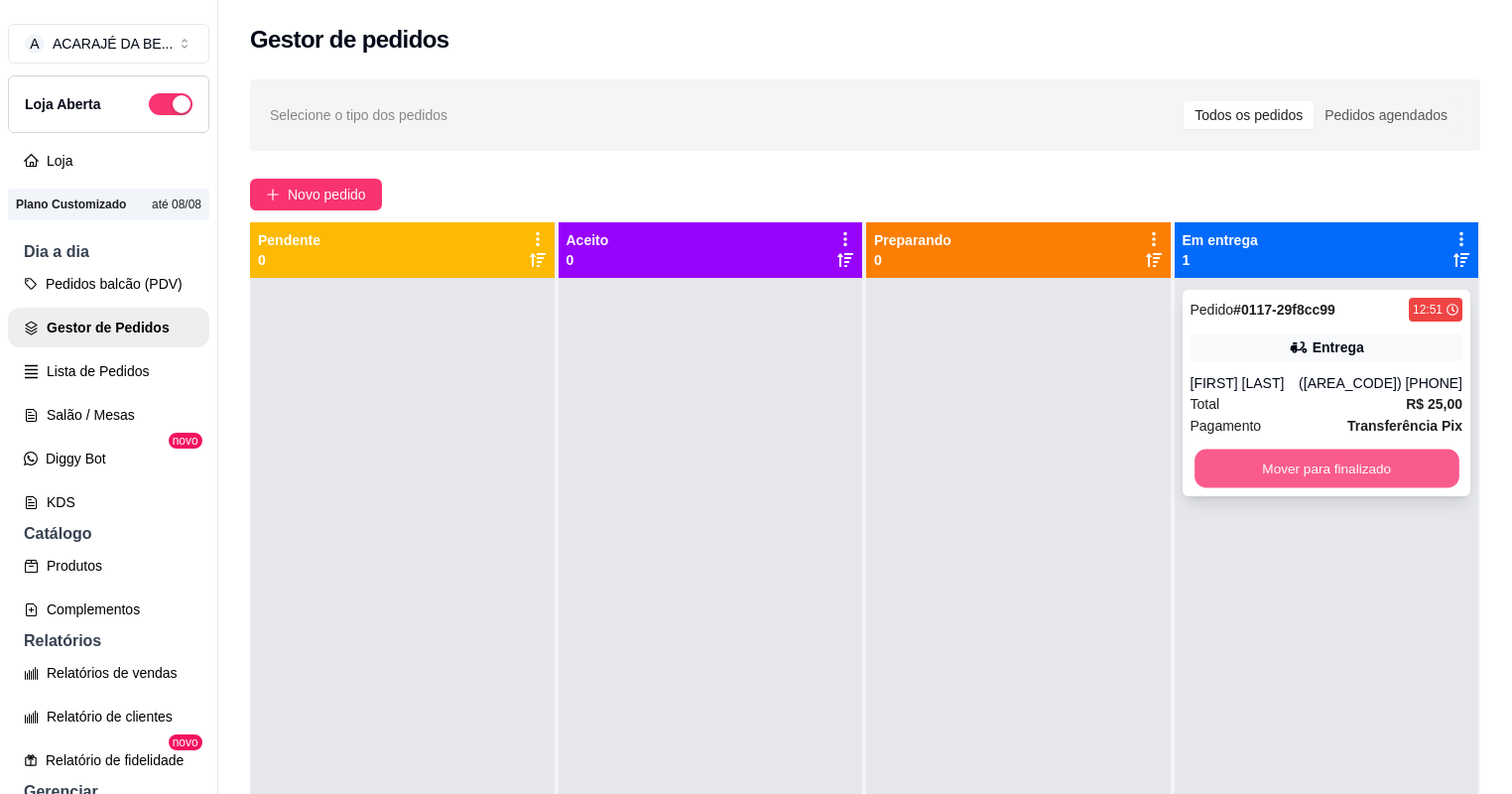 click on "Mover para finalizado" at bounding box center [1326, 468] 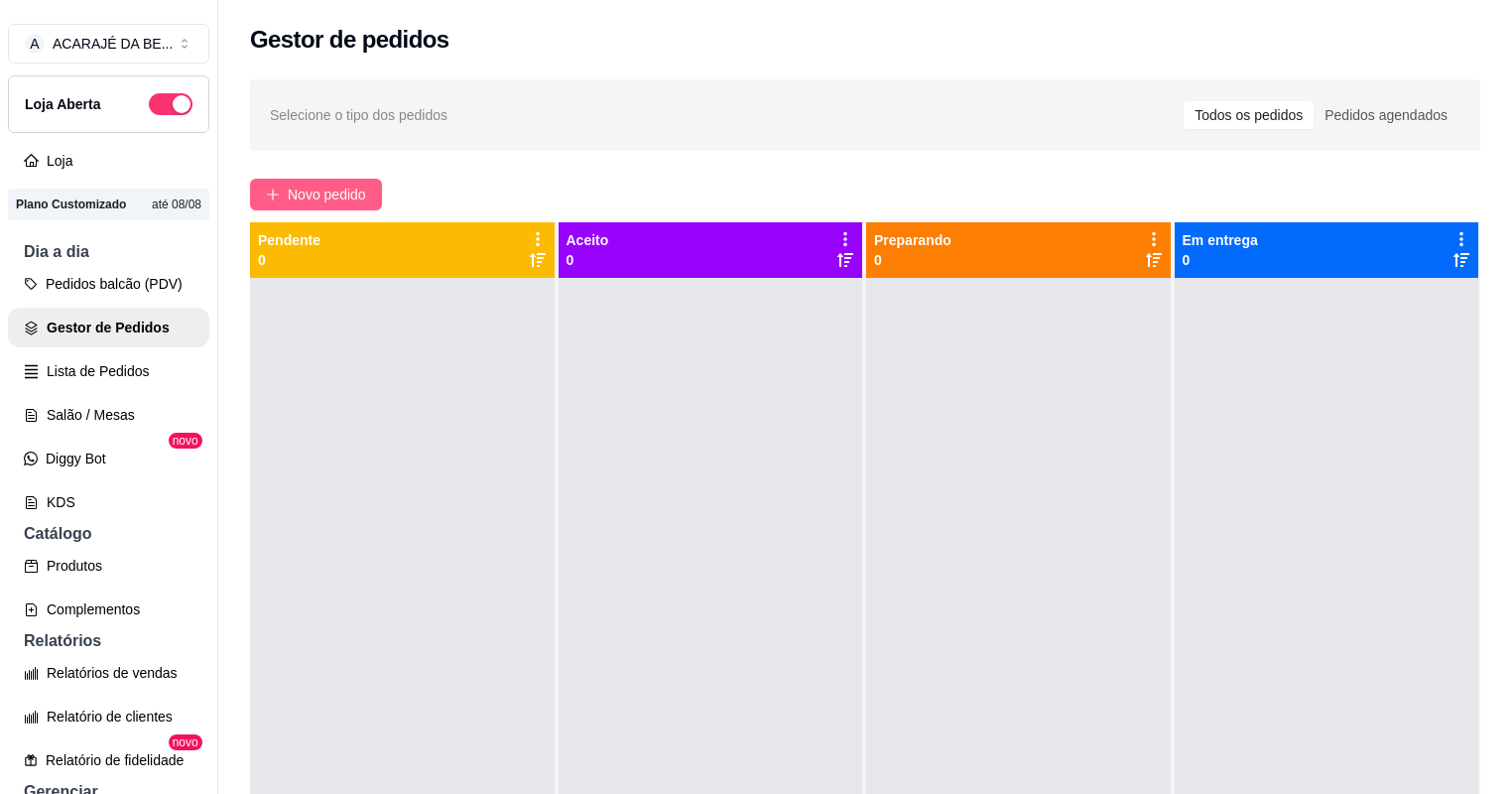 click on "Novo pedido" at bounding box center (315, 195) 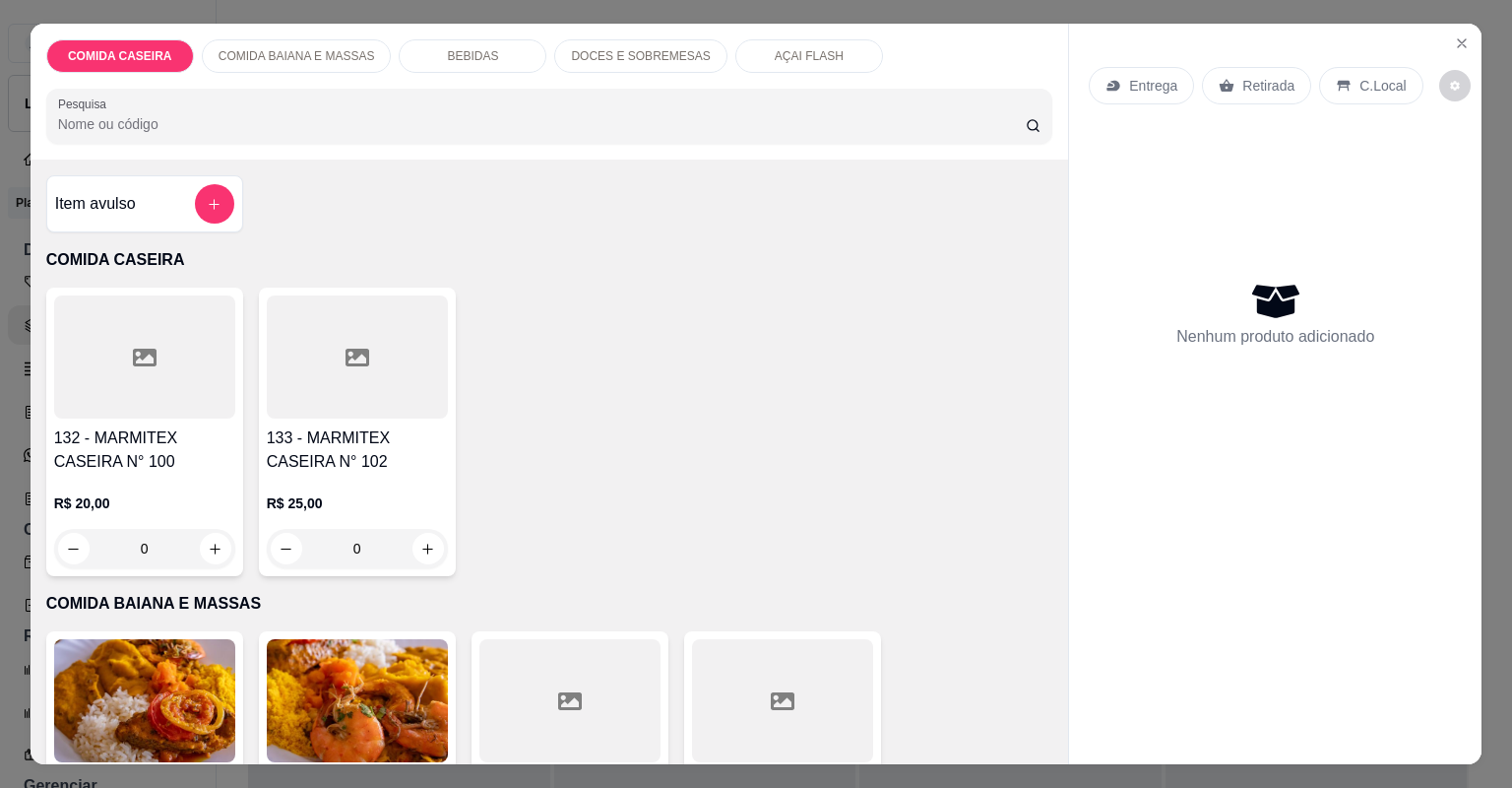 click at bounding box center [145, 357] 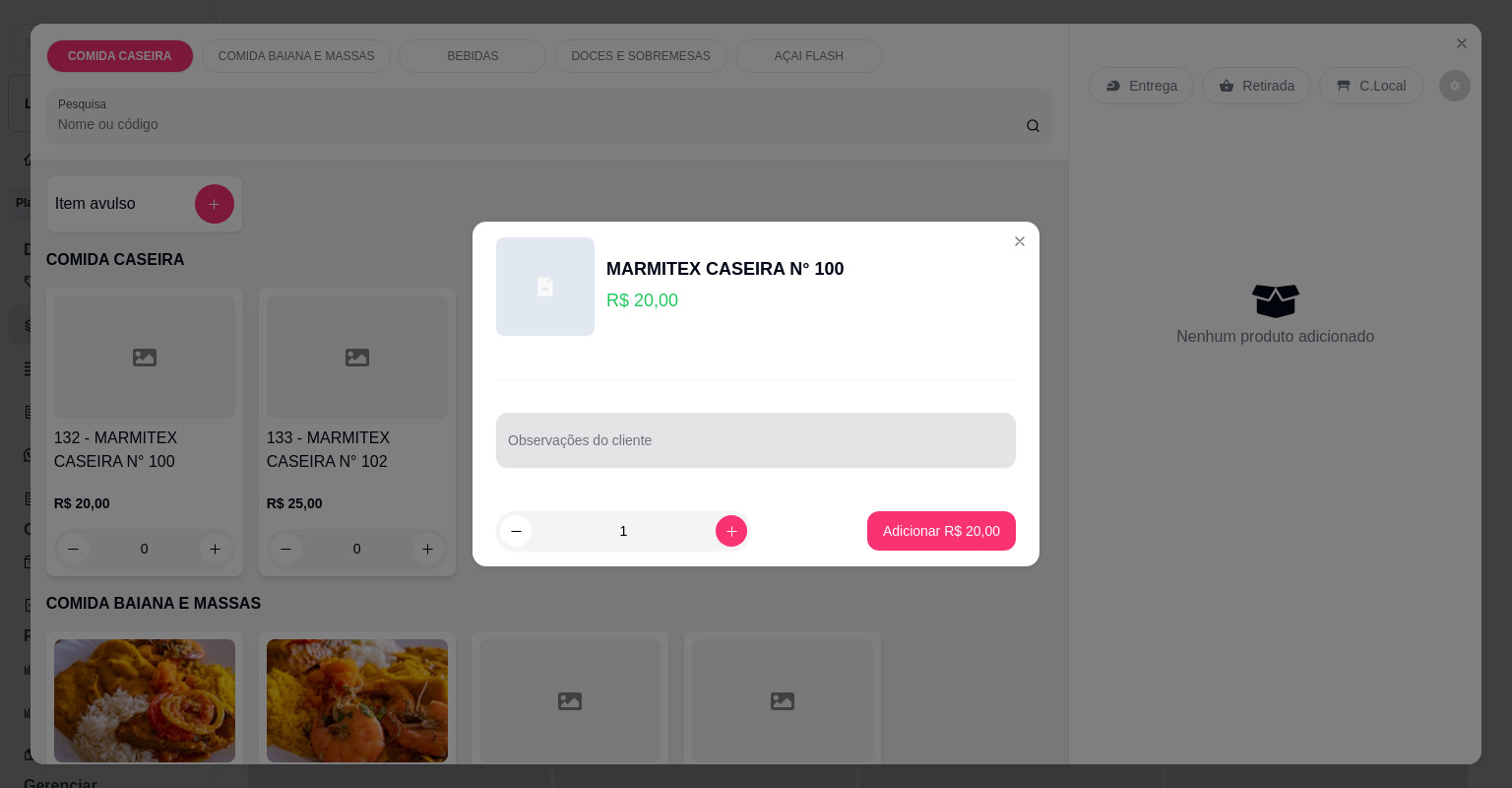 click at bounding box center (756, 440) 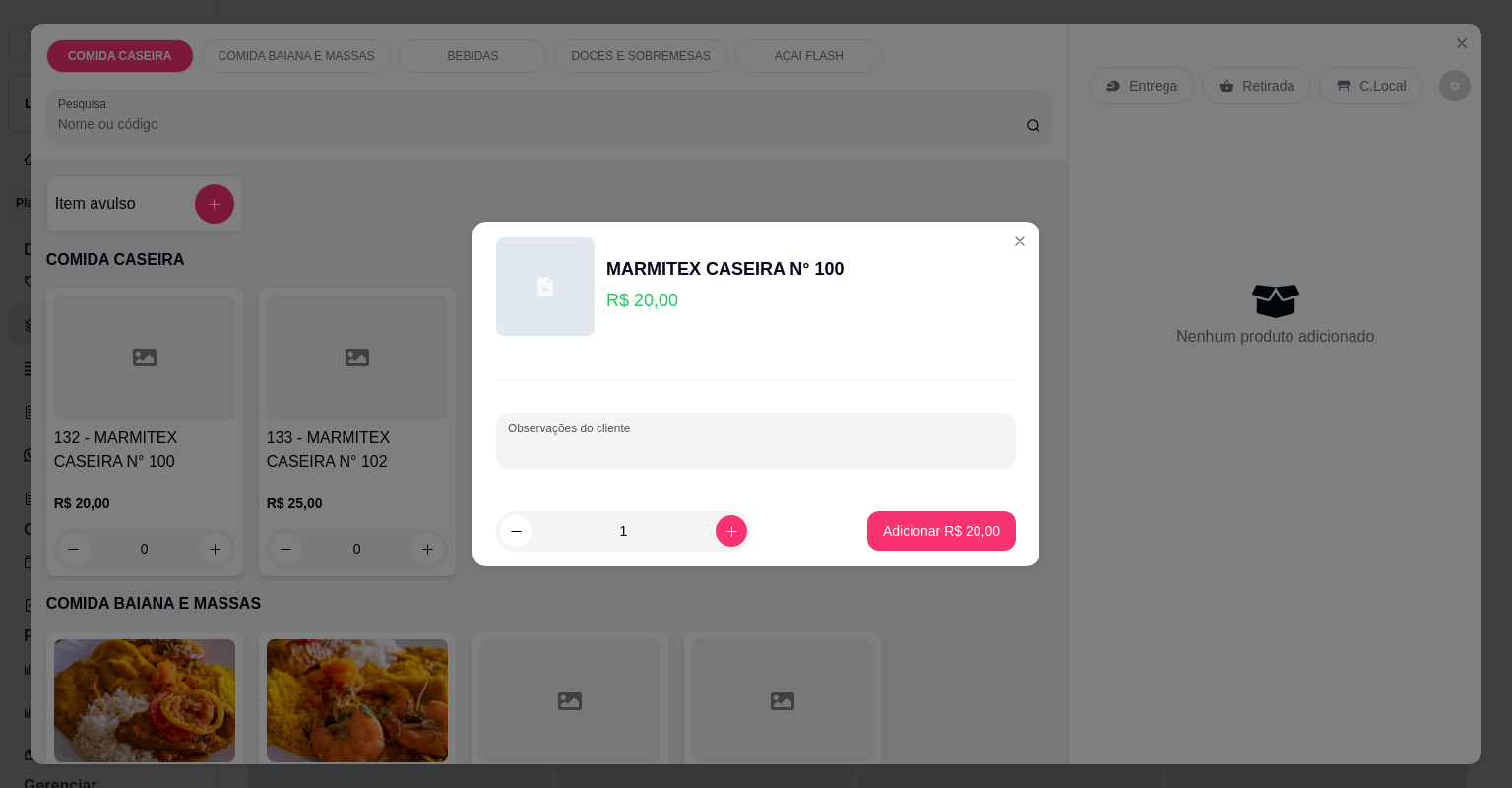 paste on "Macarrão alho e óleo purê de batata feijão tropeiro salada grão de bico fruta abacaxi filé de frango cupim acebolado  arroz temperado" 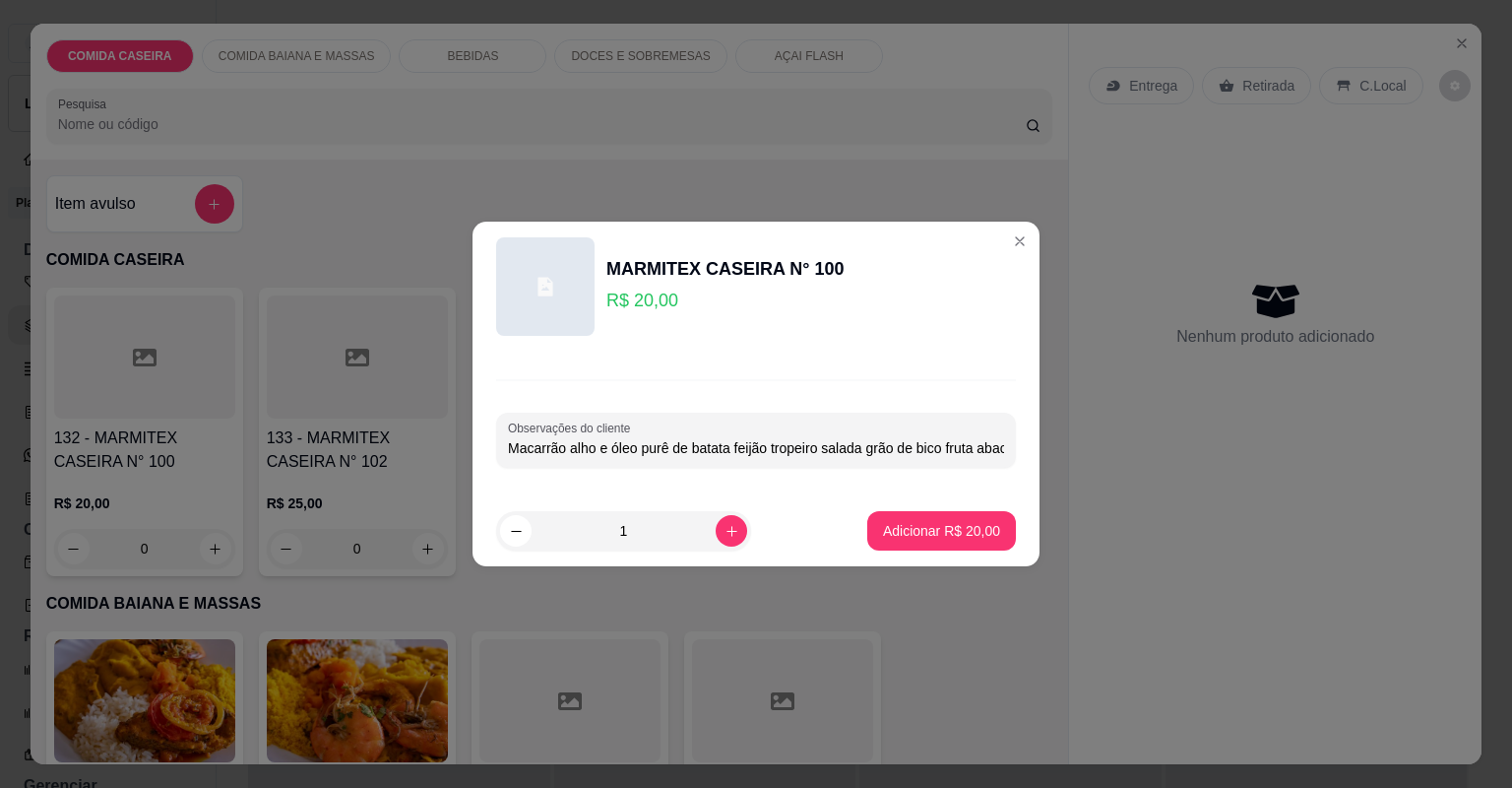 scroll, scrollTop: 0, scrollLeft: 334, axis: horizontal 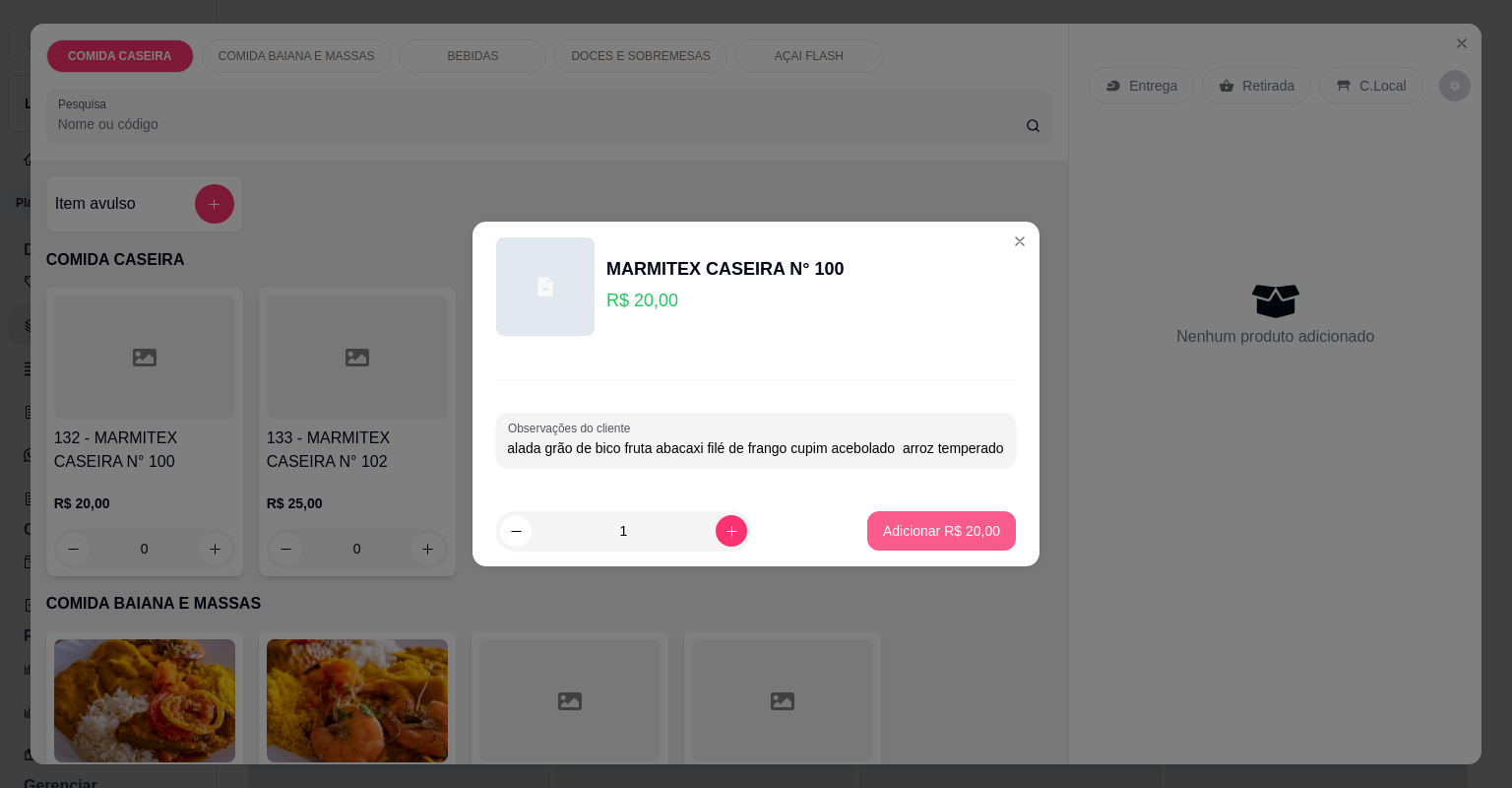 type on "Macarrão alho e óleo purê de batata feijão tropeiro salada grão de bico fruta abacaxi filé de frango cupim acebolado  arroz temperado" 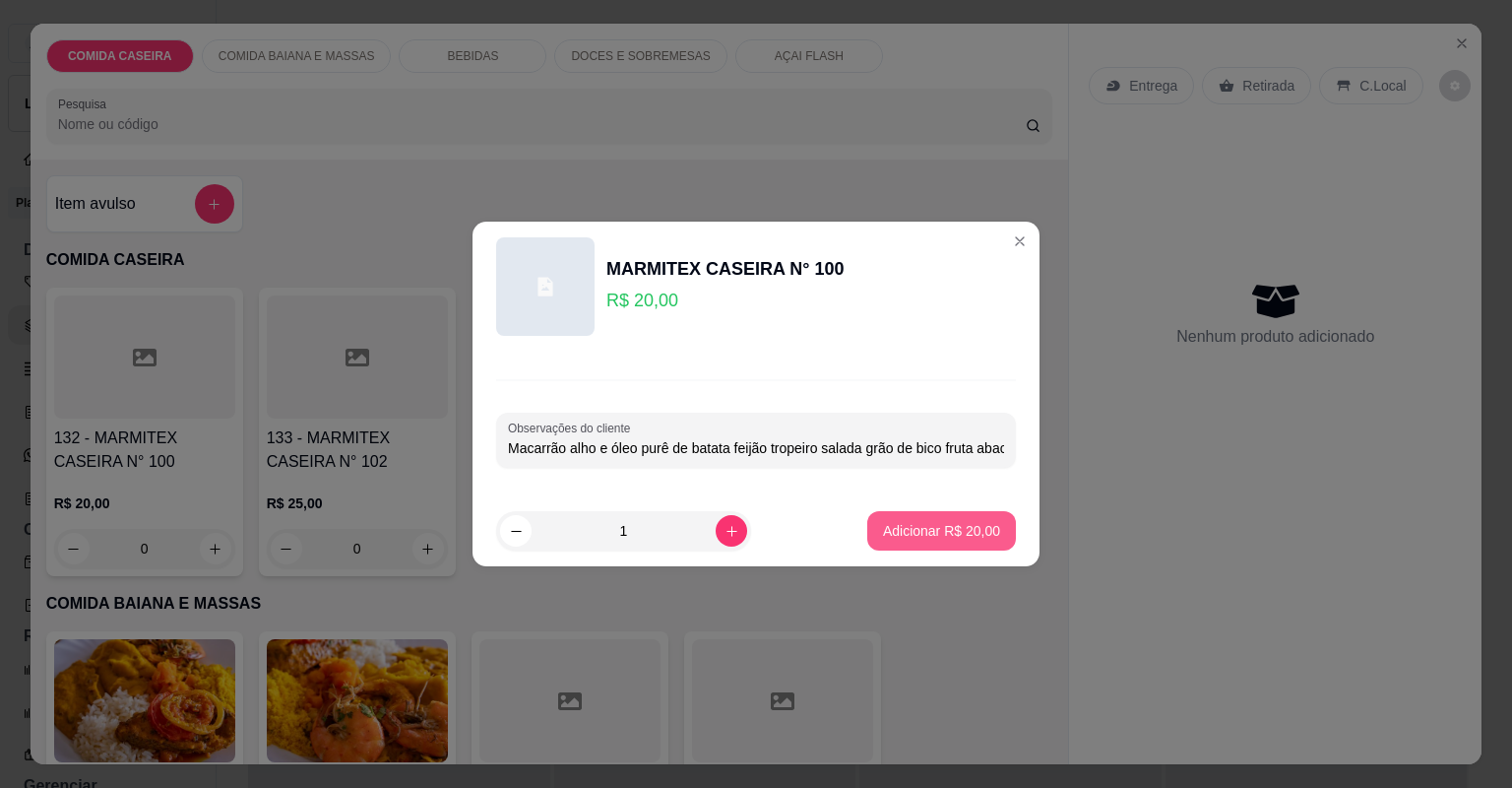 click on "Adicionar   R$ 20,00" at bounding box center (941, 531) 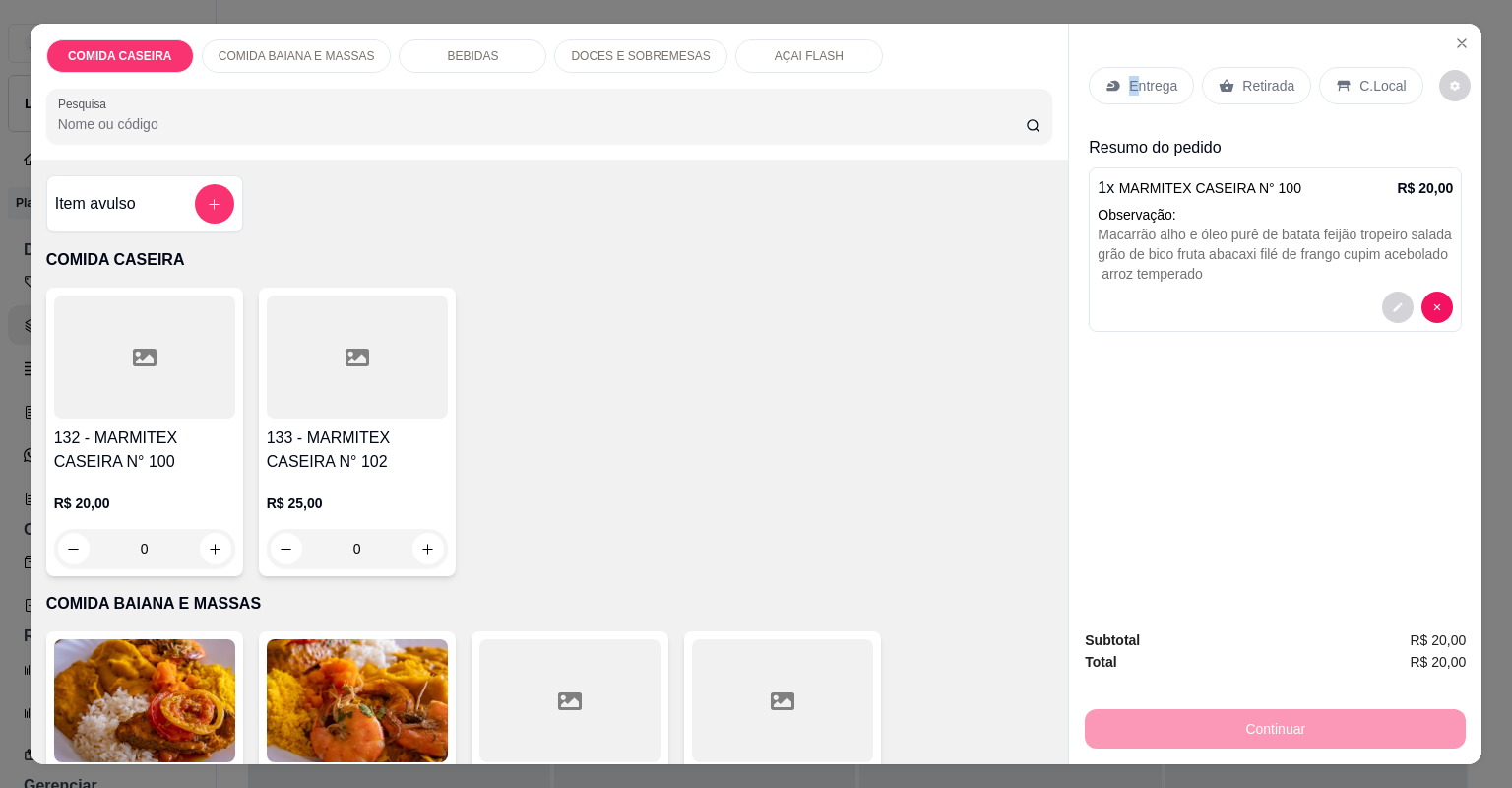 click on "Entrega" at bounding box center (1153, 86) 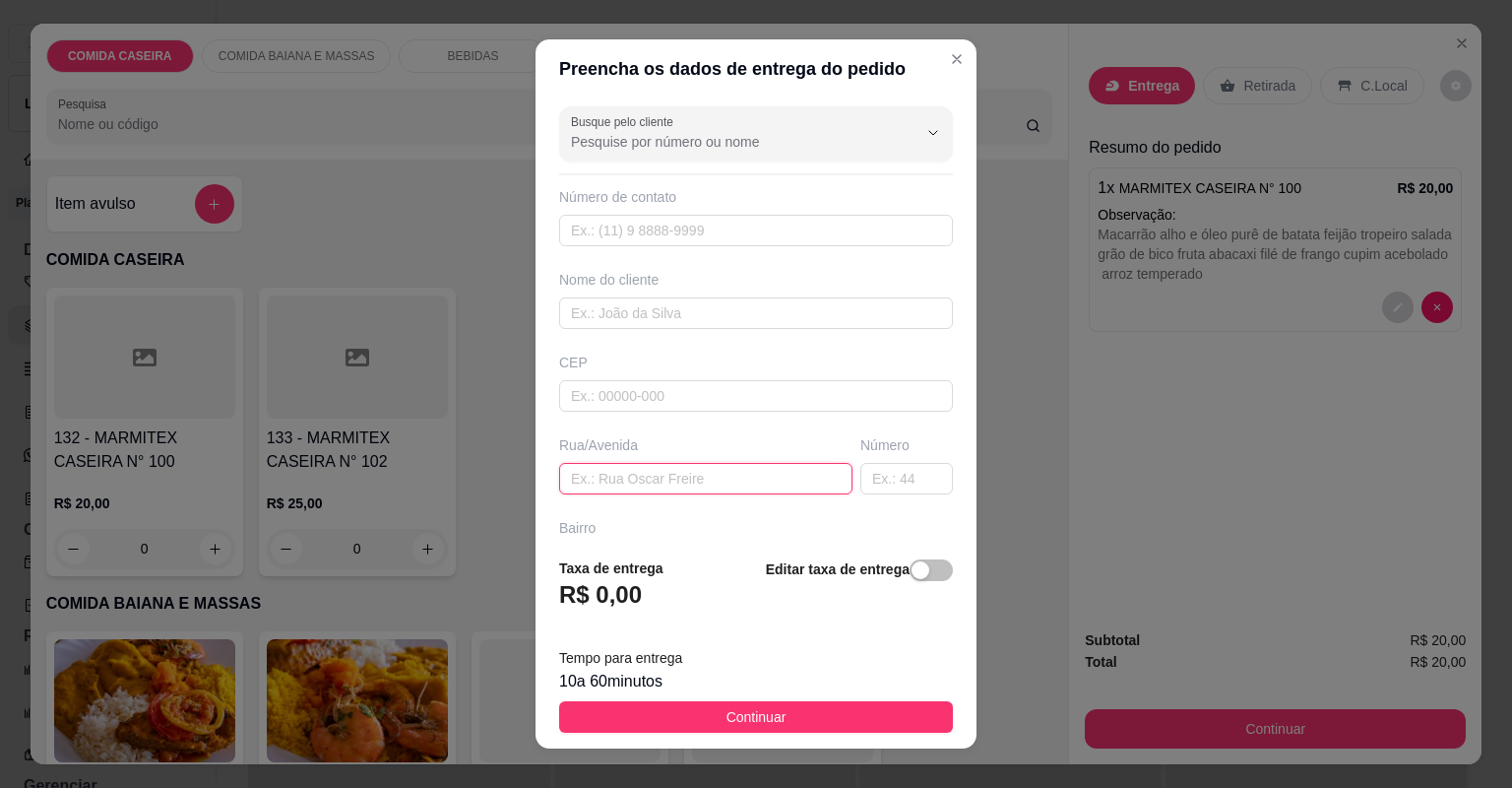 click at bounding box center [706, 479] 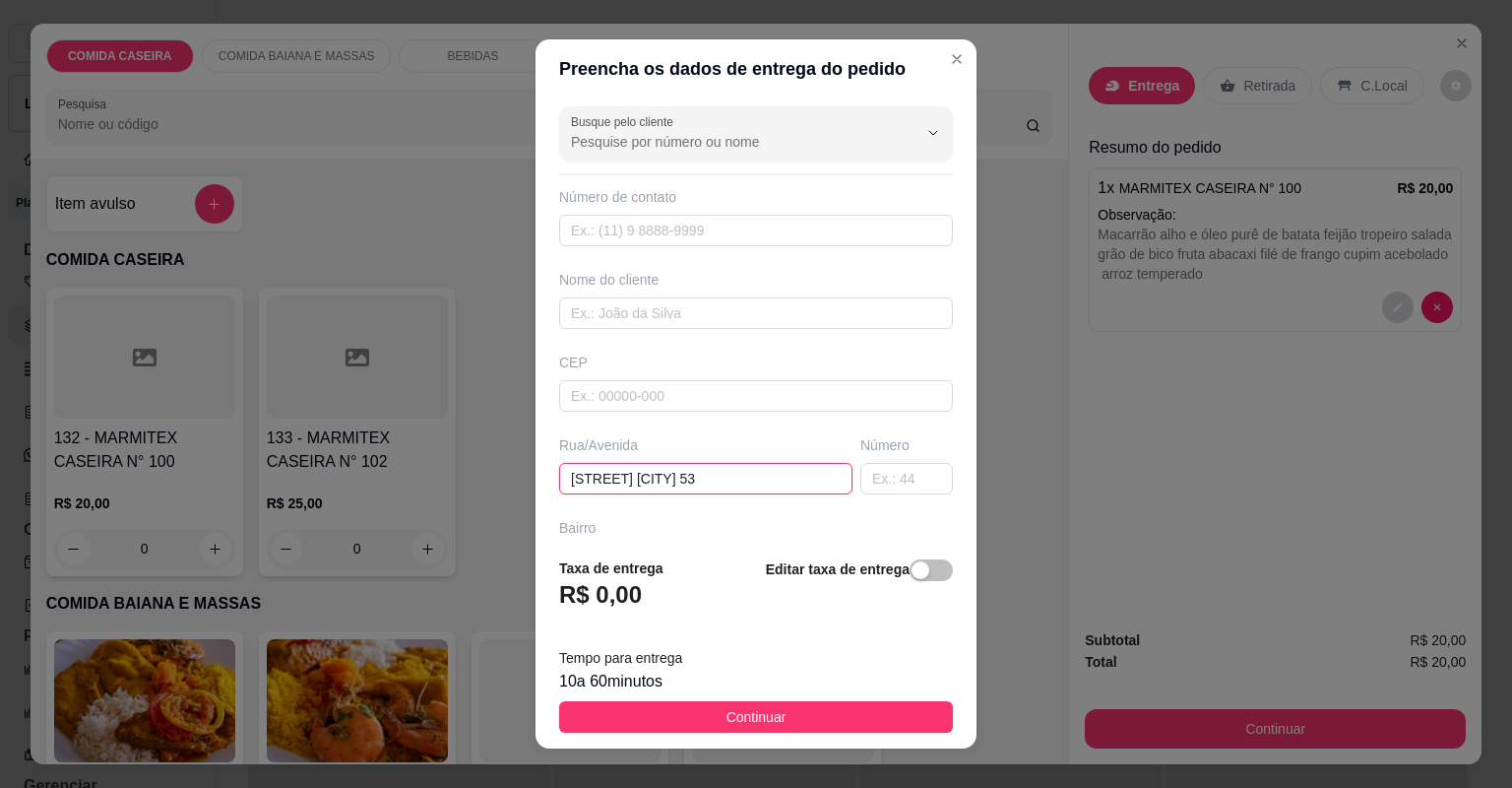 scroll, scrollTop: 0, scrollLeft: 51, axis: horizontal 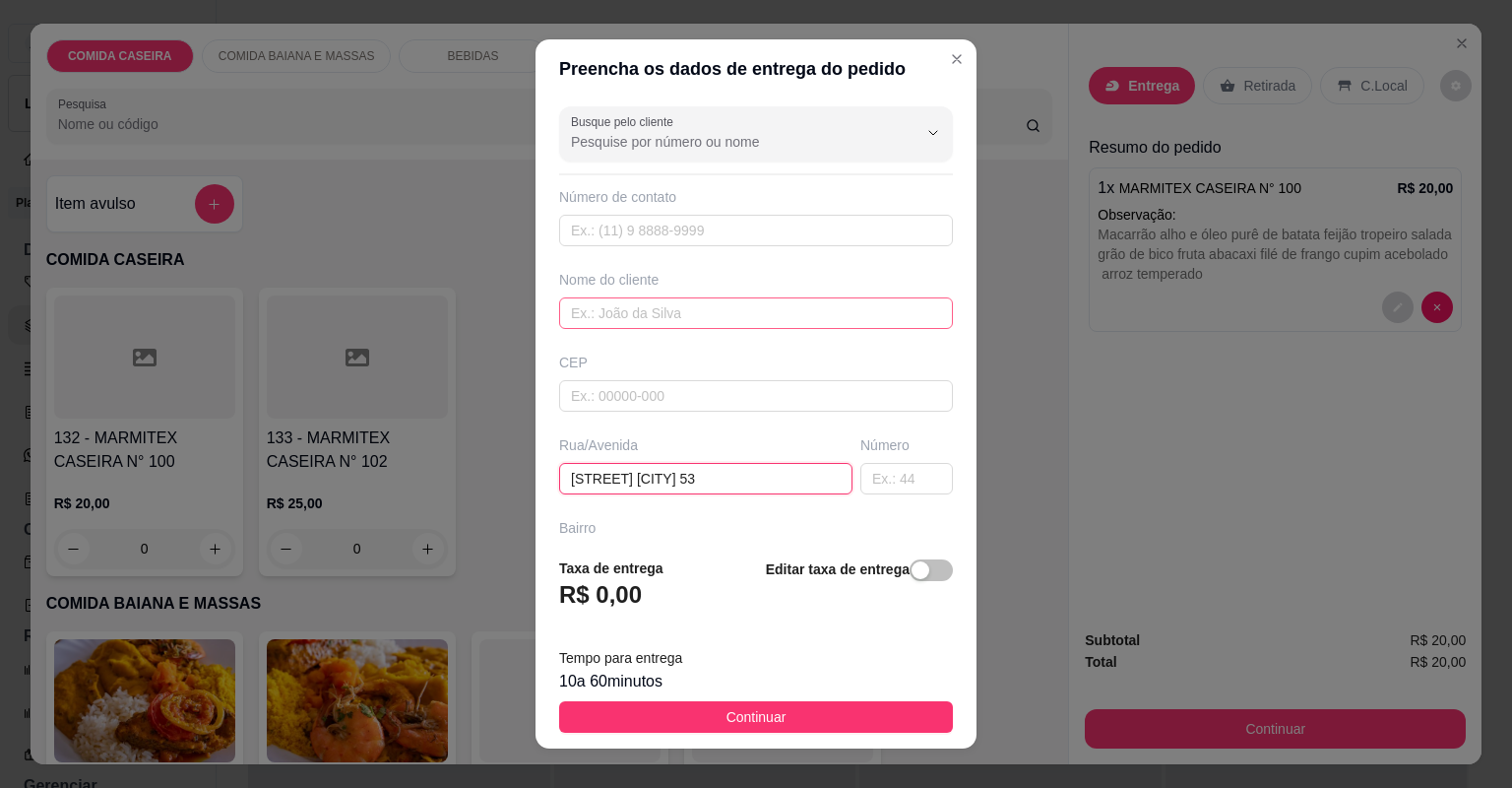 type on "[STREET] [CITY] 53" 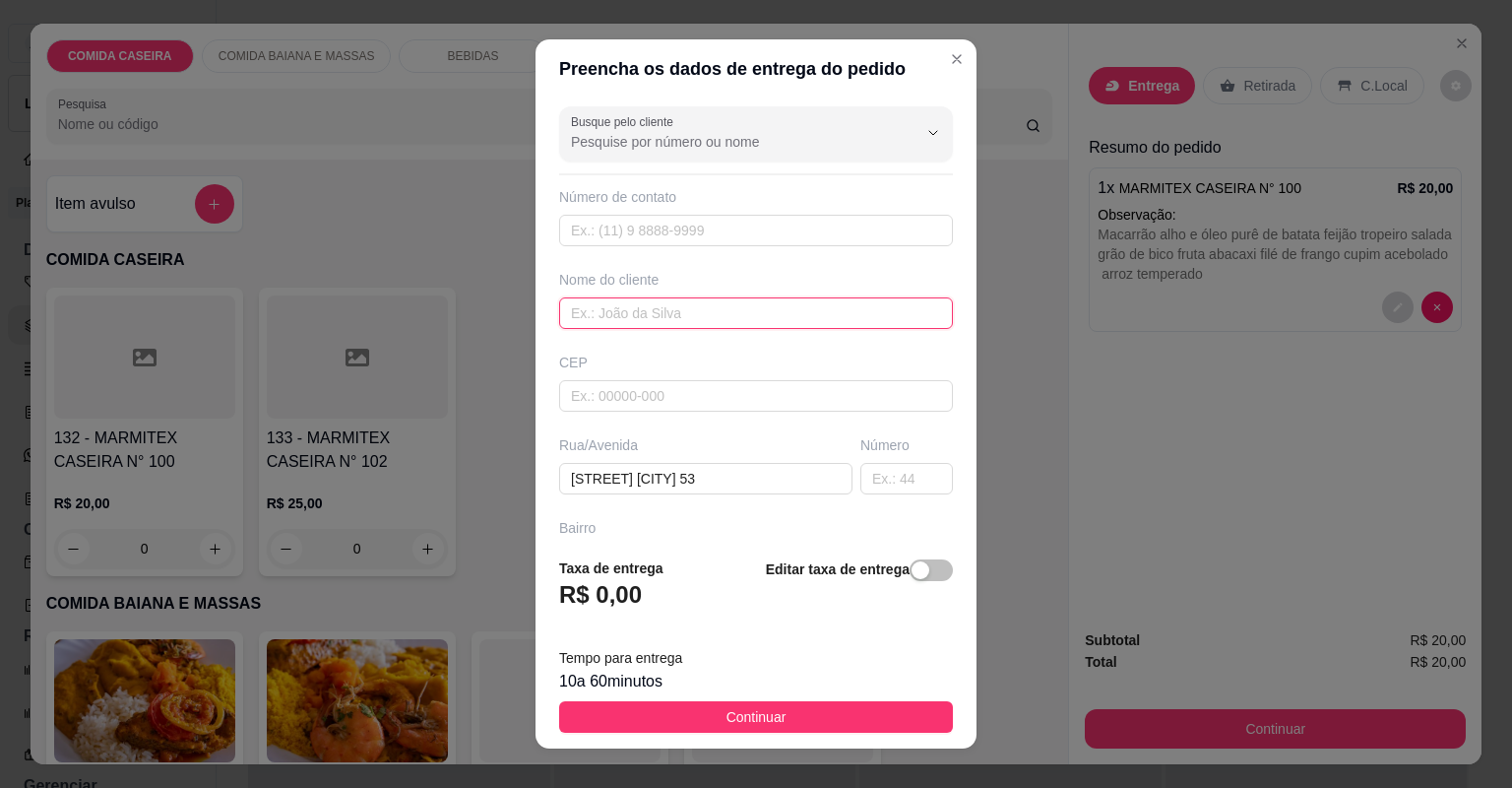 scroll, scrollTop: 0, scrollLeft: 0, axis: both 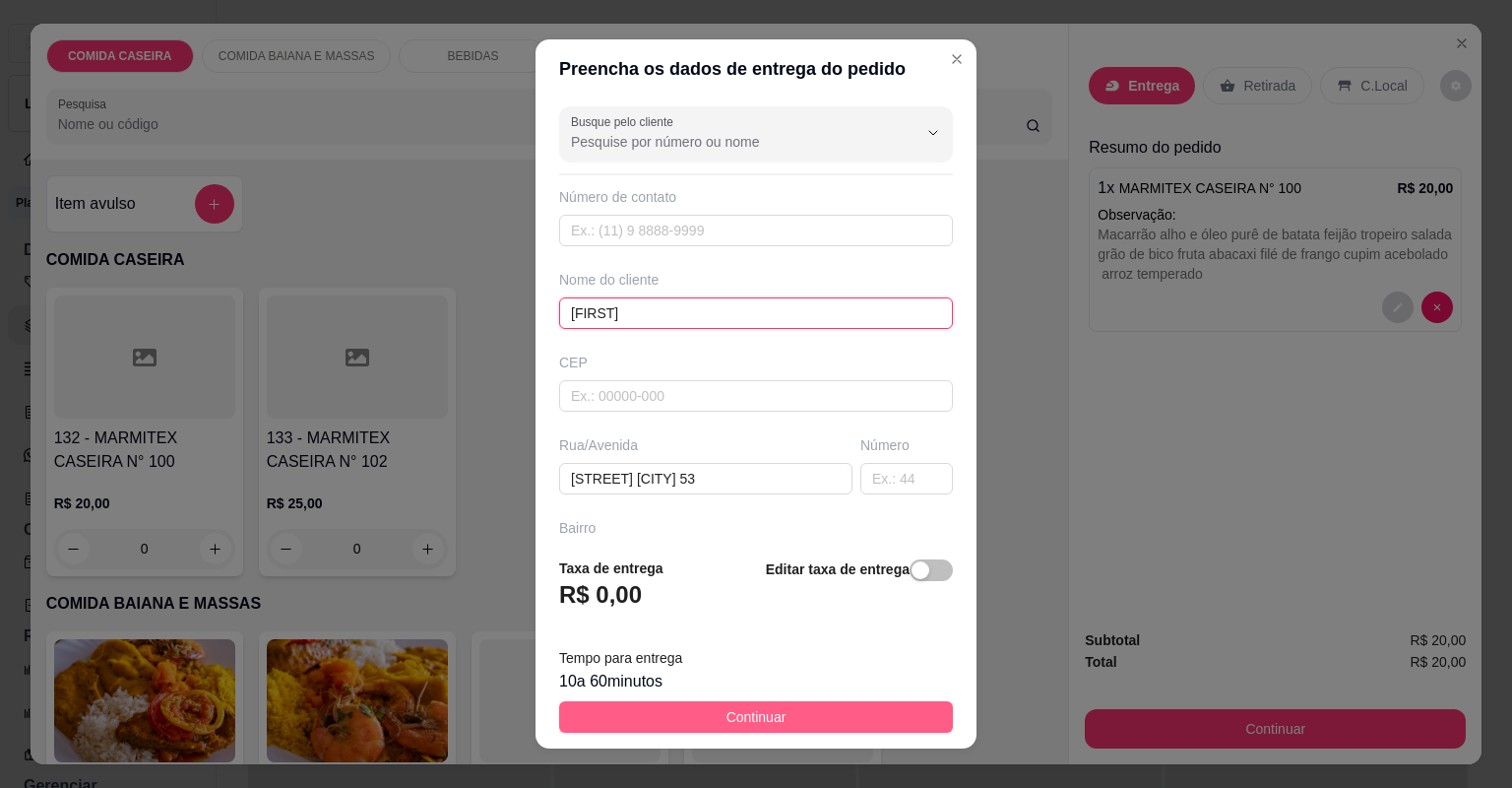 type on "[FIRST]" 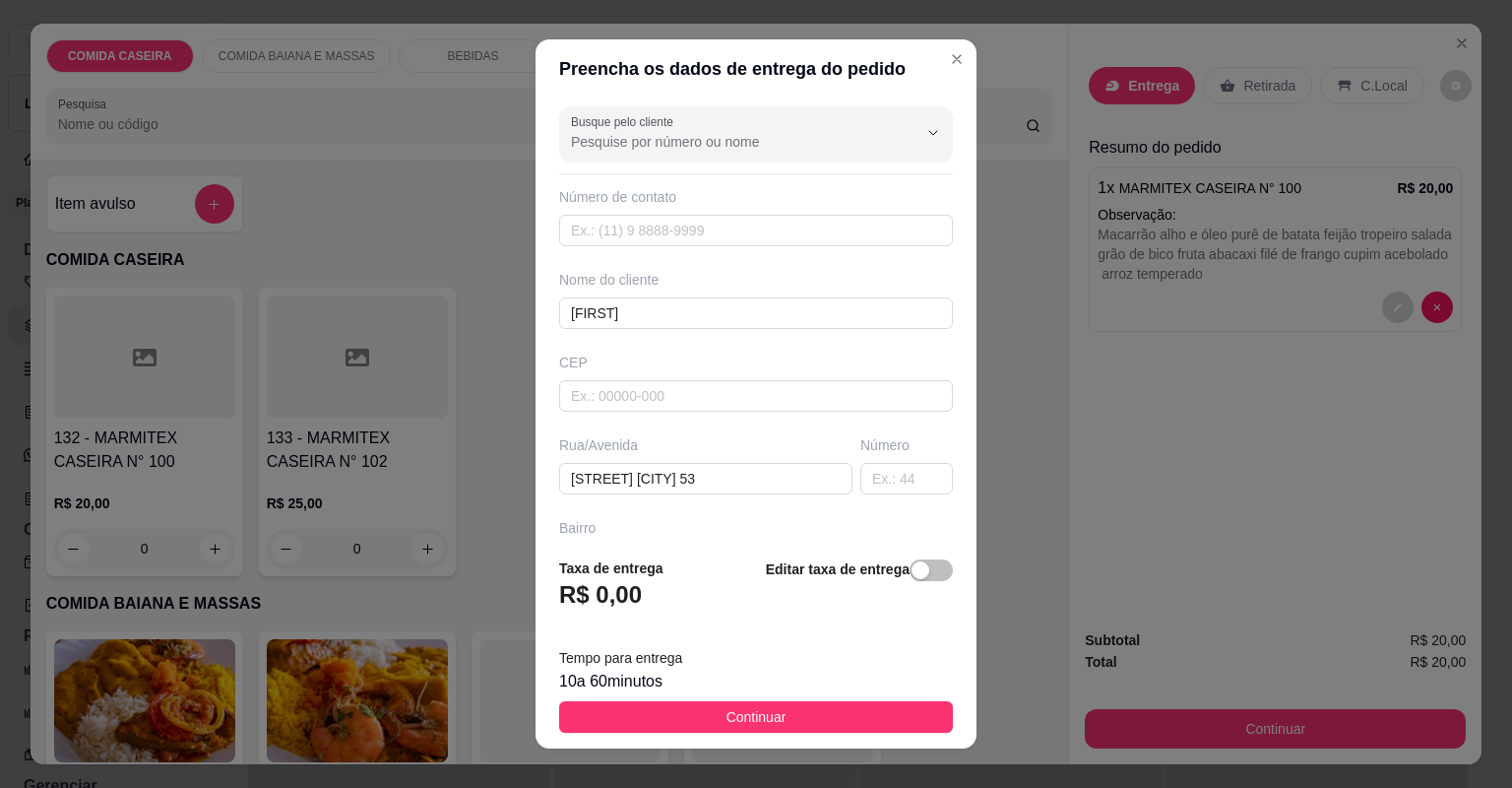 click on "Continuar" at bounding box center (756, 717) 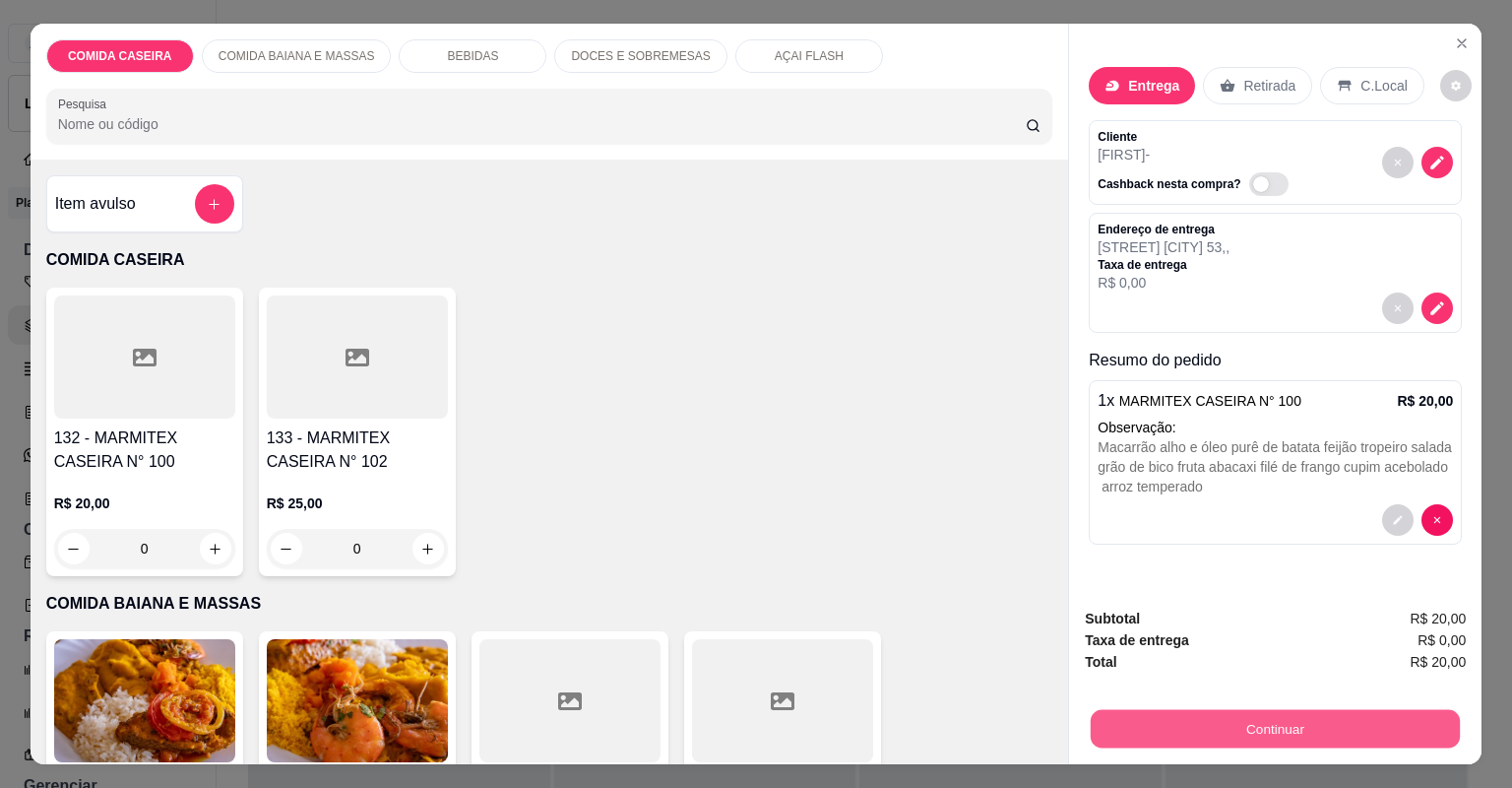 click on "Continuar" at bounding box center [1275, 729] 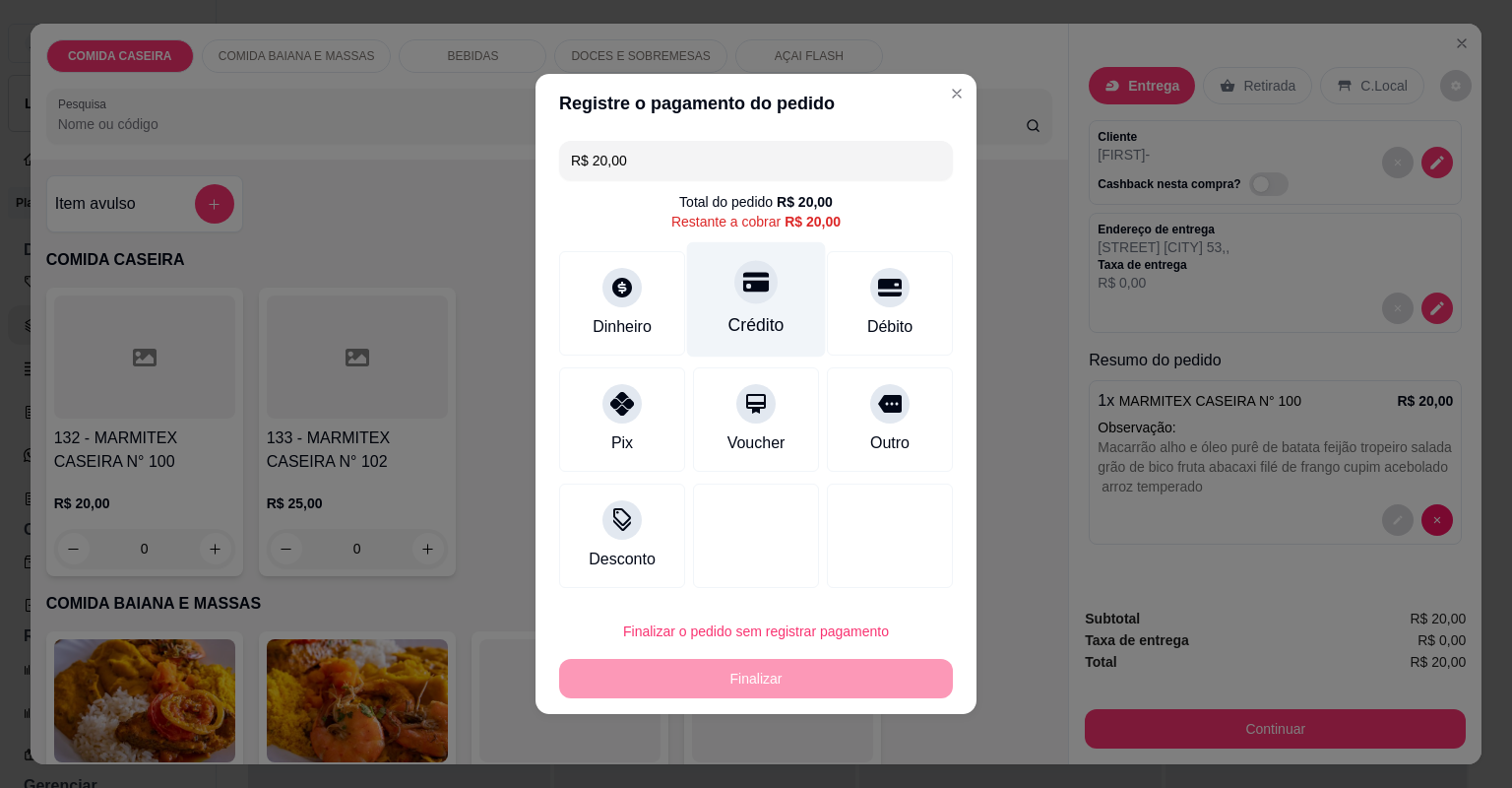 click at bounding box center [756, 282] 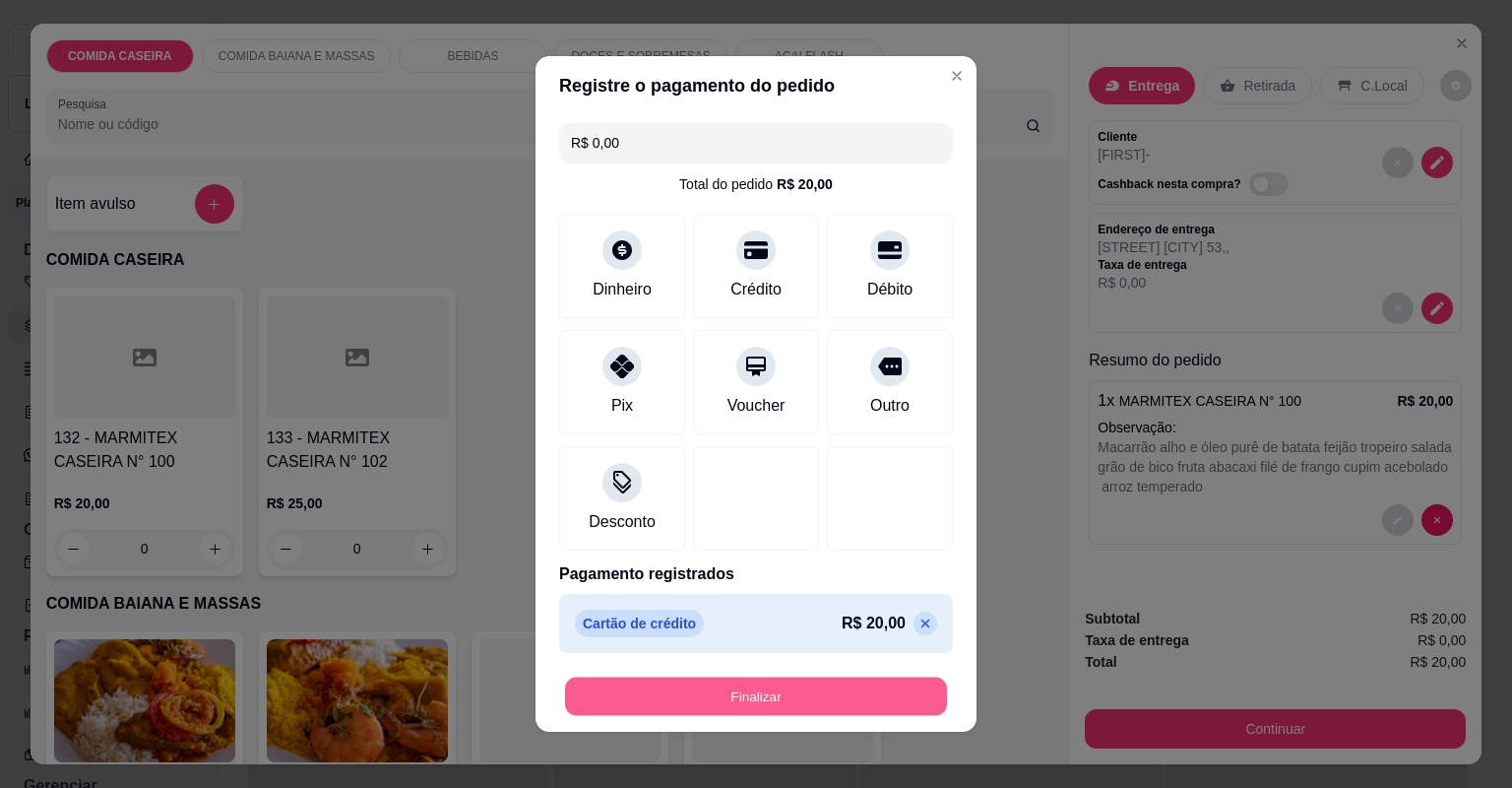 click on "Finalizar" at bounding box center (756, 696) 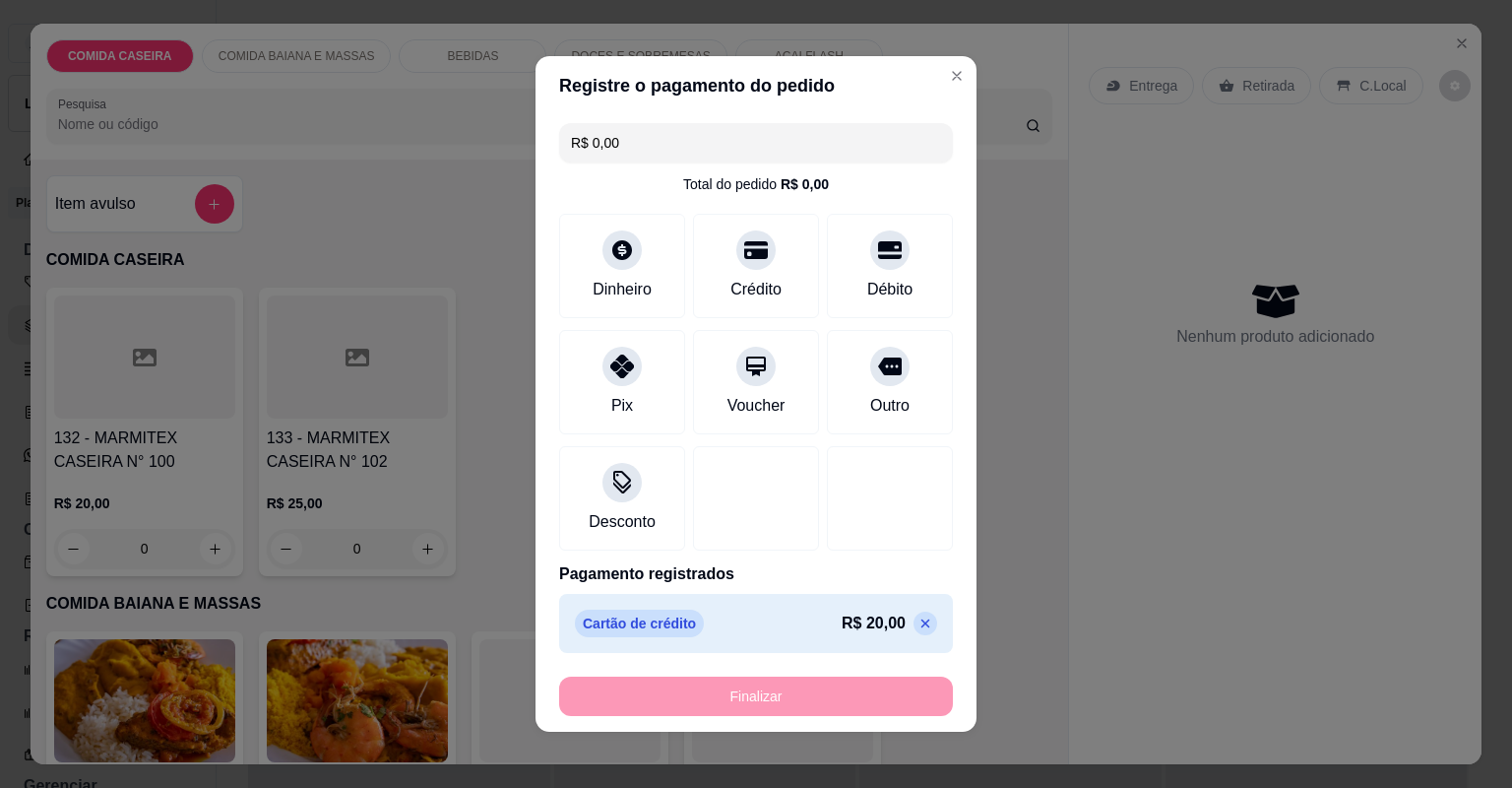 type on "-R$ 20,00" 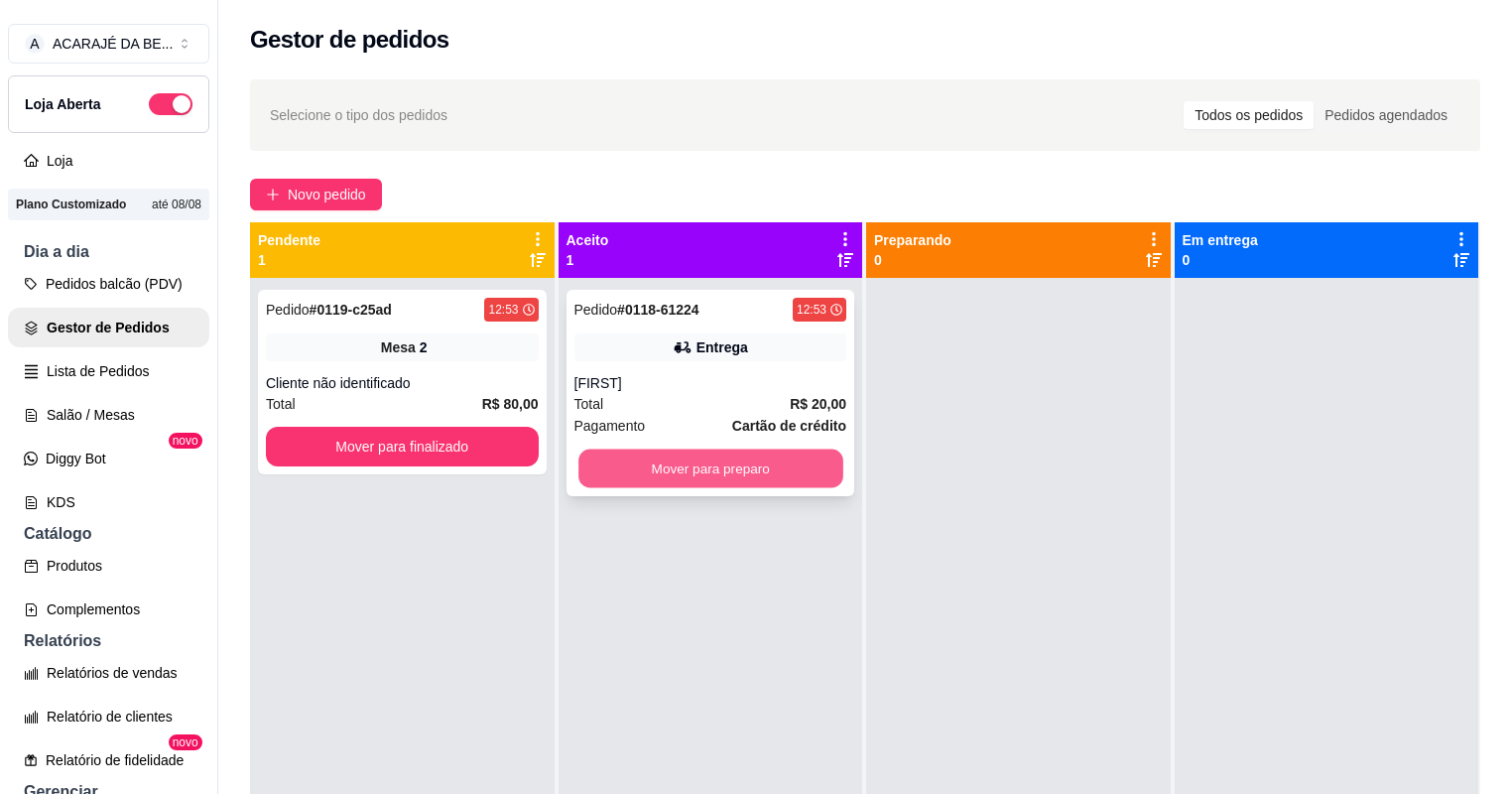 click on "Mover para preparo" at bounding box center (710, 468) 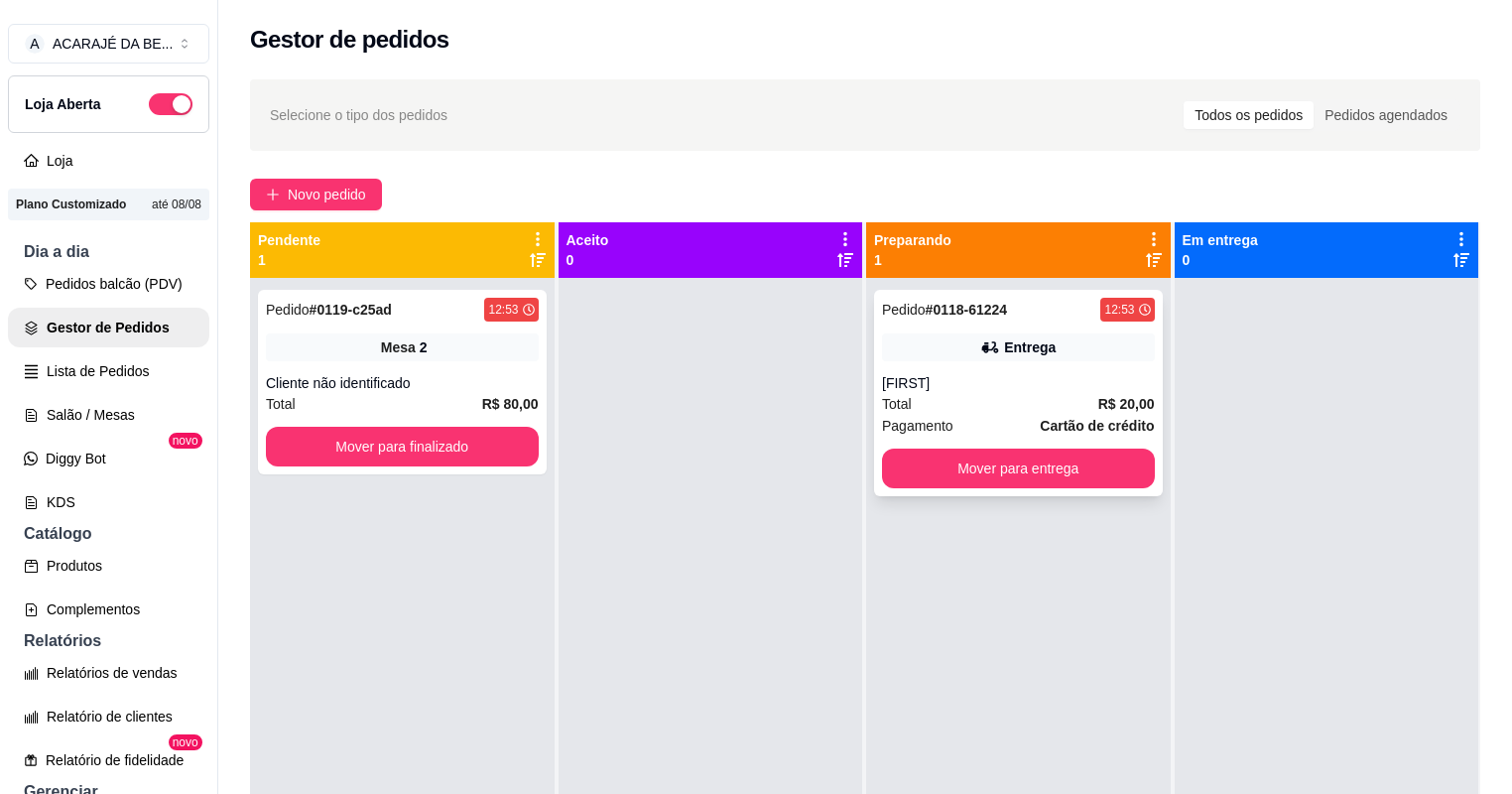 click on "[FIRST]" at bounding box center (1018, 383) 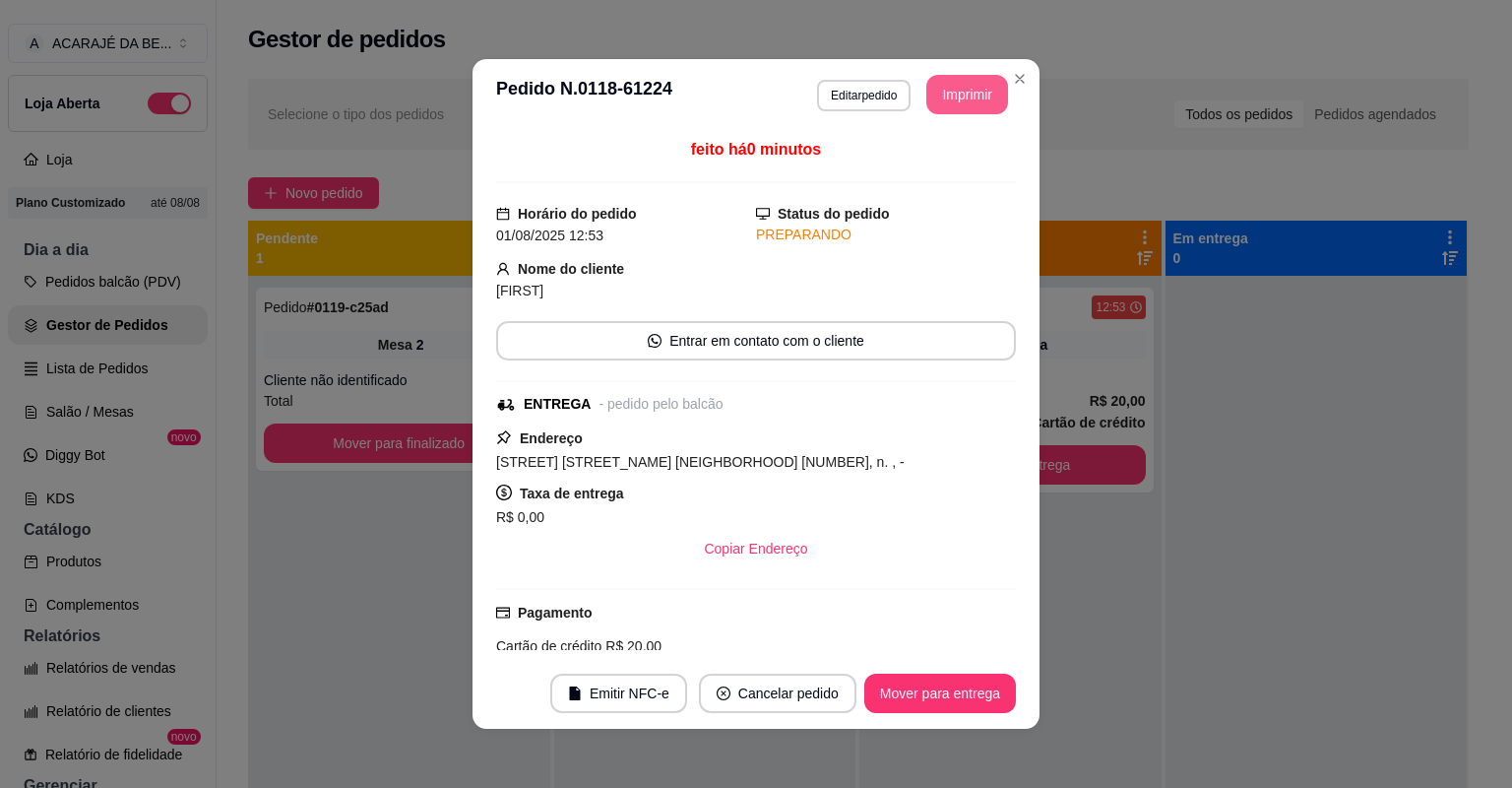 click on "Imprimir" at bounding box center (967, 95) 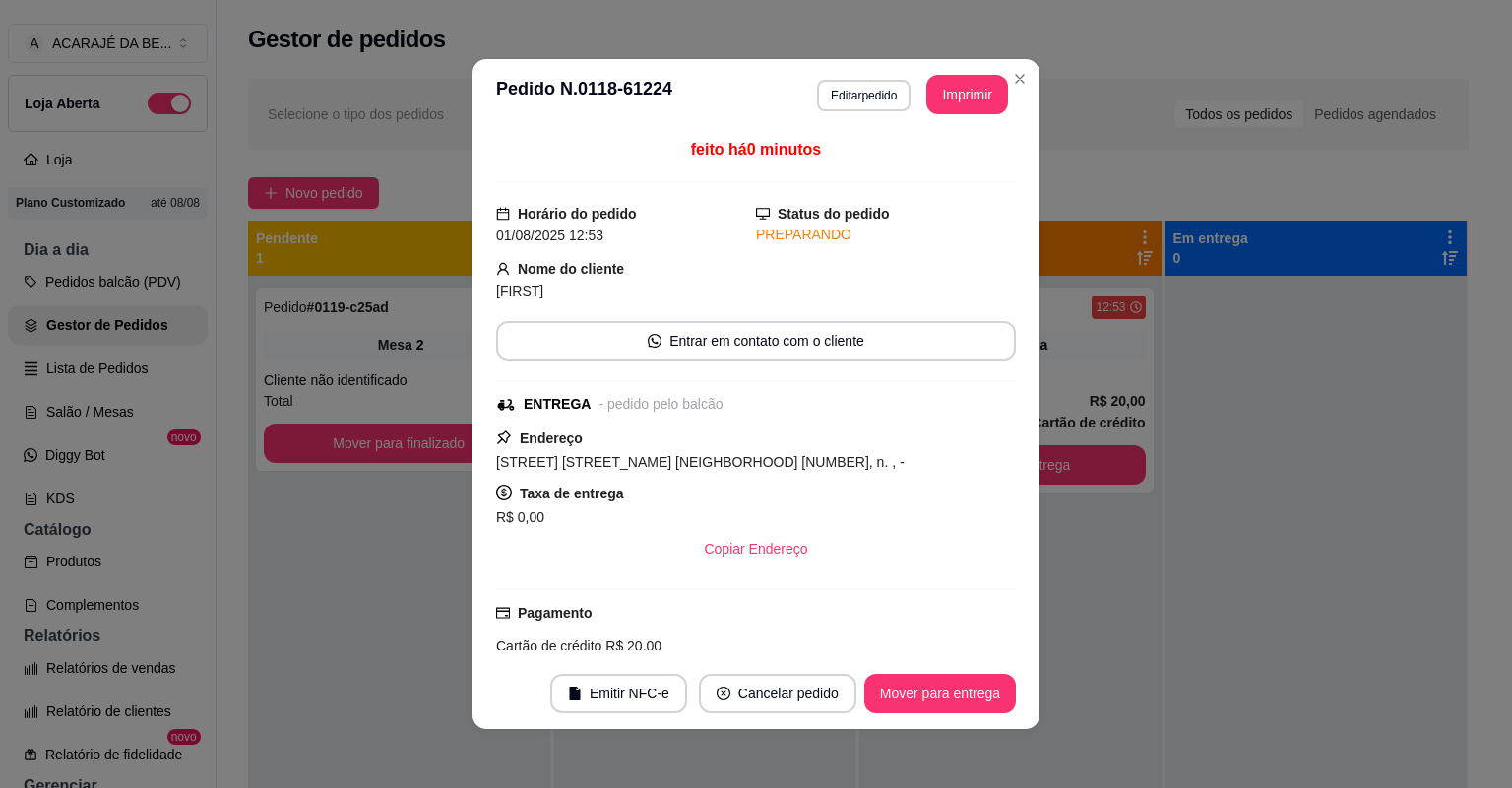 scroll, scrollTop: 0, scrollLeft: 0, axis: both 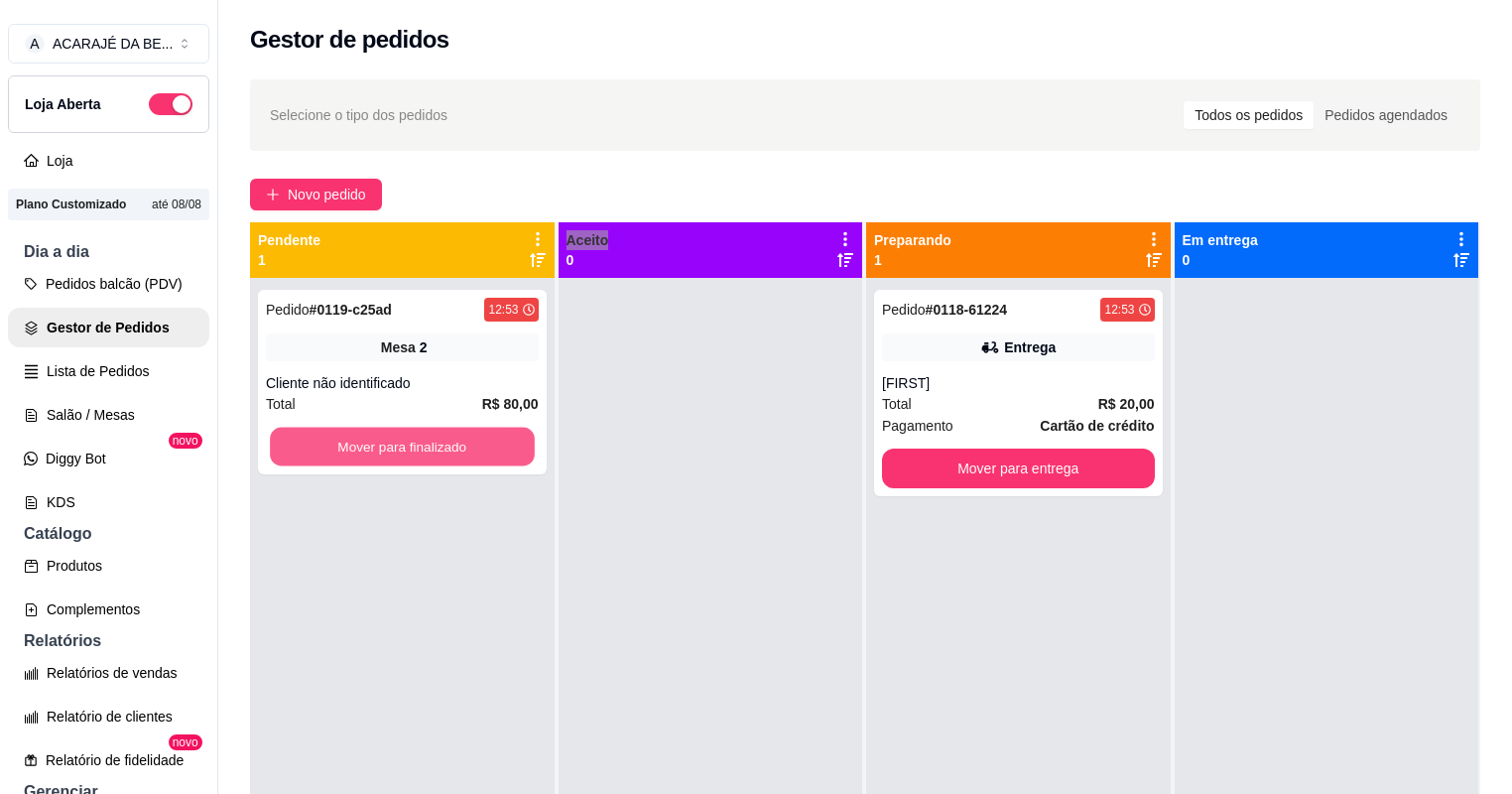 click on "Mover para finalizado" at bounding box center [402, 447] 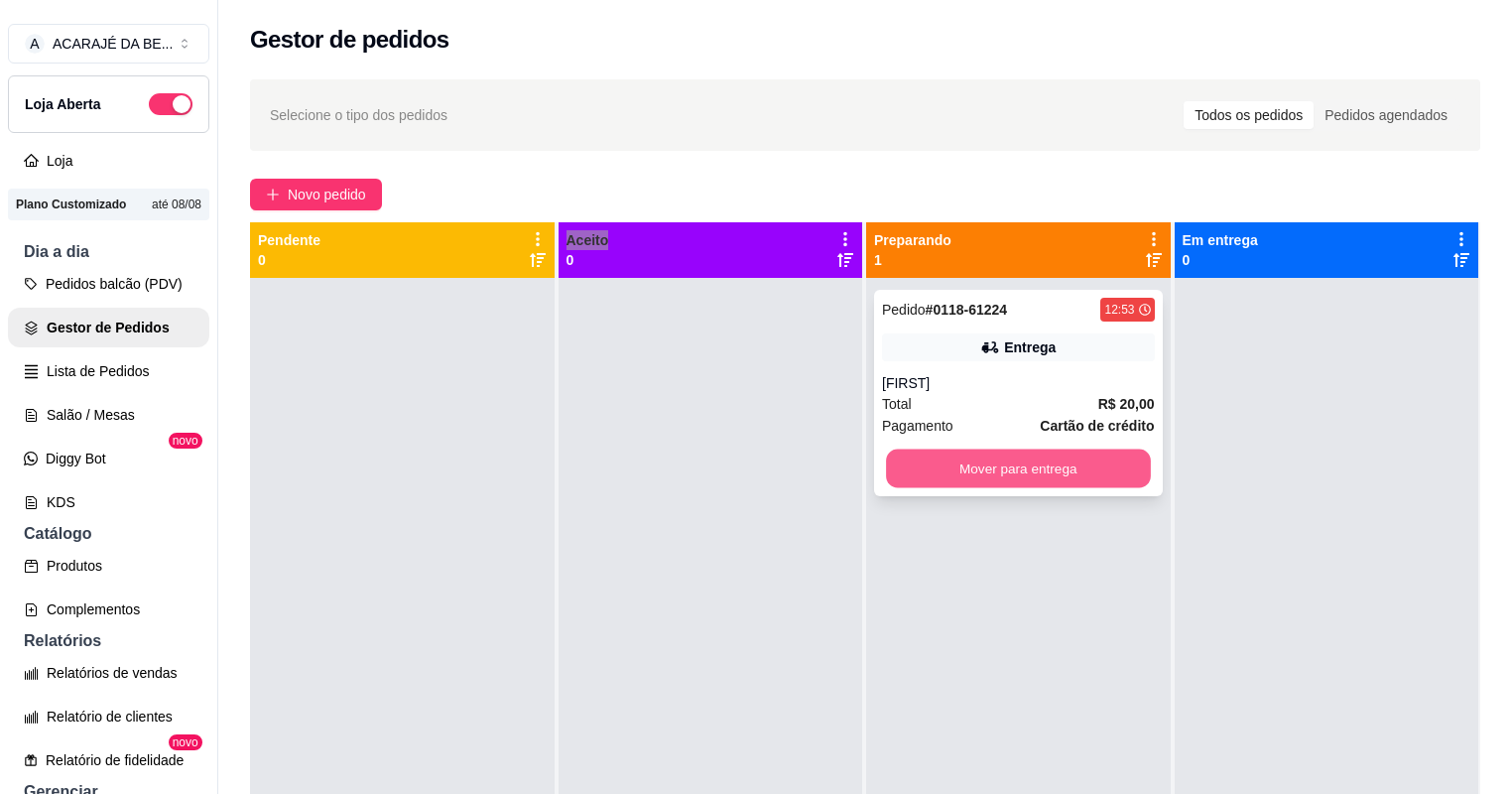 click on "Mover para entrega" at bounding box center [1018, 468] 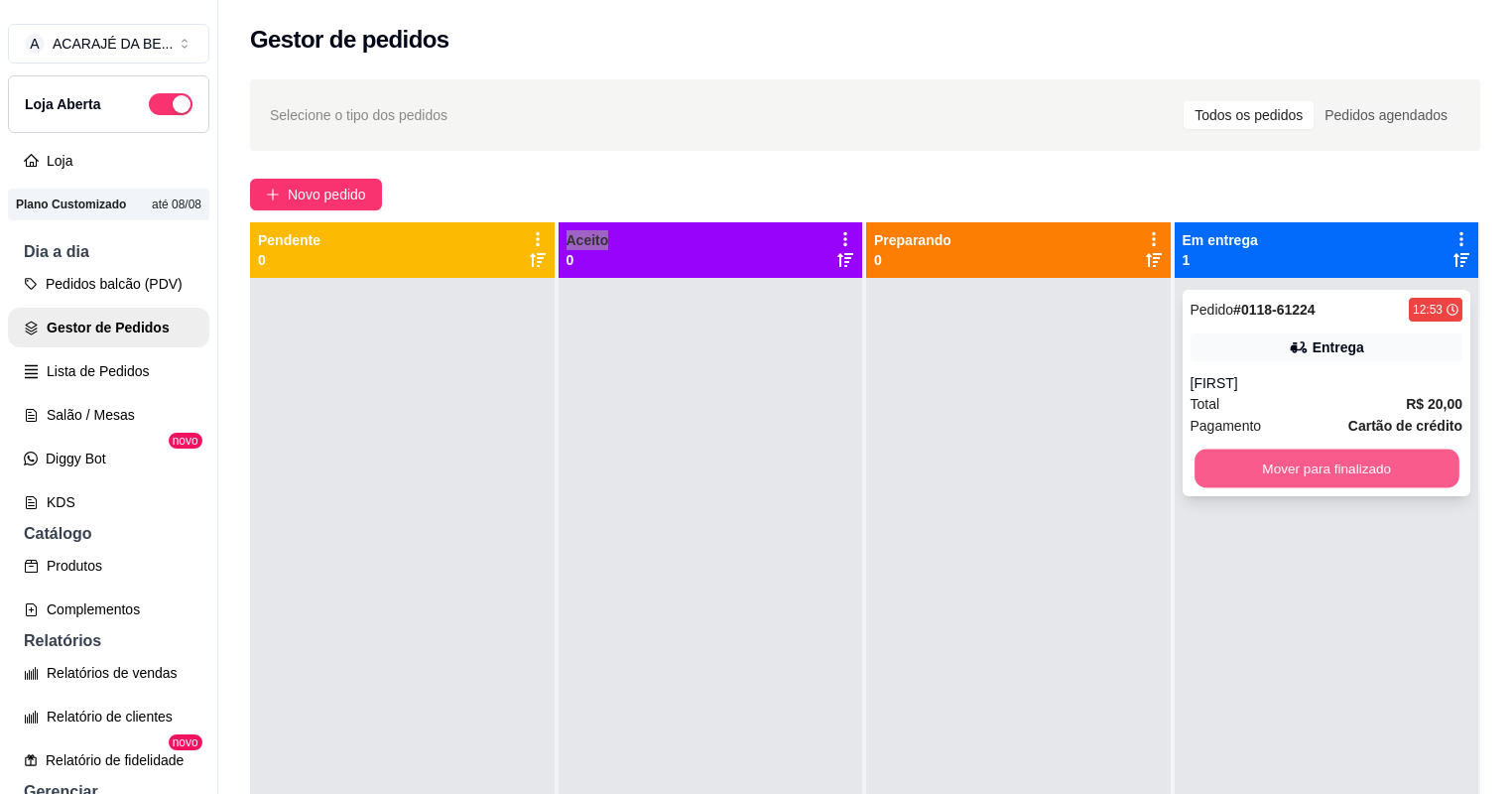 click on "Mover para finalizado" at bounding box center [1326, 468] 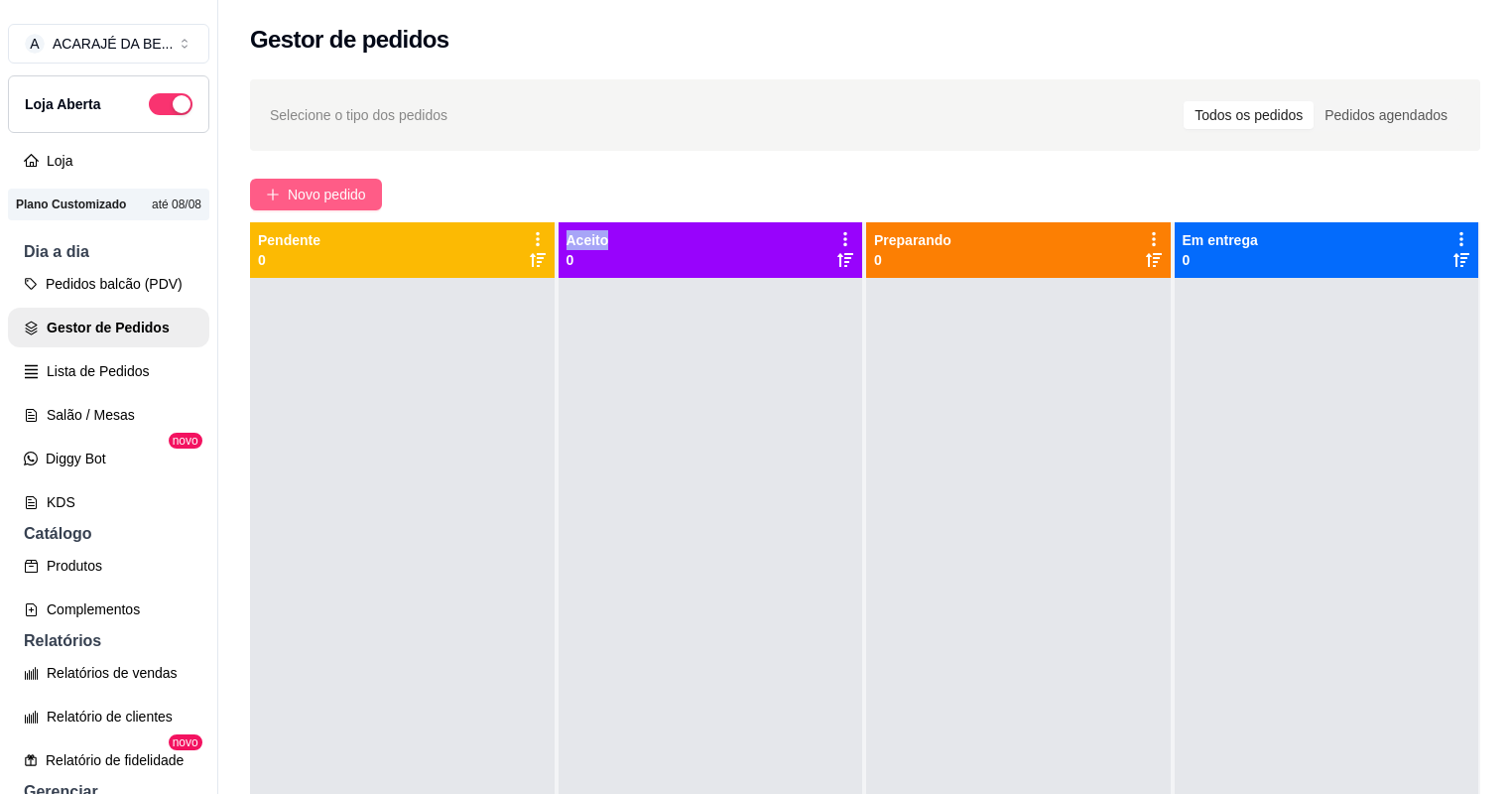 click on "Novo pedido" at bounding box center (326, 195) 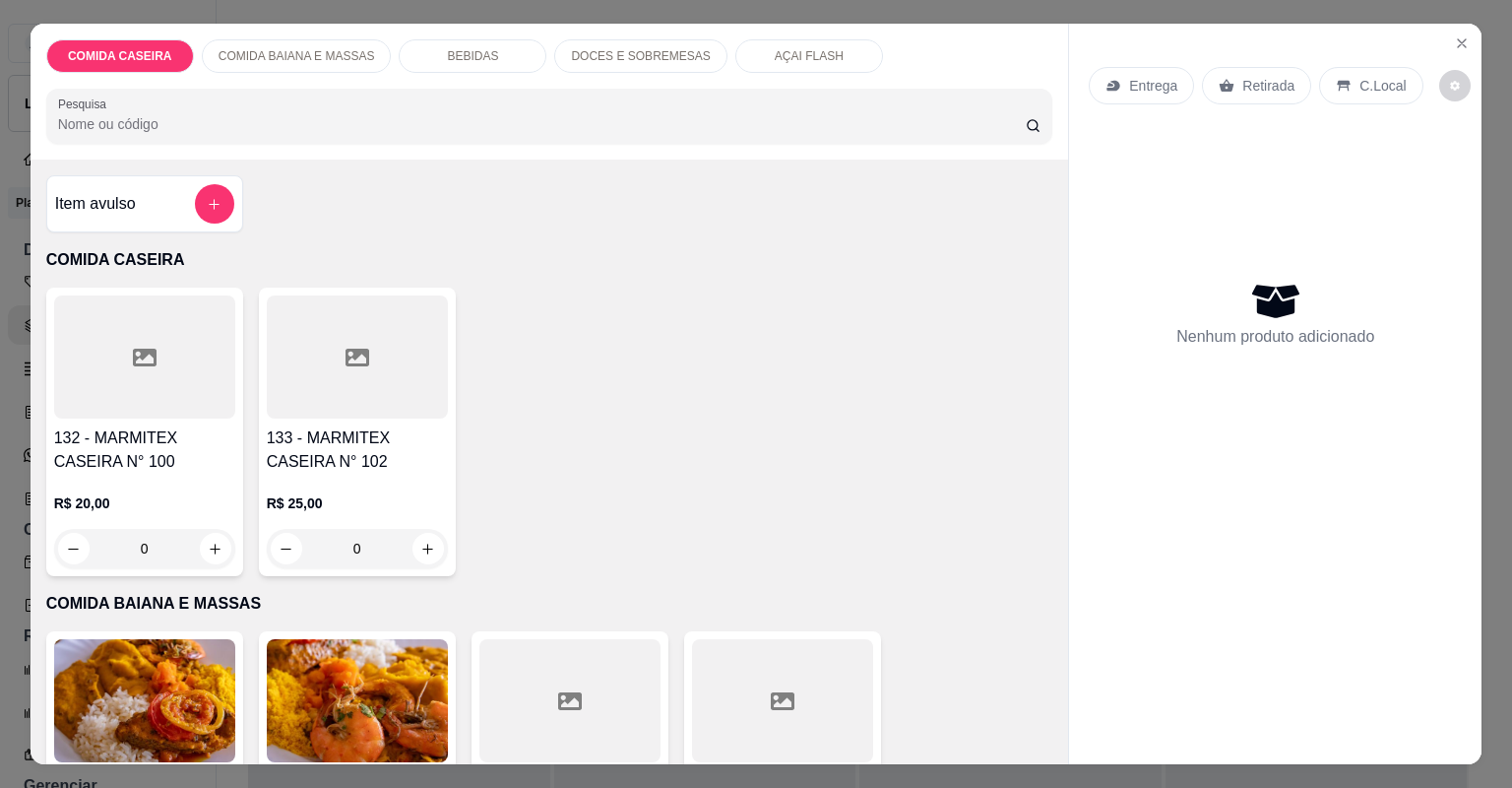 click at bounding box center (783, 700) 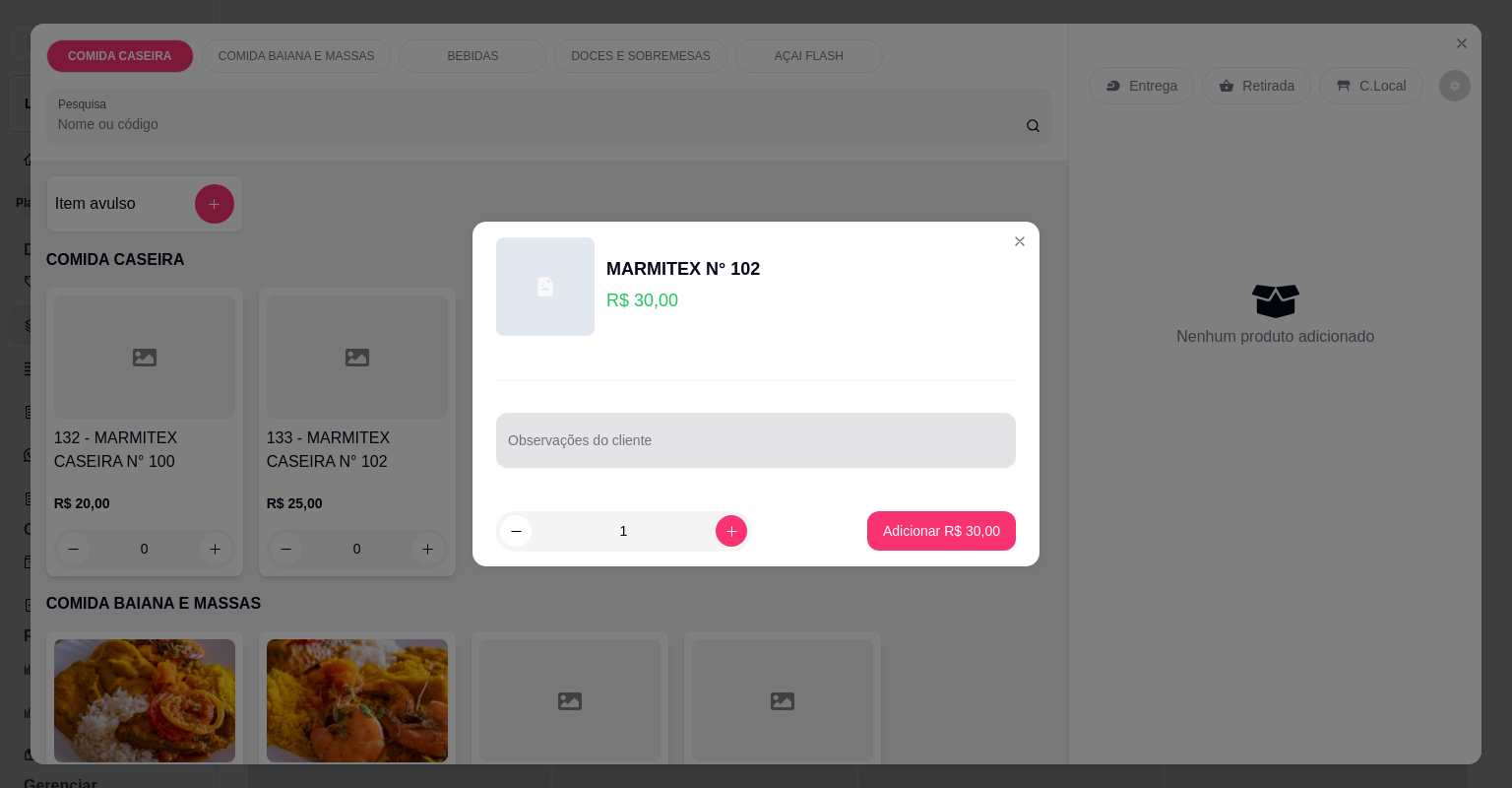 click at bounding box center [756, 440] 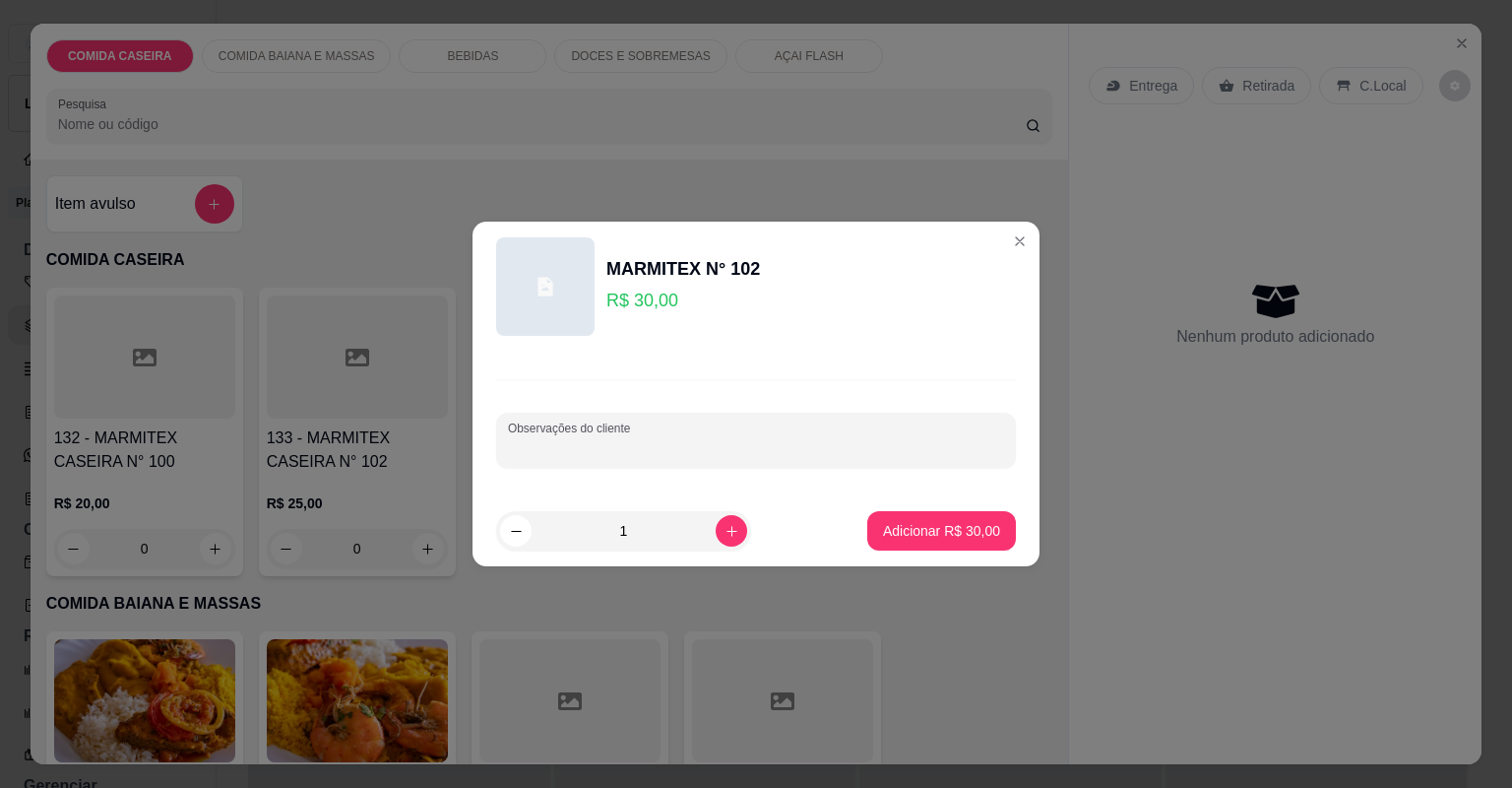 paste on "arroz branco, farofa de dendê, vatapá, quiabada e xinxim" 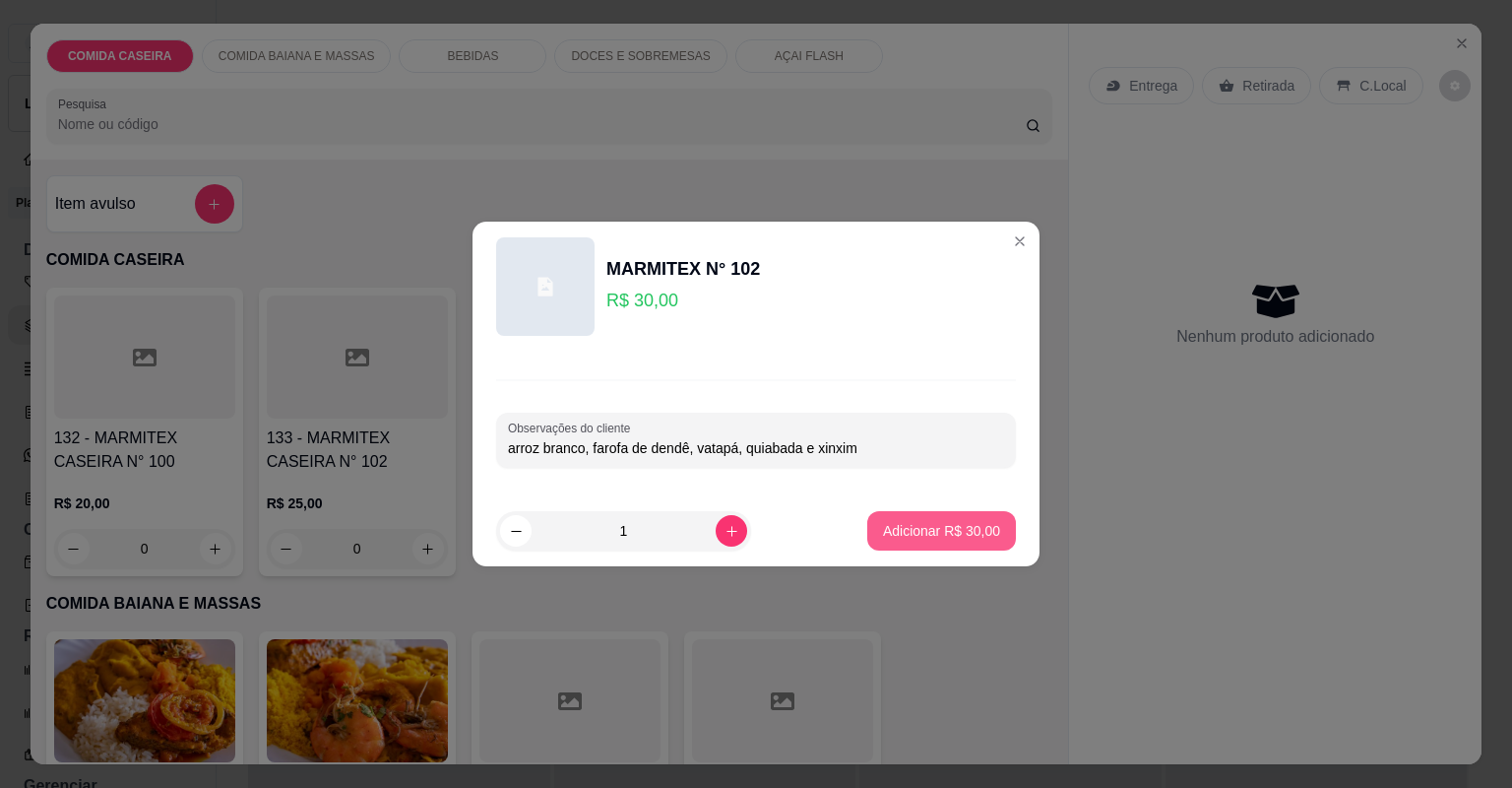 type on "arroz branco, farofa de dendê, vatapá, quiabada e xinxim" 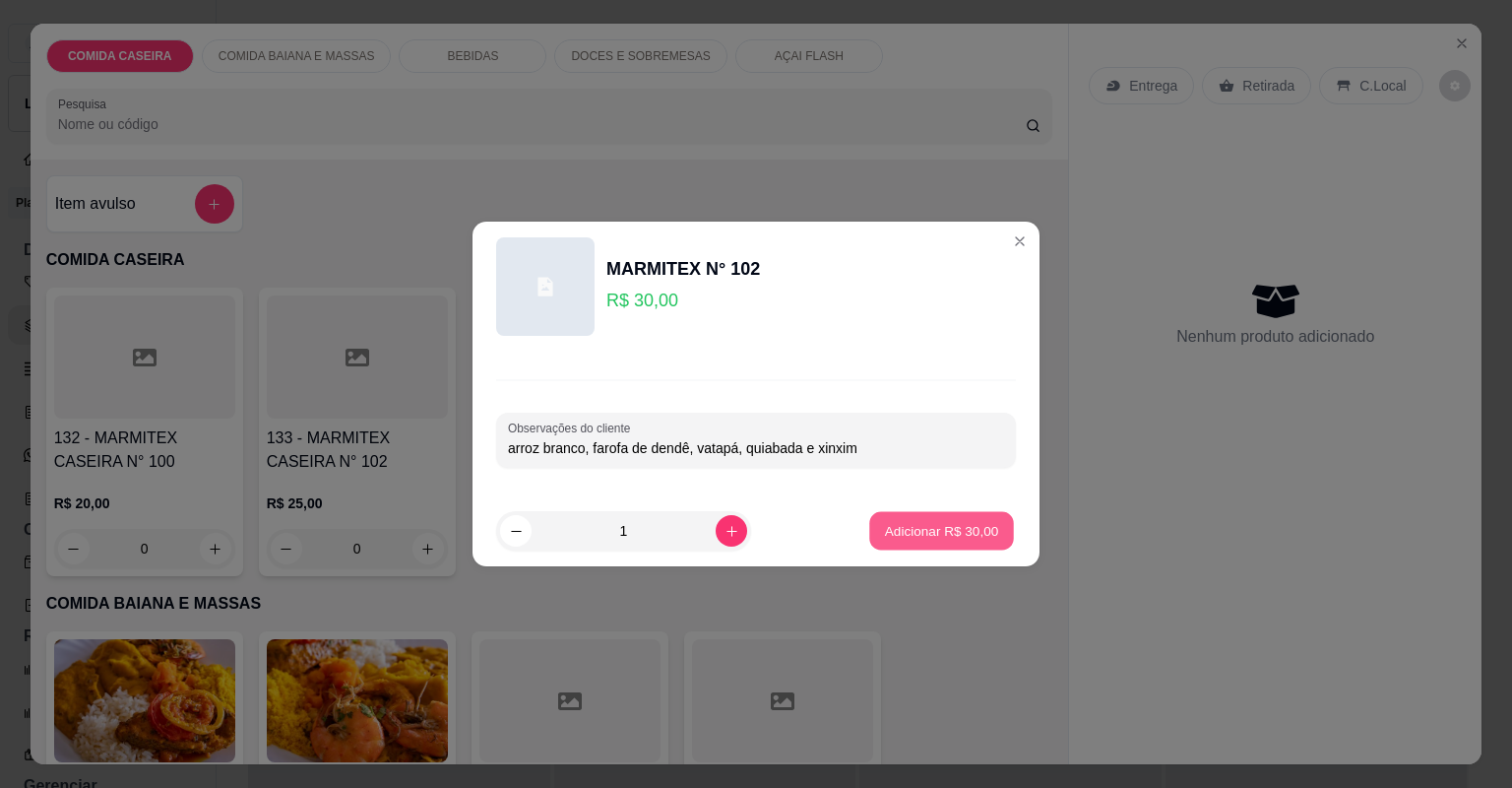 click on "Adicionar   R$ 30,00" at bounding box center [942, 530] 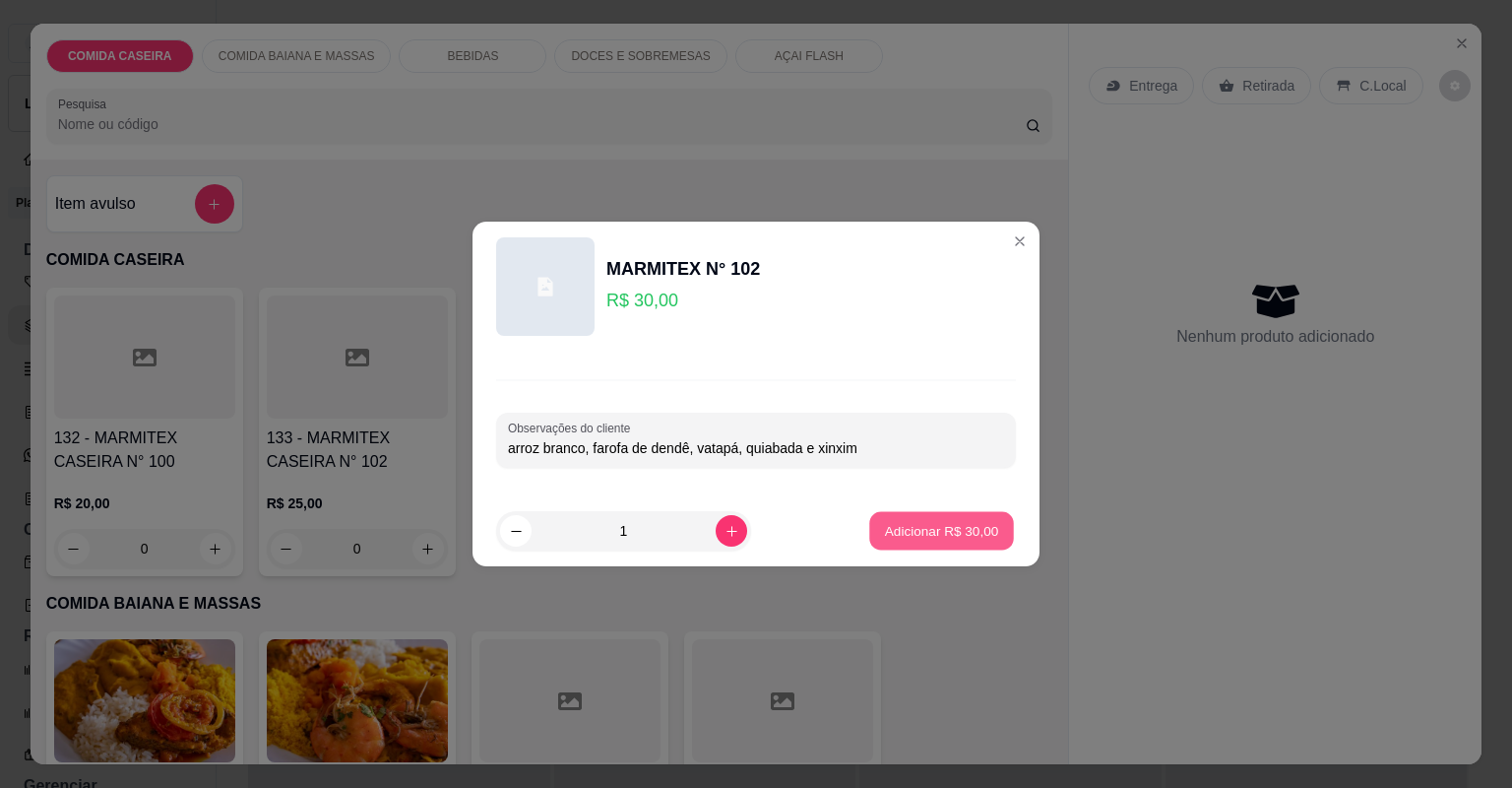 click on "132 - MARMITEX CASEIRA N° 100    R$ 20,00 0 133 - MARMITEX CASEIRA N° 102     R$ 25,00 0" at bounding box center [549, 431] 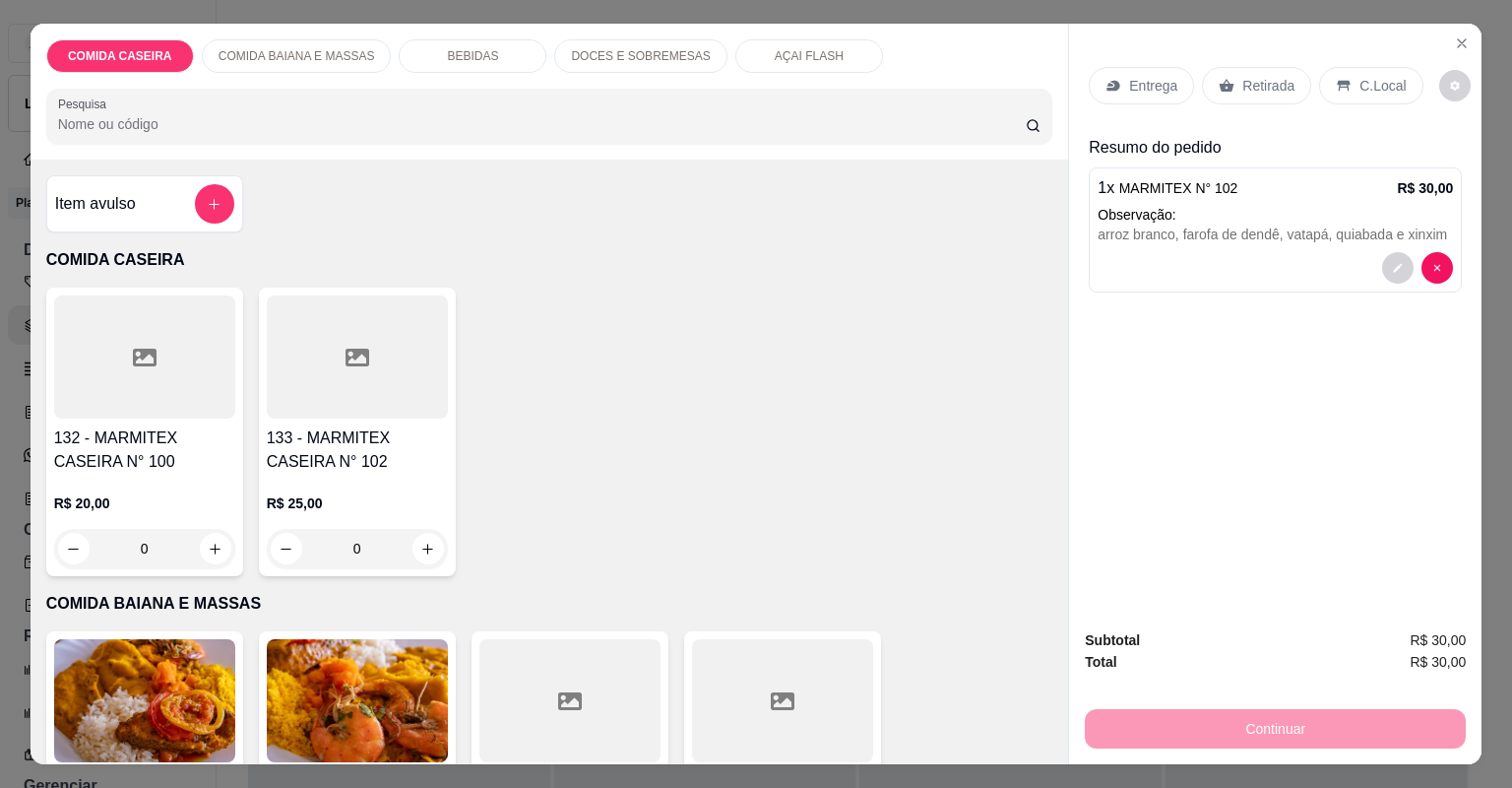 click at bounding box center (783, 700) 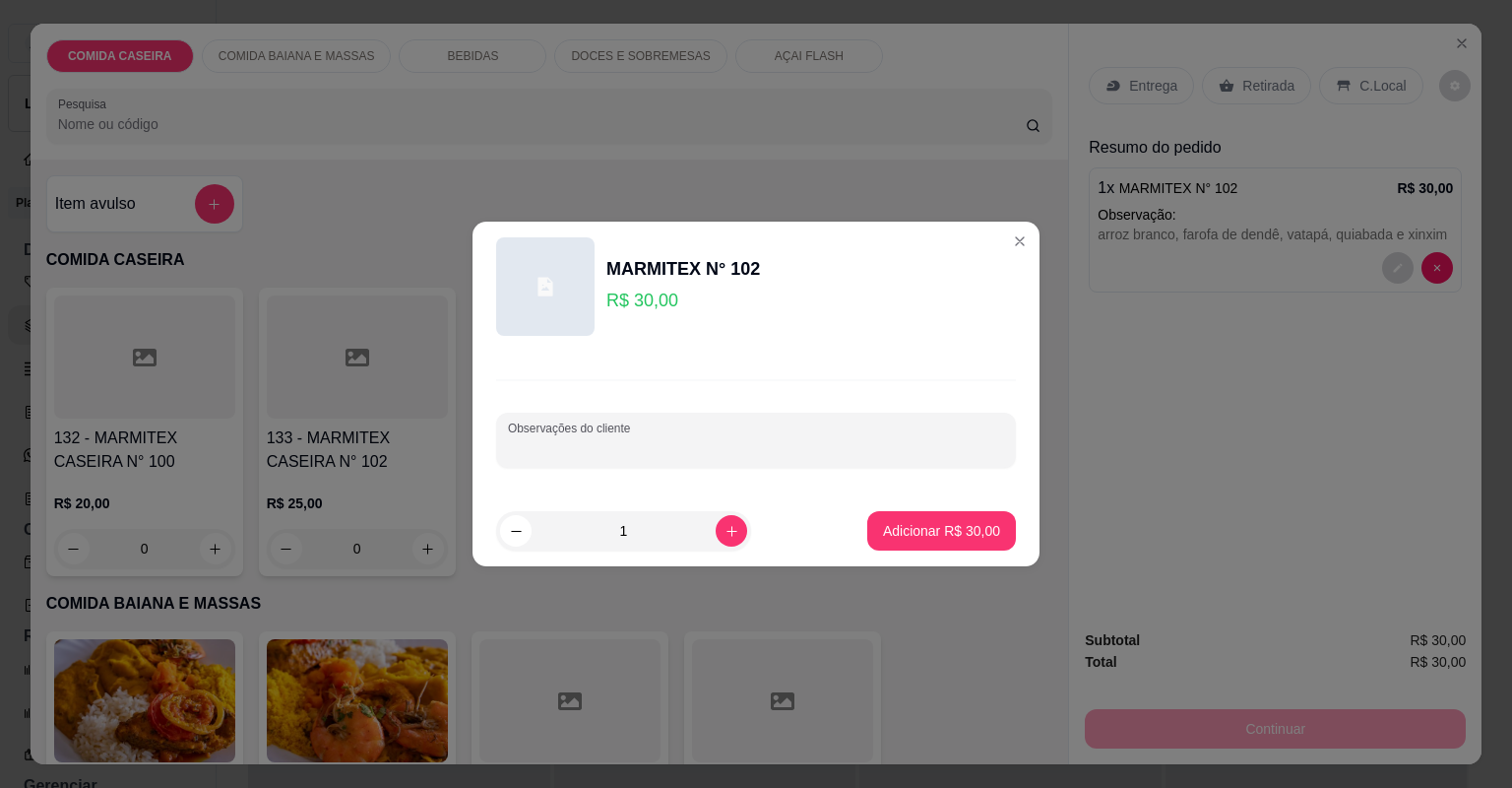 click on "Observações do cliente" at bounding box center (756, 448) 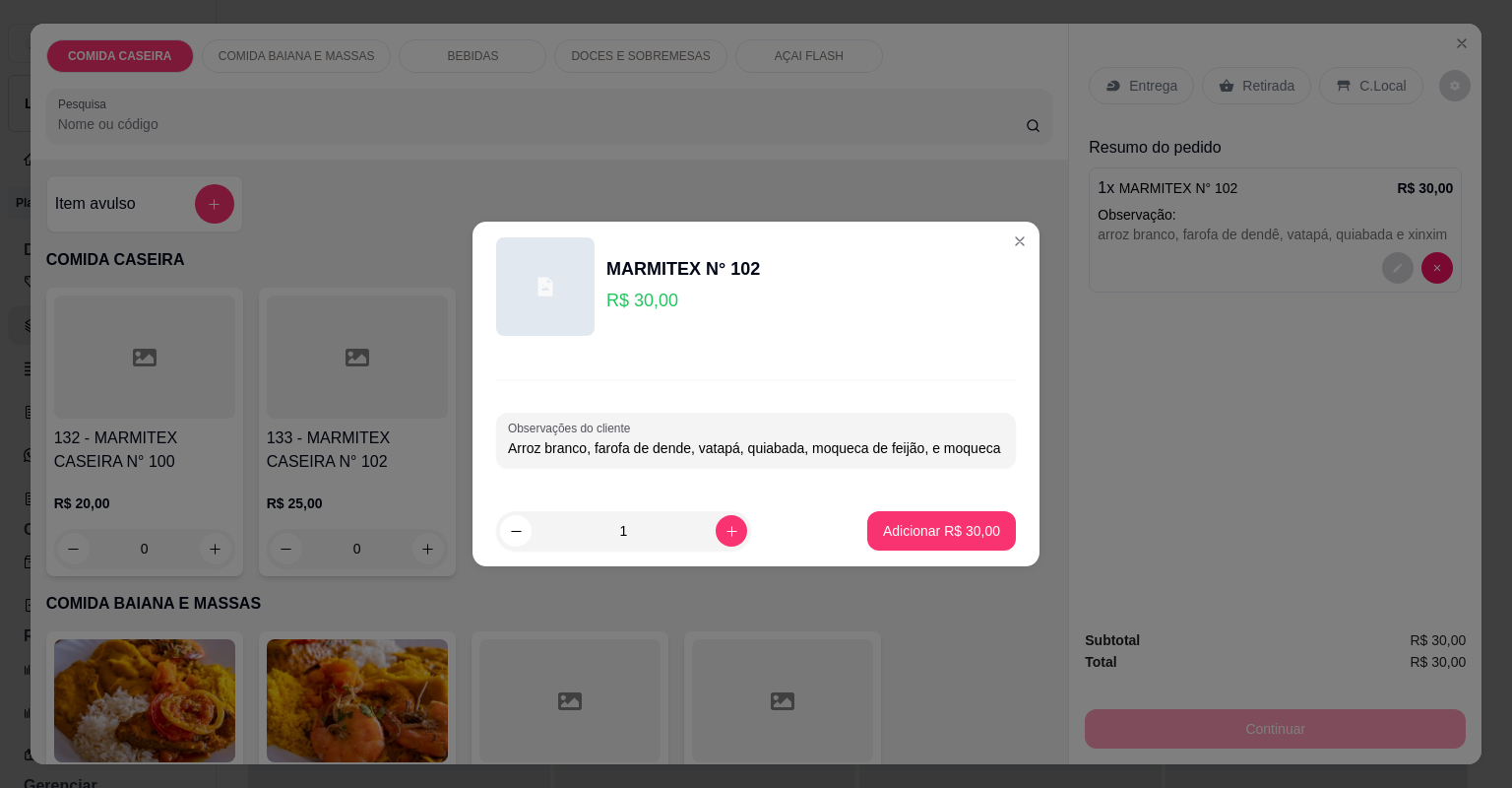 scroll, scrollTop: 0, scrollLeft: 60, axis: horizontal 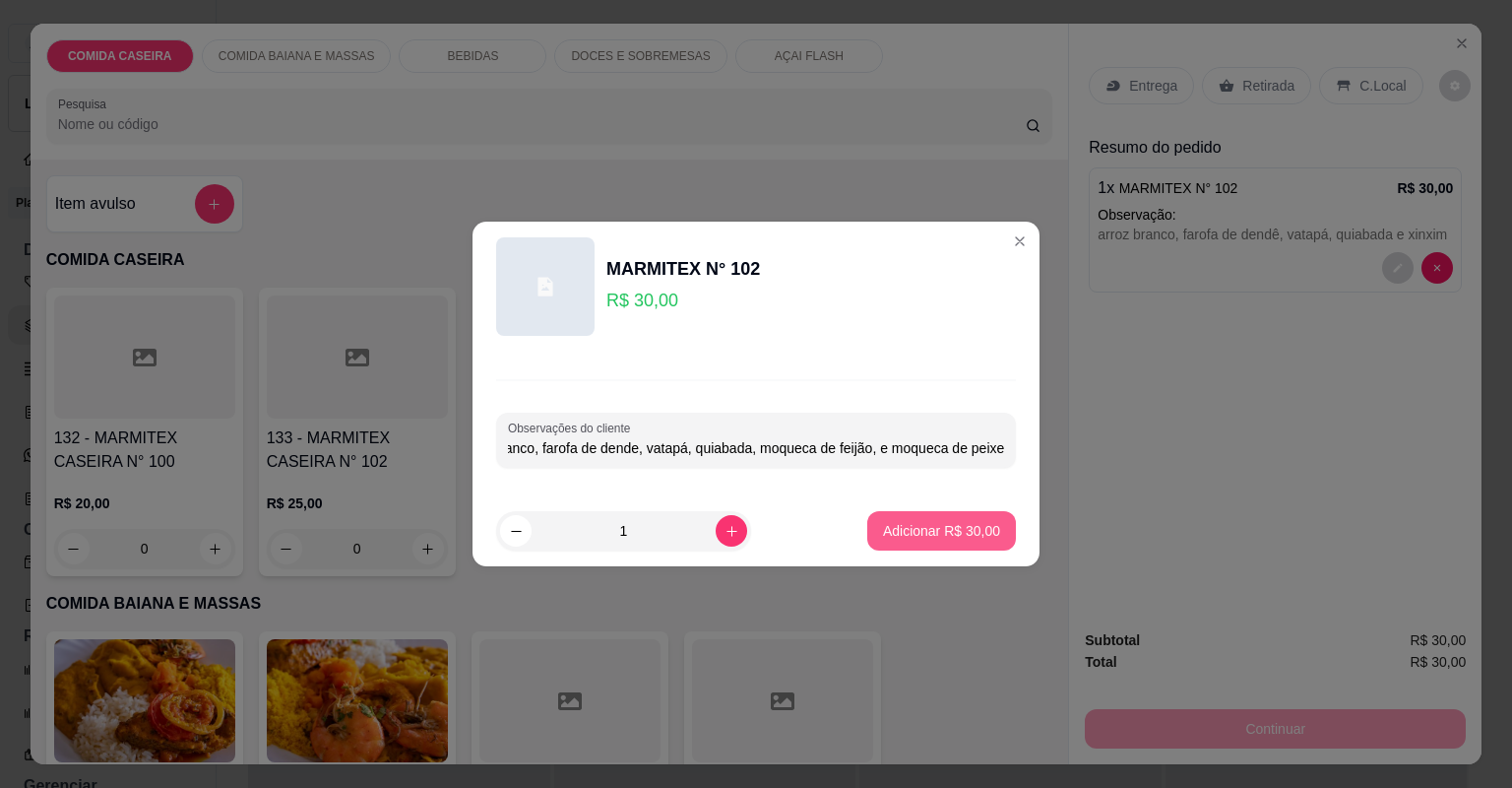 type on "Arroz branco, farofa de dende, vatapá, quiabada, moqueca de feijão, e moqueca de peixe" 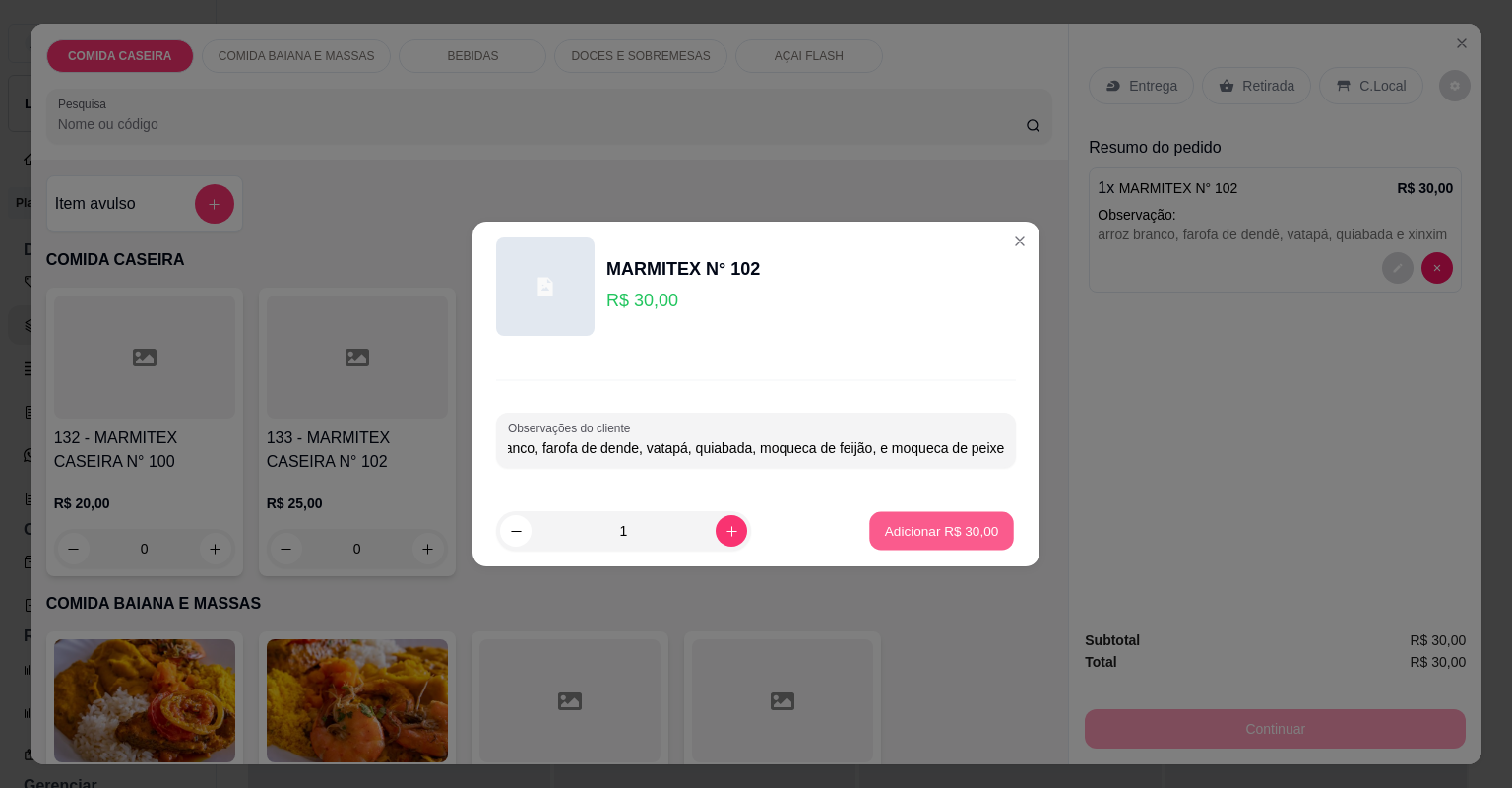 scroll, scrollTop: 0, scrollLeft: 0, axis: both 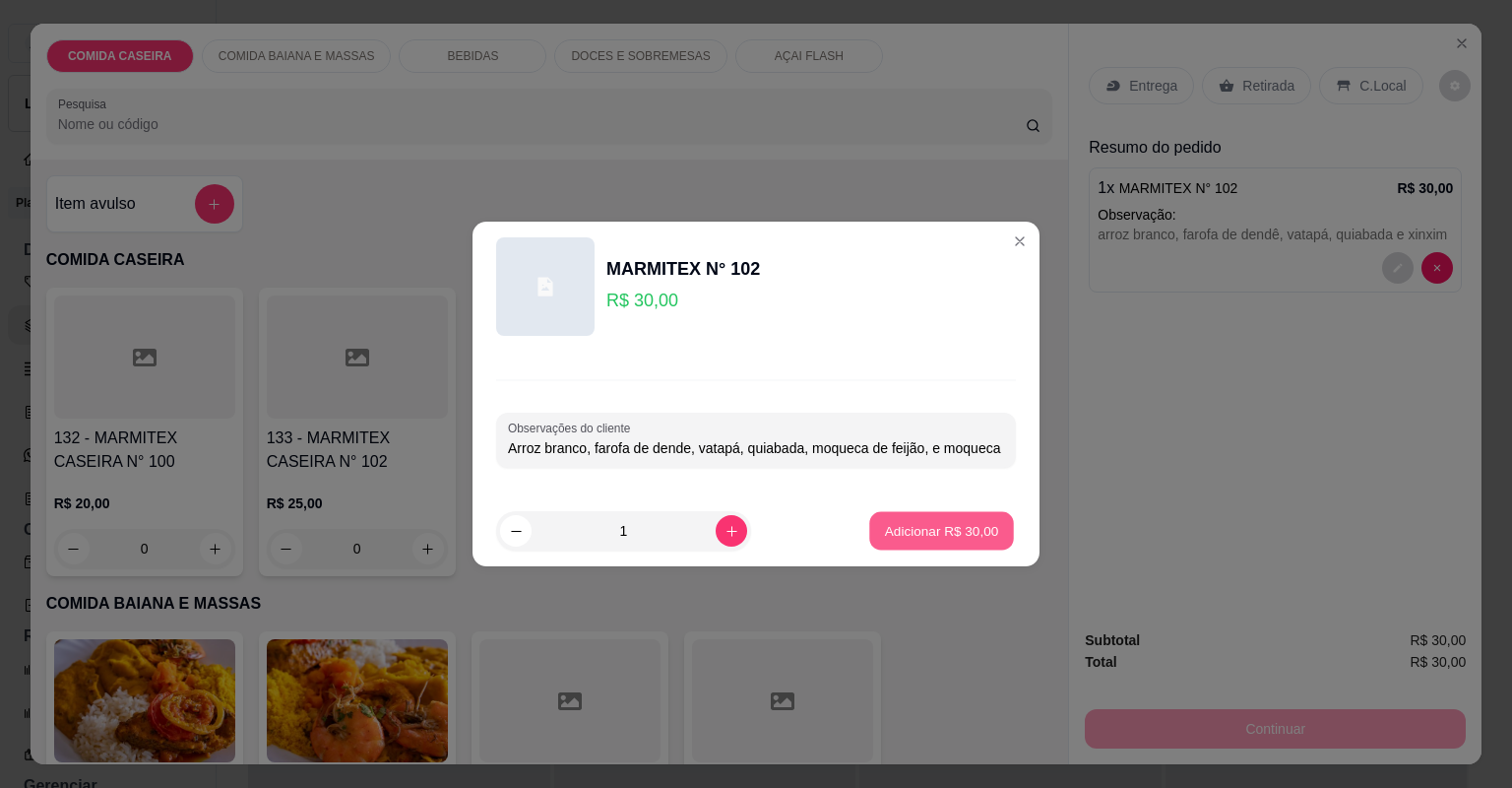 click on "Adicionar   R$ 30,00" at bounding box center (942, 530) 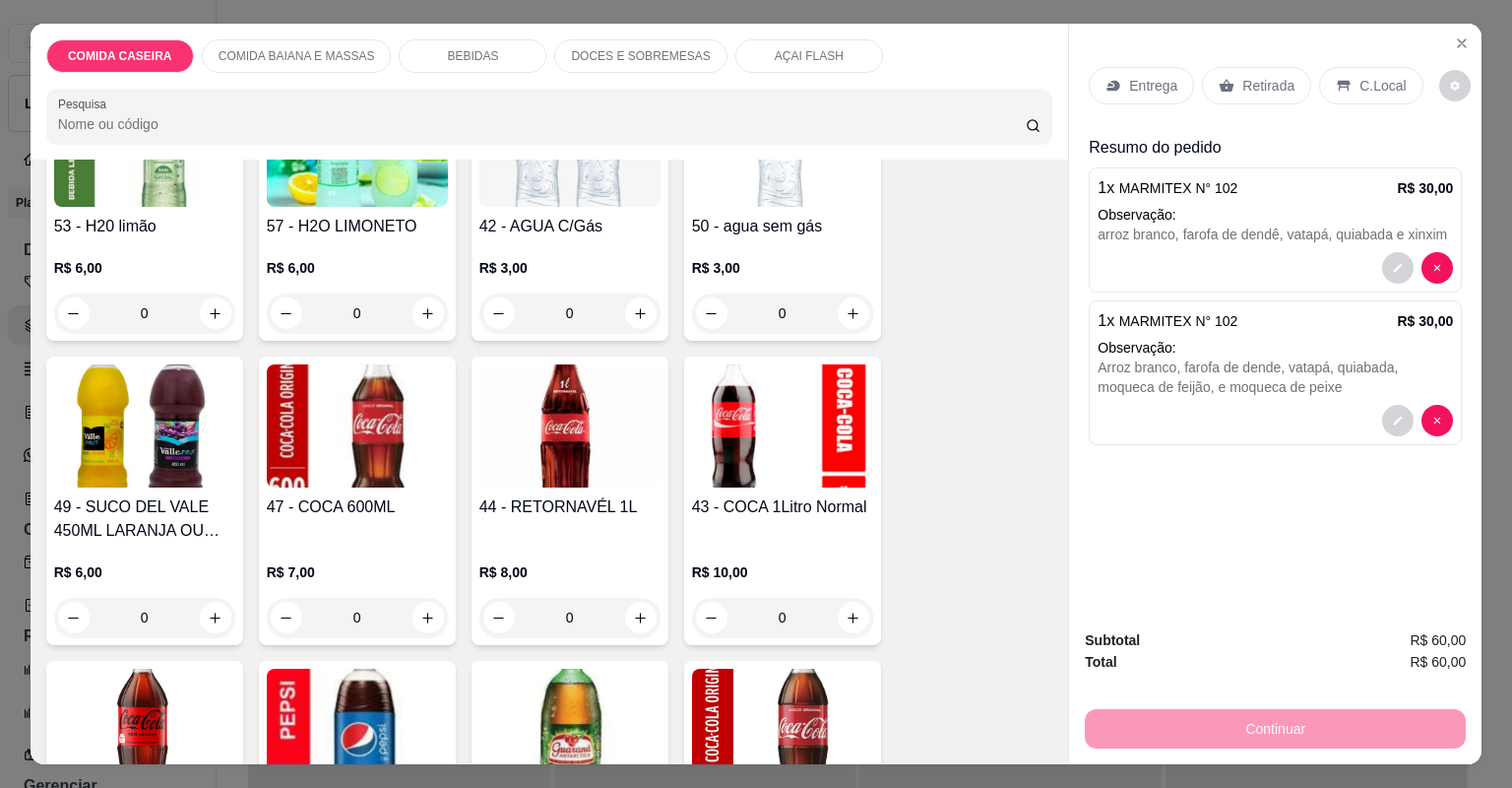 scroll, scrollTop: 1576, scrollLeft: 0, axis: vertical 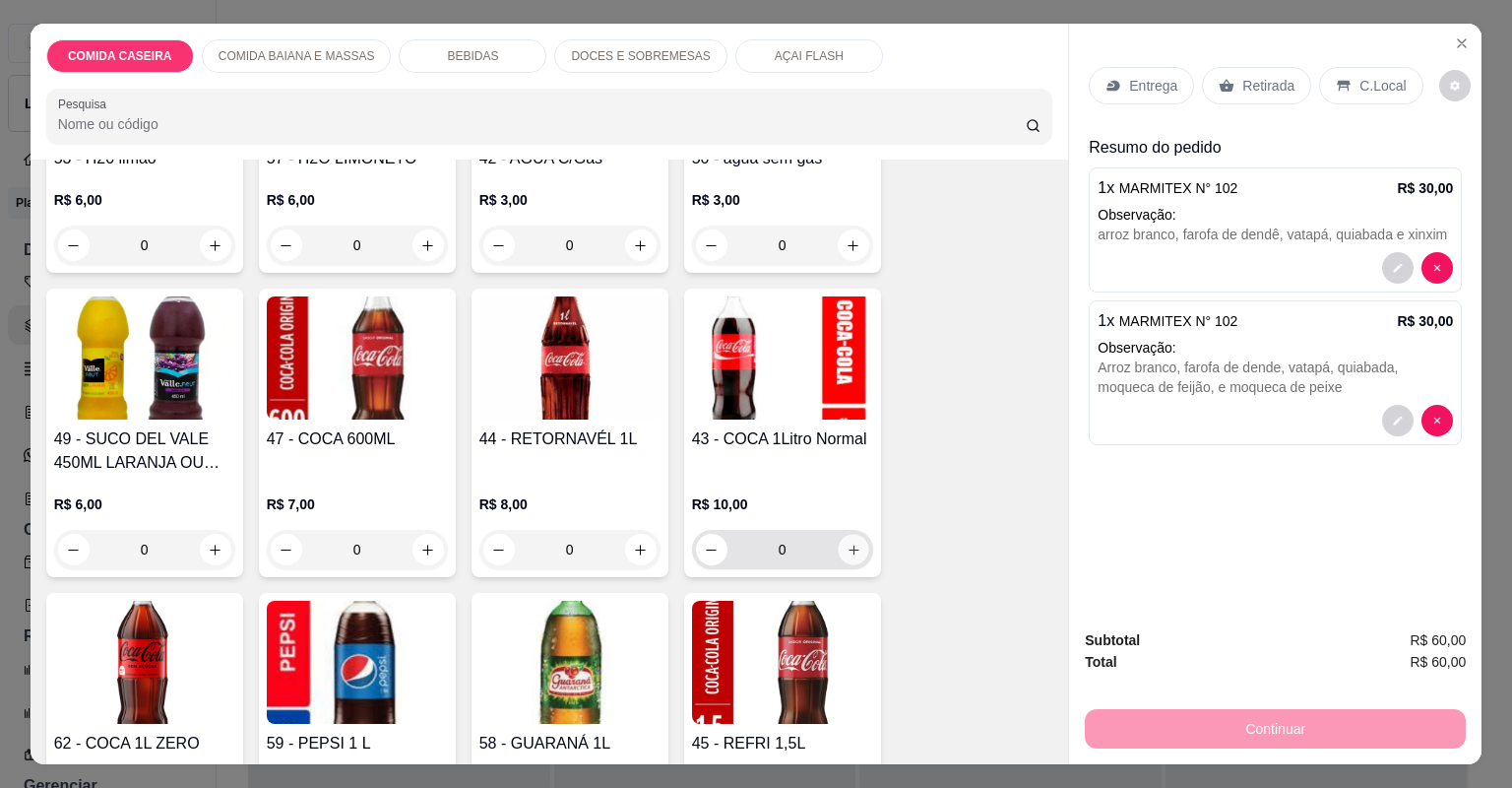 click 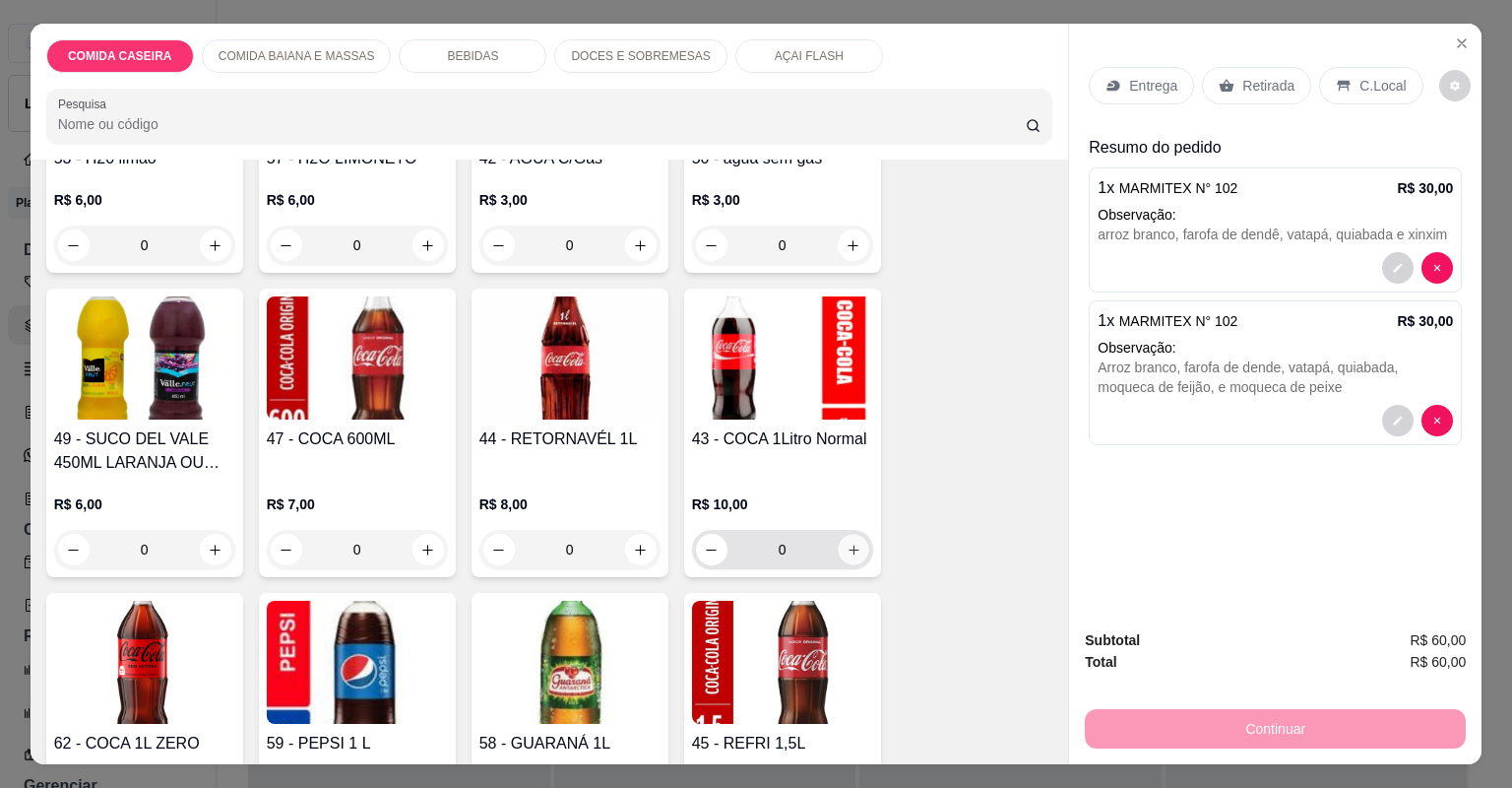 type on "1" 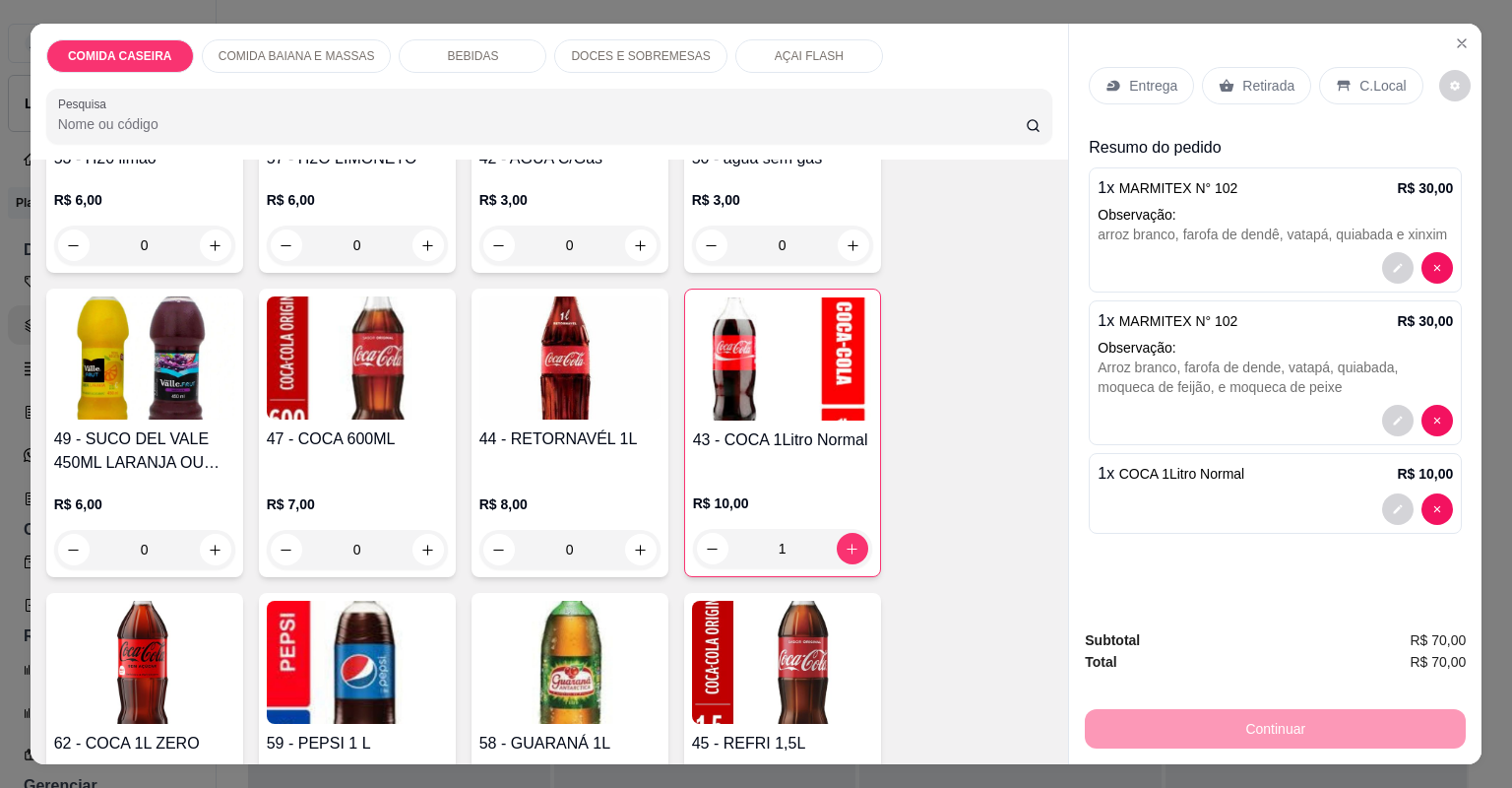 click on "Entrega" at bounding box center [1153, 86] 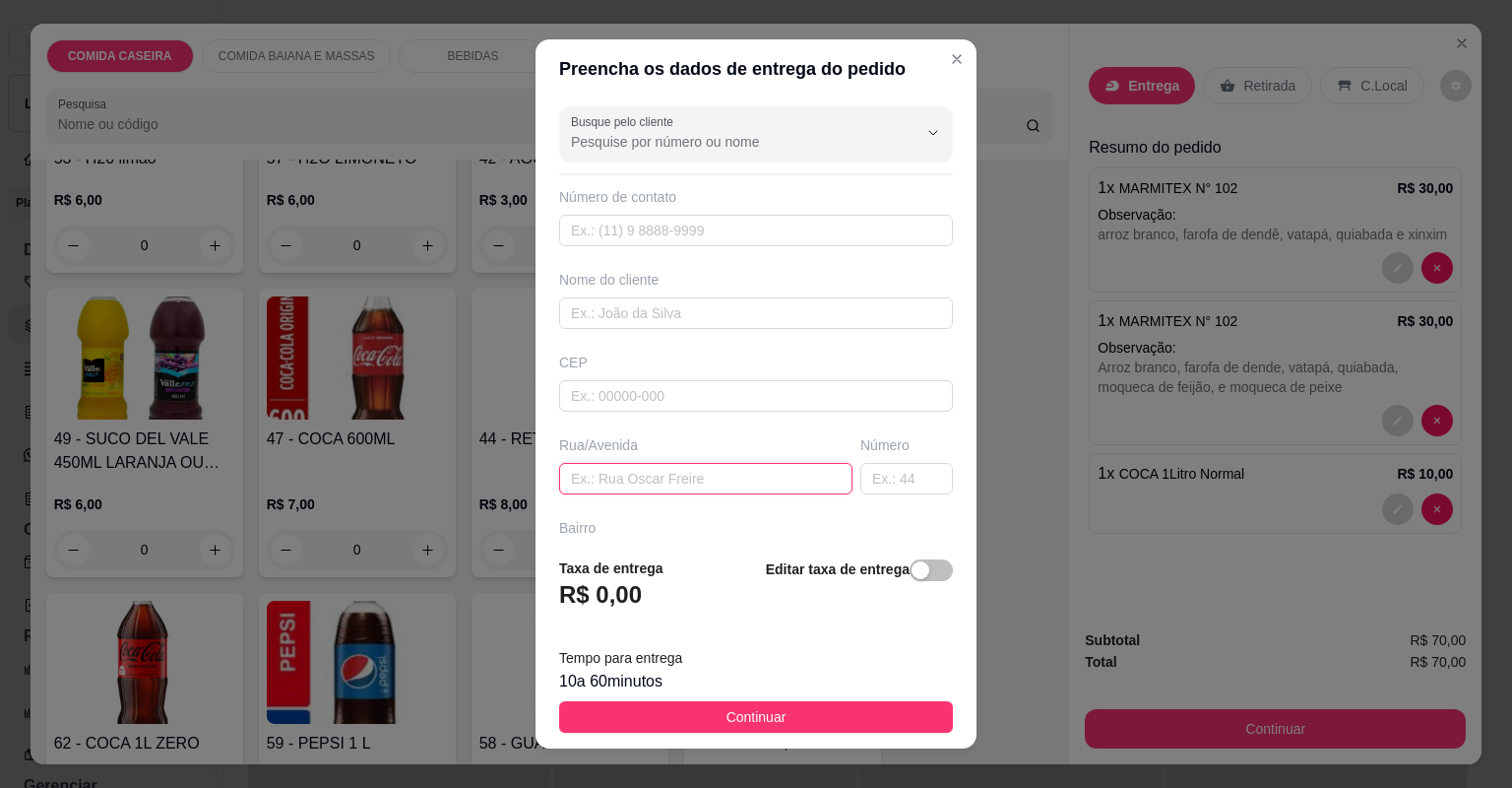 click at bounding box center [706, 479] 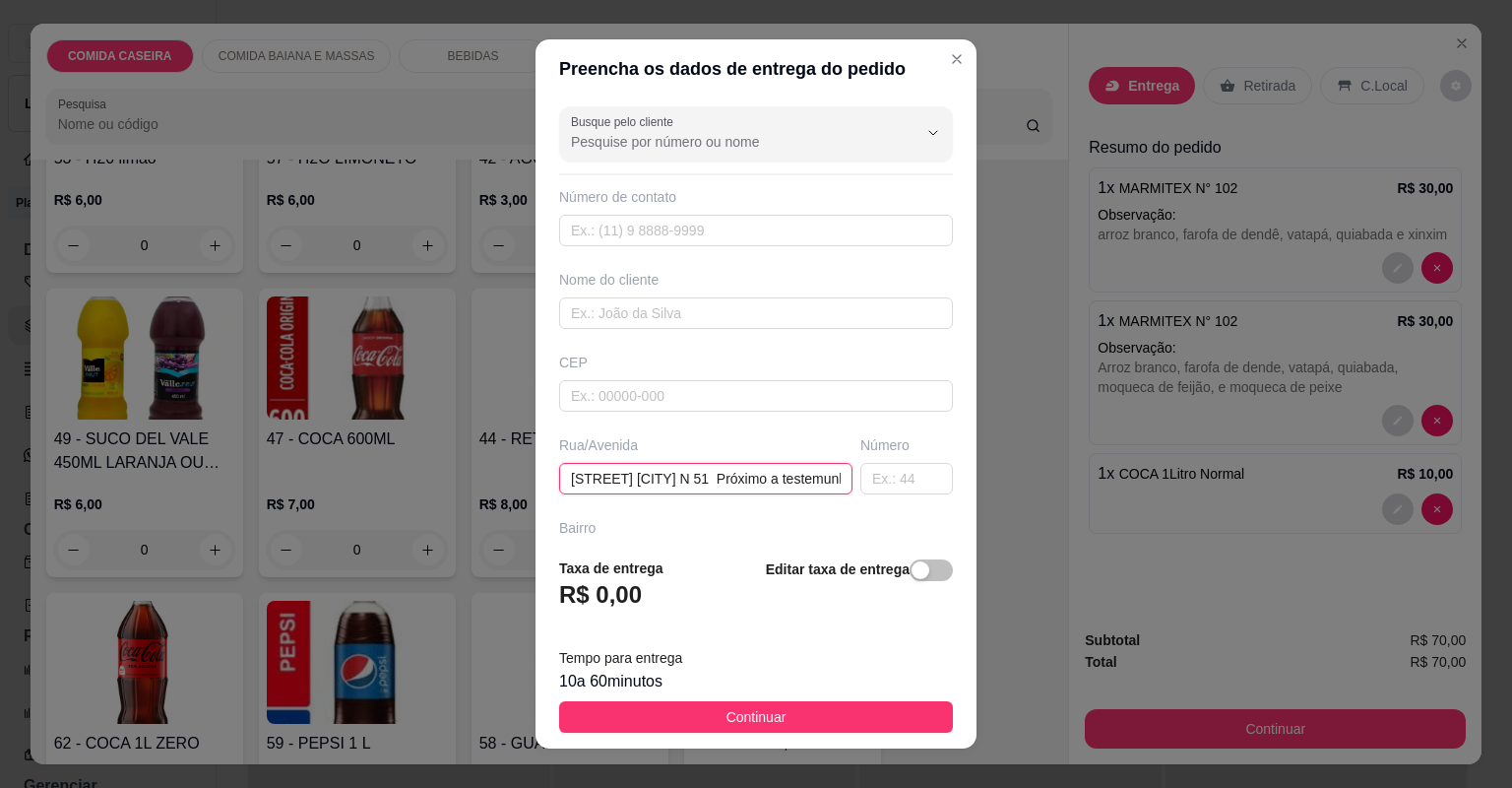 scroll, scrollTop: 0, scrollLeft: 320, axis: horizontal 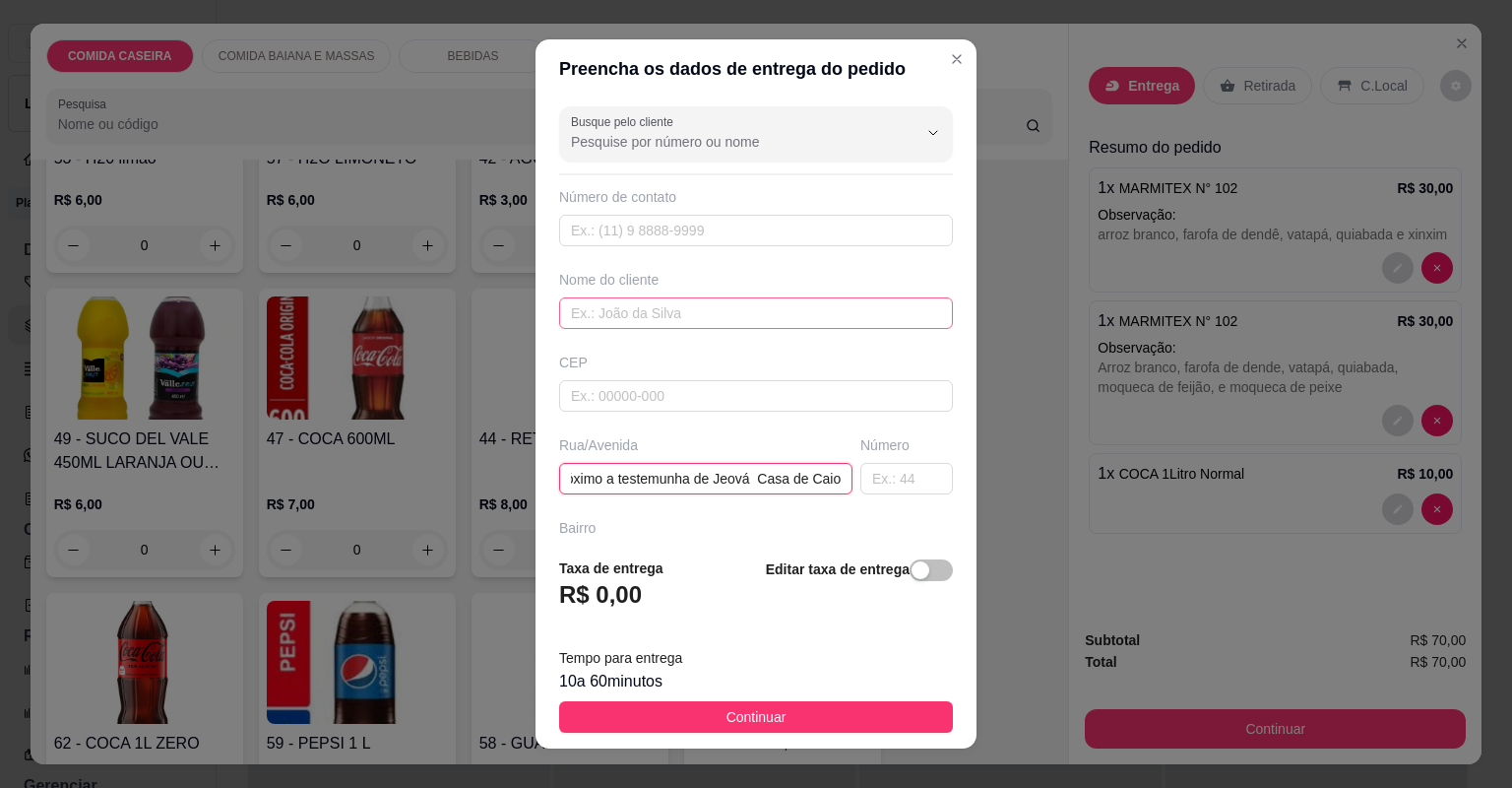 type on "[STREET] [CITY] N 51  Próximo a testemunha de Jeová  Casa de Caio" 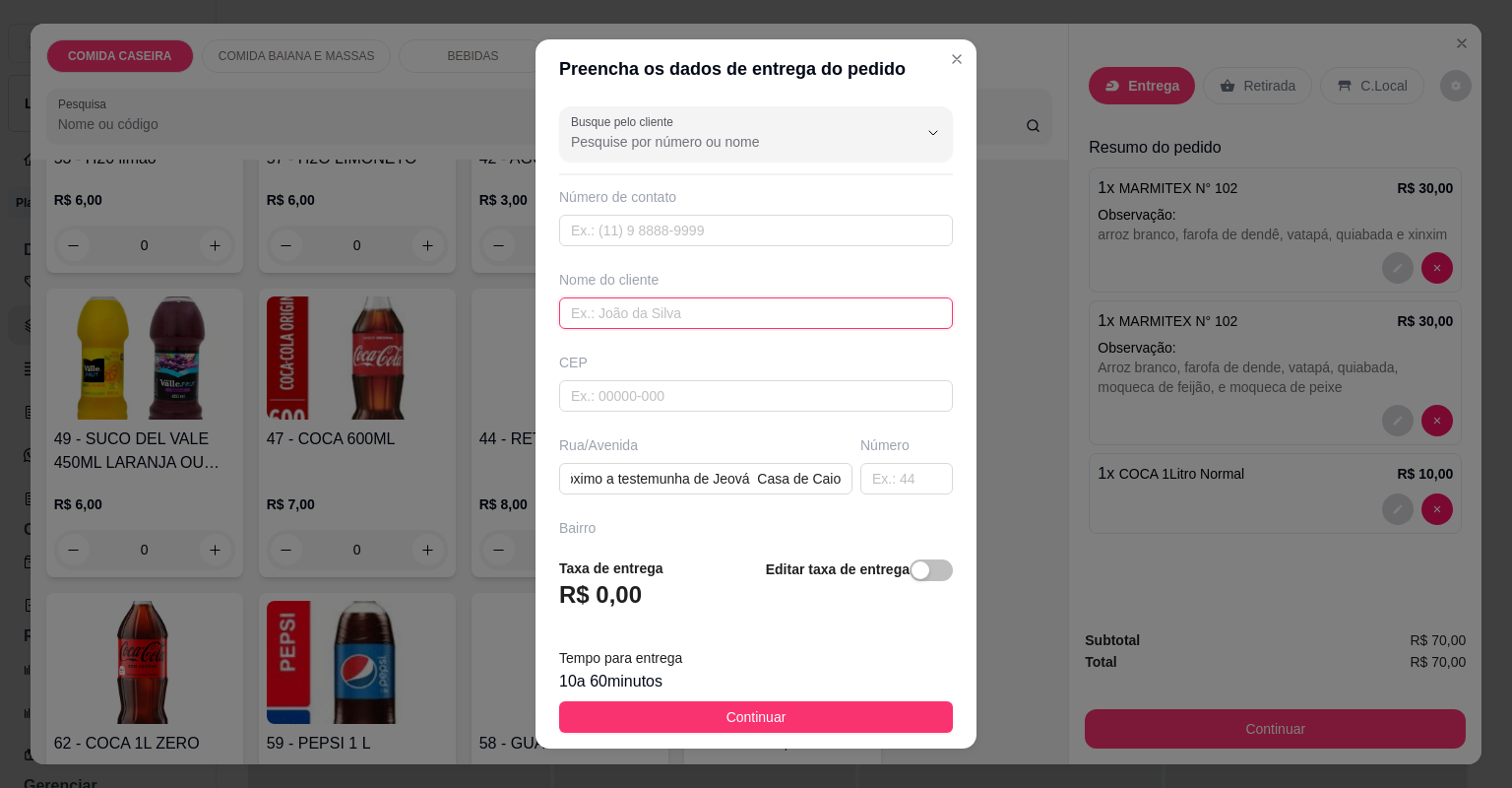 scroll, scrollTop: 0, scrollLeft: 0, axis: both 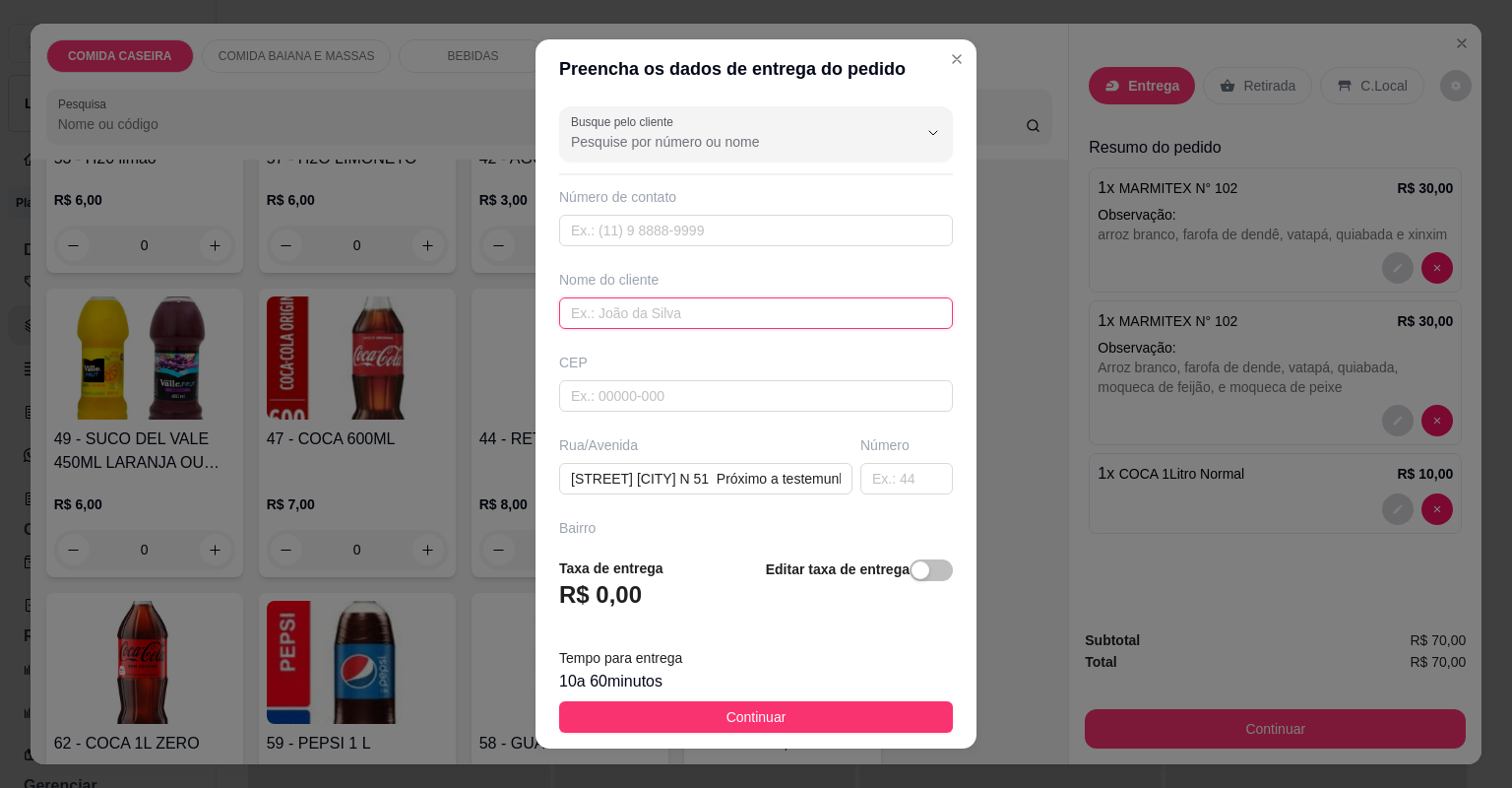 drag, startPoint x: 715, startPoint y: 315, endPoint x: 716, endPoint y: 303, distance: 12.0415946 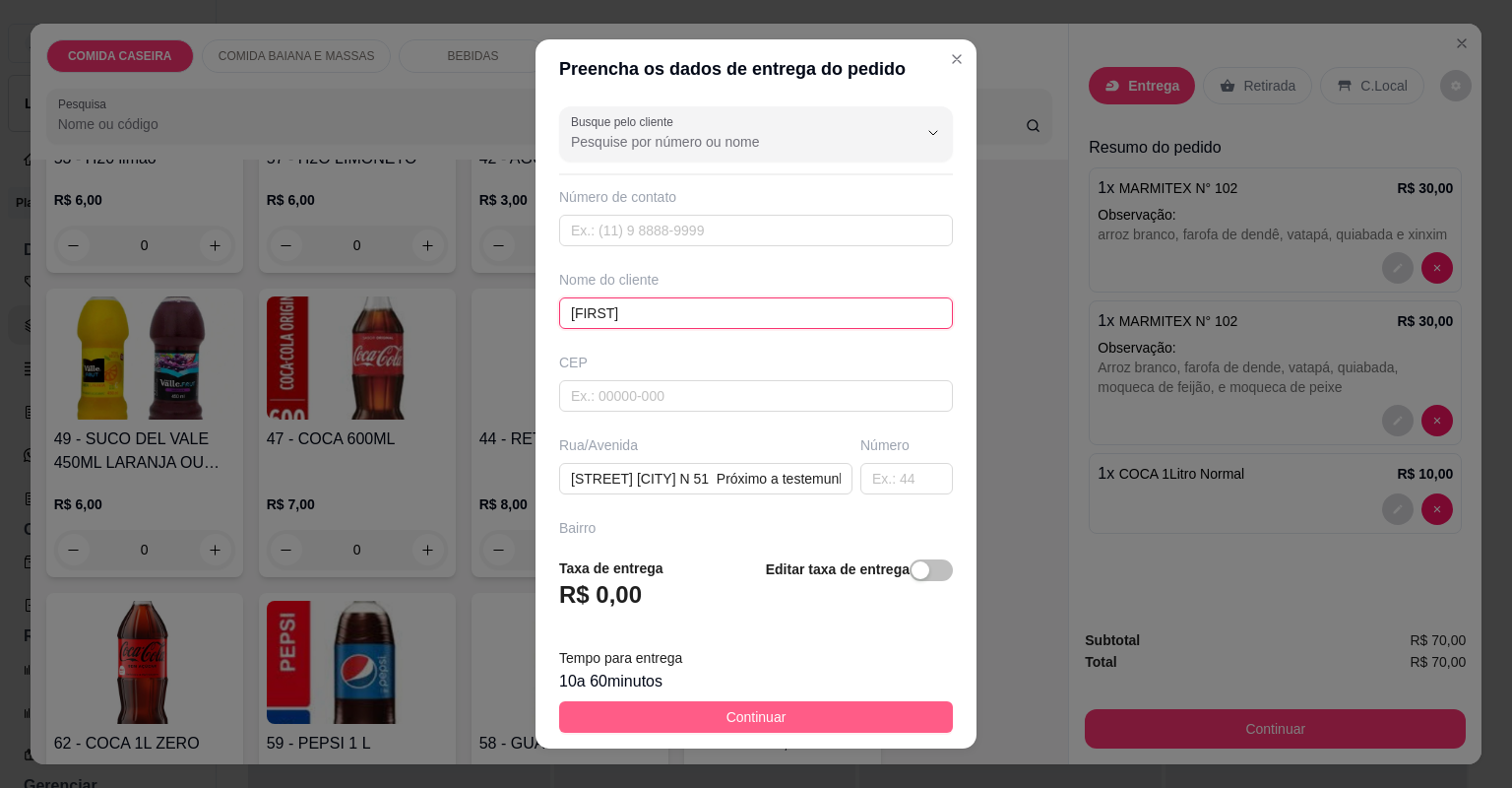 type on "[FIRST]" 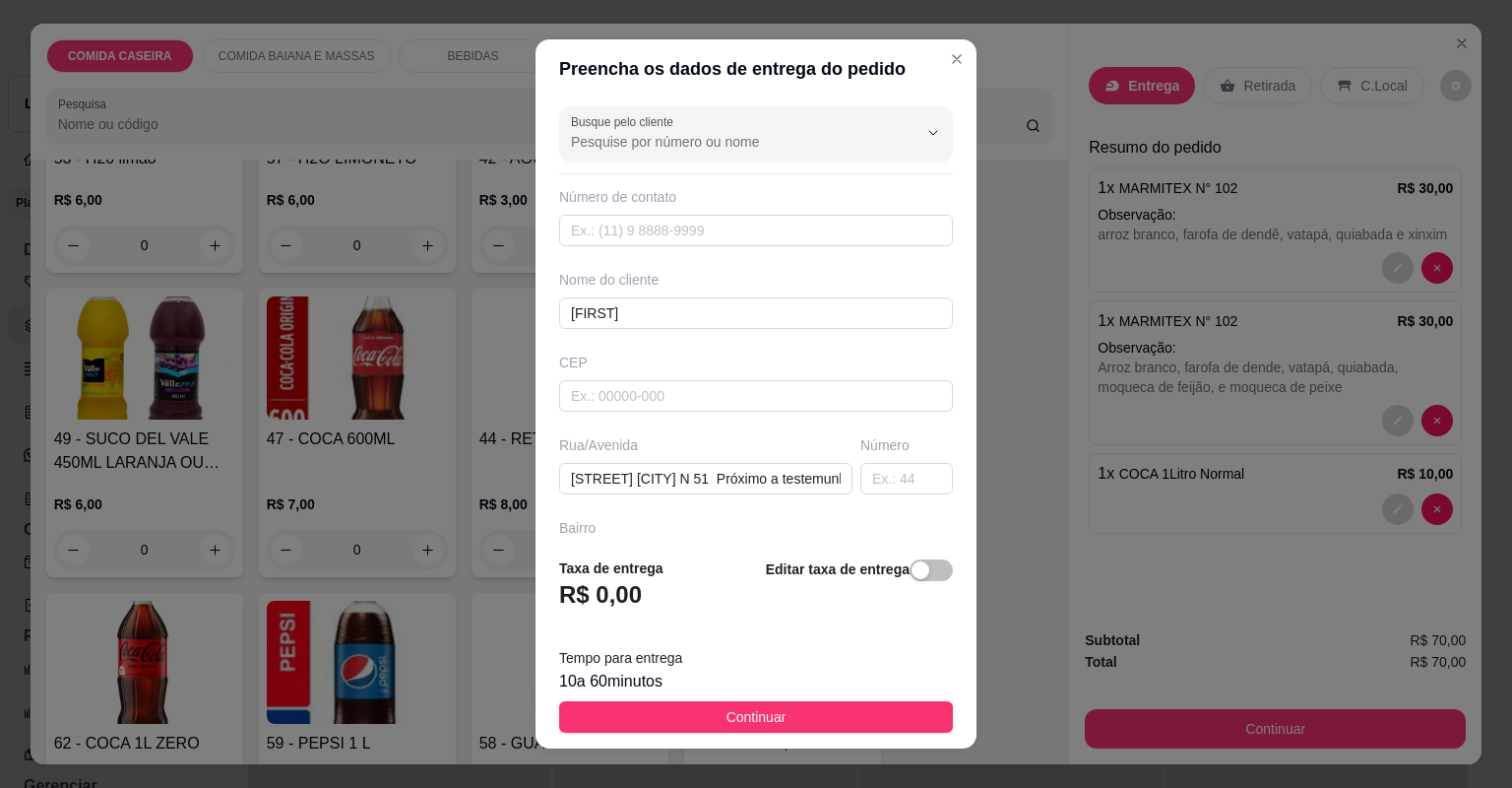 drag, startPoint x: 854, startPoint y: 721, endPoint x: 896, endPoint y: 712, distance: 42.953463 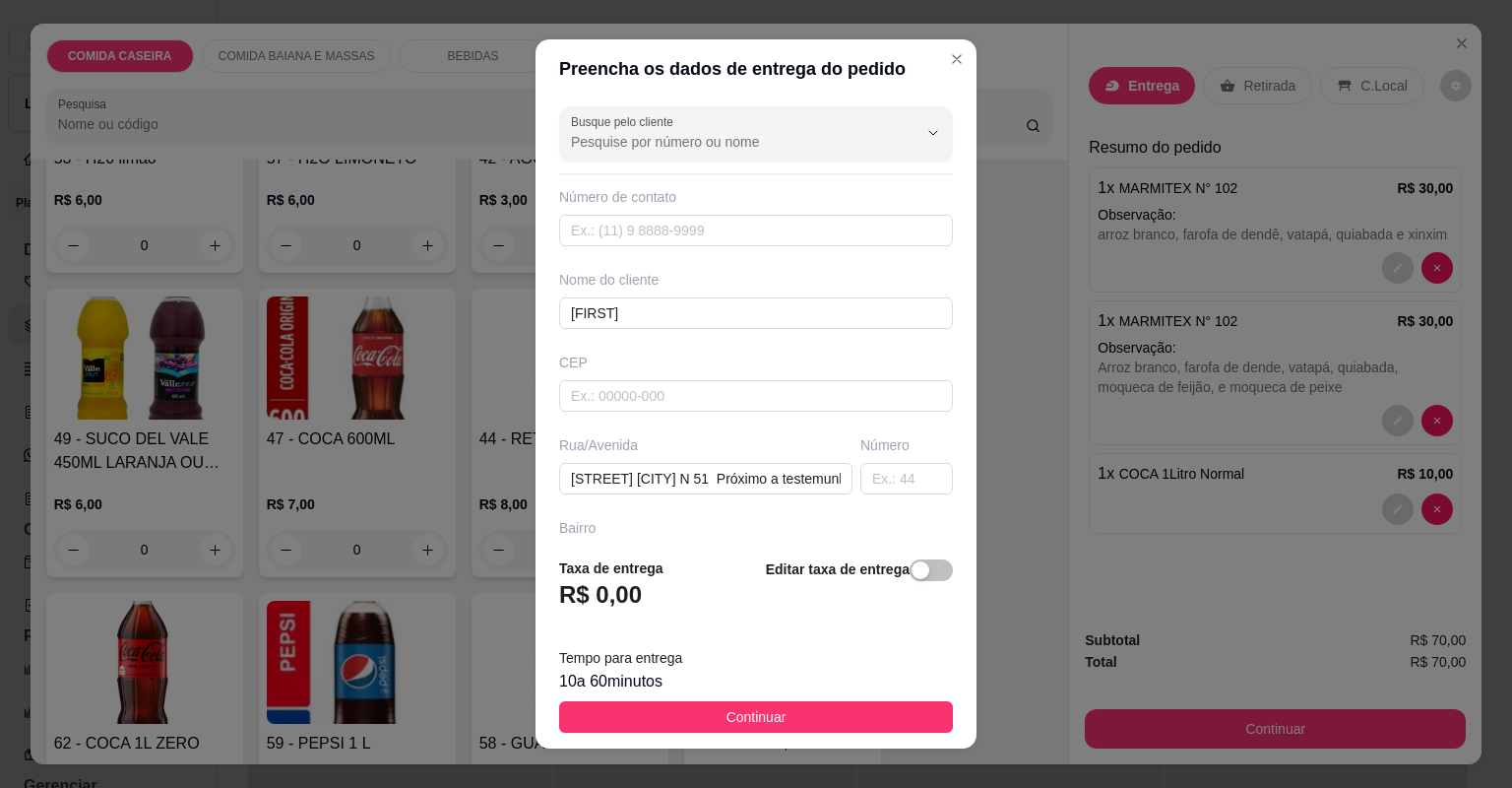 click on "Continuar" at bounding box center (756, 717) 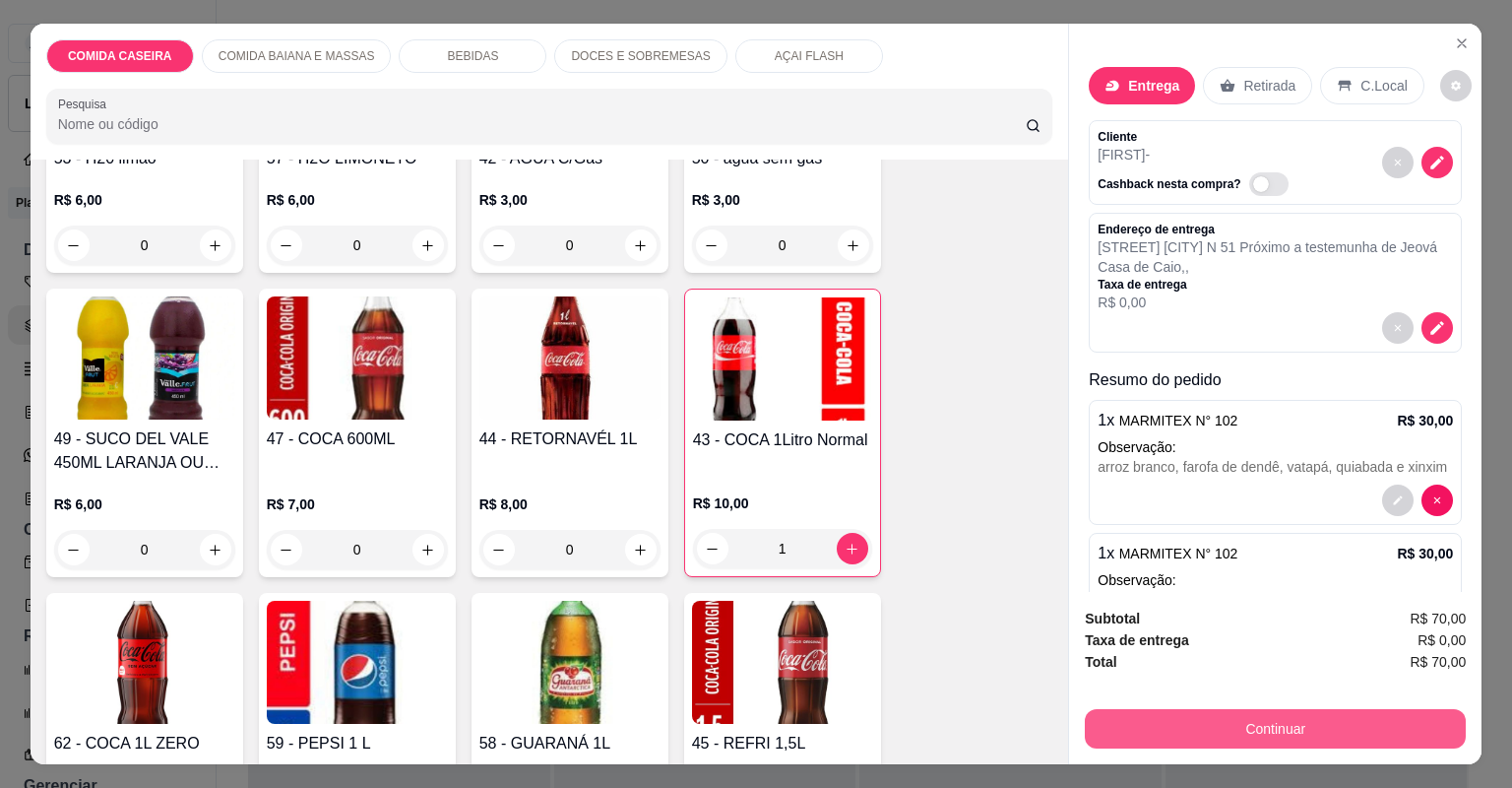 click on "Continuar" at bounding box center (1275, 729) 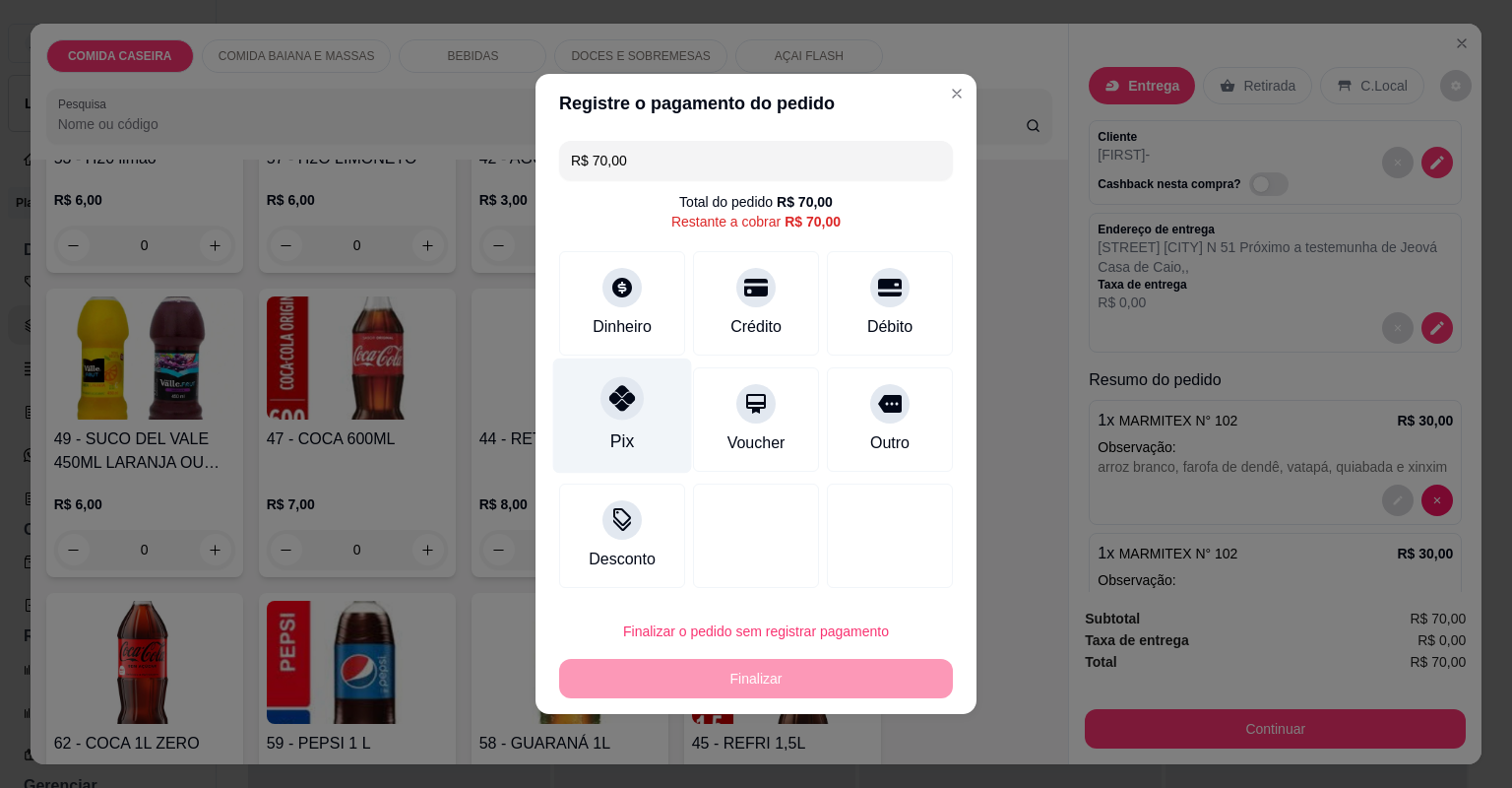 click on "Pix" at bounding box center [622, 416] 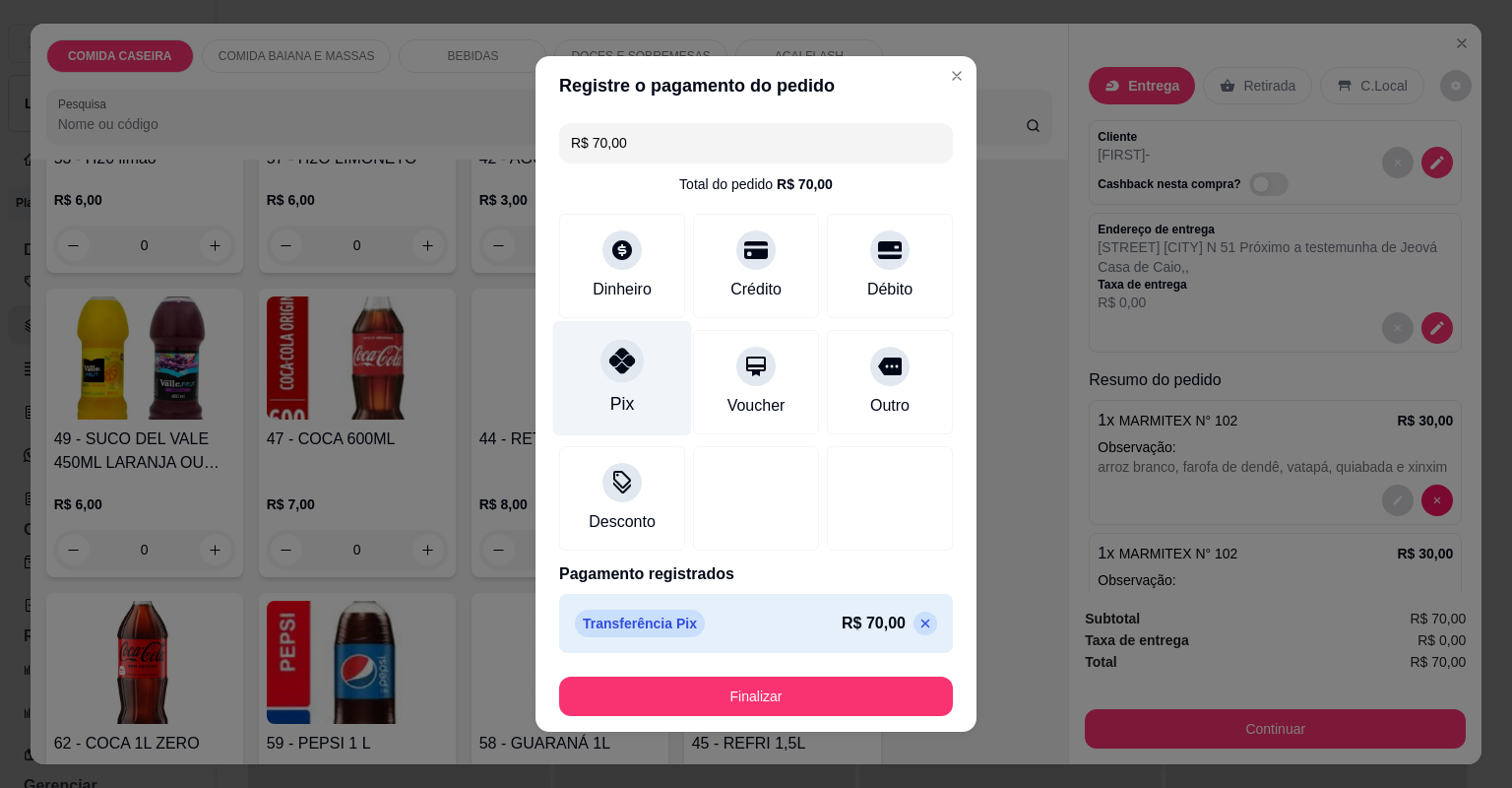type on "R$ 0,00" 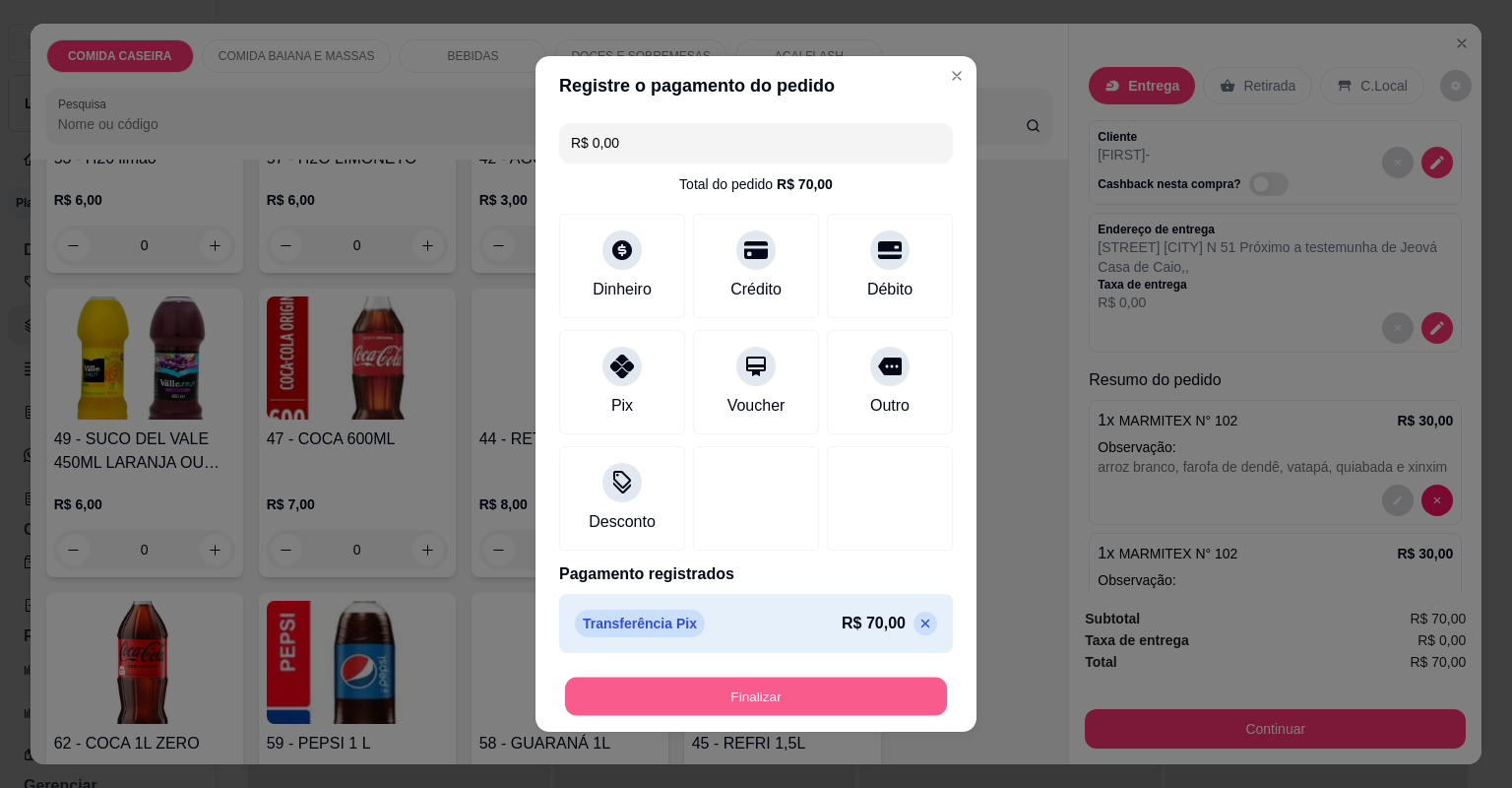 click on "Finalizar" at bounding box center (756, 696) 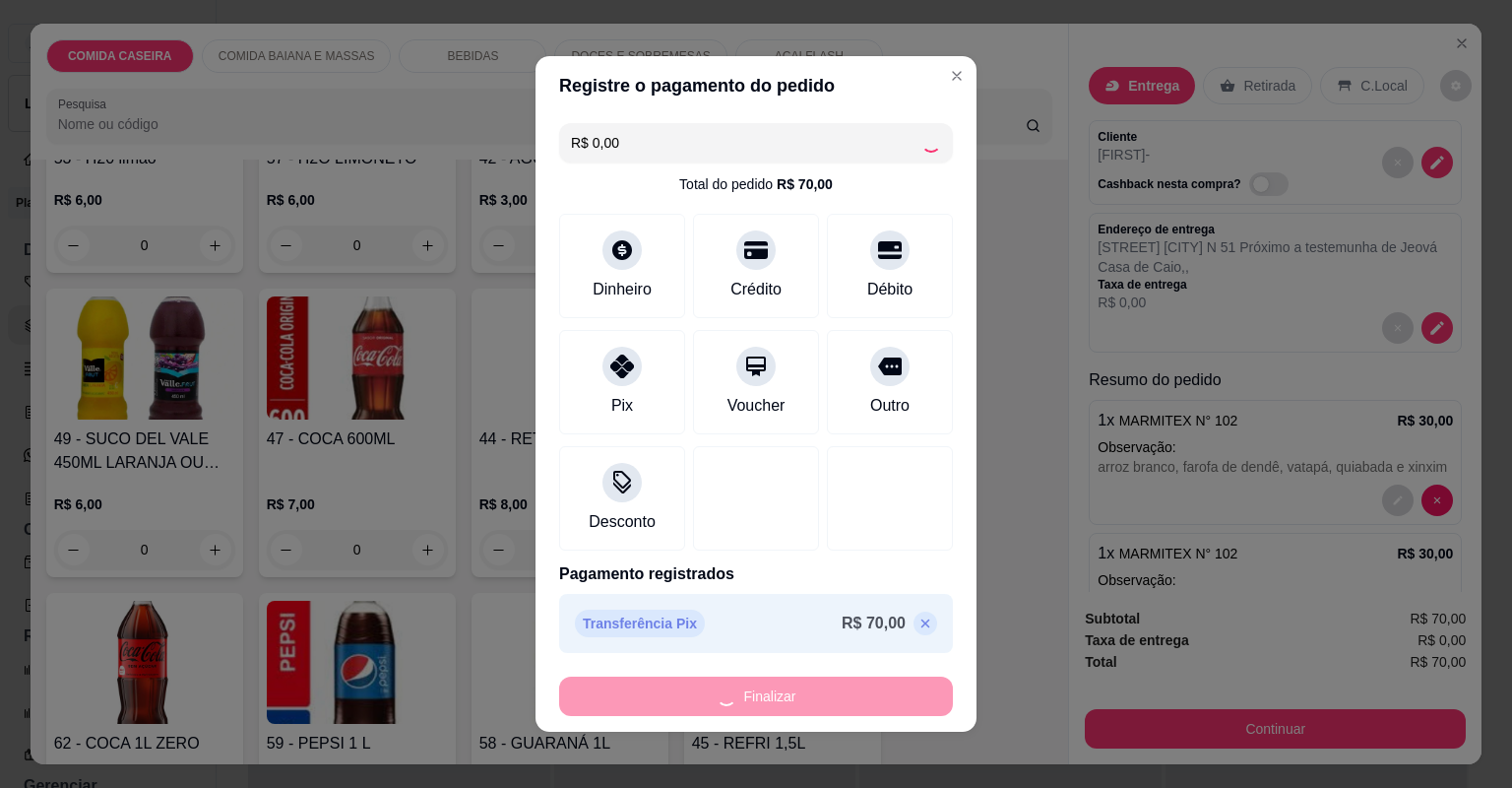 type on "0" 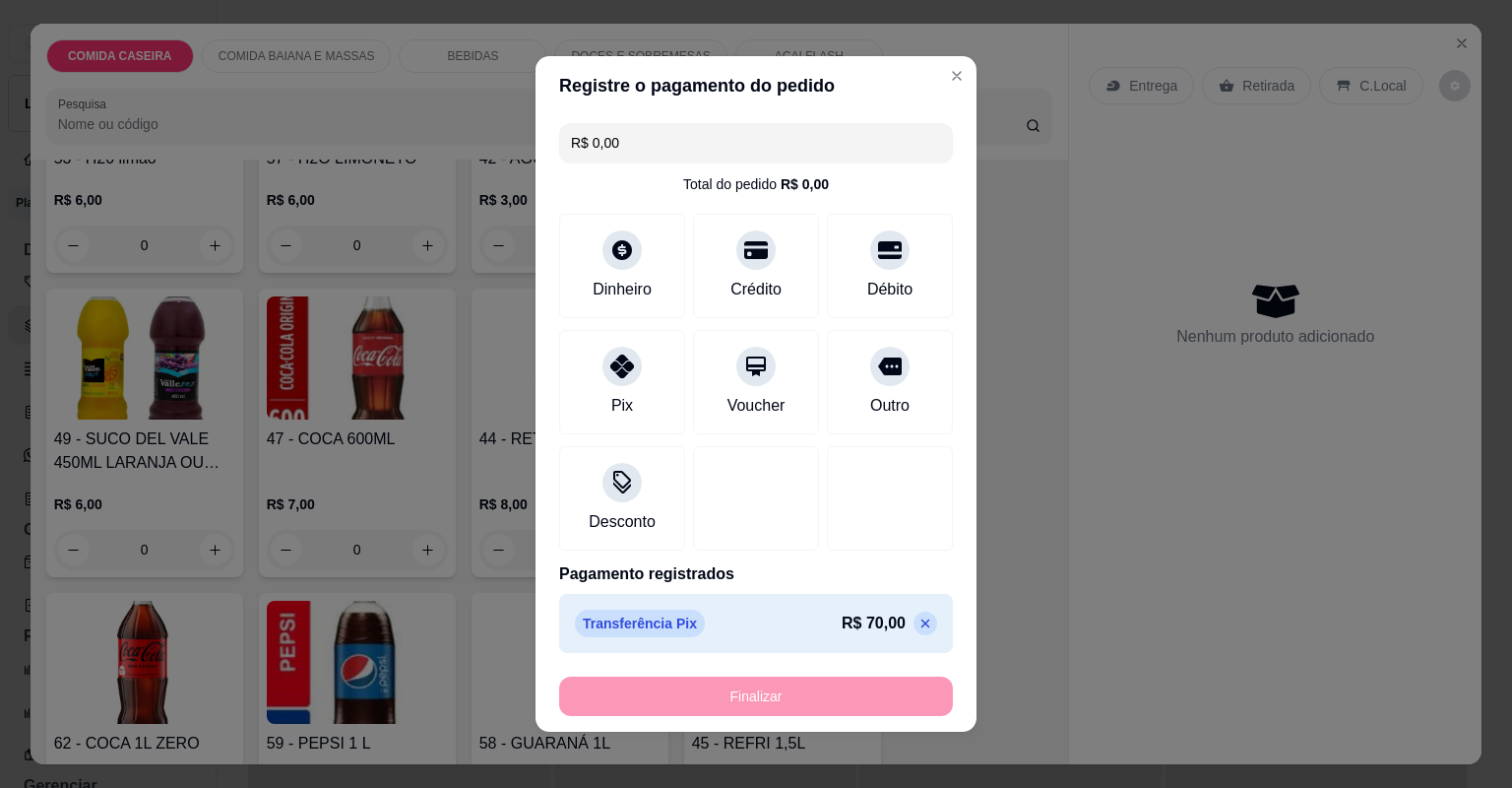 type on "-R$ 70,00" 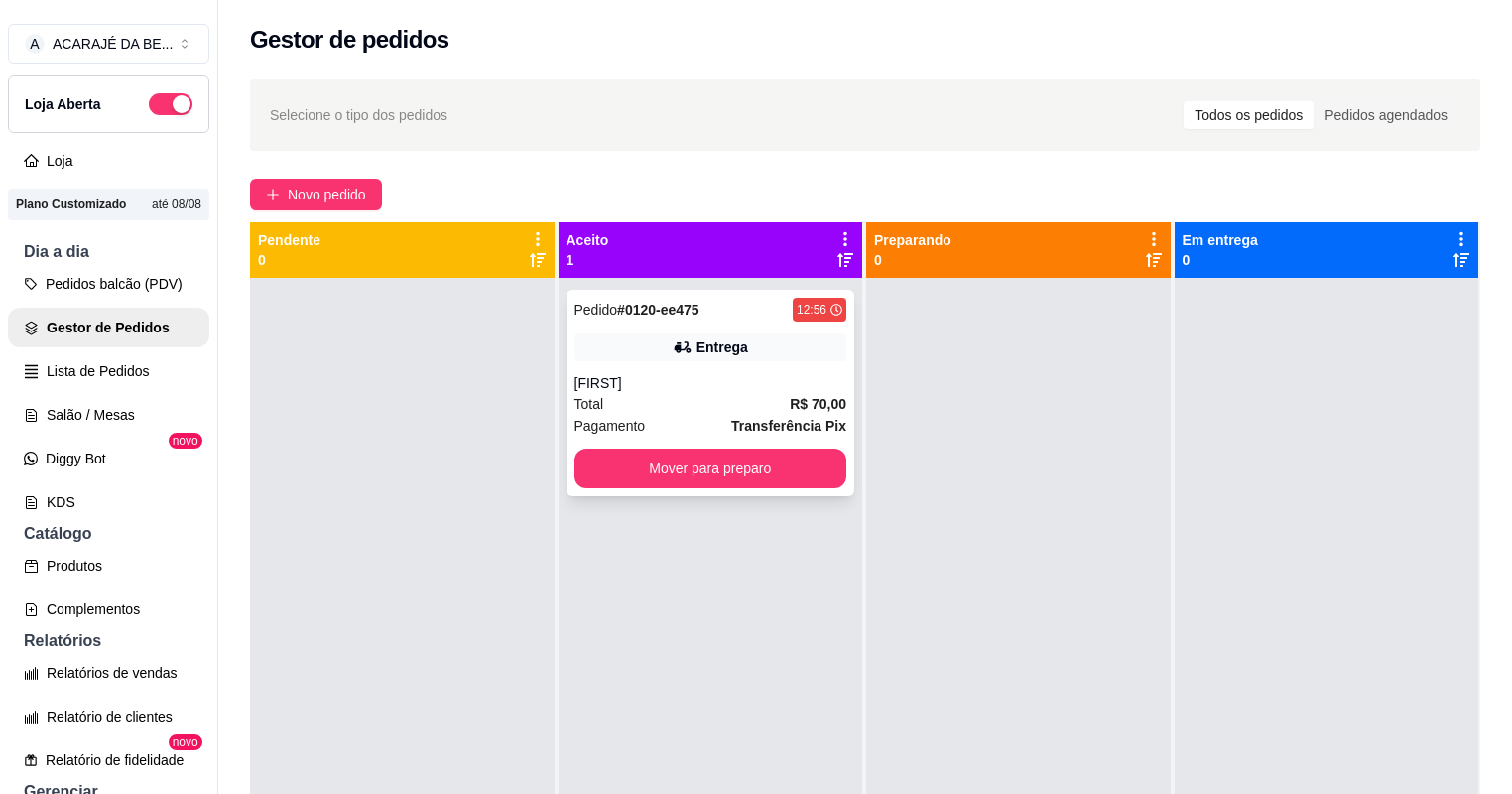 click on "Pagamento Transferência Pix" at bounding box center [710, 426] 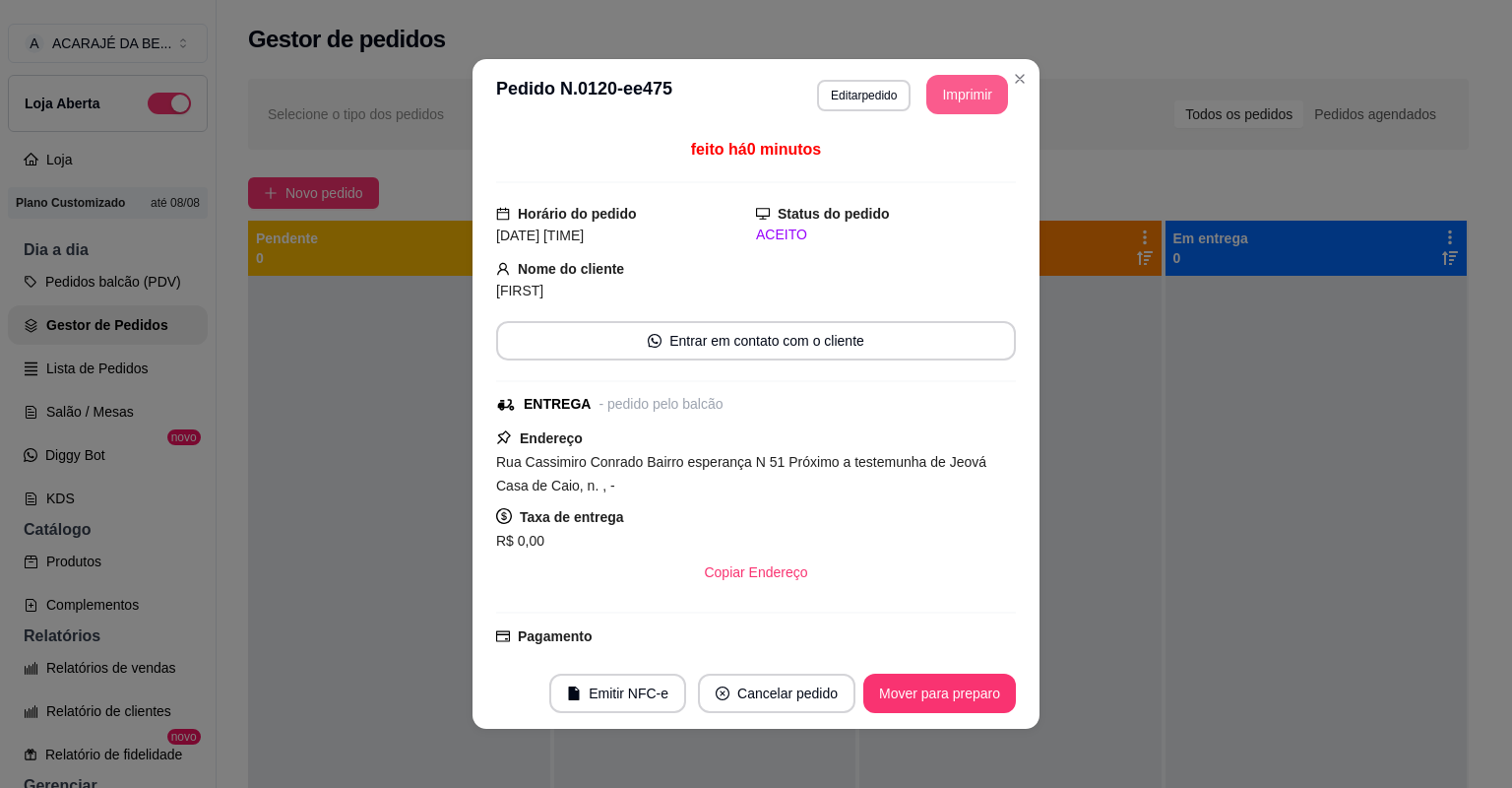 click on "Imprimir" at bounding box center (967, 95) 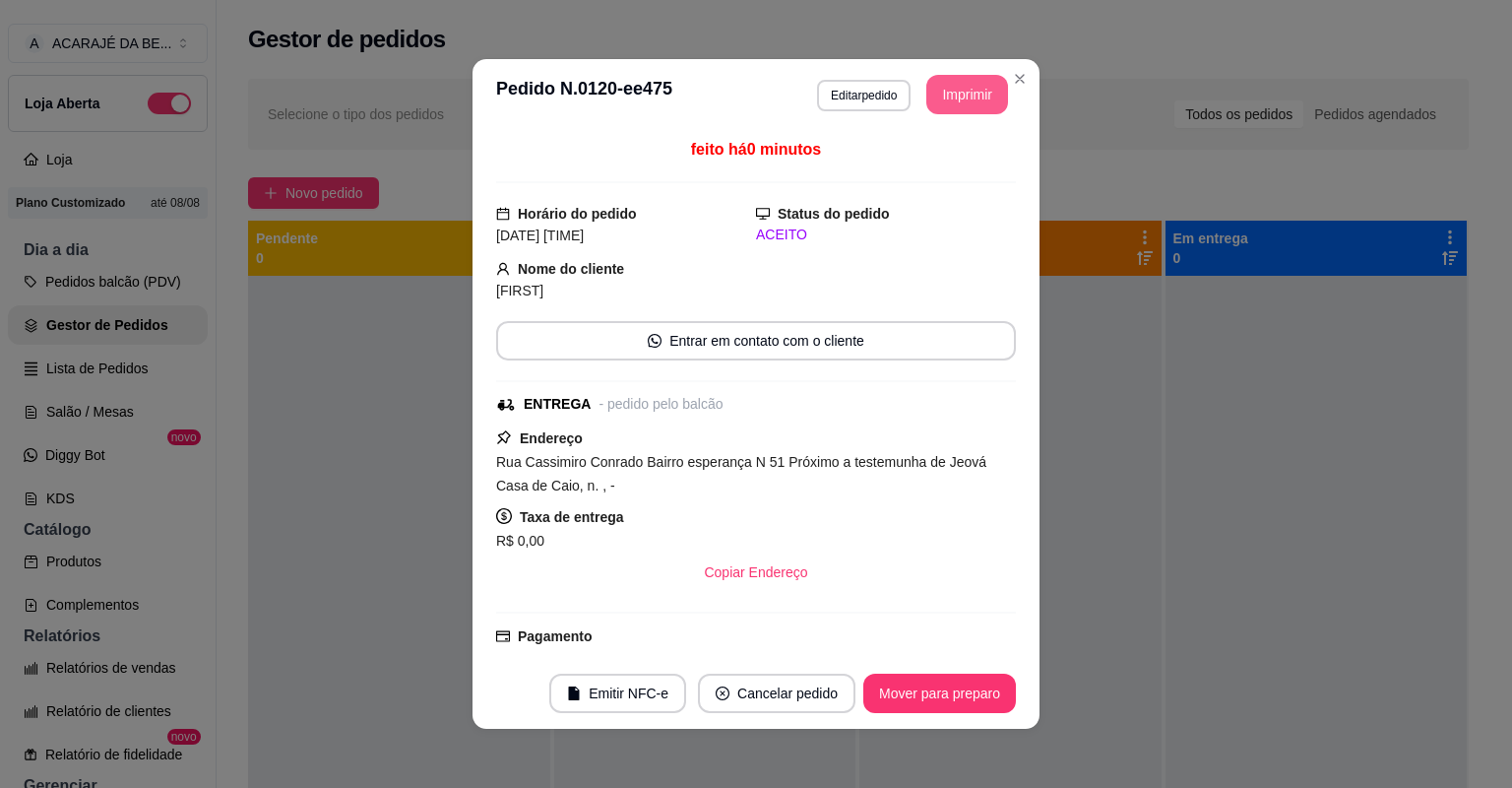 scroll, scrollTop: 0, scrollLeft: 0, axis: both 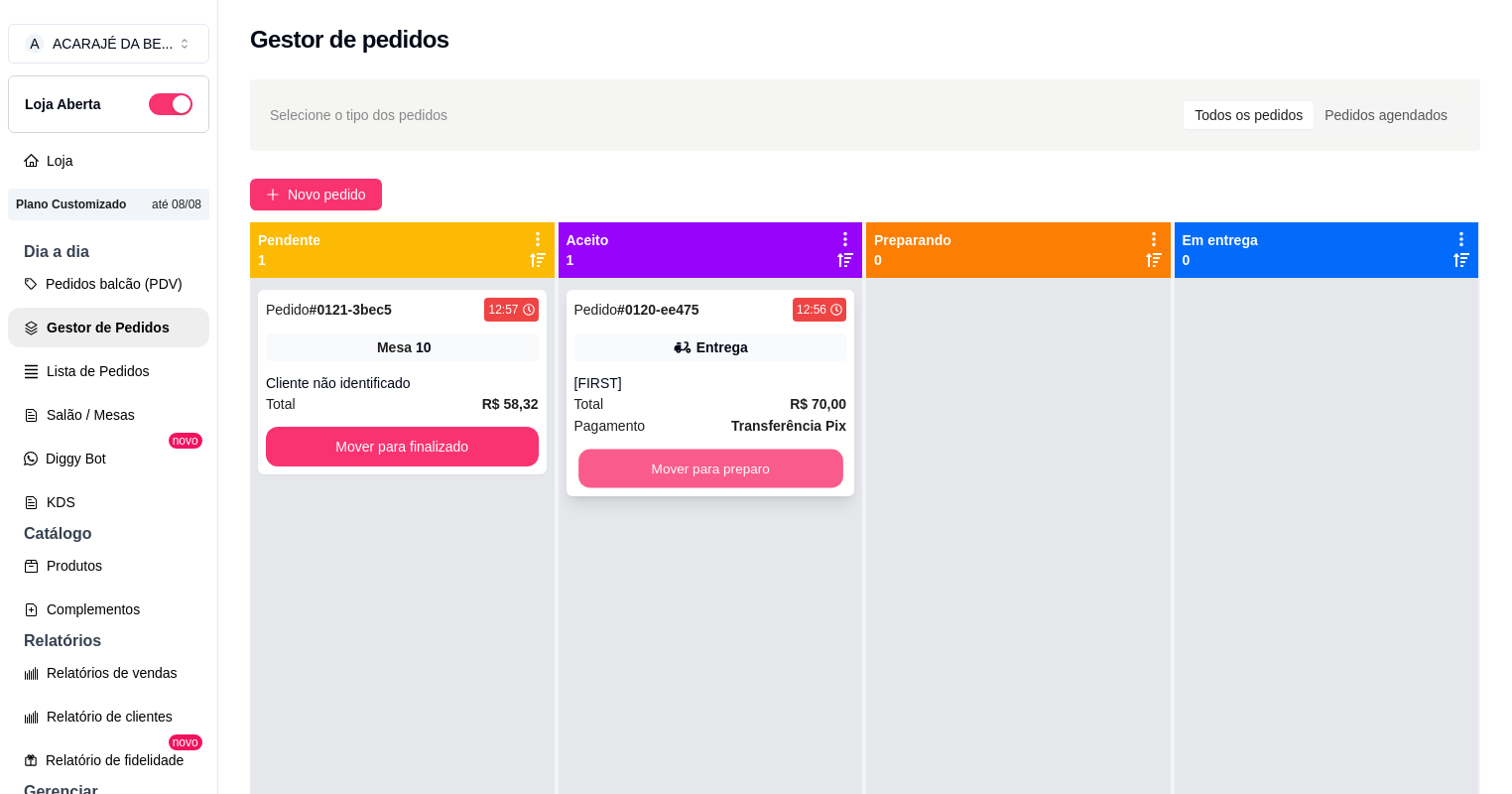 click on "Mover para preparo" at bounding box center (710, 468) 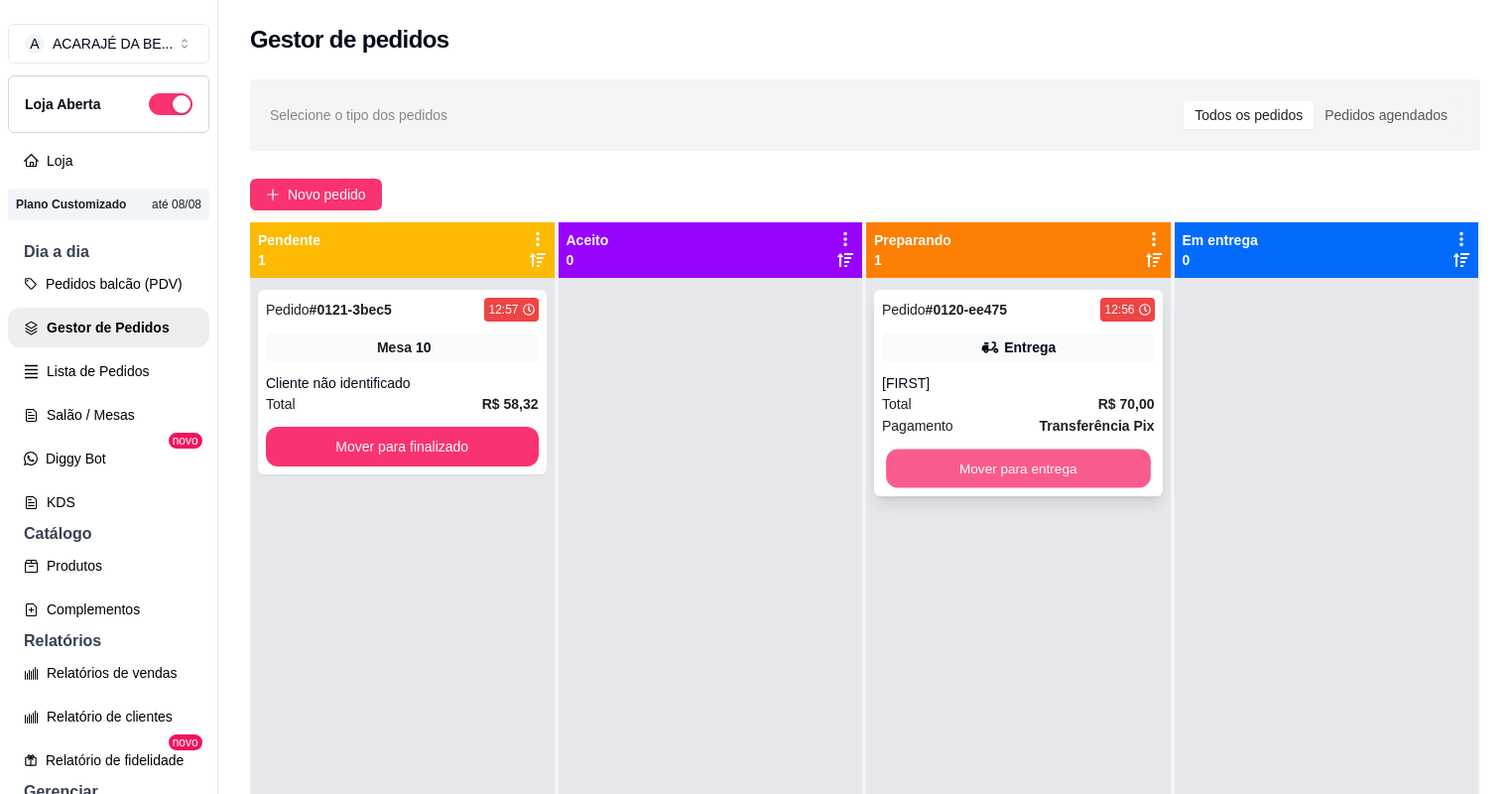 click on "Mover para entrega" at bounding box center [1018, 468] 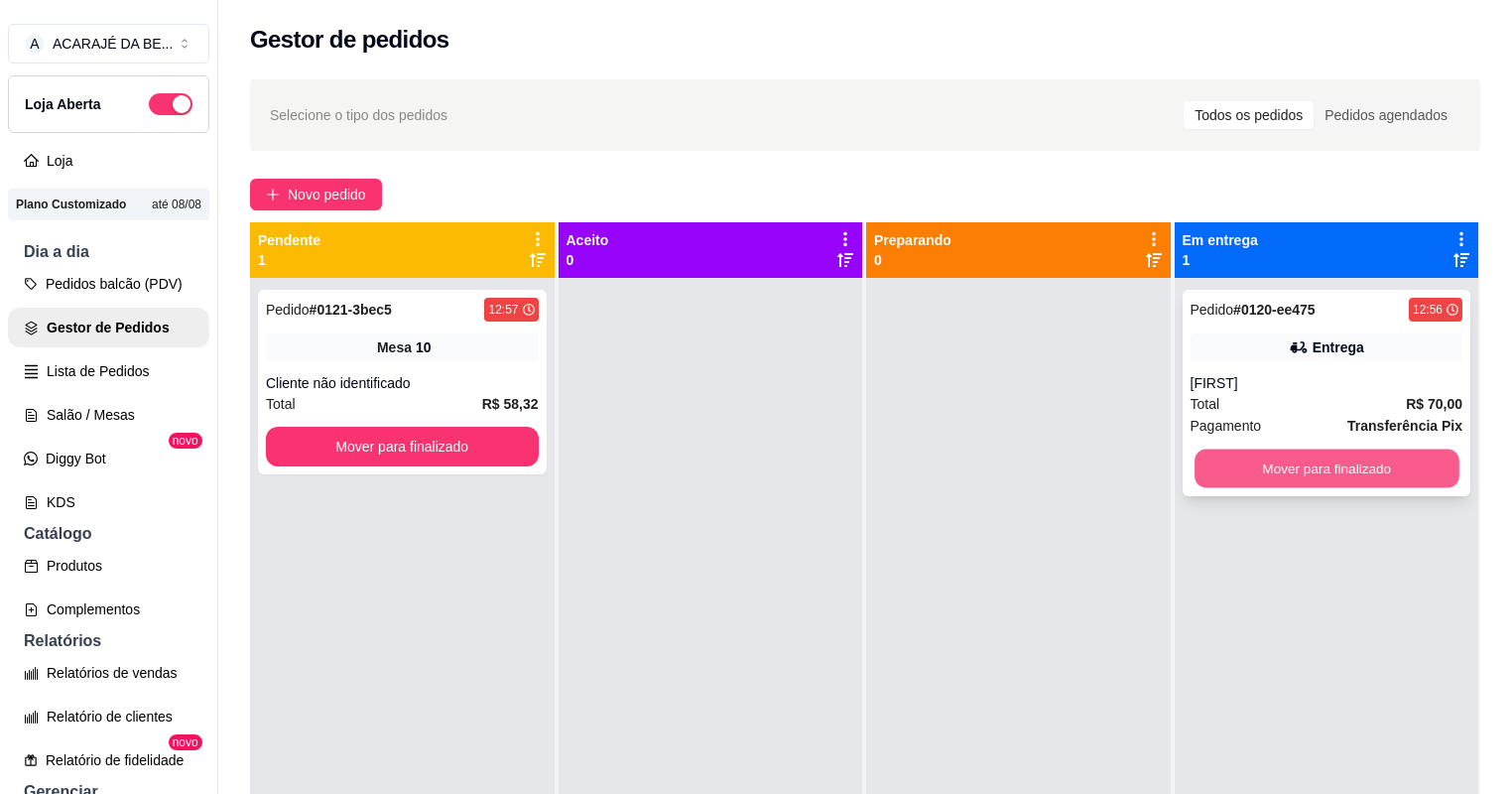 click on "Mover para finalizado" at bounding box center (1326, 468) 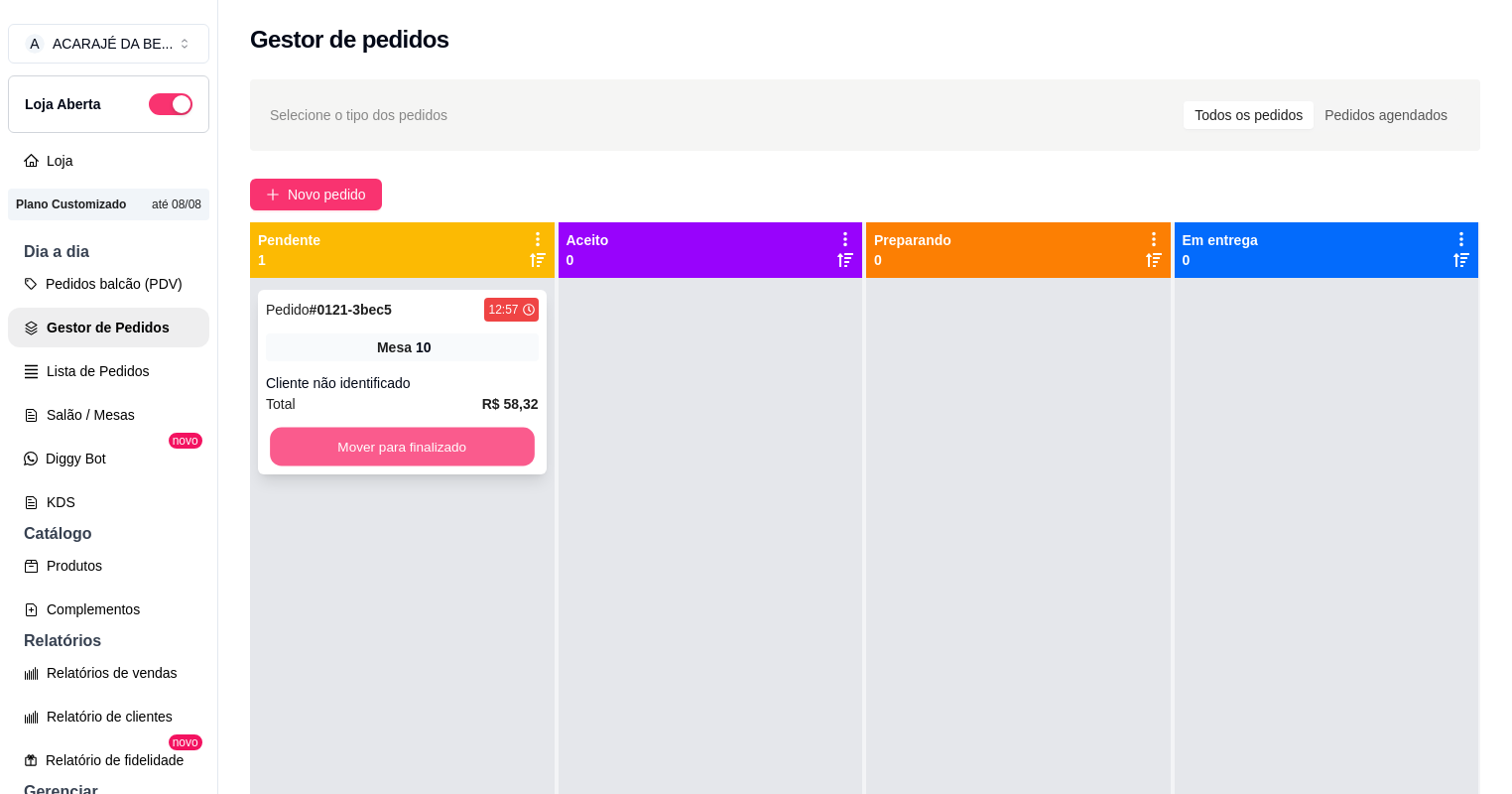 click on "Mover para finalizado" at bounding box center [402, 447] 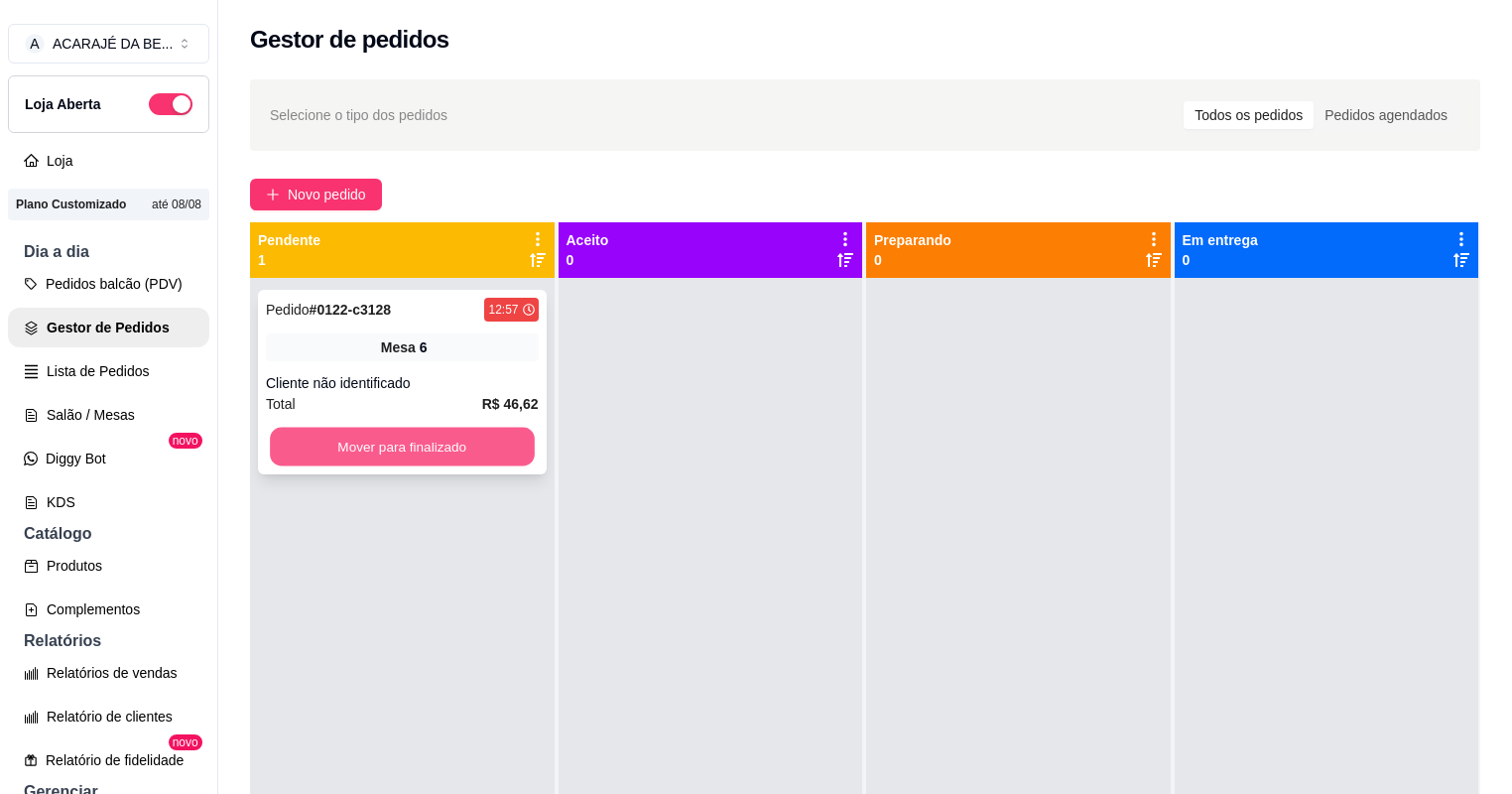 click on "Mover para finalizado" at bounding box center (402, 447) 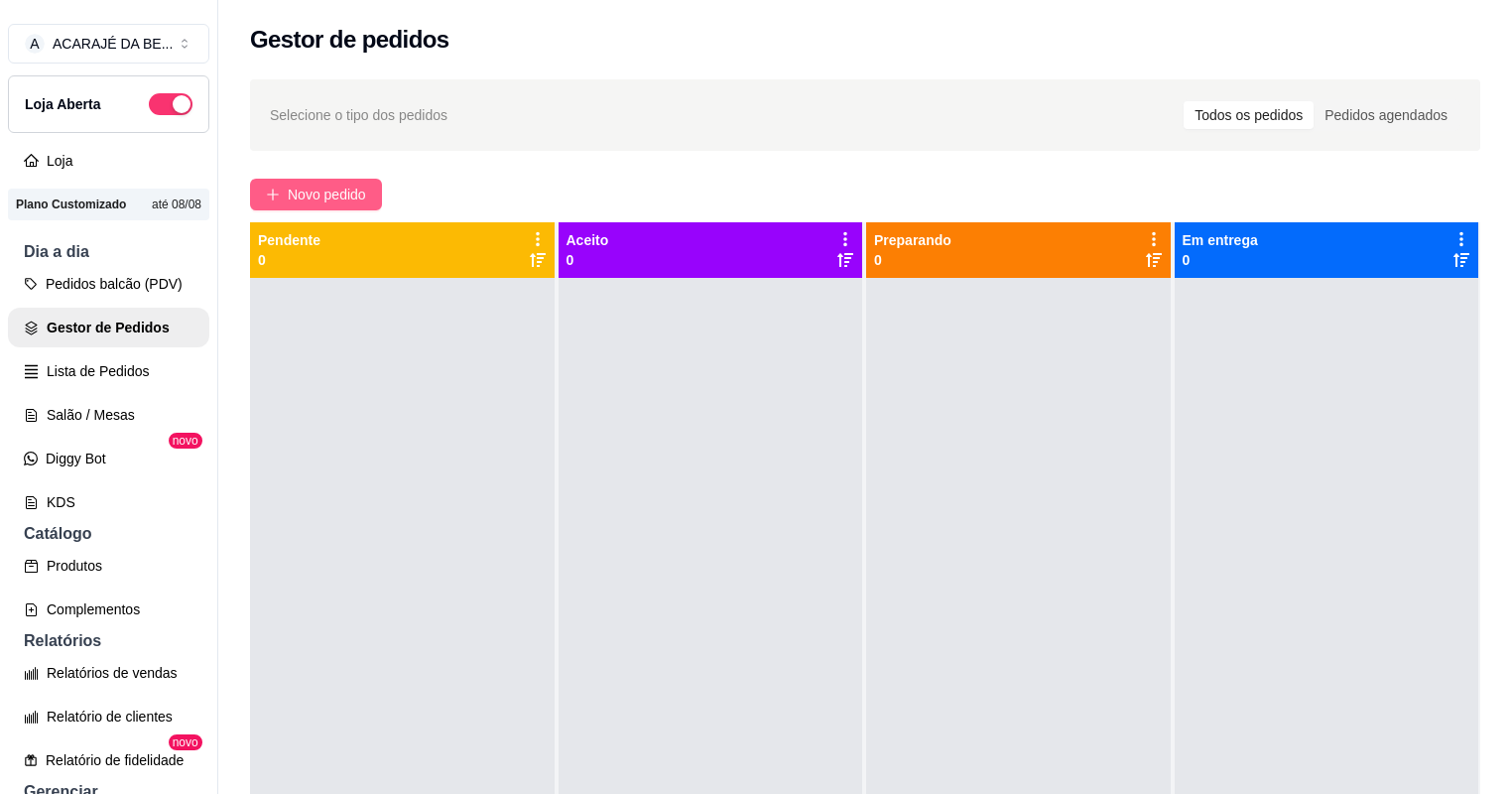 click on "Novo pedido" at bounding box center [326, 195] 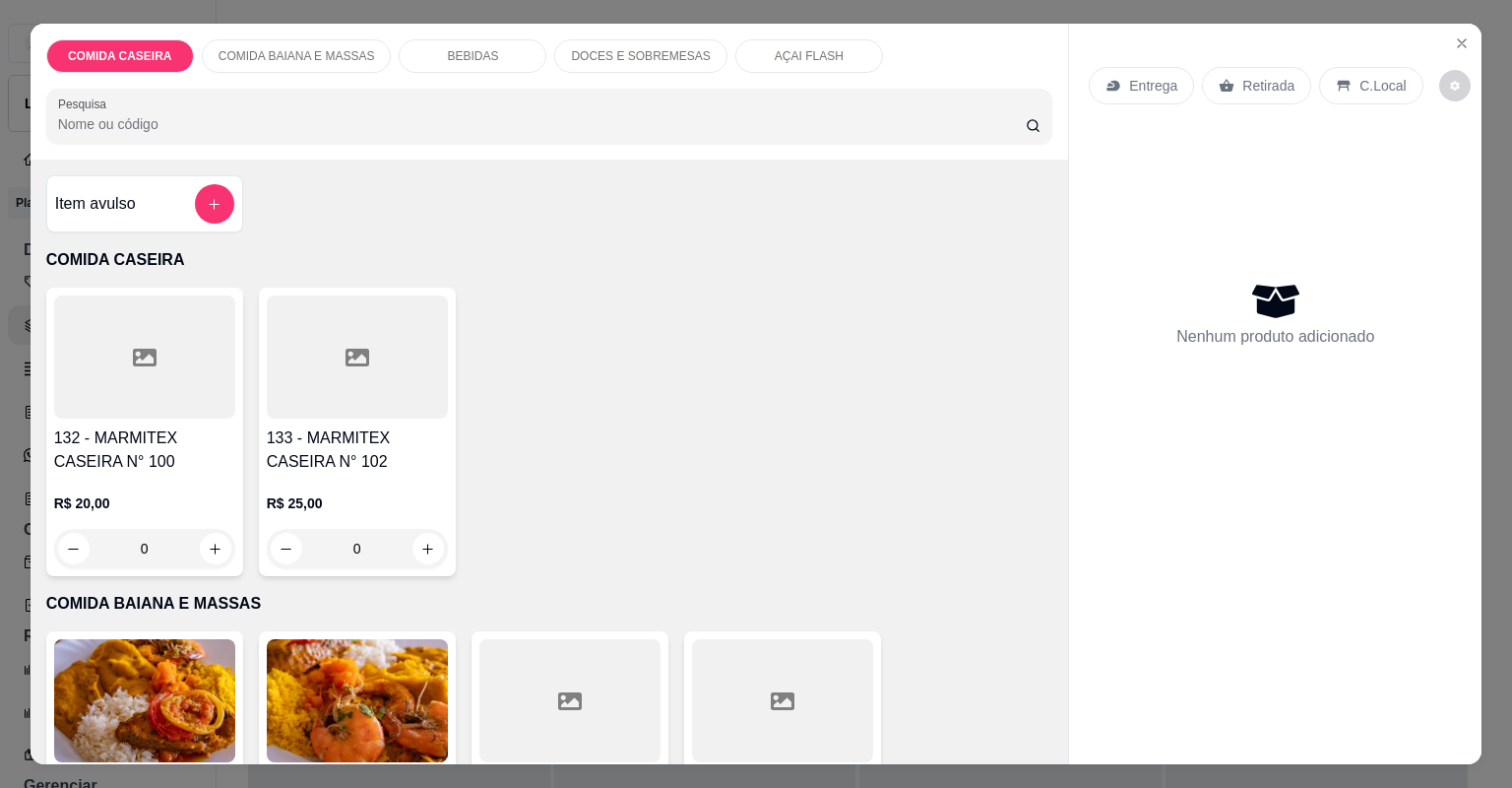 click at bounding box center [570, 700] 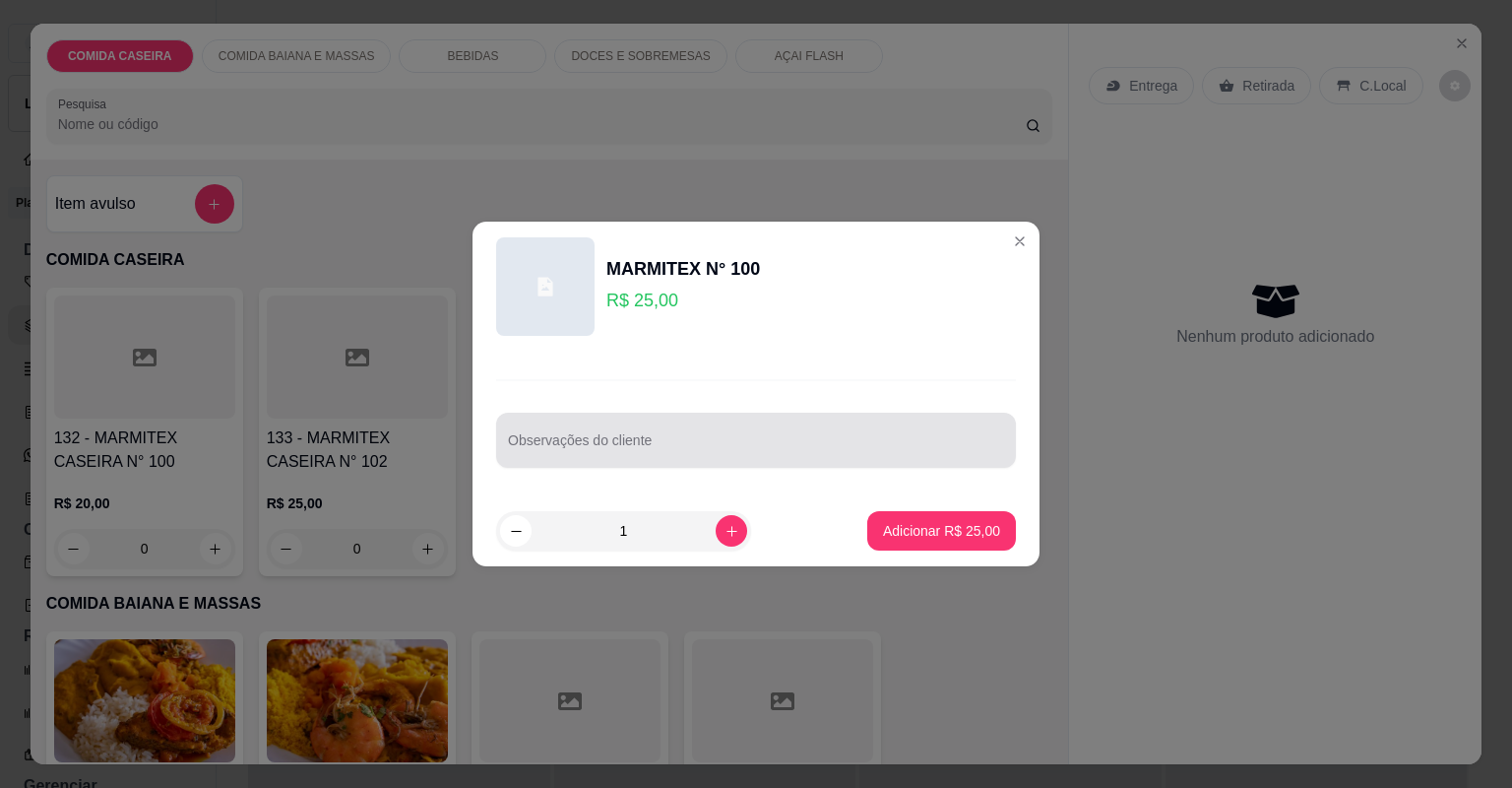 click on "Observações do cliente" at bounding box center (756, 448) 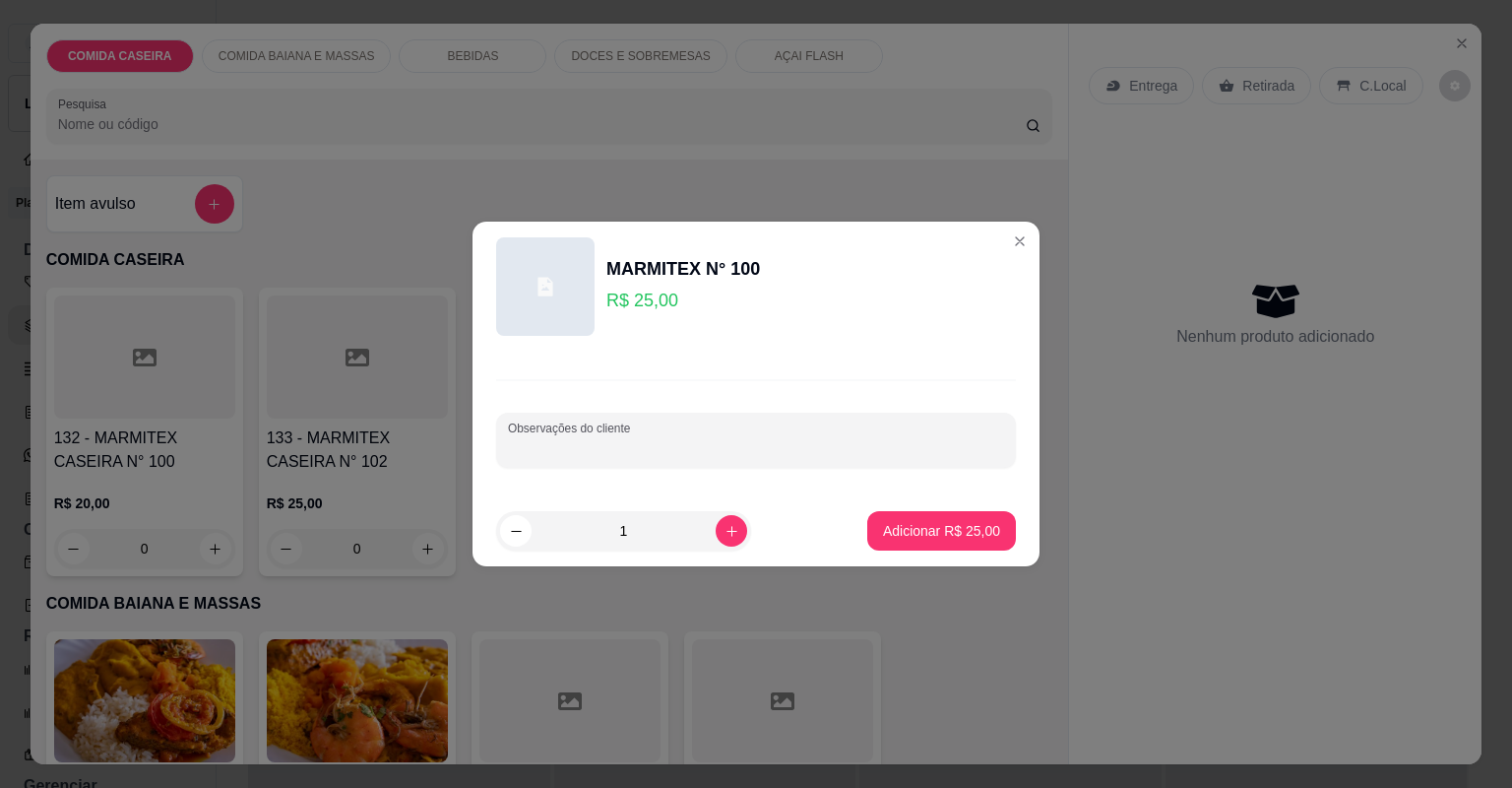 paste on "Feijão tropeiro, farofa de dendê, quiabada, cortada de abóbora, arroz, vatapá e moqueca de curvina" 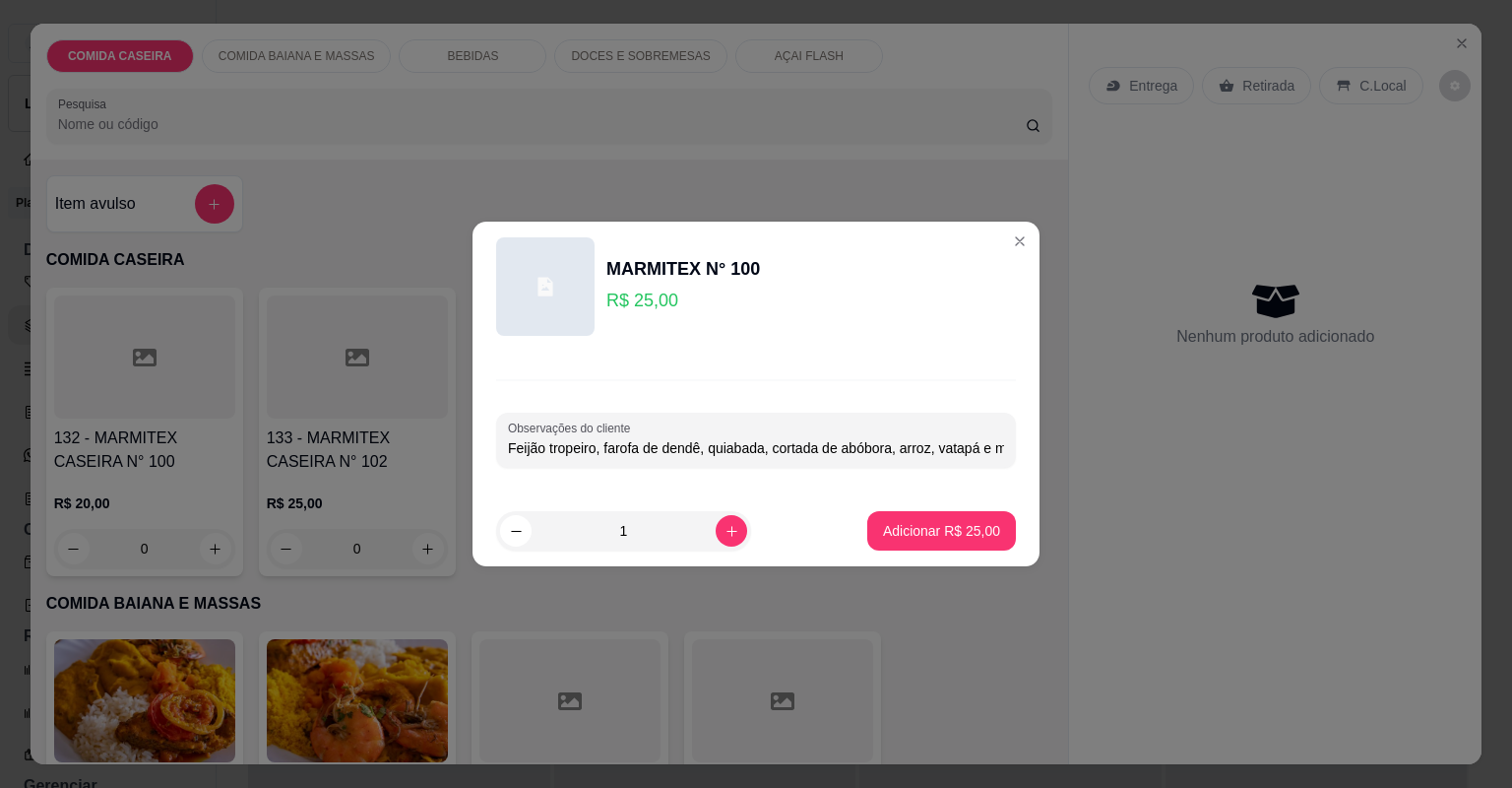 scroll, scrollTop: 0, scrollLeft: 120, axis: horizontal 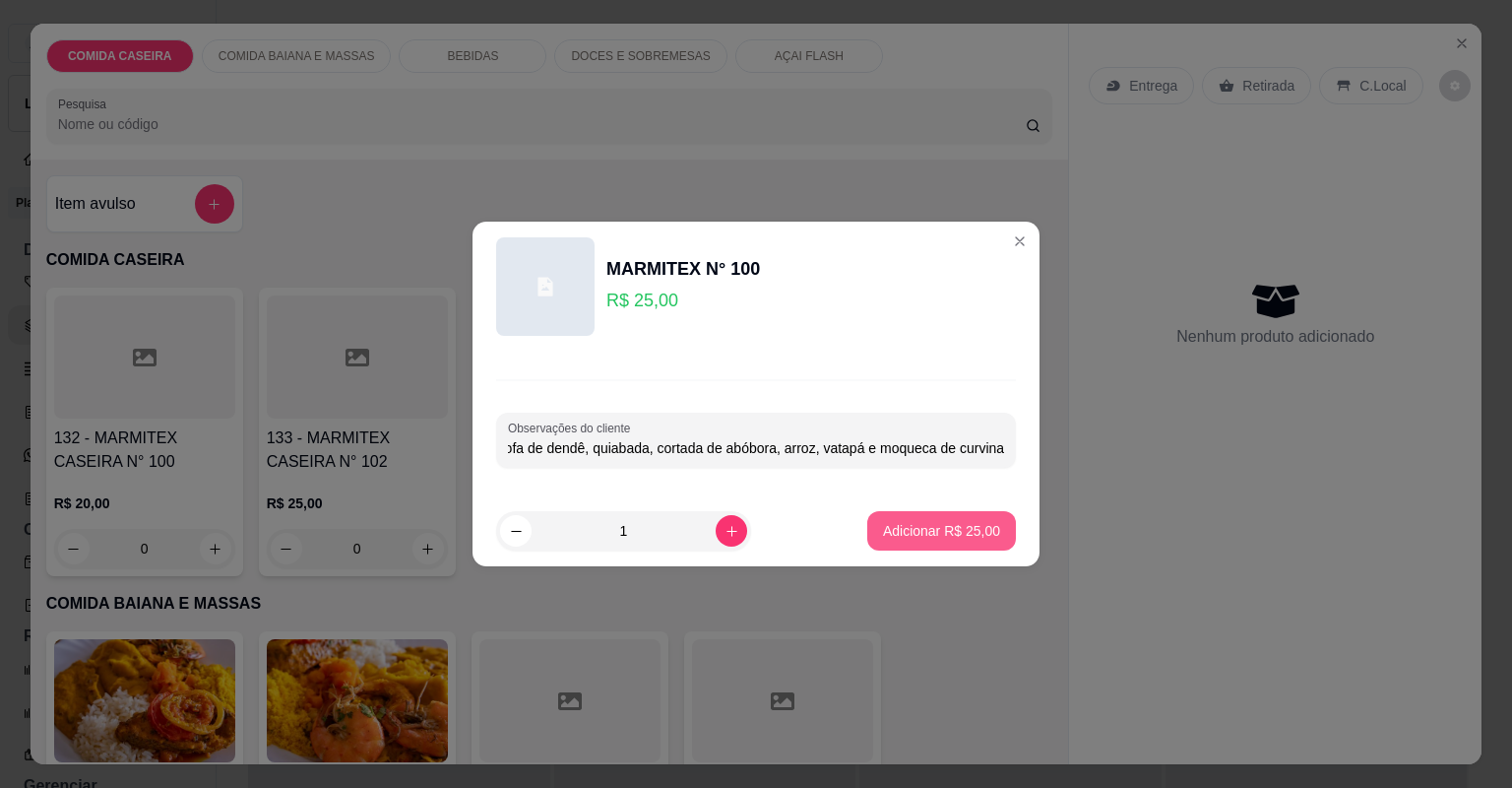 type on "Feijão tropeiro, farofa de dendê, quiabada, cortada de abóbora, arroz, vatapá e moqueca de curvina" 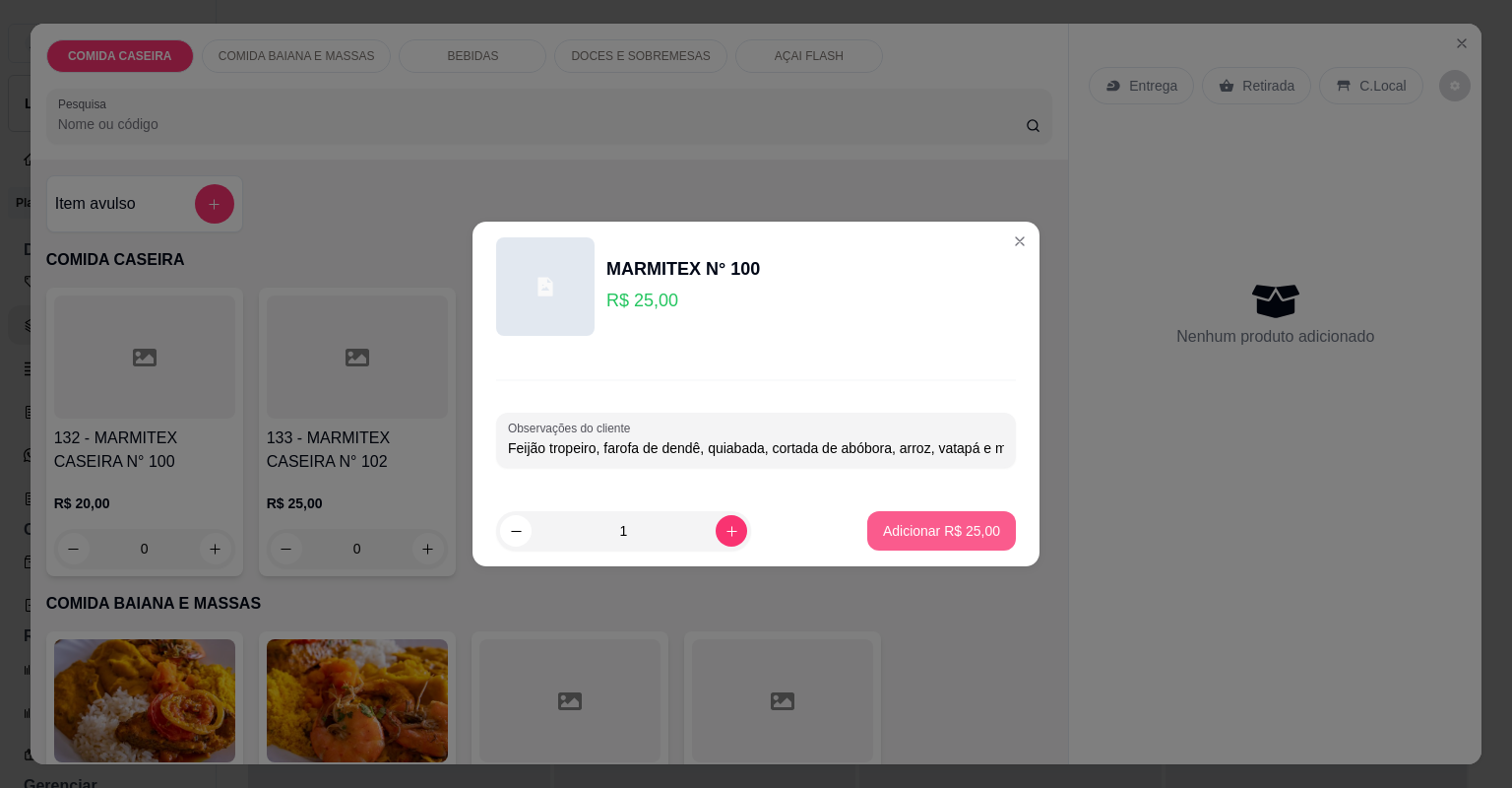 click on "Adicionar   R$ 25,00" at bounding box center [941, 531] 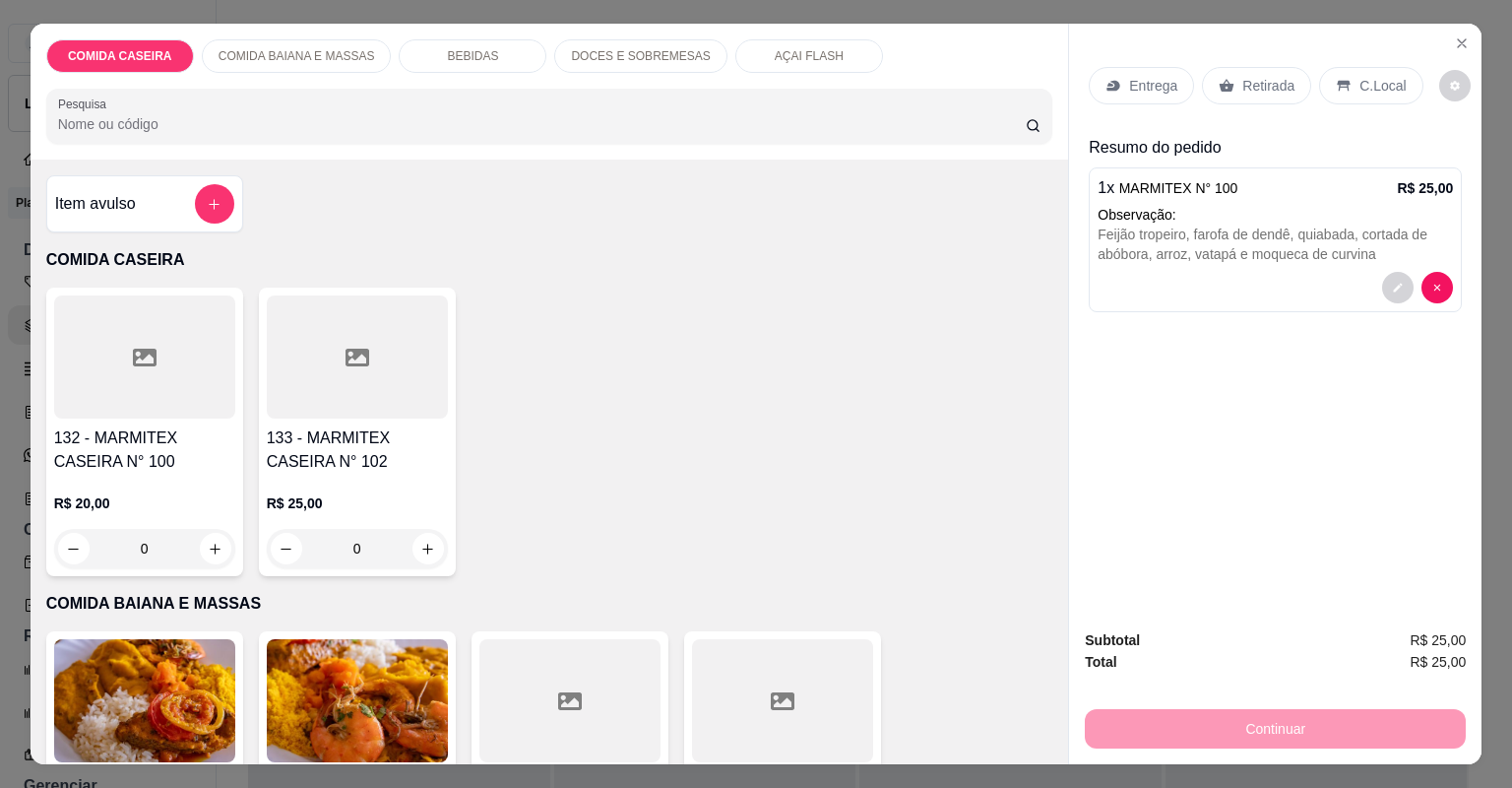 click on "Entrega" at bounding box center [1153, 86] 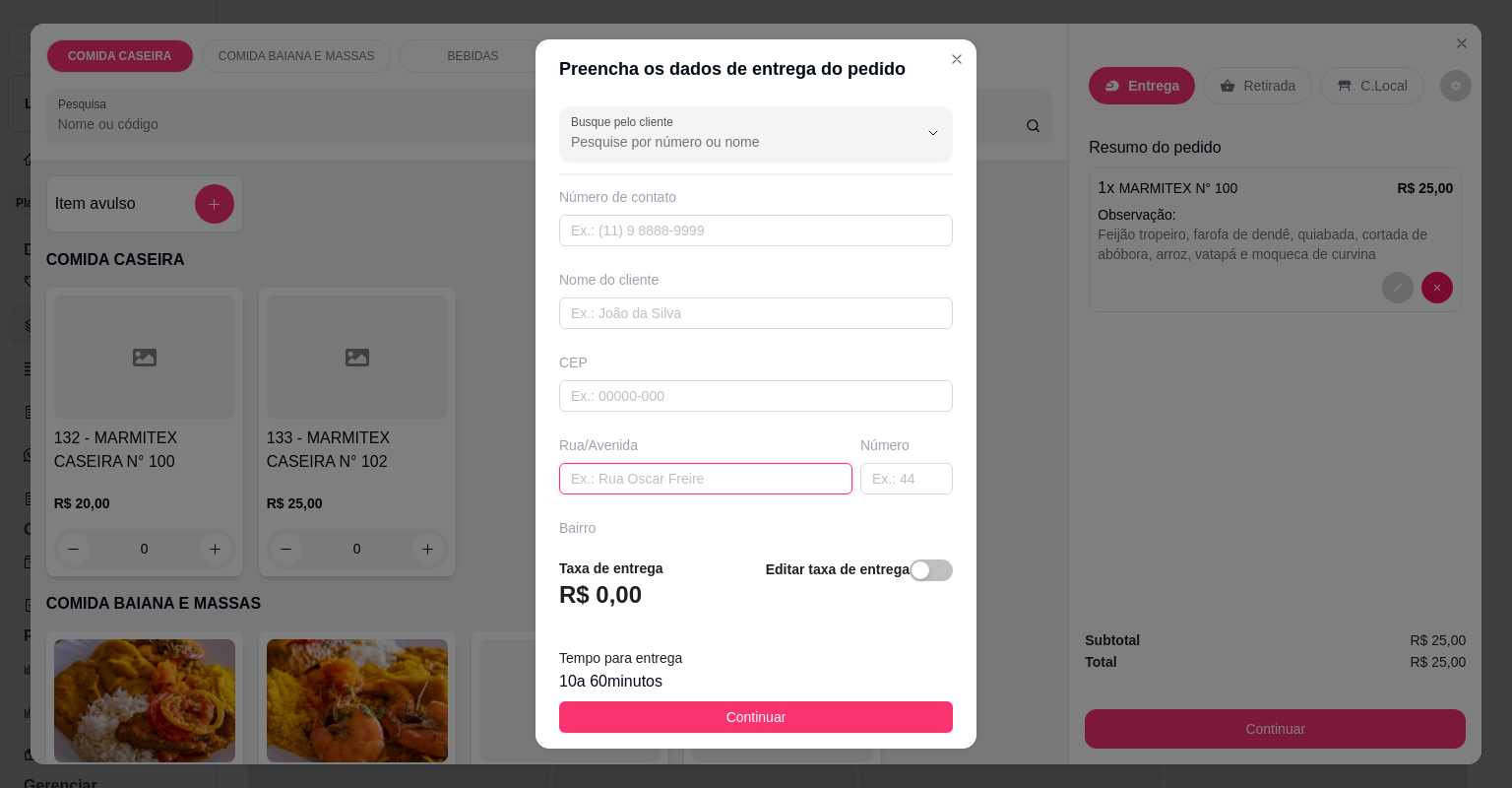 click at bounding box center [706, 479] 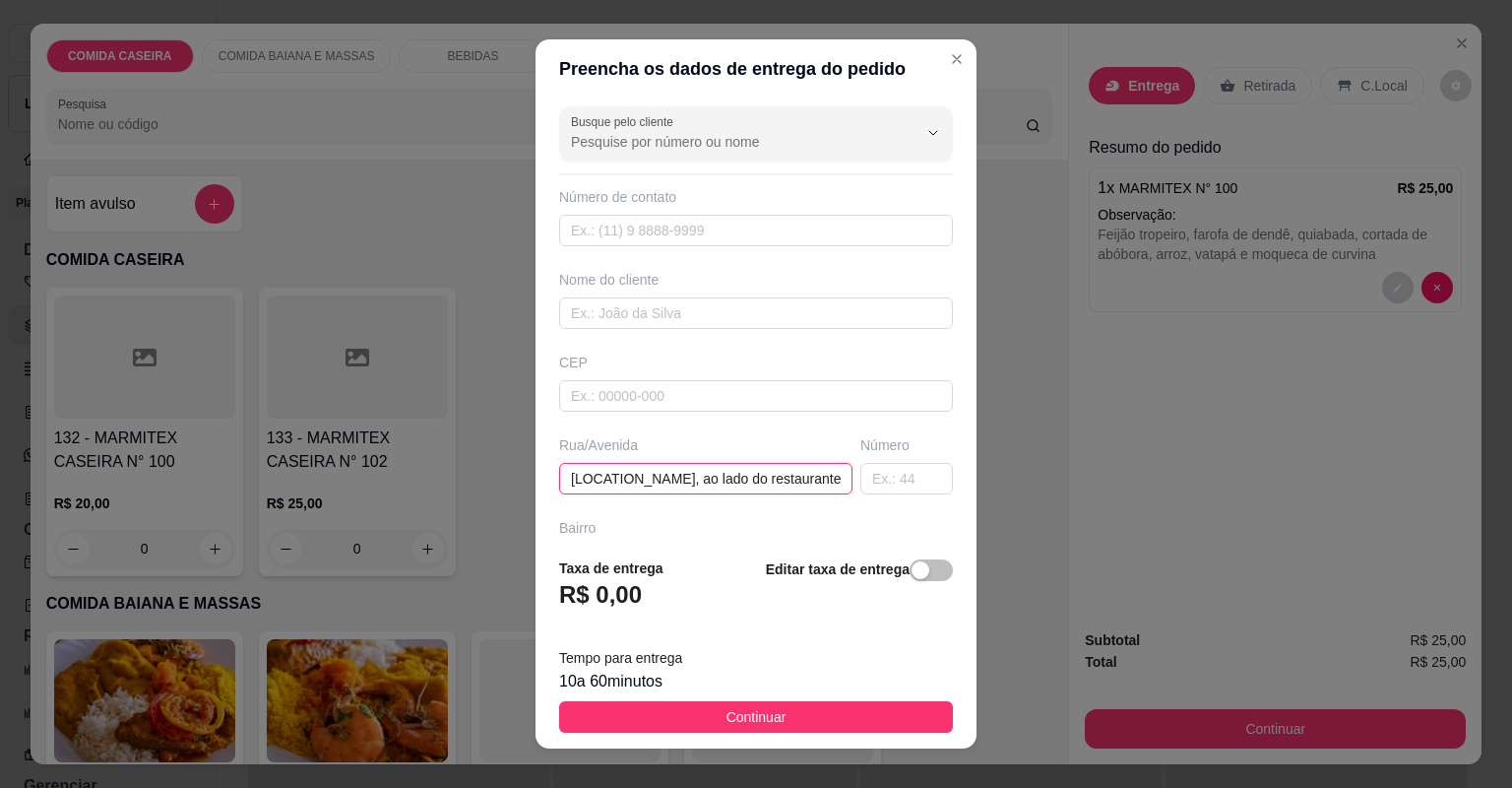 scroll, scrollTop: 0, scrollLeft: 195, axis: horizontal 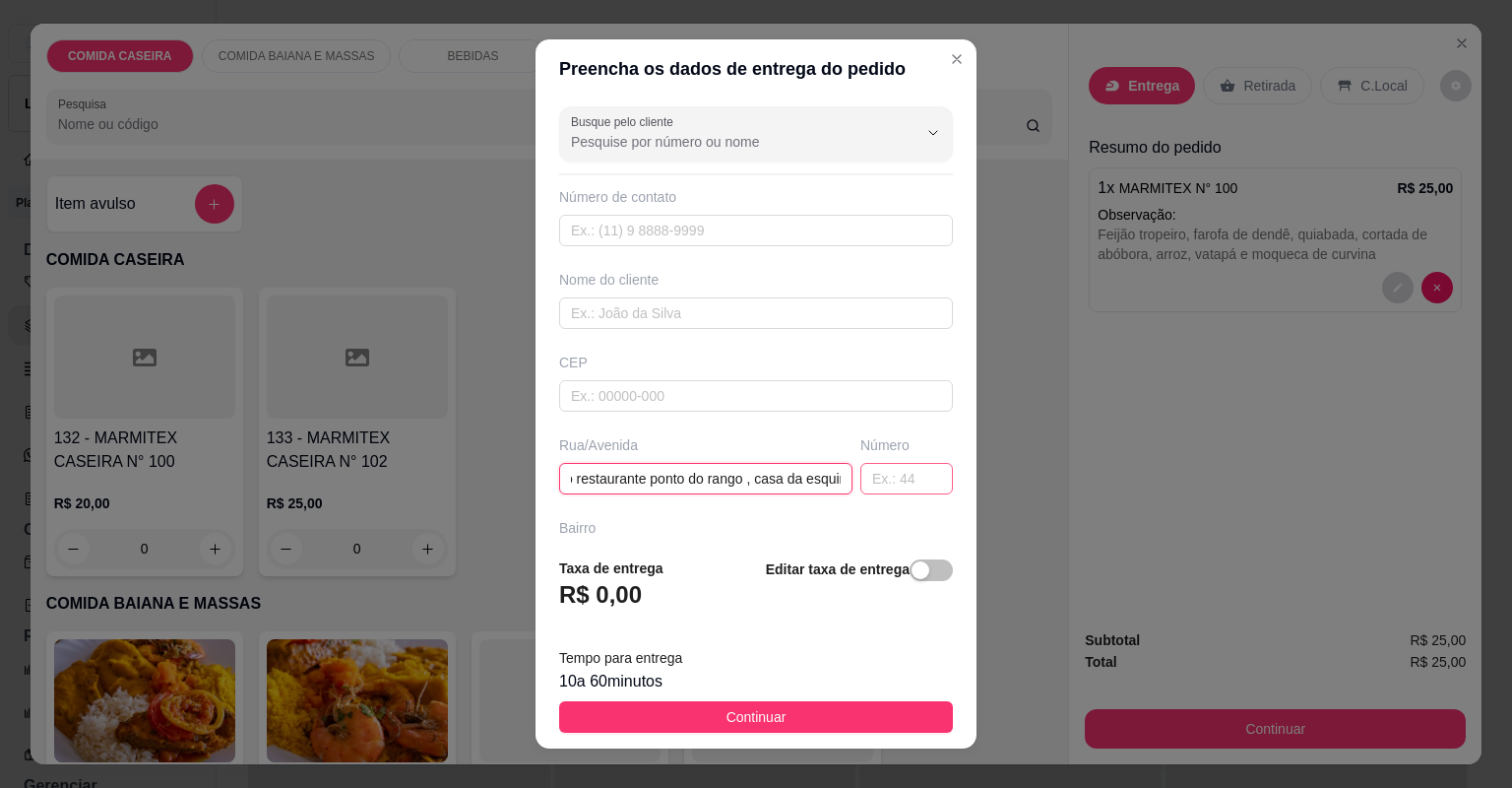 type on "[LOCATION_NAME], ao lado do restaurante ponto do rango , casa da esquina" 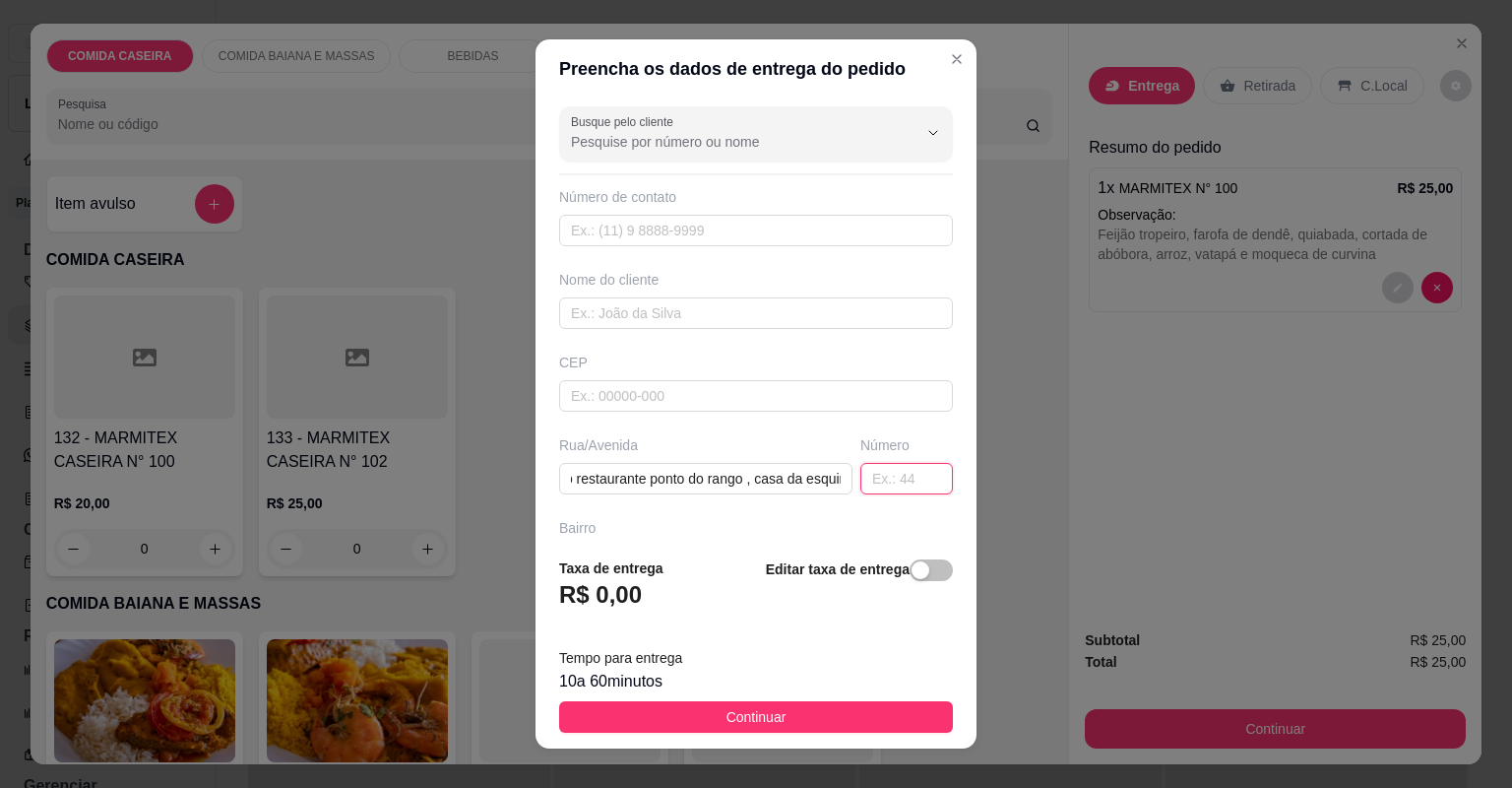 scroll, scrollTop: 0, scrollLeft: 0, axis: both 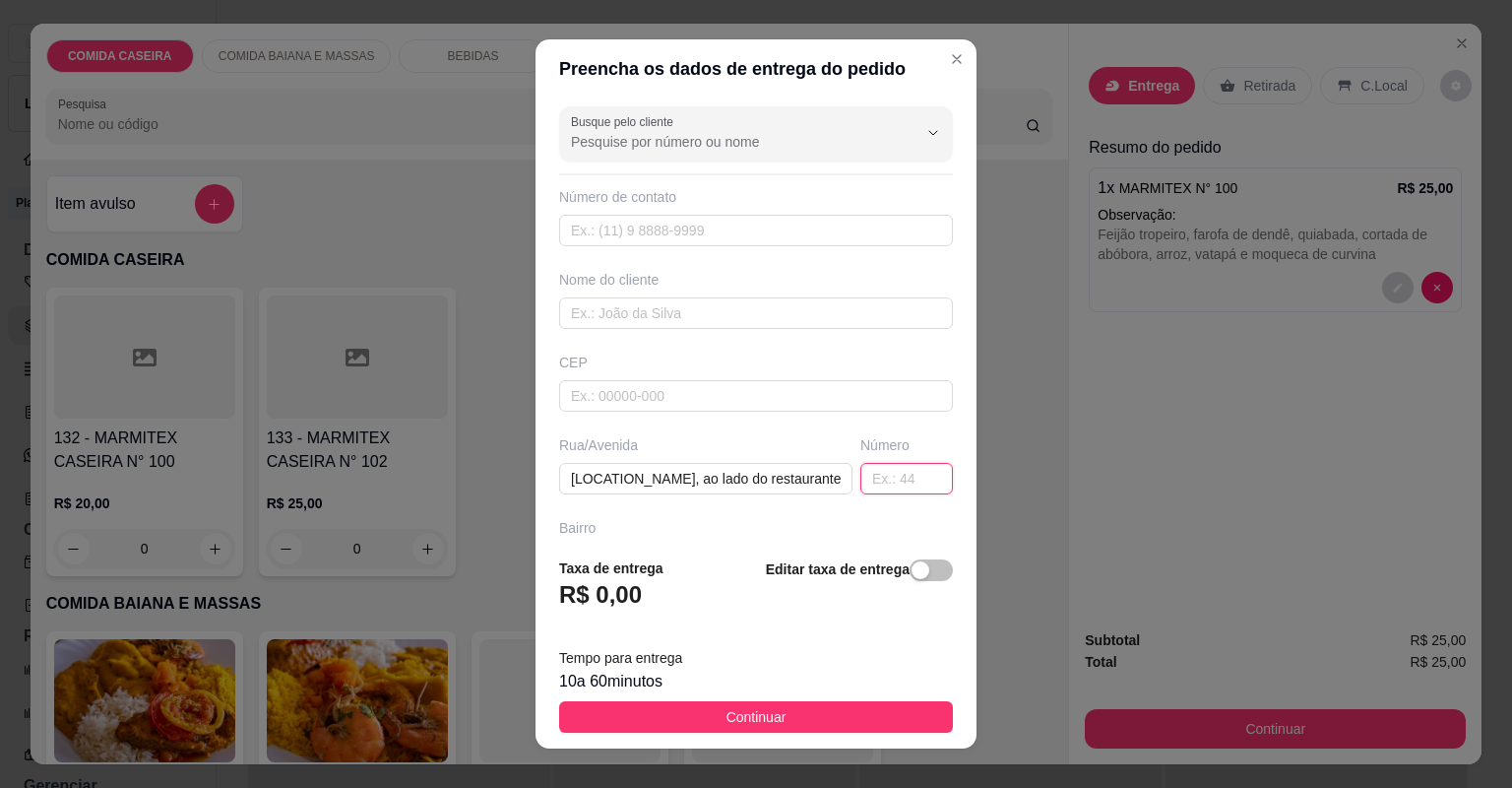 click at bounding box center (907, 479) 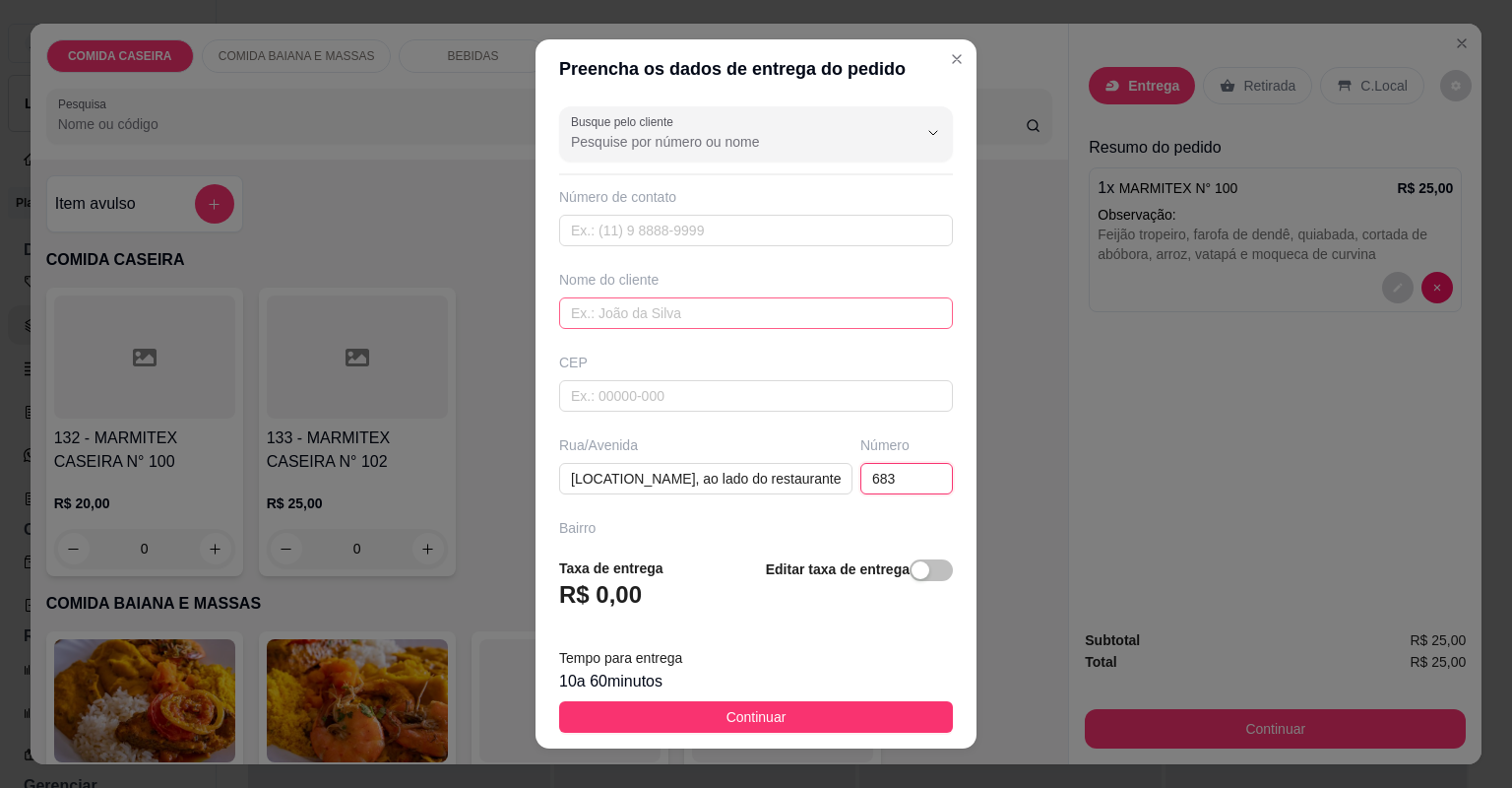 type on "683" 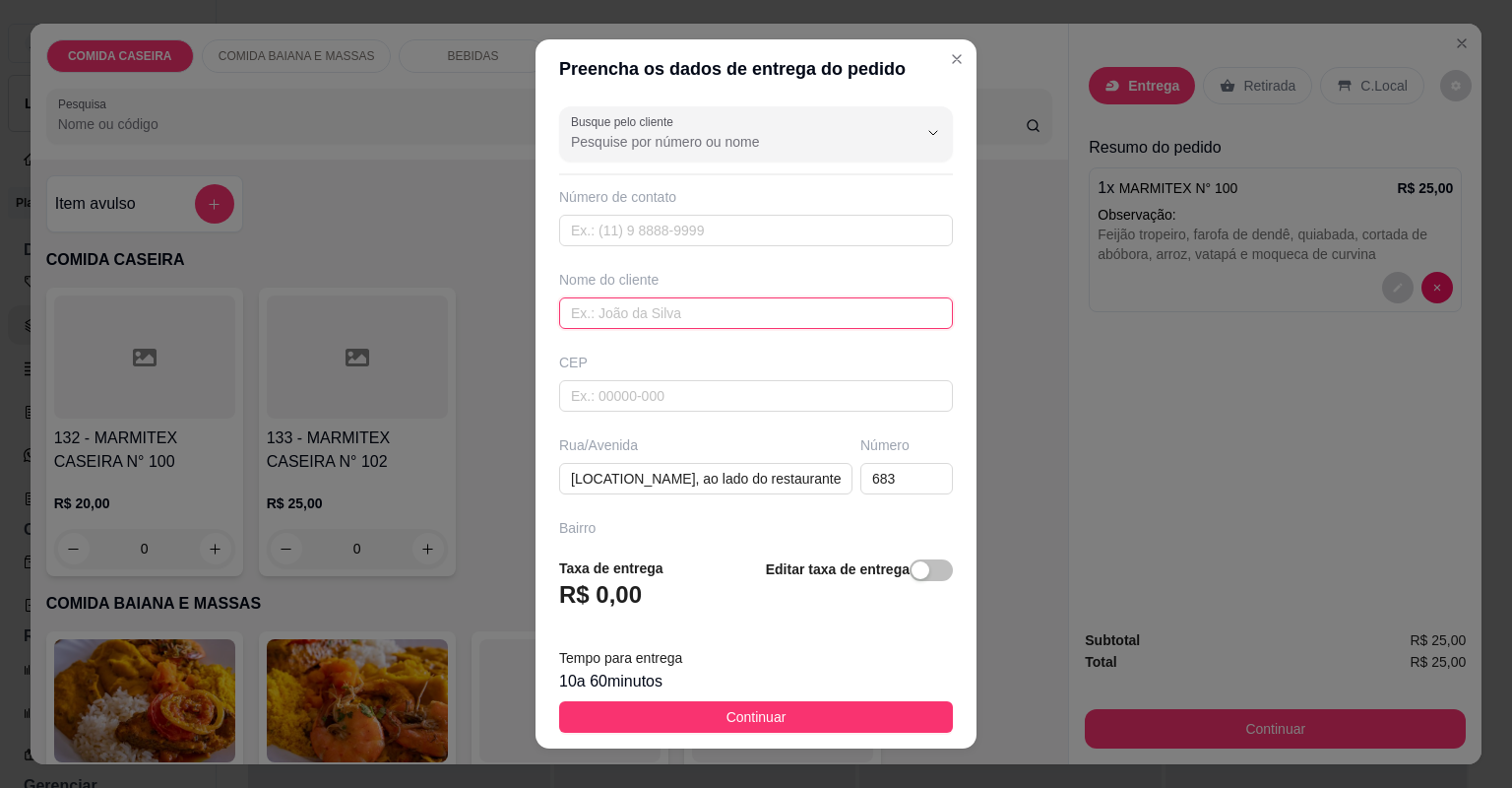 click at bounding box center [756, 313] 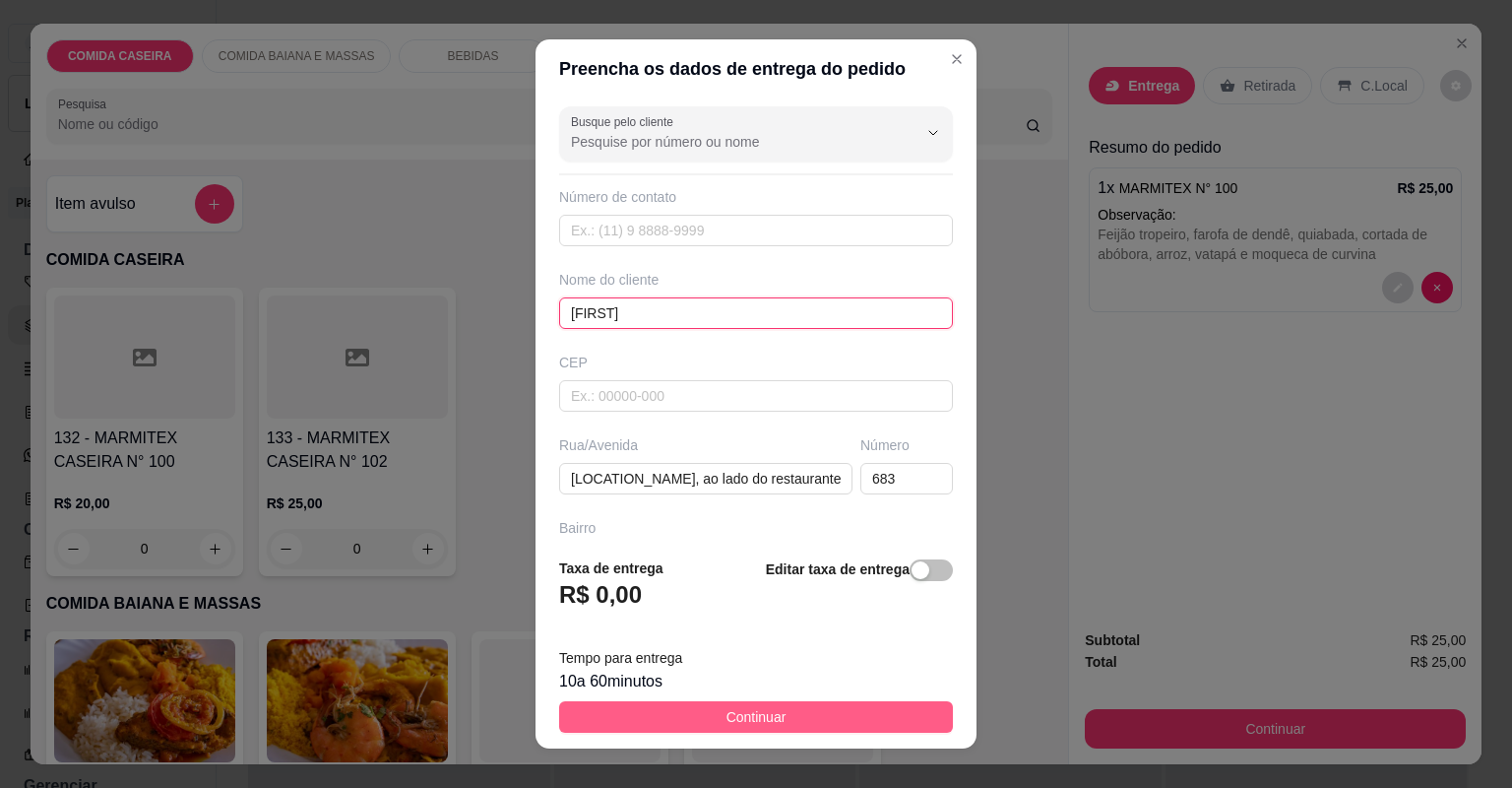 type on "[FIRST]" 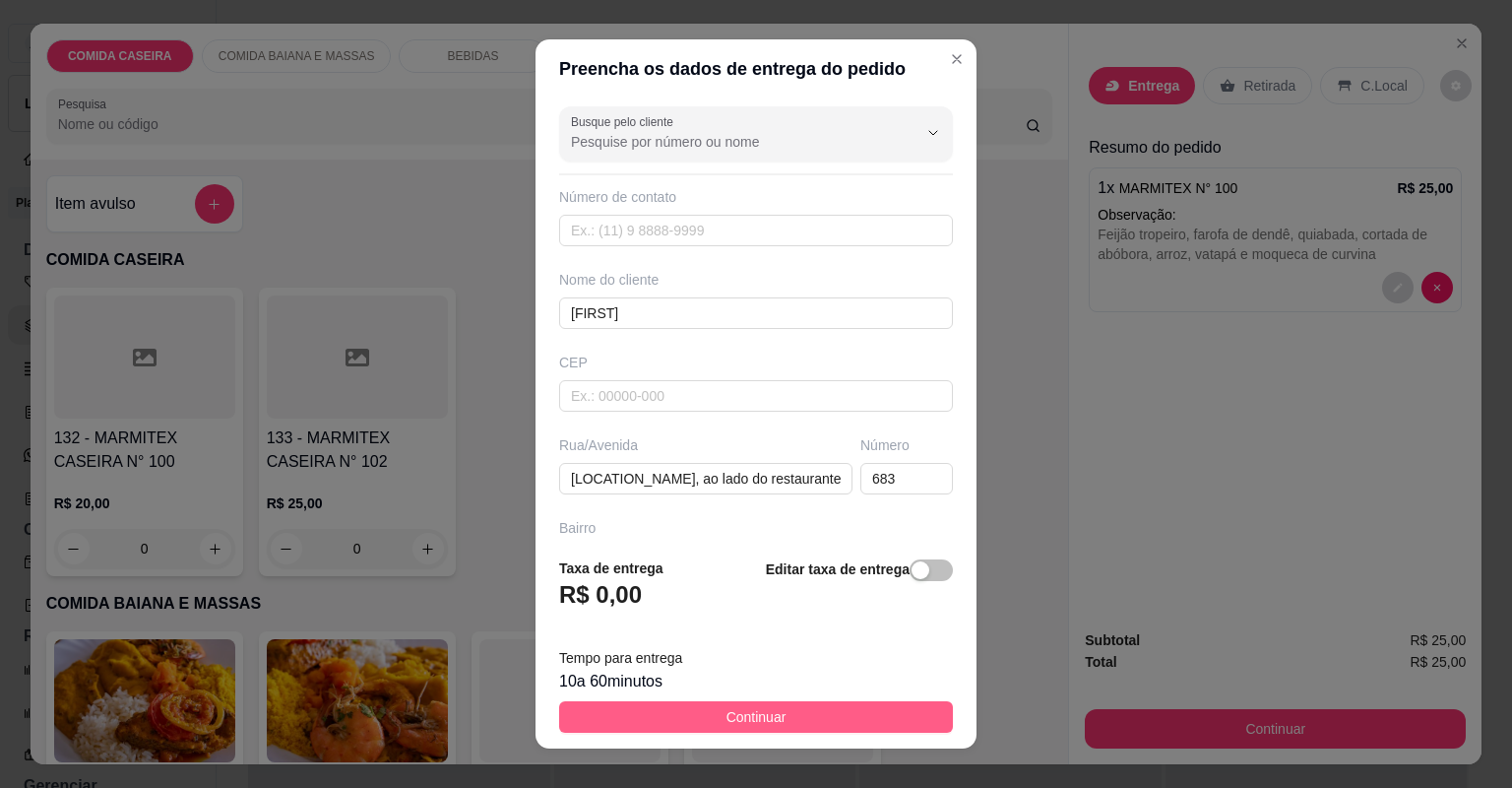 click on "Continuar" at bounding box center (756, 717) 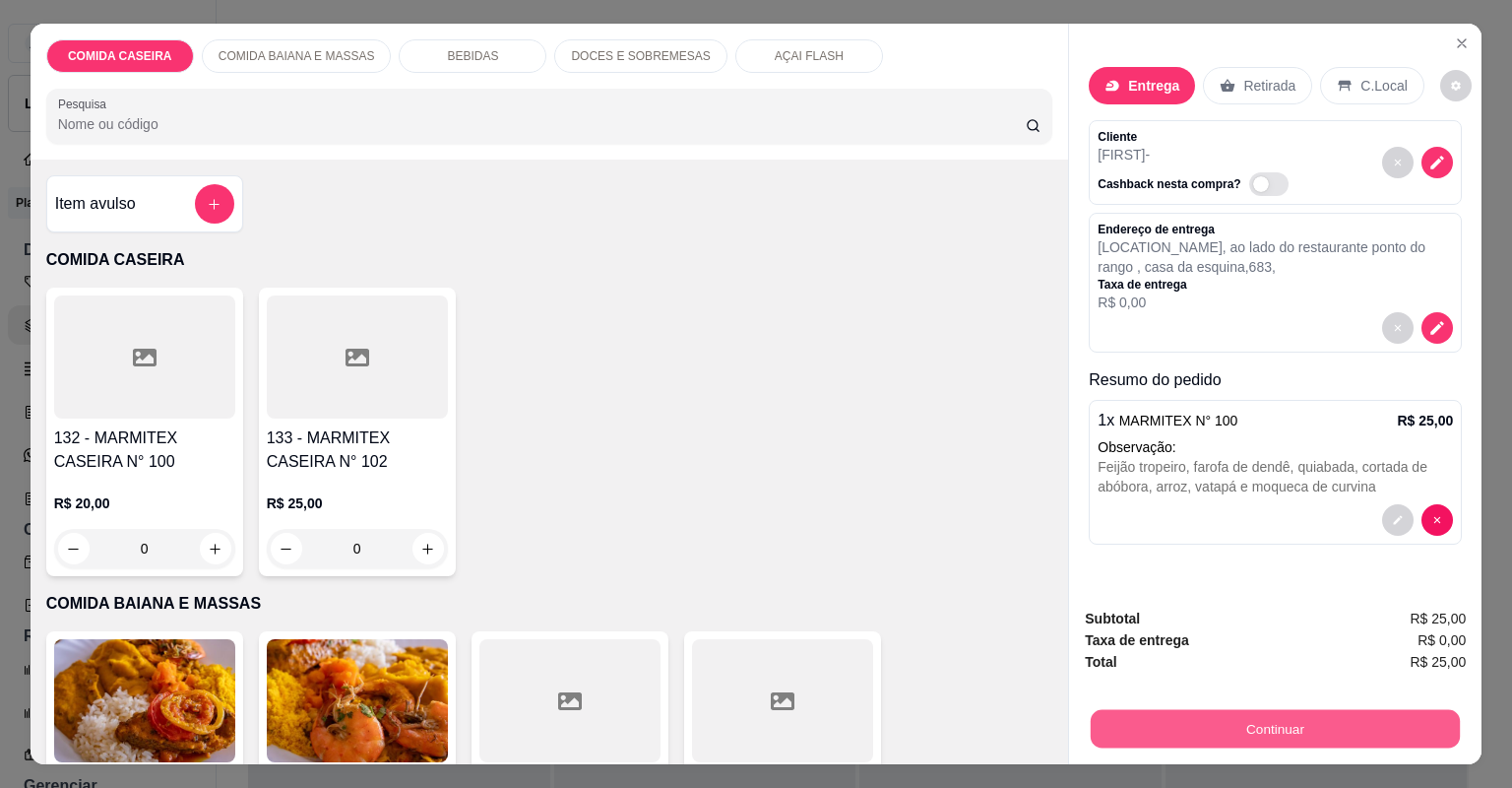 click on "Continuar" at bounding box center (1275, 729) 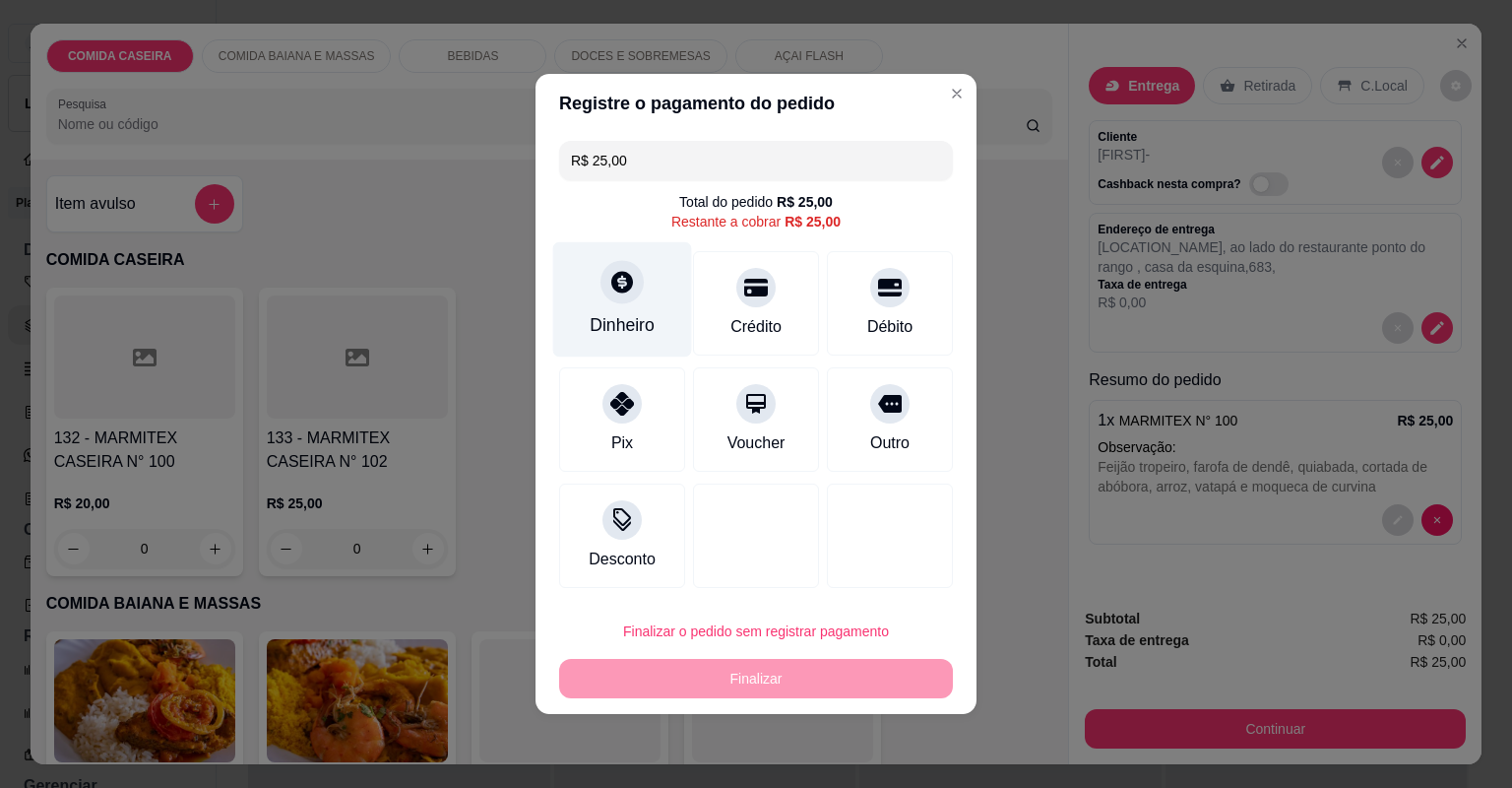 click on "Dinheiro" at bounding box center (622, 325) 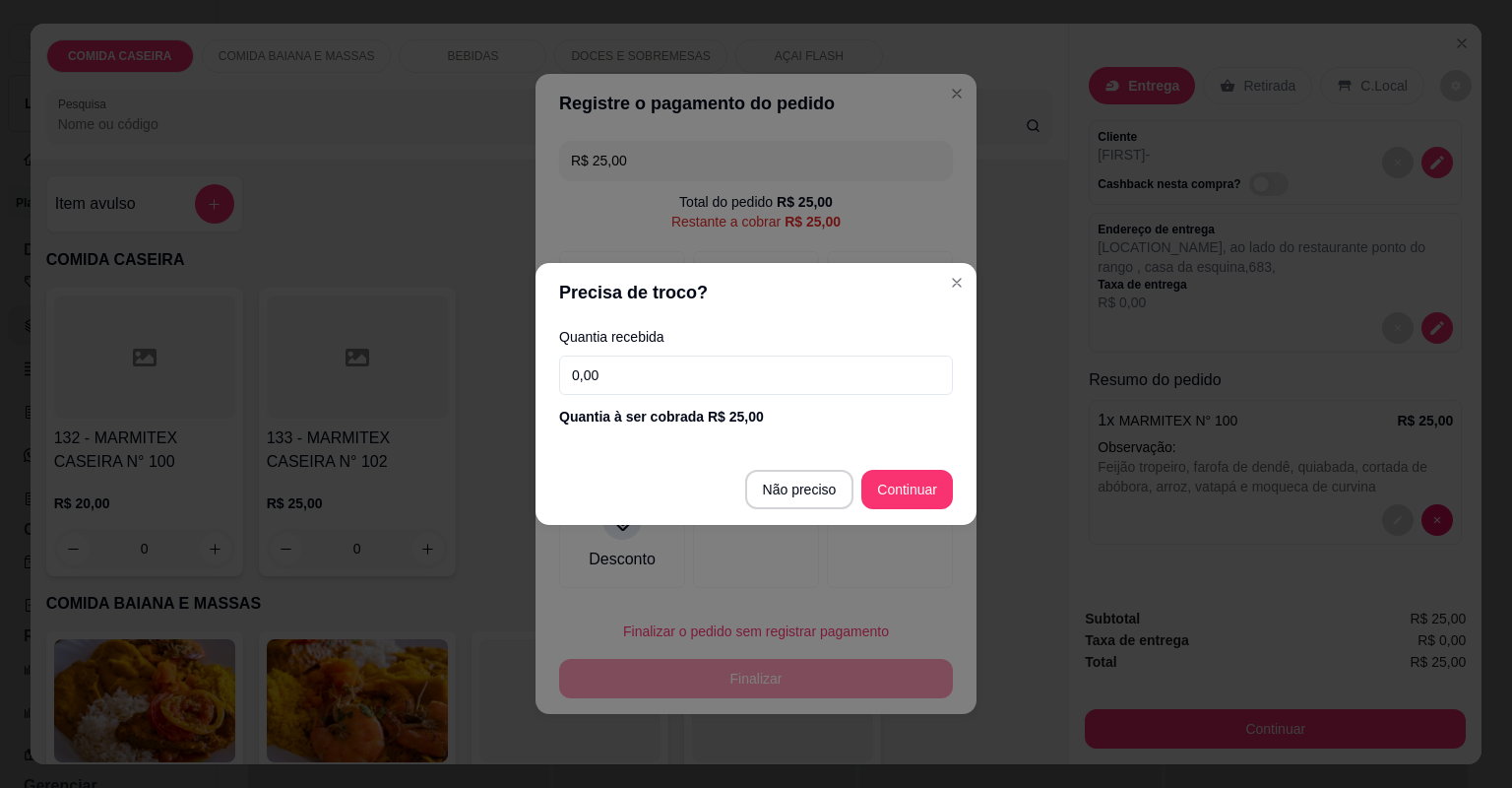 click on "0,00" at bounding box center (756, 375) 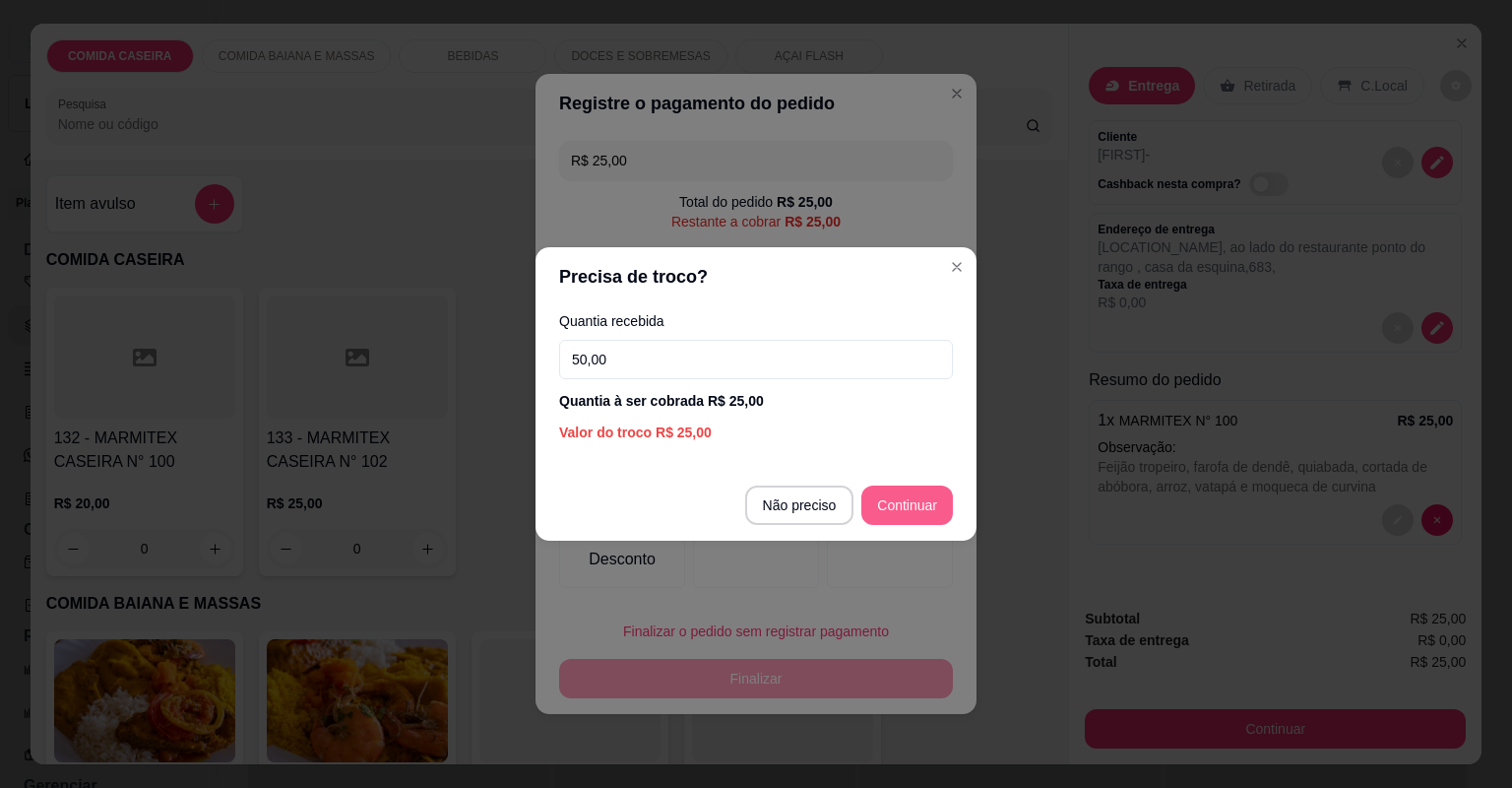 type on "50,00" 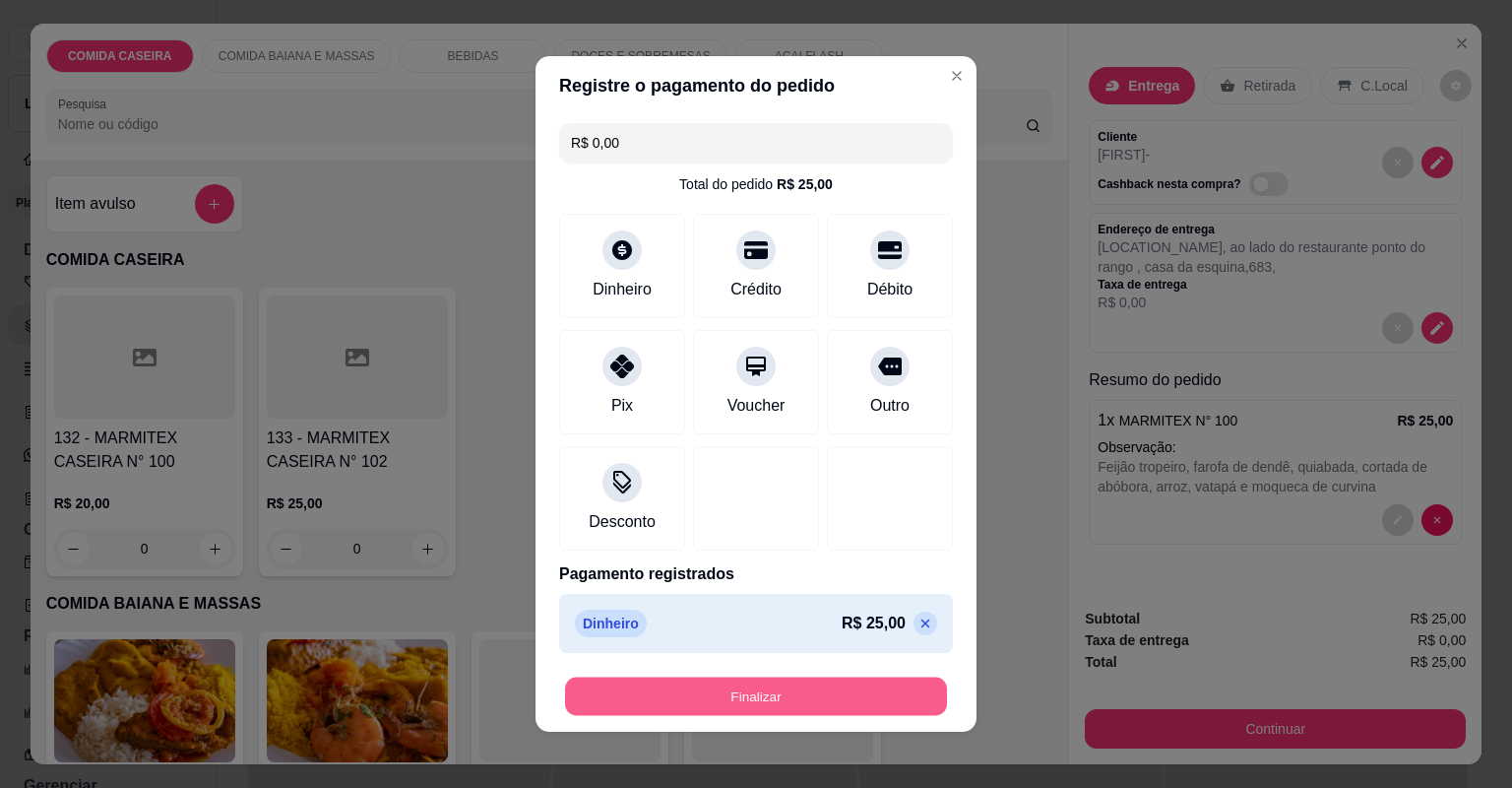 click on "Finalizar" at bounding box center [756, 696] 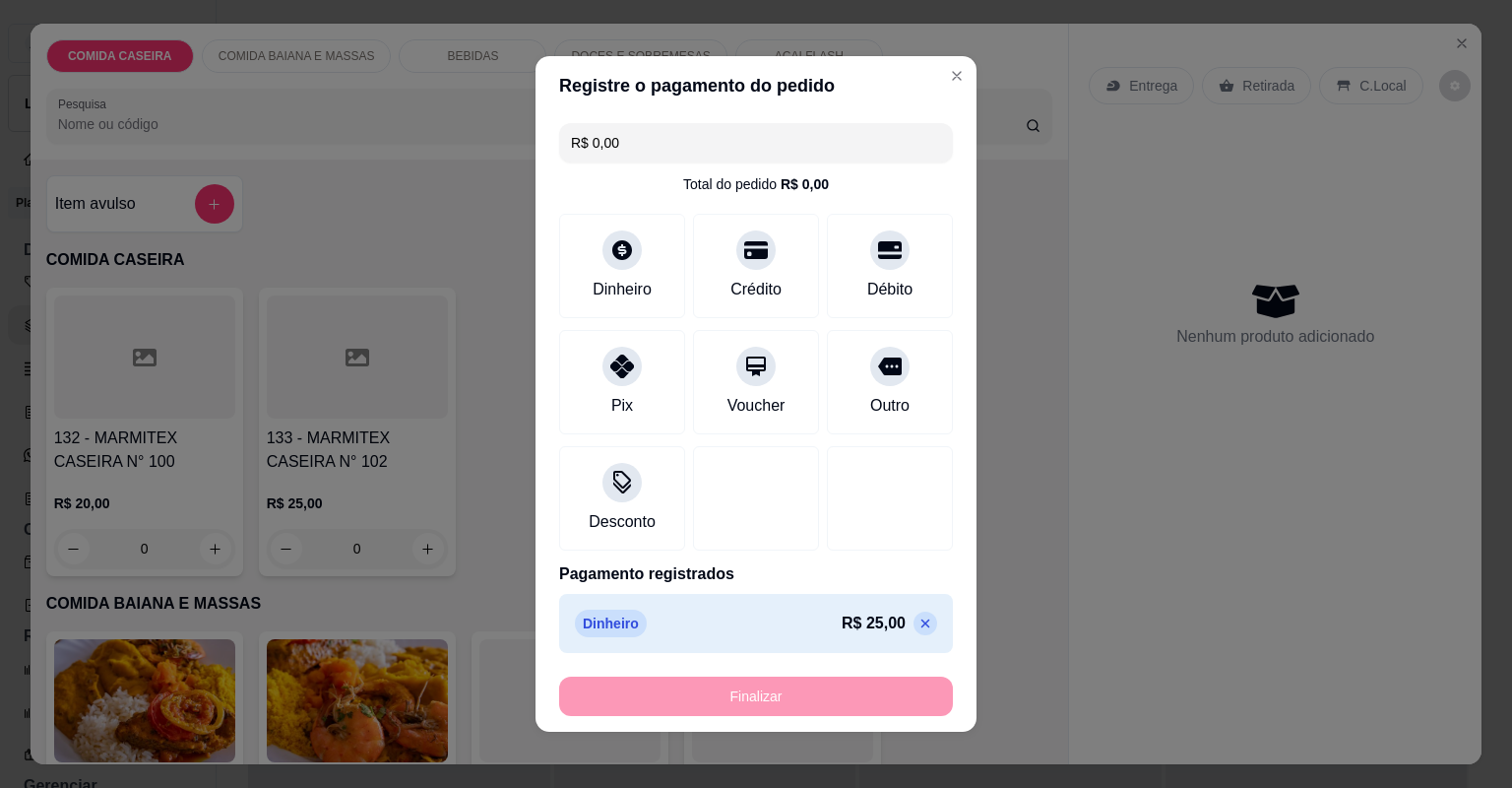 type on "-R$ 25,00" 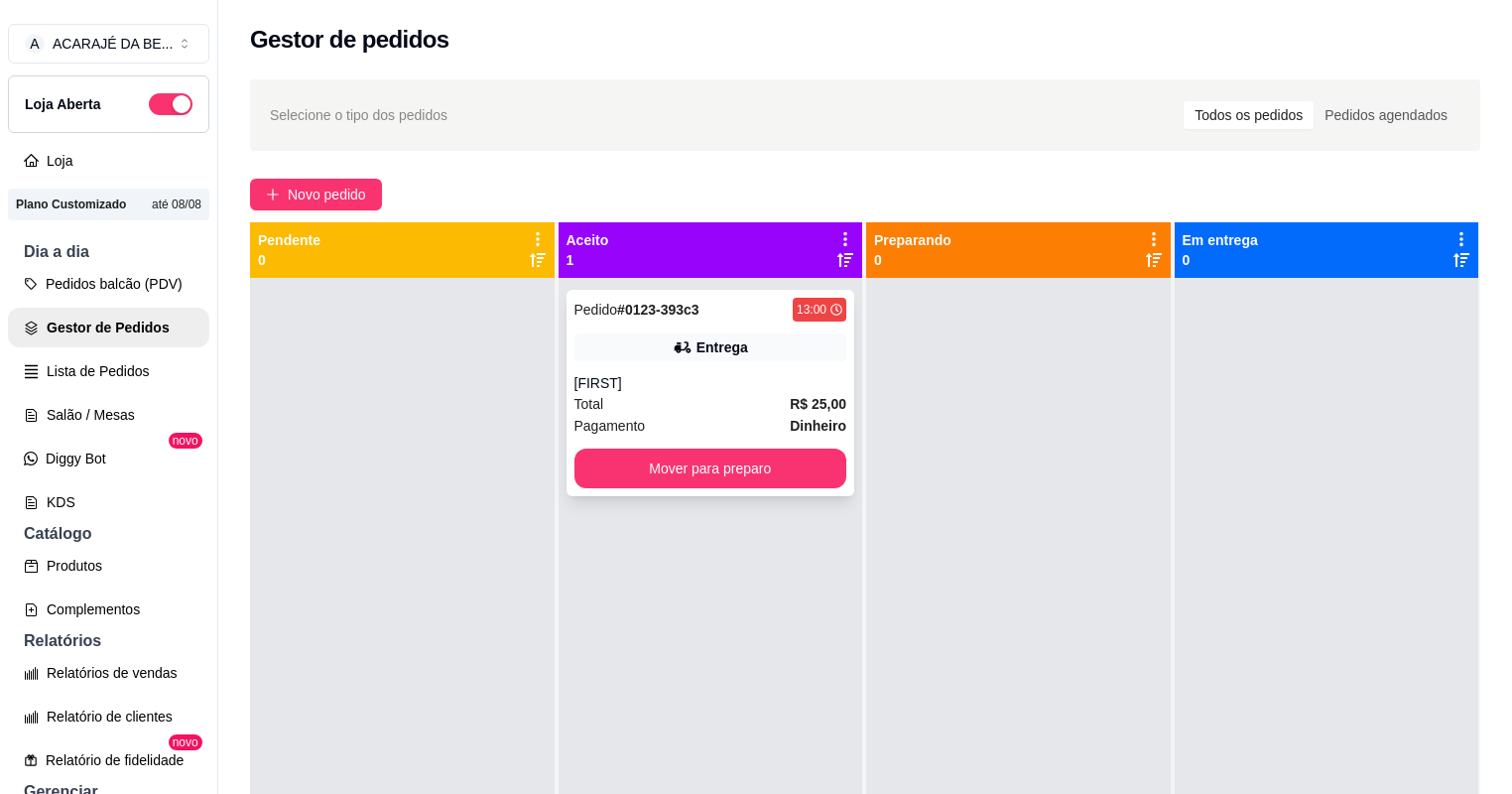 click on "Total R$ 25,00" at bounding box center (710, 404) 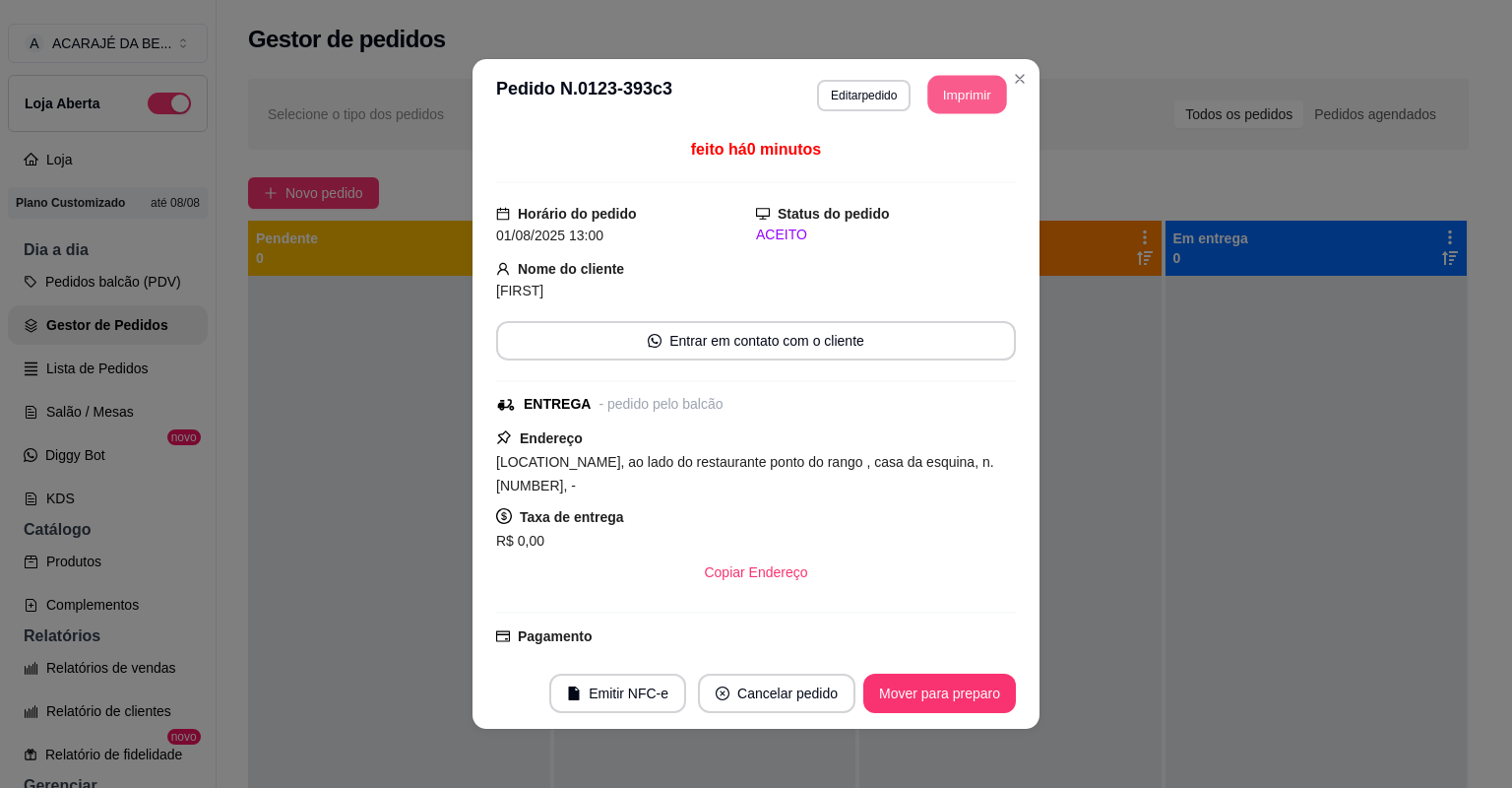 click on "Imprimir" at bounding box center [968, 95] 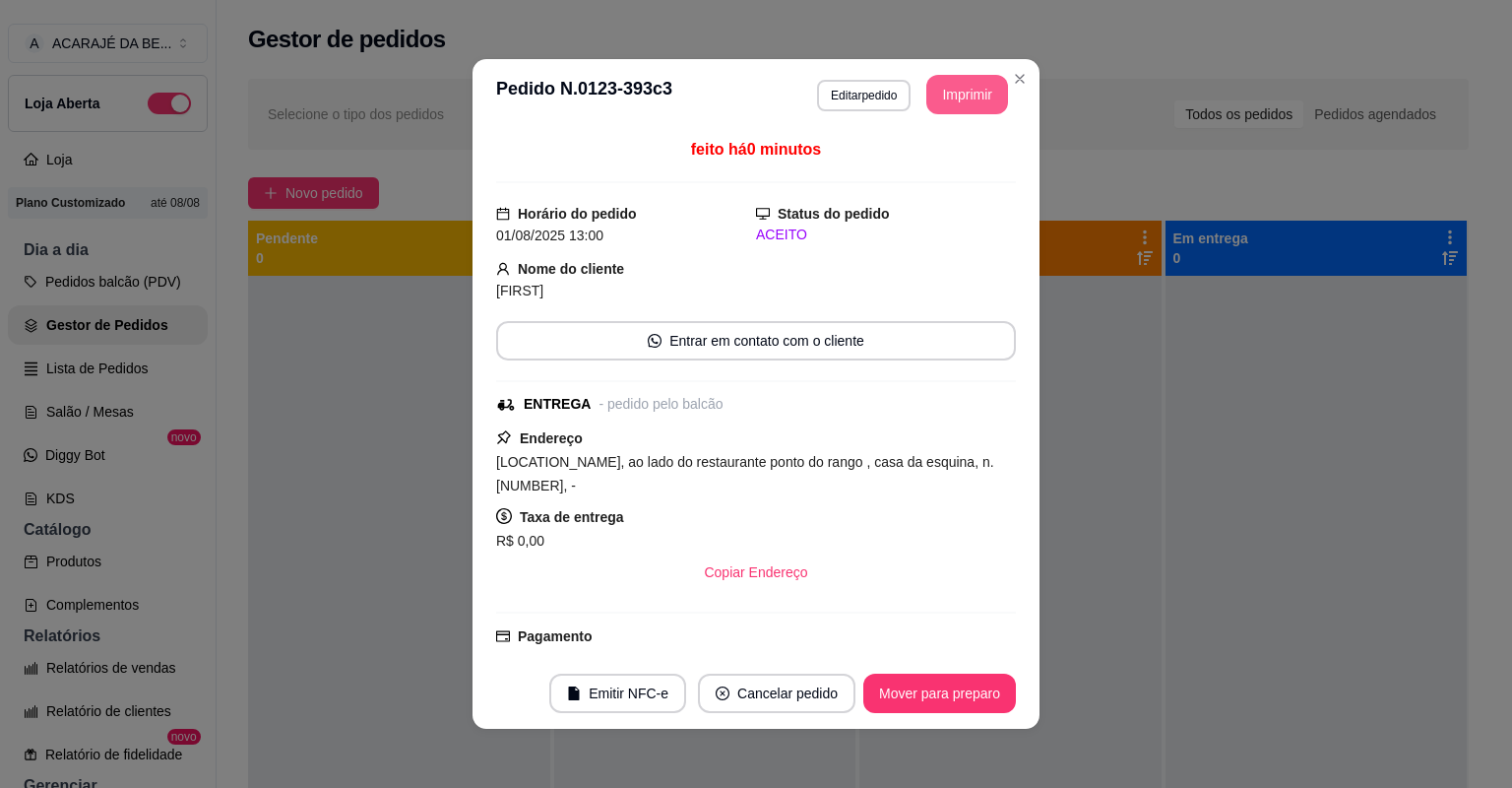 scroll, scrollTop: 0, scrollLeft: 0, axis: both 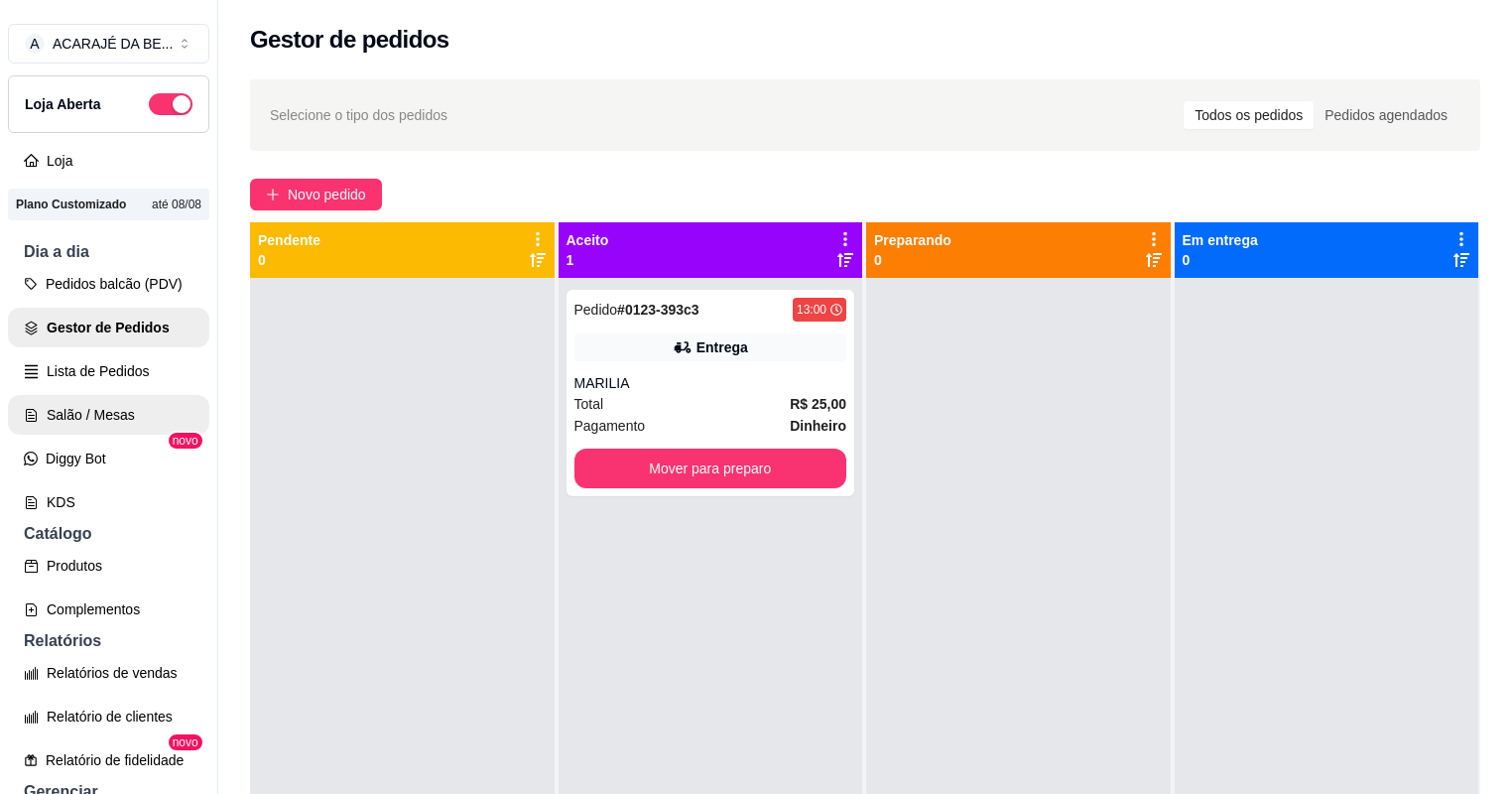 click on "Salão / Mesas" at bounding box center (108, 415) 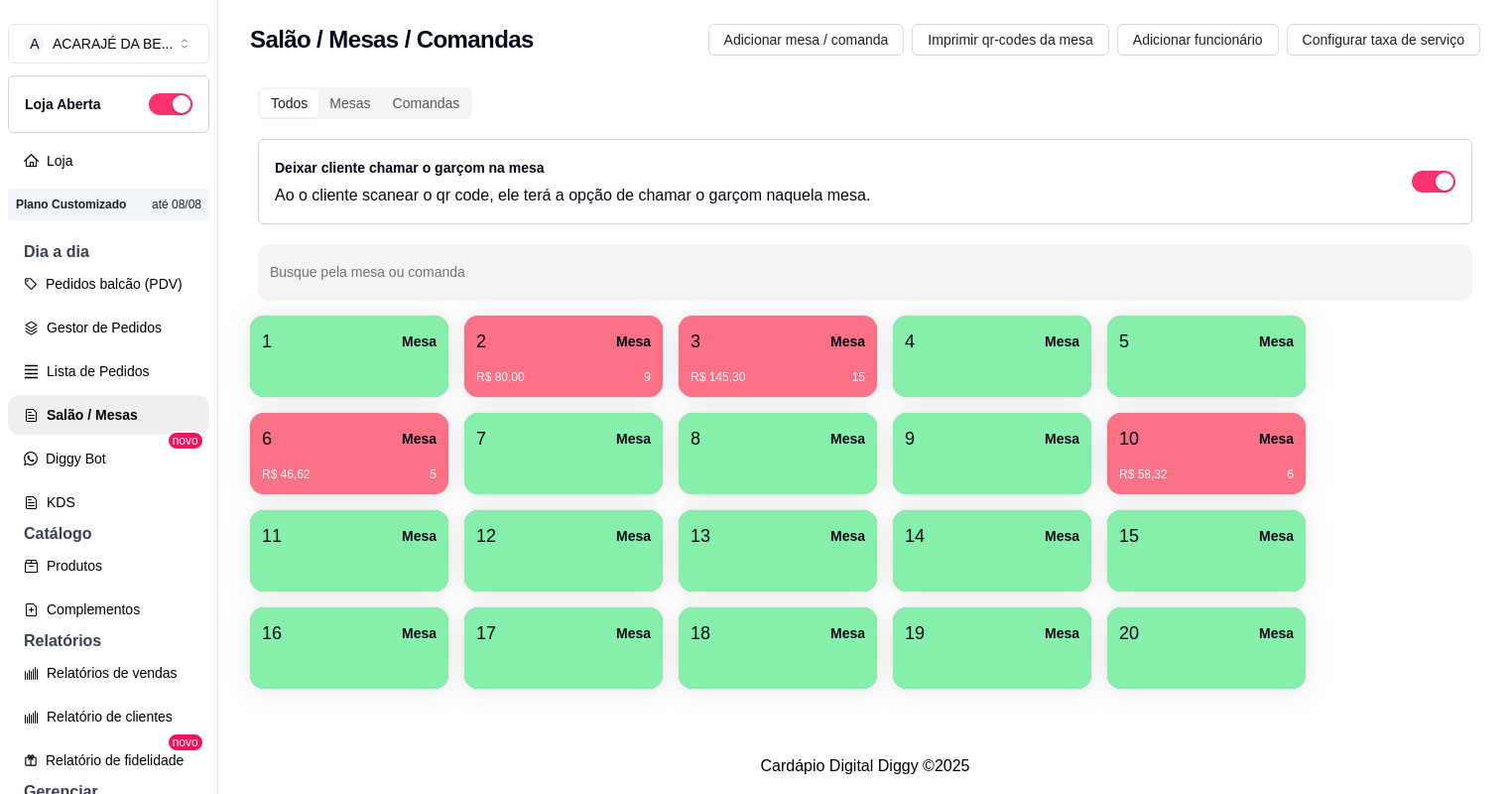 click on "R$ 145,30 15" at bounding box center [778, 370] 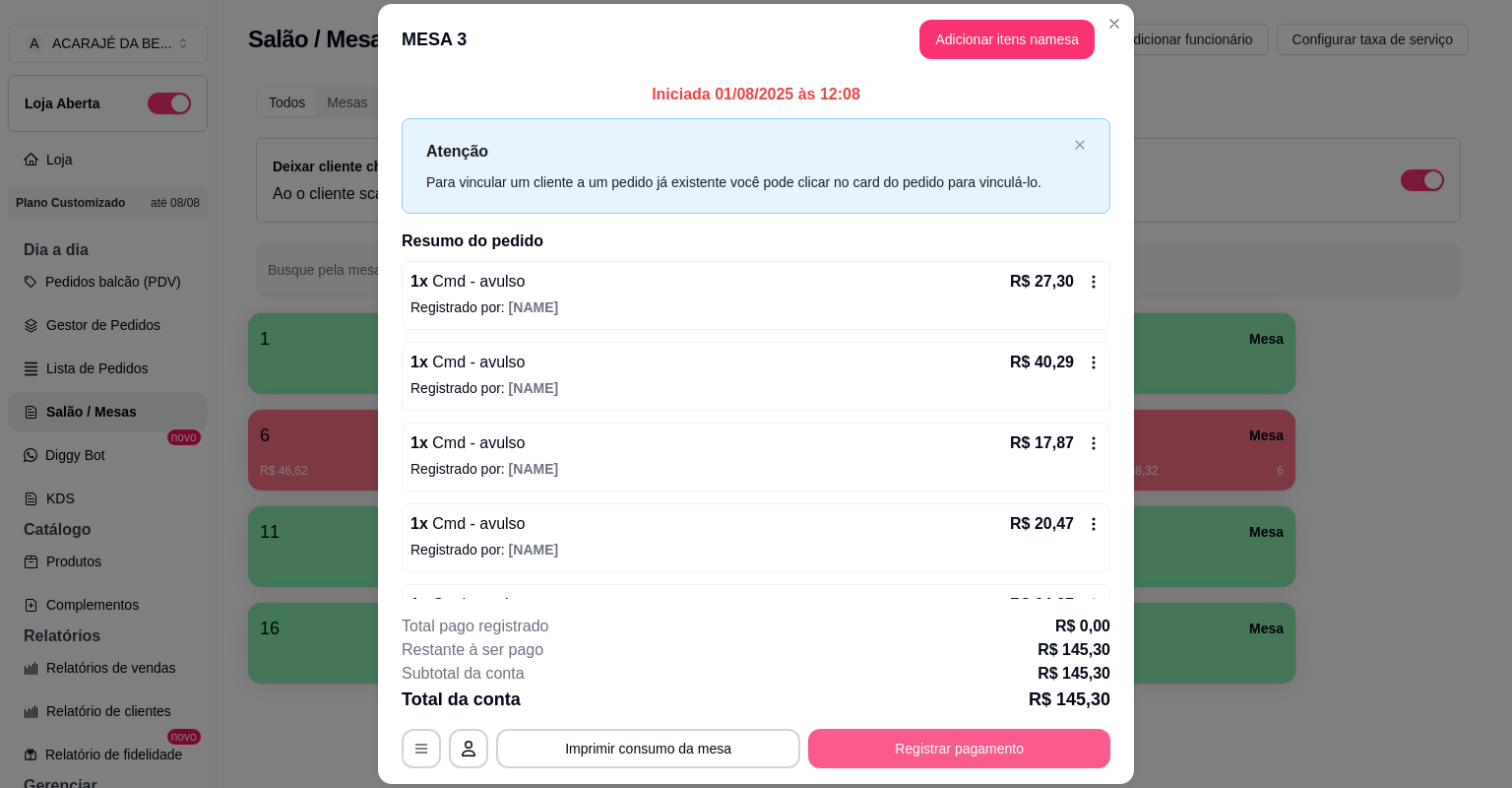 click on "Registrar pagamento" at bounding box center [959, 749] 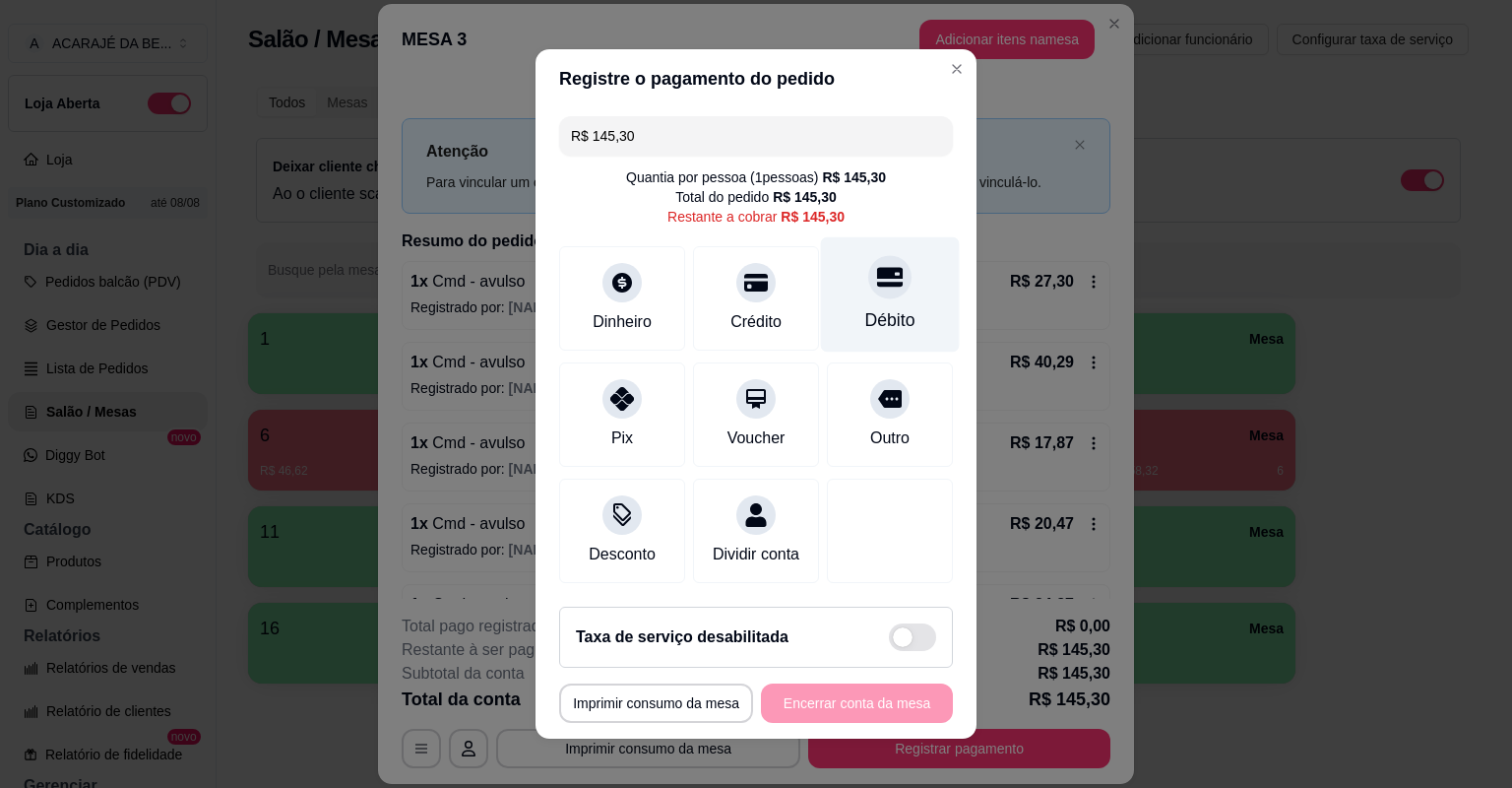 click at bounding box center (890, 277) 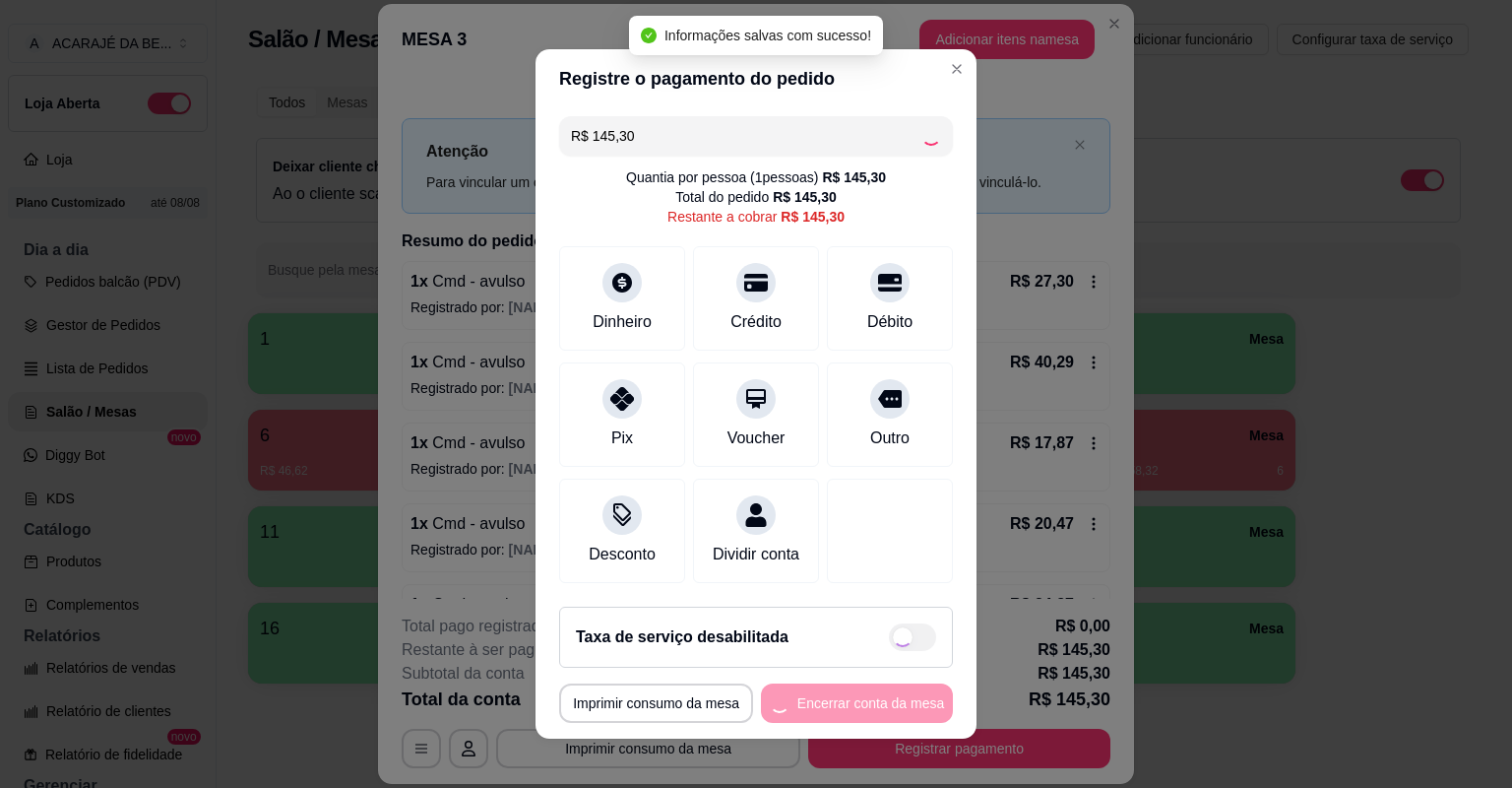 type on "R$ 0,00" 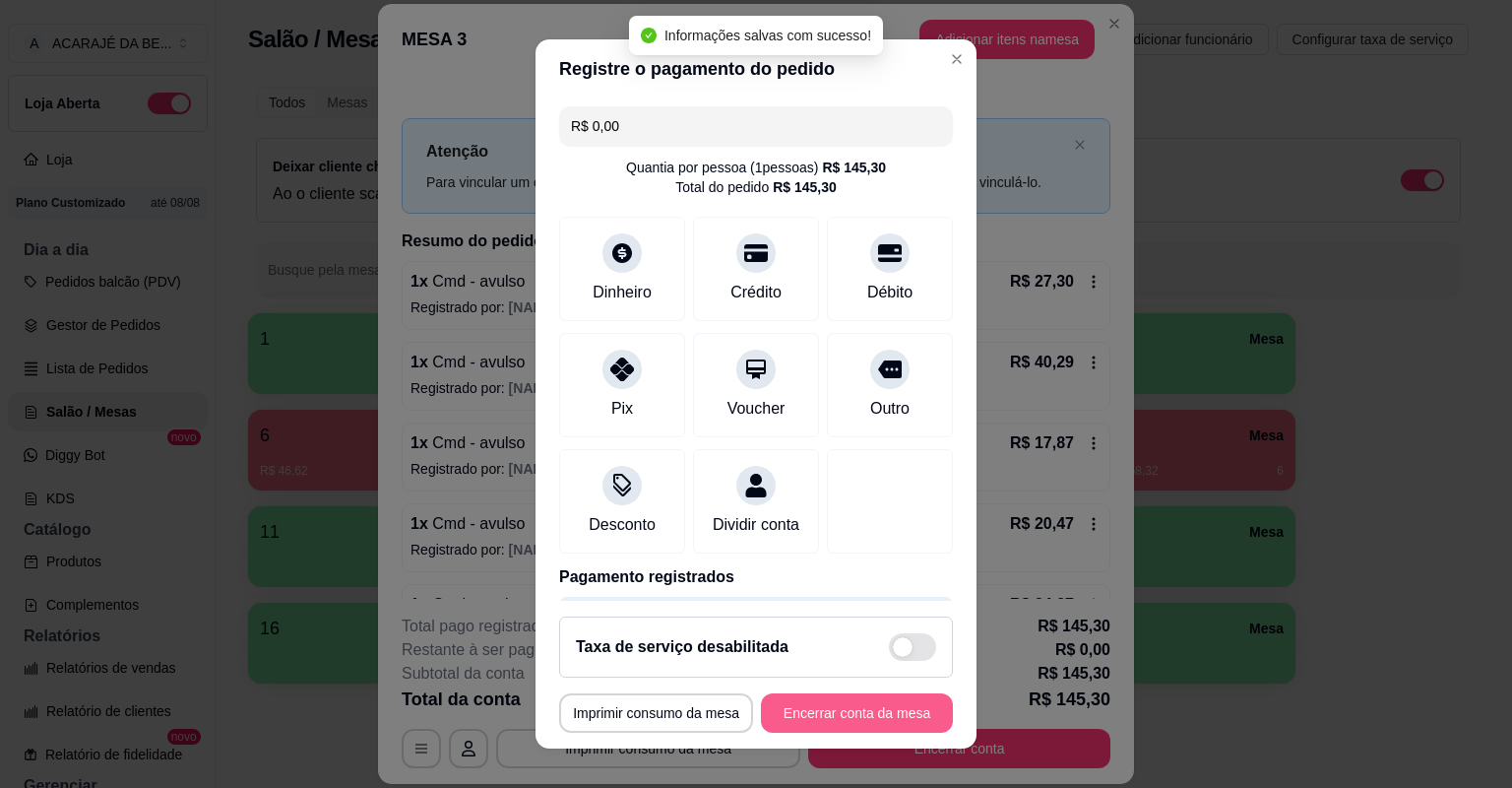click on "Encerrar conta da mesa" at bounding box center [856, 713] 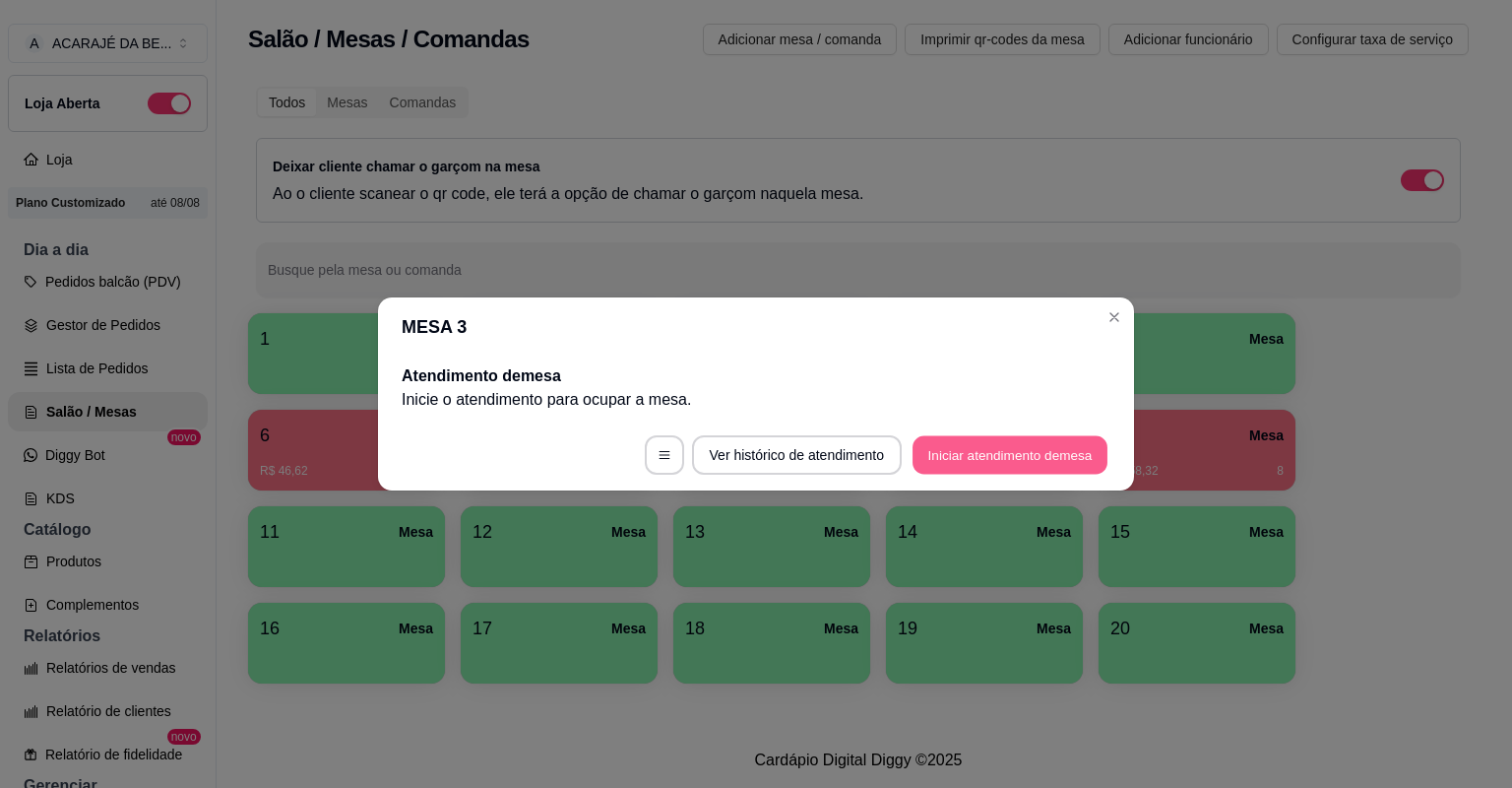 click on "Iniciar atendimento de  mesa" at bounding box center (1010, 455) 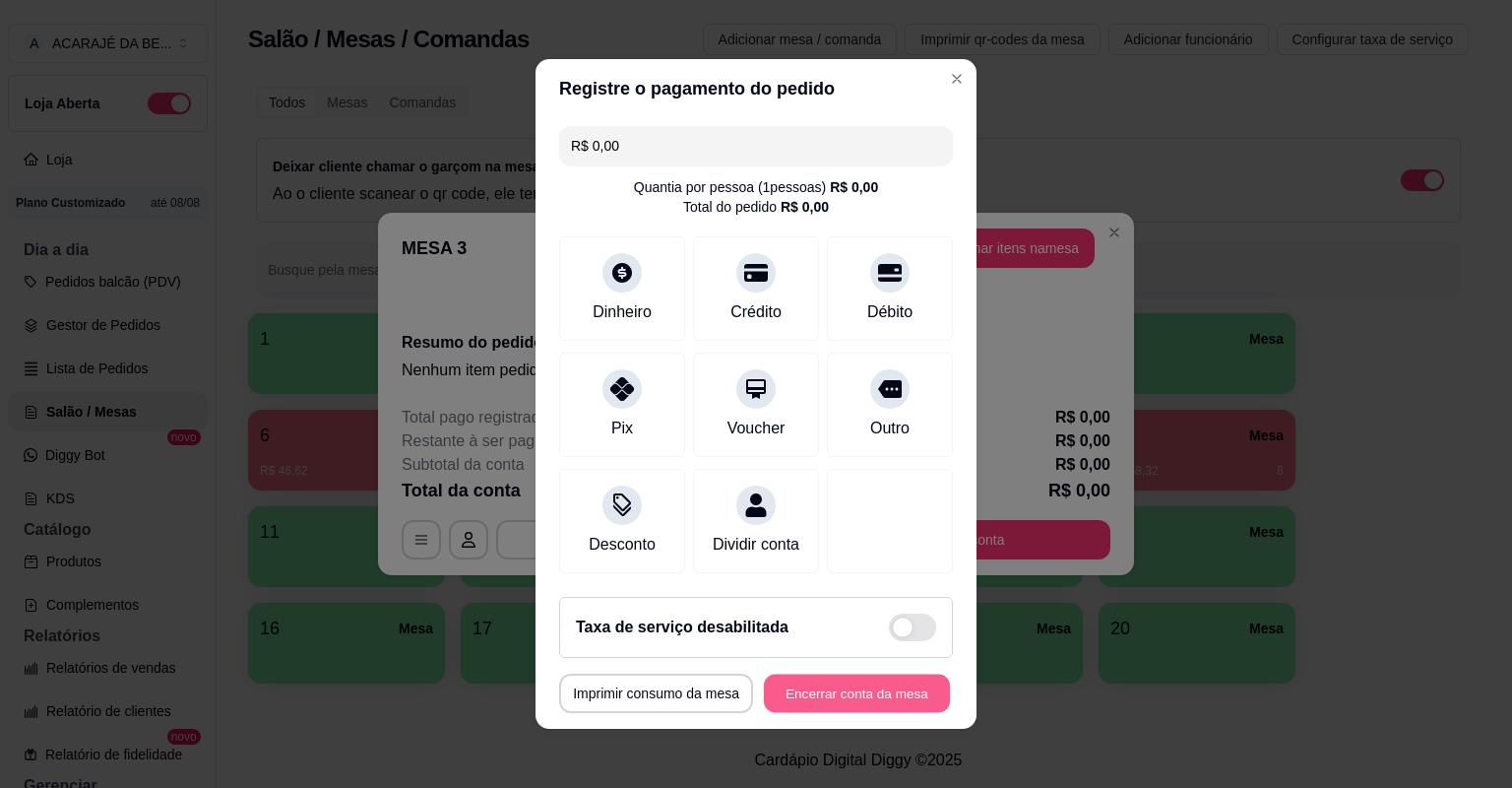 click on "Encerrar conta da mesa" at bounding box center [856, 693] 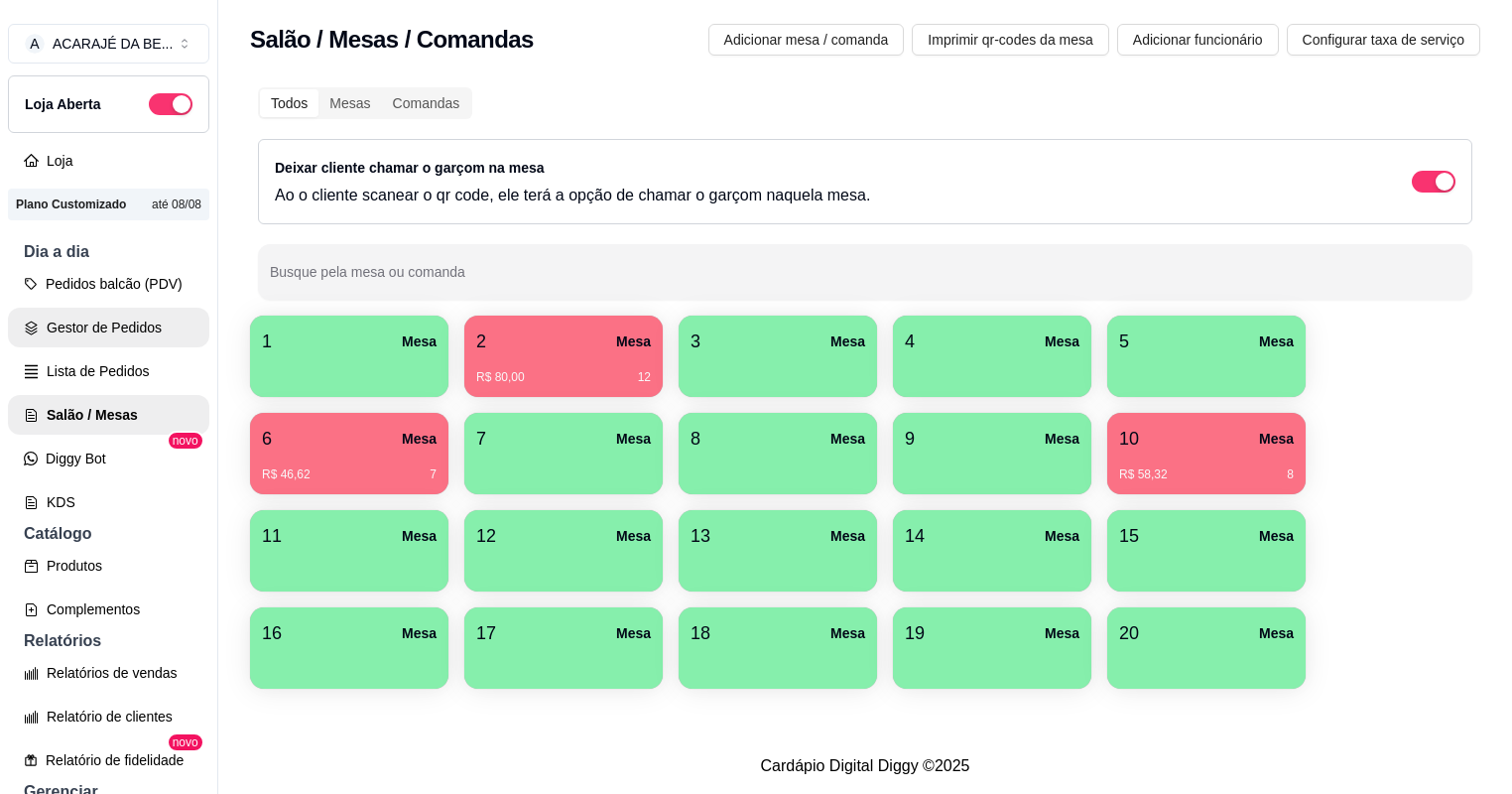 click on "Gestor de Pedidos" at bounding box center (108, 328) 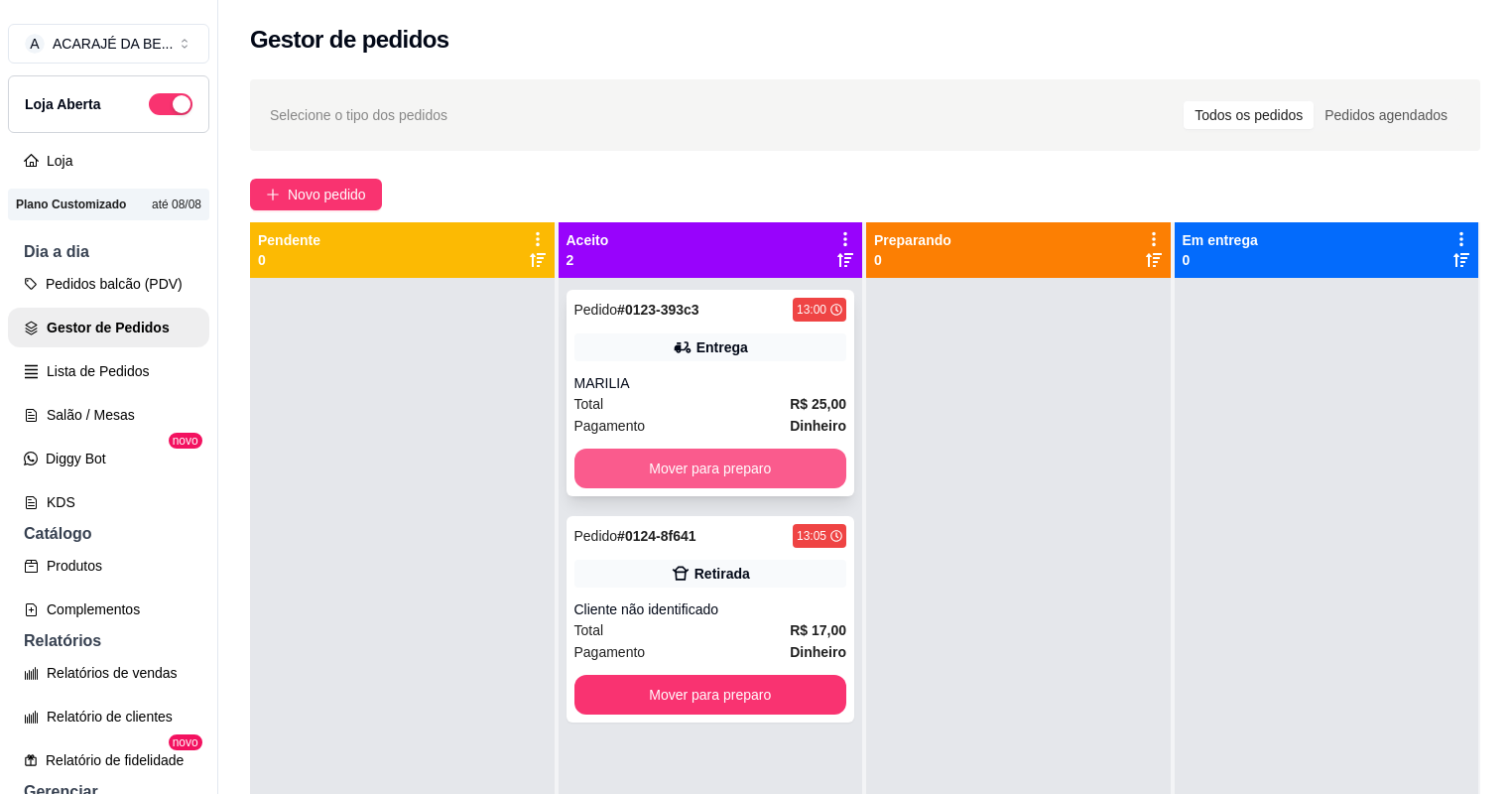 click on "Mover para preparo" at bounding box center (710, 468) 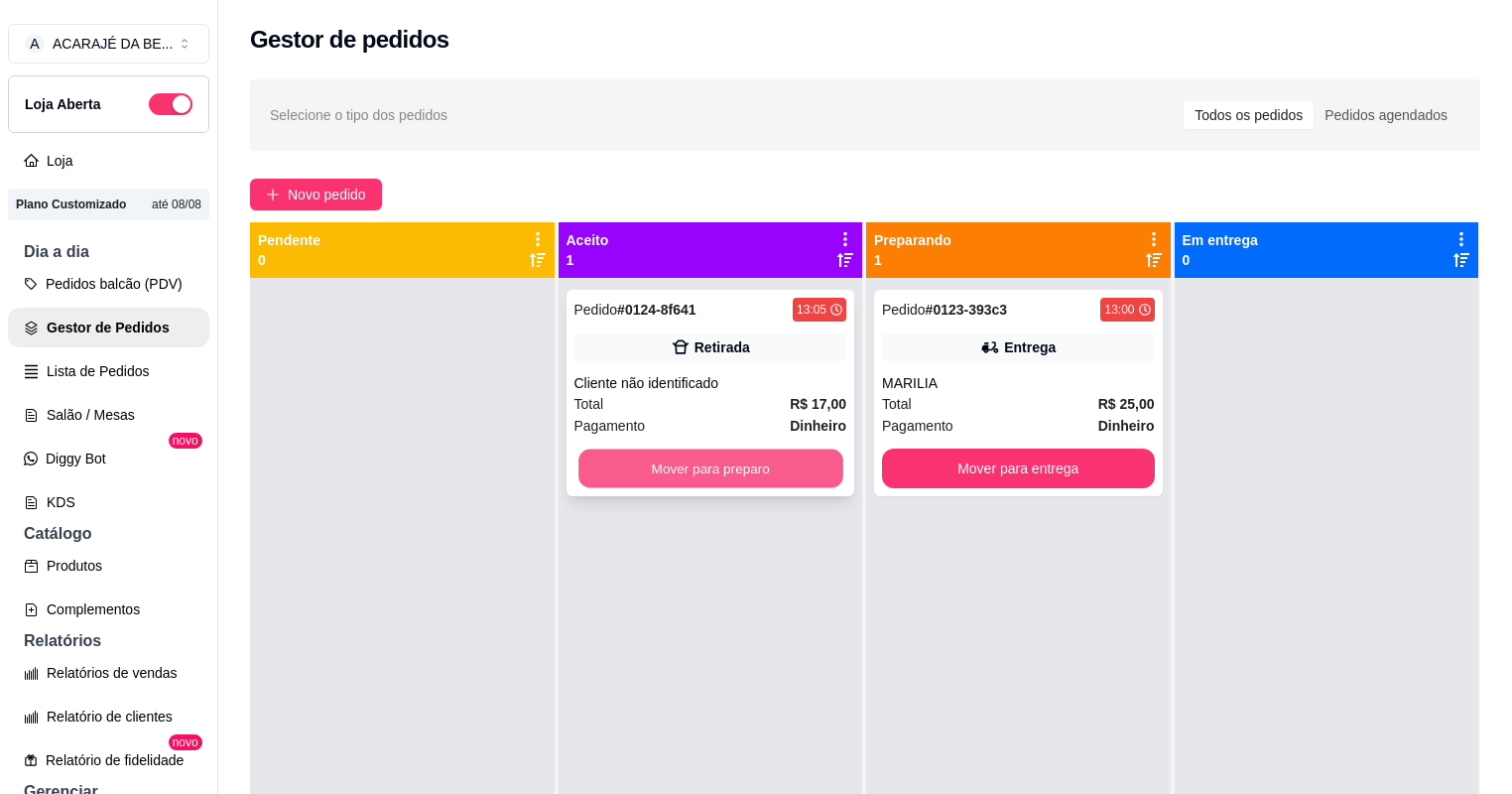 click on "Mover para preparo" at bounding box center [710, 468] 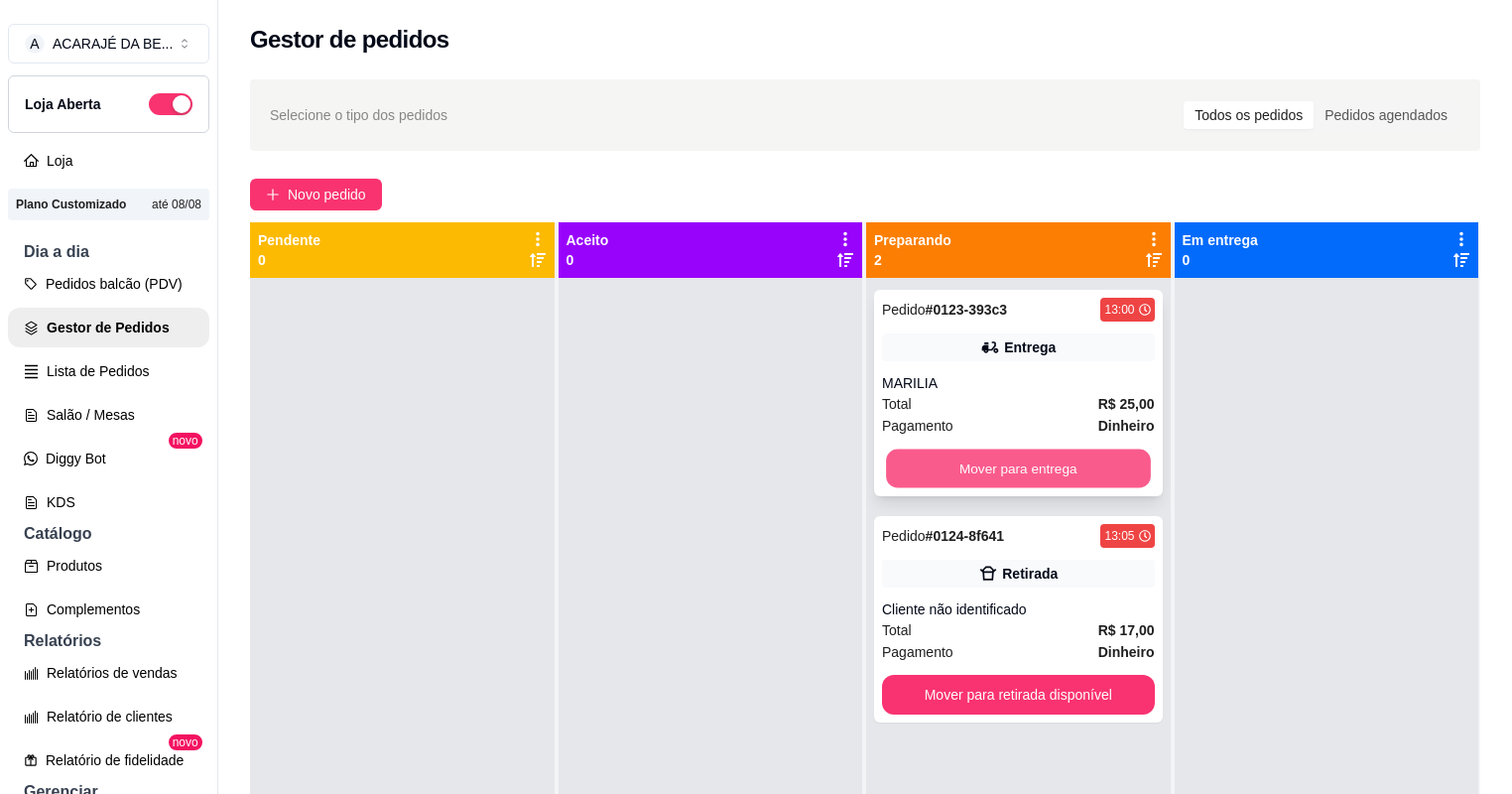 click on "Mover para entrega" at bounding box center [1018, 468] 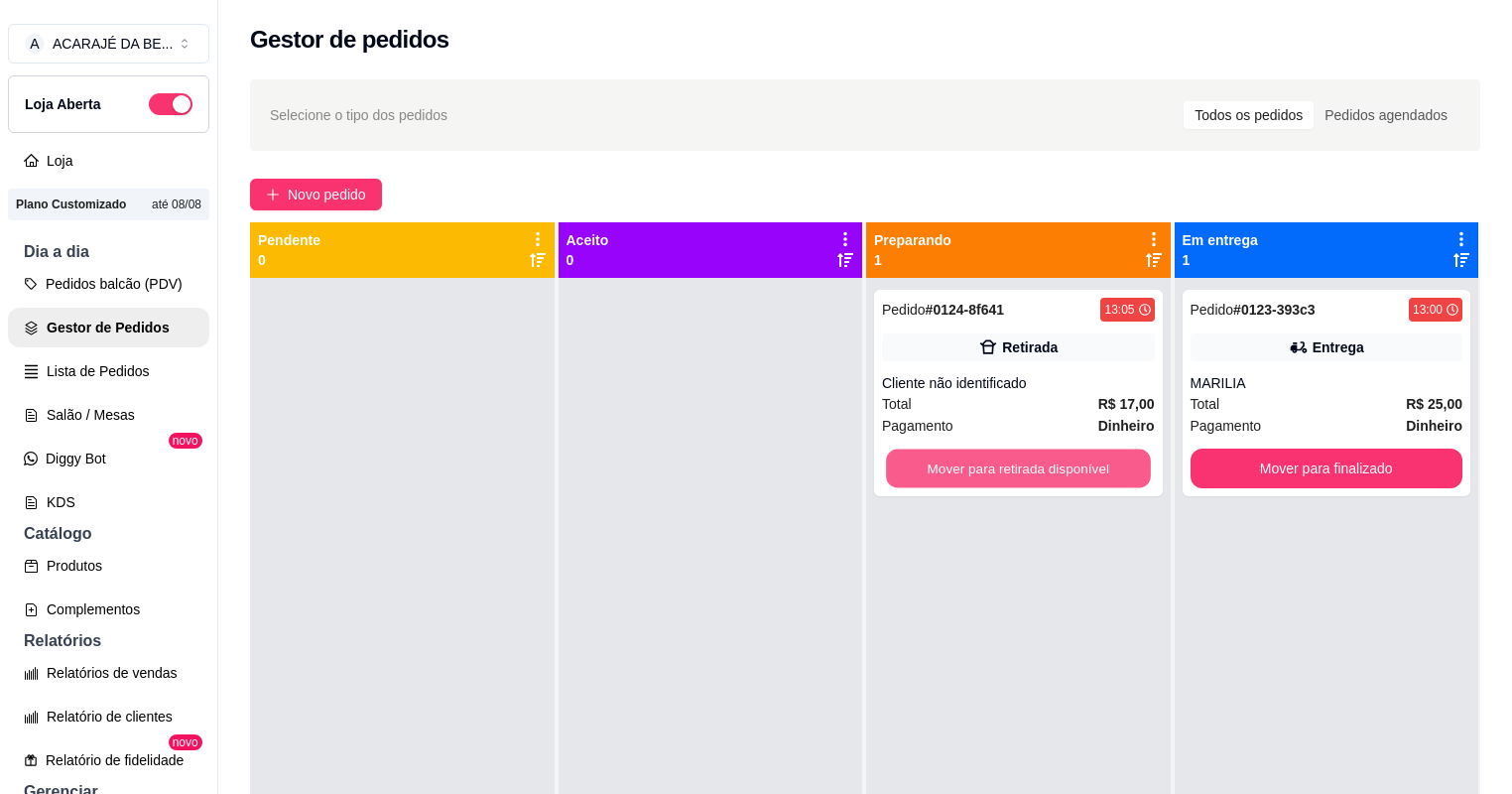 click on "Mover para retirada disponível" at bounding box center (1018, 468) 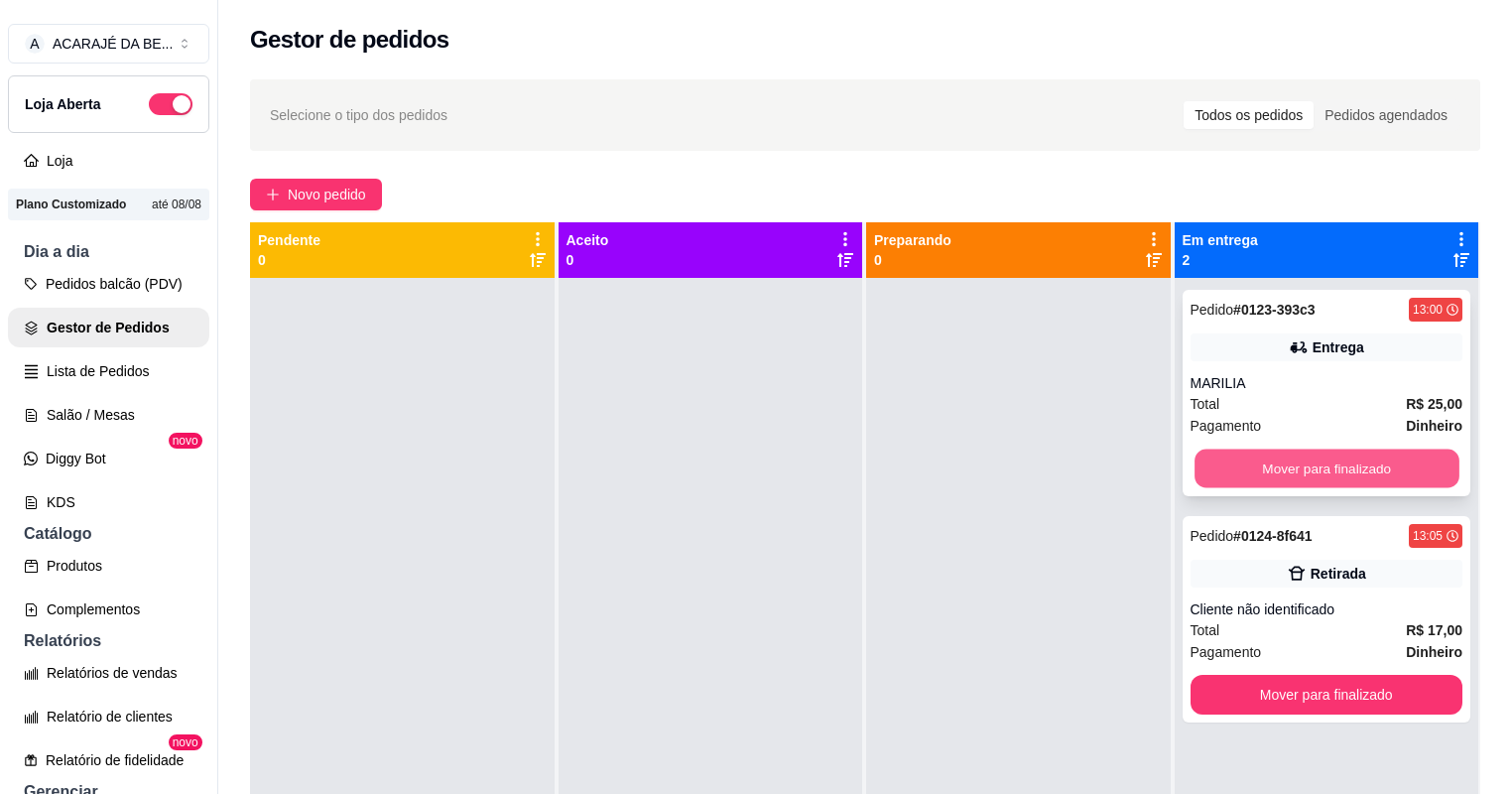 click on "Mover para finalizado" at bounding box center (1326, 468) 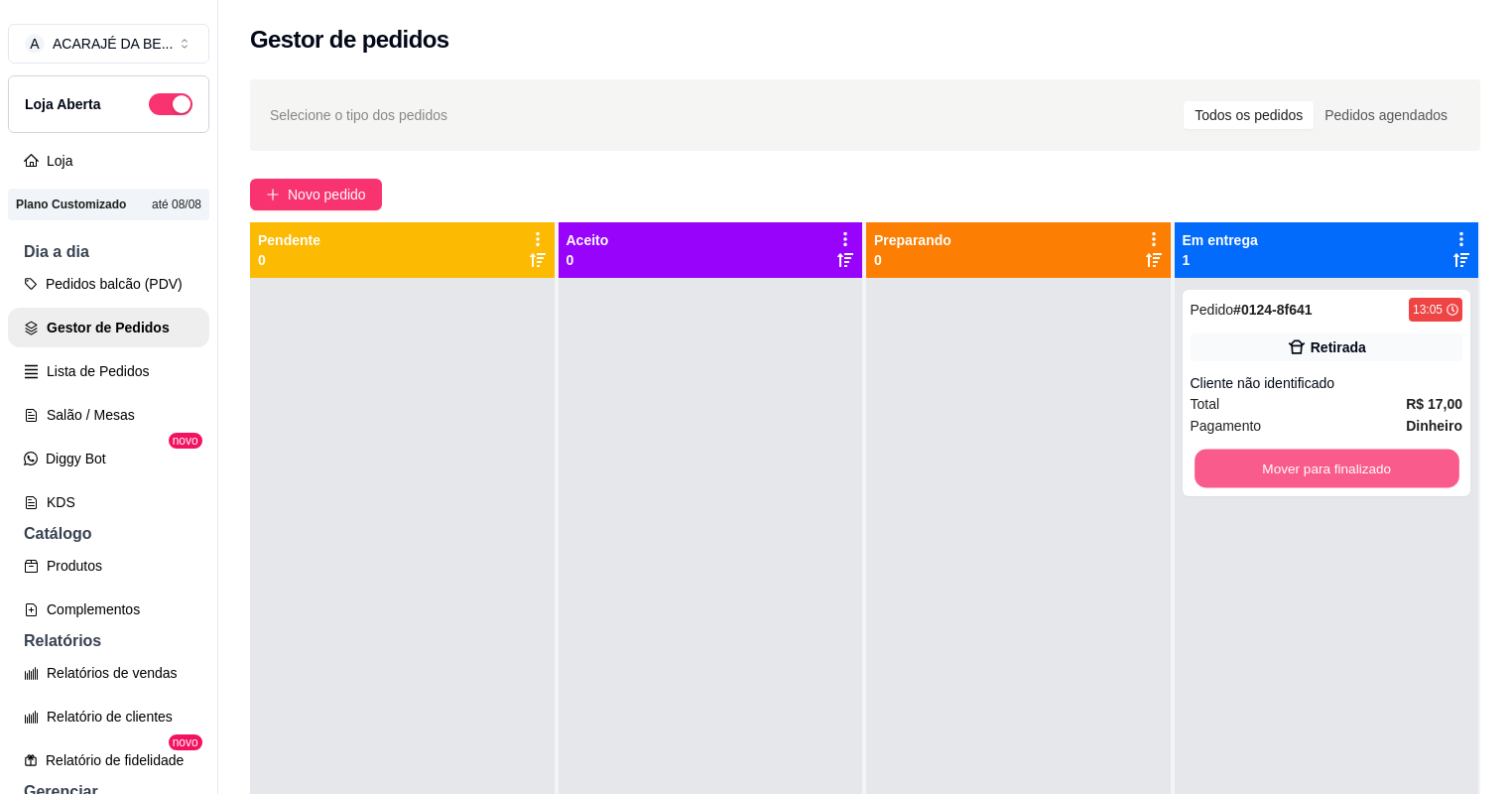 click on "Mover para finalizado" at bounding box center (1326, 468) 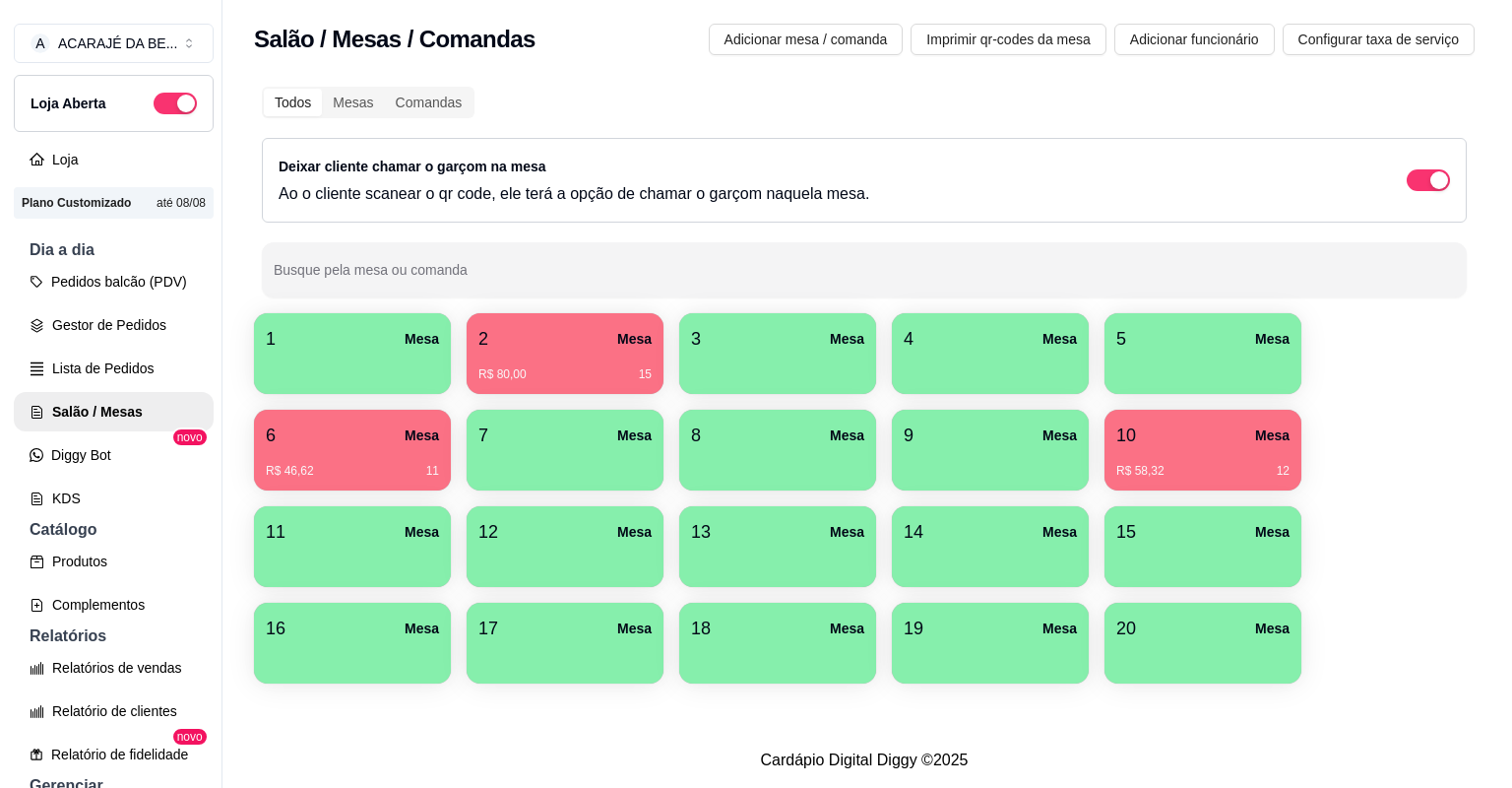scroll, scrollTop: 0, scrollLeft: 0, axis: both 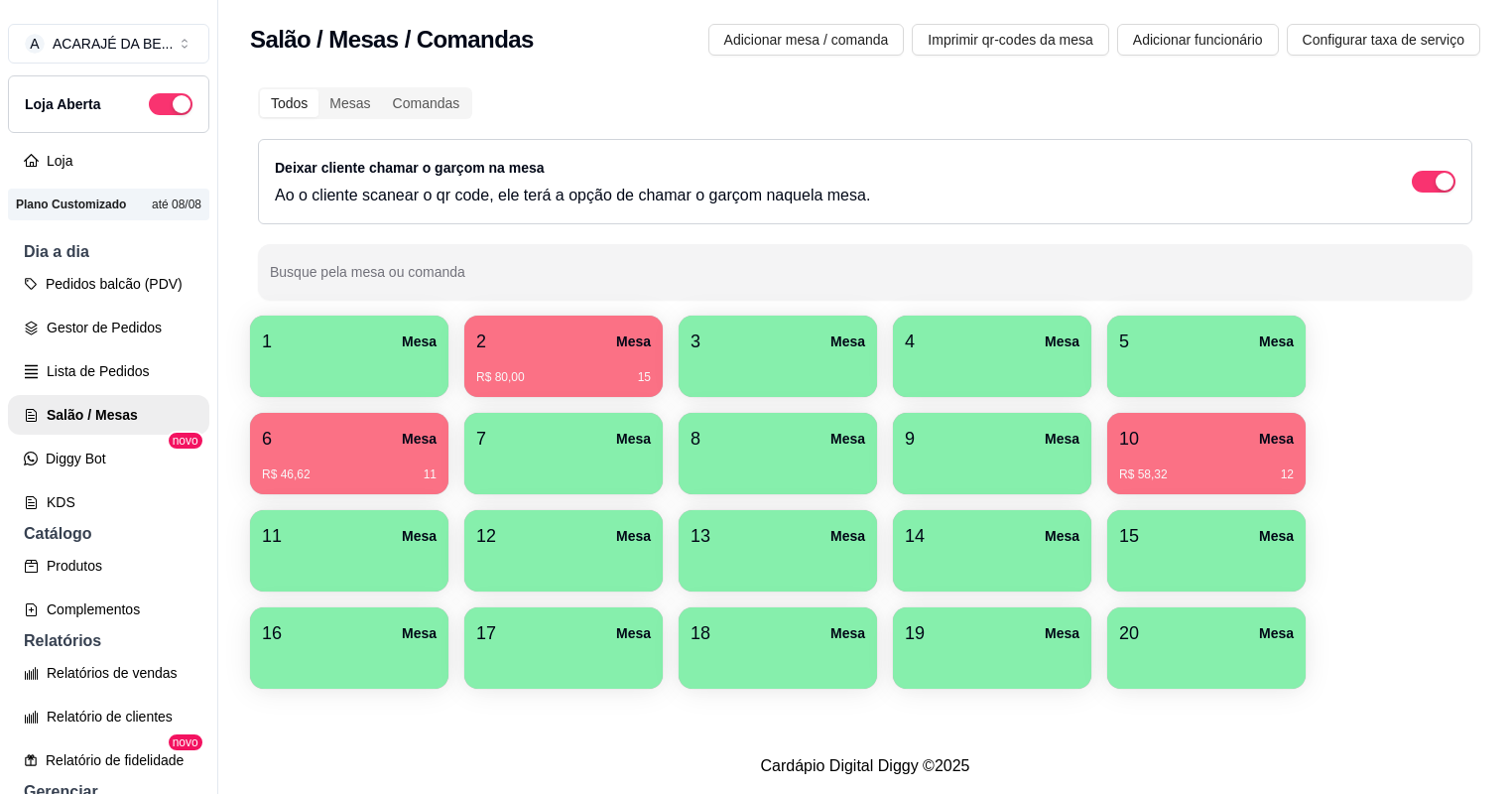 click on "R$ 46,62 11" at bounding box center (349, 467) 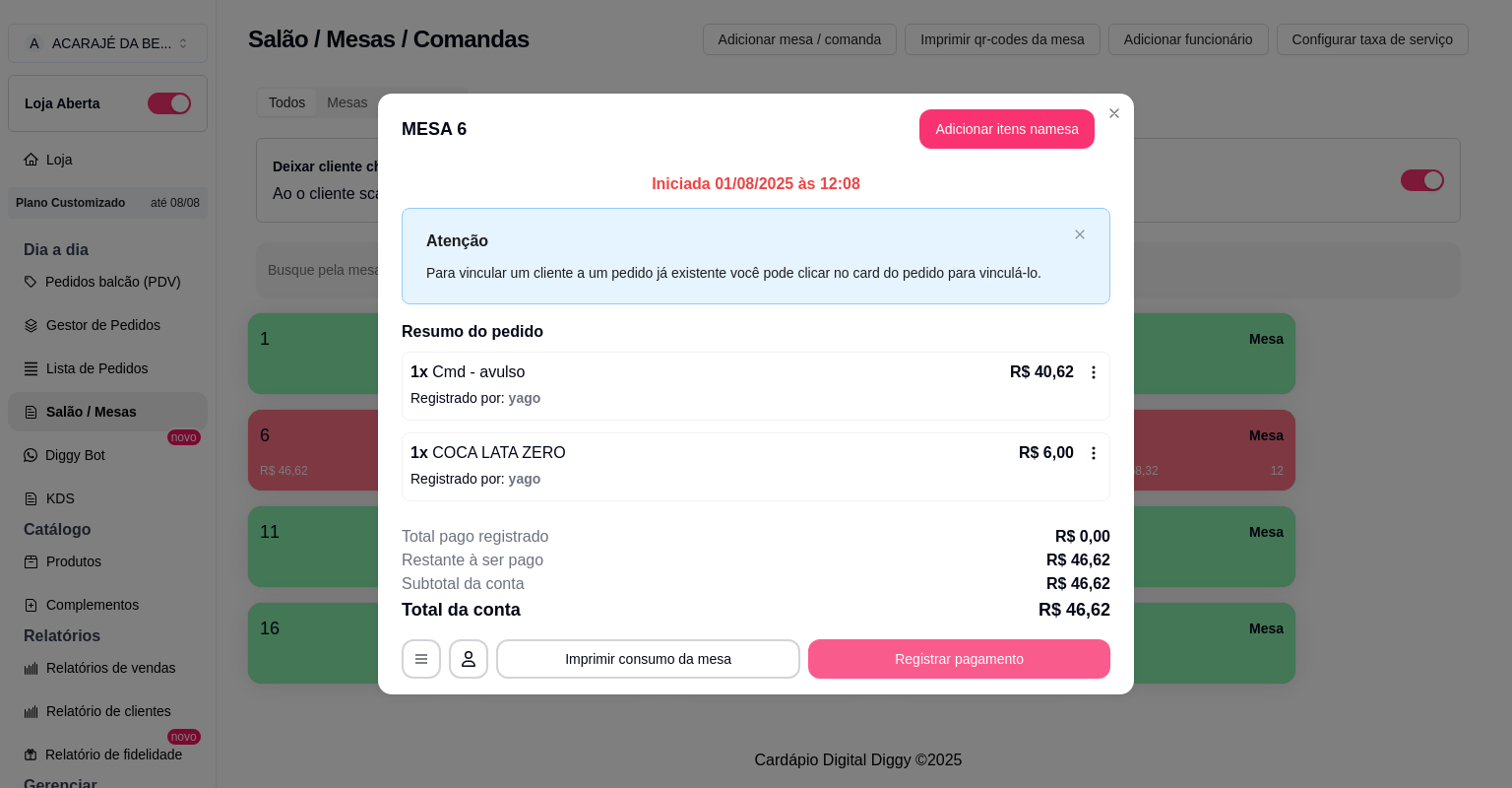 click on "Registrar pagamento" at bounding box center (959, 659) 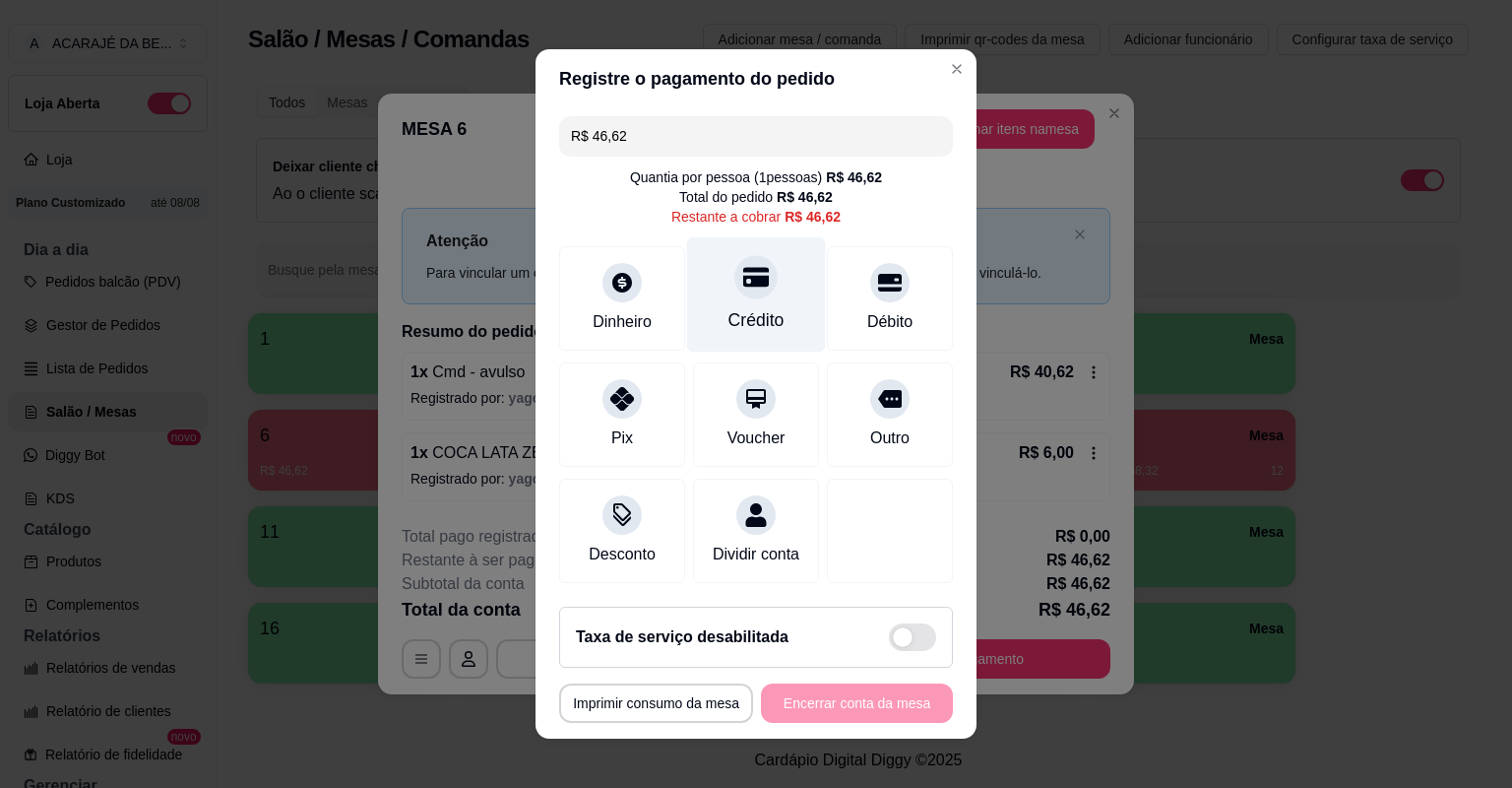 click on "Crédito" at bounding box center [756, 295] 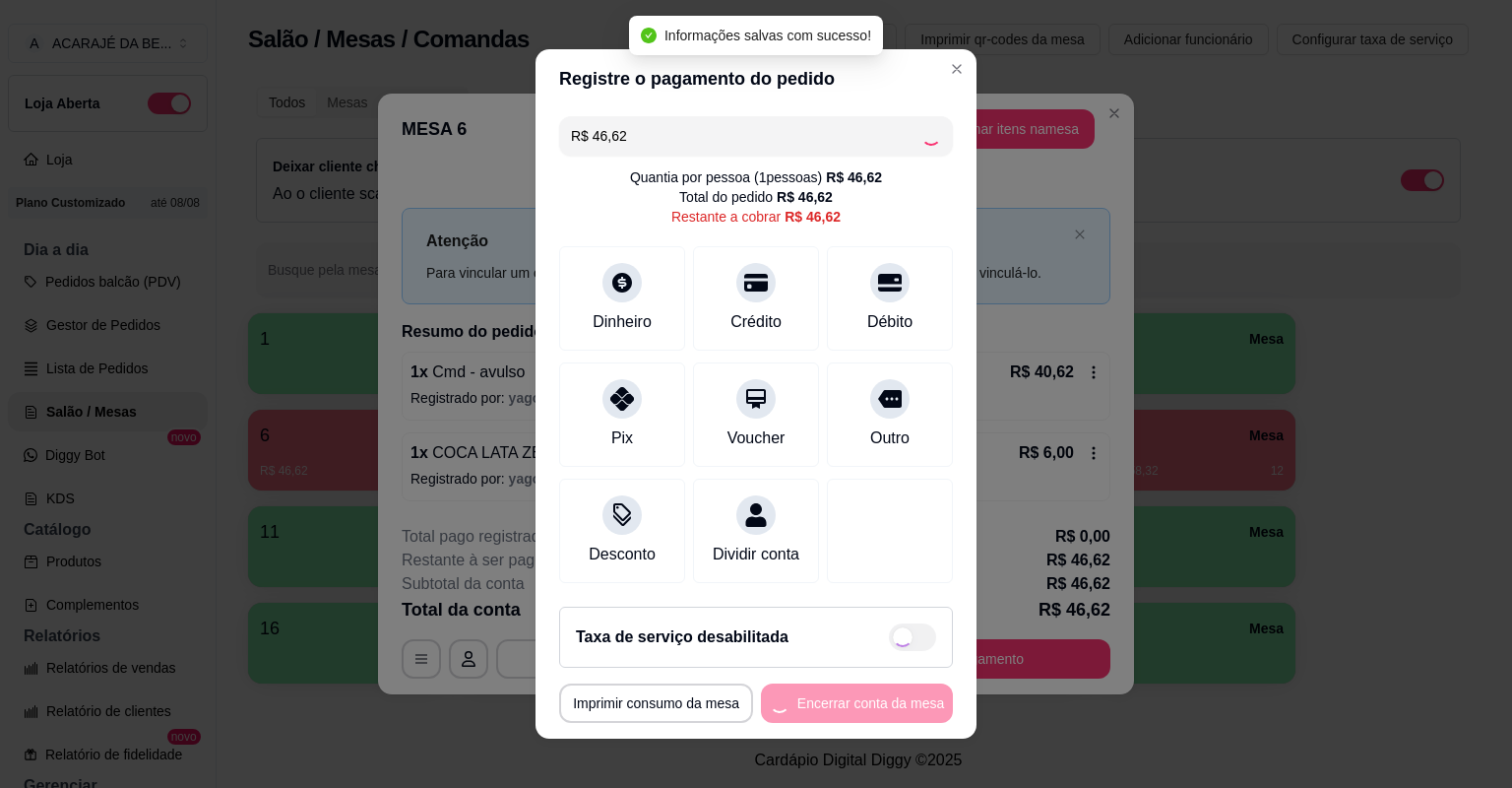 type on "R$ 0,00" 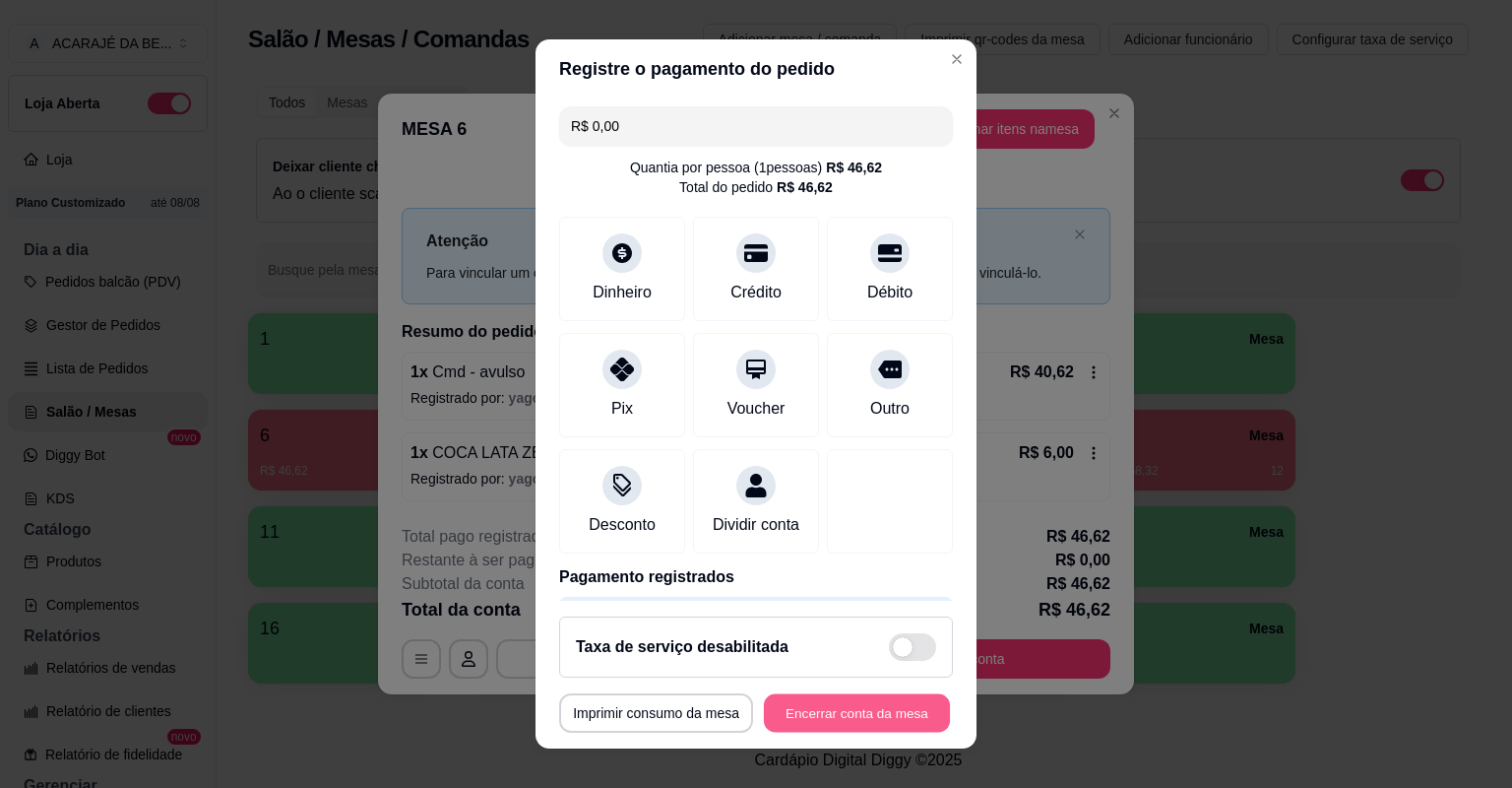 click on "Encerrar conta da mesa" at bounding box center [856, 713] 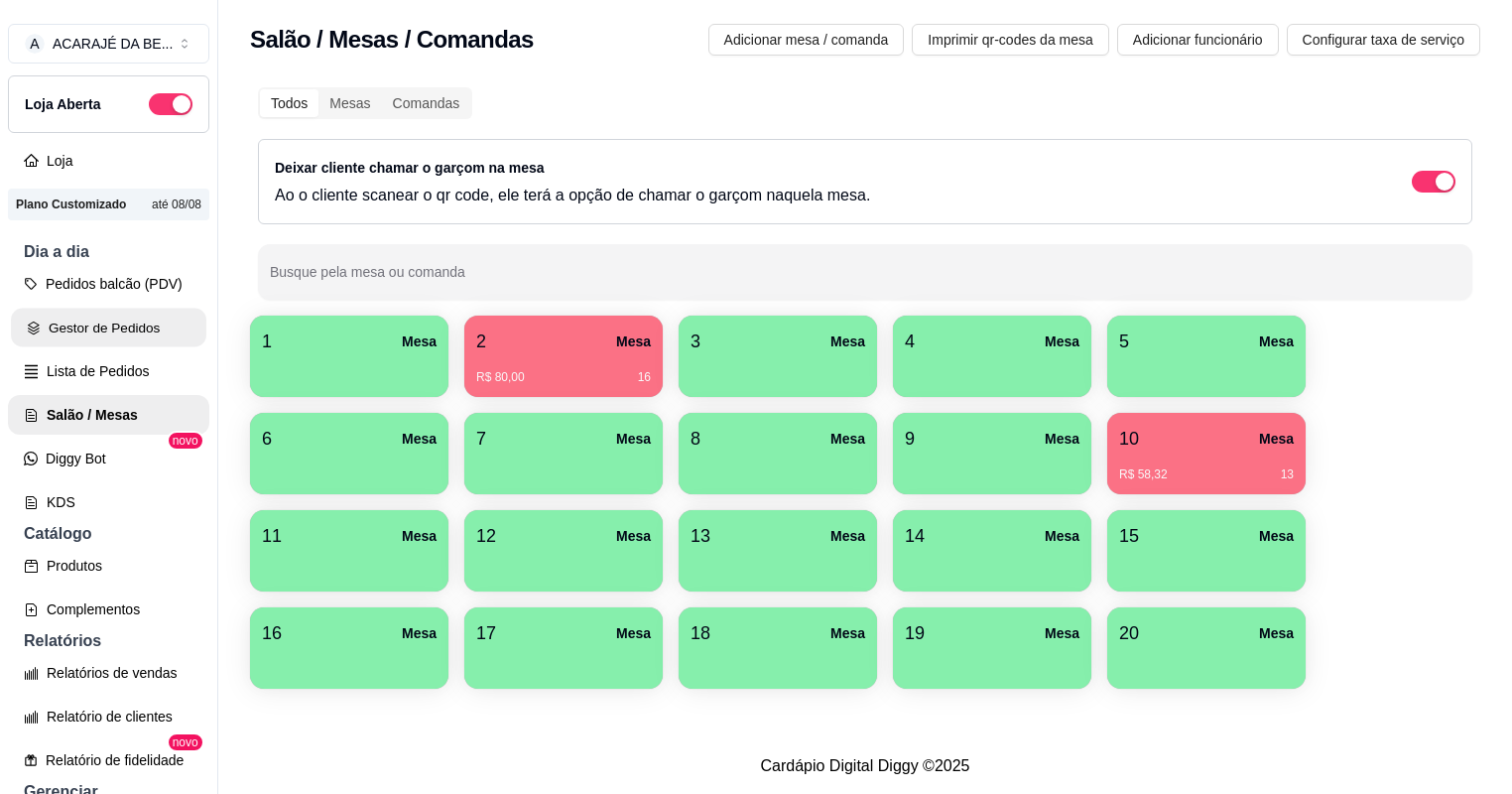 click on "Gestor de Pedidos" at bounding box center [108, 328] 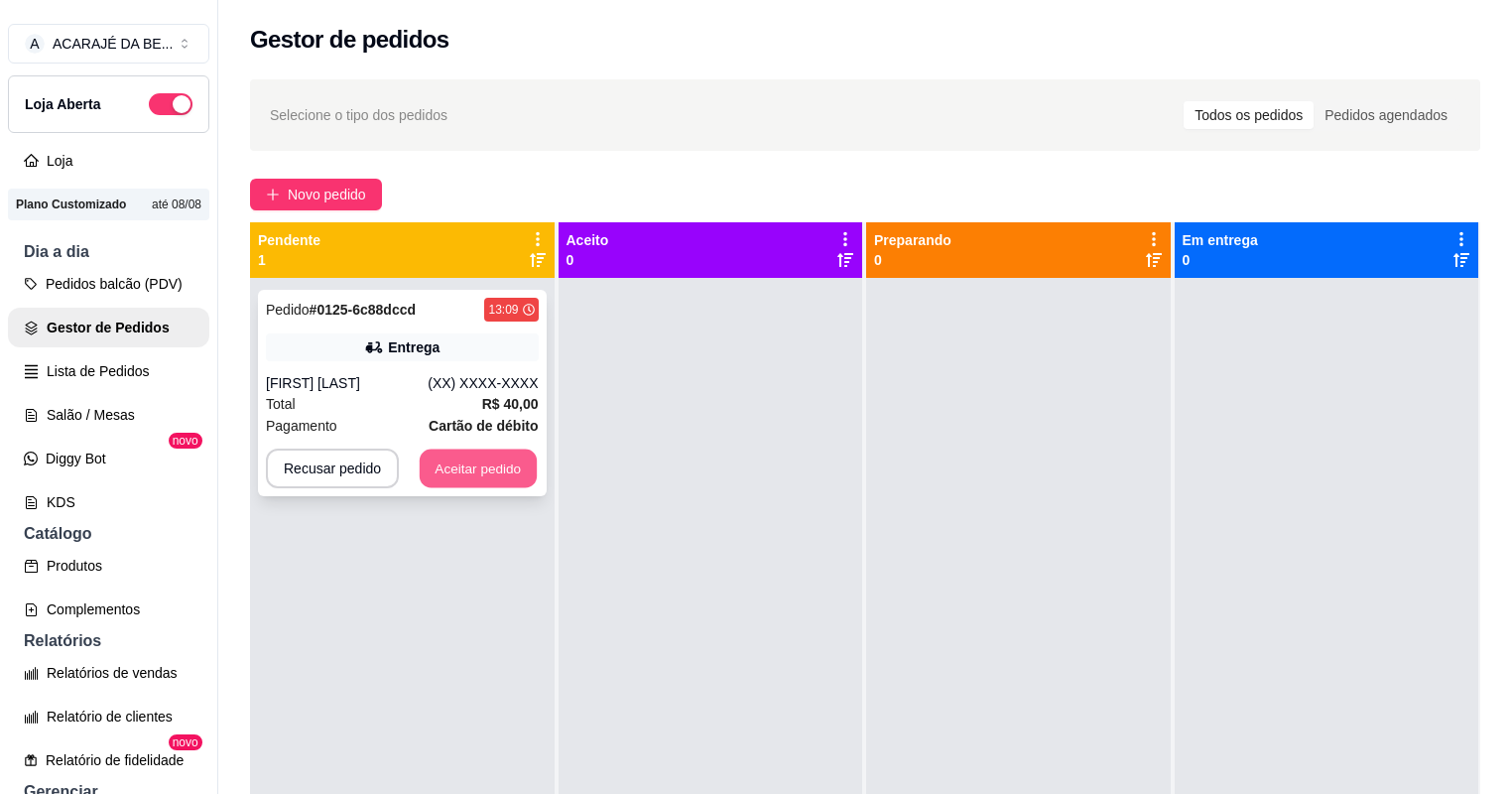 click on "Aceitar pedido" at bounding box center [478, 468] 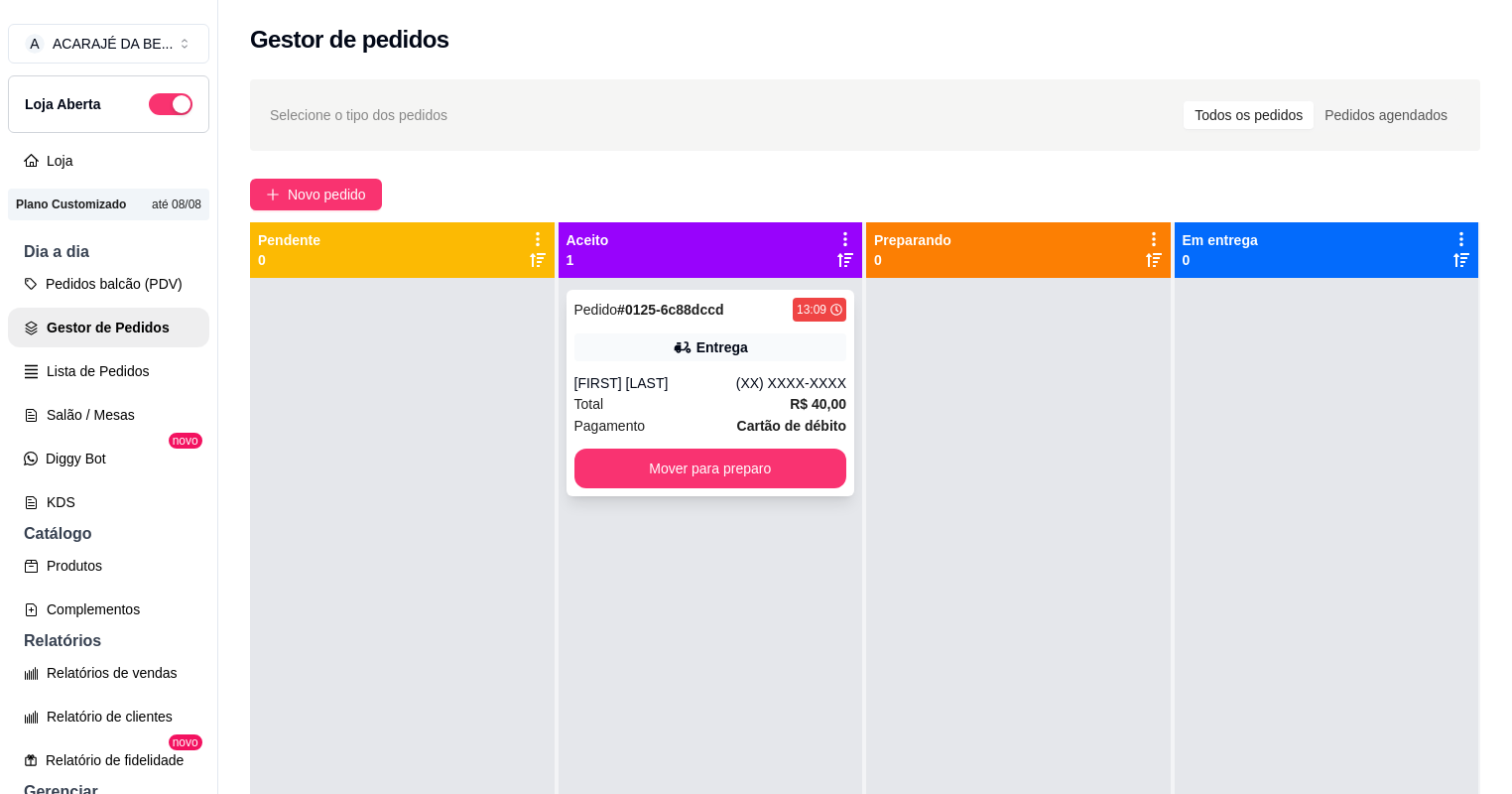 click on "Total R$ 40,00" at bounding box center (710, 404) 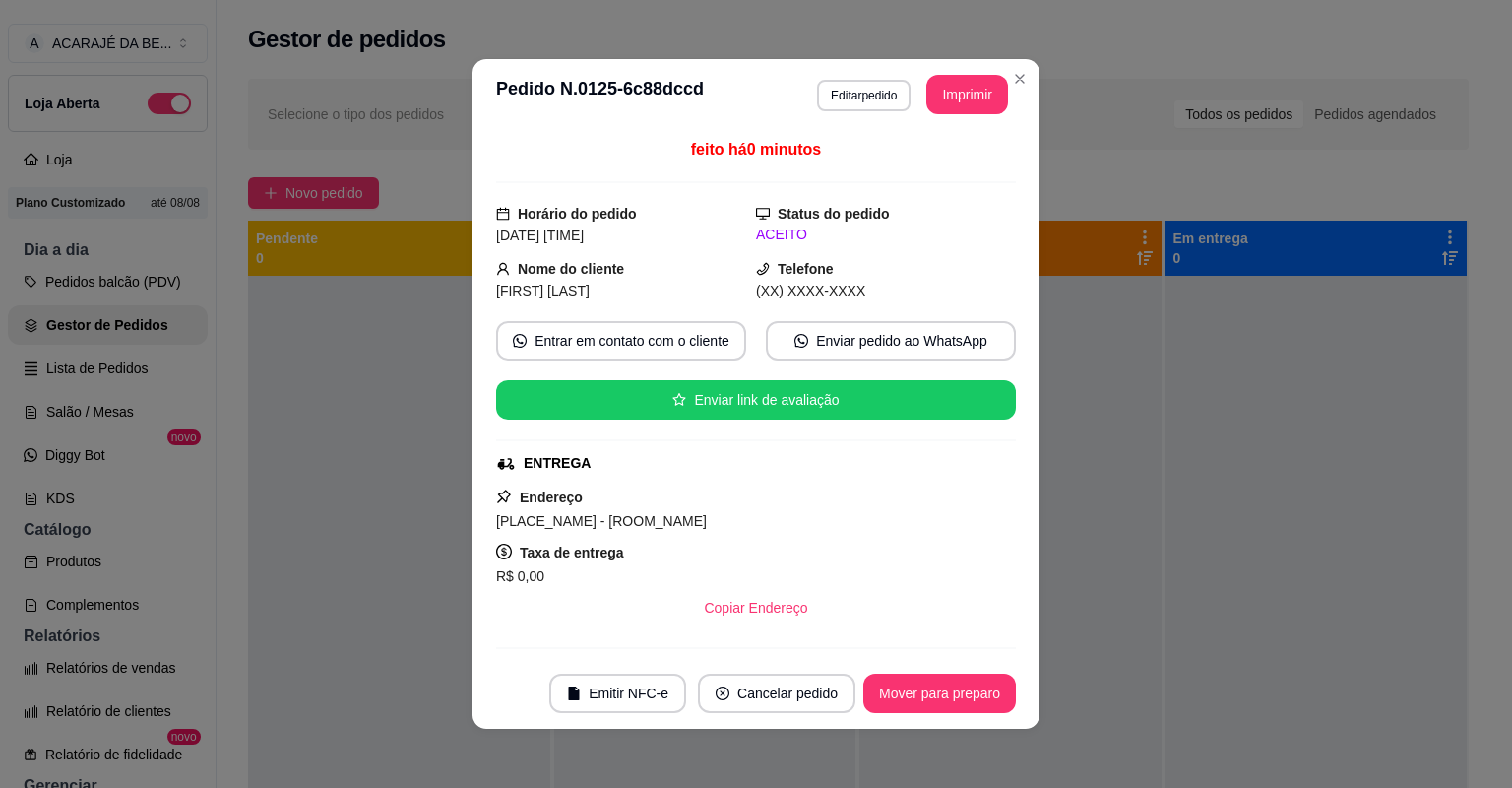 drag, startPoint x: 973, startPoint y: 71, endPoint x: 970, endPoint y: 84, distance: 13.341664 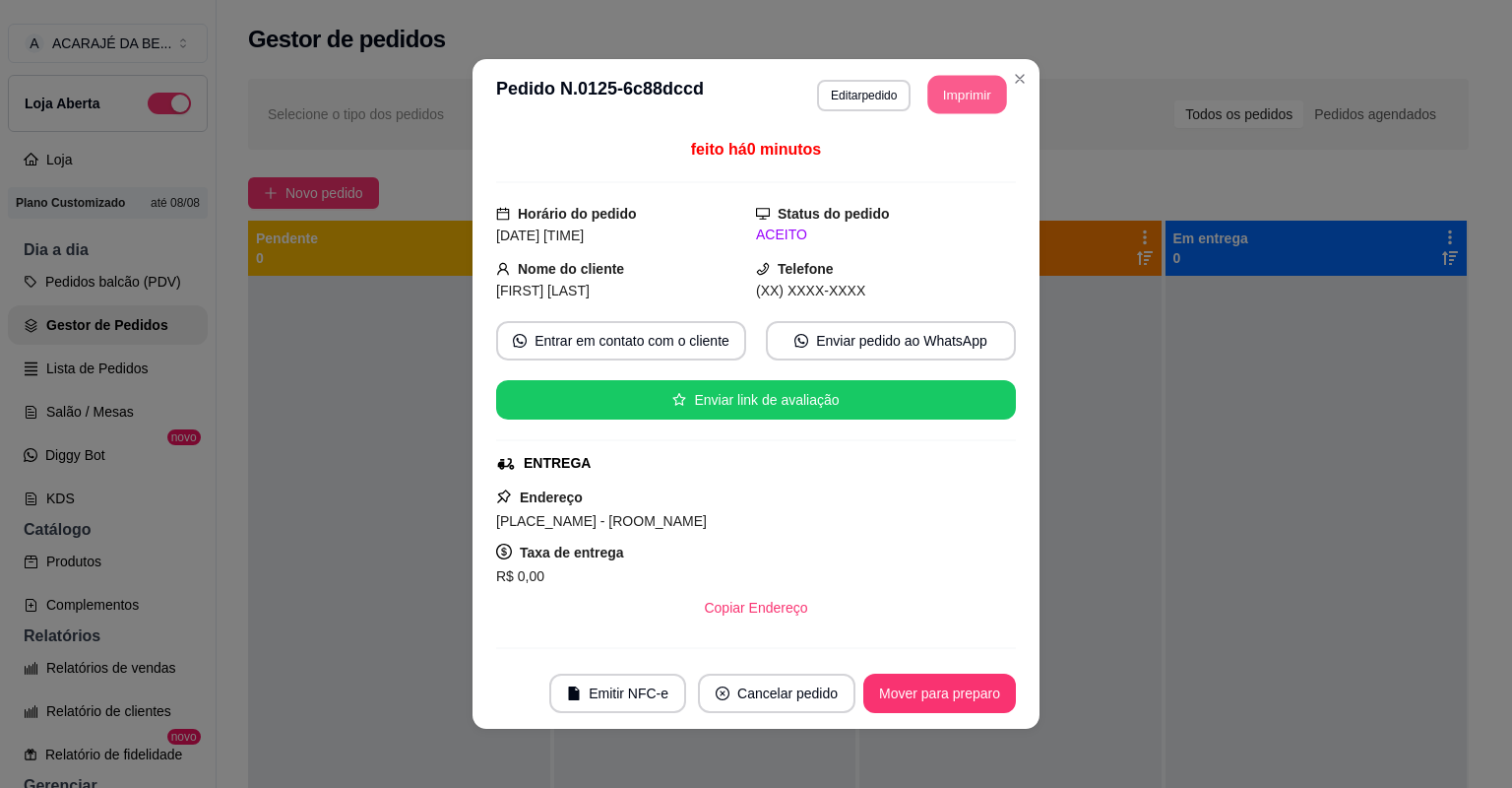 click on "Imprimir" at bounding box center (968, 95) 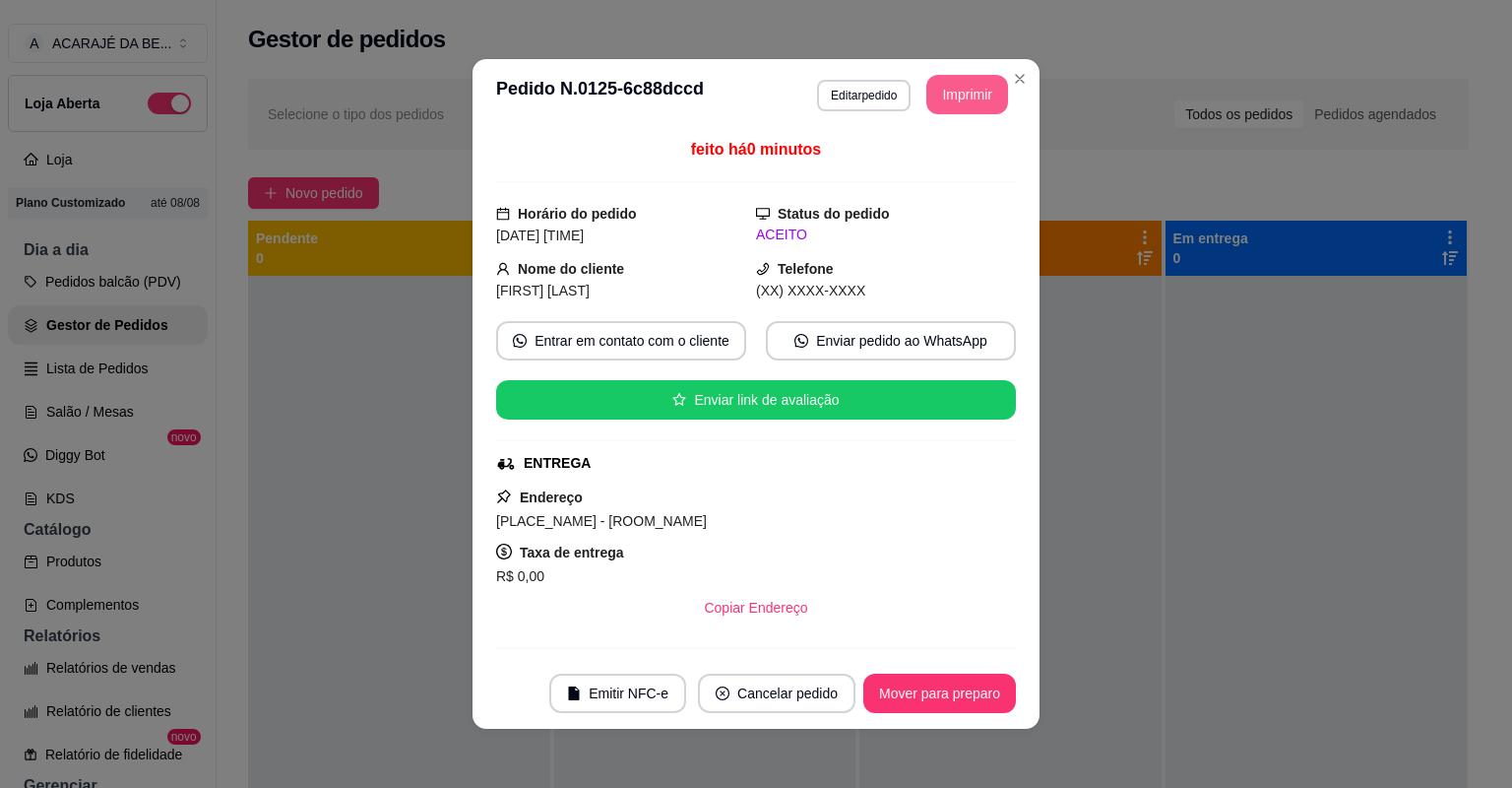scroll, scrollTop: 0, scrollLeft: 0, axis: both 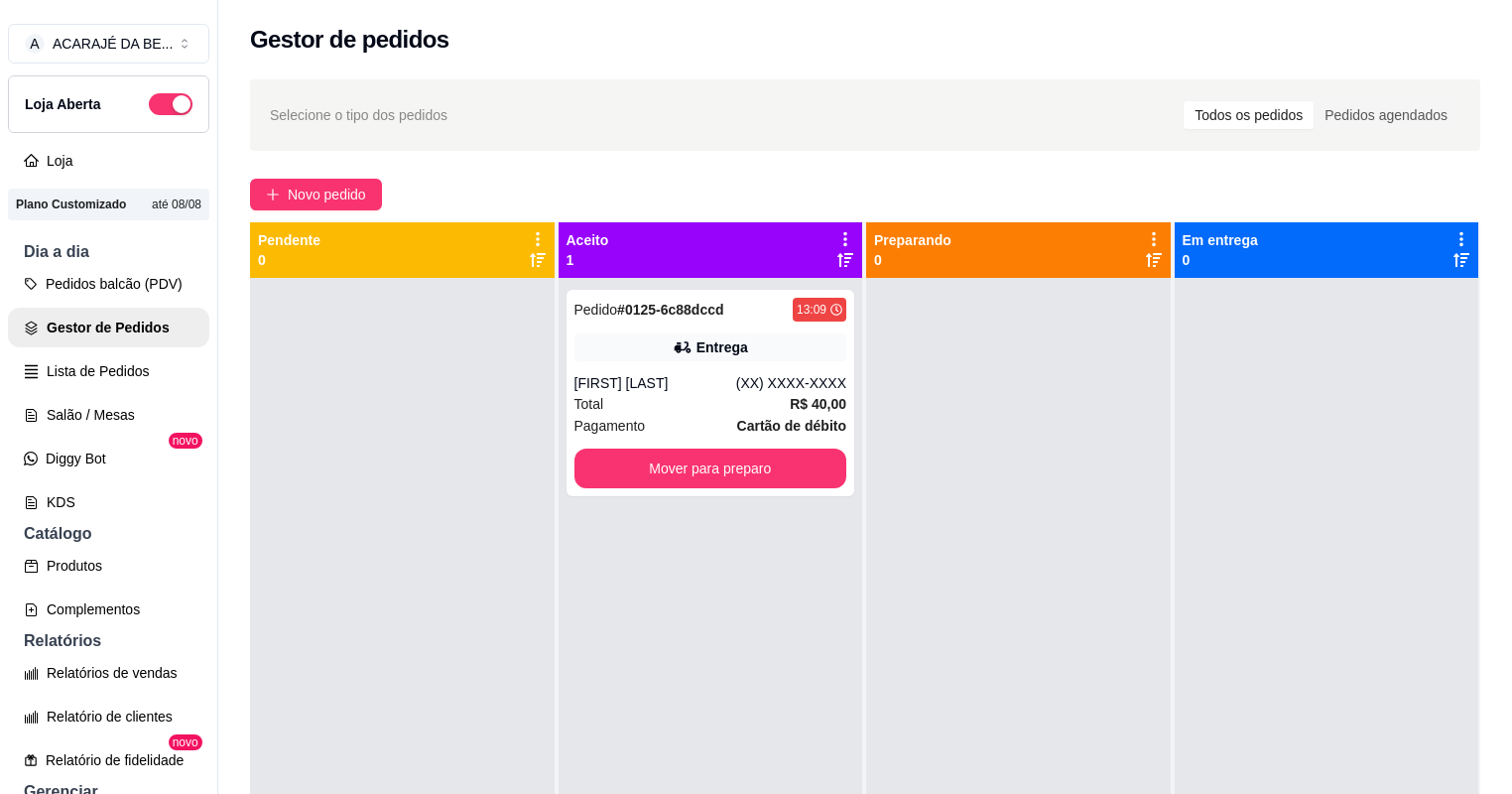 click at bounding box center (402, 675) 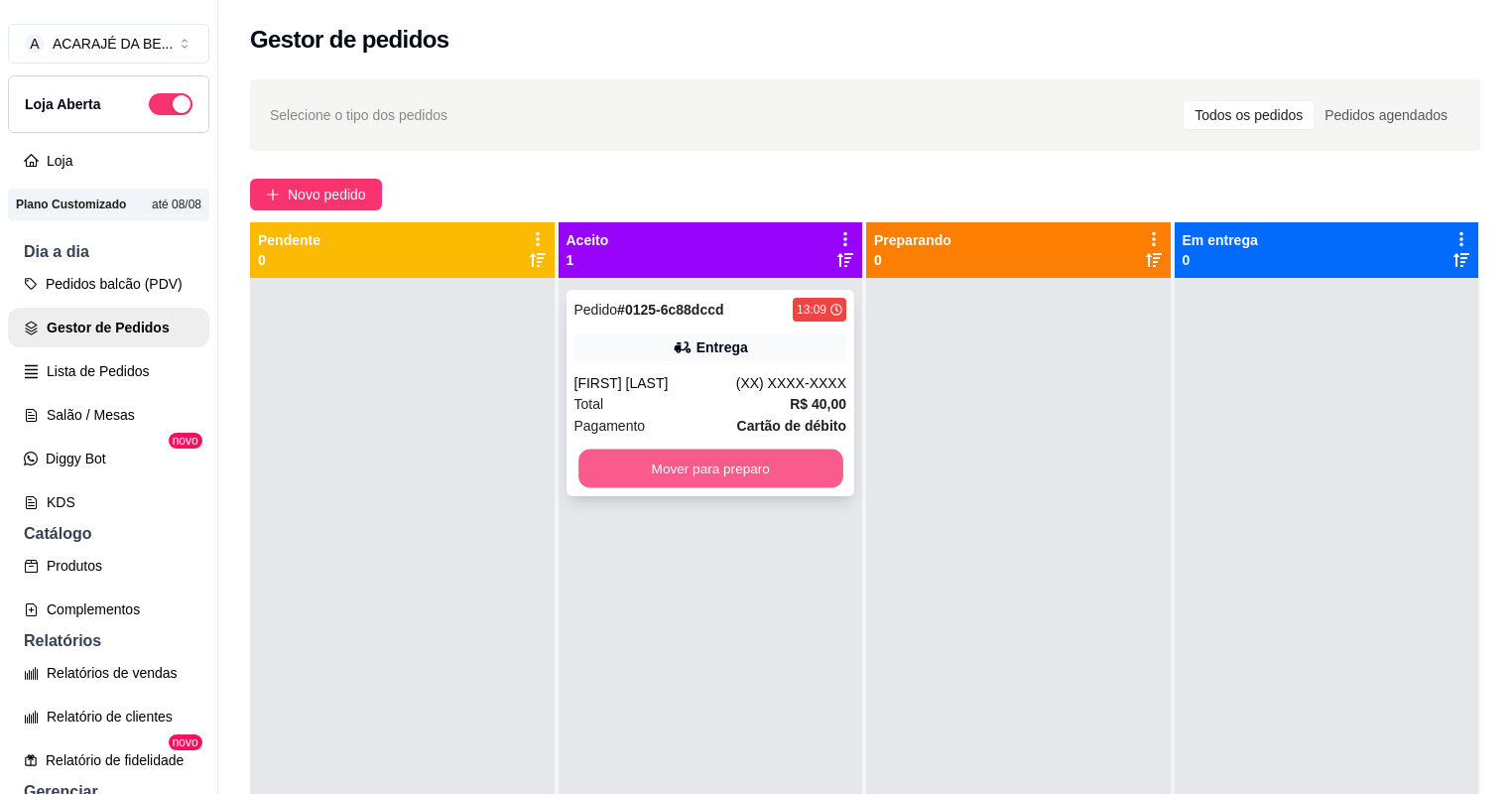 click on "Mover para preparo" at bounding box center [710, 468] 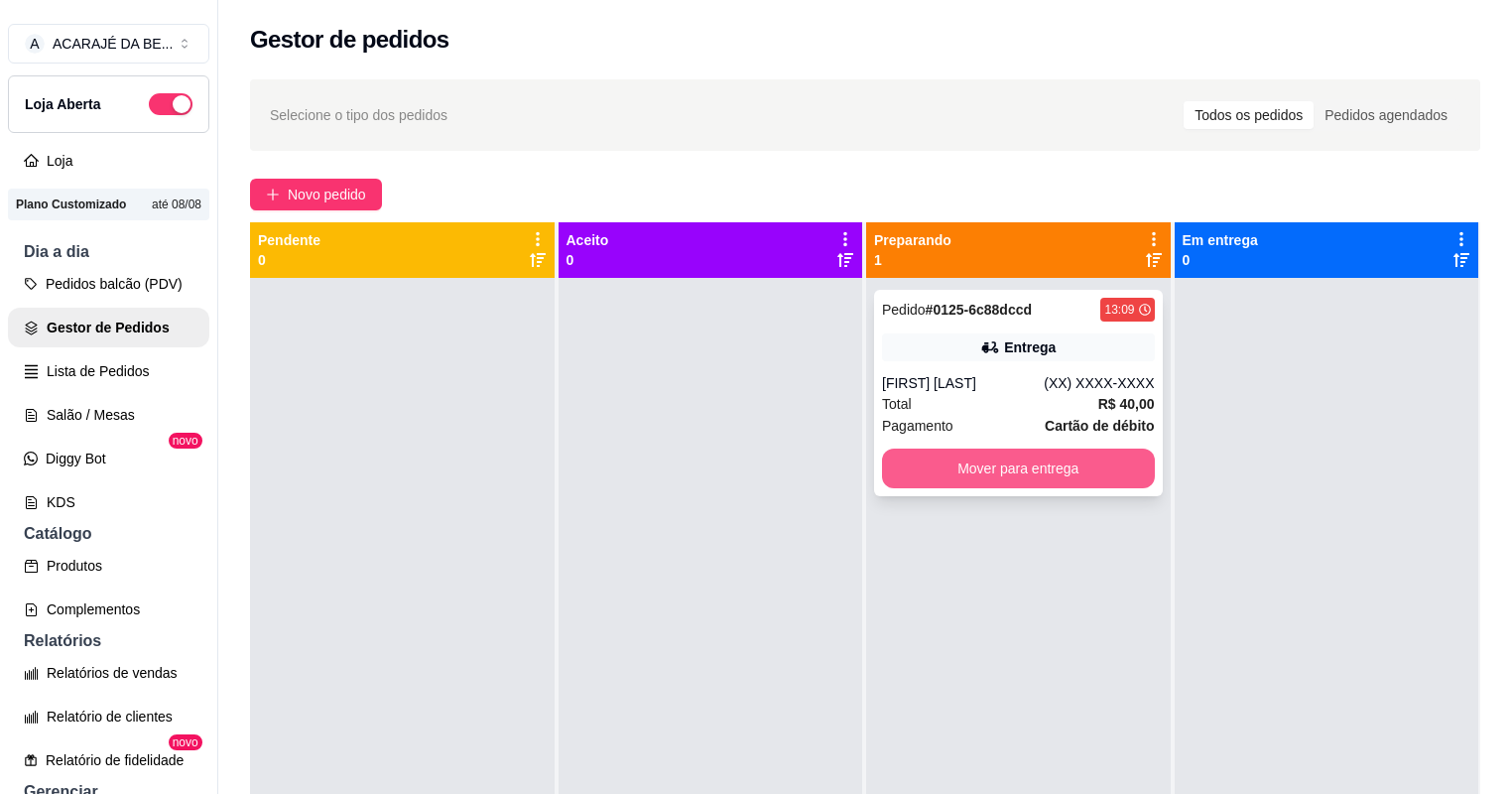 click on "Mover para entrega" at bounding box center [1018, 468] 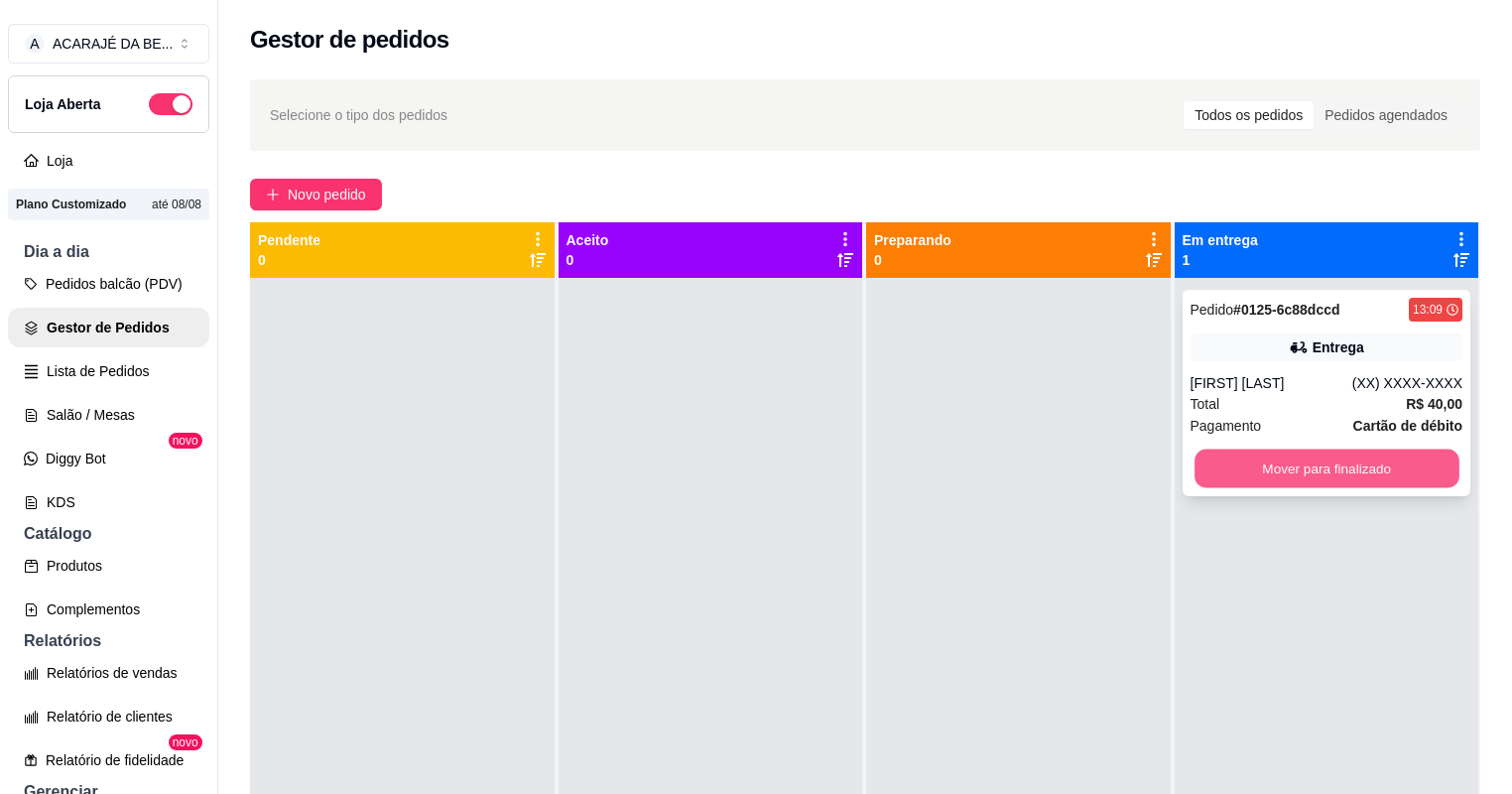 click on "Mover para finalizado" at bounding box center [1326, 468] 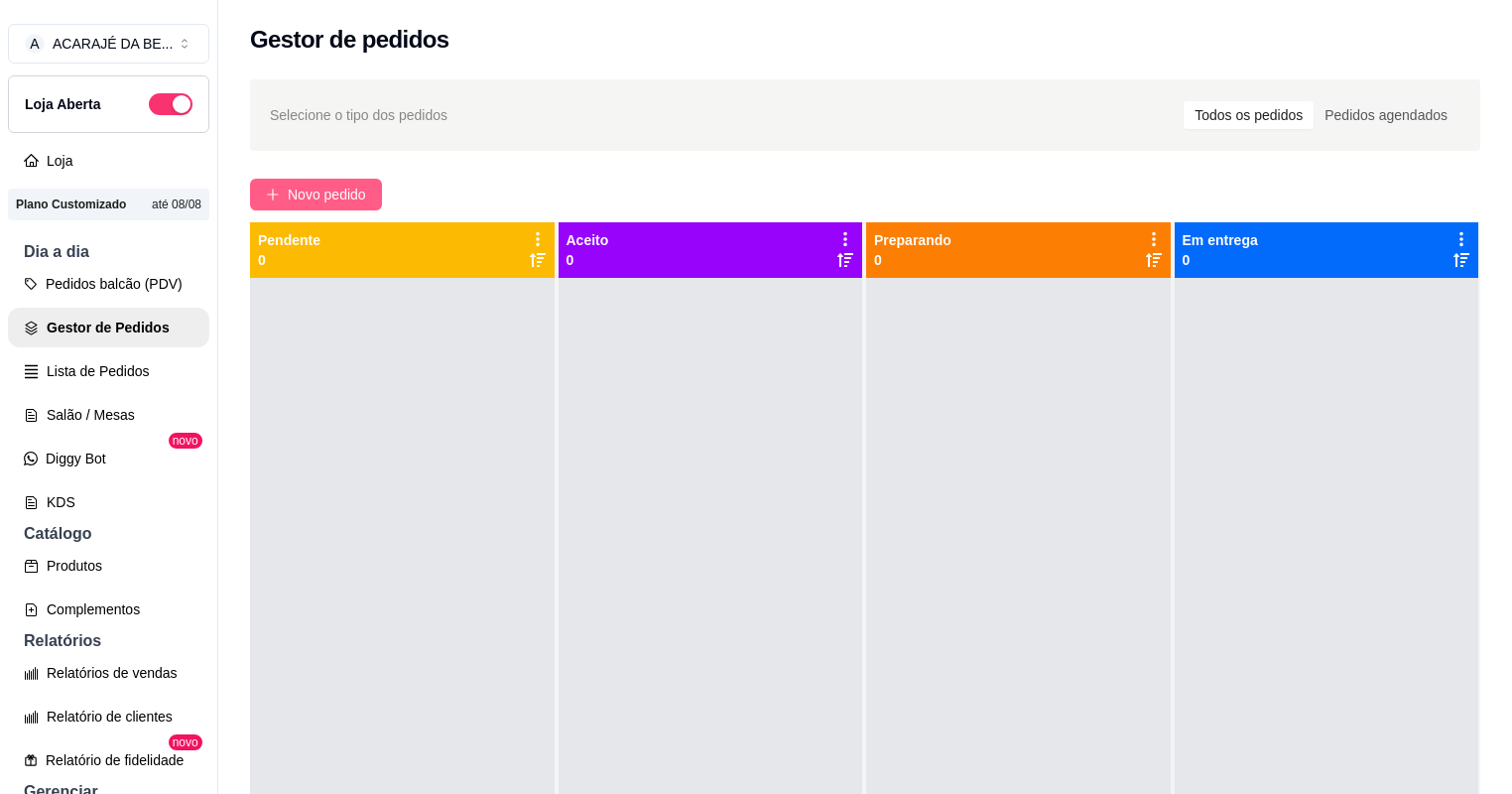 click on "Novo pedido" at bounding box center (315, 195) 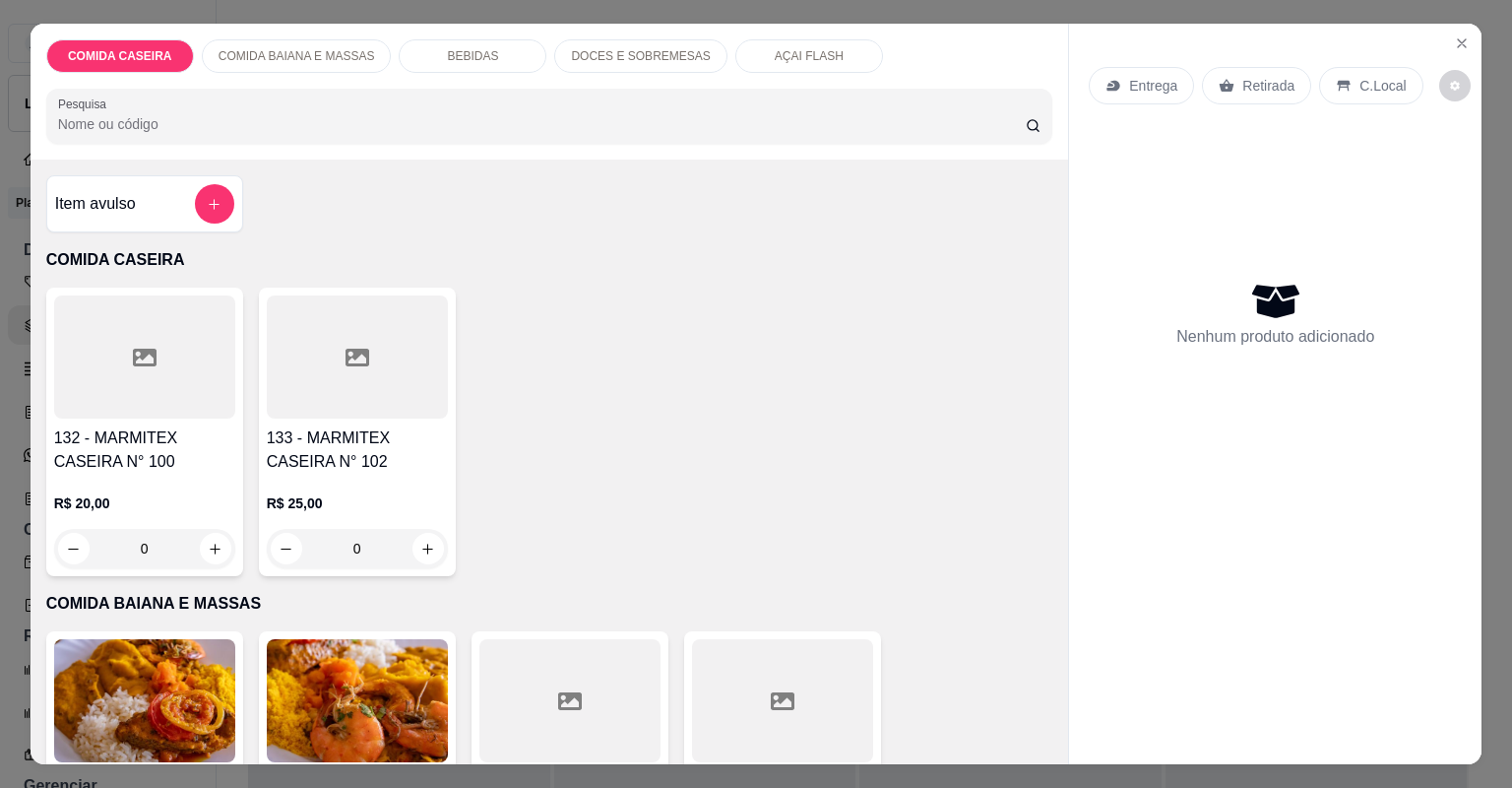 click at bounding box center [145, 357] 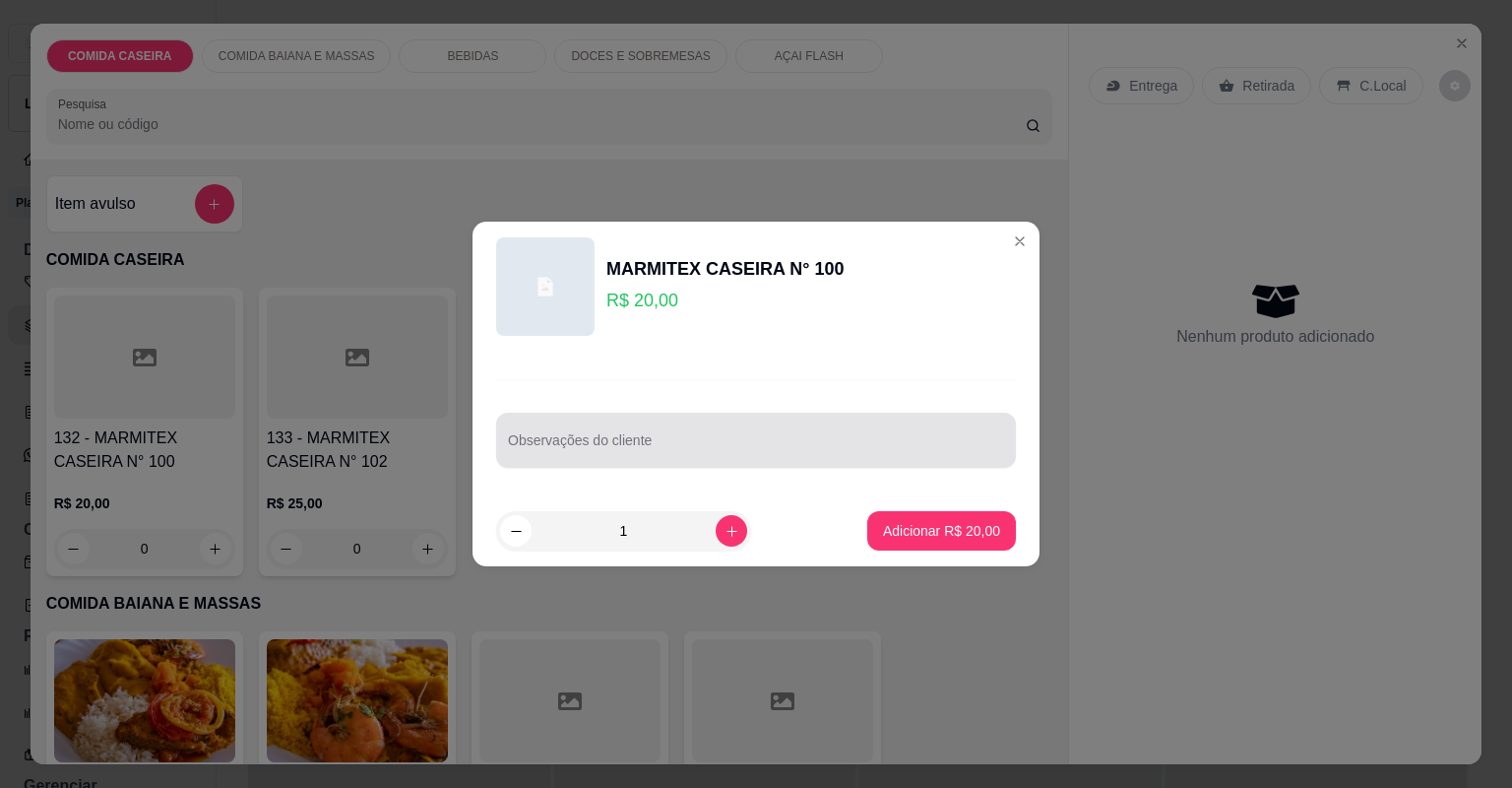 click at bounding box center (756, 440) 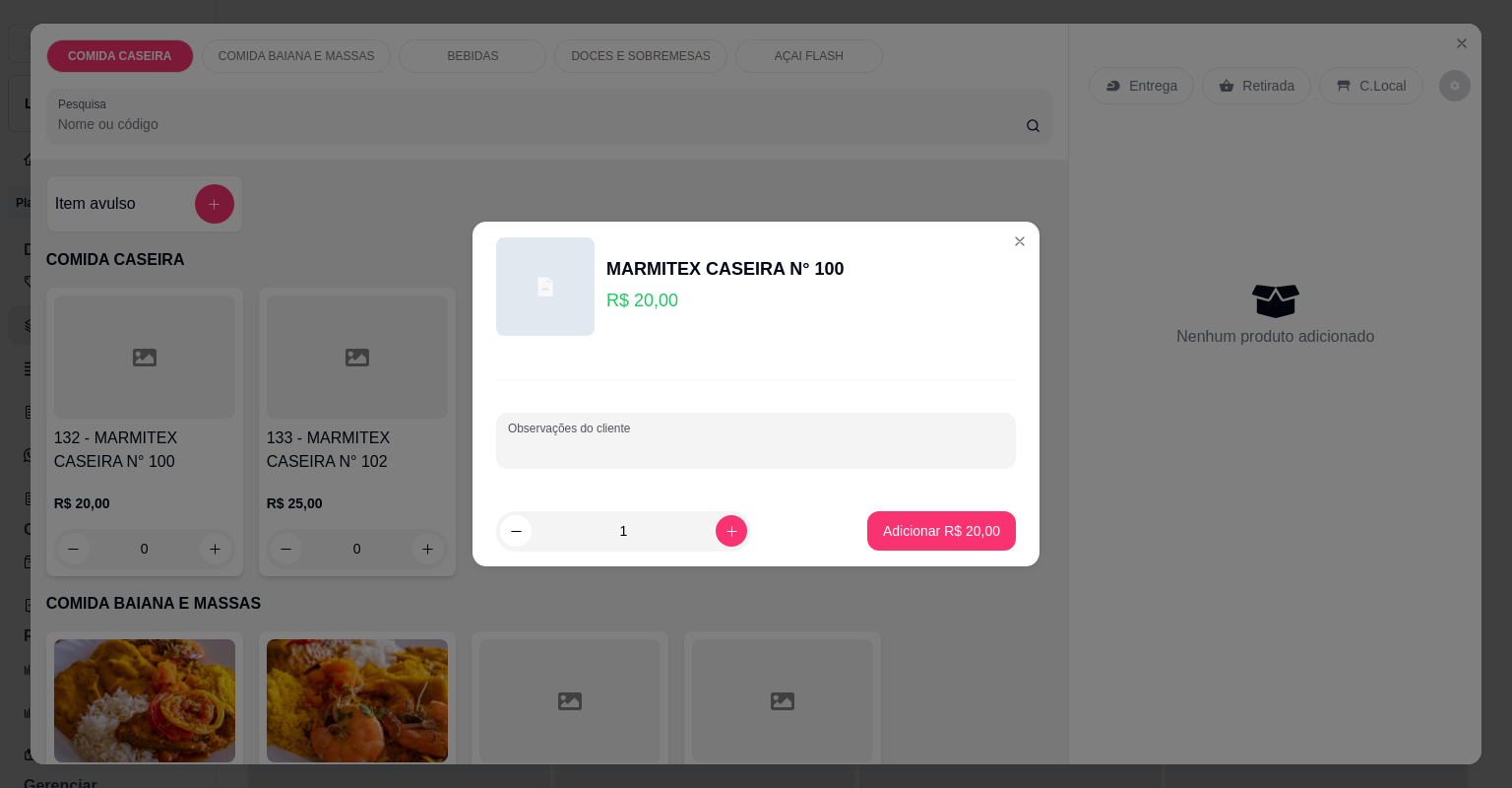 paste on "Feijão d caldo  Arroz Macarrão Puré Cortado d abóbora Quiabada Cupim acebolado" 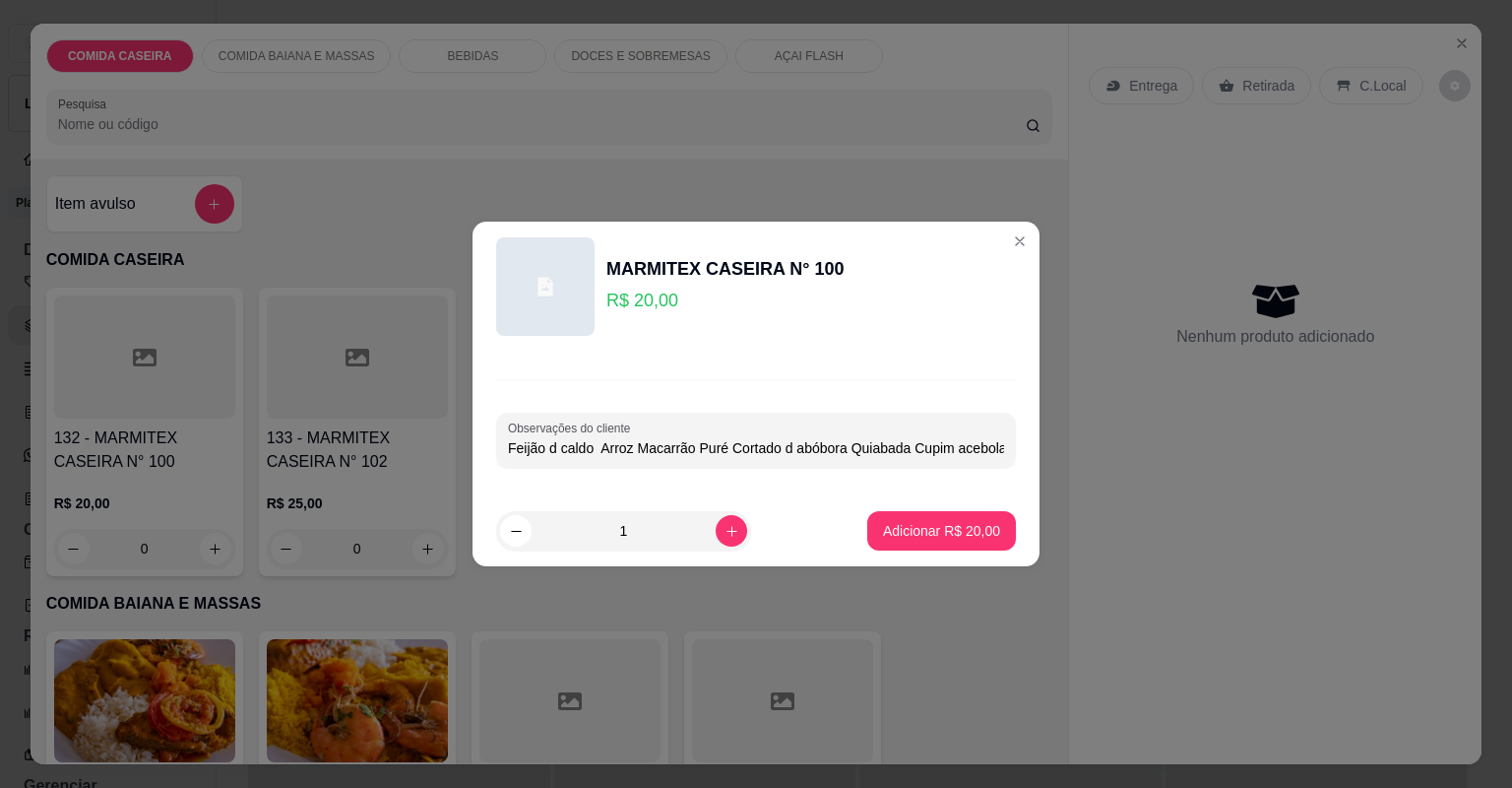 scroll, scrollTop: 0, scrollLeft: 25, axis: horizontal 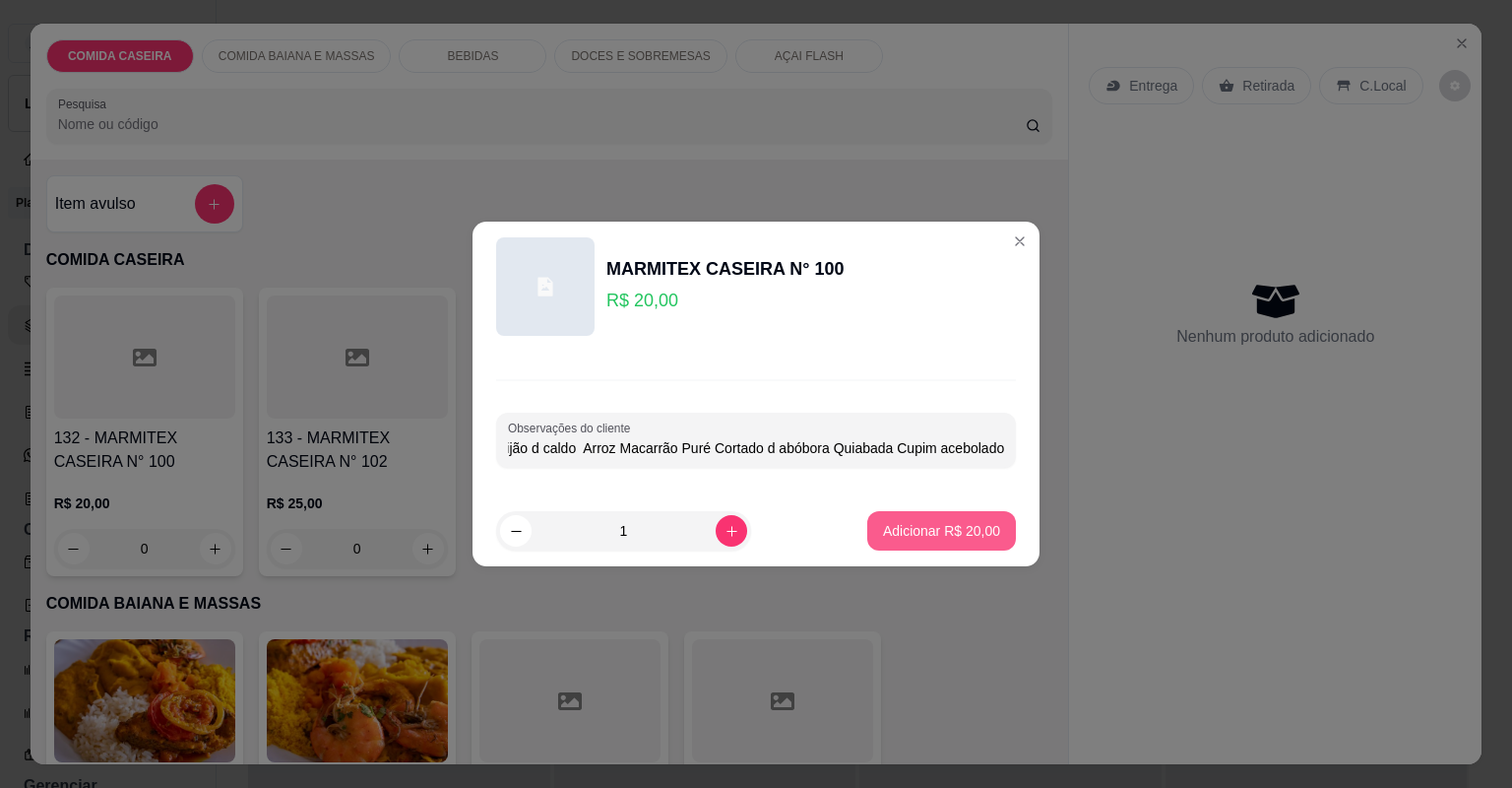 type on "Feijão d caldo  Arroz Macarrão Puré Cortado d abóbora Quiabada Cupim acebolado" 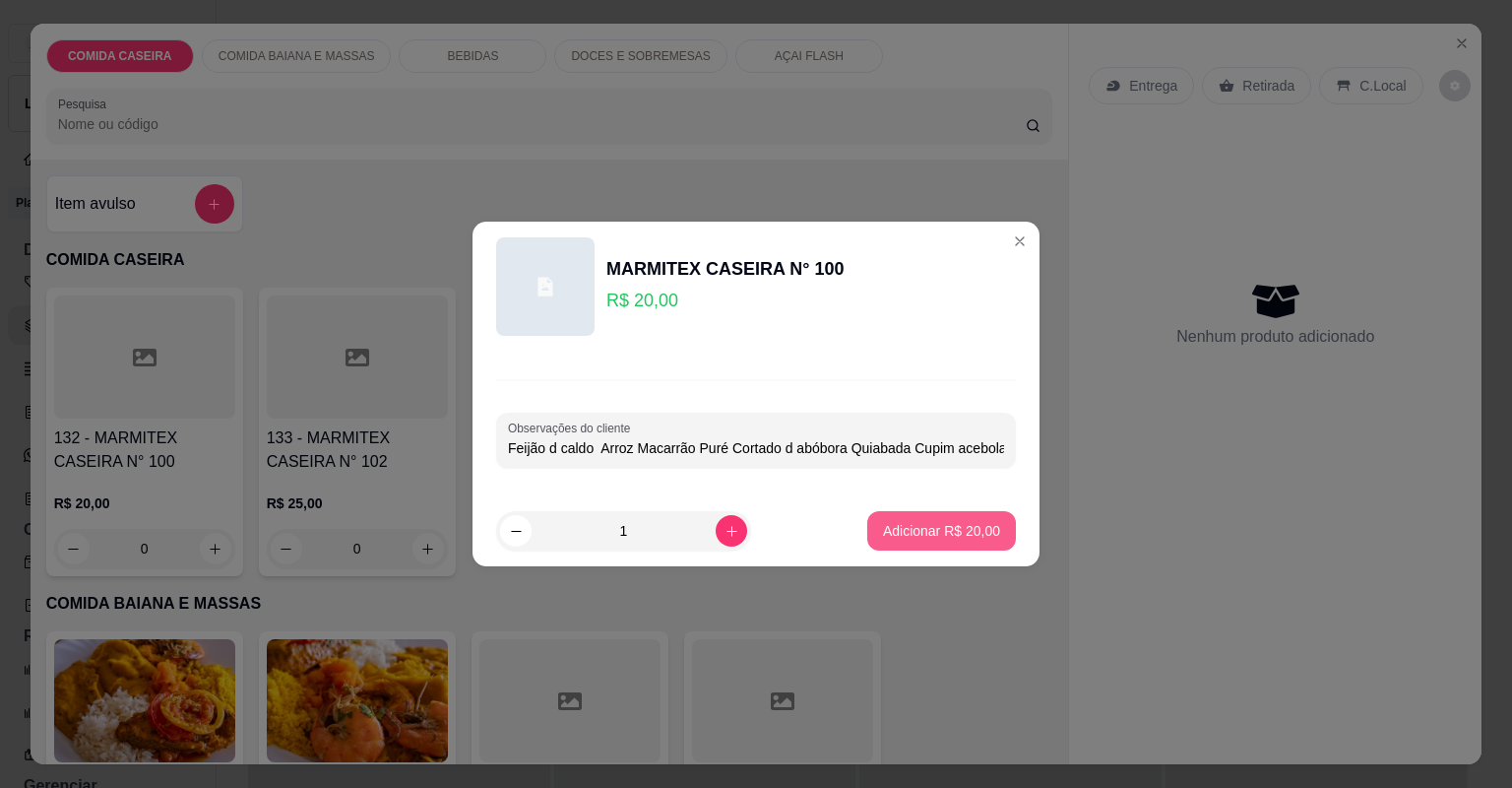 click on "Adicionar   R$ 20,00" at bounding box center [941, 531] 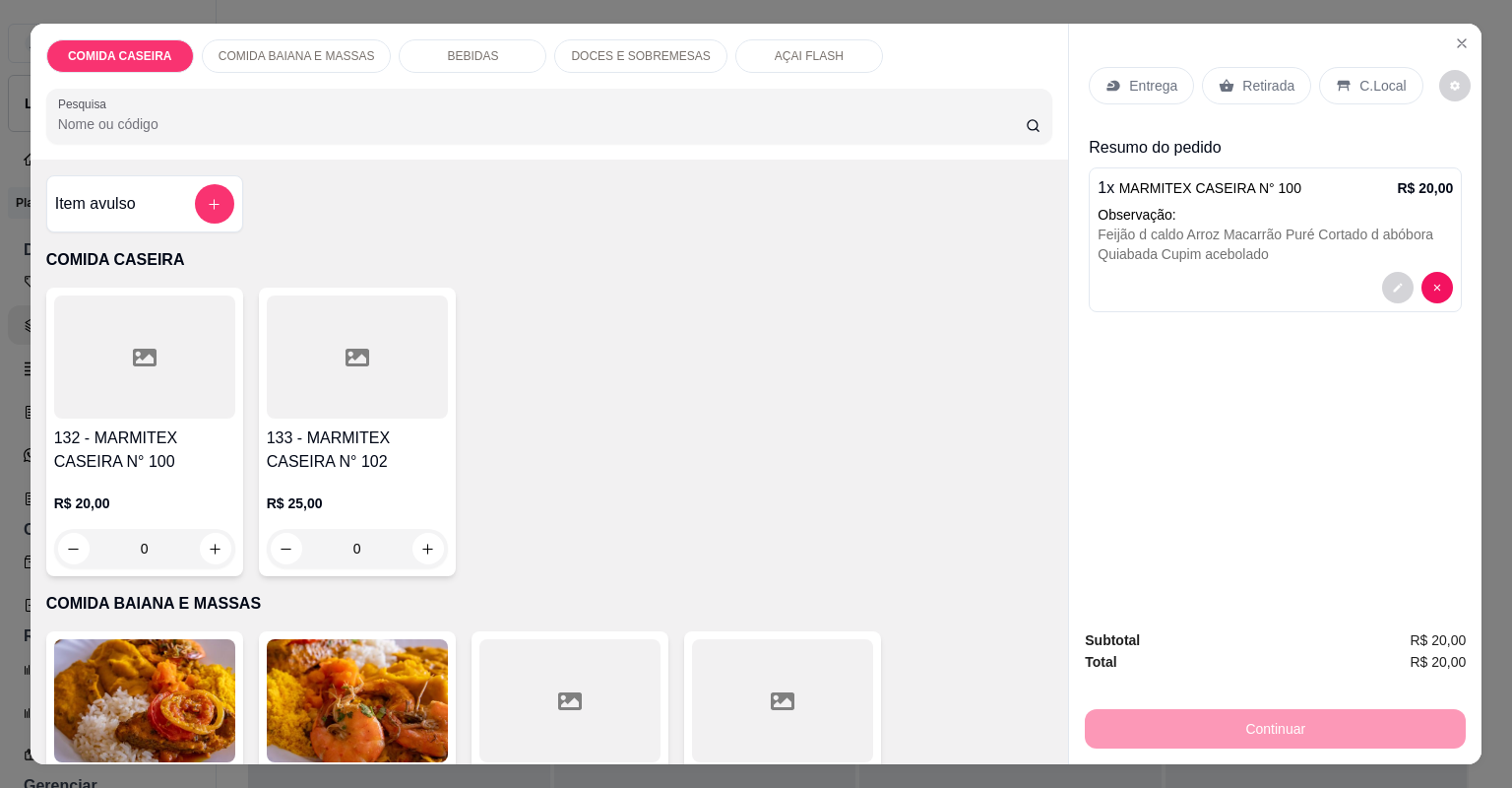 click on "Entrega" at bounding box center (1153, 86) 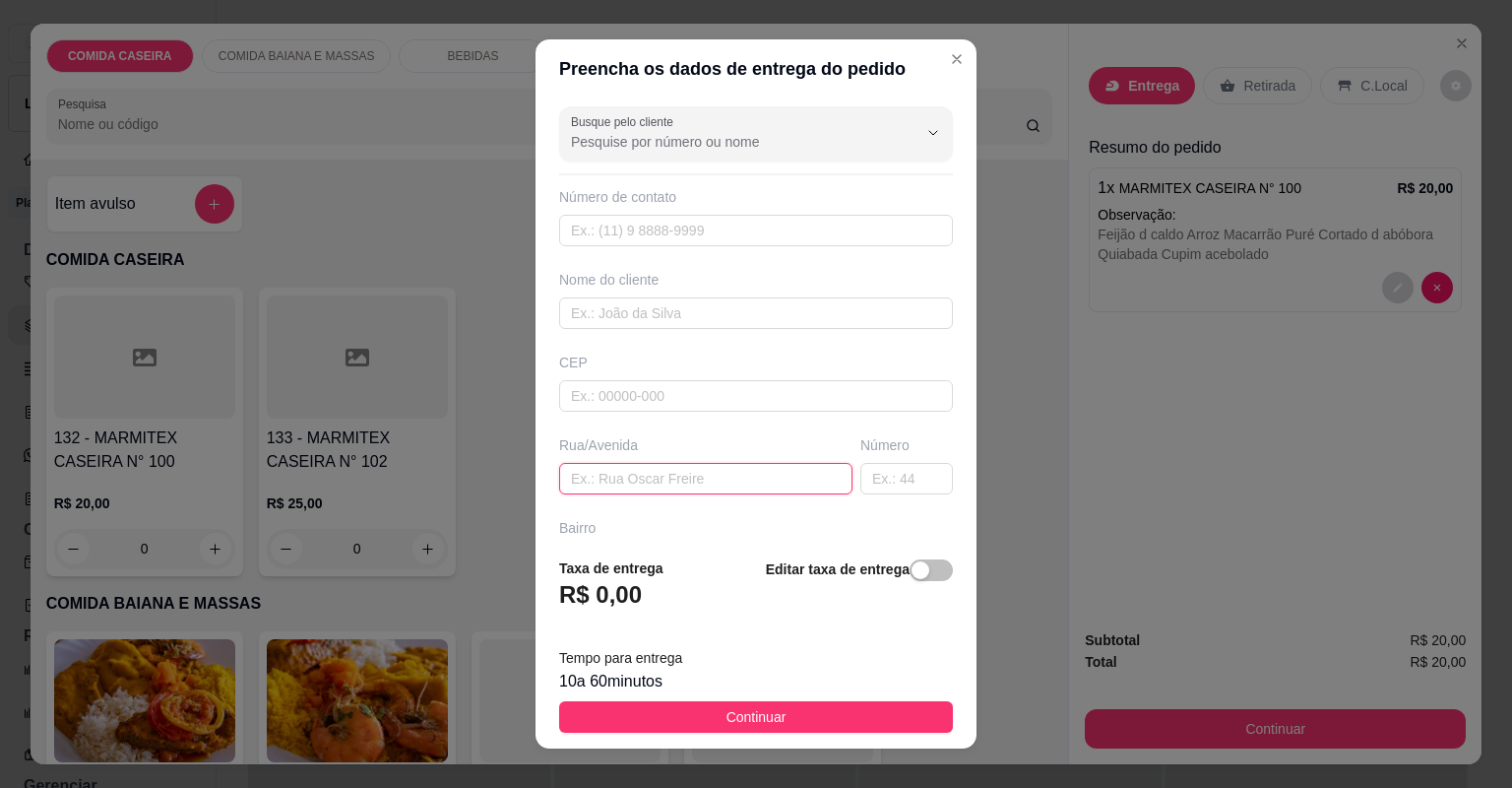 click at bounding box center (706, 479) 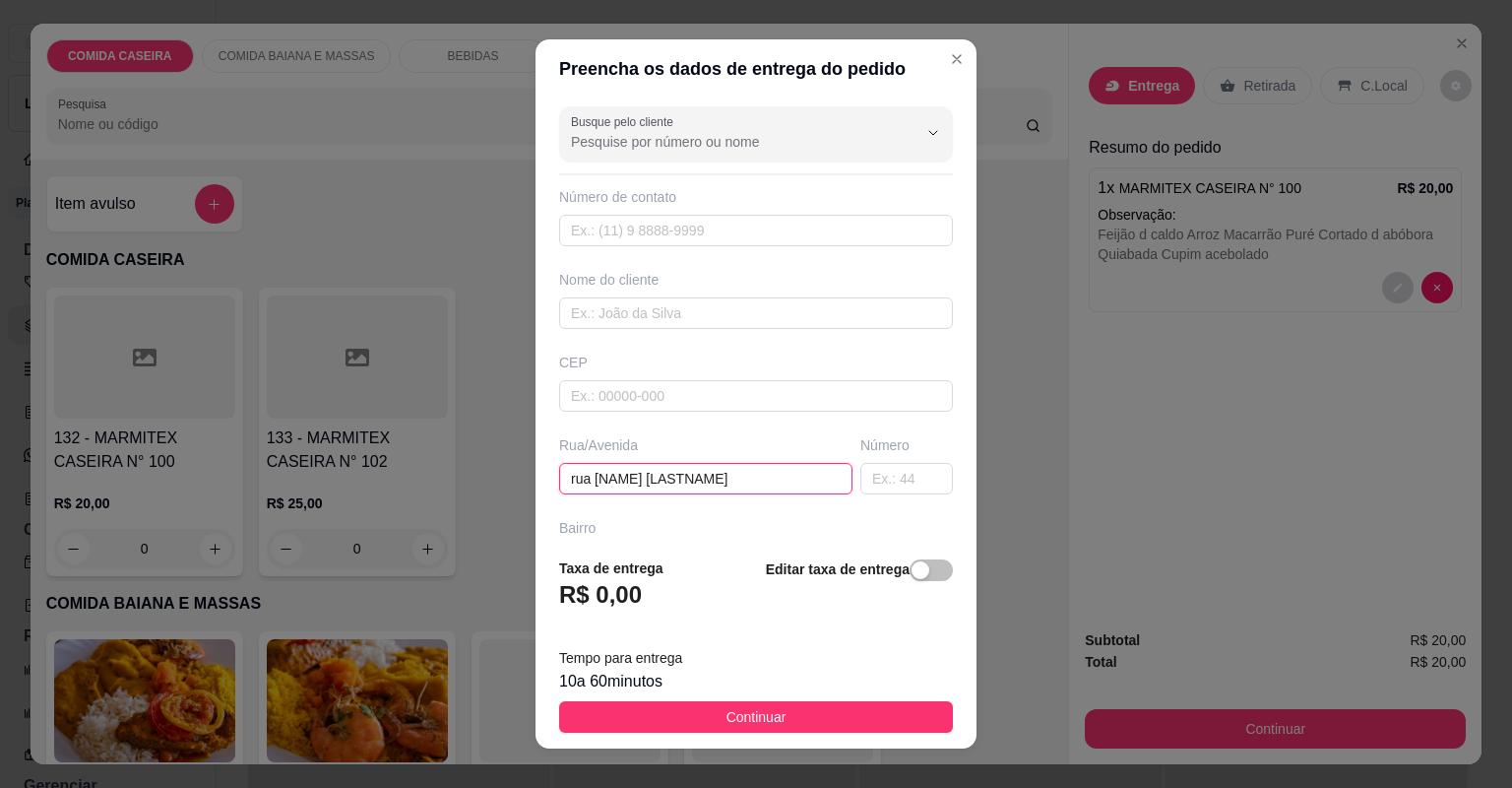 paste on "barrio glória" 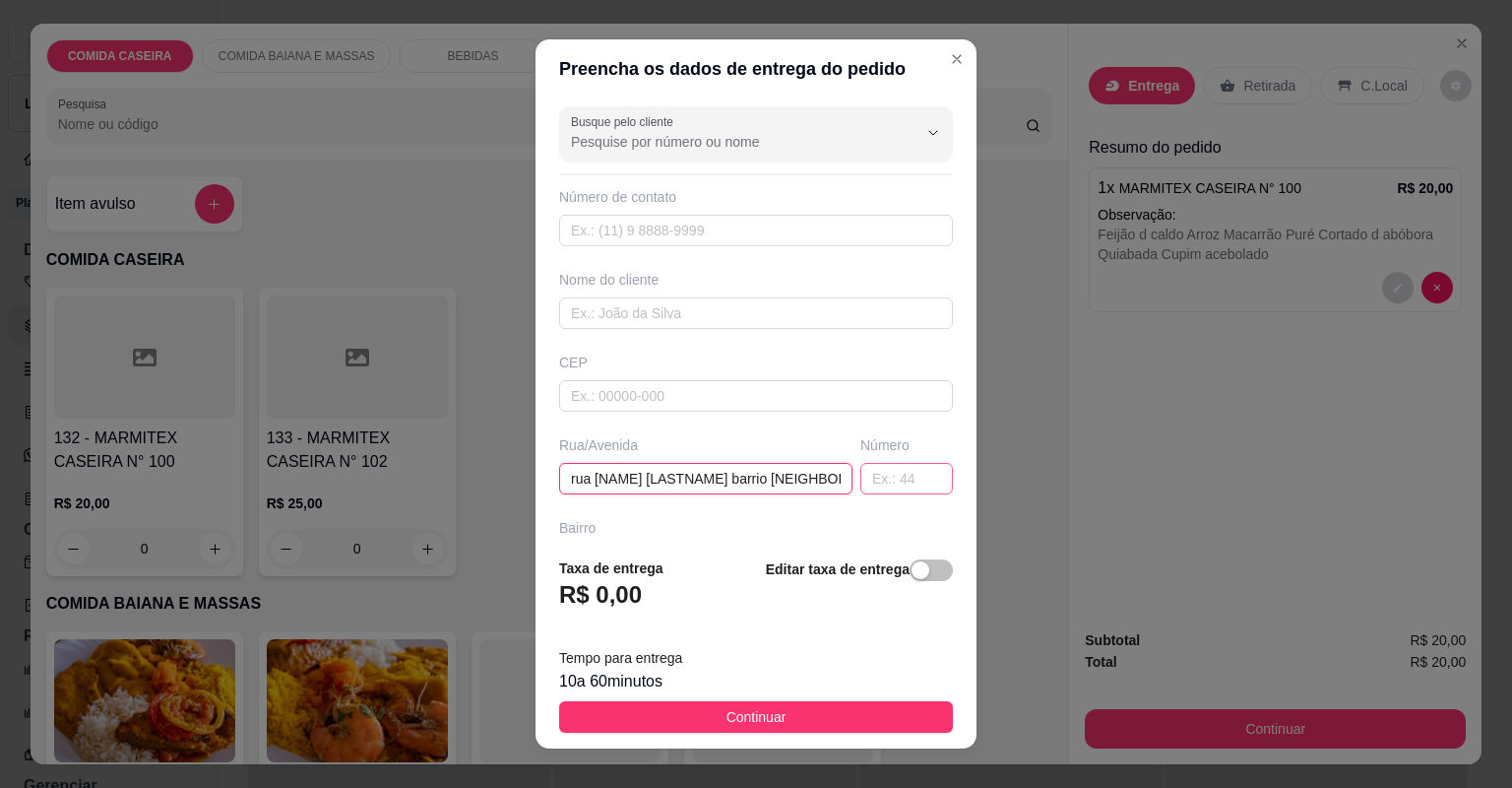 type on "rua Antônio gomes filho barrio glória" 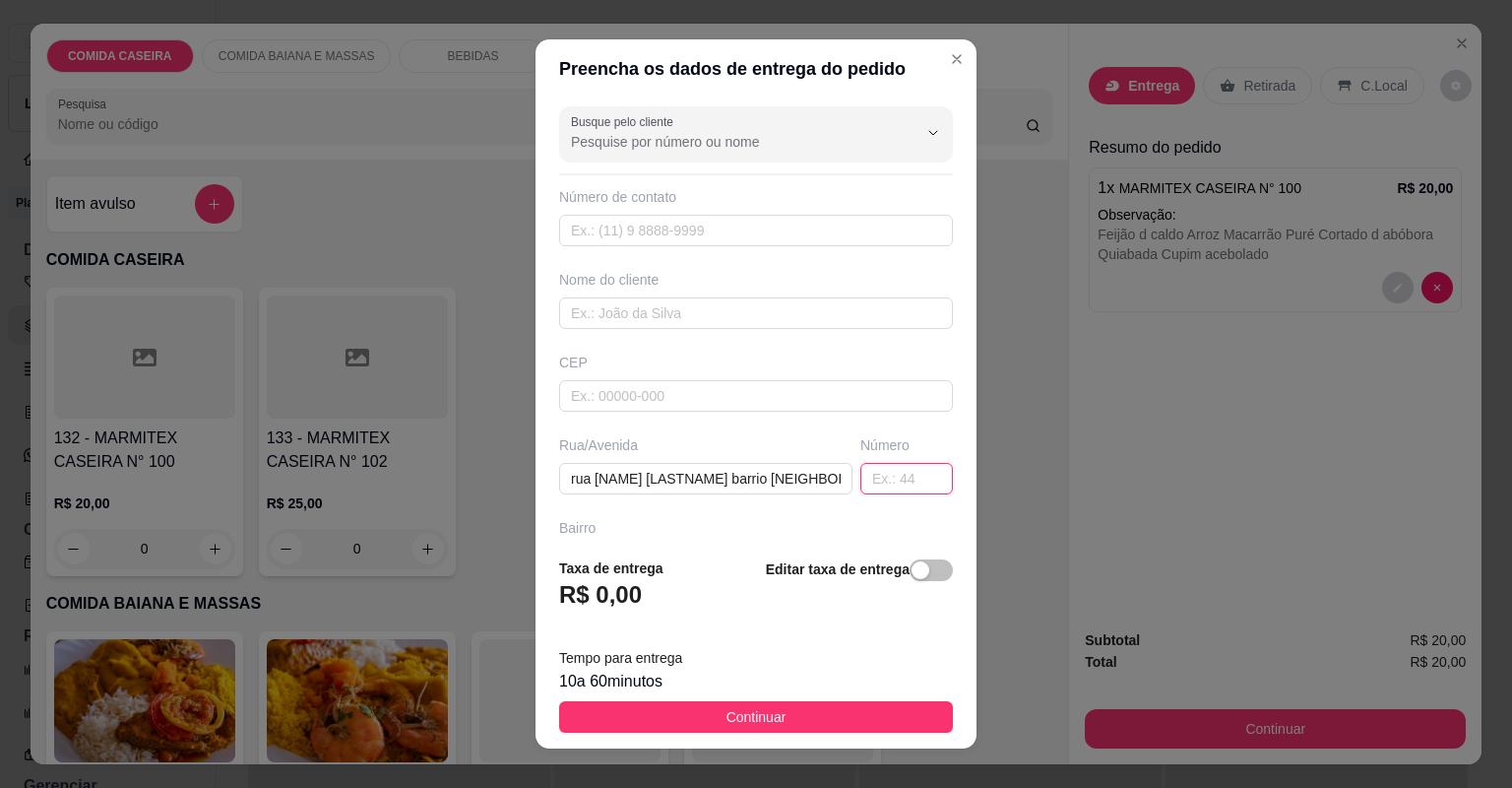 click at bounding box center (907, 479) 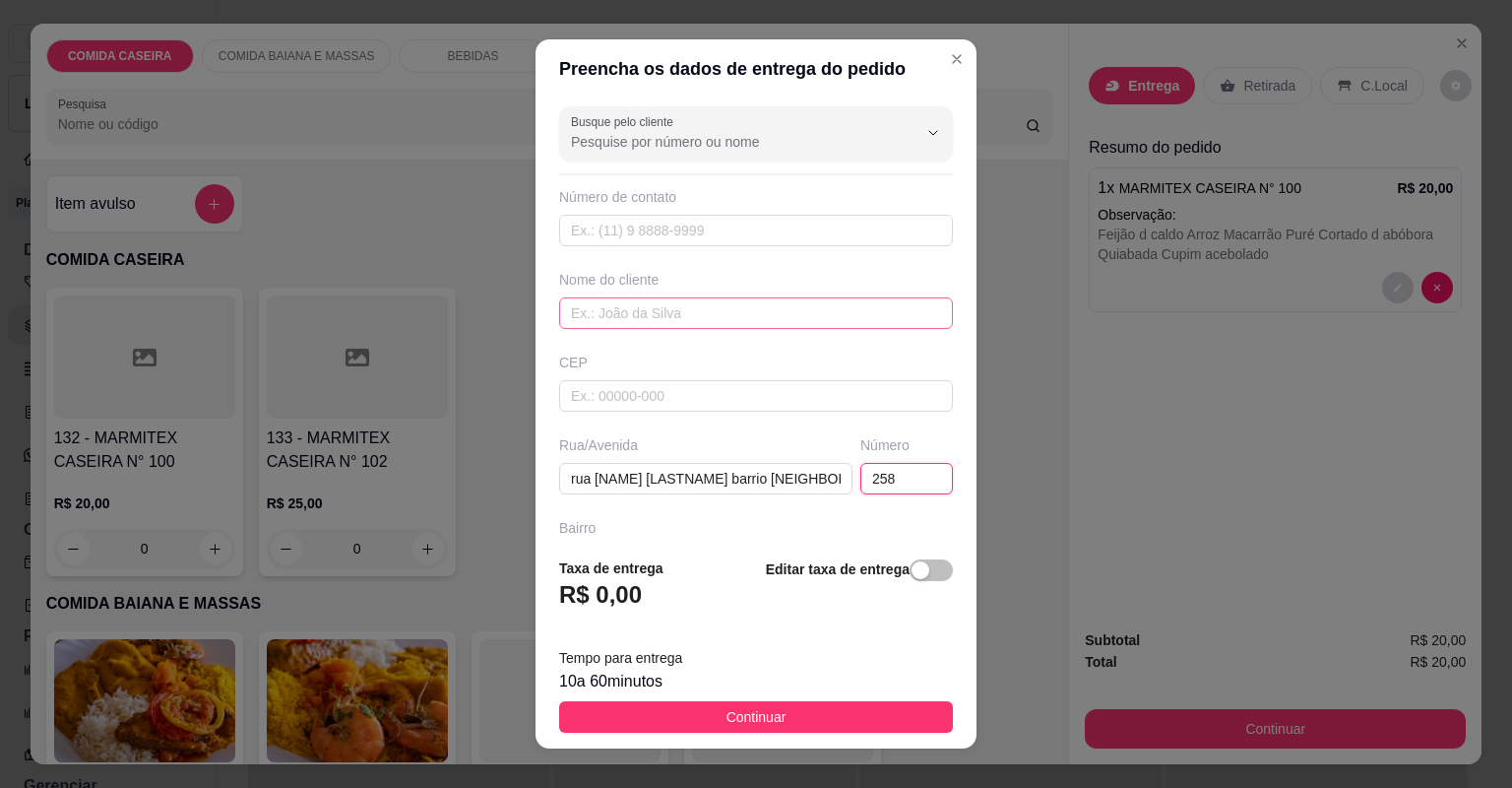type on "258" 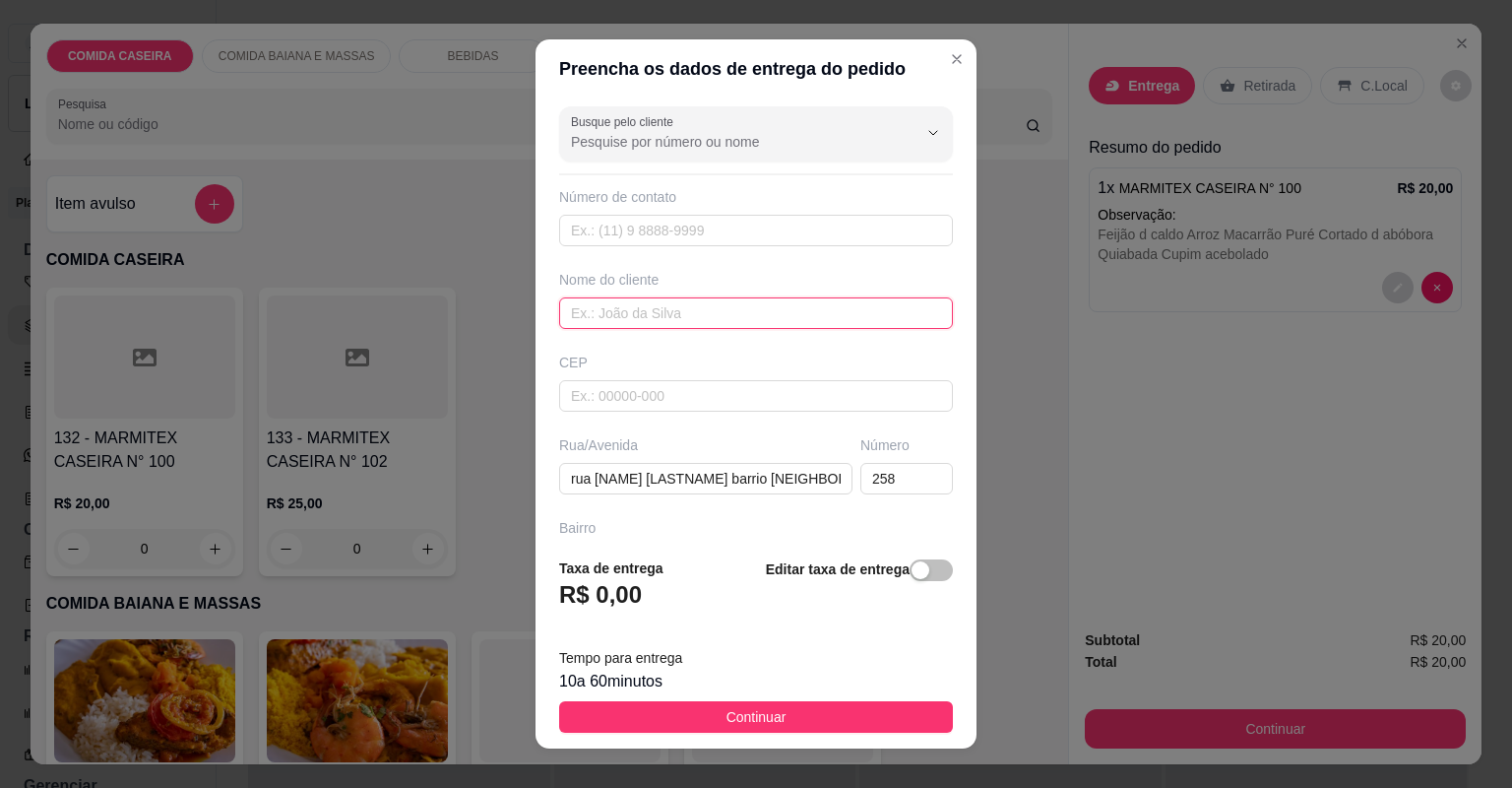 click at bounding box center [756, 313] 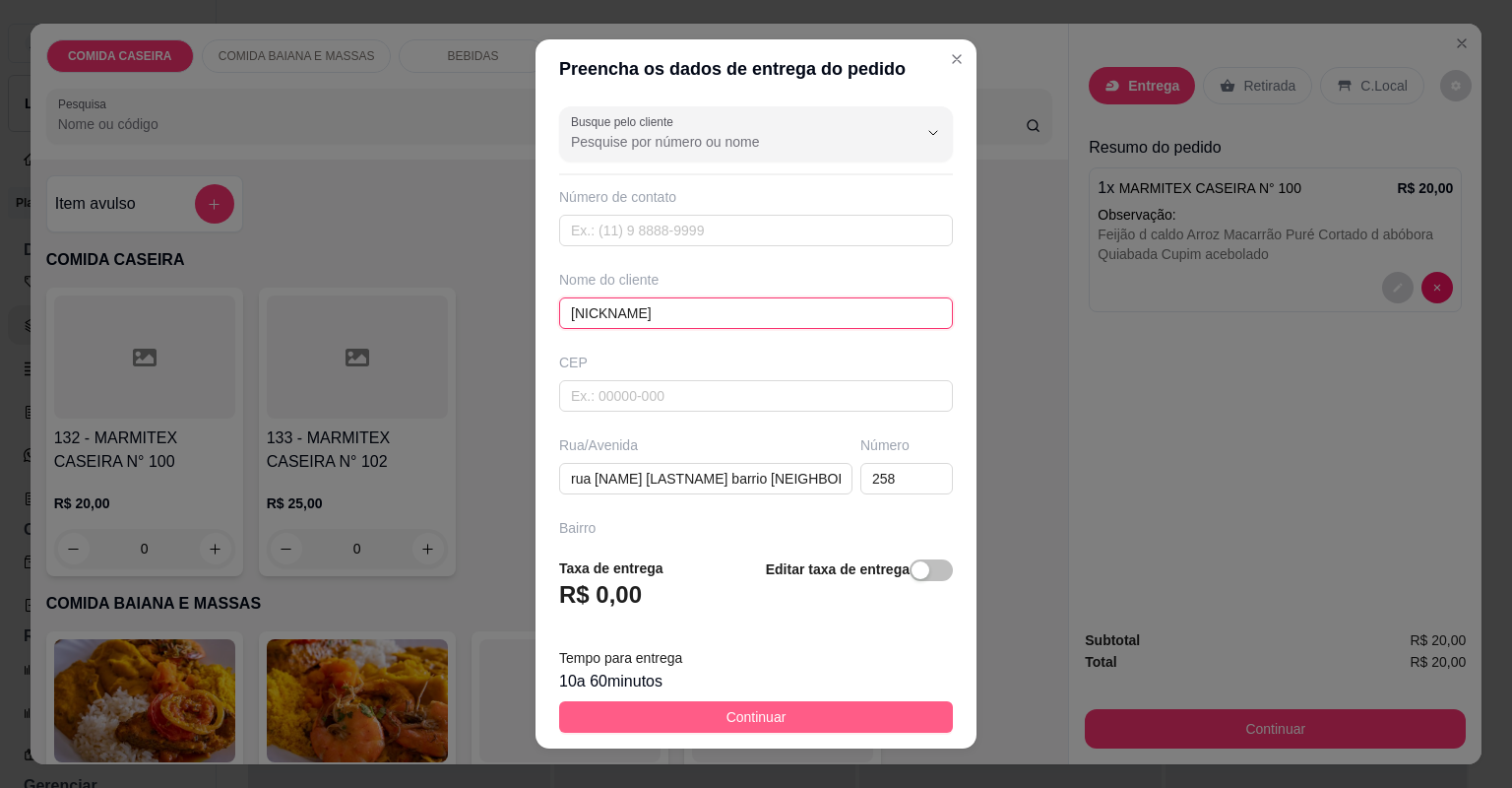 type on "VIVIH" 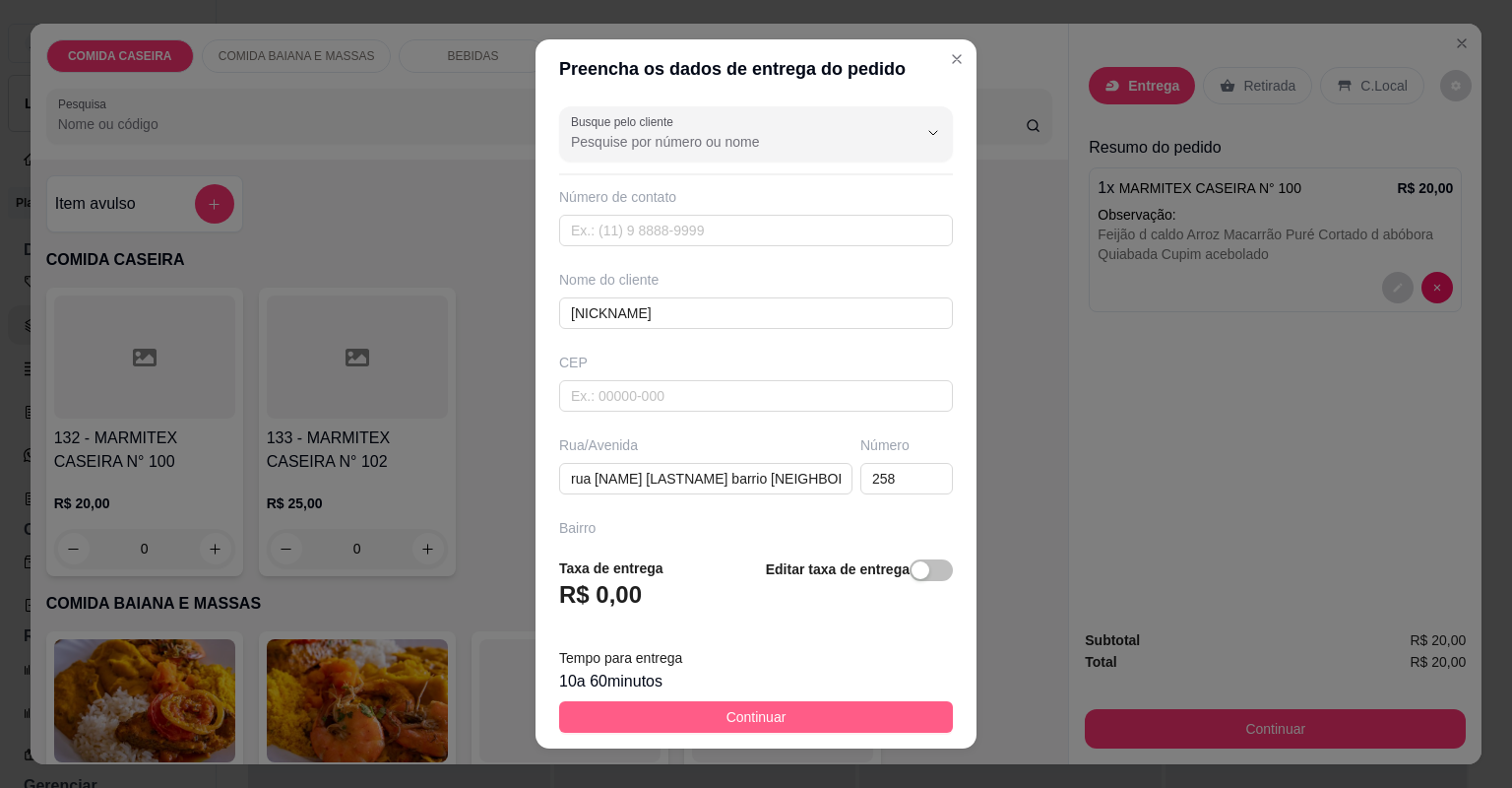 click on "Continuar" at bounding box center (756, 717) 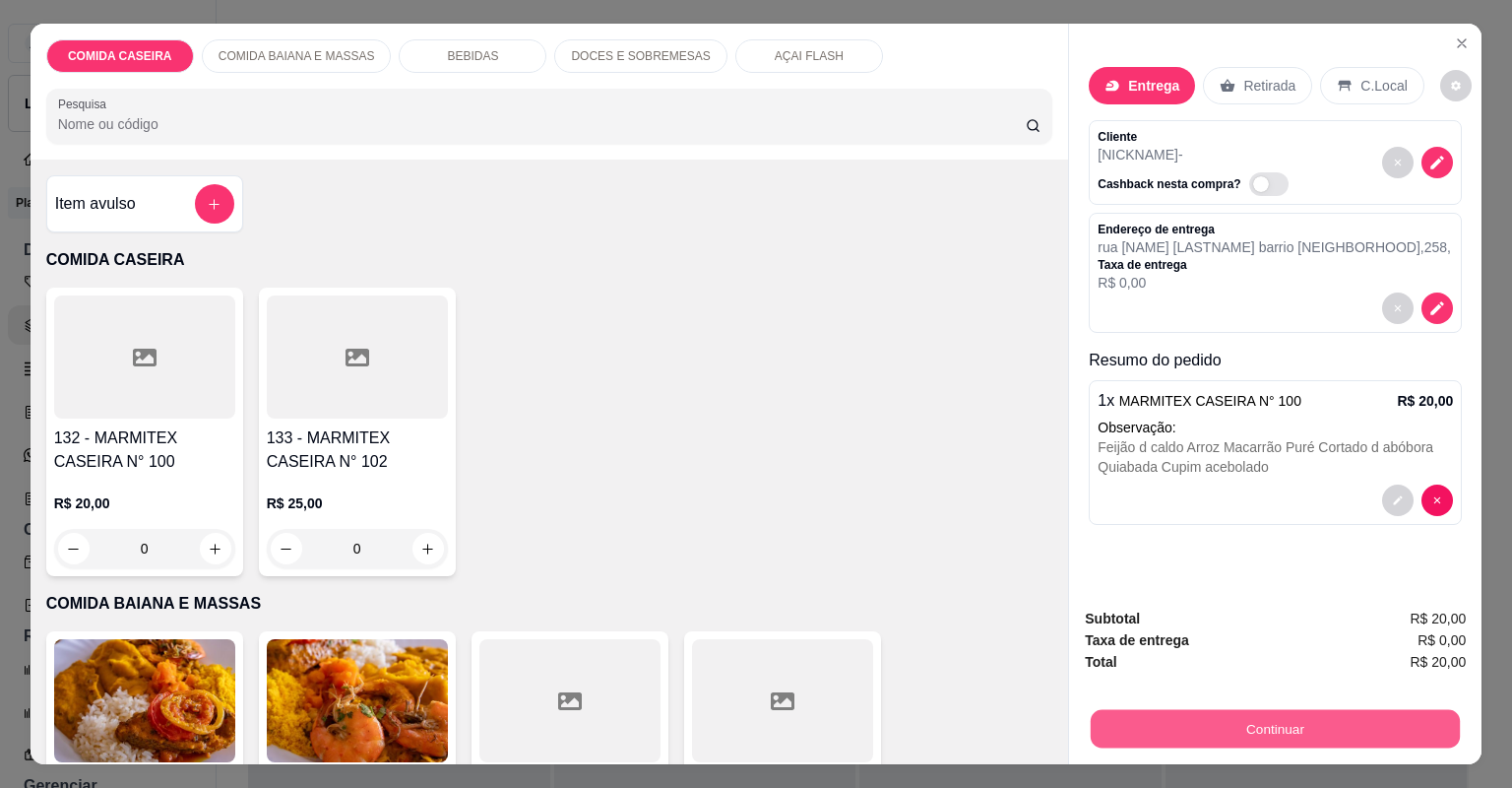 click on "Continuar" at bounding box center (1275, 729) 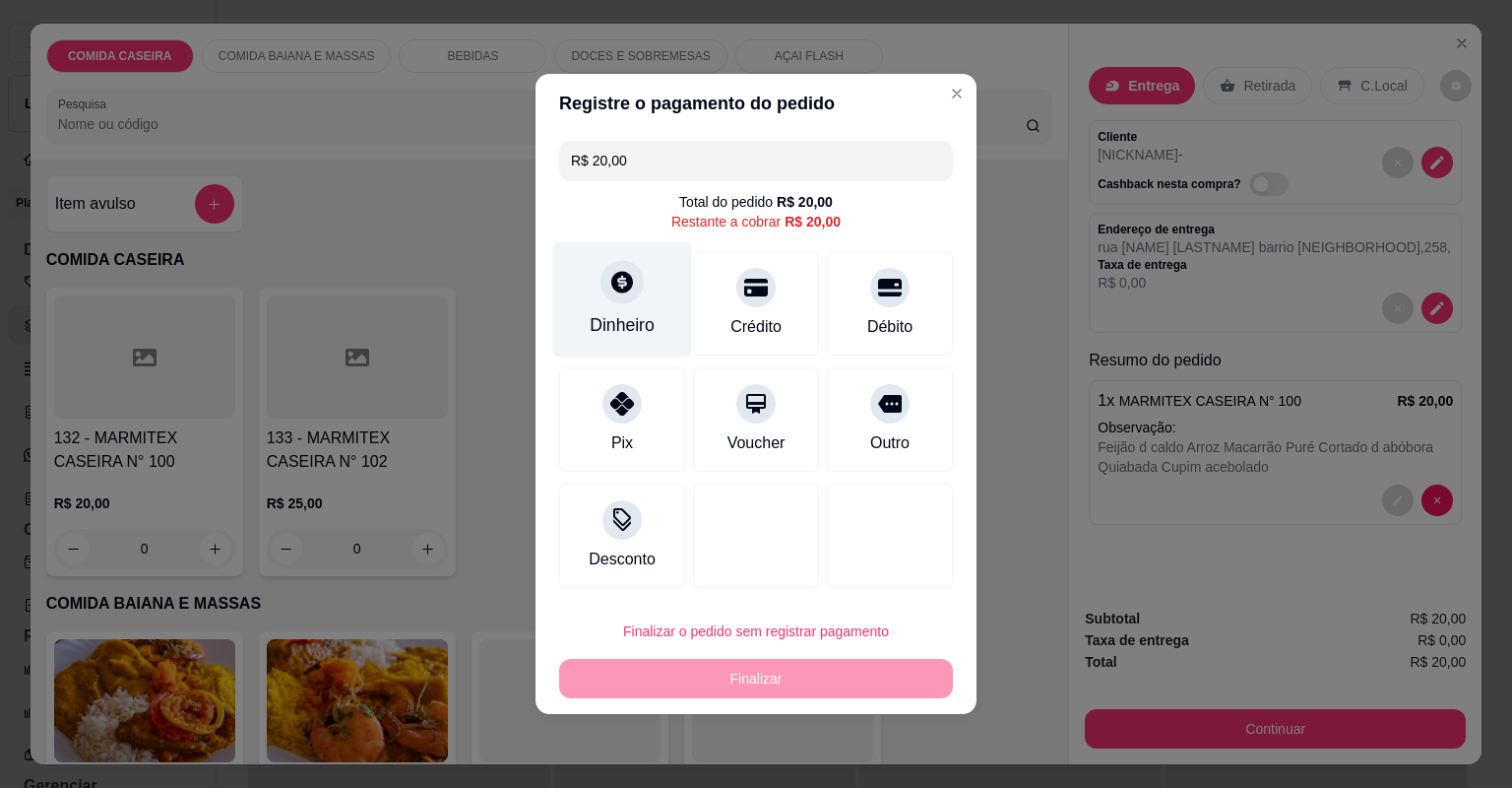 click on "Dinheiro" at bounding box center [622, 325] 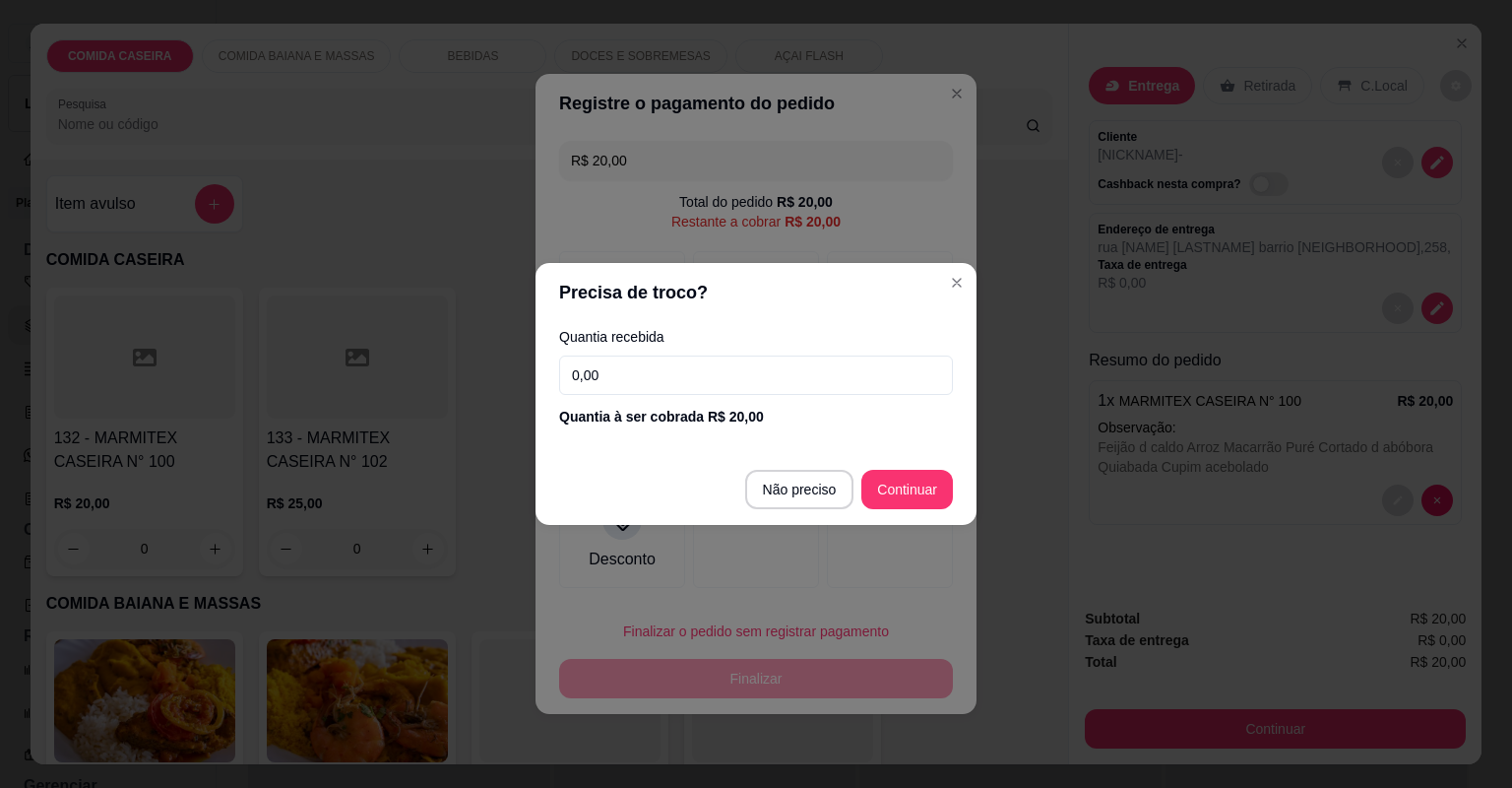 click on "0,00" at bounding box center (756, 375) 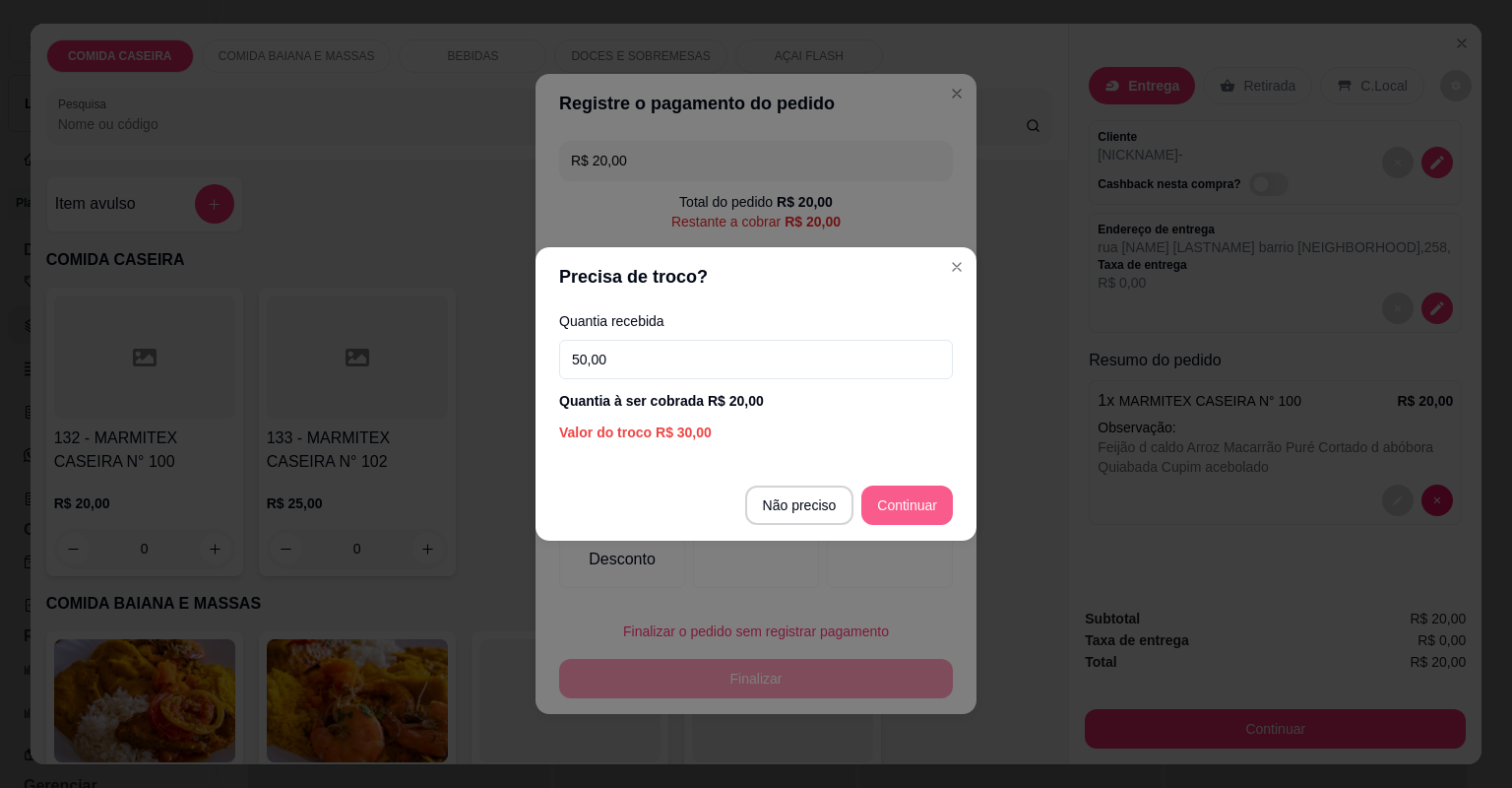 type on "50,00" 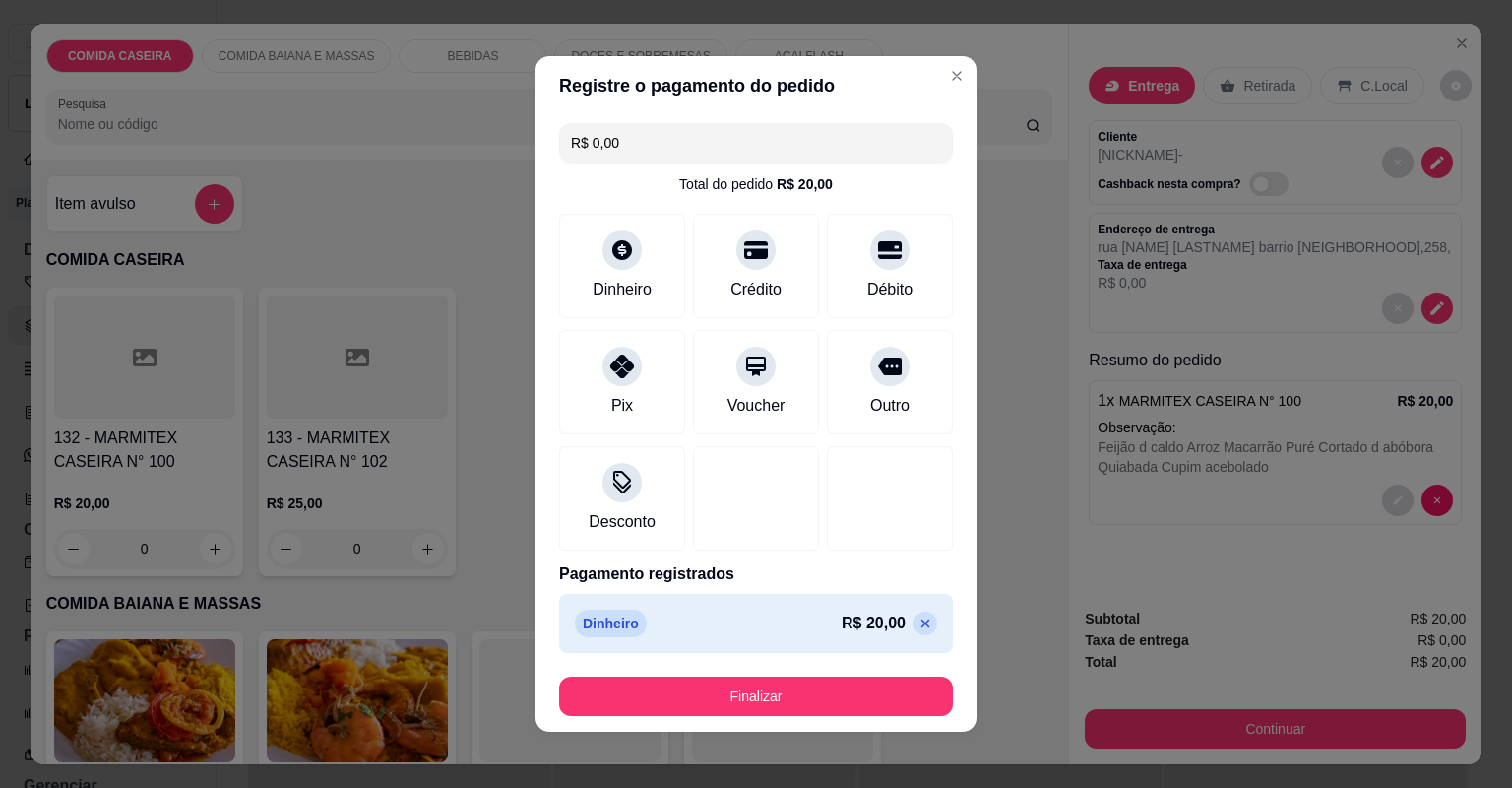 drag, startPoint x: 873, startPoint y: 716, endPoint x: 876, endPoint y: 705, distance: 11.401754 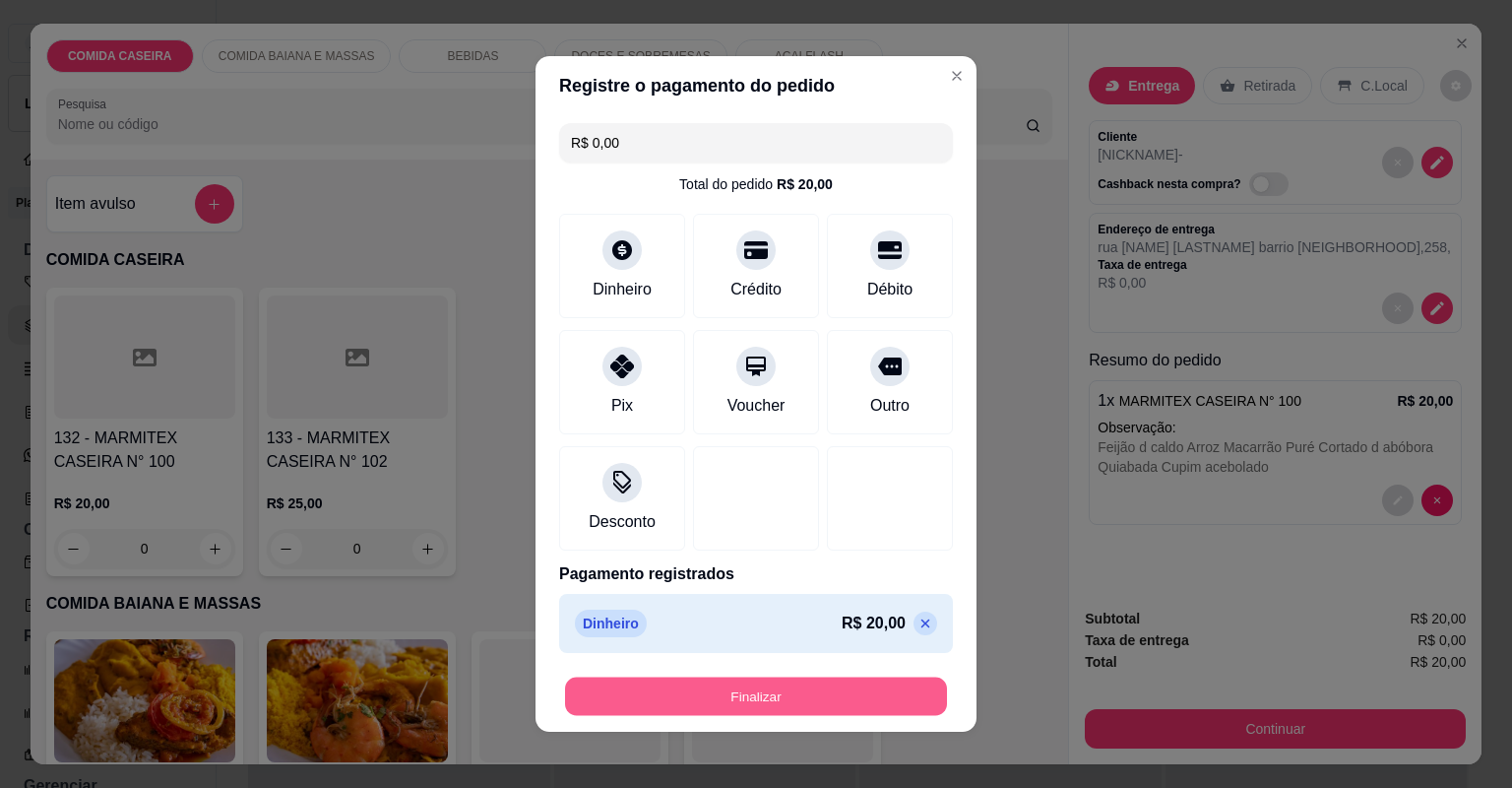 click on "Finalizar" at bounding box center (756, 696) 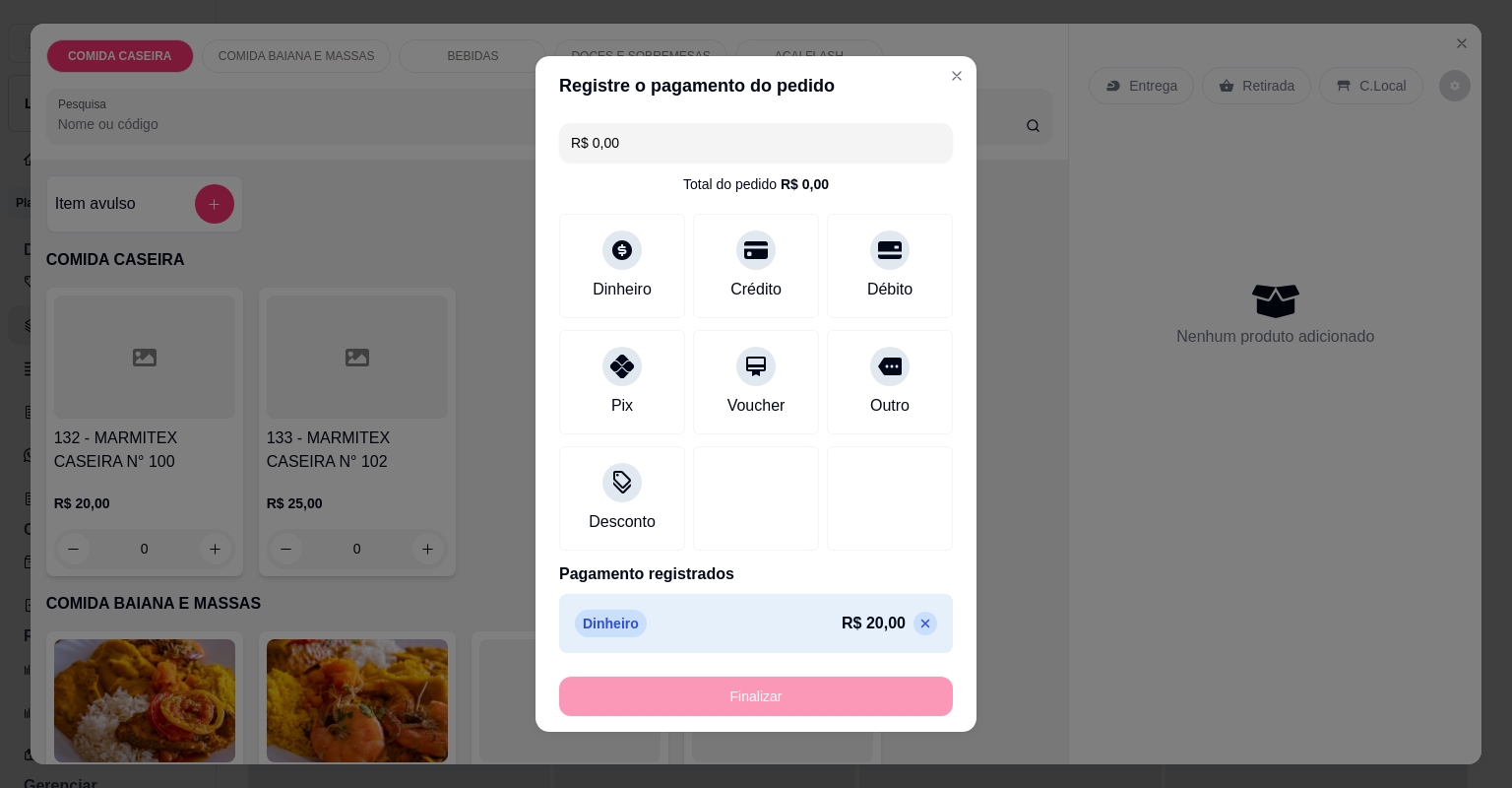 type on "-R$ 20,00" 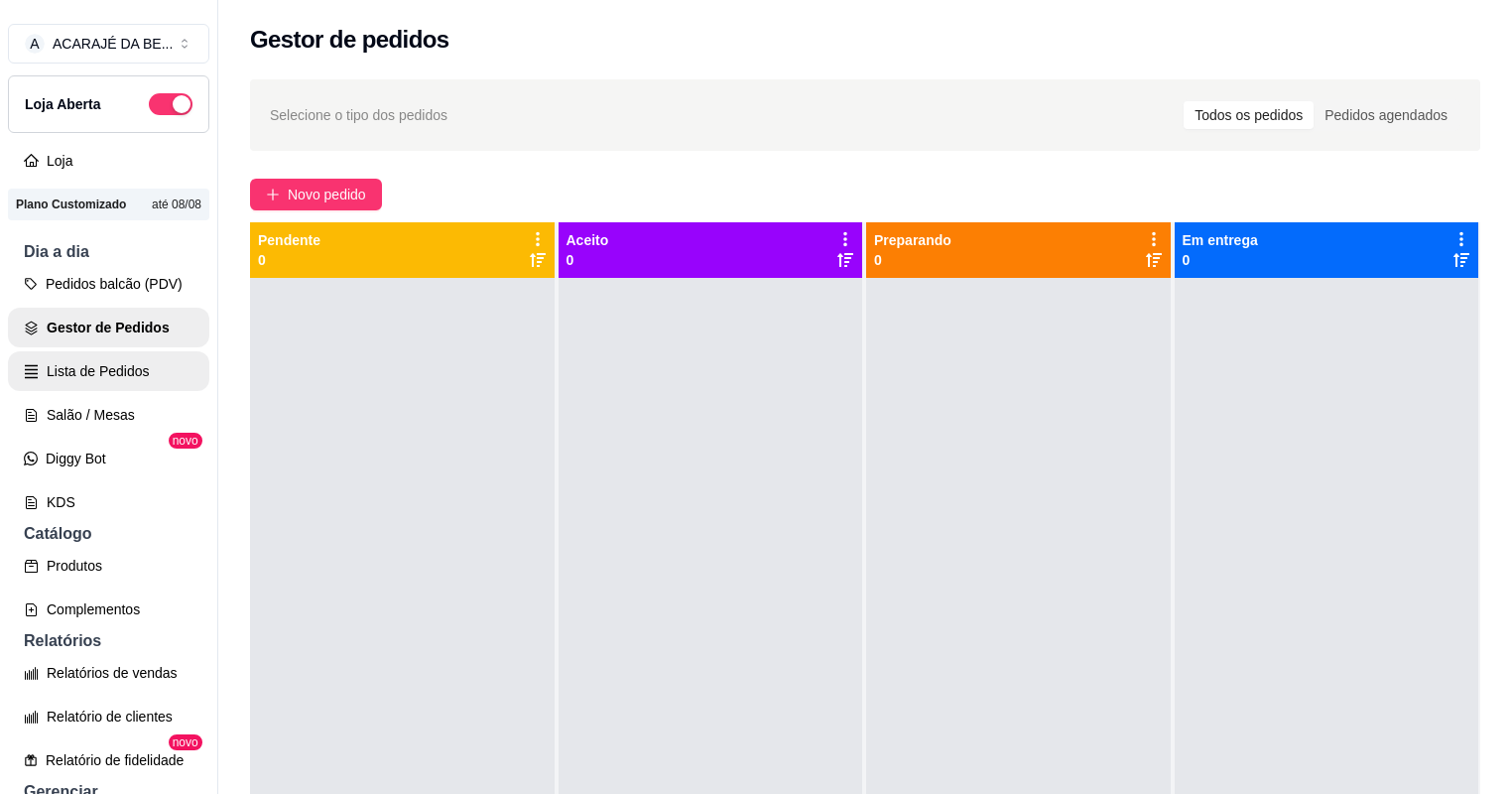 click on "Lista de Pedidos" at bounding box center (108, 371) 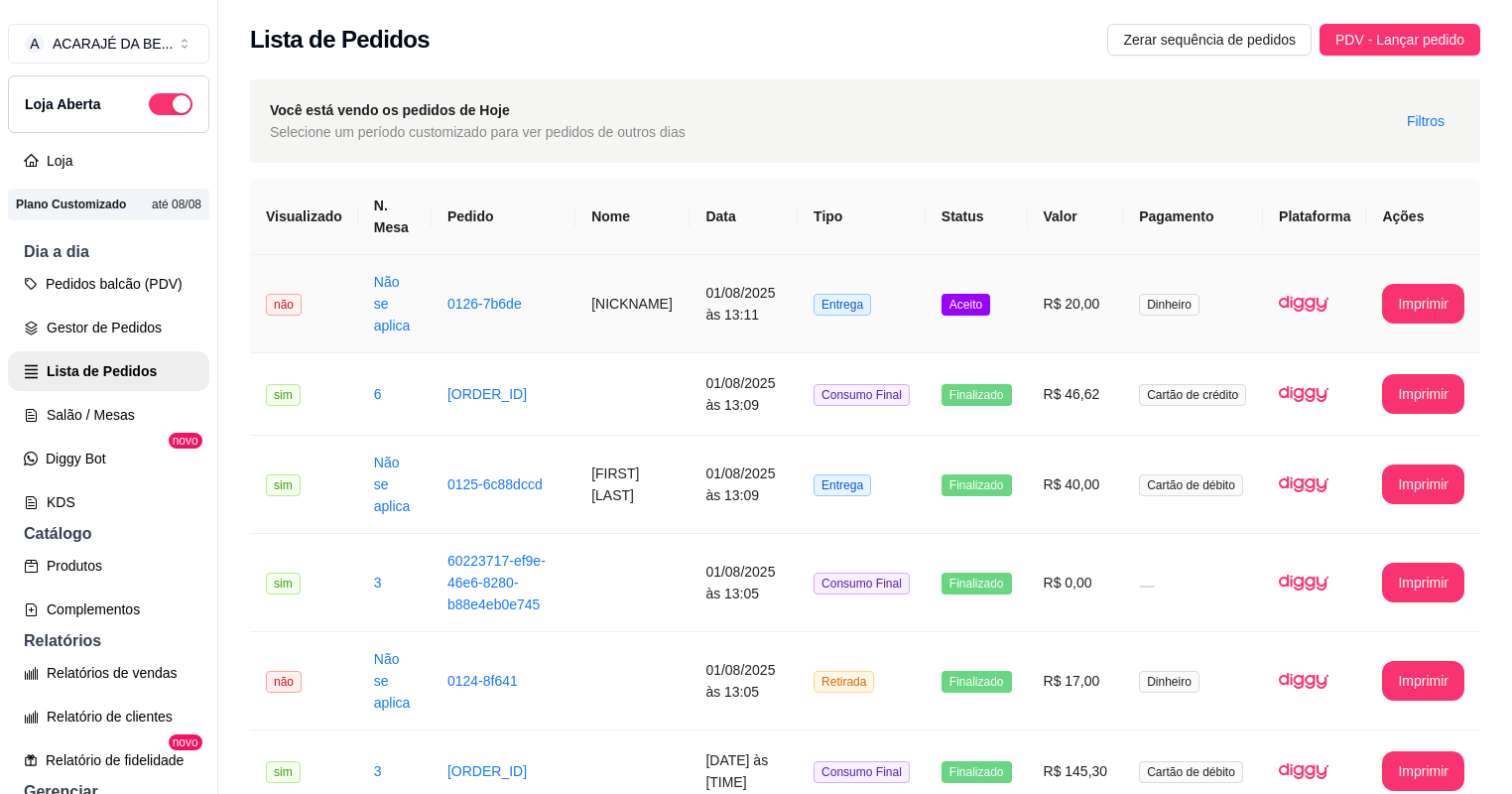 click on "VIVIH" at bounding box center (632, 304) 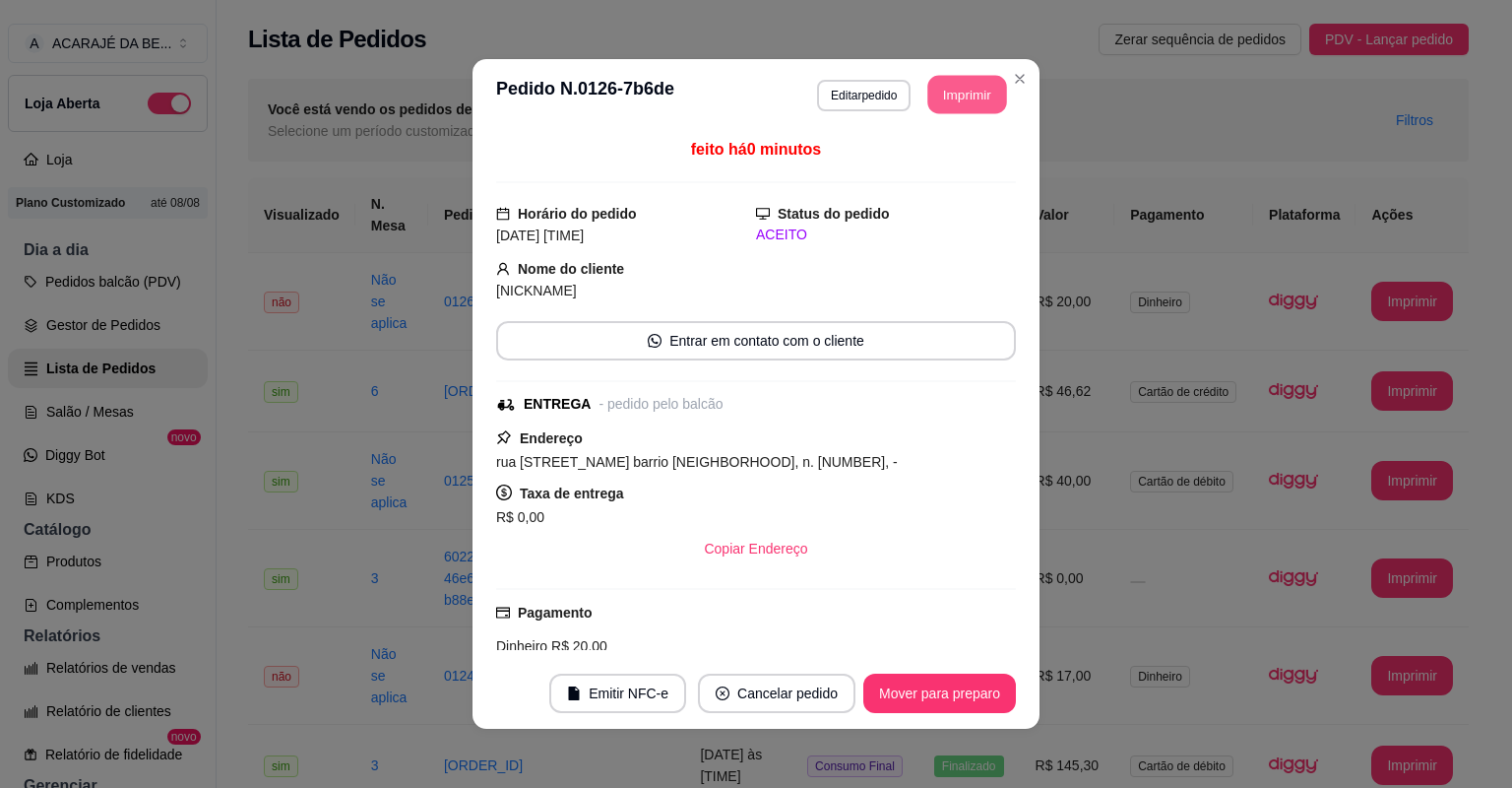 click on "Imprimir" at bounding box center [968, 95] 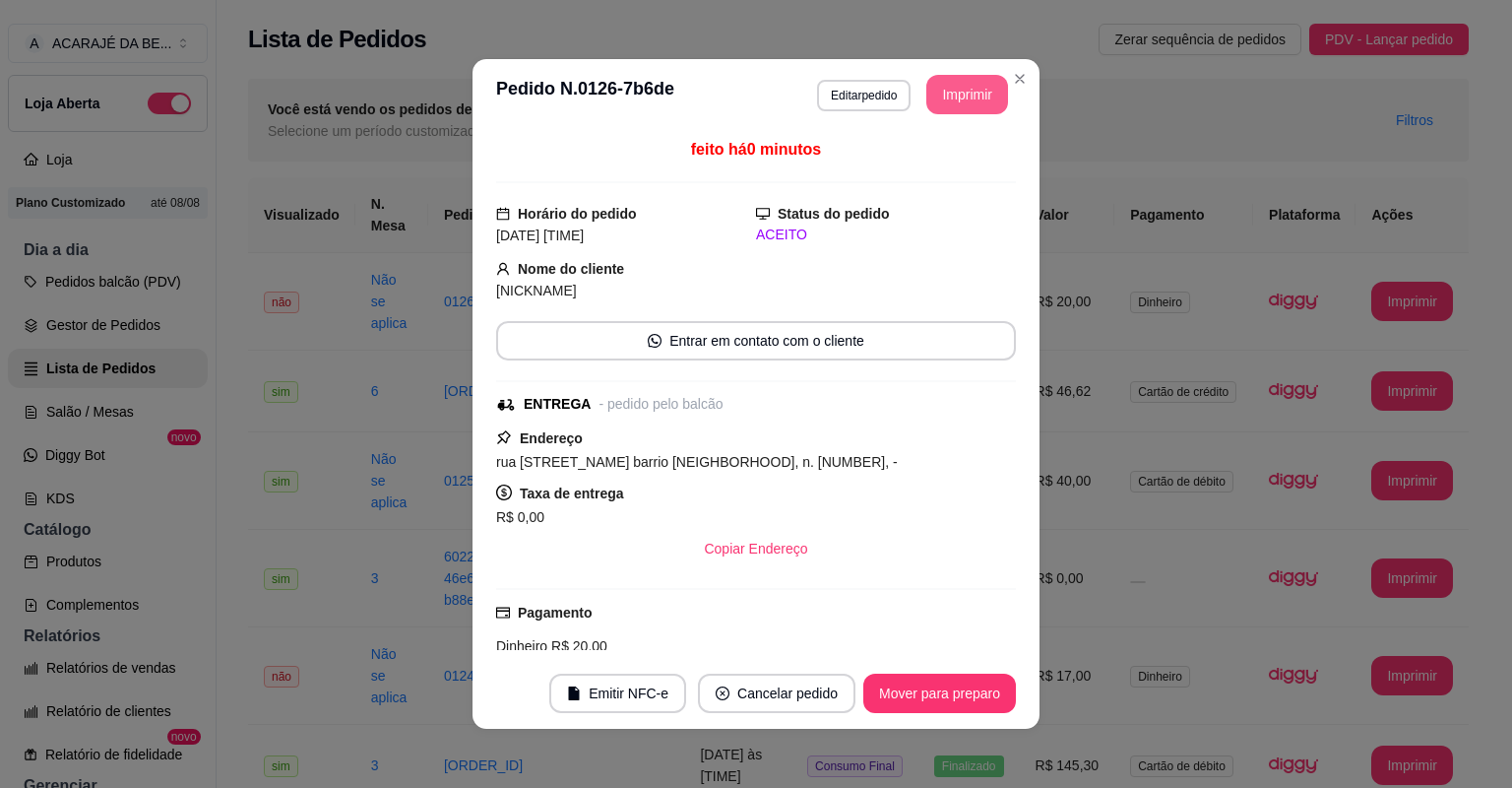 scroll, scrollTop: 0, scrollLeft: 0, axis: both 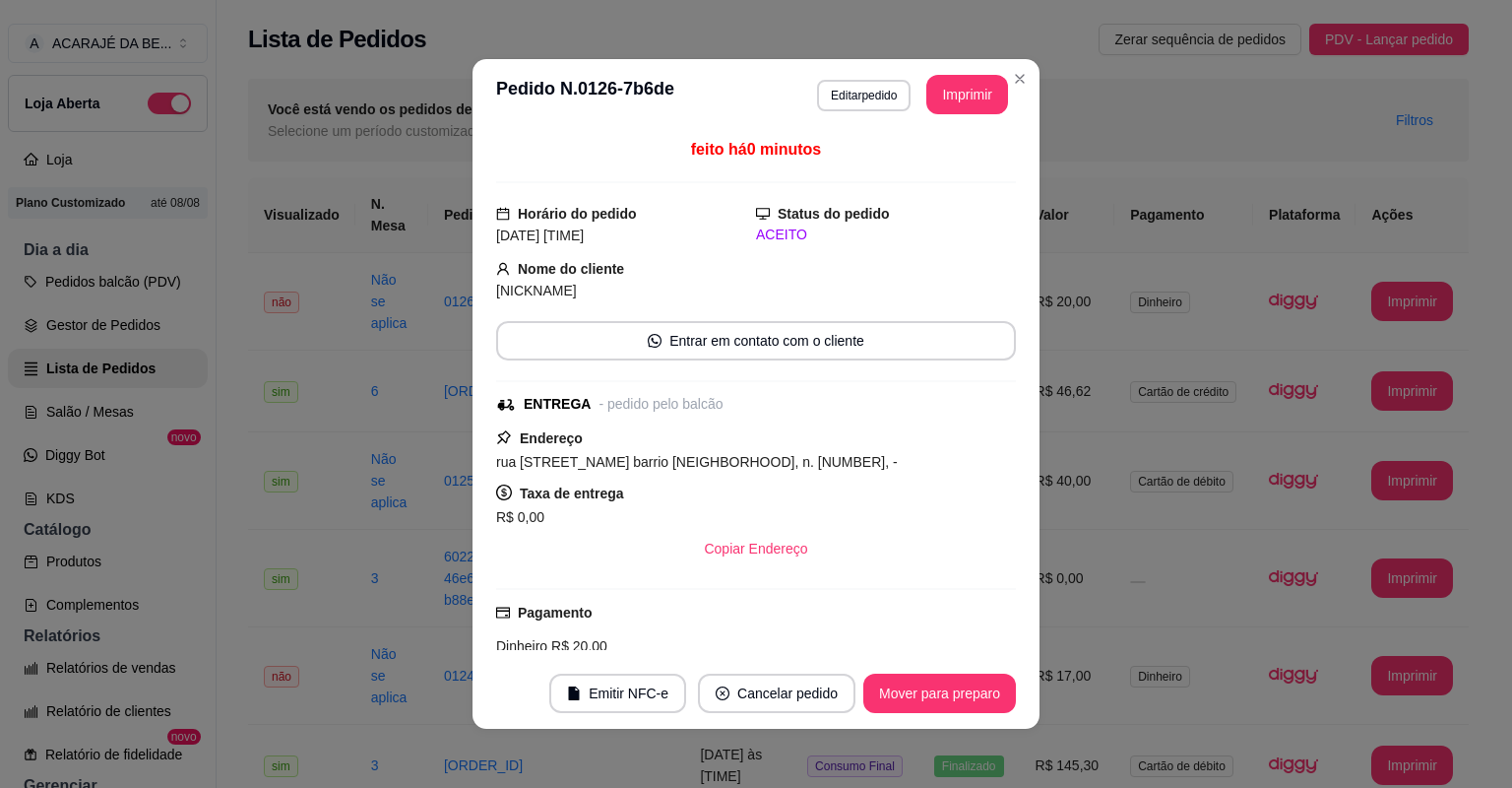 click on "Salão / Mesas" at bounding box center (107, 412) 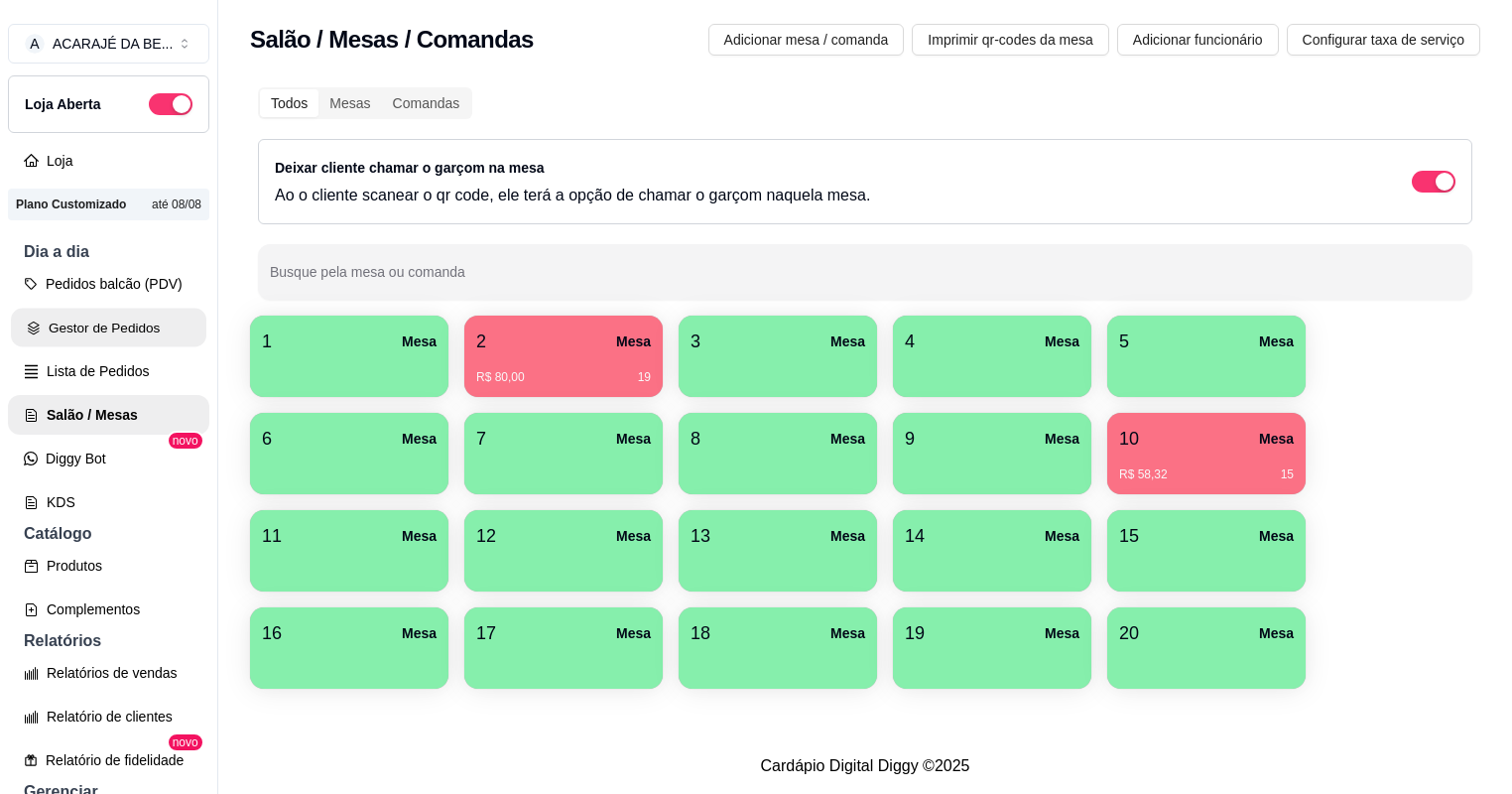 click on "Gestor de Pedidos" at bounding box center (108, 328) 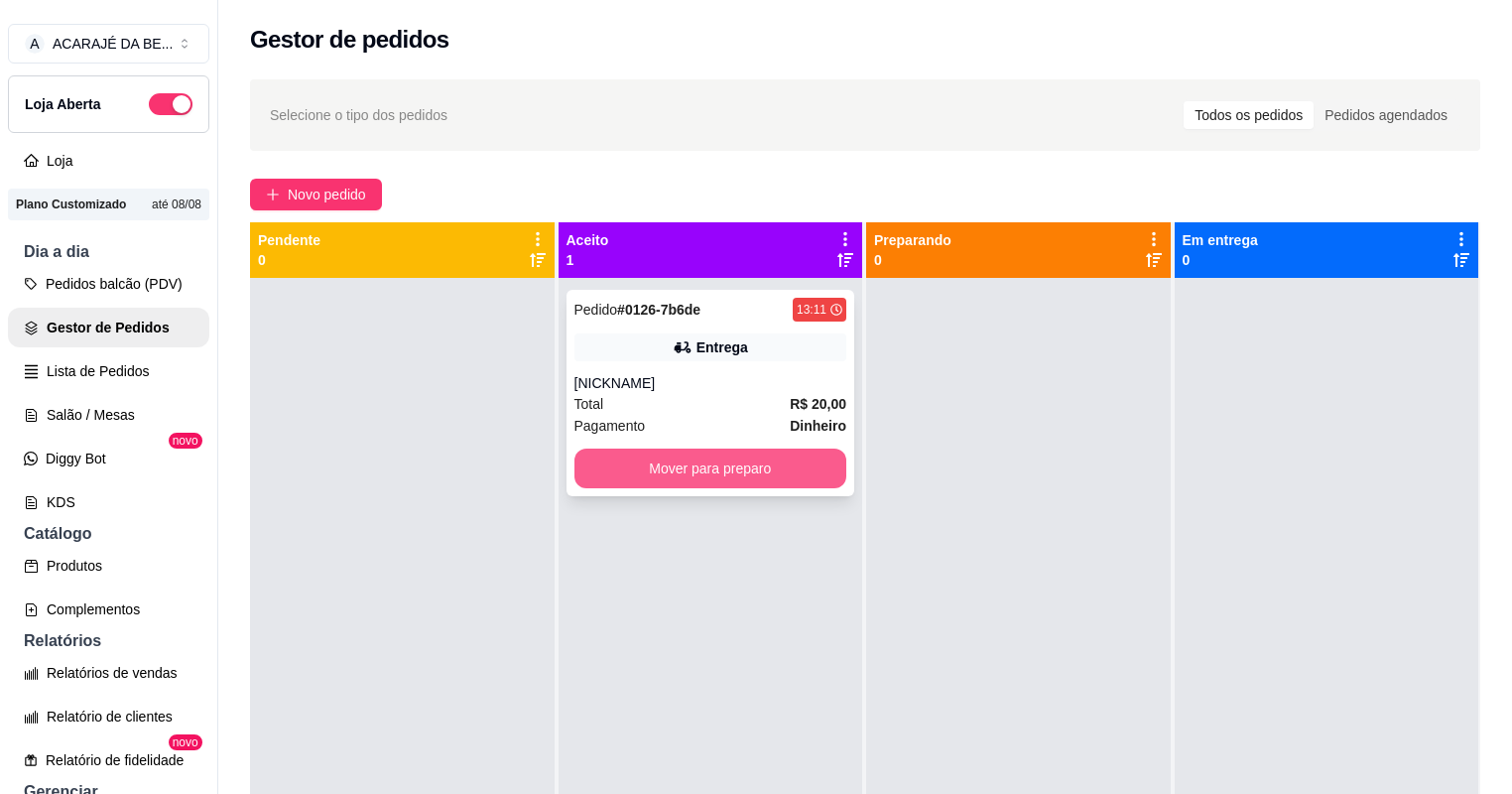 click on "Mover para preparo" at bounding box center [710, 468] 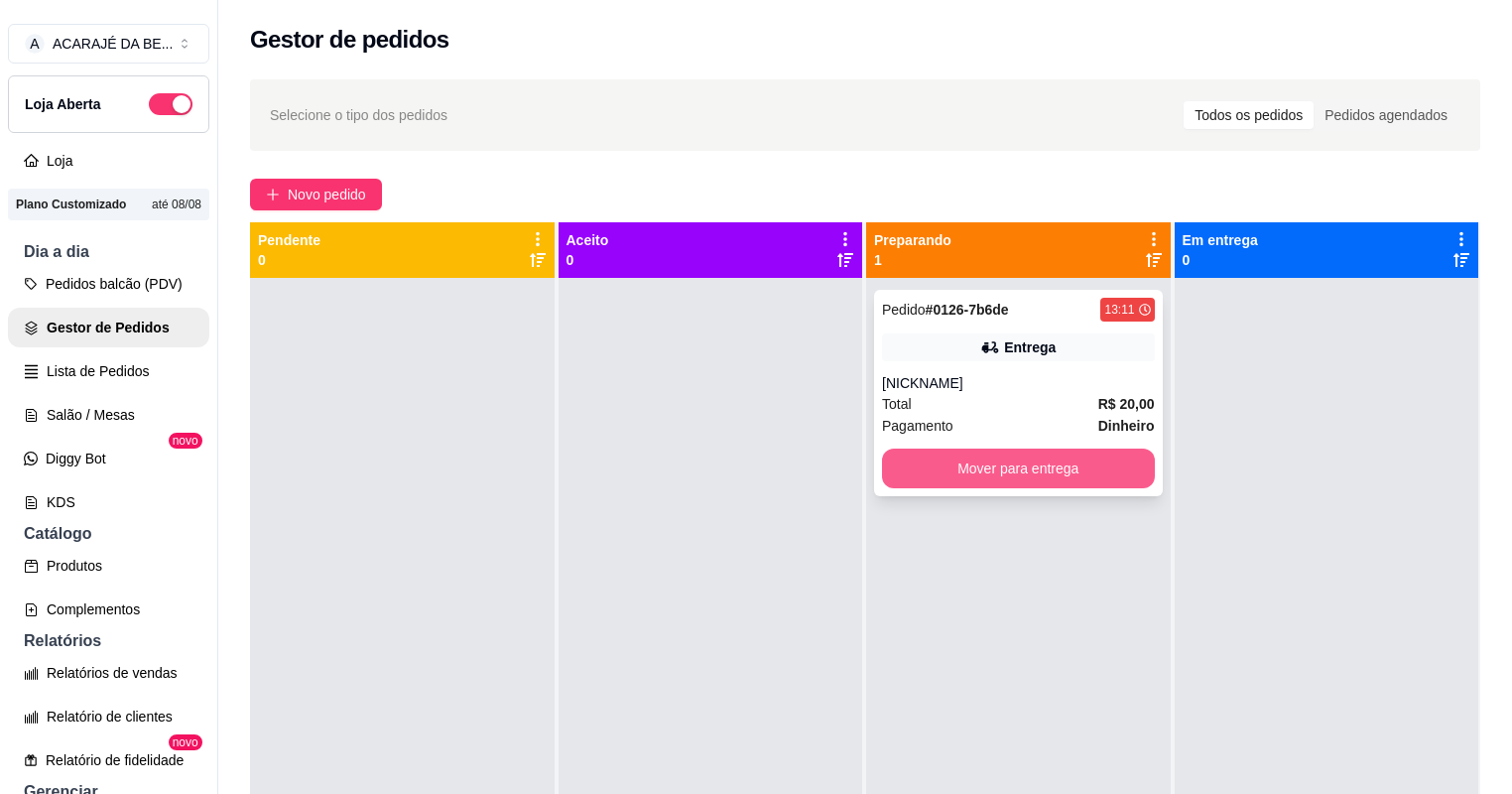 click on "Mover para entrega" at bounding box center (1018, 468) 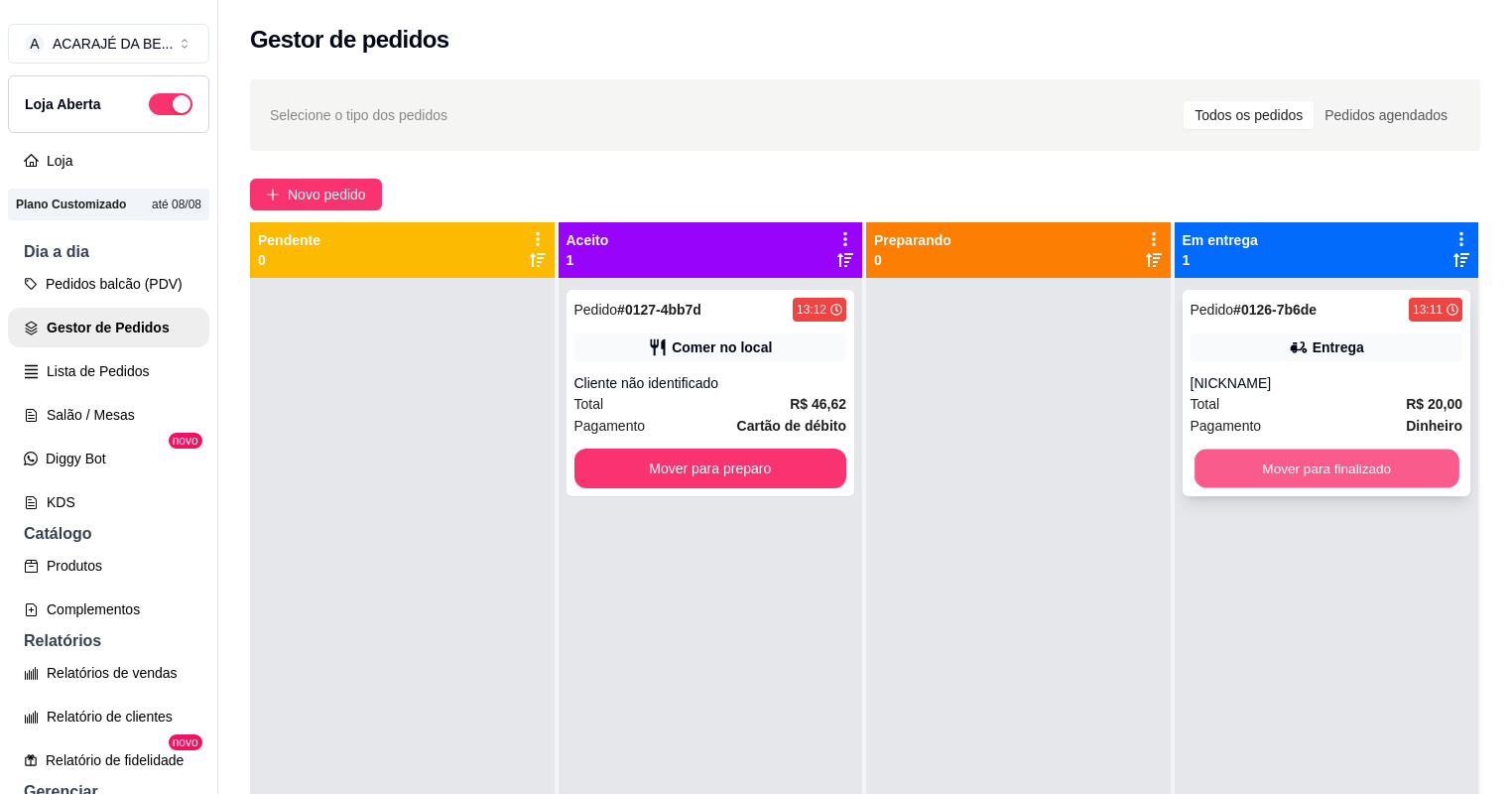click on "Mover para finalizado" at bounding box center [1326, 468] 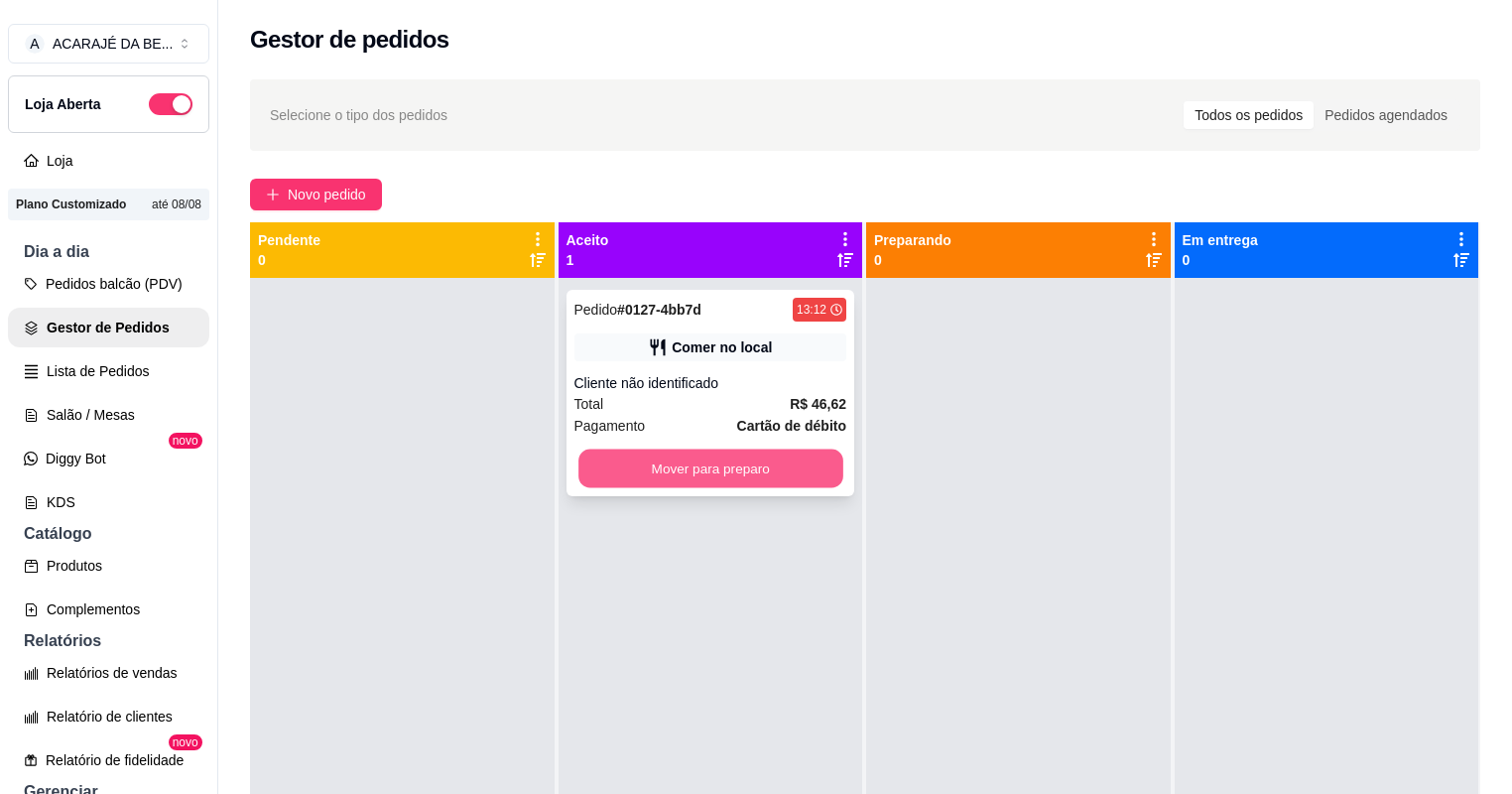 click on "Mover para preparo" at bounding box center (710, 468) 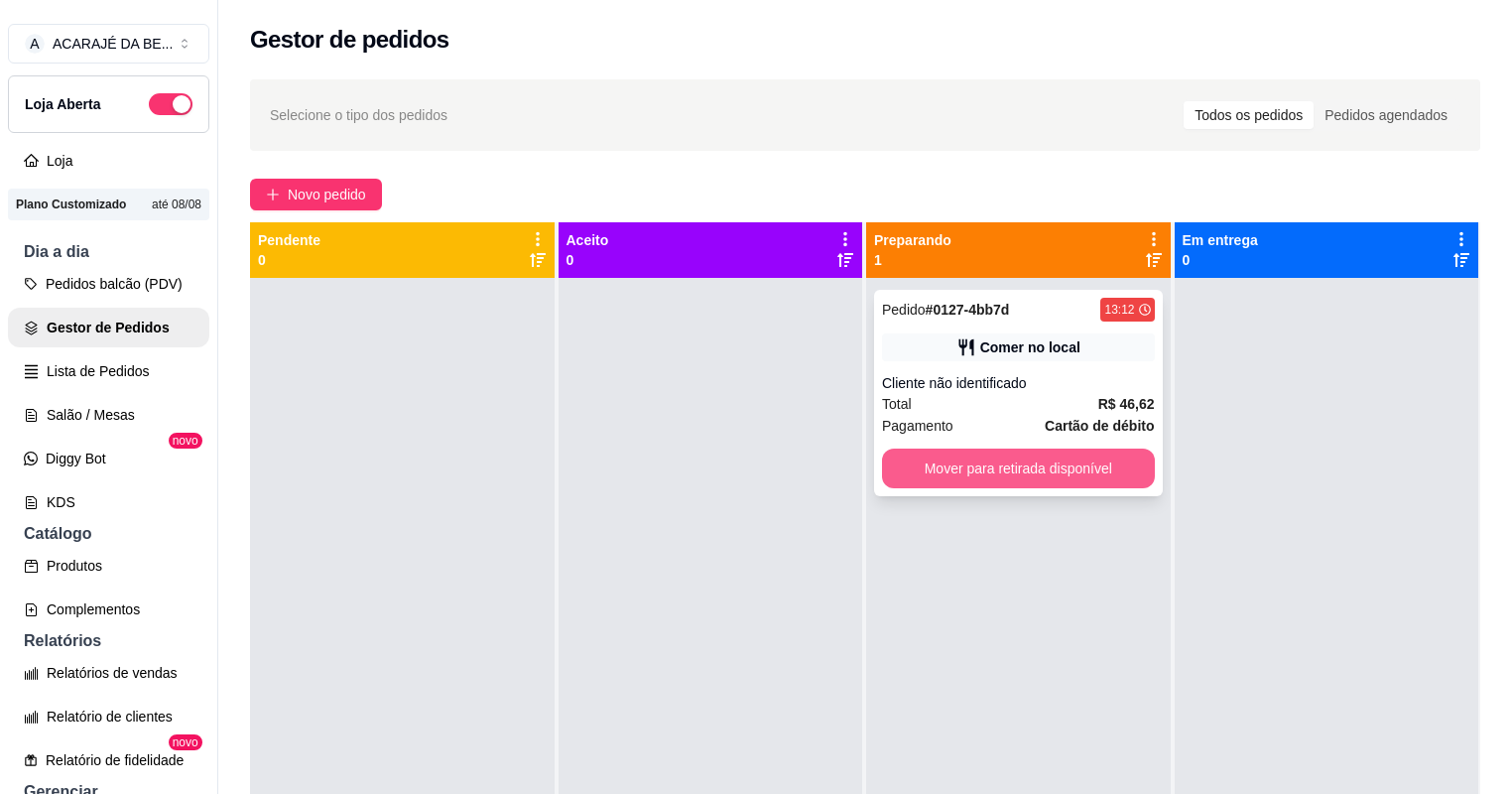 click on "Mover para retirada disponível" at bounding box center [1018, 468] 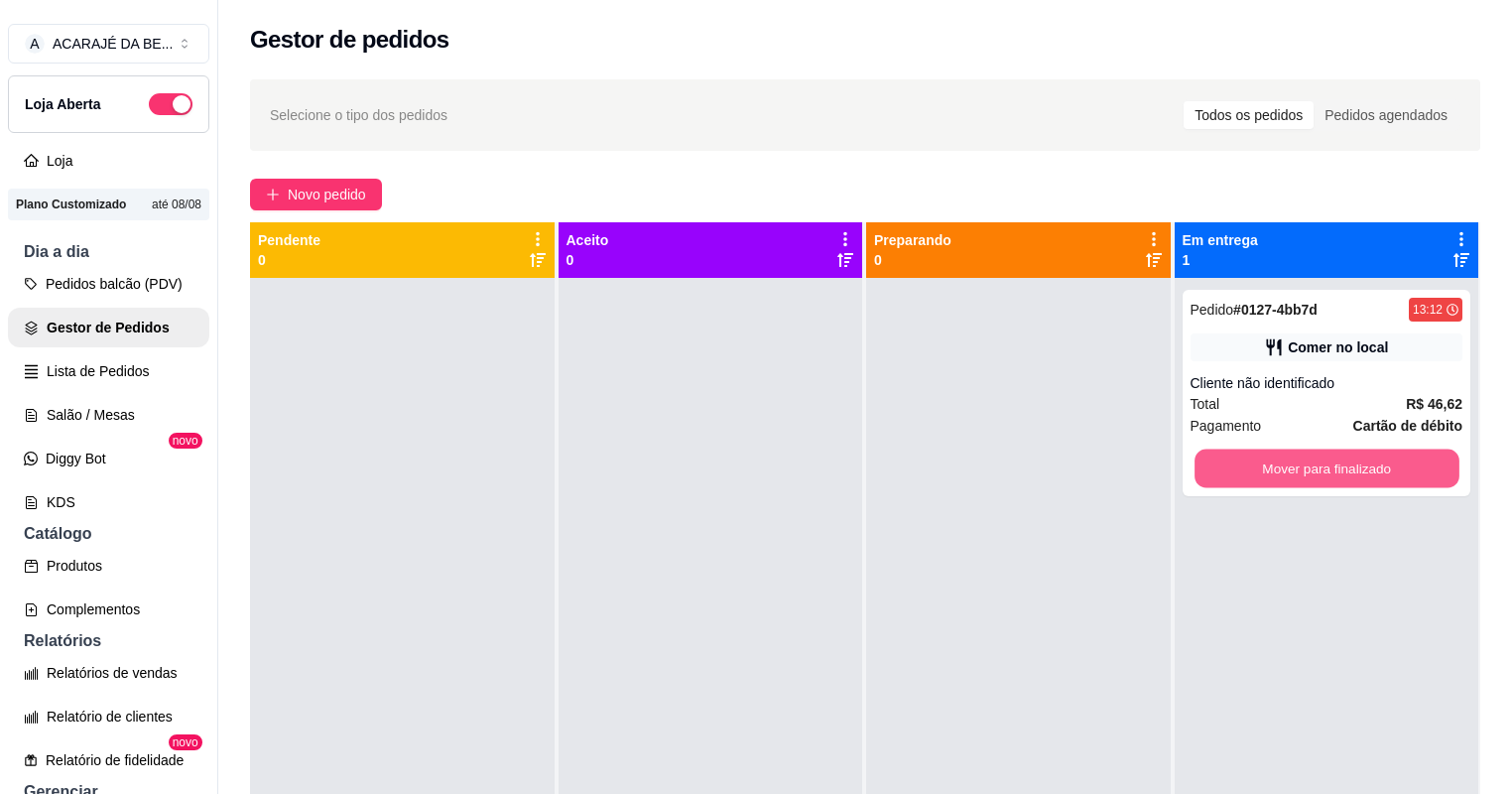 click on "Mover para finalizado" at bounding box center (1326, 468) 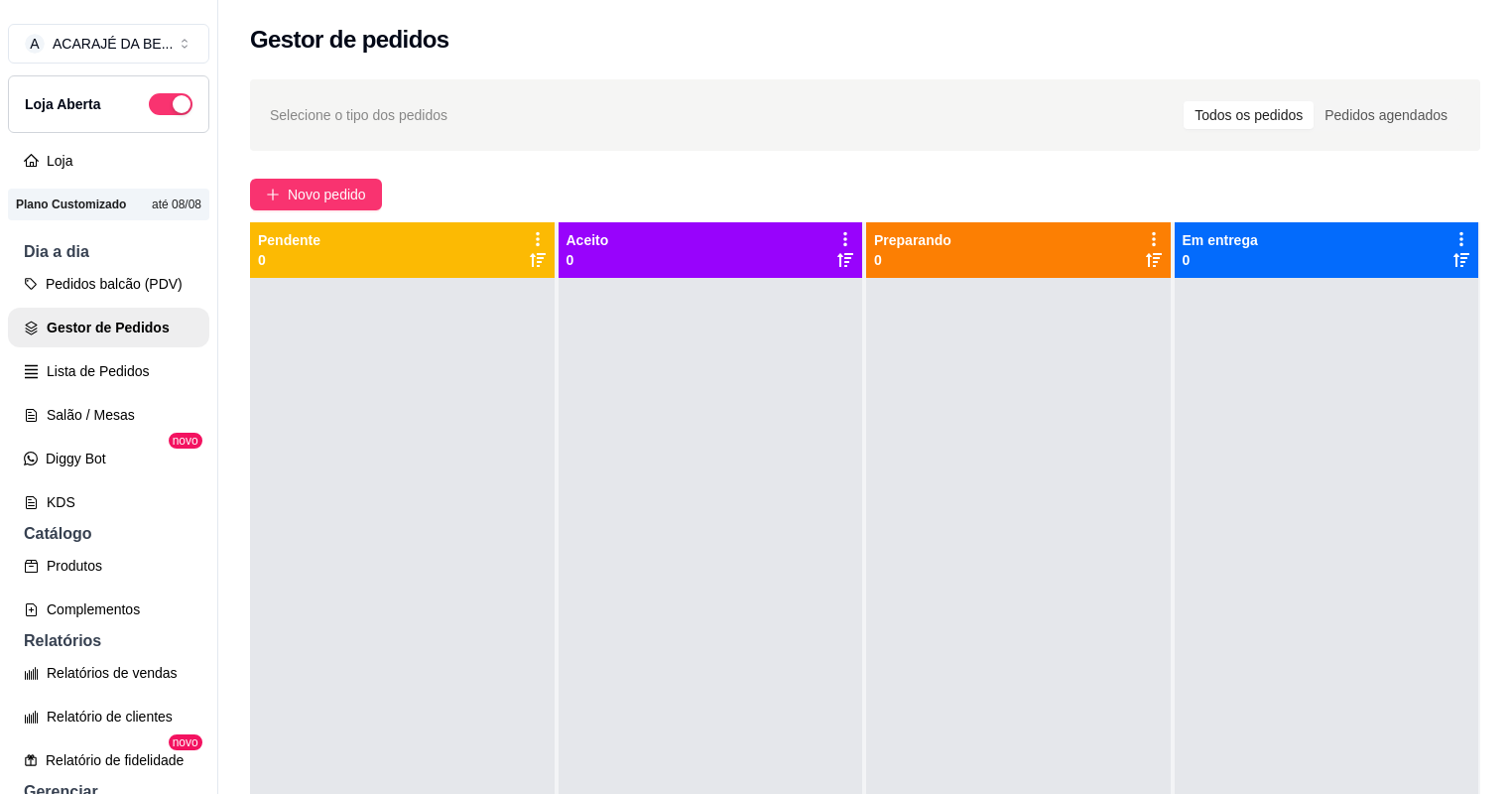 click at bounding box center (1018, 675) 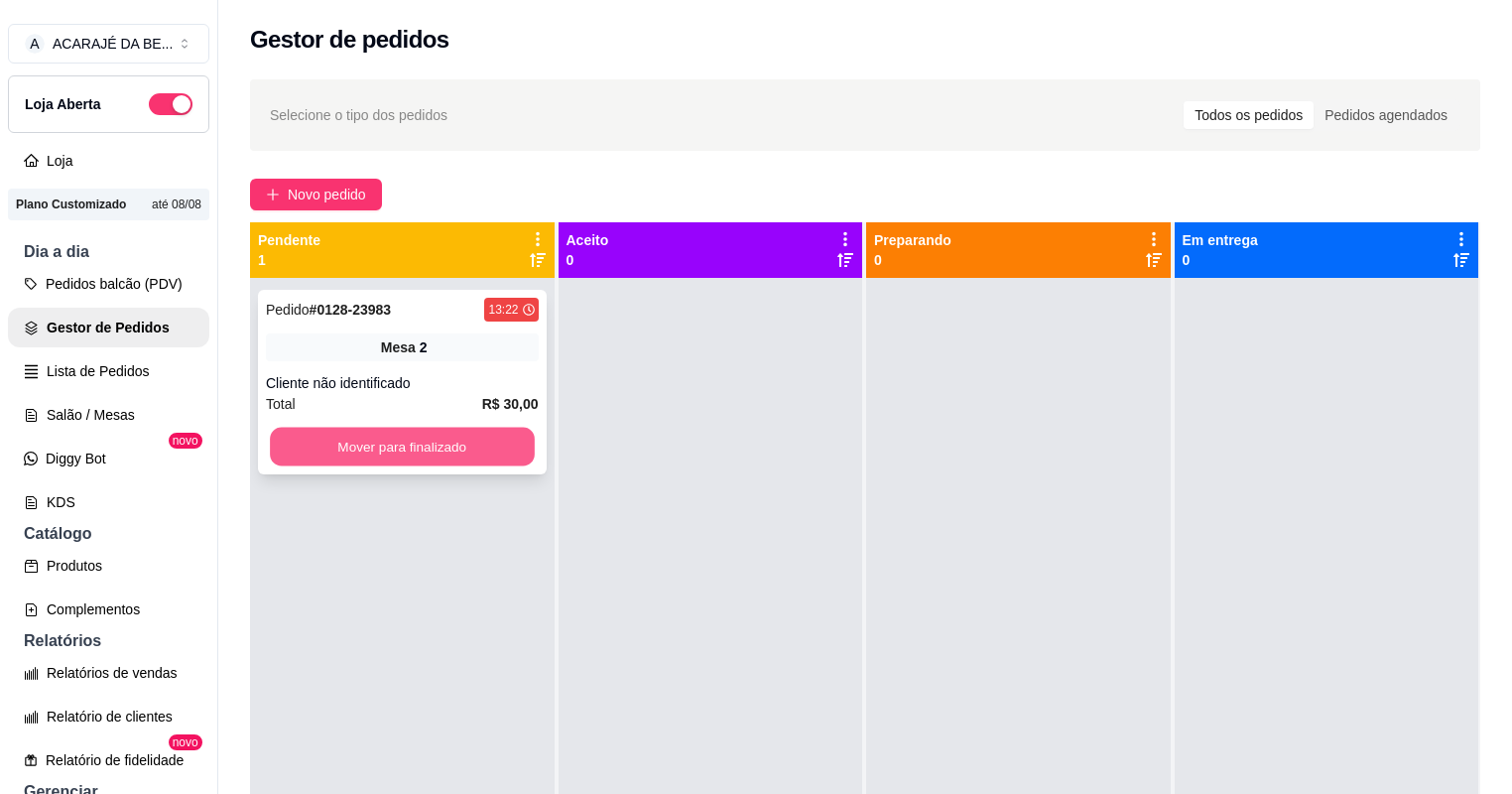click on "Mover para finalizado" at bounding box center [402, 447] 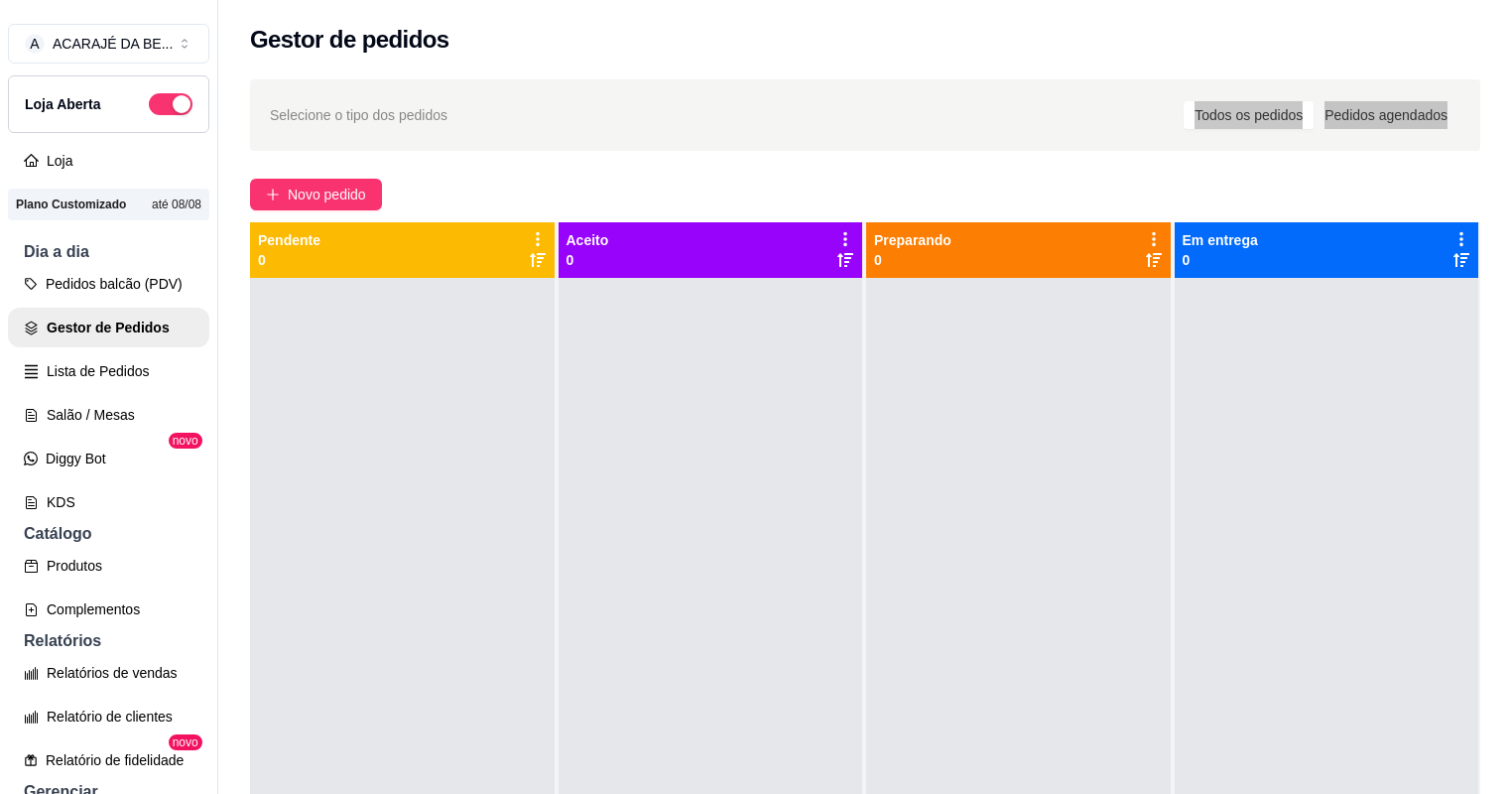 drag, startPoint x: 1164, startPoint y: 100, endPoint x: 1523, endPoint y: 140, distance: 361.22154 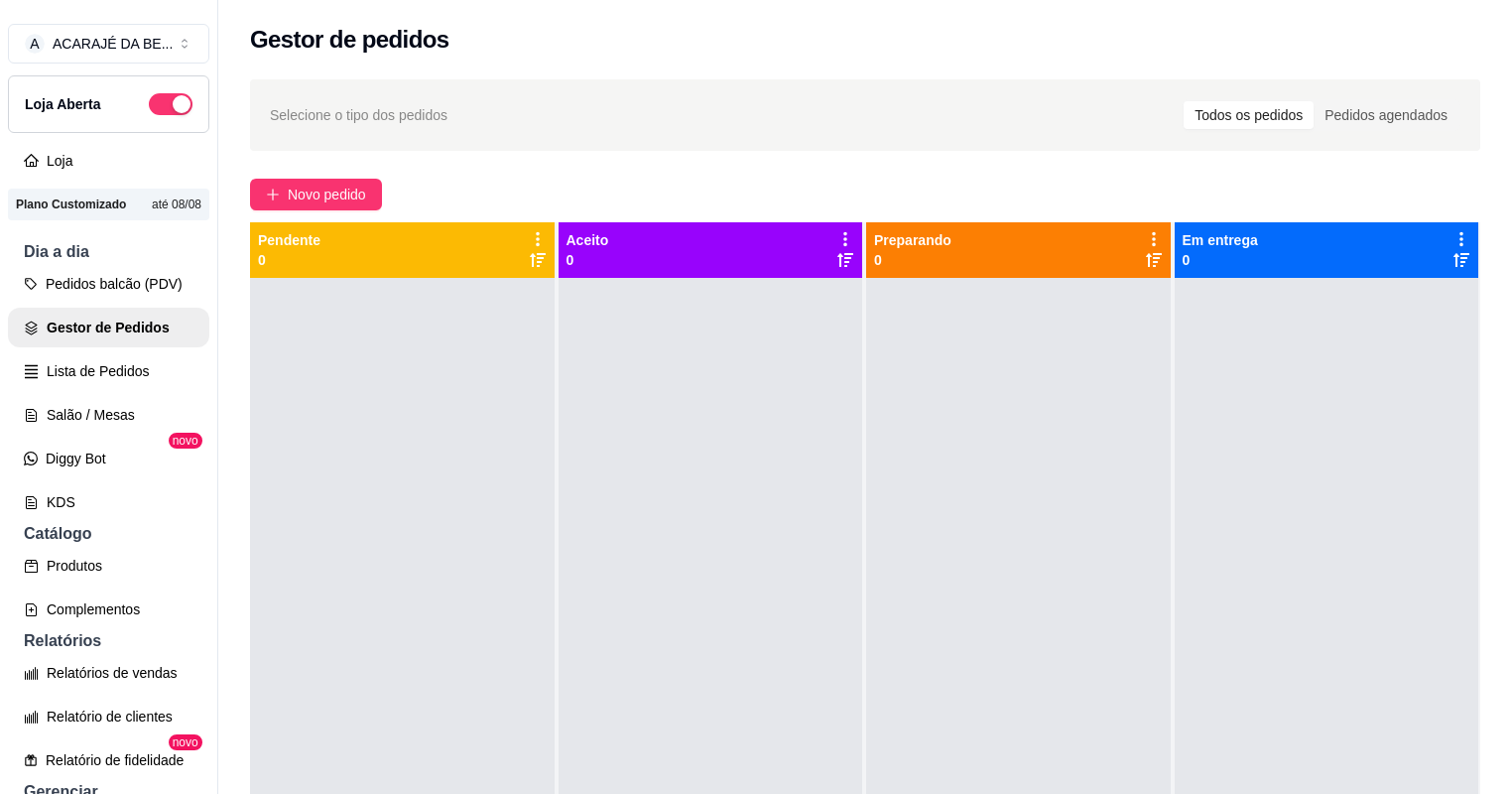 drag, startPoint x: 1523, startPoint y: 140, endPoint x: 1457, endPoint y: 175, distance: 74.70609 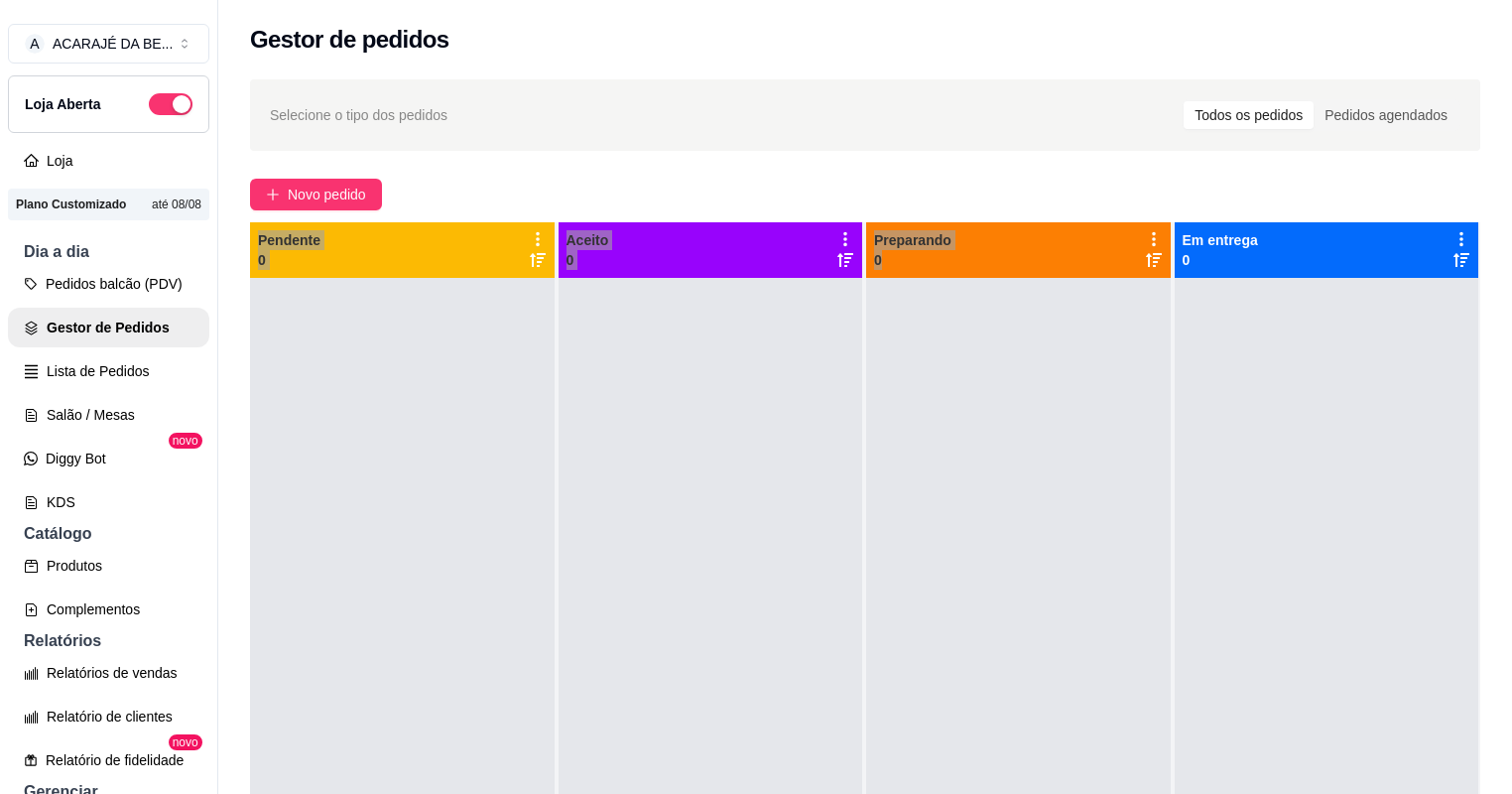 drag, startPoint x: 1467, startPoint y: 130, endPoint x: 879, endPoint y: 502, distance: 695.7931 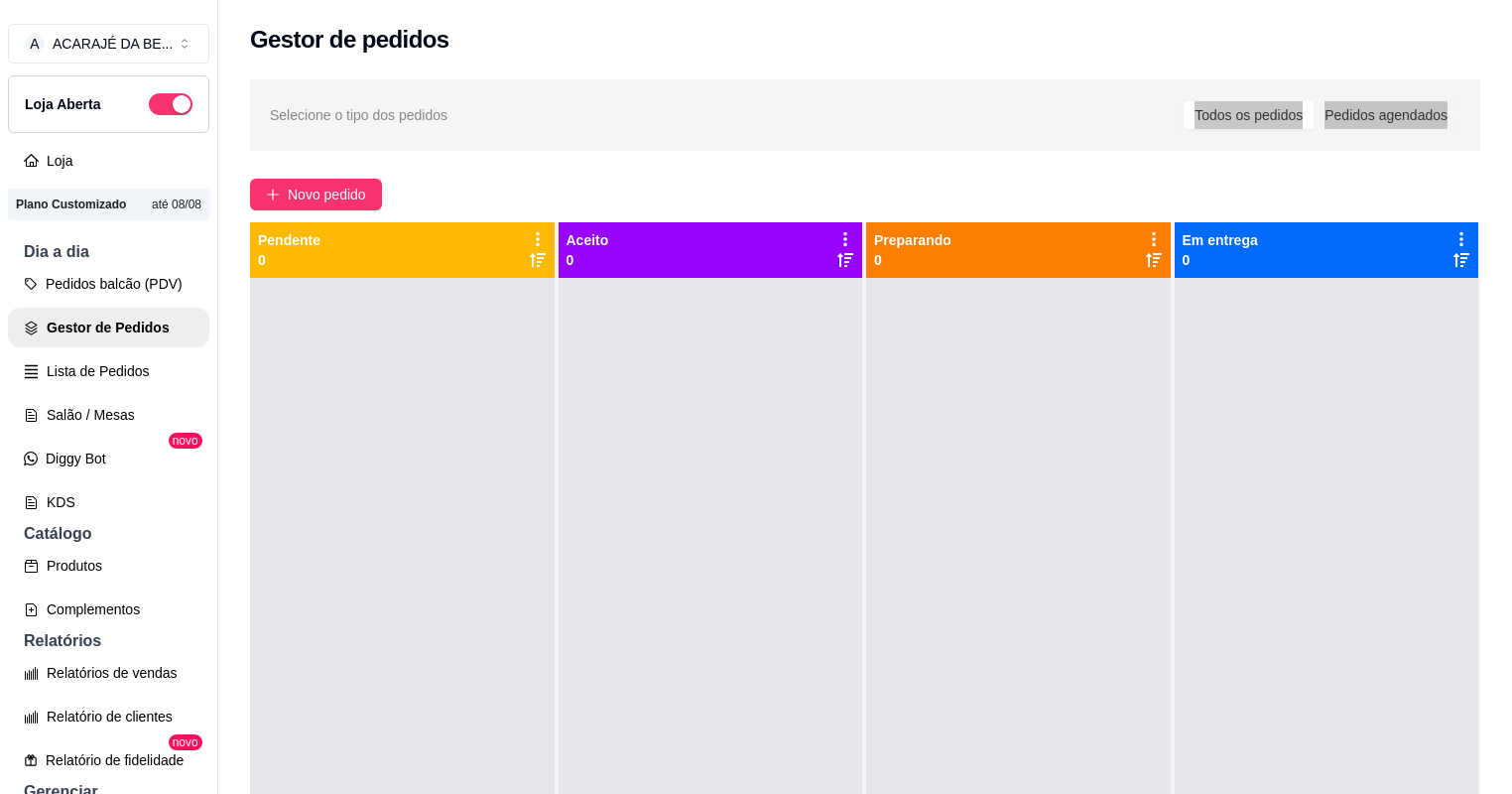drag, startPoint x: 1172, startPoint y: 106, endPoint x: 1493, endPoint y: 104, distance: 321.00623 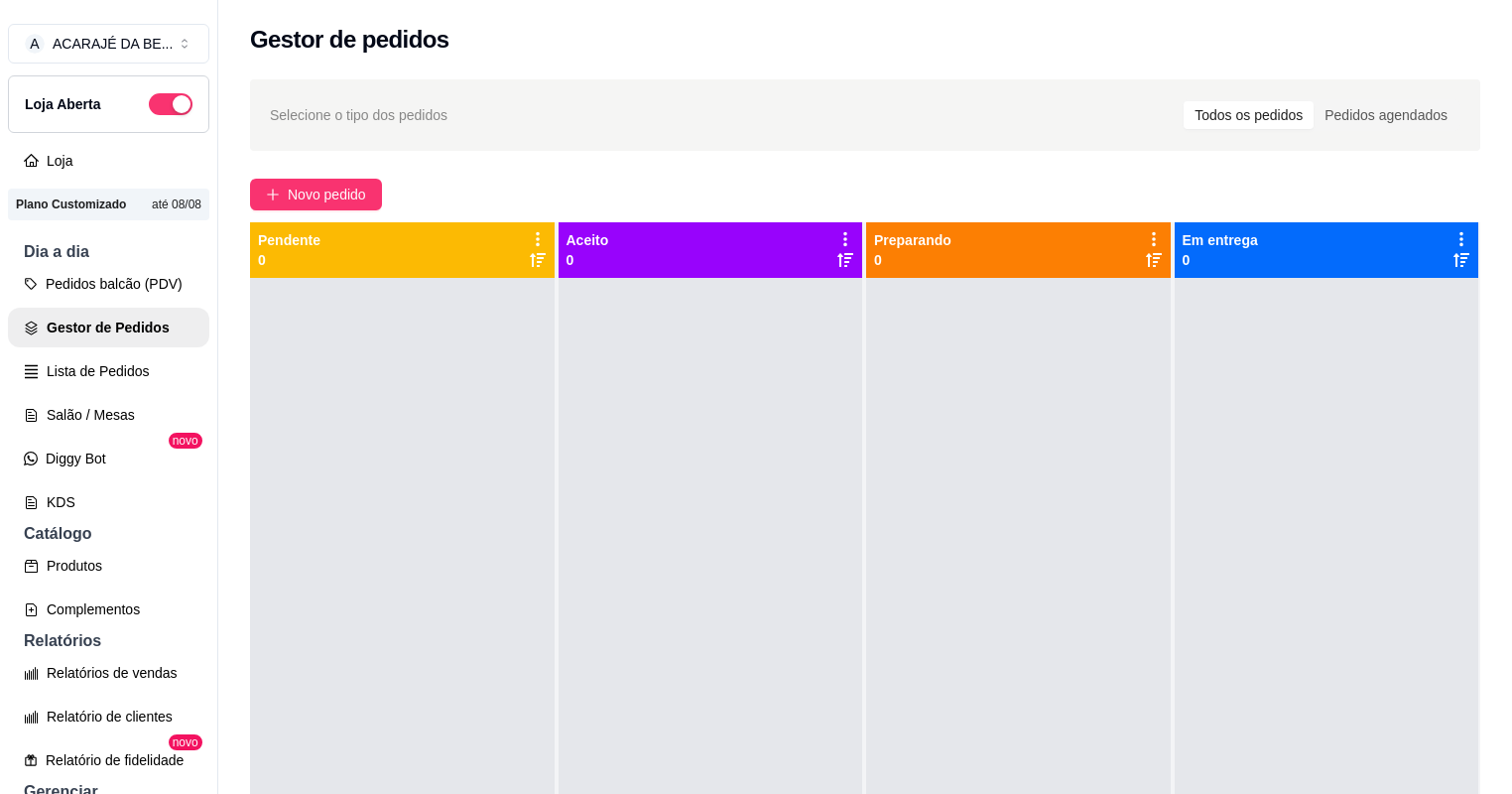 drag, startPoint x: 1442, startPoint y: 137, endPoint x: 865, endPoint y: 198, distance: 580.2155 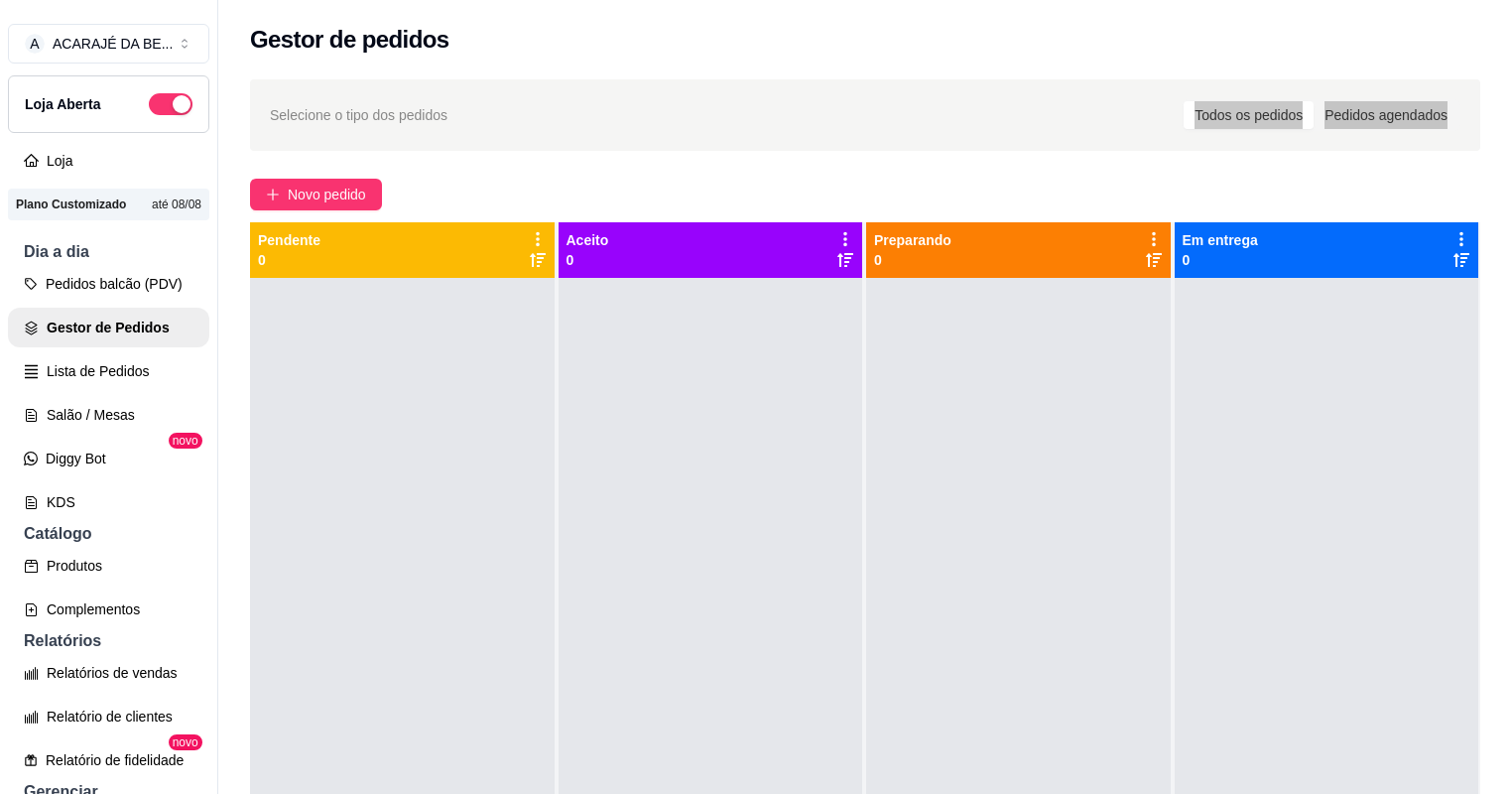 drag, startPoint x: 1446, startPoint y: 130, endPoint x: 1113, endPoint y: 147, distance: 333.43365 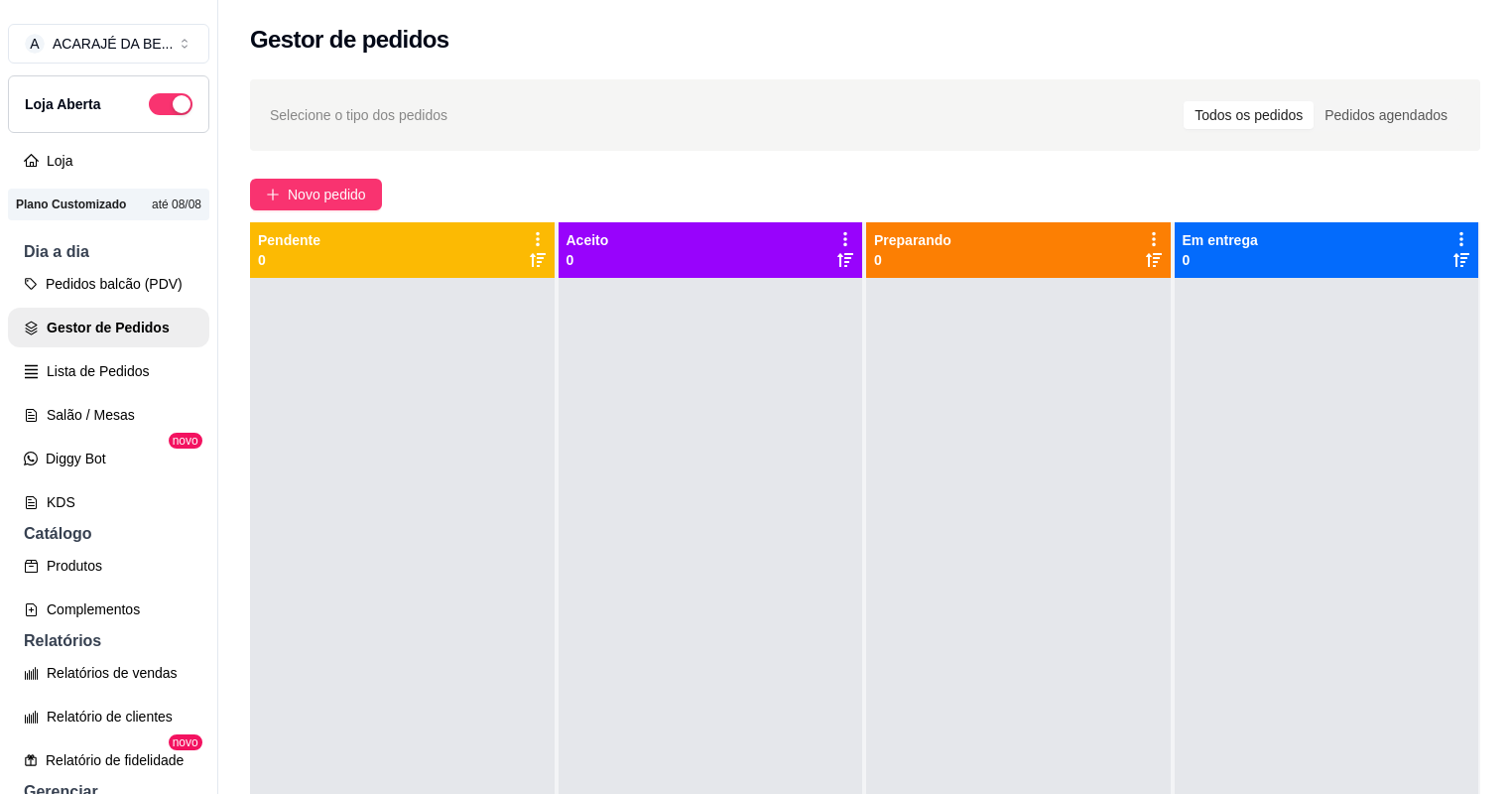drag, startPoint x: 1113, startPoint y: 147, endPoint x: 1323, endPoint y: 178, distance: 212.27576 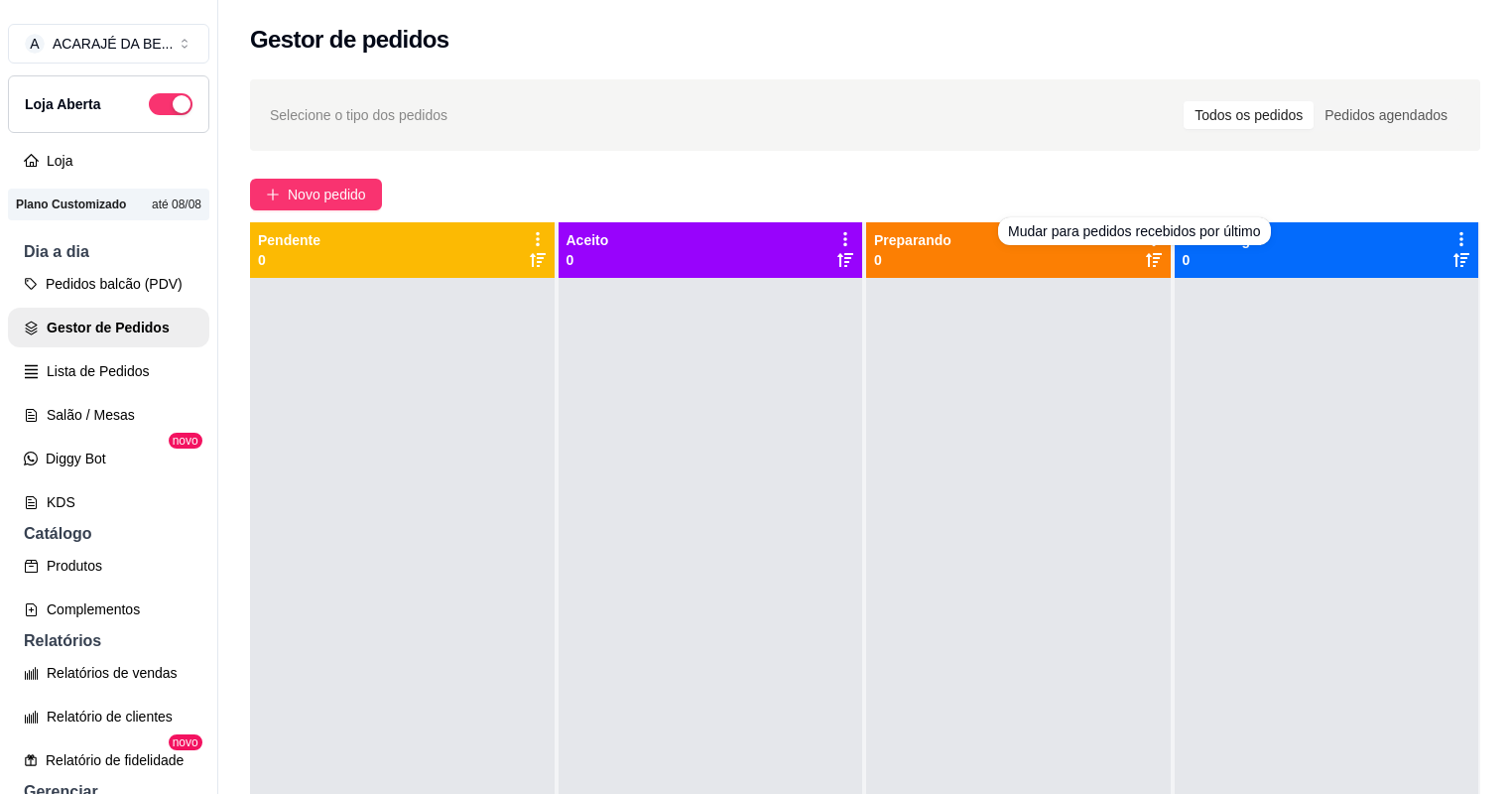 drag, startPoint x: 1009, startPoint y: 186, endPoint x: 1020, endPoint y: 182, distance: 11.7046999 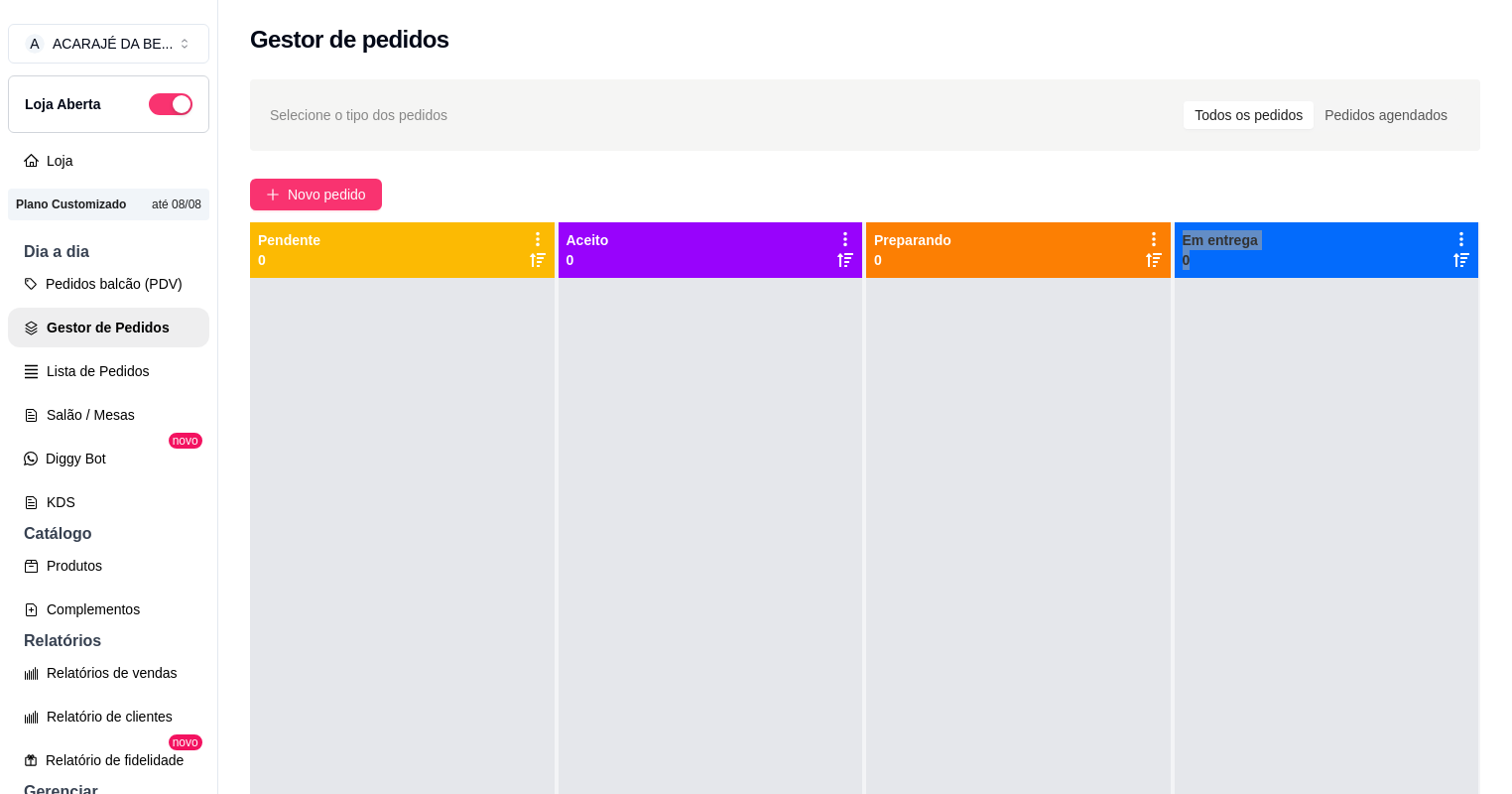 drag, startPoint x: 1474, startPoint y: 231, endPoint x: 1041, endPoint y: 466, distance: 492.66013 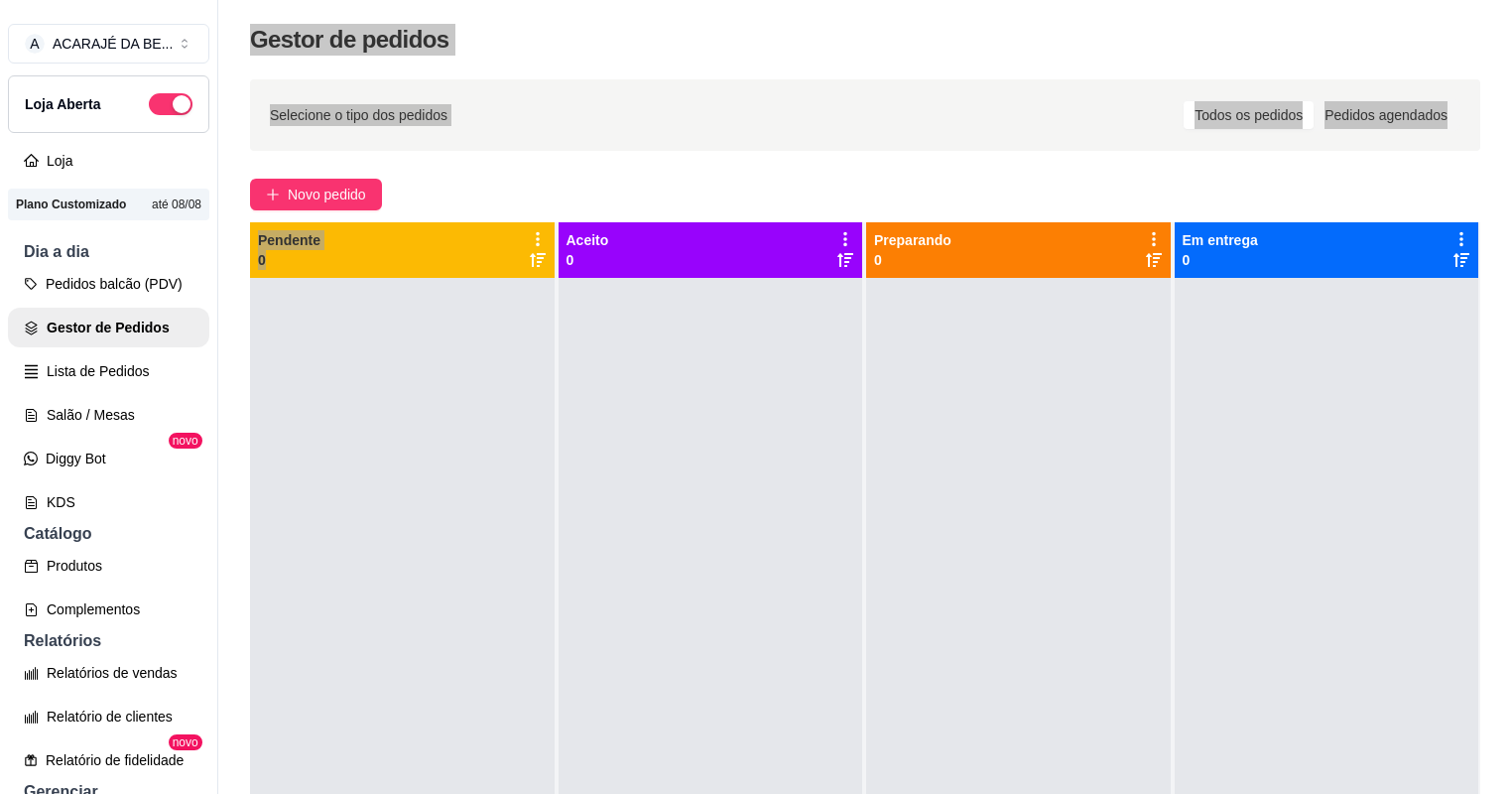 drag, startPoint x: 251, startPoint y: 52, endPoint x: 344, endPoint y: 449, distance: 407.74747 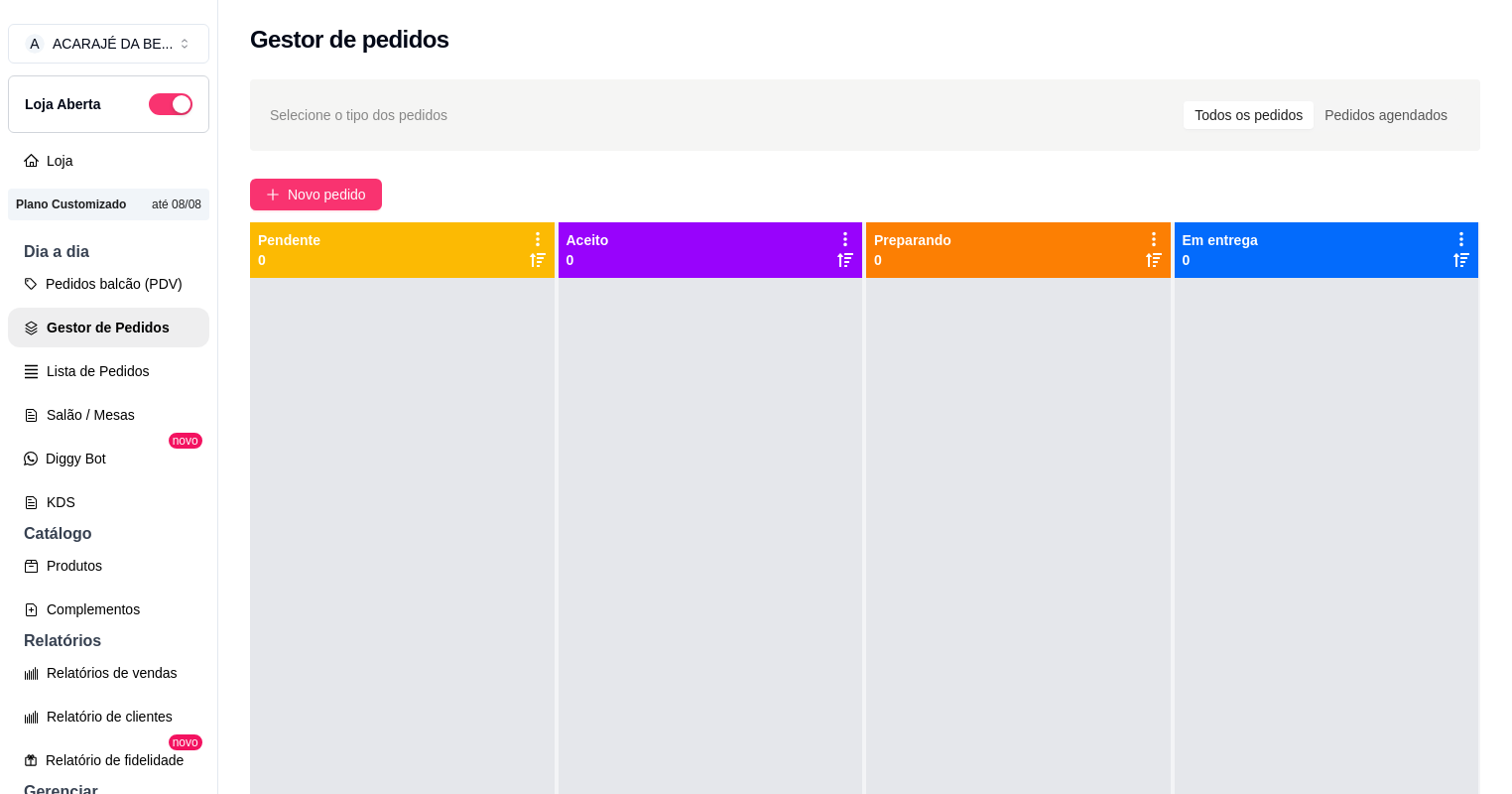 drag, startPoint x: 344, startPoint y: 449, endPoint x: 567, endPoint y: 362, distance: 239.37001 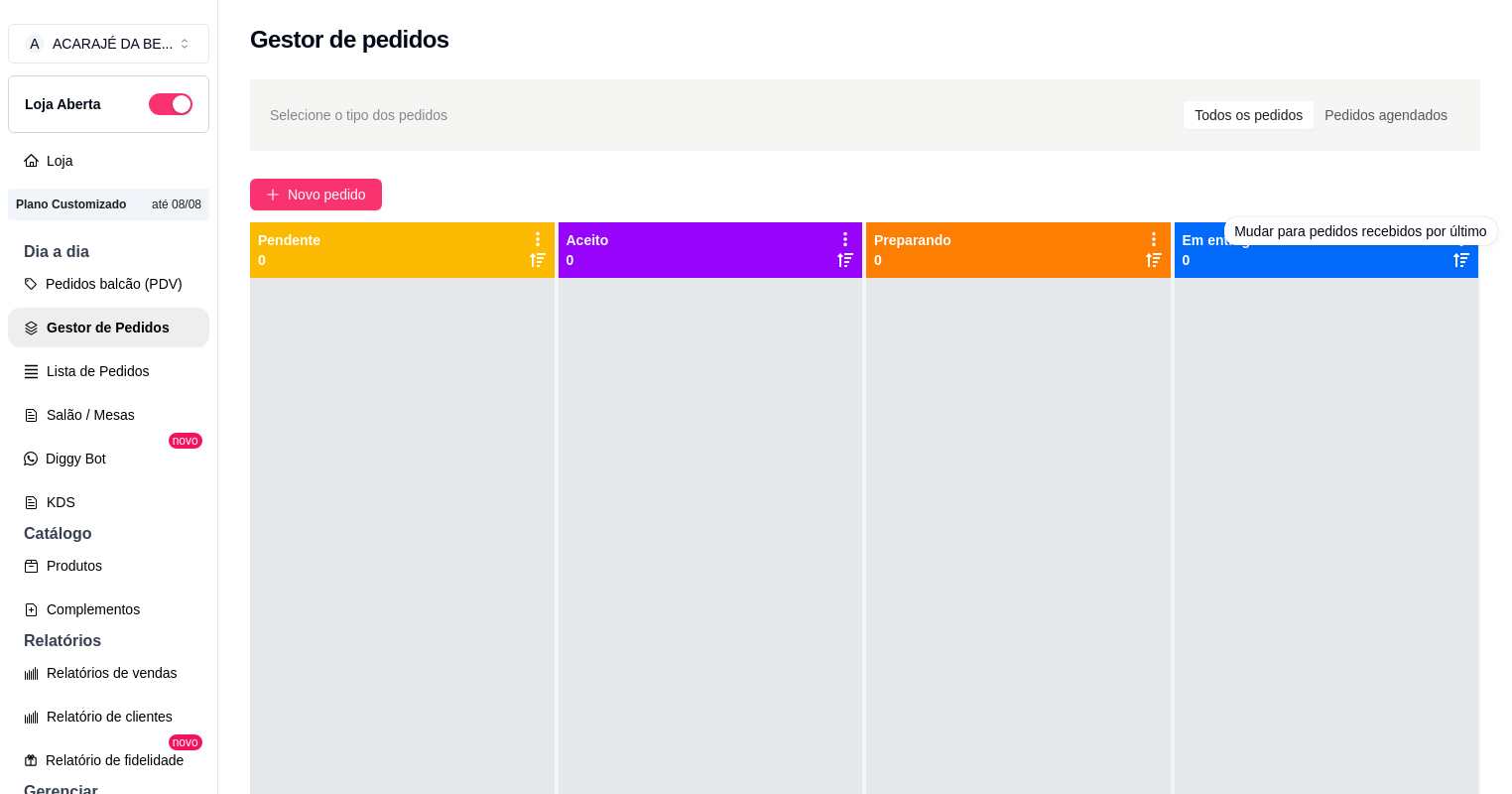 click on "Selecione o tipo dos pedidos Todos os pedidos Pedidos agendados Novo pedido Pendente 0 Aceito 0 Preparando 0 Em entrega 0" at bounding box center (865, 554) 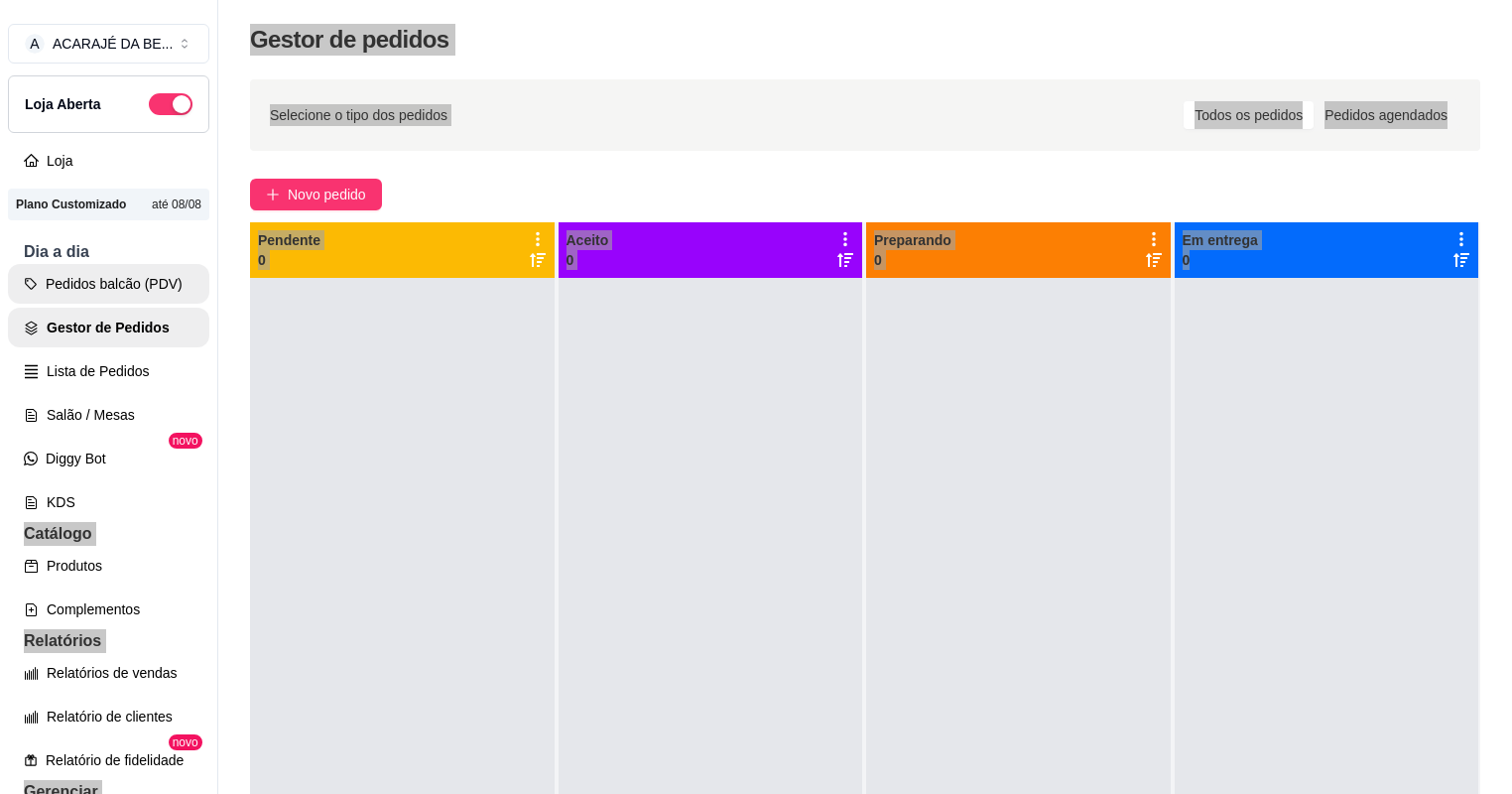 drag, startPoint x: 1456, startPoint y: 214, endPoint x: 175, endPoint y: 299, distance: 1283.817 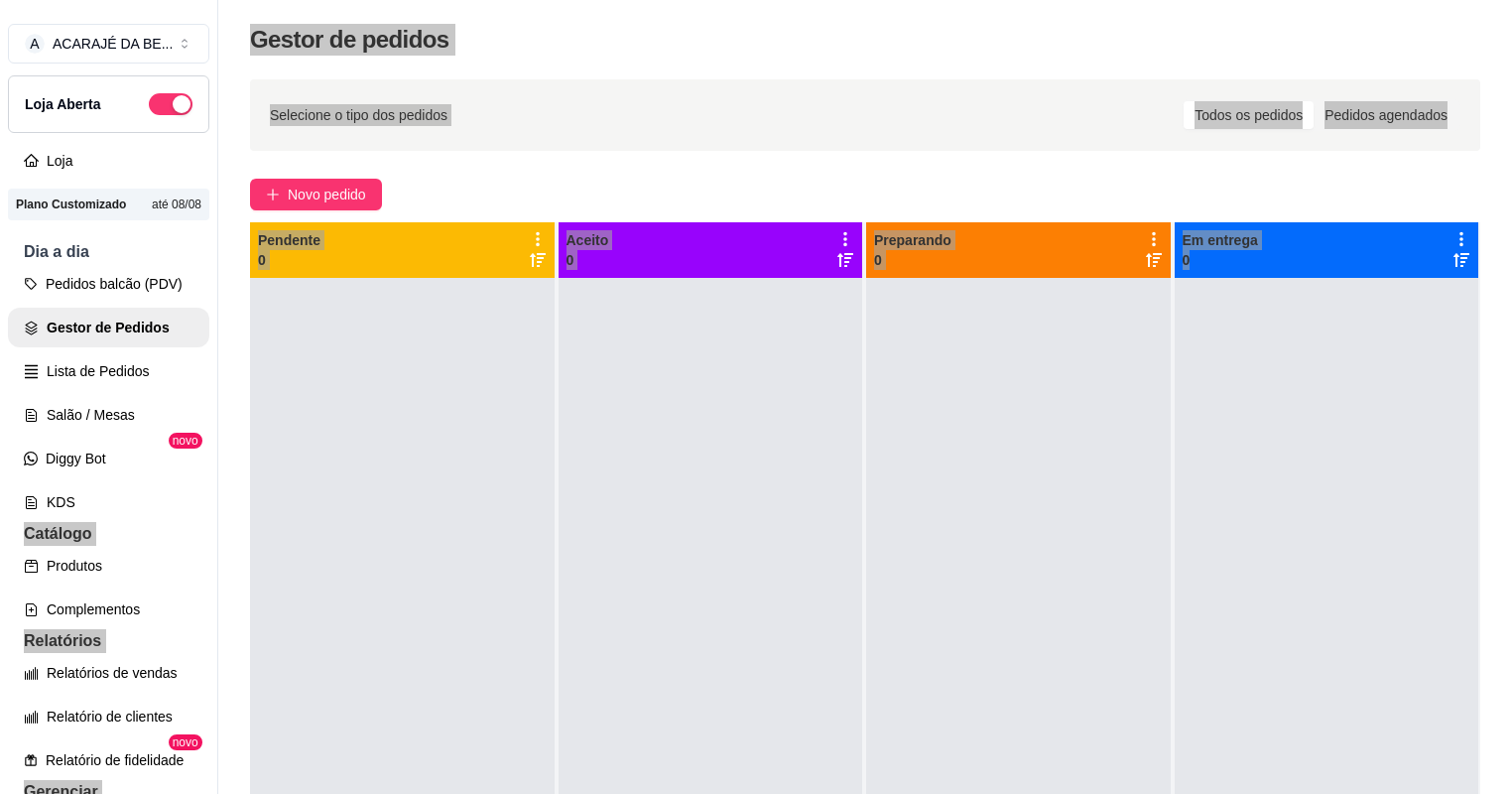 drag, startPoint x: 175, startPoint y: 299, endPoint x: 375, endPoint y: 355, distance: 207.69208 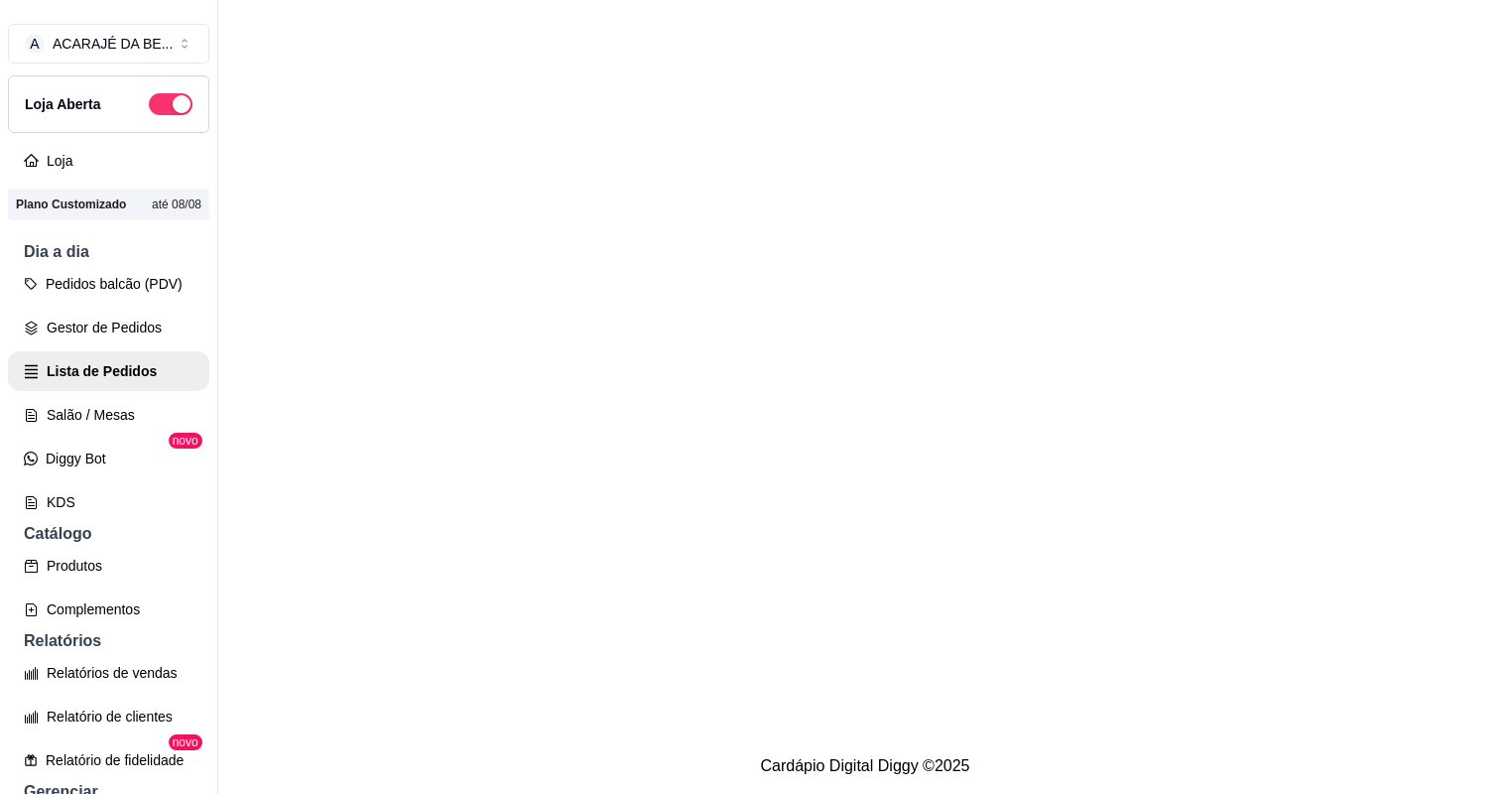 drag, startPoint x: 463, startPoint y: 378, endPoint x: 500, endPoint y: 397, distance: 41.59327 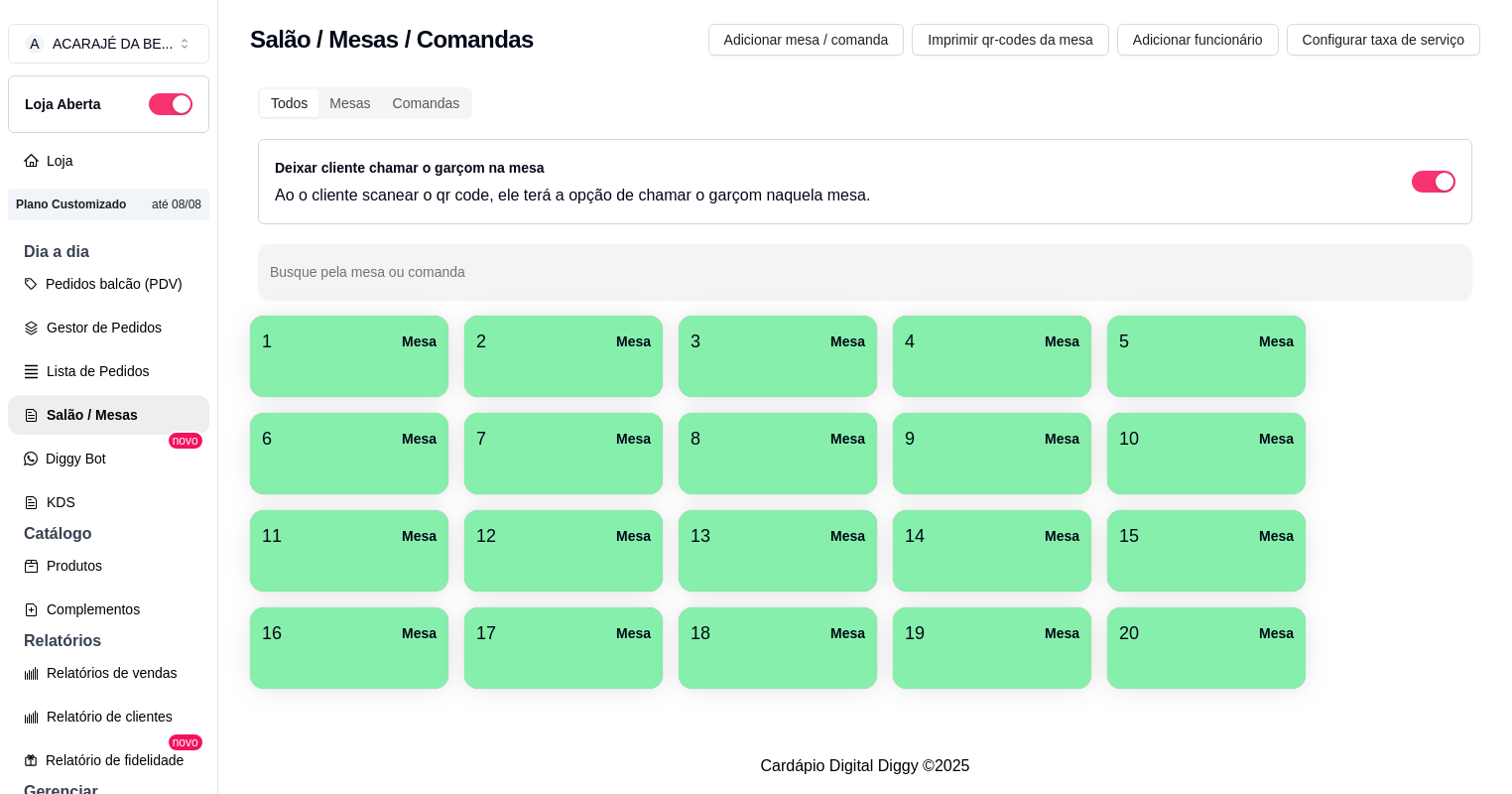 click on "Pedidos balcão (PDV) Gestor de Pedidos Lista de Pedidos Salão / Mesas Diggy Bot novo KDS" at bounding box center [108, 393] 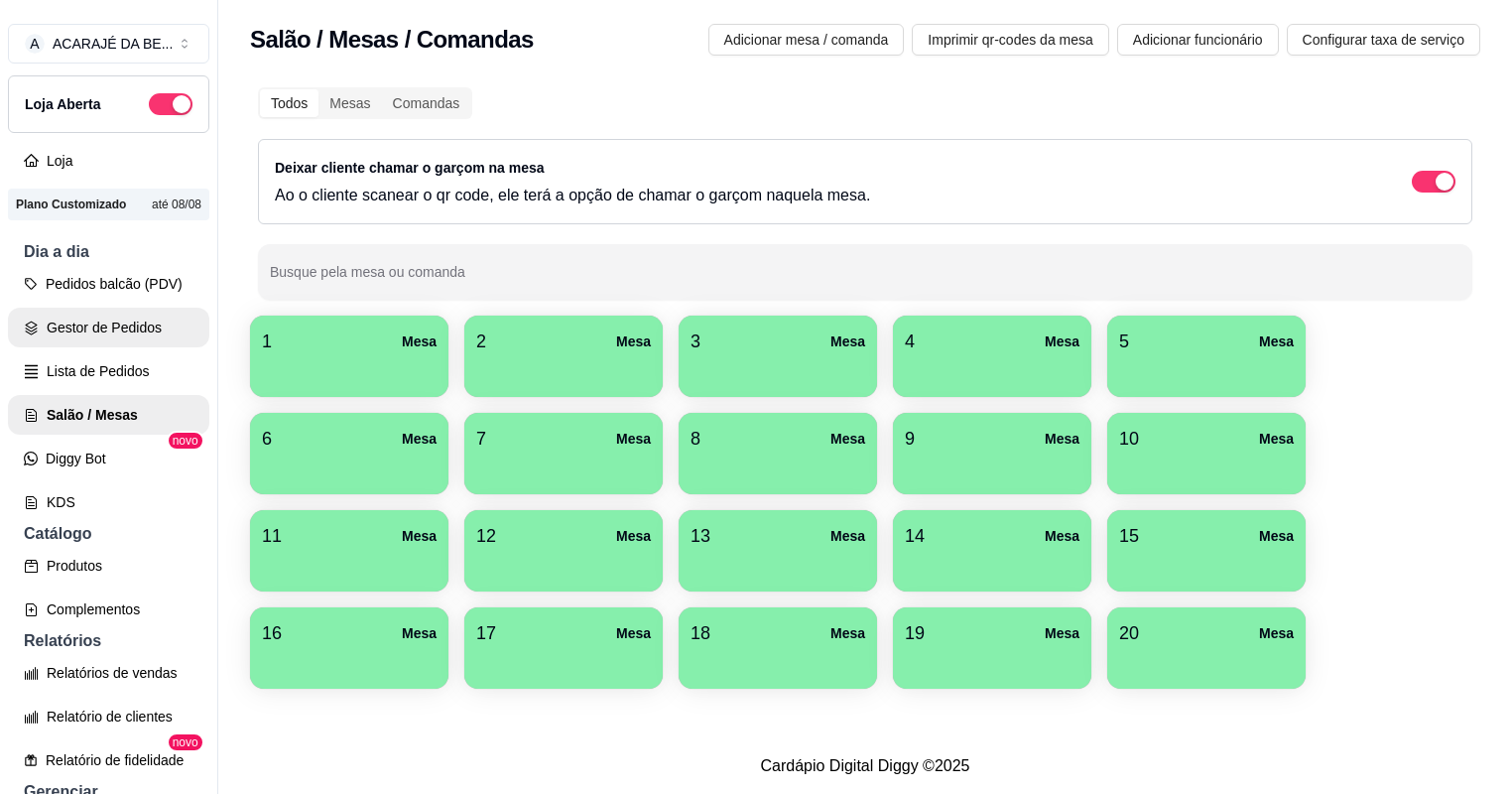click on "Gestor de Pedidos" at bounding box center [108, 328] 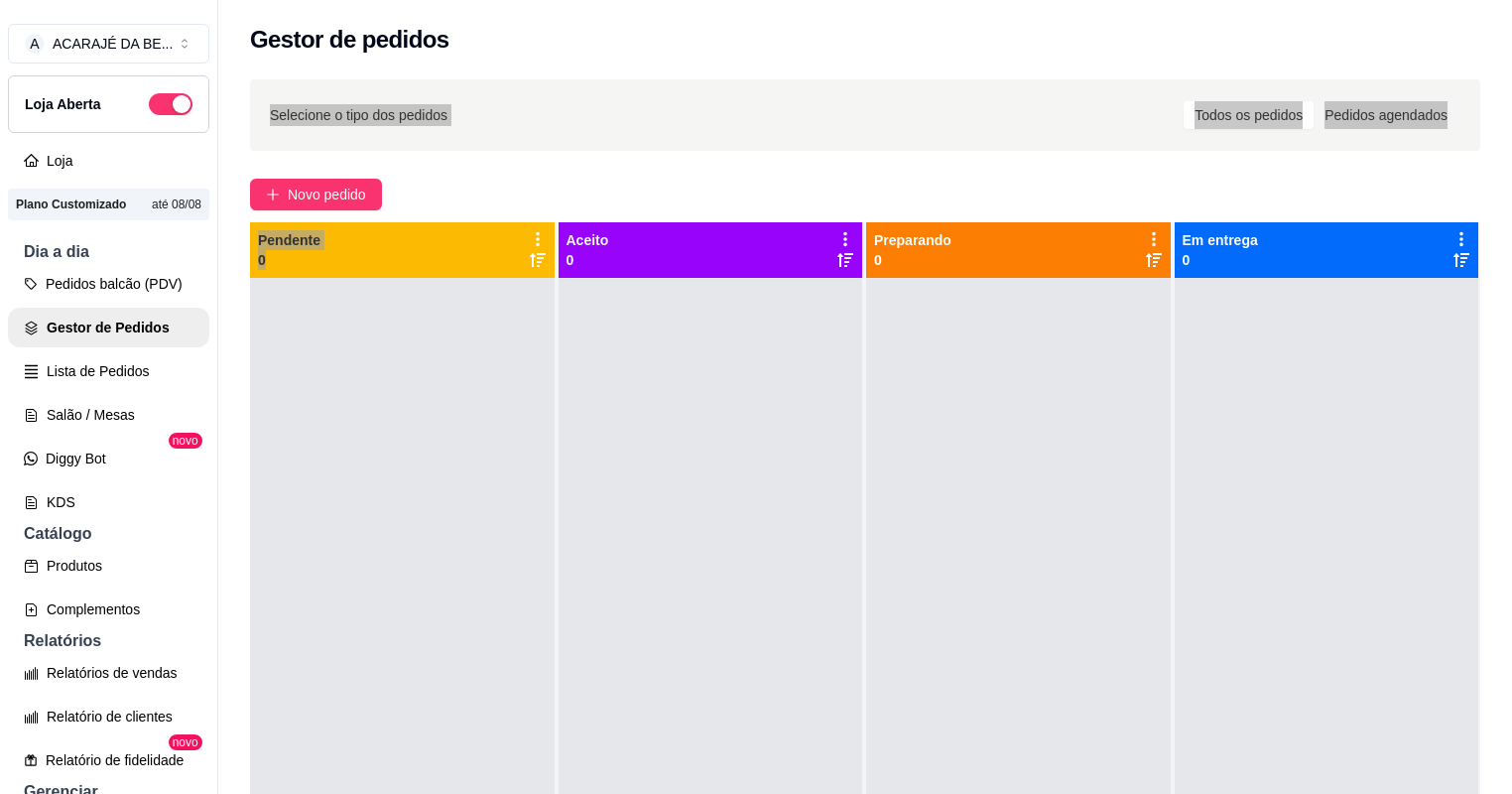 drag, startPoint x: 1440, startPoint y: 66, endPoint x: 464, endPoint y: 445, distance: 1047.0038 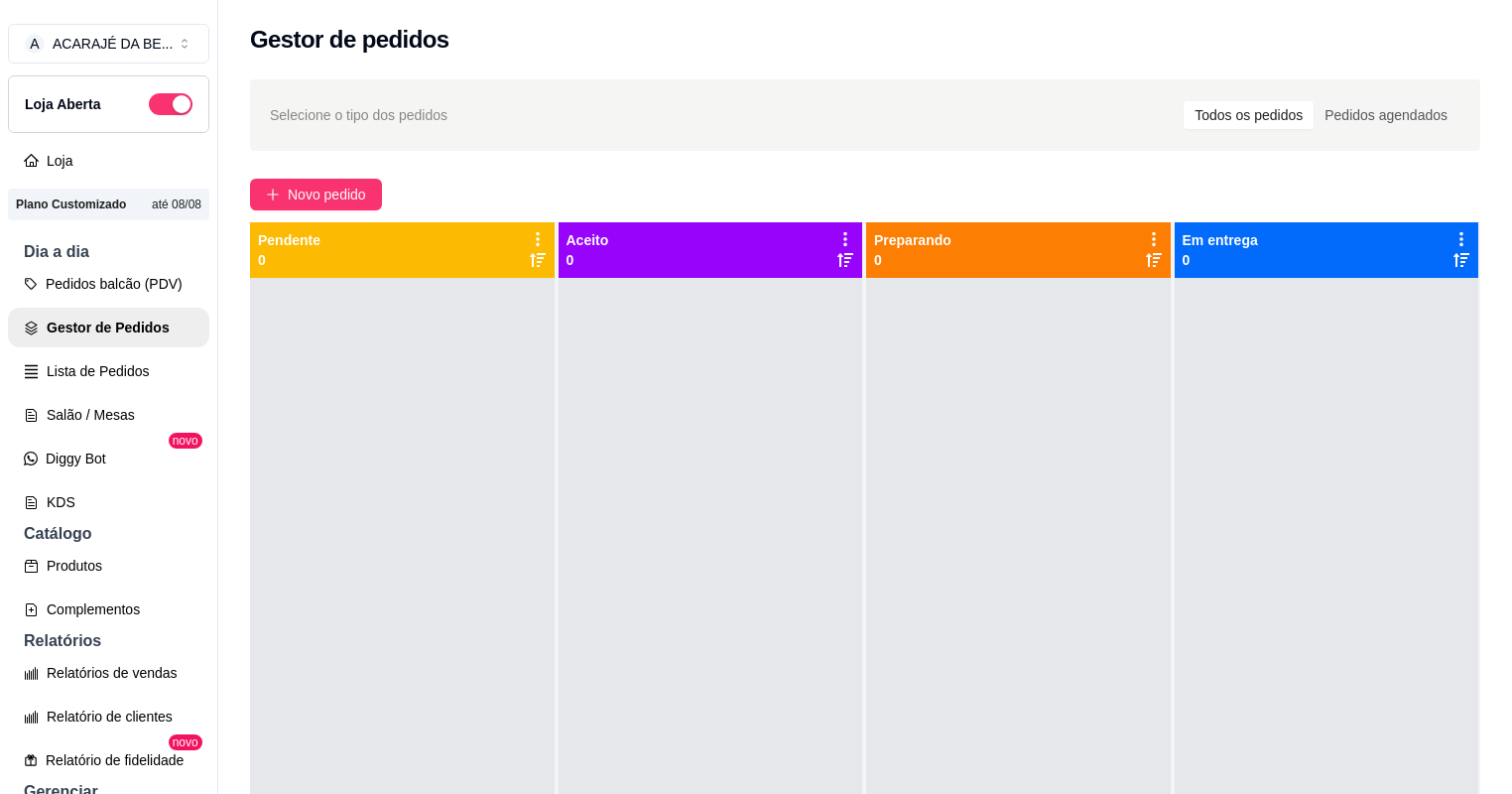 click at bounding box center (710, 675) 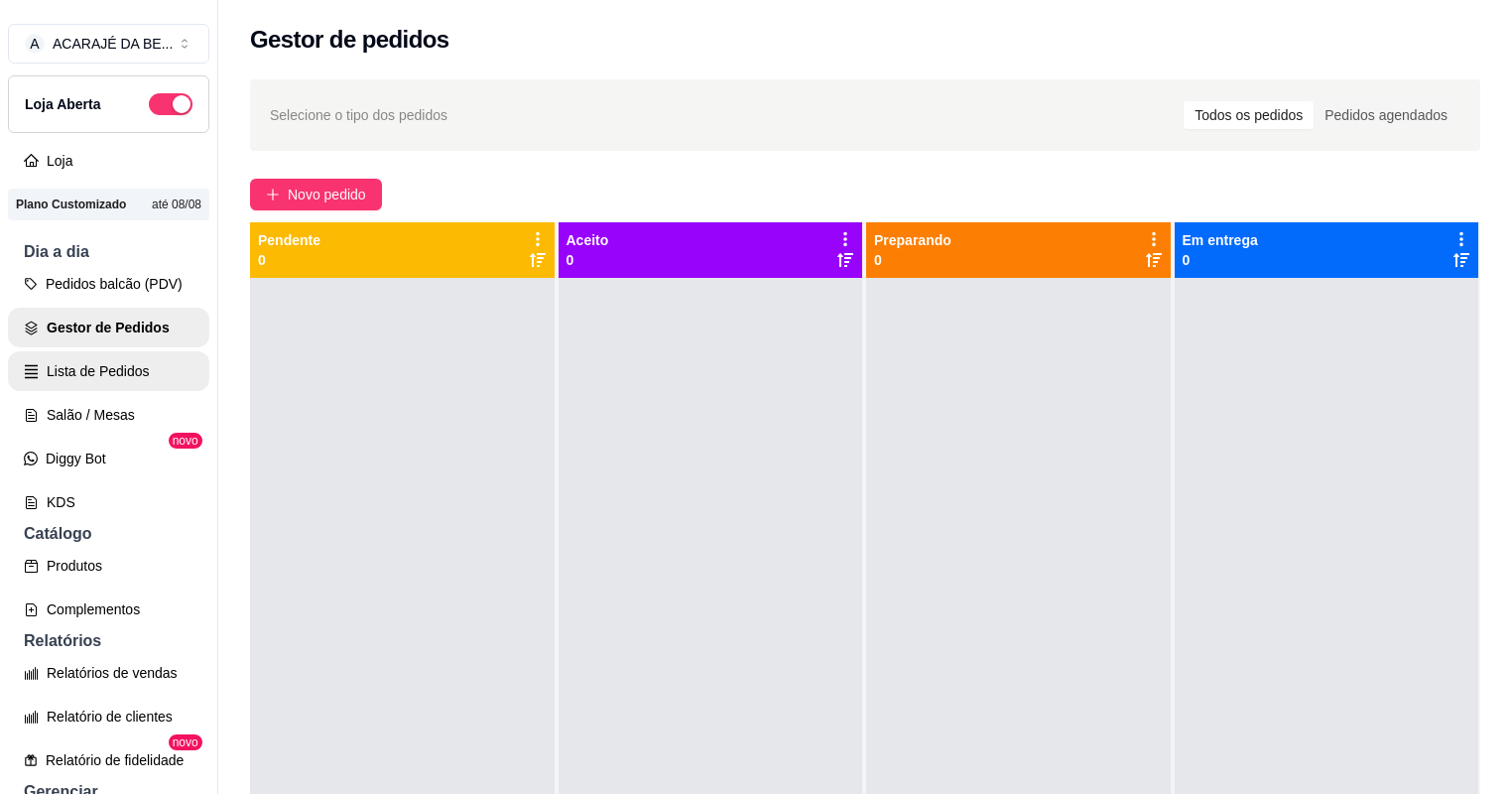 click on "Lista de Pedidos" at bounding box center (108, 371) 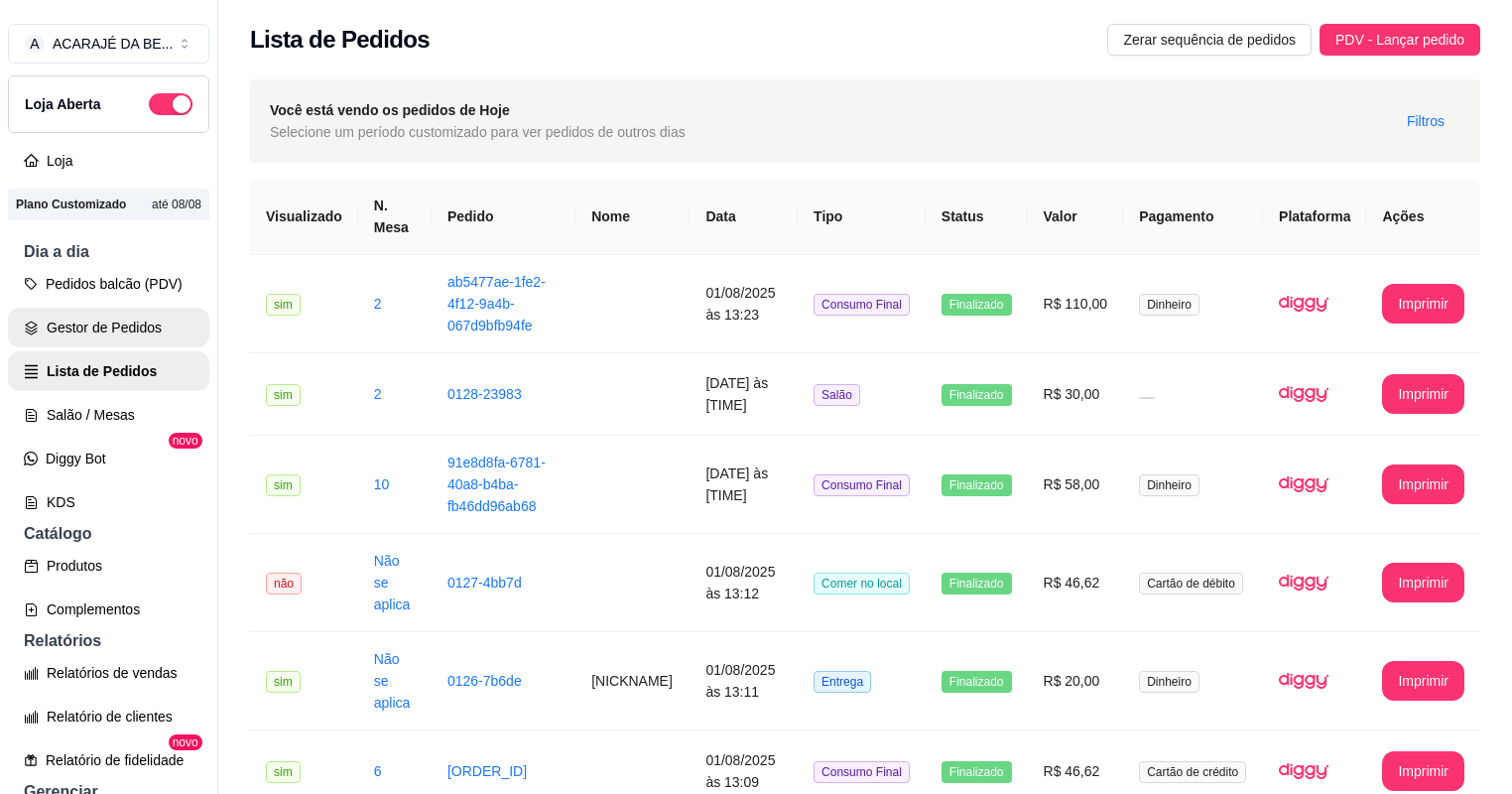 click on "Gestor de Pedidos" at bounding box center [108, 328] 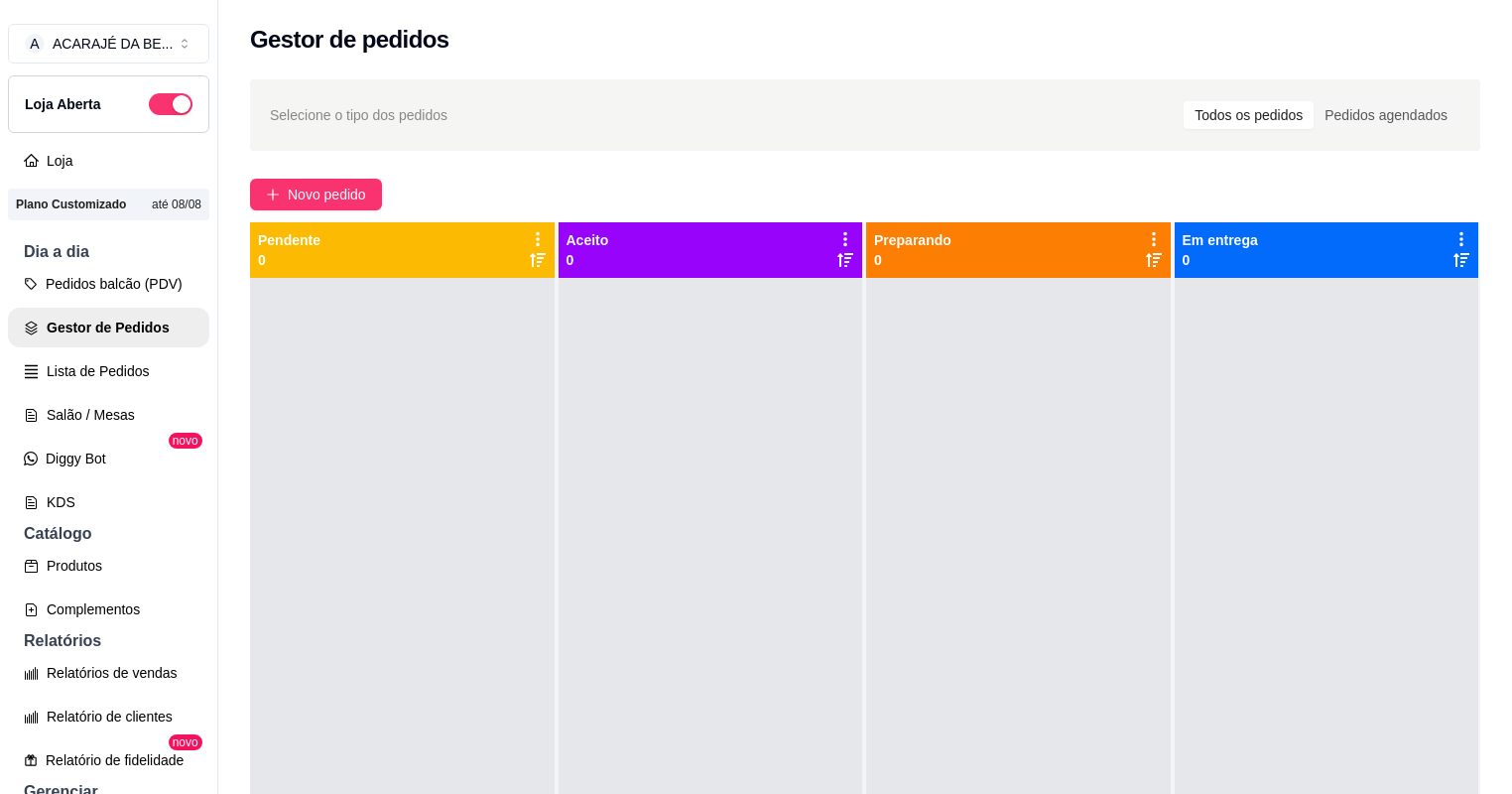 click on "Novo pedido" at bounding box center (865, 195) 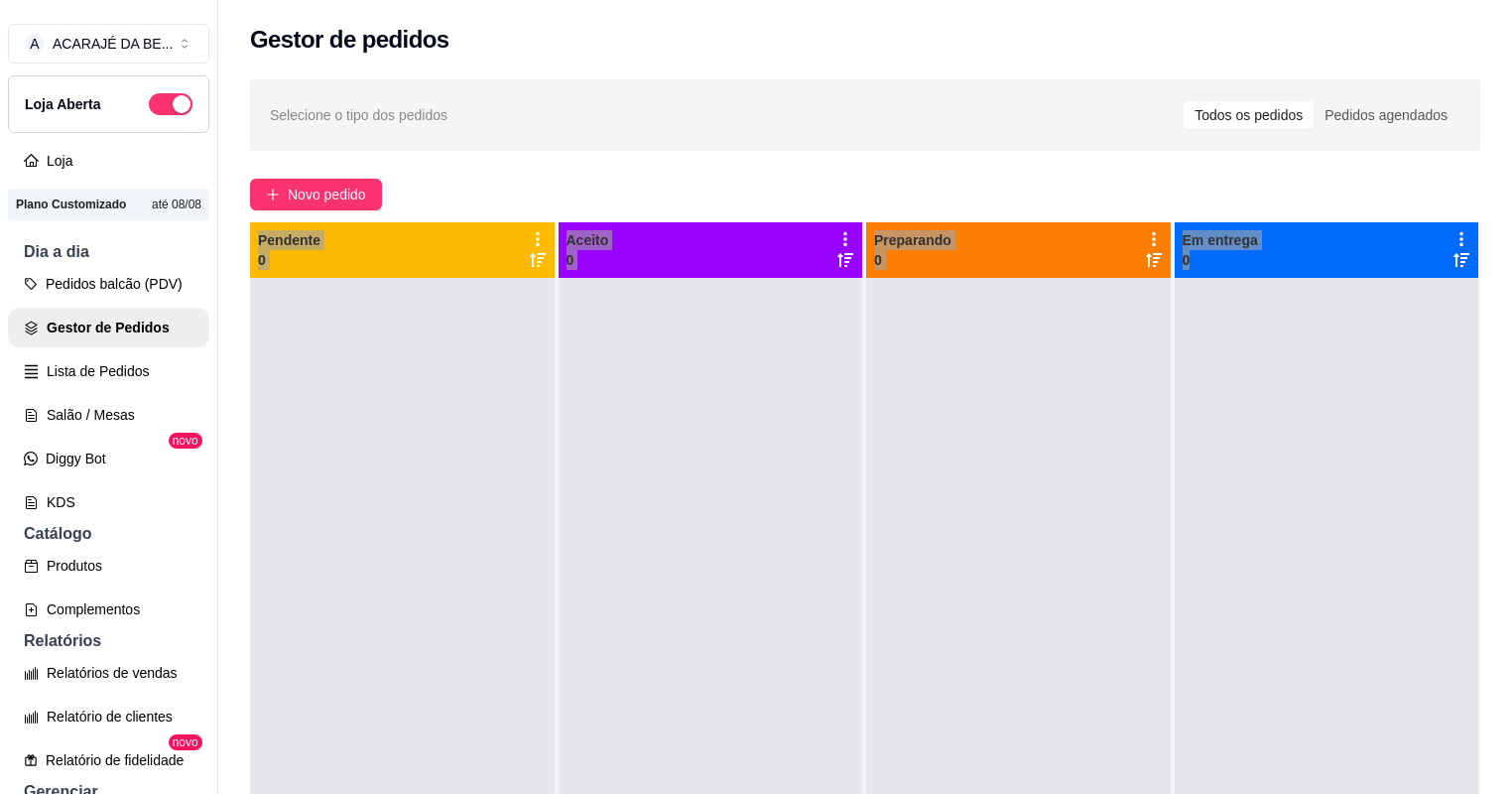 drag, startPoint x: 248, startPoint y: 237, endPoint x: 1480, endPoint y: 333, distance: 1235.7346 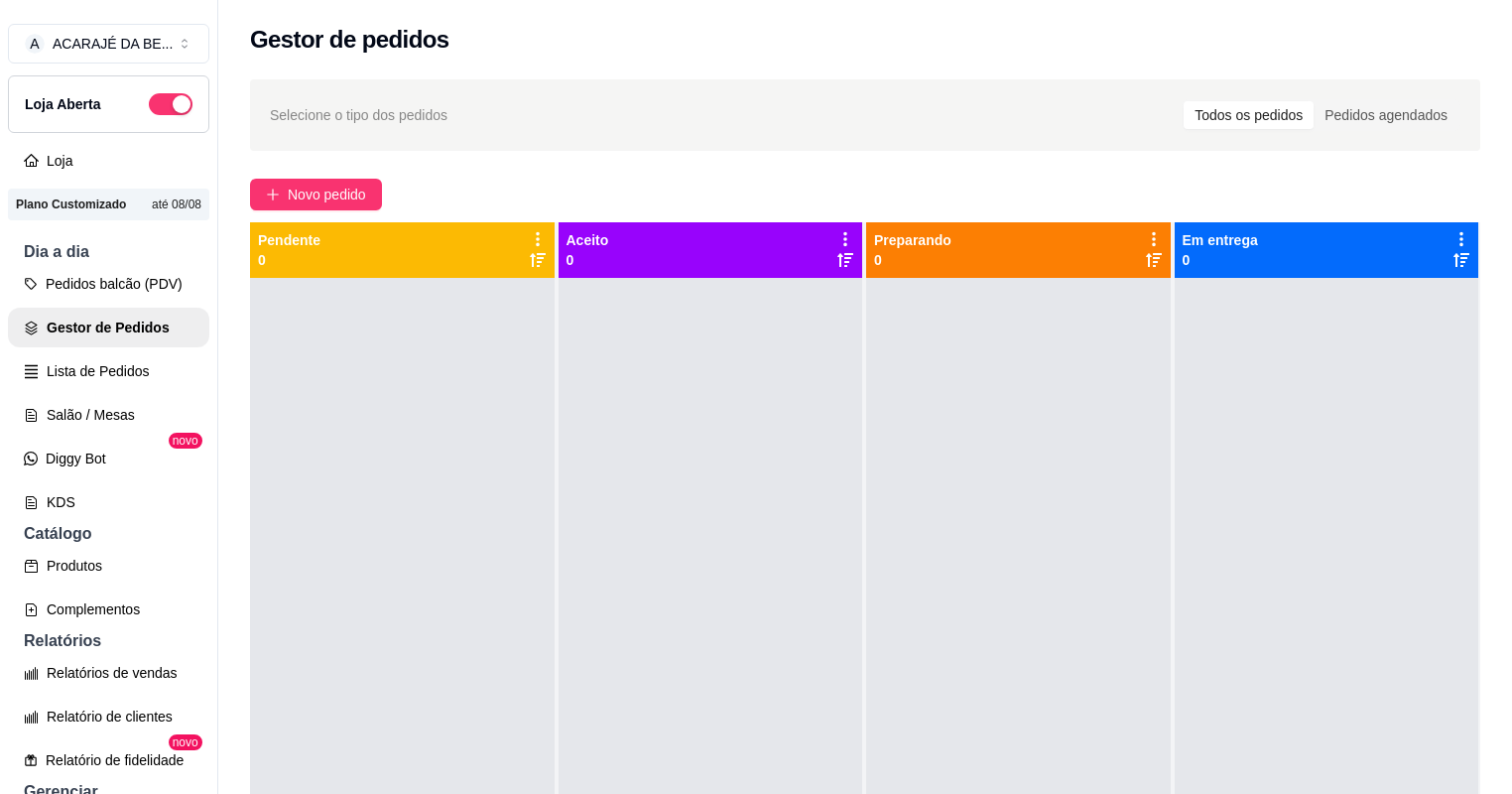 drag, startPoint x: 522, startPoint y: 351, endPoint x: 522, endPoint y: 332, distance: 19 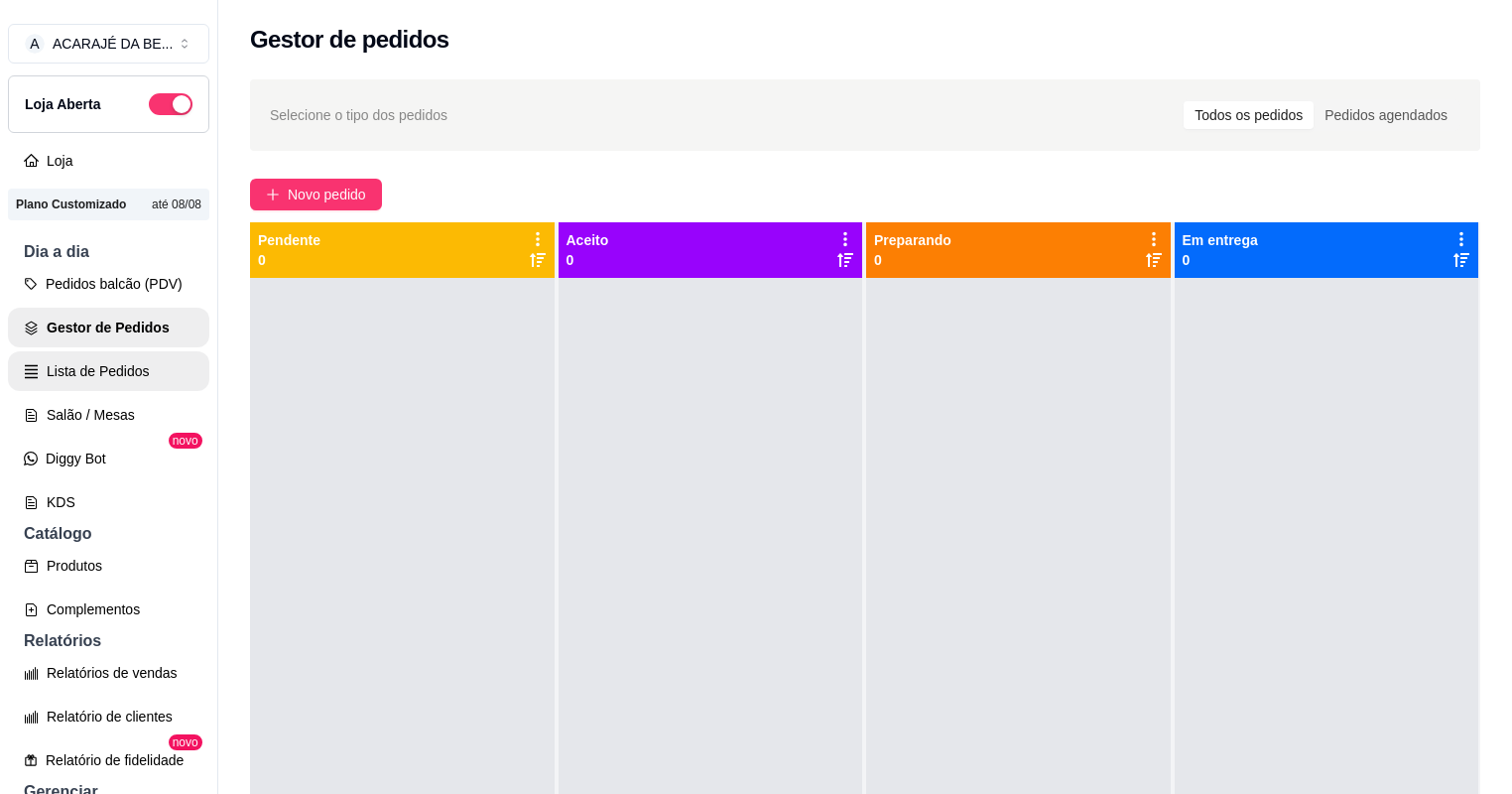 click on "Lista de Pedidos" at bounding box center (108, 371) 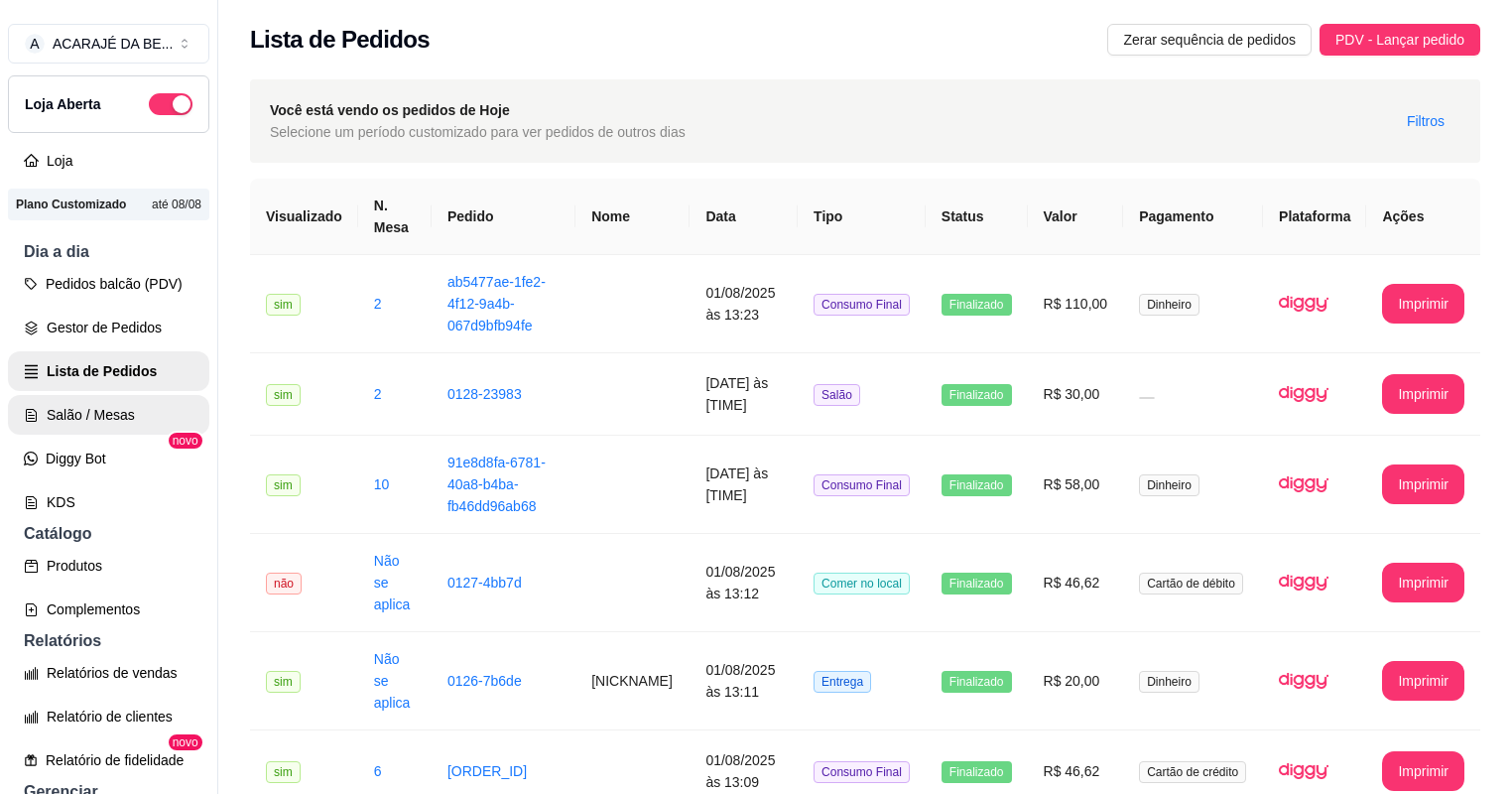 click on "Salão / Mesas" at bounding box center [108, 415] 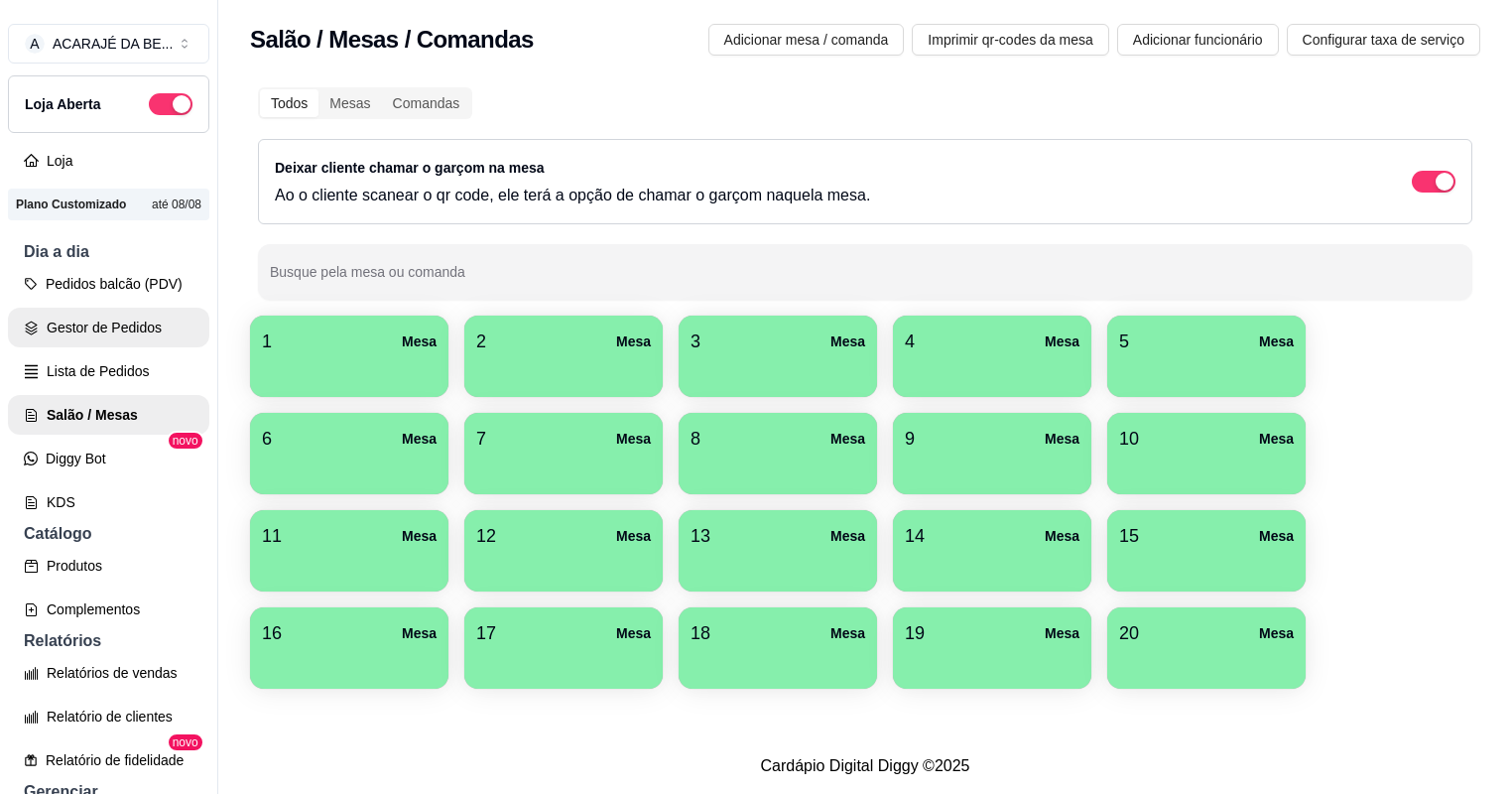 click on "Gestor de Pedidos" at bounding box center [108, 328] 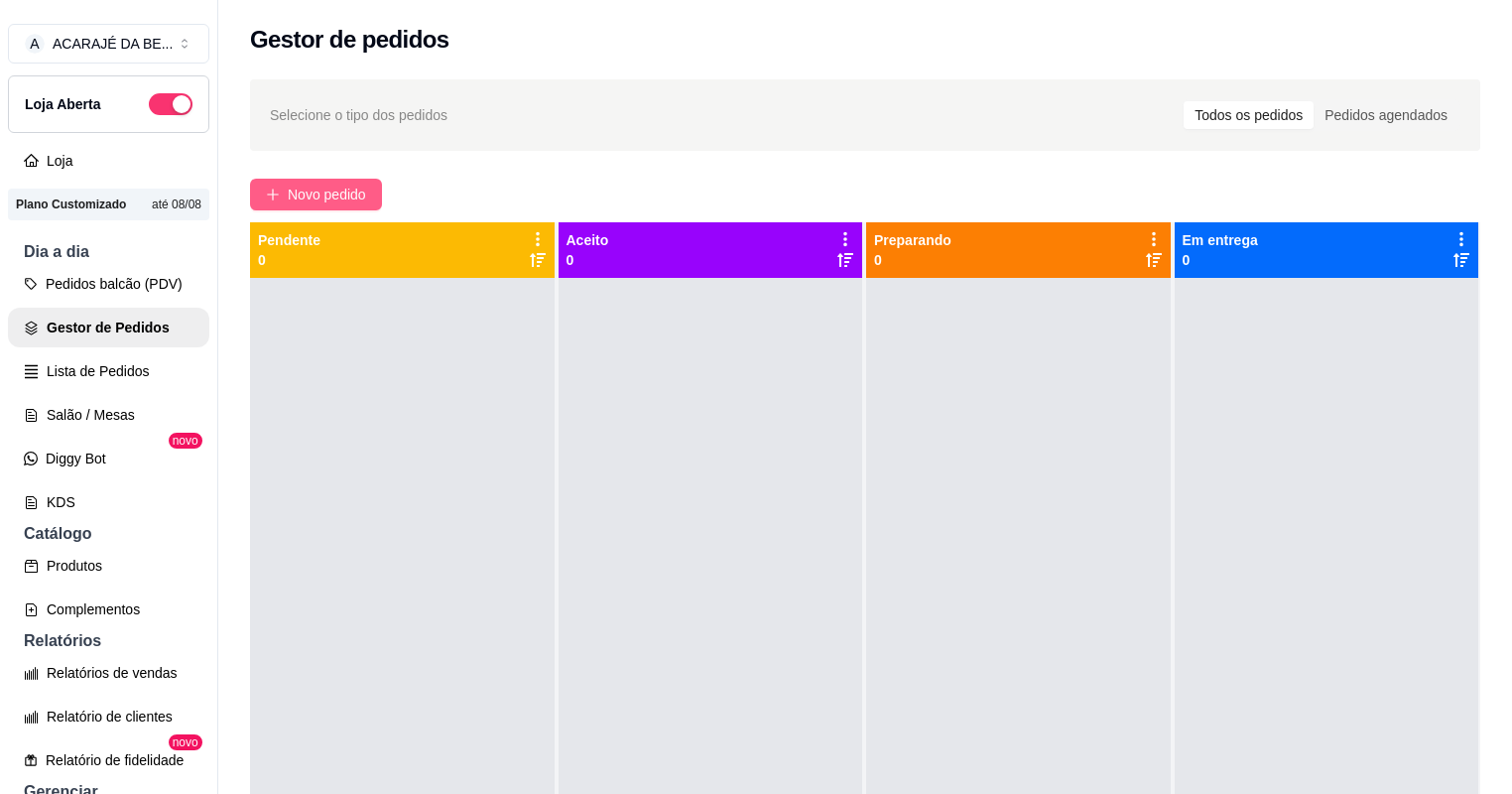 click on "Novo pedido" at bounding box center (326, 195) 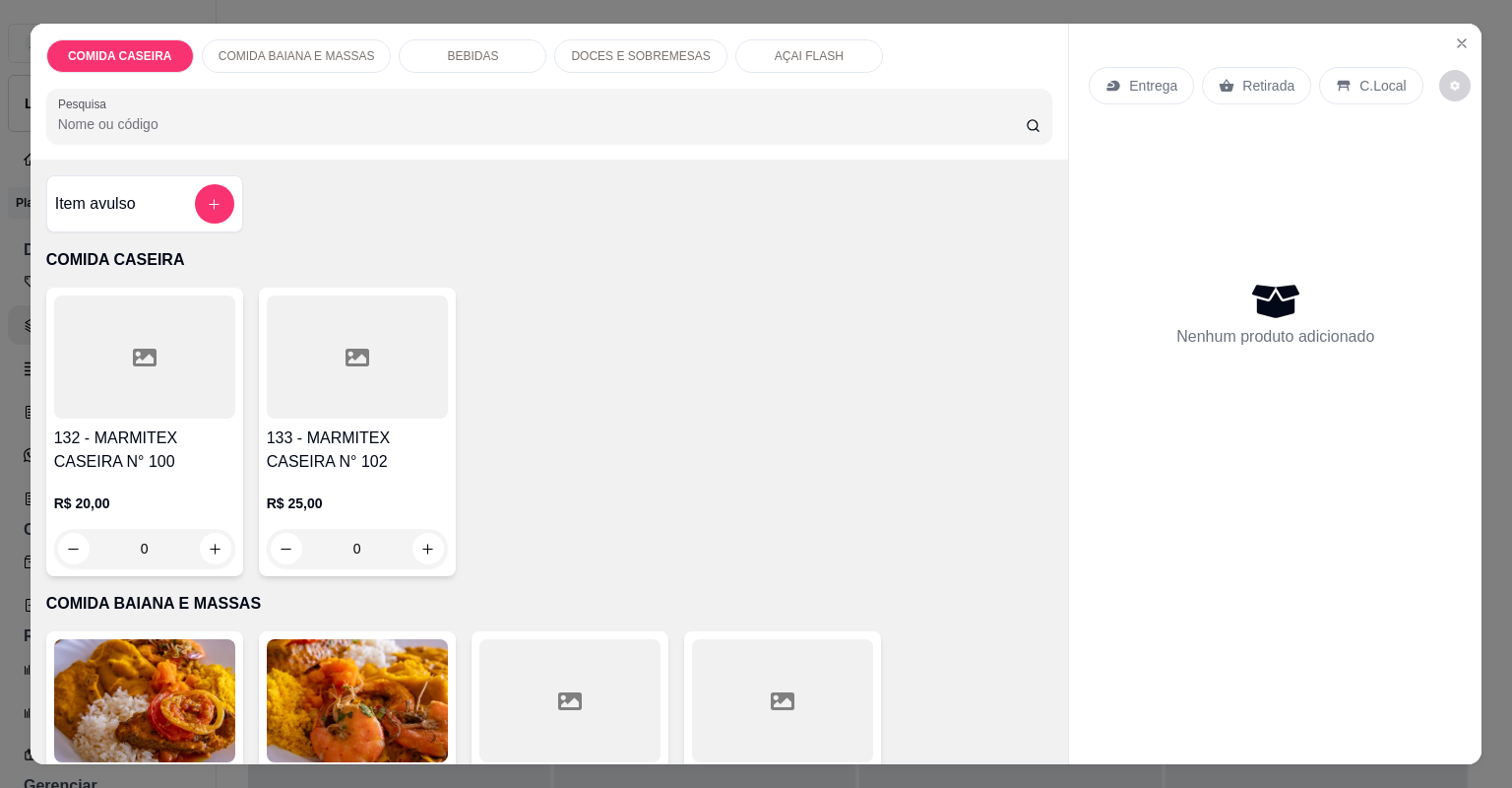 click on "132 - MARMITEX CASEIRA N° 100" at bounding box center (145, 450) 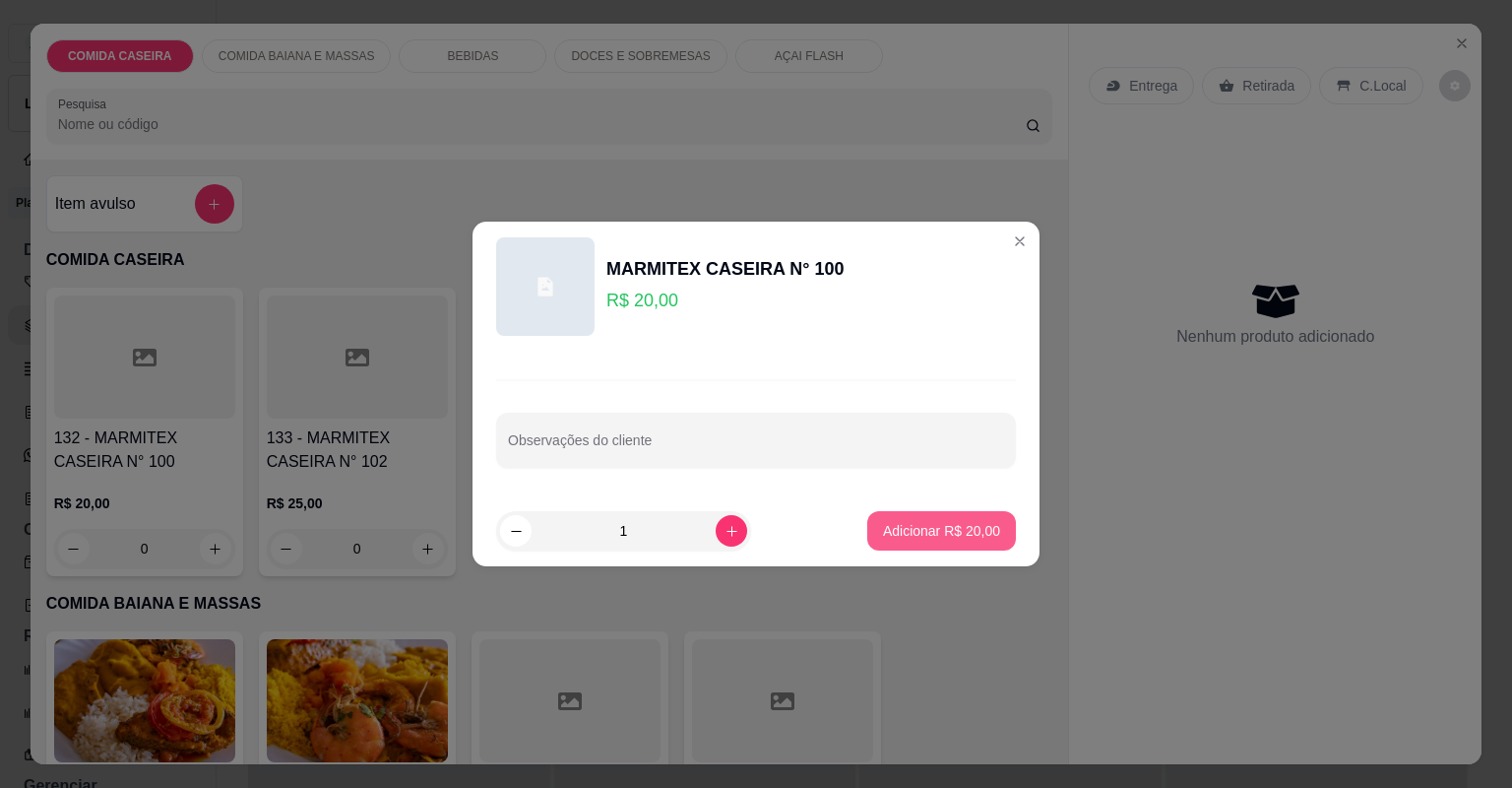 click on "Adicionar   R$ 20,00" at bounding box center [941, 531] 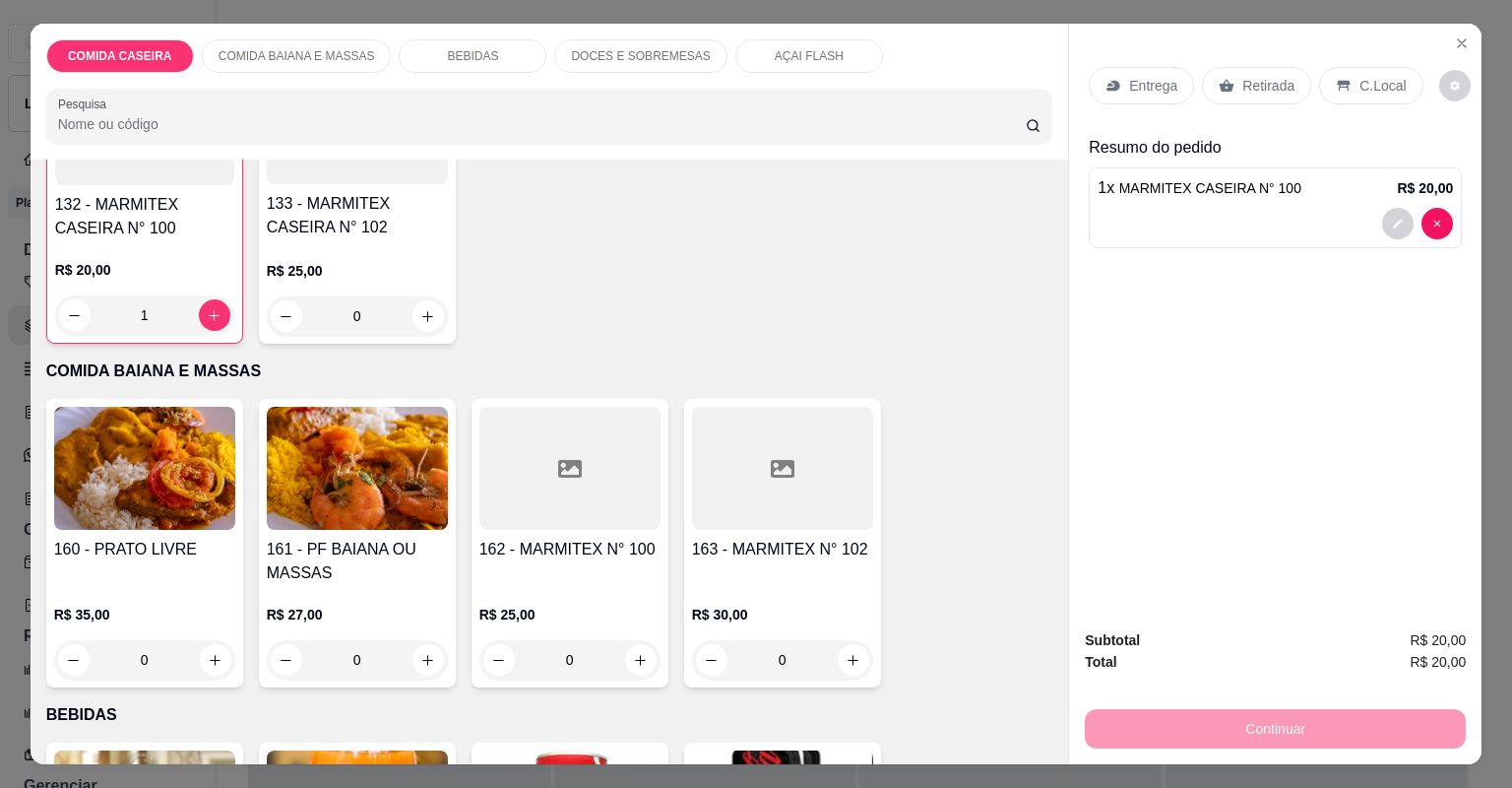 scroll, scrollTop: 236, scrollLeft: 0, axis: vertical 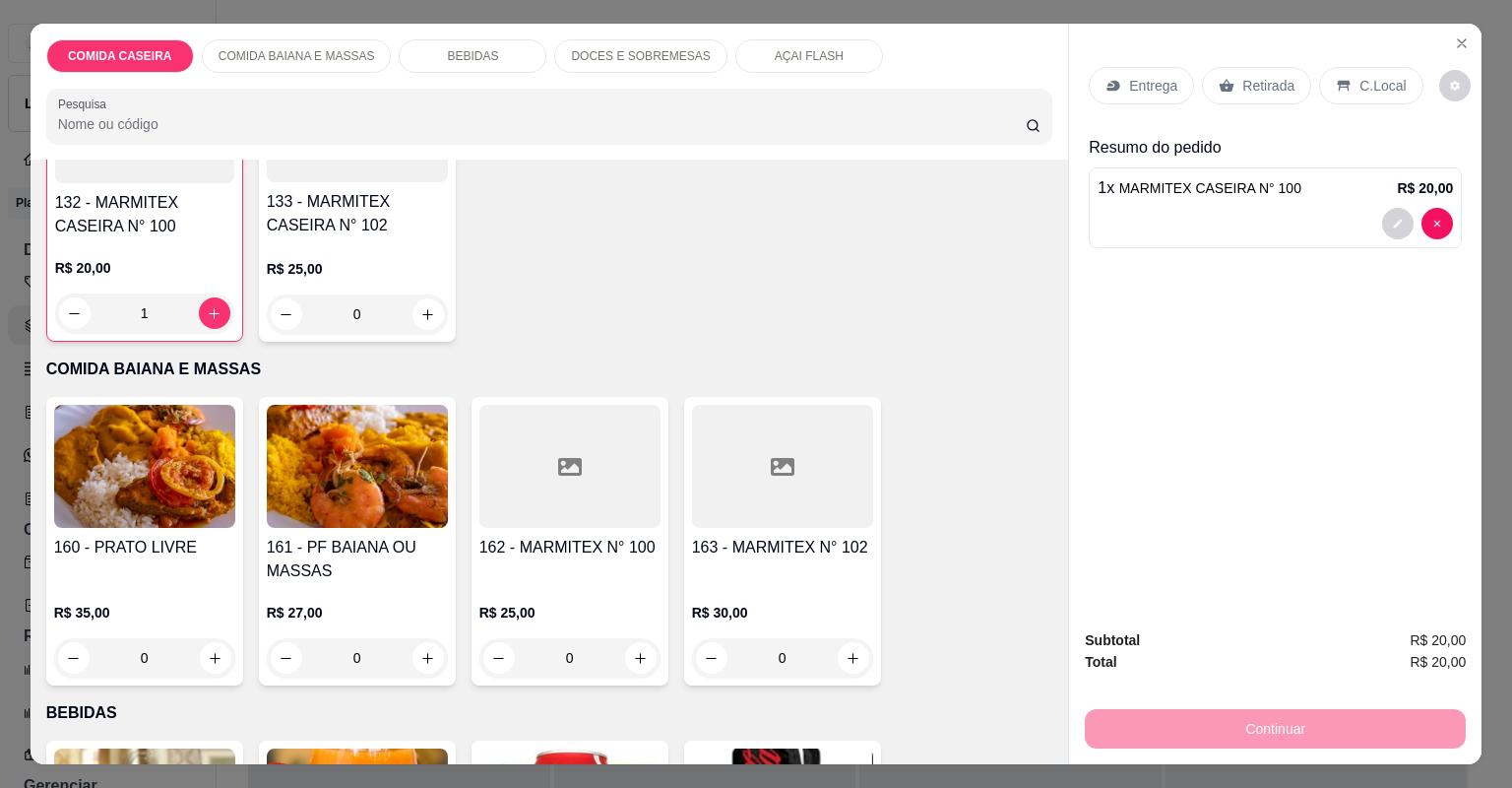click at bounding box center (570, 466) 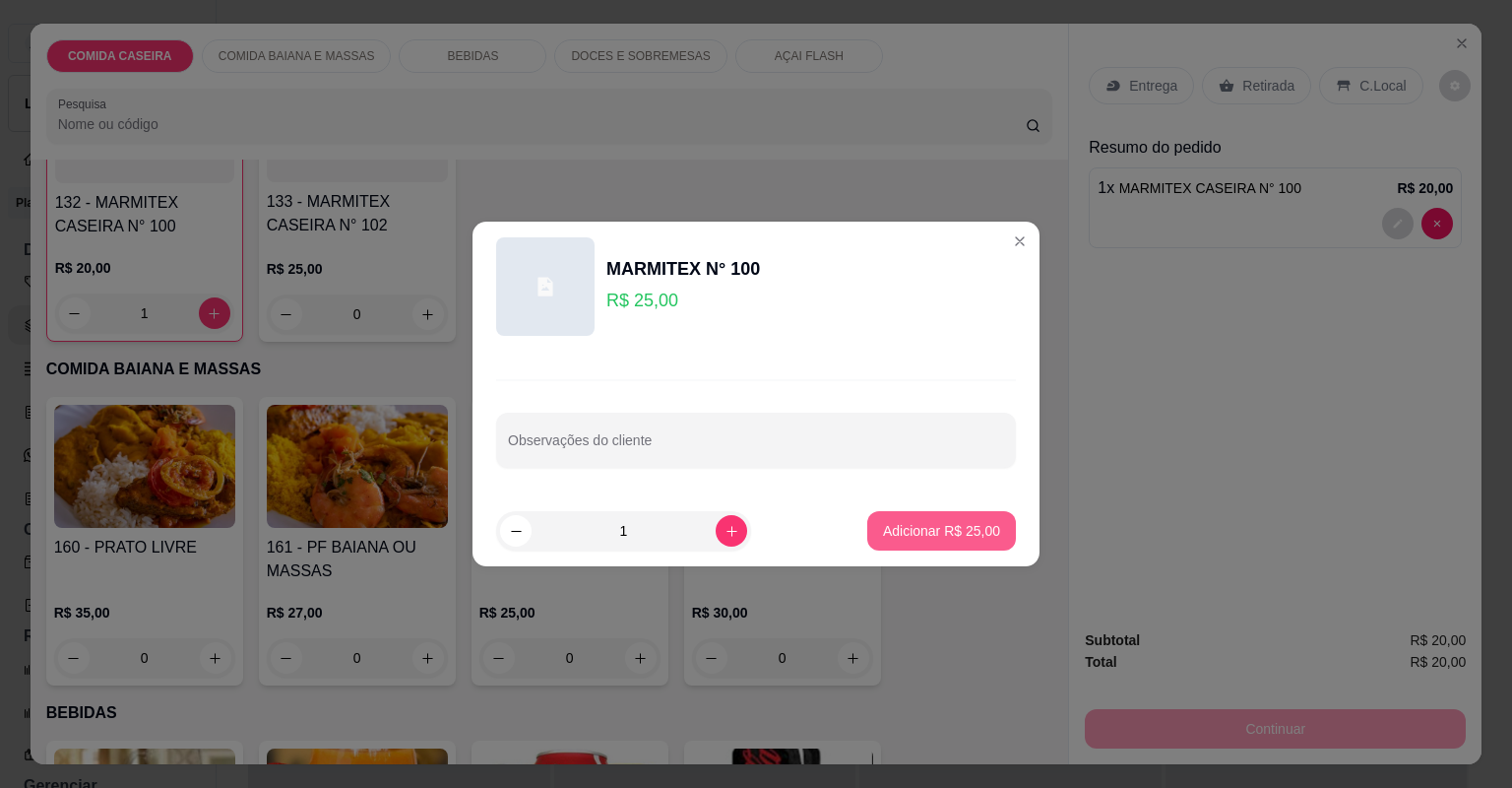 click on "Adicionar   R$ 25,00" at bounding box center [941, 531] 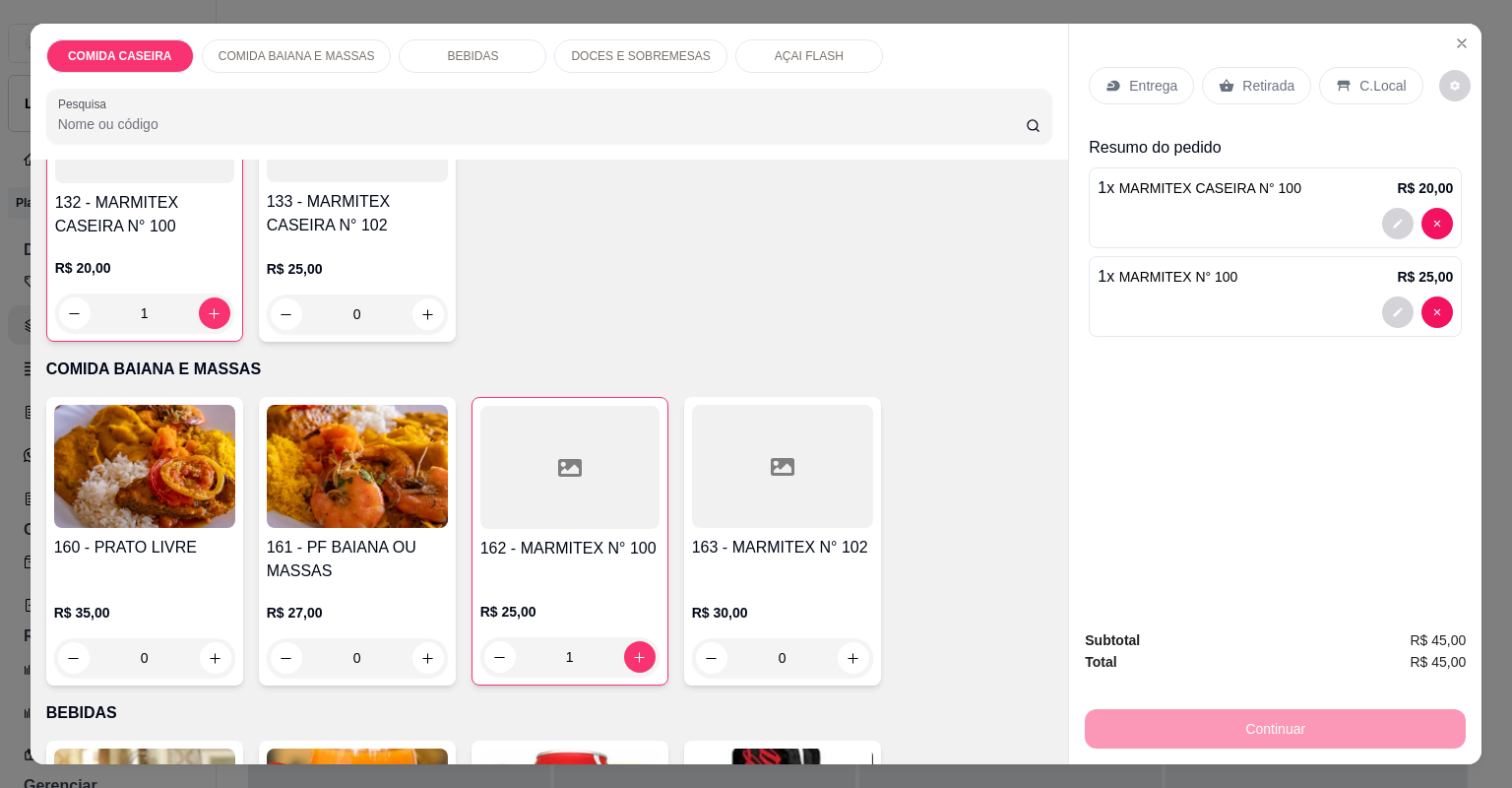 click on "Retirada" at bounding box center (1256, 86) 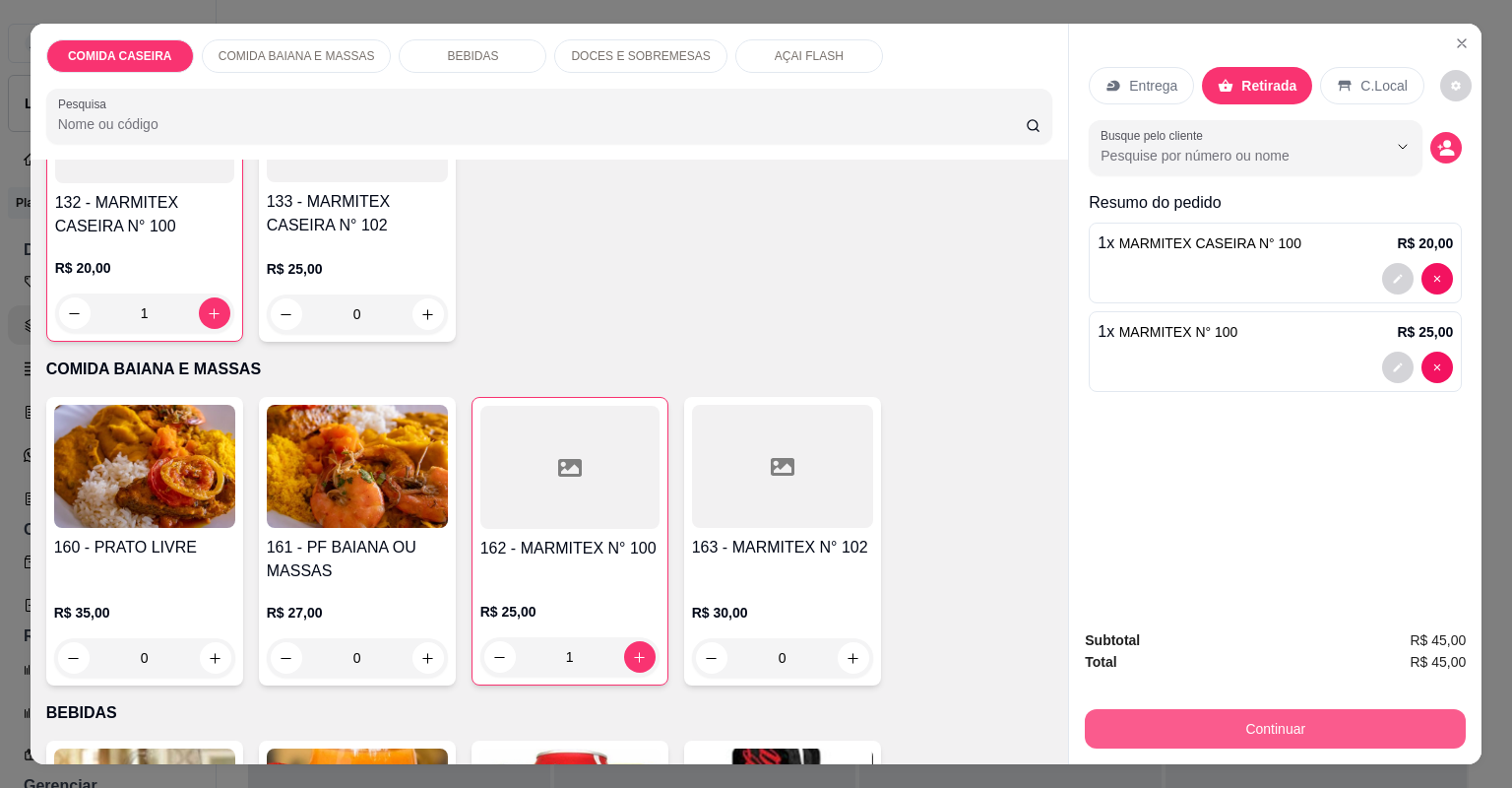 click on "Continuar" at bounding box center [1275, 729] 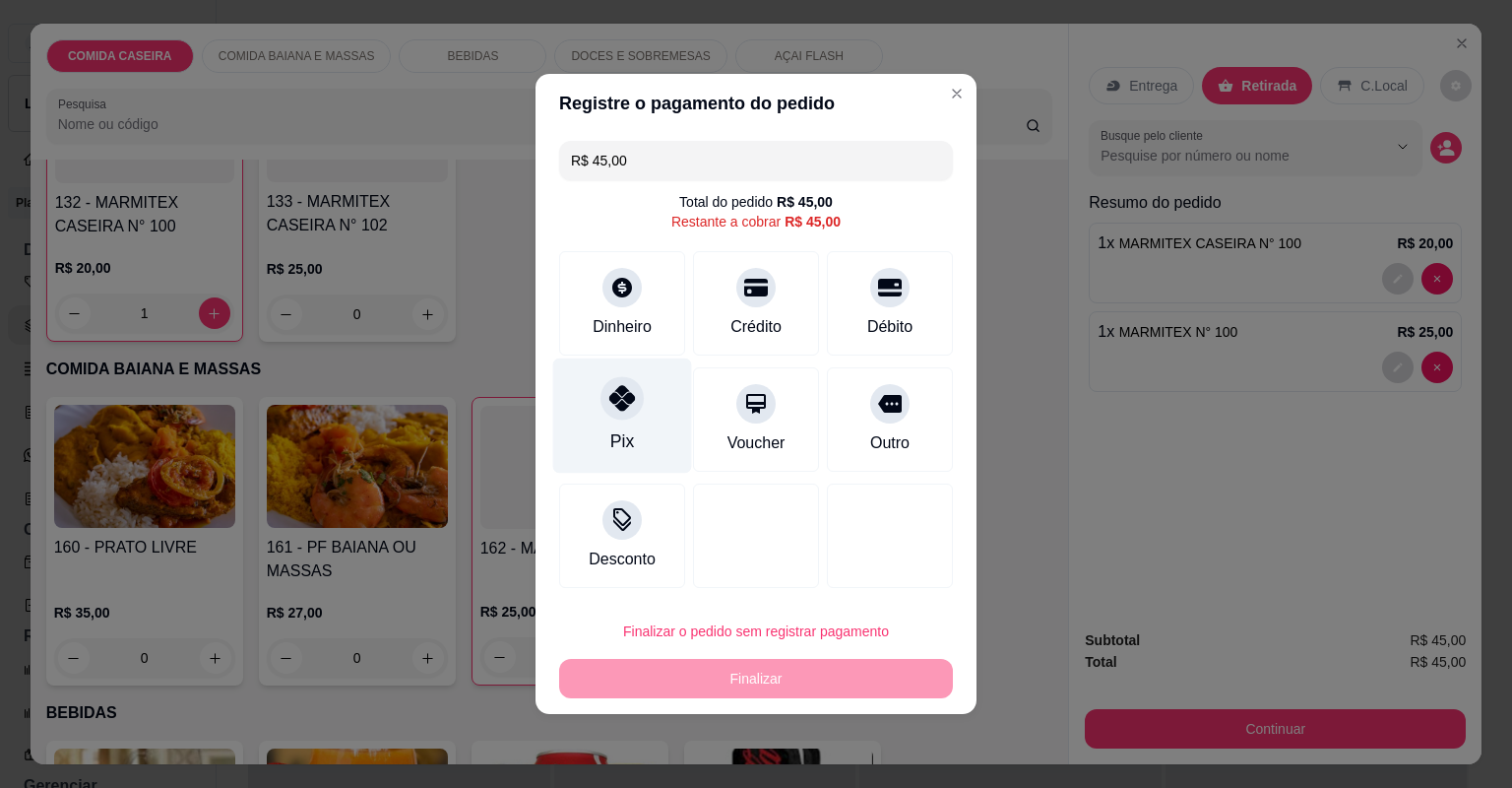 click on "Pix" at bounding box center [622, 416] 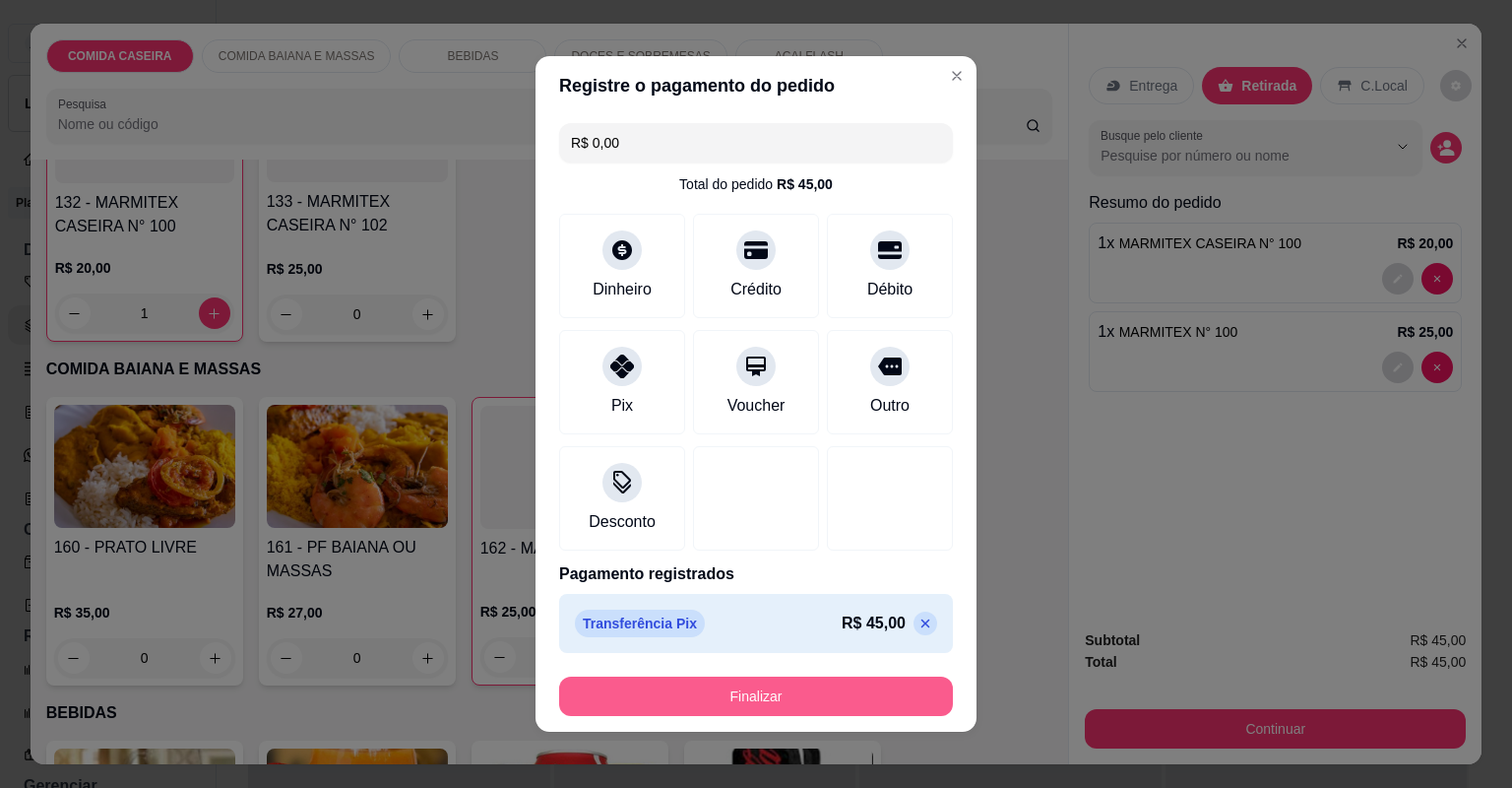 click on "Finalizar" at bounding box center [756, 696] 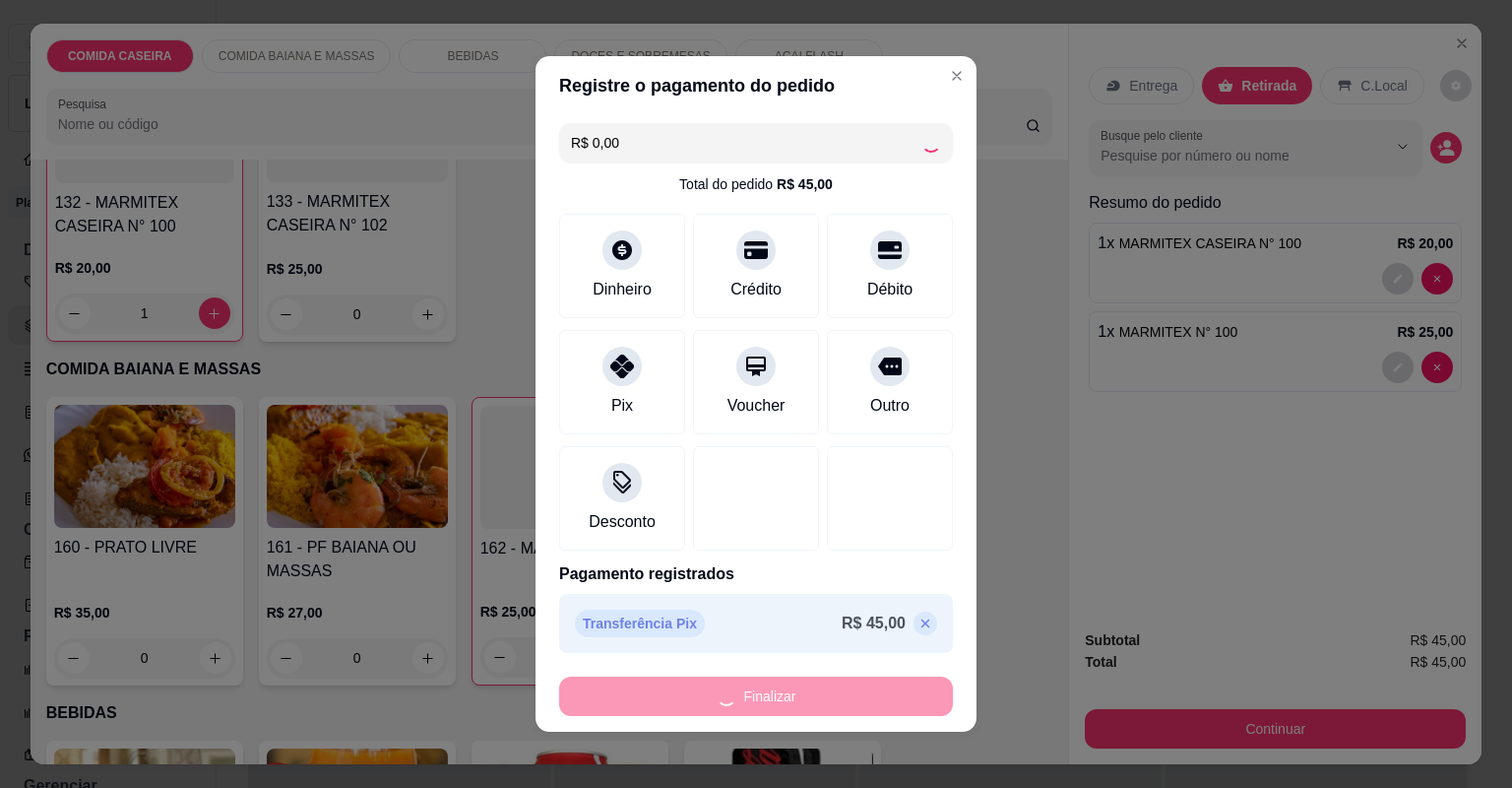 type on "0" 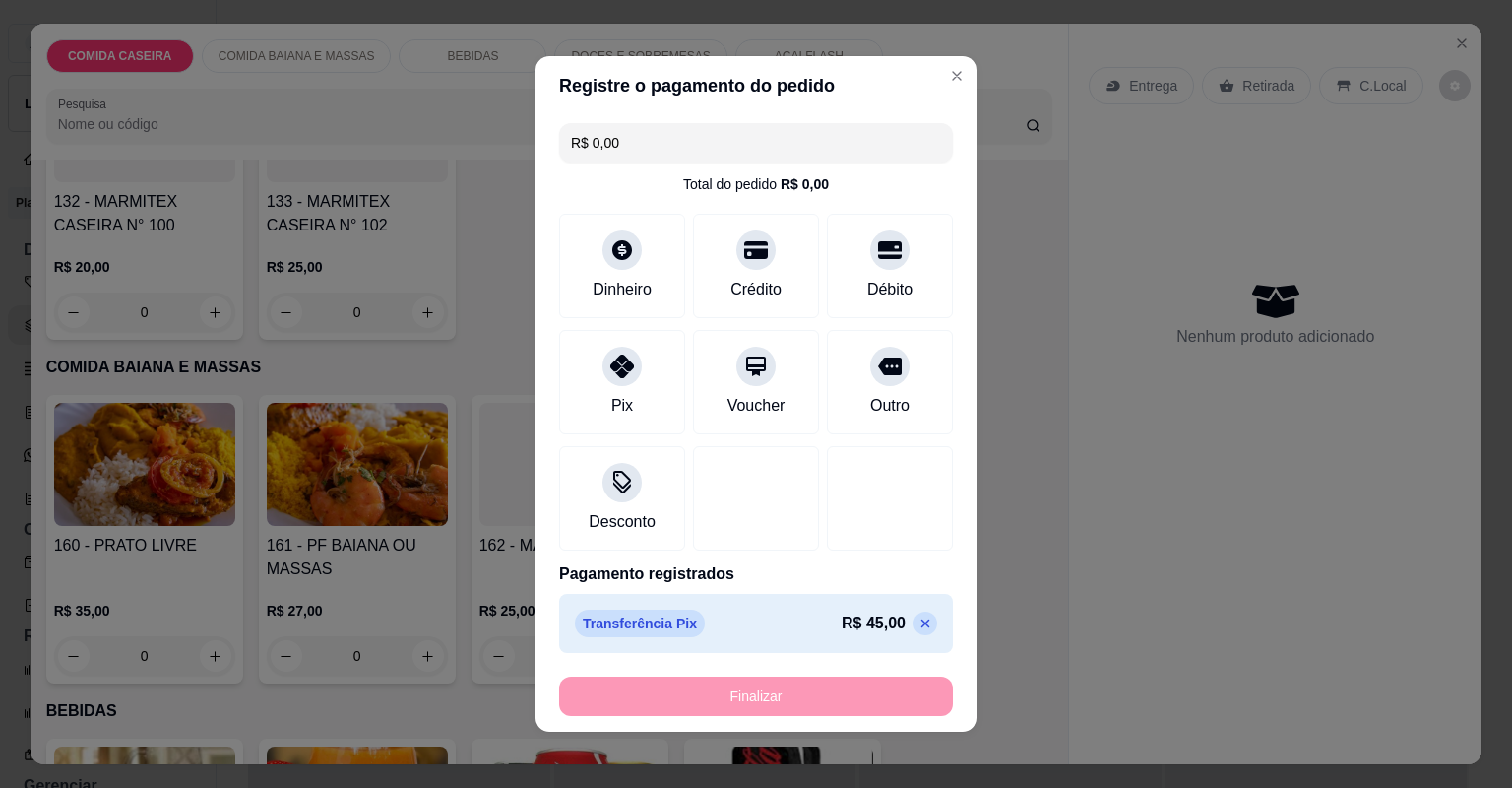 type on "-R$ 45,00" 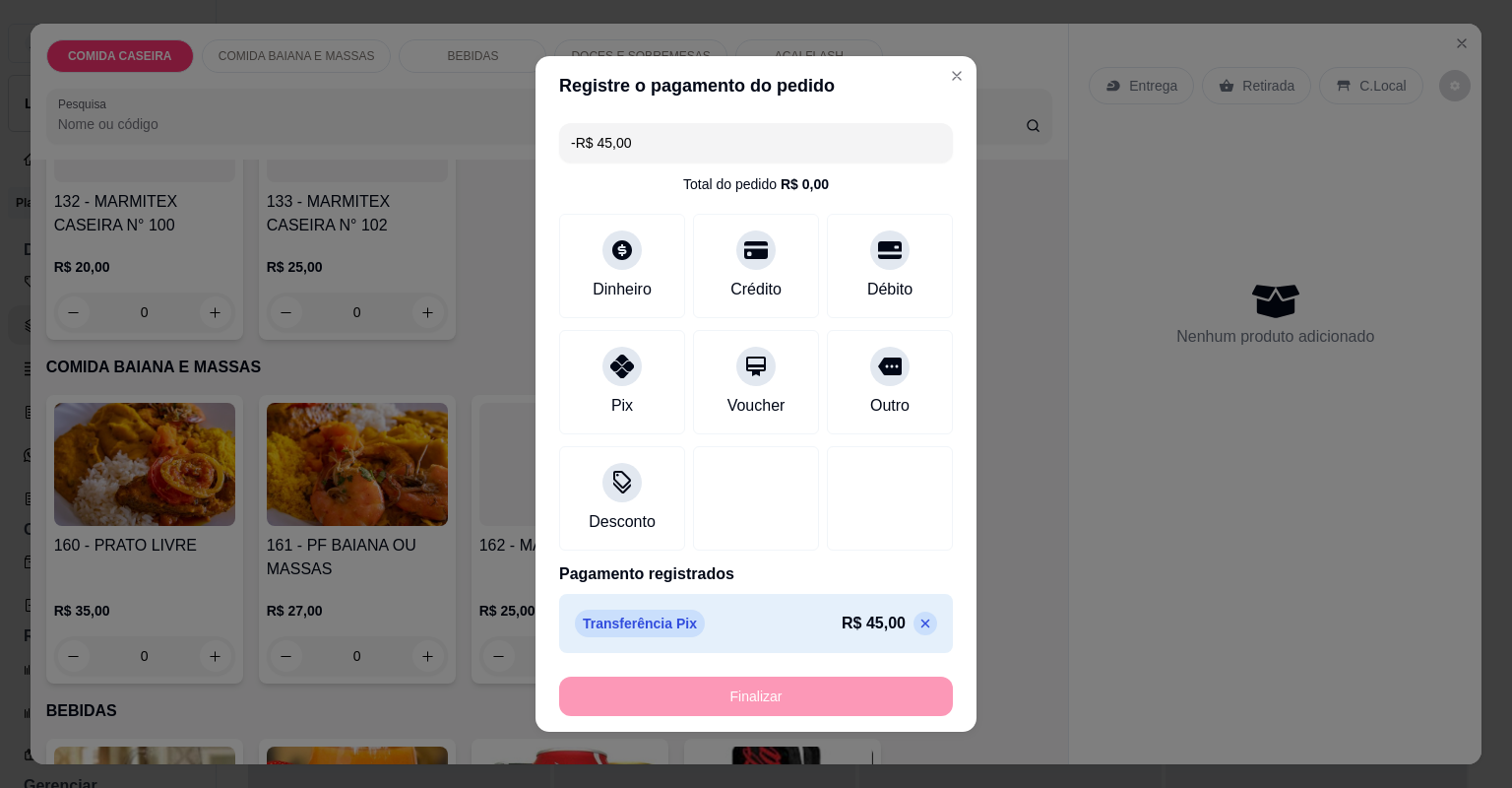 scroll, scrollTop: 235, scrollLeft: 0, axis: vertical 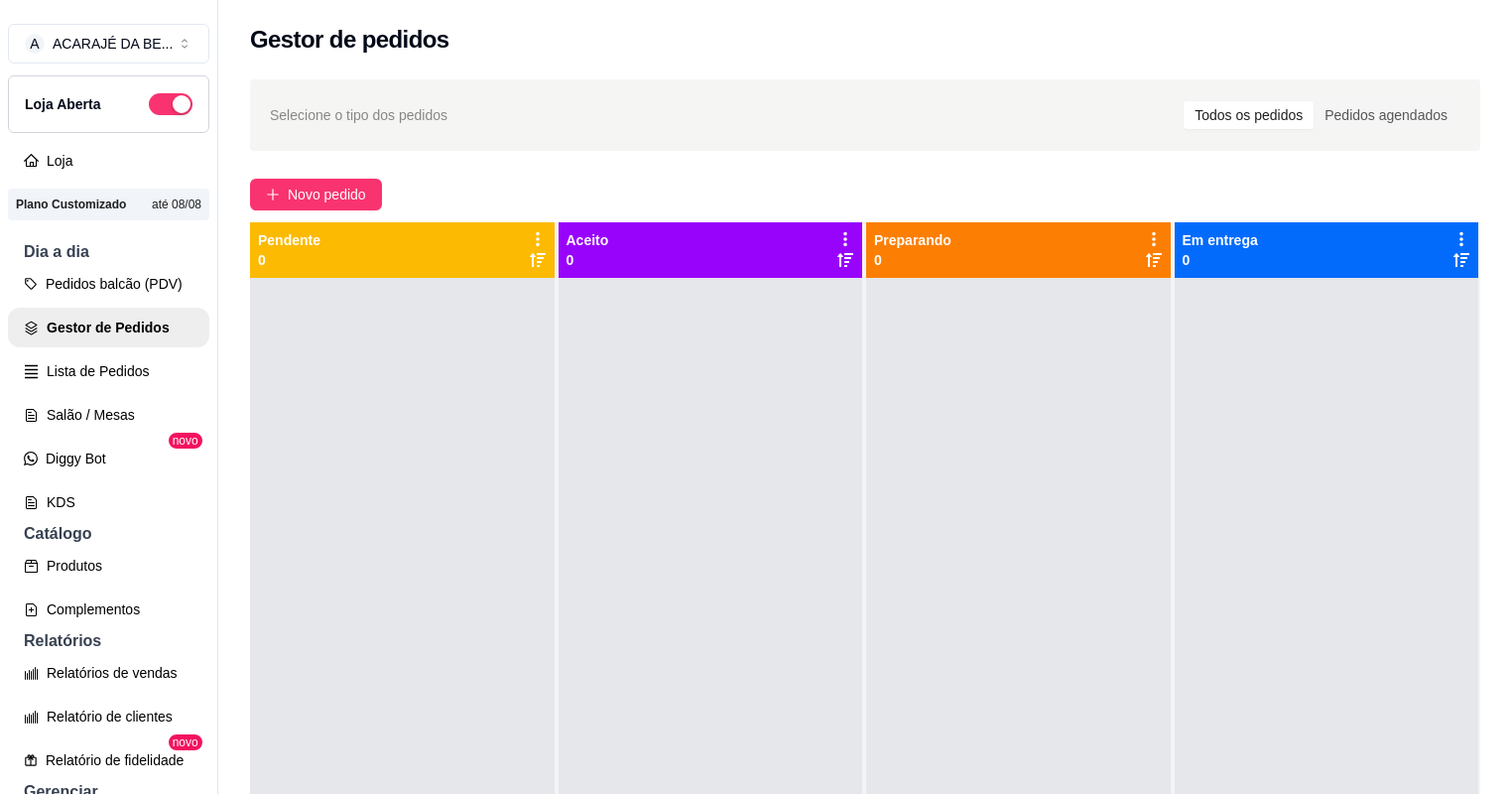 click on "Selecione o tipo dos pedidos Todos os pedidos Pedidos agendados Novo pedido Pendente 0 Aceito 0 Preparando 0 Em entrega 0" at bounding box center [865, 554] 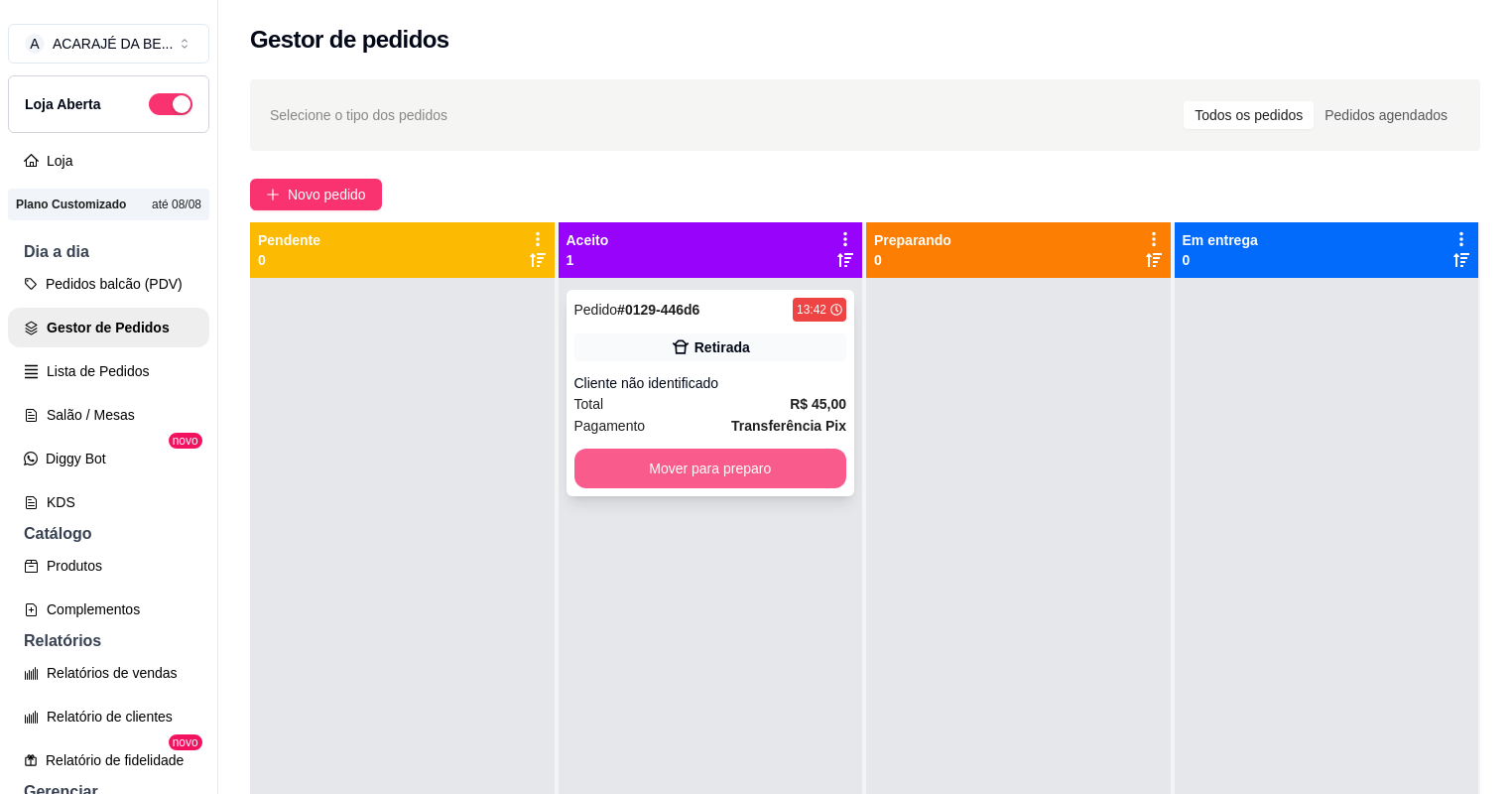 click on "Mover para preparo" at bounding box center (710, 468) 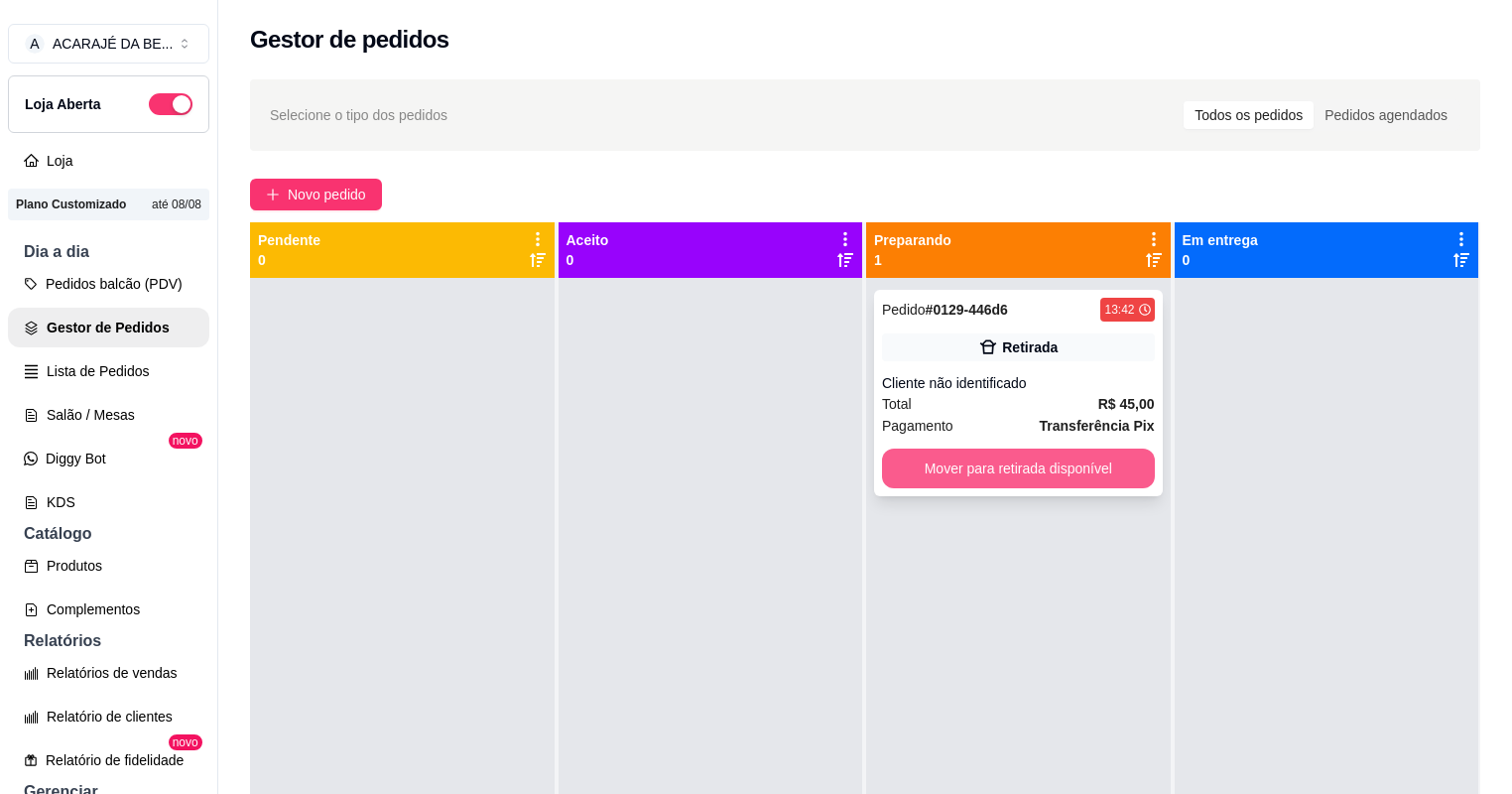 click on "Mover para retirada disponível" at bounding box center (1018, 468) 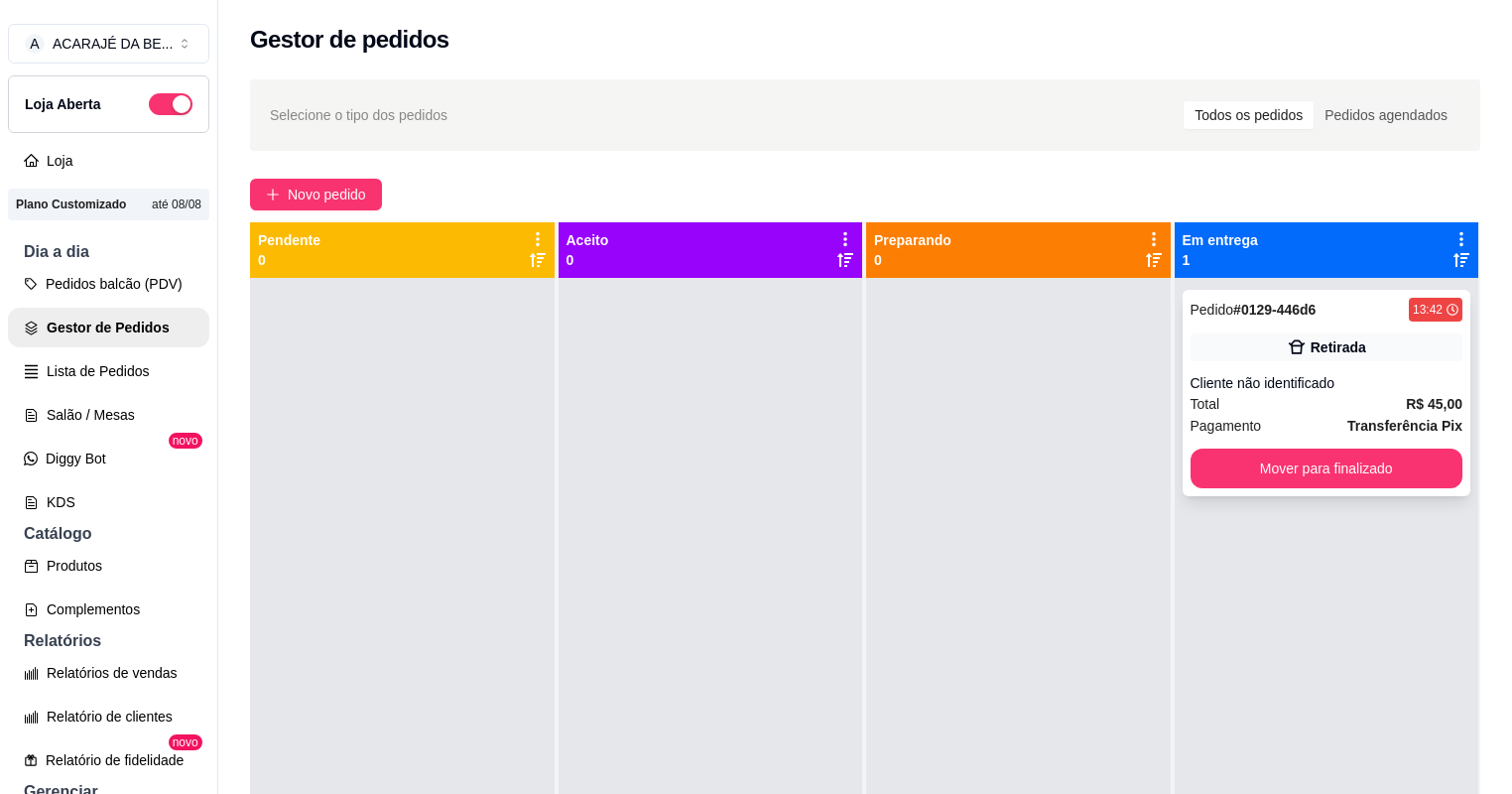 click on "Pedido  # 0129-446d6 13:42 Retirada Cliente não identificado Total R$ 45,00 Pagamento Transferência Pix Mover para finalizado" at bounding box center (1326, 393) 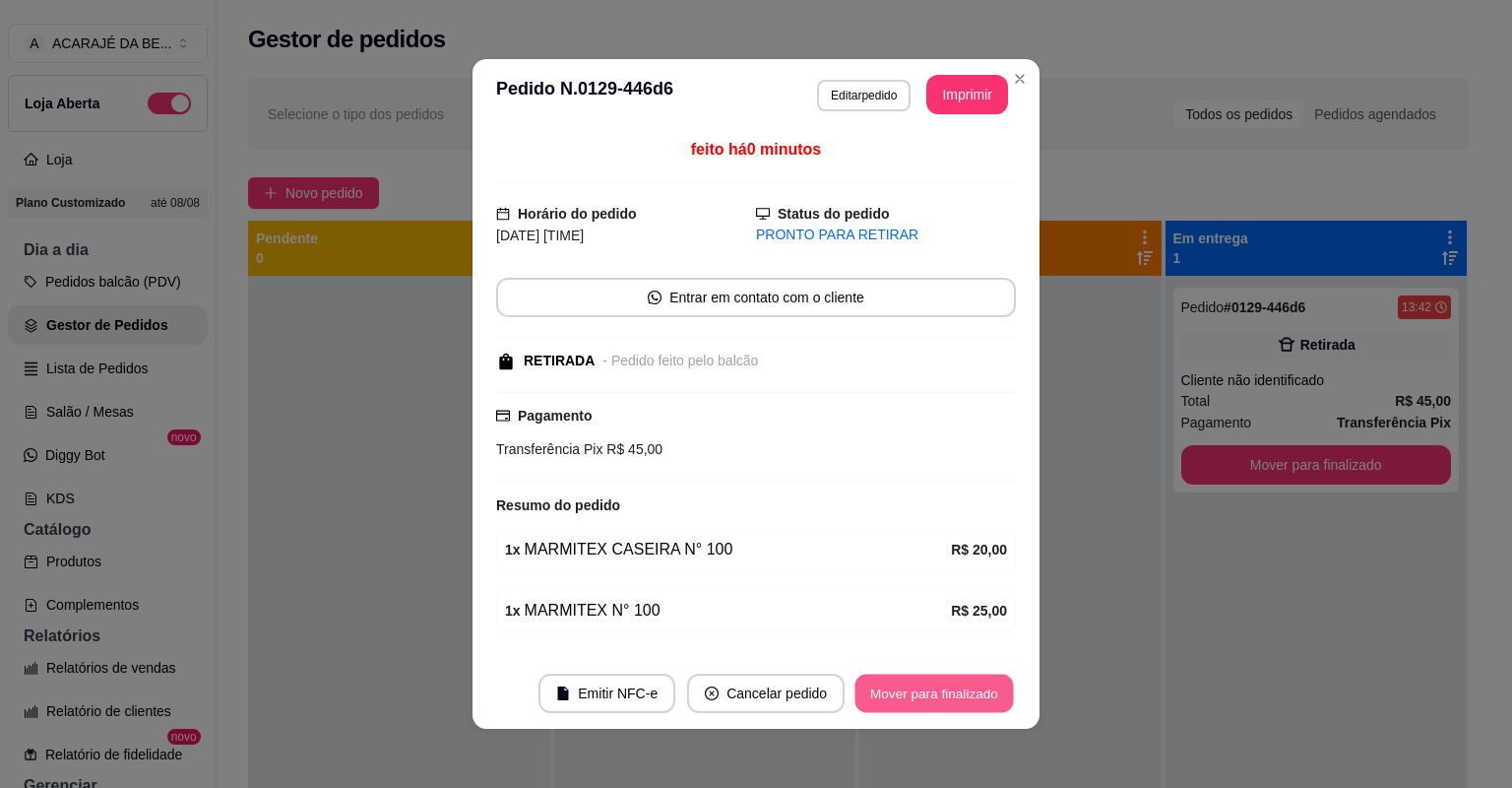 click on "Mover para finalizado" at bounding box center [934, 693] 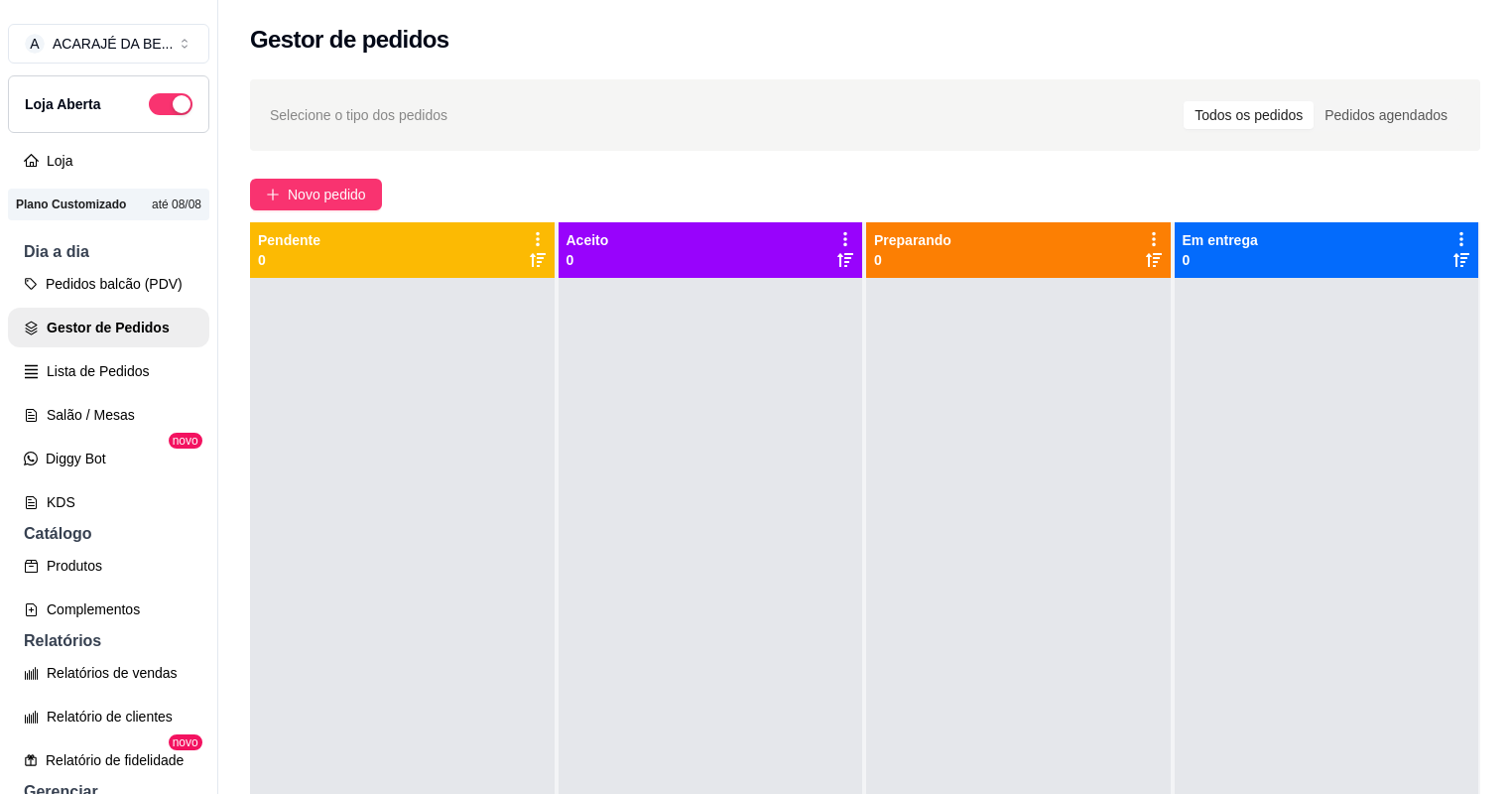click at bounding box center [710, 675] 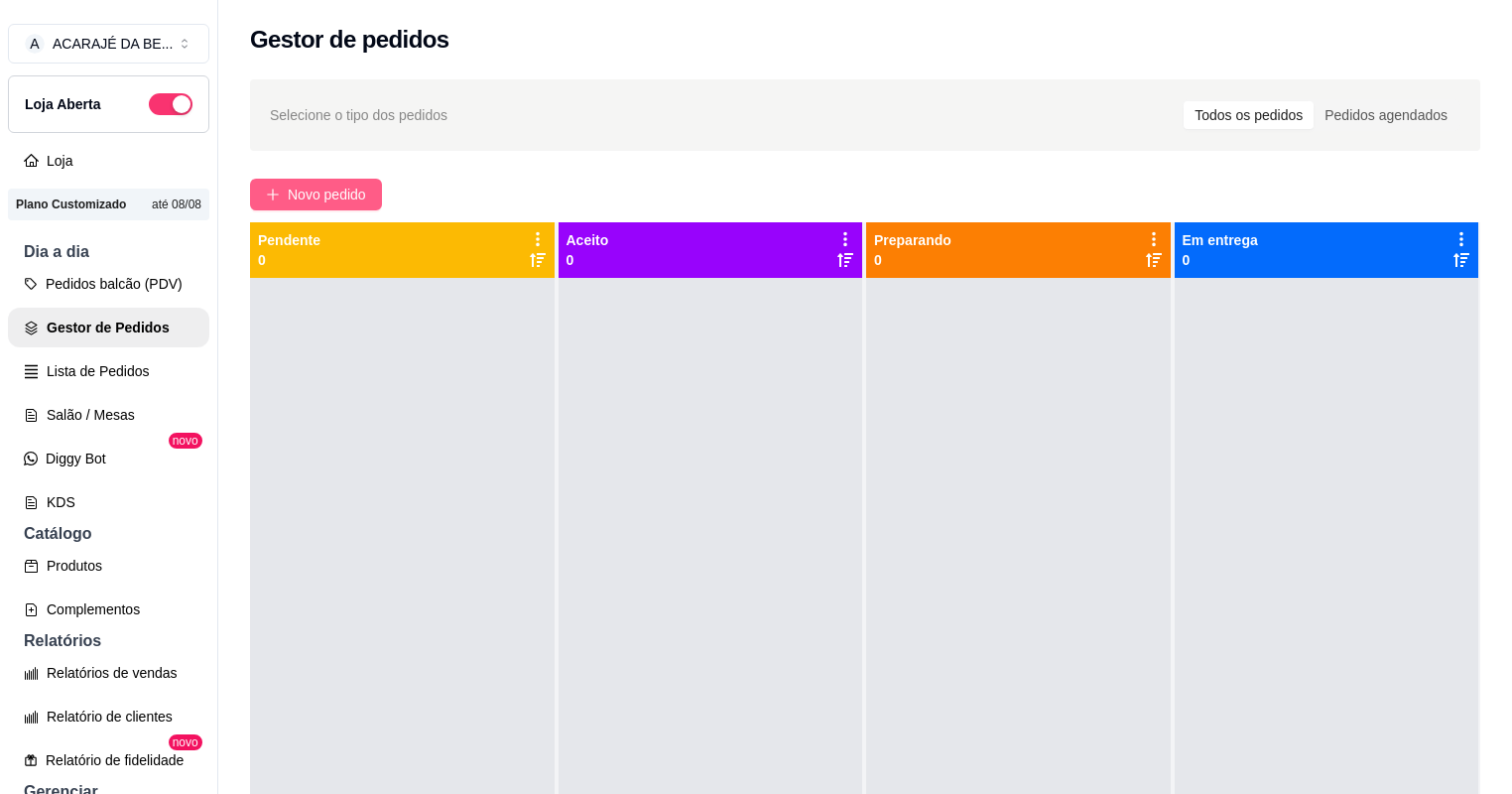 click on "Novo pedido" at bounding box center (326, 195) 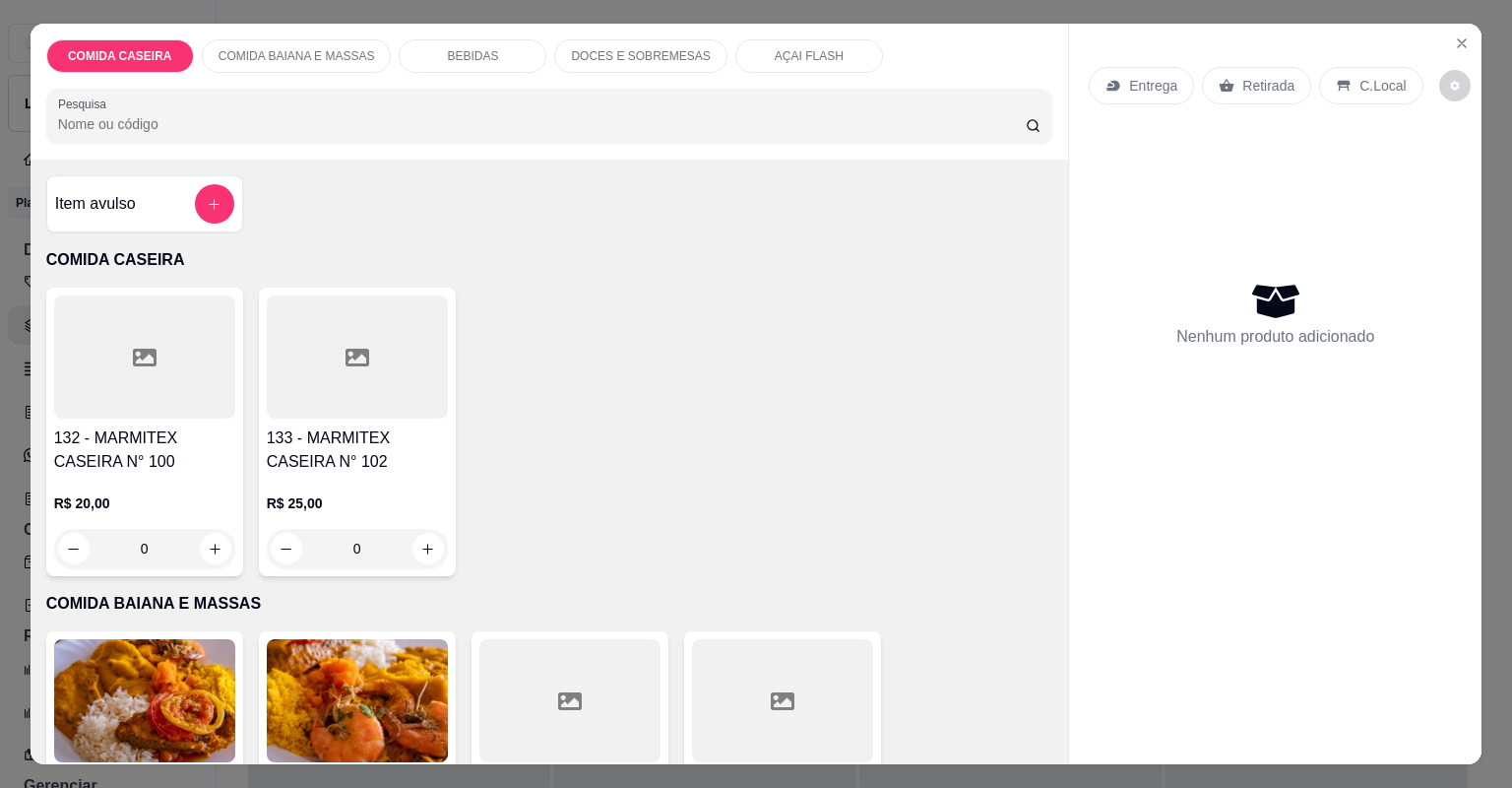 click at bounding box center (357, 357) 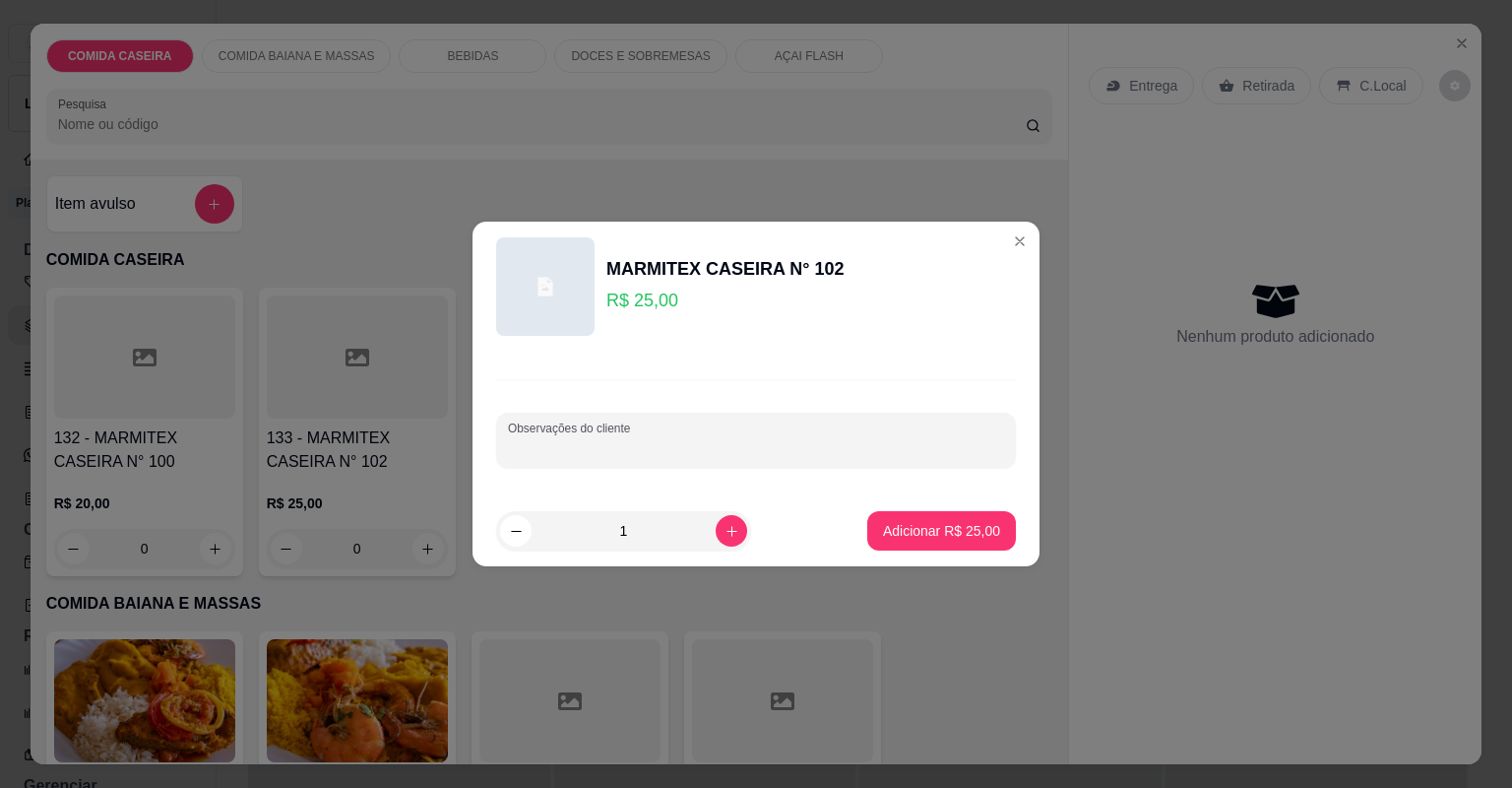 click on "Observações do cliente" at bounding box center [756, 448] 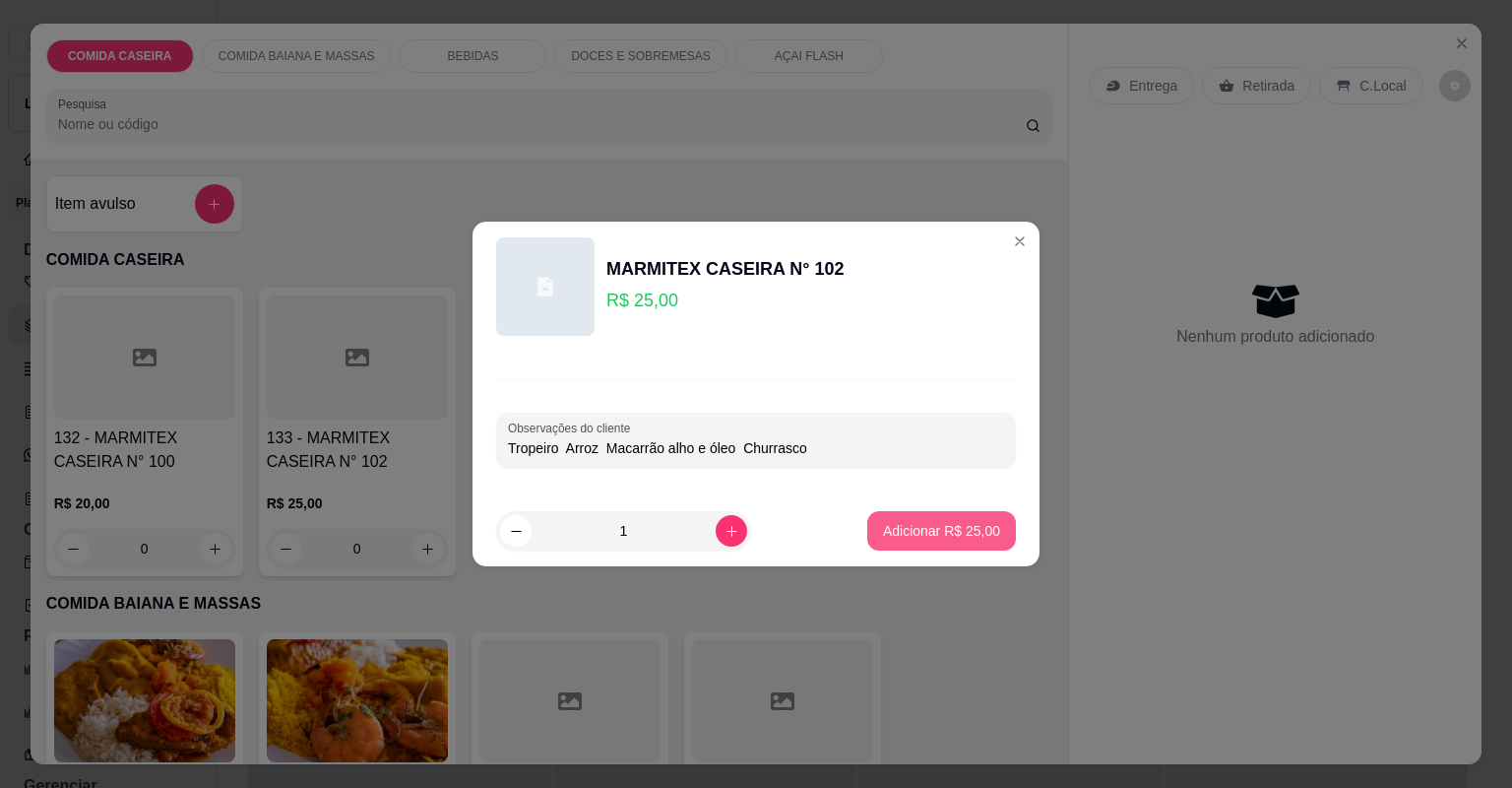 type on "Tropeiro  Arroz  Macarrão alho e óleo  Churrasco" 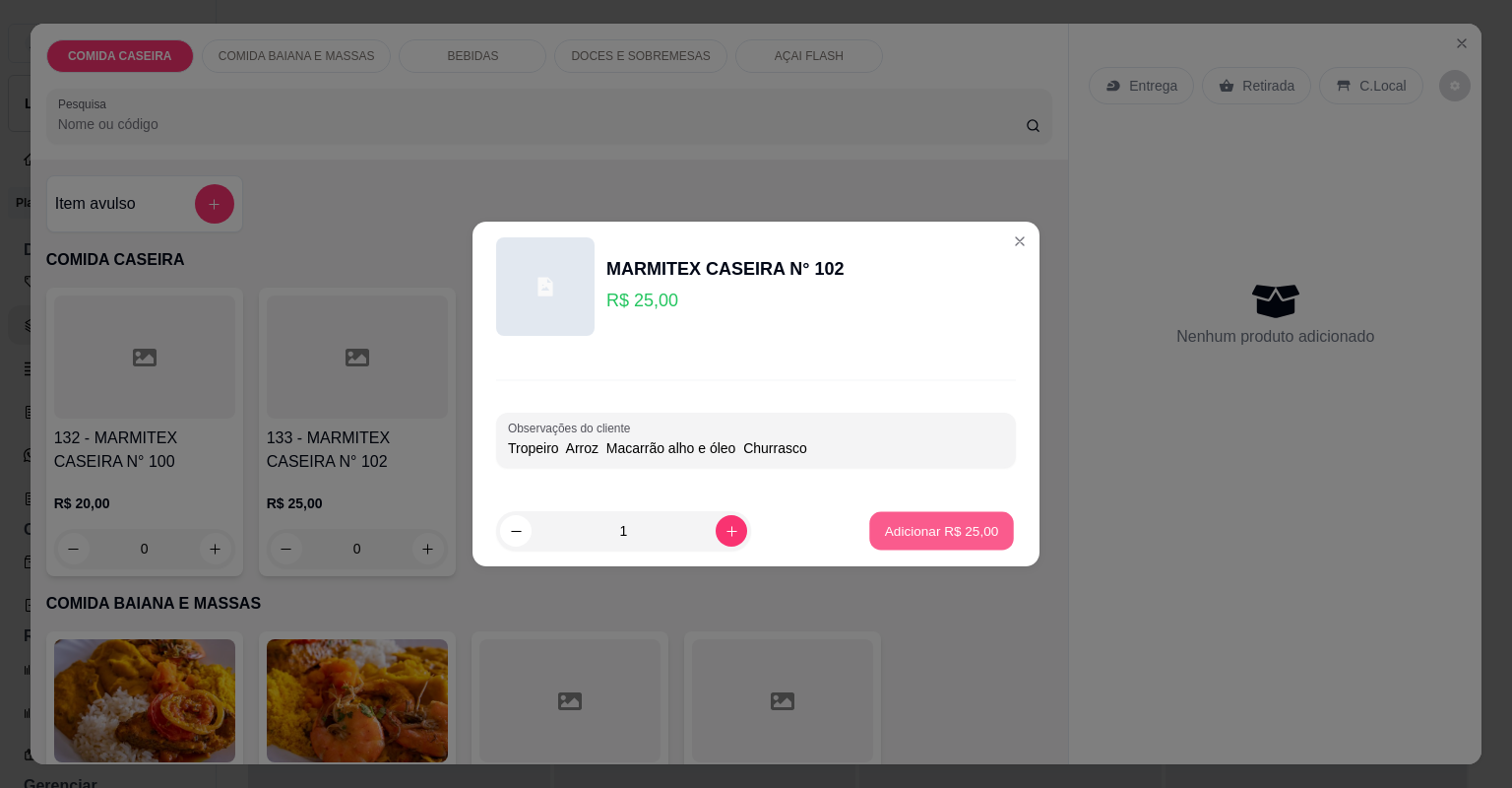 click on "Adicionar   R$ 25,00" at bounding box center [942, 530] 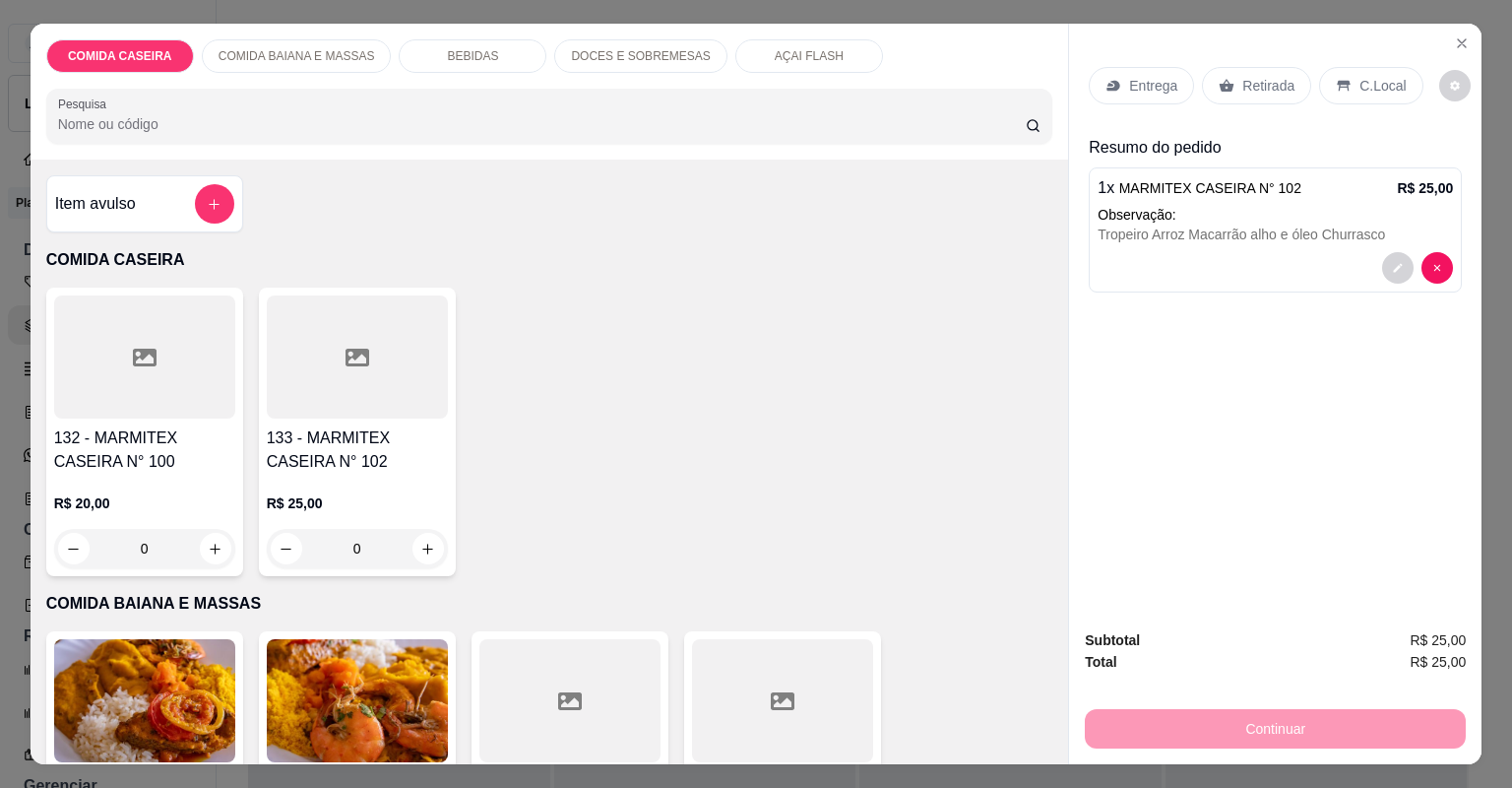 click on "Entrega" at bounding box center (1153, 86) 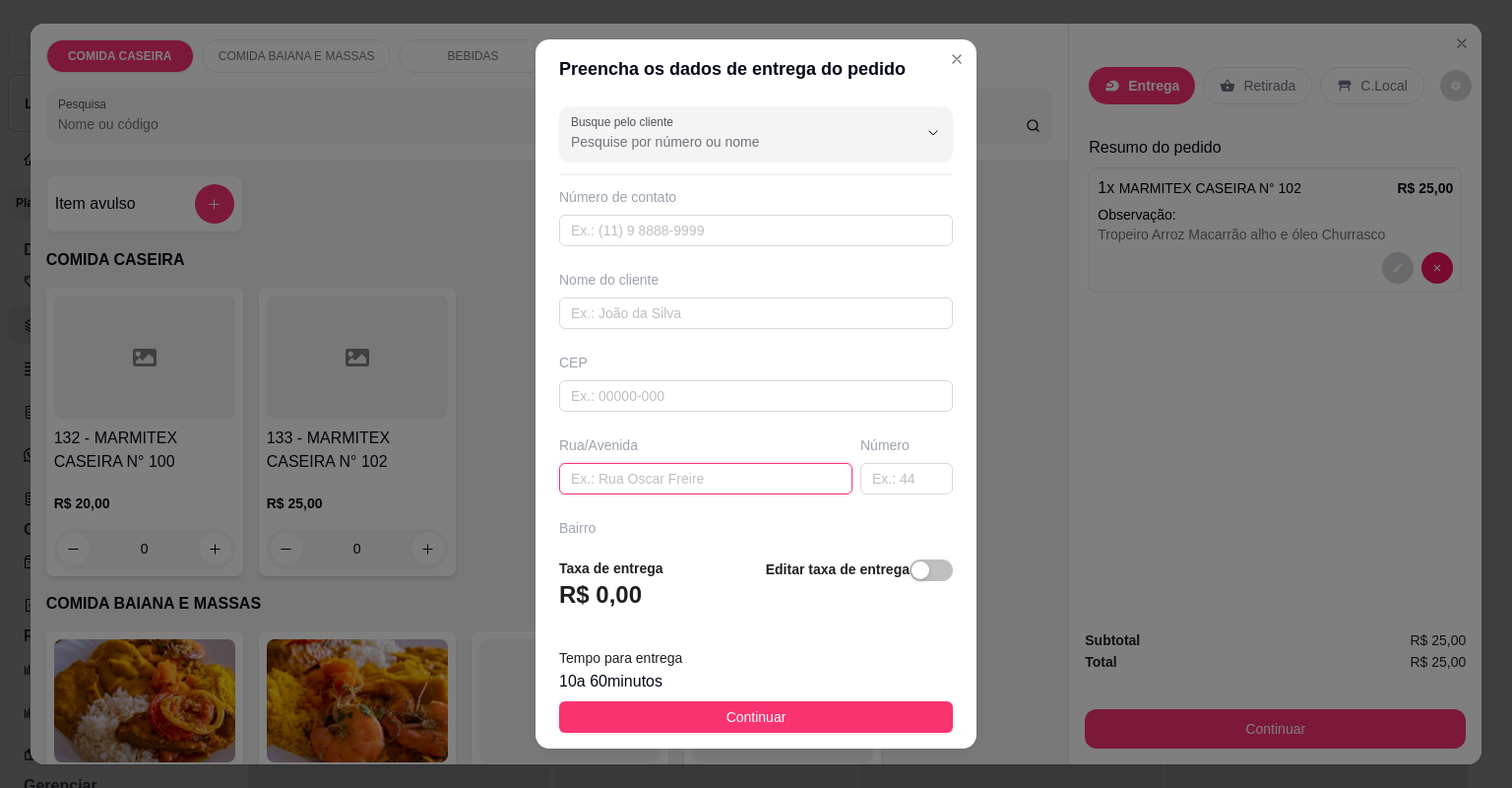 click at bounding box center (706, 479) 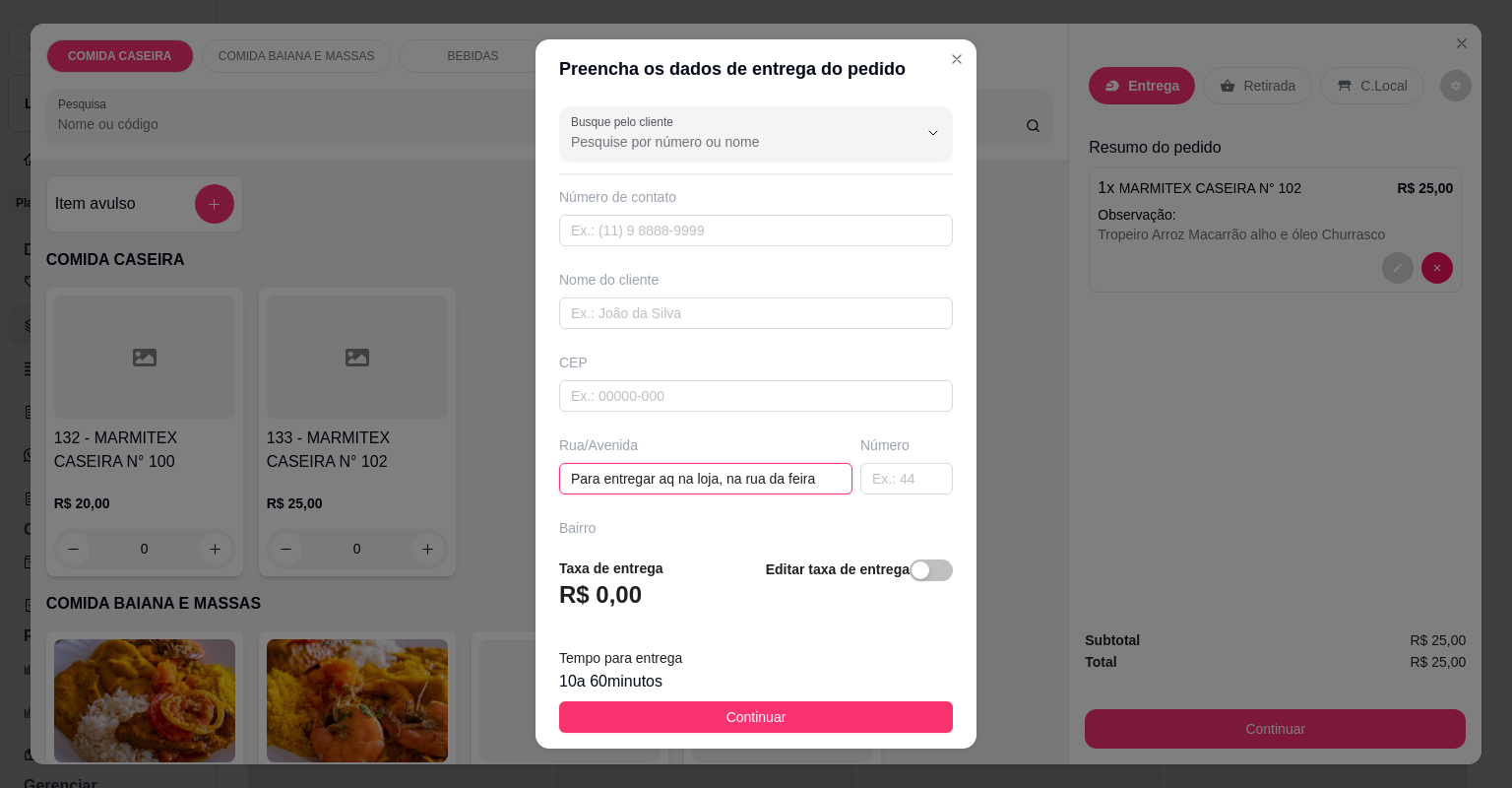 paste on "Perto de zerley" 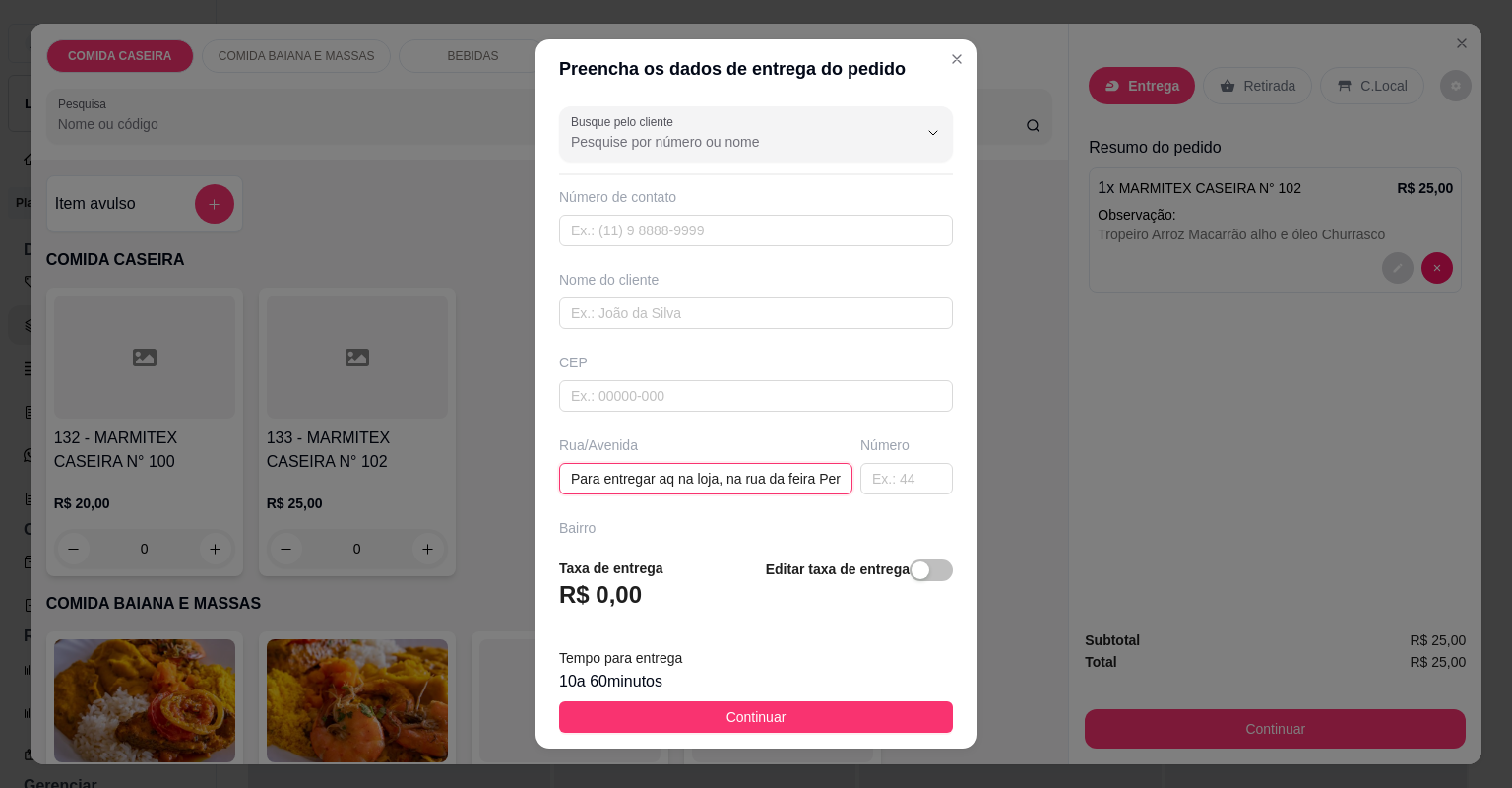 scroll, scrollTop: 0, scrollLeft: 80, axis: horizontal 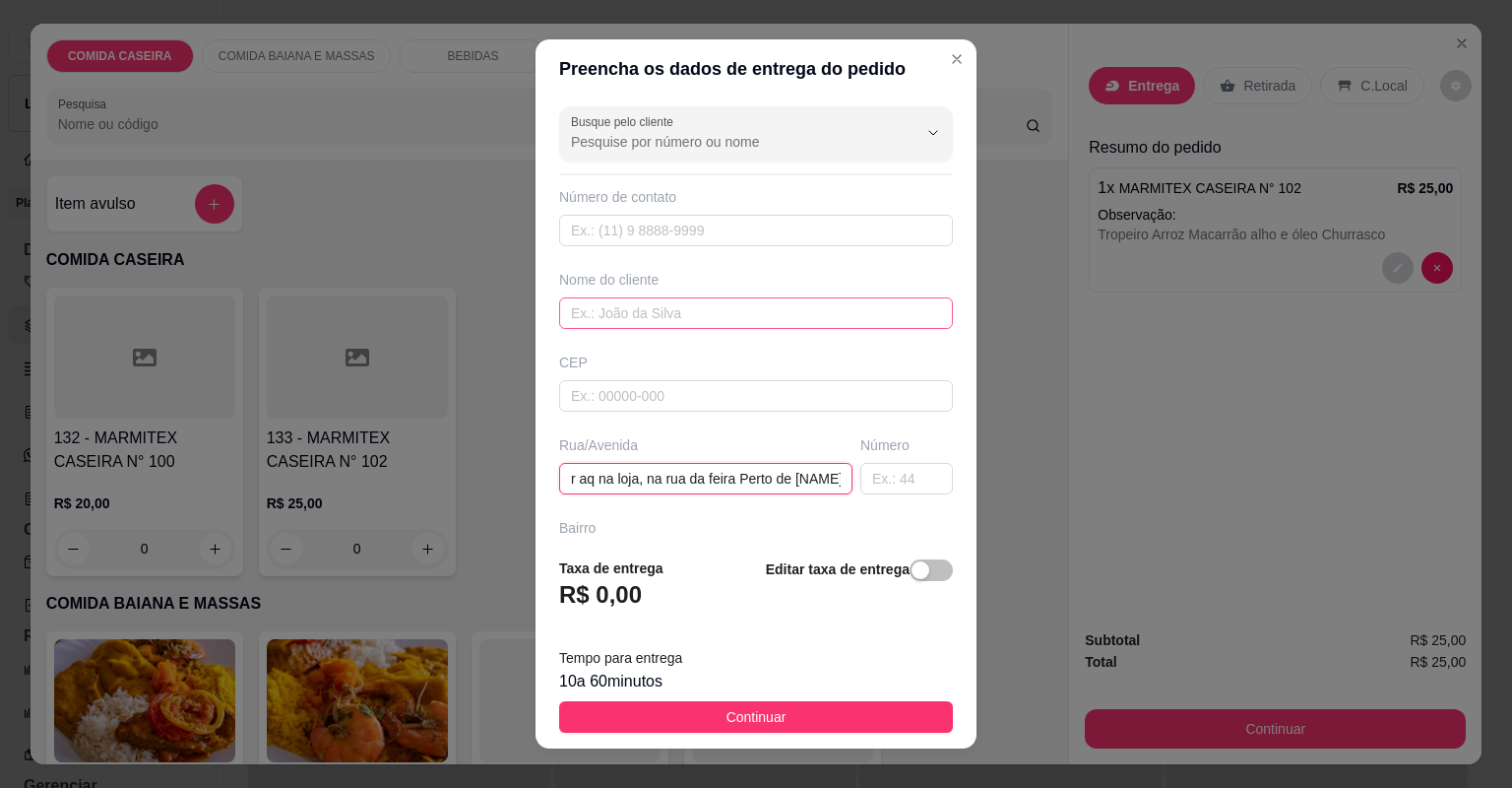 type on "Para entregar aq na loja, na rua da feira Perto de zerley" 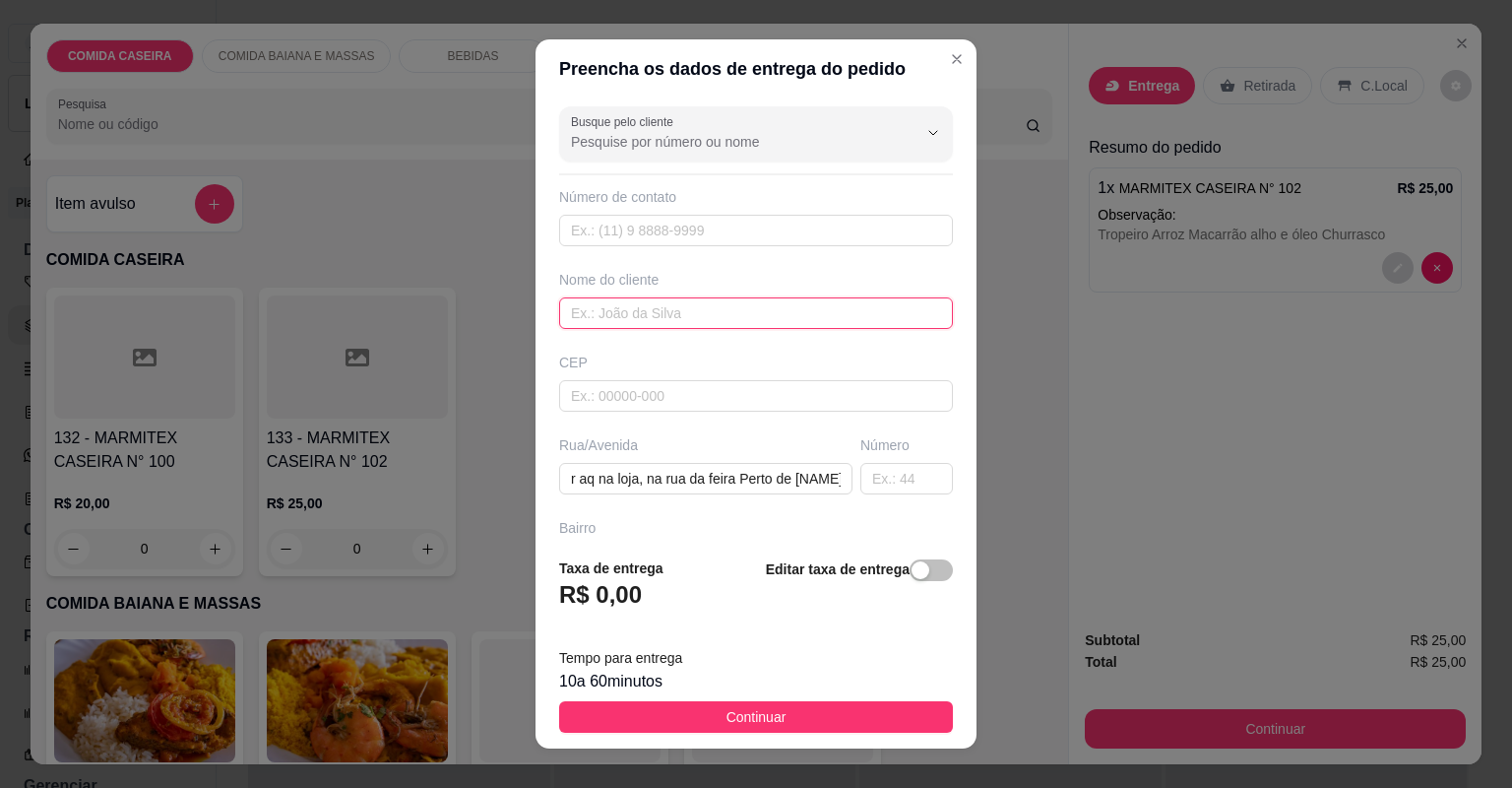 scroll, scrollTop: 0, scrollLeft: 0, axis: both 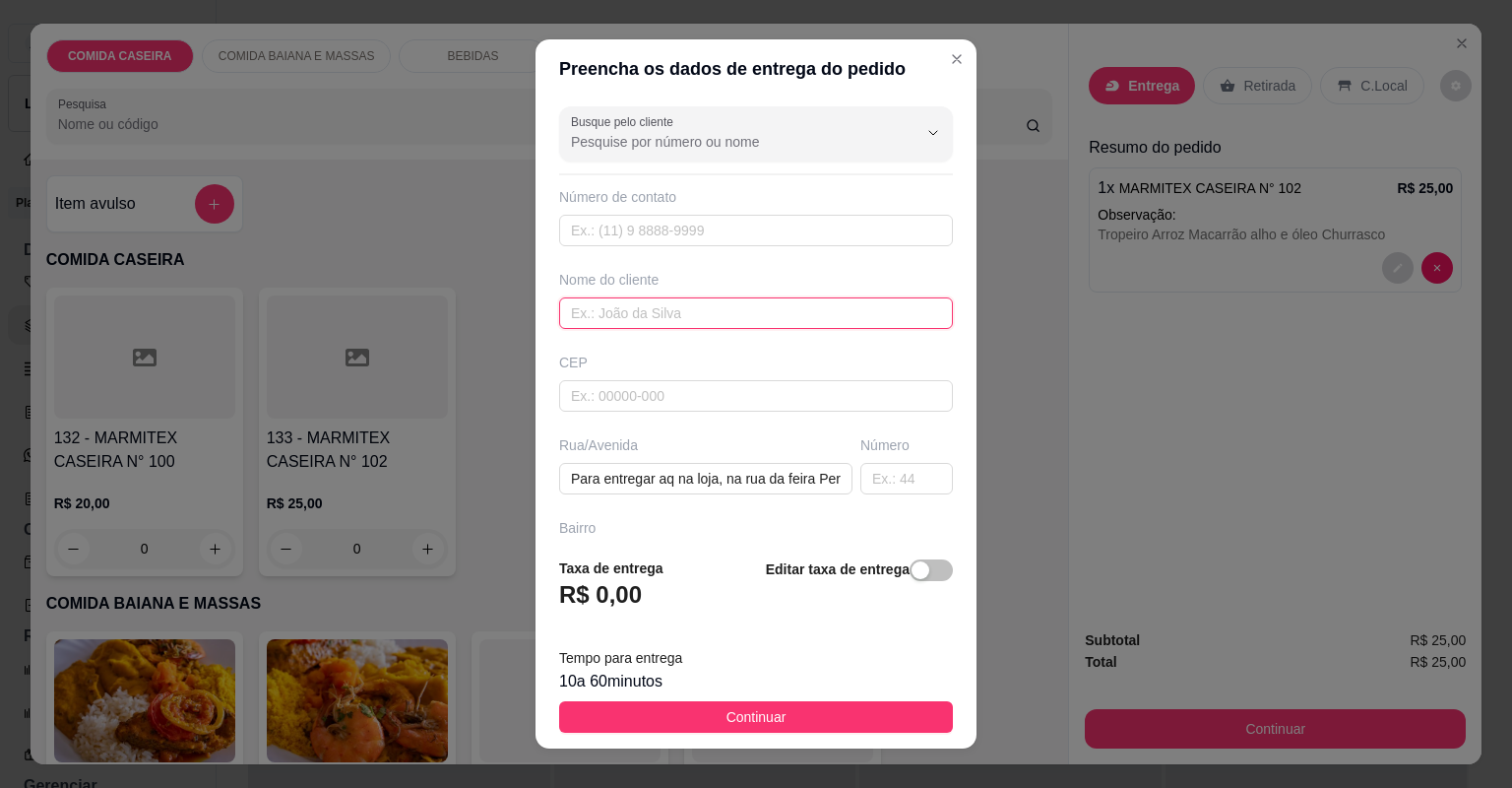 click at bounding box center (756, 313) 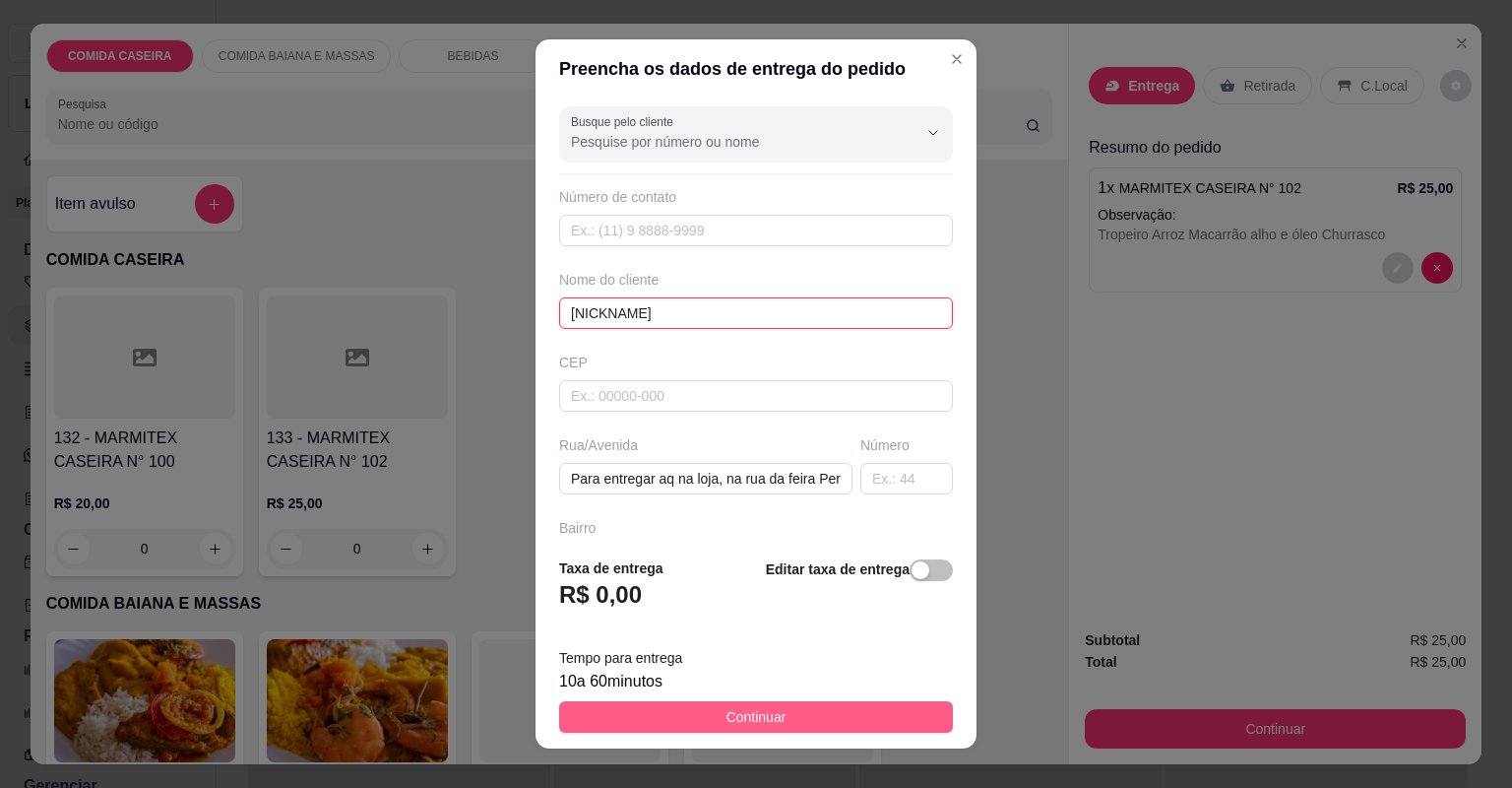 type on "DUDU" 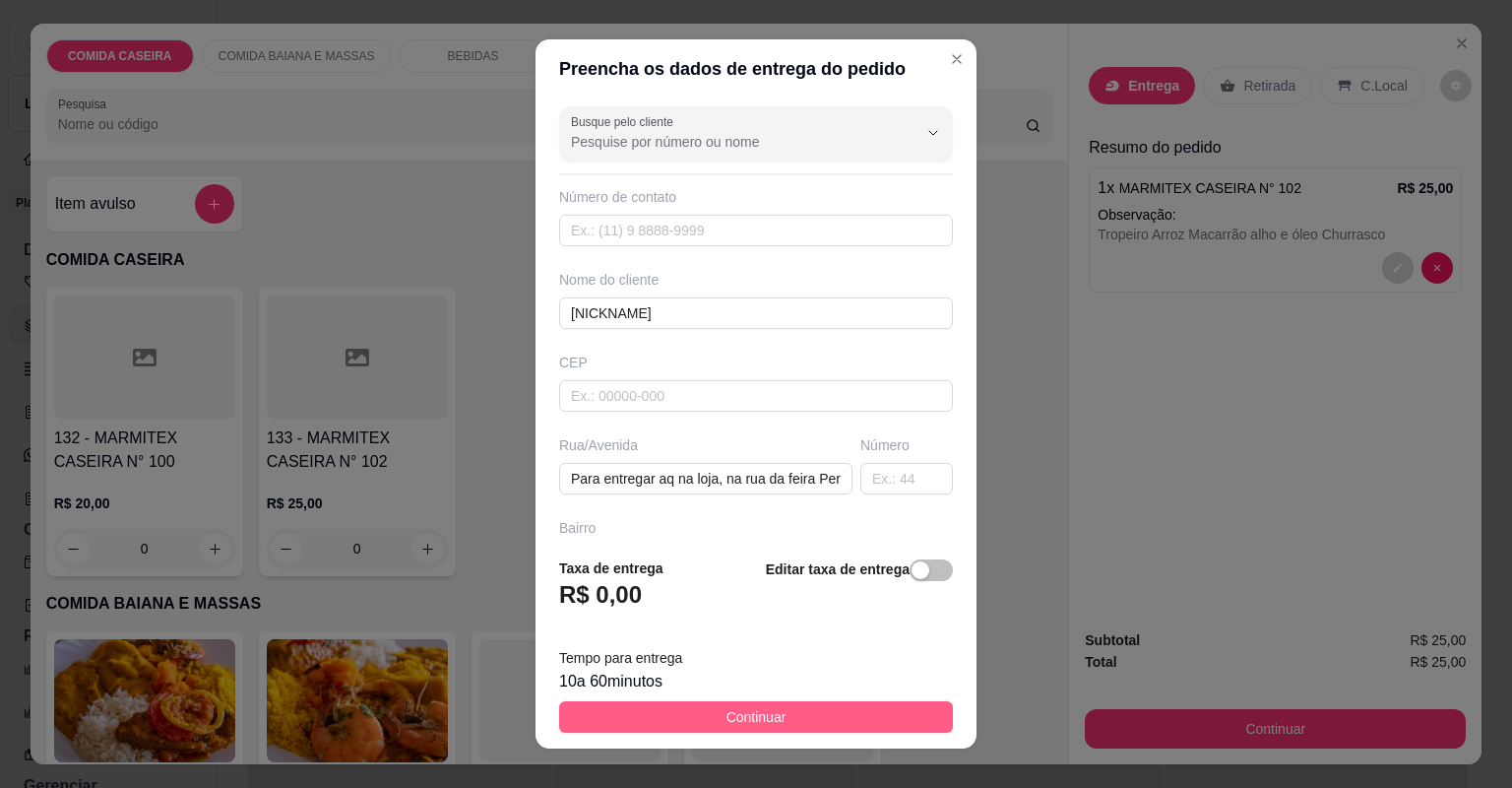 click on "Continuar" at bounding box center (756, 717) 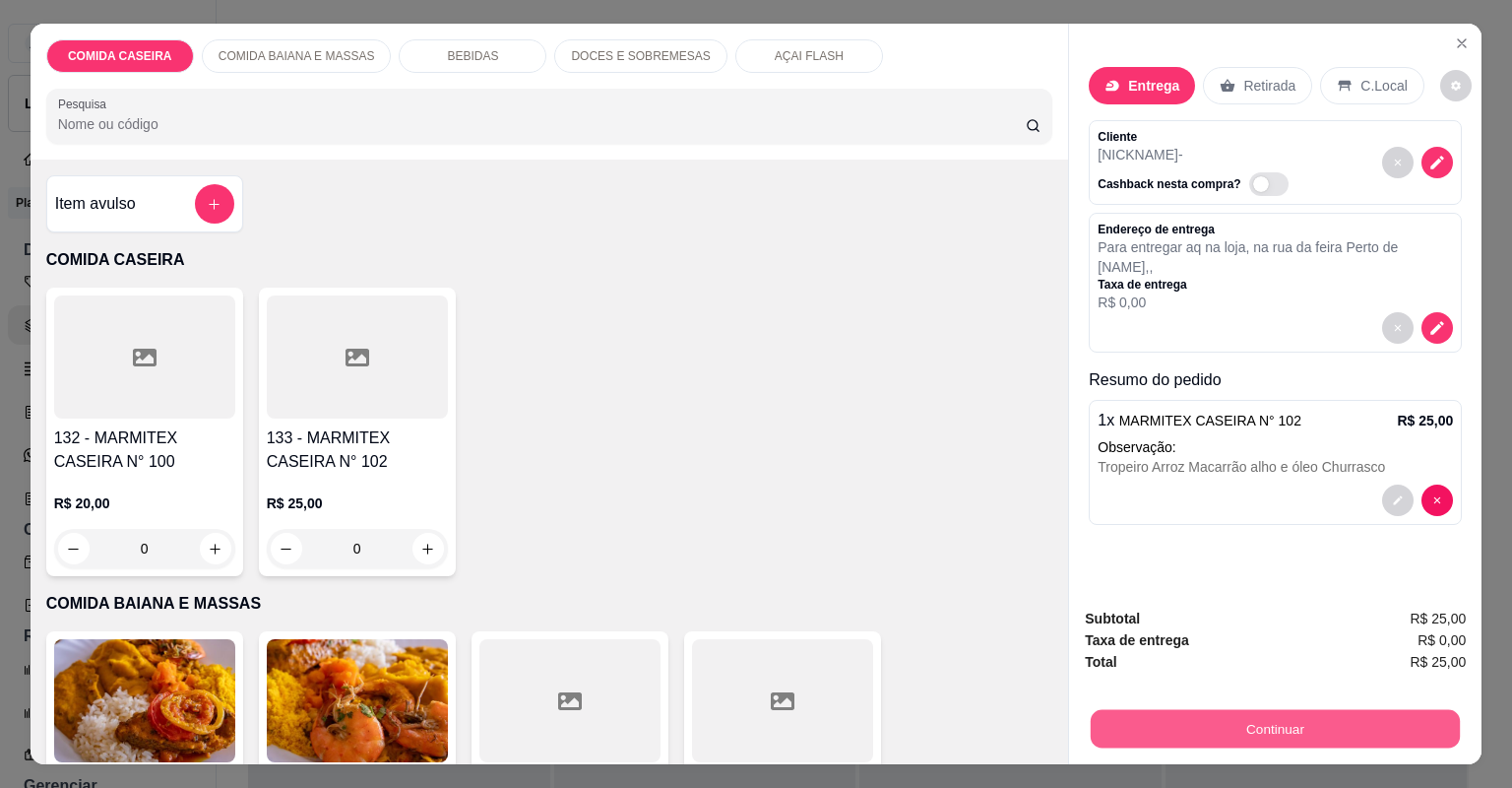 click on "Continuar" at bounding box center [1275, 729] 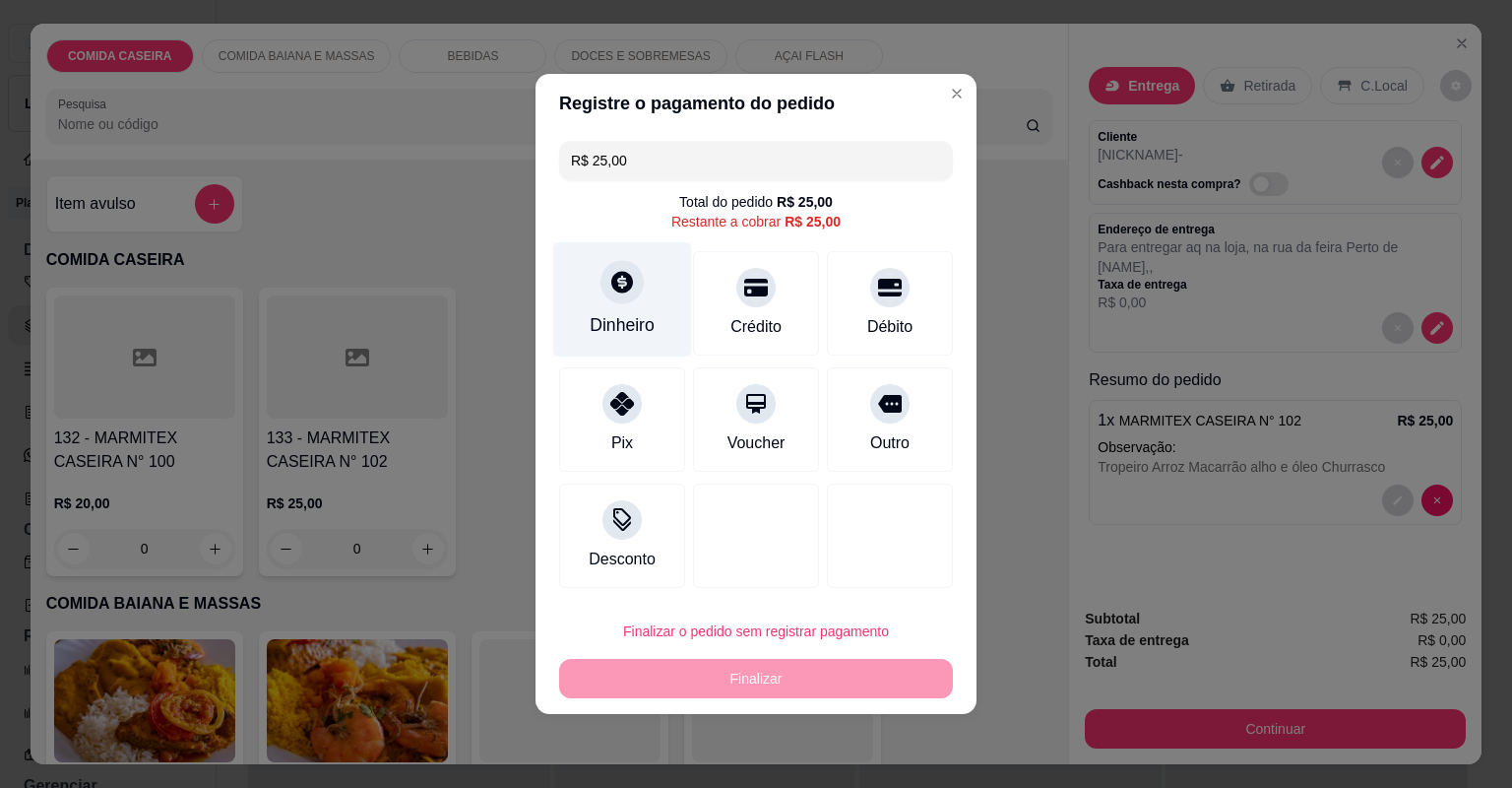 click on "Dinheiro" at bounding box center [622, 325] 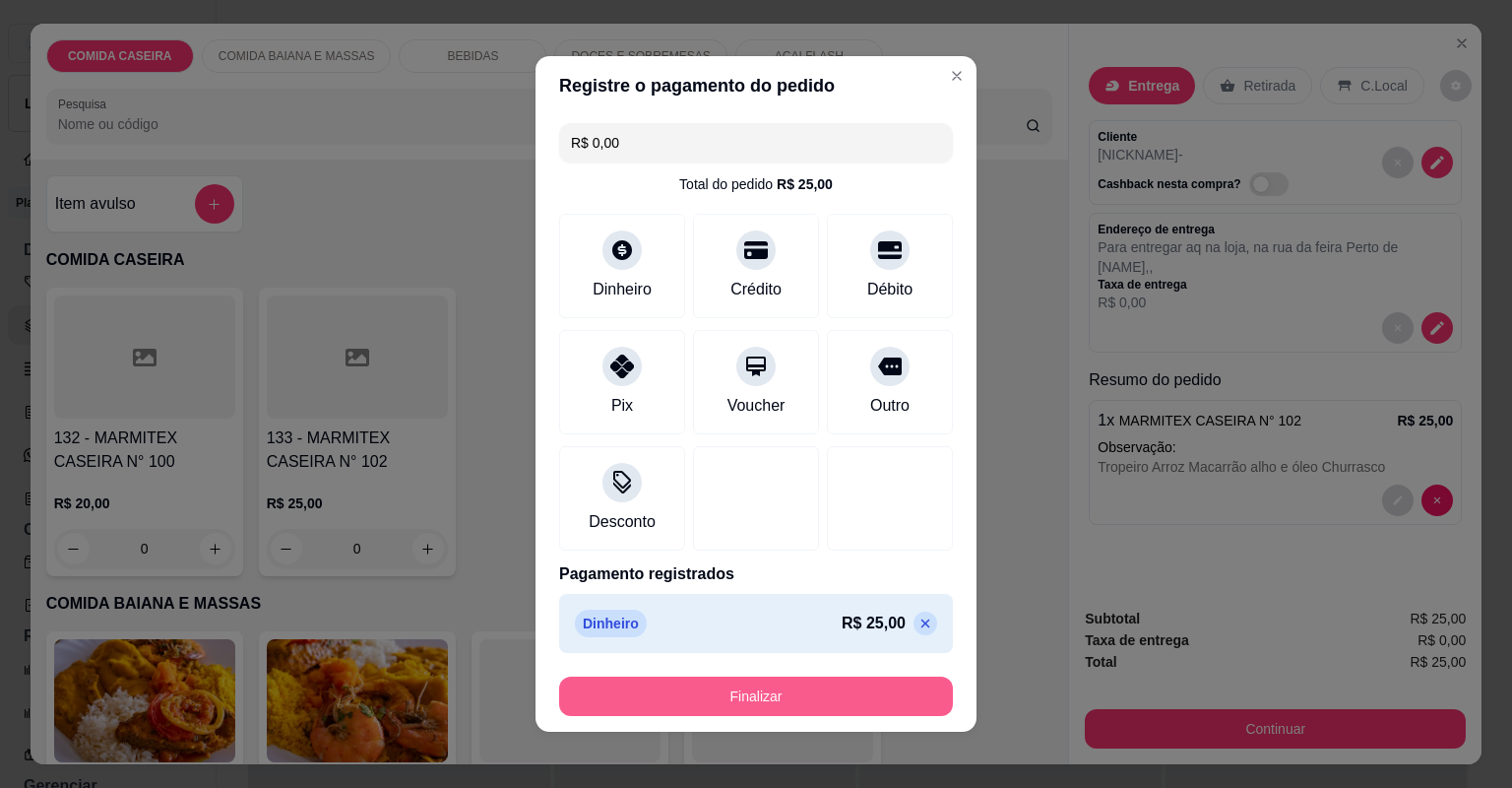 click on "Finalizar" at bounding box center [756, 696] 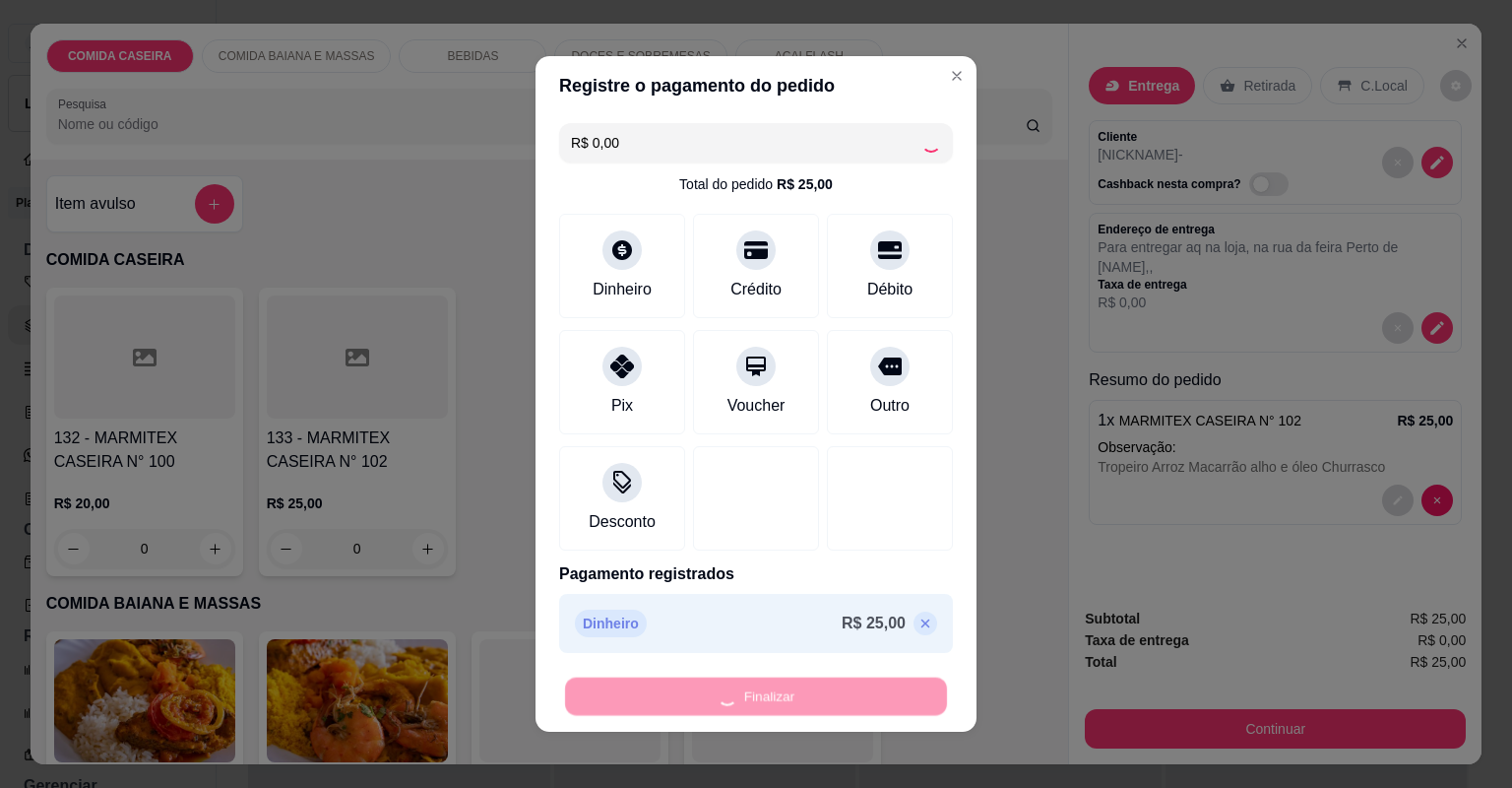 click on "Finalizar" at bounding box center [756, 696] 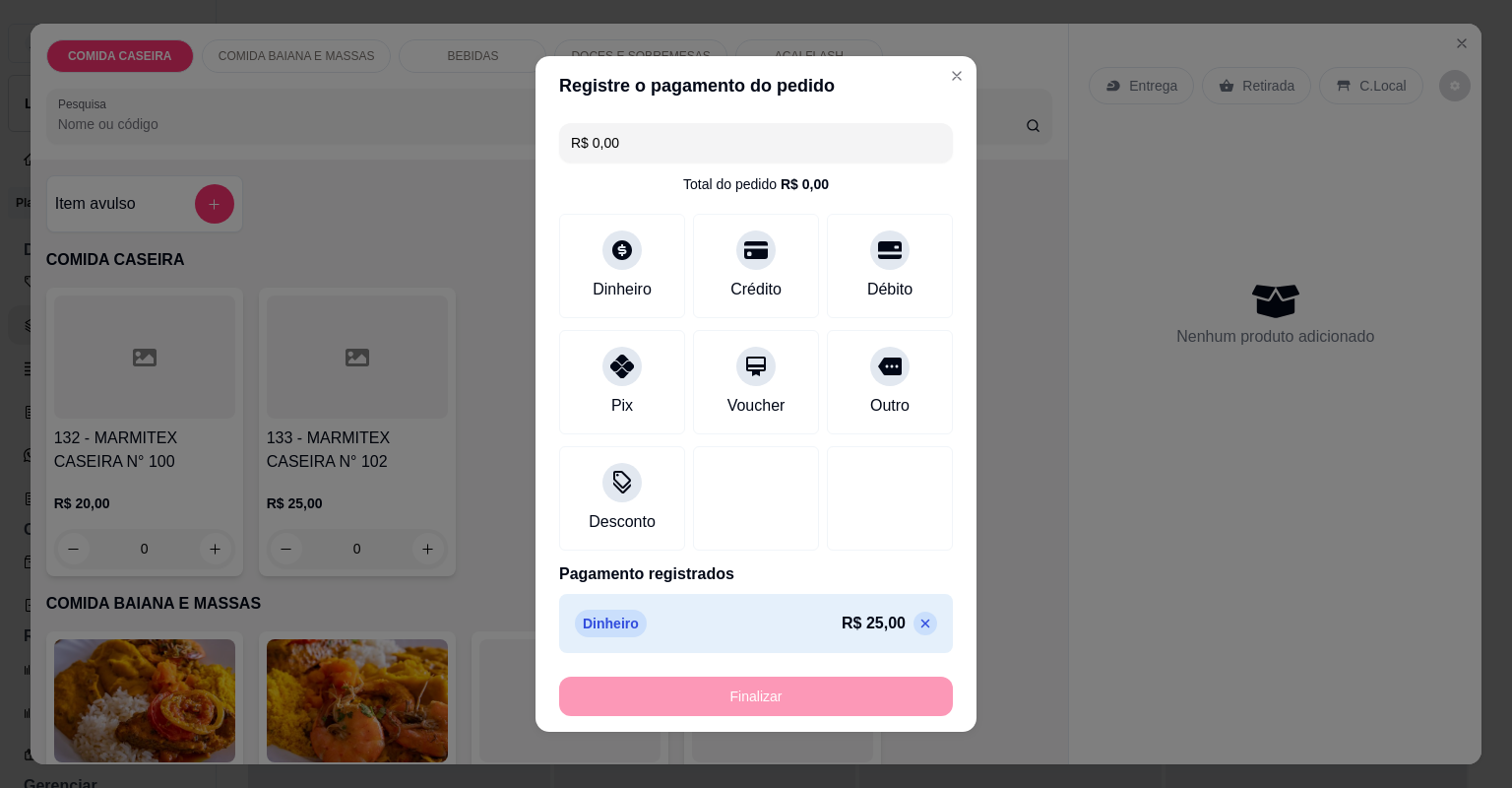 type on "-R$ 25,00" 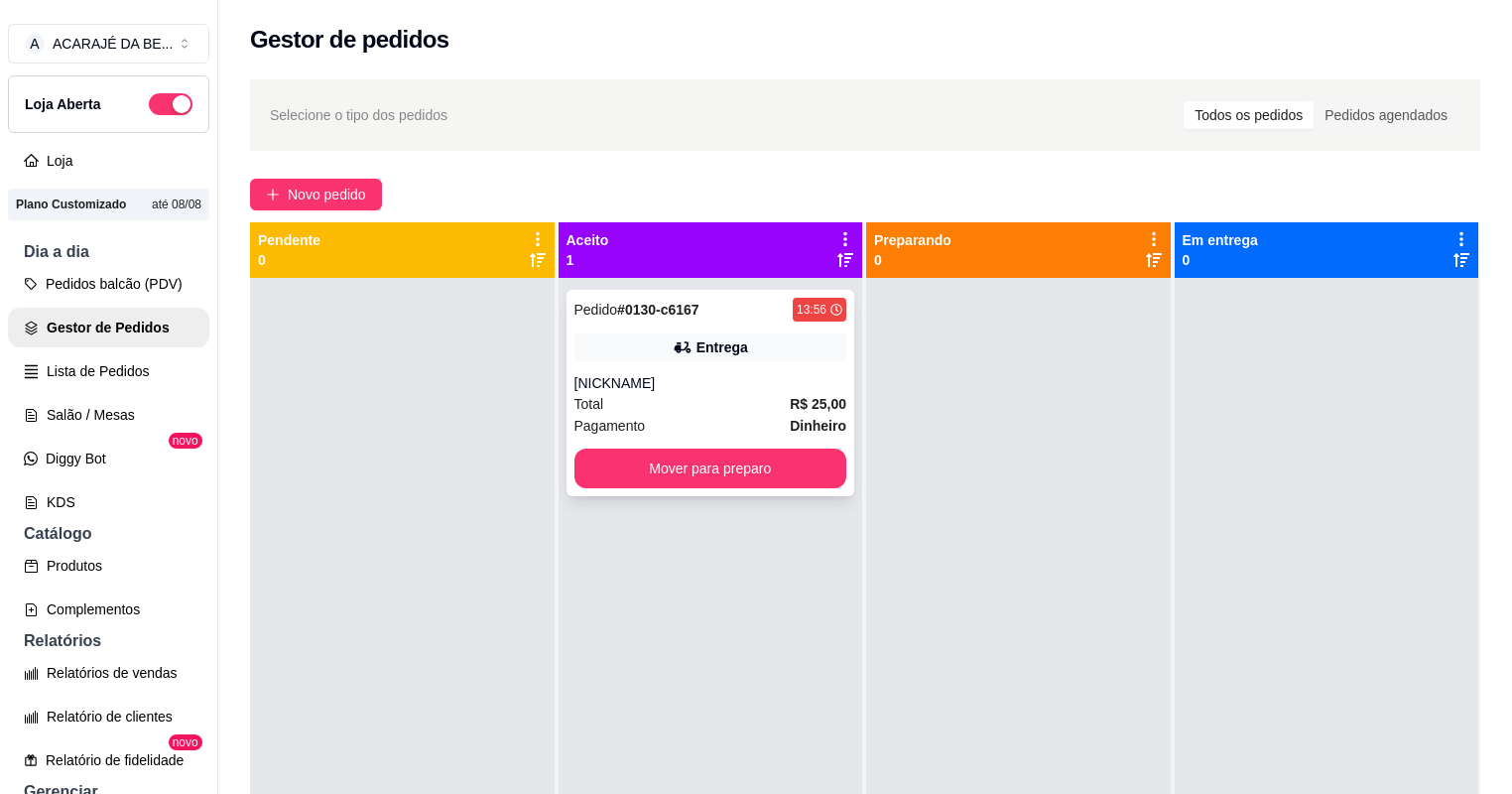 click on "DUDU" at bounding box center [710, 383] 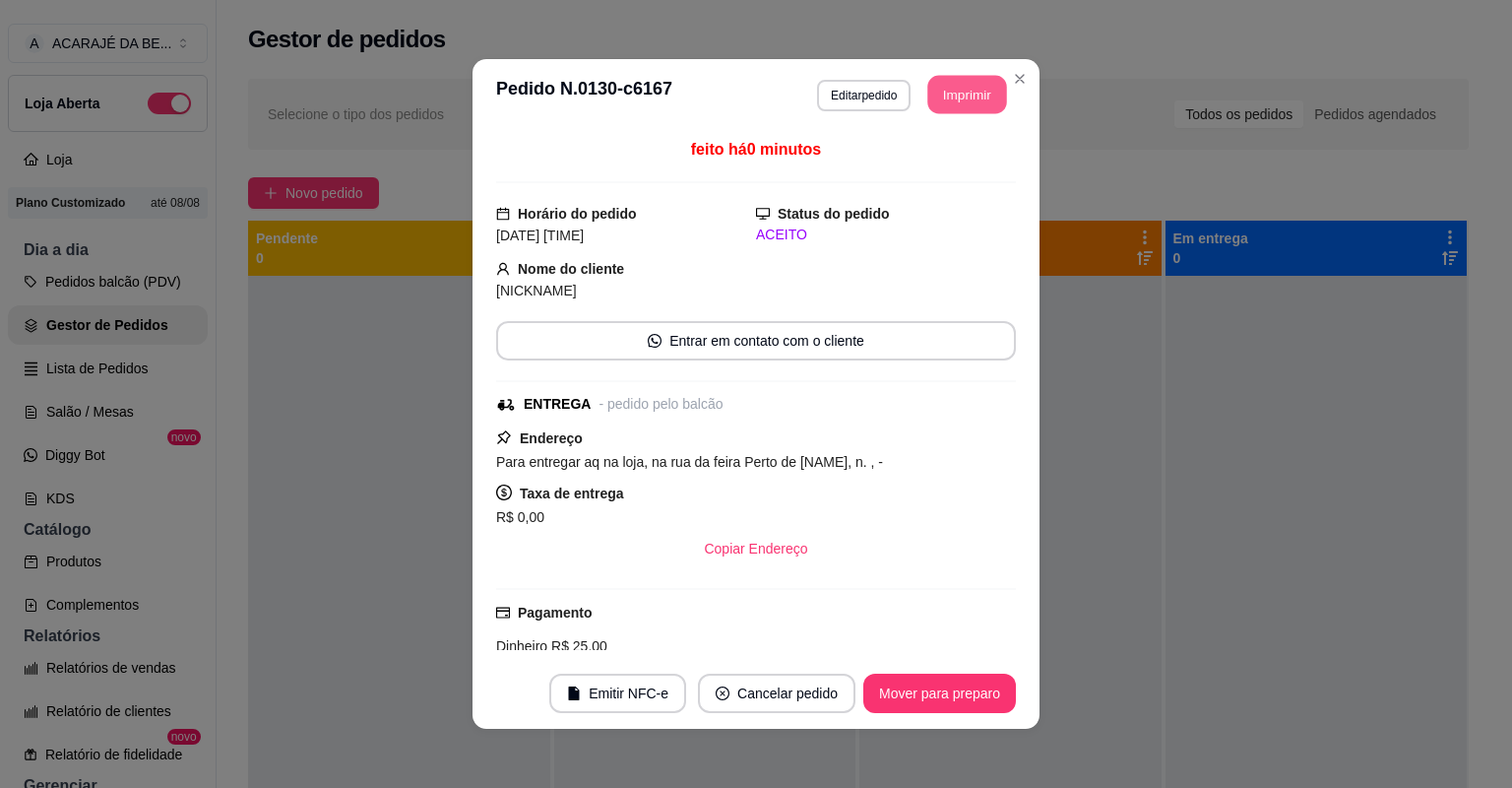 click on "Imprimir" at bounding box center [968, 95] 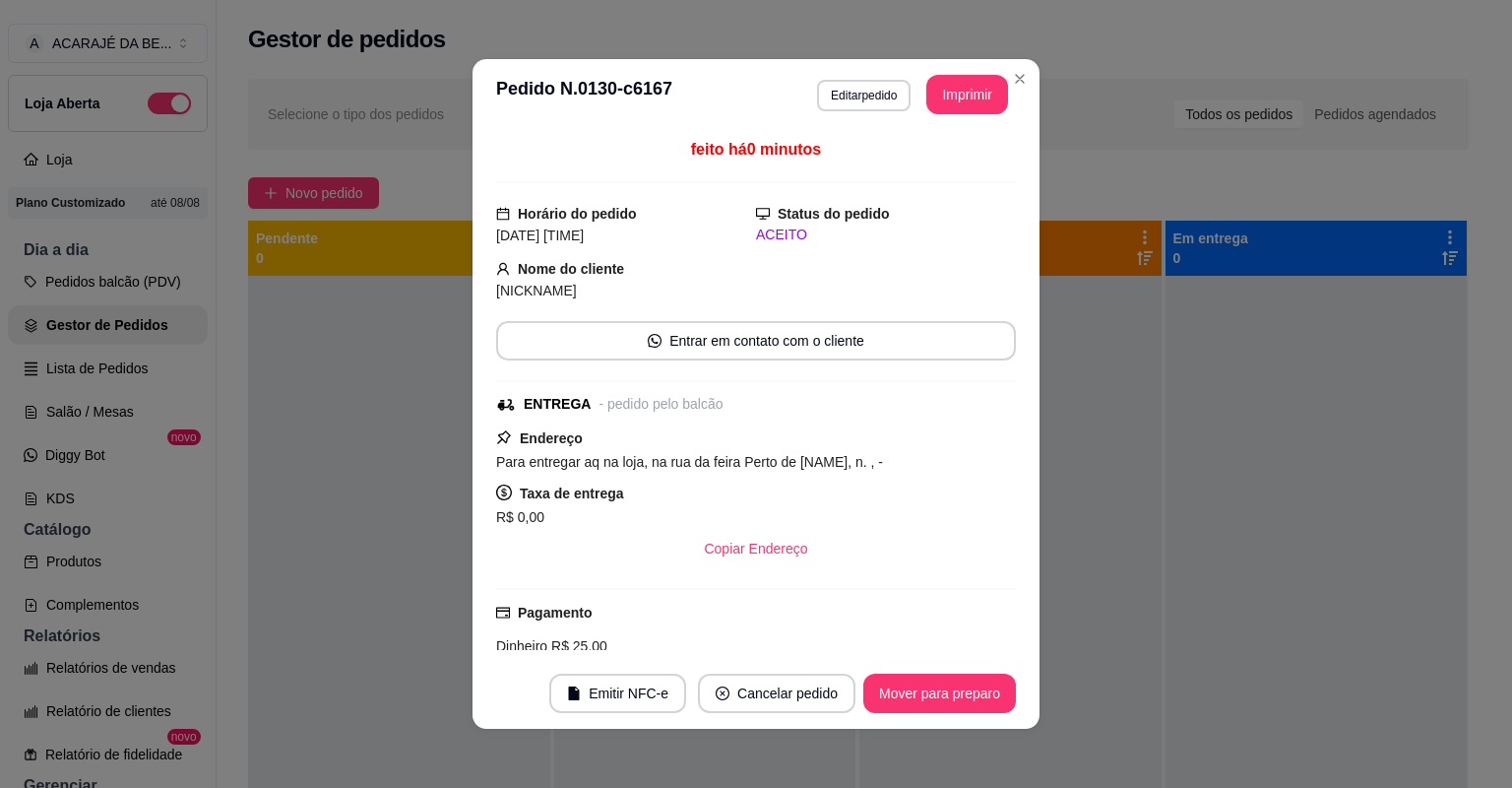 scroll, scrollTop: 0, scrollLeft: 0, axis: both 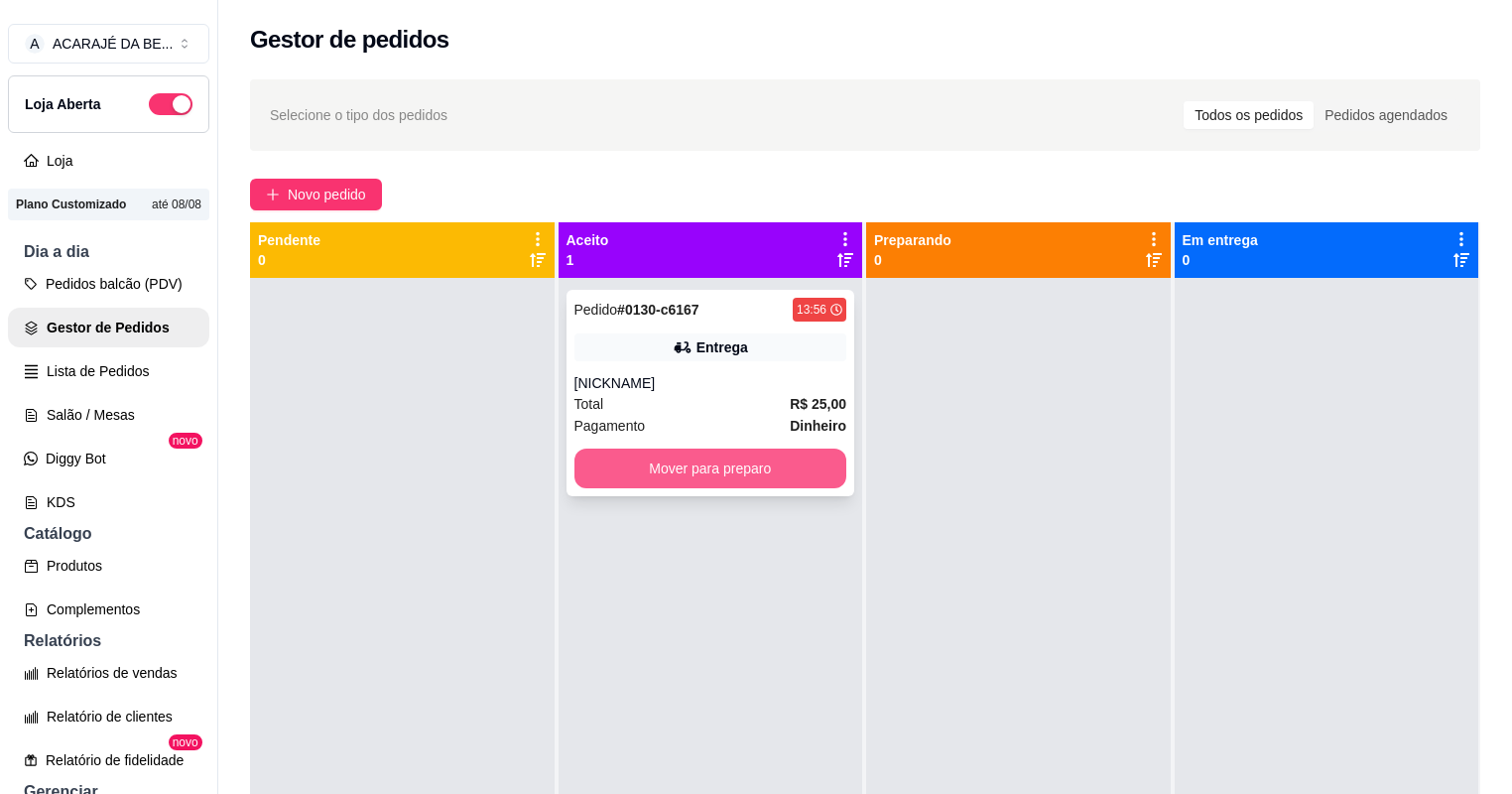click on "Mover para preparo" at bounding box center (710, 468) 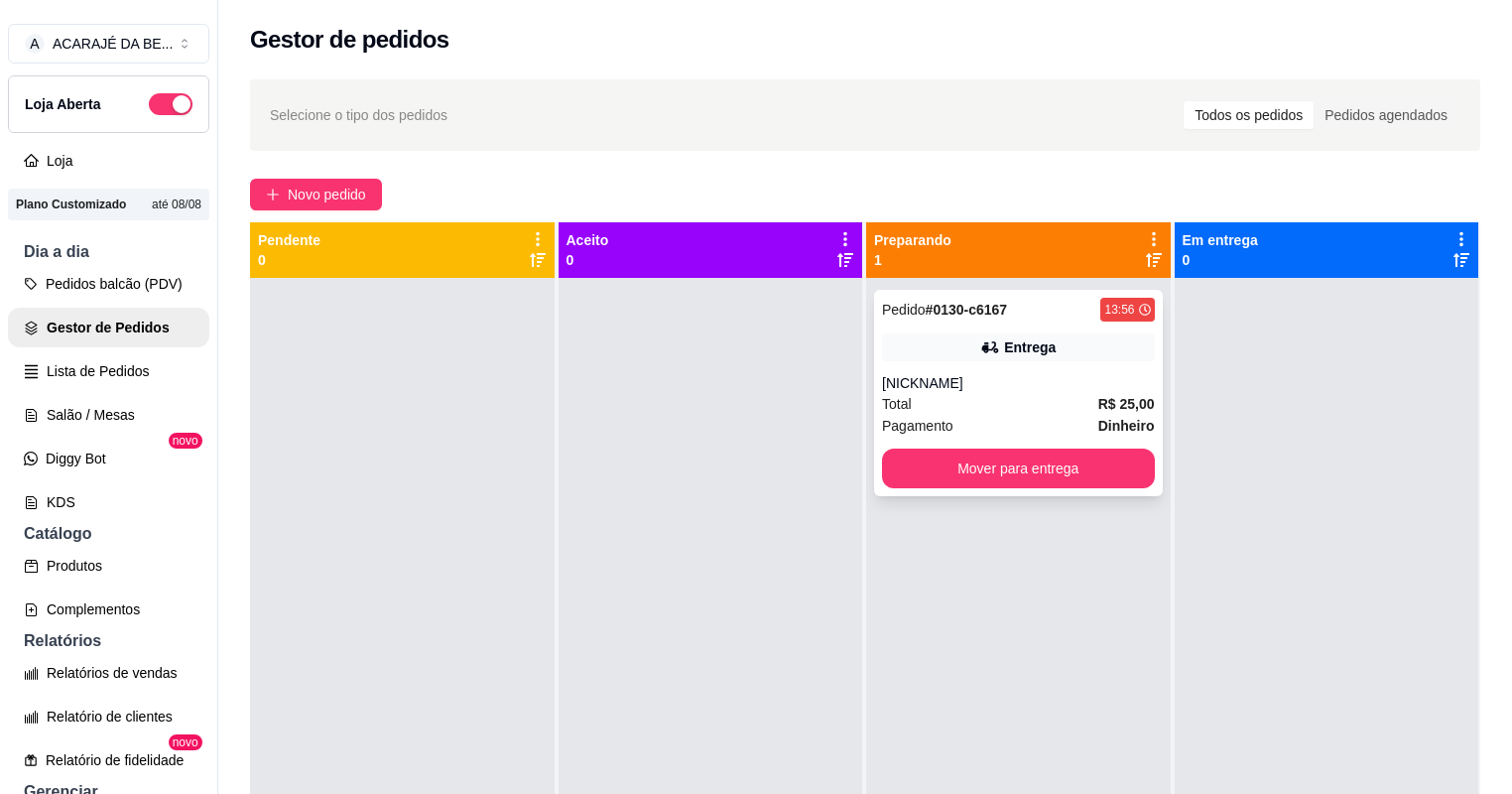 click on "Pedido  # 0130-c6167 13:56 Entrega DUDU Total R$ 25,00 Pagamento Dinheiro Mover para entrega" at bounding box center (1018, 393) 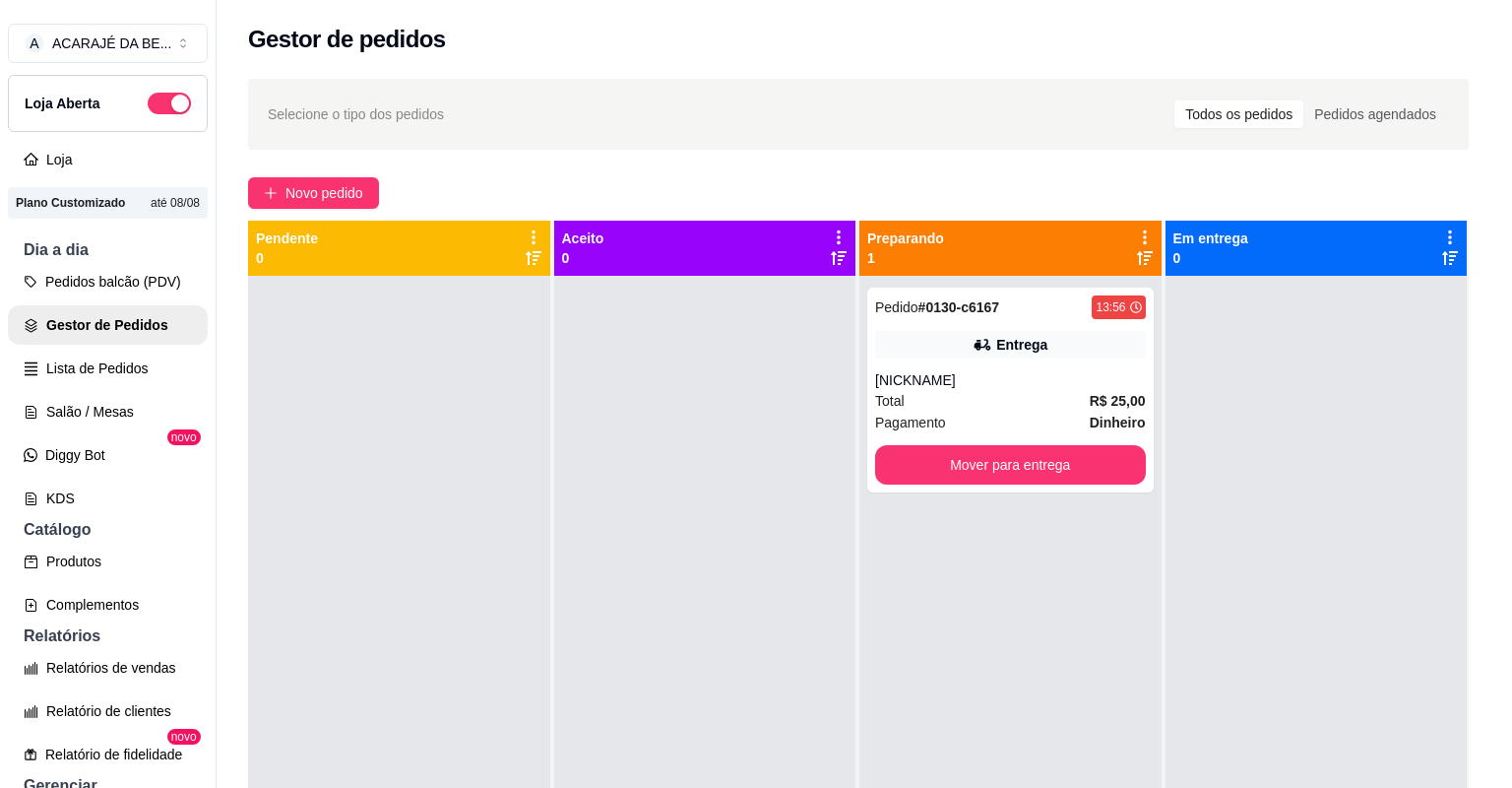 drag, startPoint x: 977, startPoint y: 472, endPoint x: 1001, endPoint y: 472, distance: 24 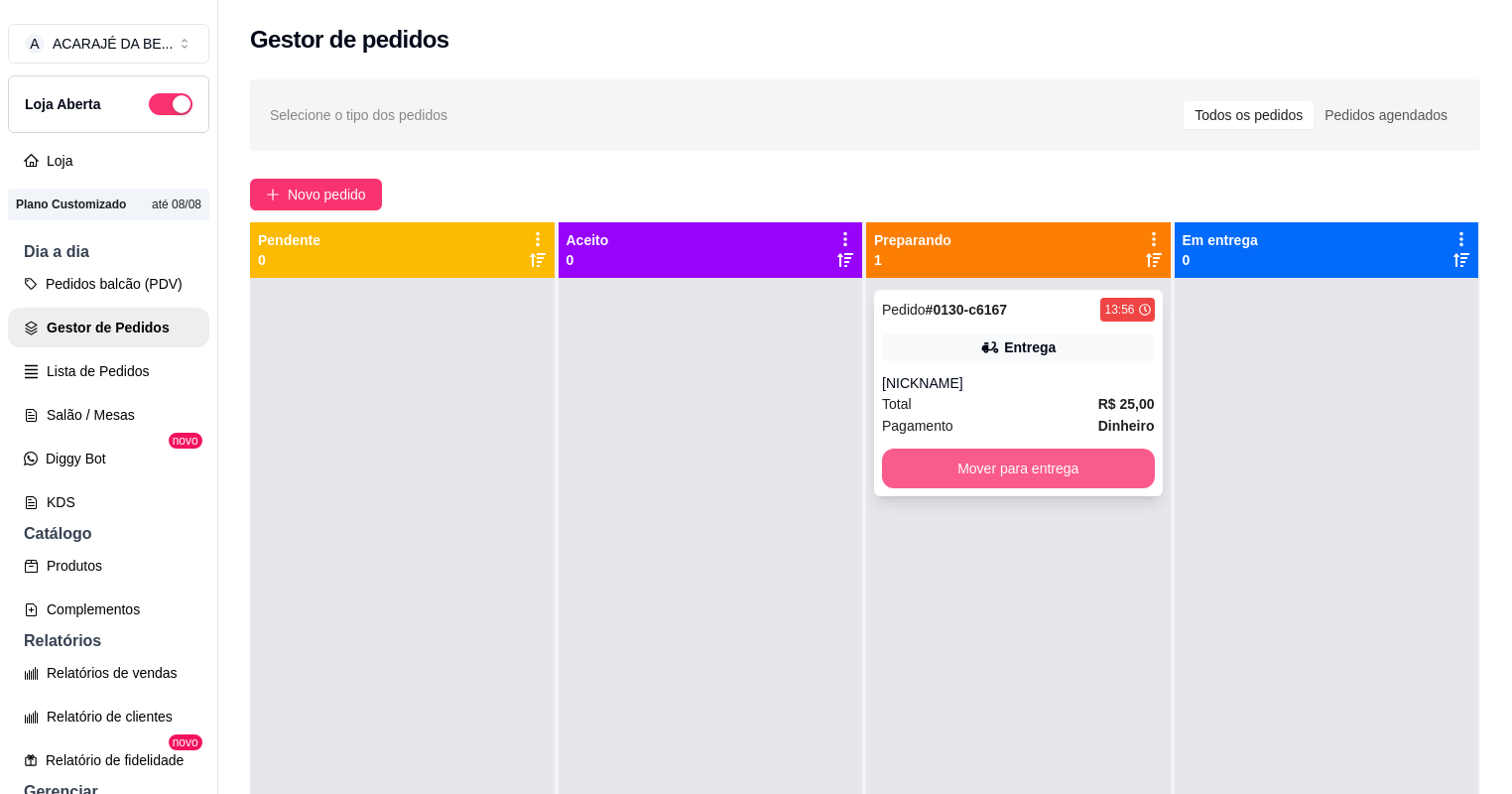click on "Mover para entrega" at bounding box center (1018, 468) 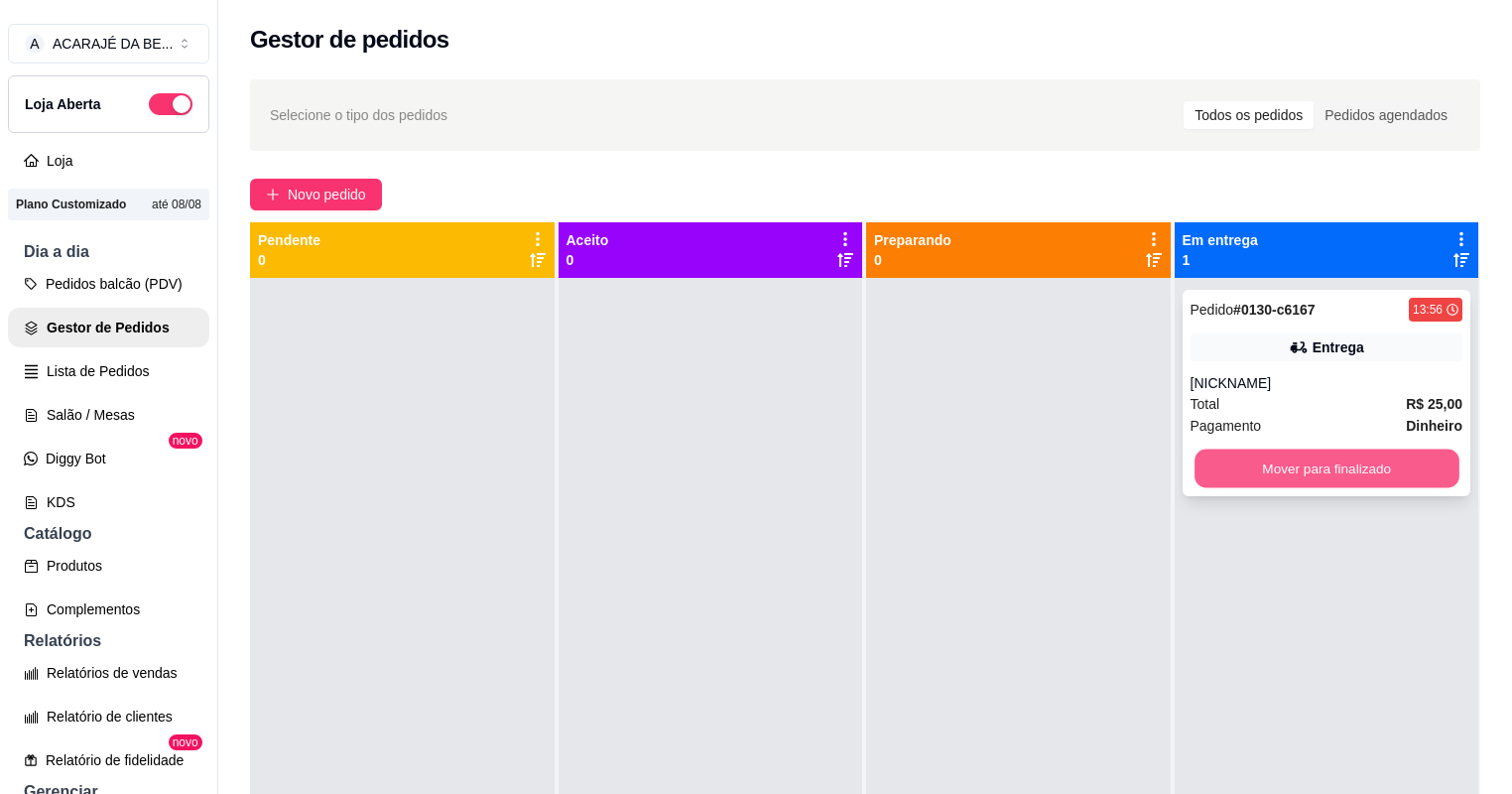 click on "Mover para finalizado" at bounding box center [1326, 468] 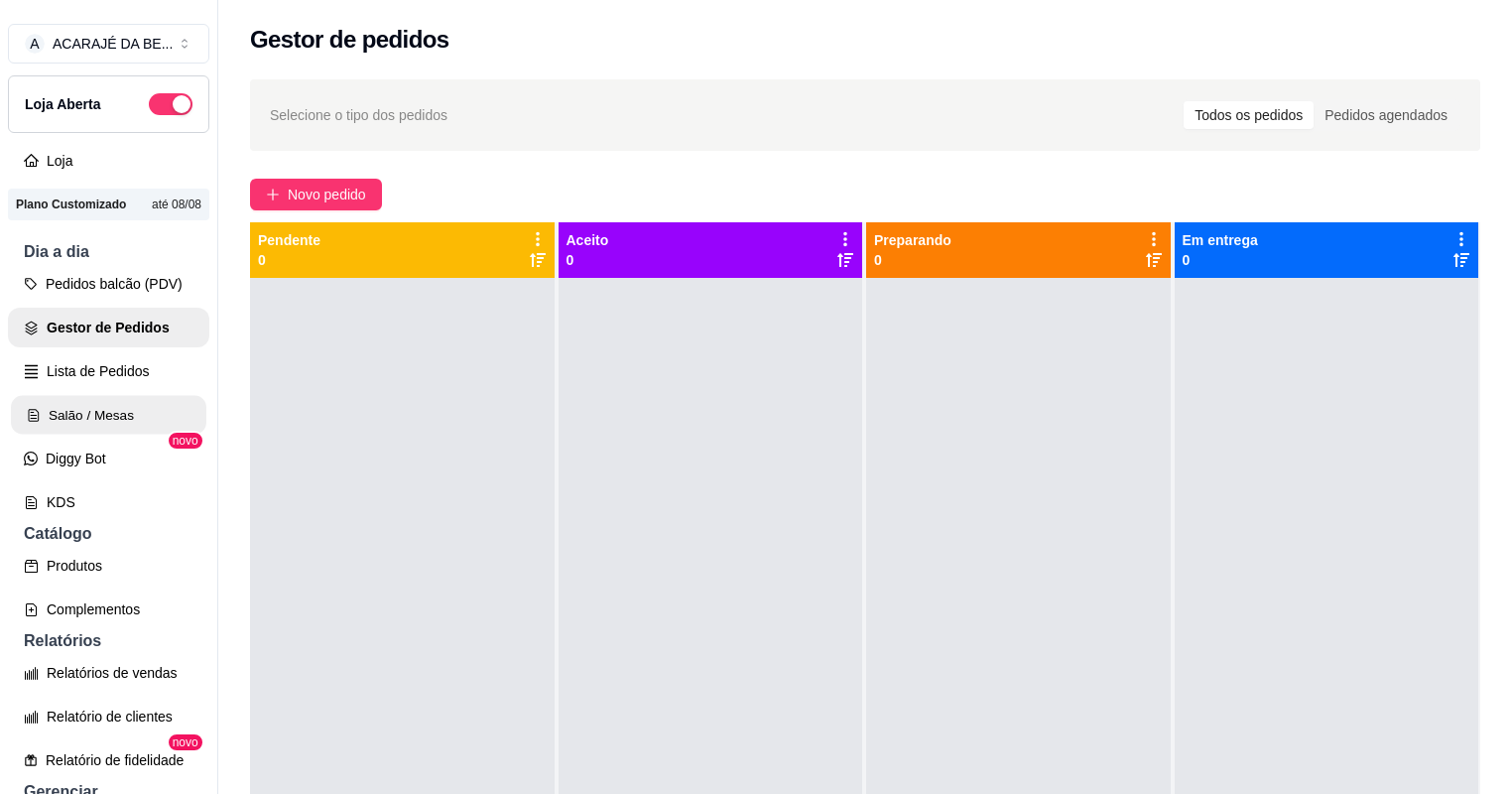 click on "Salão / Mesas" at bounding box center [108, 415] 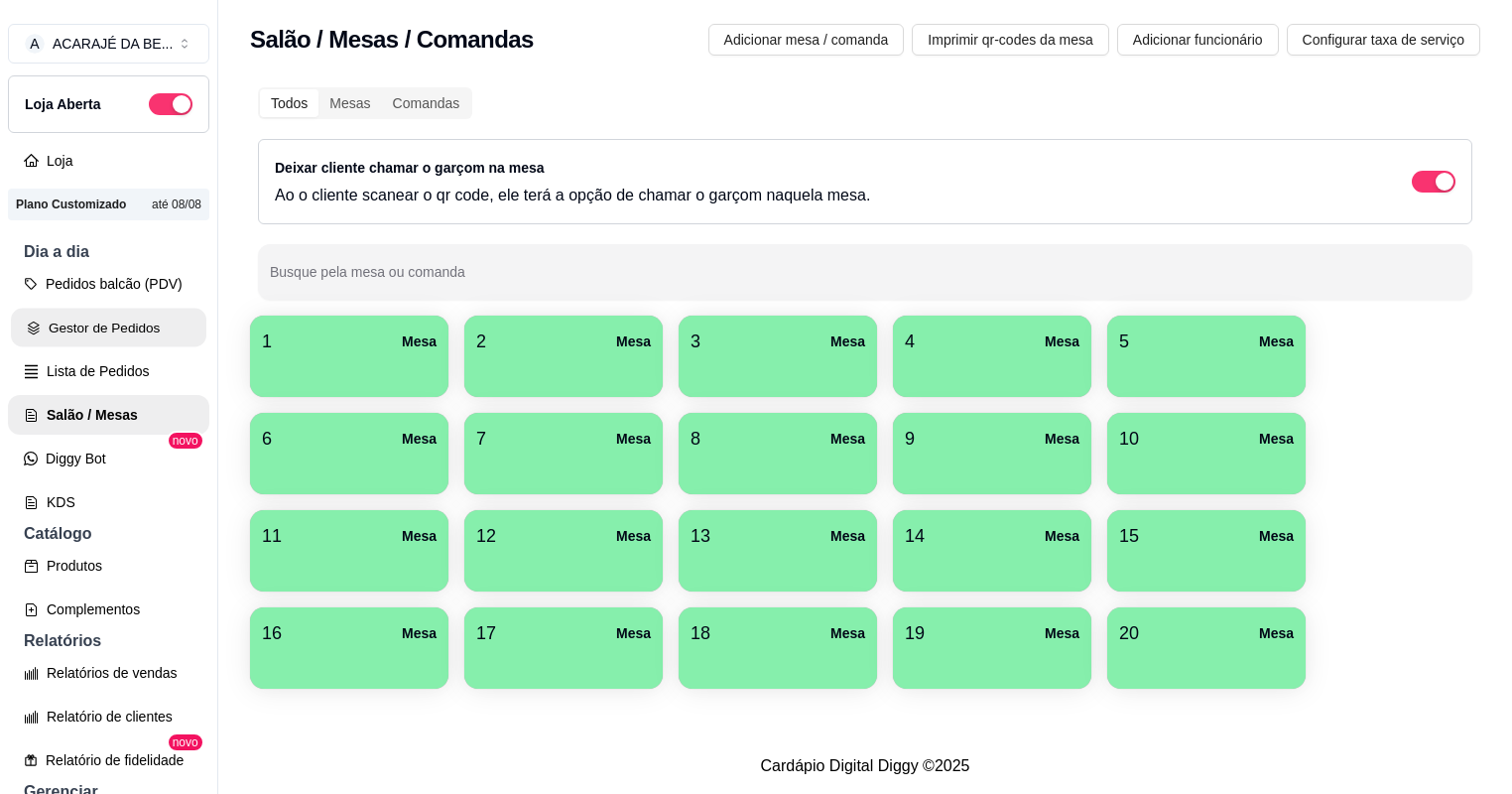 click on "Gestor de Pedidos" at bounding box center [108, 328] 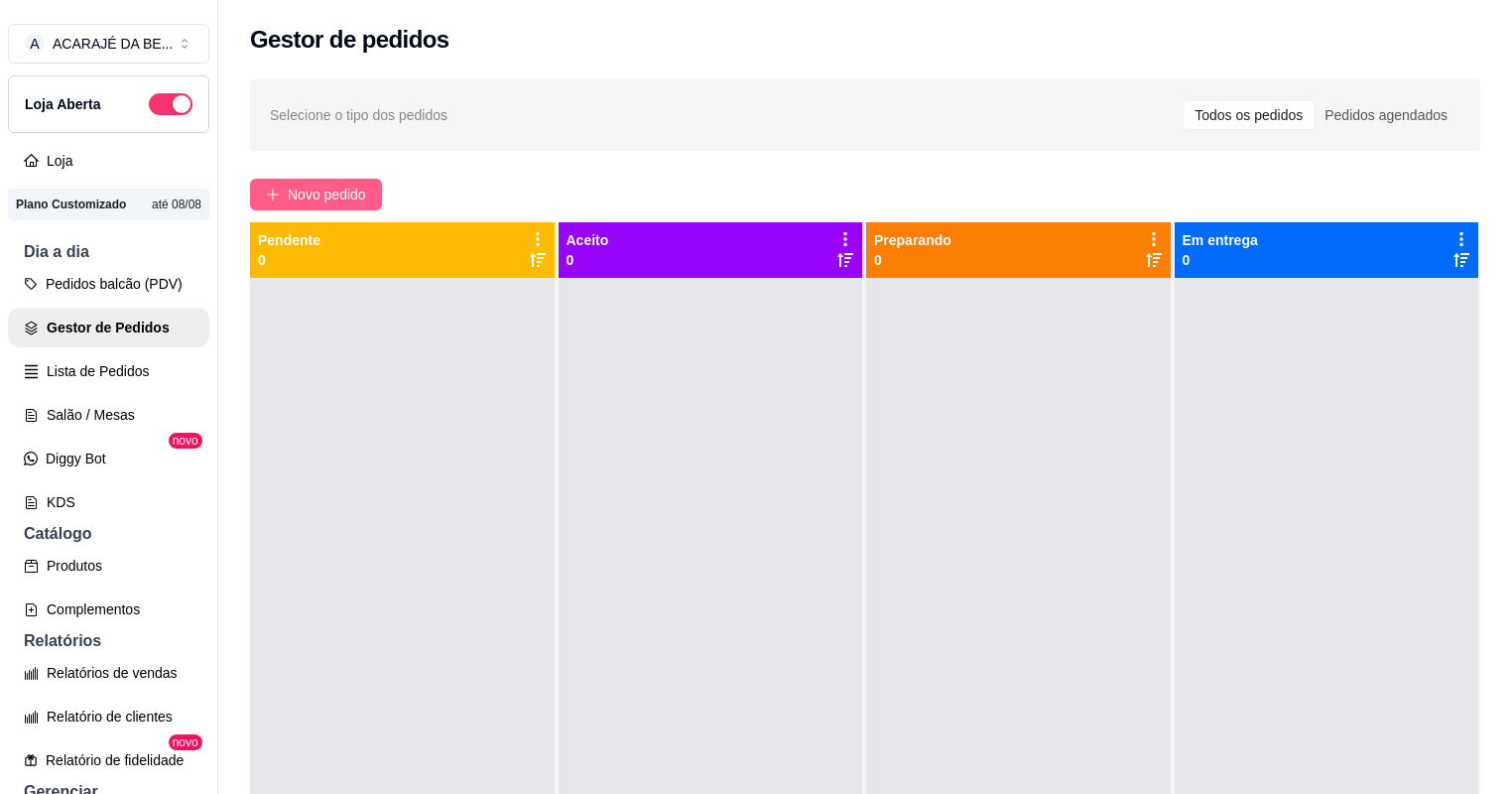 click on "Novo pedido" at bounding box center (326, 195) 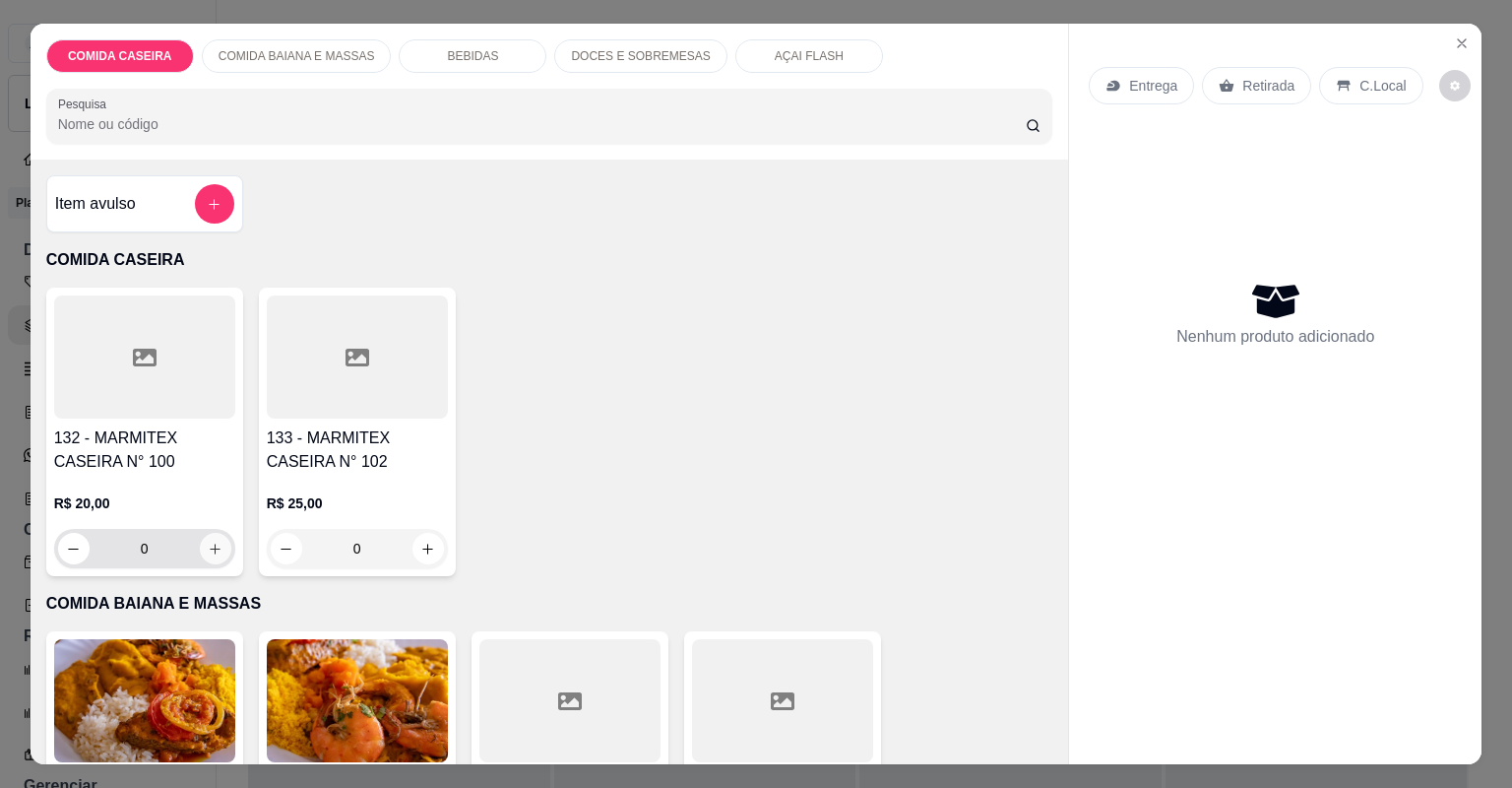 click 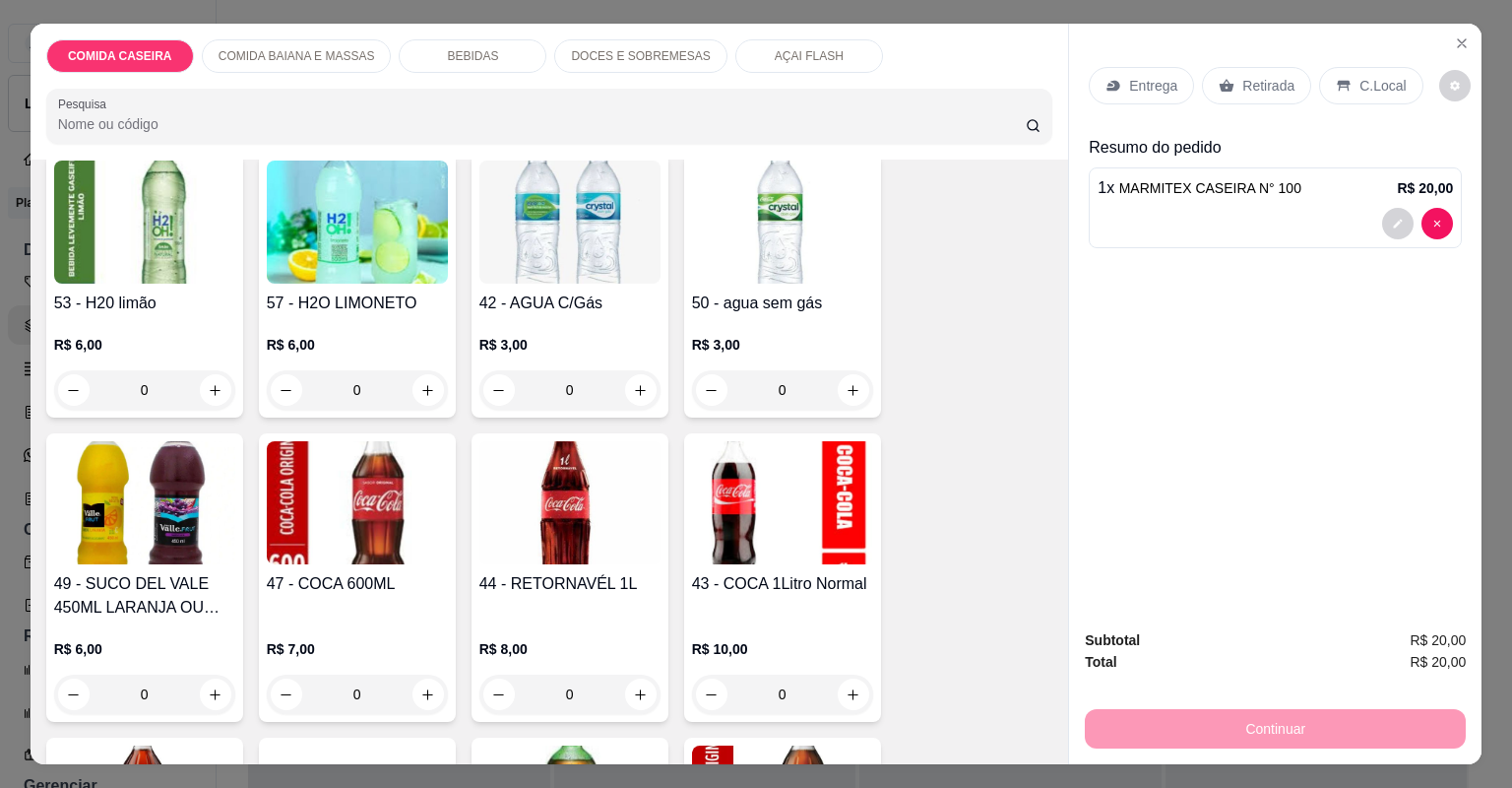 scroll, scrollTop: 1576, scrollLeft: 0, axis: vertical 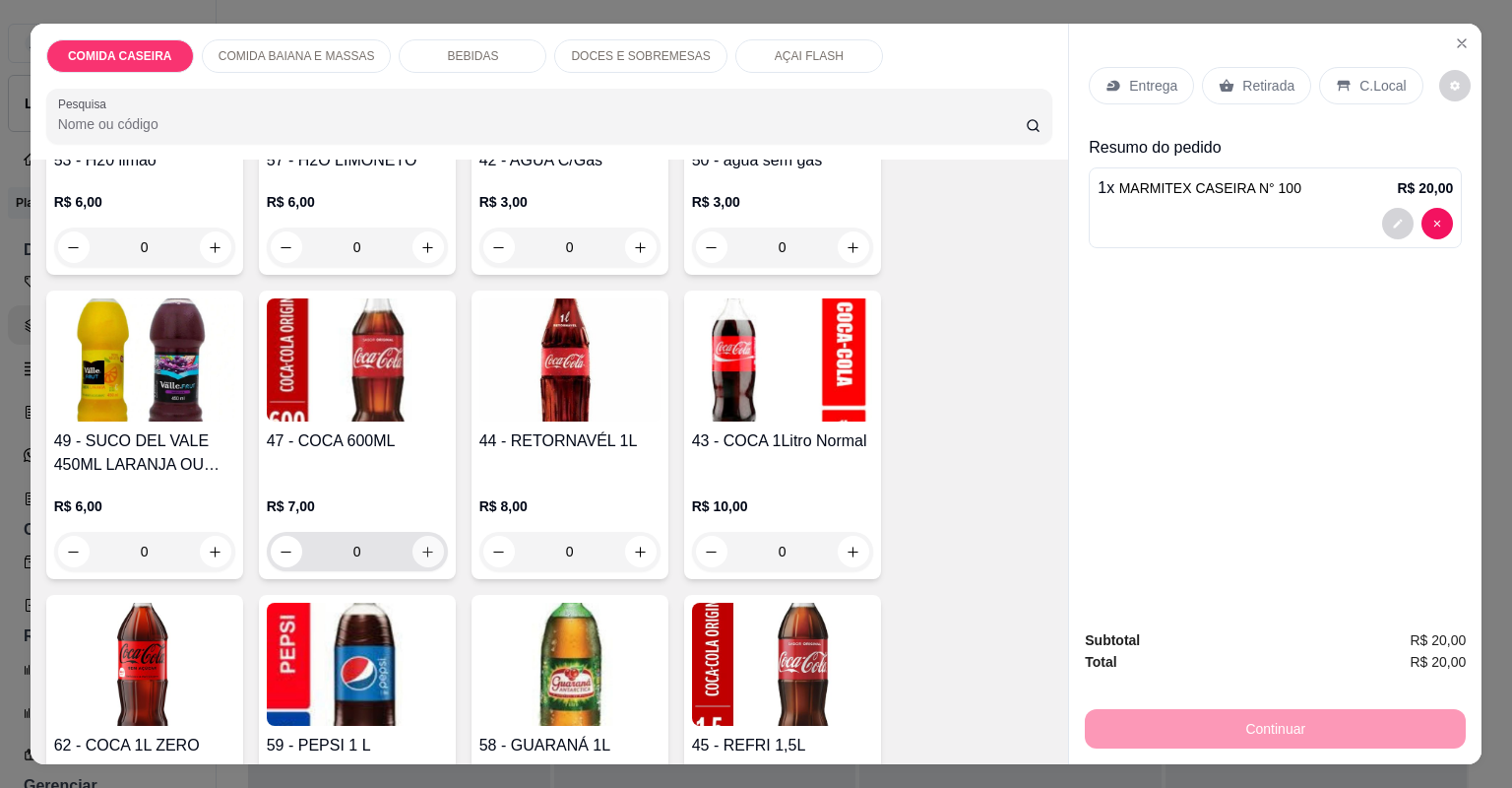 click 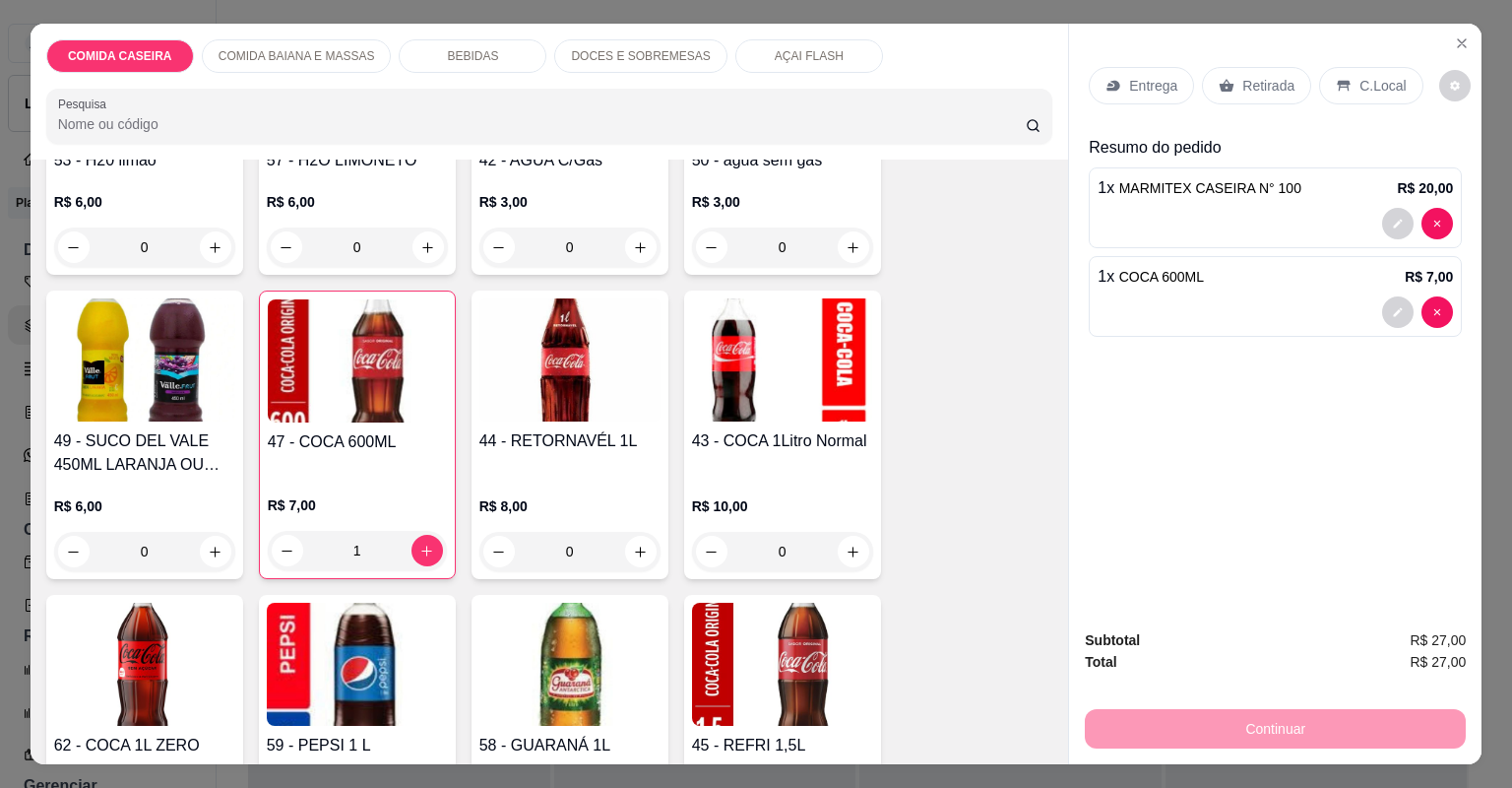 drag, startPoint x: 1354, startPoint y: 73, endPoint x: 1354, endPoint y: 95, distance: 22 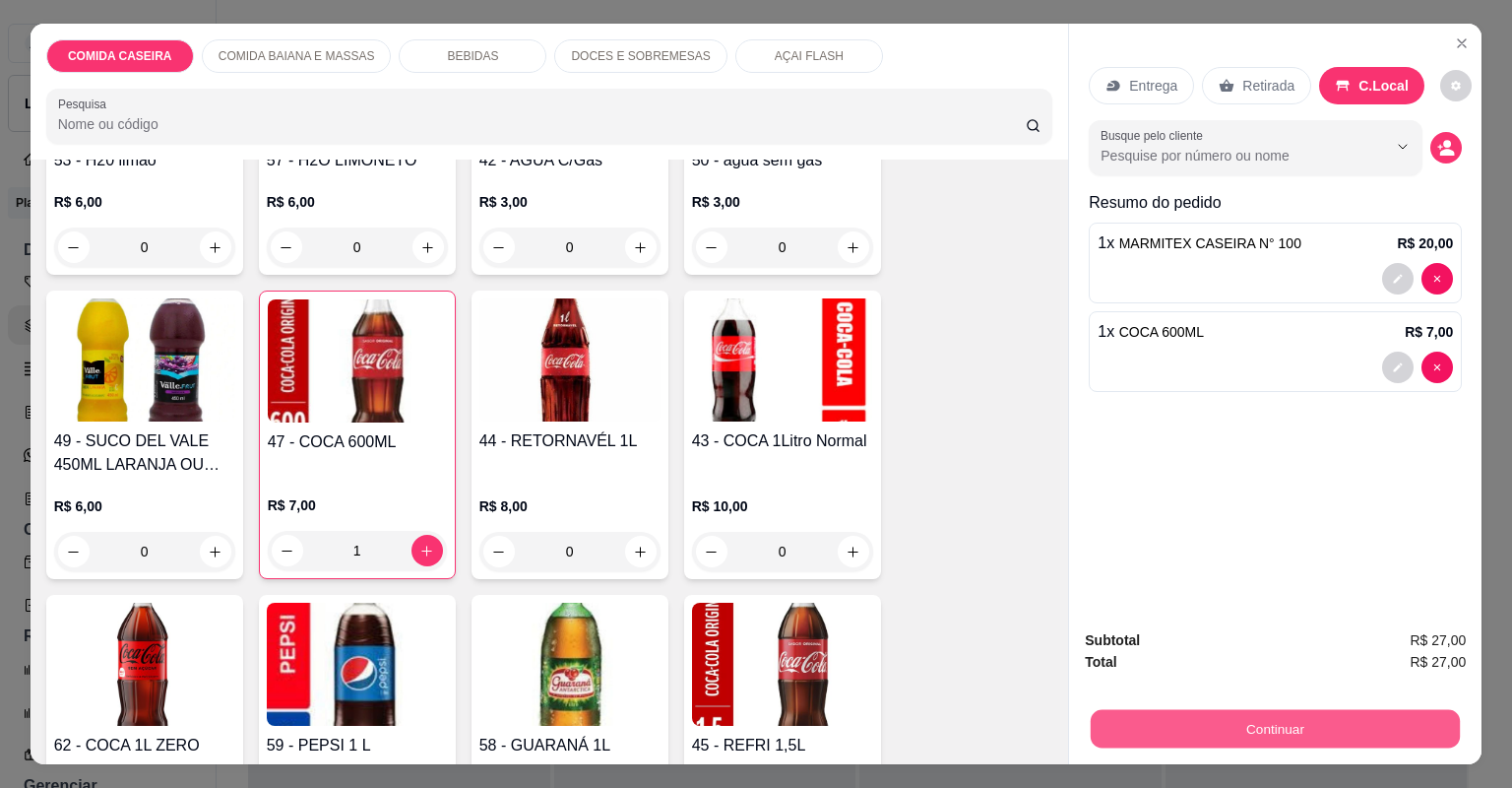 click on "Continuar" at bounding box center (1275, 729) 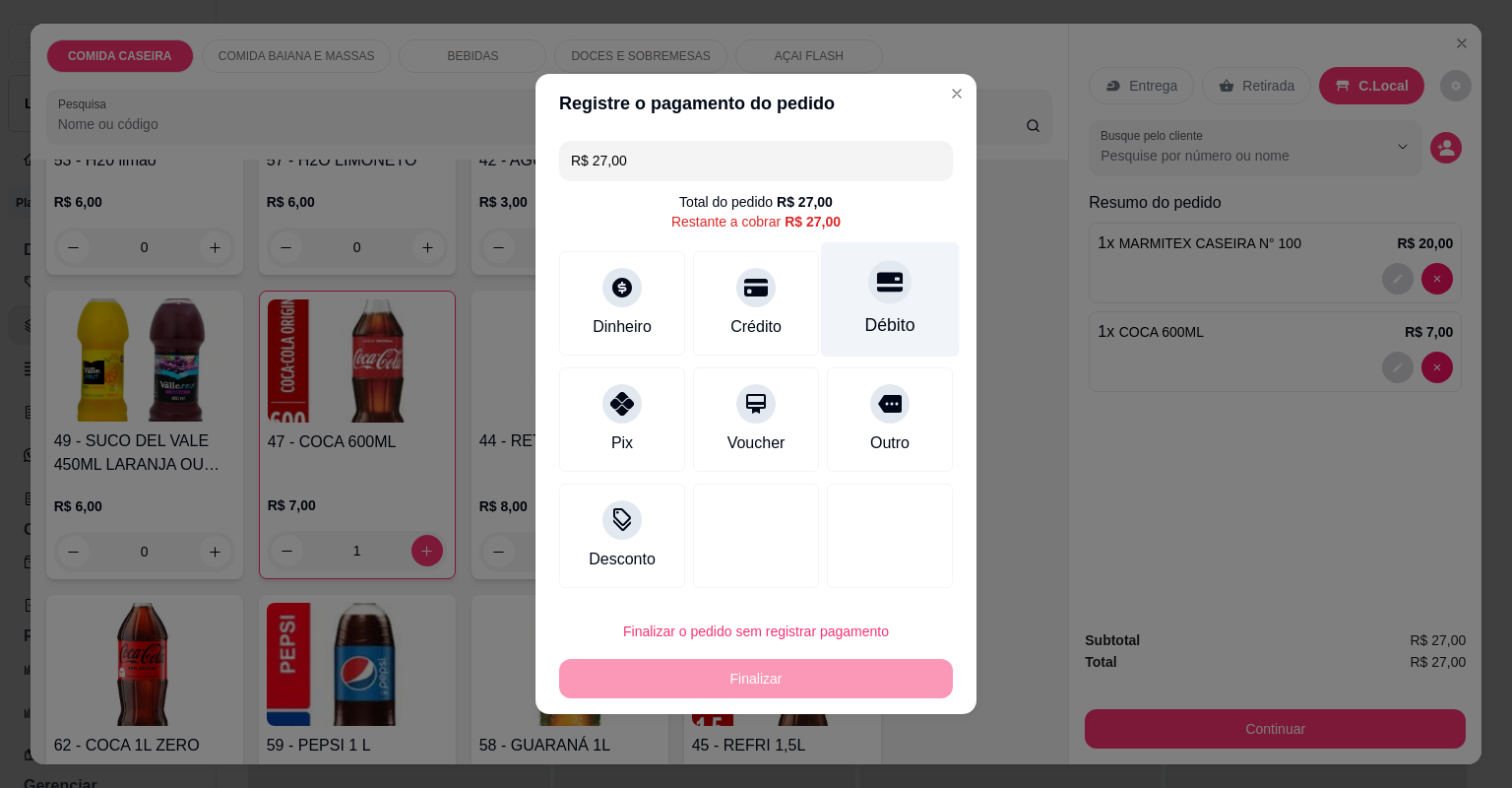 click on "Débito" at bounding box center [890, 299] 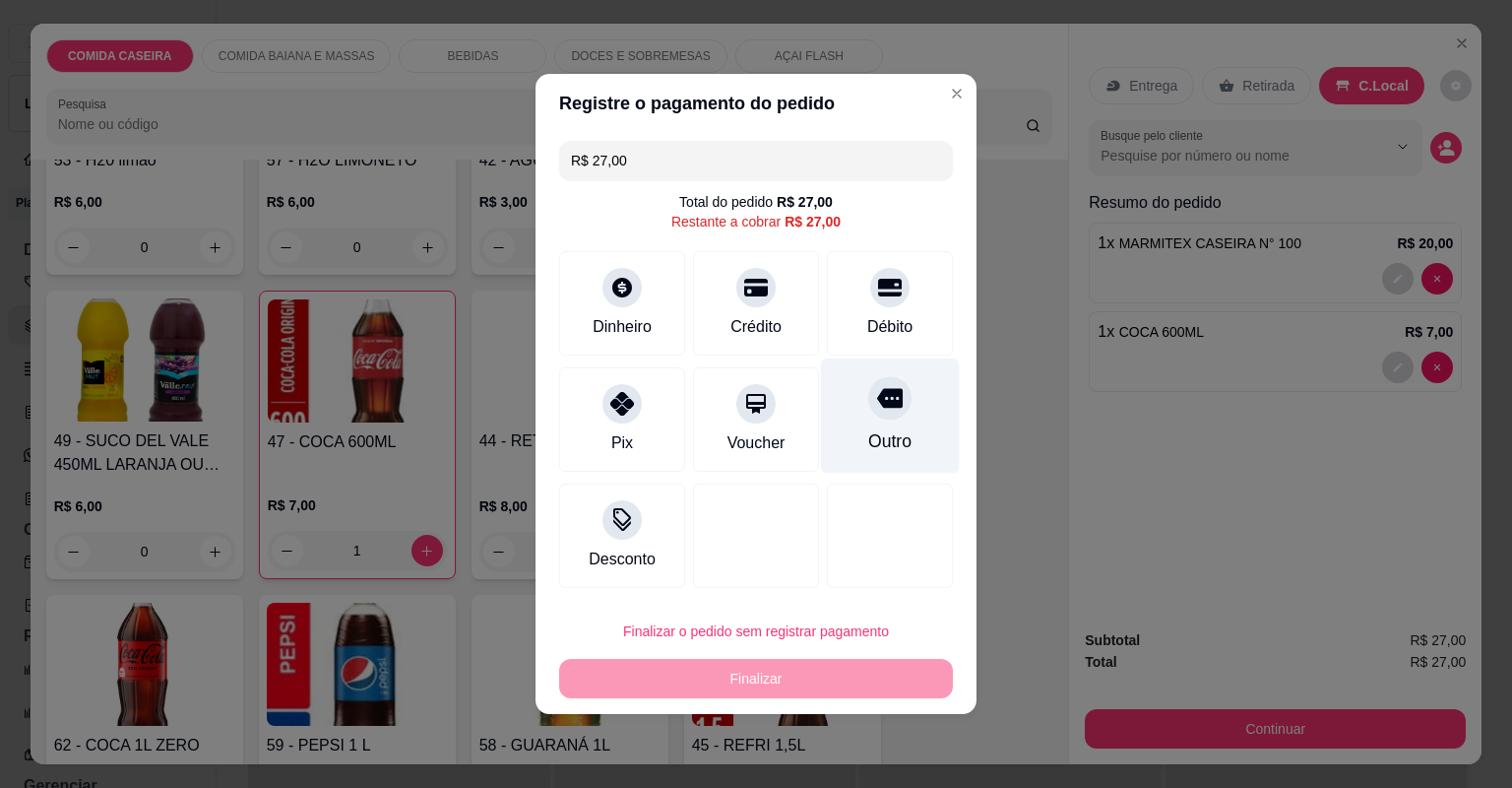type on "R$ 0,00" 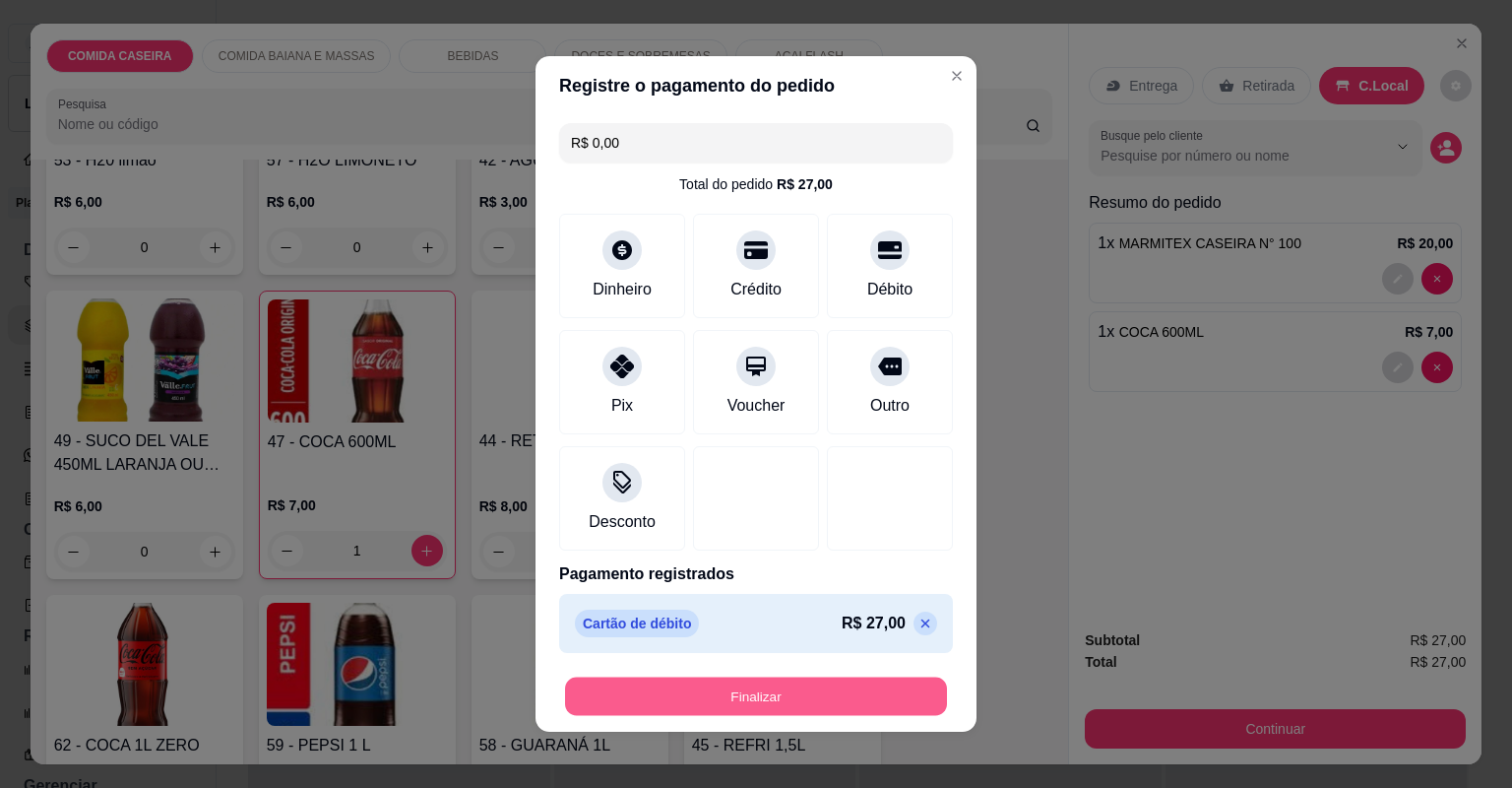 click on "Finalizar" at bounding box center [756, 696] 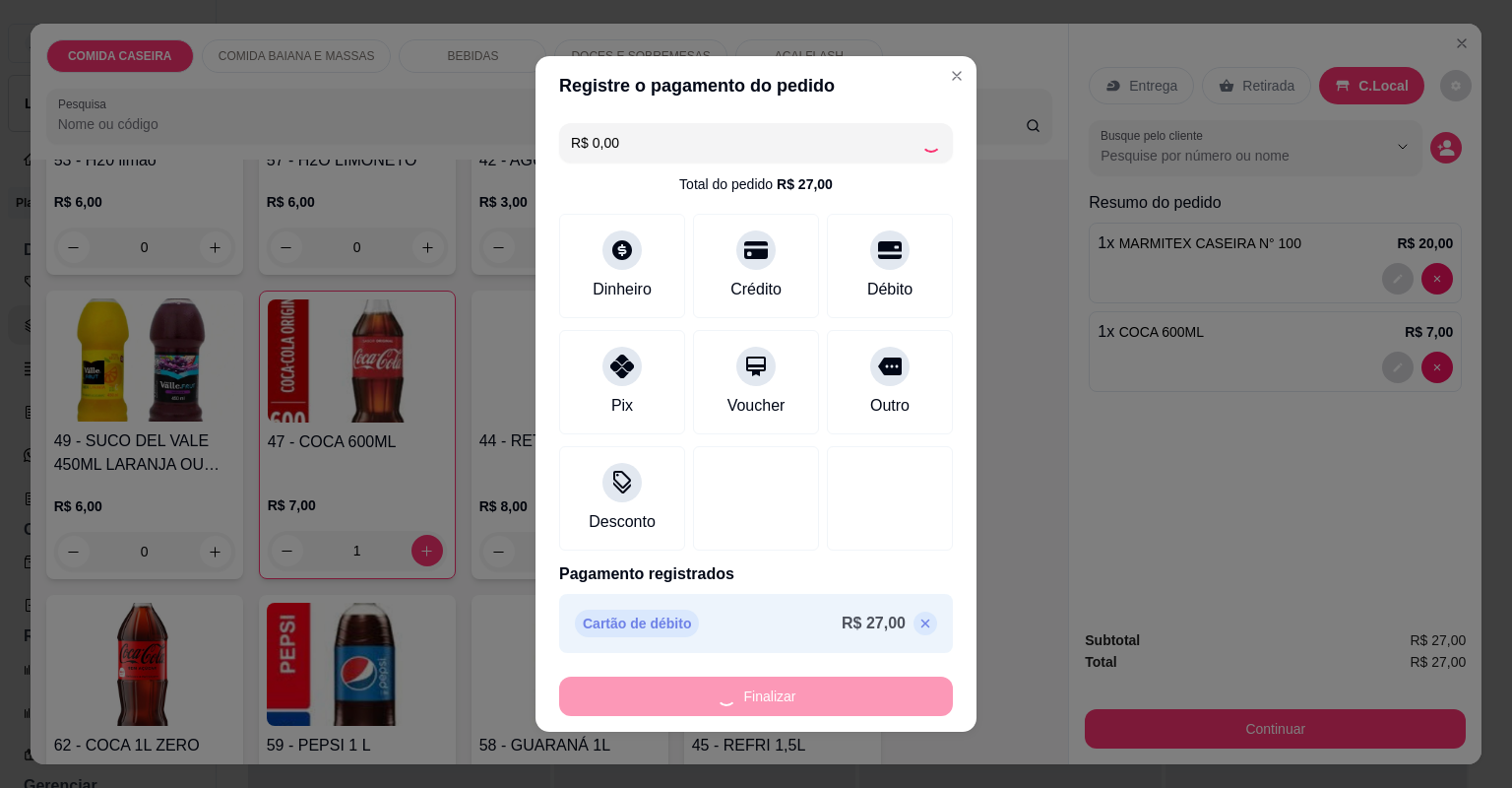 type on "0" 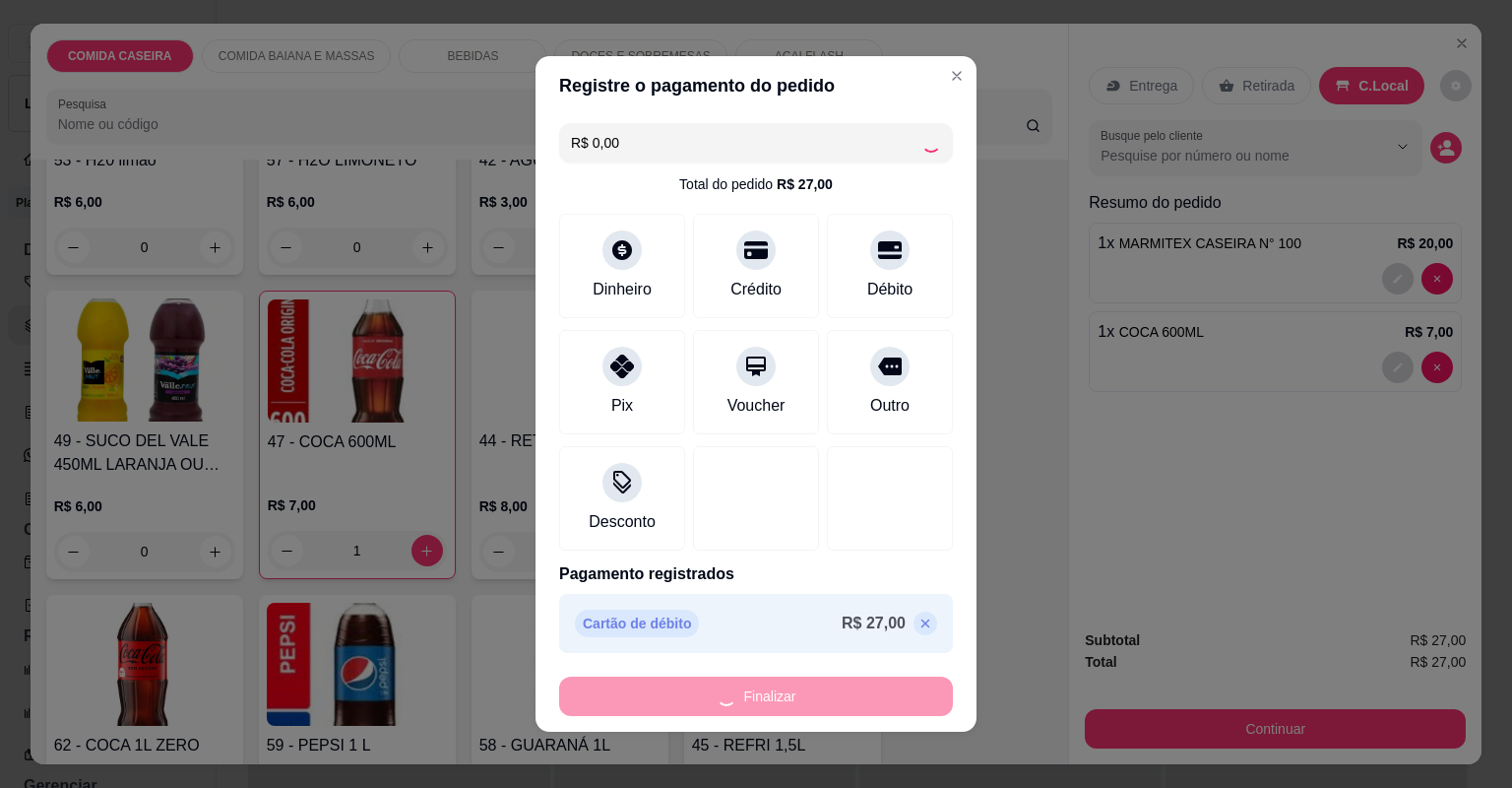 type on "0" 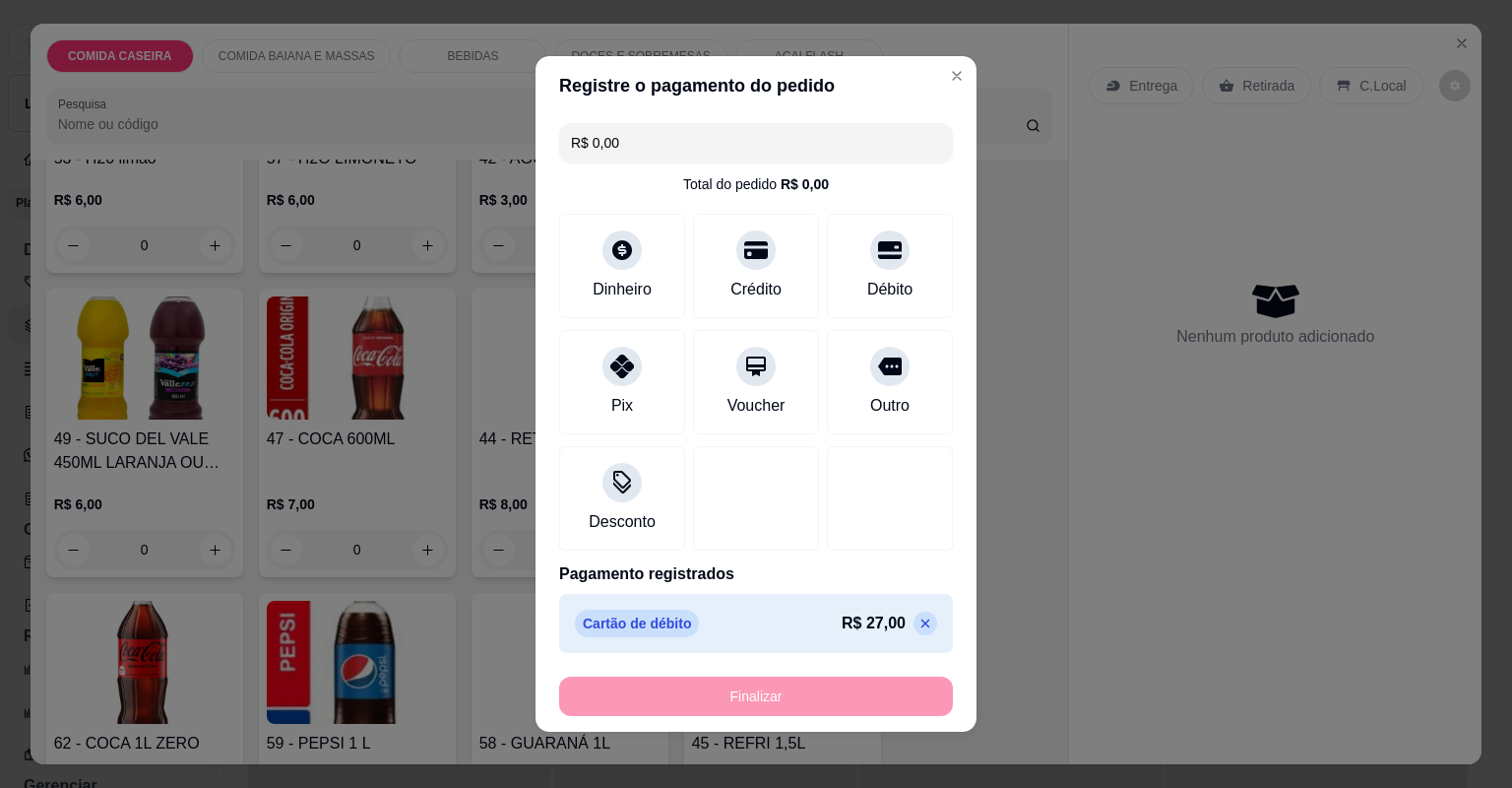type on "-R$ 27,00" 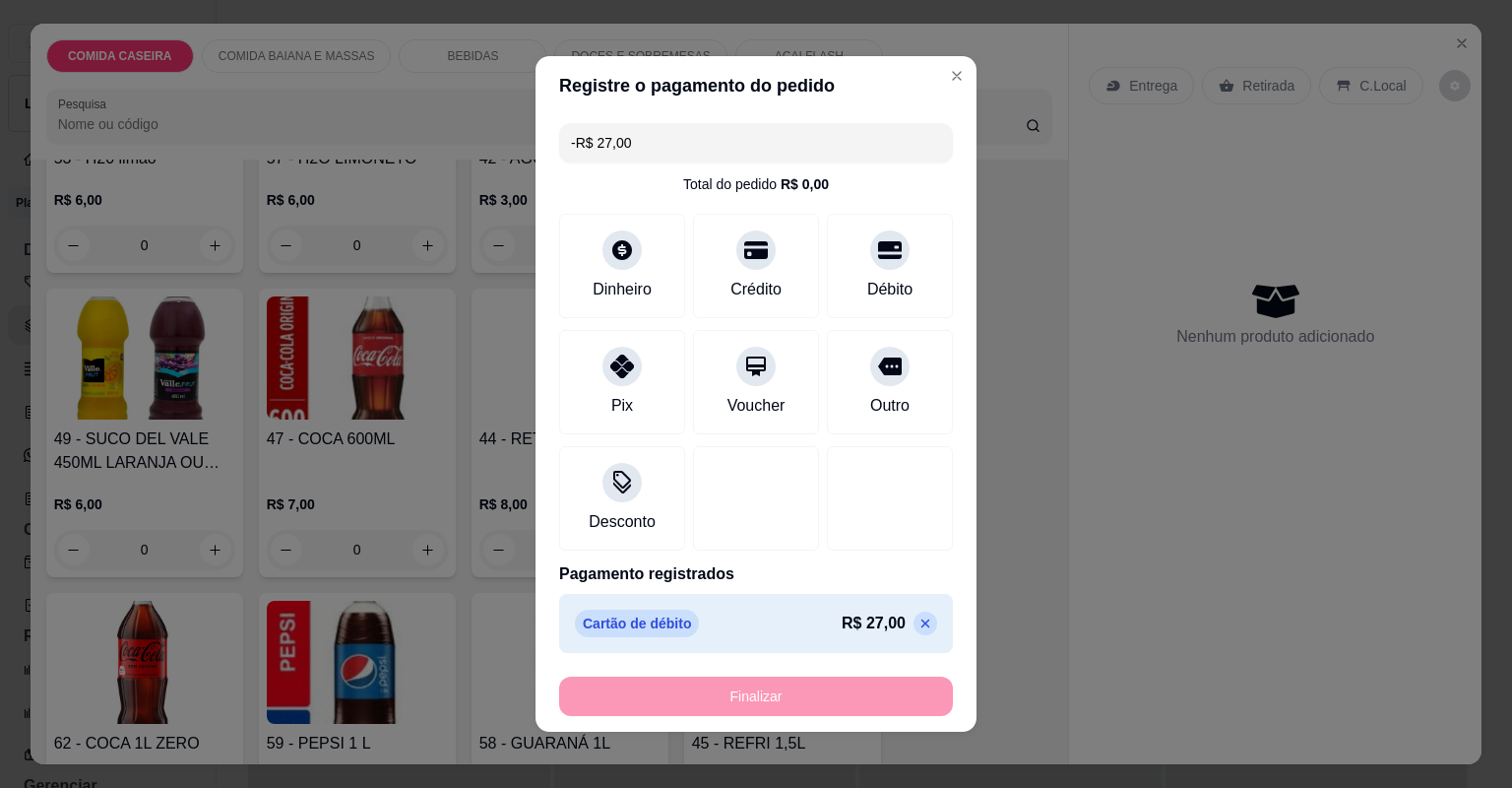 scroll, scrollTop: 1574, scrollLeft: 0, axis: vertical 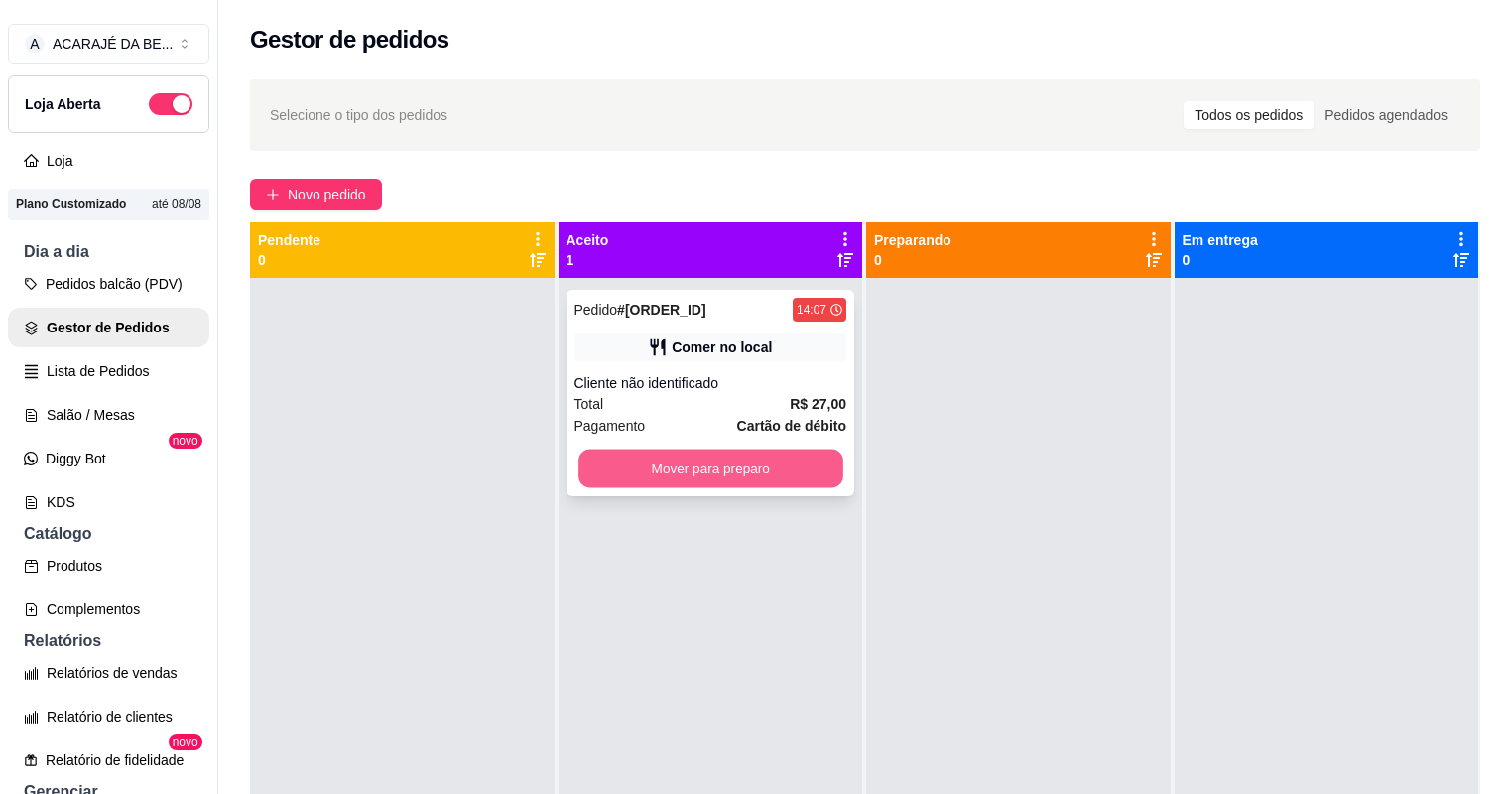 click on "Mover para preparo" at bounding box center [710, 468] 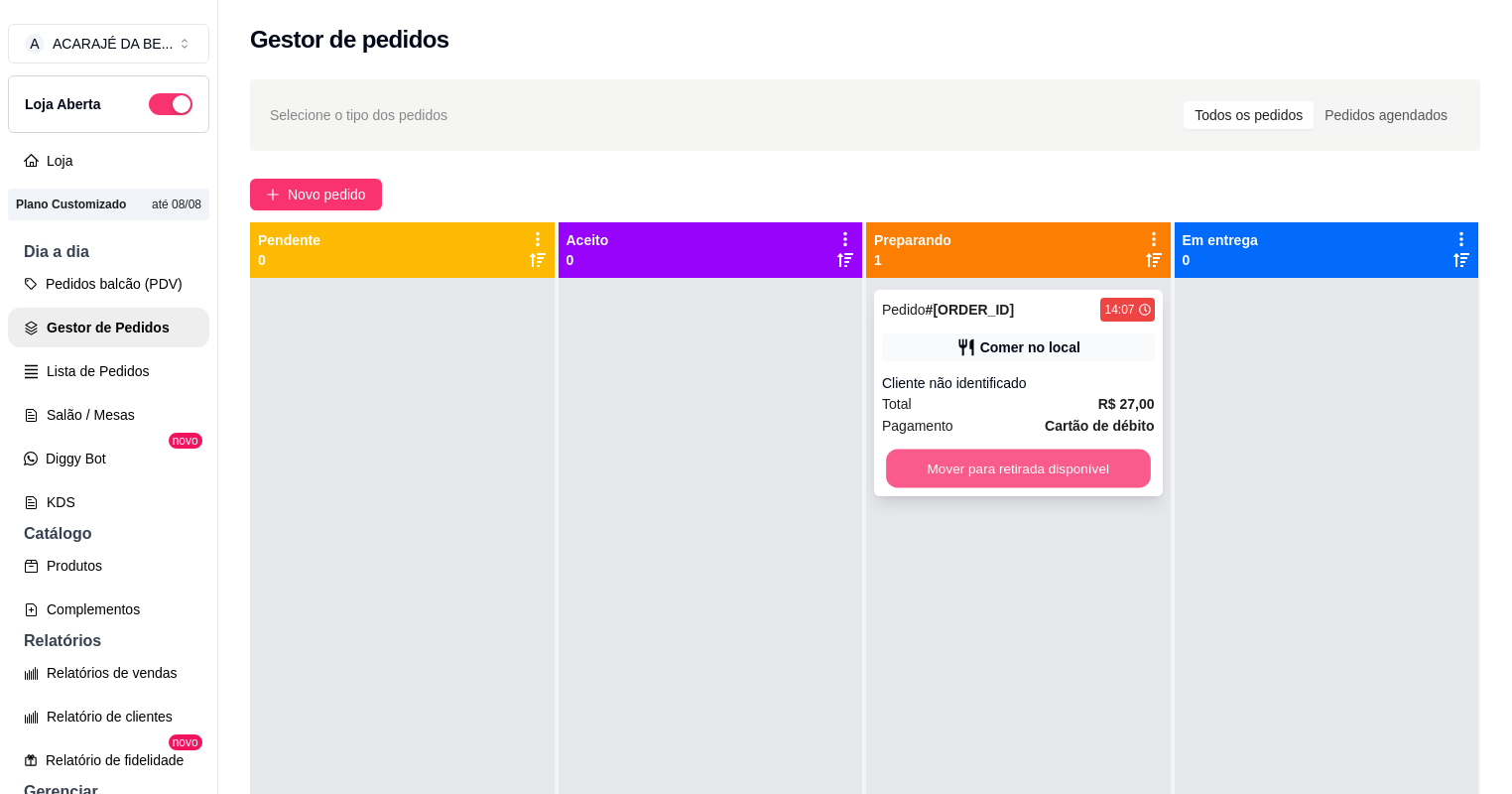 click on "Mover para retirada disponível" at bounding box center [1018, 468] 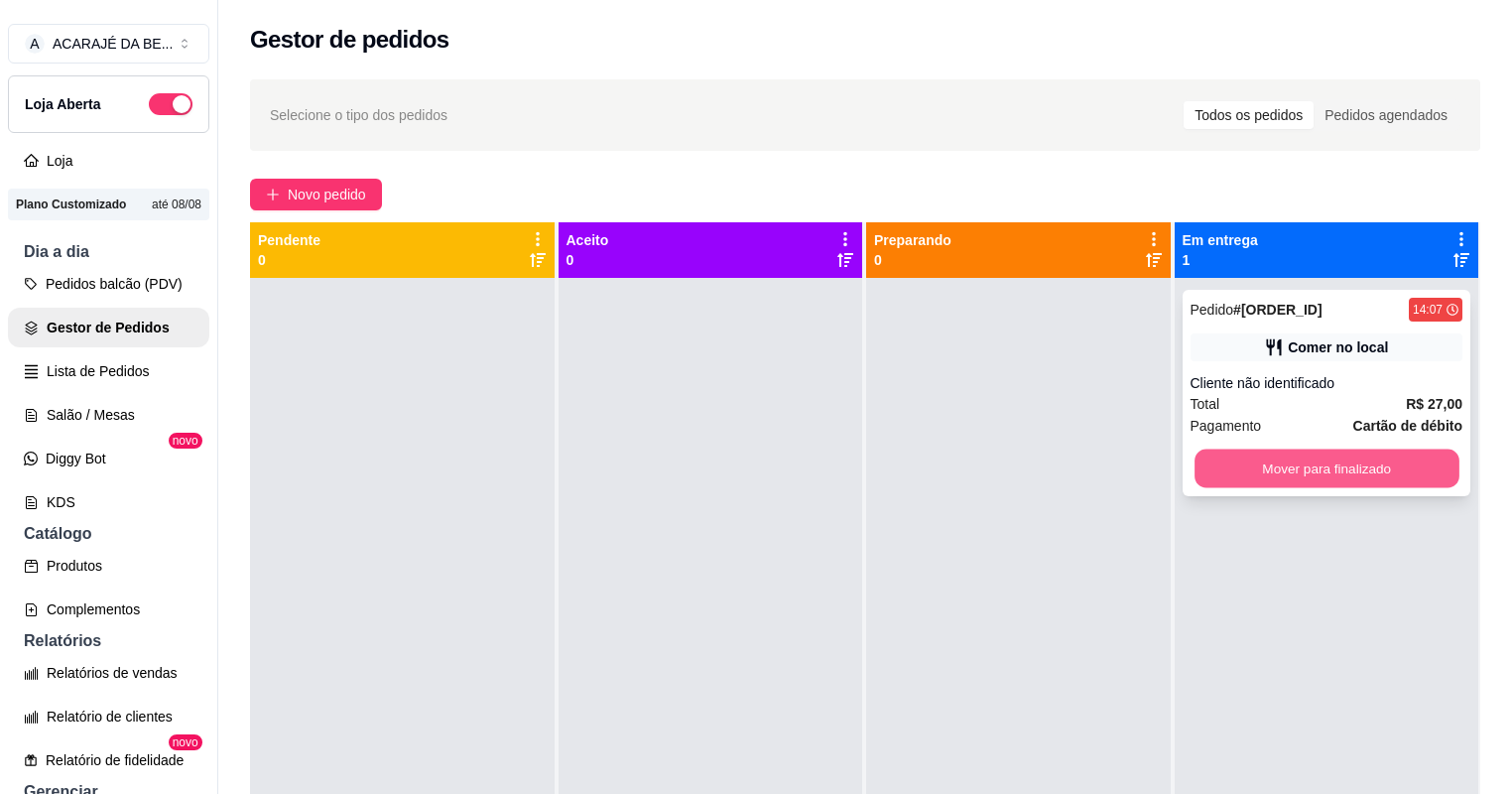 click on "Mover para finalizado" at bounding box center (1326, 468) 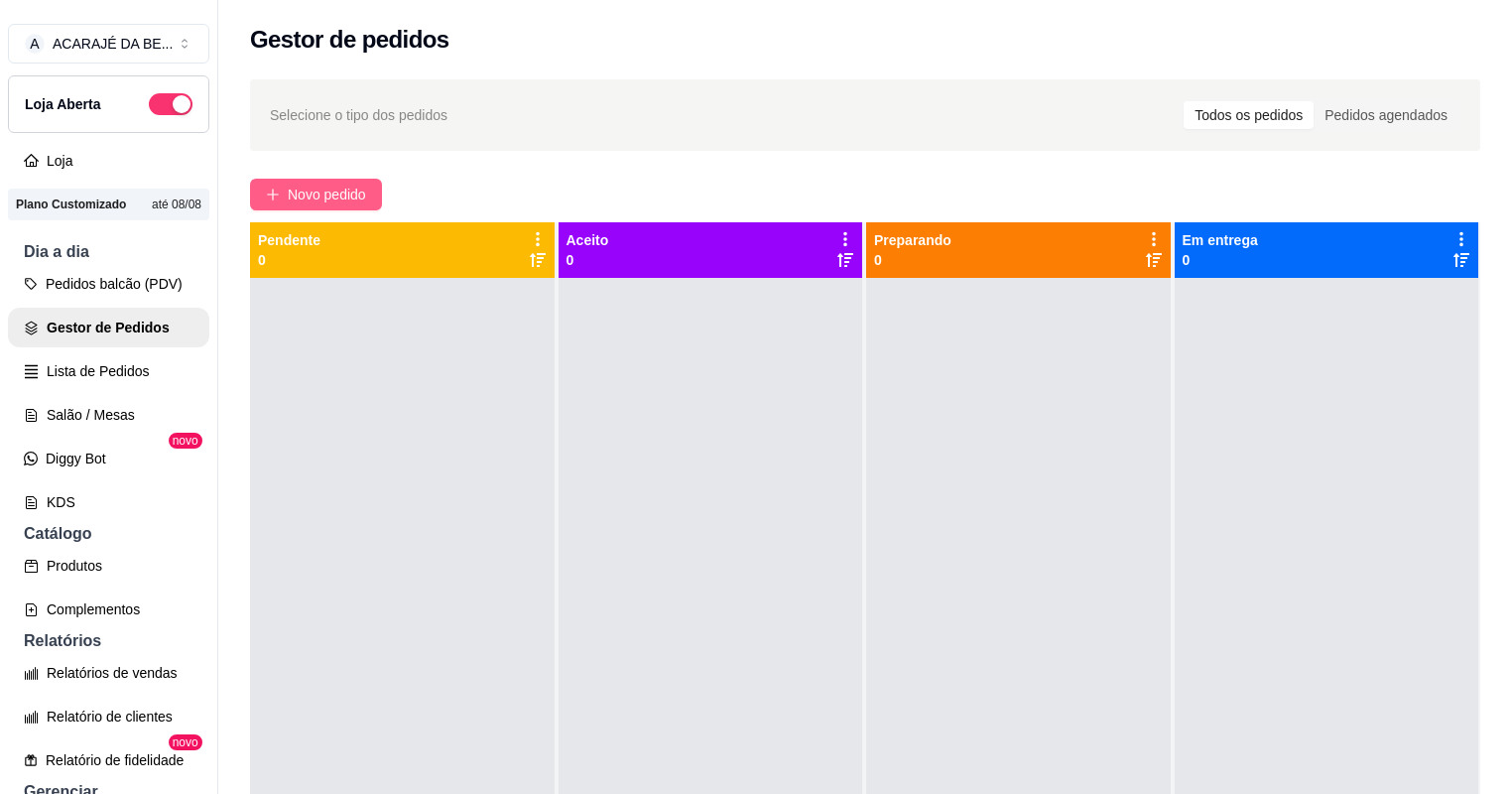 click on "Novo pedido" at bounding box center [326, 195] 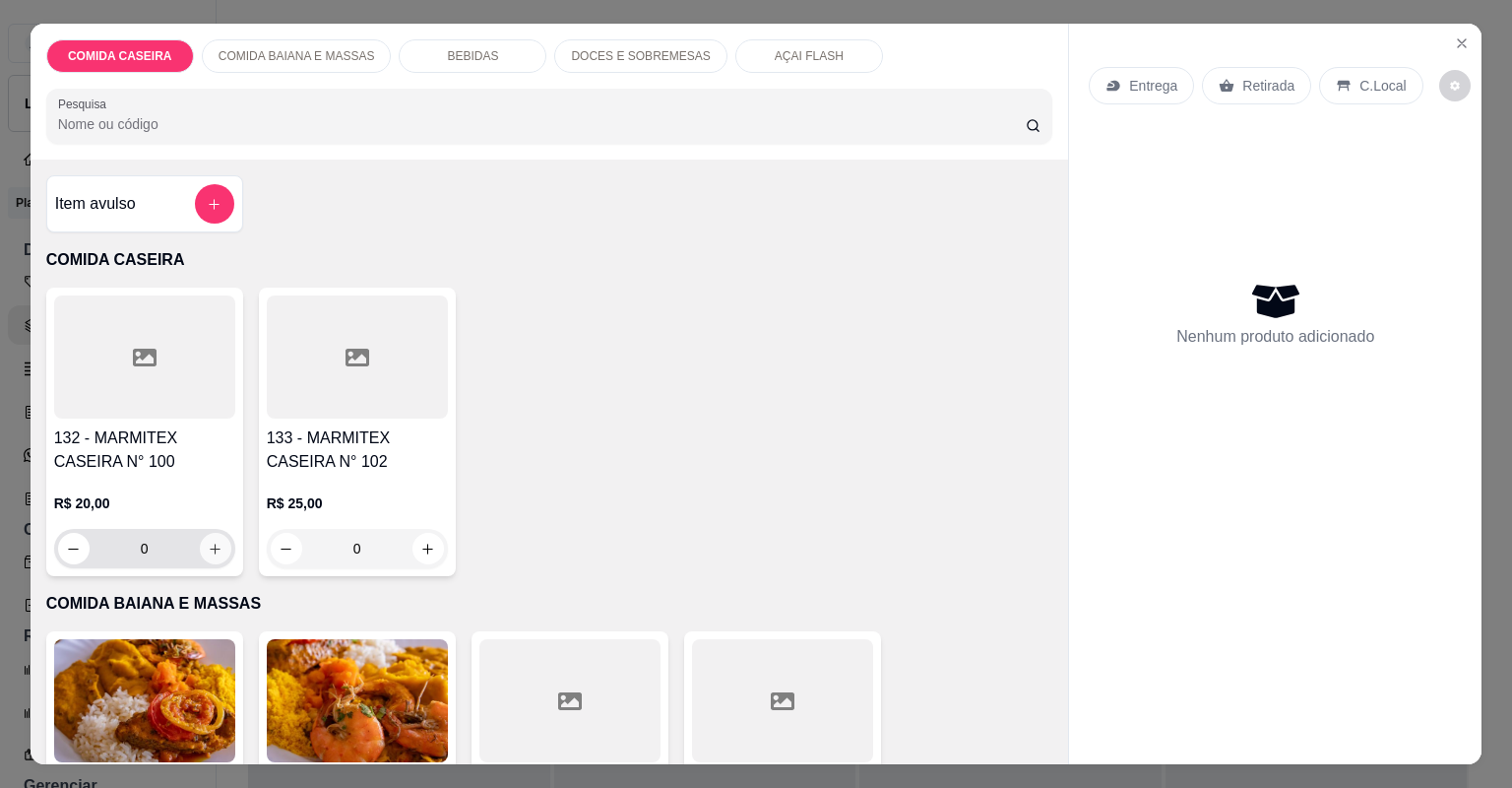 click 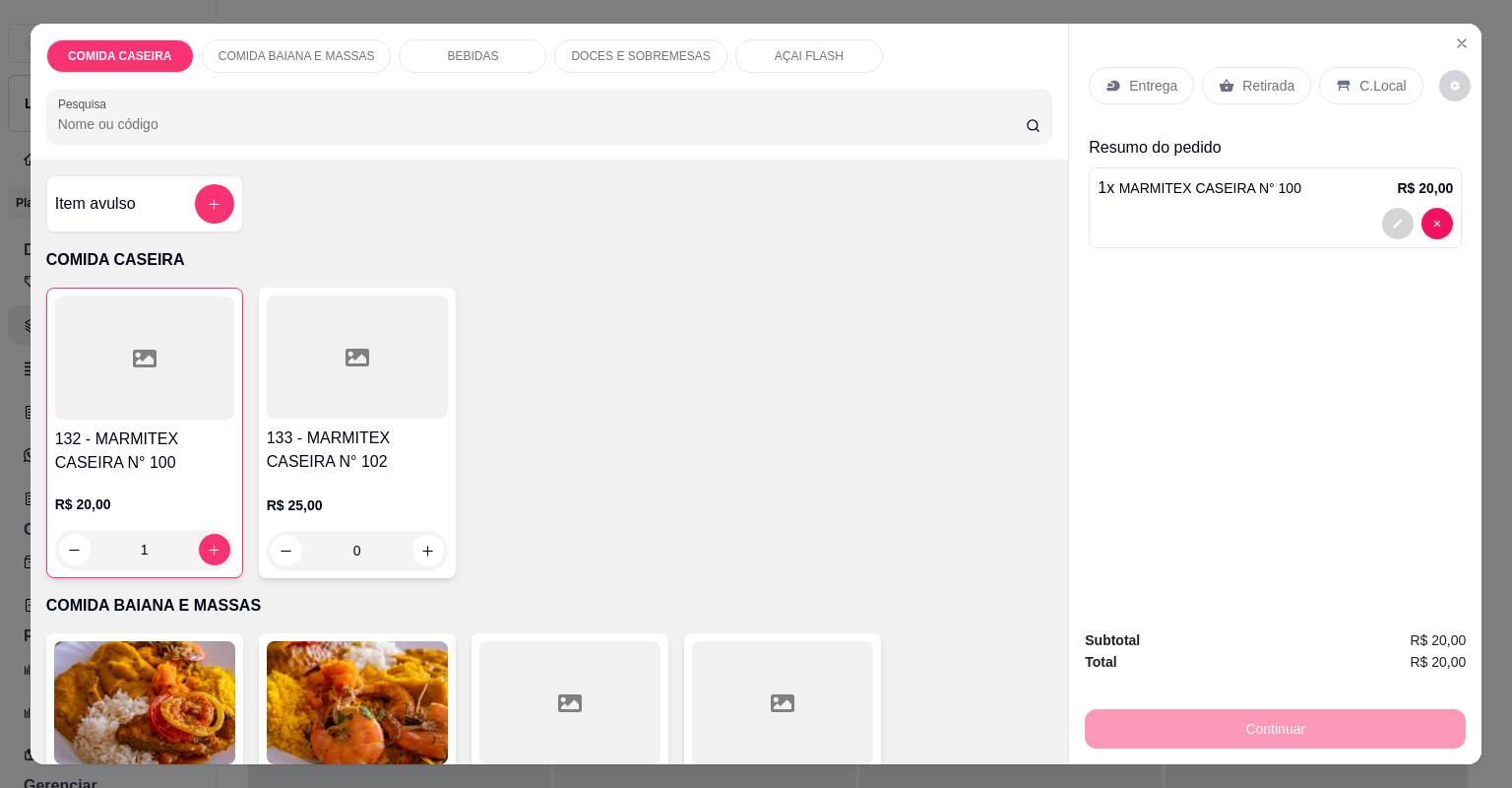 click on "Retirada" at bounding box center (1268, 86) 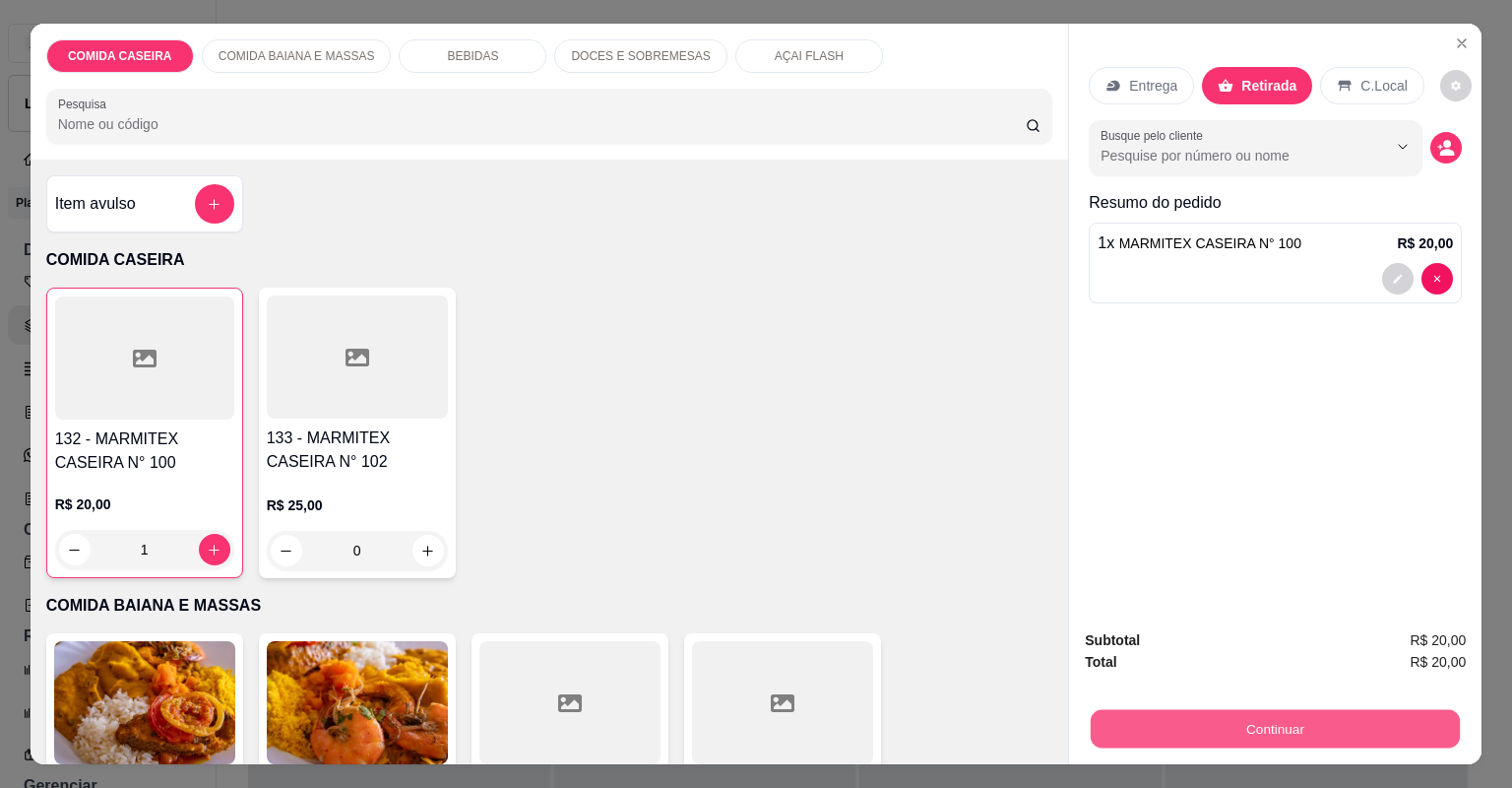 click on "Continuar" at bounding box center (1275, 729) 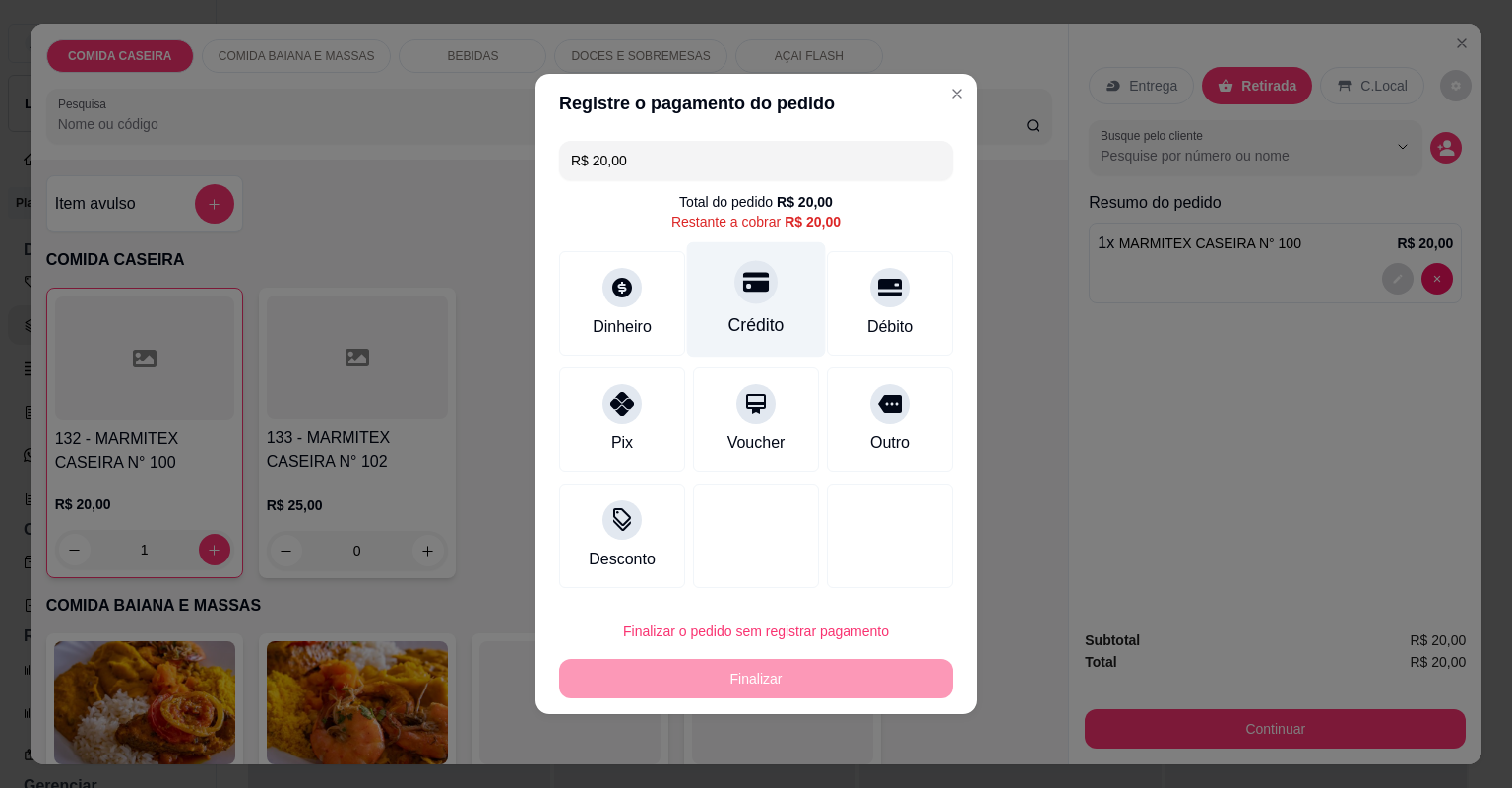 click at bounding box center (756, 282) 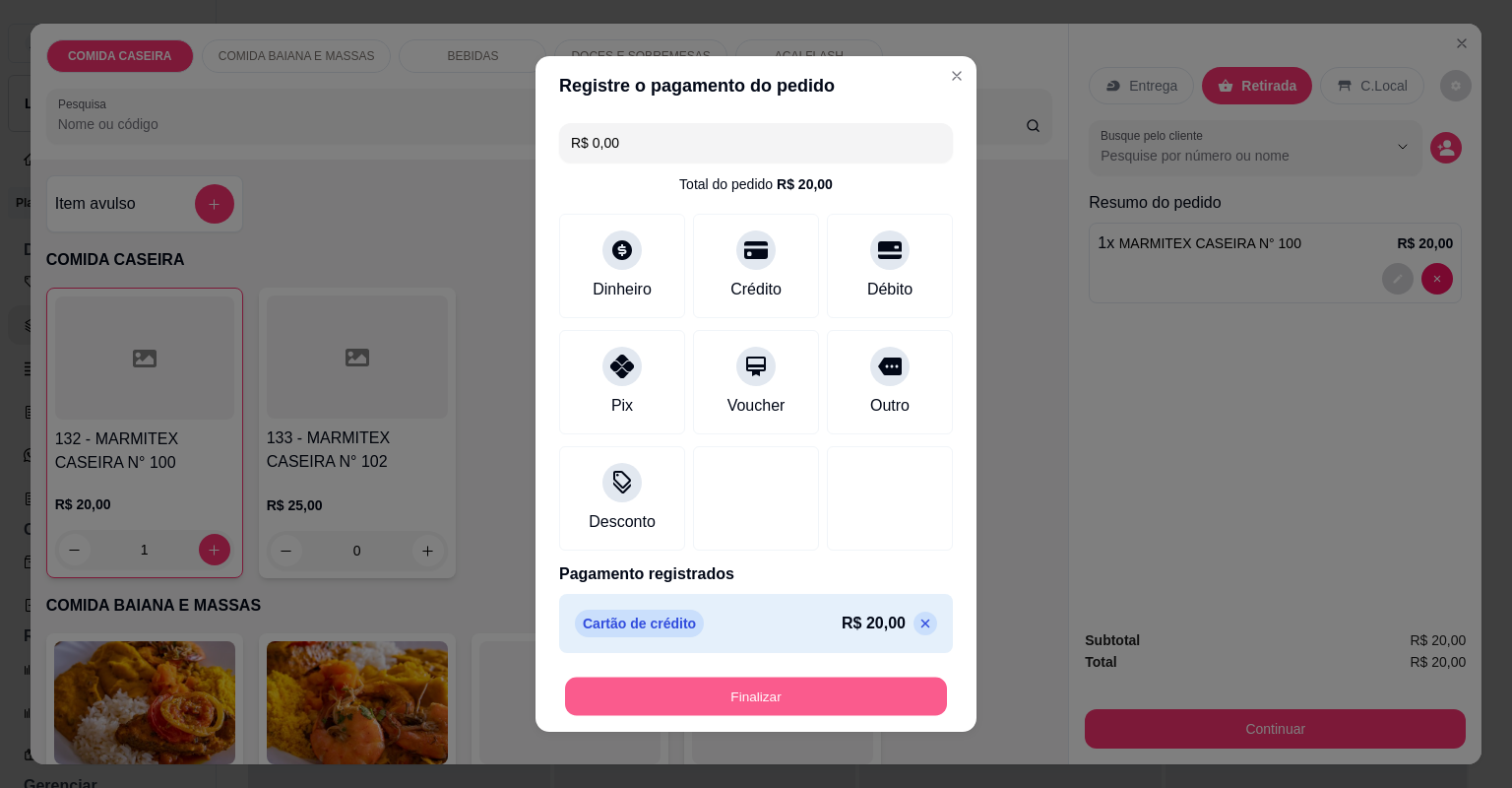 click on "Finalizar" at bounding box center (756, 696) 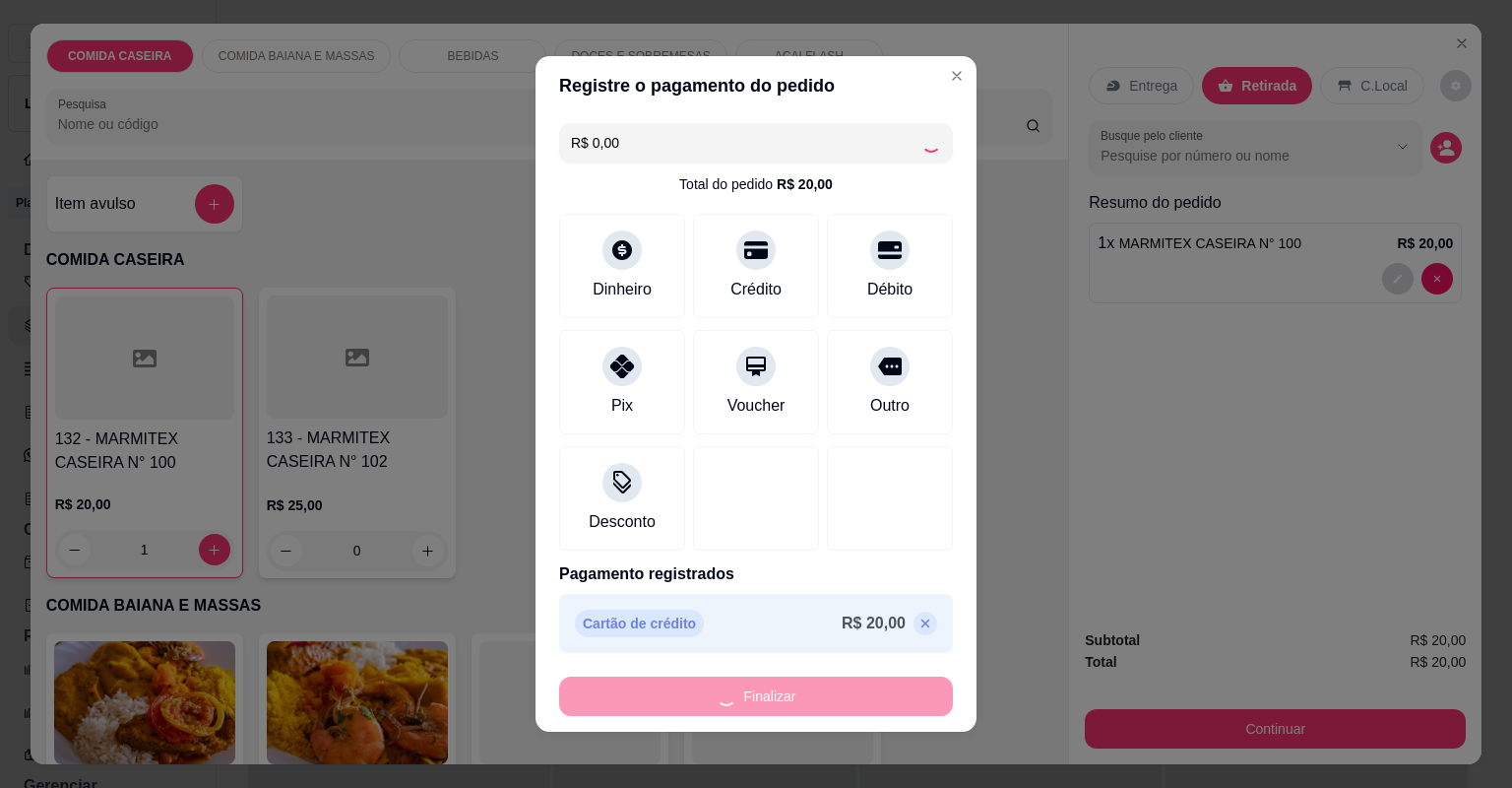 type on "0" 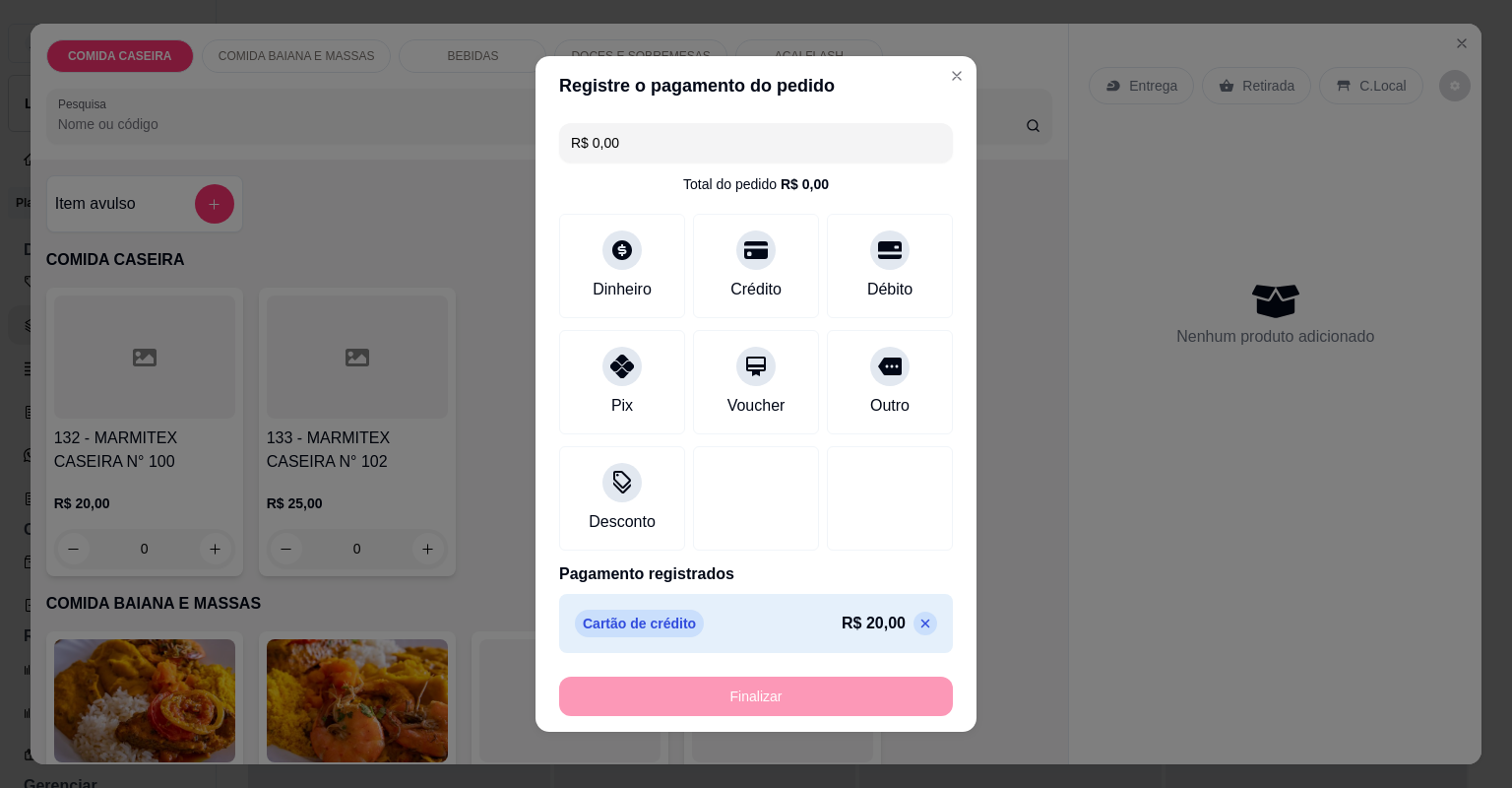 type on "-R$ 20,00" 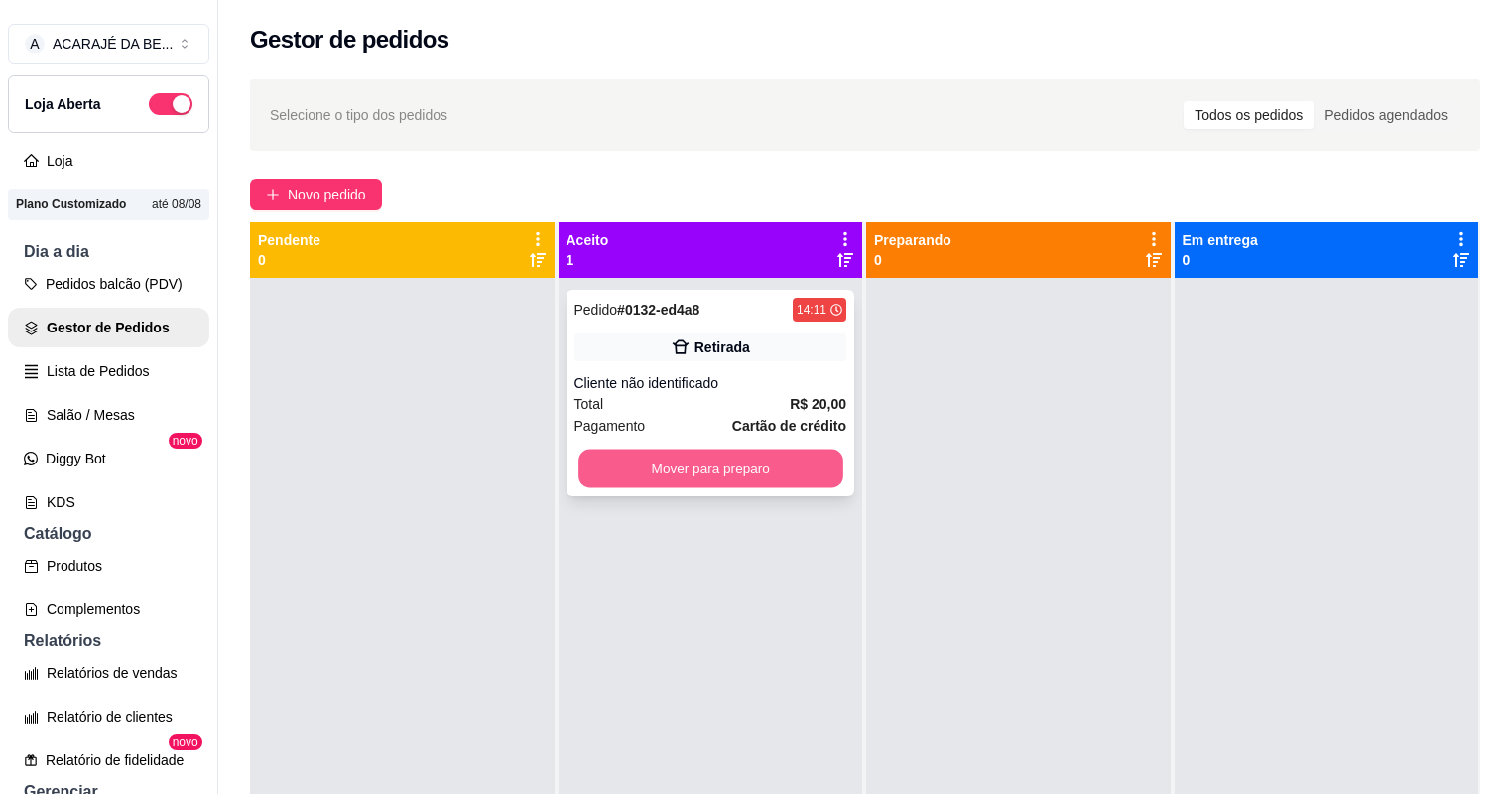 click on "Mover para preparo" at bounding box center [710, 468] 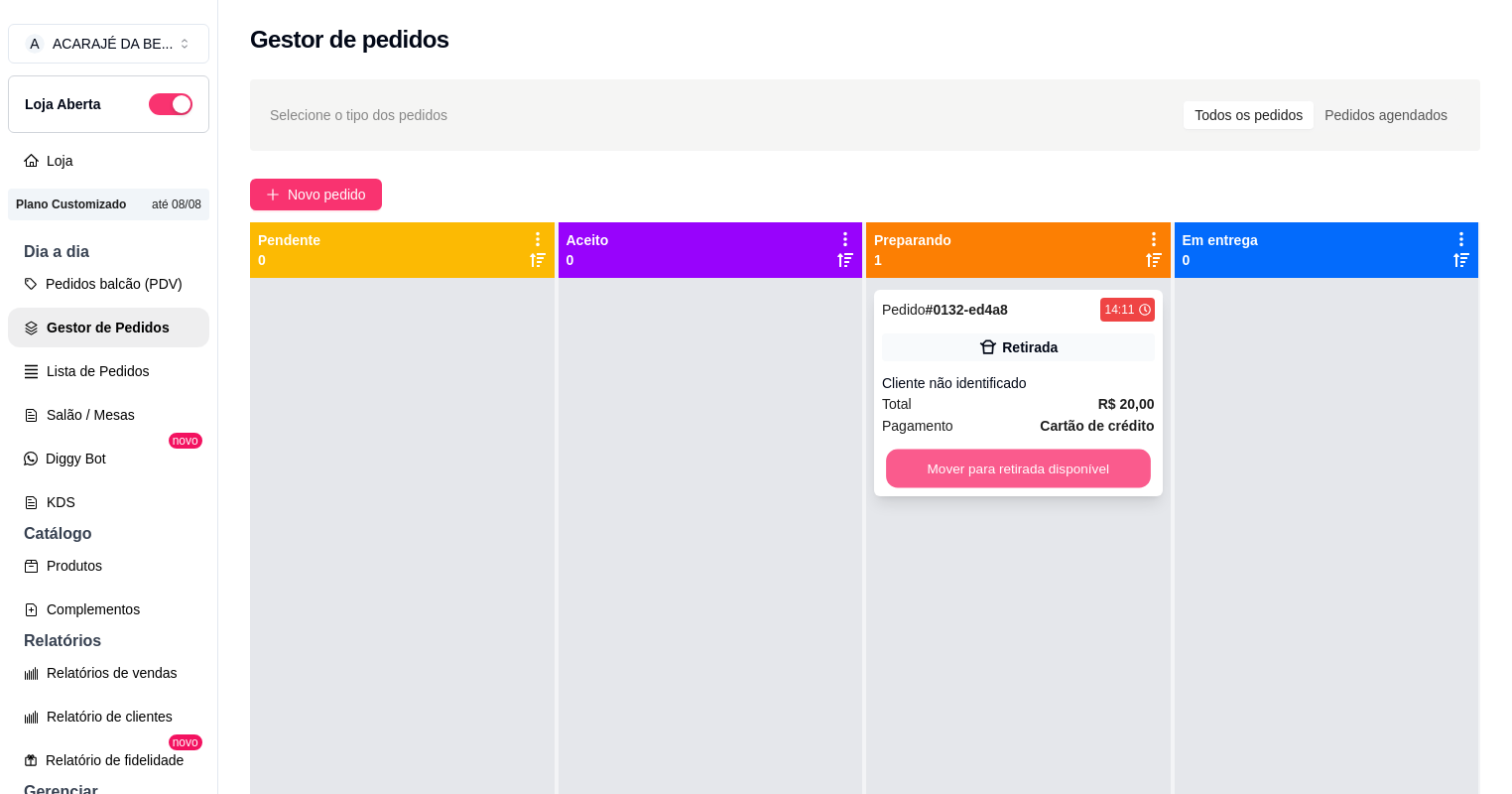 click on "Mover para retirada disponível" at bounding box center (1018, 468) 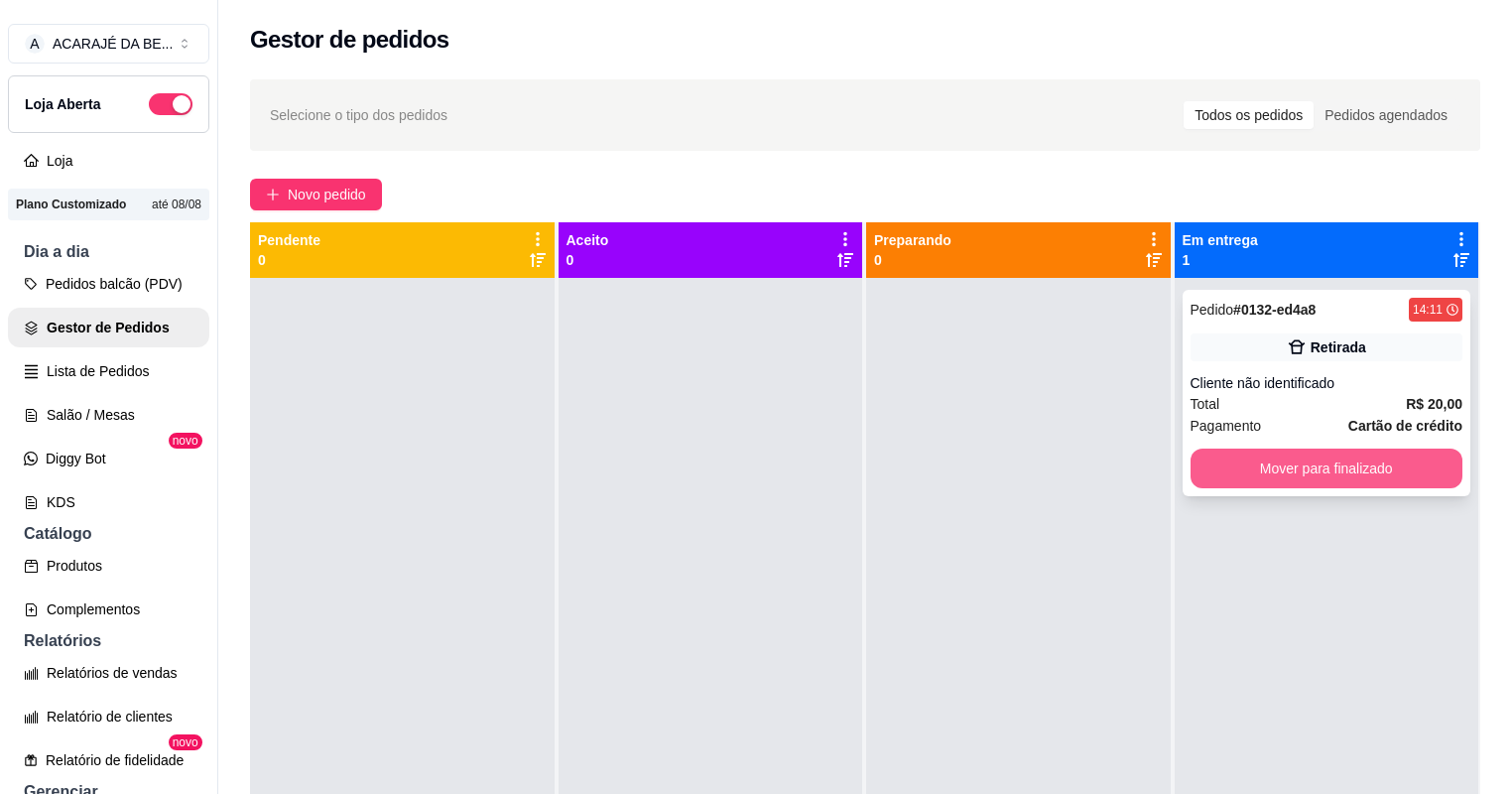 click on "Mover para finalizado" at bounding box center [1326, 468] 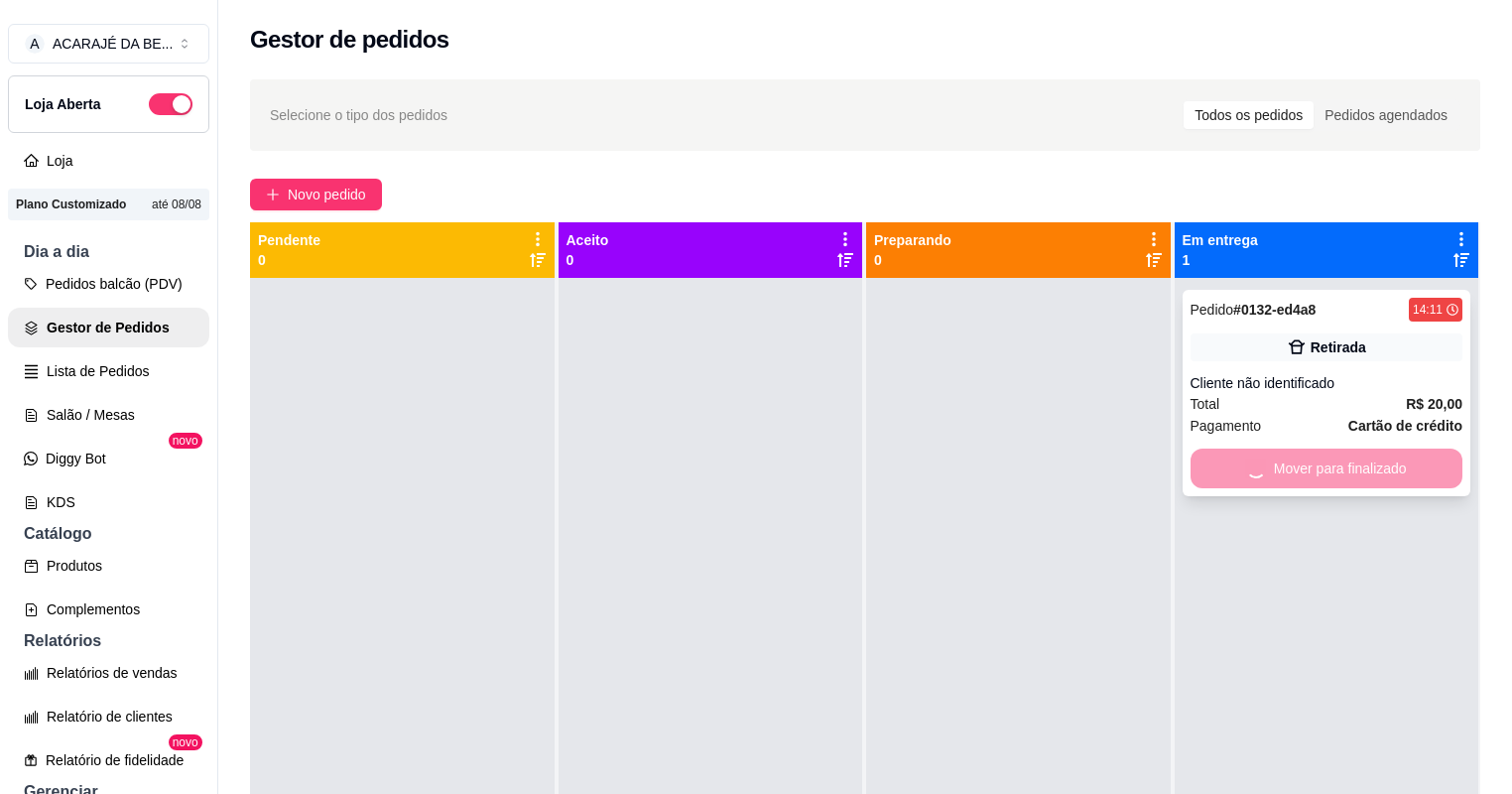 click on "Mover para finalizado" at bounding box center (1326, 468) 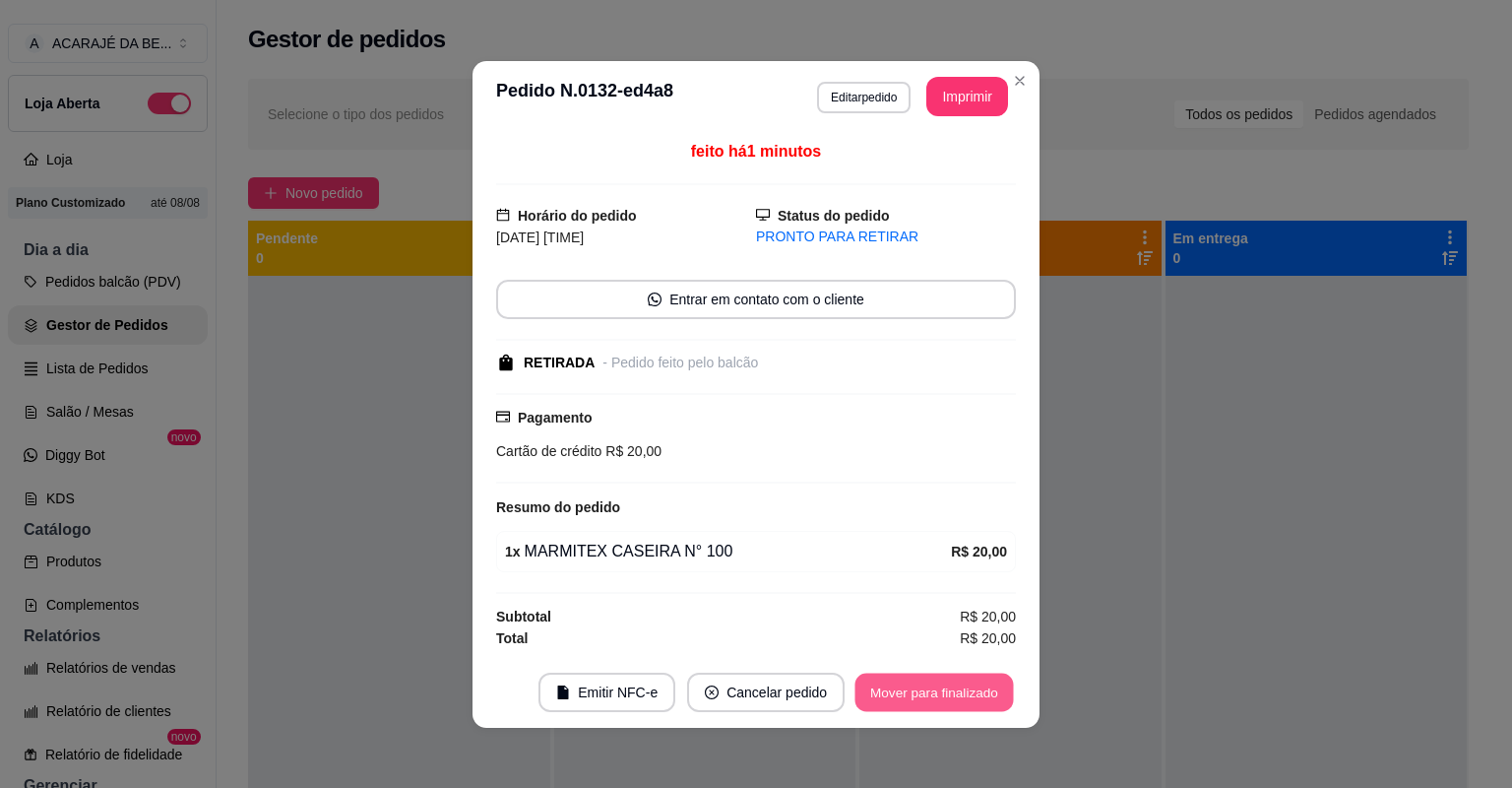 click on "Mover para finalizado" at bounding box center [934, 691] 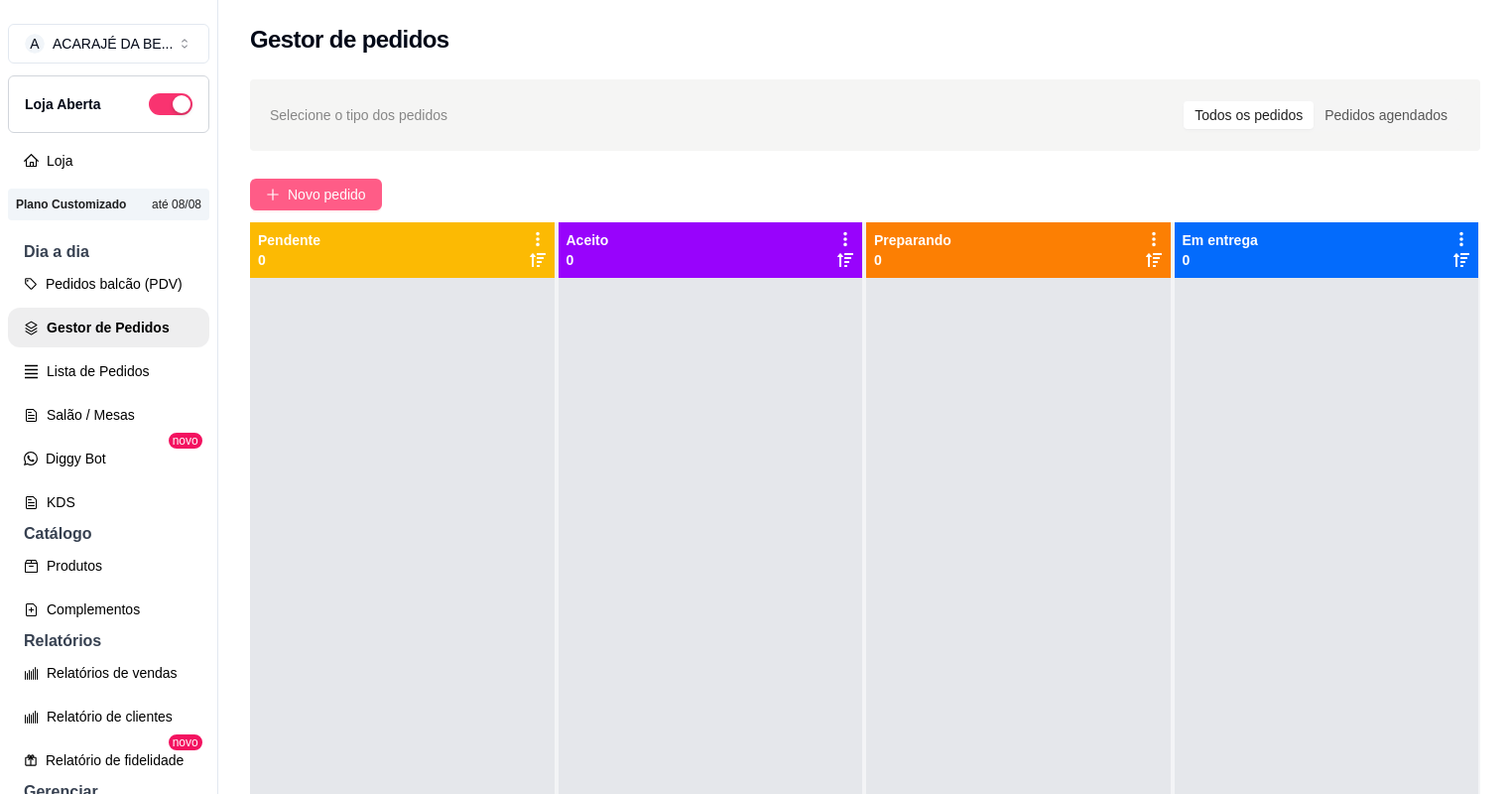 click on "Novo pedido" at bounding box center (326, 195) 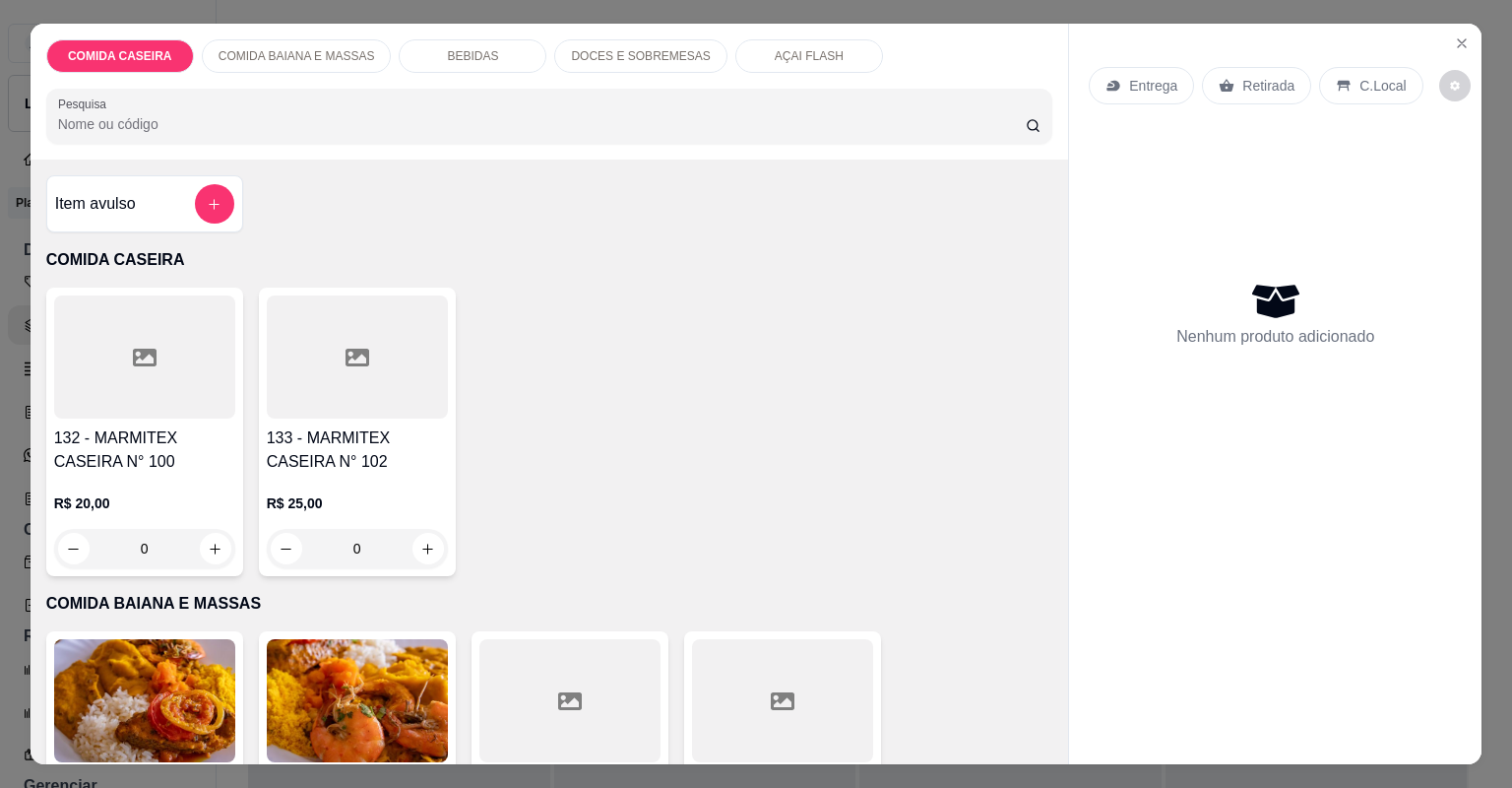 click at bounding box center [357, 357] 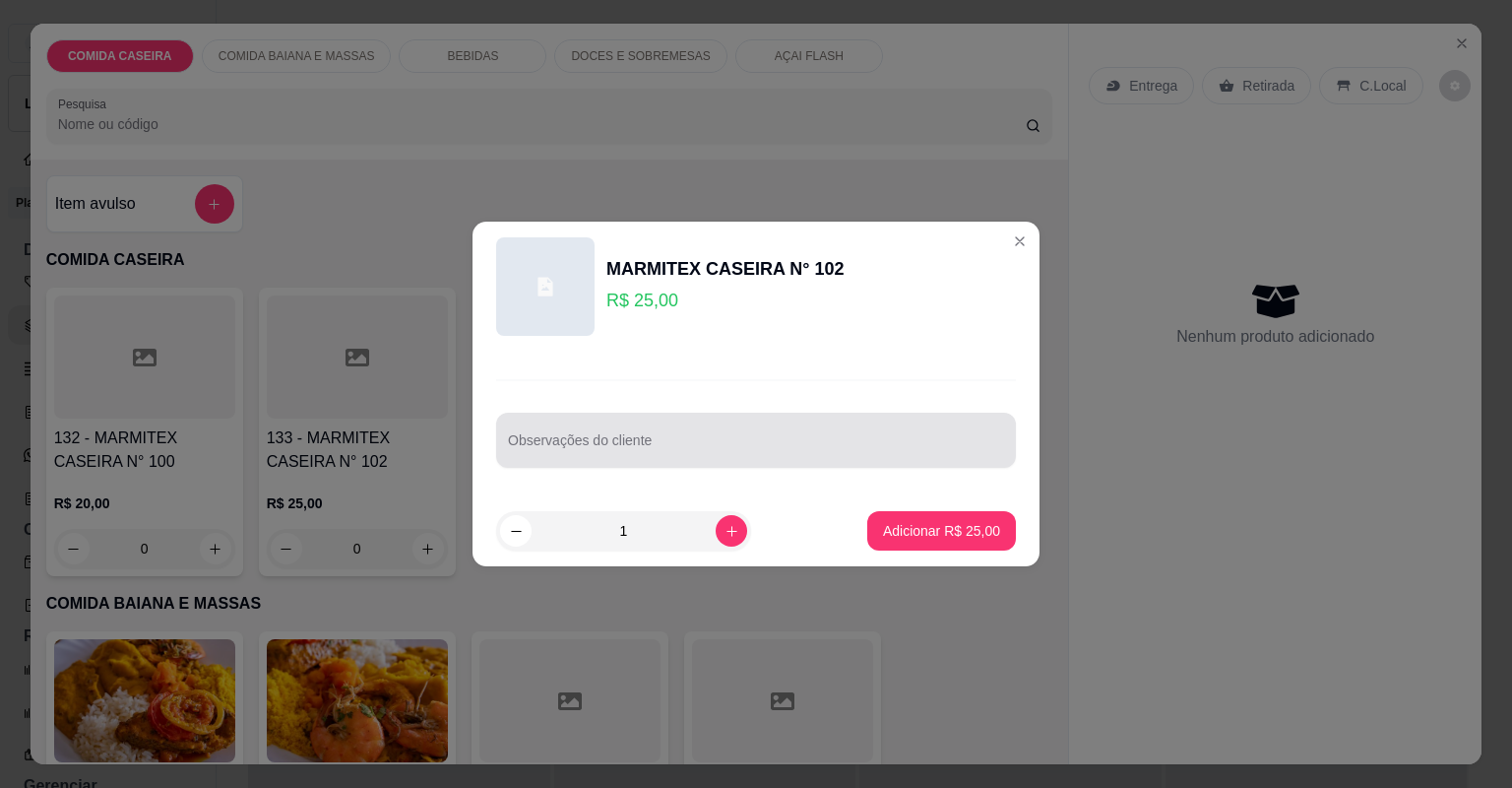 click at bounding box center [756, 440] 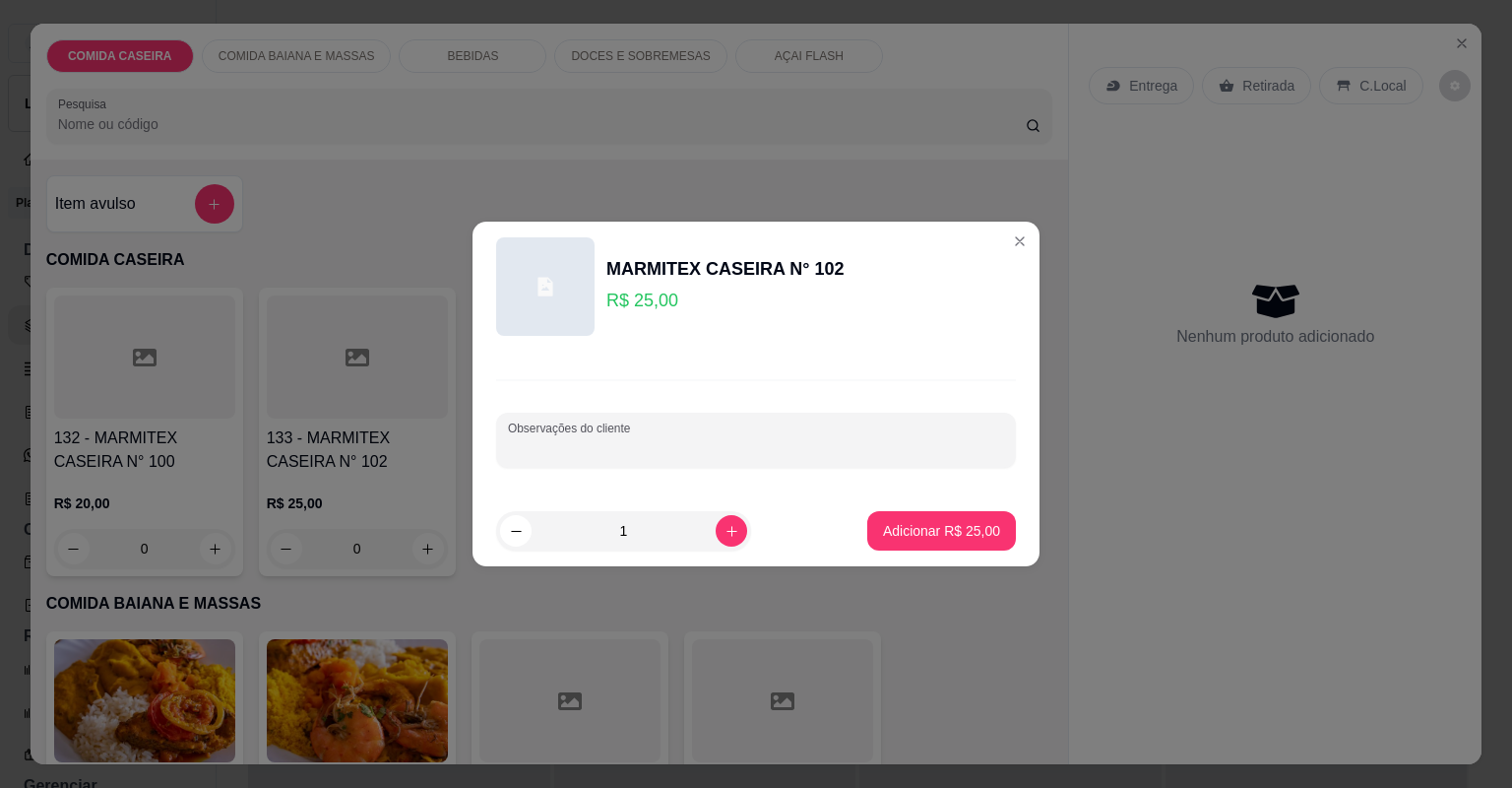 paste on "Feijão tropeiro arroz branco temperado macarrão alho óleo Purê de batata cortado de abóbora" 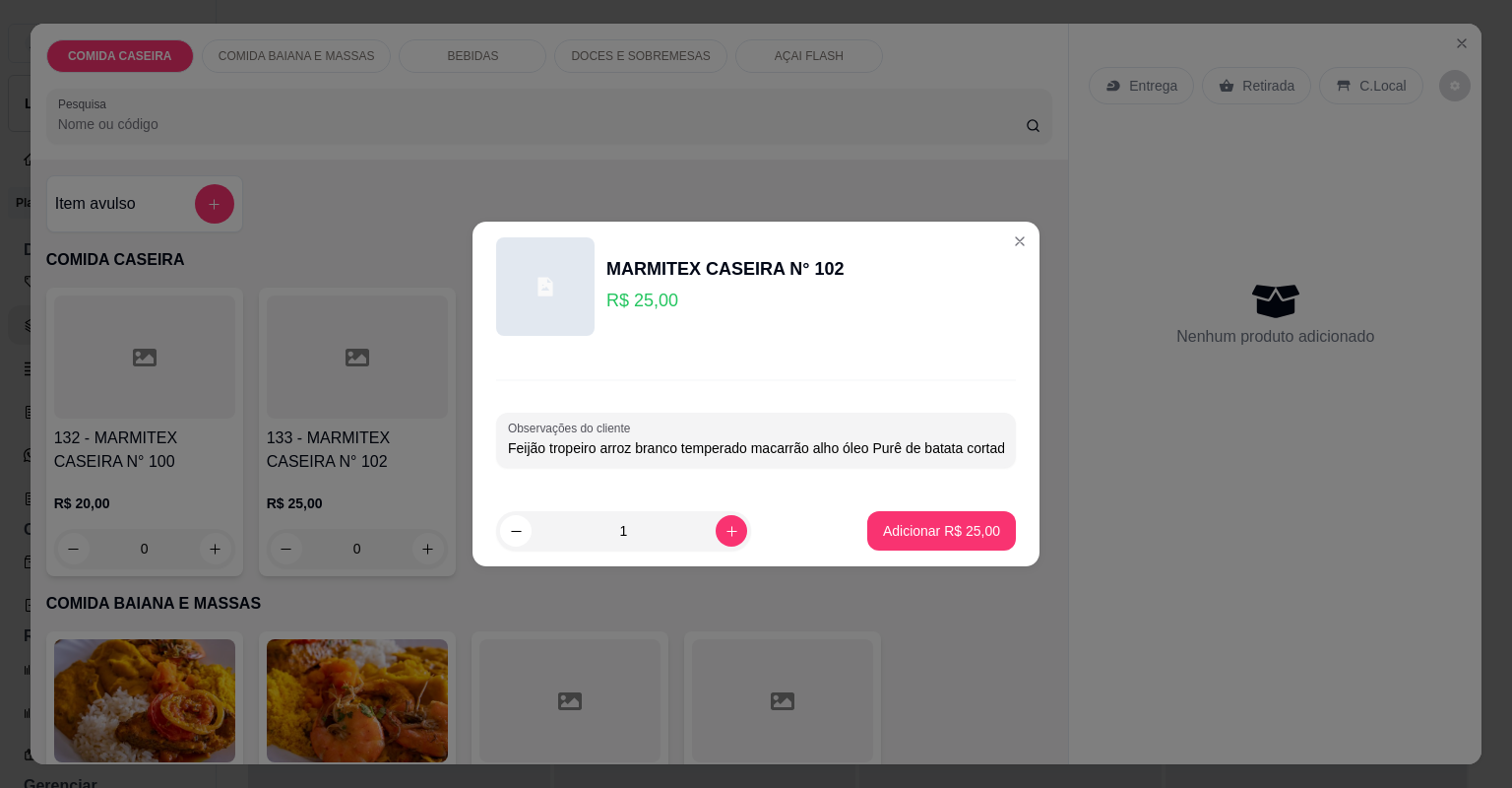 scroll, scrollTop: 0, scrollLeft: 94, axis: horizontal 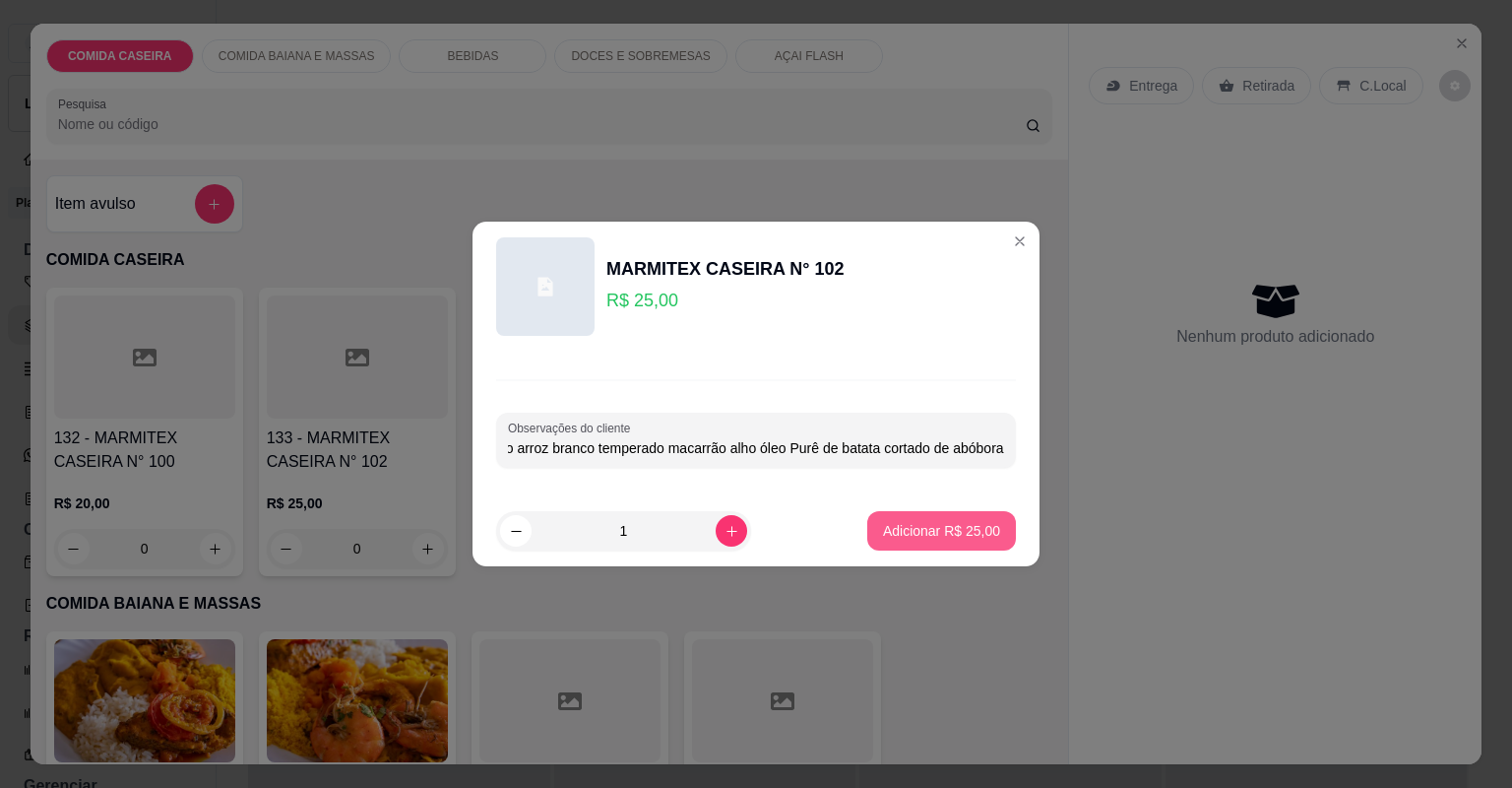 type on "Feijão tropeiro arroz branco temperado macarrão alho óleo Purê de batata cortado de abóbora" 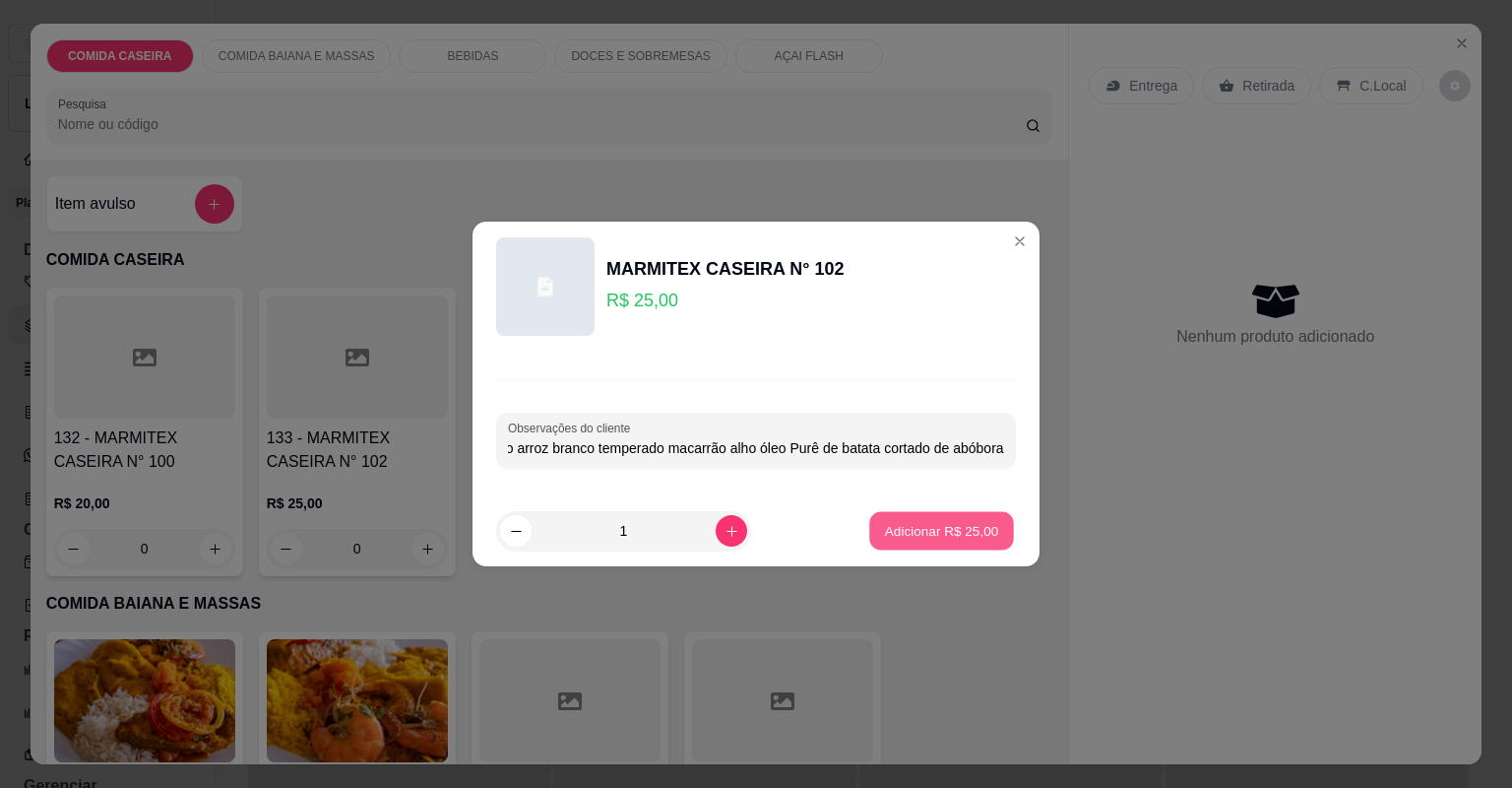 scroll, scrollTop: 0, scrollLeft: 0, axis: both 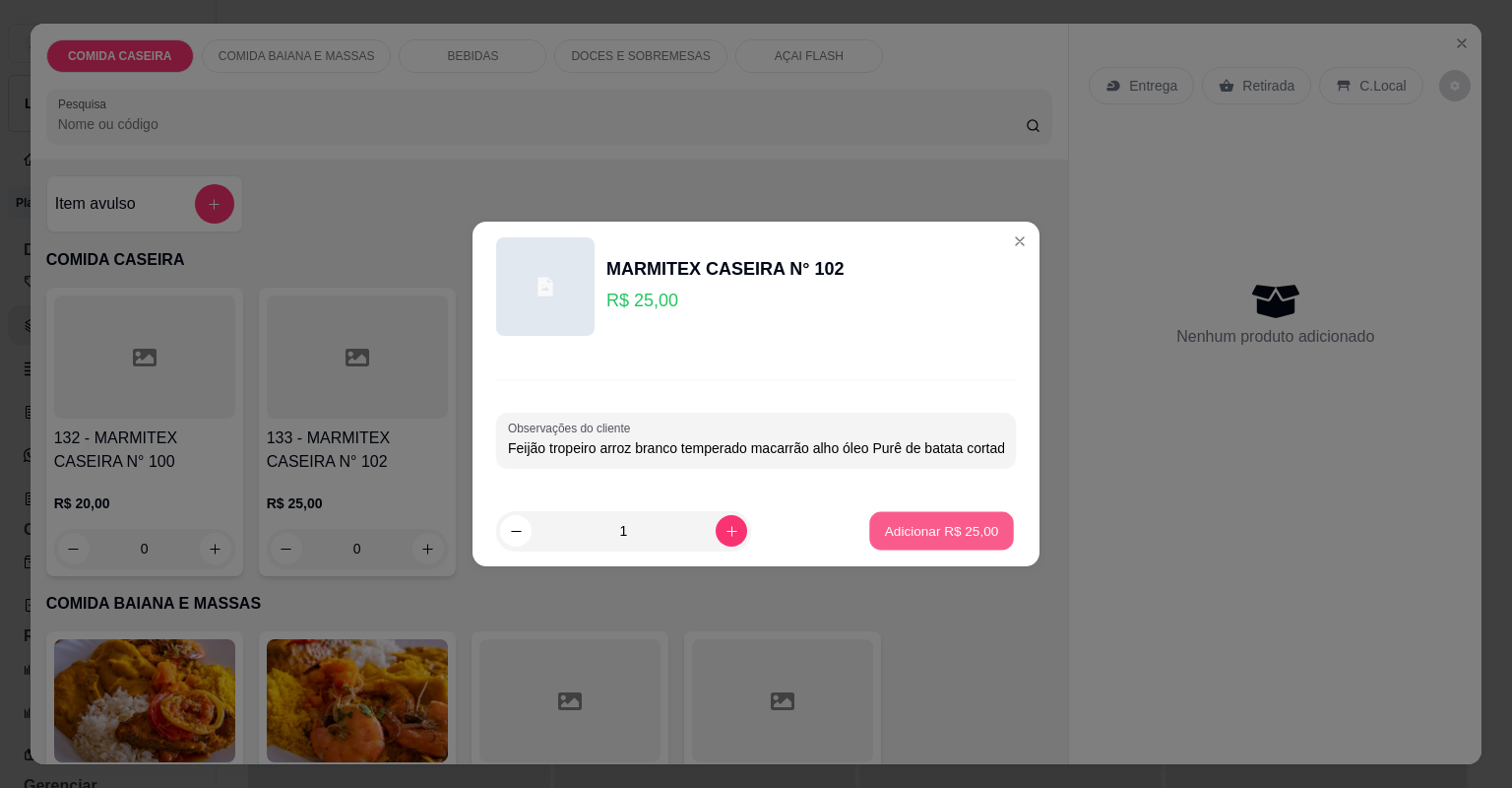 click on "Adicionar   R$ 25,00" at bounding box center (941, 531) 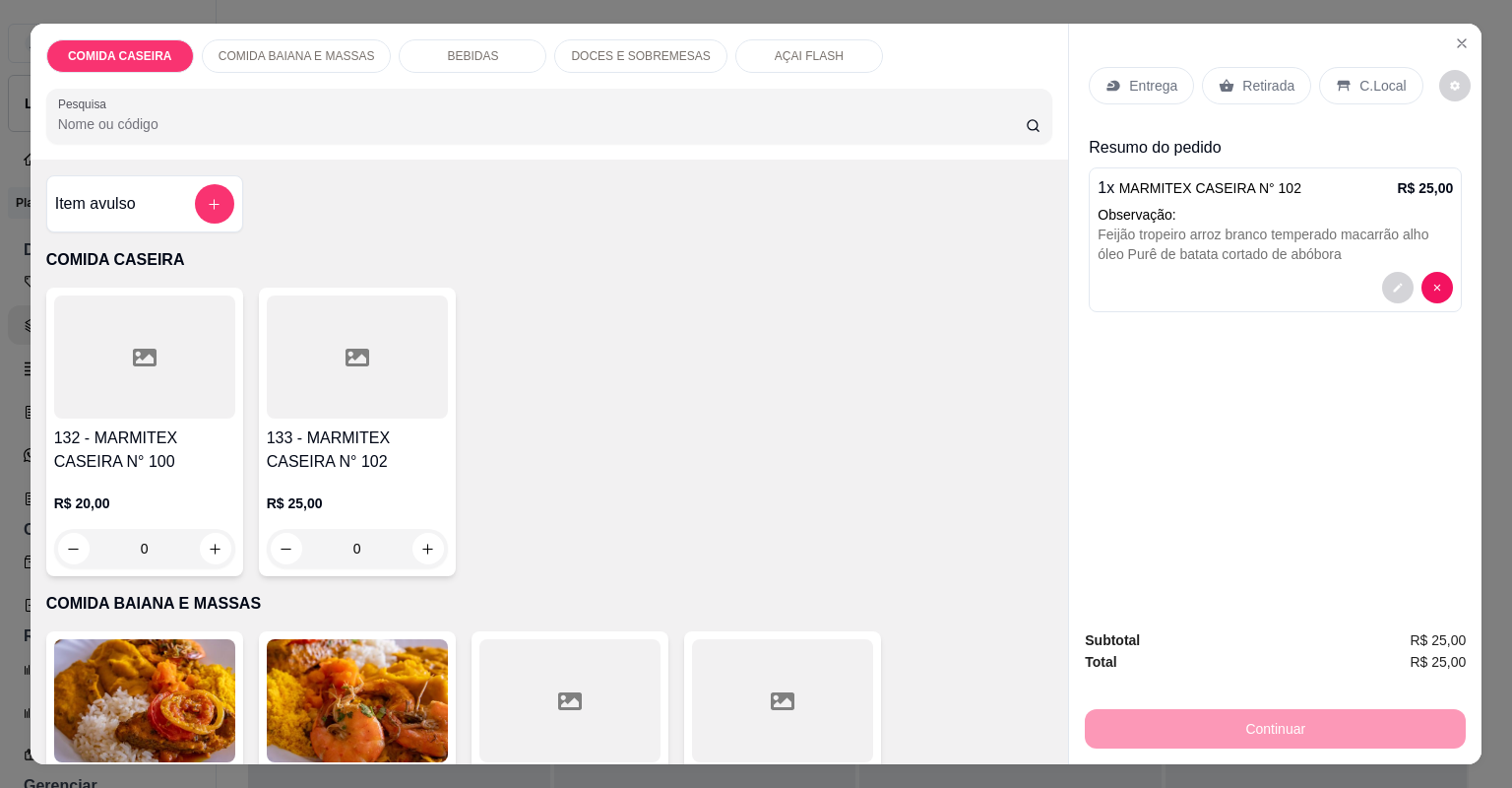 click on "Entrega" at bounding box center [1153, 86] 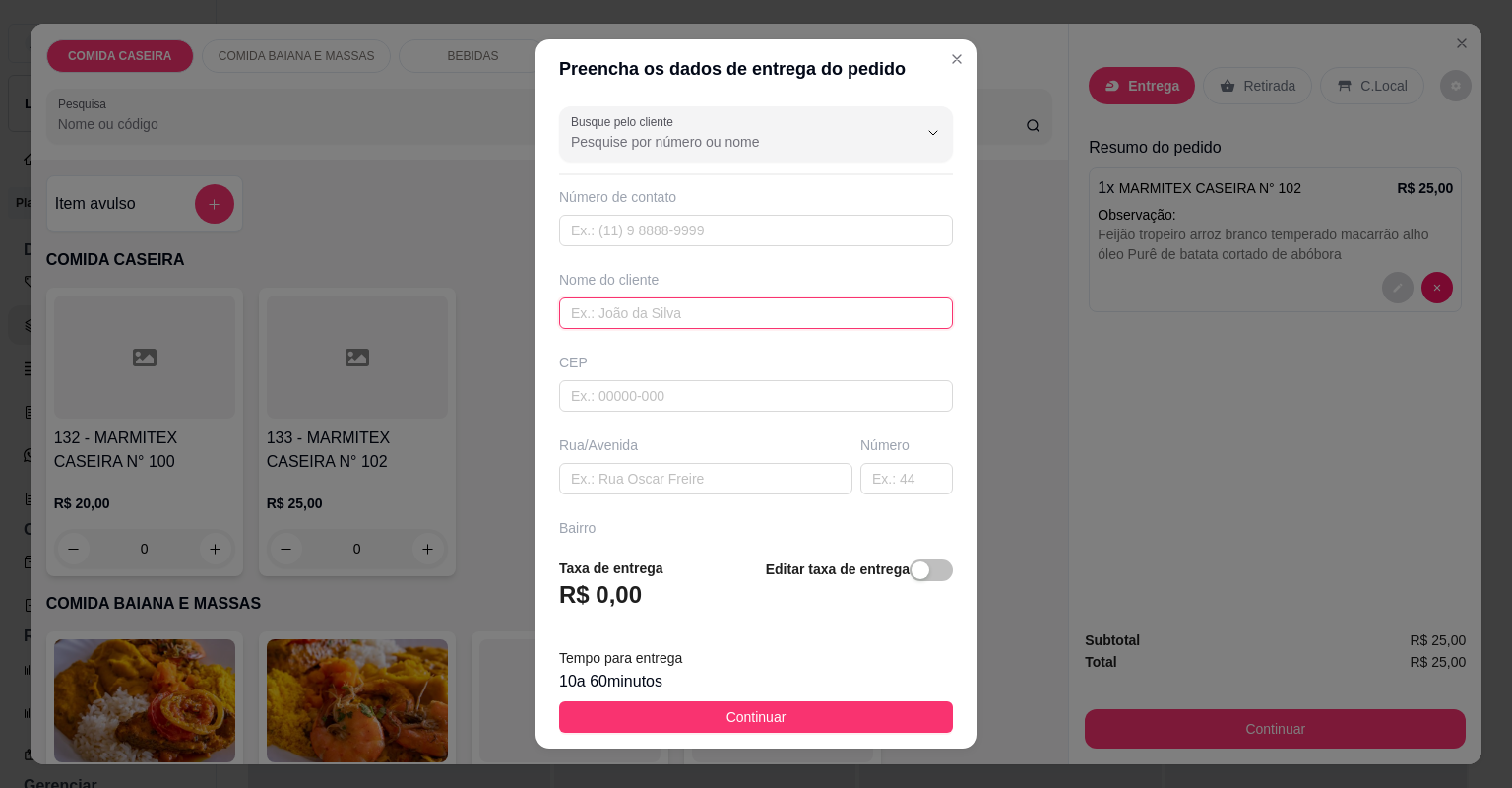 click at bounding box center [756, 313] 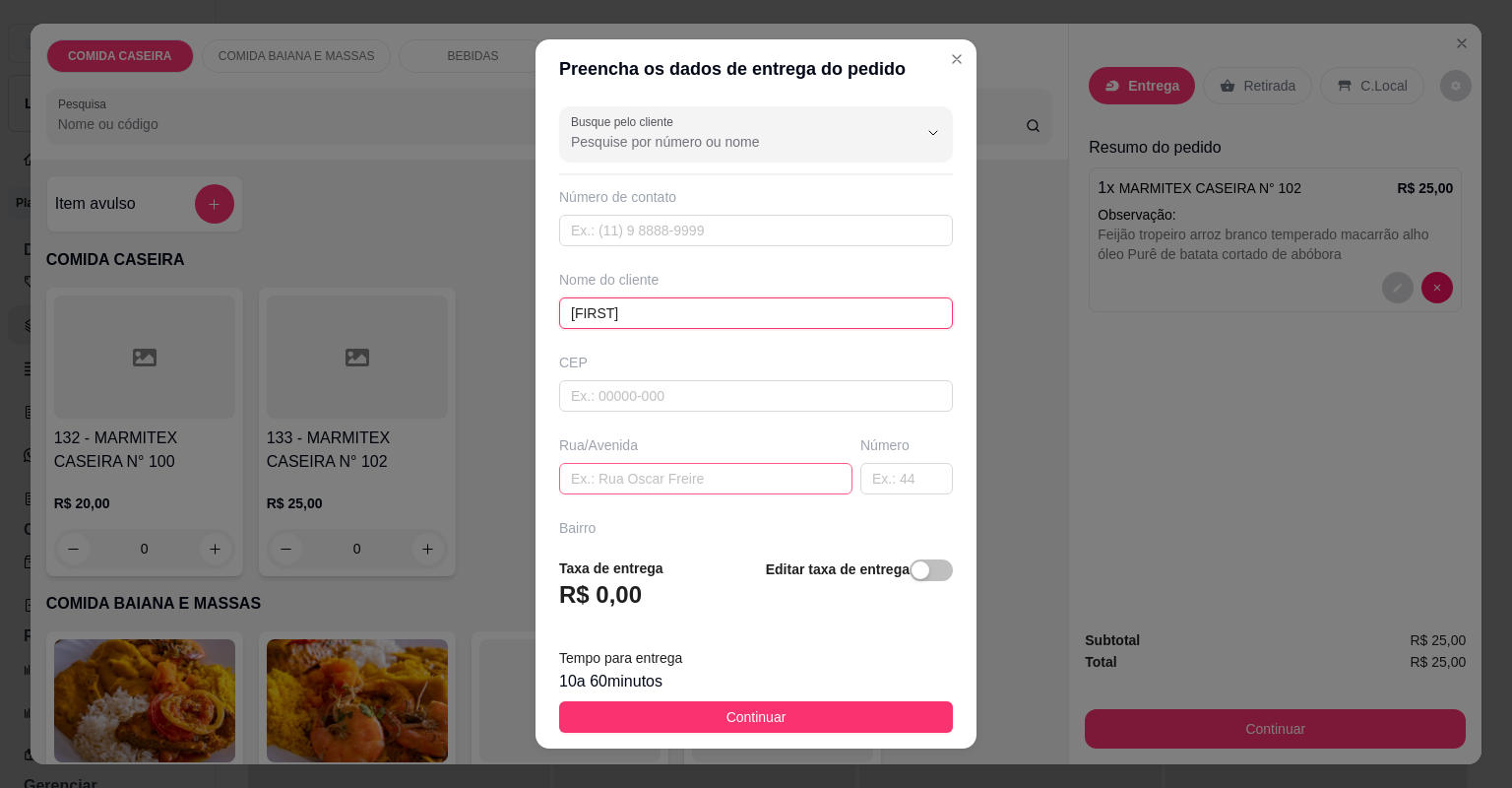 type on "ANDERSON" 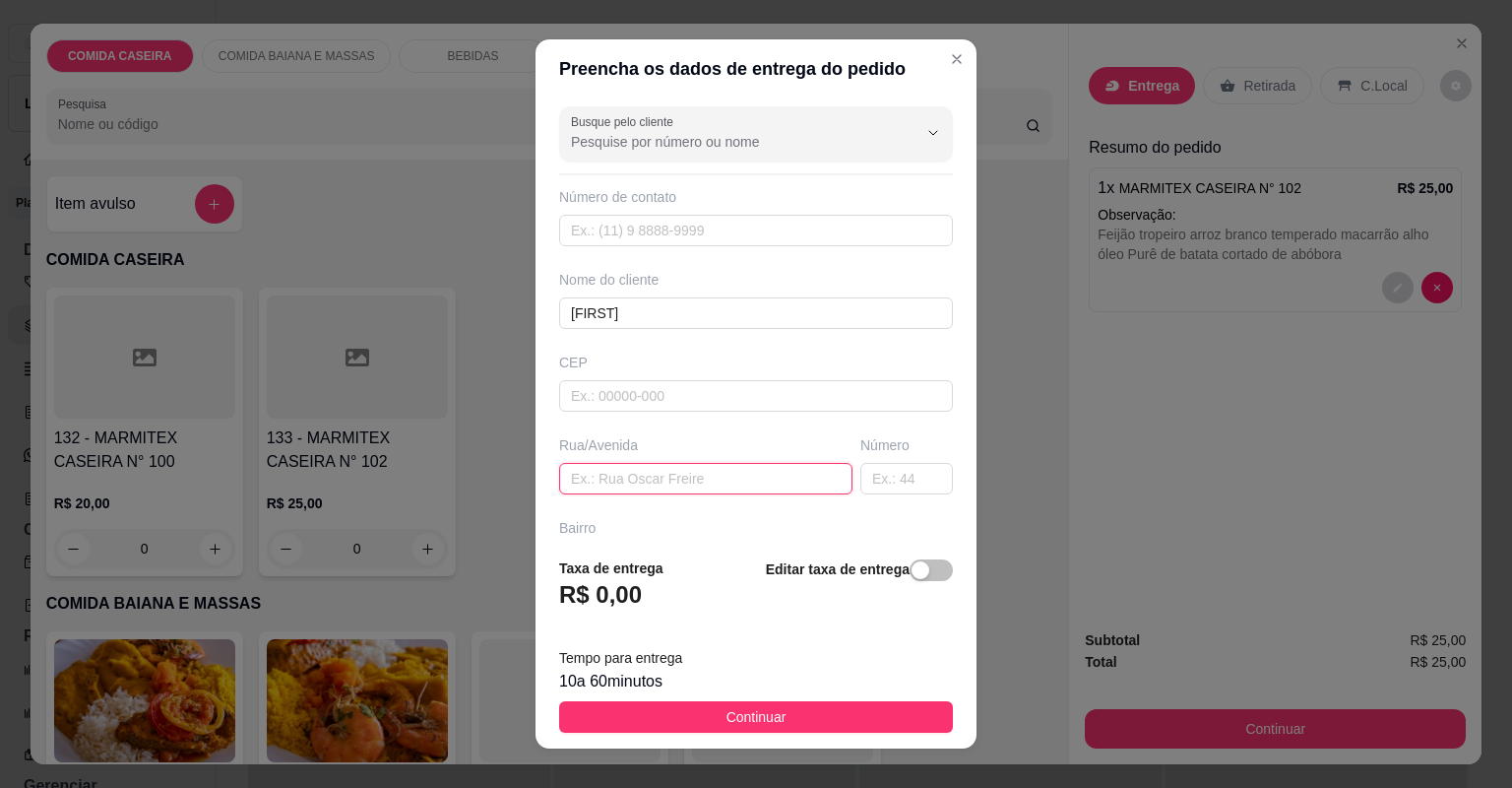 click at bounding box center (706, 479) 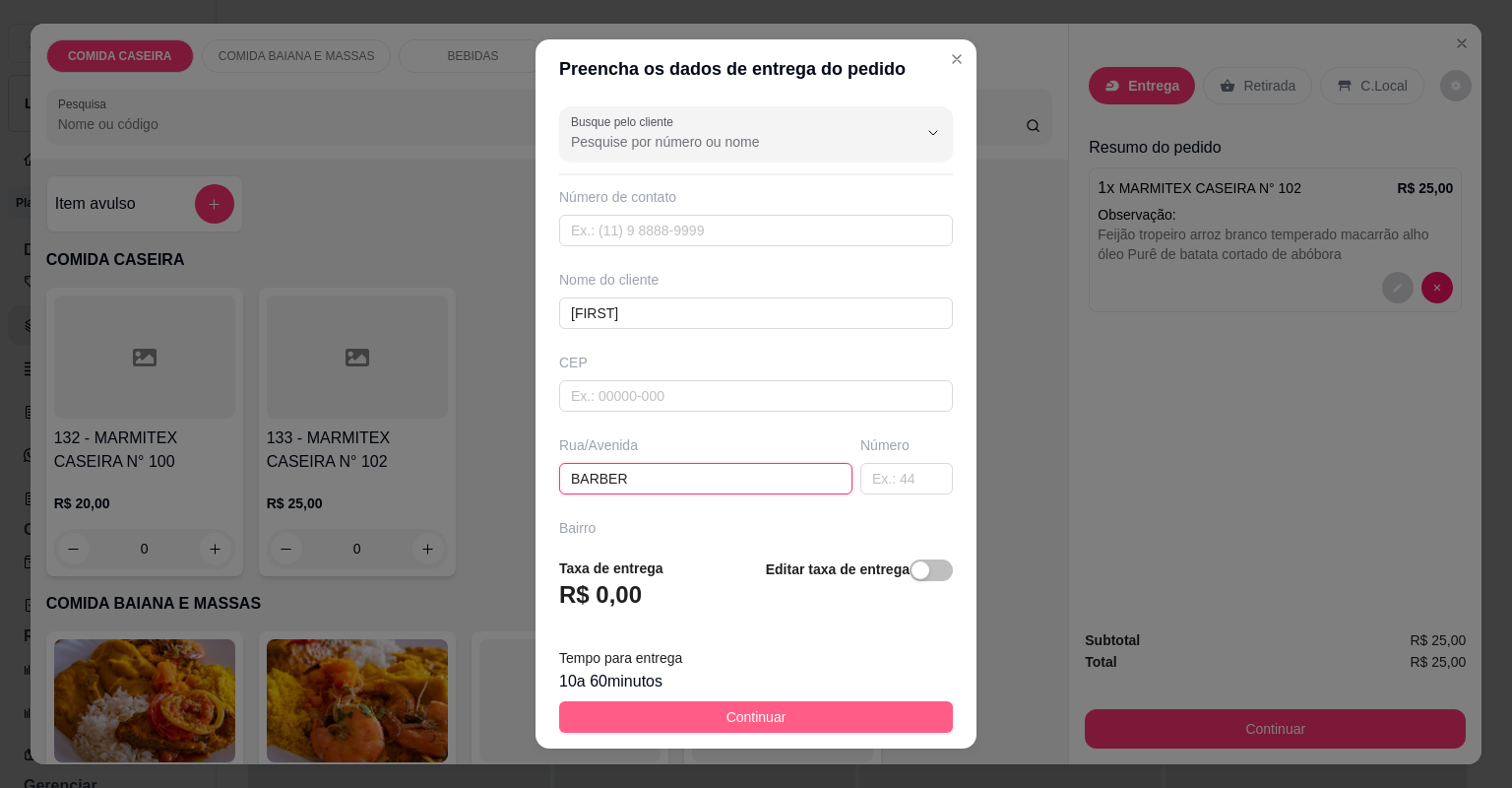 type on "BARBER" 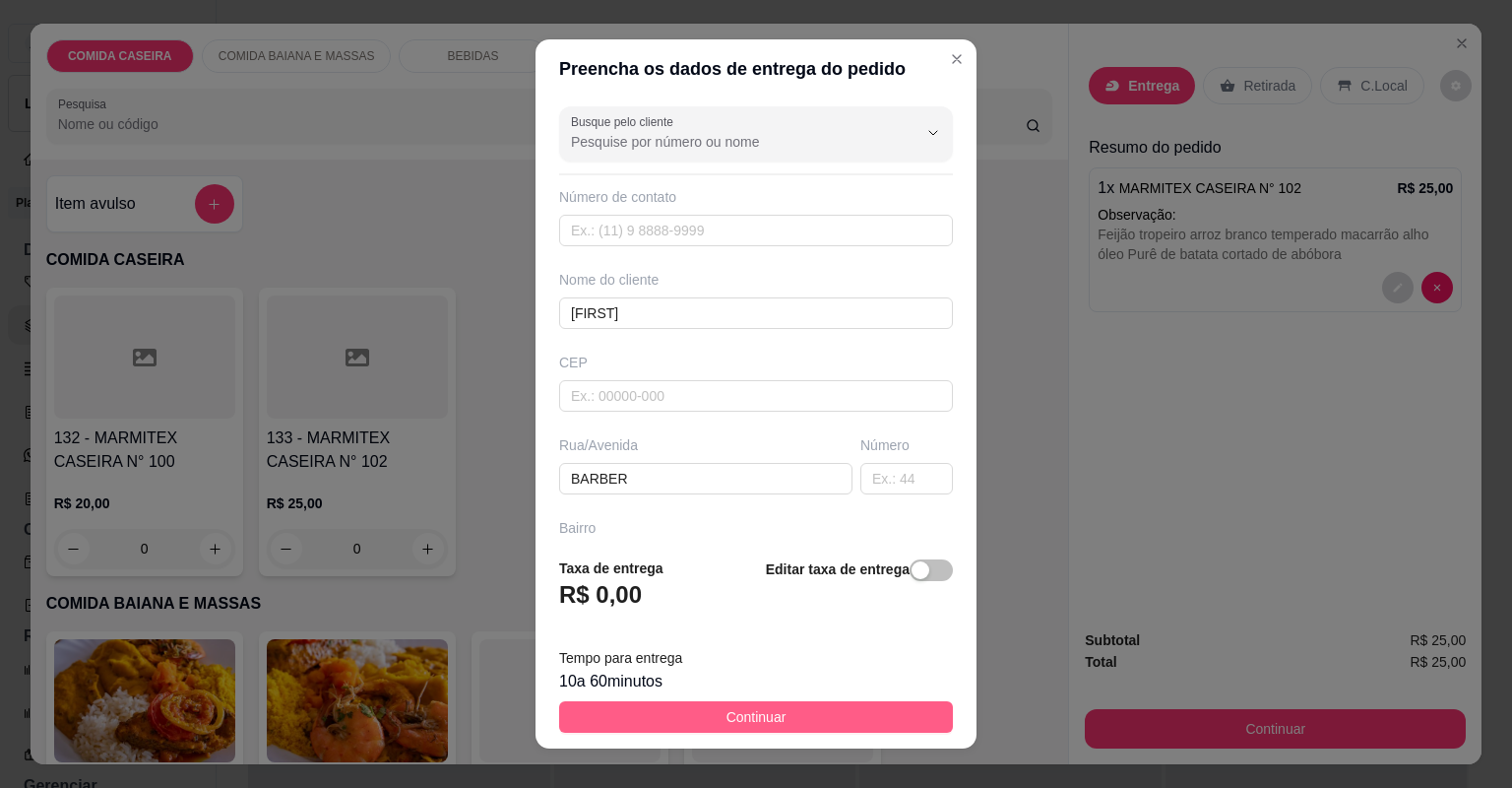 click on "Continuar" at bounding box center [756, 717] 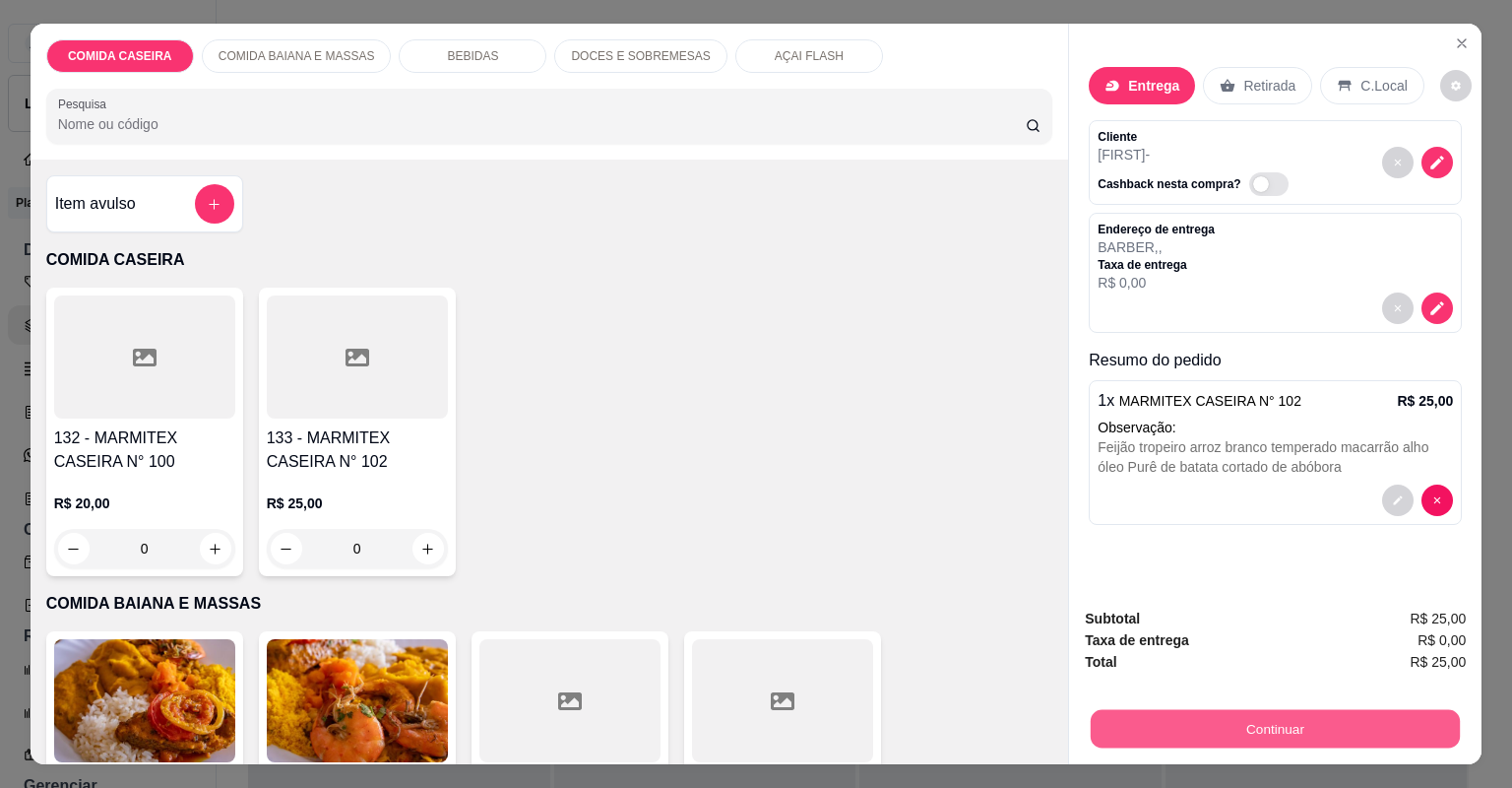 click on "Continuar" at bounding box center [1275, 729] 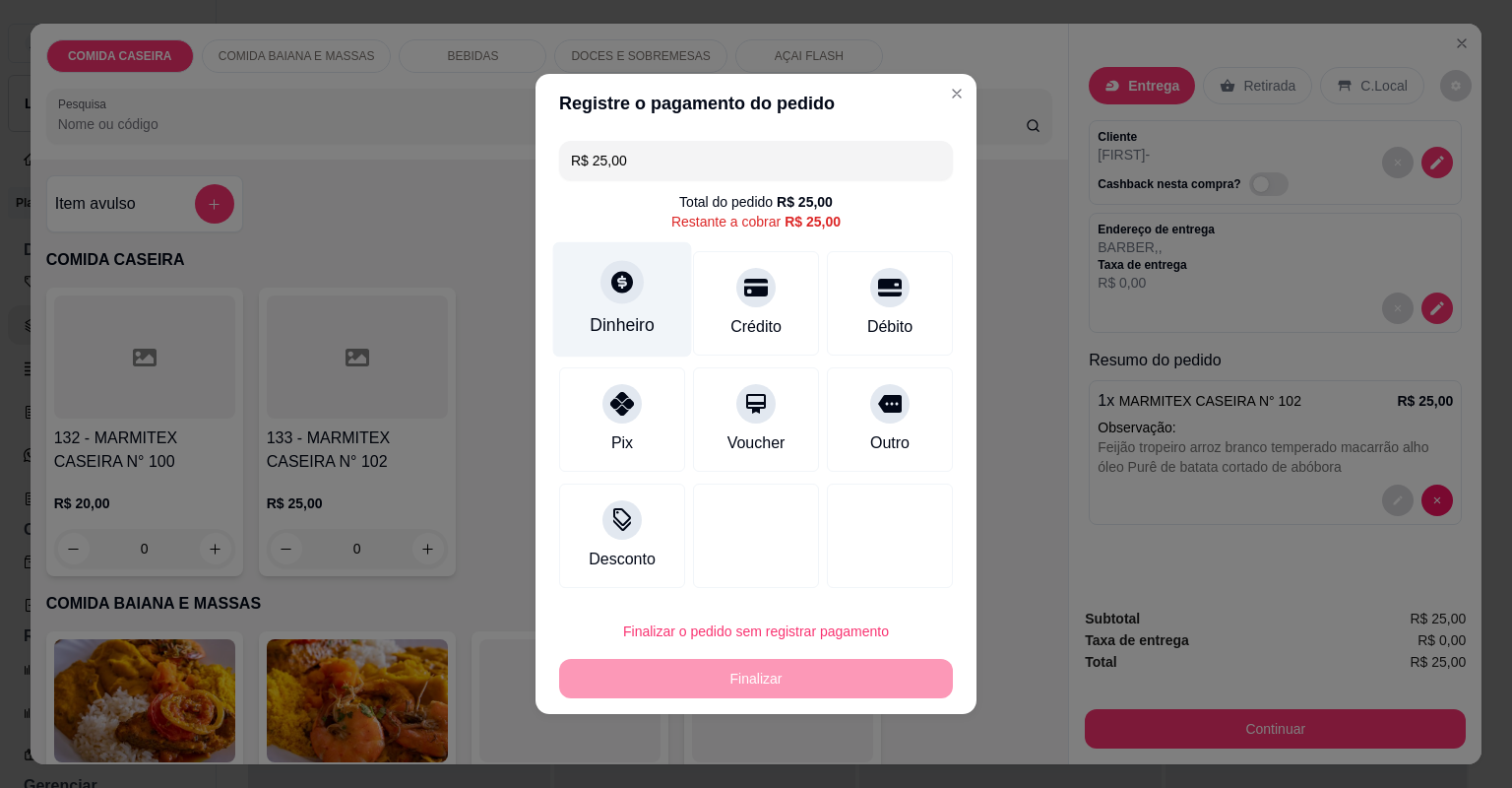 click on "Dinheiro" at bounding box center [622, 299] 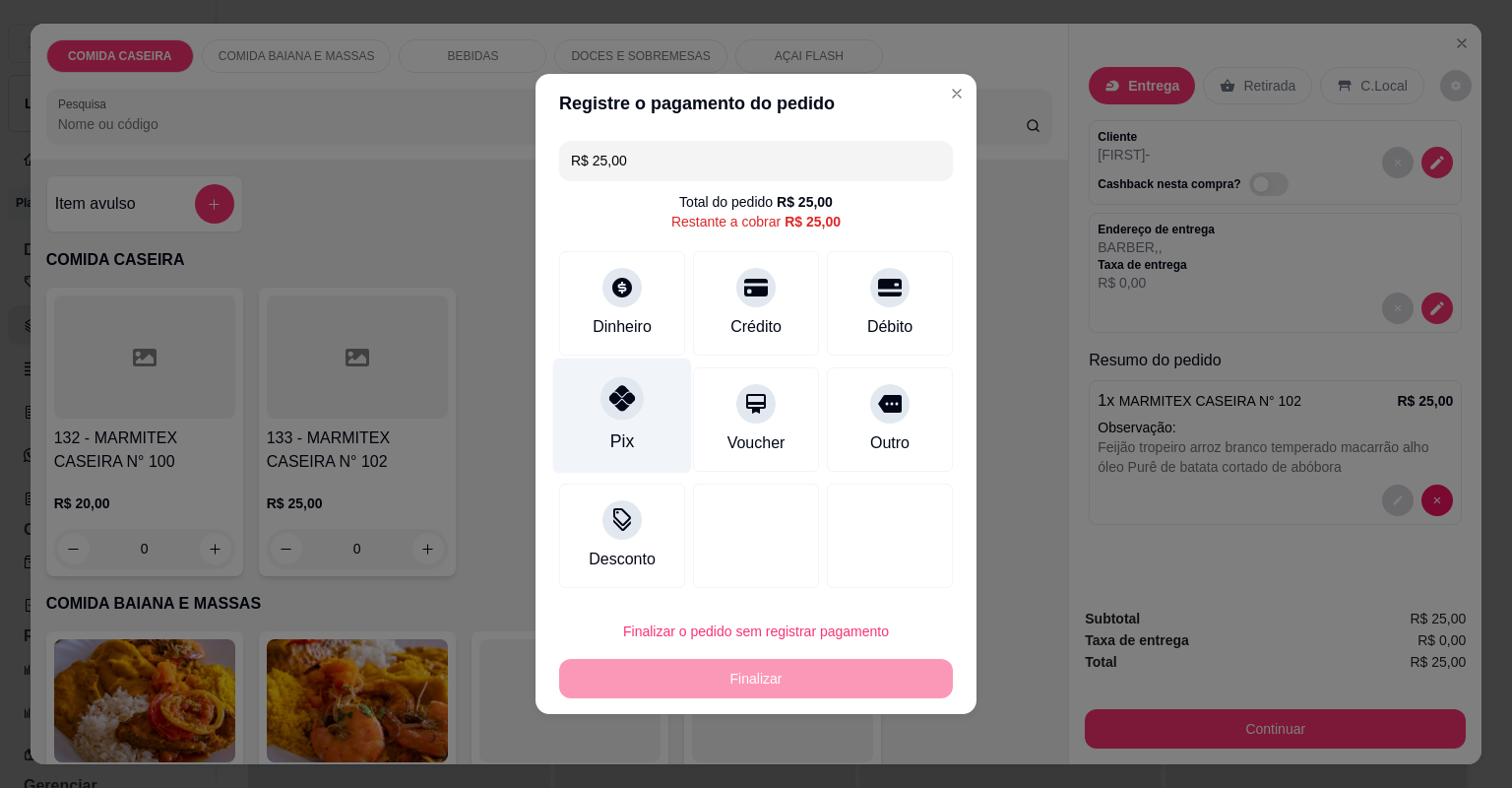 click on "Pix" at bounding box center [622, 416] 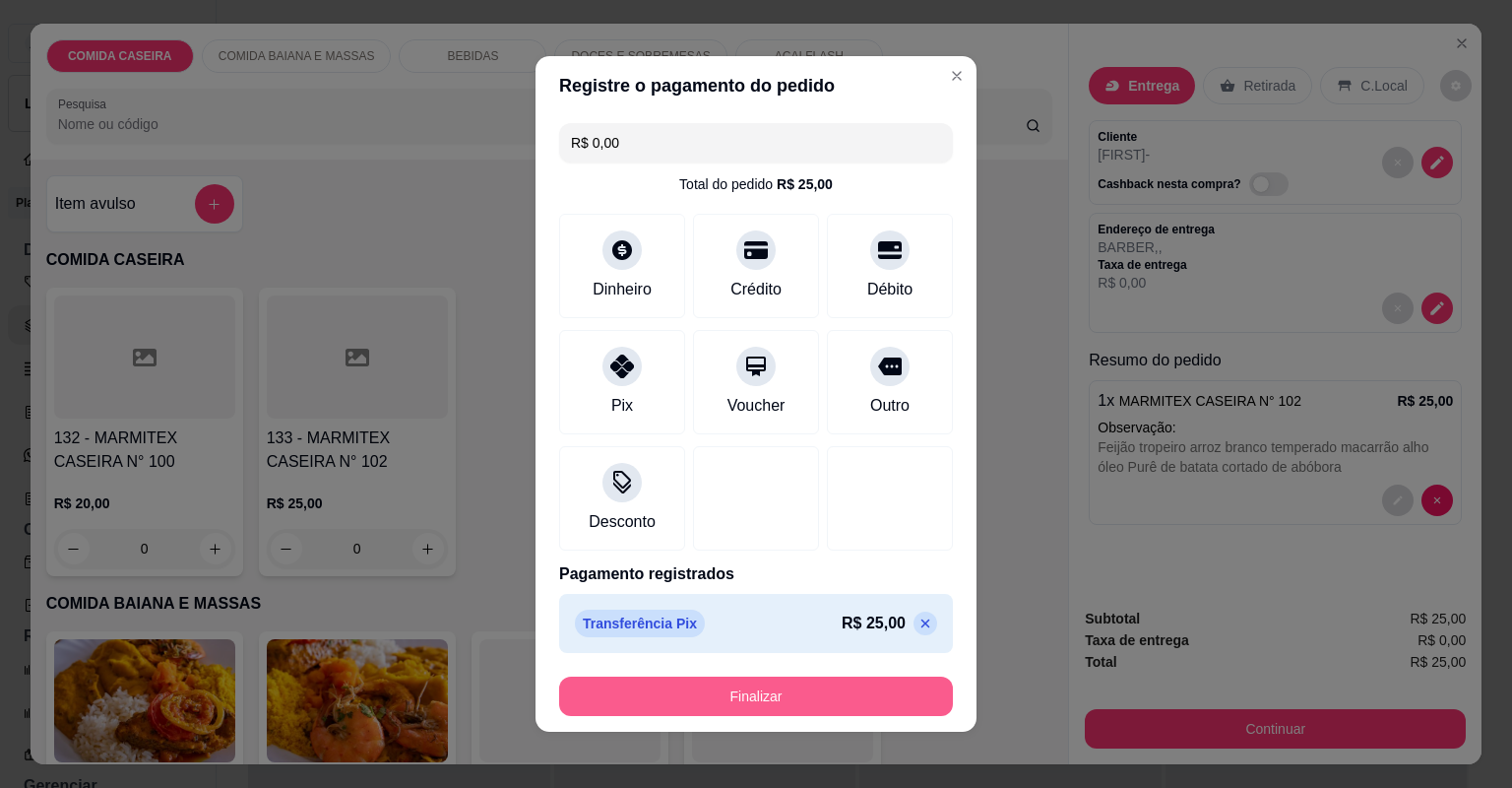 click on "Finalizar" at bounding box center [756, 696] 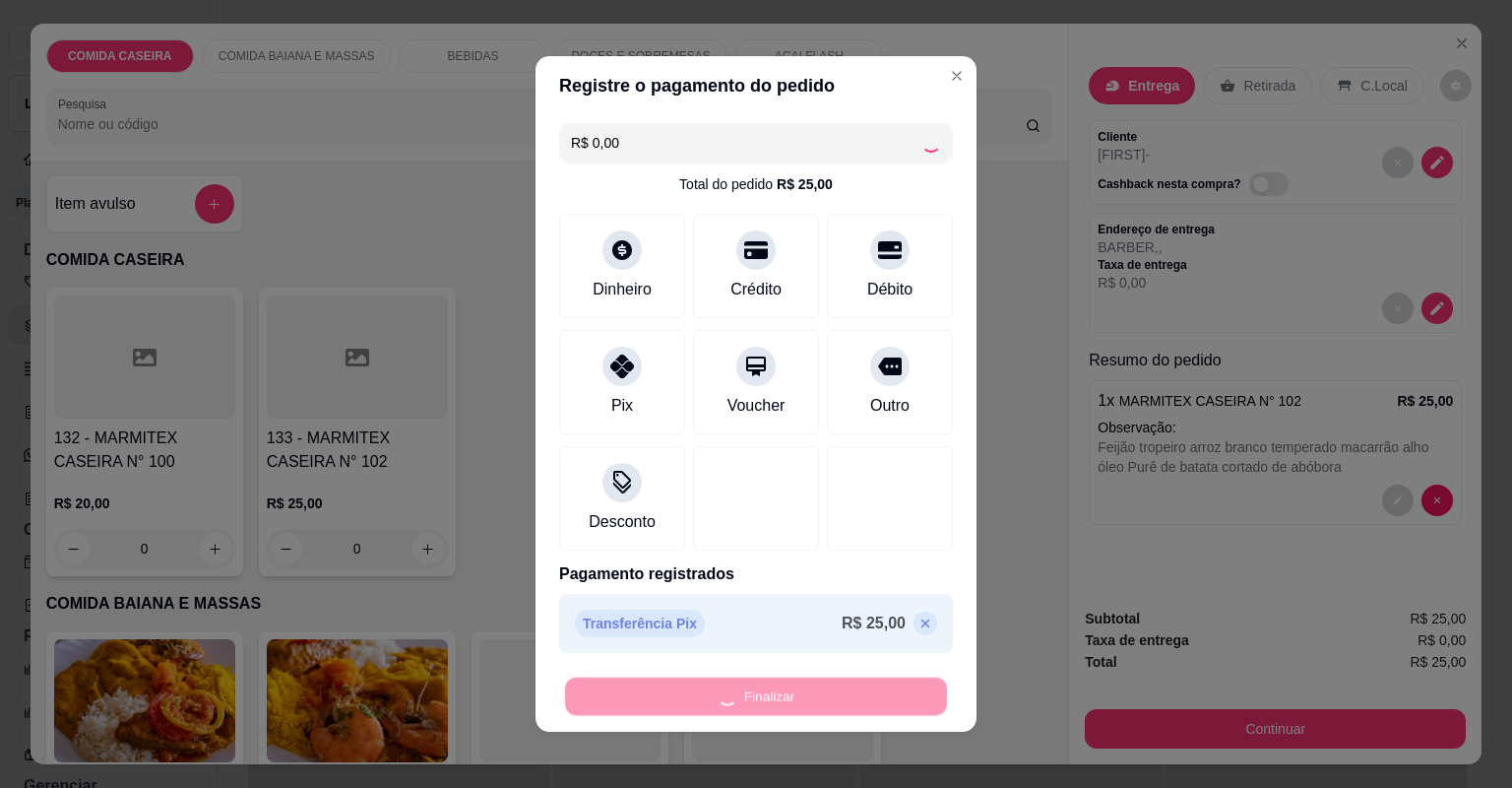 click on "Finalizar" at bounding box center [756, 696] 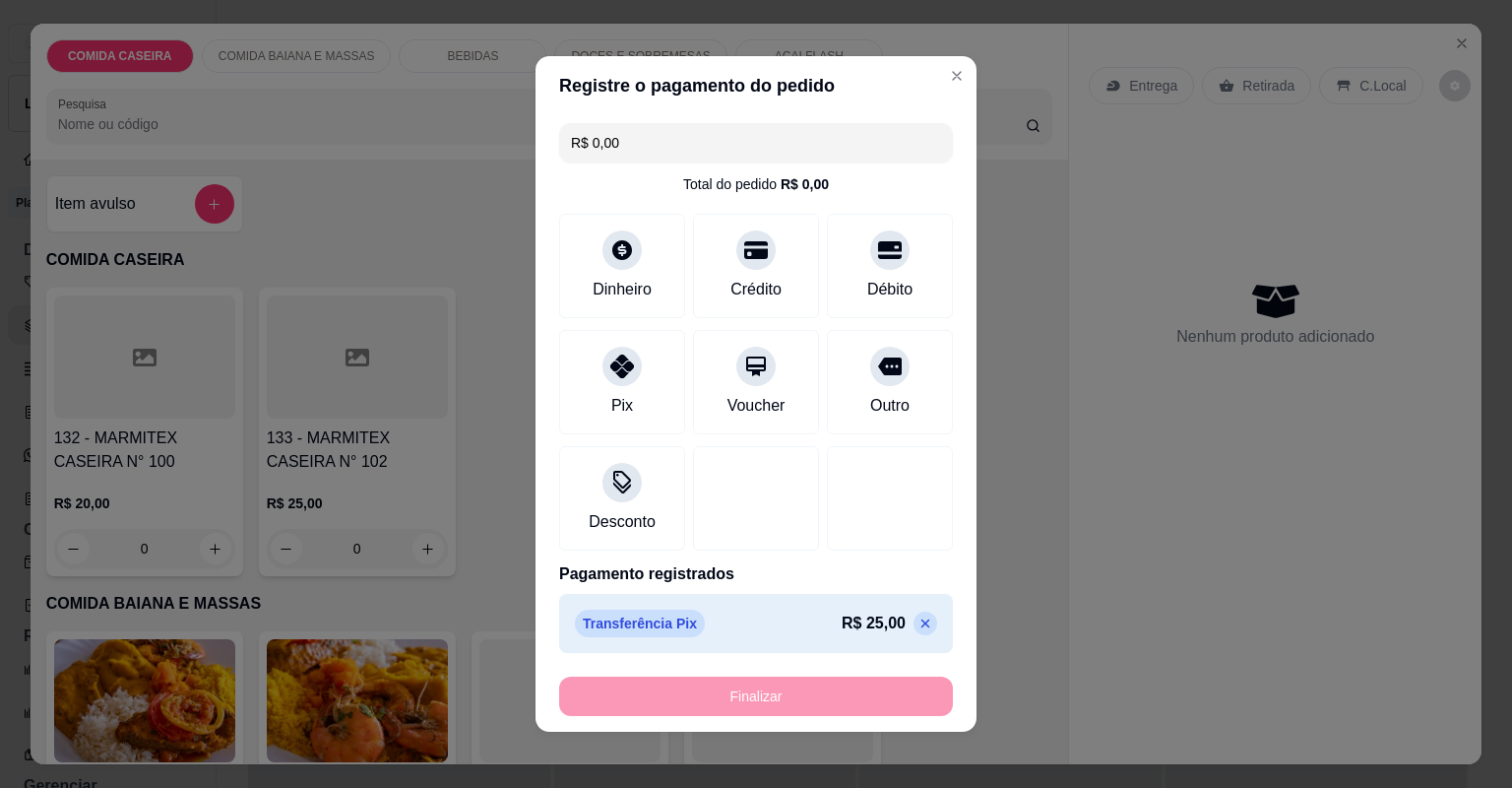 type on "-R$ 25,00" 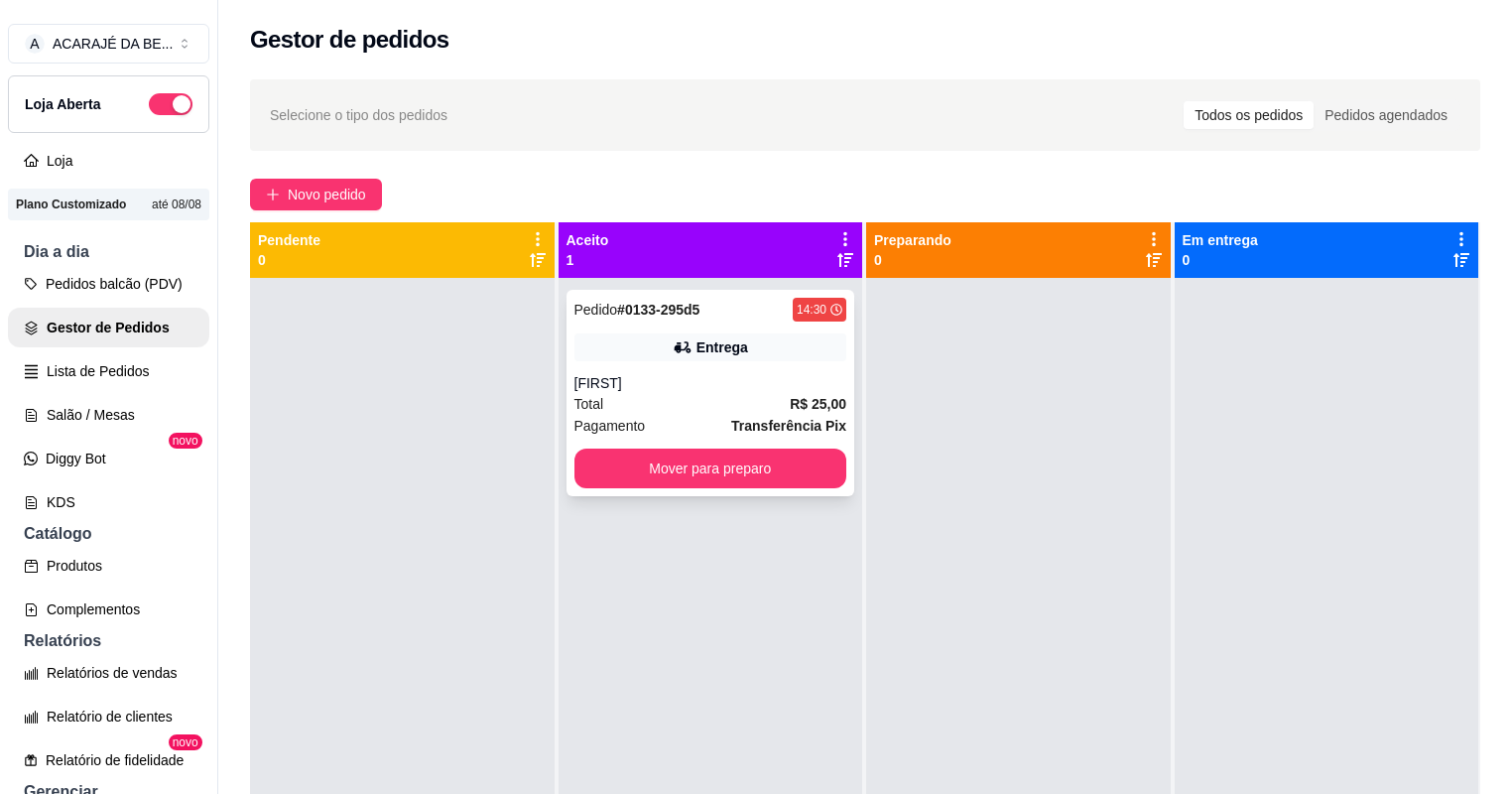 click on "Total R$ 25,00" at bounding box center (710, 404) 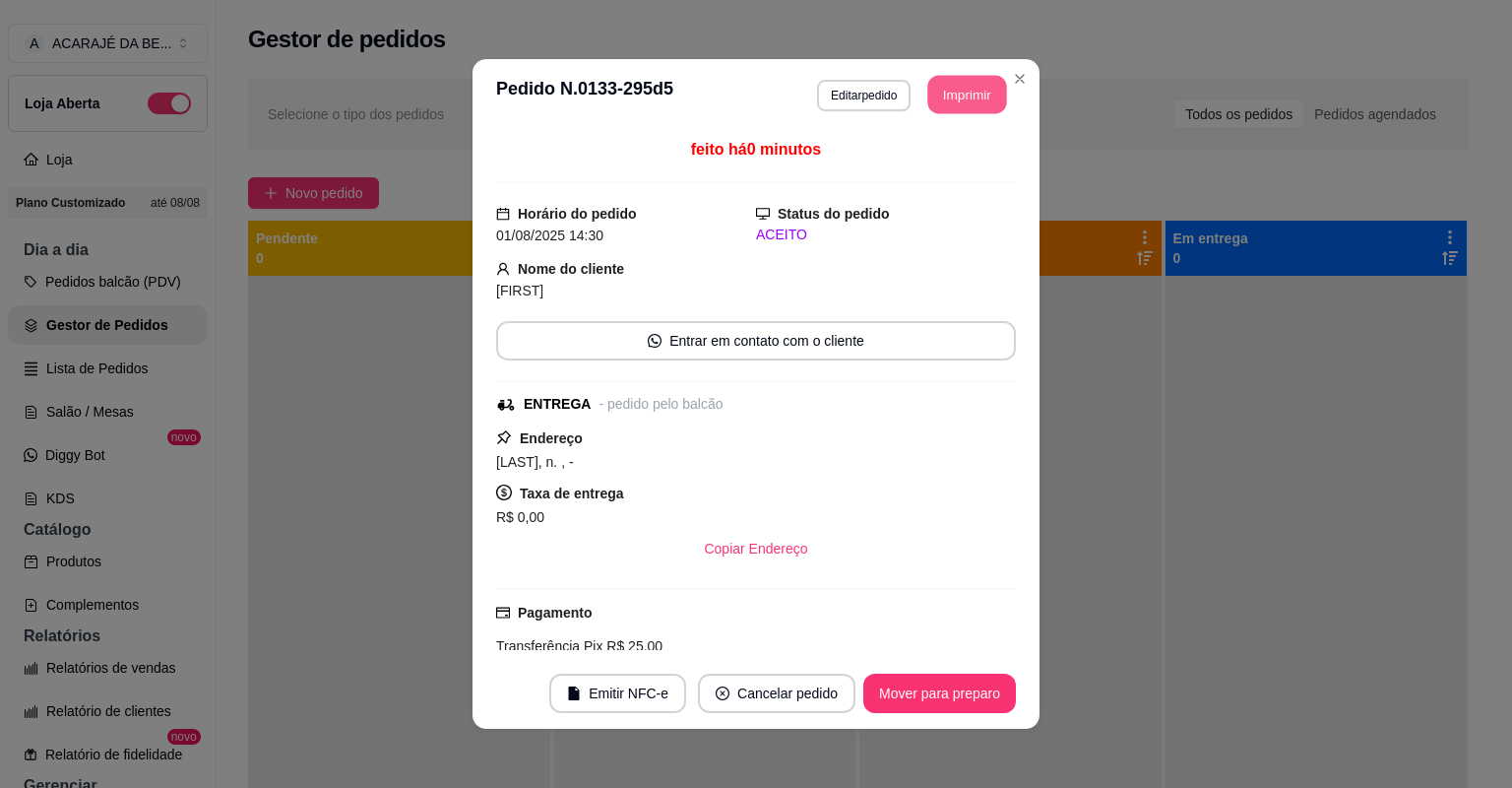 click on "Imprimir" at bounding box center [968, 95] 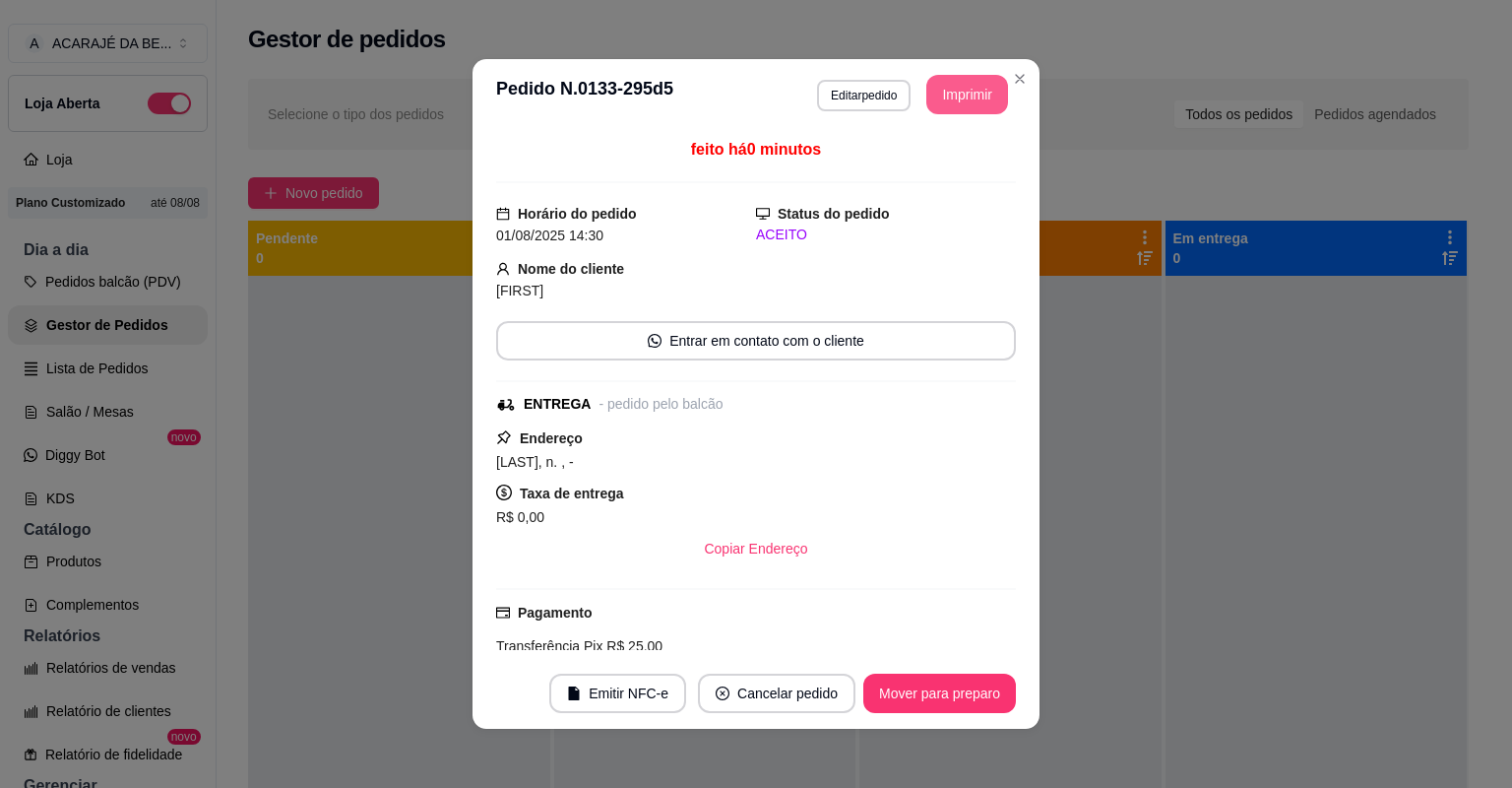 scroll, scrollTop: 0, scrollLeft: 0, axis: both 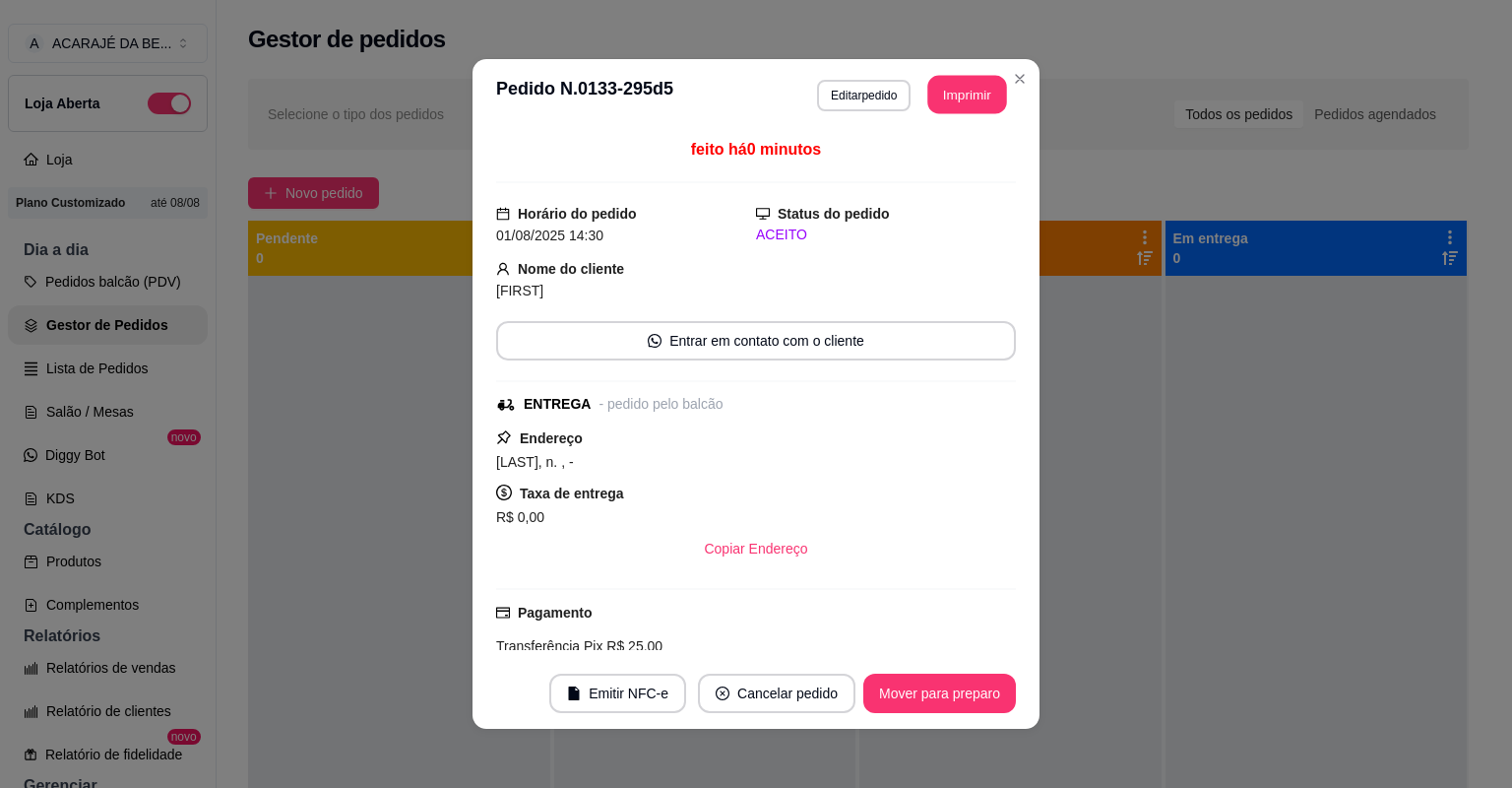 click on "Imprimir" at bounding box center (968, 95) 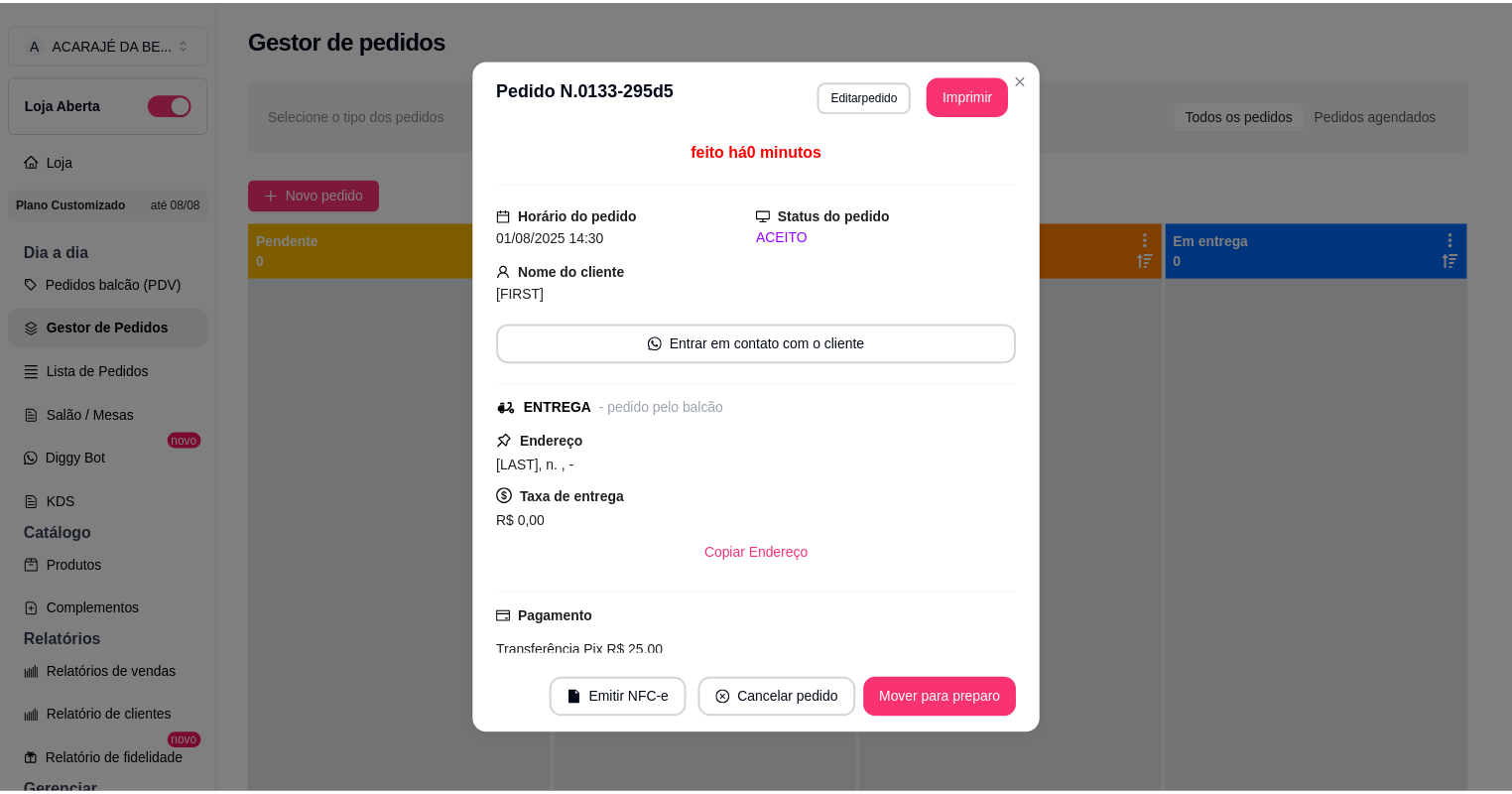 scroll, scrollTop: 0, scrollLeft: 0, axis: both 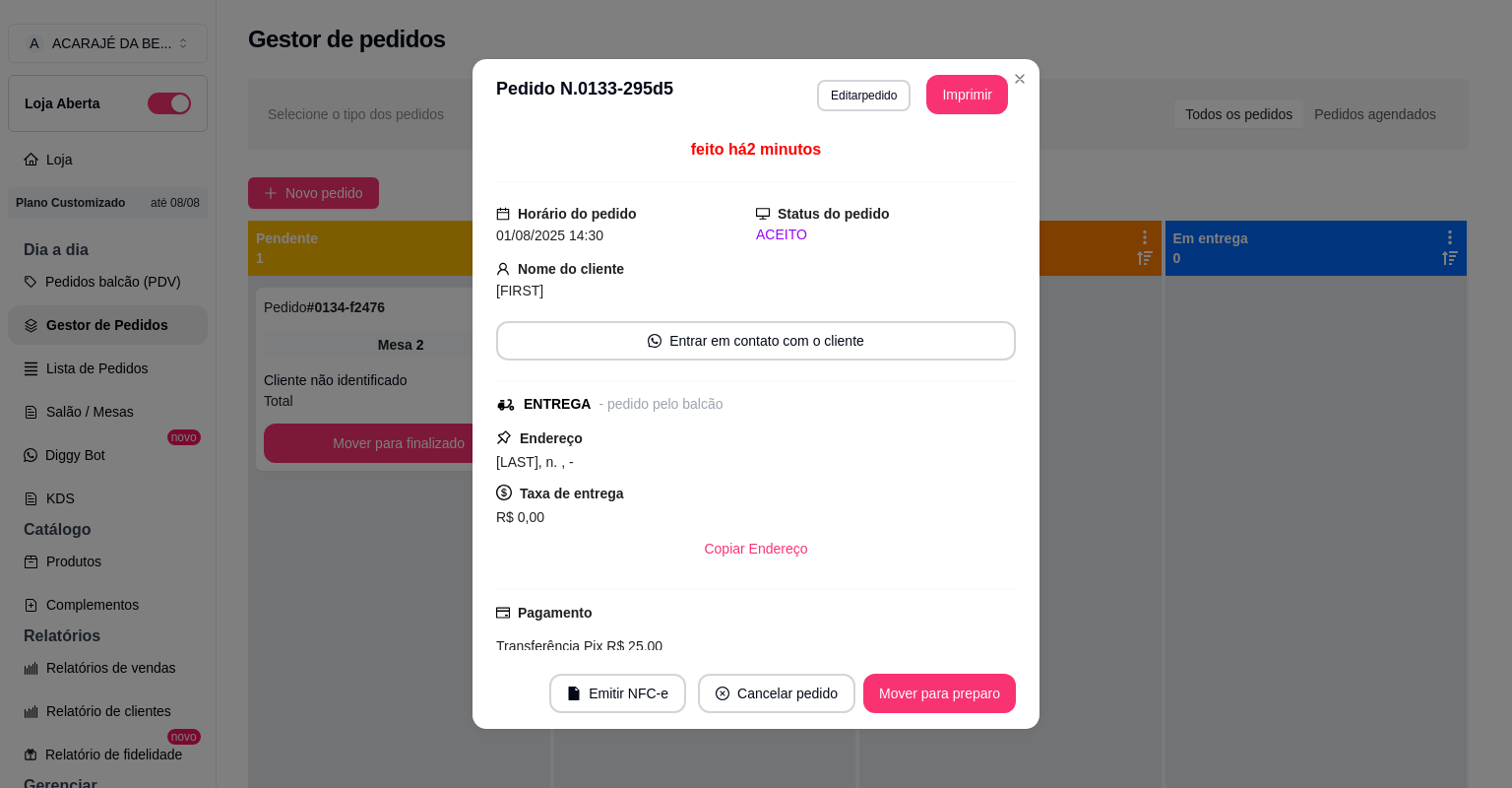click on "feito há  2   minutos Horário do pedido 01/08/2025 14:30 Status do pedido ACEITO Nome do cliente ANDERSON Entrar em contato com o cliente ENTREGA - pedido pelo balcão Endereço  BARBER, n. ,  -   Taxa de entrega  R$ 0,00 Copiar Endereço Pagamento Transferência Pix   R$ 25,00 Resumo do pedido 1 x     MARMITEX CASEIRA N° 102   R$ 25,00 Observações: Feijão tropeiro arroz branco temperado macarrão alho óleo Purê de batata cortado de abóbora Subtotal R$ 25,00 Total R$ 25,00" at bounding box center [756, 394] 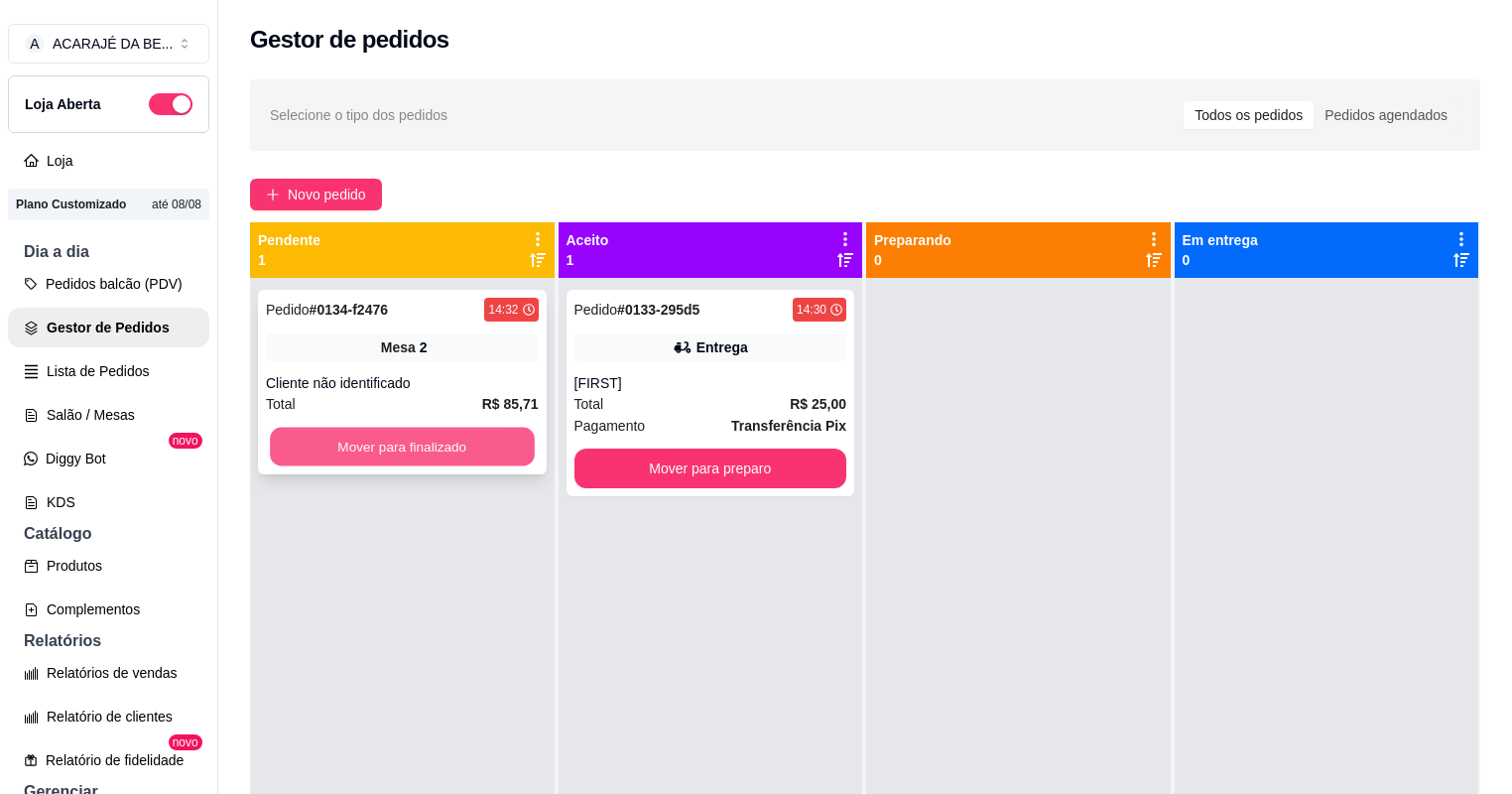 click on "Mover para finalizado" at bounding box center (402, 447) 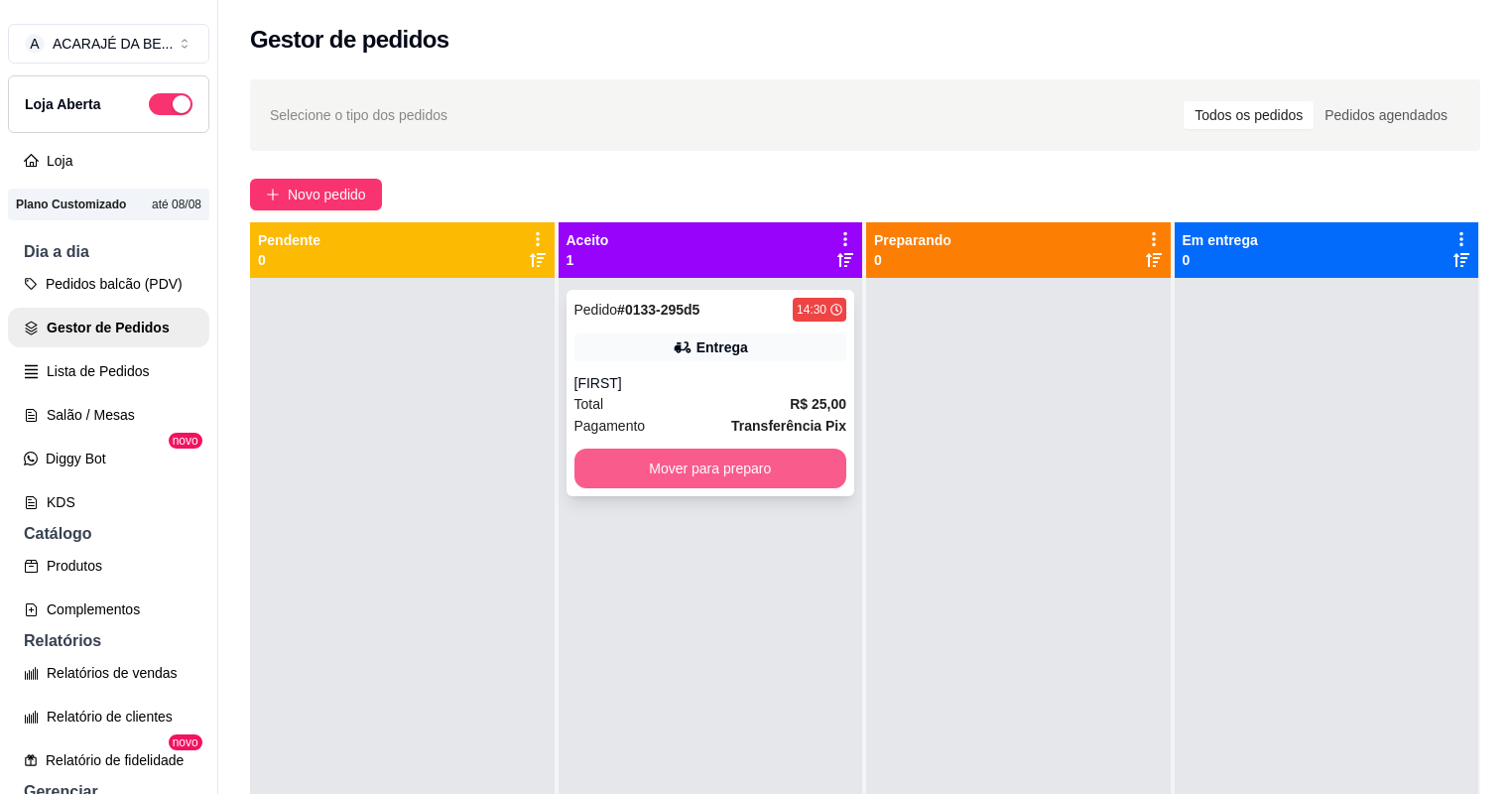 click on "Mover para preparo" at bounding box center (710, 468) 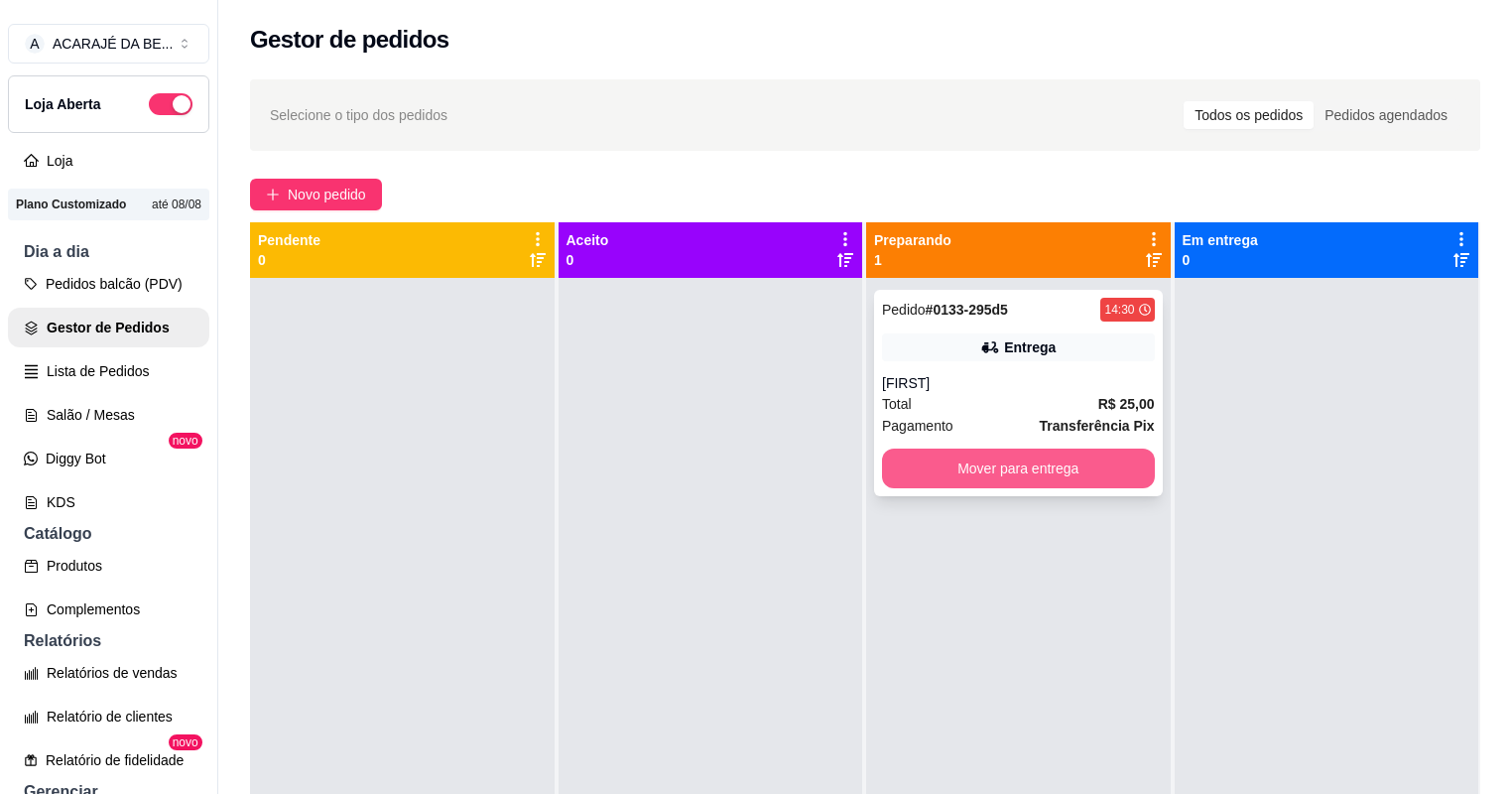 click on "Mover para entrega" at bounding box center (1018, 468) 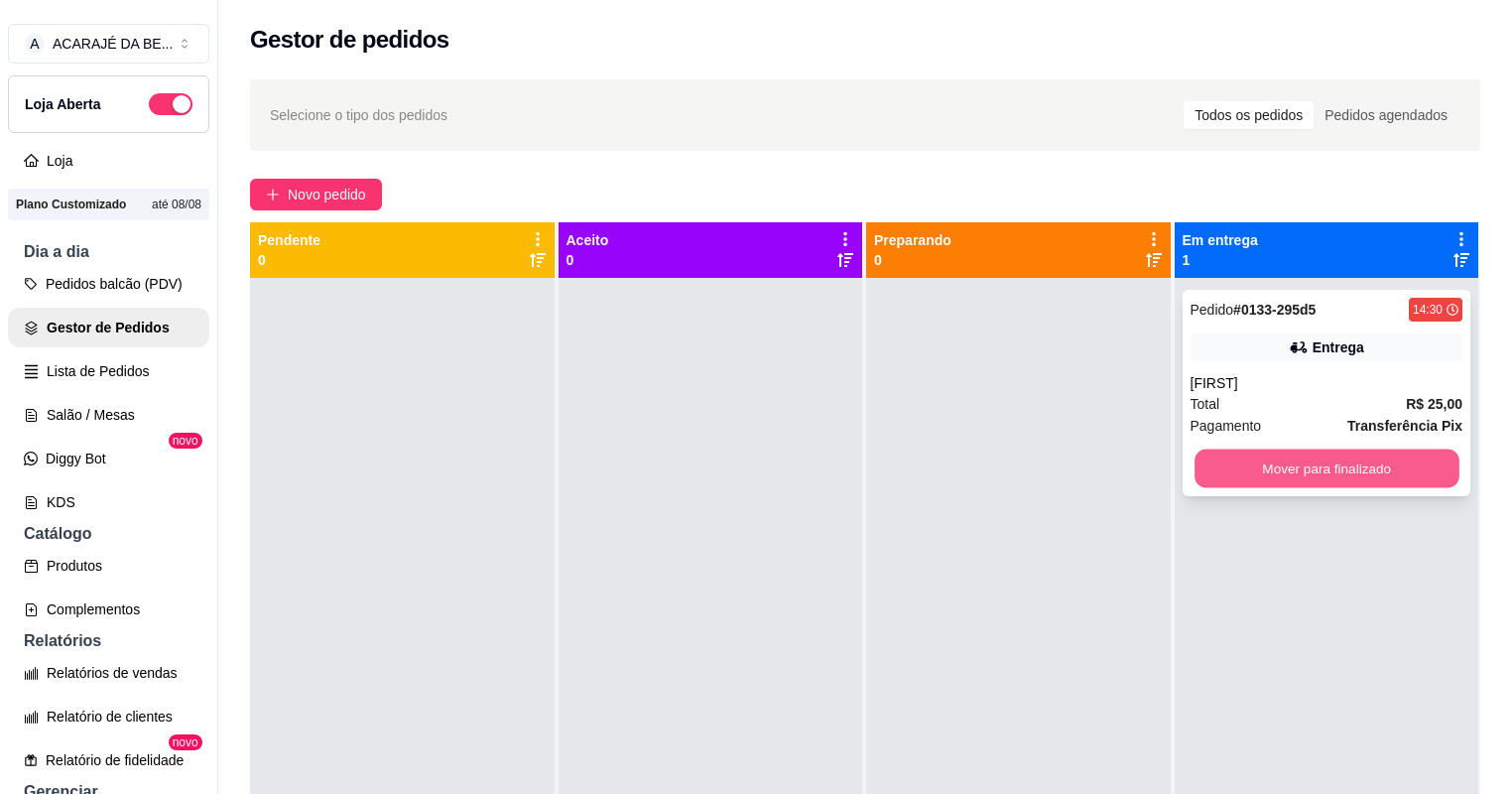 click on "Mover para finalizado" at bounding box center [1326, 468] 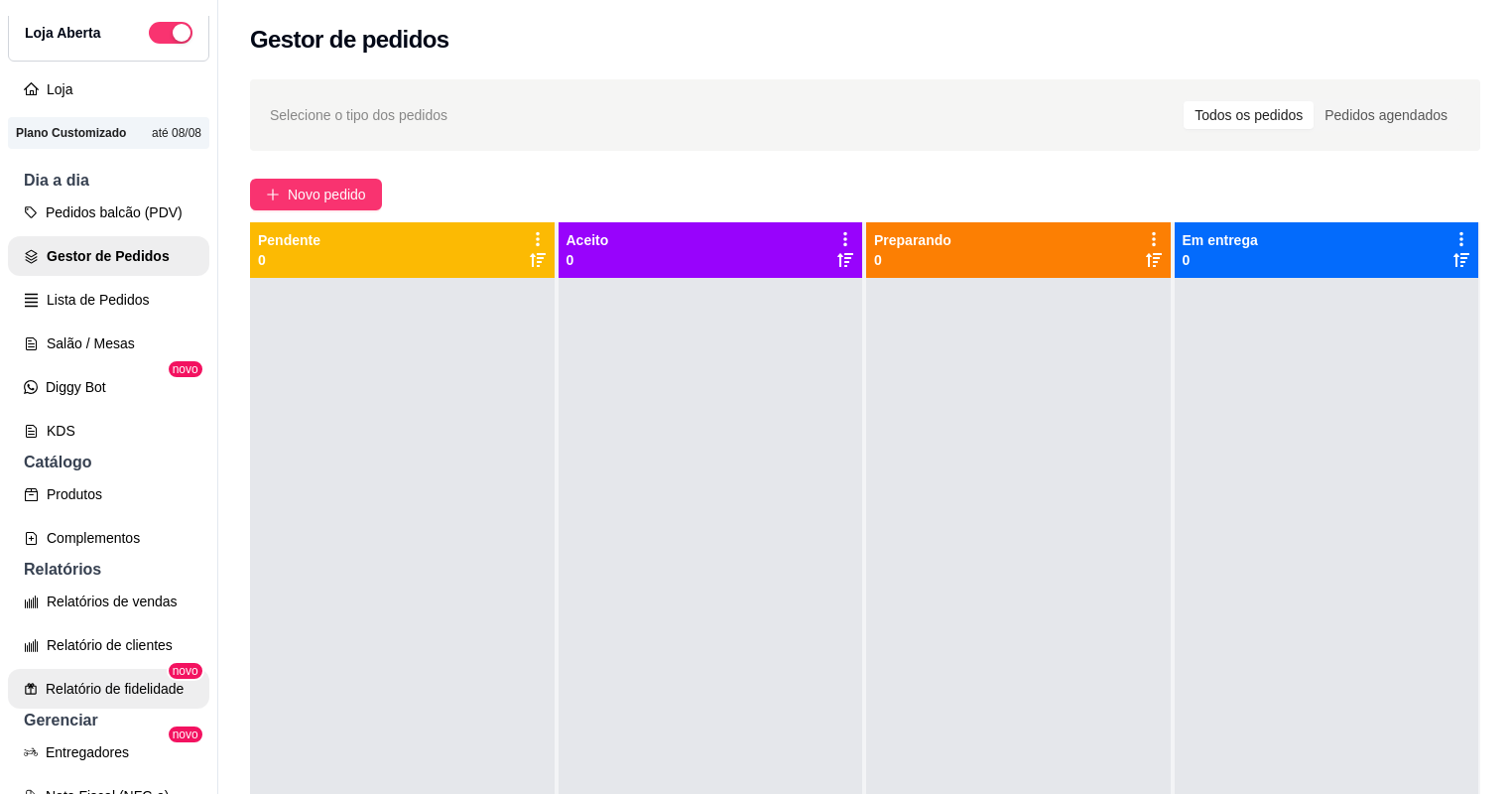 scroll, scrollTop: 397, scrollLeft: 0, axis: vertical 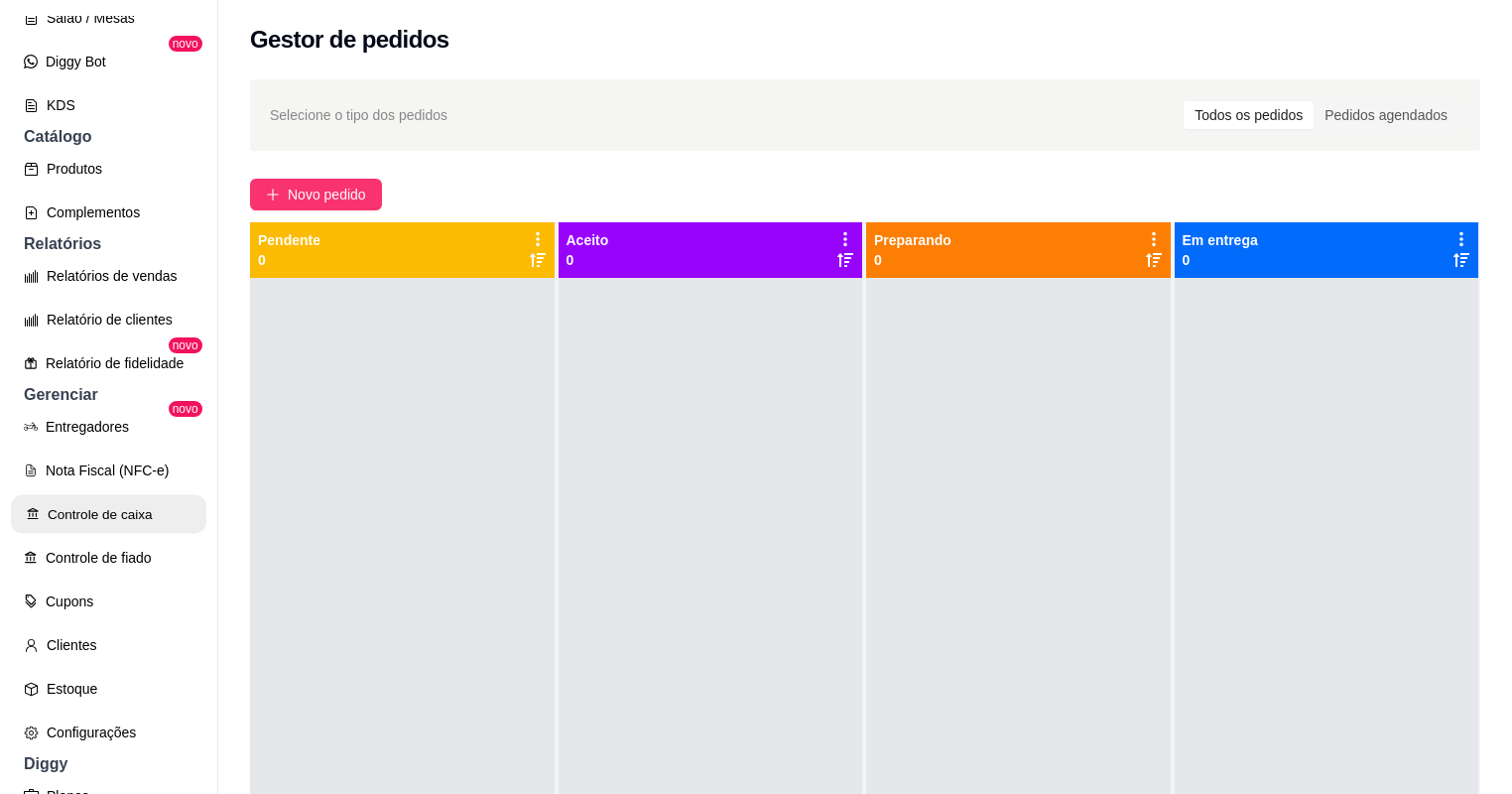 click on "Controle de caixa" at bounding box center (108, 514) 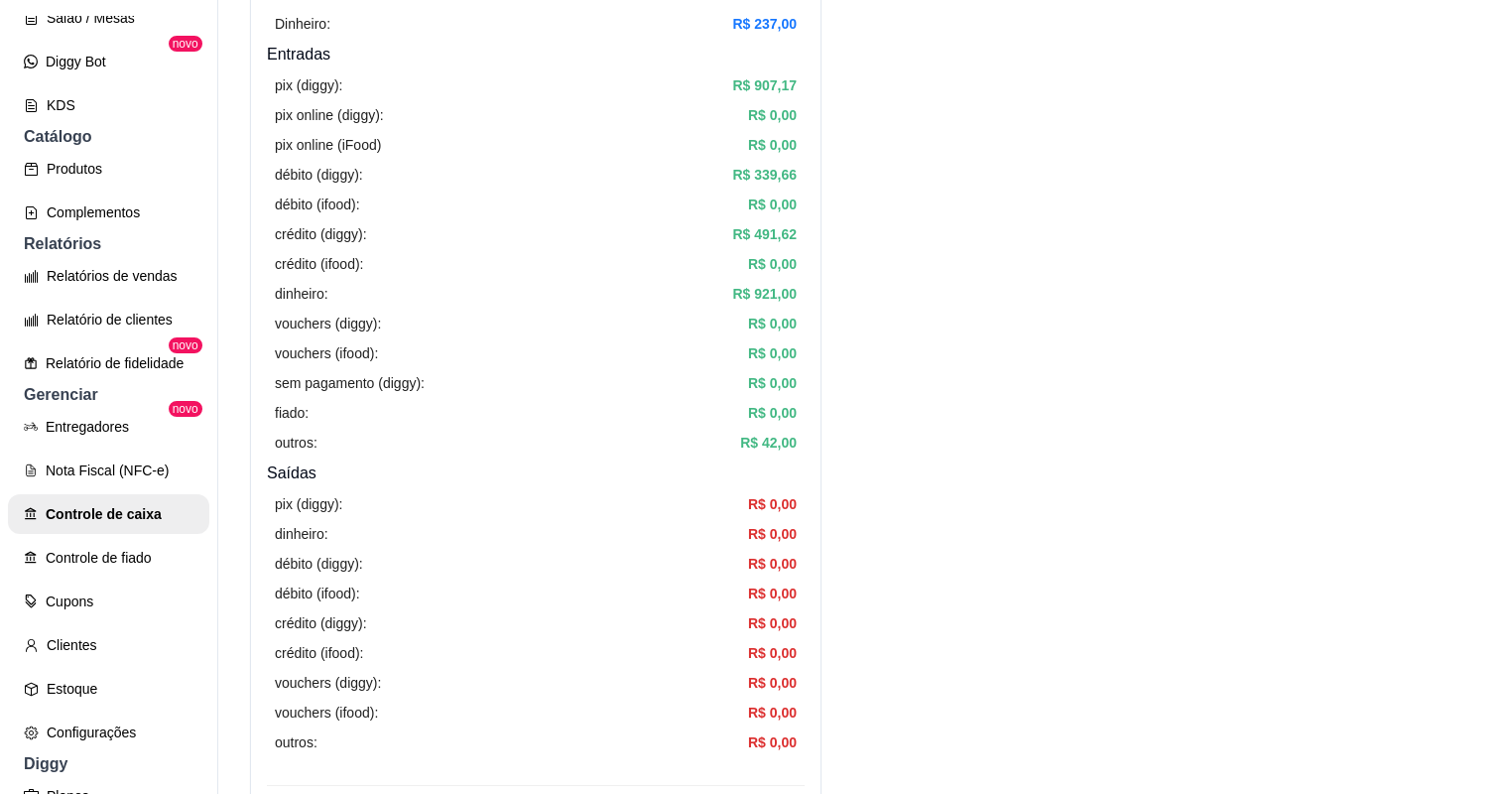 scroll, scrollTop: 0, scrollLeft: 0, axis: both 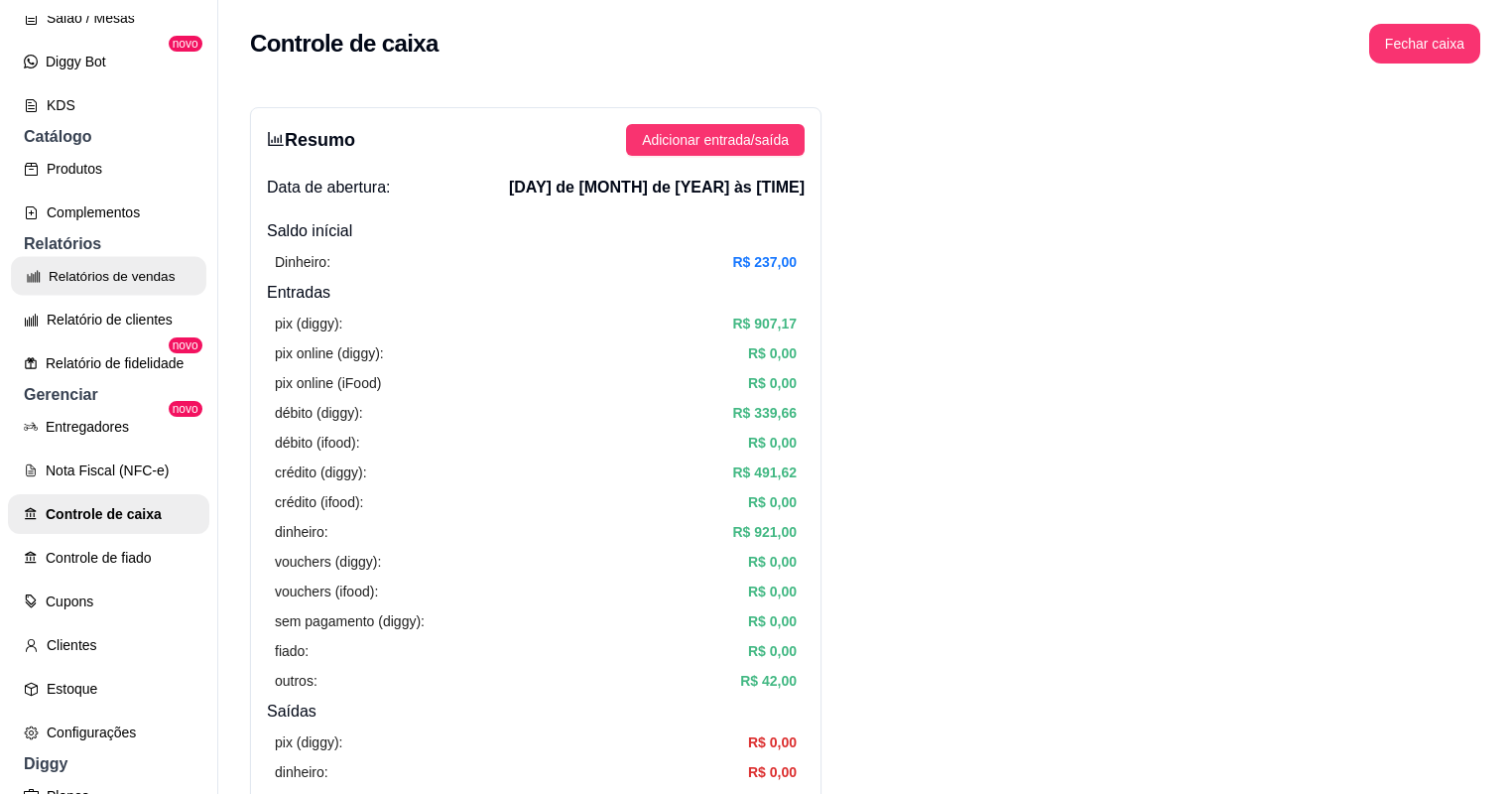click on "Relatórios de vendas" at bounding box center (108, 276) 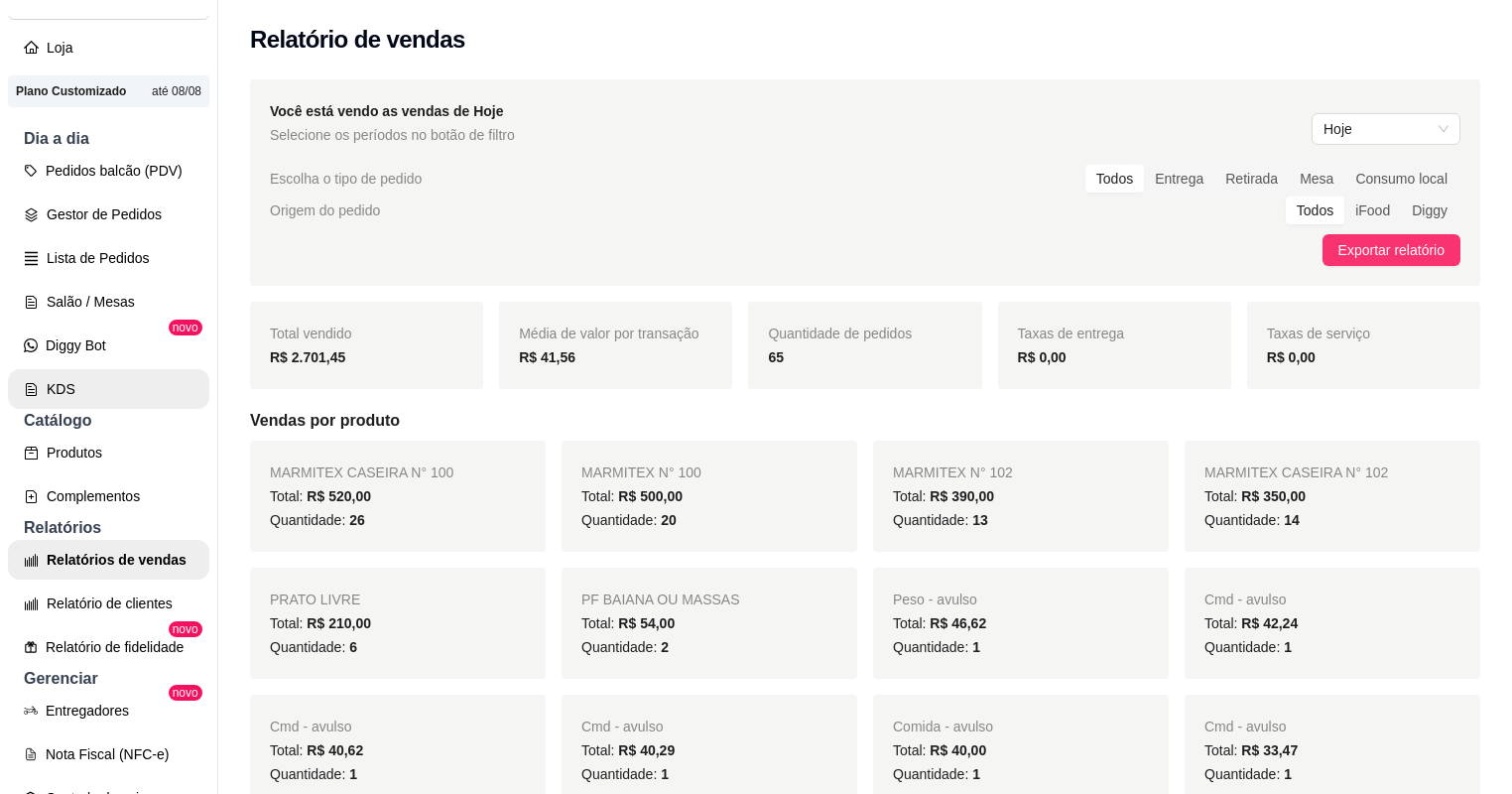 scroll, scrollTop: 0, scrollLeft: 0, axis: both 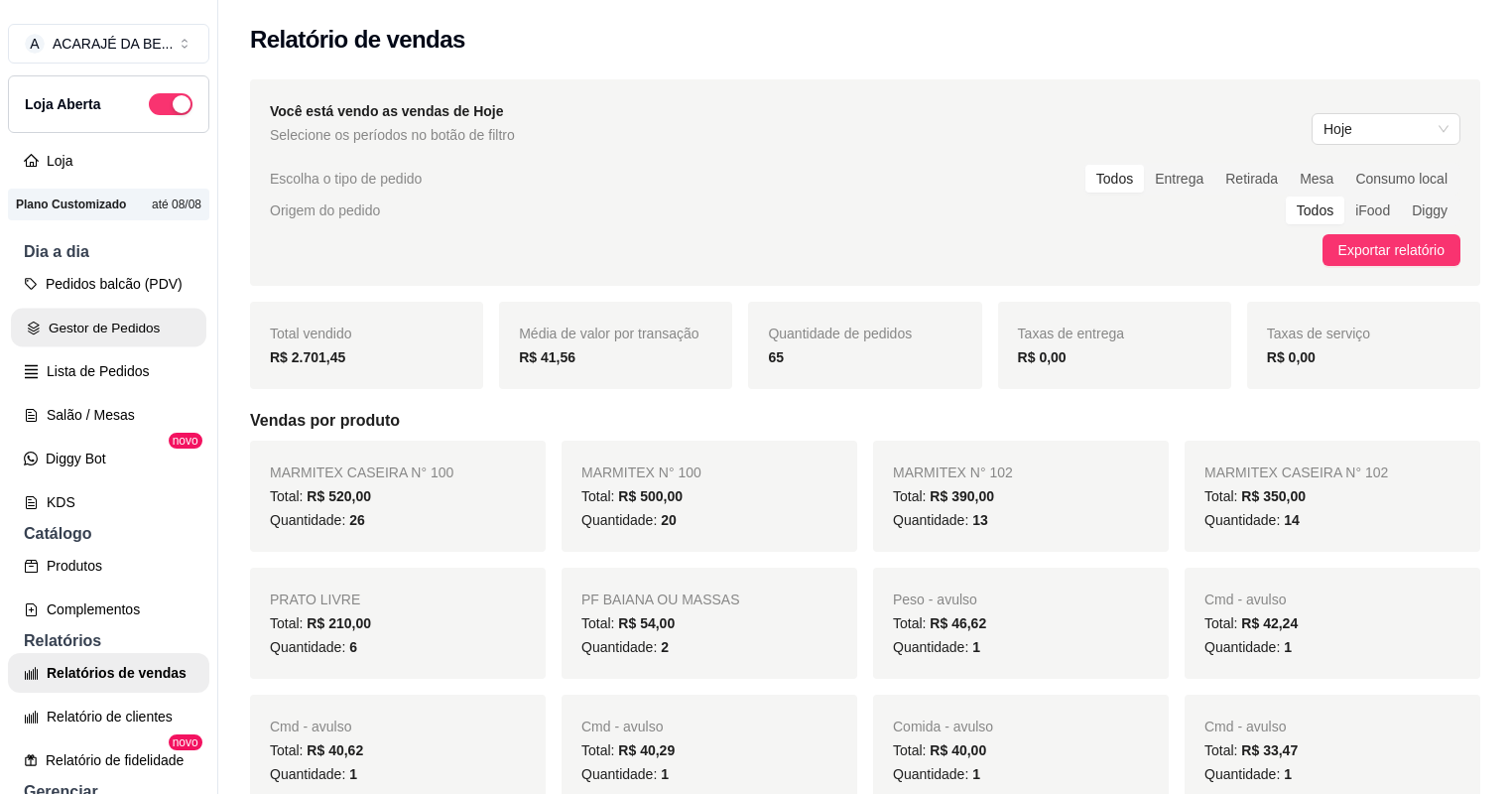 click on "Gestor de Pedidos" at bounding box center [108, 328] 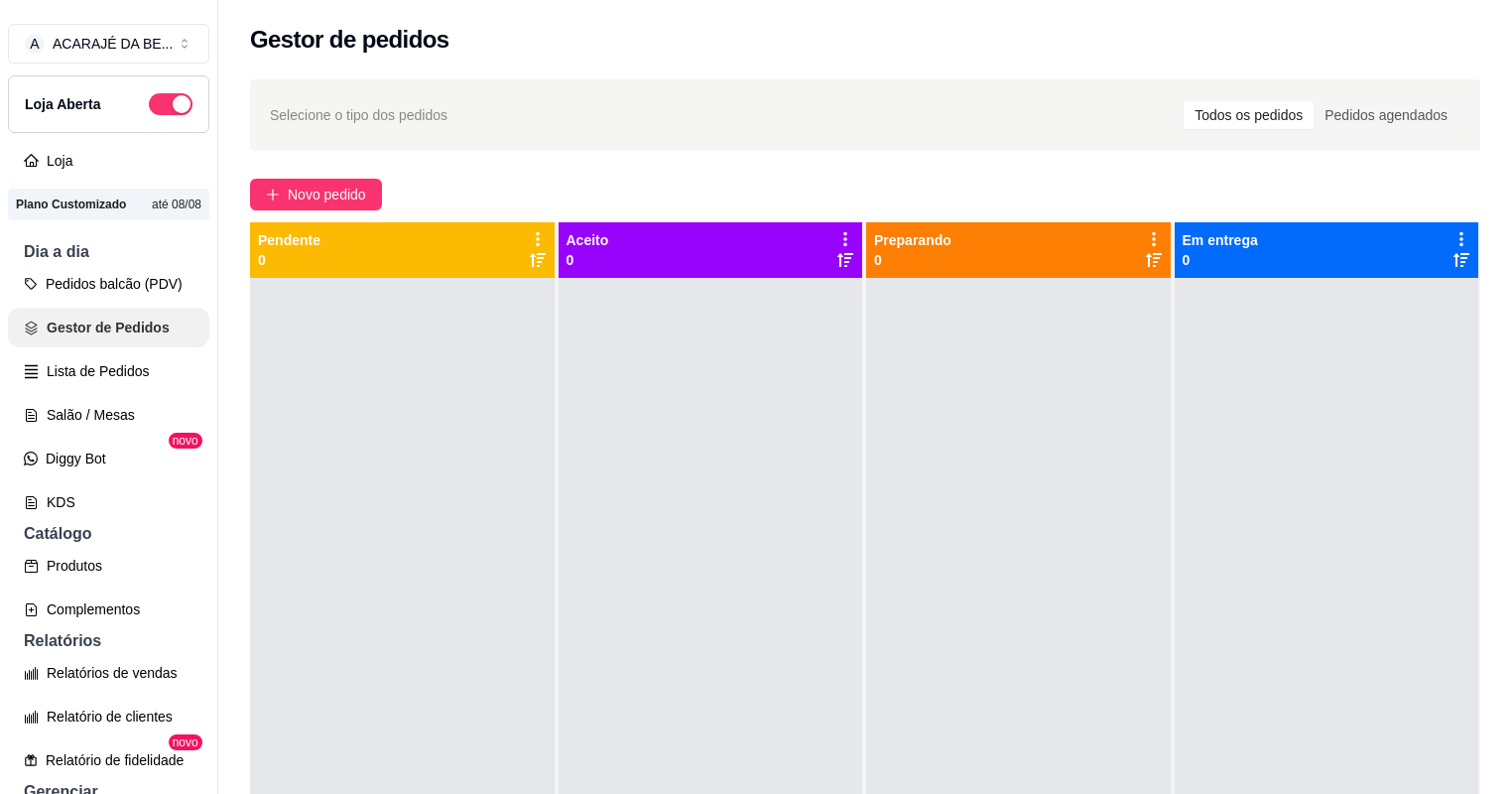 click on "Gestor de Pedidos" at bounding box center [108, 328] 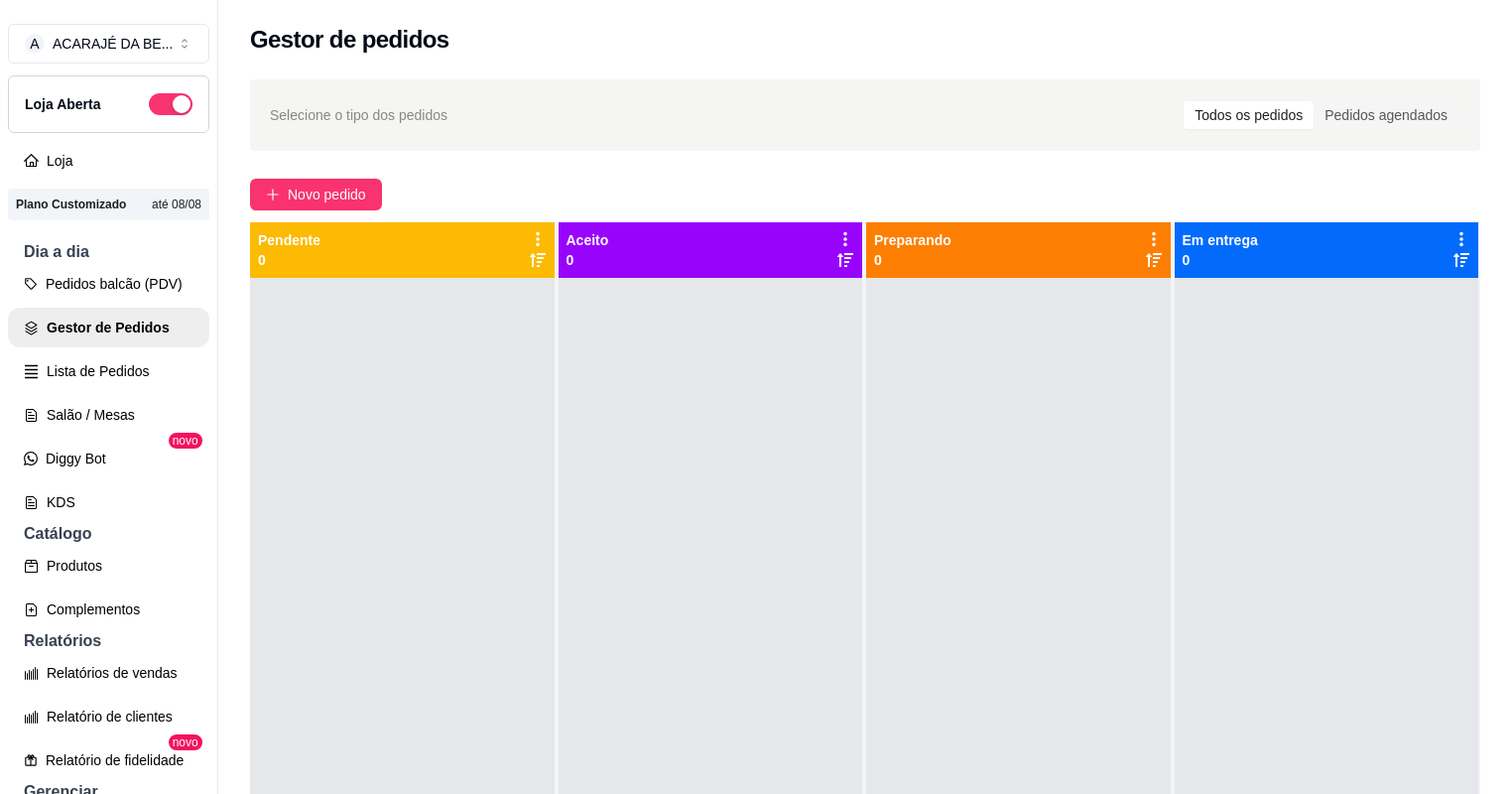 scroll, scrollTop: 16, scrollLeft: 0, axis: vertical 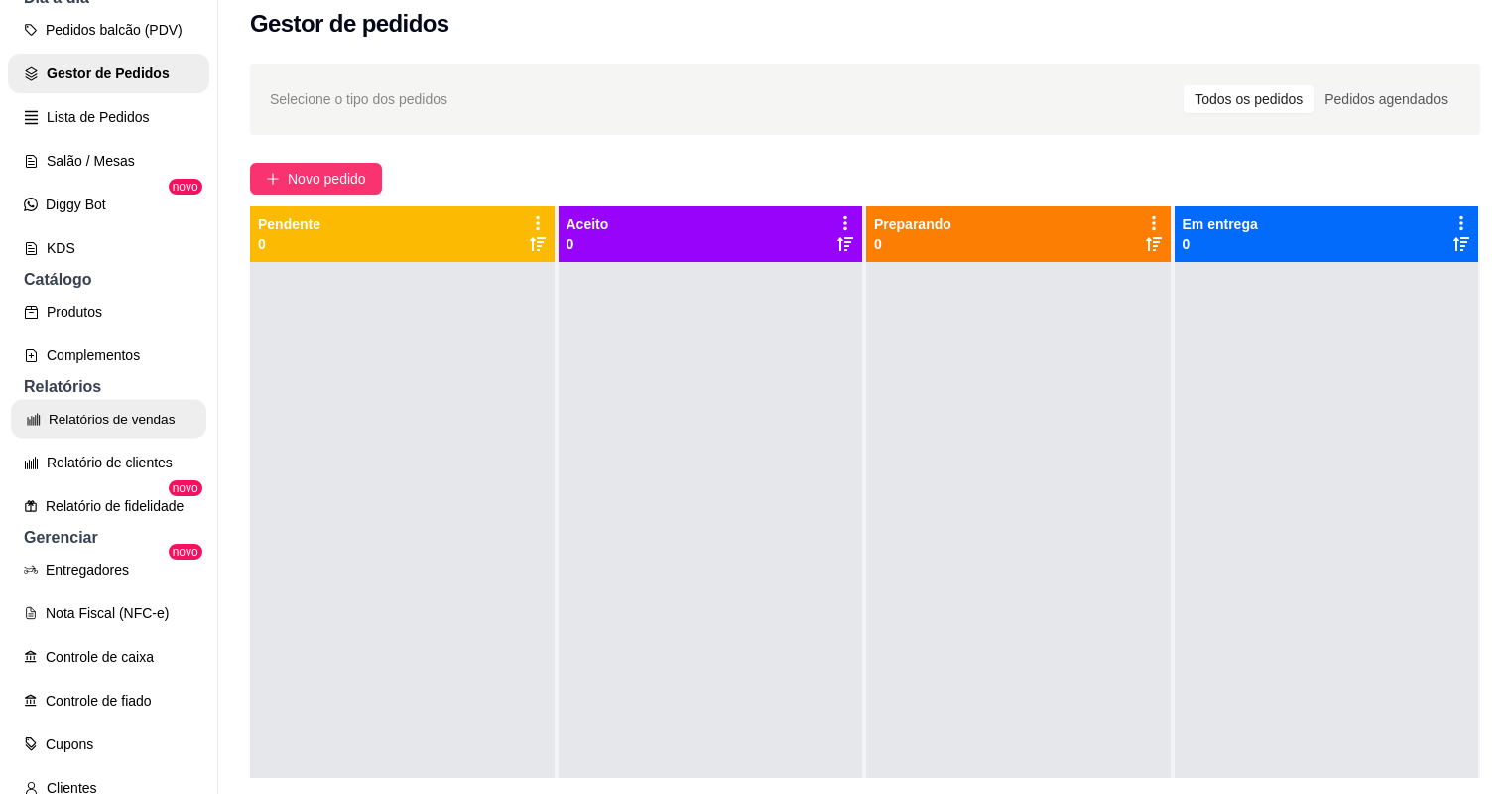 click on "Relatórios de vendas" at bounding box center (108, 419) 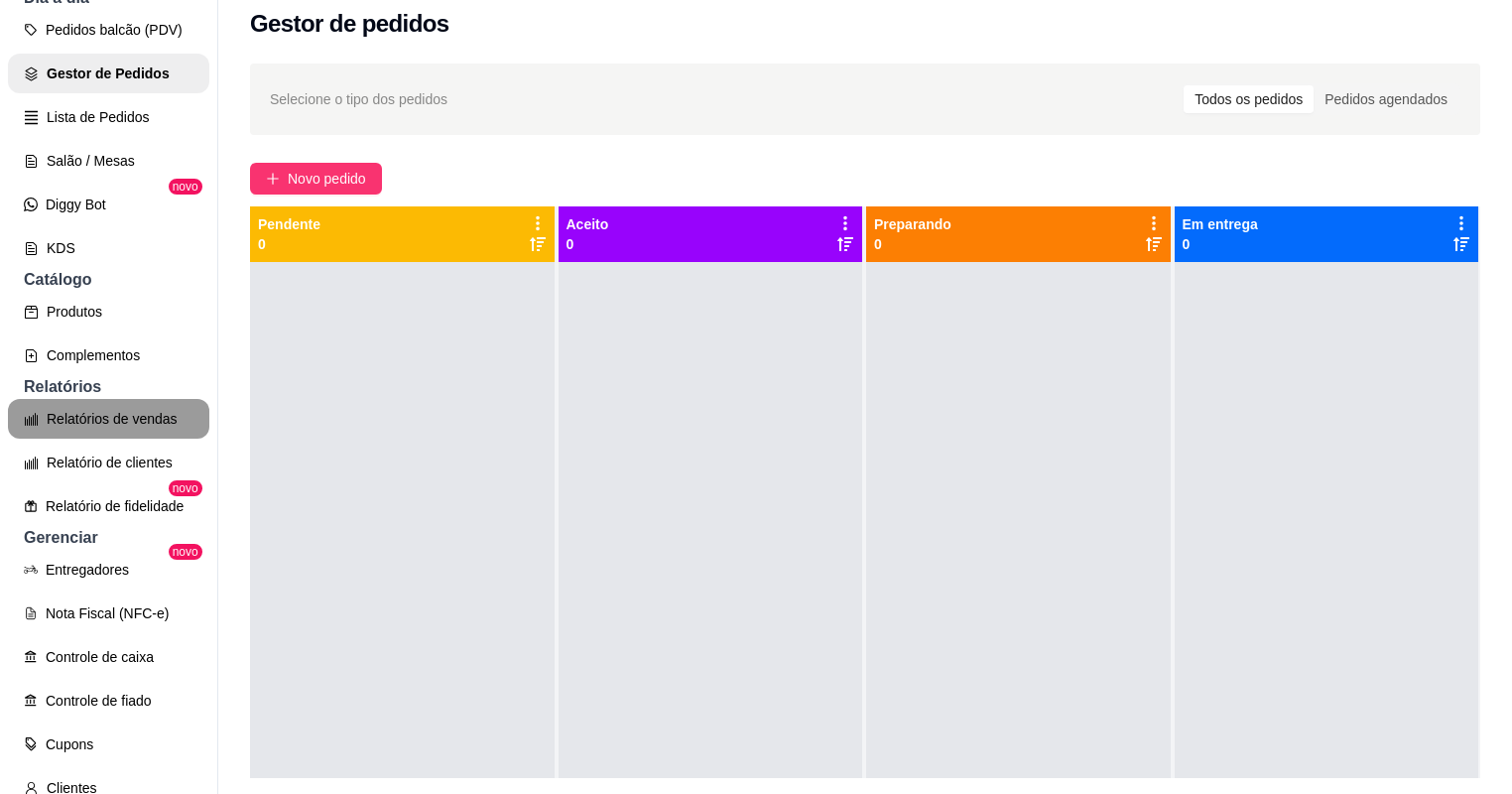 scroll, scrollTop: 0, scrollLeft: 0, axis: both 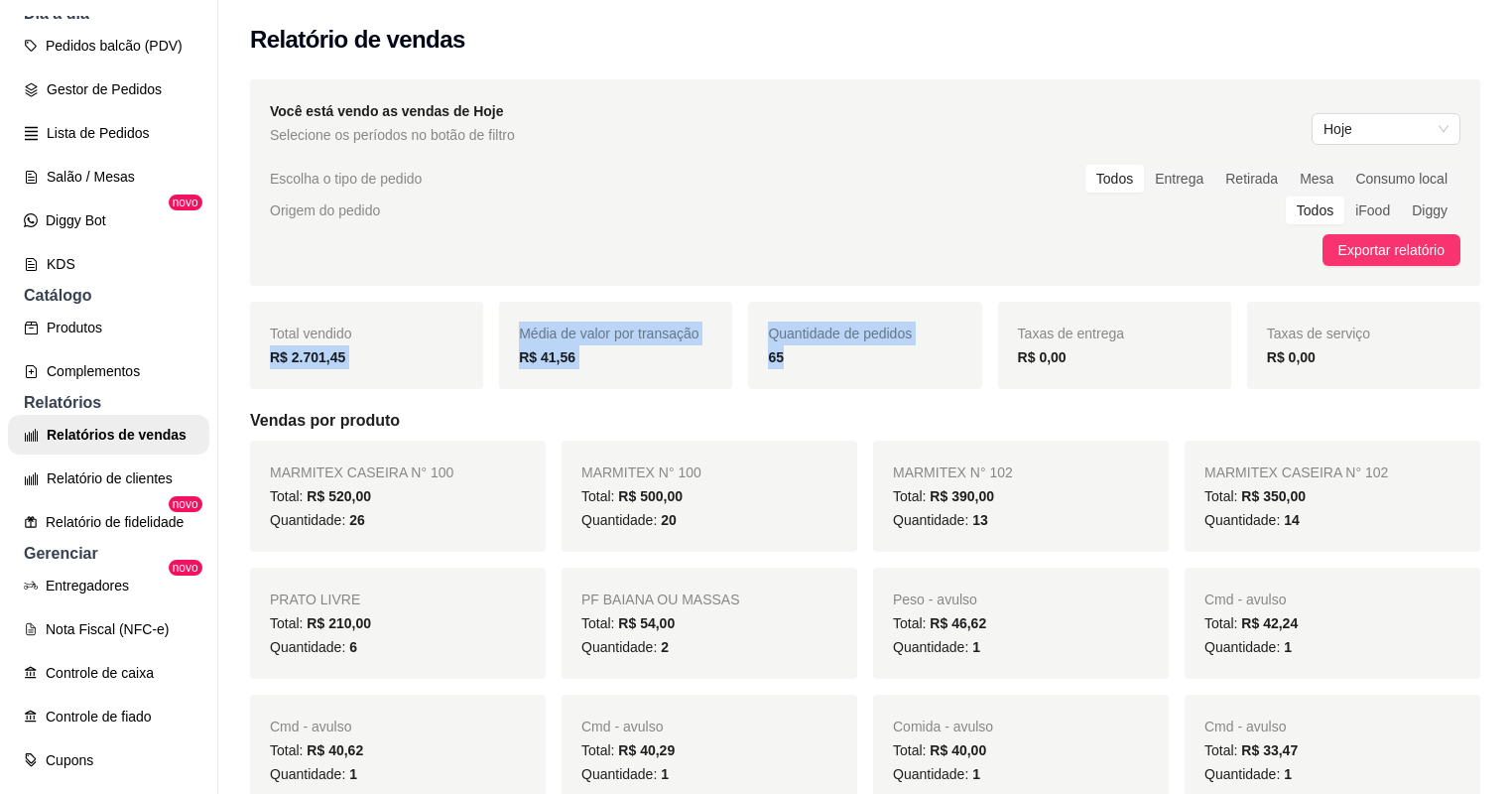 drag, startPoint x: 247, startPoint y: 354, endPoint x: 882, endPoint y: 367, distance: 635.133 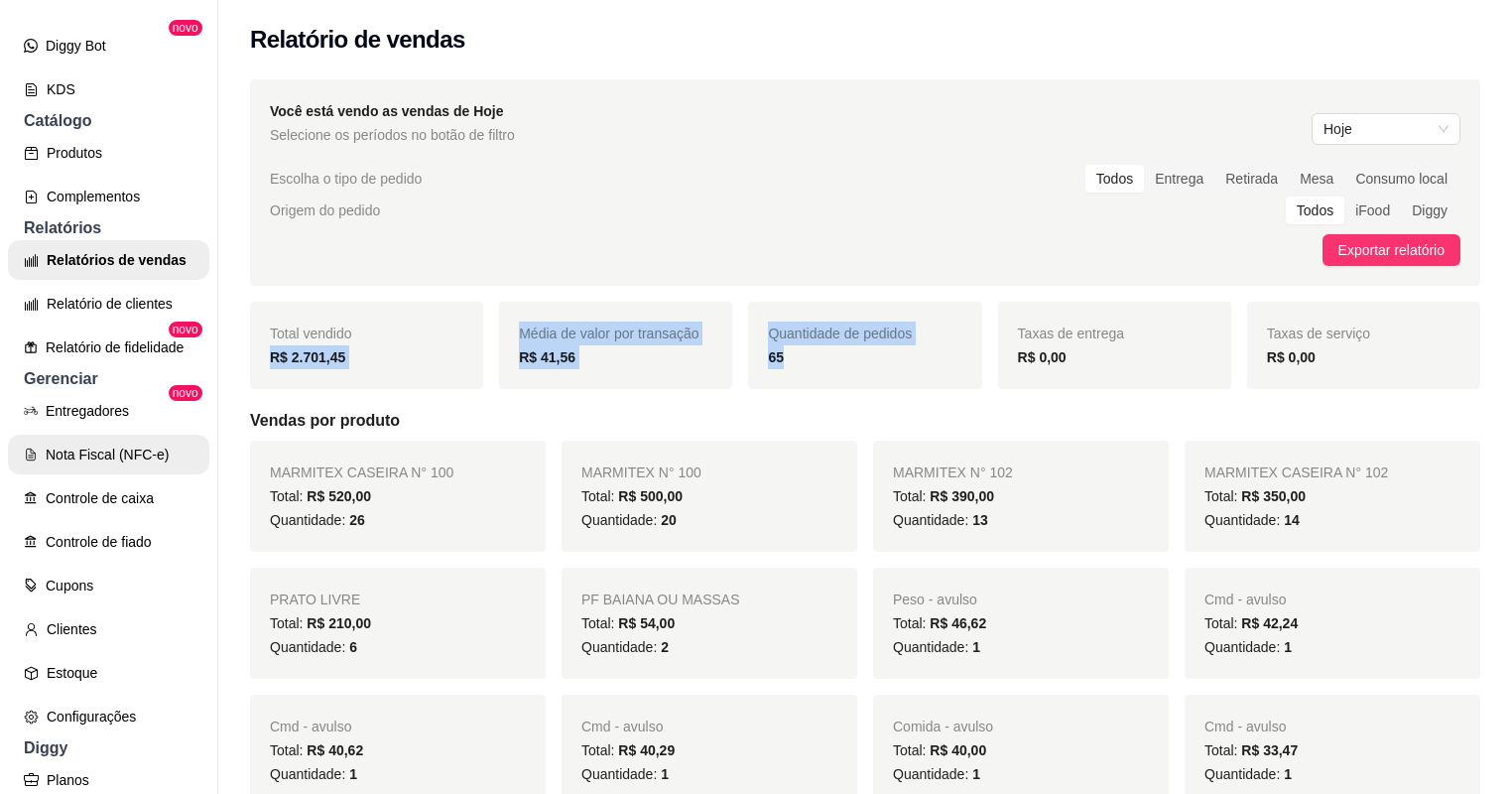scroll, scrollTop: 541, scrollLeft: 0, axis: vertical 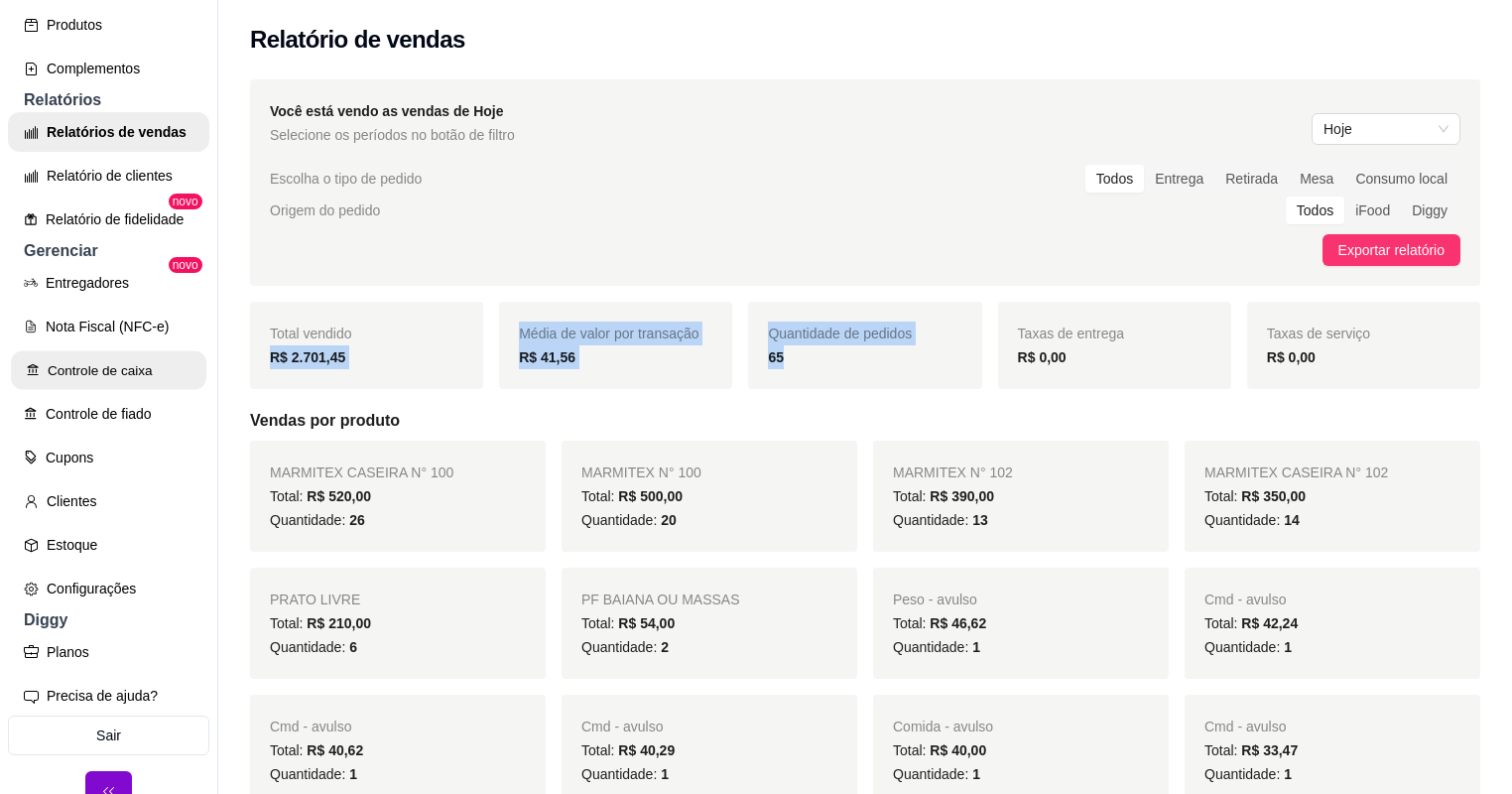 click on "Controle de caixa" at bounding box center (108, 370) 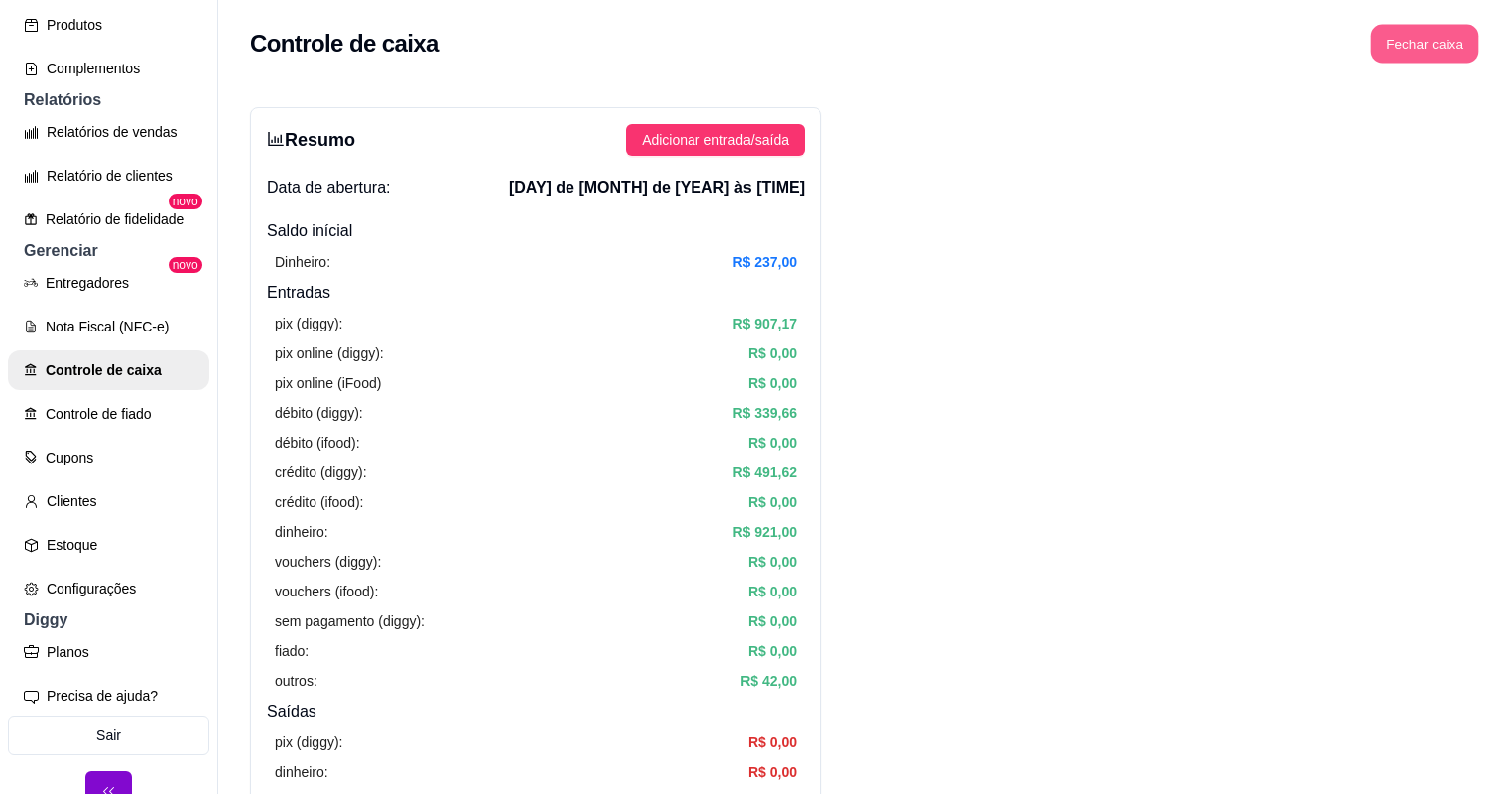 click on "Fechar caixa" at bounding box center [1425, 44] 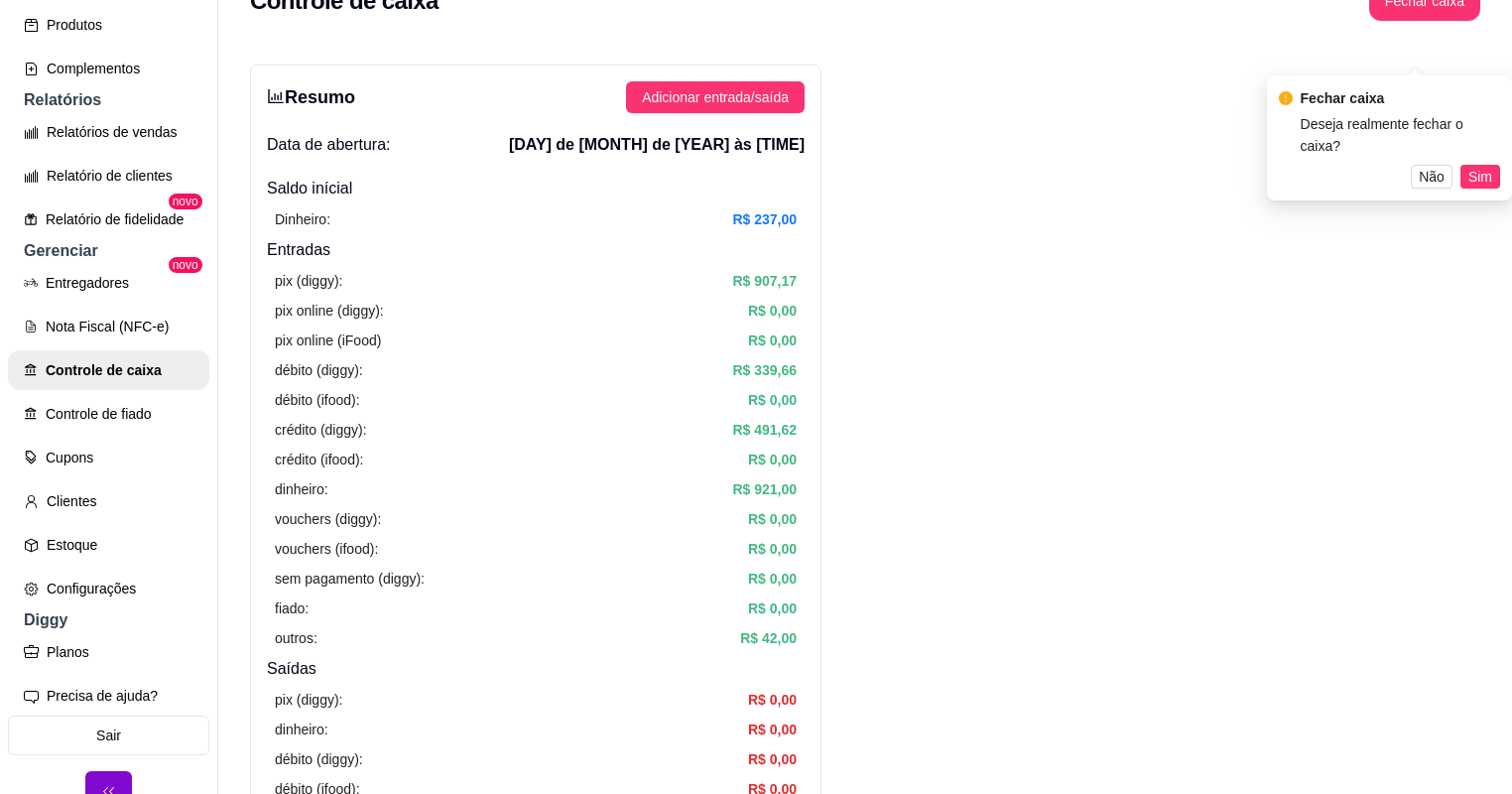 scroll, scrollTop: 0, scrollLeft: 0, axis: both 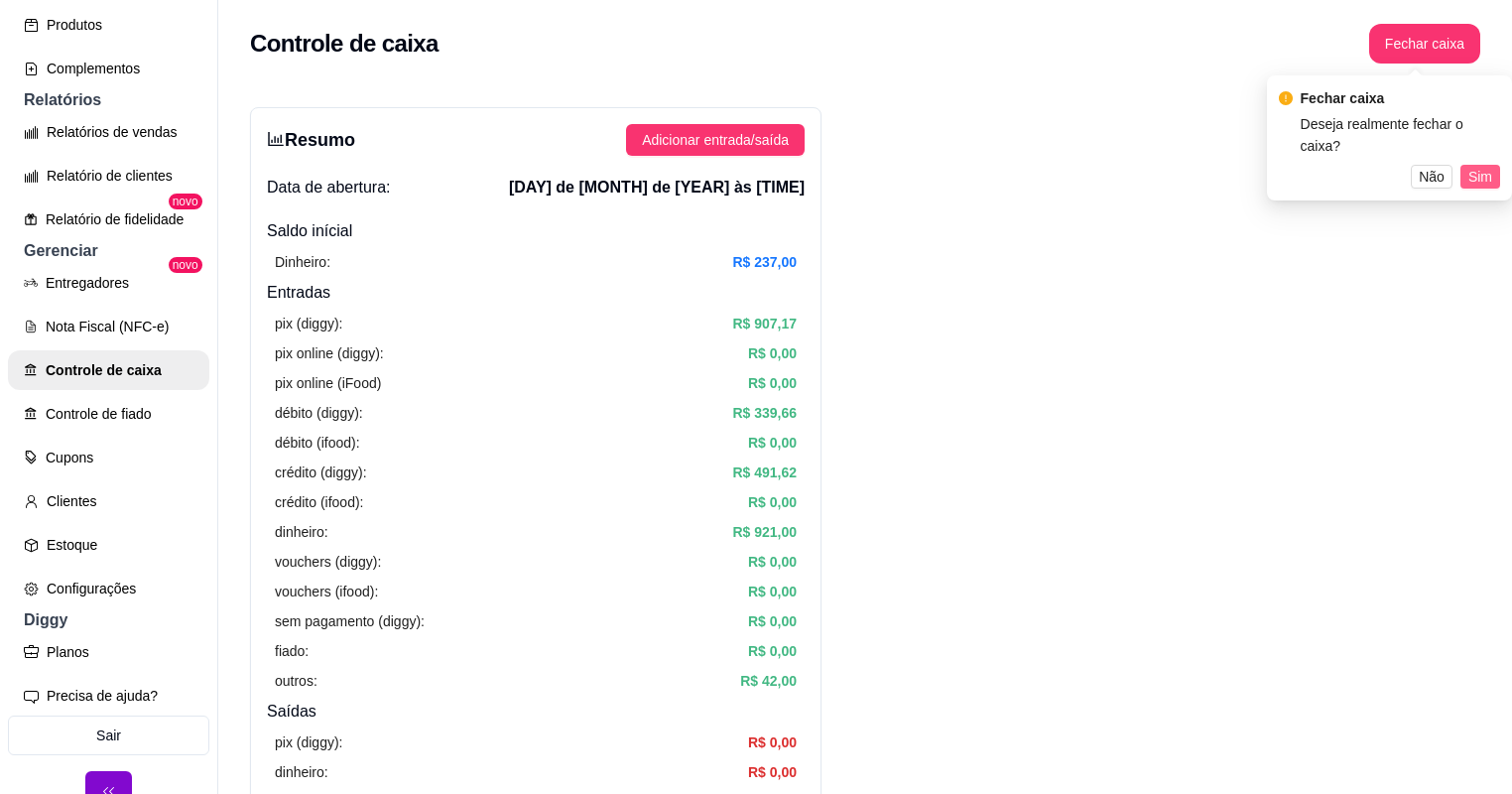 click on "Sim" at bounding box center [1480, 177] 